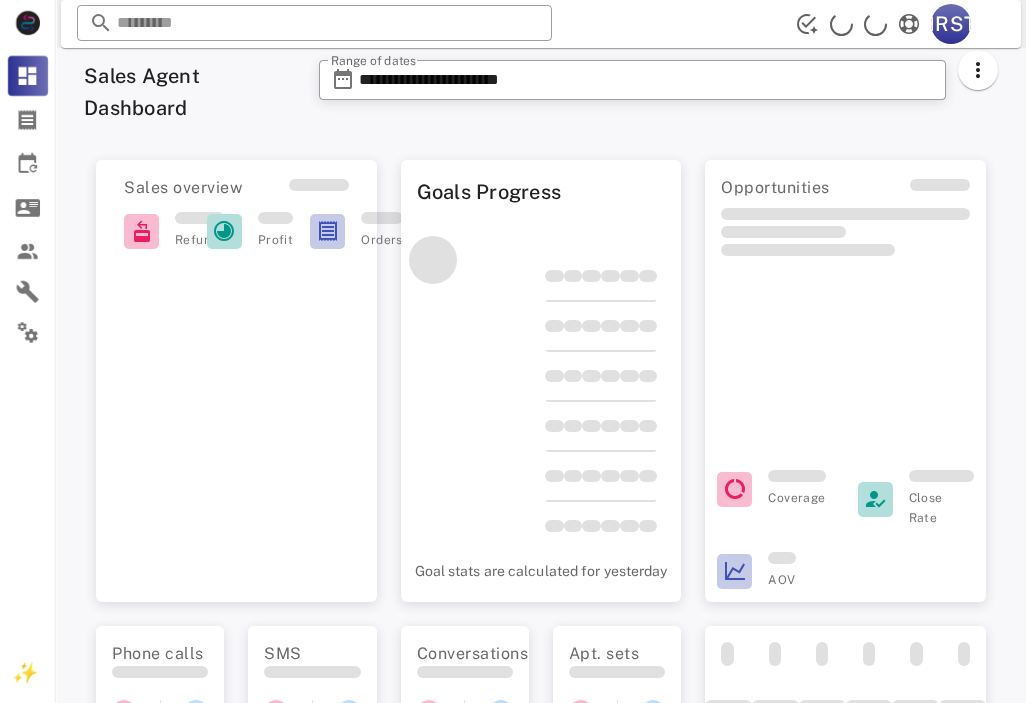 scroll, scrollTop: 0, scrollLeft: 0, axis: both 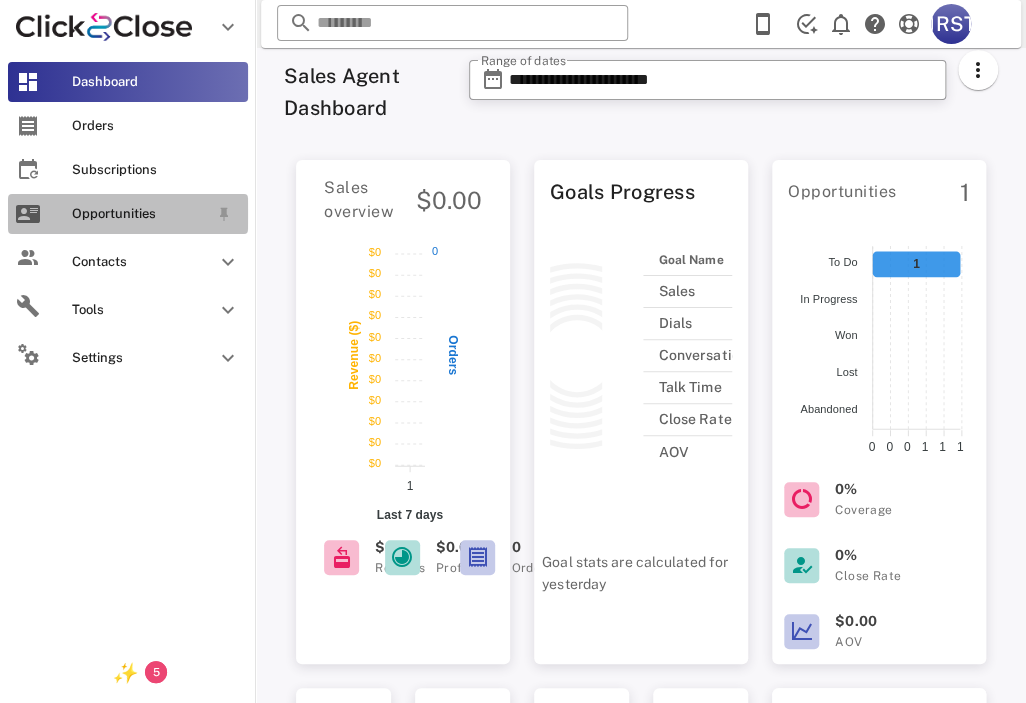 click on "Opportunities" at bounding box center [128, 214] 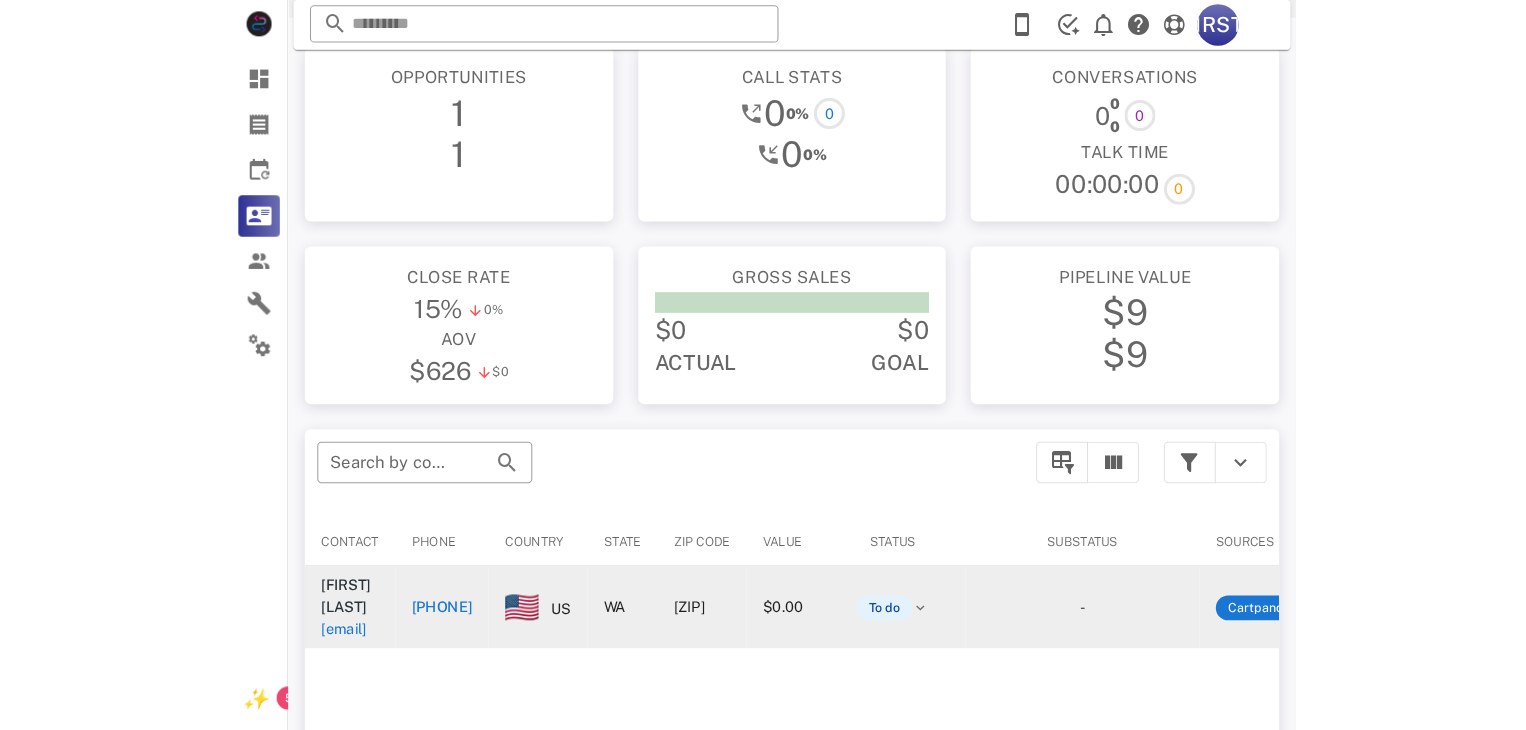 scroll, scrollTop: 0, scrollLeft: 0, axis: both 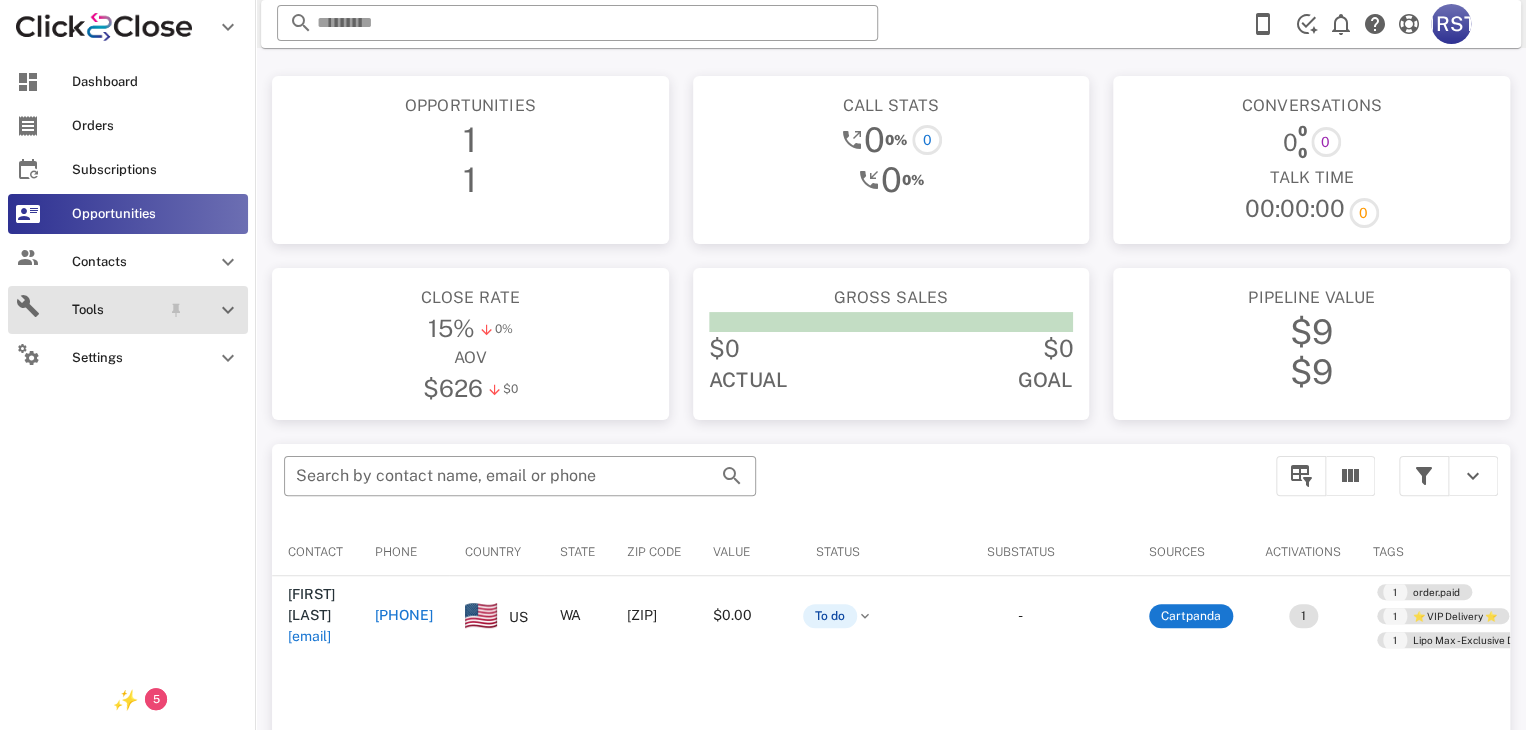 click on "Tools" at bounding box center [116, 310] 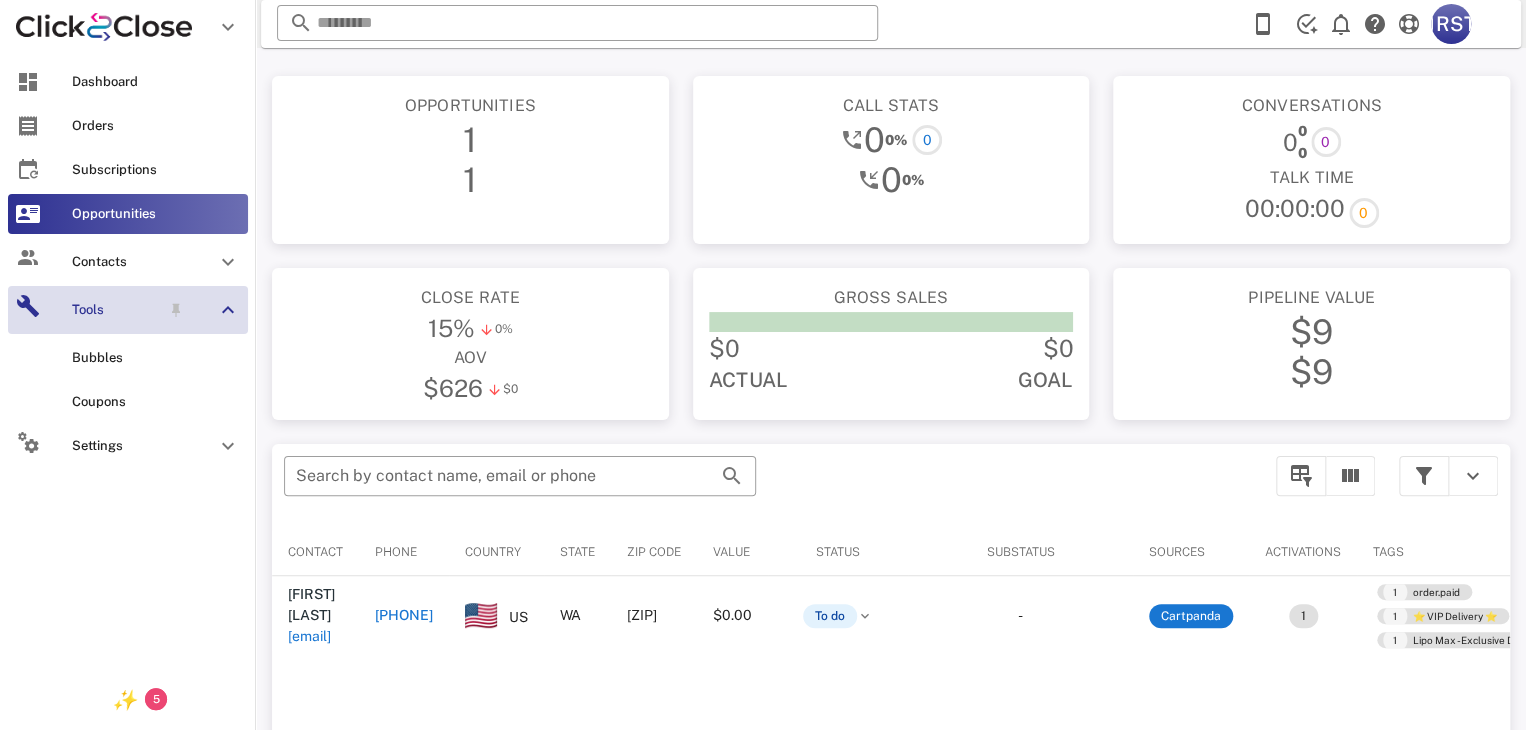 click on "Tools" at bounding box center (116, 310) 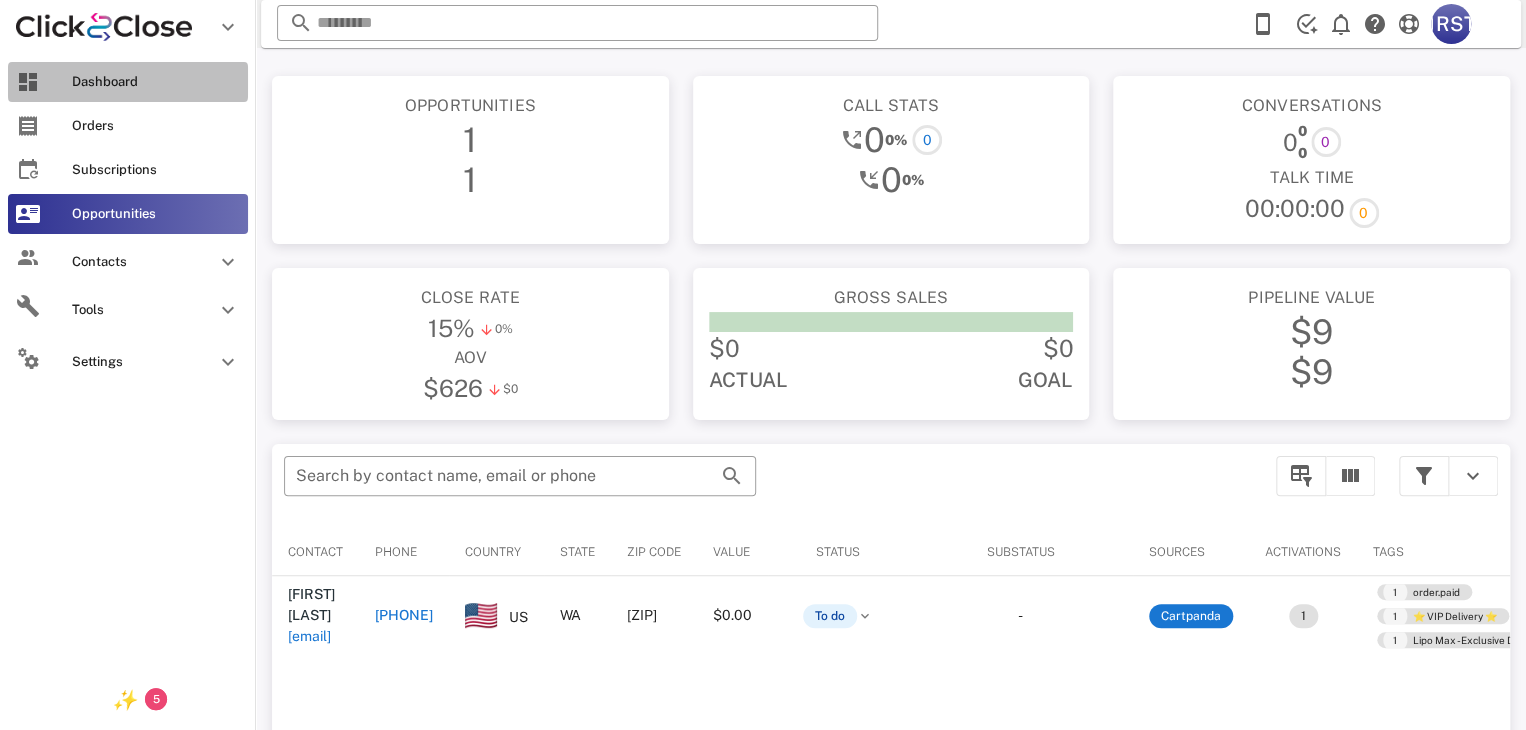 click on "Dashboard" at bounding box center (156, 82) 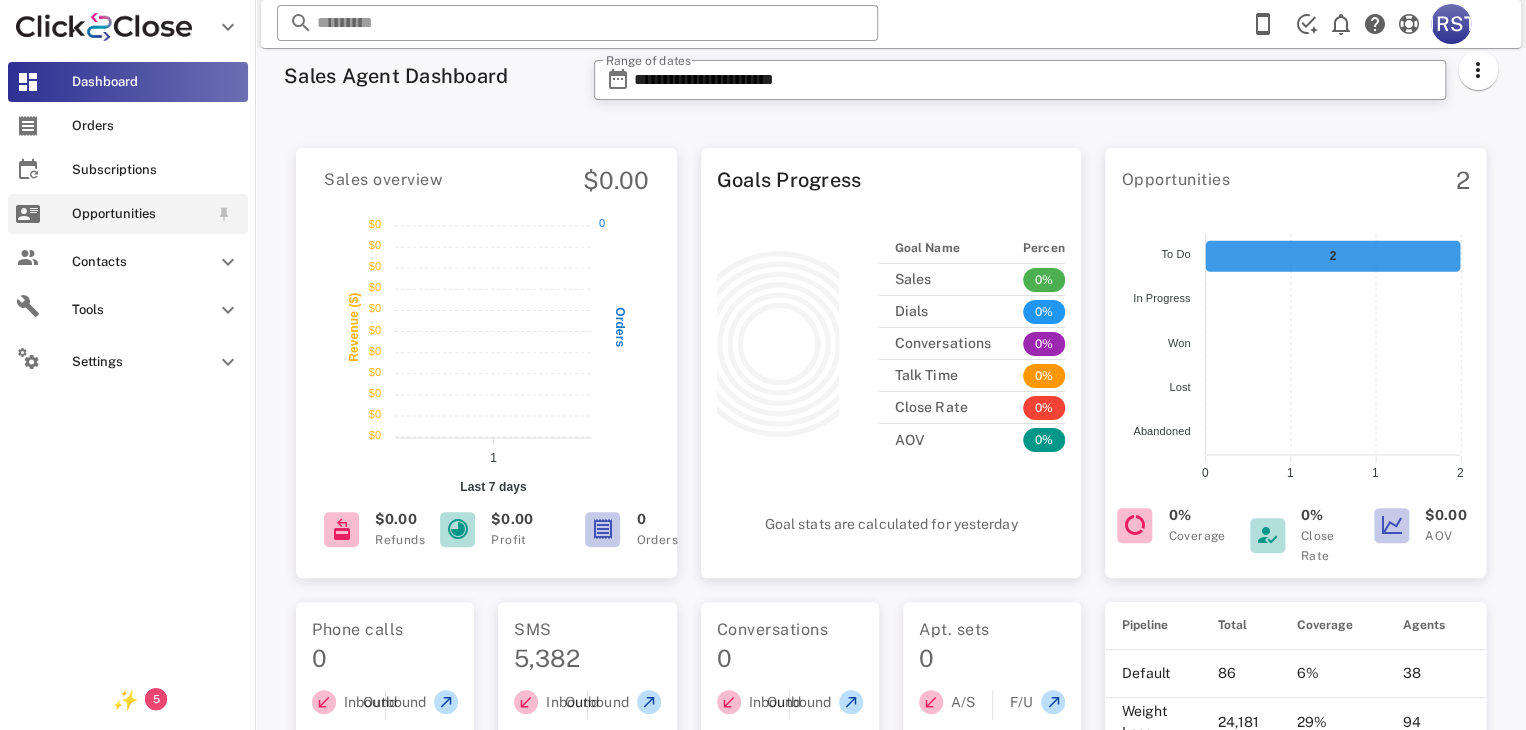 click on "Opportunities" at bounding box center (128, 214) 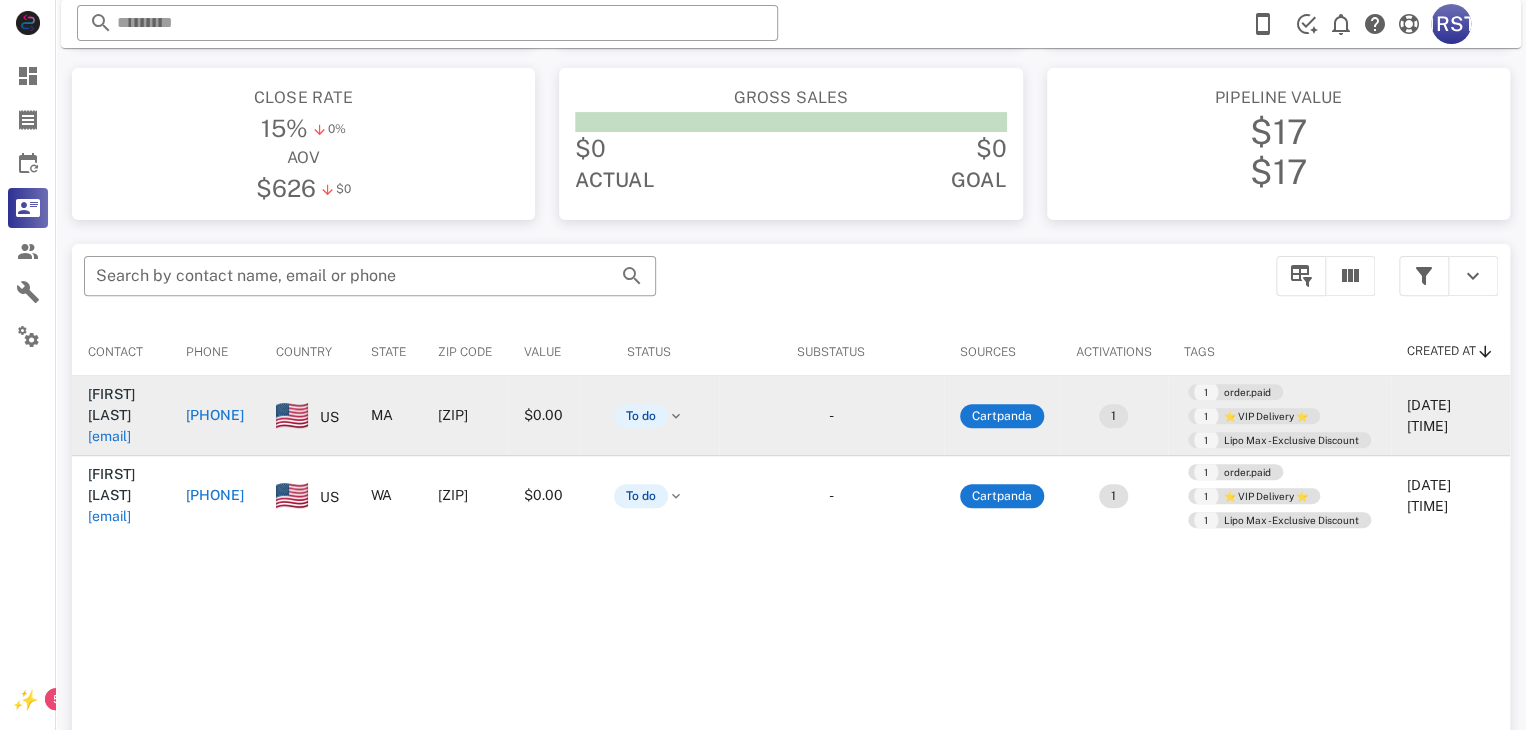 scroll, scrollTop: 0, scrollLeft: 0, axis: both 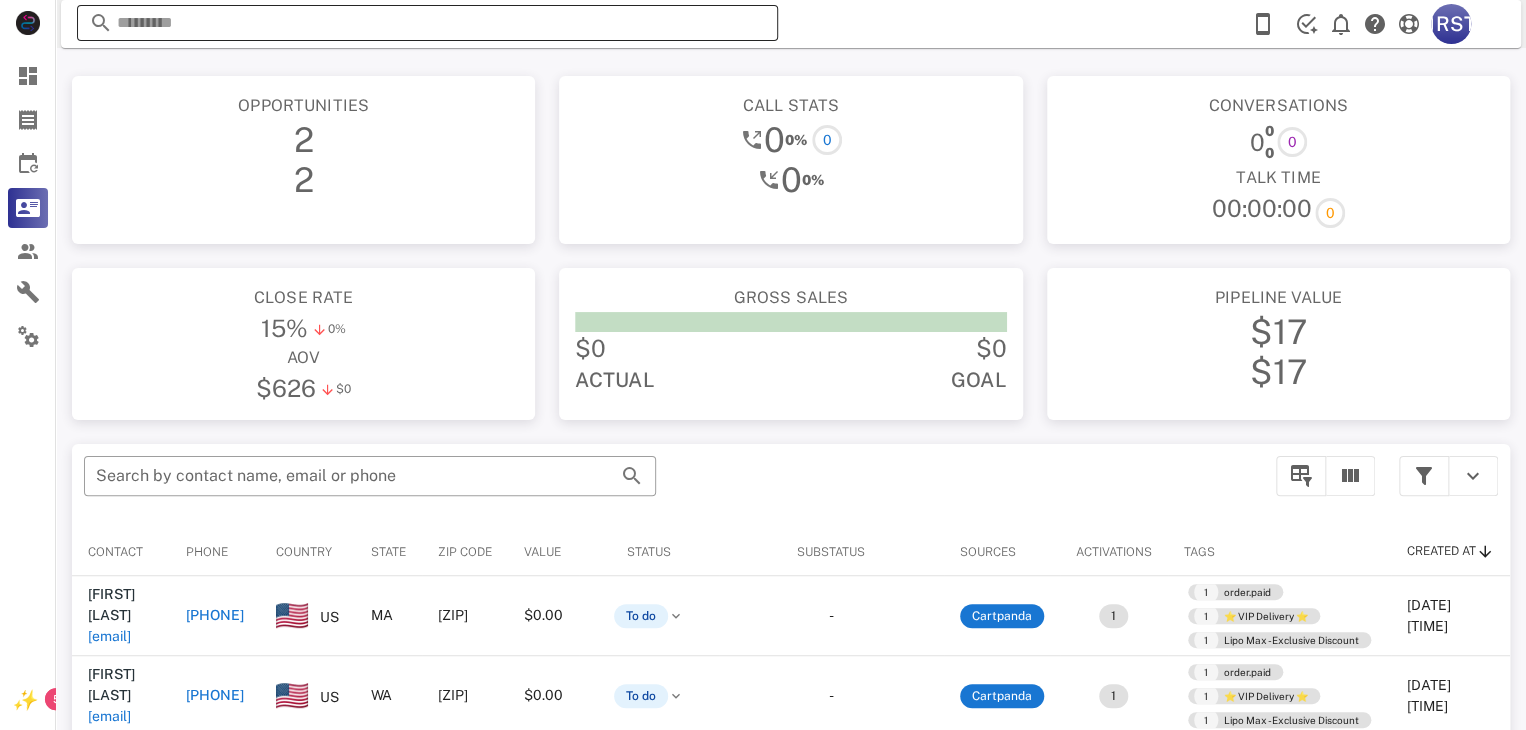 click at bounding box center (427, 23) 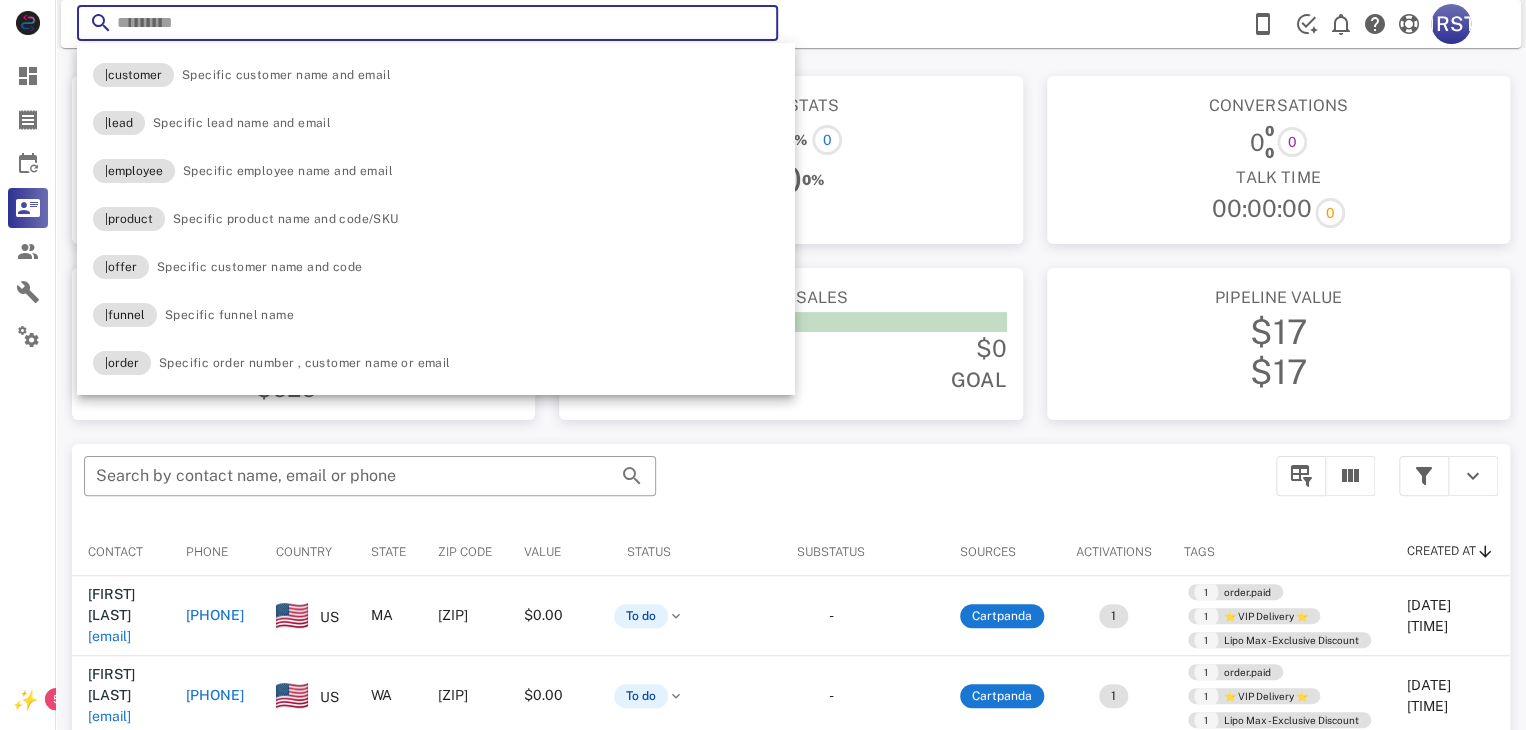 click at bounding box center [427, 23] 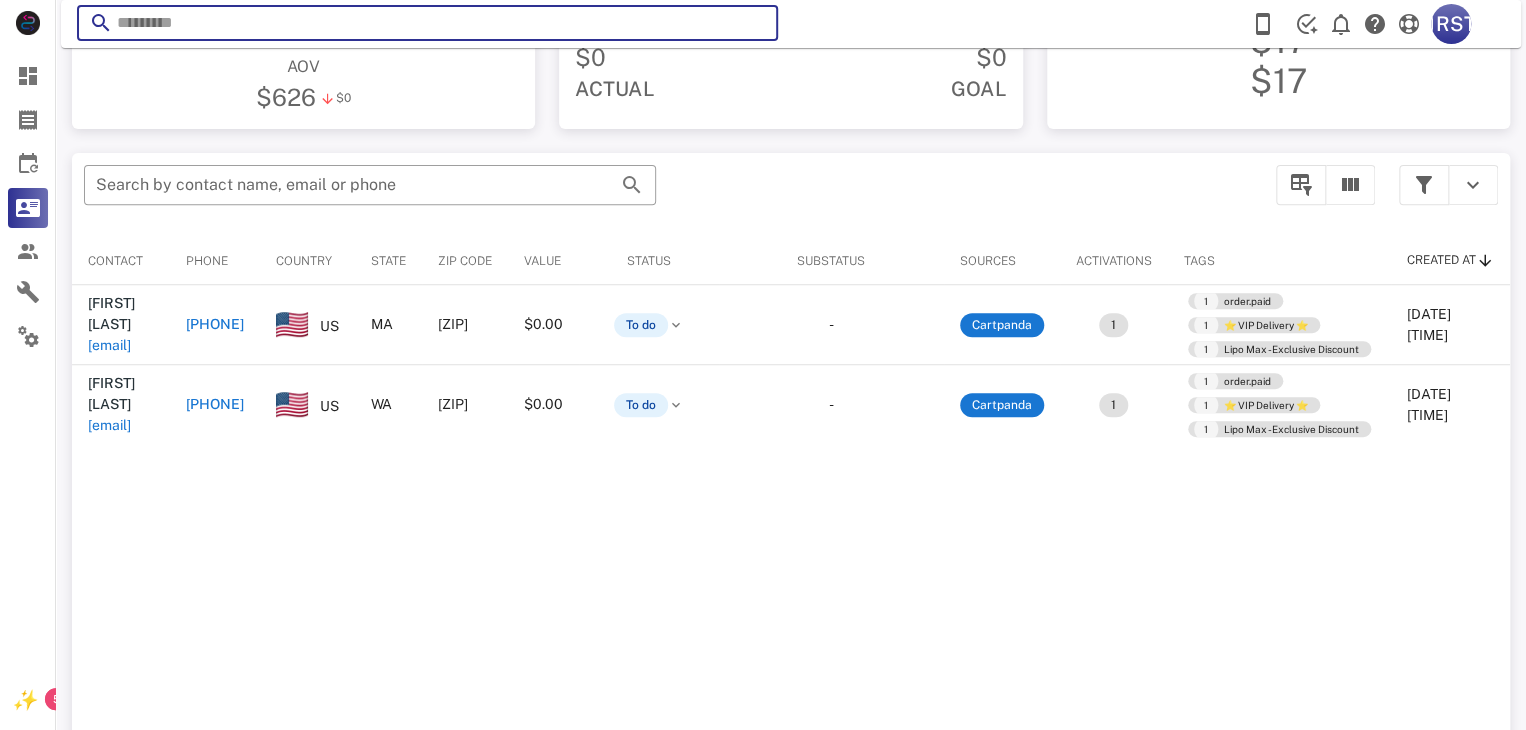 scroll, scrollTop: 0, scrollLeft: 0, axis: both 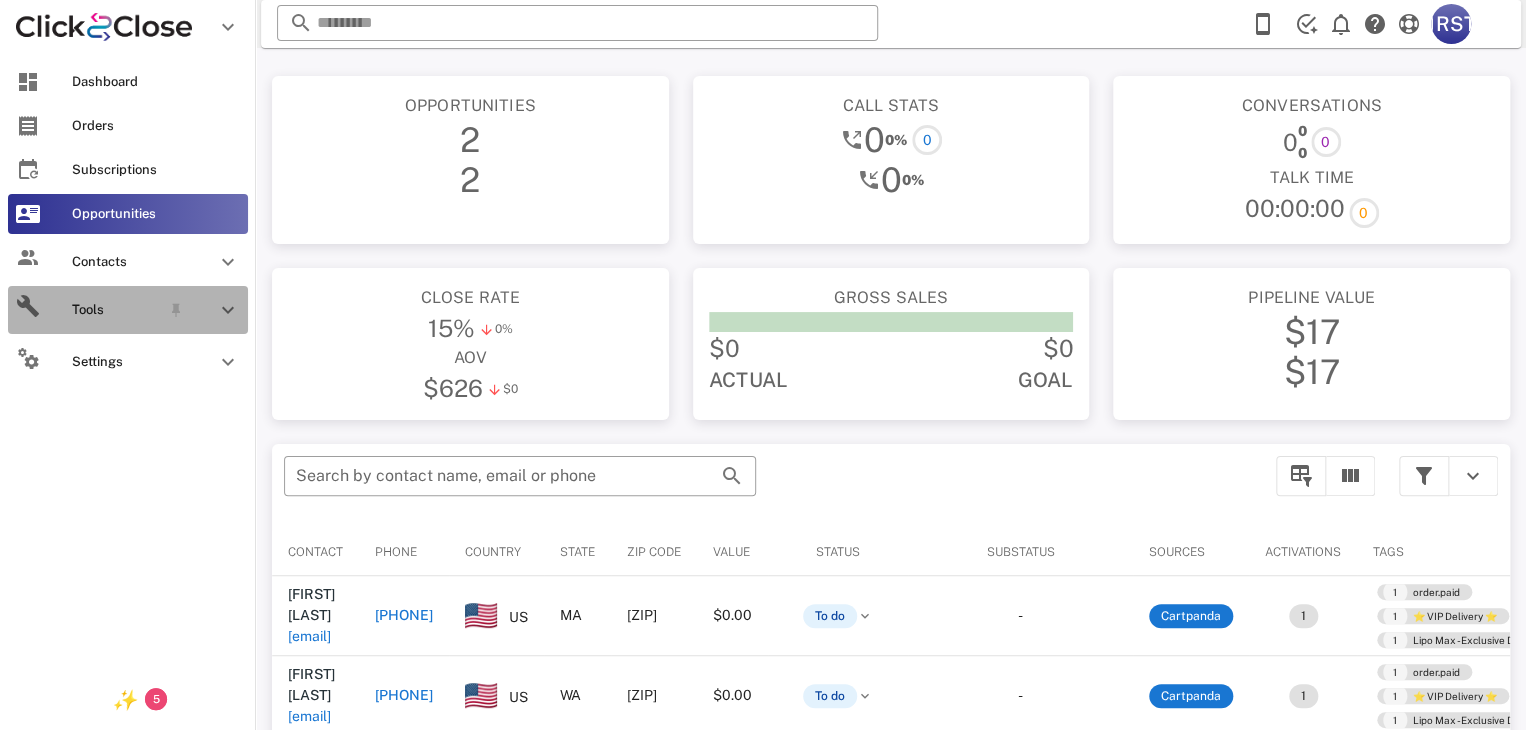 click on "Tools" at bounding box center (116, 310) 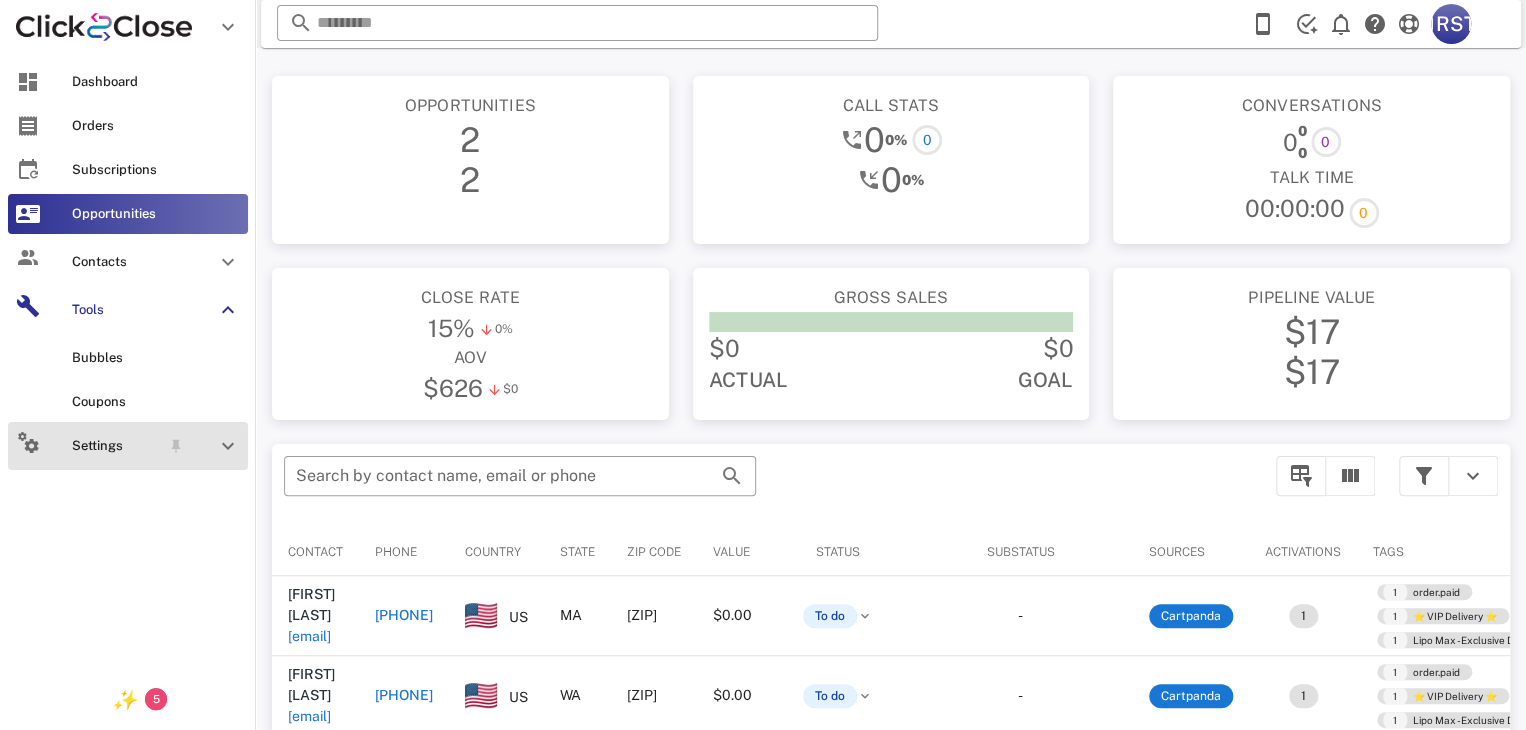click on "Settings" at bounding box center (116, 446) 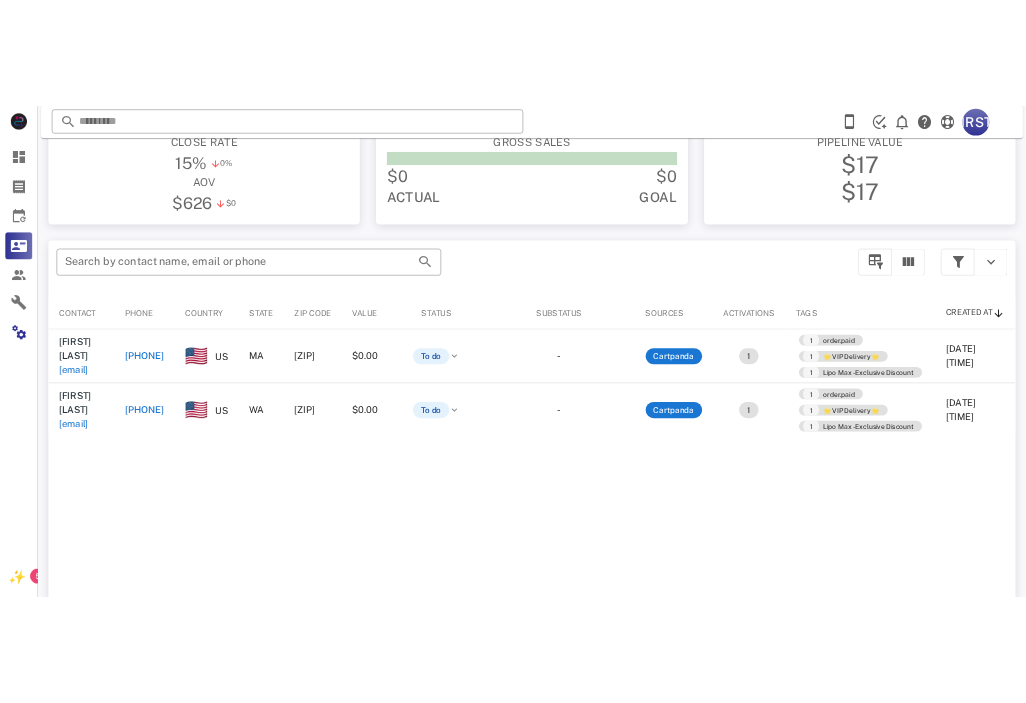 scroll, scrollTop: 0, scrollLeft: 0, axis: both 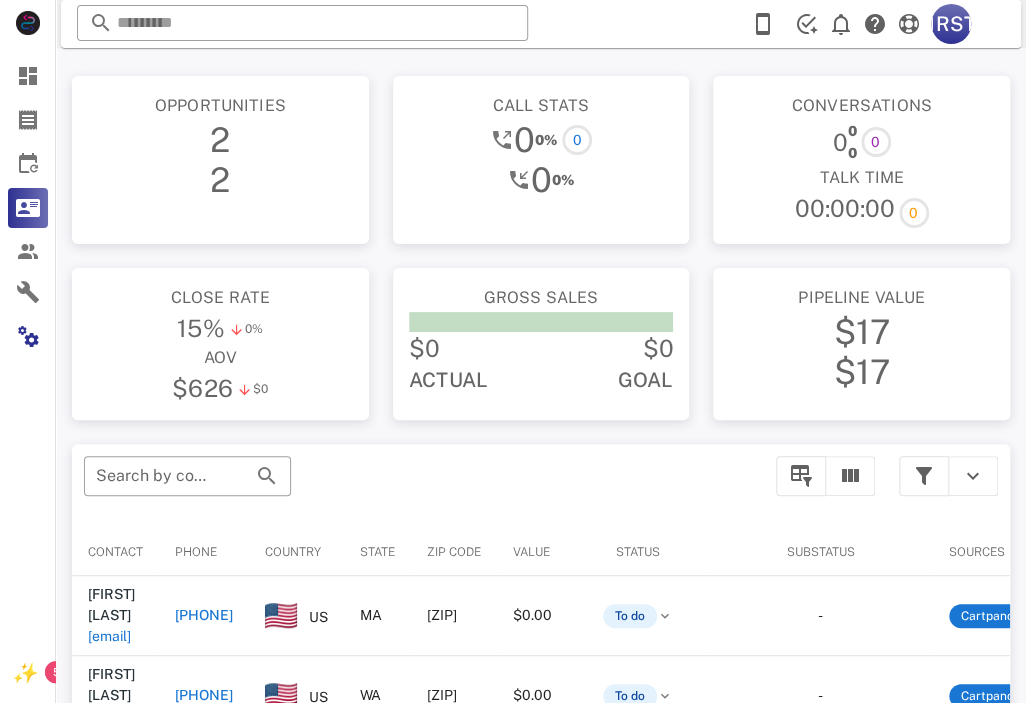 click on "​ K. Reload browser Accept" at bounding box center (541, 24) 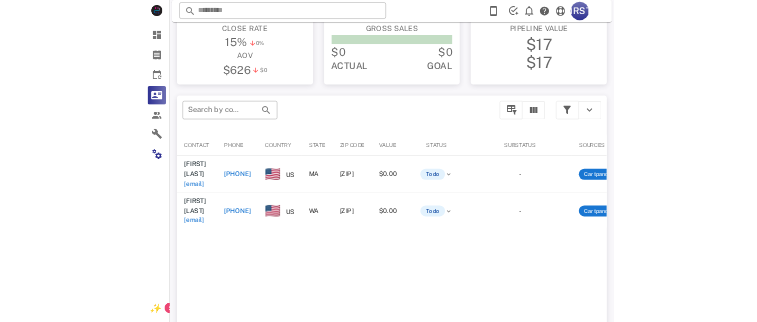 scroll, scrollTop: 300, scrollLeft: 0, axis: vertical 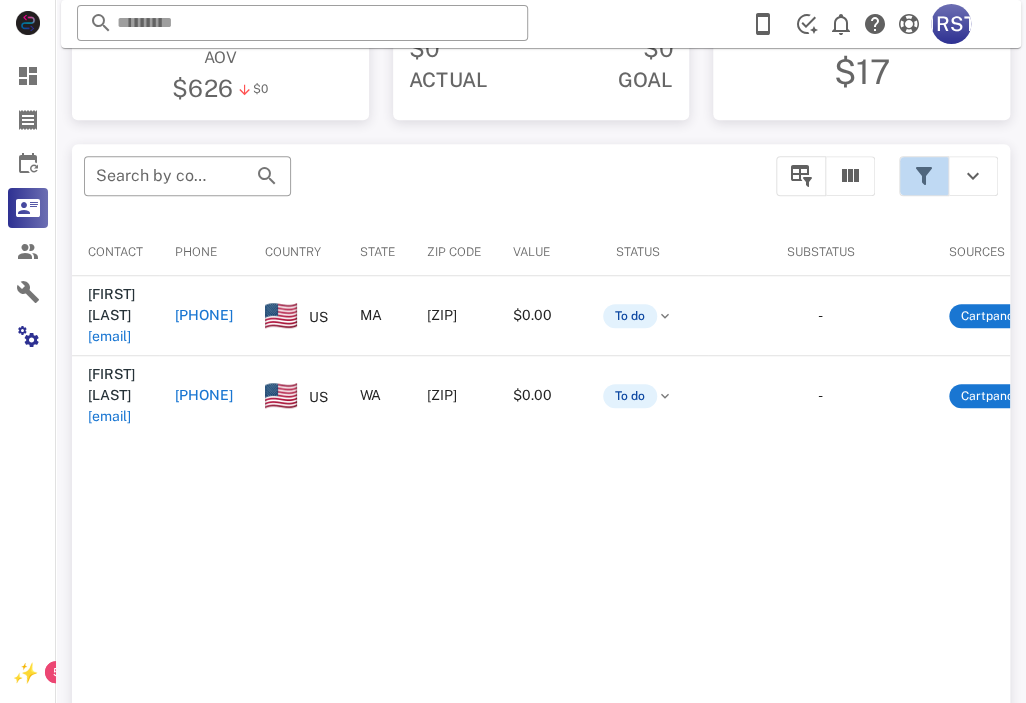 click at bounding box center (924, 176) 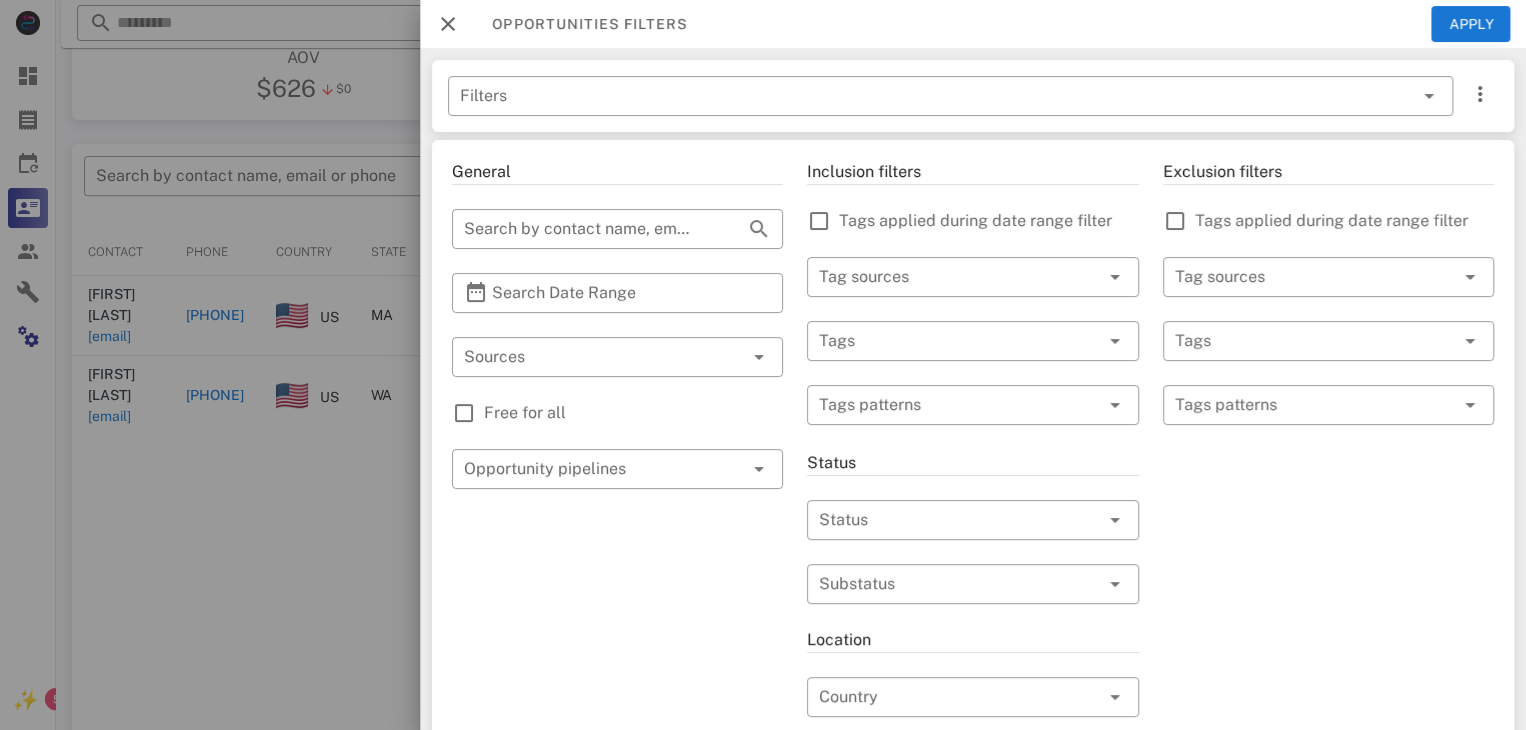 click at bounding box center (763, 365) 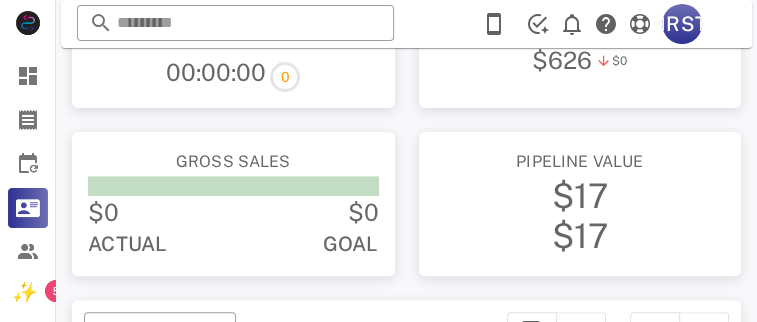 click on "Opportunities 2 2 Call stats 0 0%  0  0 0% Conversations 0  0  0   0  Talk Time 00:00:00  0  Close rate 15%  0%  aov $626  $0  Gross sales $0 $0 Actual Goal Pipeline value $17 $17 ​ Search by contact name, email or phone Contact Phone Country State Zip code Value Status Substatus Sources Activations Tags Created at Karen Beniers  beniers48@gmail.com   +17818789416   US MA 02370  $0.00   To do  -  Cartpanda  1 1  order.paid  1  ⭐ VIP Delivery ⭐  1  Lipo Max - Exclusive Discount   08/07/2025 15:16  Tracy Mukensnabl  semuk@msn.com   +13607985100   US WA 98642  $0.00   To do  -  Cartpanda  1 1  order.paid  1  ⭐ VIP Delivery ⭐  1  Lipo Max - Exclusive Discount   08/07/2025 14:59  Rows per page: 15  1-2 of 2" at bounding box center (406, 153) 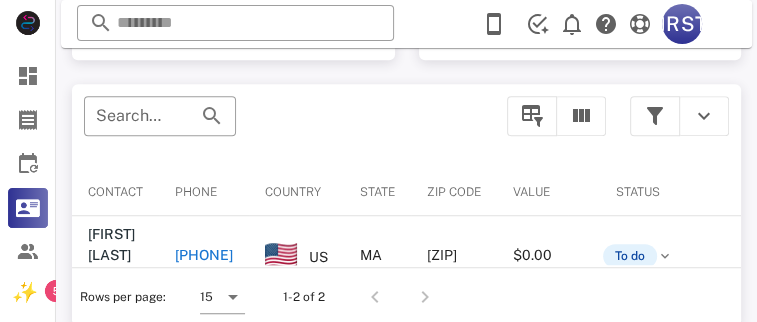 scroll, scrollTop: 536, scrollLeft: 0, axis: vertical 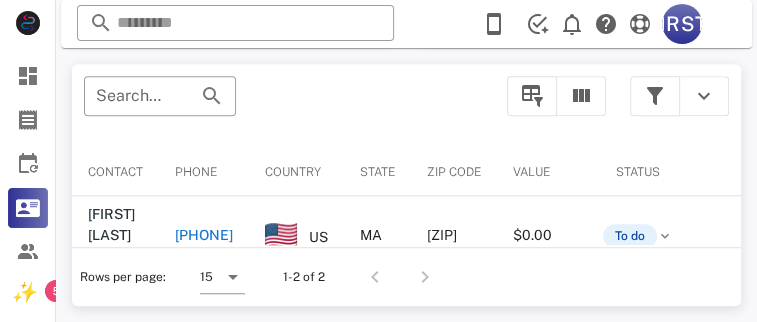 click at bounding box center [655, 96] 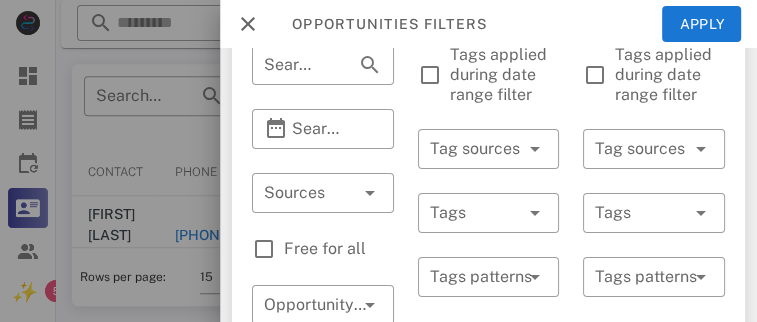 scroll, scrollTop: 200, scrollLeft: 0, axis: vertical 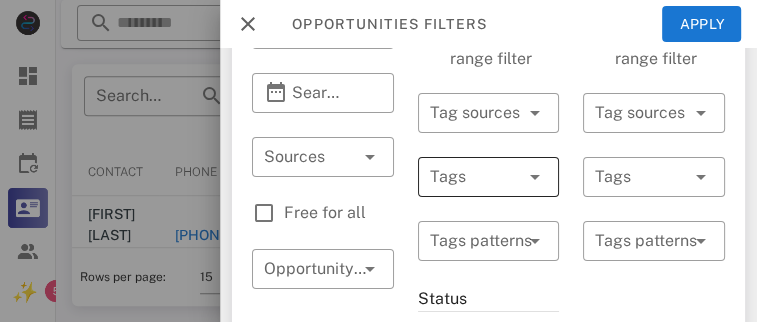 click at bounding box center (461, 177) 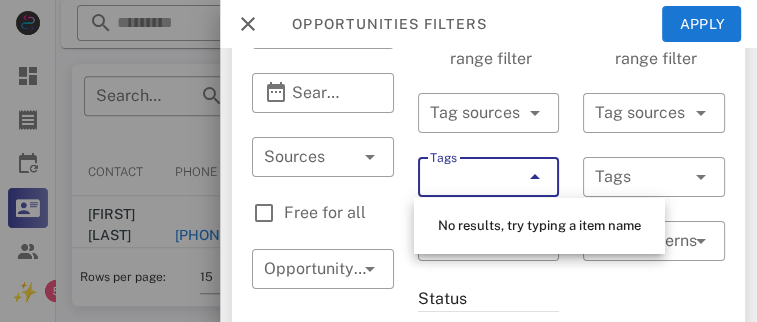 click on "Tags" at bounding box center [462, 177] 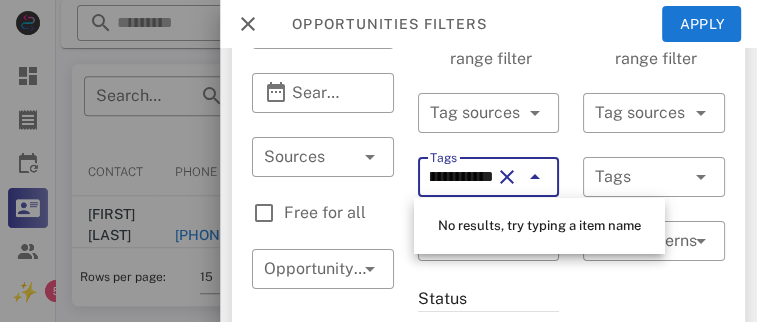 scroll, scrollTop: 0, scrollLeft: 176, axis: horizontal 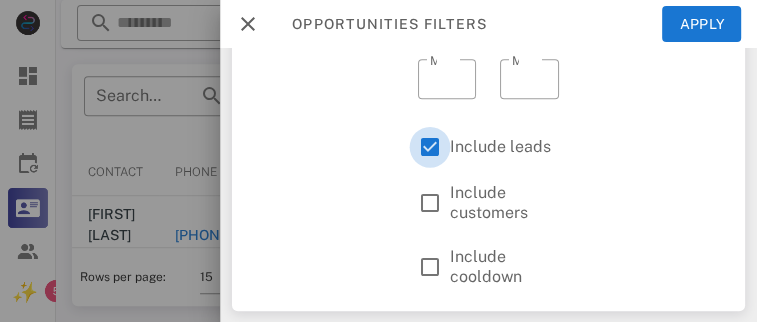 click at bounding box center (430, 147) 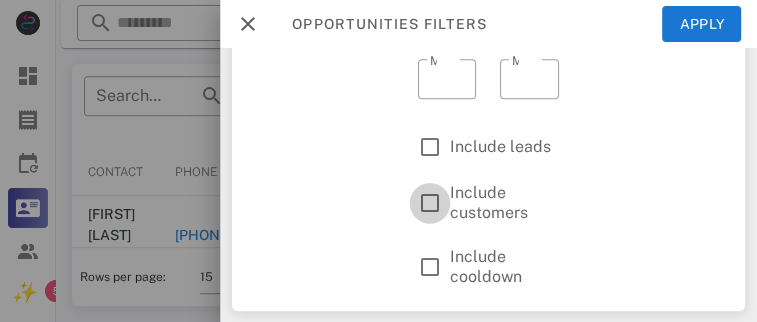 click at bounding box center [430, 203] 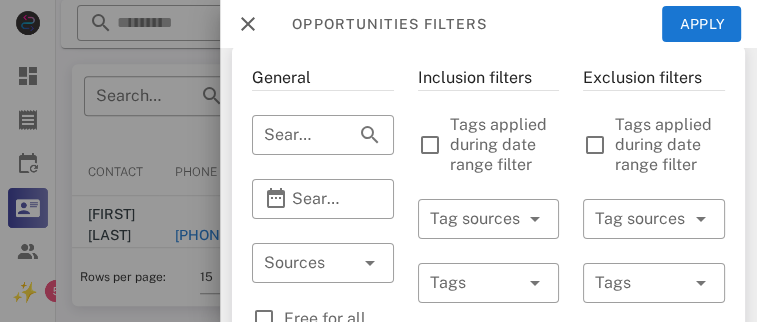 scroll, scrollTop: 128, scrollLeft: 0, axis: vertical 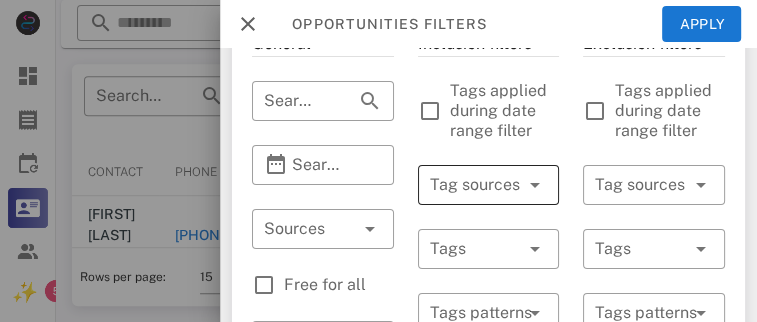 click at bounding box center (461, 185) 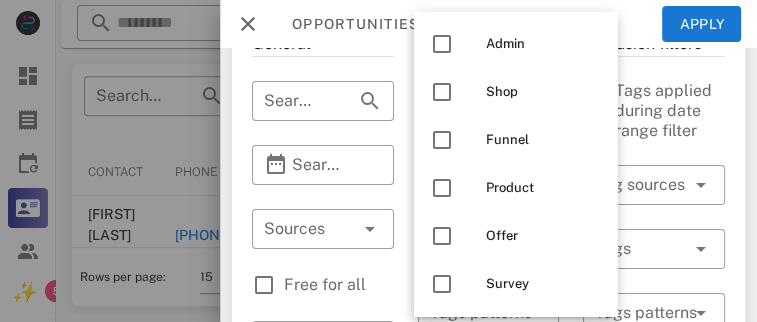 click on "Exclusion filters Tags applied during date range filter ​ Tag sources ​ Tags ​ Tags patterns" at bounding box center [654, 615] 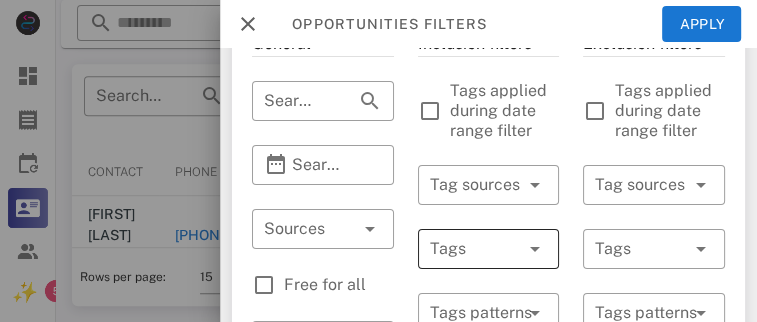 click on "Tags" at bounding box center [489, 249] 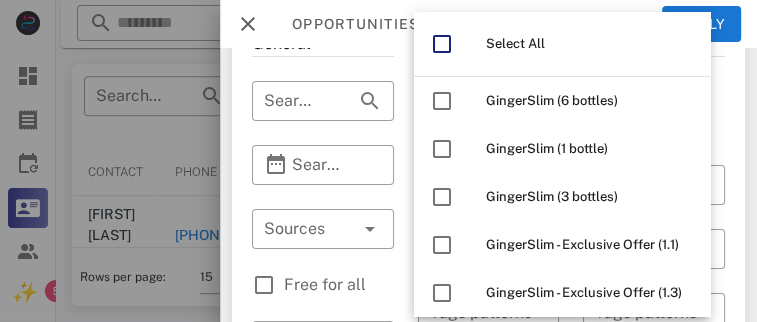 scroll, scrollTop: 0, scrollLeft: 16, axis: horizontal 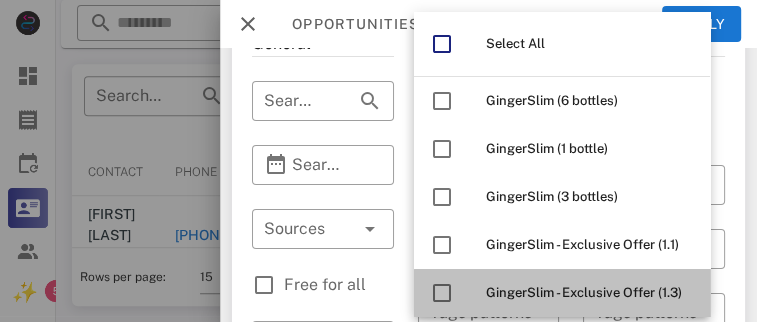 click on "GingerSlim - Exclusive Offer (1.3)" at bounding box center (584, 292) 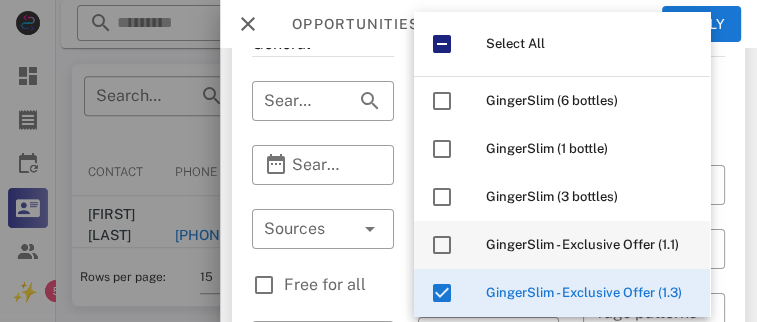 scroll, scrollTop: 100, scrollLeft: 0, axis: vertical 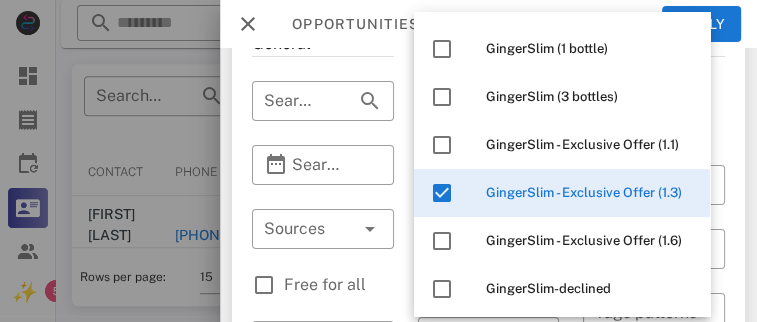 type on "**********" 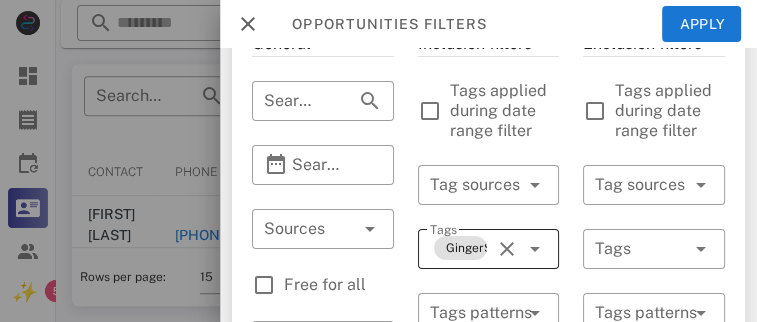 click at bounding box center (535, 249) 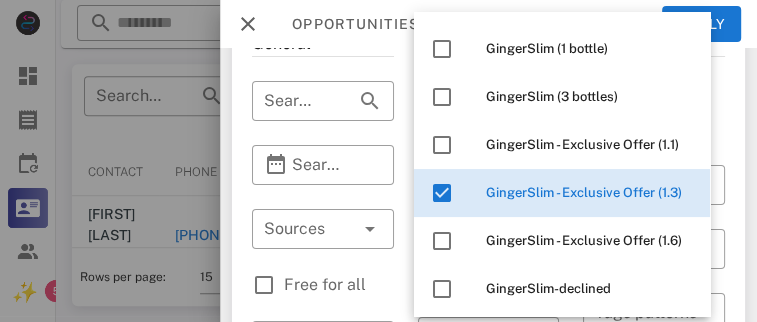 scroll, scrollTop: 208, scrollLeft: 0, axis: vertical 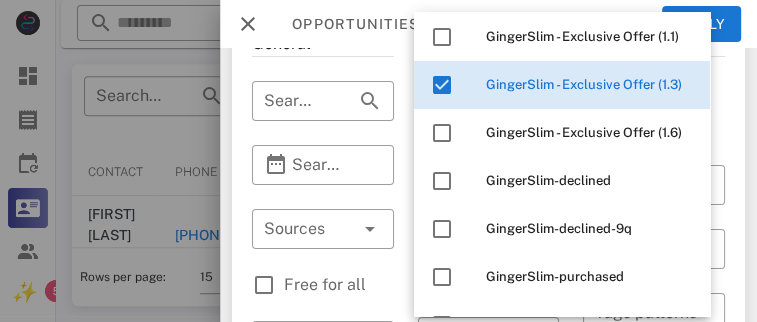 click on "General ​ Search by contact name, email or phone ​ Search Date Range ​ Sources Free for all ​ Opportunity pipelines" at bounding box center [323, 627] 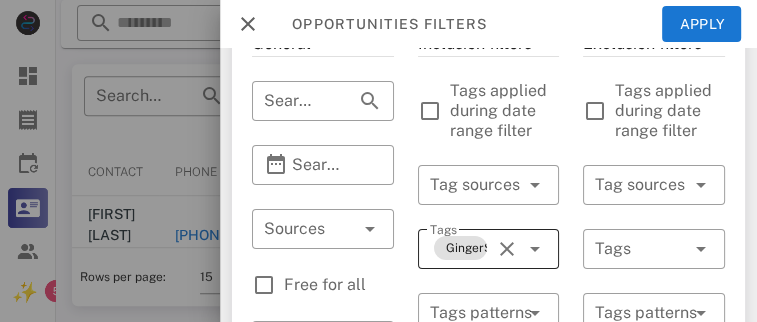 click at bounding box center (535, 249) 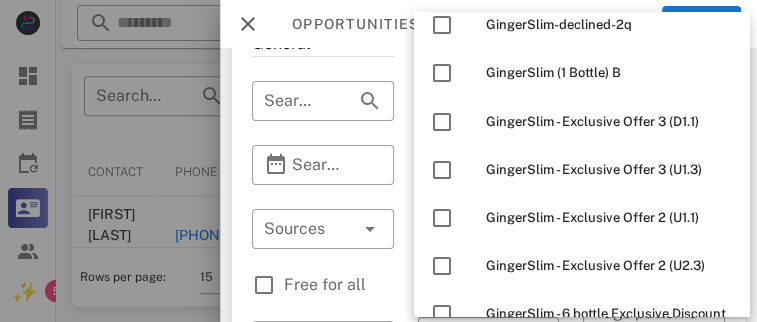 scroll, scrollTop: 2168, scrollLeft: 0, axis: vertical 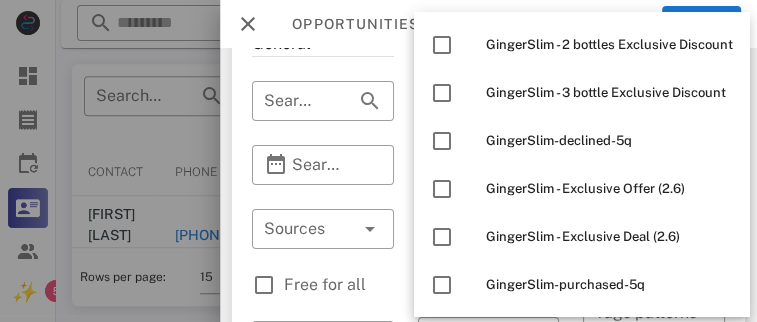 click on "General ​ Search by contact name, email or phone ​ Search Date Range ​ Sources Free for all ​ Opportunity pipelines" at bounding box center [323, 627] 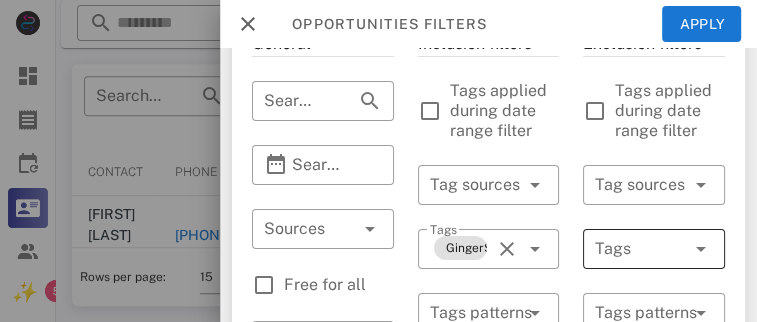 click at bounding box center (626, 249) 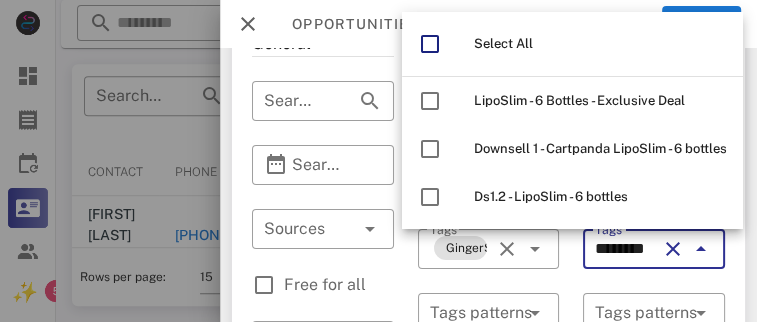 scroll, scrollTop: 0, scrollLeft: 0, axis: both 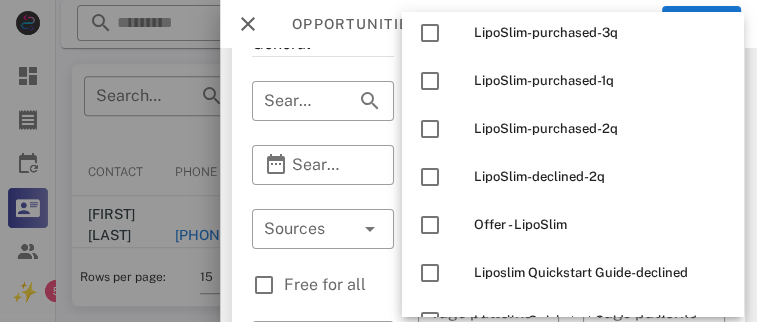 click on "General ​ Search by contact name, email or phone ​ Search Date Range ​ Sources Free for all ​ Opportunity pipelines" at bounding box center [323, 615] 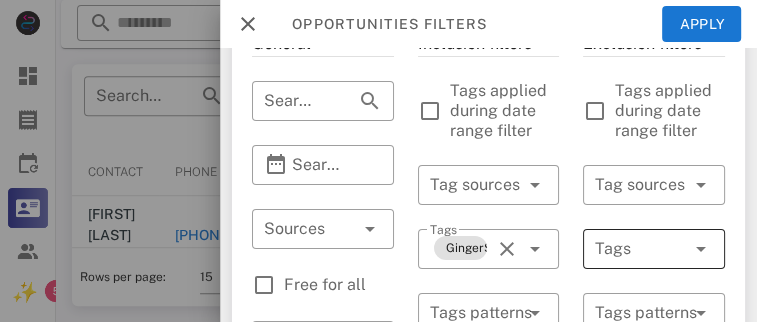 click at bounding box center (626, 249) 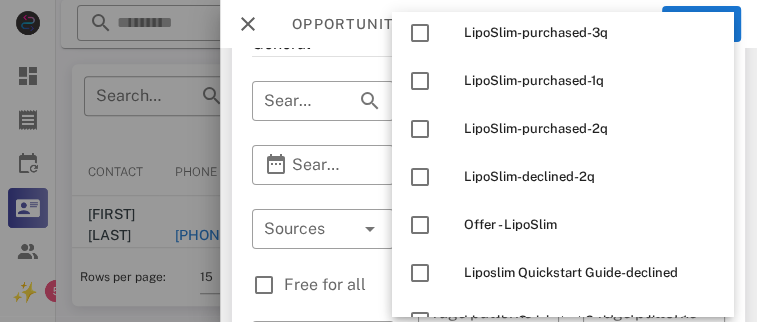 click on "General ​ Search by contact name, email or phone ​ Search Date Range ​ Sources Free for all ​ Opportunity pipelines" at bounding box center (323, 615) 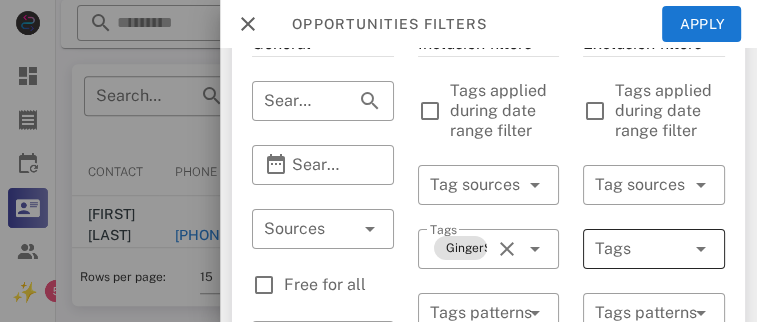 click at bounding box center [626, 249] 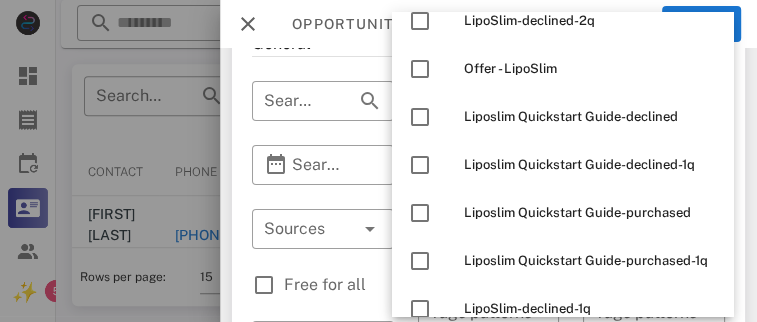 scroll, scrollTop: 636, scrollLeft: 0, axis: vertical 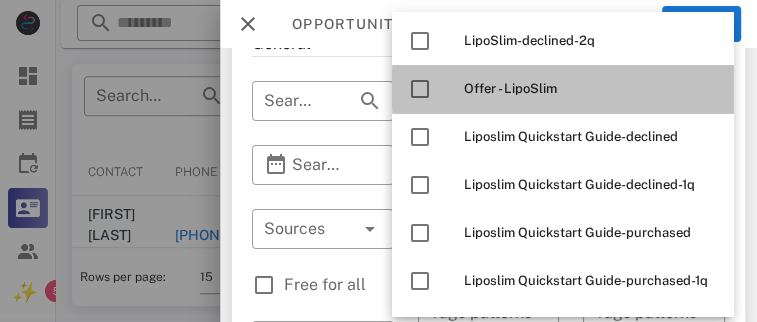 click on "Offer - LipoSlim" at bounding box center [590, 89] 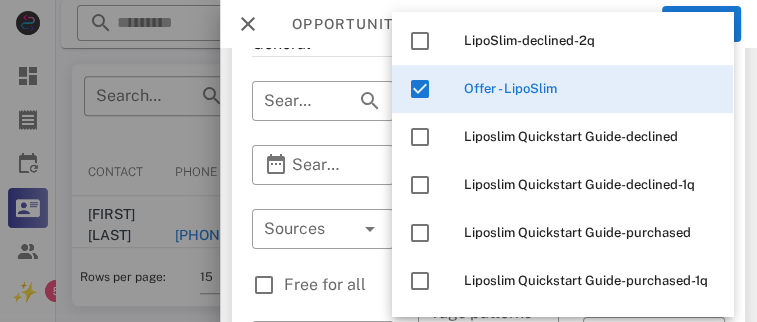 click at bounding box center [378, 161] 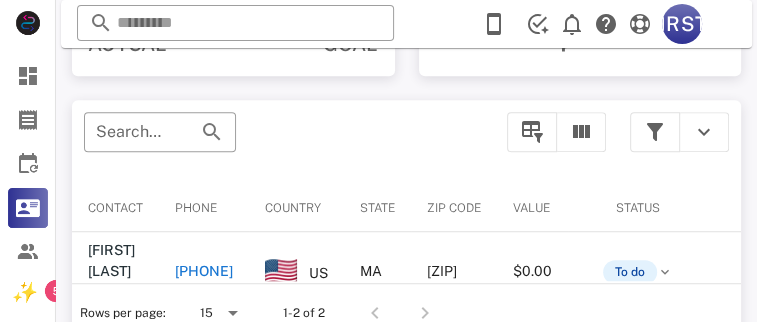 scroll, scrollTop: 536, scrollLeft: 0, axis: vertical 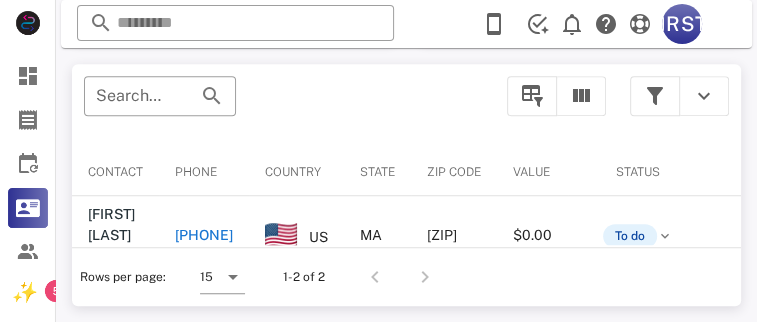 click at bounding box center (655, 96) 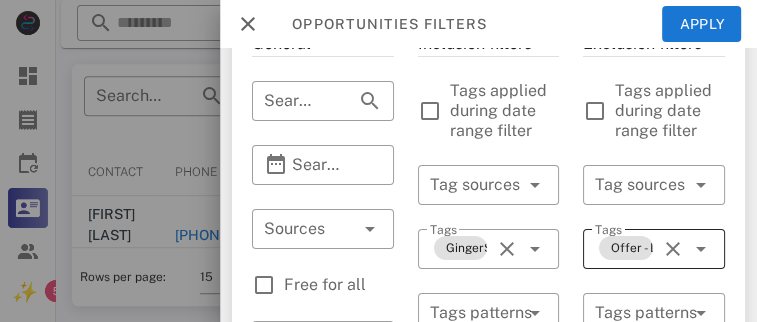 click at bounding box center [673, 249] 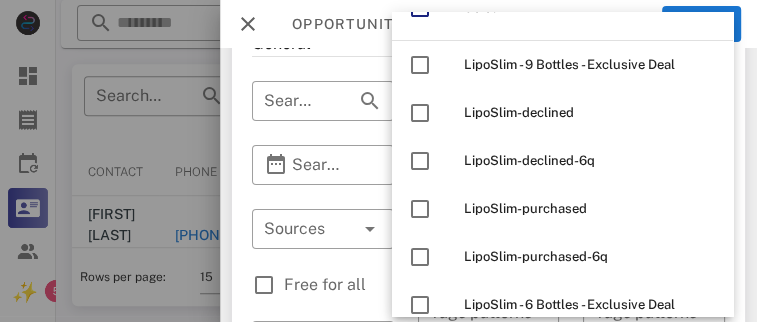 scroll, scrollTop: 0, scrollLeft: 0, axis: both 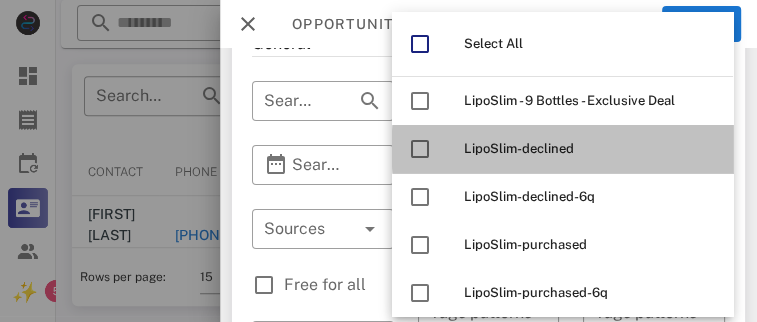 click on "LipoSlim-declined" at bounding box center [590, 149] 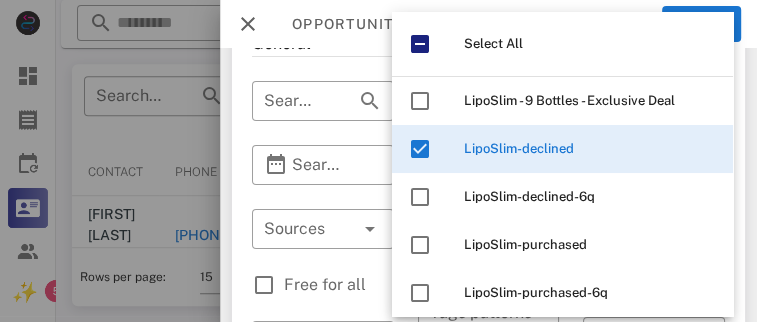 type on "********" 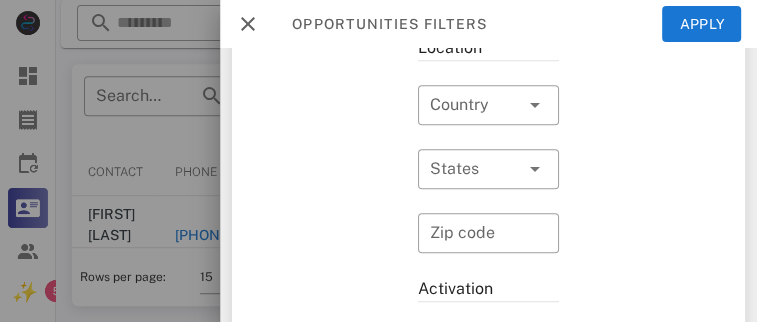 scroll, scrollTop: 428, scrollLeft: 0, axis: vertical 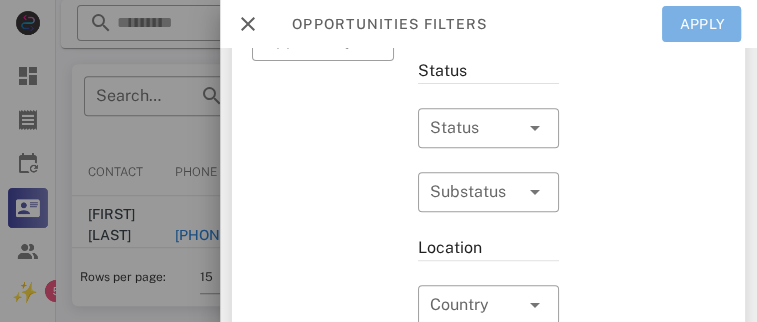 click on "Apply" at bounding box center (702, 24) 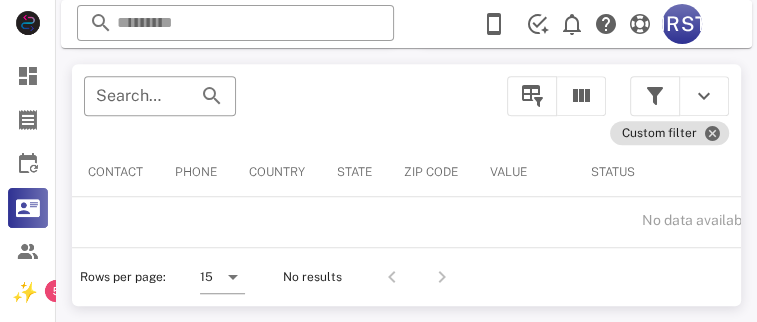 scroll, scrollTop: 536, scrollLeft: 0, axis: vertical 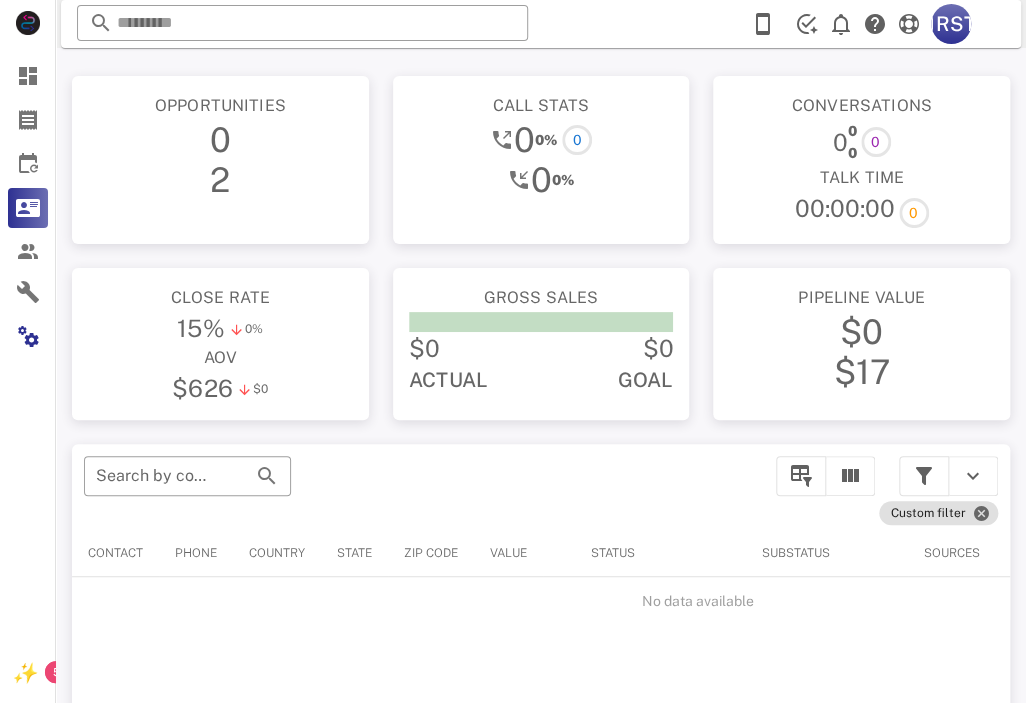 click on "Pipeline value $0 $17" at bounding box center (861, 344) 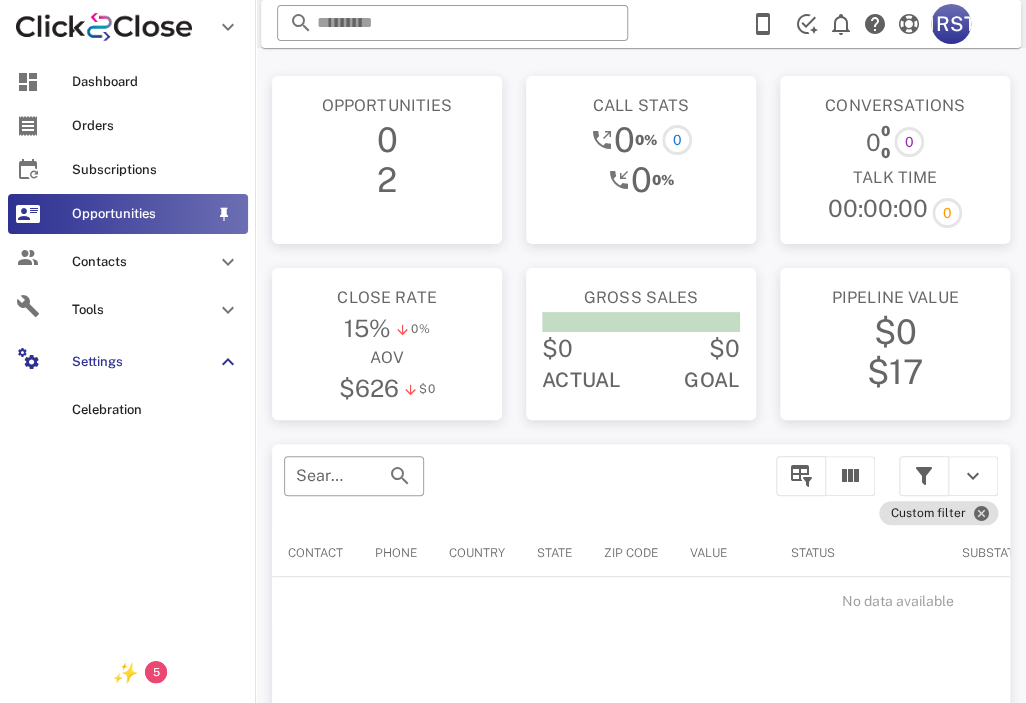click on "Opportunities" at bounding box center (140, 214) 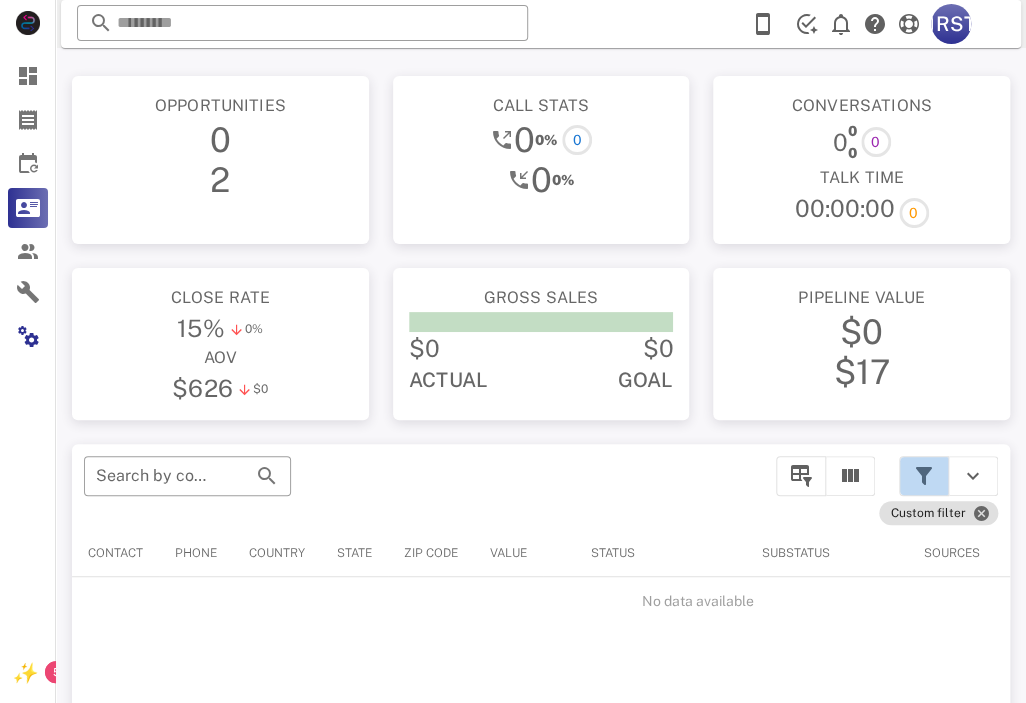 click at bounding box center [924, 476] 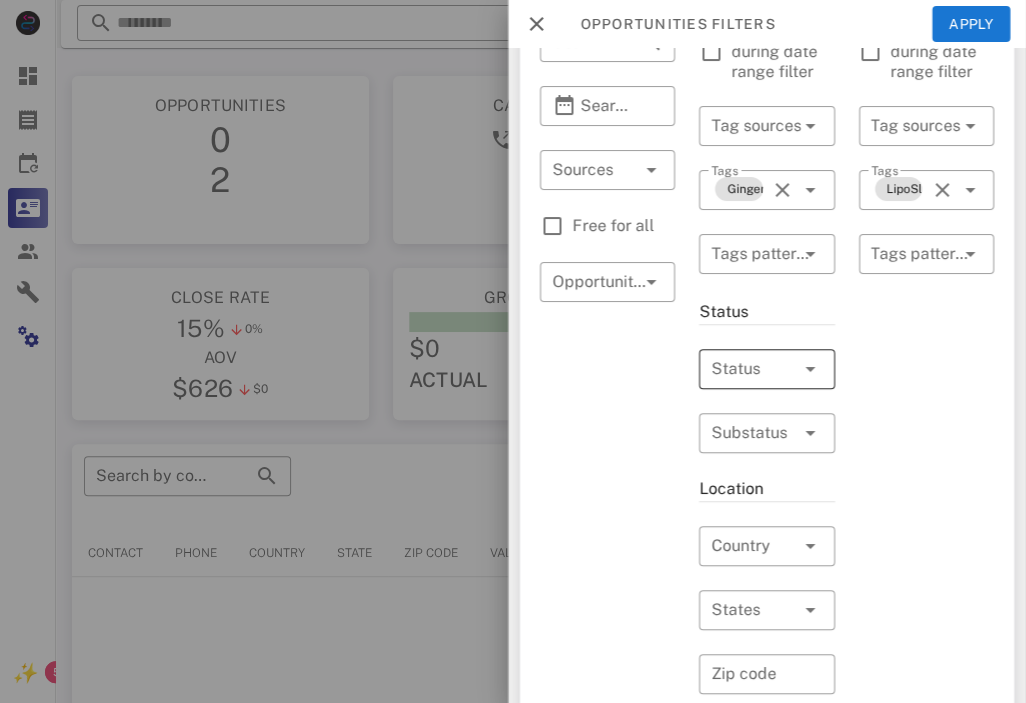 scroll, scrollTop: 200, scrollLeft: 0, axis: vertical 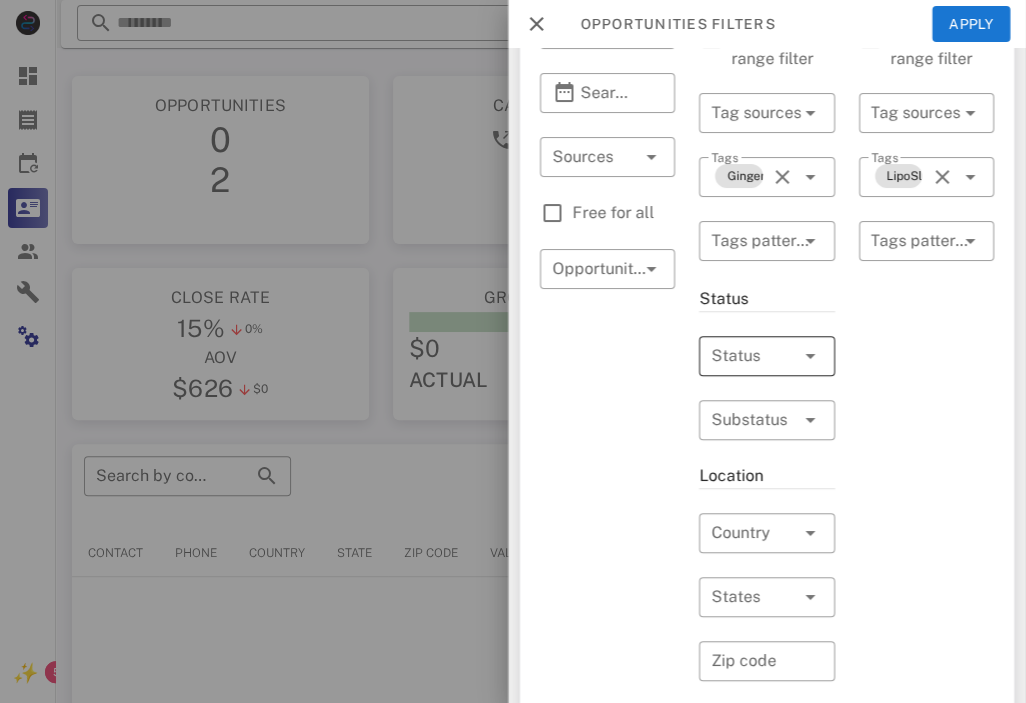 click at bounding box center (781, 356) 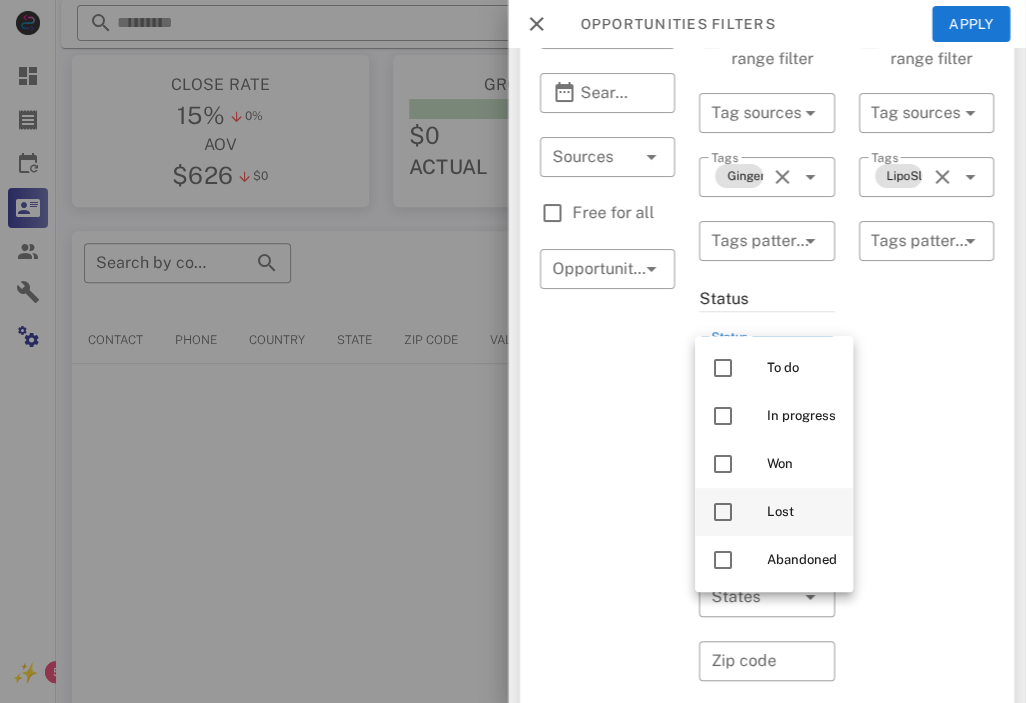 scroll, scrollTop: 100, scrollLeft: 0, axis: vertical 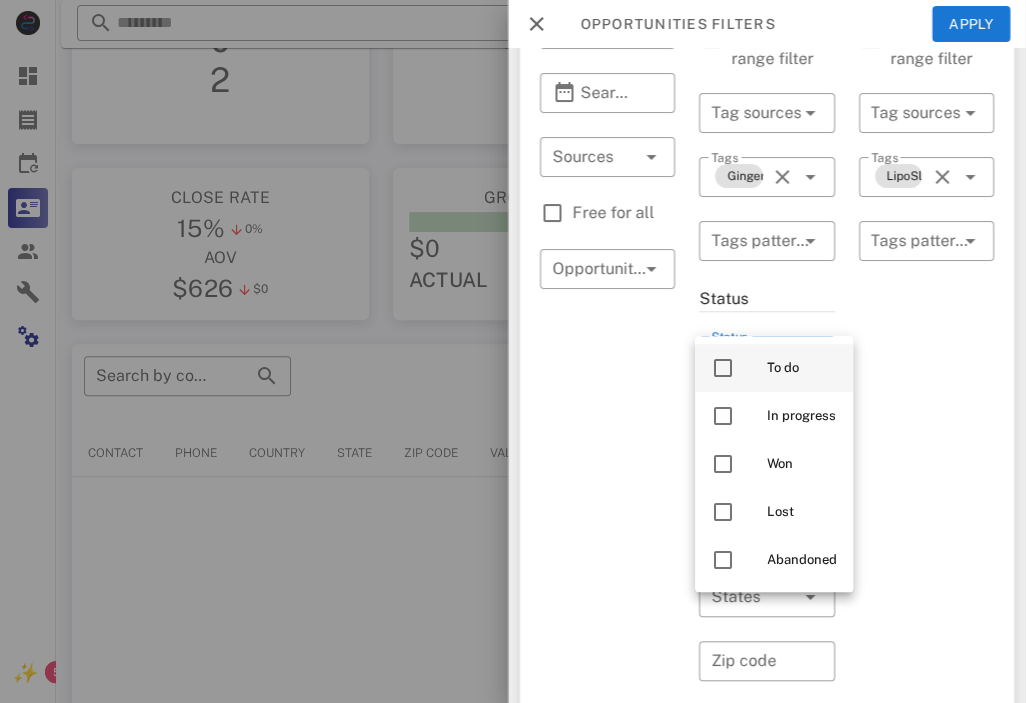 click on "To do" at bounding box center (774, 368) 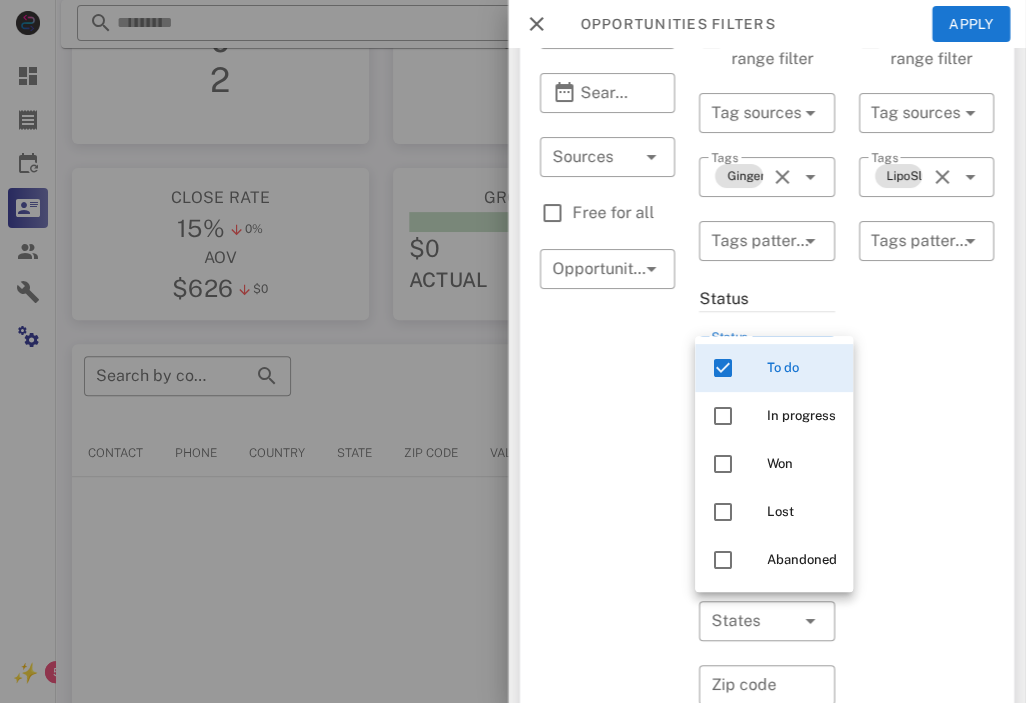 click on "Exclusion filters Tags applied during date range filter ​ Tag sources ​ Tags LipoSlim-declined ​ Tags patterns" at bounding box center [926, 555] 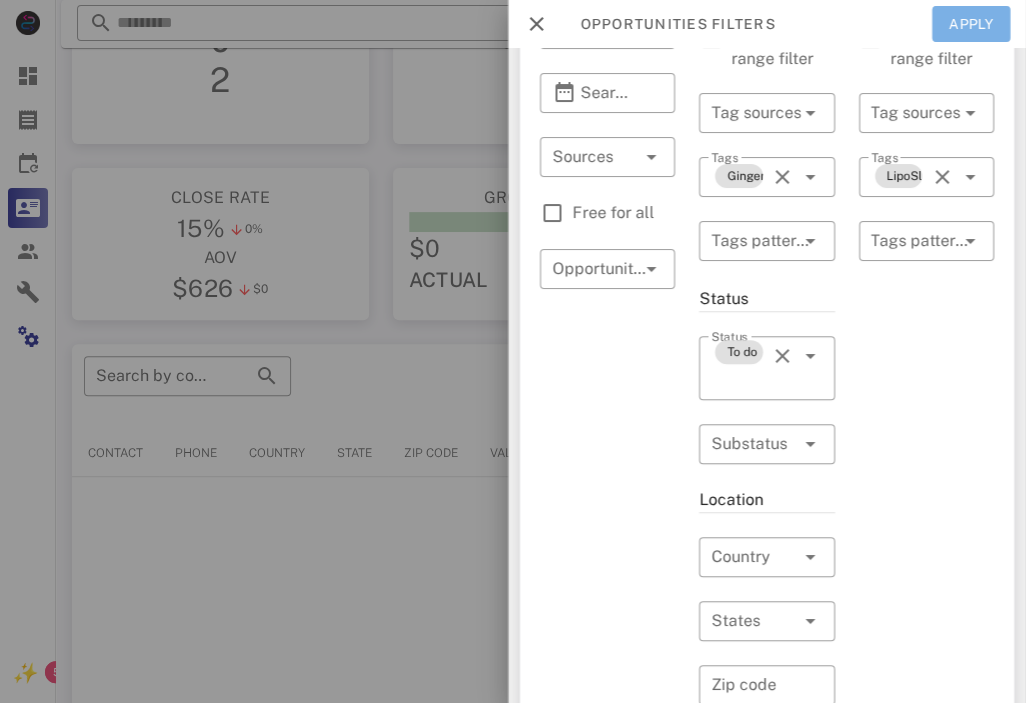 click on "Apply" at bounding box center [971, 24] 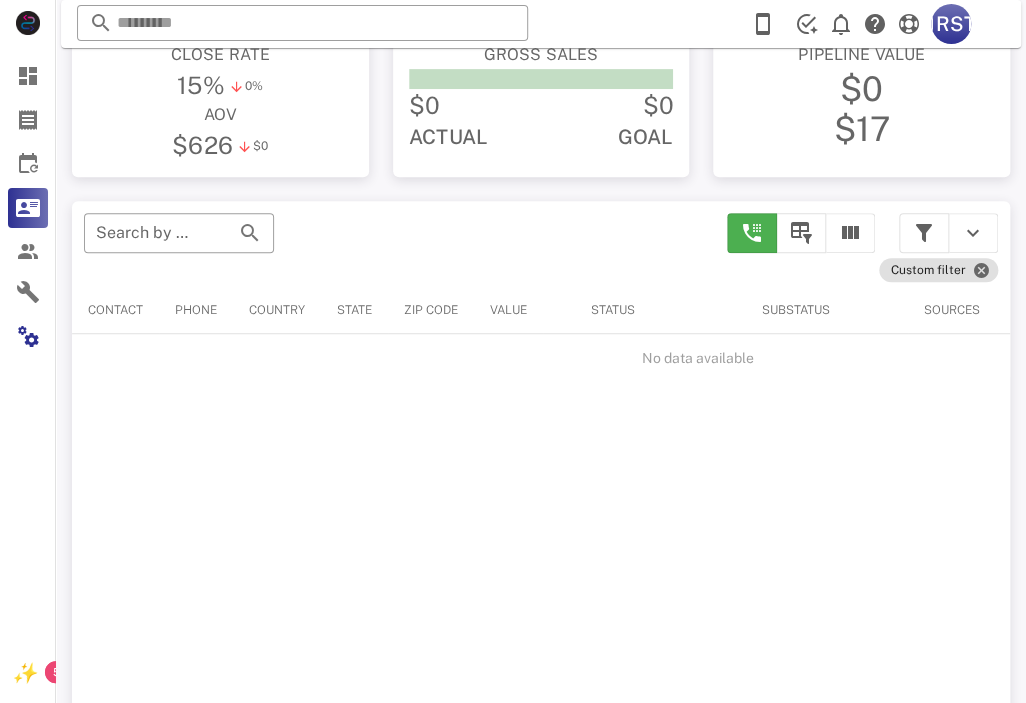 scroll, scrollTop: 0, scrollLeft: 0, axis: both 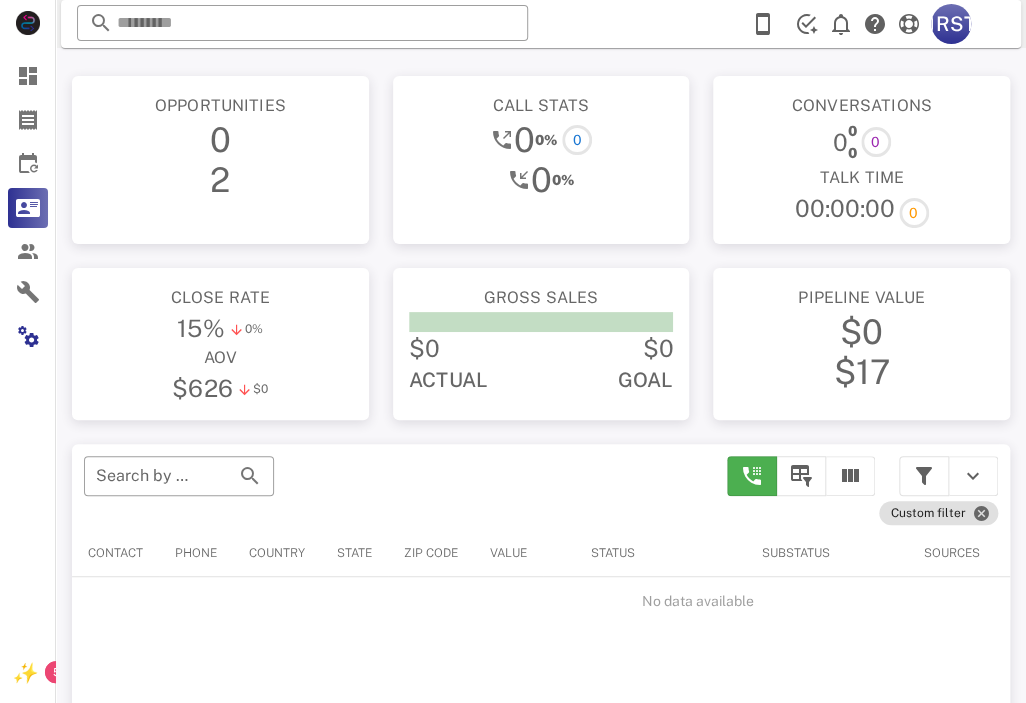 click on "Opportunities 0 2 Call stats 0 0%  0  0 0% Conversations 0  0  0   0  Talk Time 00:00:00  0  Close rate 15%  0%  aov $626  $0  Gross sales $0 $0 Actual Goal Pipeline value $0 $17 ​ Search by contact name, email or phone Custom filter Contact Phone Country State Zip code Value Status Substatus Sources Activations Tags Created at No data available Rows per page: 15  No results" at bounding box center (541, 565) 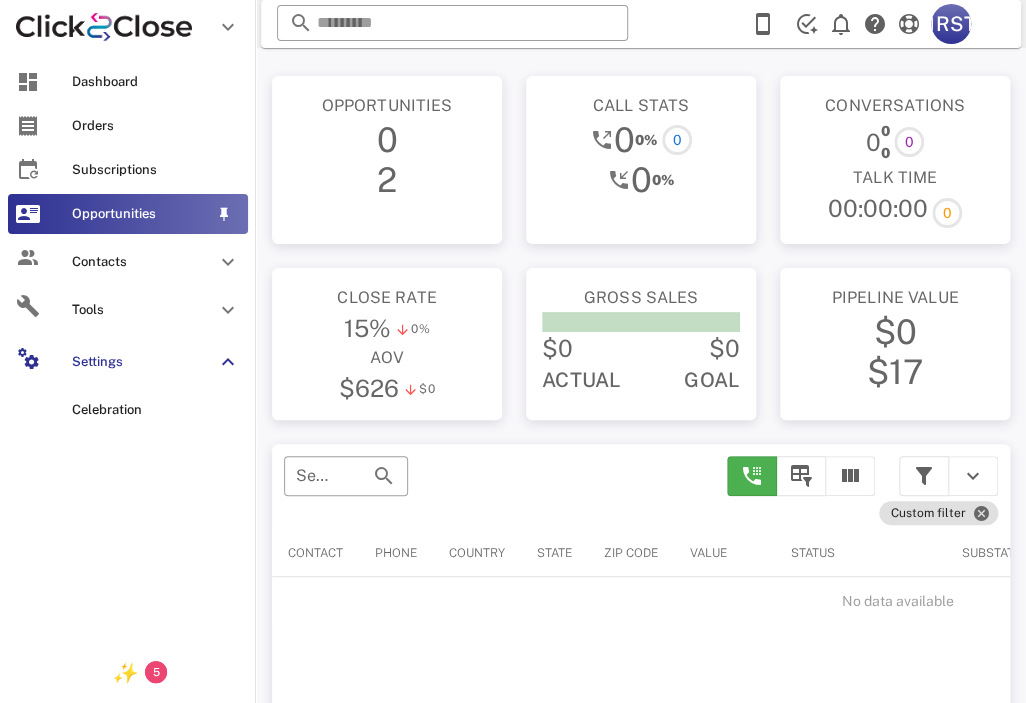 click on "Opportunities" at bounding box center (140, 214) 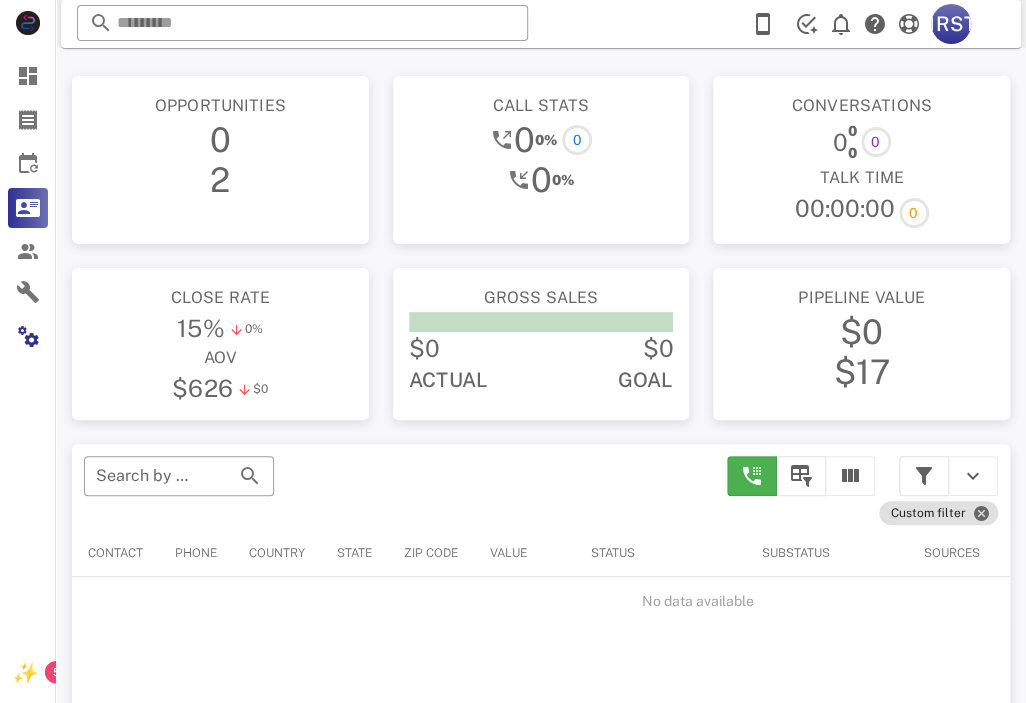click on "2" at bounding box center [220, 180] 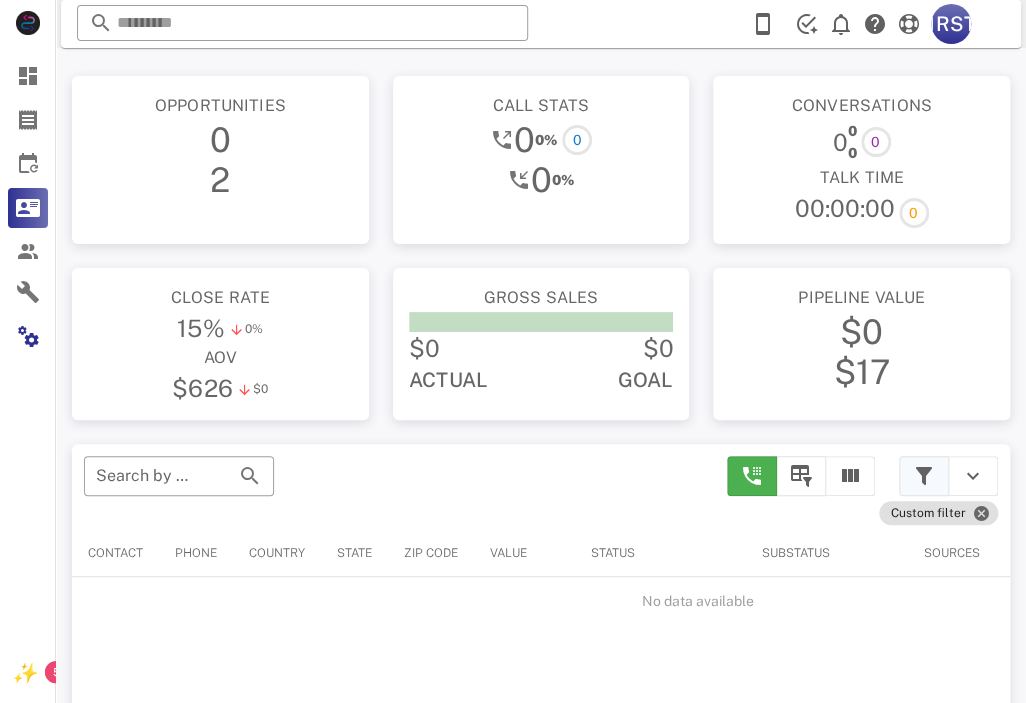 click at bounding box center (924, 476) 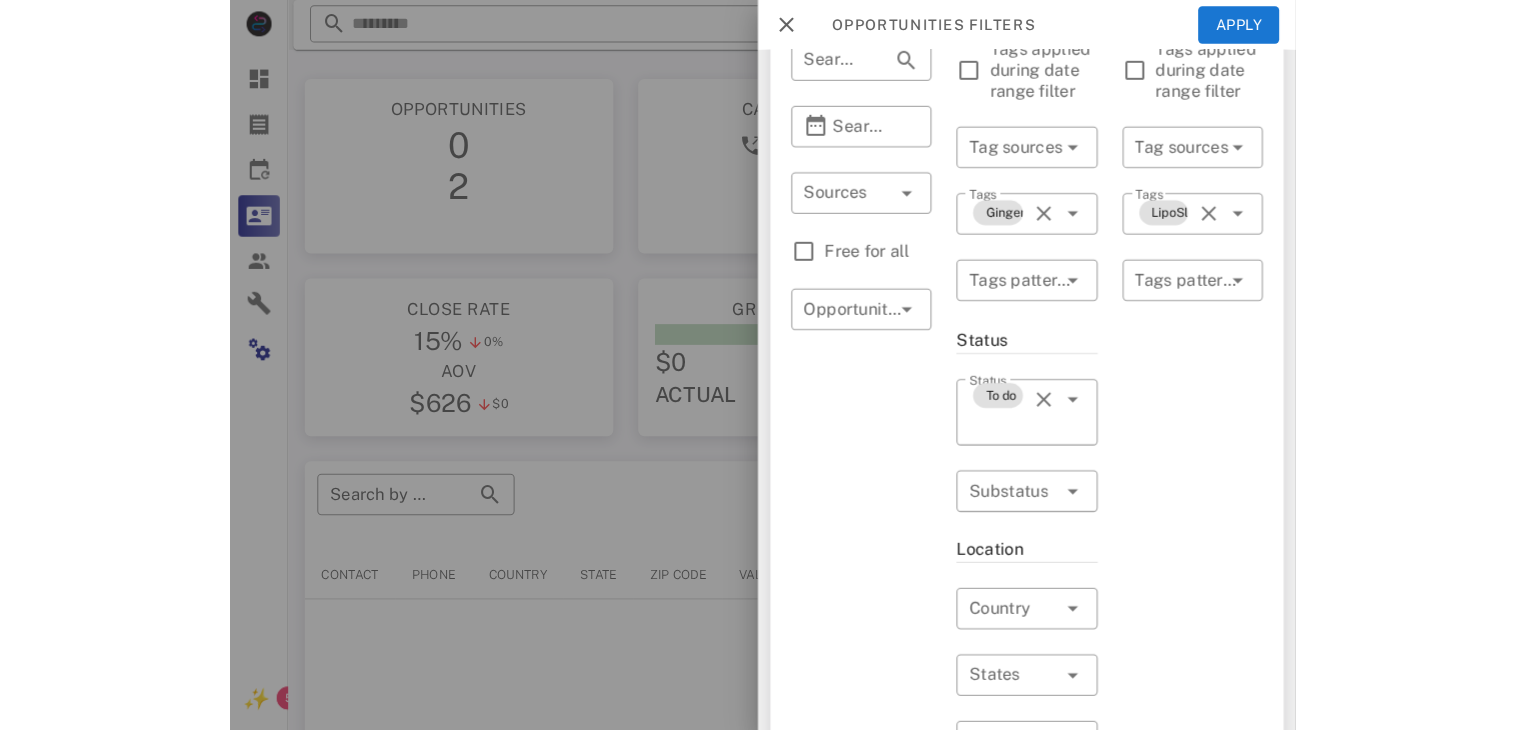 scroll, scrollTop: 0, scrollLeft: 0, axis: both 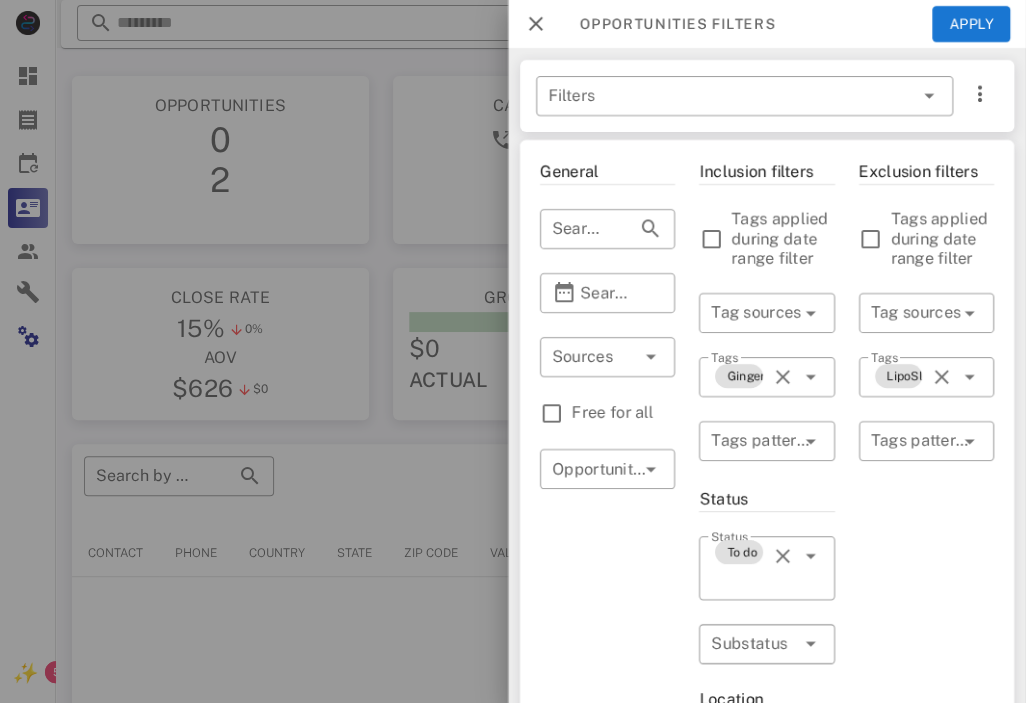 click on "Opportunities filters Apply" at bounding box center (767, 24) 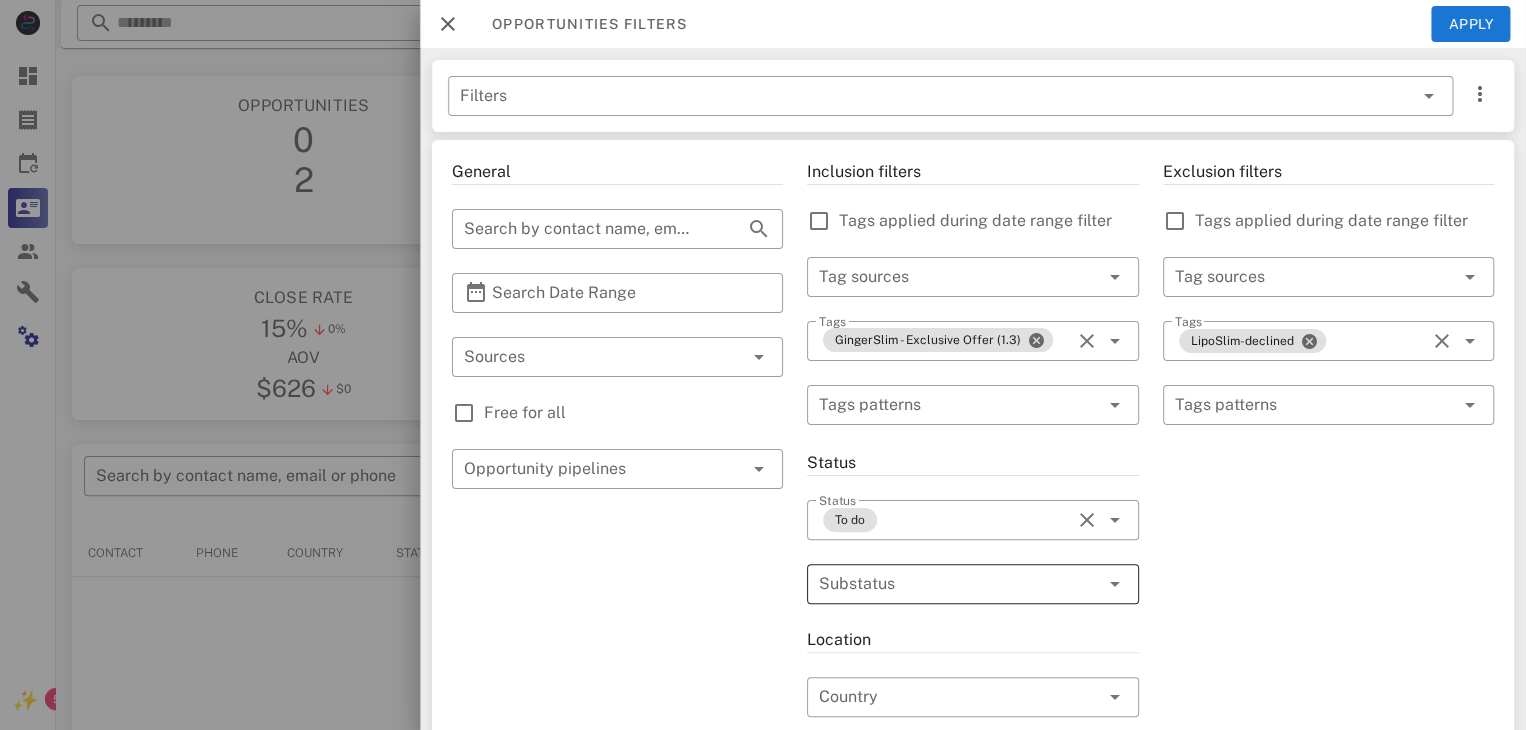 click at bounding box center (944, 584) 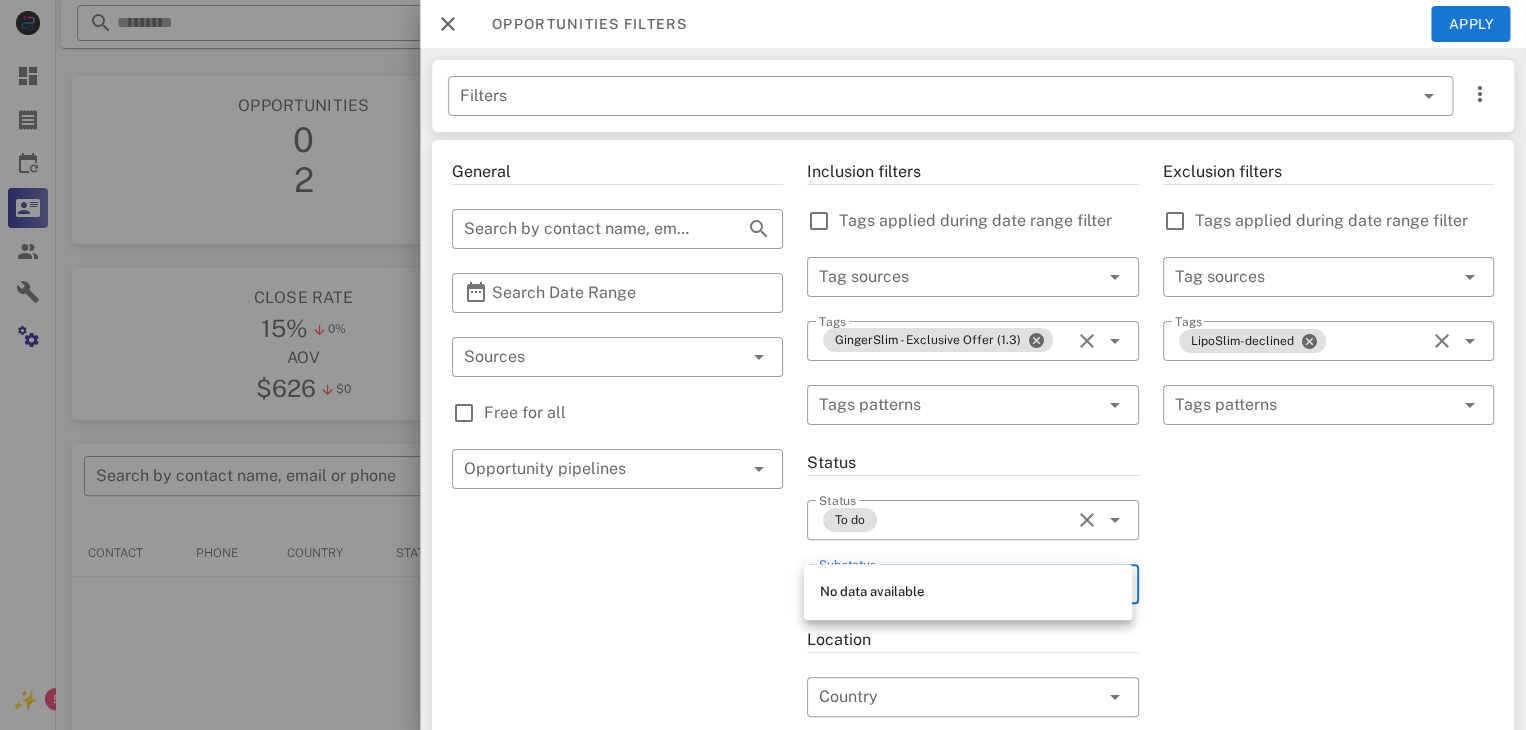 click on "No data available" at bounding box center (968, 592) 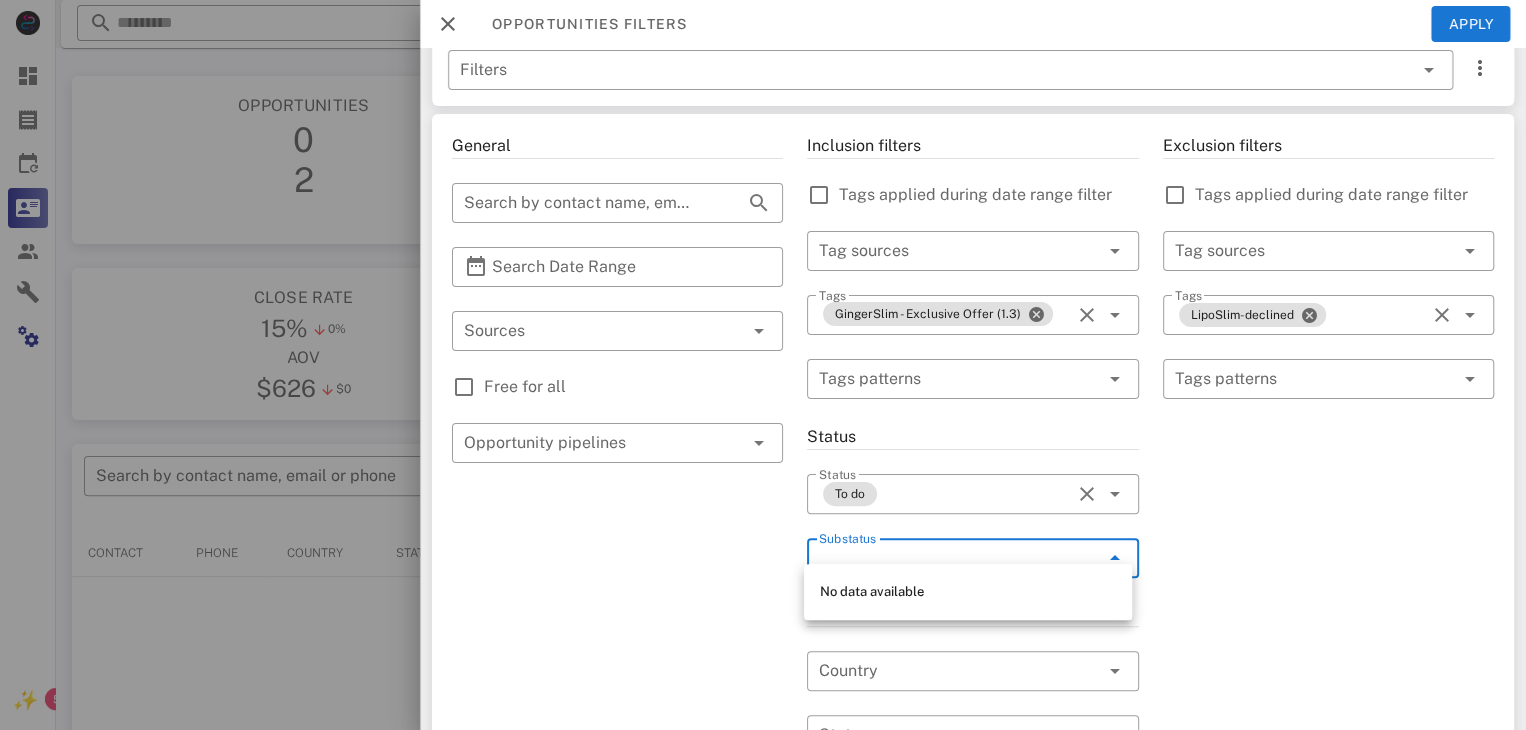 scroll, scrollTop: 0, scrollLeft: 0, axis: both 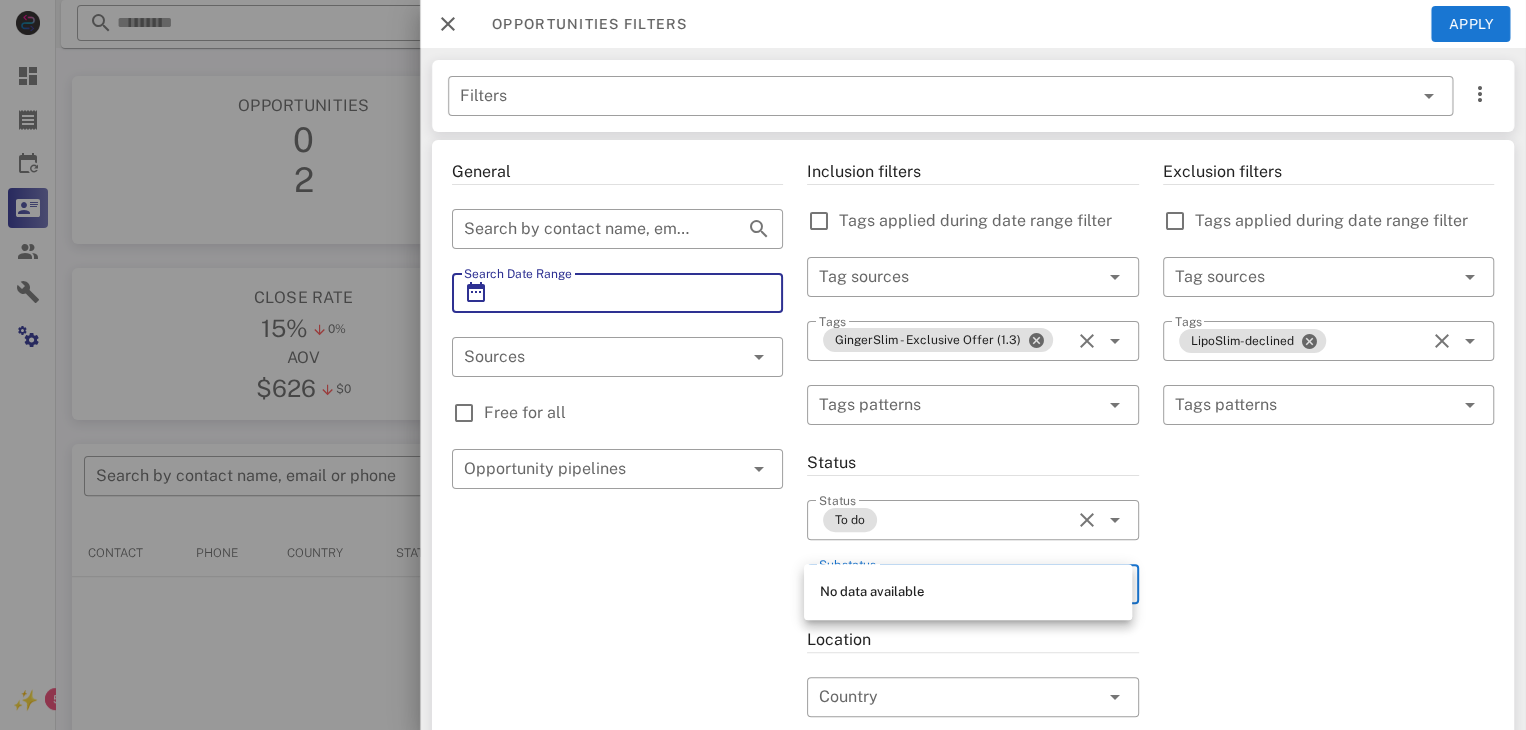 click on "Search Date Range" at bounding box center [617, 293] 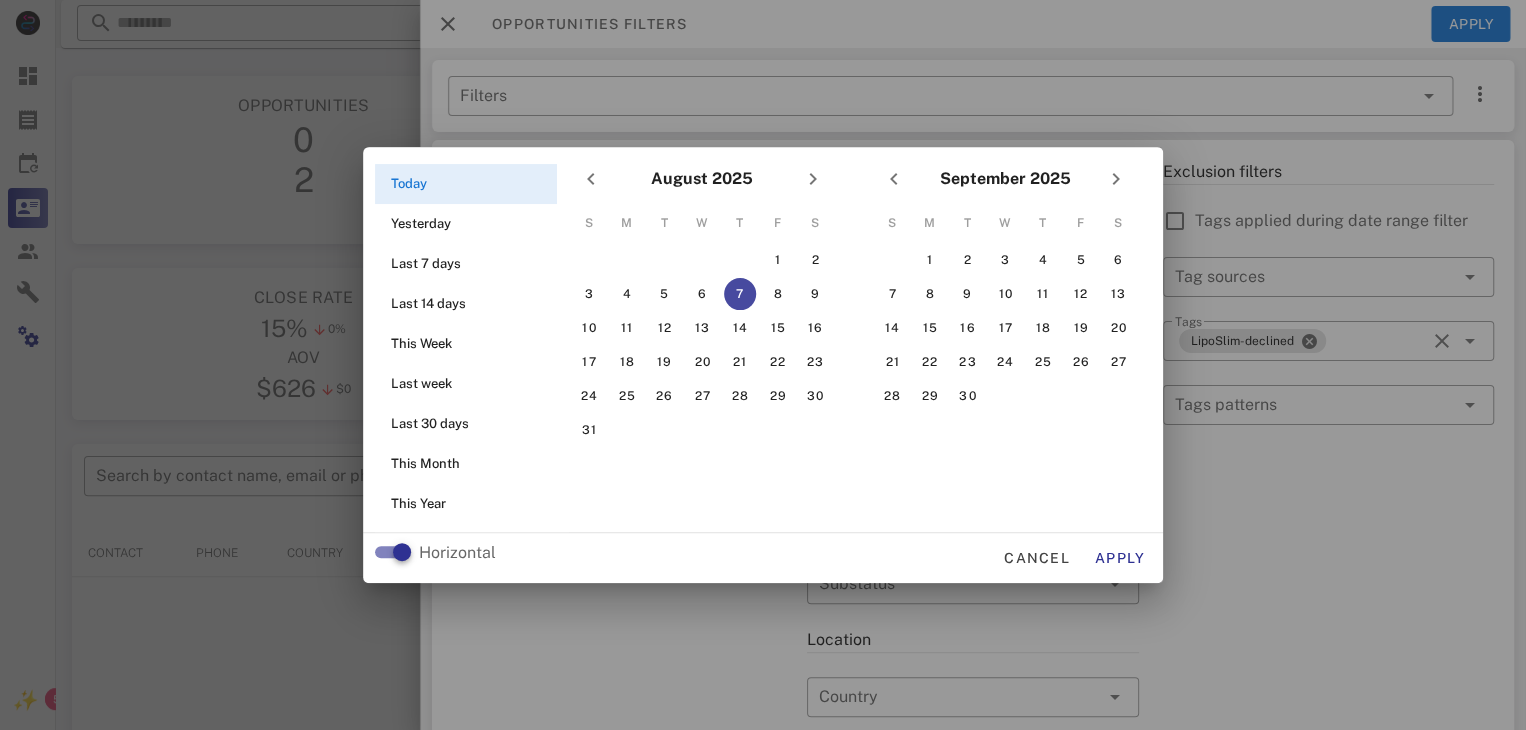 click at bounding box center [763, 365] 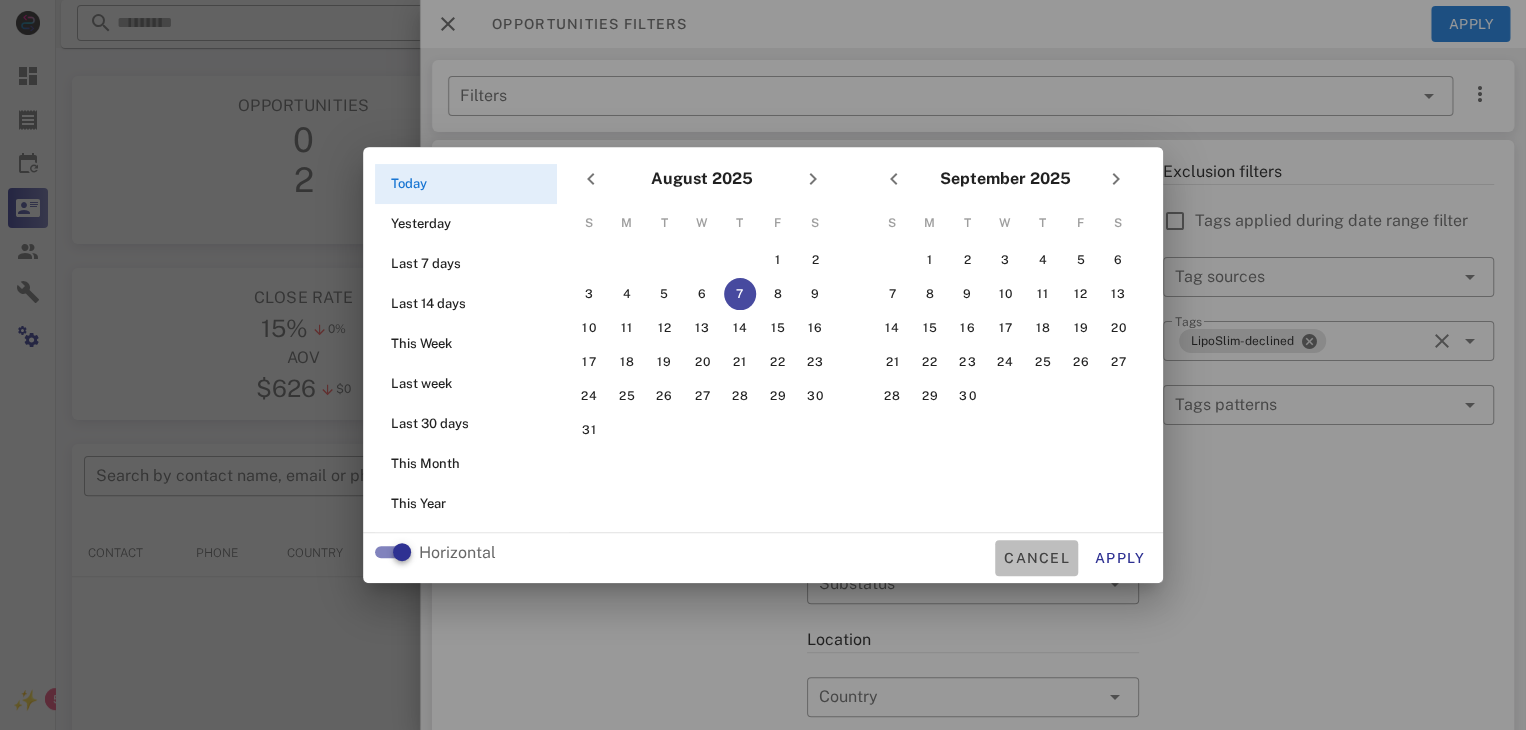 click on "Cancel" at bounding box center [1036, 558] 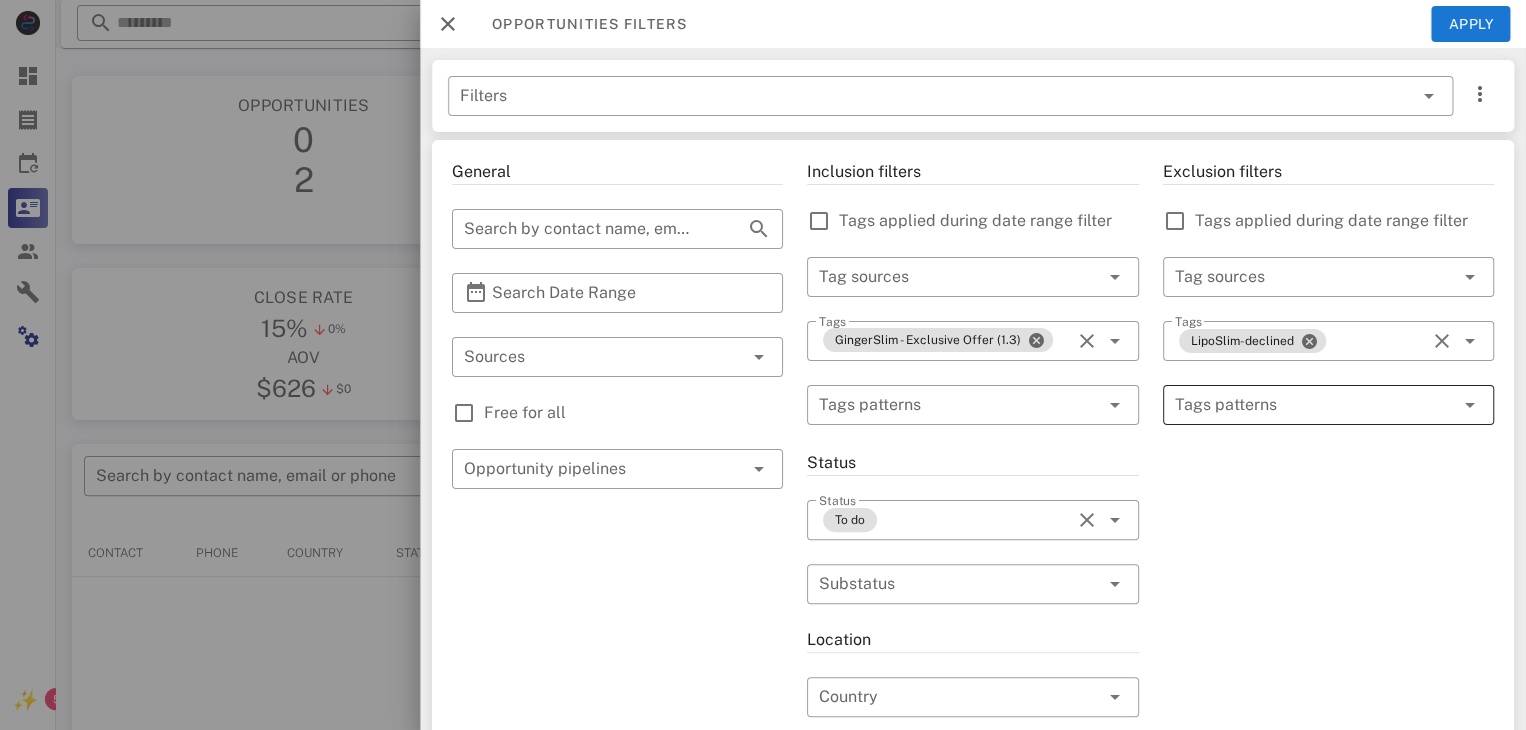click at bounding box center [1314, 405] 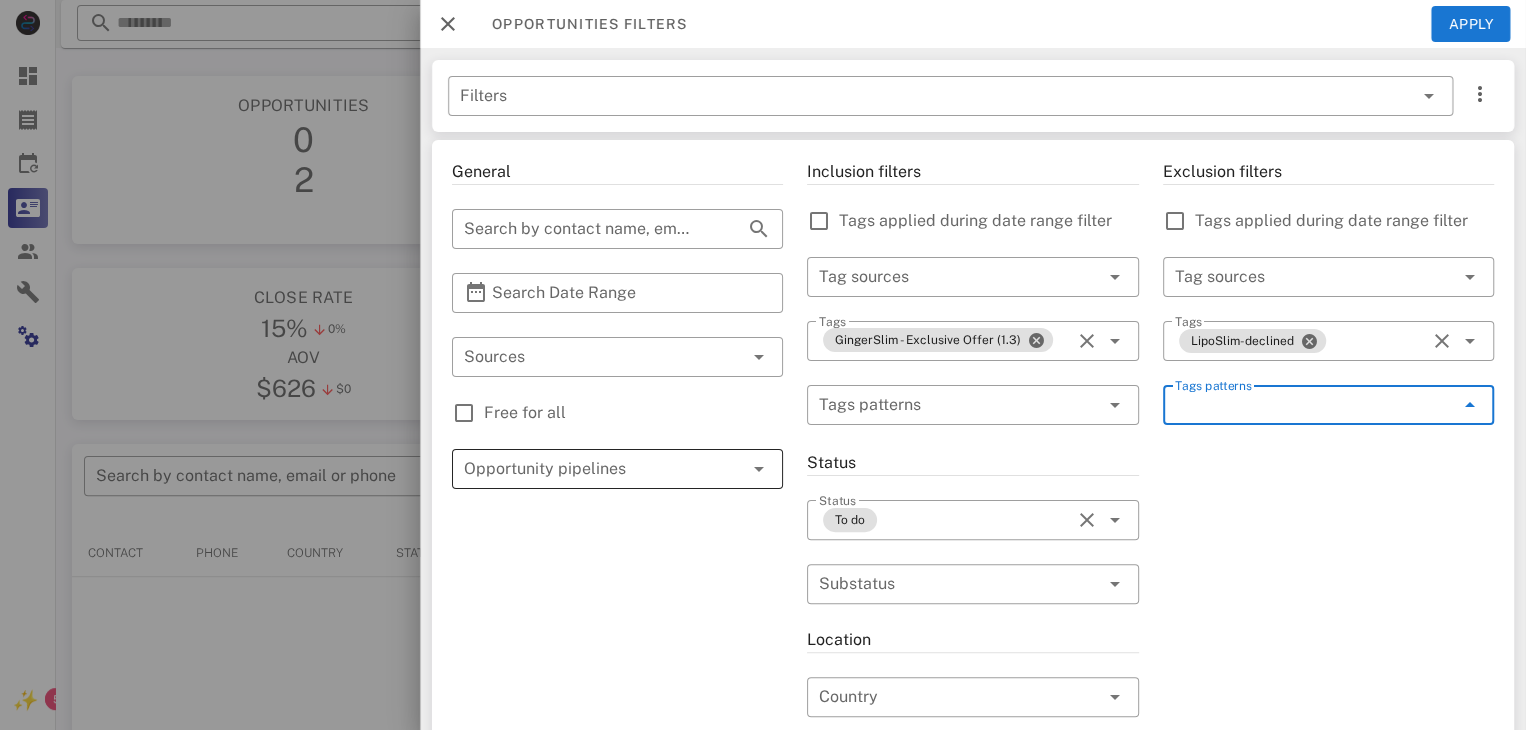 click at bounding box center [589, 469] 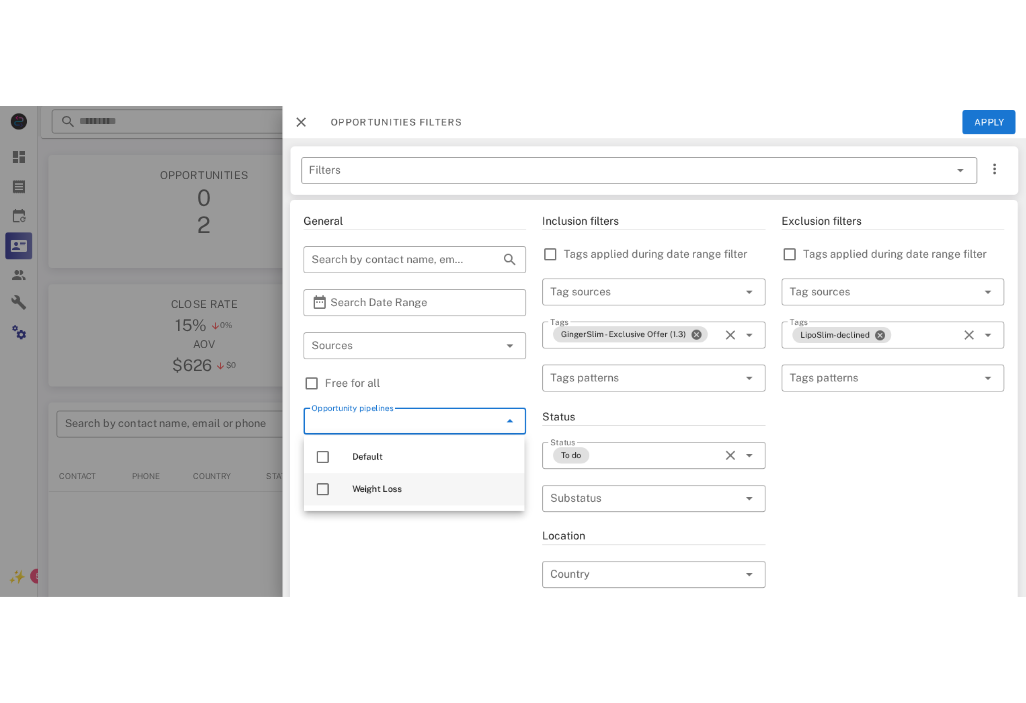 scroll, scrollTop: 0, scrollLeft: 0, axis: both 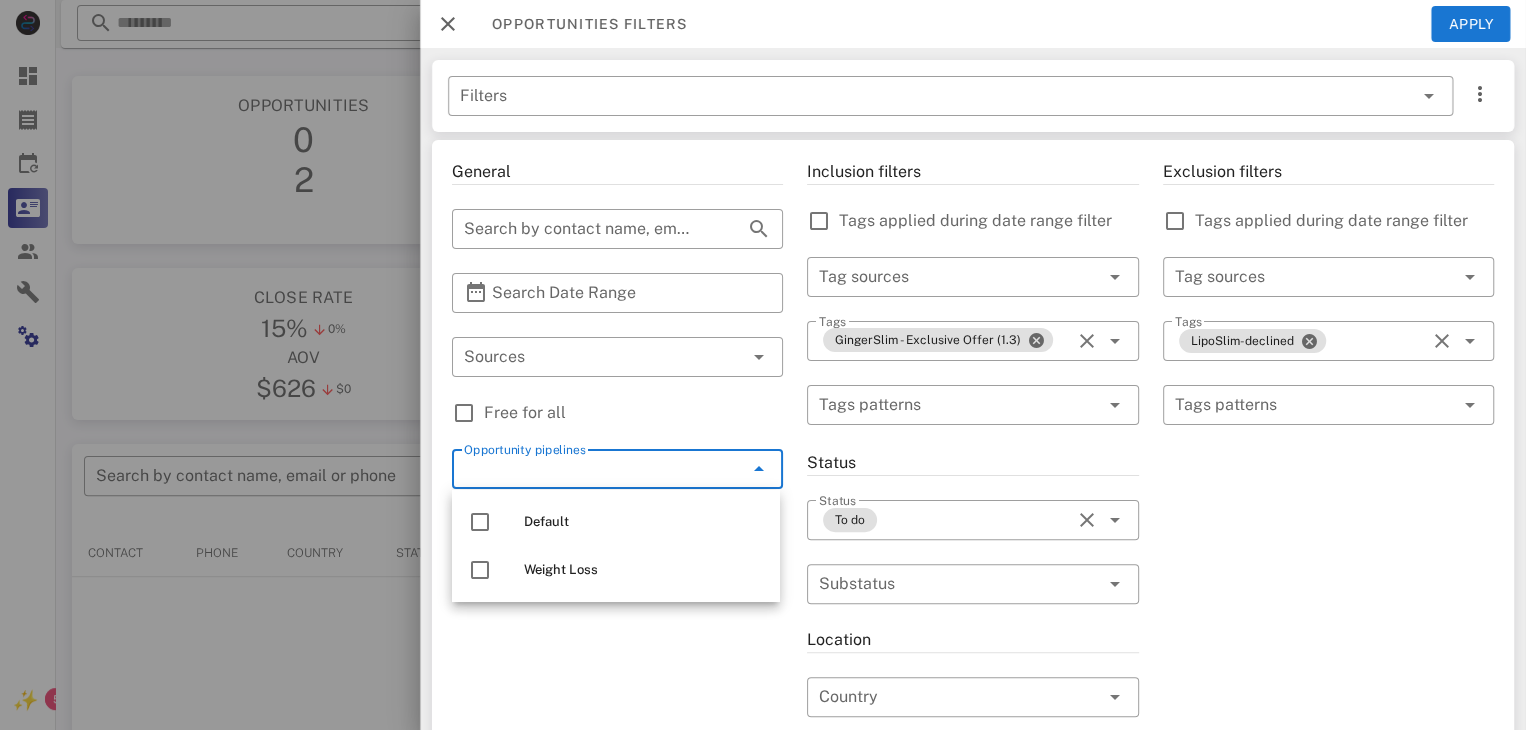 click on "Exclusion filters Tags applied during date range filter ​ Tag sources ​ Tags LipoSlim-declined ​ Tags patterns" at bounding box center (1328, 709) 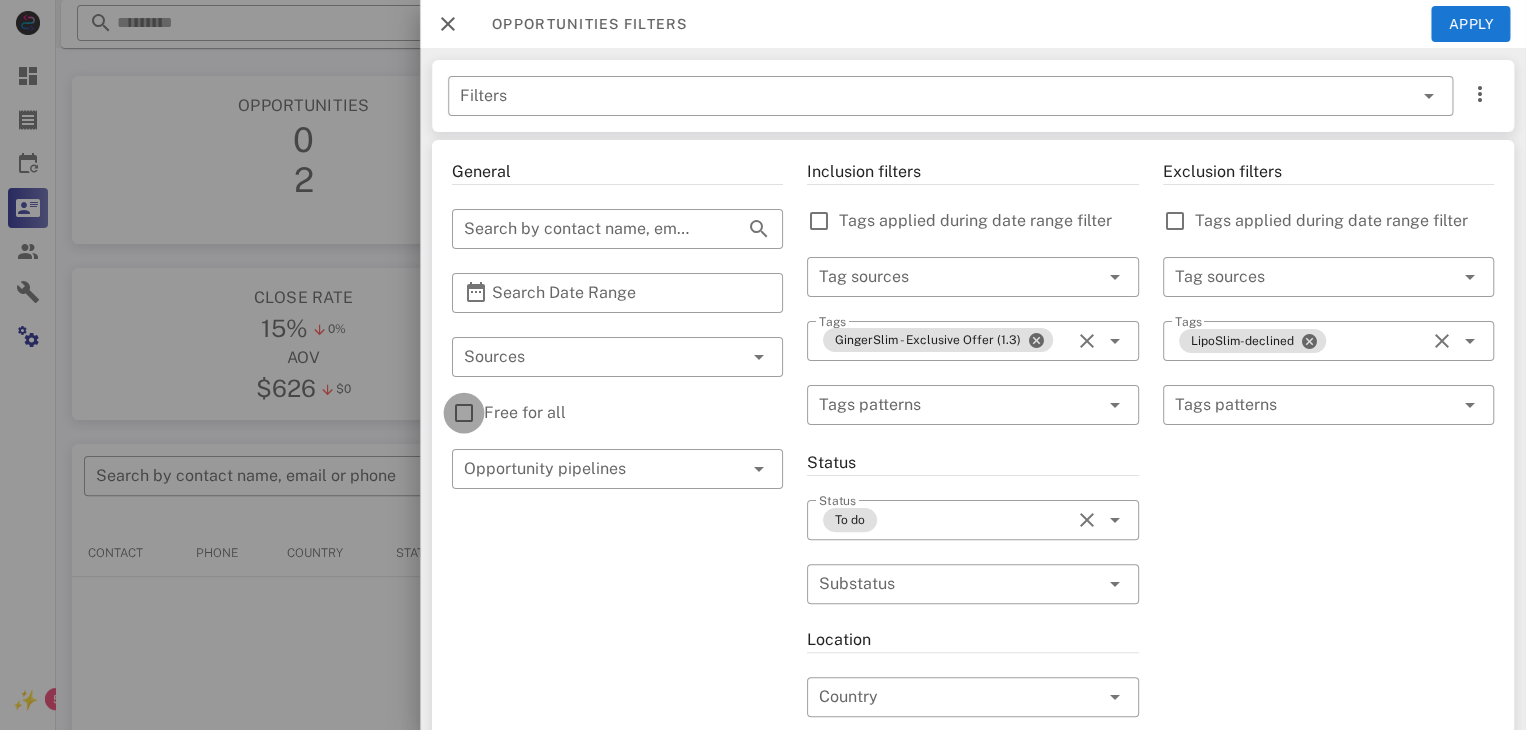 click at bounding box center [464, 413] 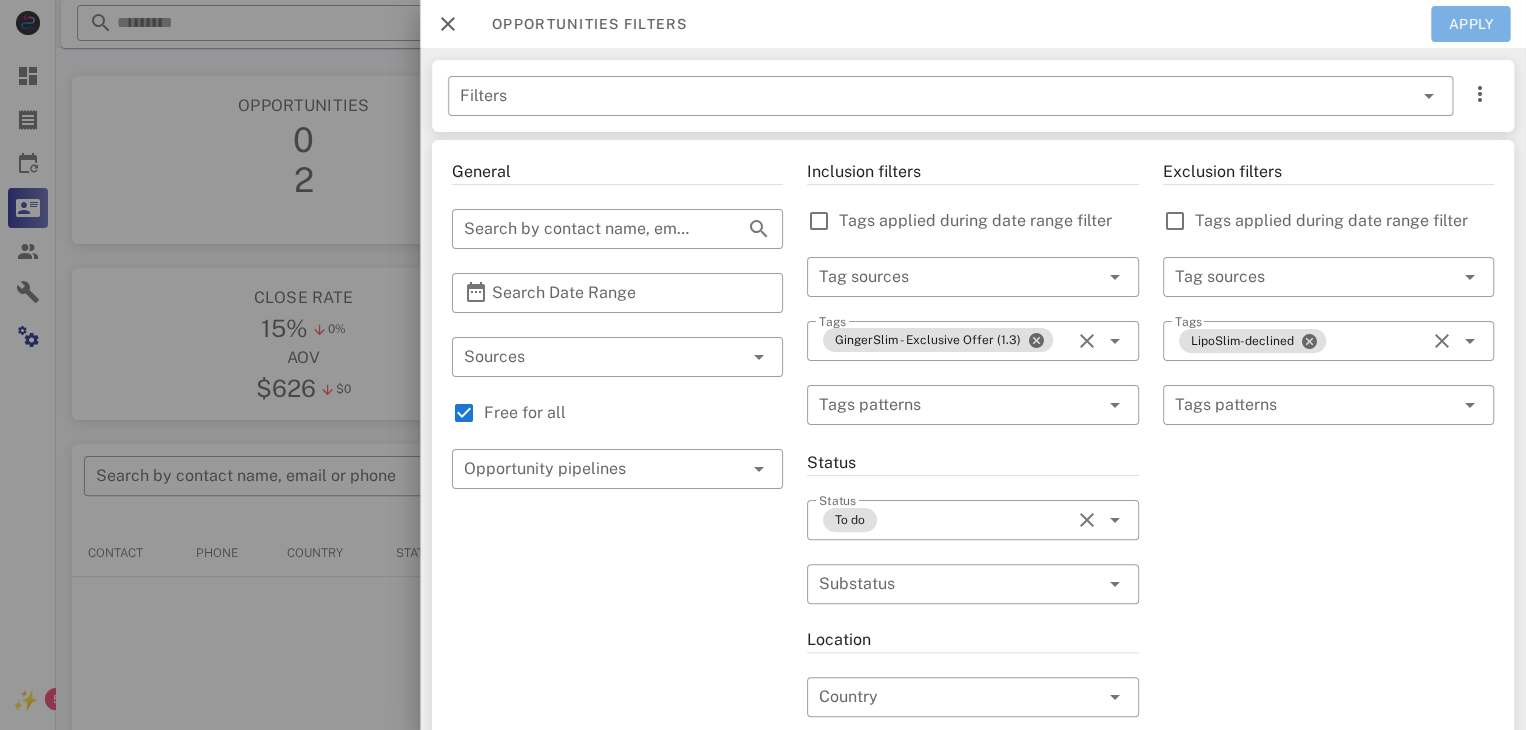 click on "Apply" at bounding box center [1471, 24] 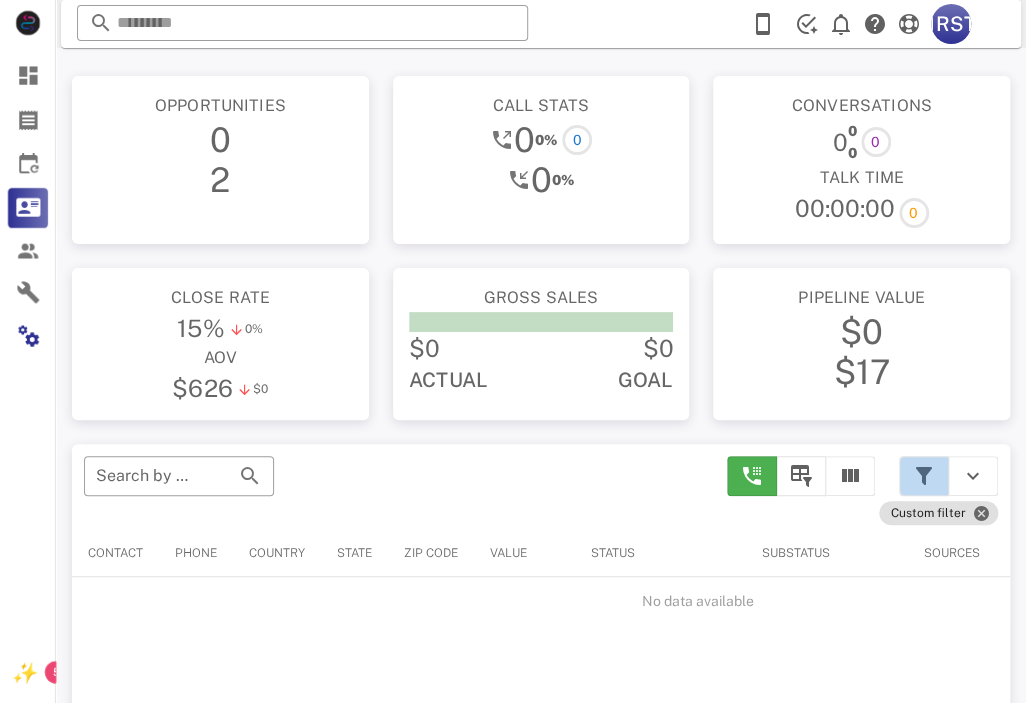 click at bounding box center (924, 476) 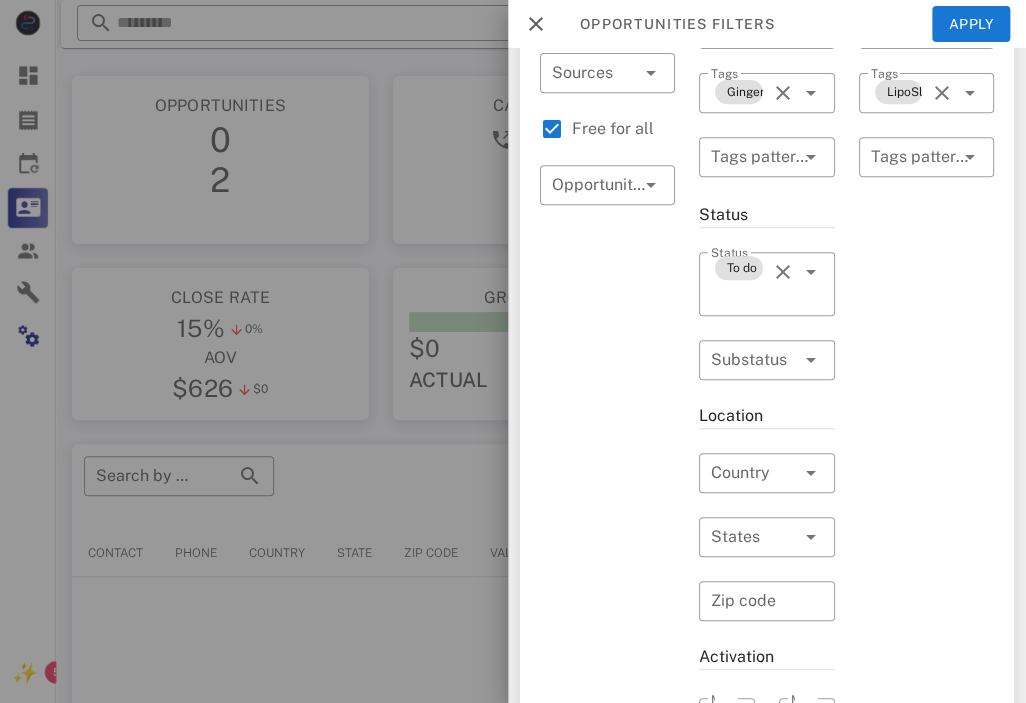 scroll, scrollTop: 0, scrollLeft: 0, axis: both 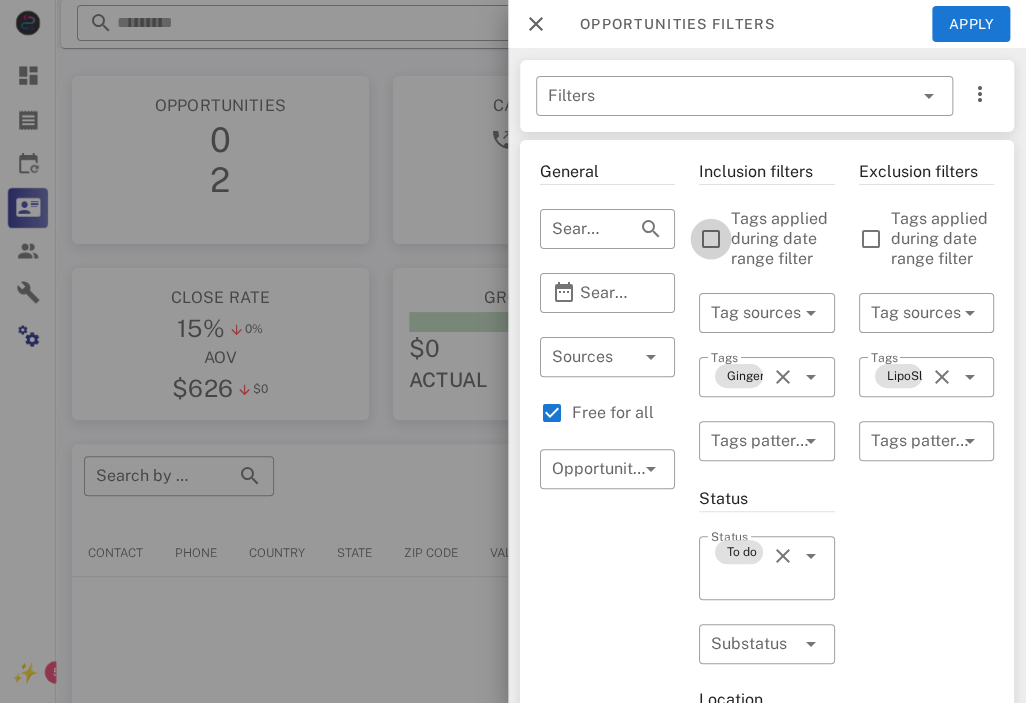 click at bounding box center (711, 239) 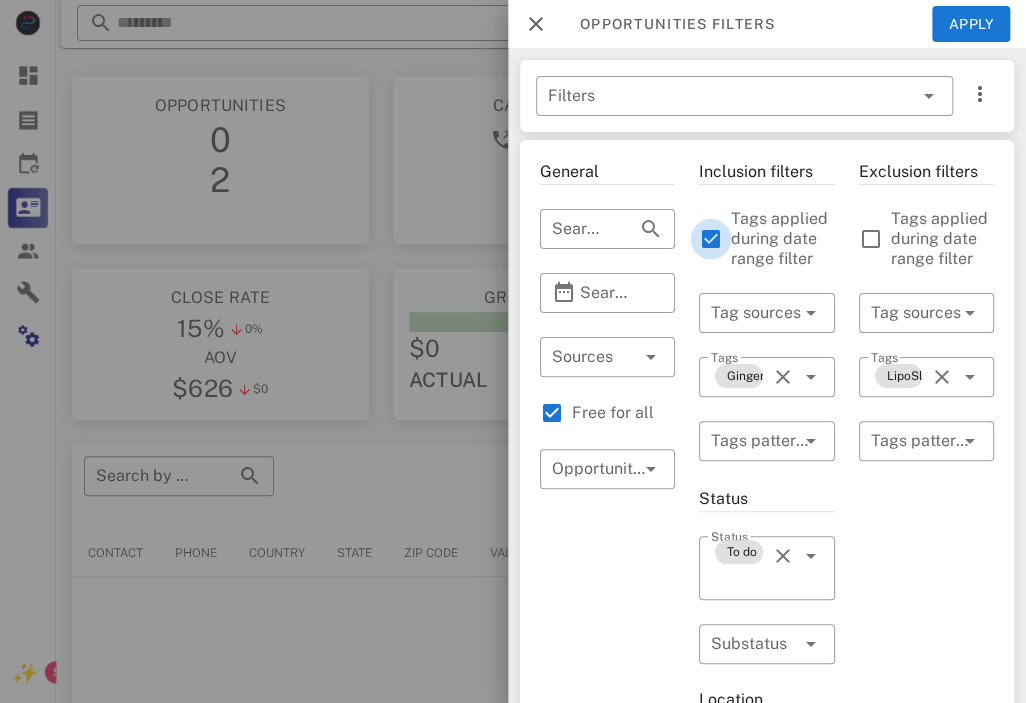 click at bounding box center [711, 239] 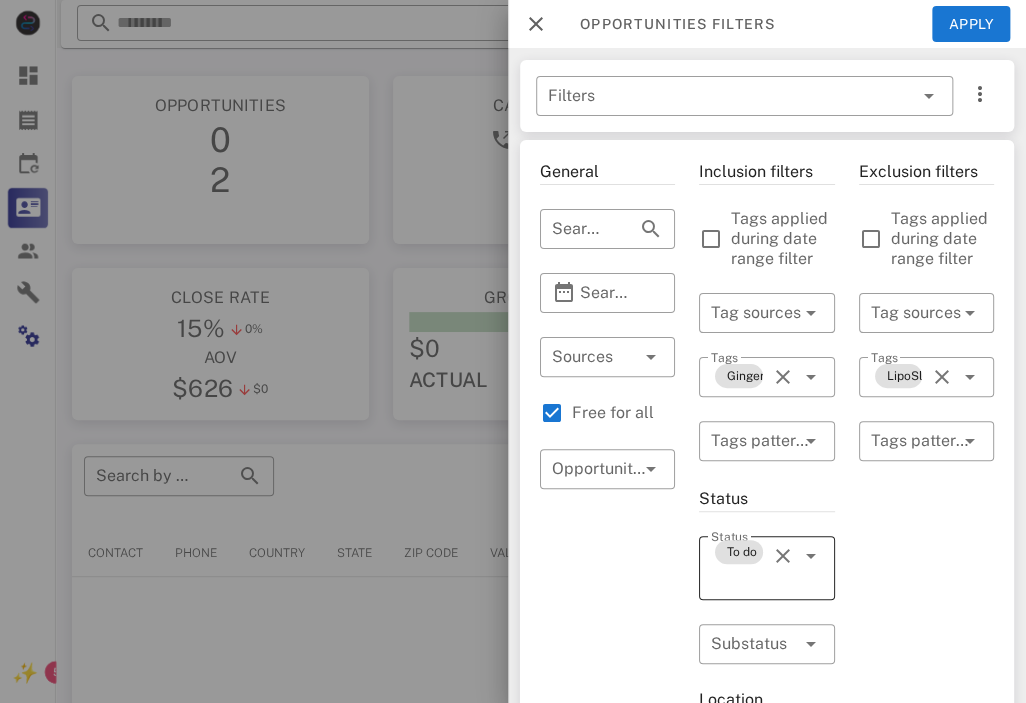 click at bounding box center (783, 556) 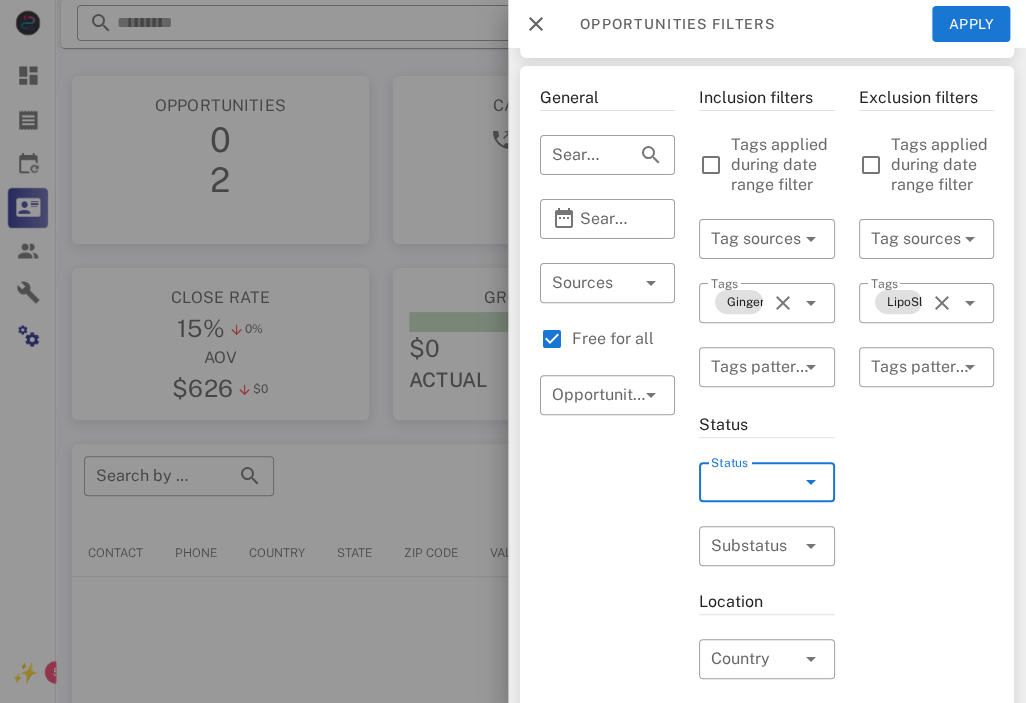 scroll, scrollTop: 0, scrollLeft: 0, axis: both 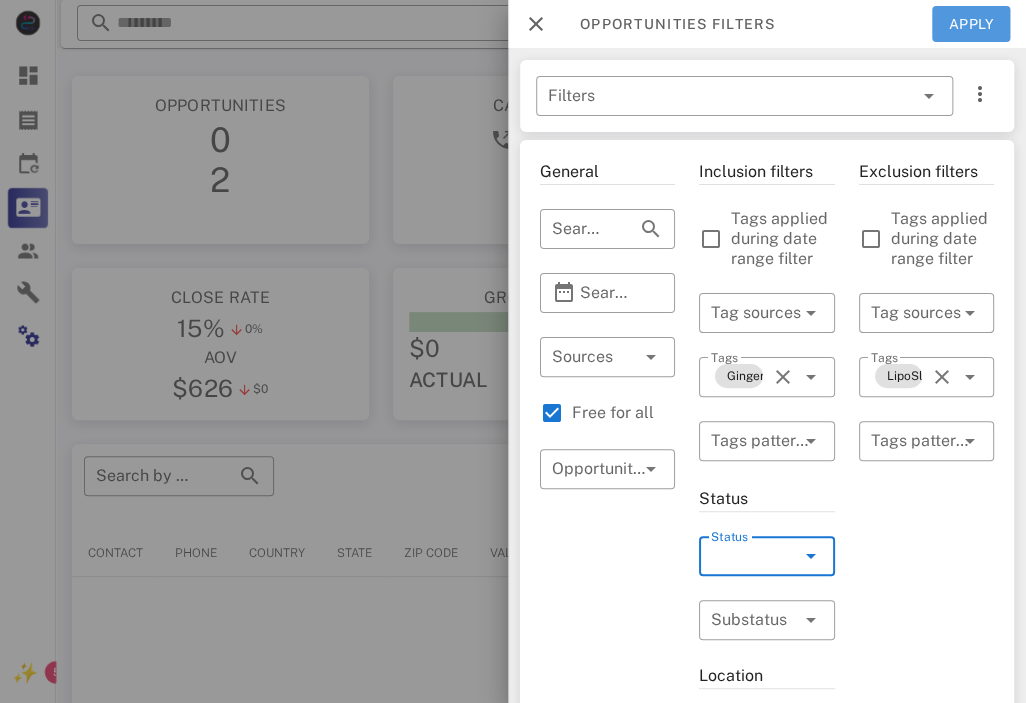 click on "Apply" at bounding box center (971, 24) 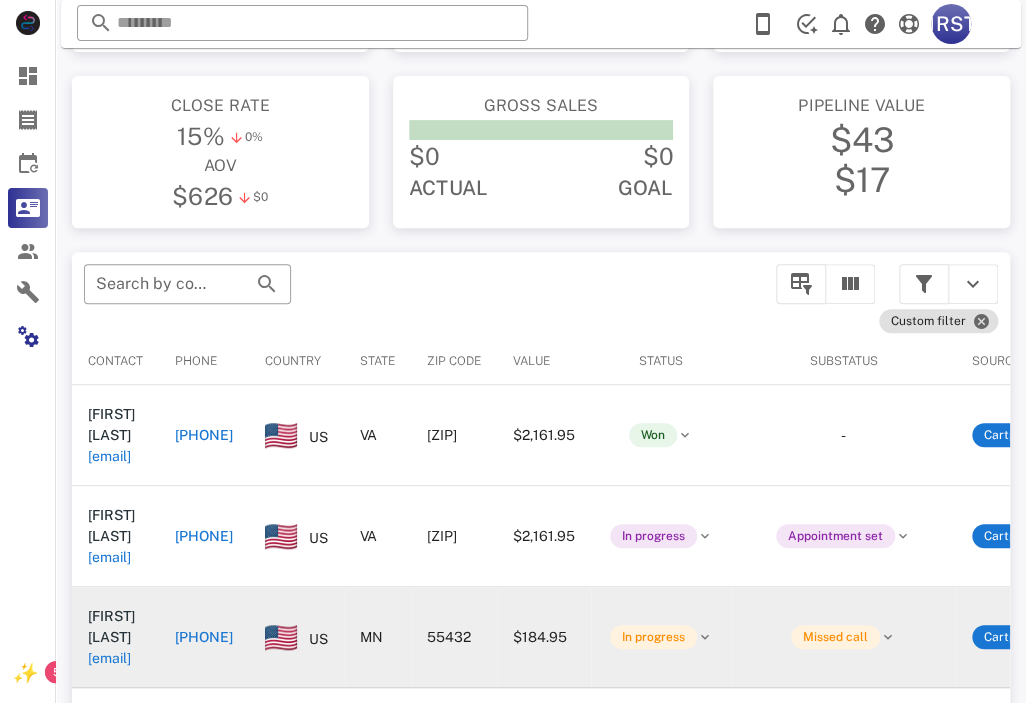scroll, scrollTop: 180, scrollLeft: 0, axis: vertical 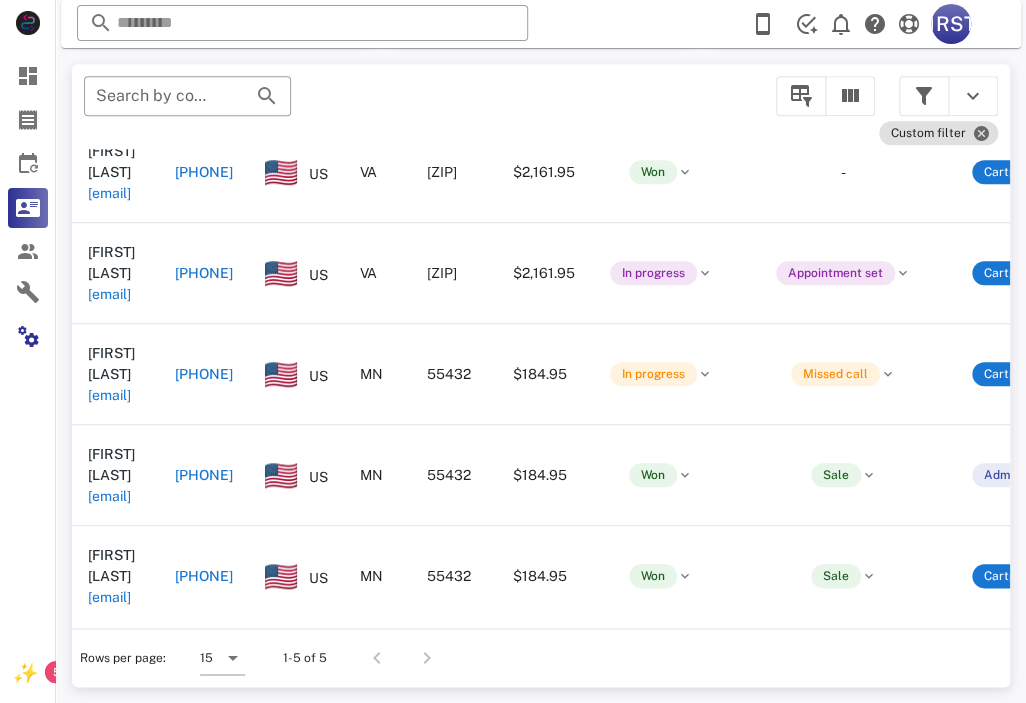 click at bounding box center (423, 658) 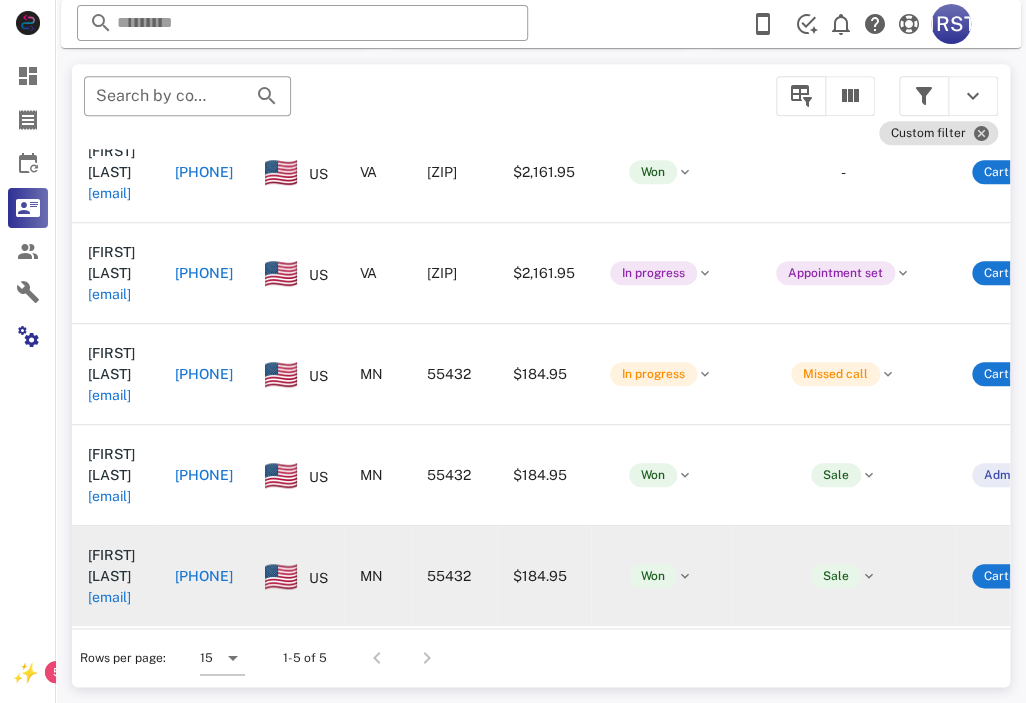 scroll, scrollTop: 0, scrollLeft: 0, axis: both 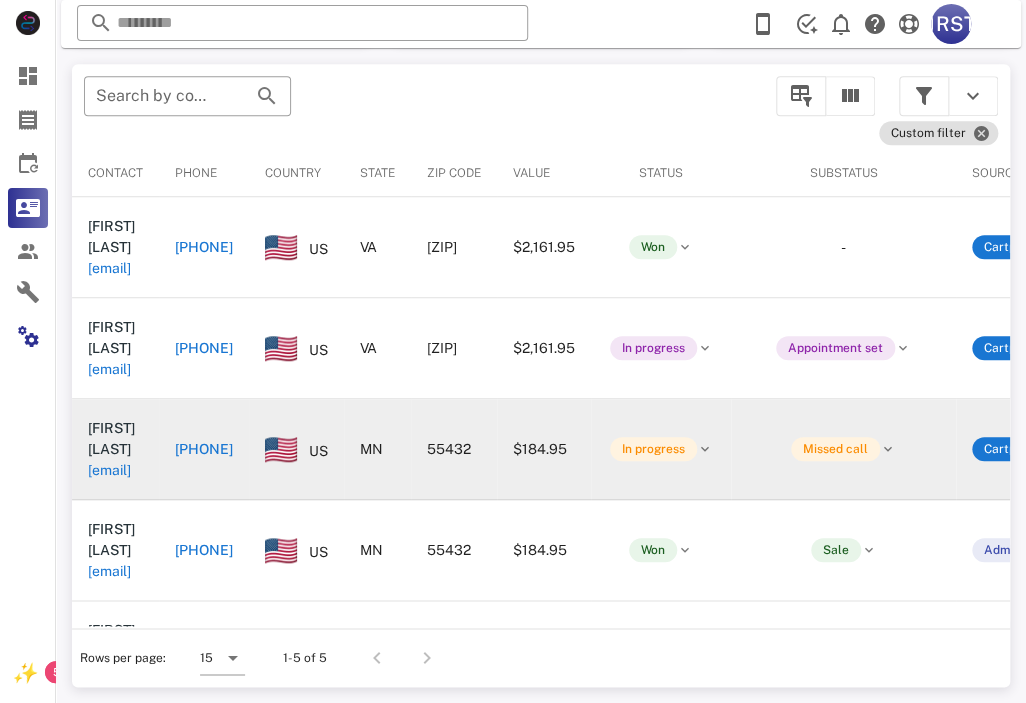 click on "+17634426911" at bounding box center (204, 449) 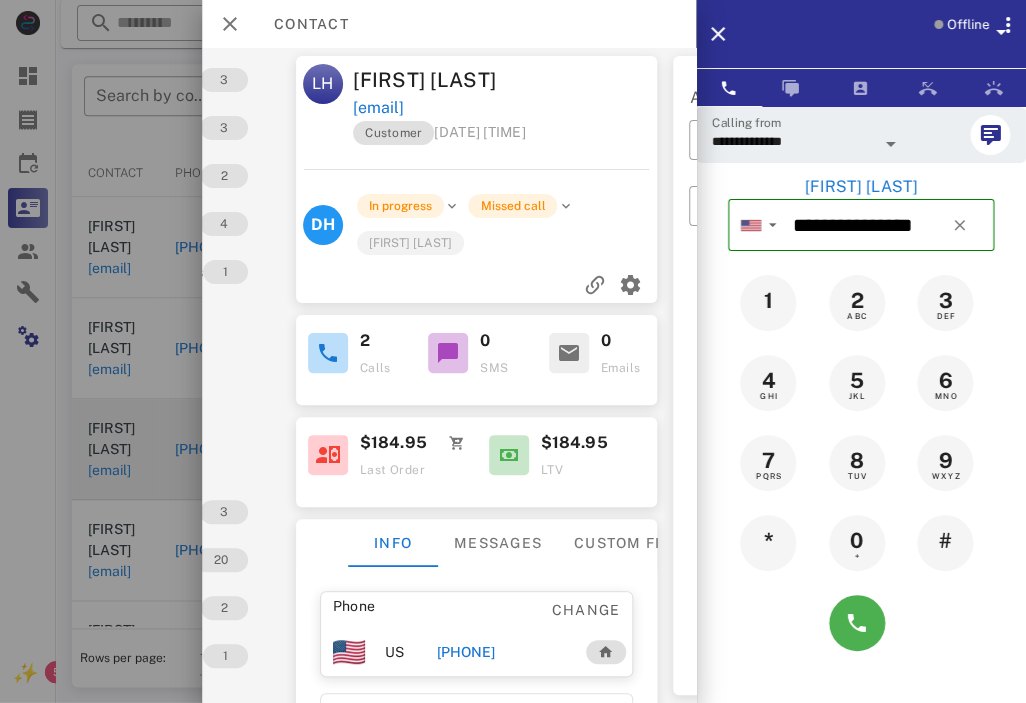 scroll, scrollTop: 0, scrollLeft: 0, axis: both 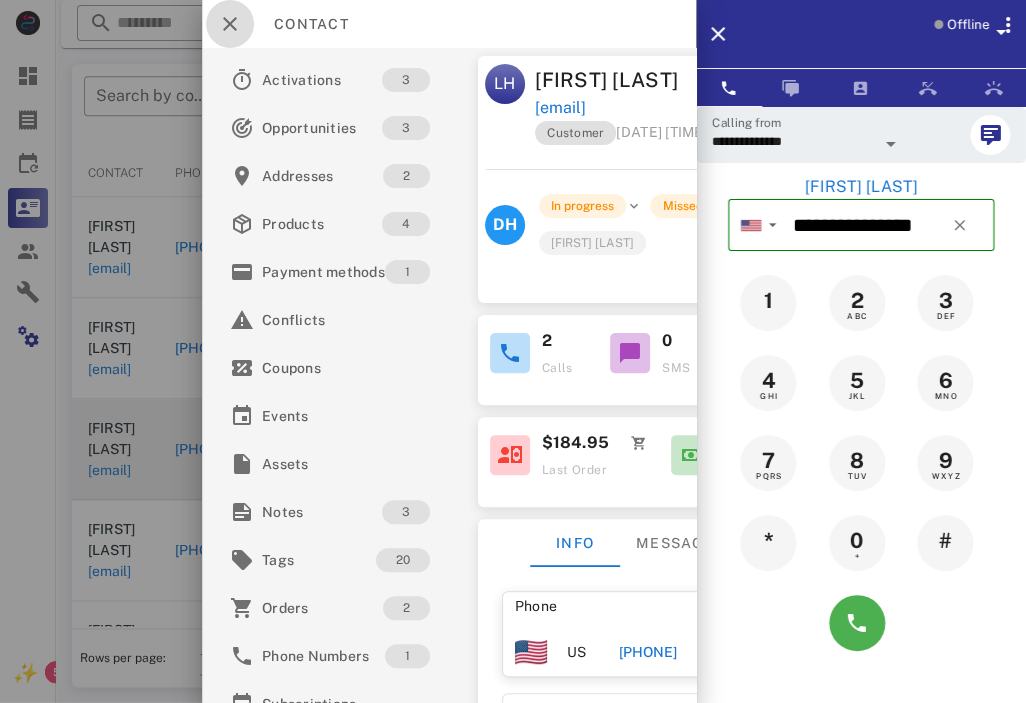 click at bounding box center [230, 24] 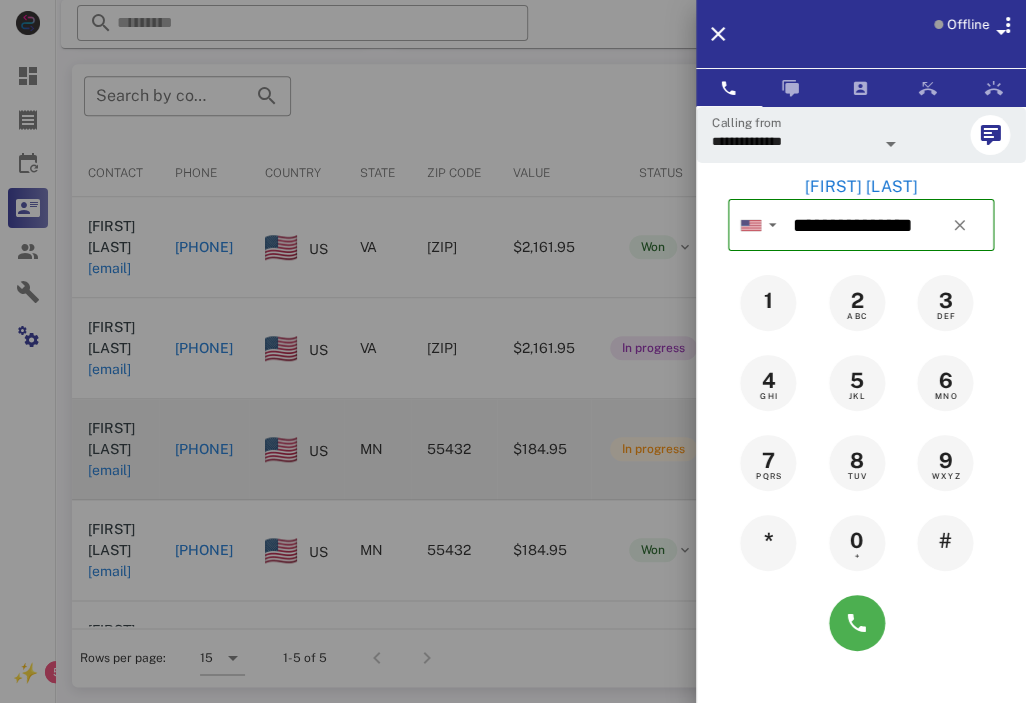 click at bounding box center [513, 351] 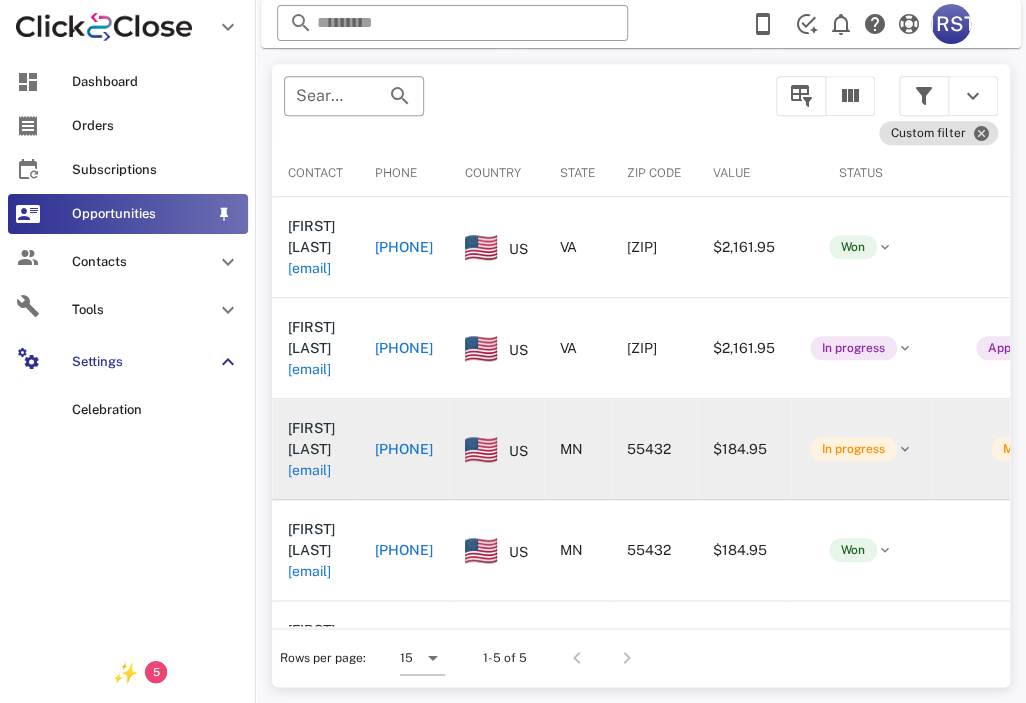 click on "Opportunities" at bounding box center (140, 214) 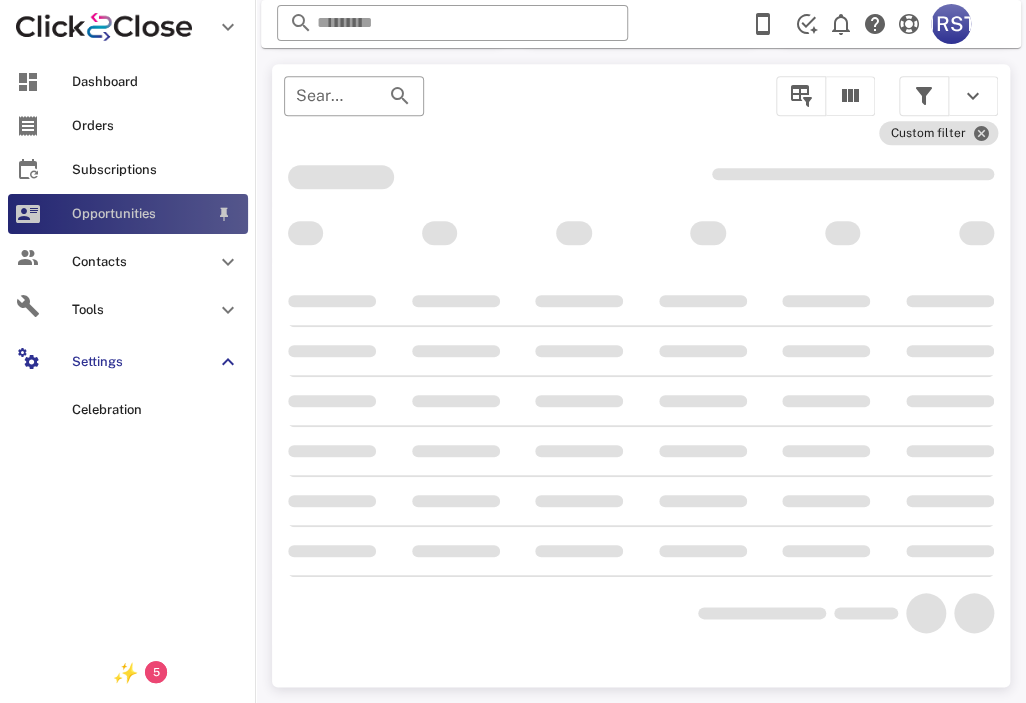 scroll, scrollTop: 356, scrollLeft: 0, axis: vertical 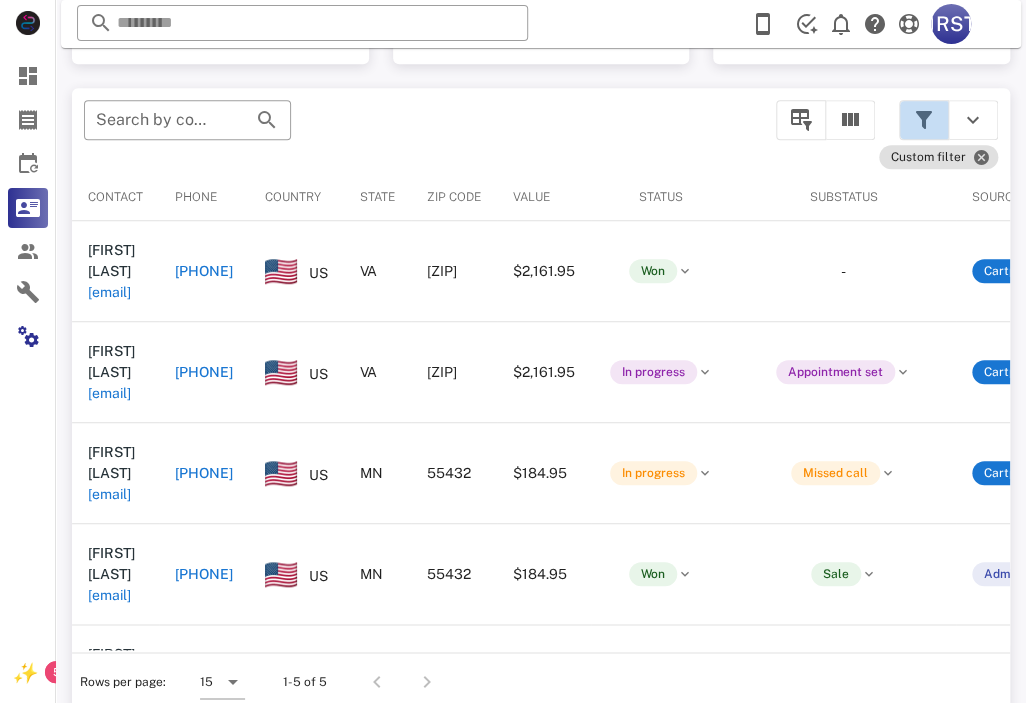 click at bounding box center (924, 120) 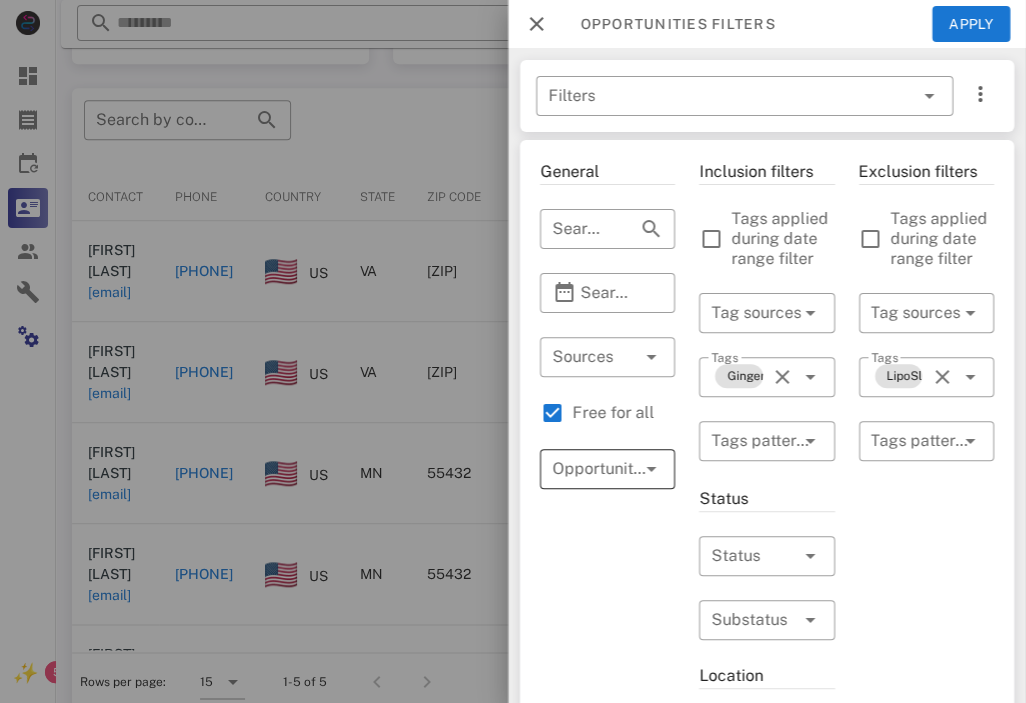 click at bounding box center (651, 469) 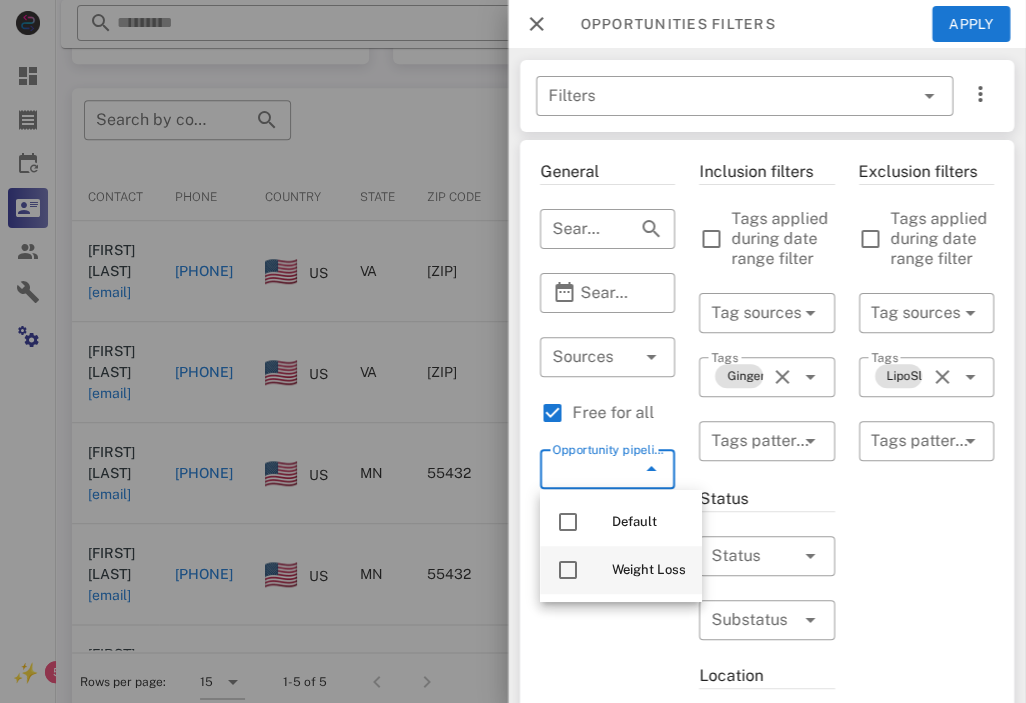 click on "Weight Loss" at bounding box center [649, 570] 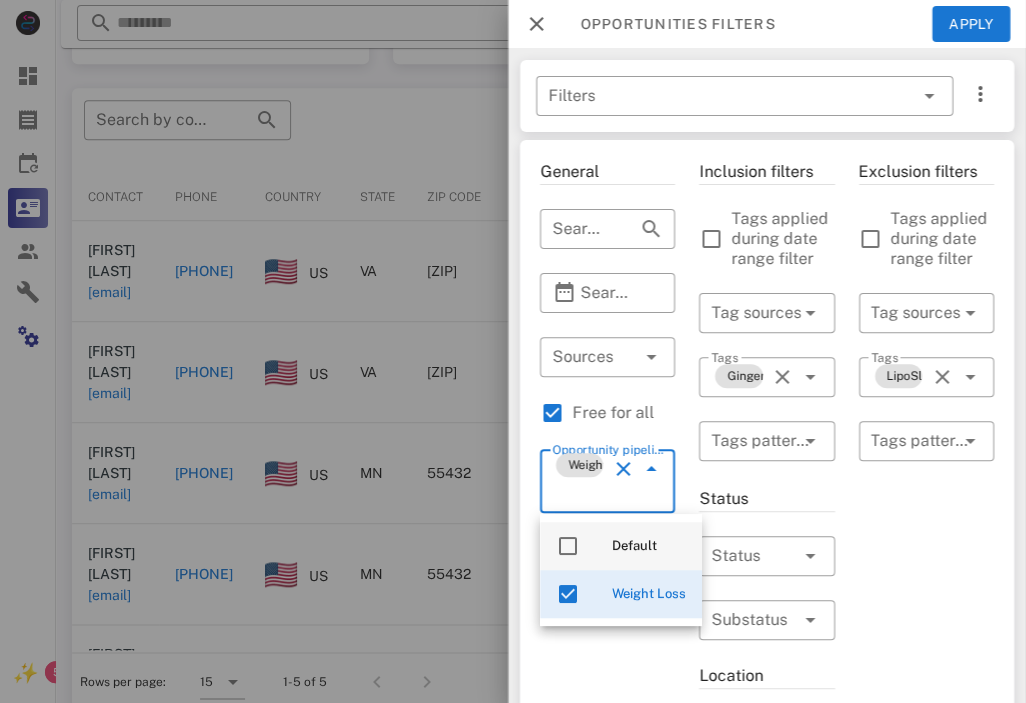 click on "Default" at bounding box center [649, 546] 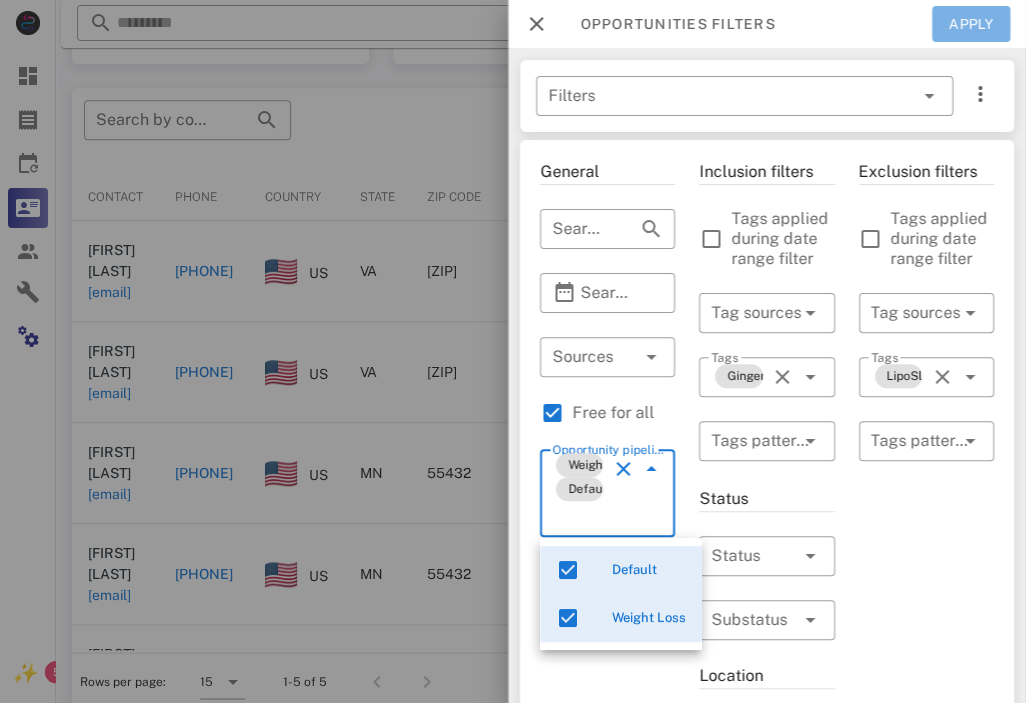 click on "Apply" at bounding box center [971, 24] 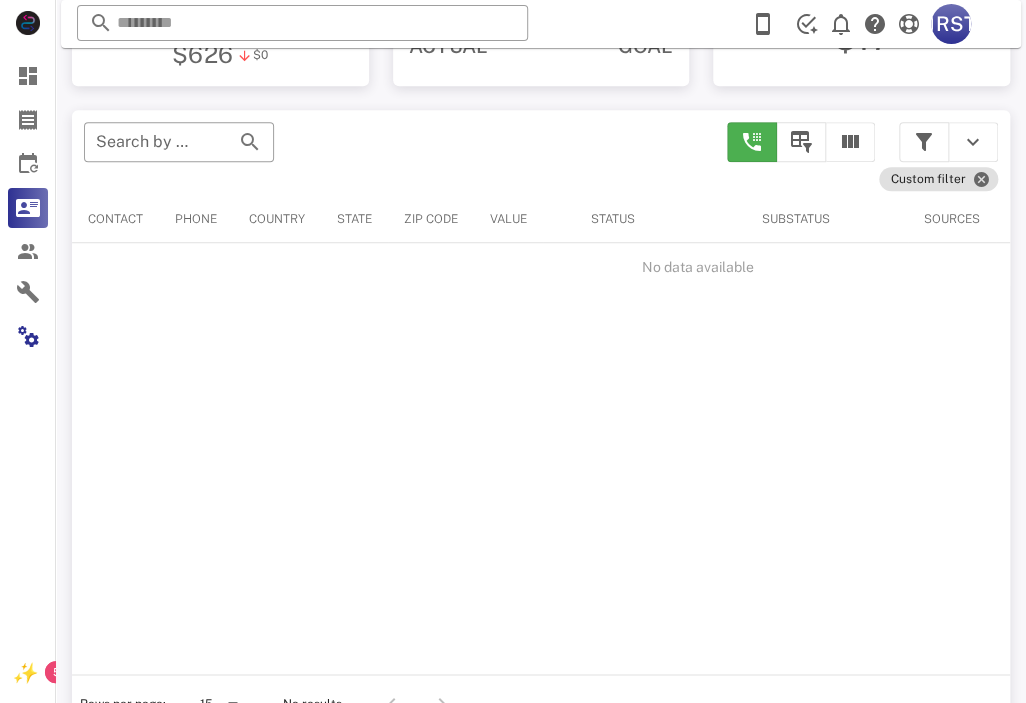 scroll, scrollTop: 356, scrollLeft: 0, axis: vertical 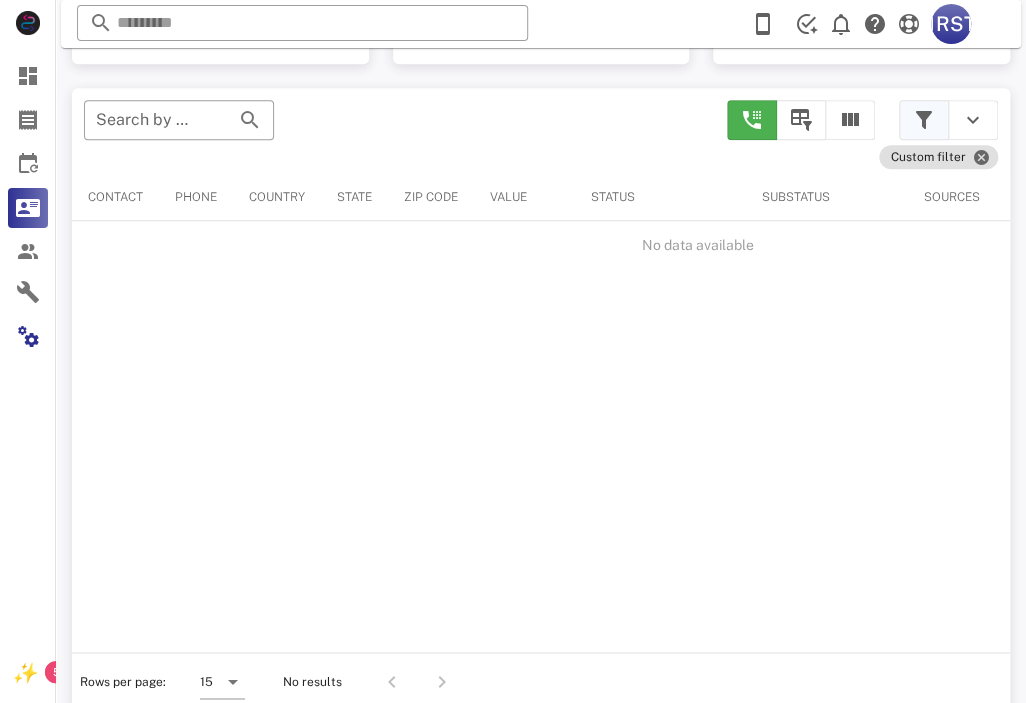 click at bounding box center (924, 120) 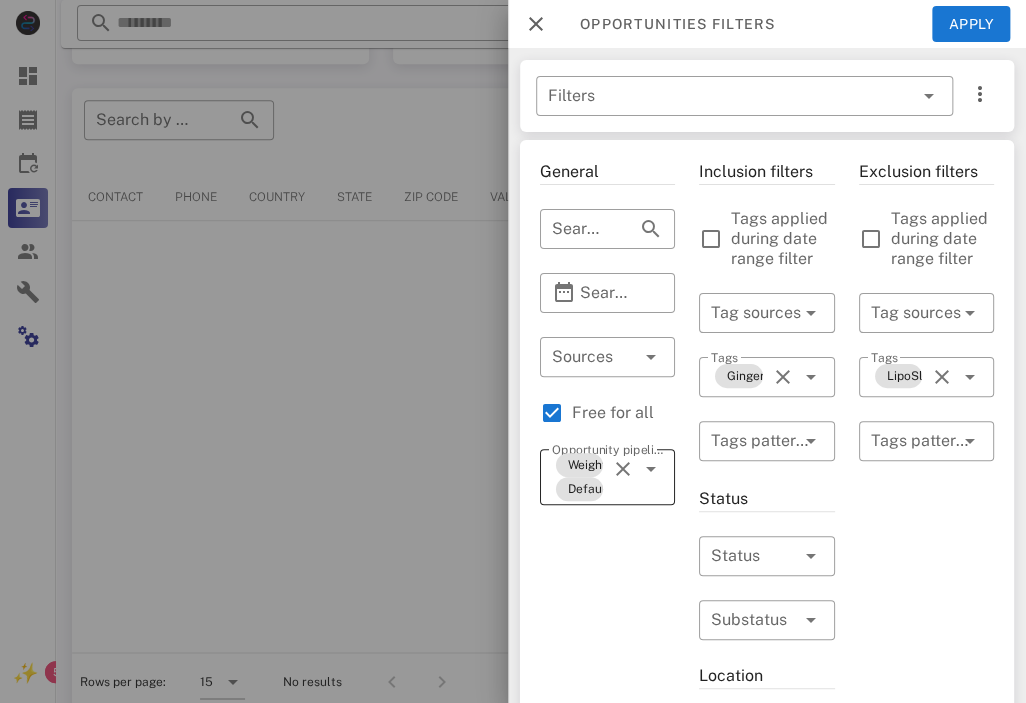 click at bounding box center (623, 469) 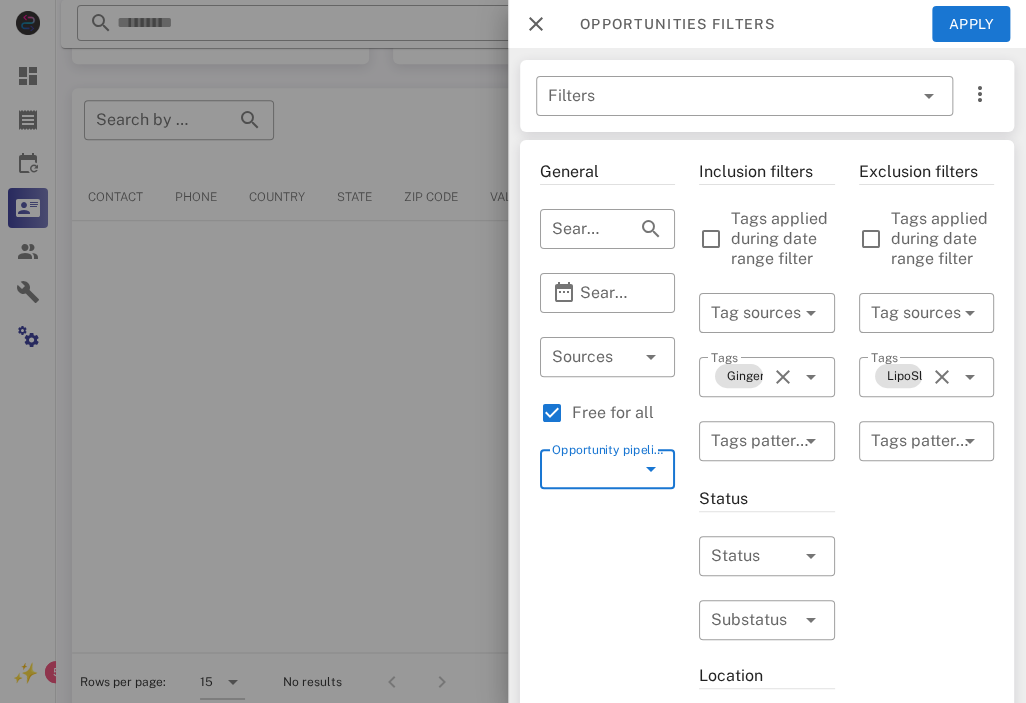 click at bounding box center (651, 469) 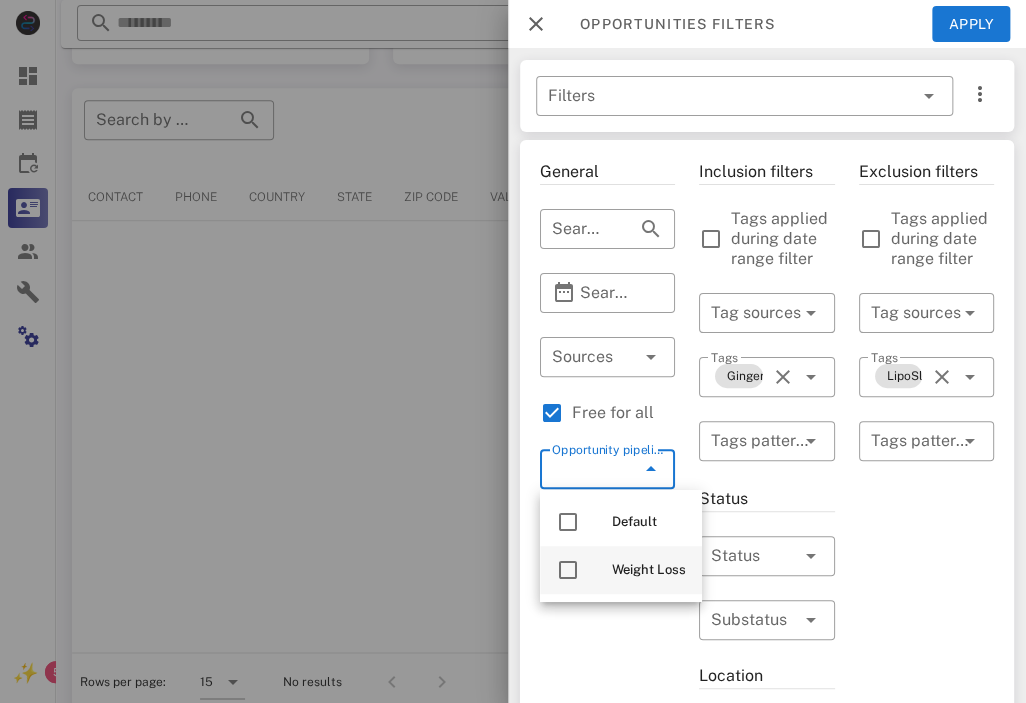 click on "Weight Loss" at bounding box center [649, 570] 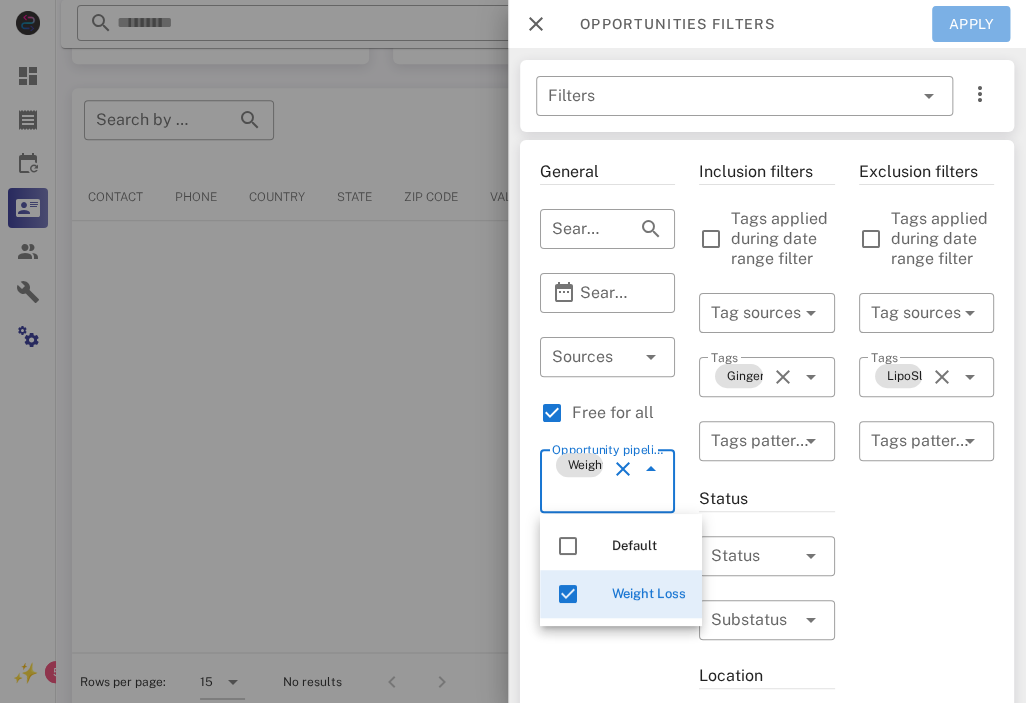 click on "Apply" at bounding box center [971, 24] 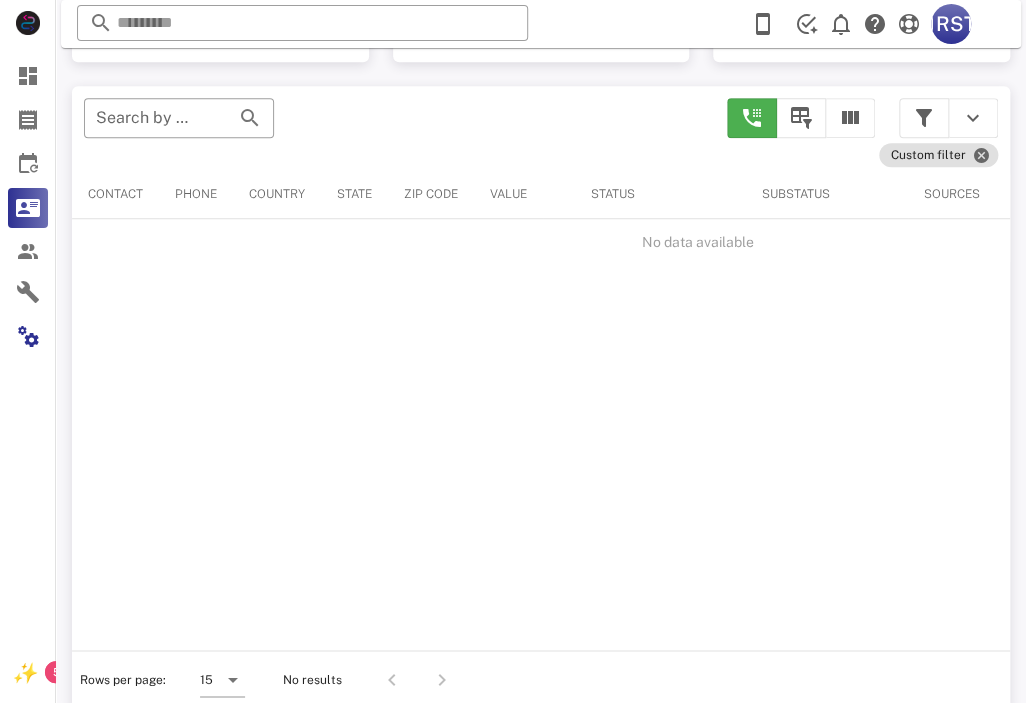 scroll, scrollTop: 356, scrollLeft: 0, axis: vertical 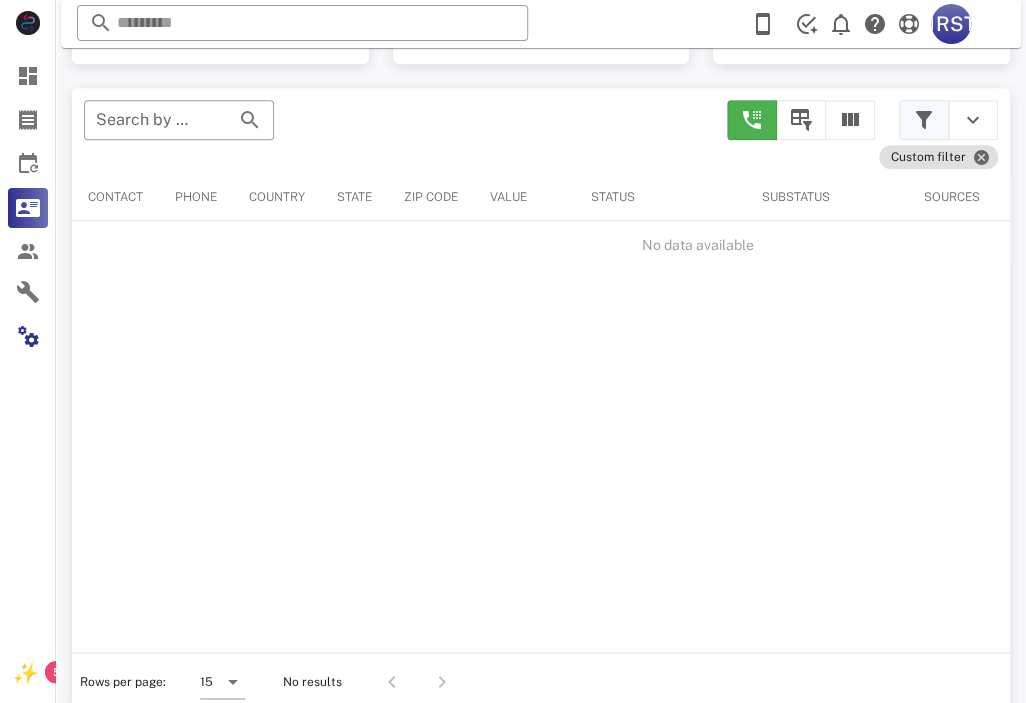 click at bounding box center [924, 120] 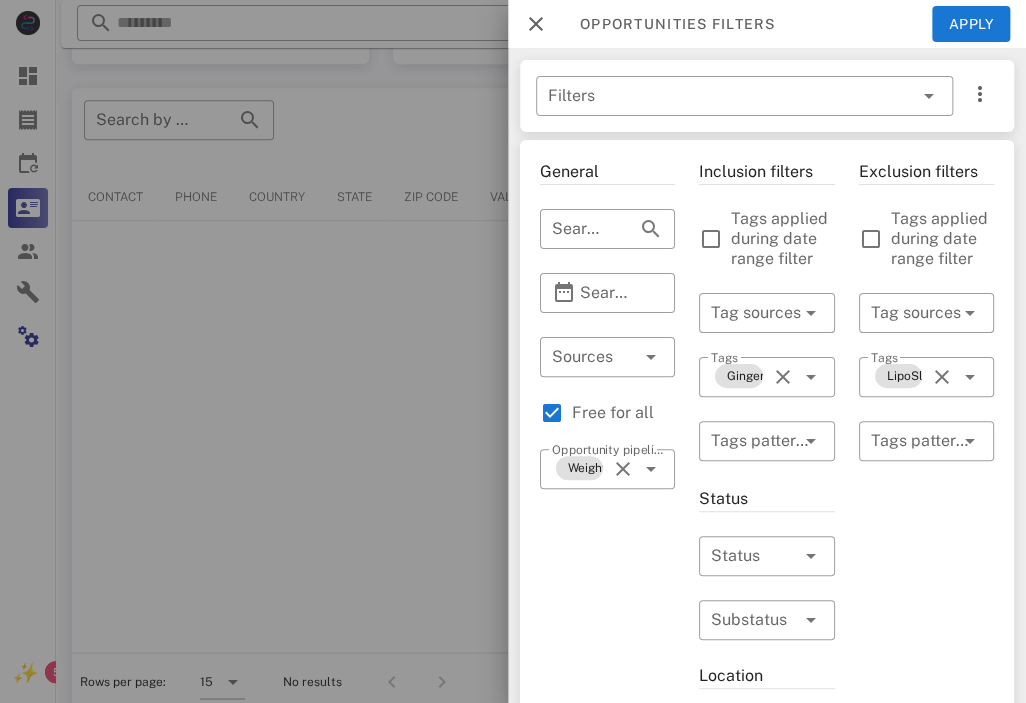 click on "Exclusion filters Tags applied during date range filter ​ Tag sources ​ Tags LipoSlim-declined ​ Tags patterns" at bounding box center [926, 743] 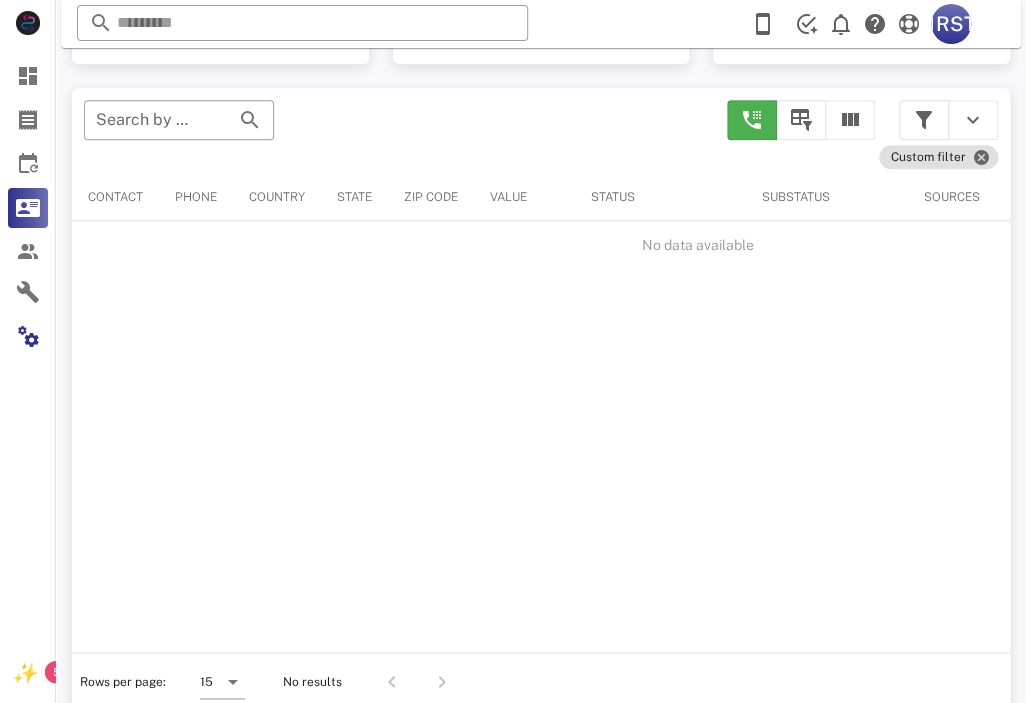 click on "​ Search by contact name, email or phone Custom filter Contact Phone Country State Zip code Value Status Substatus Sources Activations Tags Created at No data available Rows per page: 15  No results" at bounding box center (541, 399) 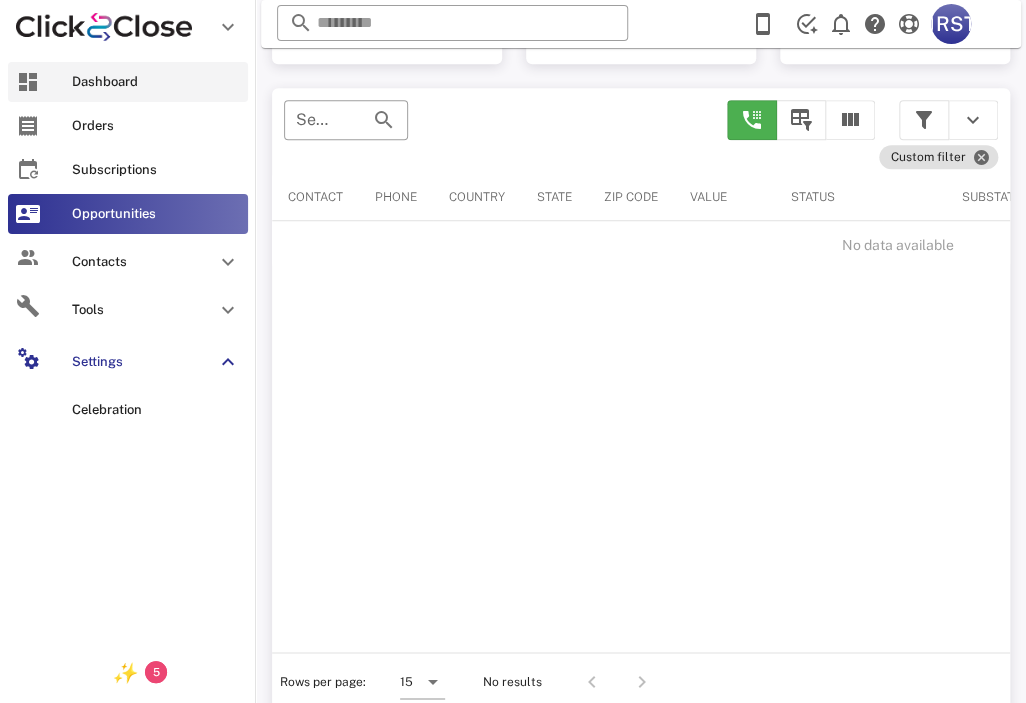 click on "Dashboard" at bounding box center [128, 82] 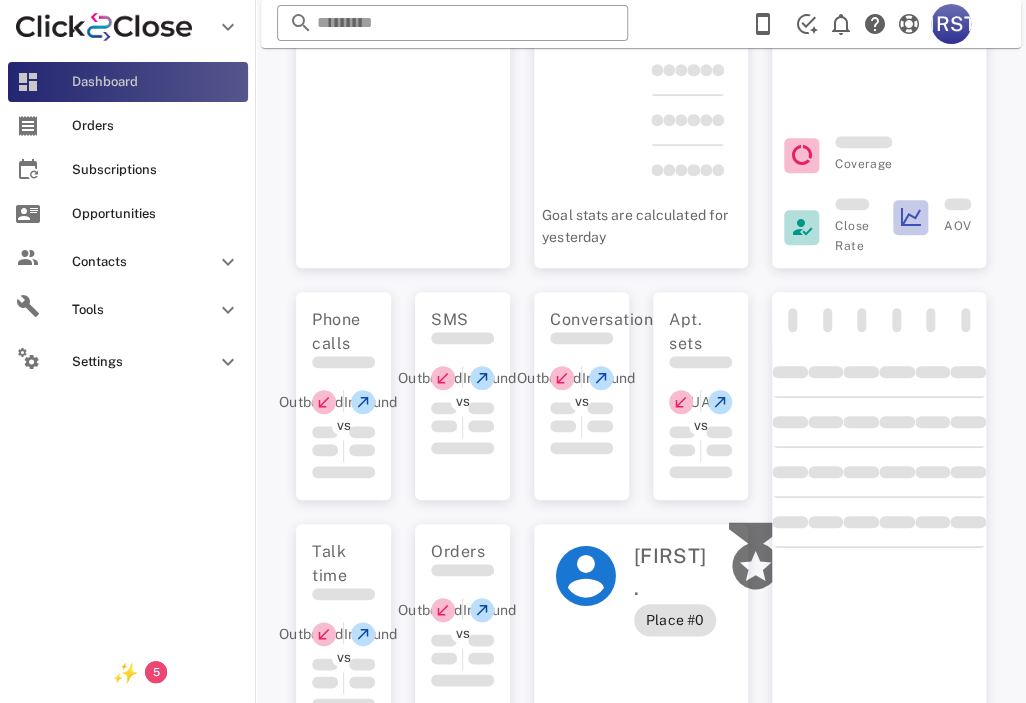 scroll, scrollTop: 0, scrollLeft: 0, axis: both 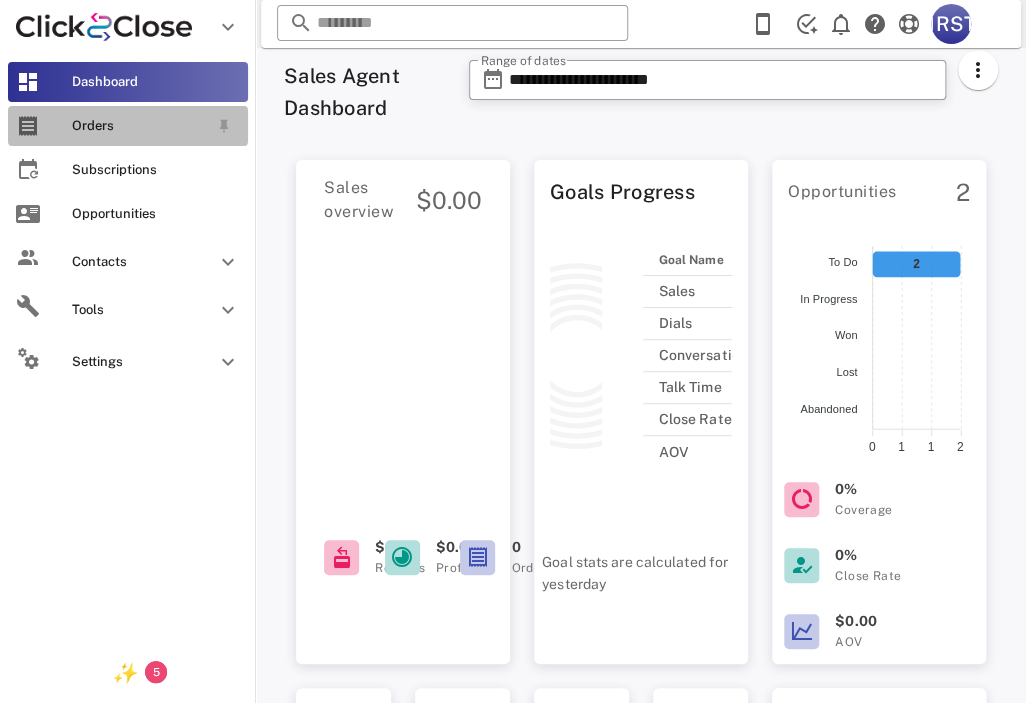 click on "Orders" at bounding box center [128, 126] 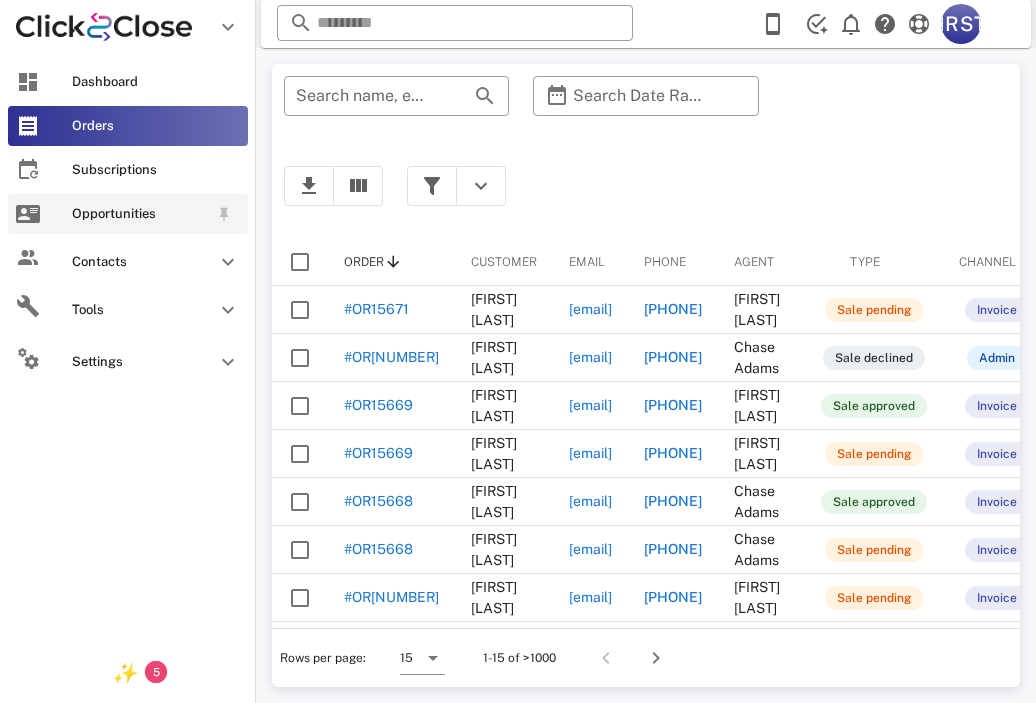 click on "Opportunities" at bounding box center (140, 214) 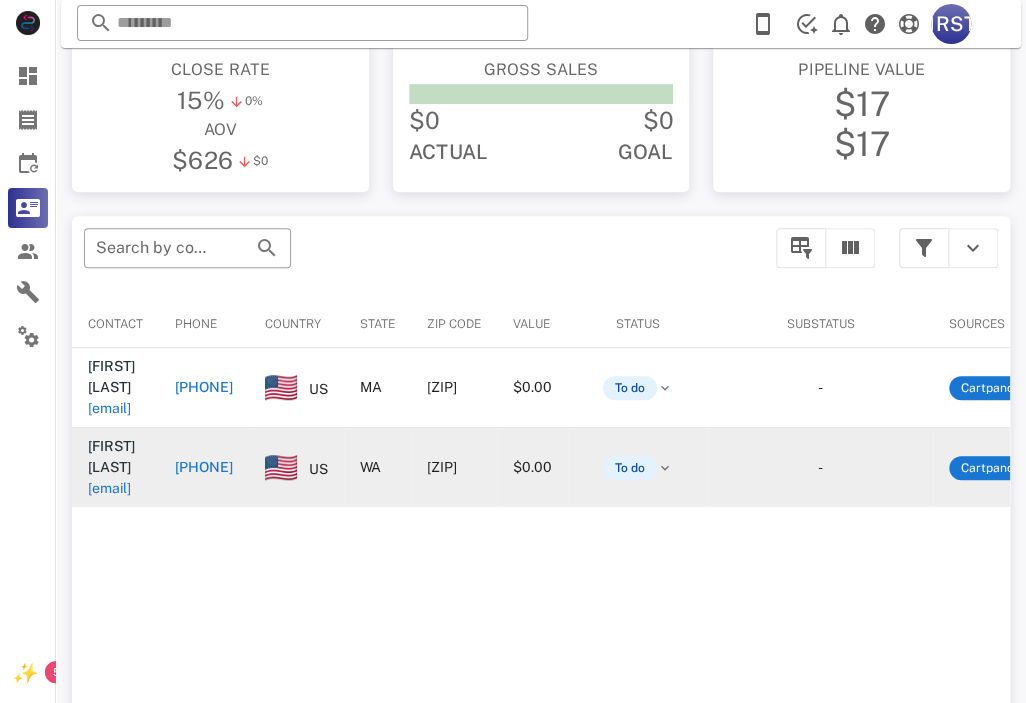 scroll, scrollTop: 180, scrollLeft: 0, axis: vertical 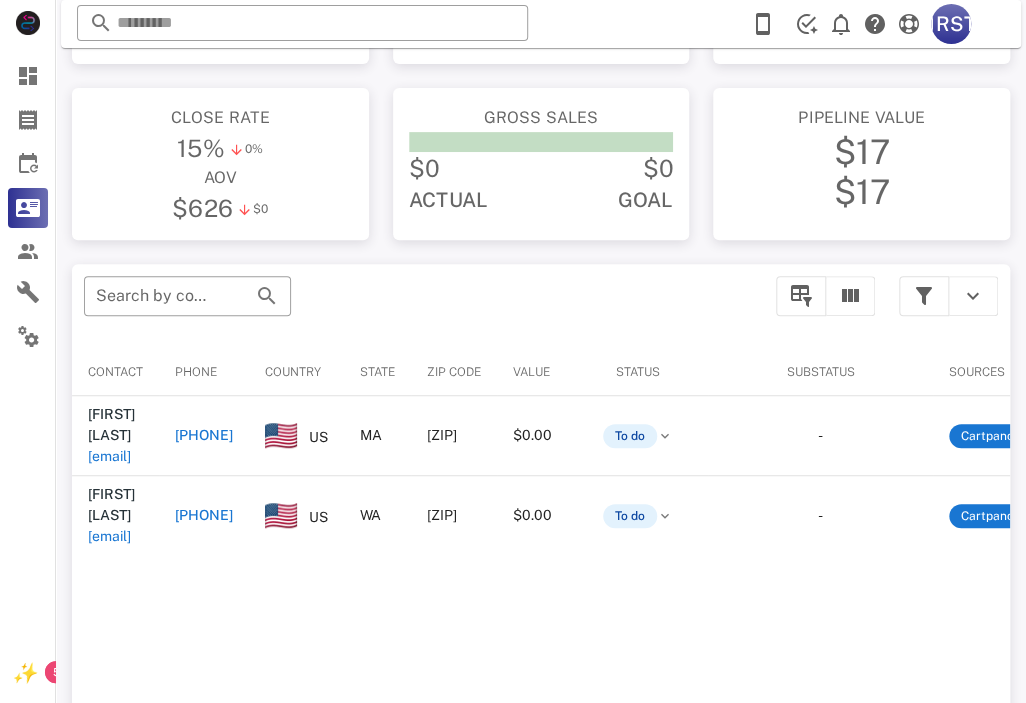 click on "​ Search by contact name, email or phone Contact Phone Country State Zip code Value Status Substatus Sources Activations Tags Created at Karen Beniers  beniers48@gmail.com   +17818789416   US MA 02370  $0.00   To do  -  Cartpanda  1 1  order.paid  1  ⭐ VIP Delivery ⭐  1  Lipo Max - Exclusive Discount   08/07/2025 15:16  Tracy Mukensnabl  semuk@msn.com   +13607985100   US WA 98642  $0.00   To do  -  Cartpanda  1 1  order.paid  1  ⭐ VIP Delivery ⭐  1  Lipo Max - Exclusive Discount   08/07/2025 14:59  Rows per page: 15  1-2 of 2" at bounding box center (541, 575) 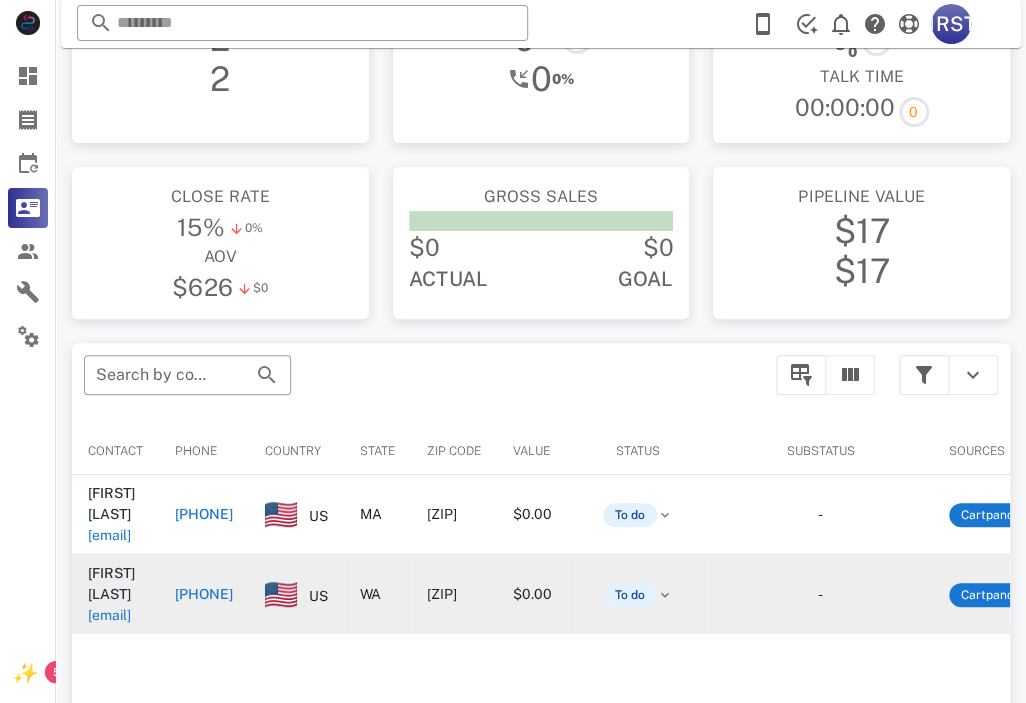 scroll, scrollTop: 0, scrollLeft: 0, axis: both 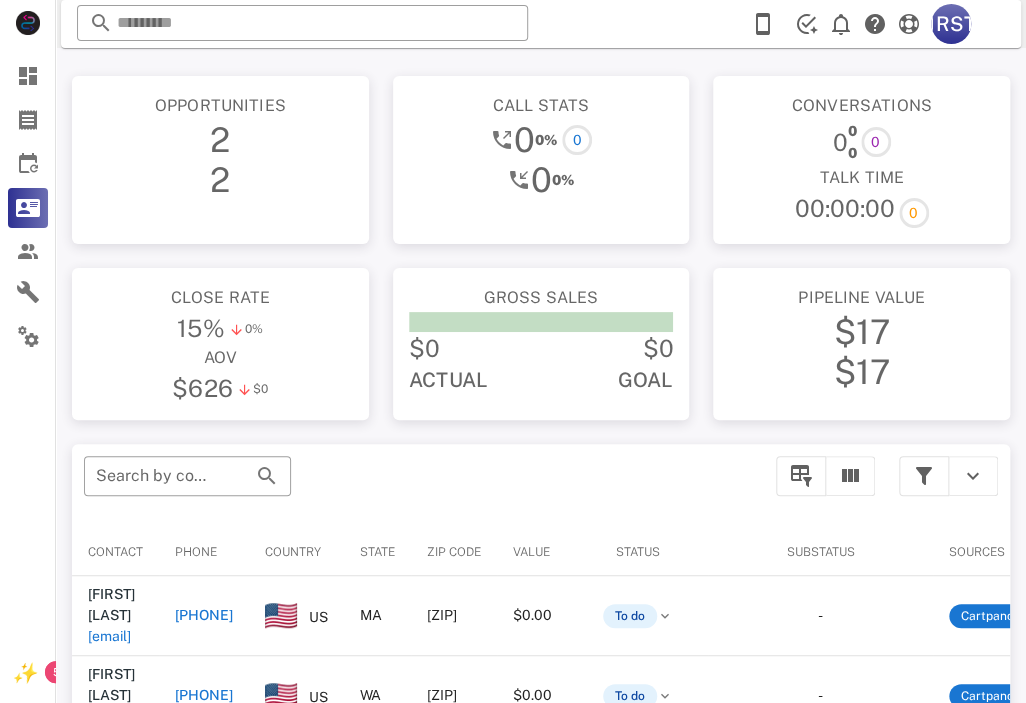 click on "Status" at bounding box center (638, 552) 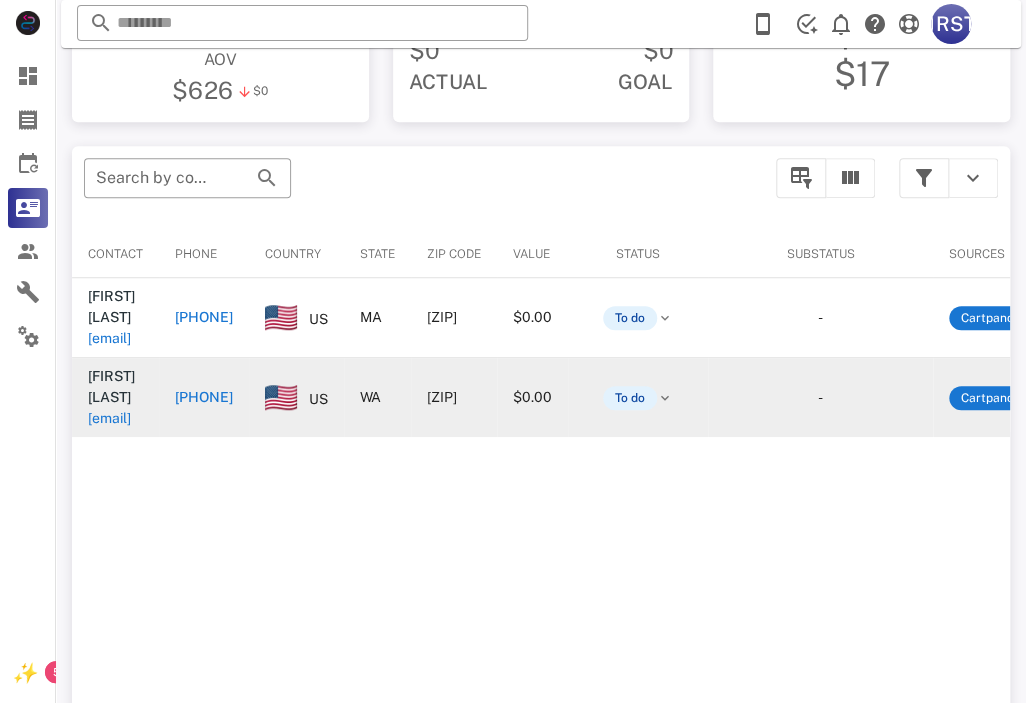 scroll, scrollTop: 300, scrollLeft: 0, axis: vertical 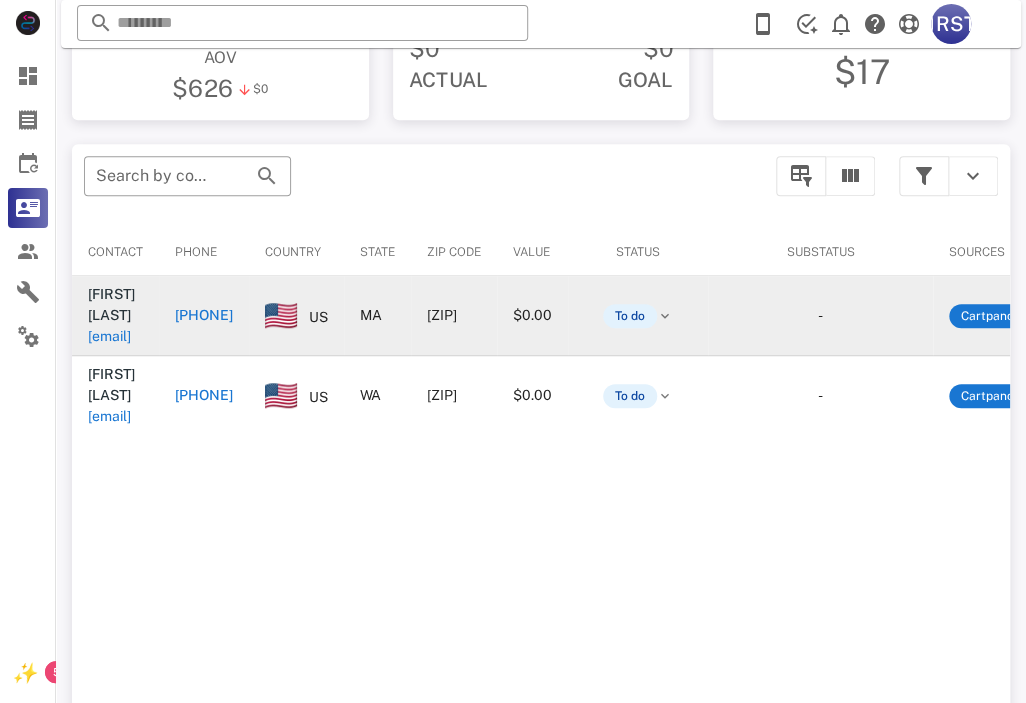 click on "Karen Beniers  beniers48@gmail.com" at bounding box center [115, 315] 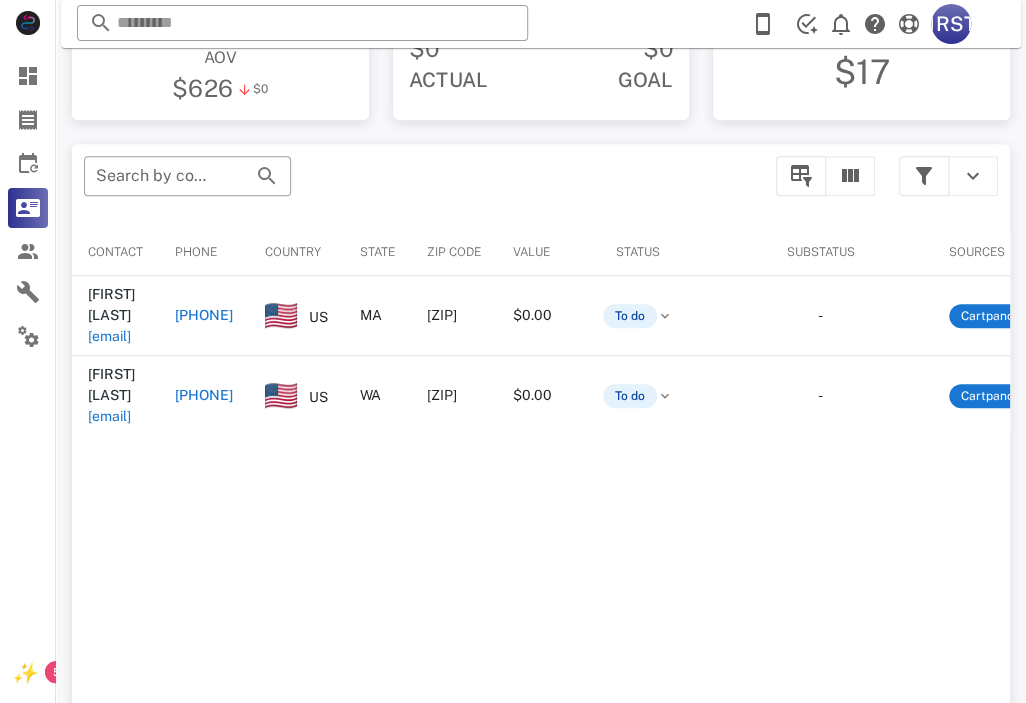 click at bounding box center [513, 351] 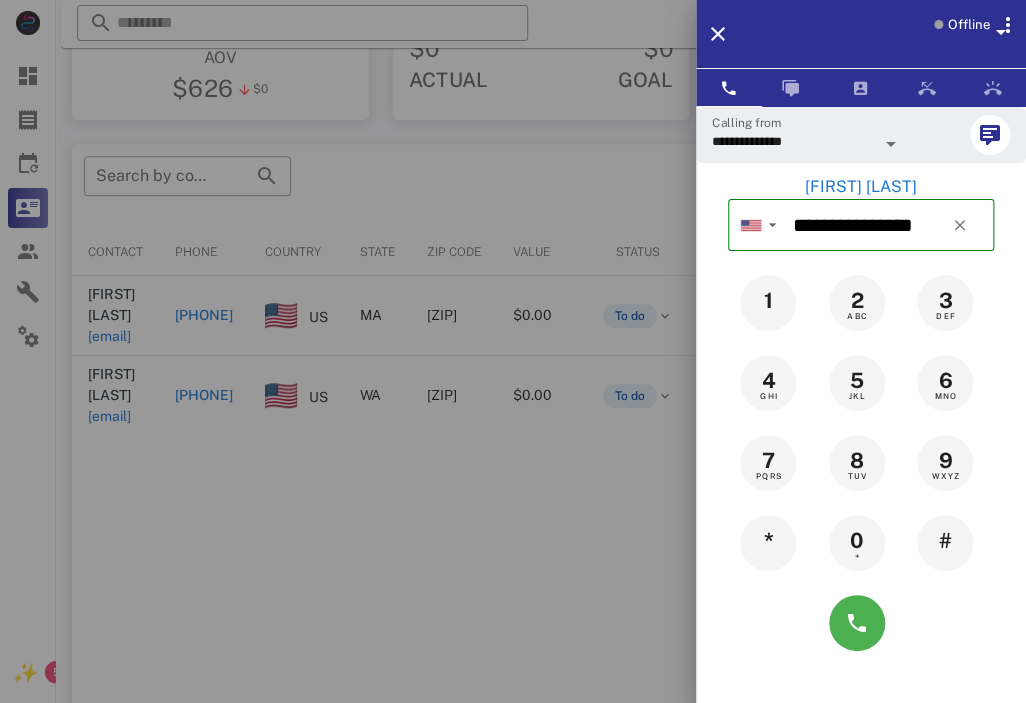 click at bounding box center (513, 351) 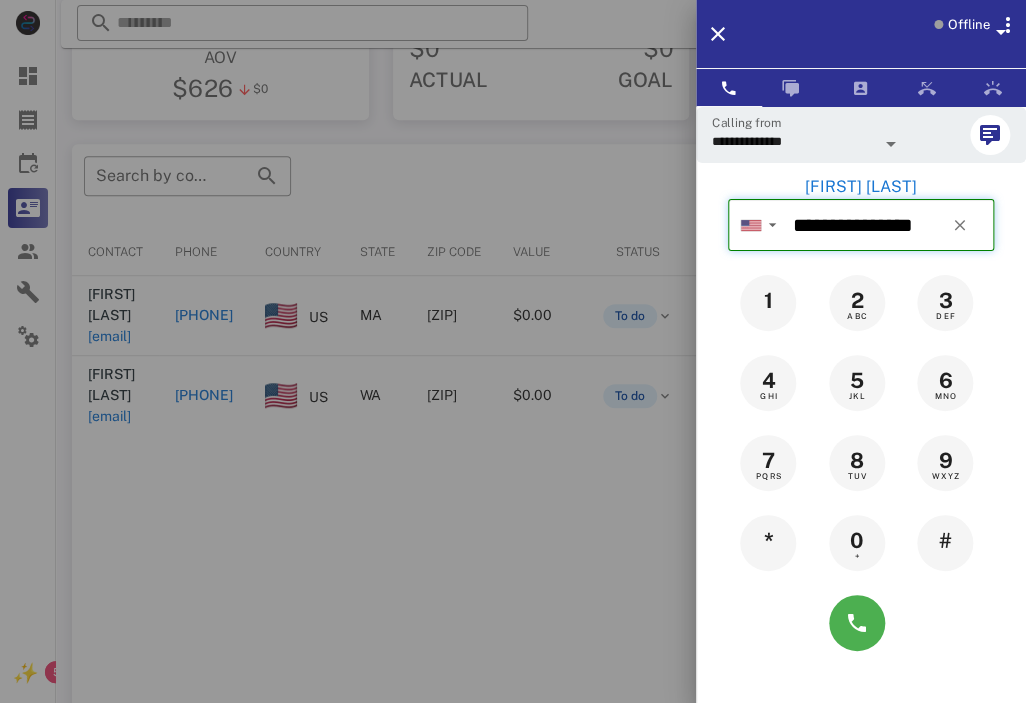 type 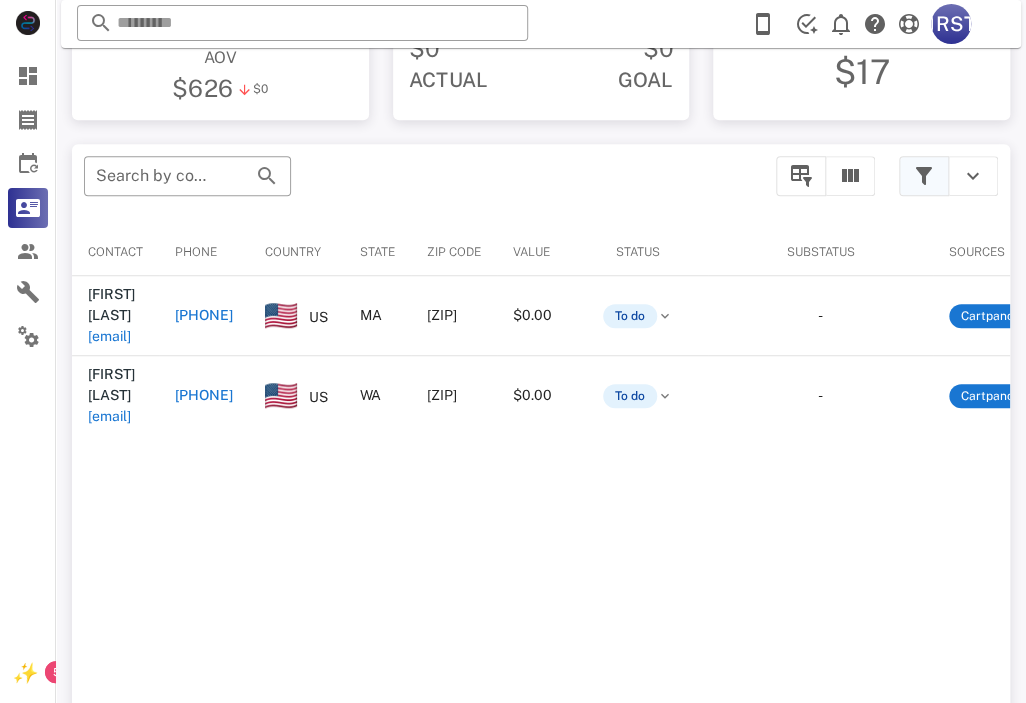 click at bounding box center [924, 176] 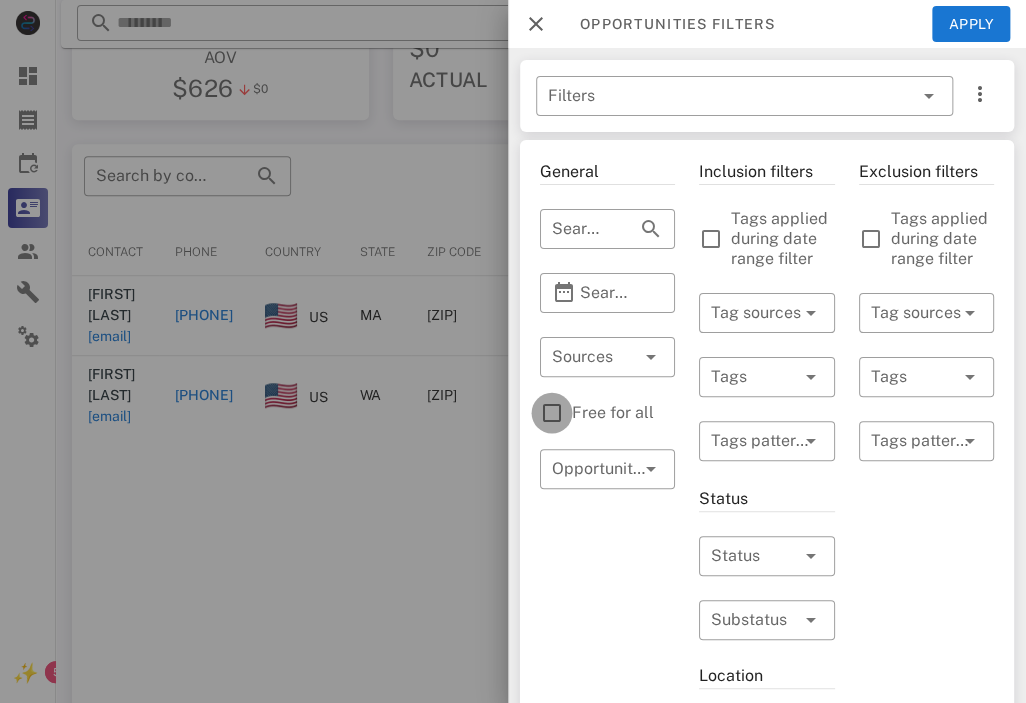 click at bounding box center [552, 413] 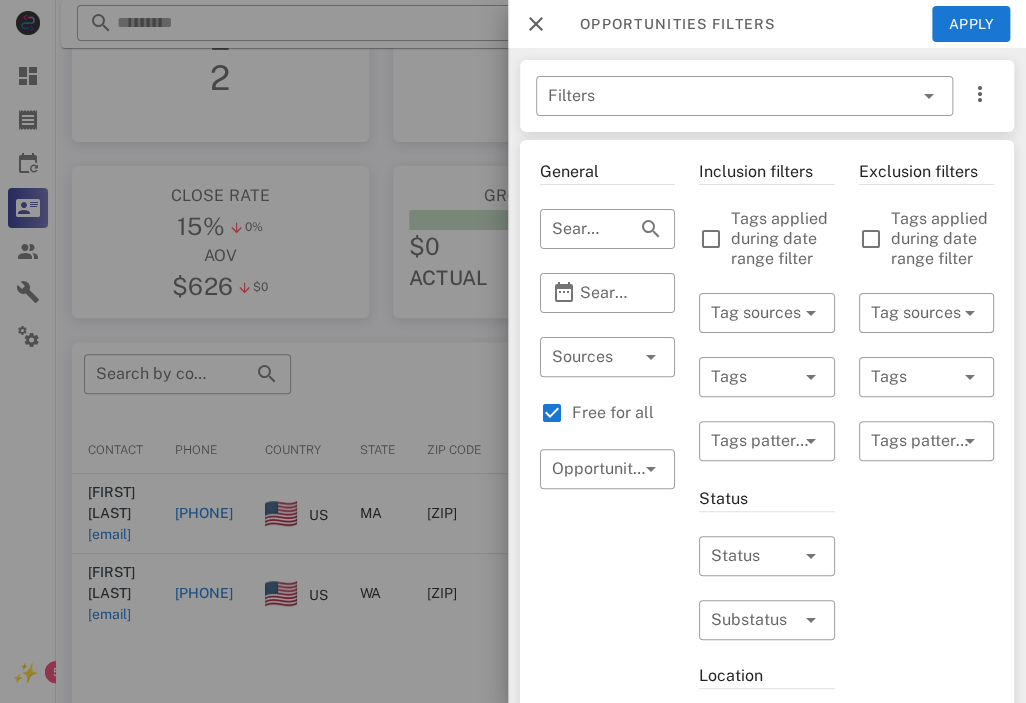 scroll, scrollTop: 0, scrollLeft: 0, axis: both 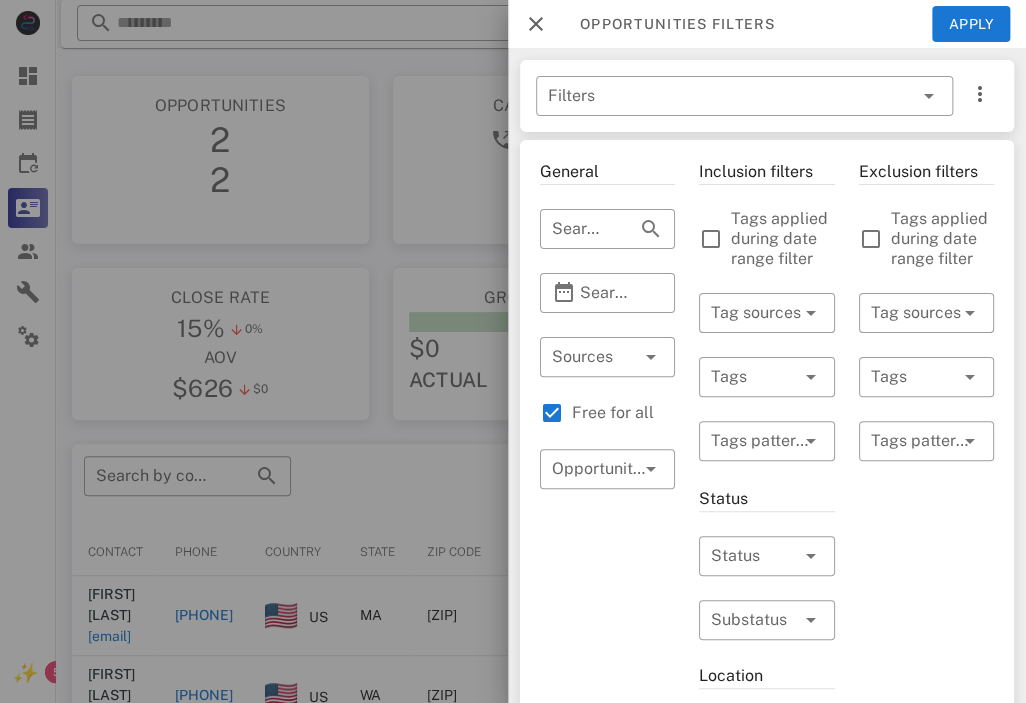click at bounding box center [513, 351] 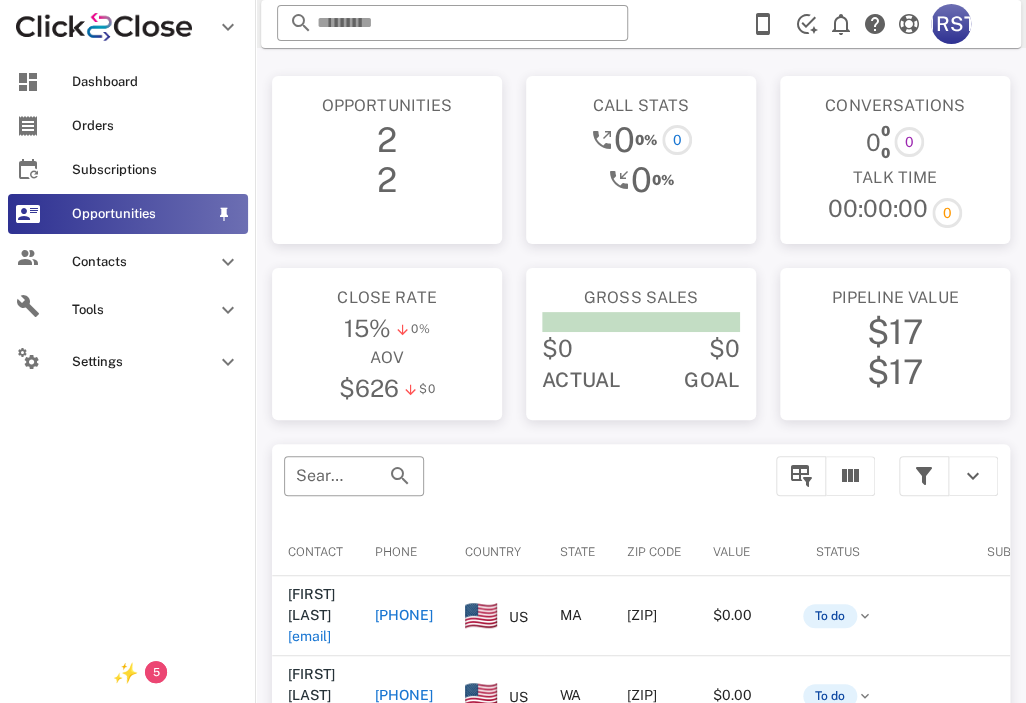 click on "Opportunities" at bounding box center (140, 214) 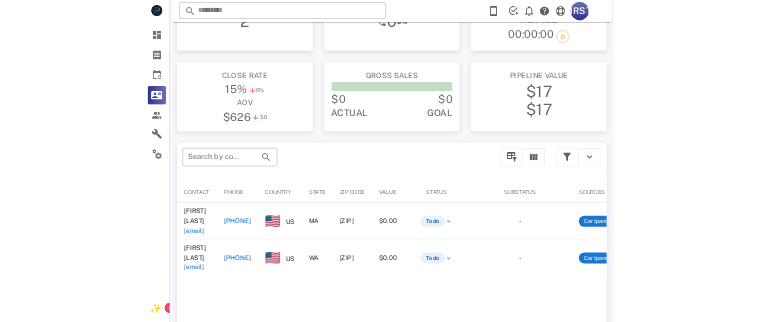 scroll, scrollTop: 200, scrollLeft: 0, axis: vertical 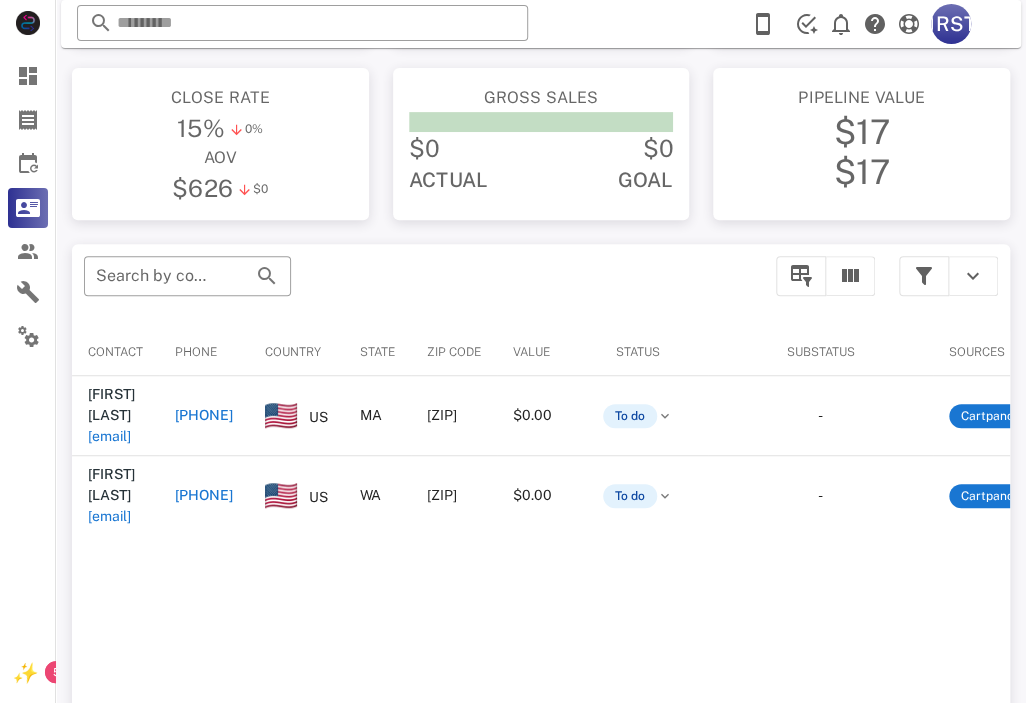click on "​ Search by contact name, email or phone Contact Phone Country State Zip code Value Status Substatus Sources Activations Tags Created at Karen Beniers  beniers48@gmail.com   +17818789416   US MA 02370  $0.00   To do  -  Cartpanda  1 1  order.paid  1  ⭐ VIP Delivery ⭐  1  Lipo Max - Exclusive Discount   08/07/2025 15:16  Tracy Mukensnabl  semuk@msn.com   +13607985100   US WA 98642  $0.00   To do  -  Cartpanda  1 1  order.paid  1  ⭐ VIP Delivery ⭐  1  Lipo Max - Exclusive Discount   08/07/2025 14:59  Rows per page: 15  1-2 of 2" at bounding box center [541, 555] 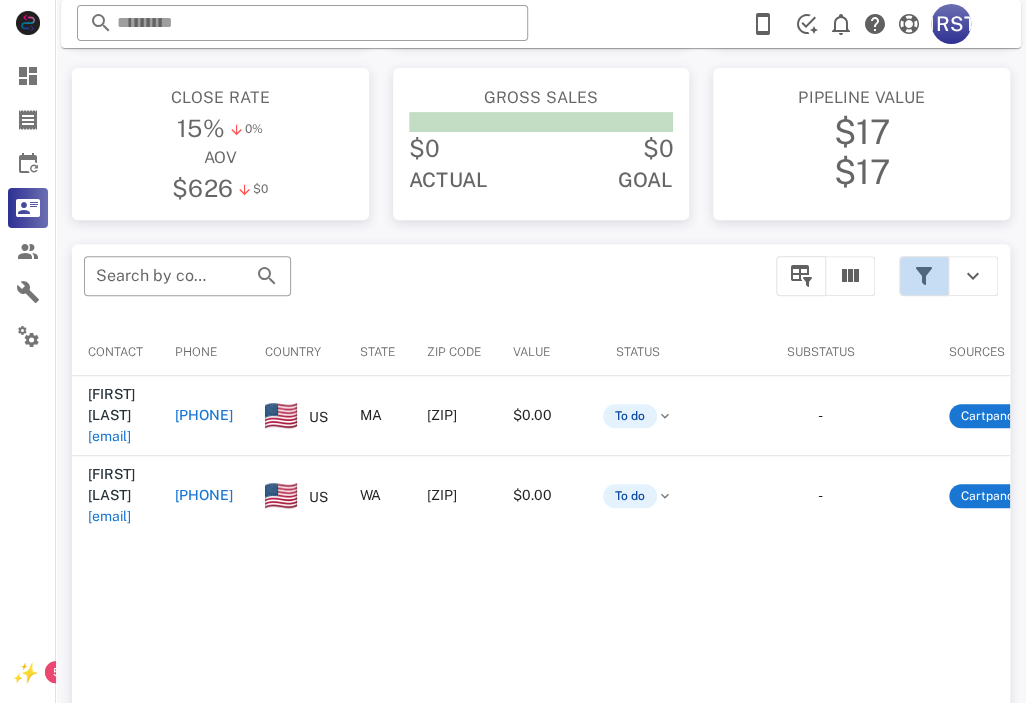click at bounding box center [924, 276] 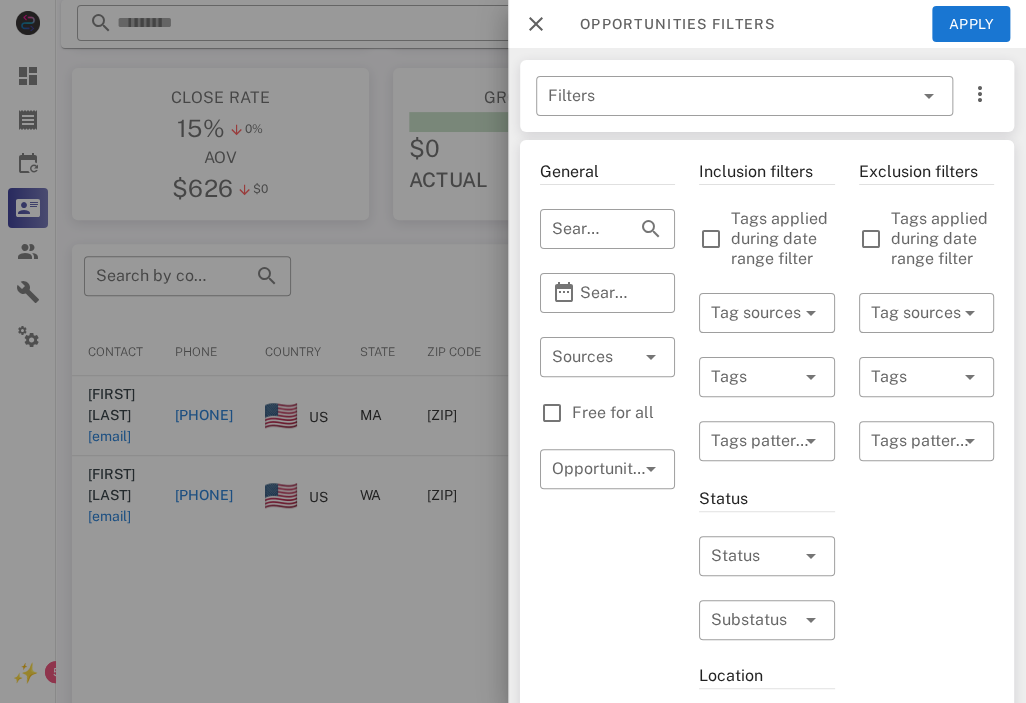click on "Exclusion filters Tags applied during date range filter ​ Tag sources ​ Tags ​ Tags patterns" at bounding box center [926, 743] 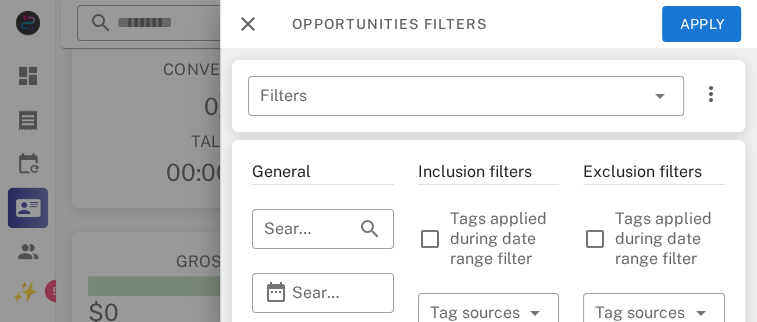 click at bounding box center (378, 161) 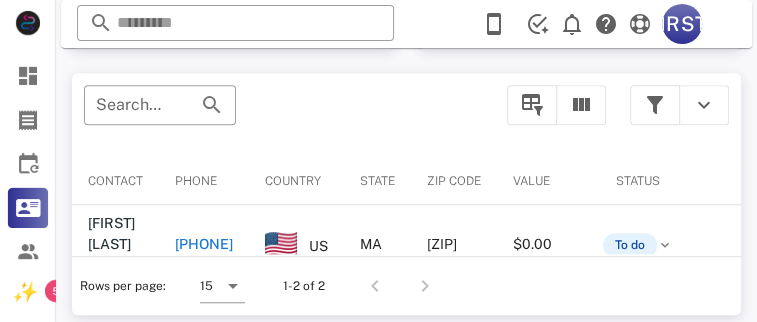scroll, scrollTop: 536, scrollLeft: 0, axis: vertical 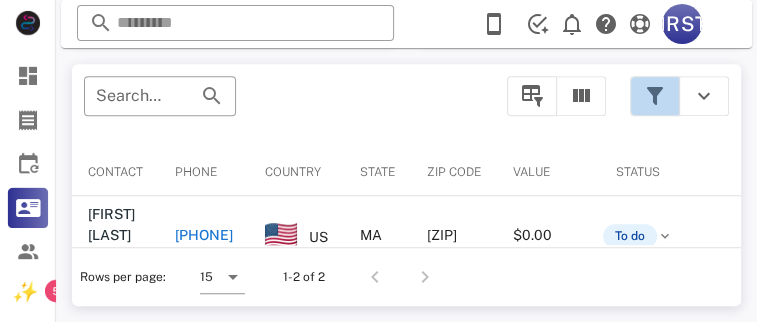 click at bounding box center [655, 96] 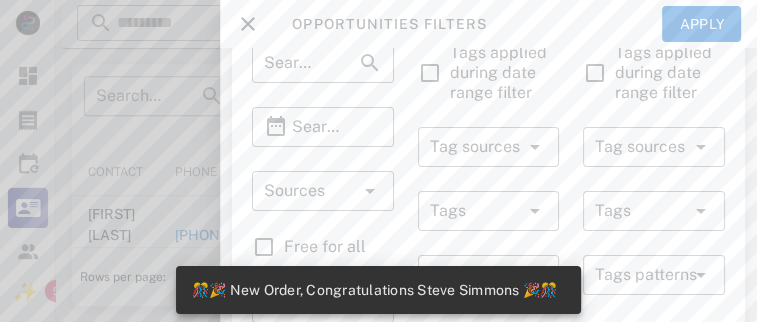 scroll, scrollTop: 200, scrollLeft: 0, axis: vertical 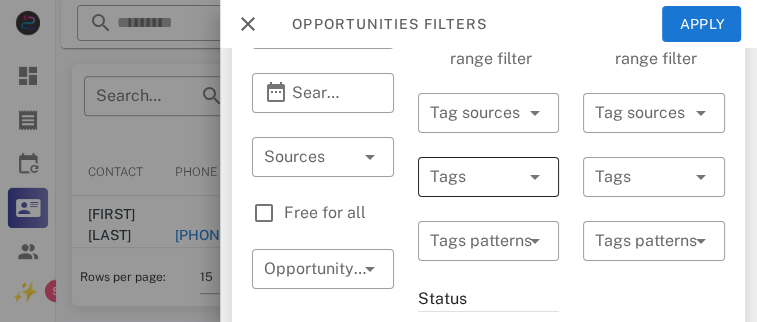 click at bounding box center [533, 177] 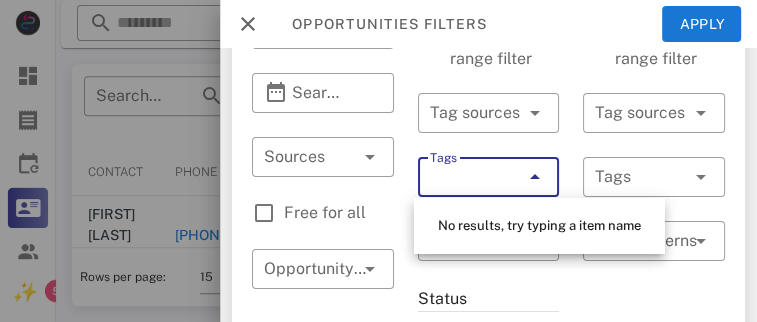 click on "Inclusion filters Tags applied during date range filter ​ Tag sources ​ Tags ​ Tags patterns Status ​ Status ​ Substatus Location ​ Country ​ States ​ Zip code Activation ​ Min Activations ​ Max Activations Order value ​ Min Value ​ Max Value Include leads Include customers Include cooldown" at bounding box center (489, 543) 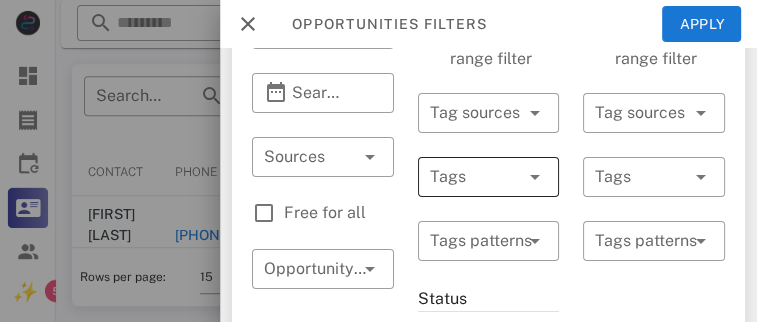 click at bounding box center (461, 177) 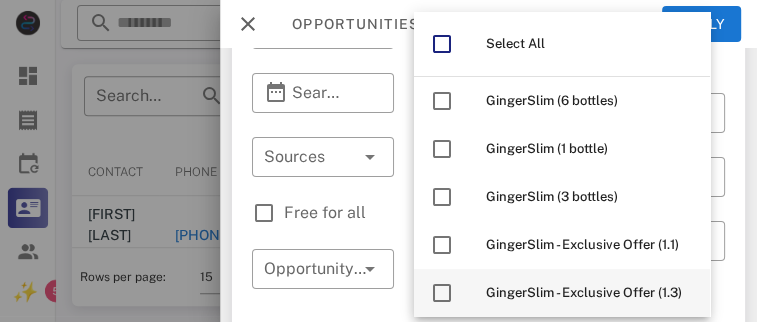 type on "***" 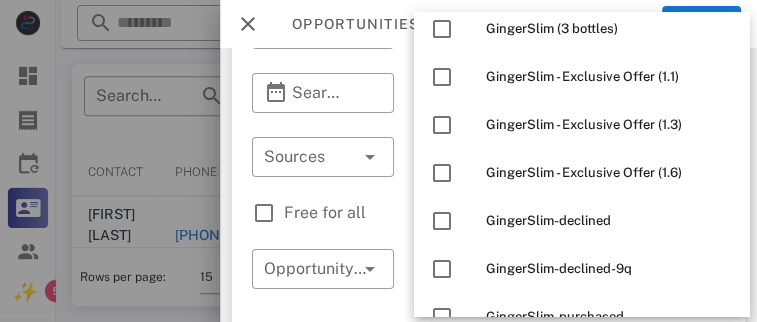 scroll, scrollTop: 0, scrollLeft: 0, axis: both 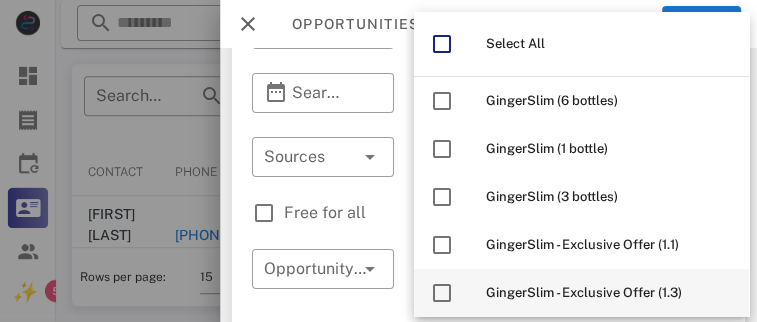click on "GingerSlim - Exclusive Offer (1.3)" at bounding box center (584, 292) 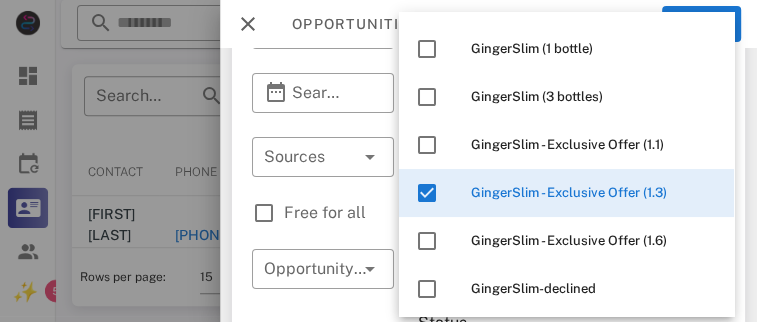 scroll, scrollTop: 200, scrollLeft: 0, axis: vertical 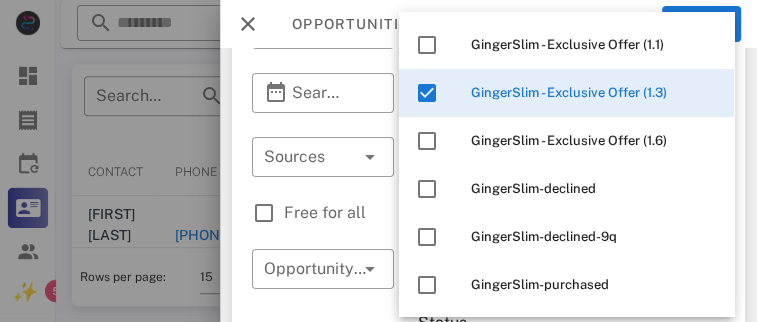 click on "General ​ Search by contact name, email or phone ​ Search Date Range ​ Sources Free for all ​ Opportunity pipelines" at bounding box center (323, 555) 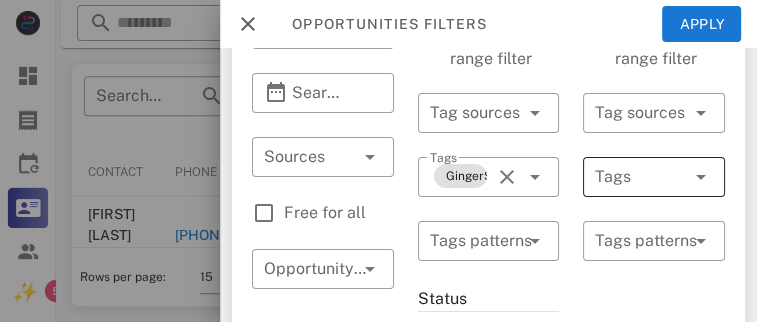 click at bounding box center (626, 177) 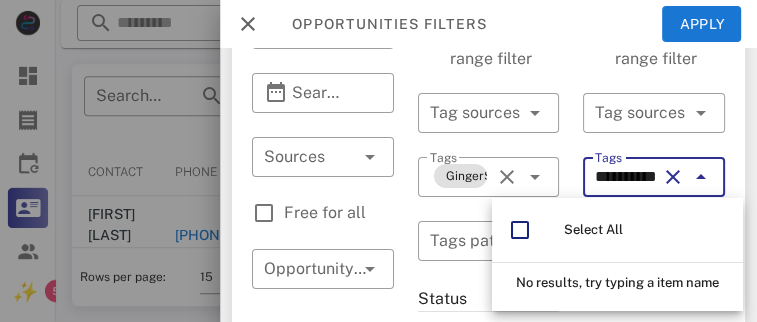 scroll, scrollTop: 0, scrollLeft: 12, axis: horizontal 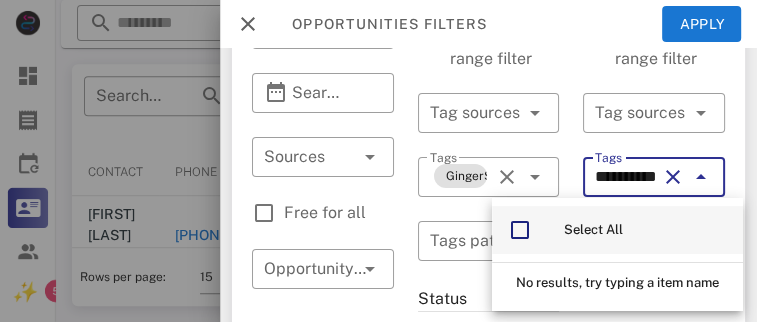 type on "**********" 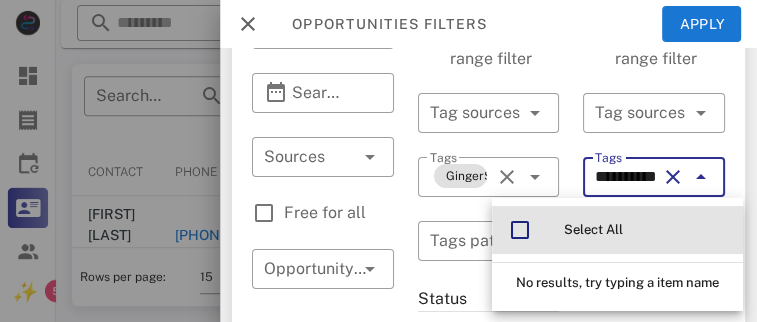 click on "Select All" at bounding box center [645, 230] 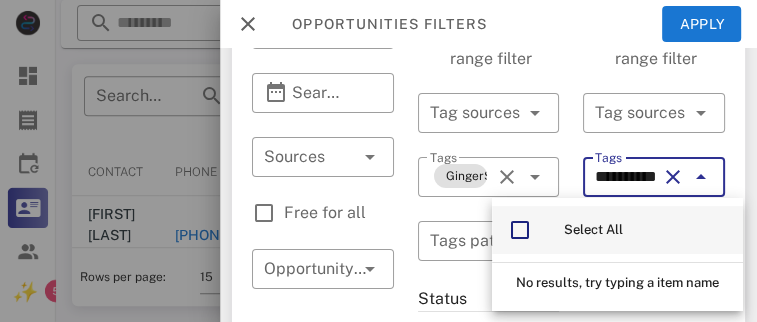 scroll, scrollTop: 0, scrollLeft: 0, axis: both 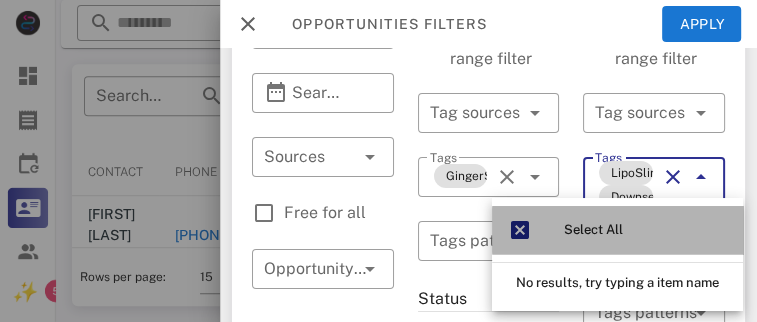 click on "Select All" at bounding box center [645, 230] 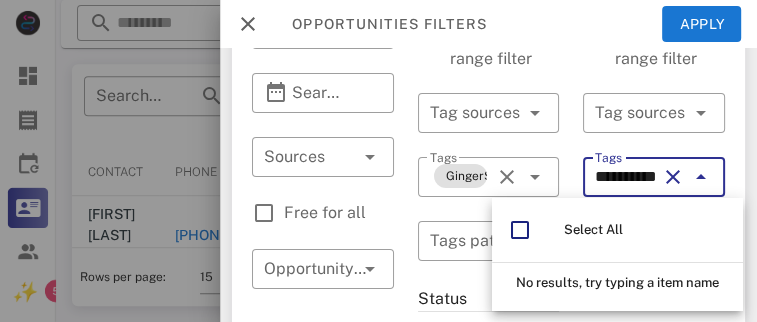 click on "No results, try typing a item name" at bounding box center [617, 282] 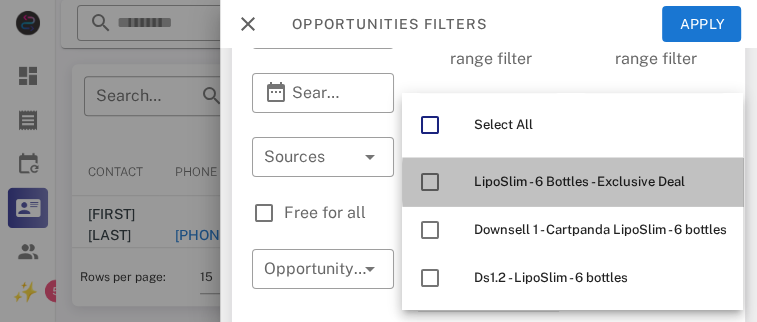 click on "LipoSlim - 6 Bottles - Exclusive Deal" at bounding box center (579, 181) 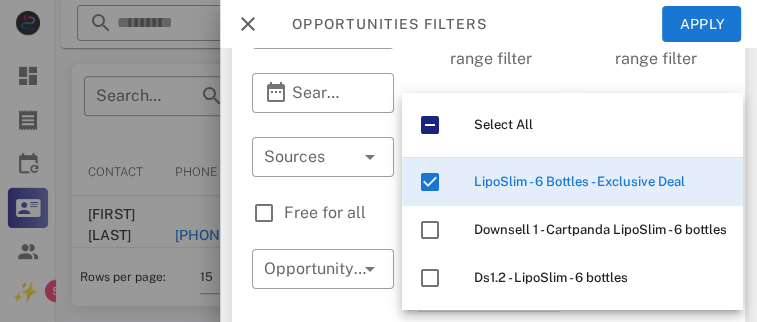 click on "General ​ Search by contact name, email or phone ​ Search Date Range ​ Sources Free for all ​ Opportunity pipelines" at bounding box center [323, 543] 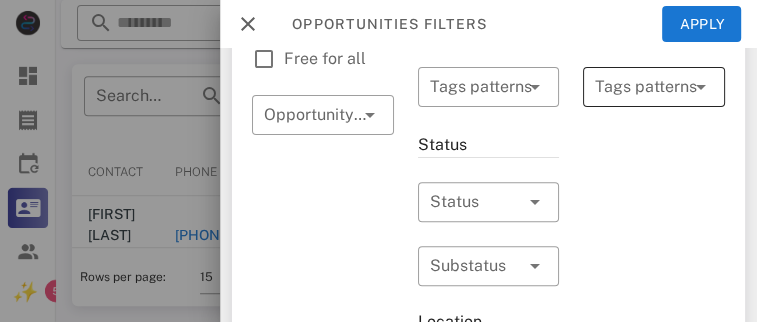 scroll, scrollTop: 400, scrollLeft: 0, axis: vertical 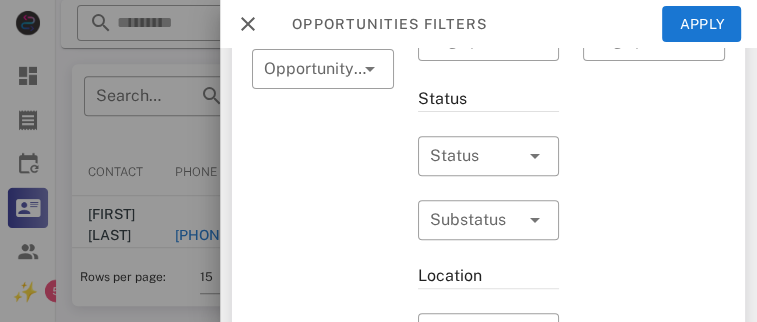 click on "Exclusion filters Tags applied during date range filter ​ Tag sources ​ Tags LipoSlim - 6 Bottles - Exclusive Deal ​ Tags patterns" at bounding box center [654, 343] 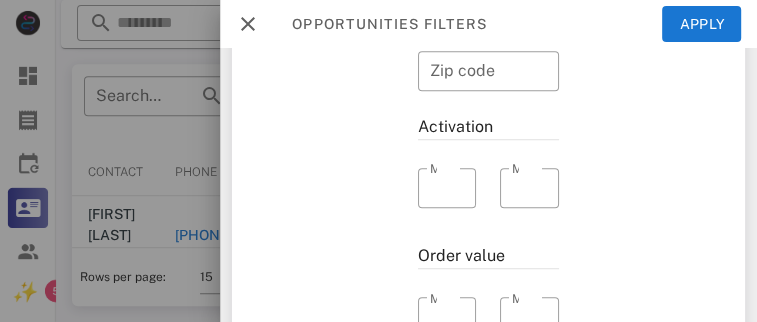 scroll, scrollTop: 500, scrollLeft: 0, axis: vertical 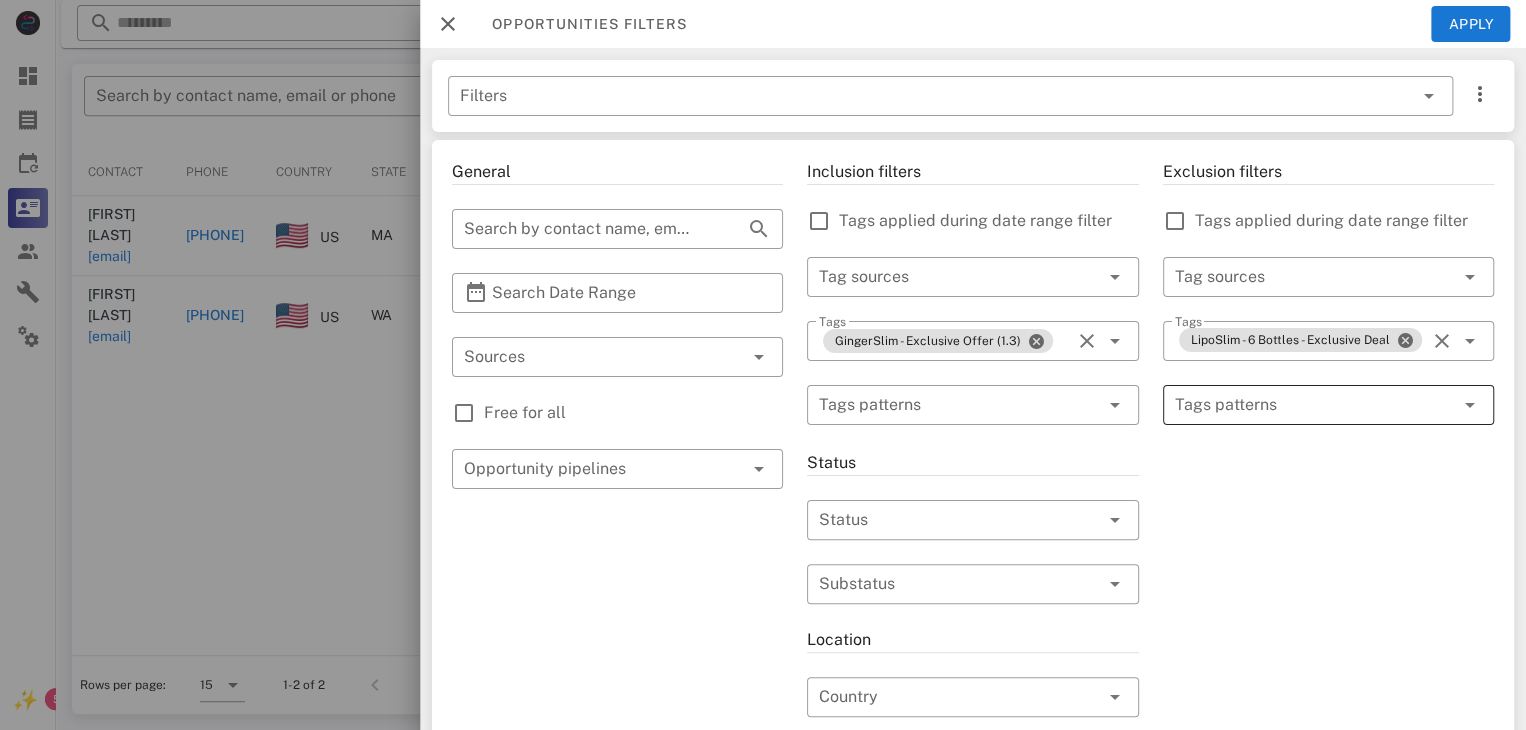 click at bounding box center [1314, 405] 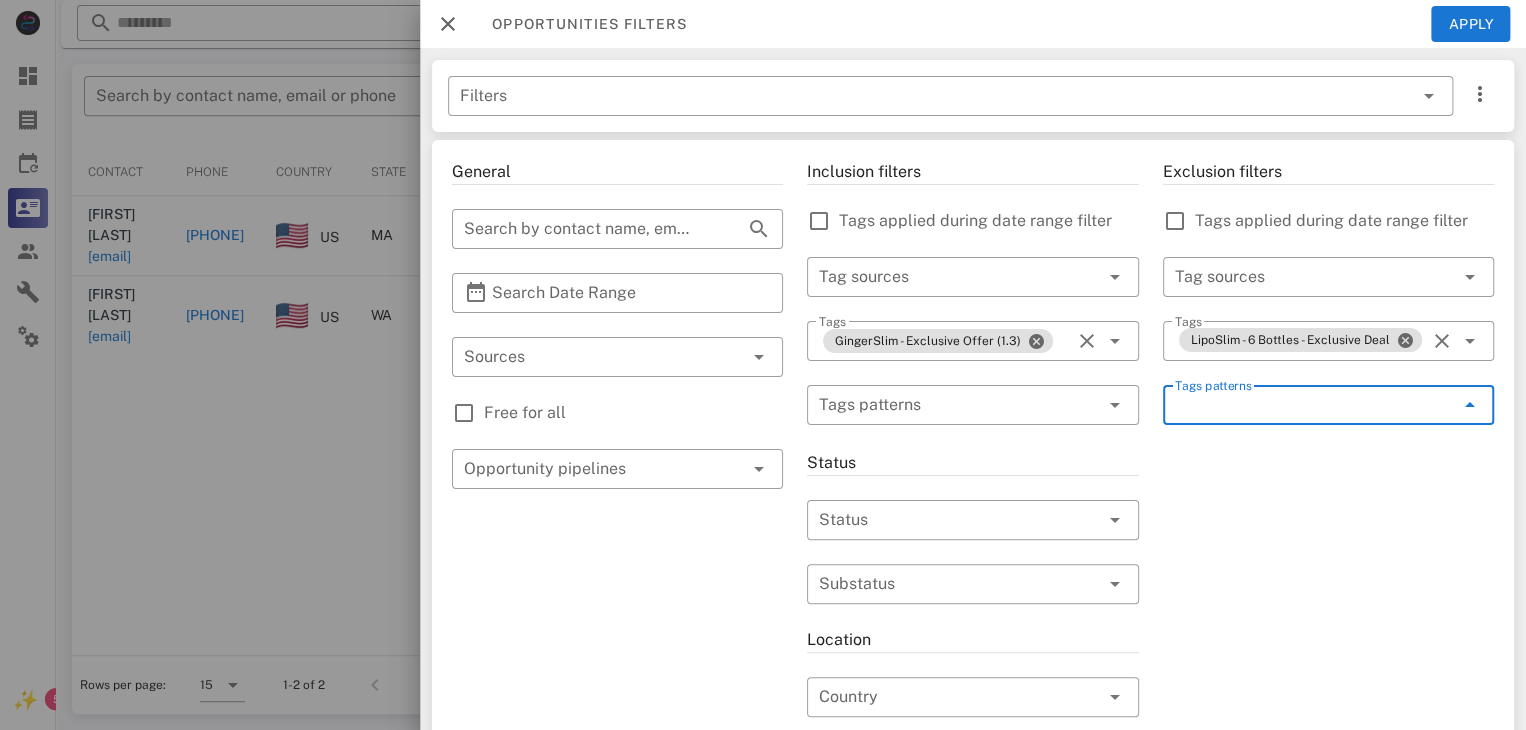 click on "Tags patterns" at bounding box center (1314, 405) 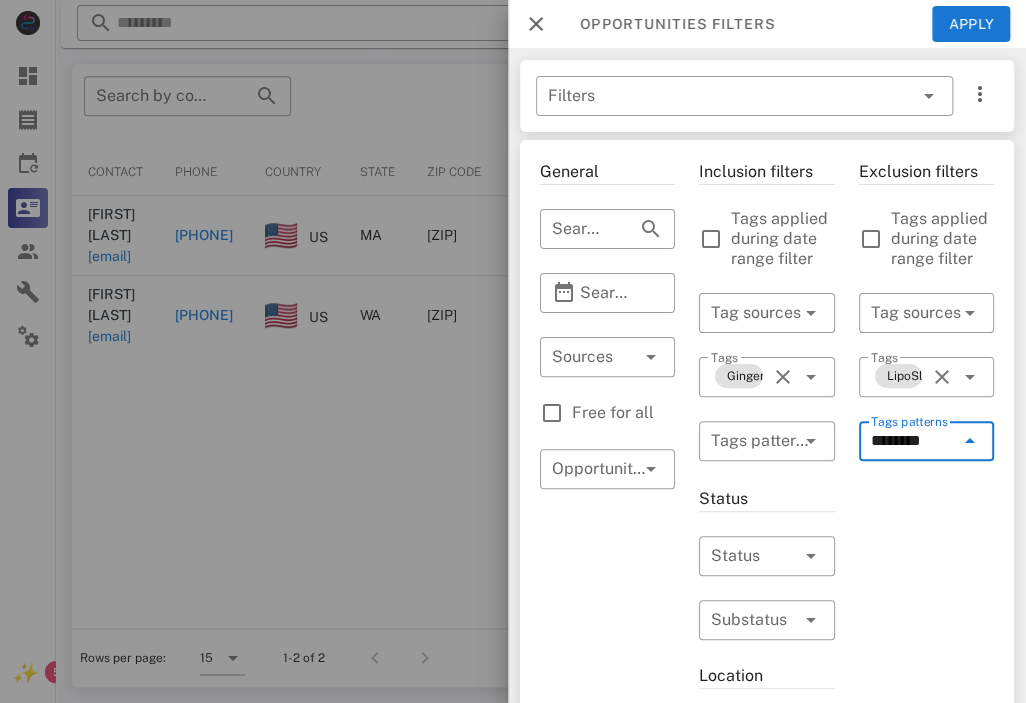 type on "********" 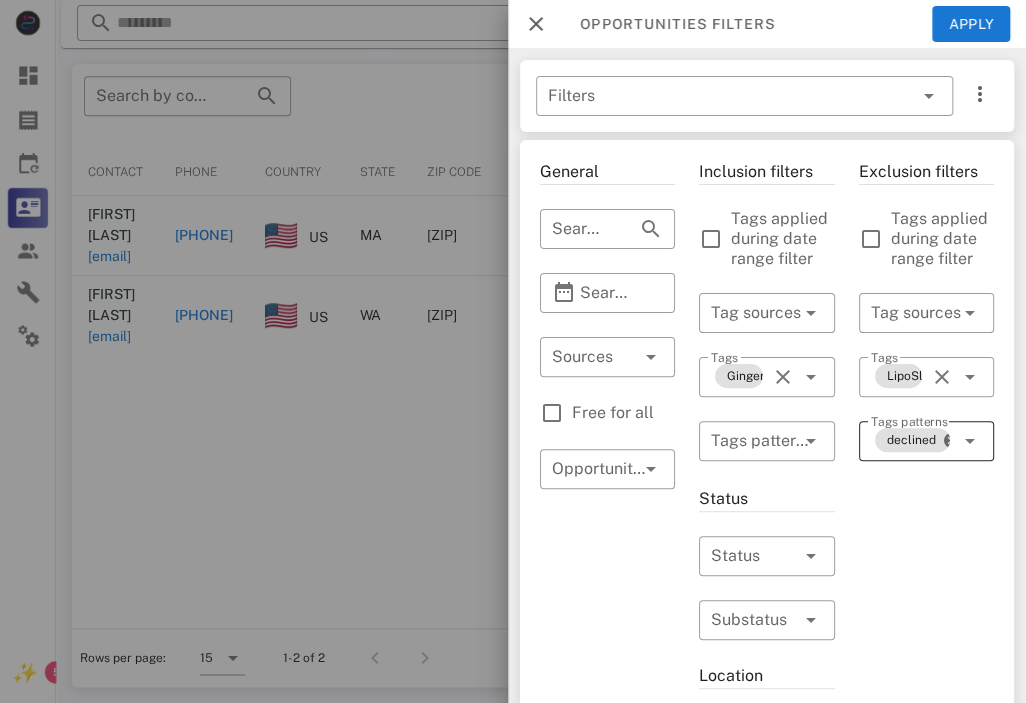 click at bounding box center (970, 441) 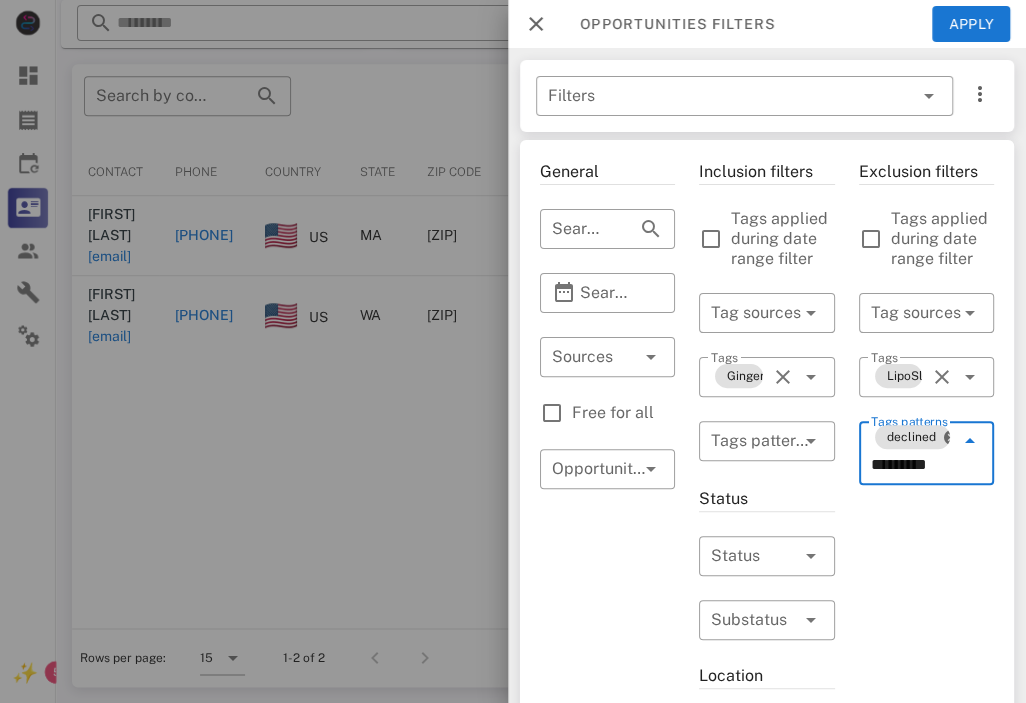 type on "*********" 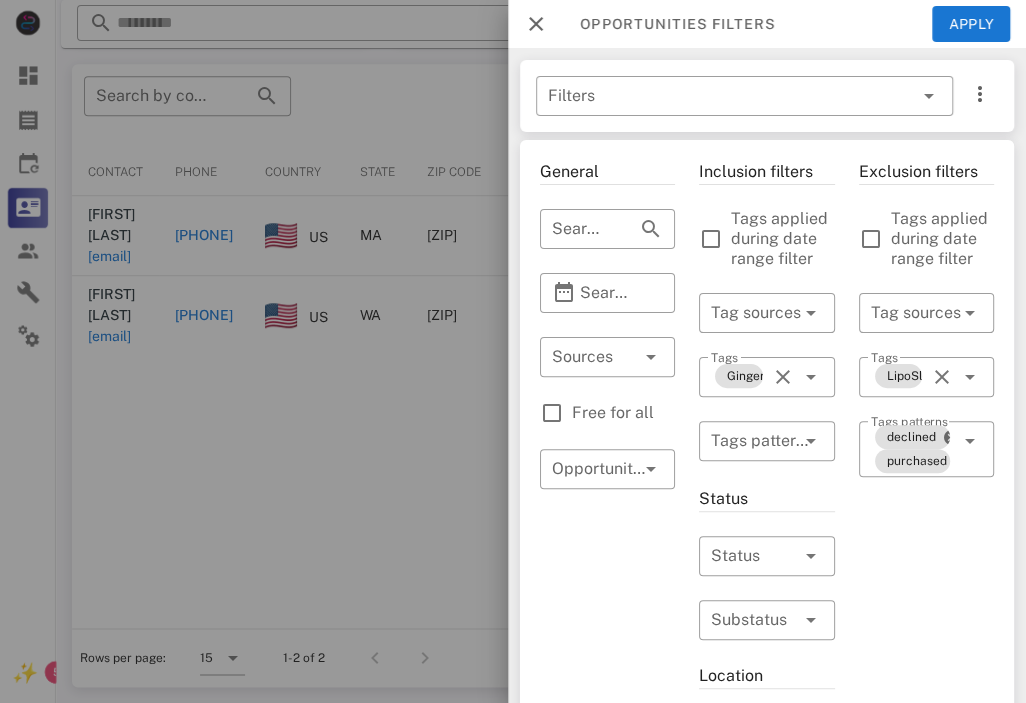 click on "Exclusion filters Tags applied during date range filter ​ Tag sources ​ Tags LipoSlim - 6 Bottles - Exclusive Deal ​ Tags patterns declined purchased" at bounding box center (926, 743) 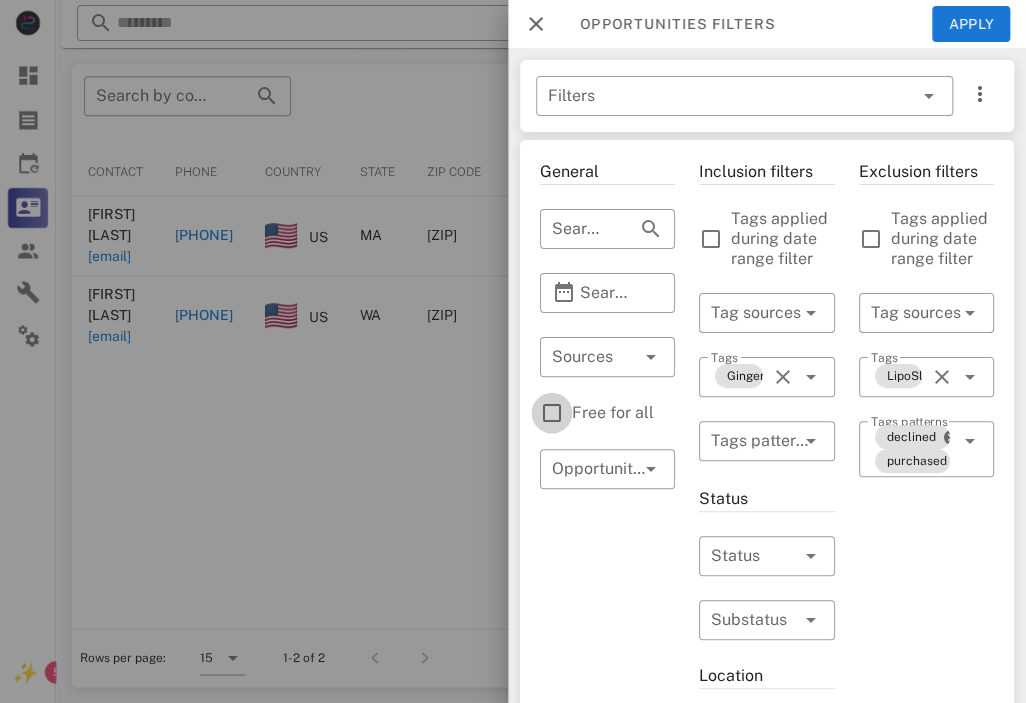 click at bounding box center [552, 413] 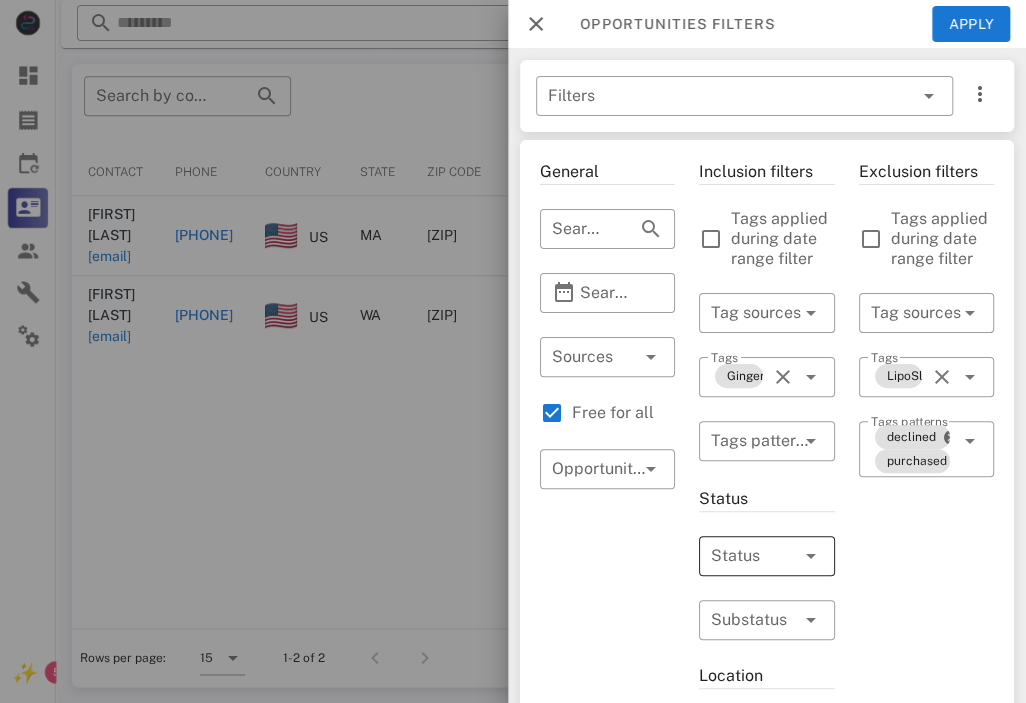 click at bounding box center [738, 556] 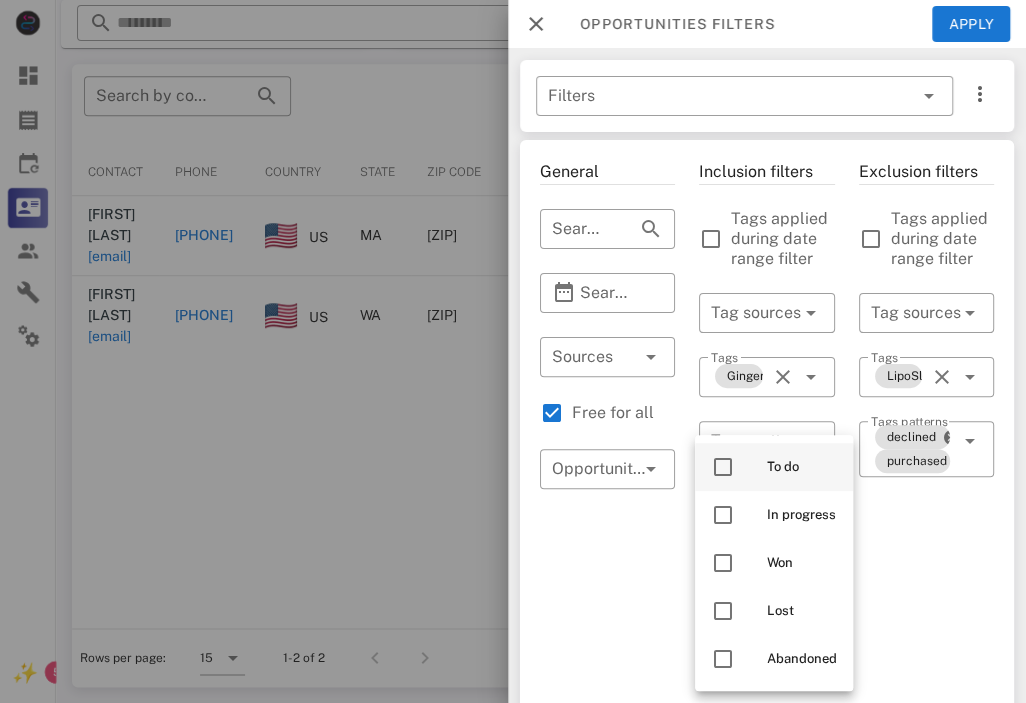 click on "To do" at bounding box center [774, 467] 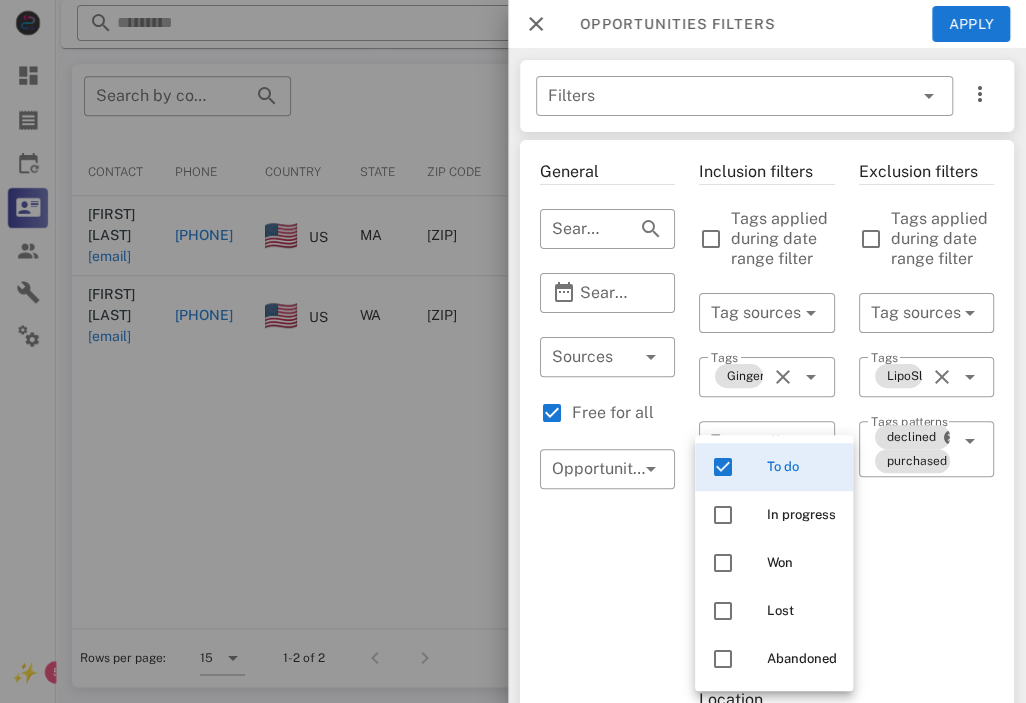 click on "Exclusion filters Tags applied during date range filter ​ Tag sources ​ Tags LipoSlim - 6 Bottles - Exclusive Deal ​ Tags patterns declined purchased" at bounding box center [926, 755] 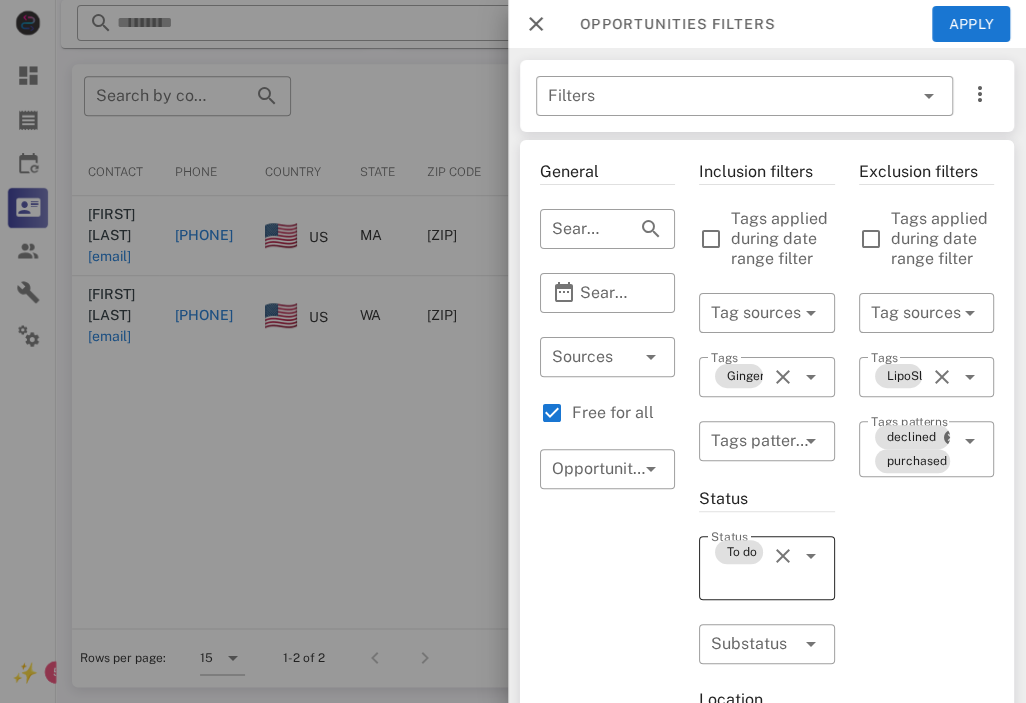 click on "To do" at bounding box center (738, 568) 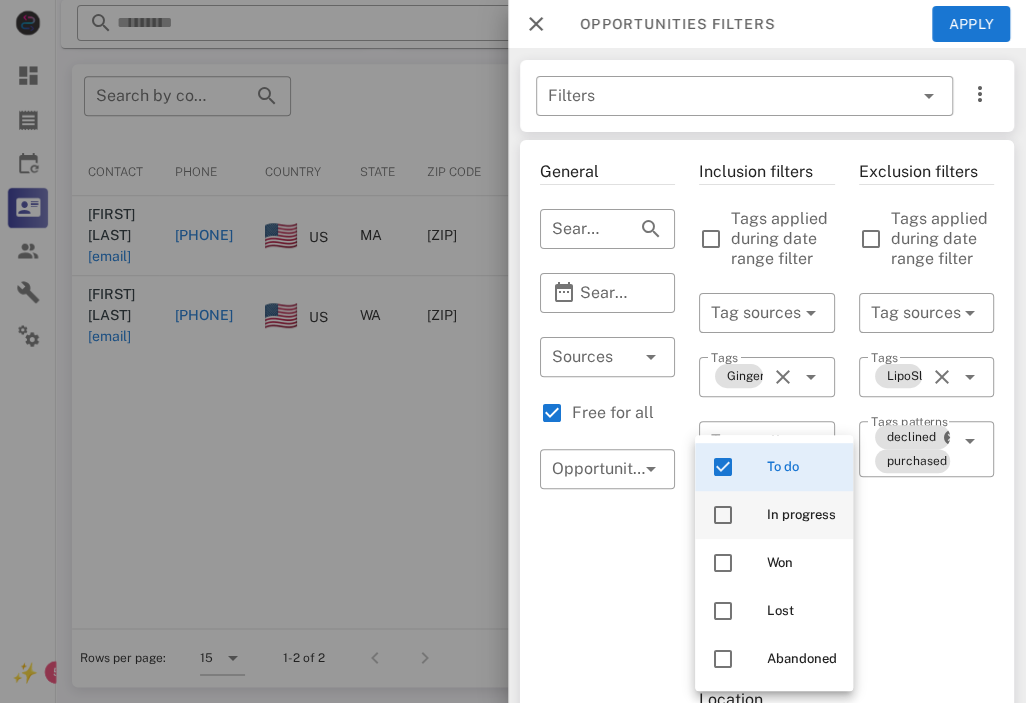 click on "In progress" at bounding box center (802, 515) 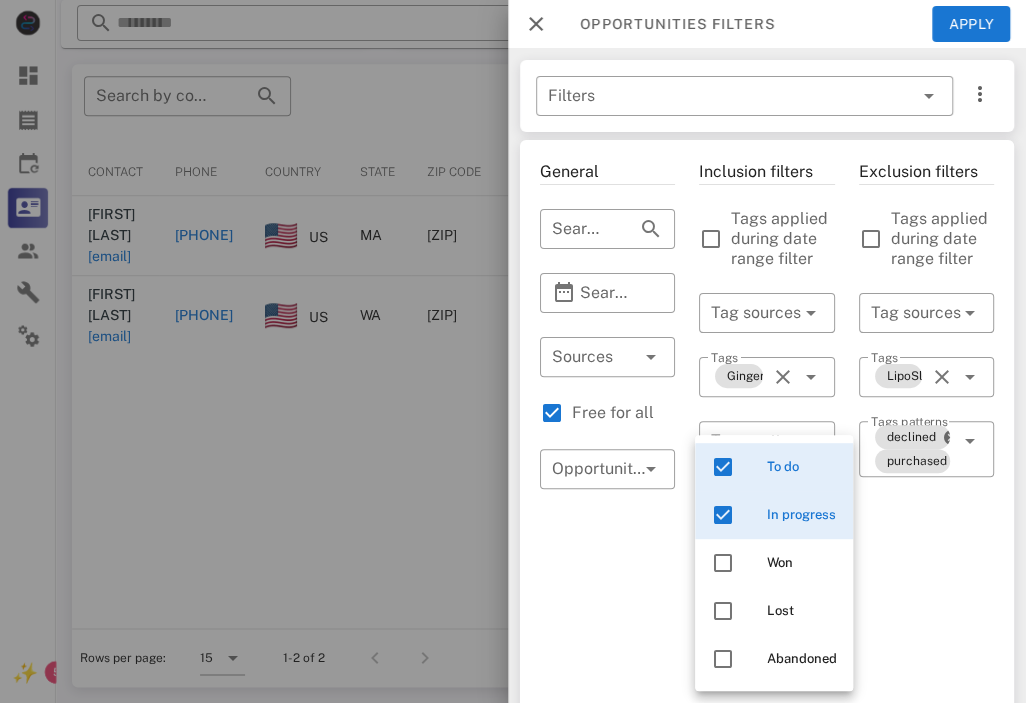 click on "Exclusion filters Tags applied during date range filter ​ Tag sources ​ Tags LipoSlim - 6 Bottles - Exclusive Deal ​ Tags patterns declined purchased" at bounding box center (926, 767) 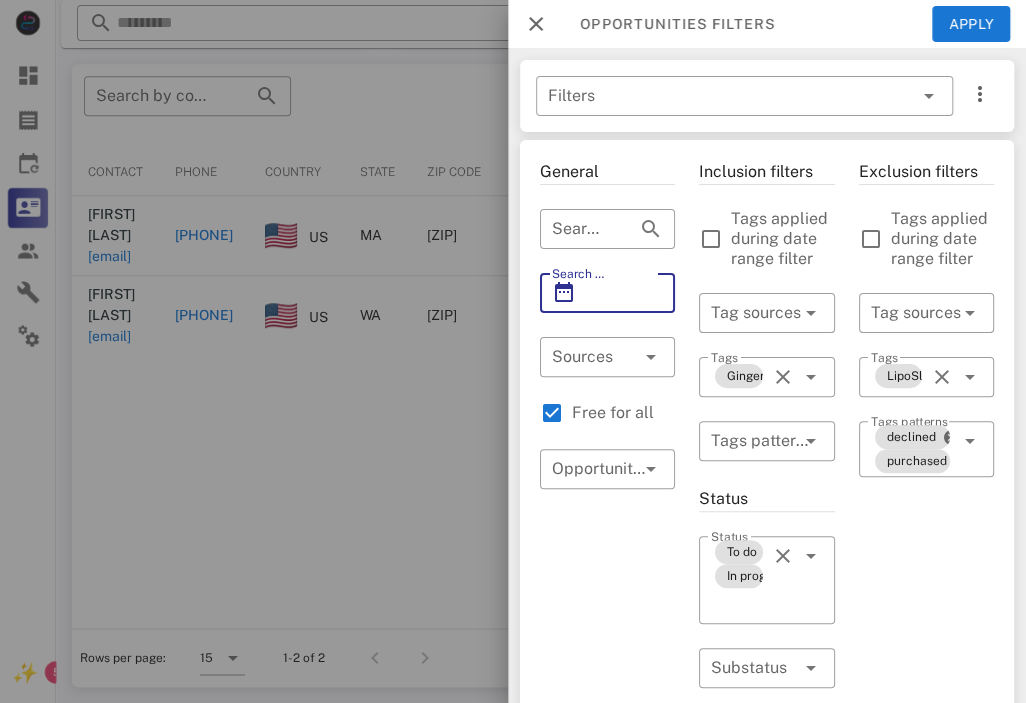 click on "Search Date Range" at bounding box center [607, 293] 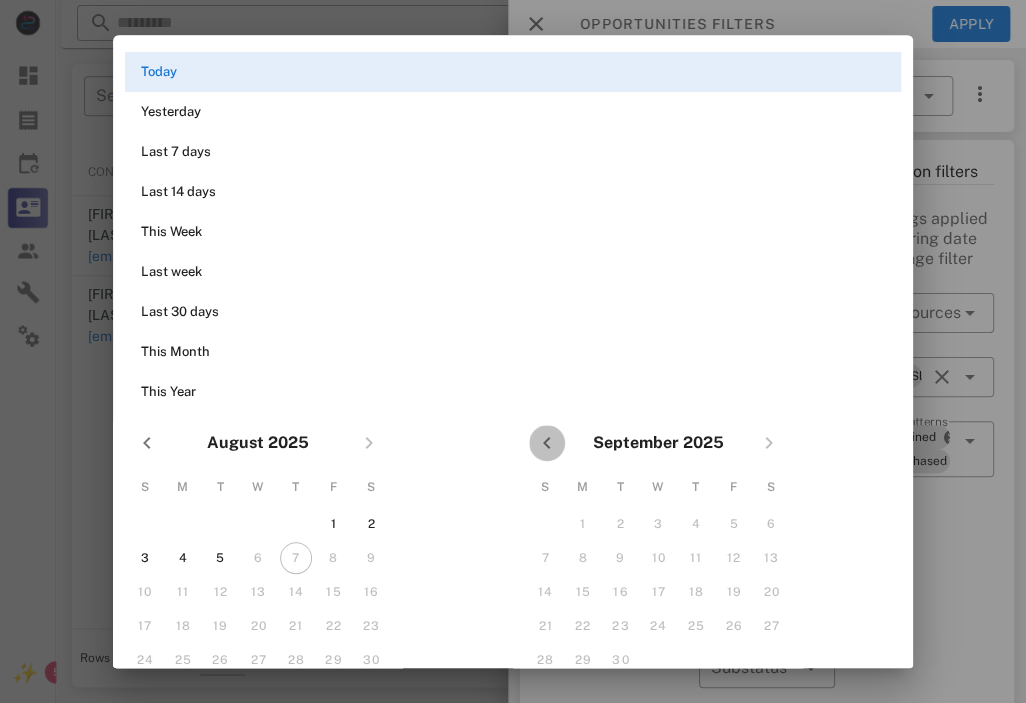 click at bounding box center [547, 443] 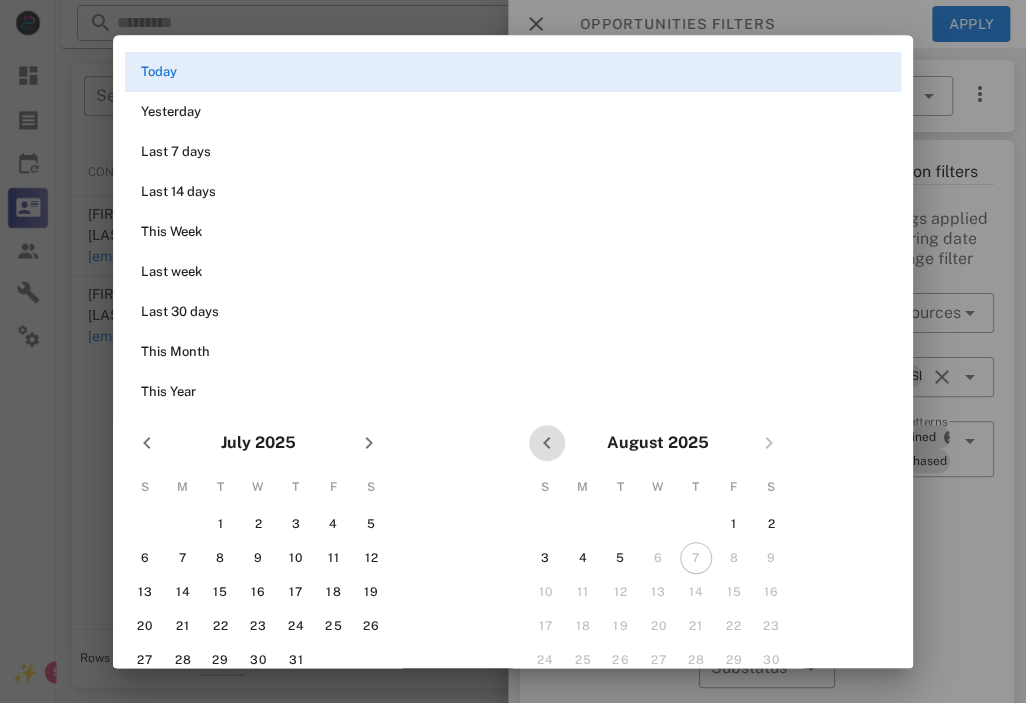 click at bounding box center (547, 443) 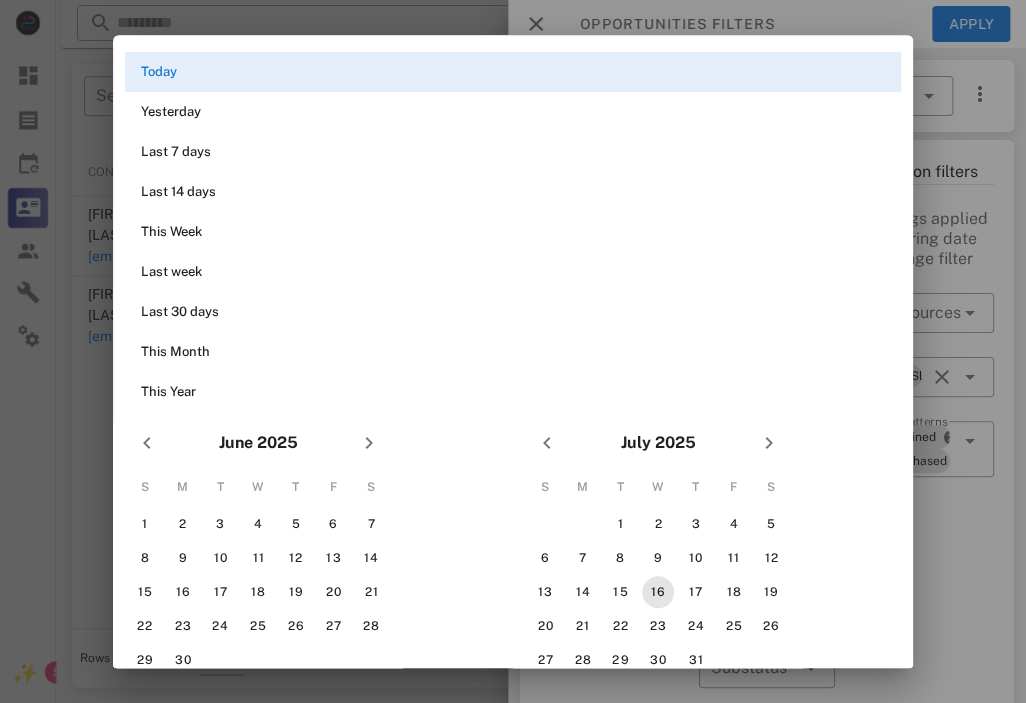 click on "16" at bounding box center [658, 592] 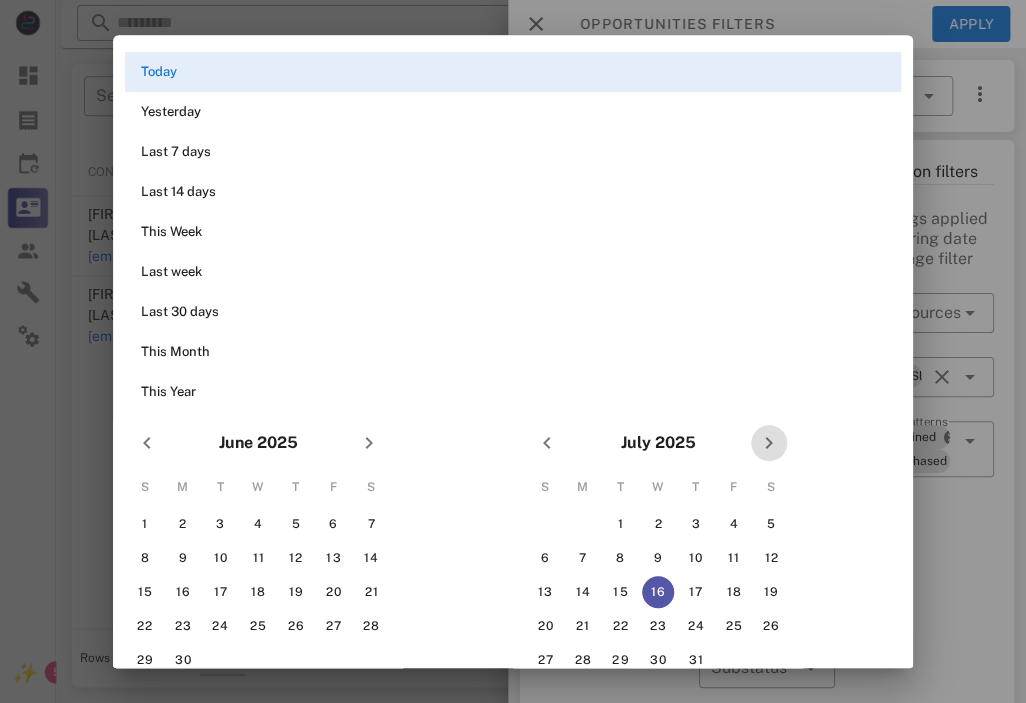 click at bounding box center [769, 443] 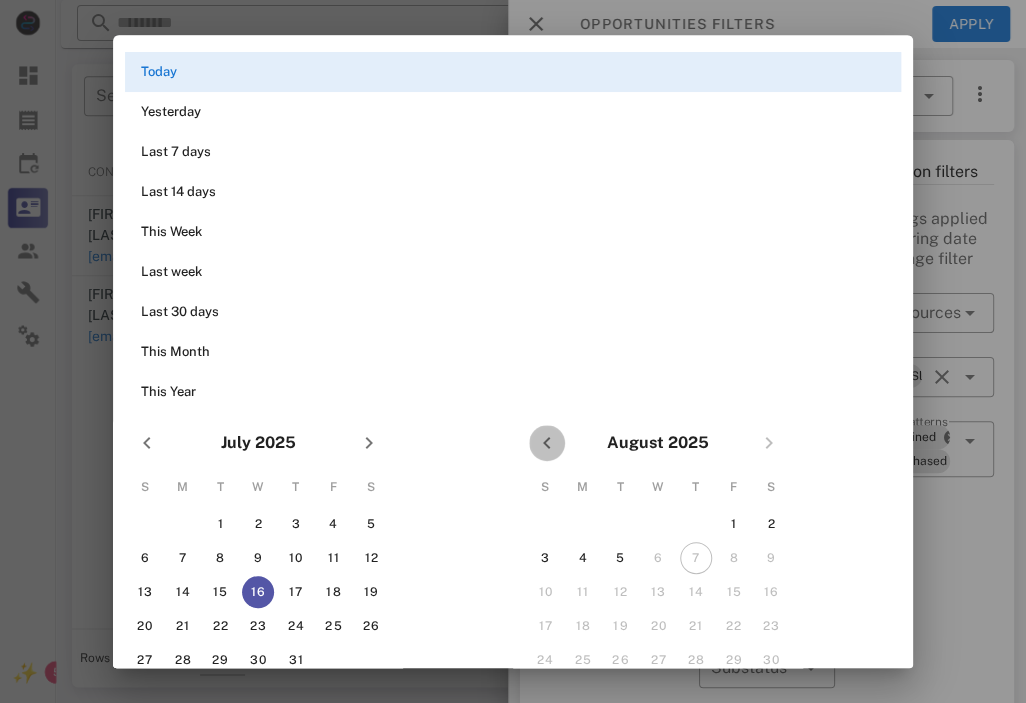 click at bounding box center (547, 443) 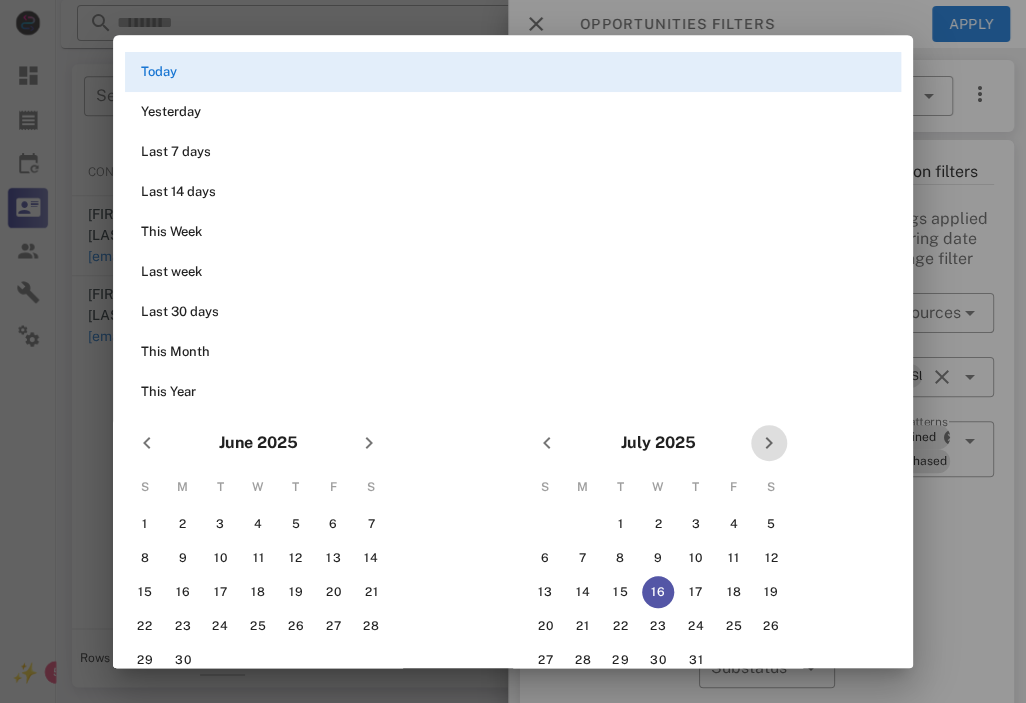 click at bounding box center [769, 443] 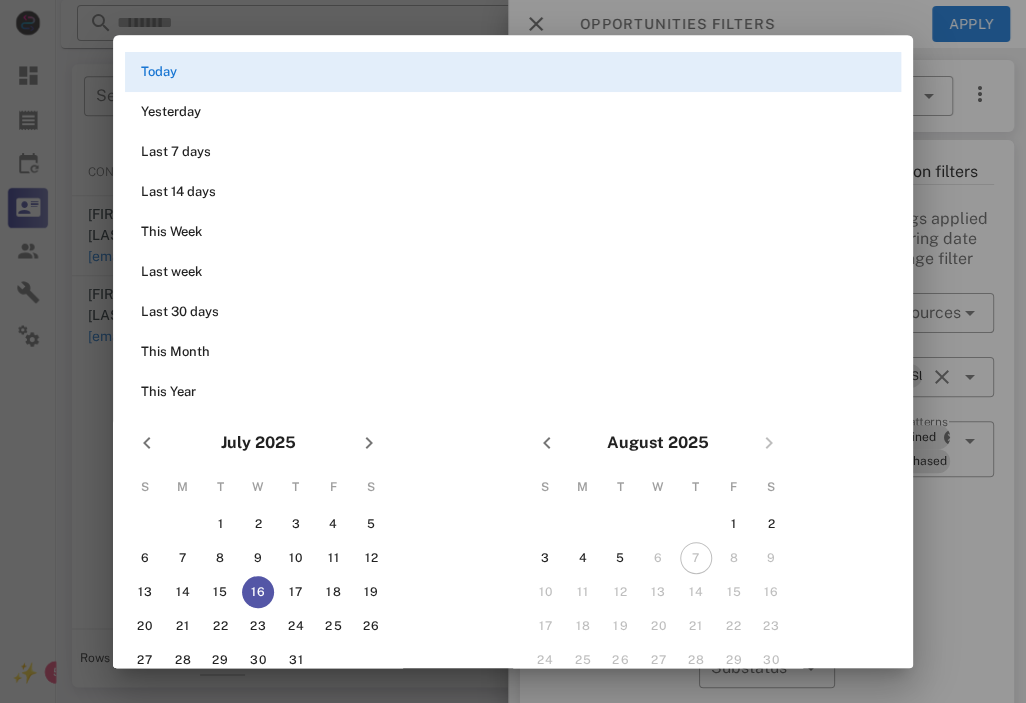 click at bounding box center (513, 351) 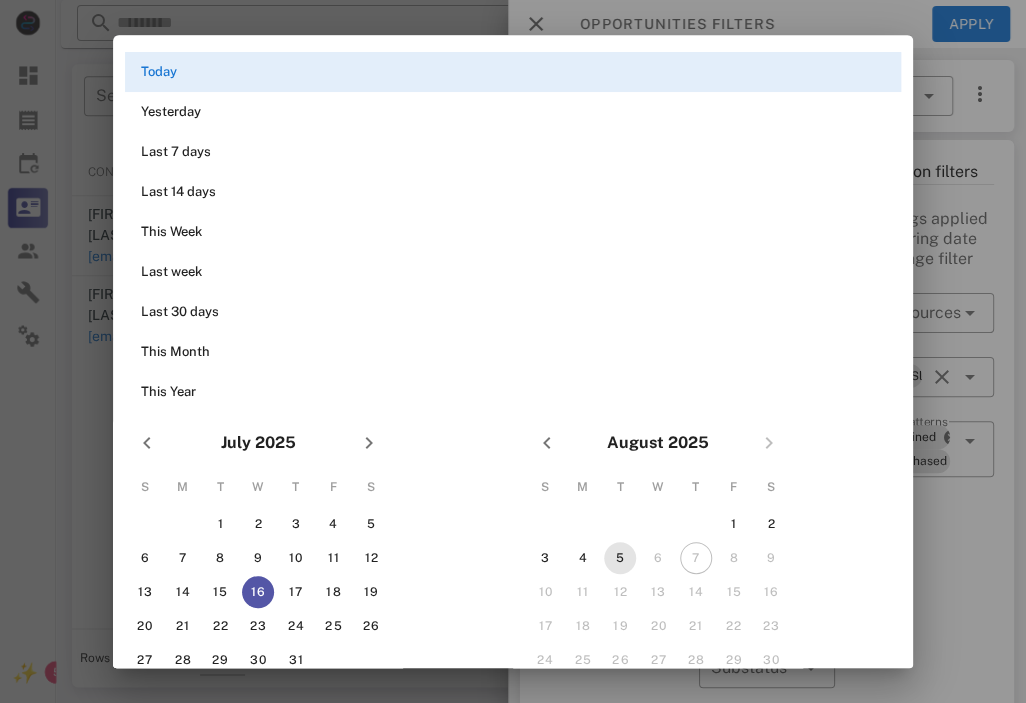 click on "5" at bounding box center (620, 558) 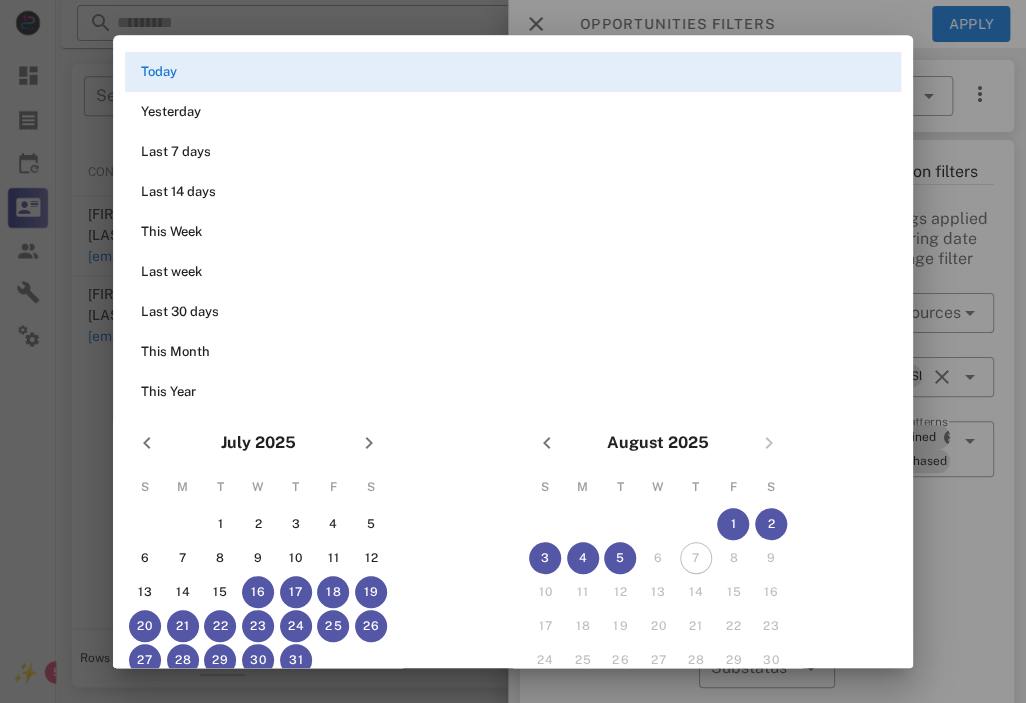 click on "7" at bounding box center [696, 558] 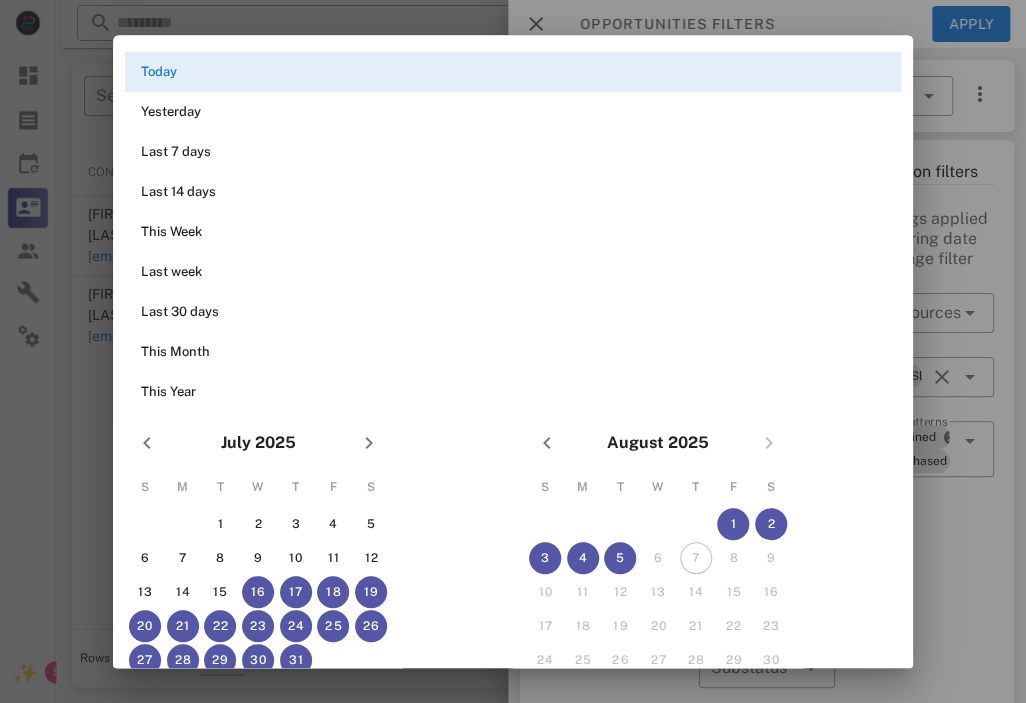 click at bounding box center [513, 351] 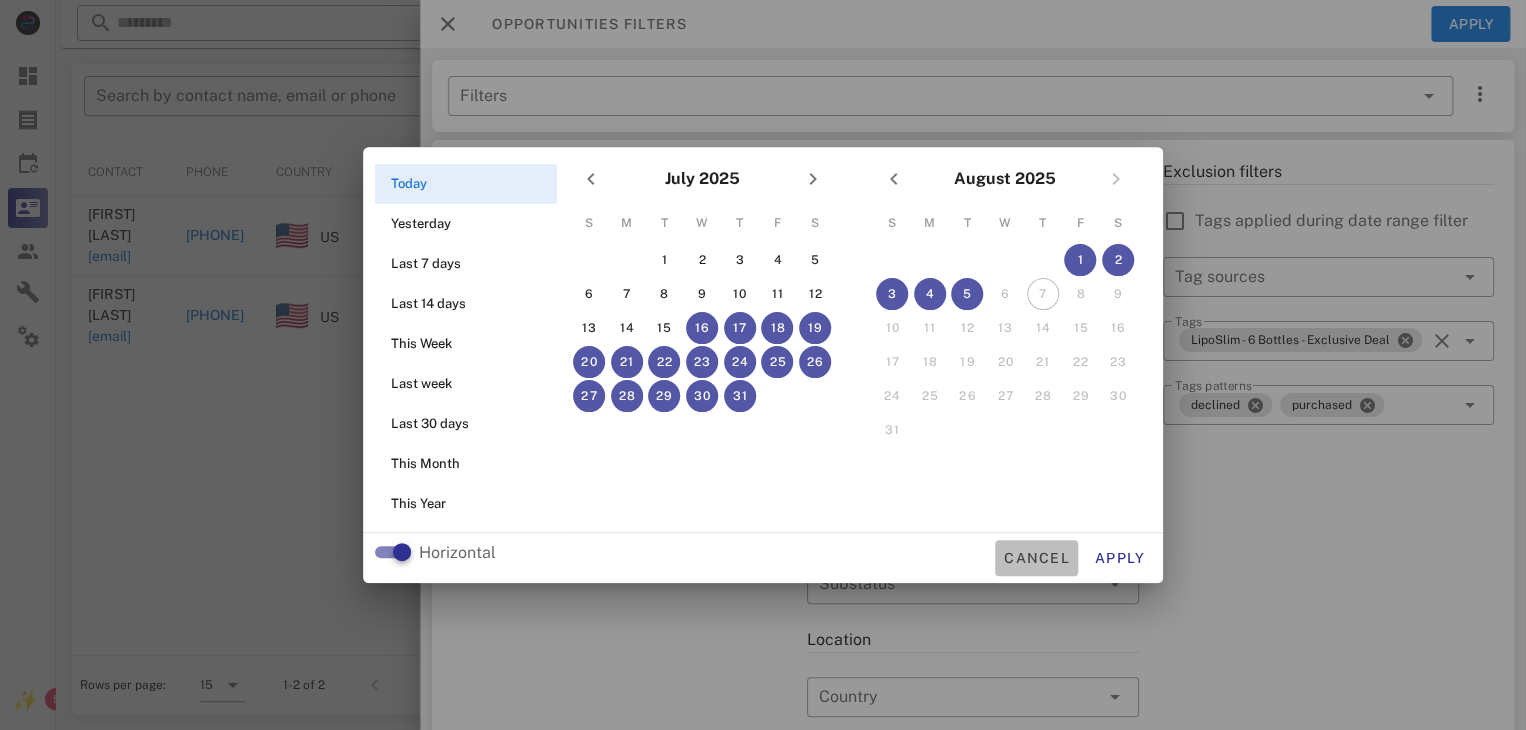 click on "Cancel" at bounding box center (1036, 558) 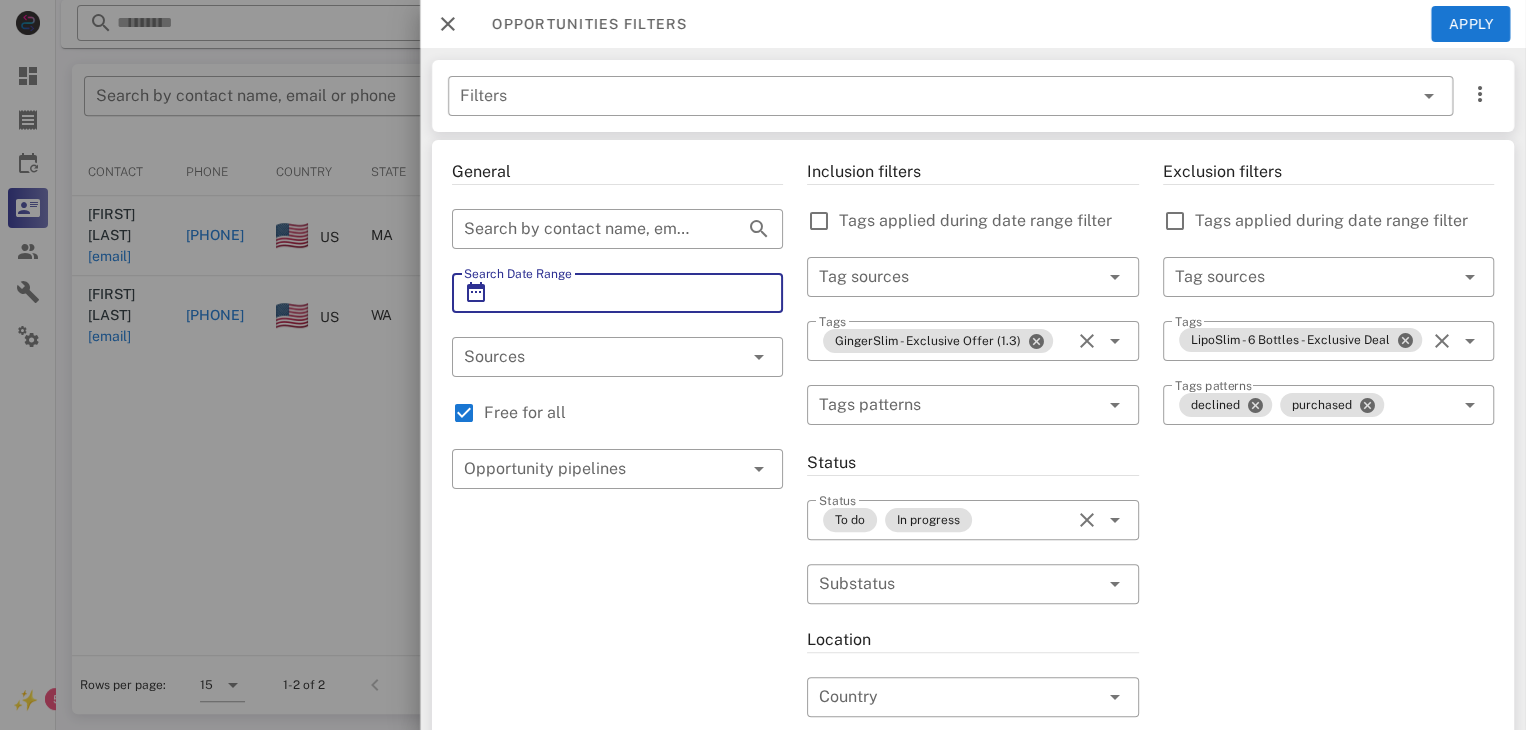 click on "Search Date Range" at bounding box center [617, 293] 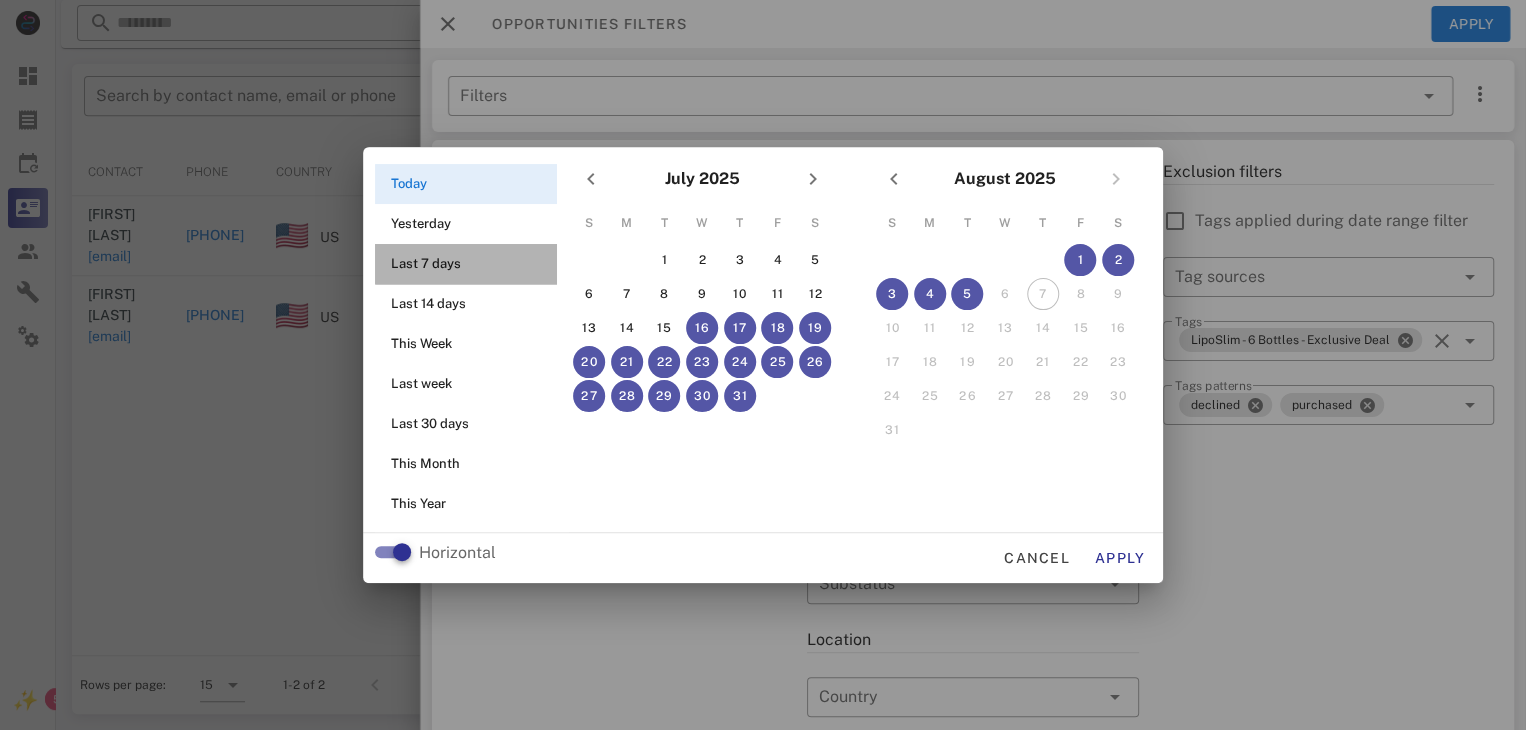 click on "Last 7 days" at bounding box center (472, 264) 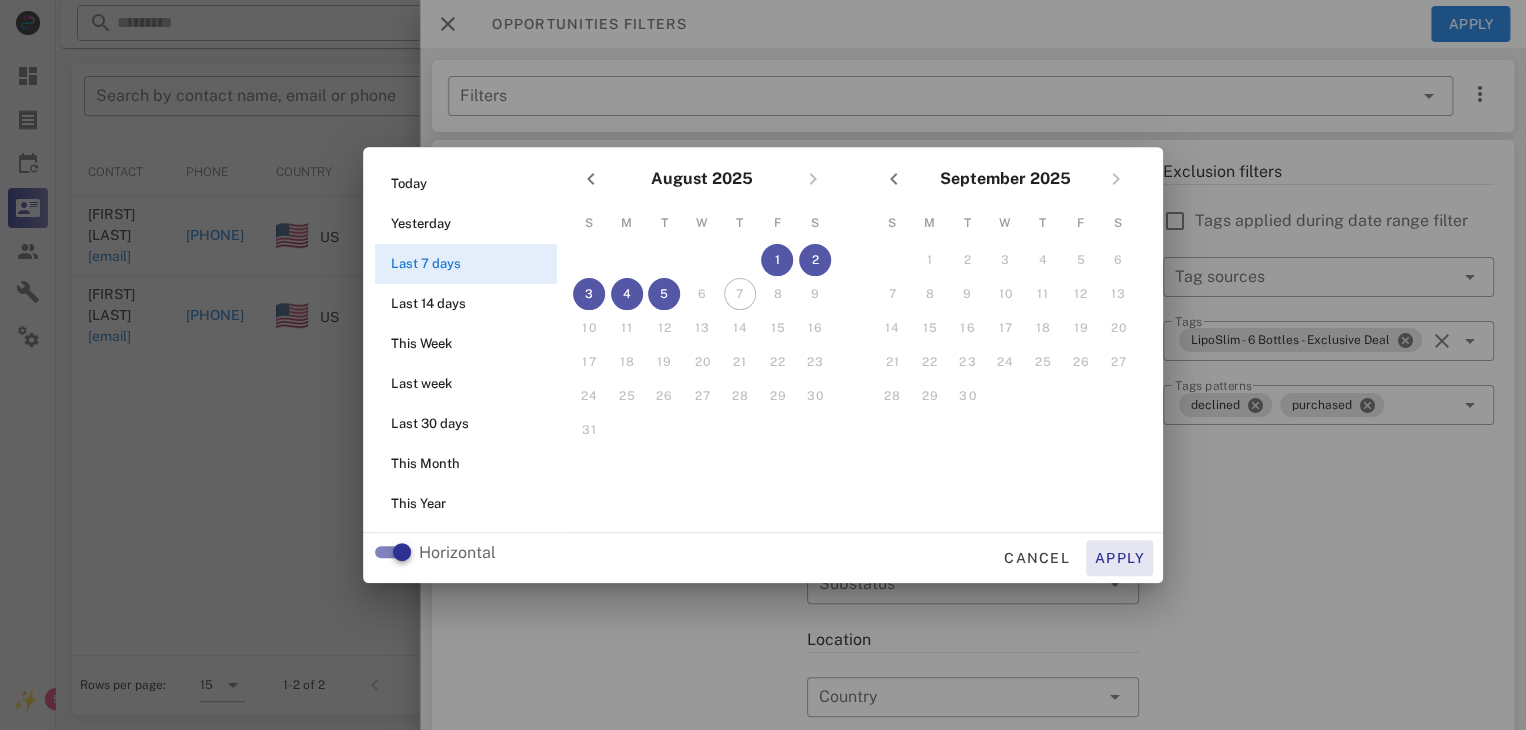 click on "Apply" at bounding box center [1120, 558] 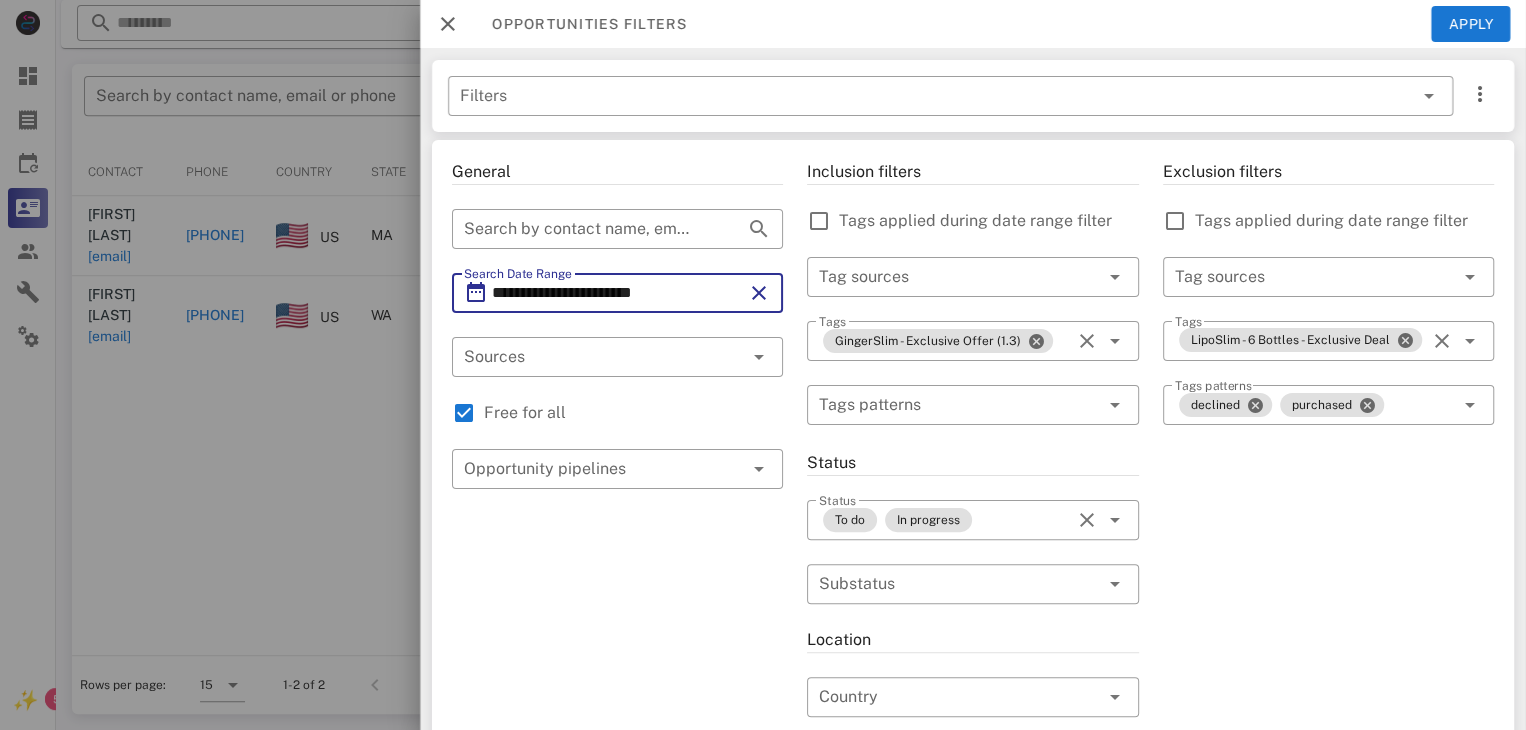 click on "**********" at bounding box center (617, 293) 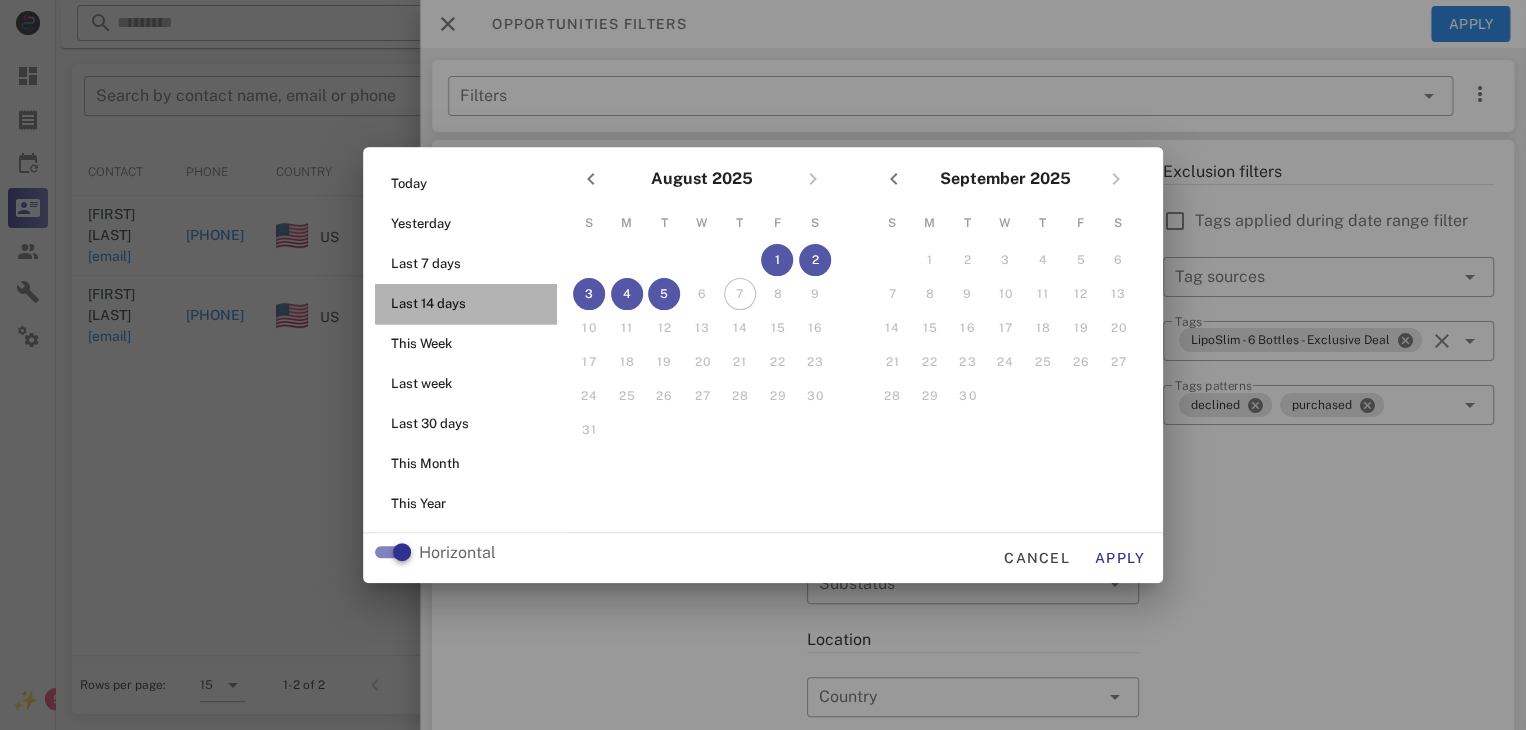 click on "Last 14 days" at bounding box center [472, 304] 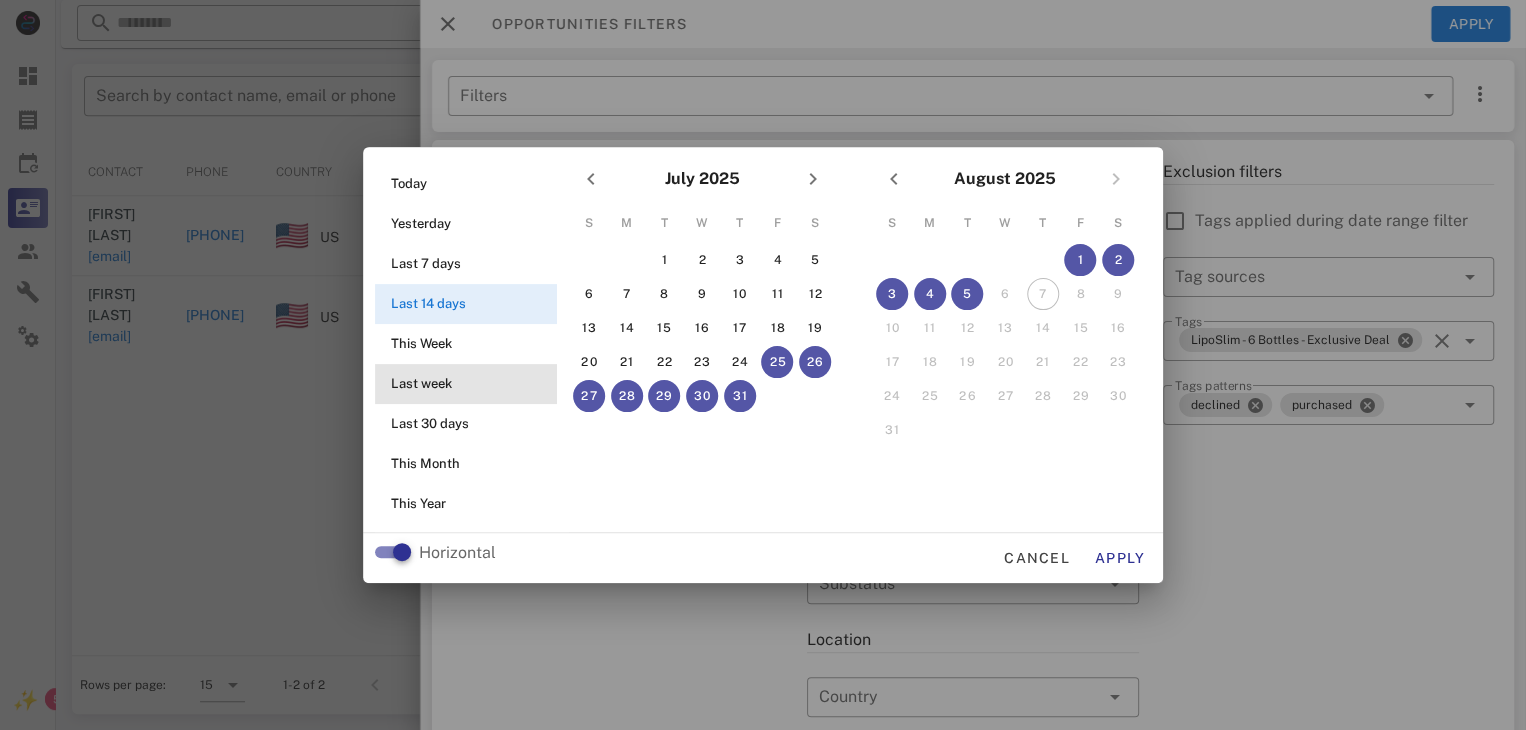 click on "Last week" at bounding box center [472, 384] 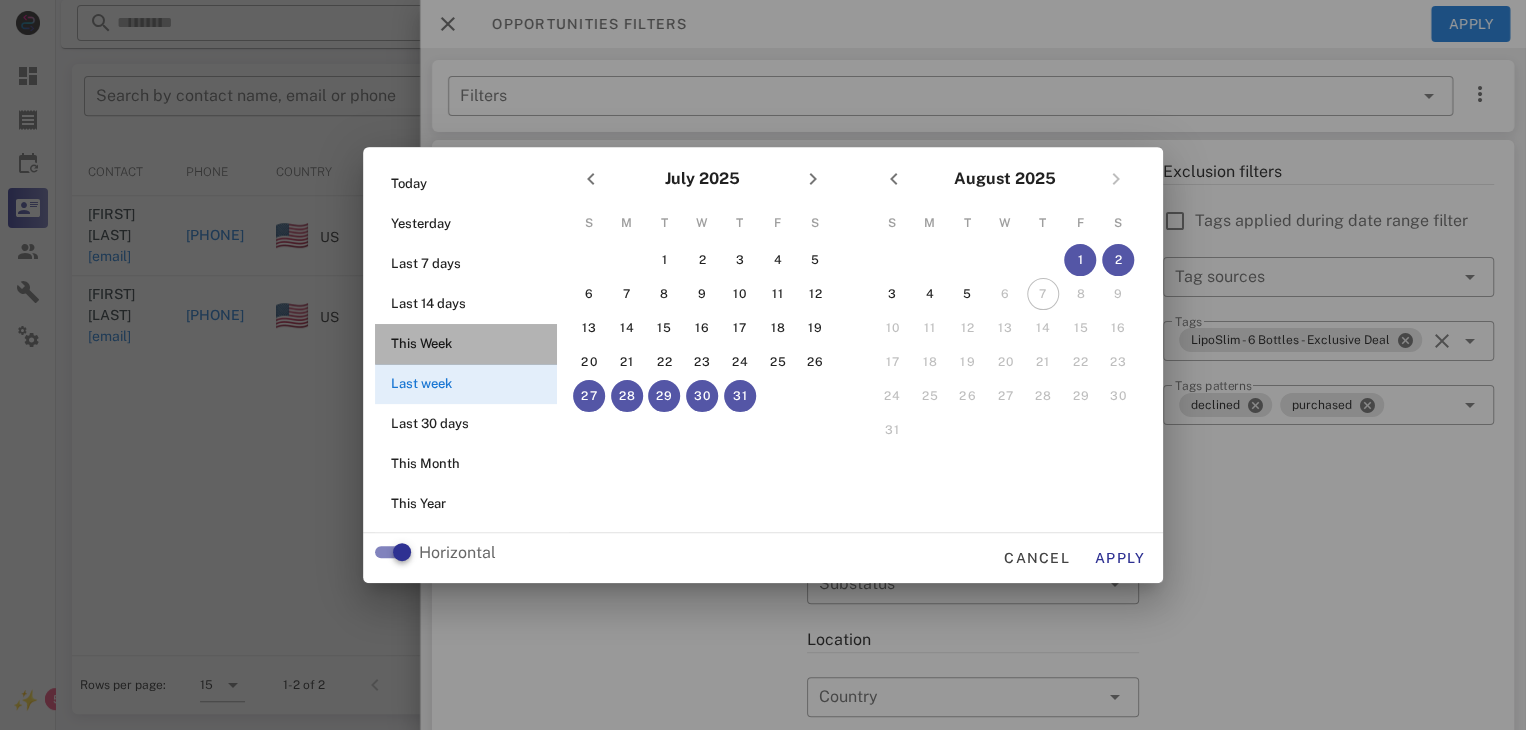 click on "This Week" at bounding box center (472, 344) 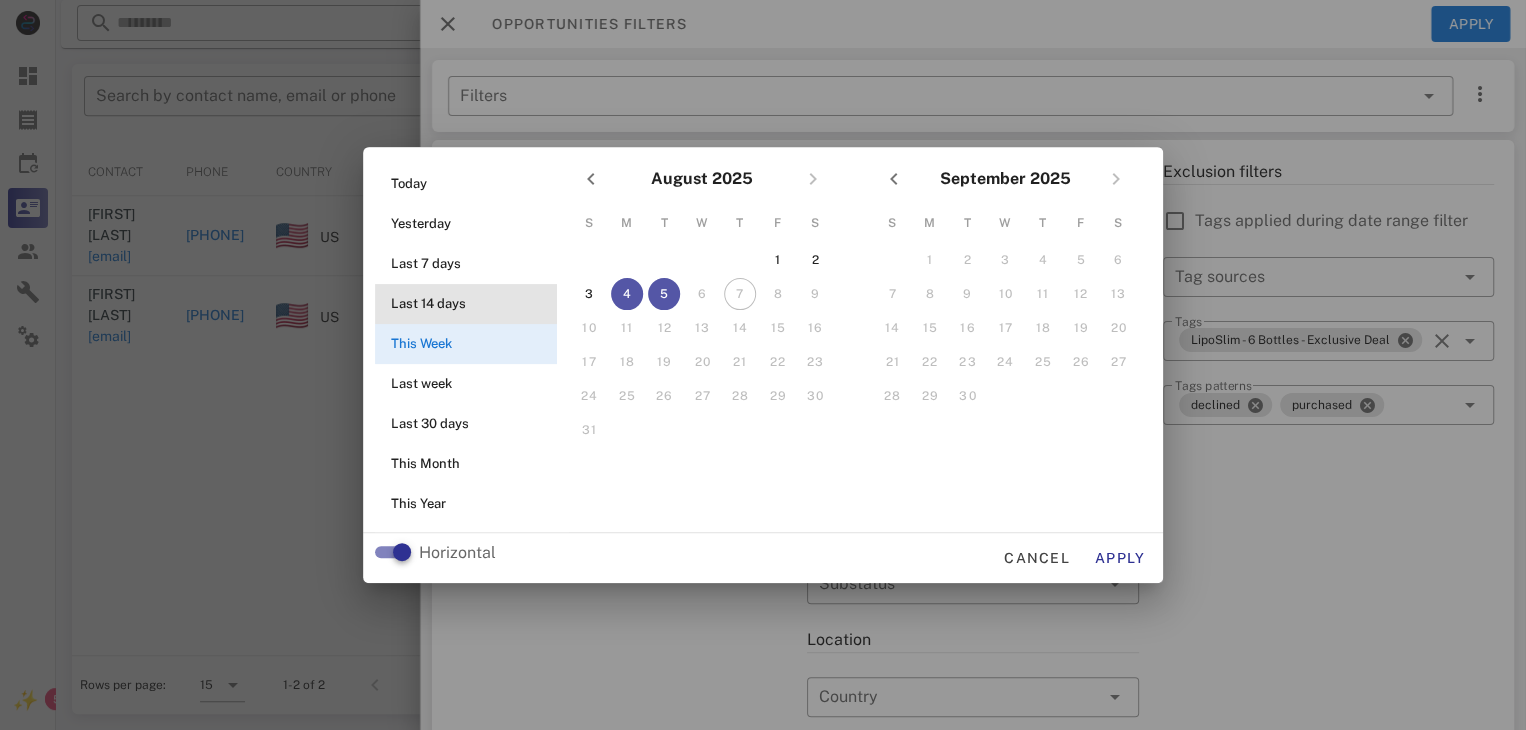 click on "Last 14 days" at bounding box center (472, 304) 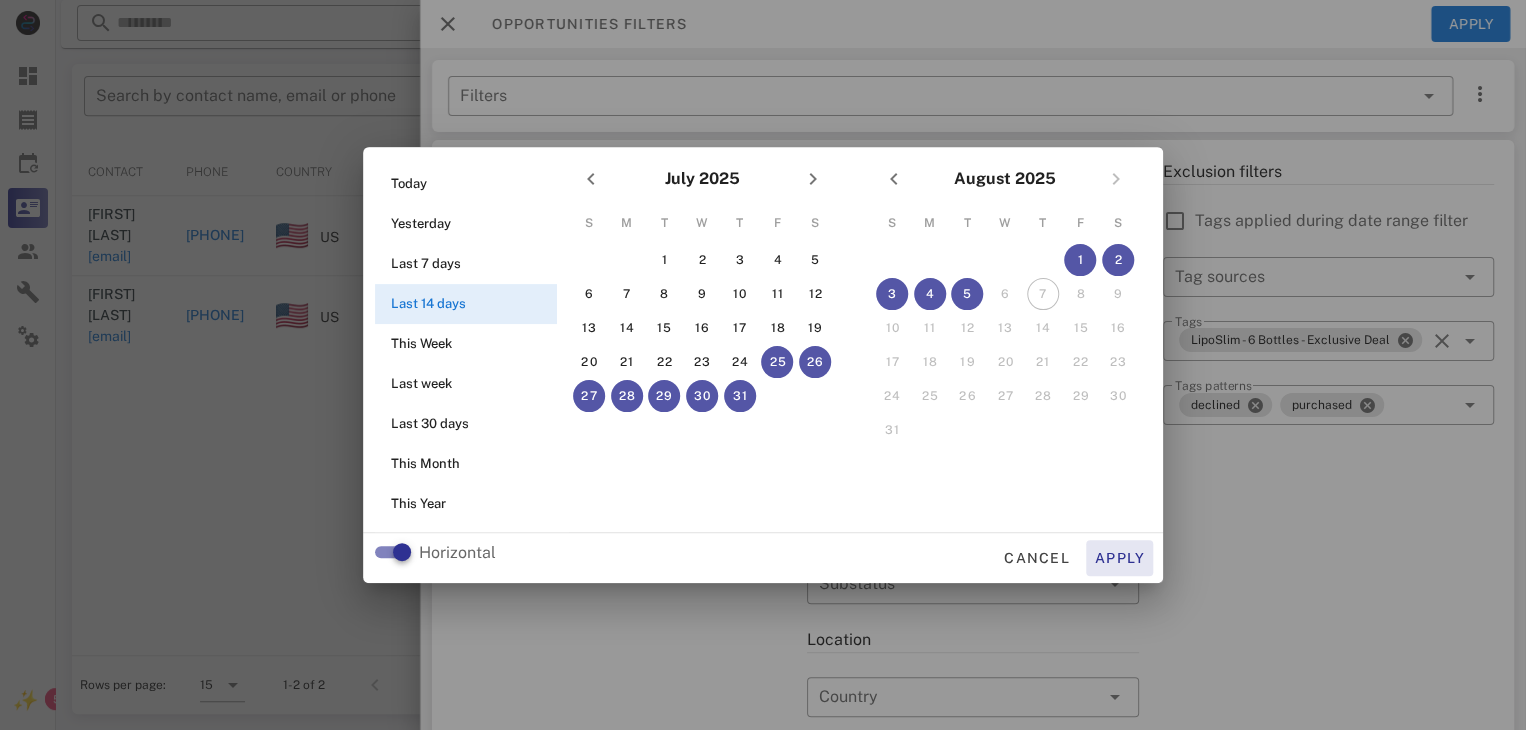 click on "Apply" at bounding box center [1120, 558] 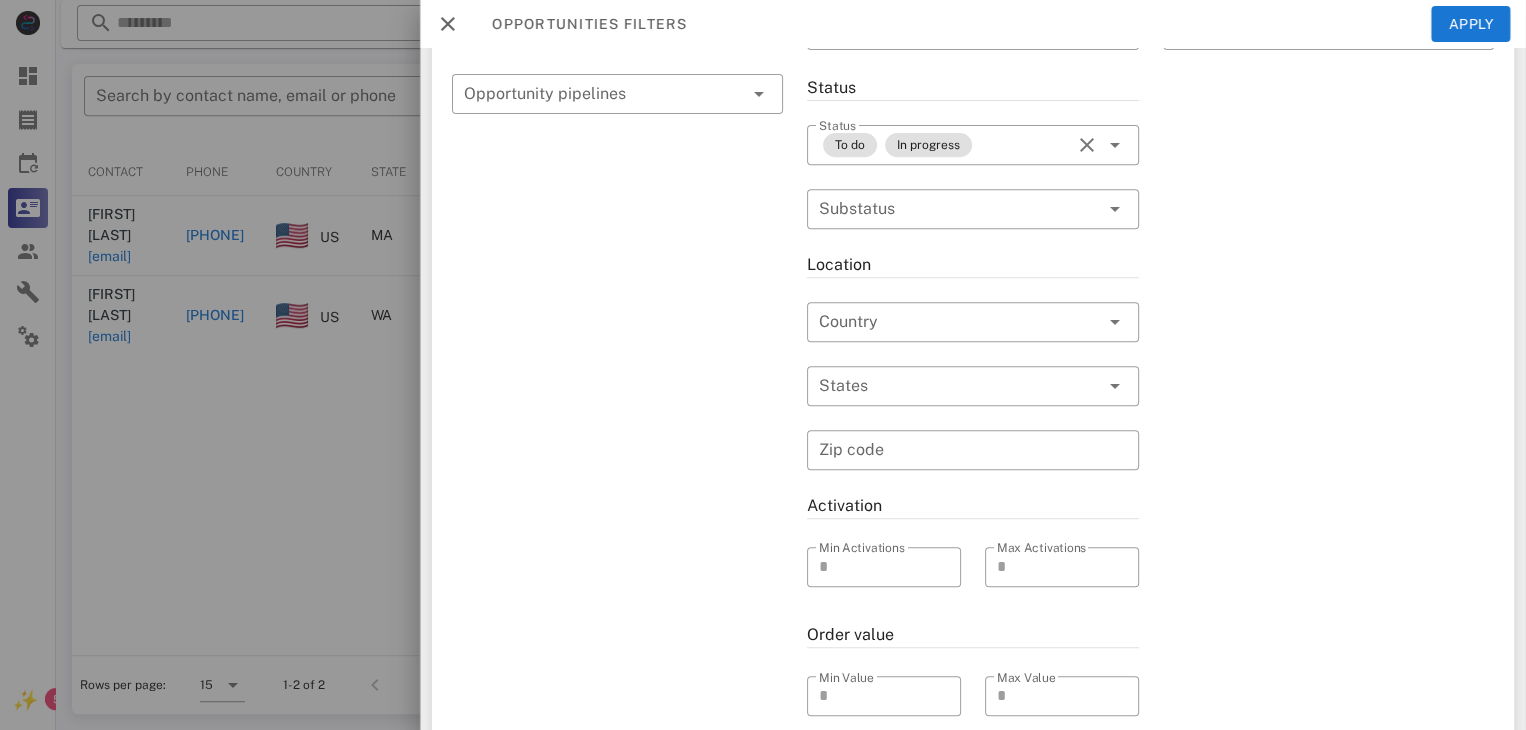 scroll, scrollTop: 152, scrollLeft: 0, axis: vertical 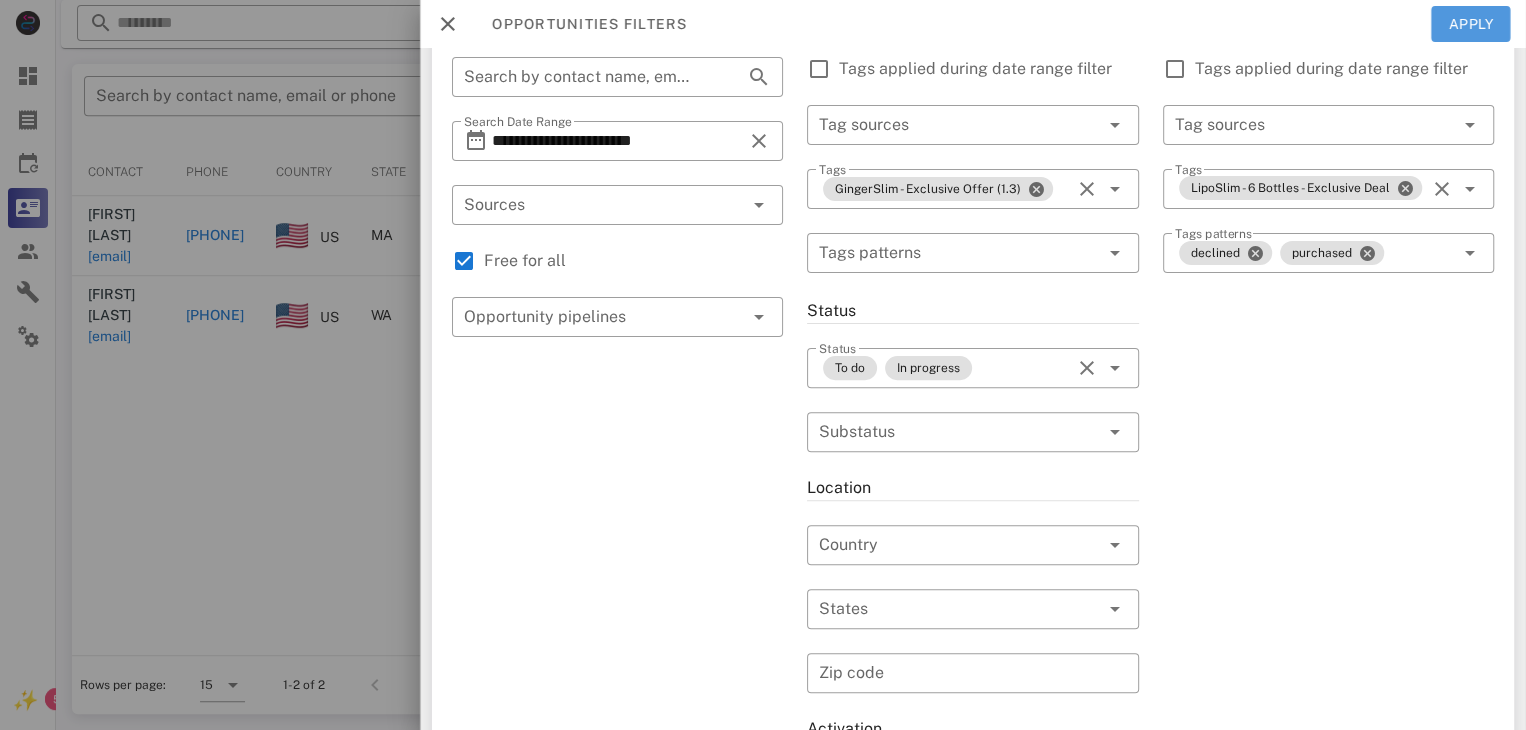 click on "Apply" at bounding box center (1471, 24) 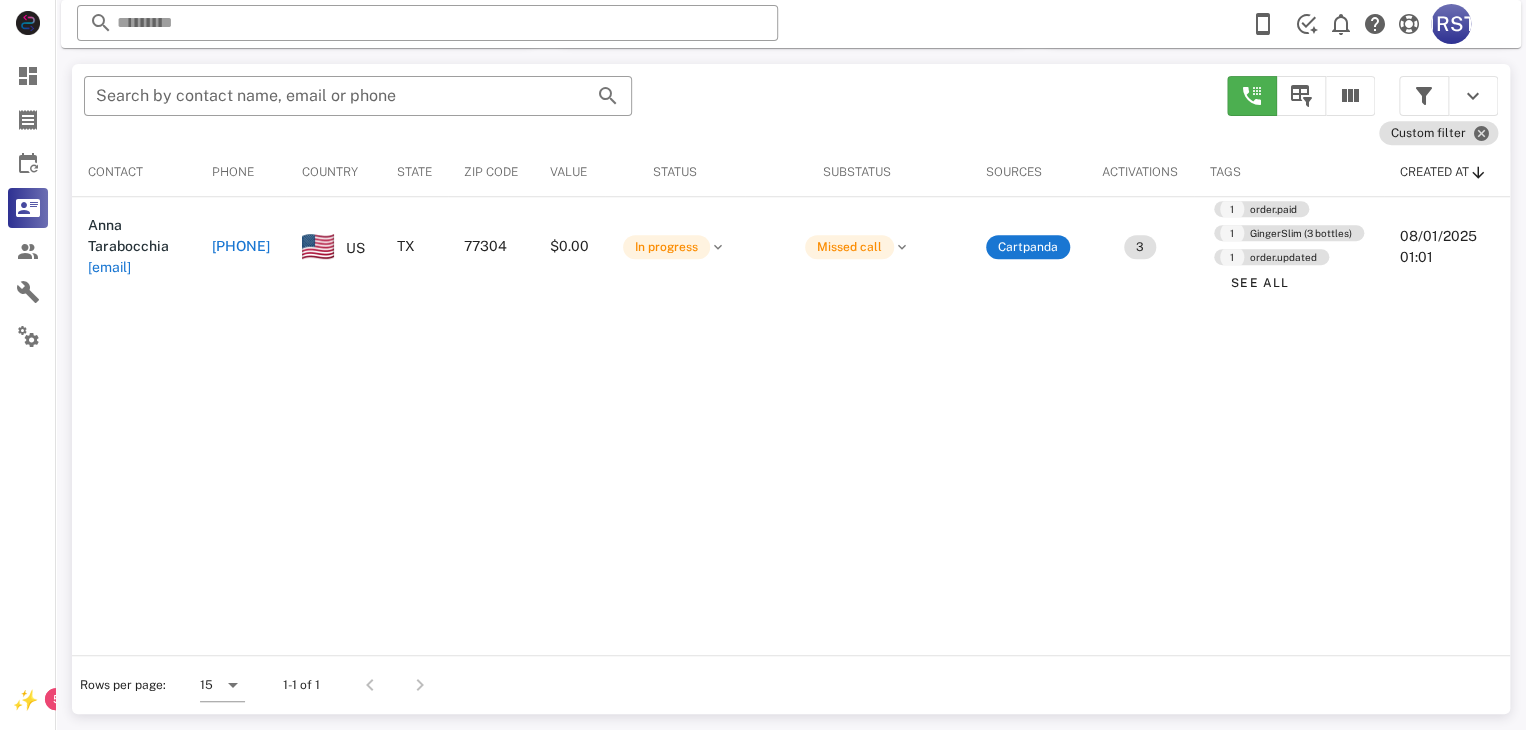scroll, scrollTop: 380, scrollLeft: 0, axis: vertical 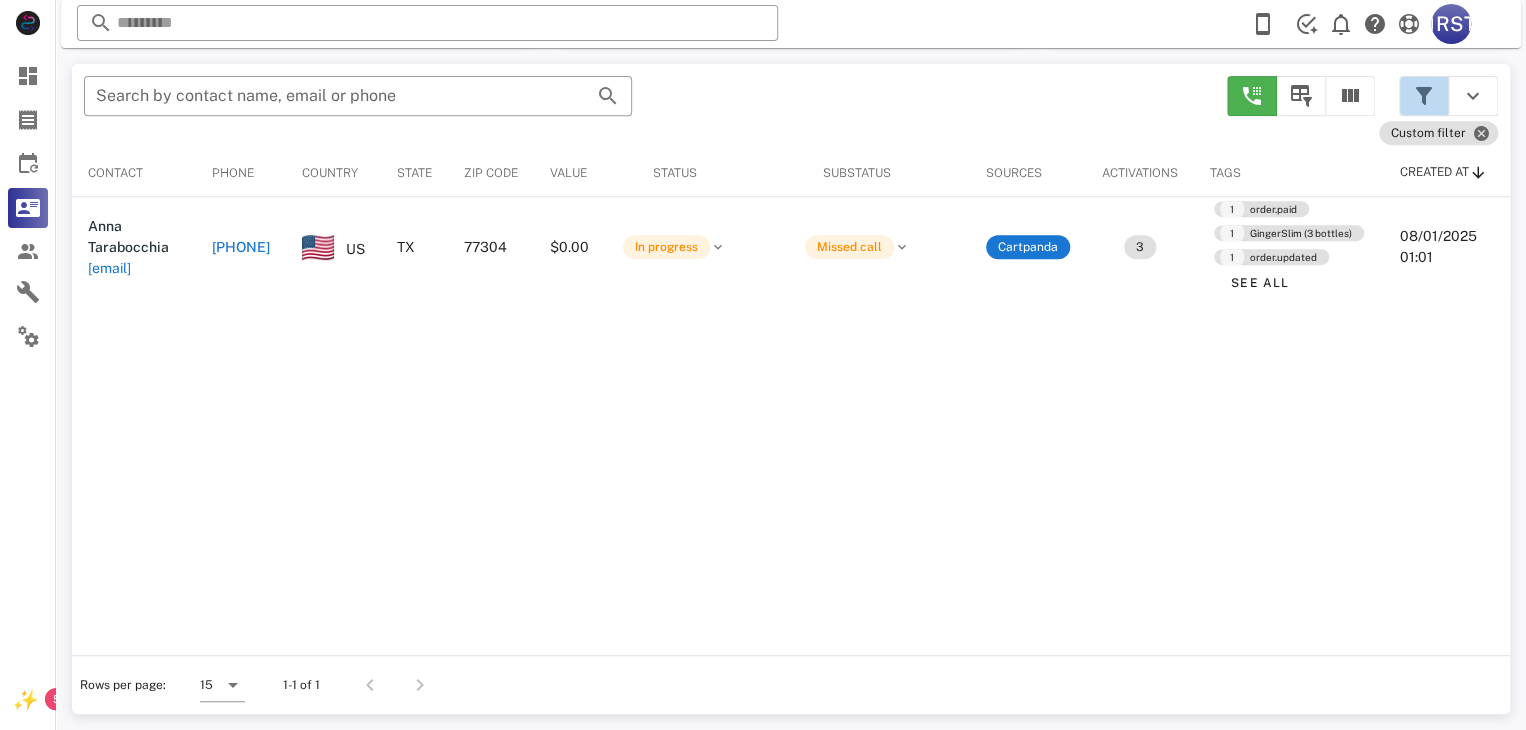 click at bounding box center (1424, 96) 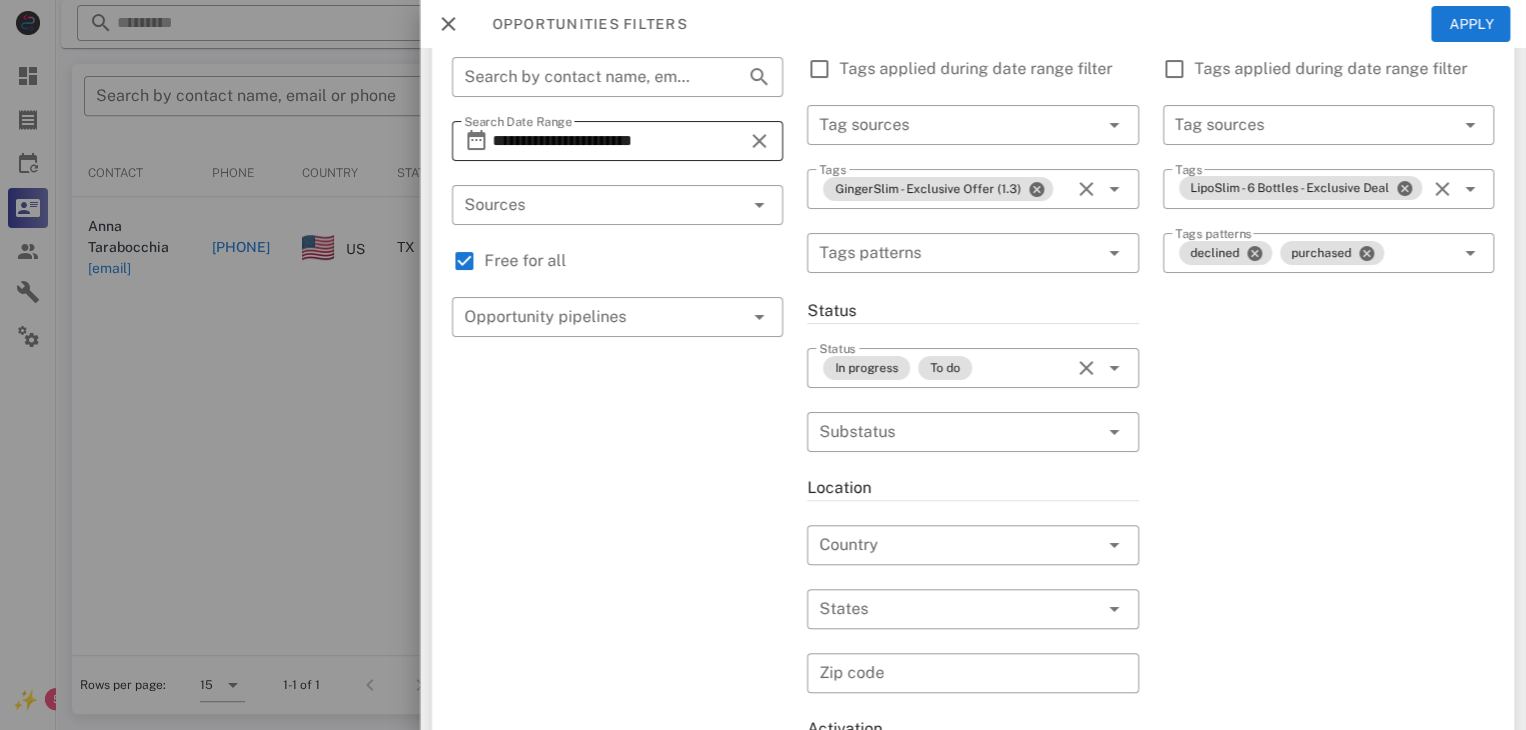 click on "**********" at bounding box center [617, 141] 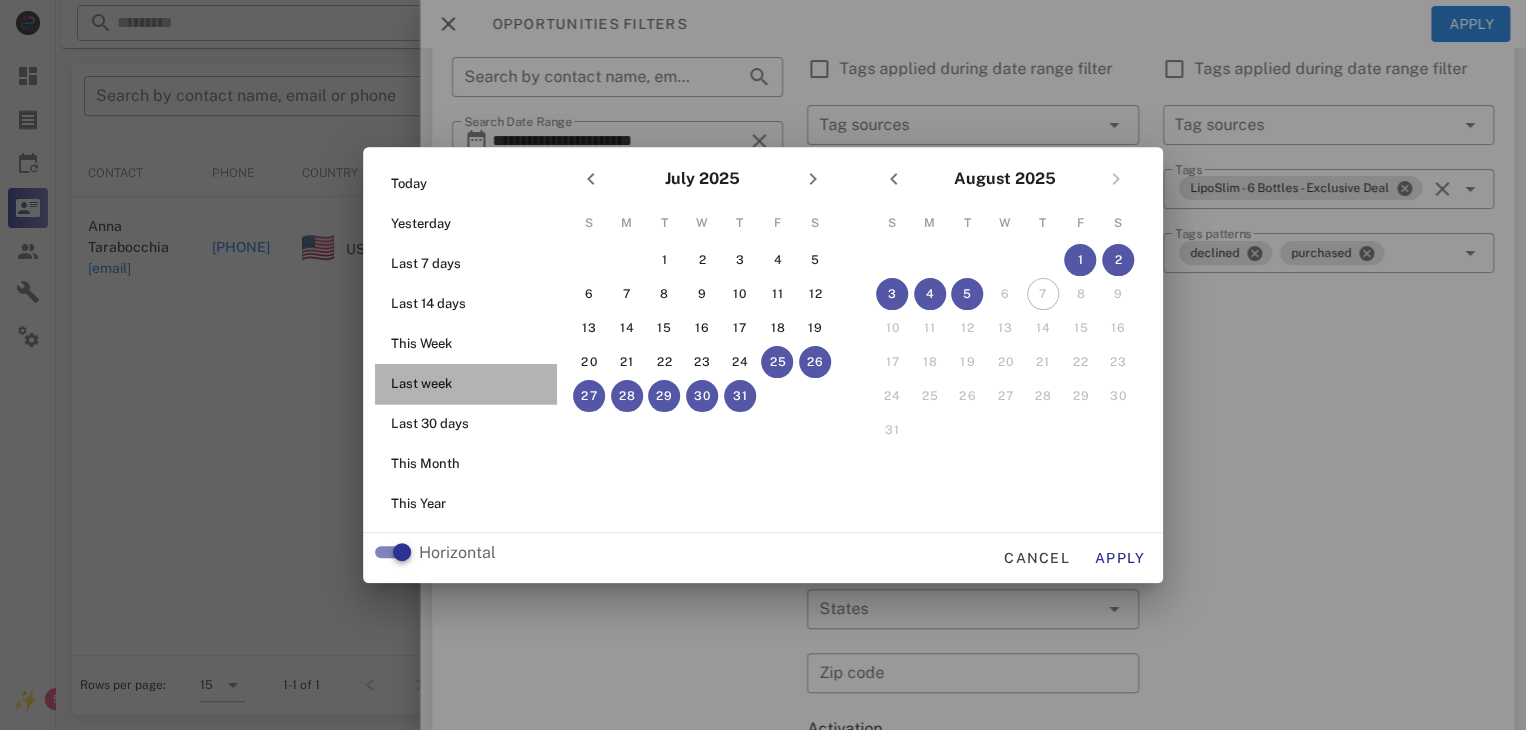 click on "Last week" at bounding box center [472, 384] 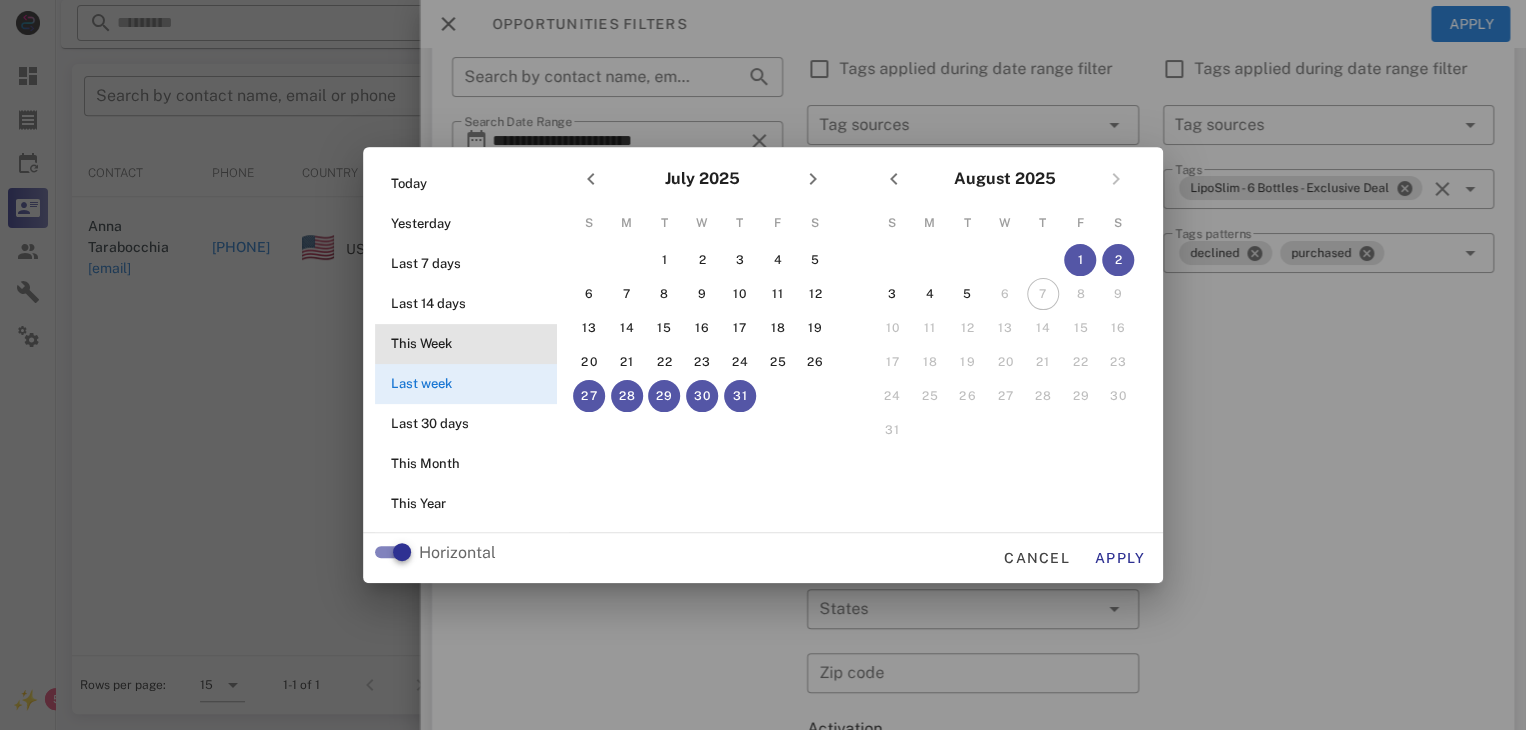 click on "This Week" at bounding box center (472, 344) 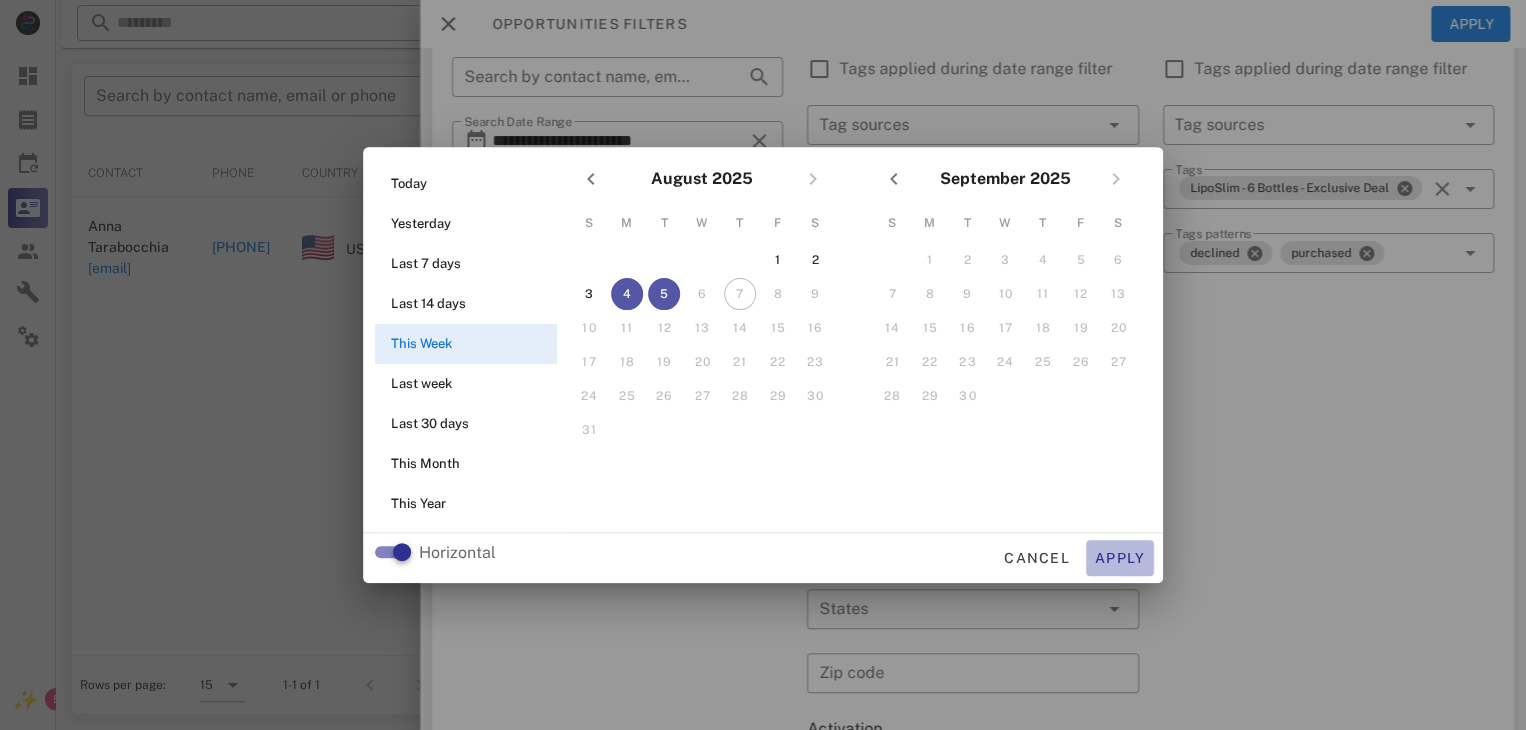 click on "Apply" at bounding box center (1120, 558) 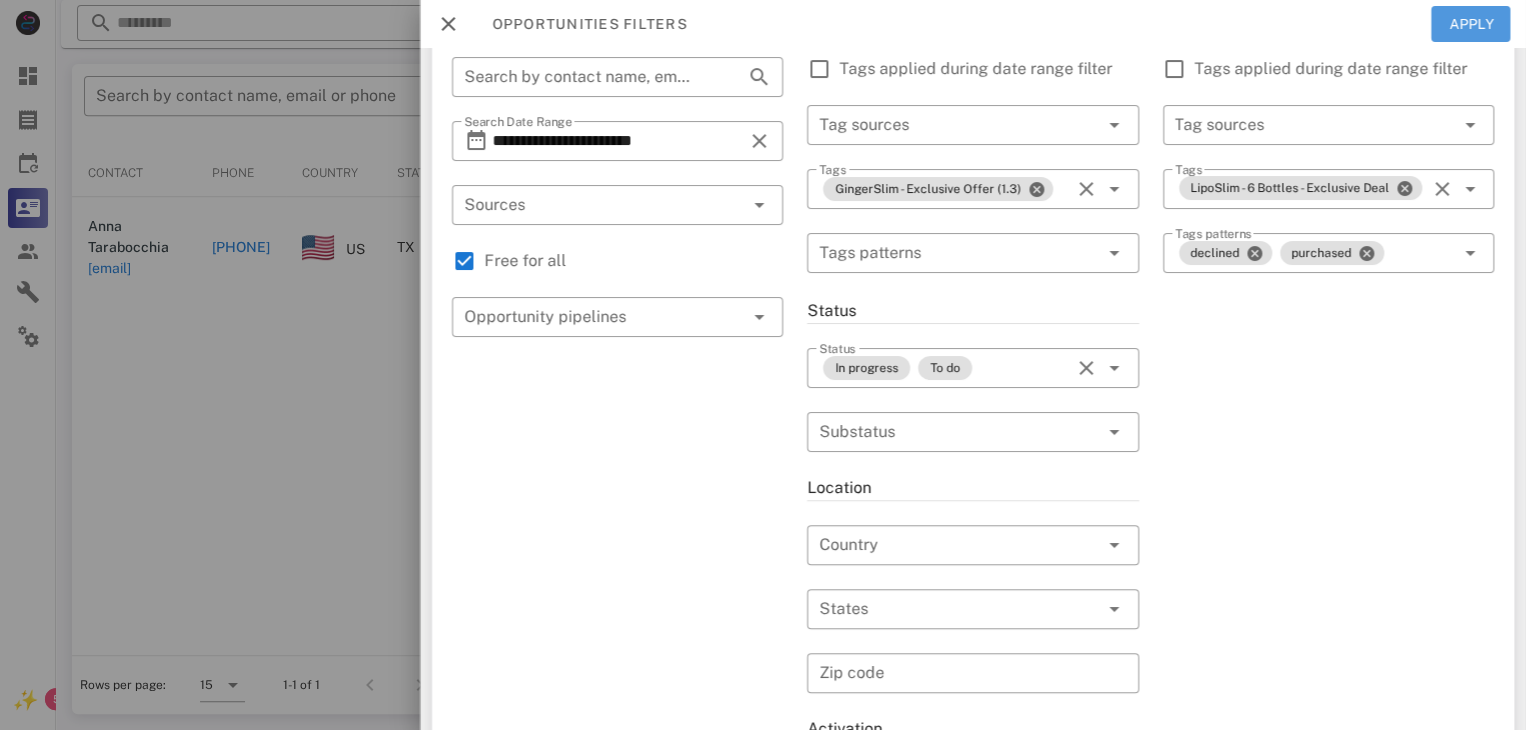click on "Apply" at bounding box center (1471, 24) 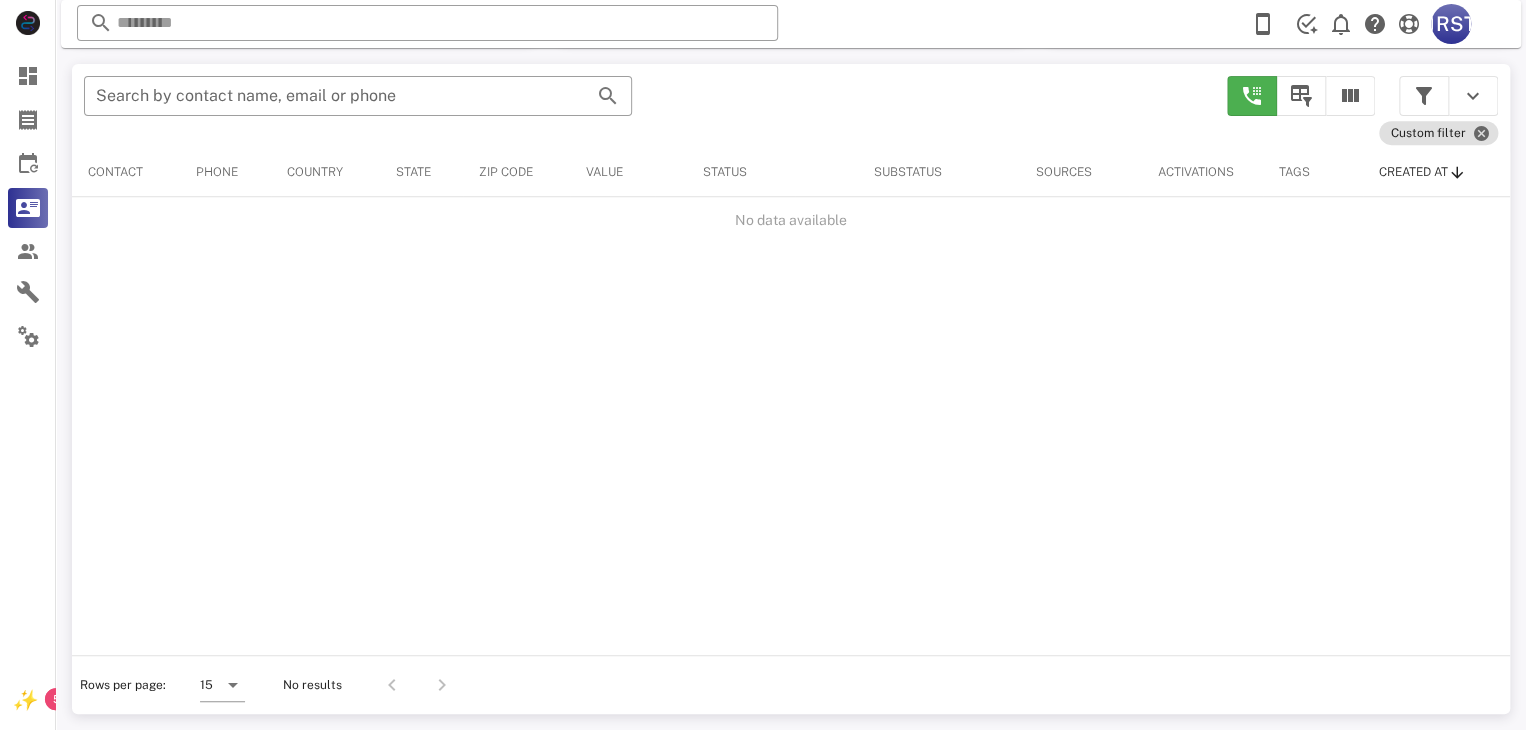 scroll, scrollTop: 380, scrollLeft: 0, axis: vertical 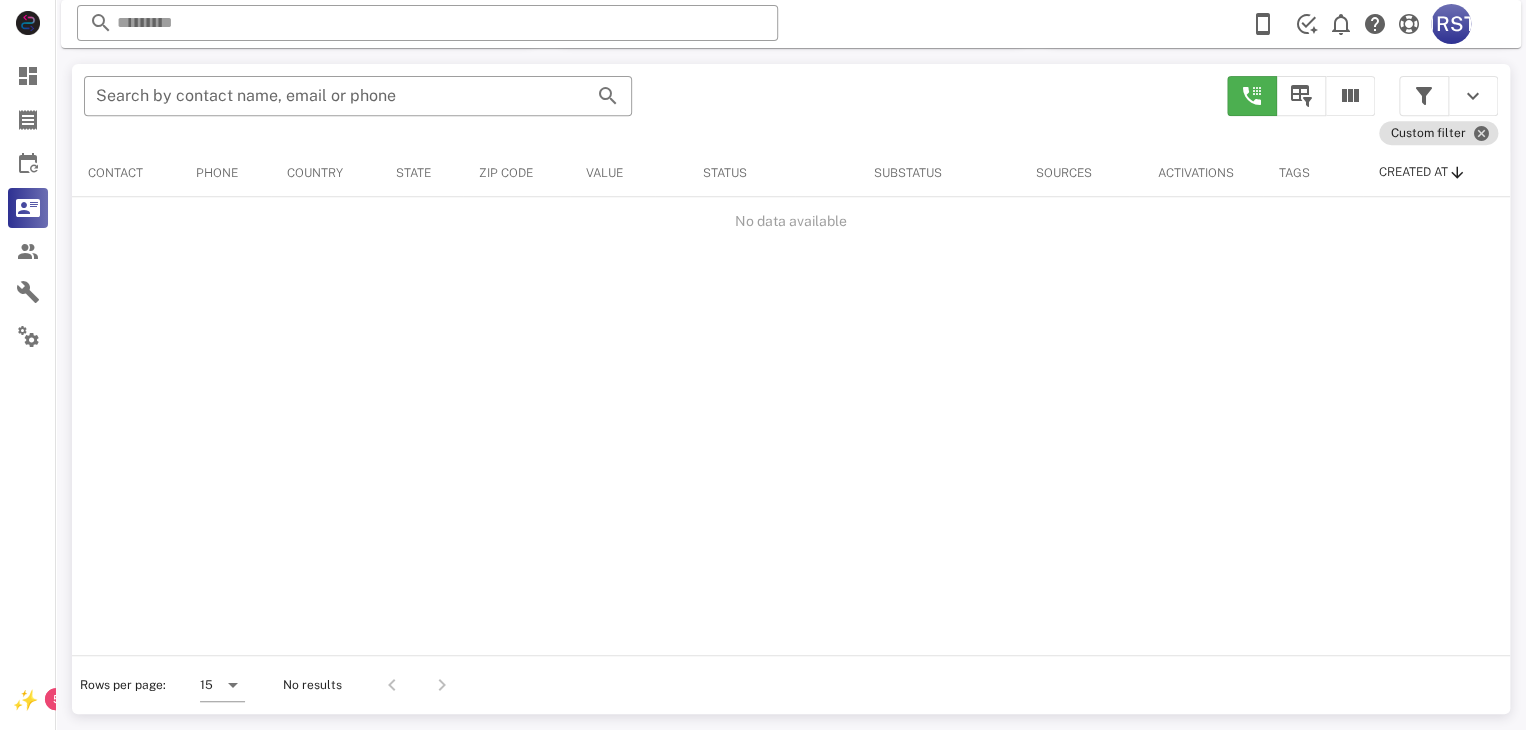 click at bounding box center (1424, 96) 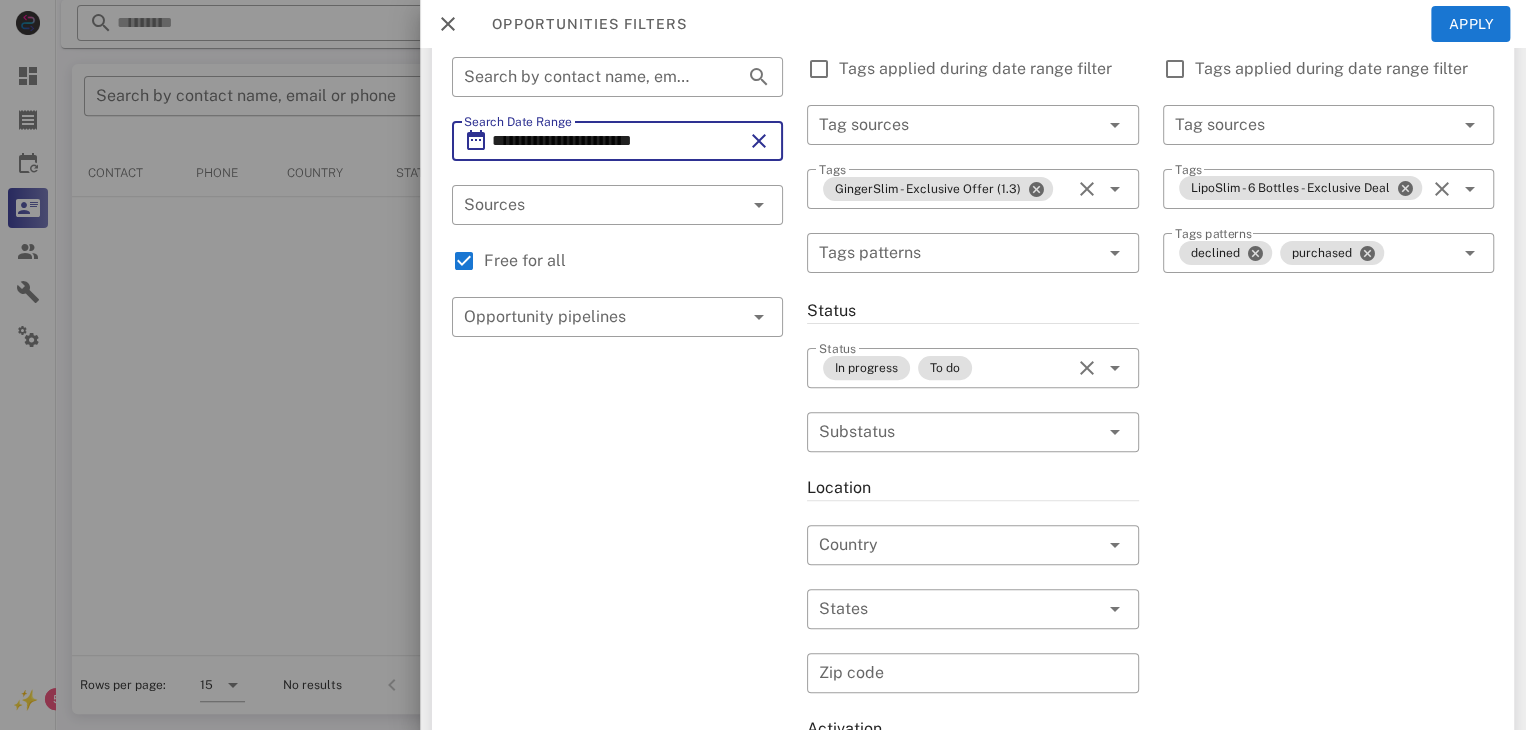 click on "**********" at bounding box center [617, 141] 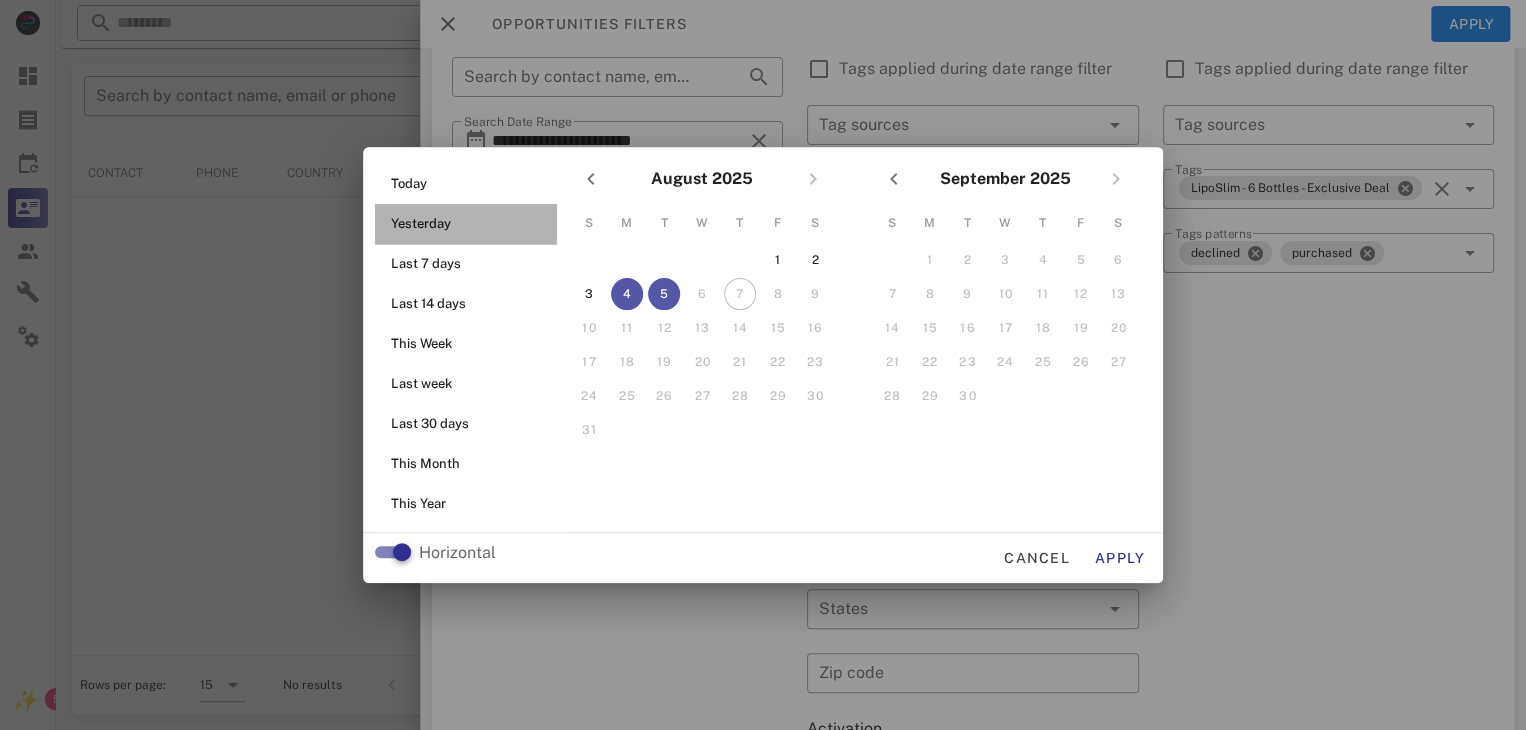 click on "Yesterday" at bounding box center (472, 224) 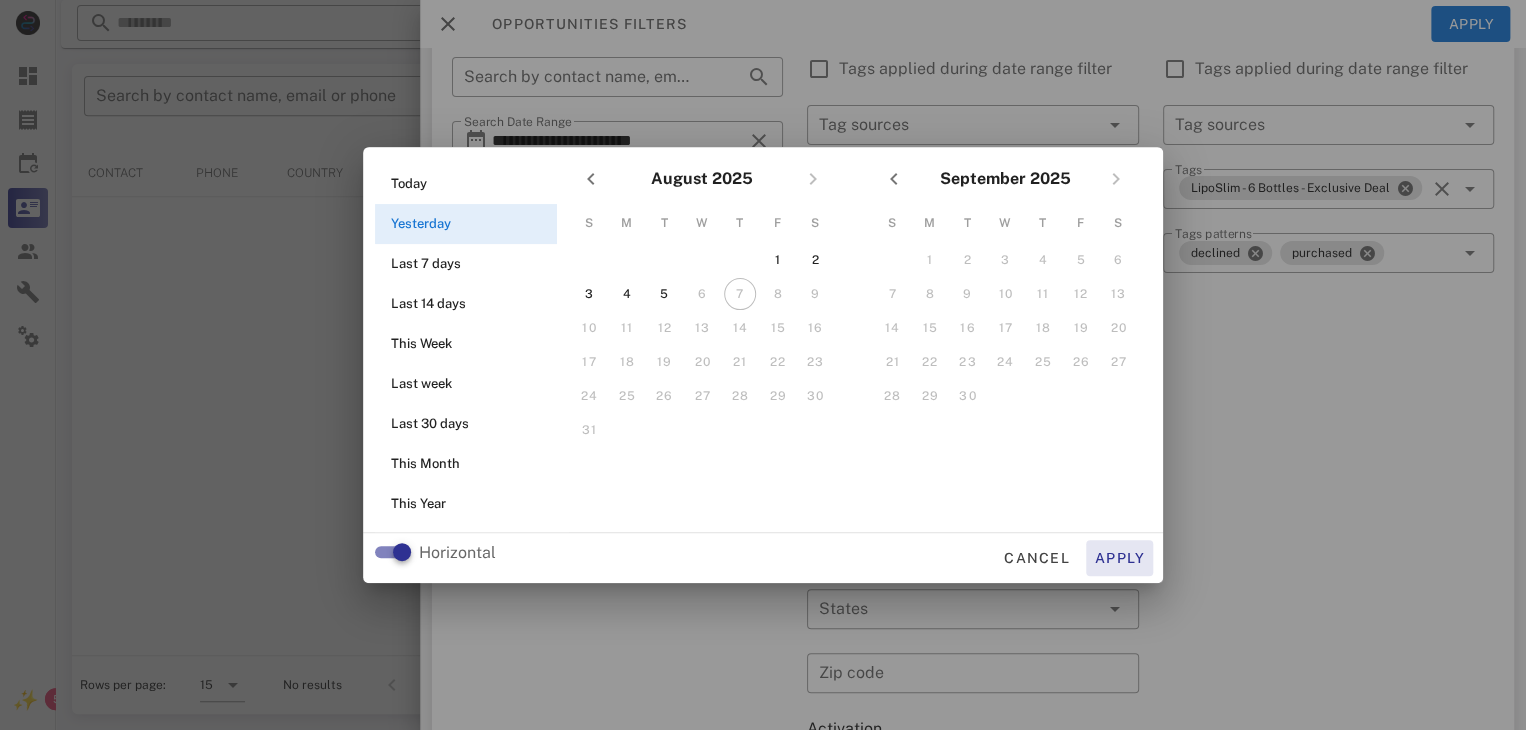 click on "Apply" at bounding box center (1120, 558) 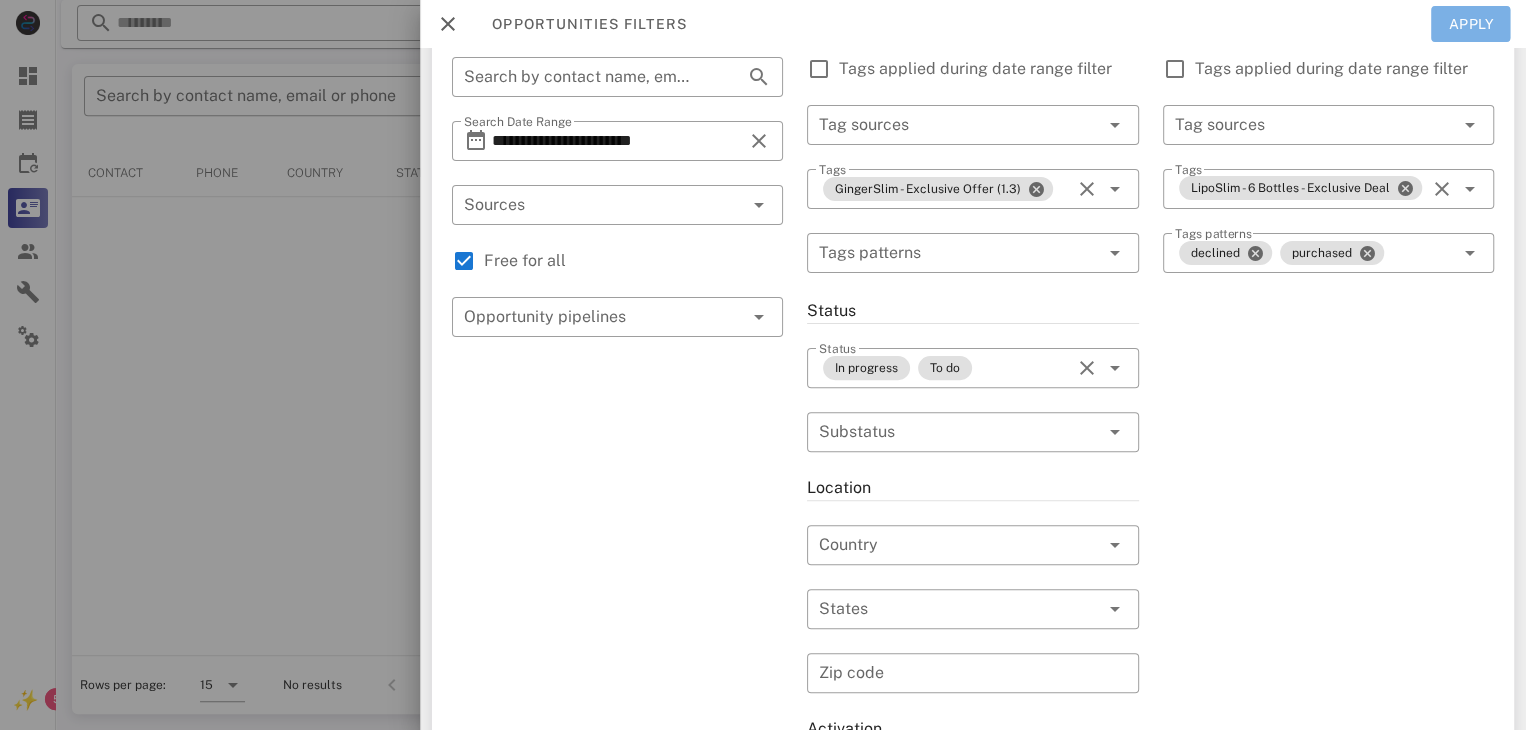 click on "Apply" at bounding box center (1471, 24) 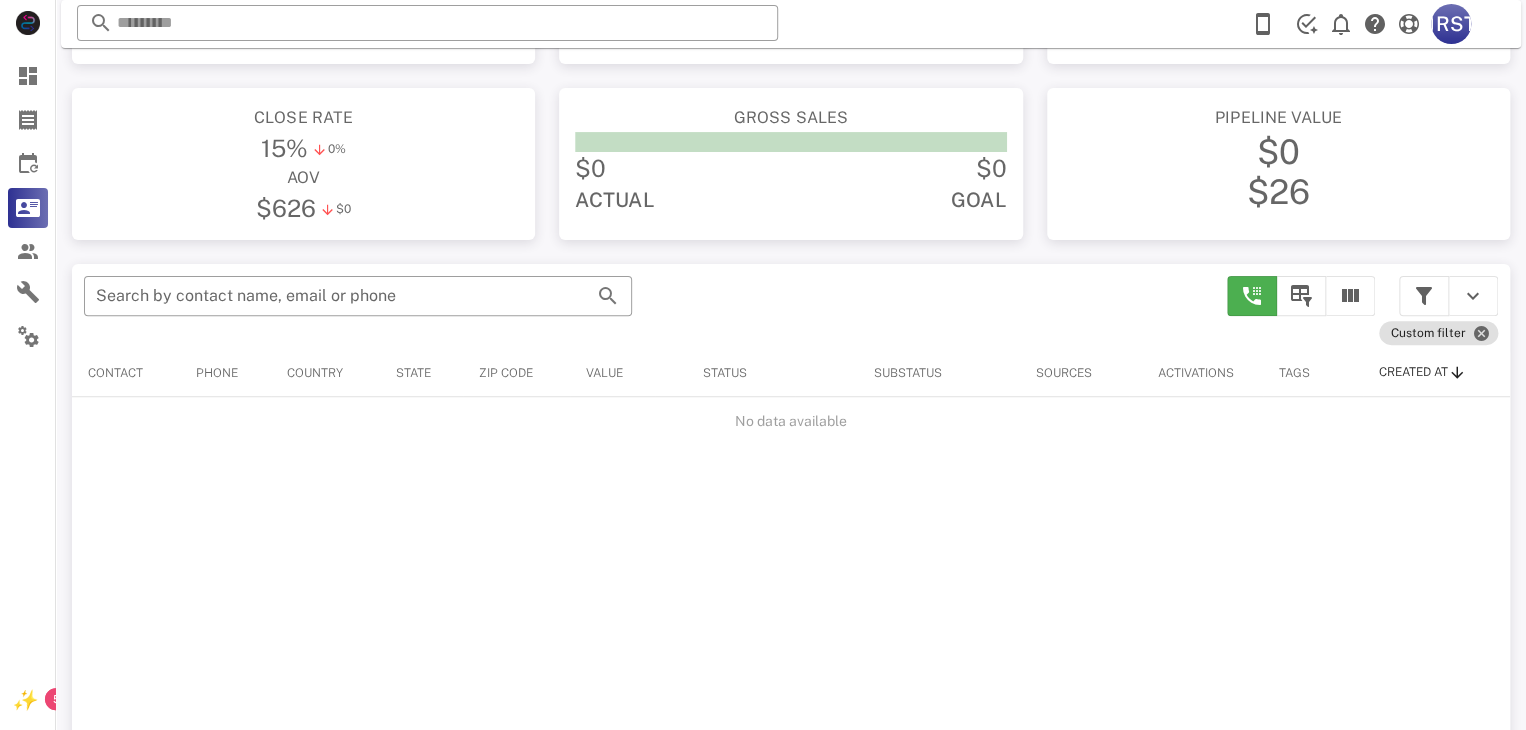 scroll, scrollTop: 0, scrollLeft: 0, axis: both 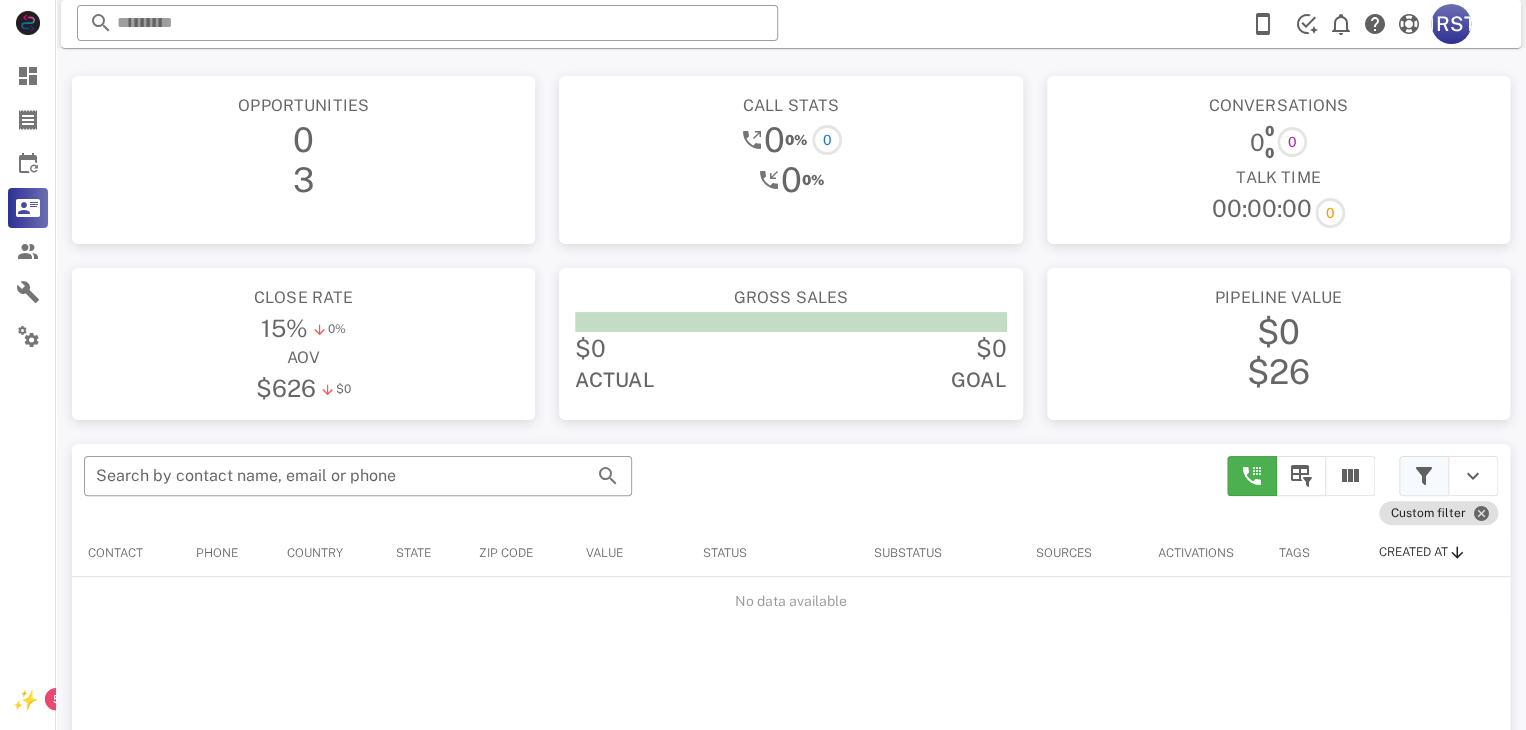 click at bounding box center [1424, 476] 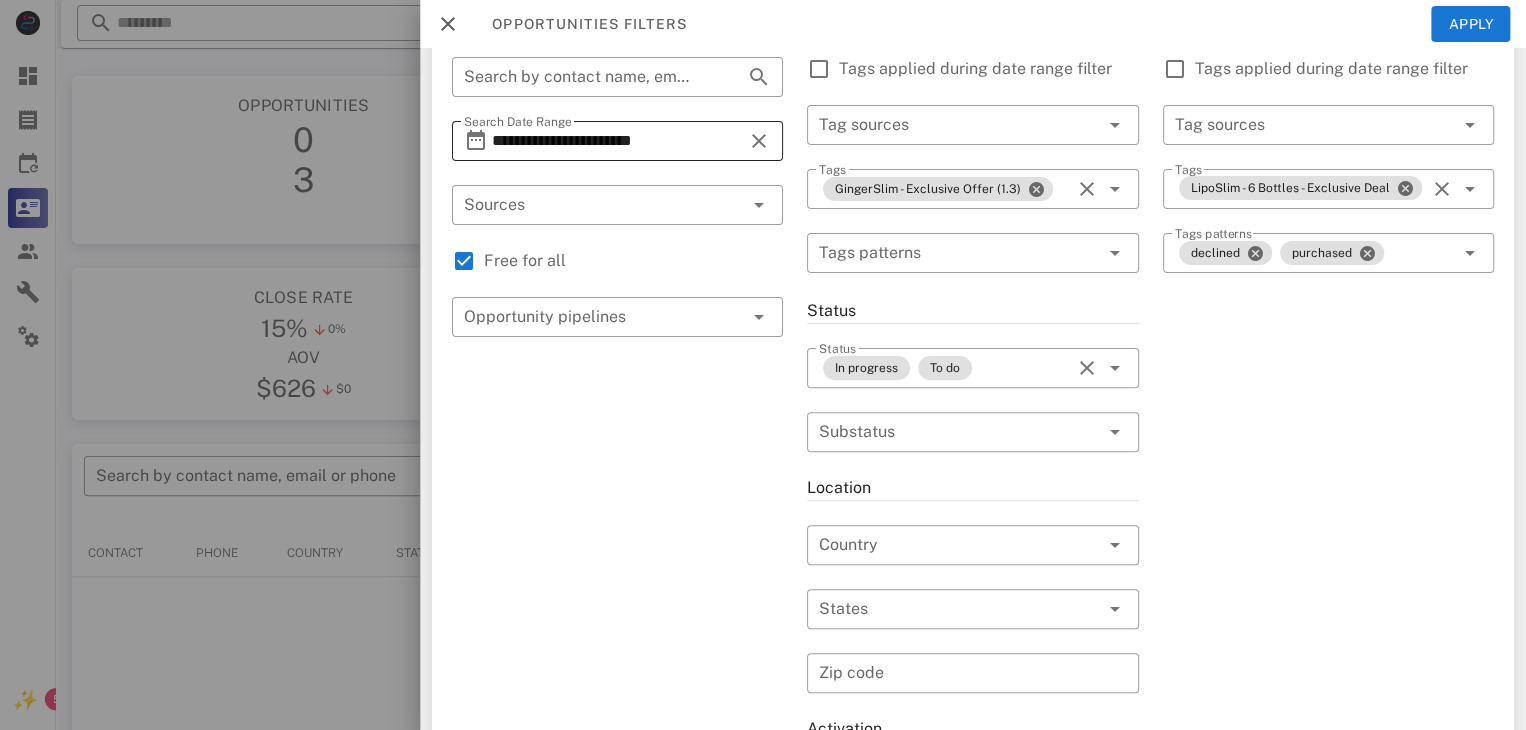 click on "**********" at bounding box center [617, 141] 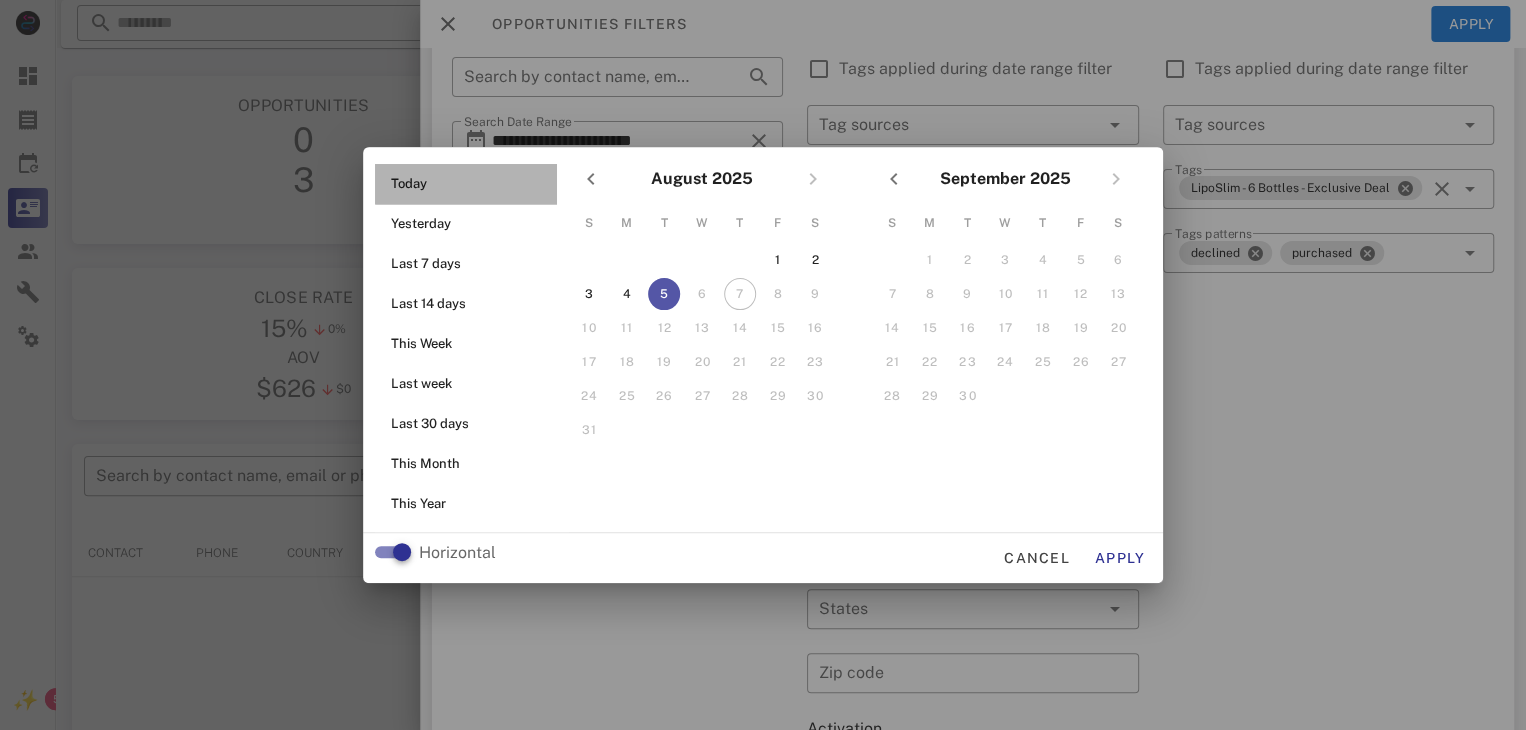 click on "Today" at bounding box center (472, 184) 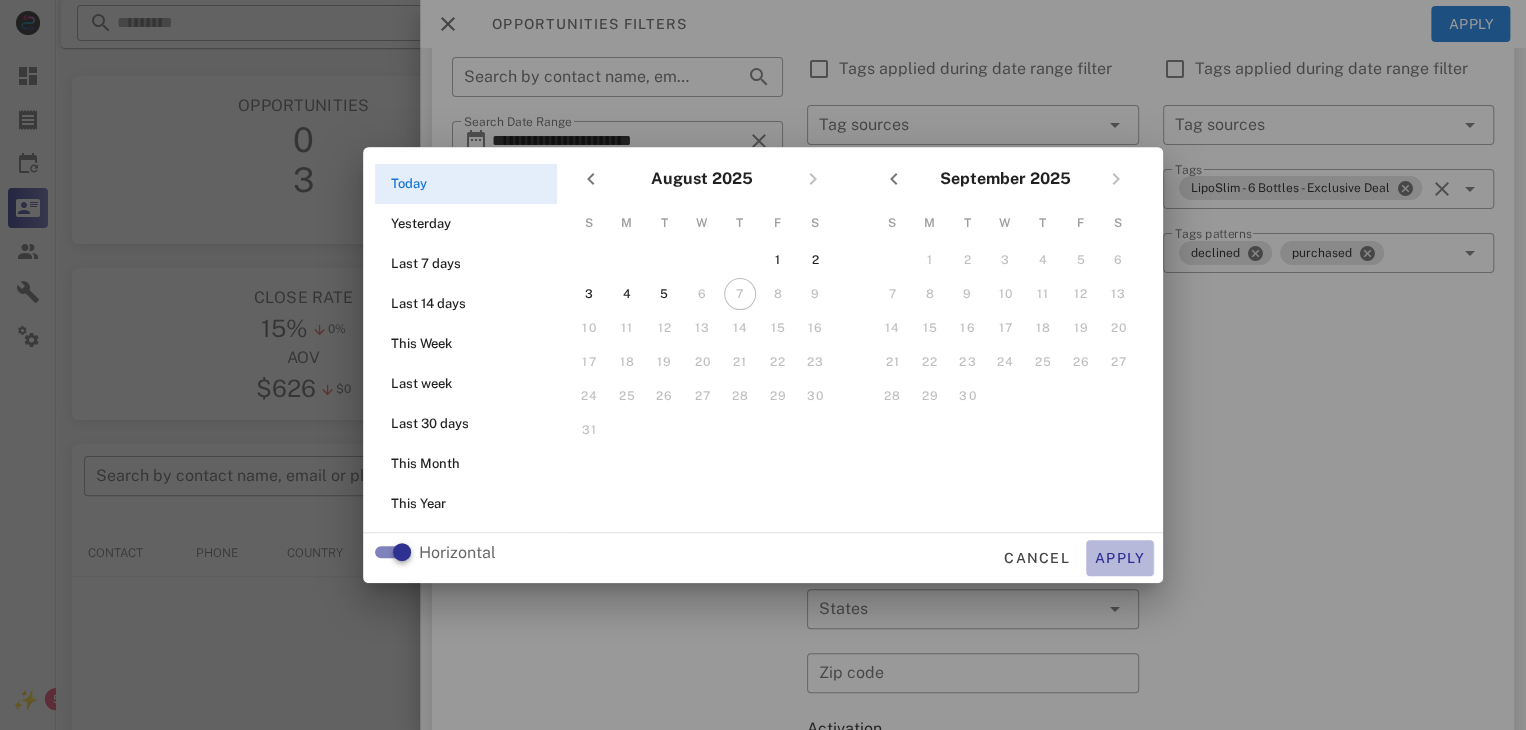 click on "Apply" at bounding box center (1120, 558) 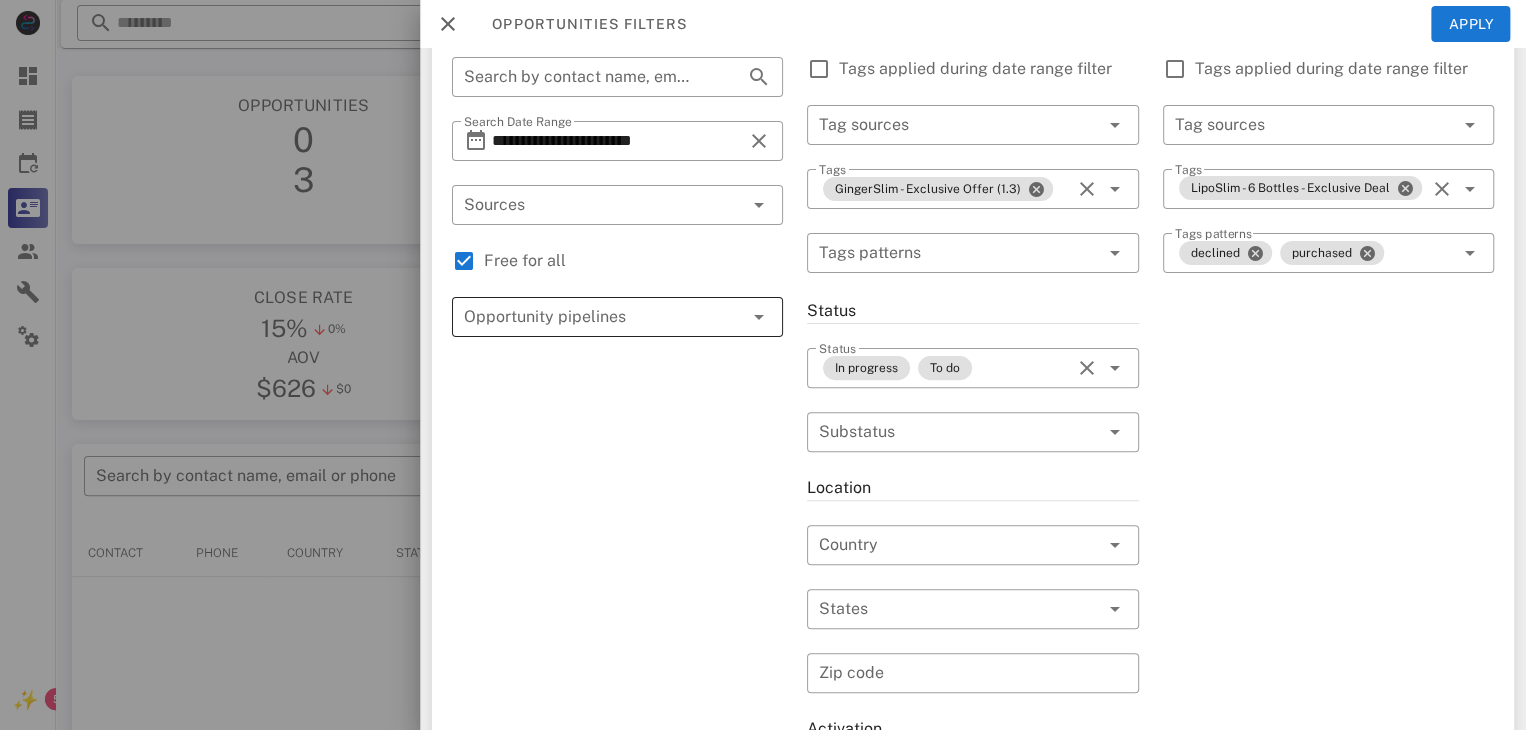 click at bounding box center [589, 317] 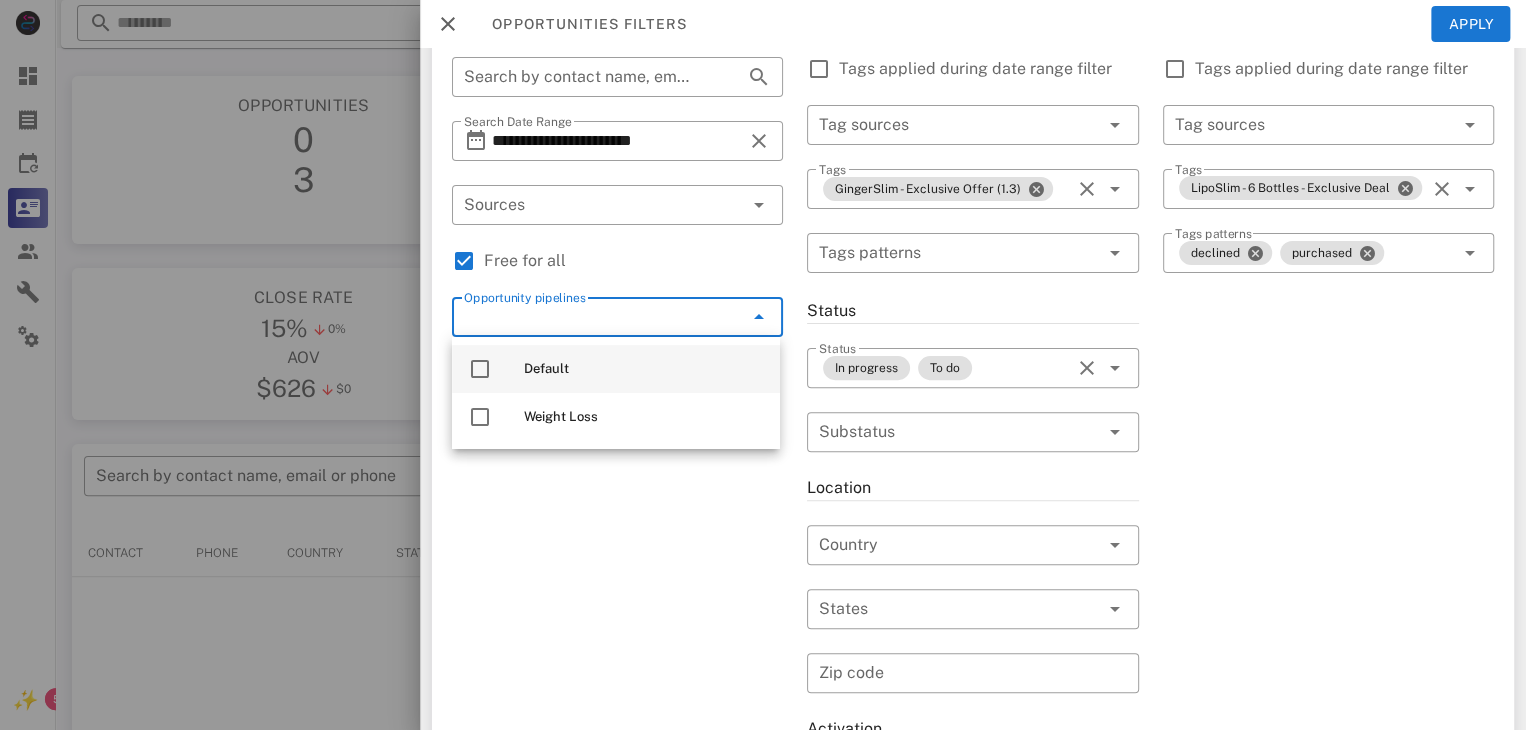 click on "Default" at bounding box center [616, 369] 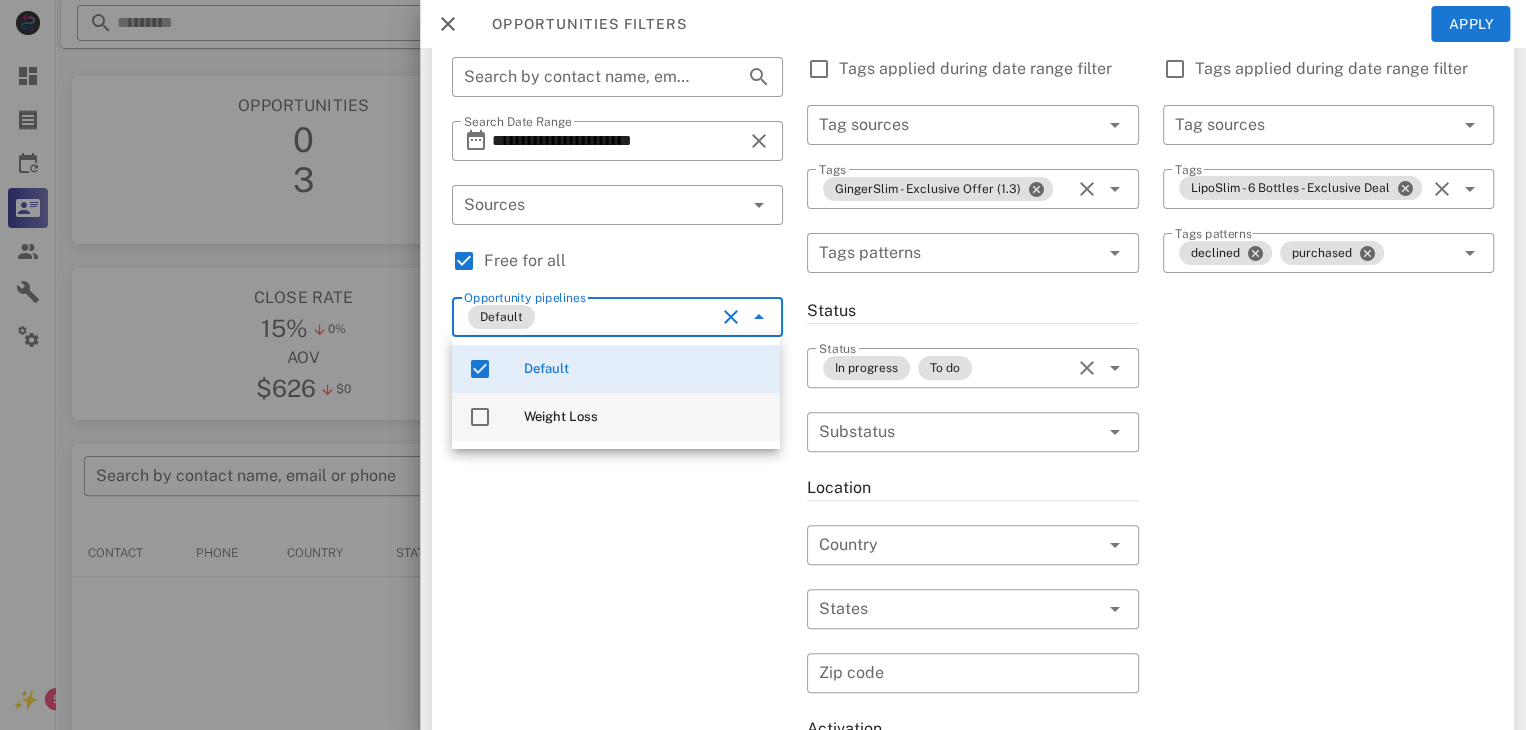 click at bounding box center [480, 417] 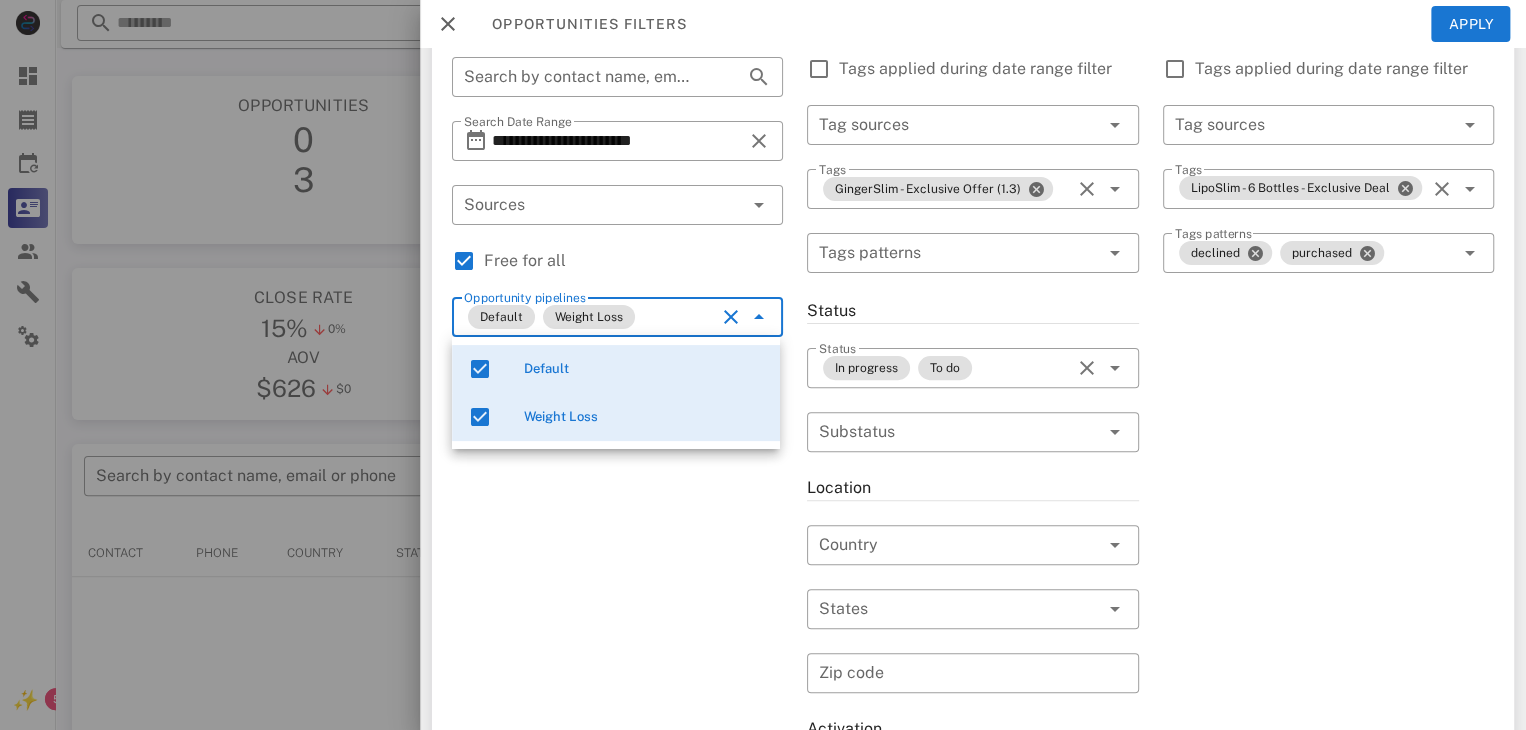 click on "**********" at bounding box center (617, 557) 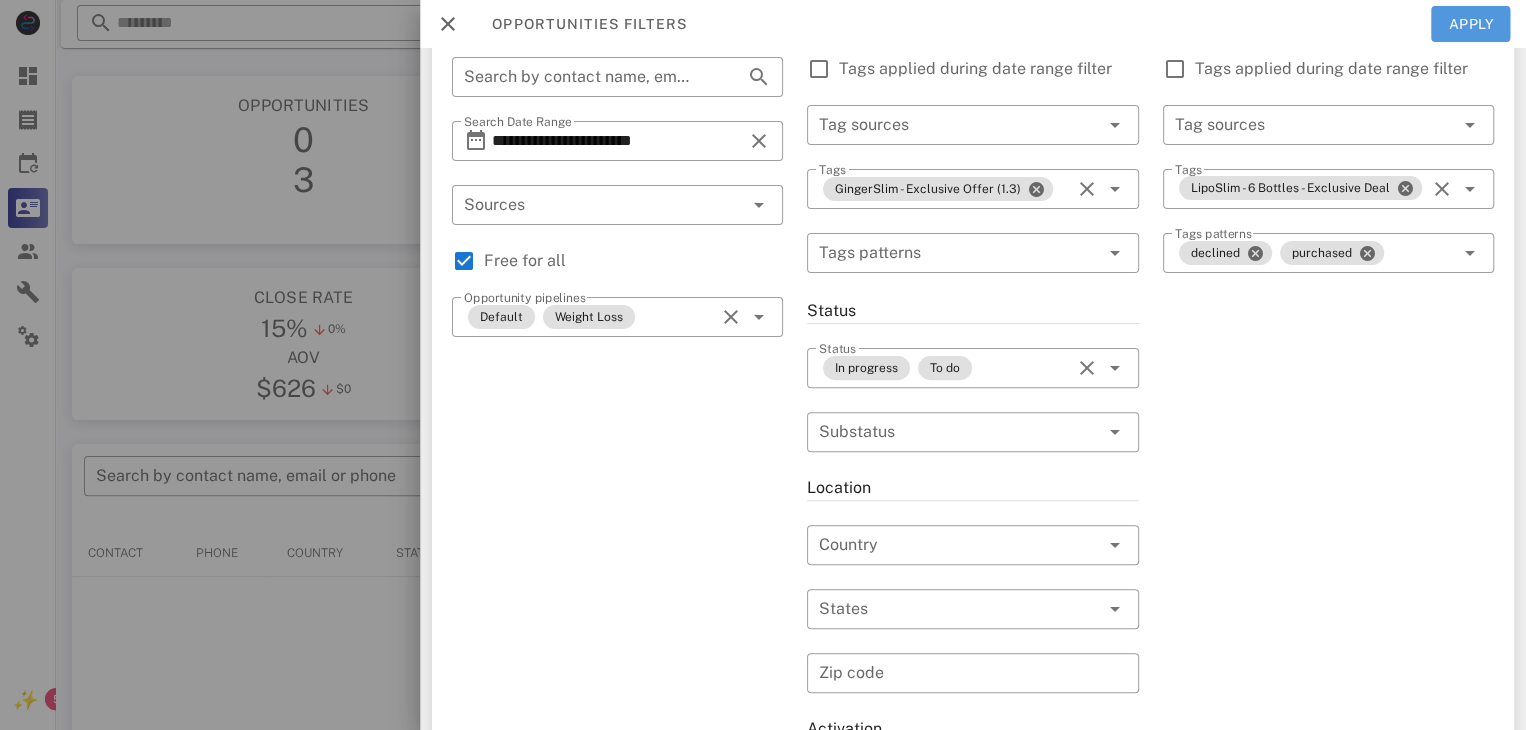 click on "Apply" at bounding box center (1471, 24) 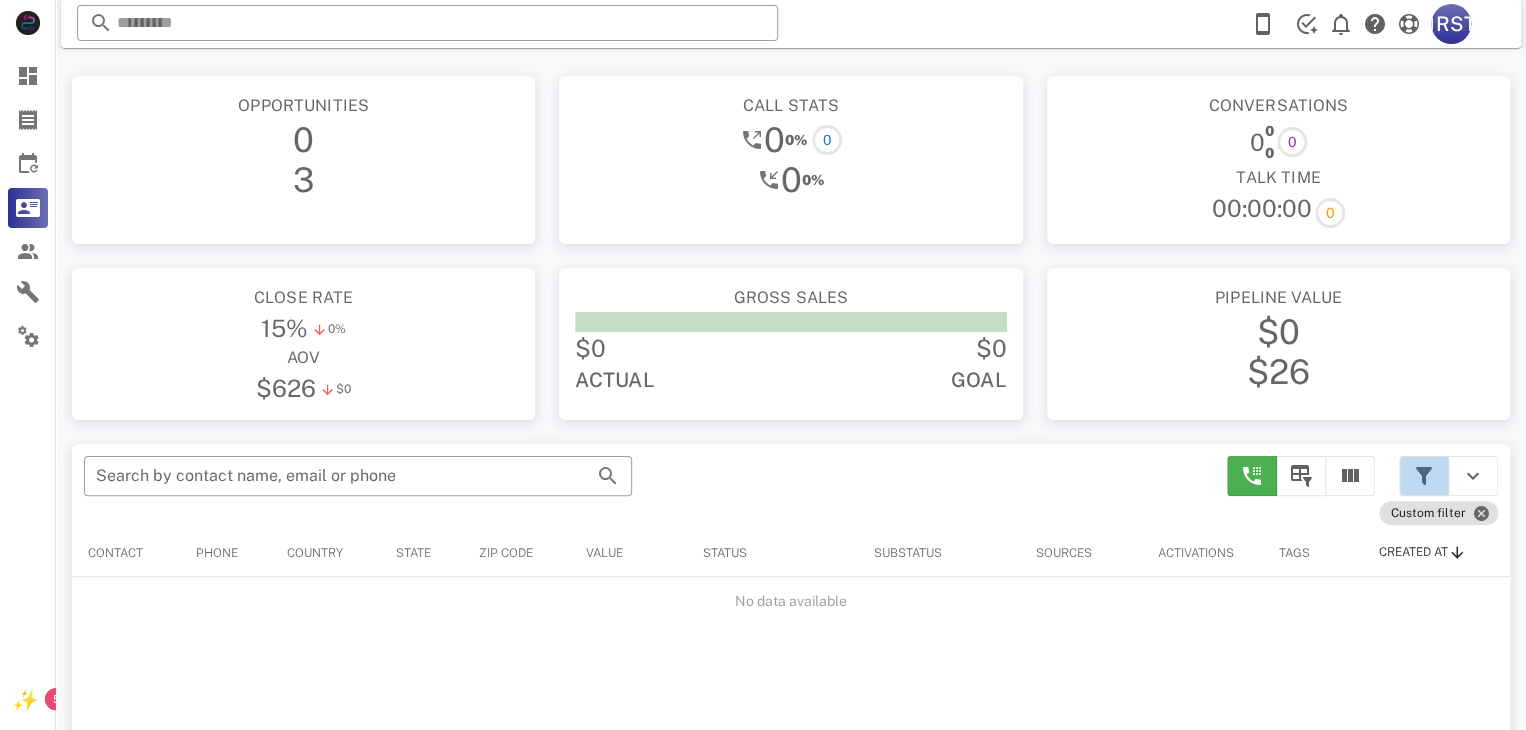 click at bounding box center (1424, 476) 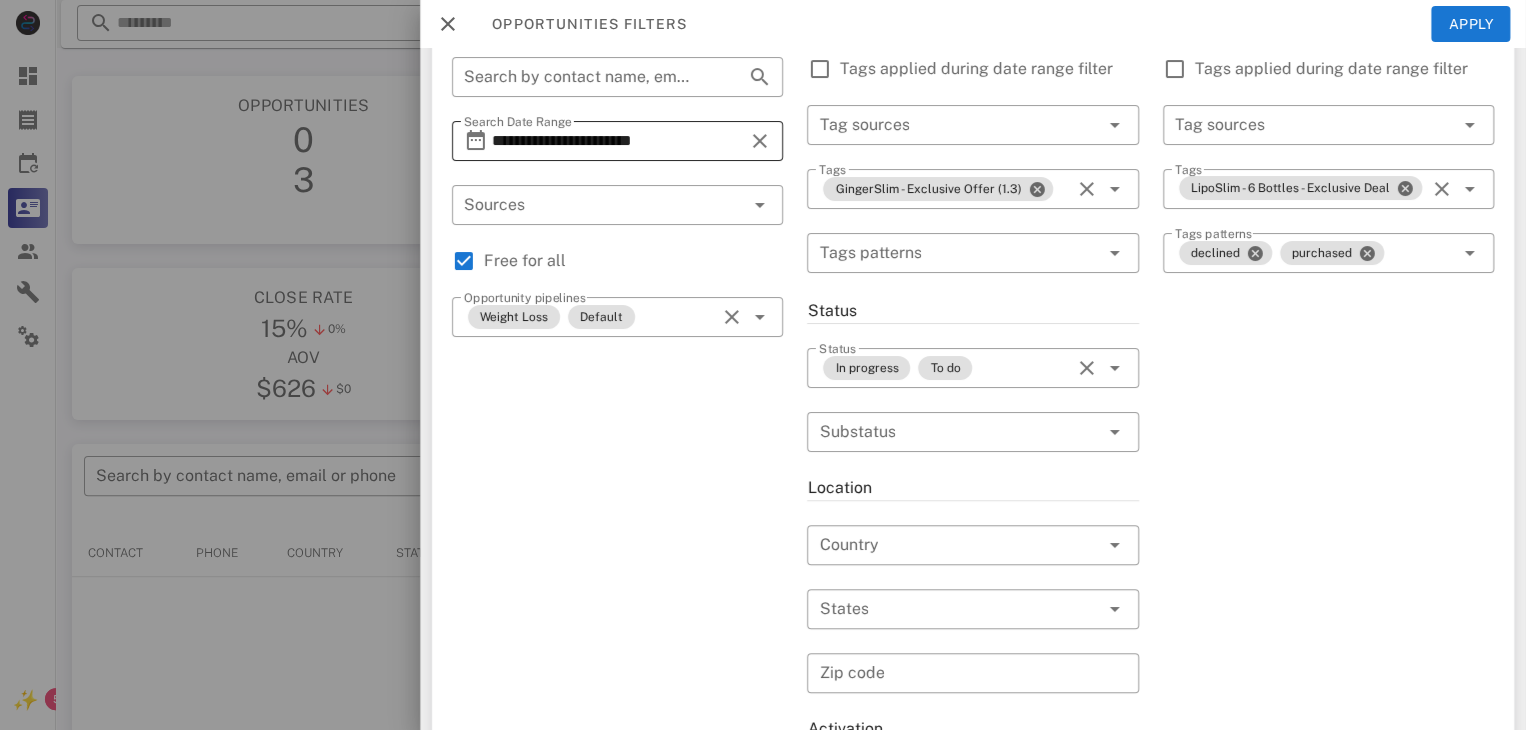 click on "**********" at bounding box center [617, 141] 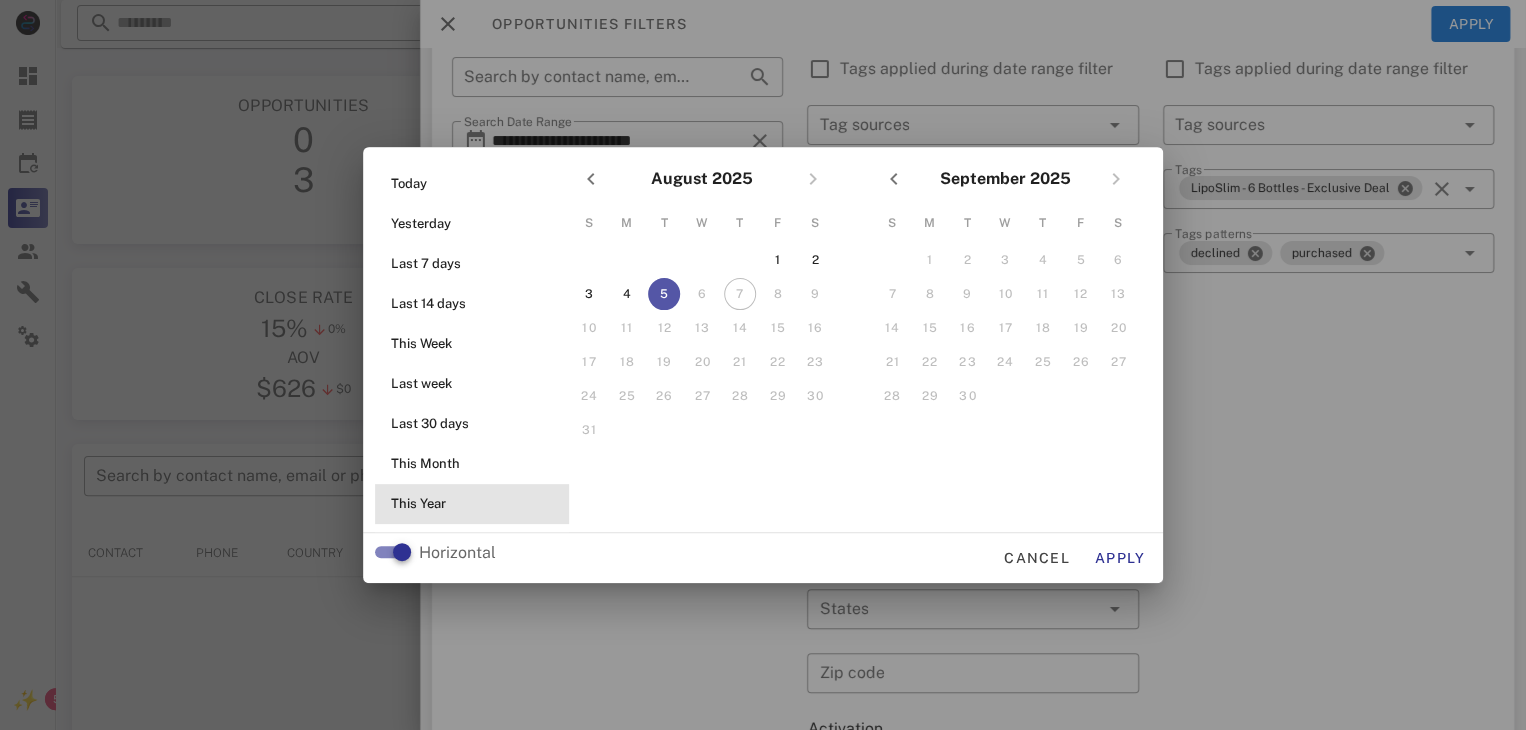 click on "This Year" at bounding box center (472, 504) 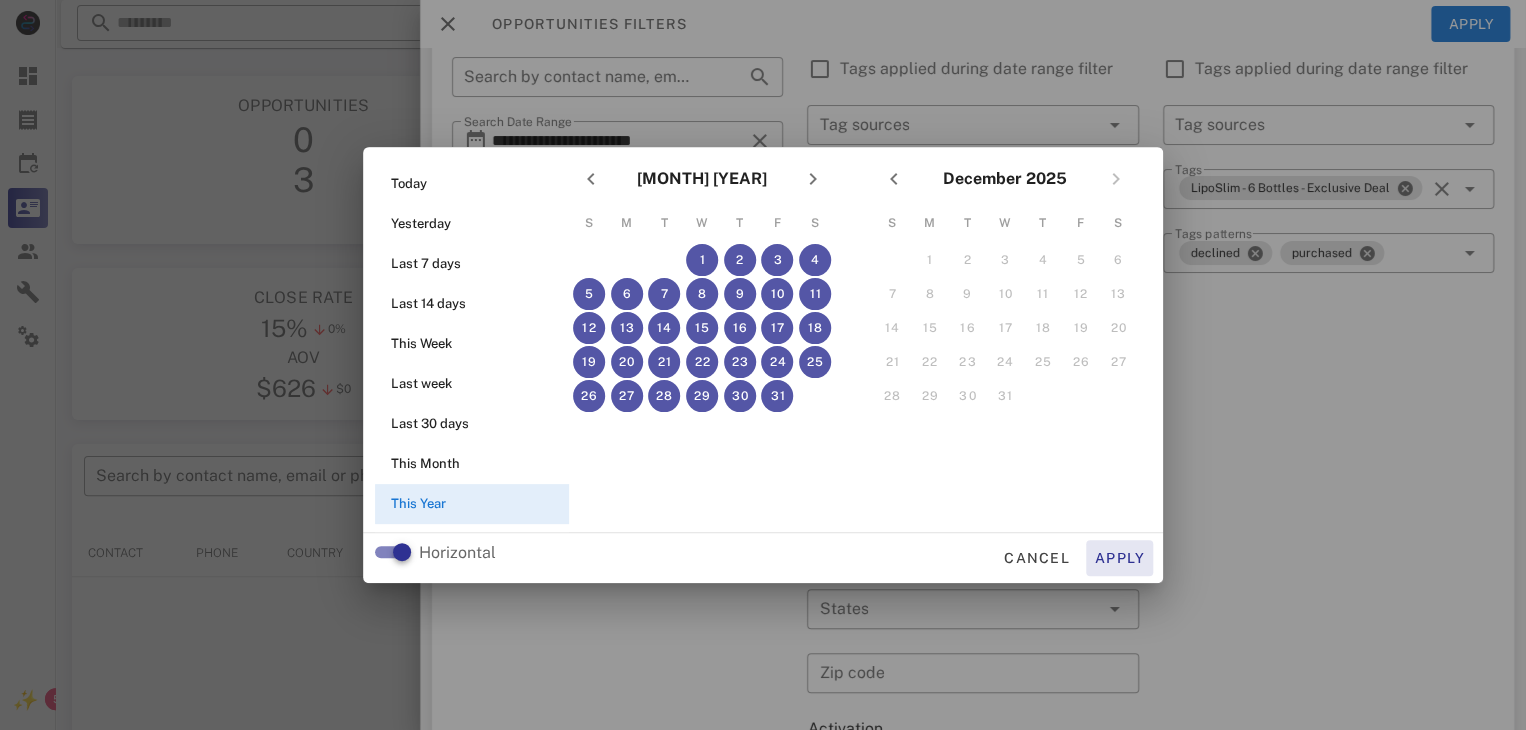 click on "Apply" at bounding box center [1120, 558] 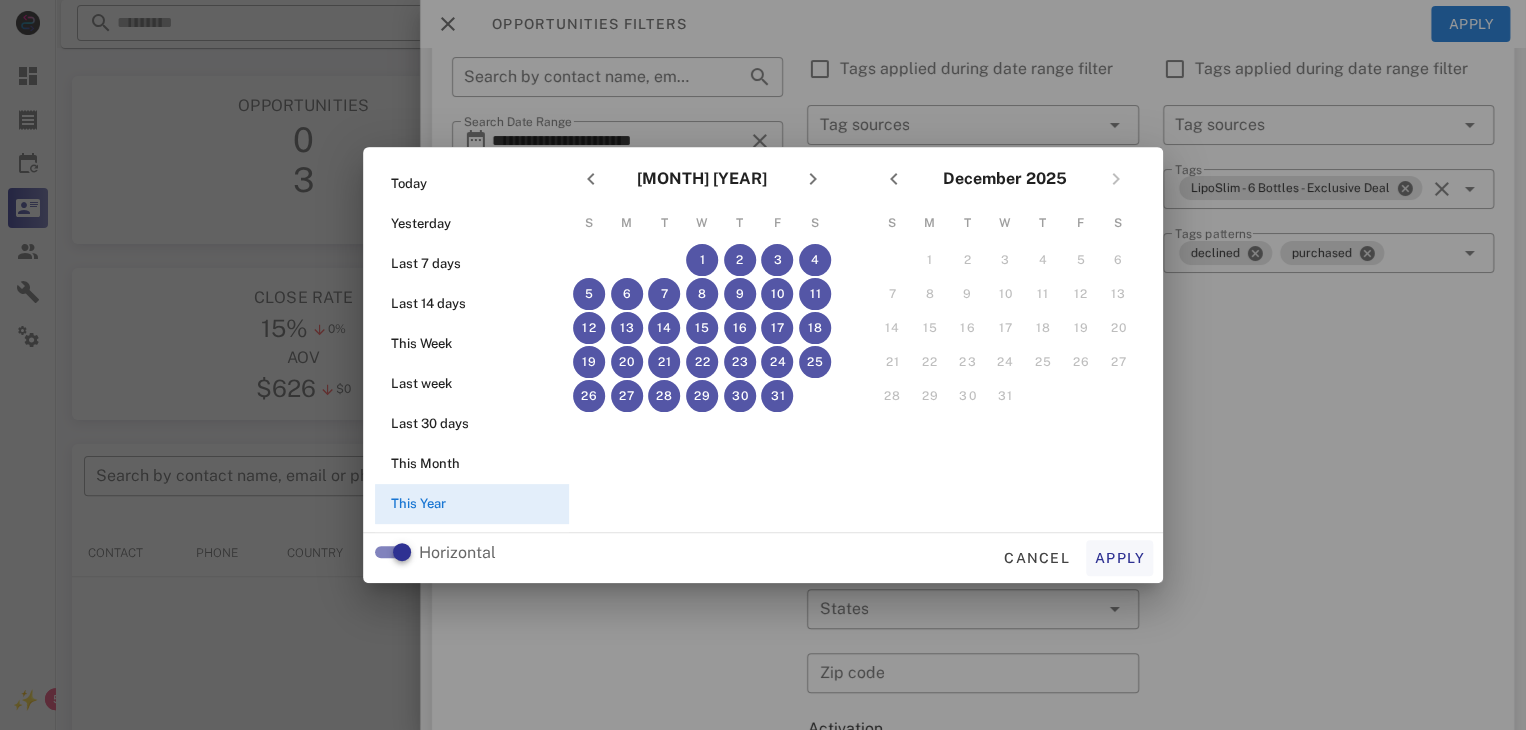 type on "**********" 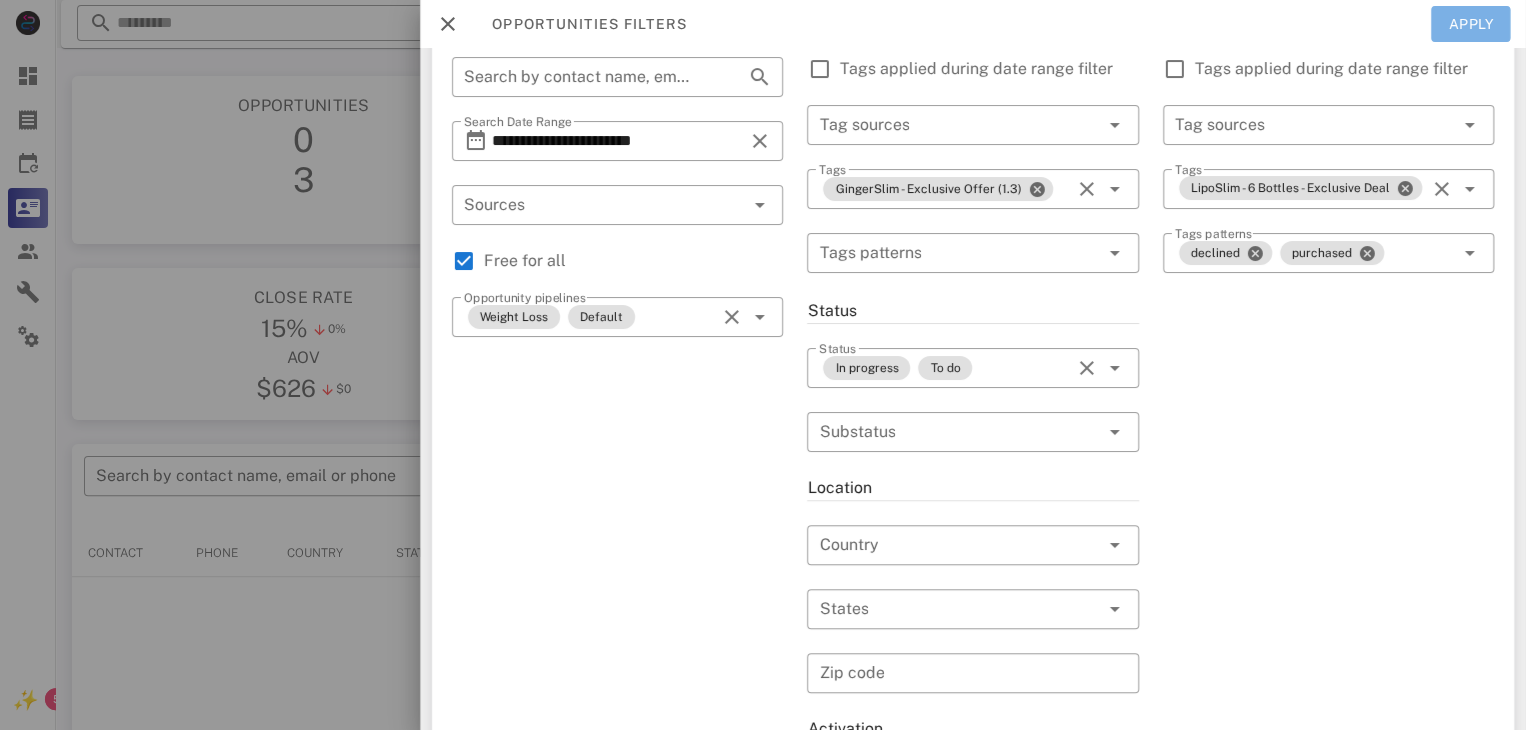 click on "Apply" at bounding box center (1471, 24) 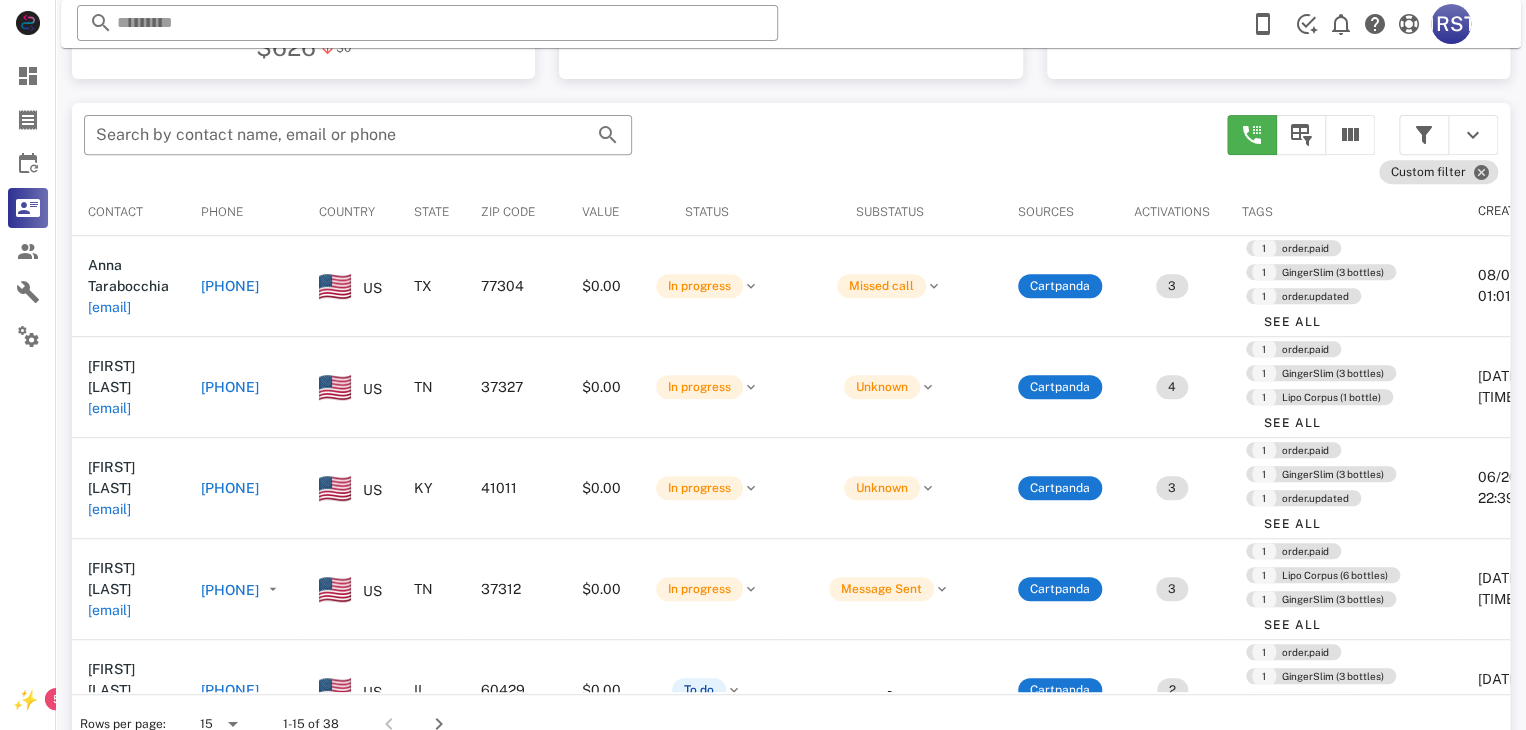 scroll, scrollTop: 380, scrollLeft: 0, axis: vertical 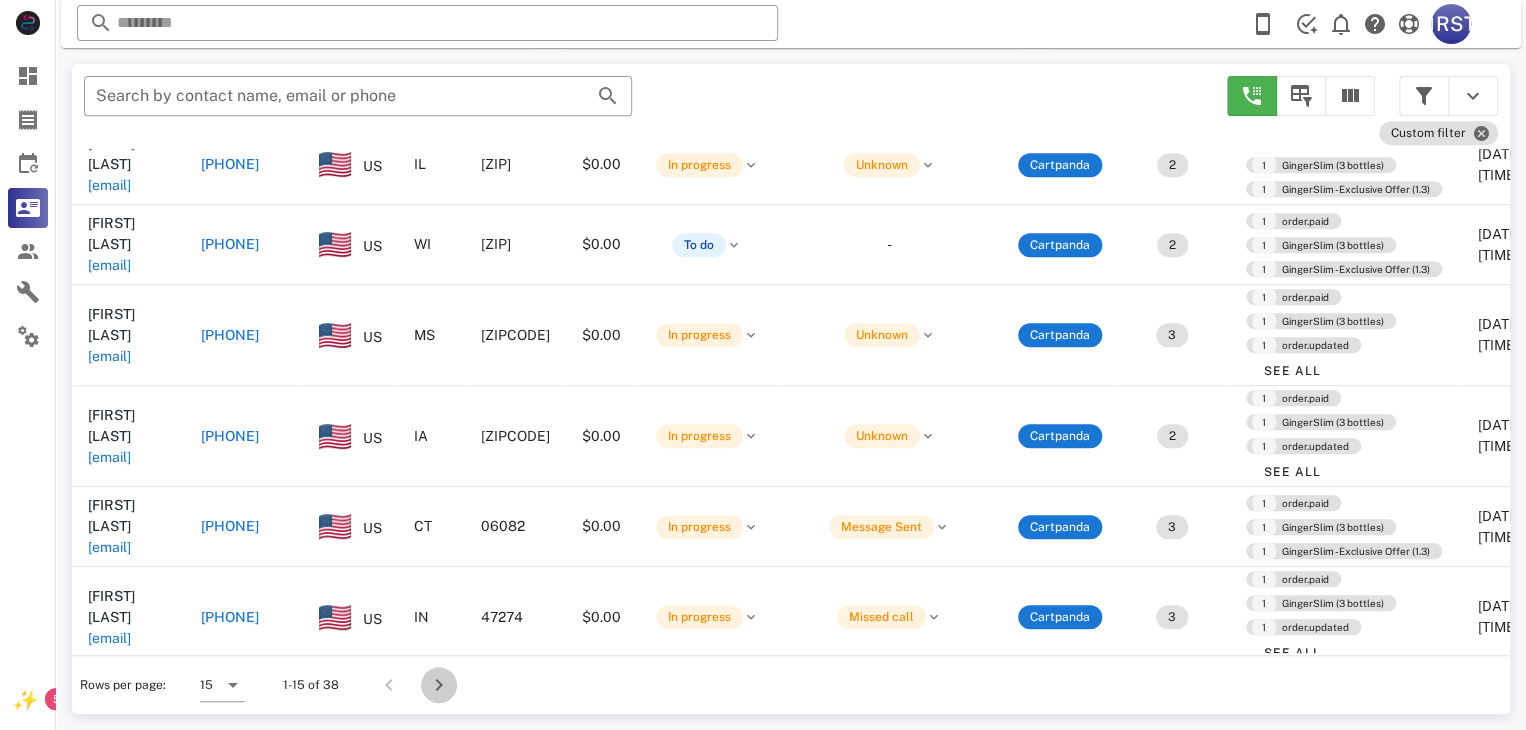 click at bounding box center [439, 685] 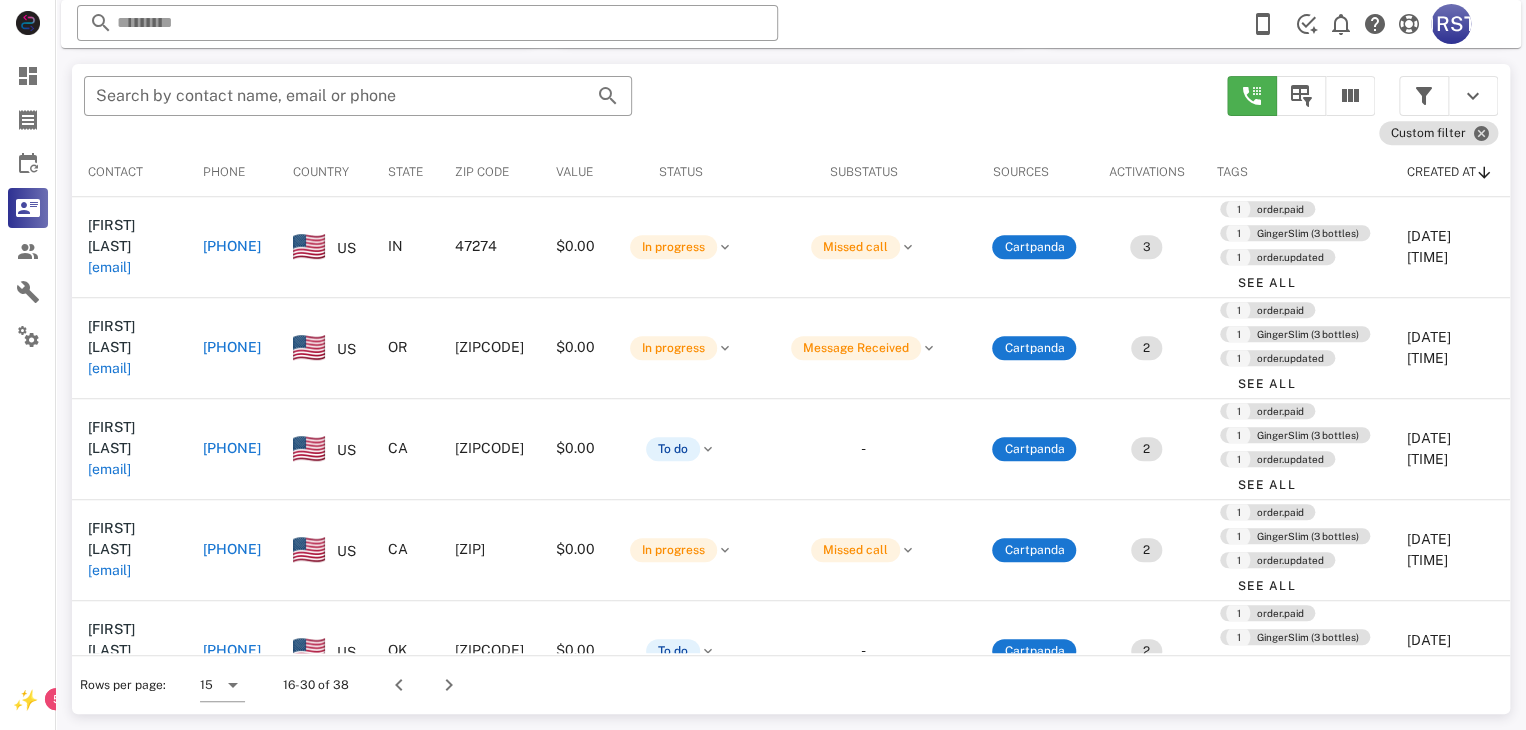 scroll, scrollTop: 380, scrollLeft: 0, axis: vertical 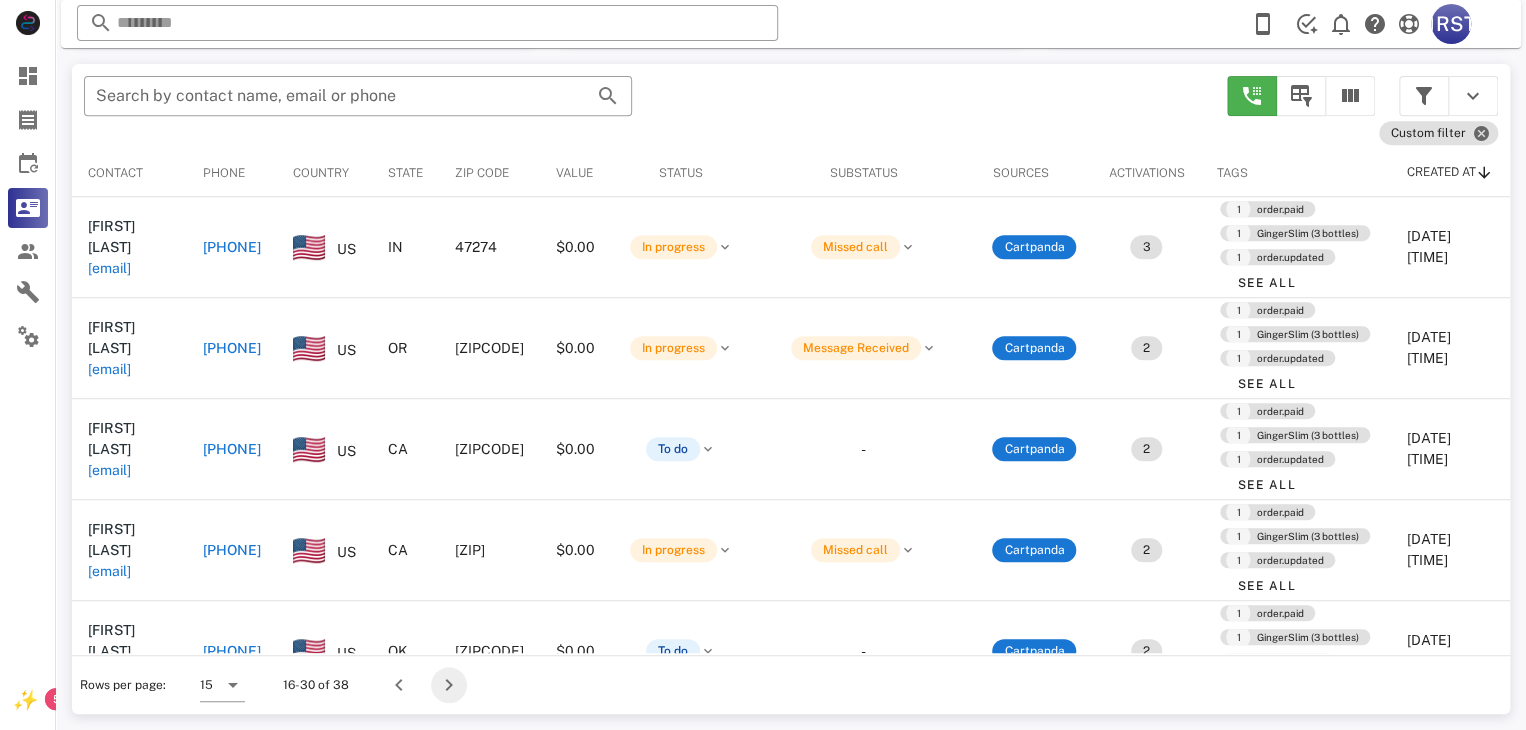 click at bounding box center (449, 685) 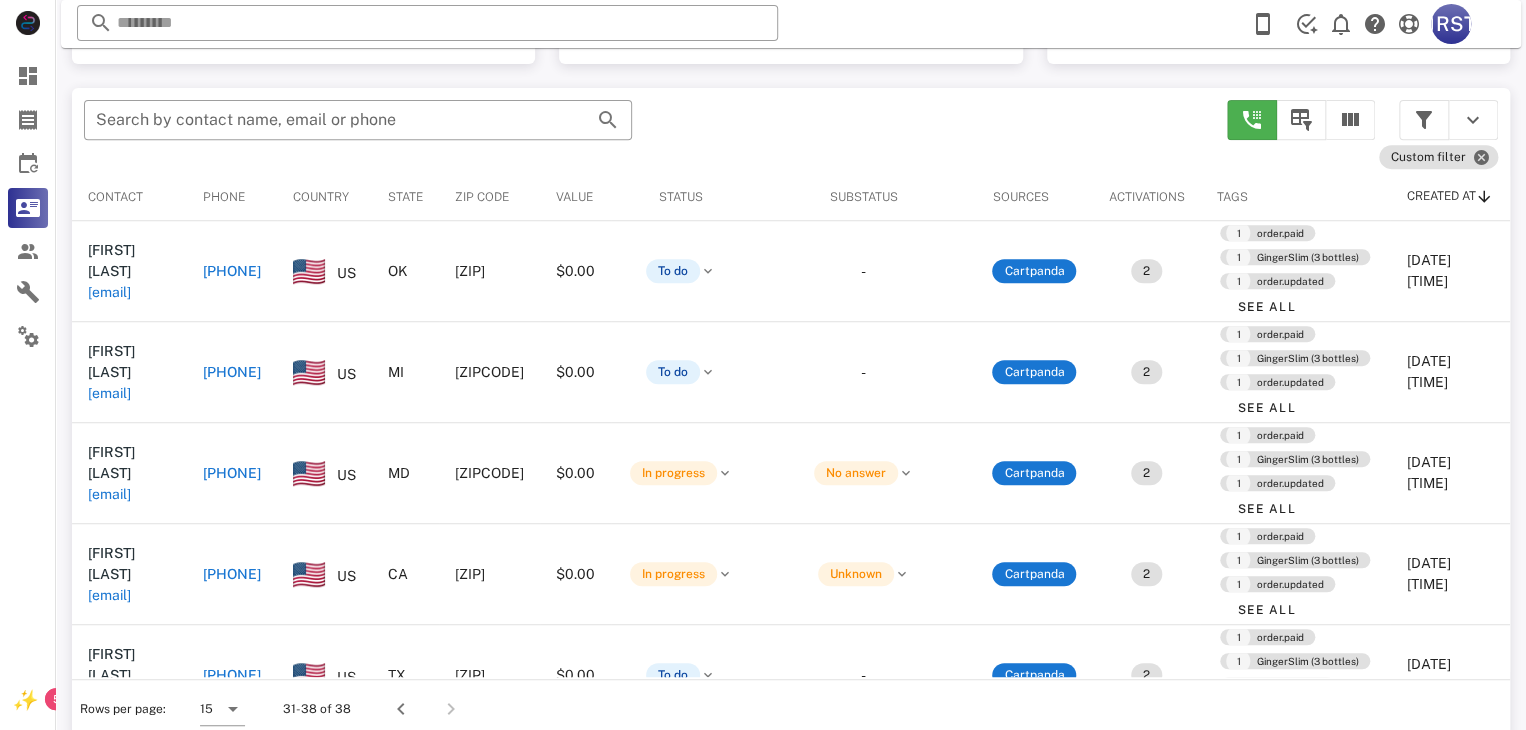 scroll, scrollTop: 380, scrollLeft: 0, axis: vertical 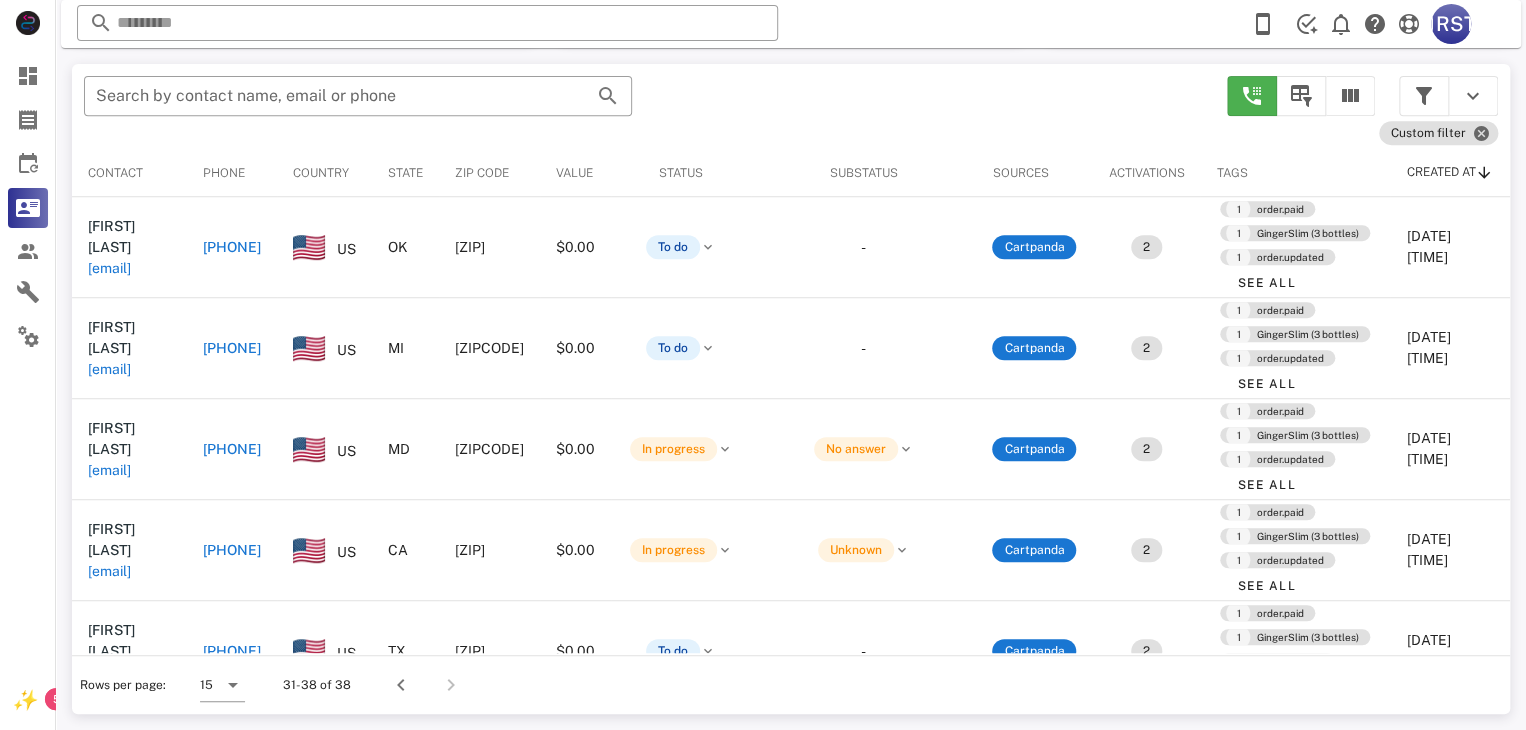 click at bounding box center [447, 685] 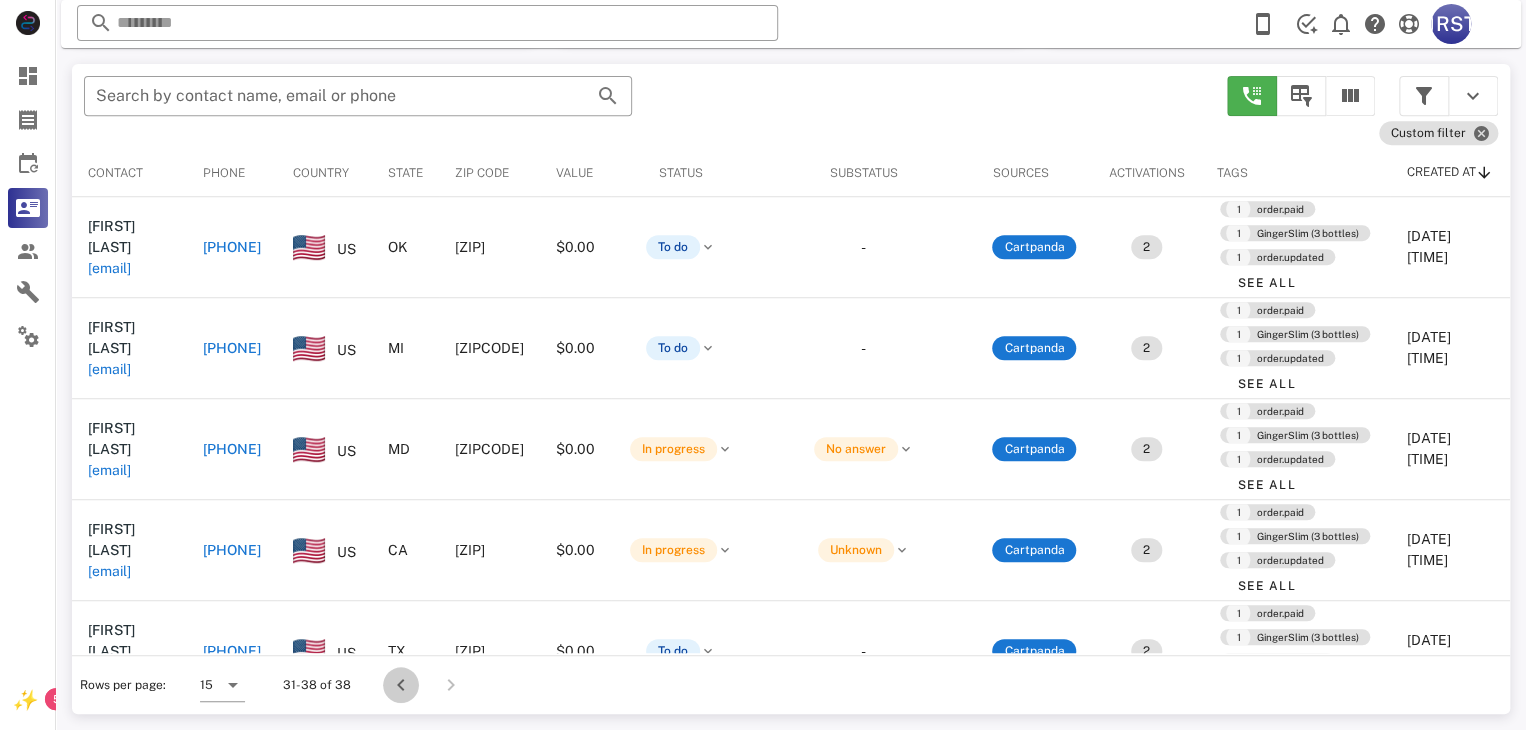 click at bounding box center (401, 685) 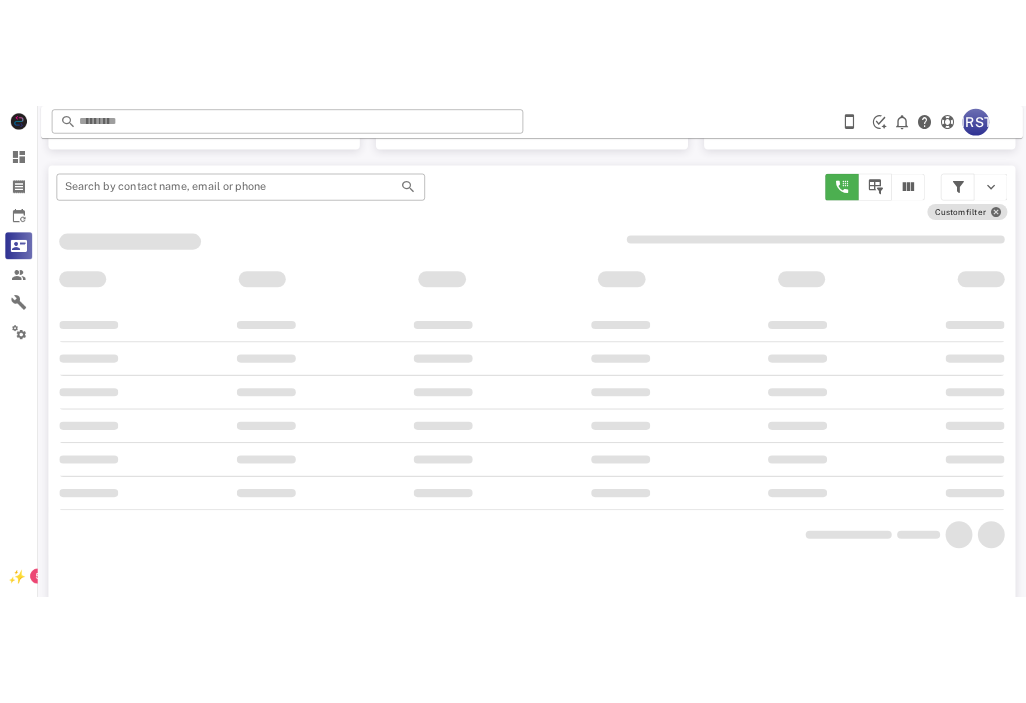 scroll, scrollTop: 380, scrollLeft: 0, axis: vertical 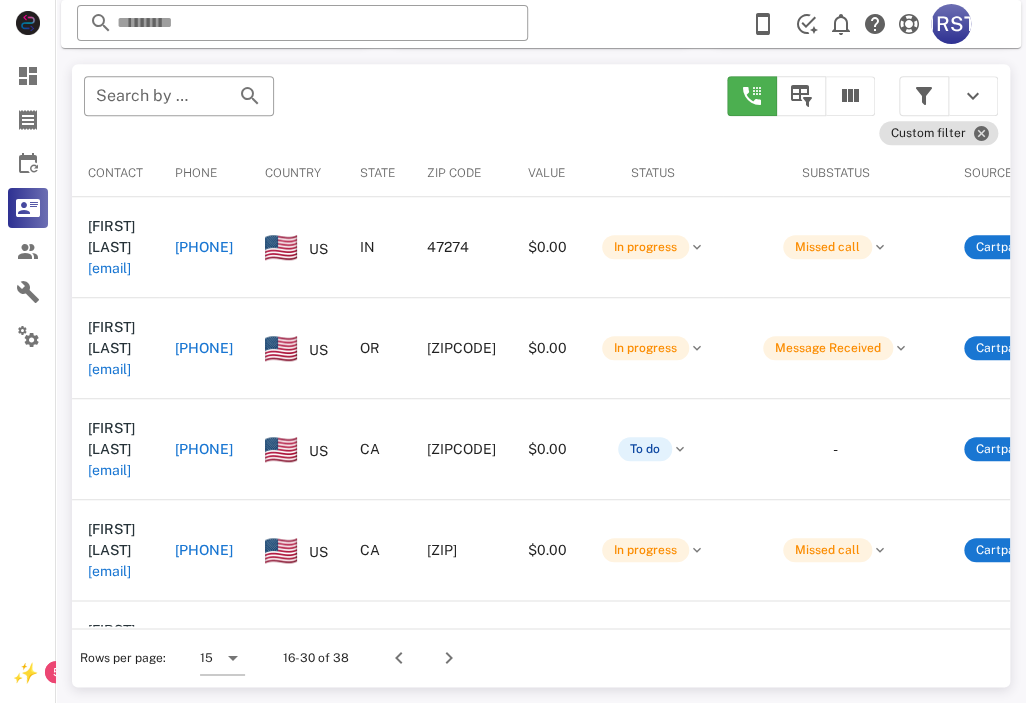 click on "Rows per page: 15  16-30 of 38" at bounding box center (541, 657) 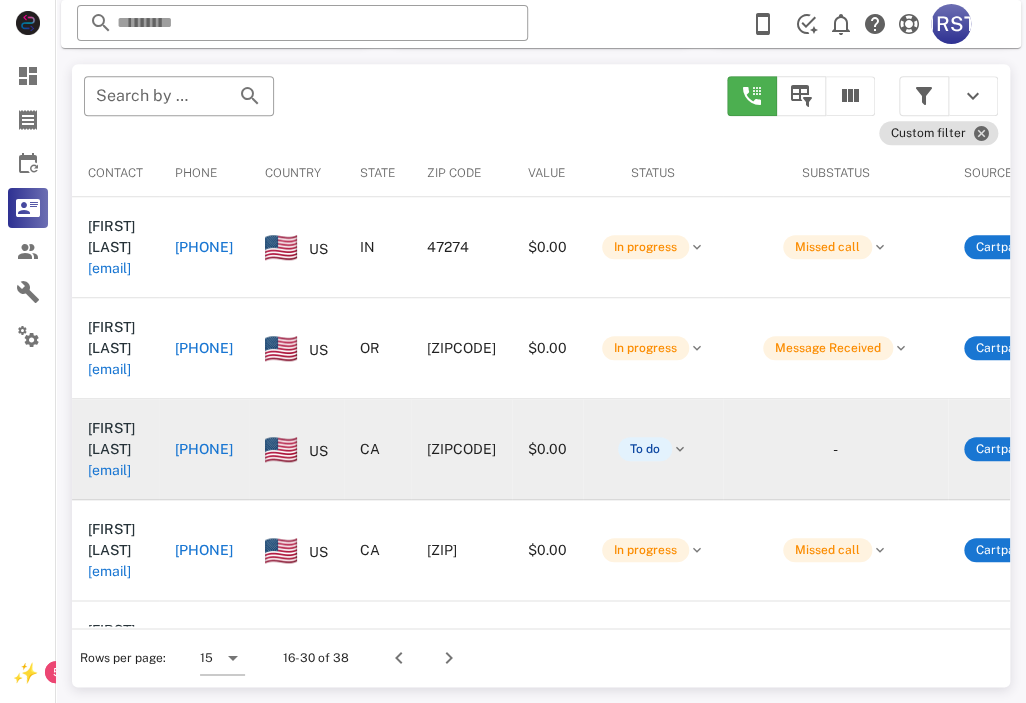 click on "CA" at bounding box center (377, 449) 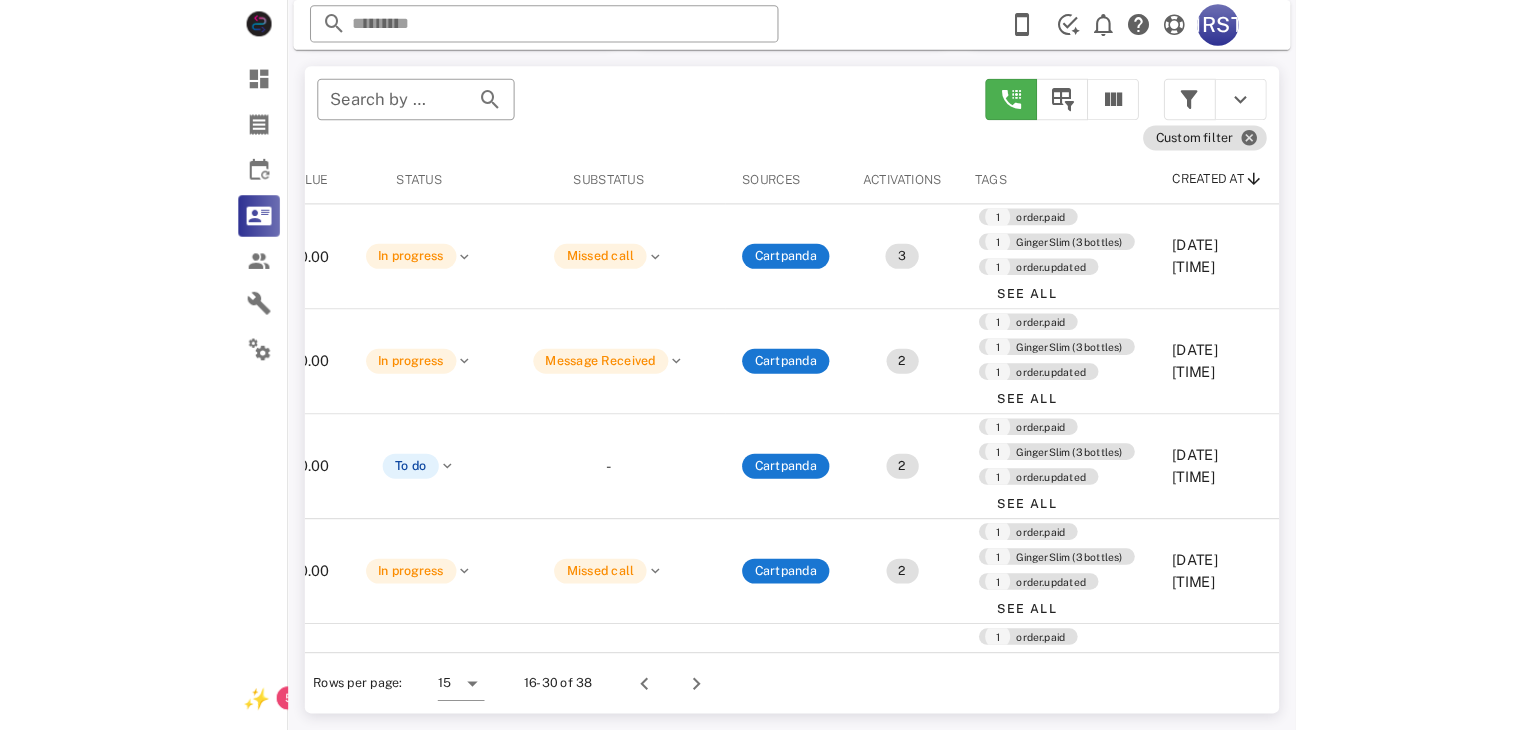 scroll, scrollTop: 0, scrollLeft: 651, axis: horizontal 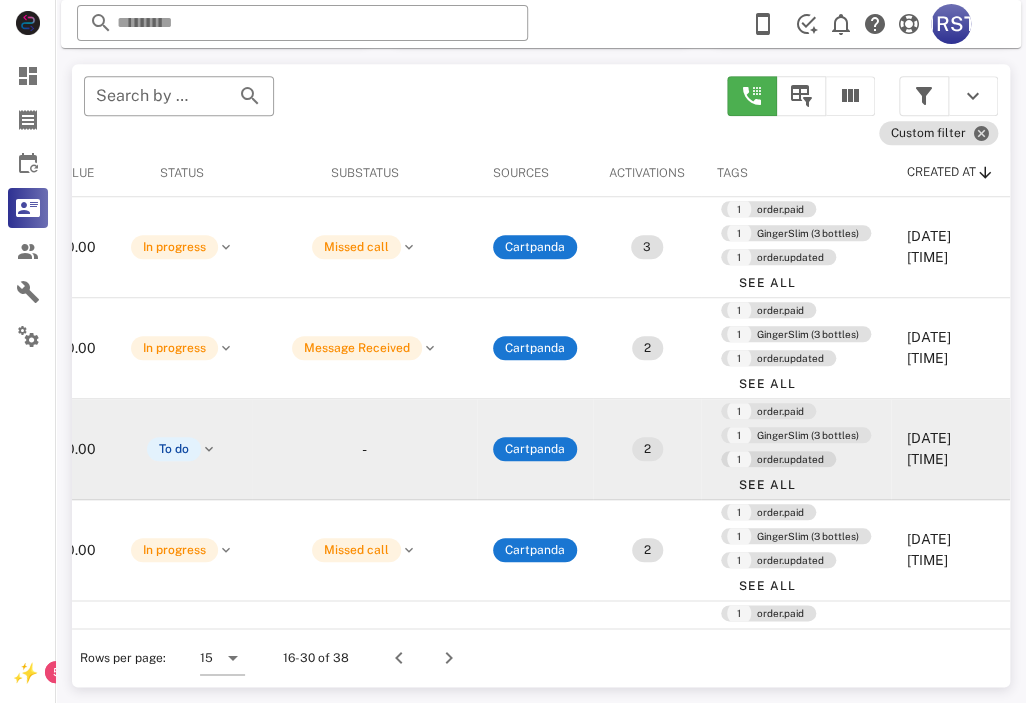 click on "1  order.updated" at bounding box center [778, 459] 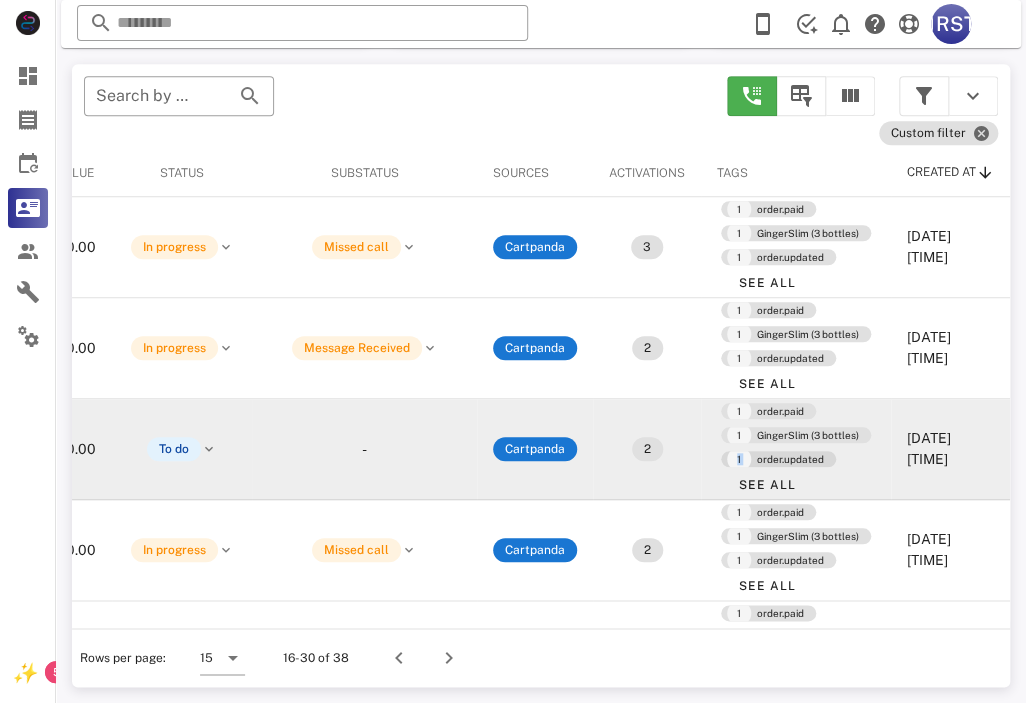click on "1  order.updated" at bounding box center [778, 459] 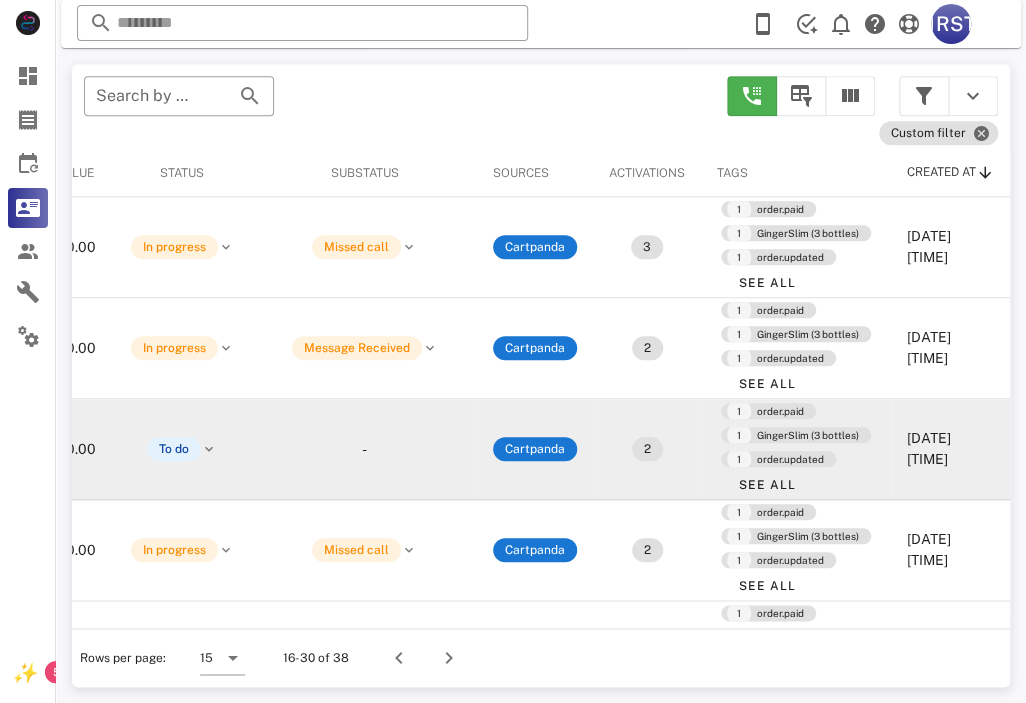 click on "2" at bounding box center [647, 449] 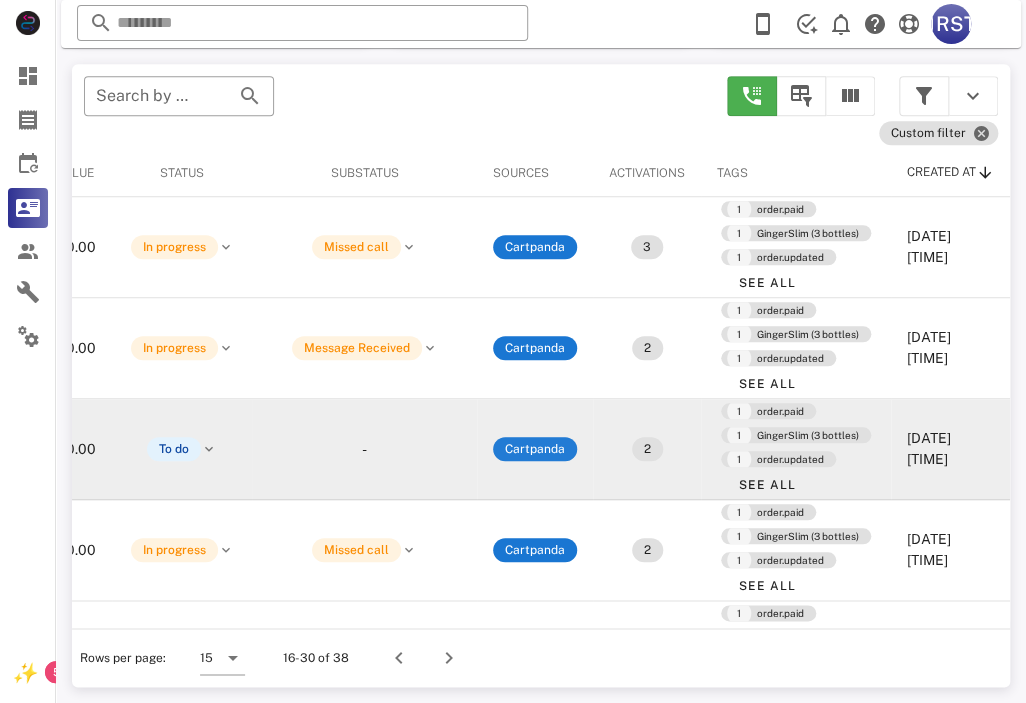 click on "Cartpanda" at bounding box center (535, 449) 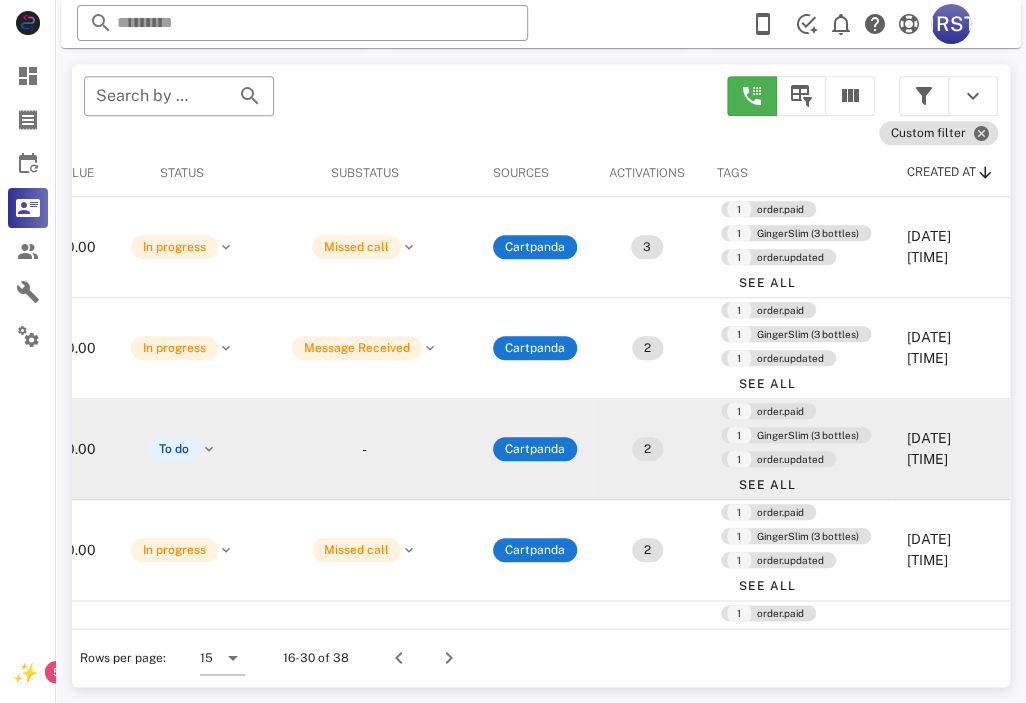 click on "-" at bounding box center [364, 449] 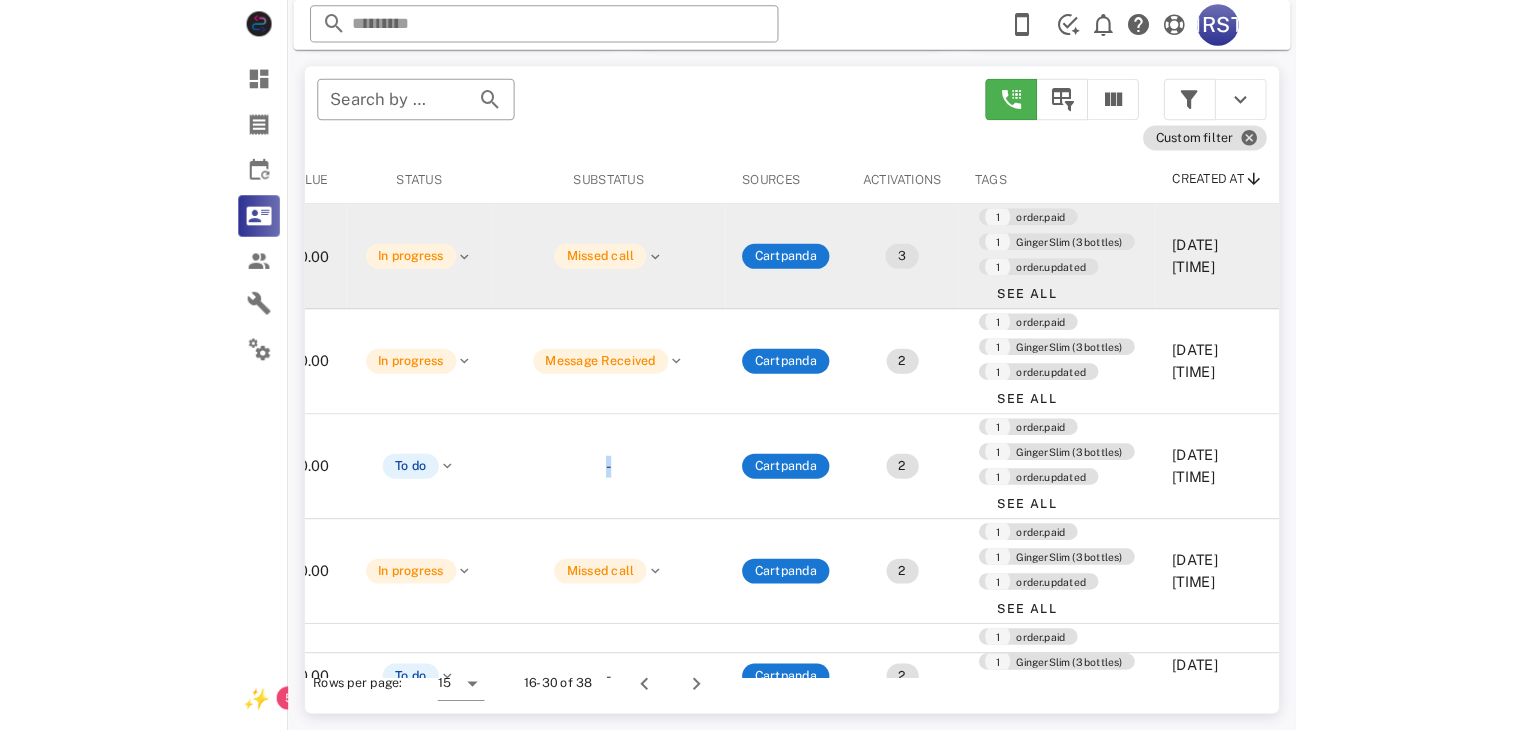 scroll, scrollTop: 0, scrollLeft: 151, axis: horizontal 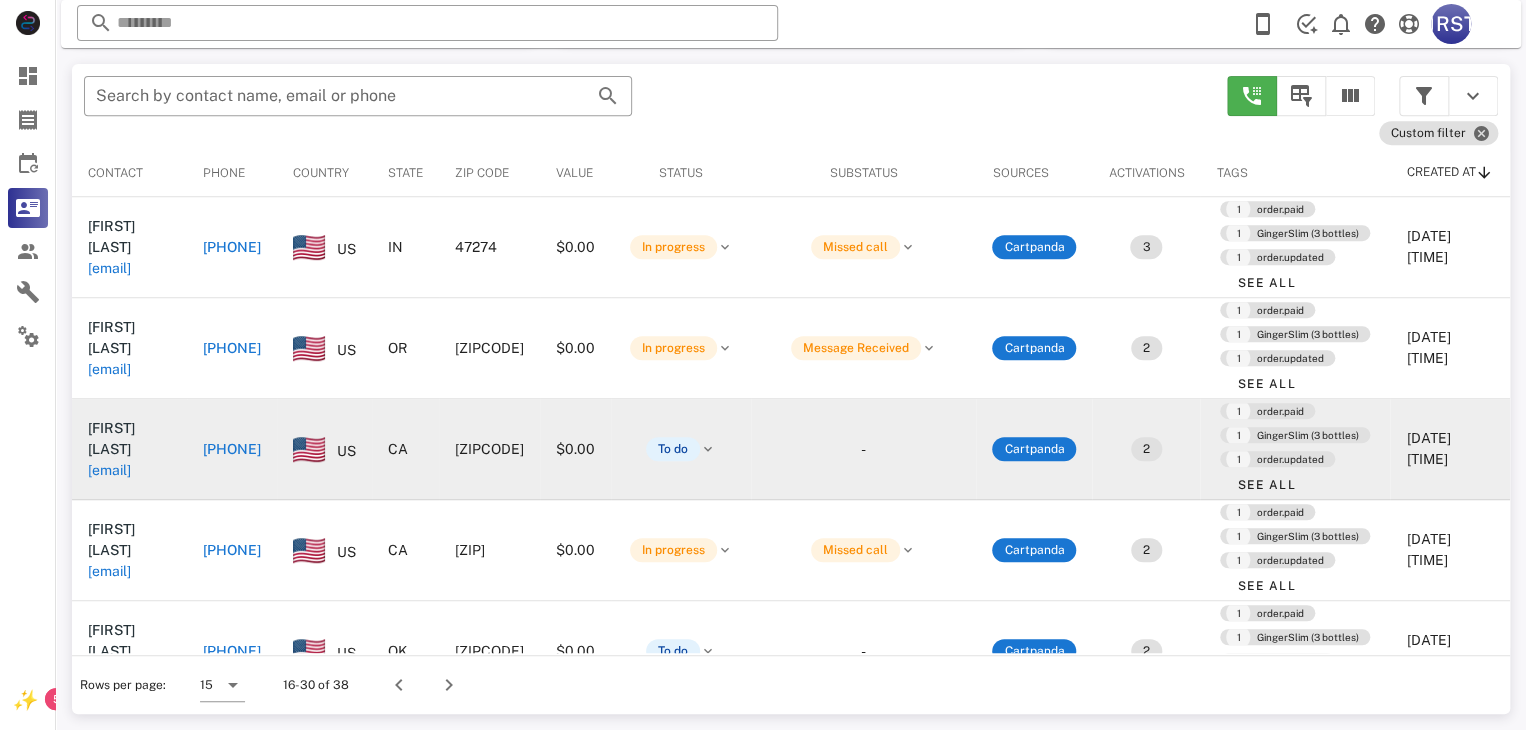 click on "anitamarie kuhn" at bounding box center [111, 438] 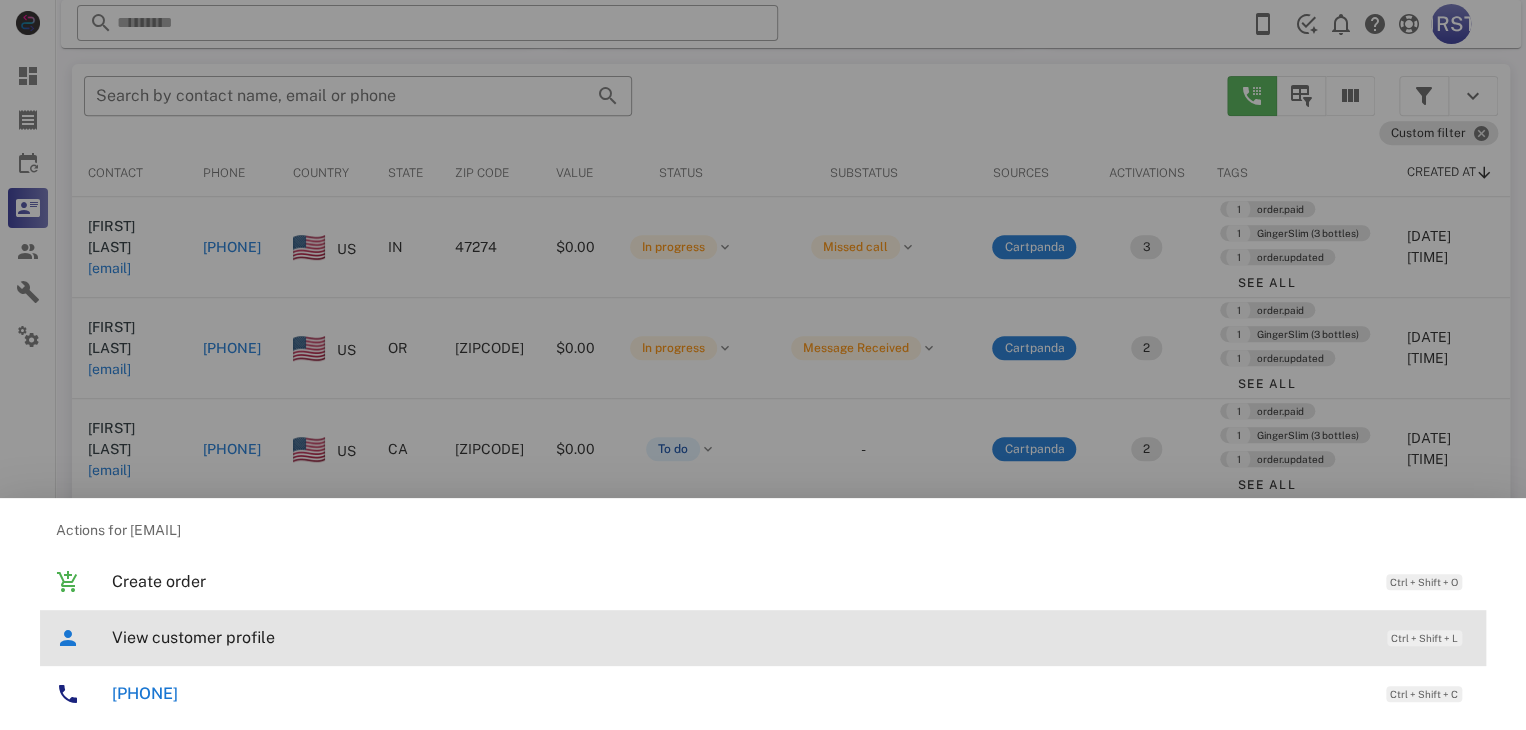 click on "View customer profile" at bounding box center (739, 637) 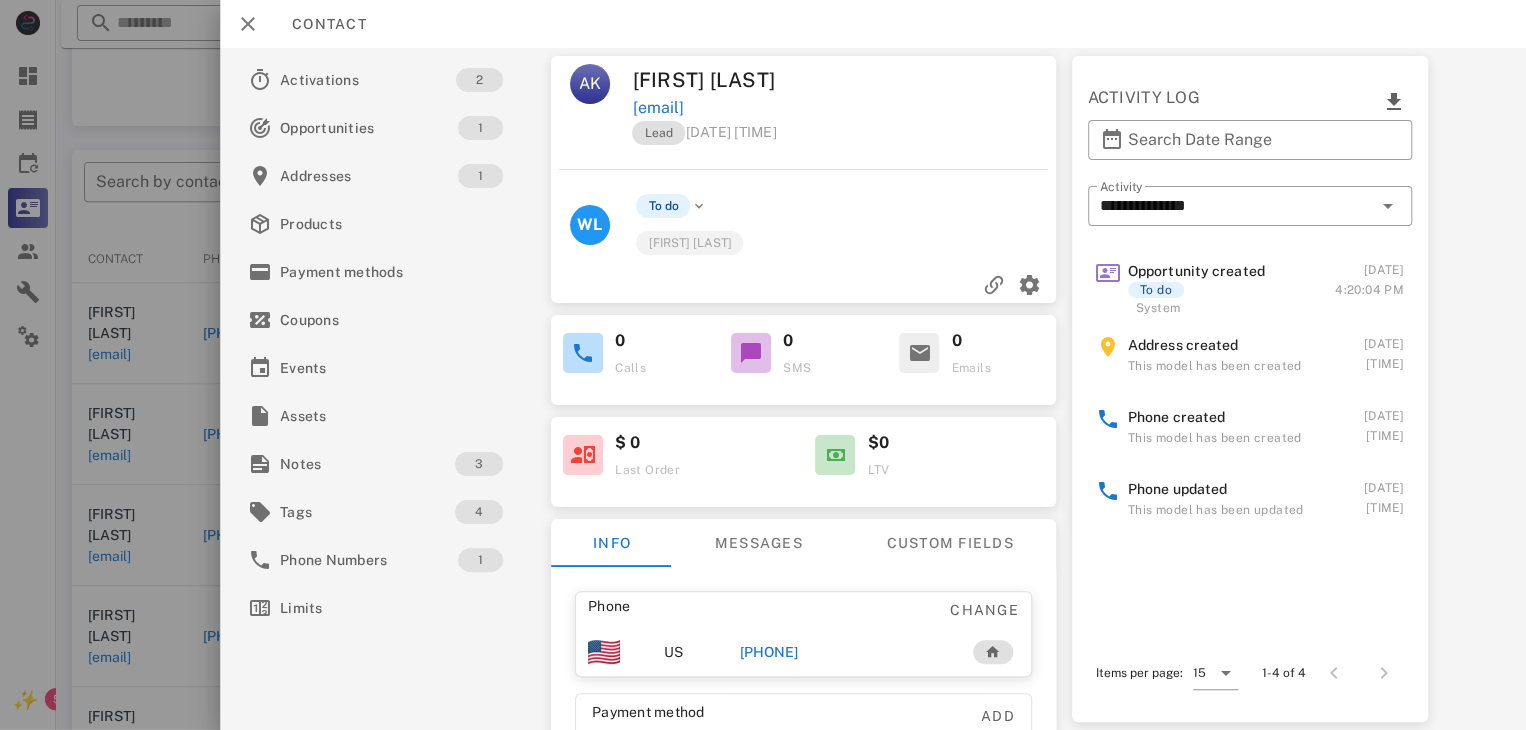 scroll, scrollTop: 180, scrollLeft: 0, axis: vertical 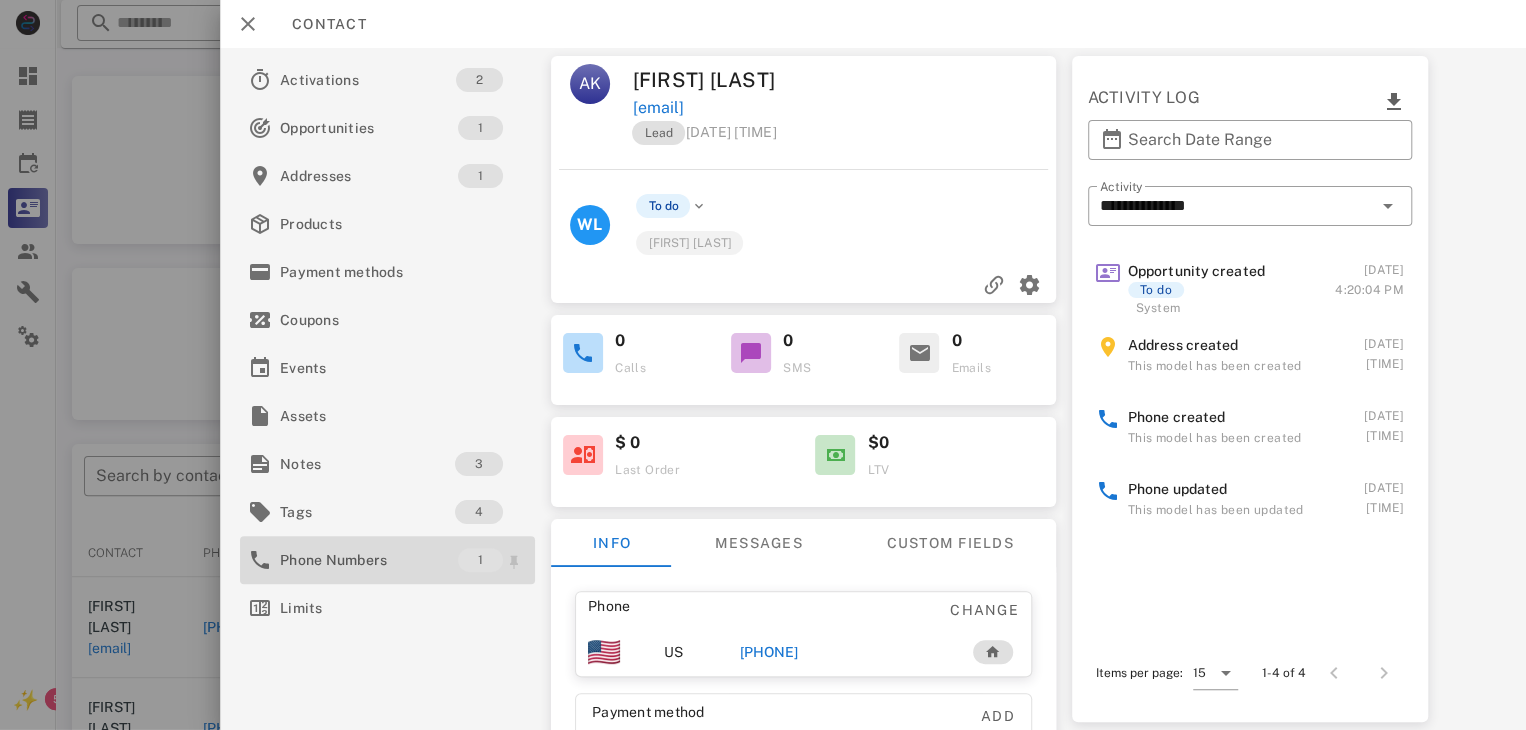 click on "Phone Numbers" at bounding box center [369, 560] 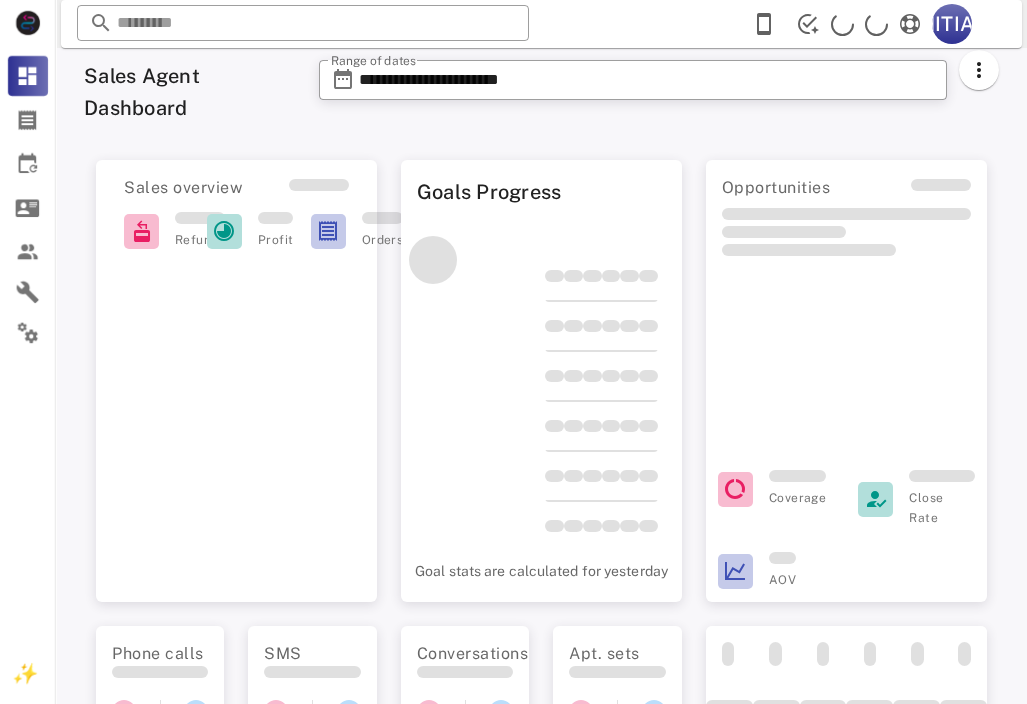 scroll, scrollTop: 0, scrollLeft: 0, axis: both 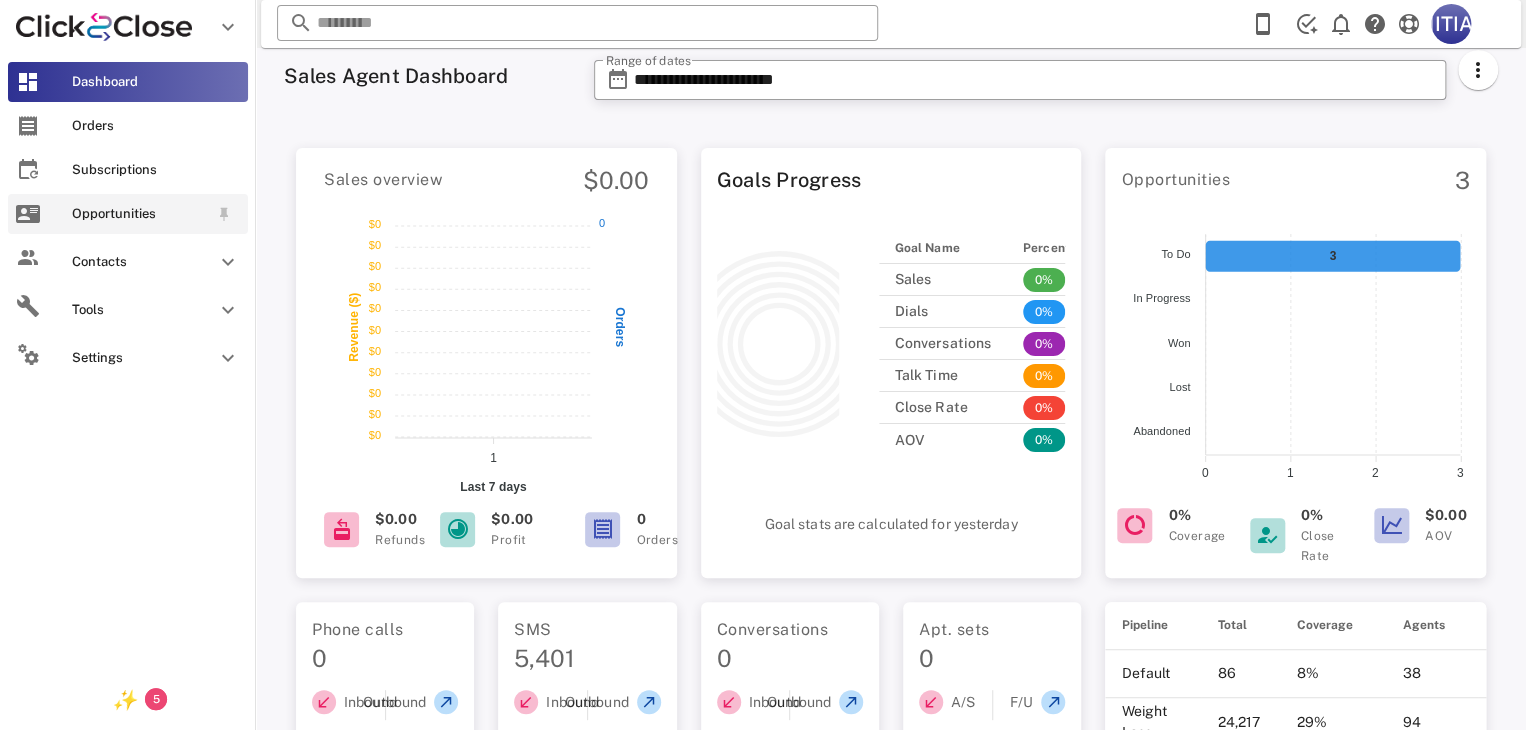 click on "Opportunities" at bounding box center [128, 214] 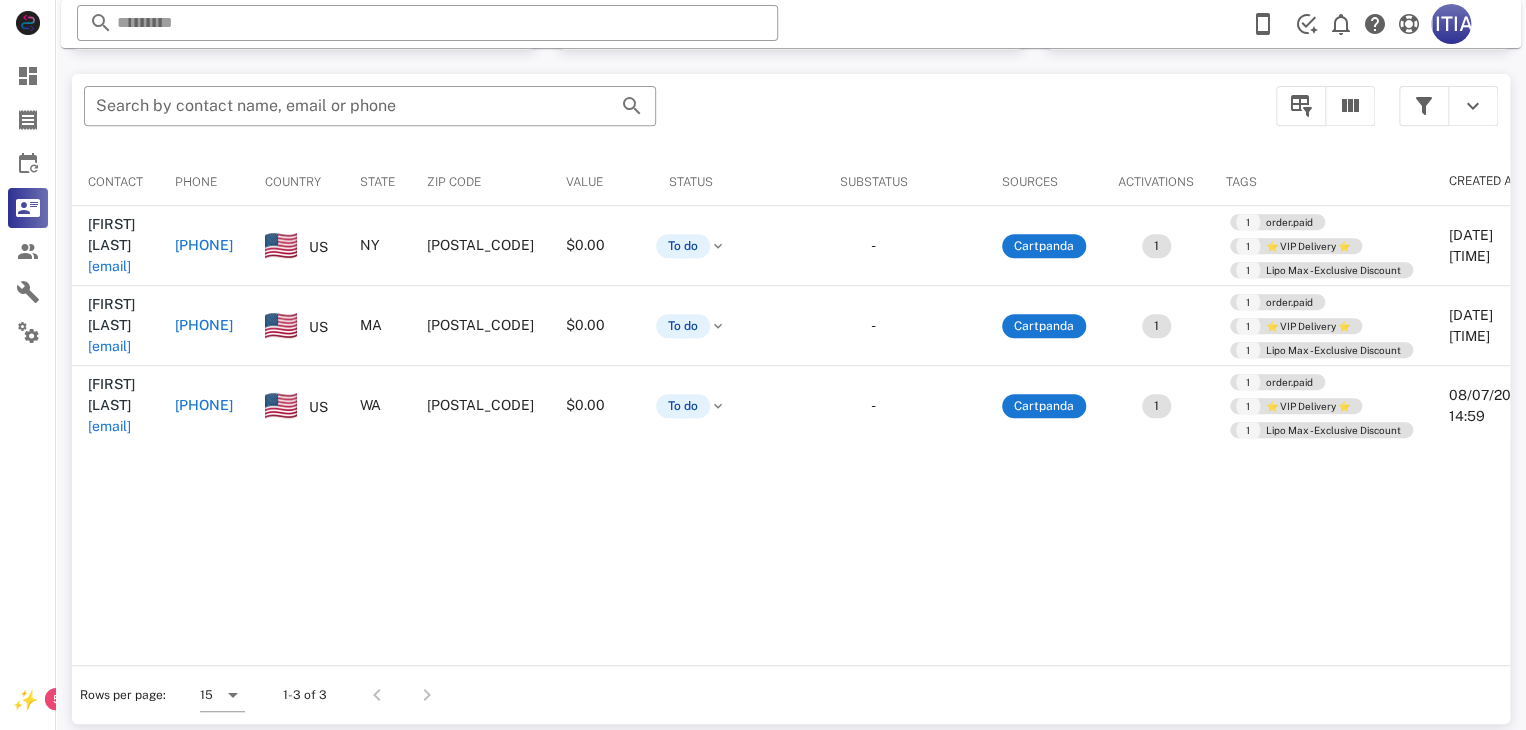 scroll, scrollTop: 380, scrollLeft: 0, axis: vertical 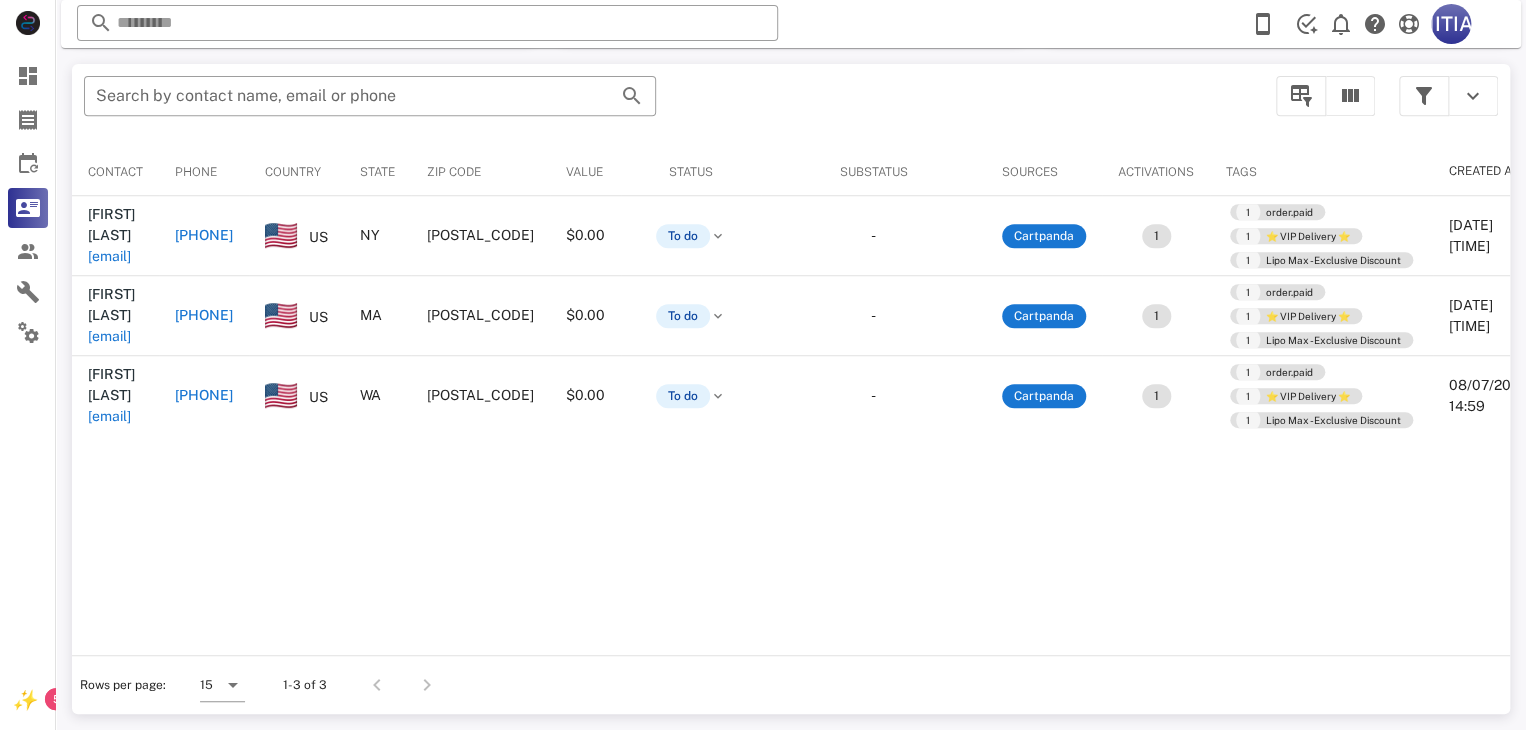 click on "​ Search by contact name, email or phone Contact Phone Country State Zip code Value Status Substatus Sources Activations Tags Created at [NAME]  [EMAIL]   [PHONE]   US [STATE] [ZIP]  $0.00   To do  -  Cartpanda  1 1  order.paid  1  ⭐ VIP Delivery ⭐  1  Lipo Max - Exclusive Discount   08/07/2025 15:33  [NAME]  [EMAIL]   [PHONE]   US [STATE] [ZIP]  $0.00   To do  -  Cartpanda  1 1  order.paid  1  ⭐ VIP Delivery ⭐  1  Lipo Max - Exclusive Discount   08/07/2025 15:16  [NAME]  [EMAIL]   [PHONE]   US [STATE] [ZIP]  $0.00   To do  -  Cartpanda  1 1  order.paid  1  ⭐ VIP Delivery ⭐  1  Lipo Max - Exclusive Discount   08/07/2025 14:59  Rows per page: 15  1-3 of 3" at bounding box center [791, 389] 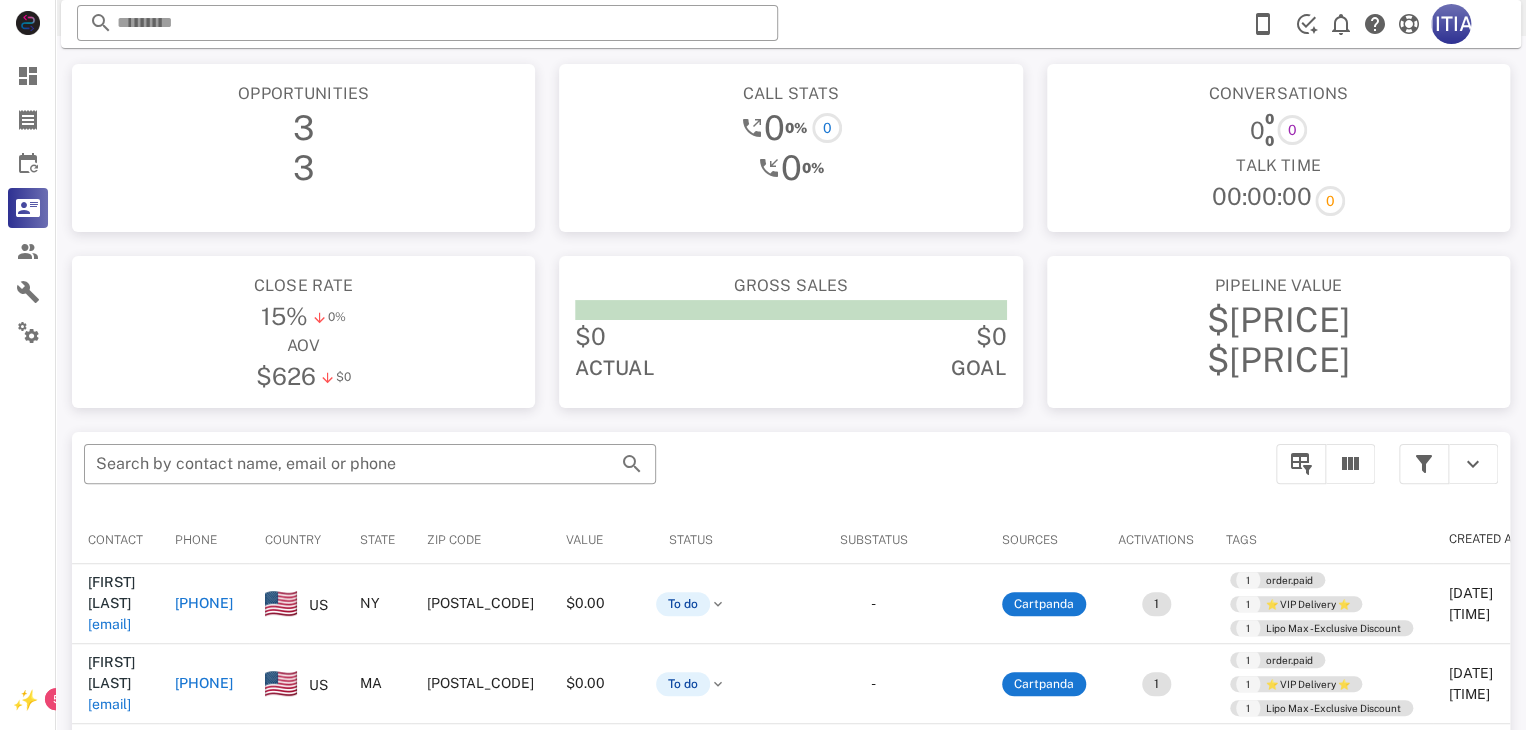 scroll, scrollTop: 0, scrollLeft: 0, axis: both 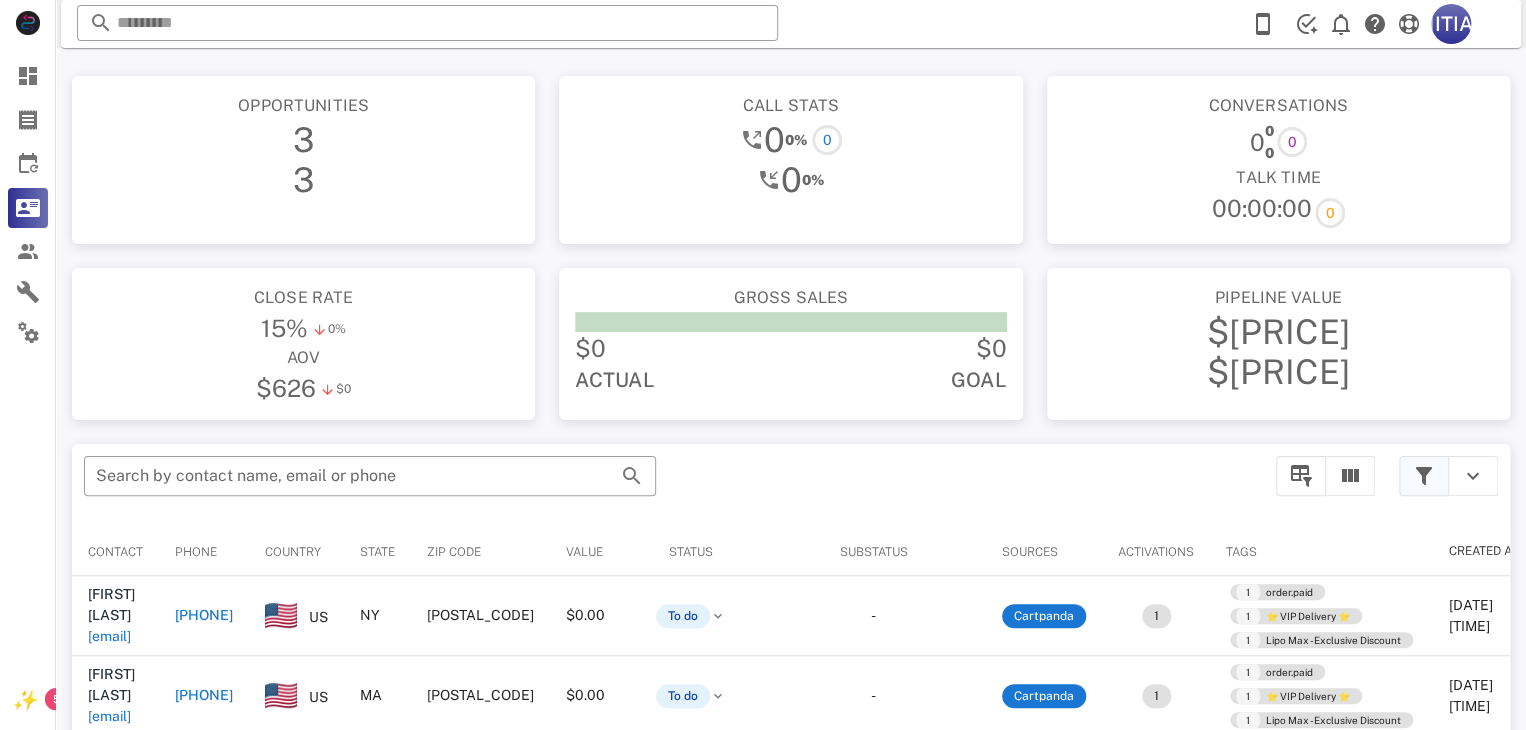 click at bounding box center [1424, 476] 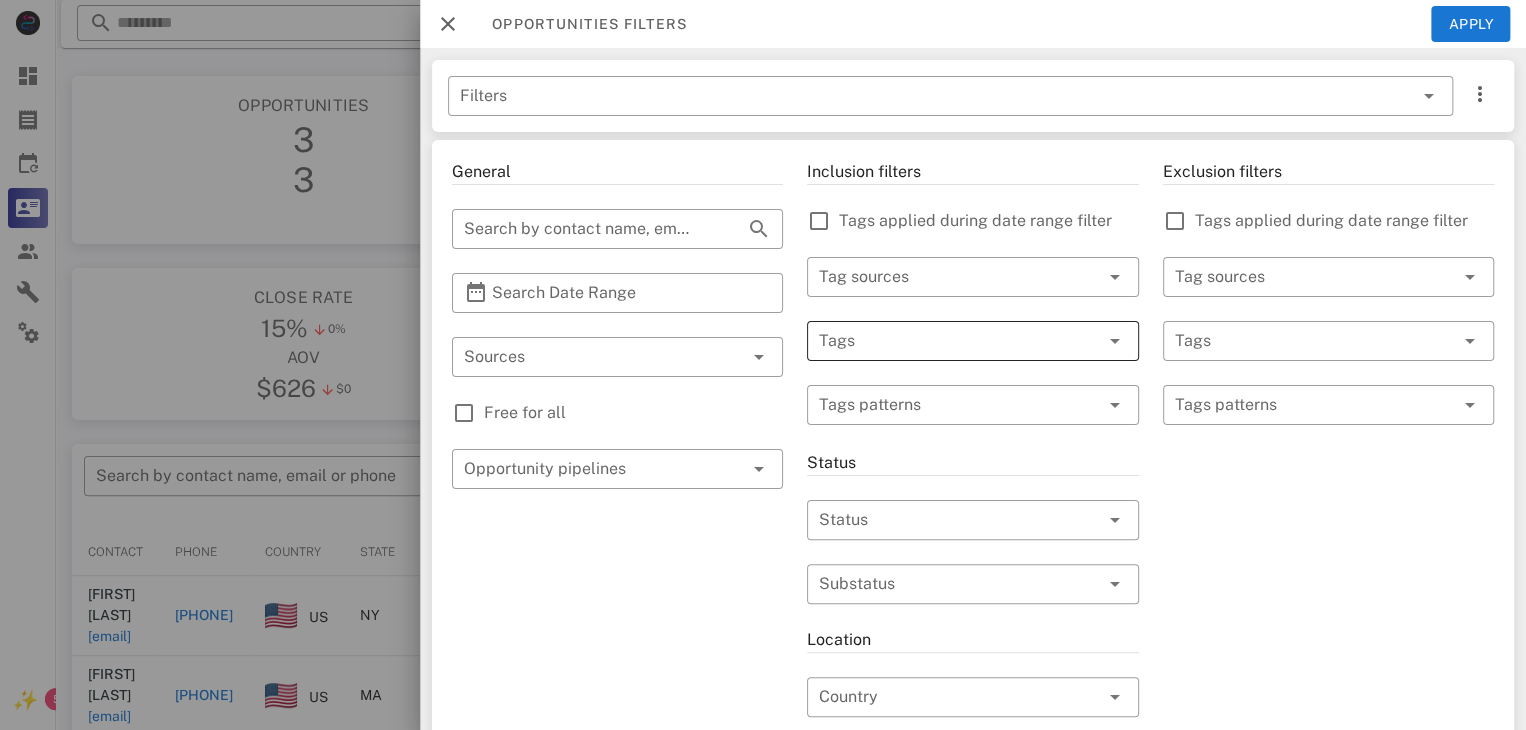 click at bounding box center (944, 341) 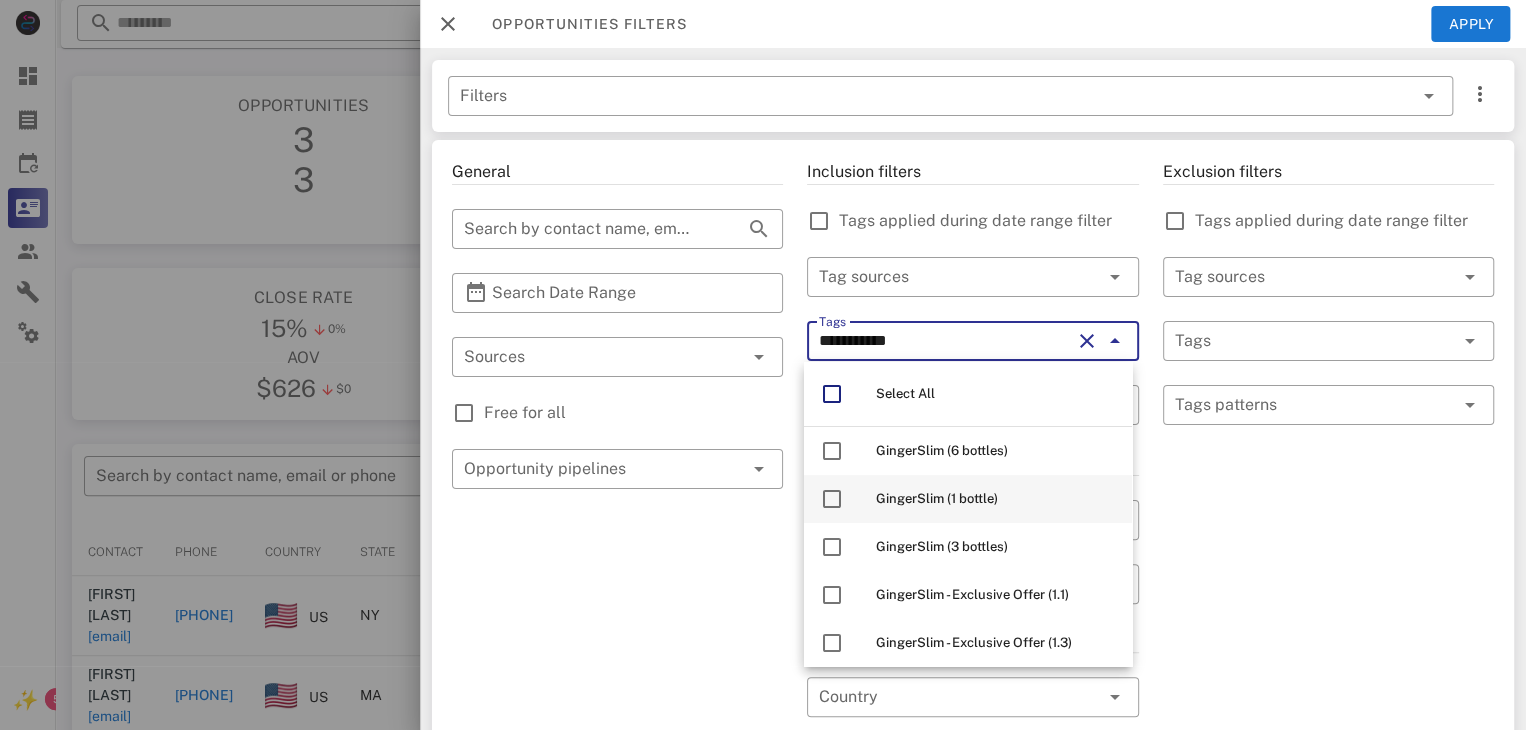 click on "GingerSlim (1 bottle)" at bounding box center [968, 499] 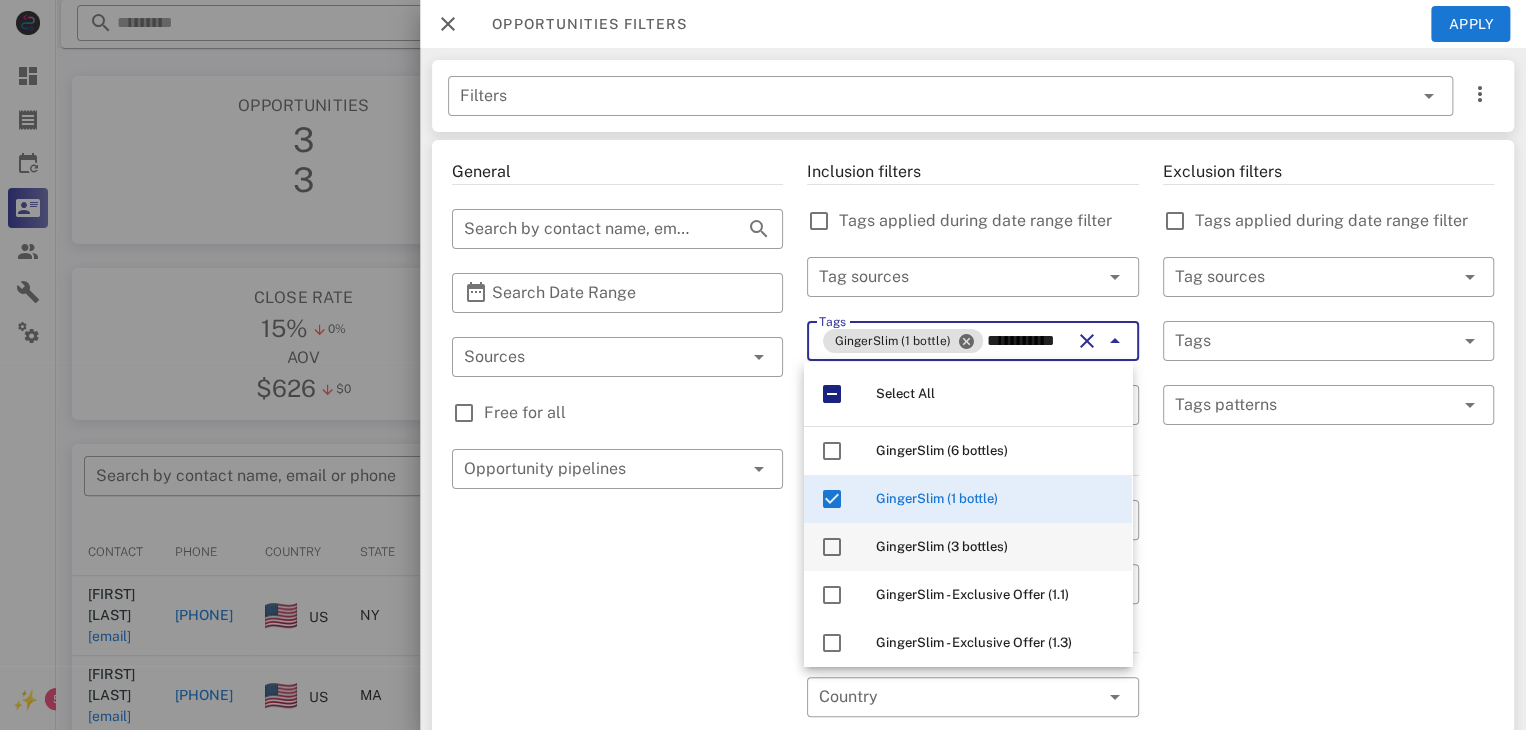 click on "GingerSlim (3 bottles)" at bounding box center [996, 547] 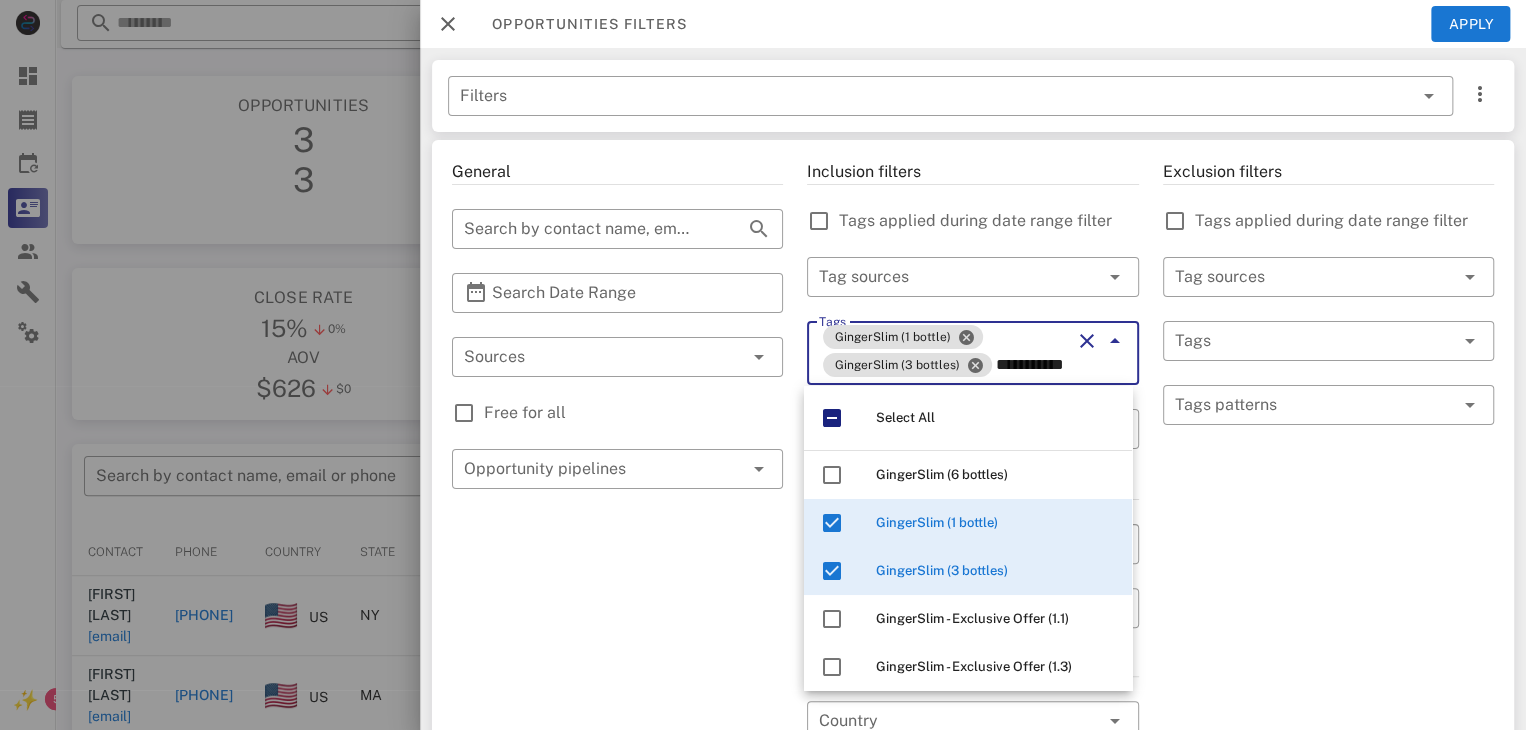 click on "**********" at bounding box center (972, 353) 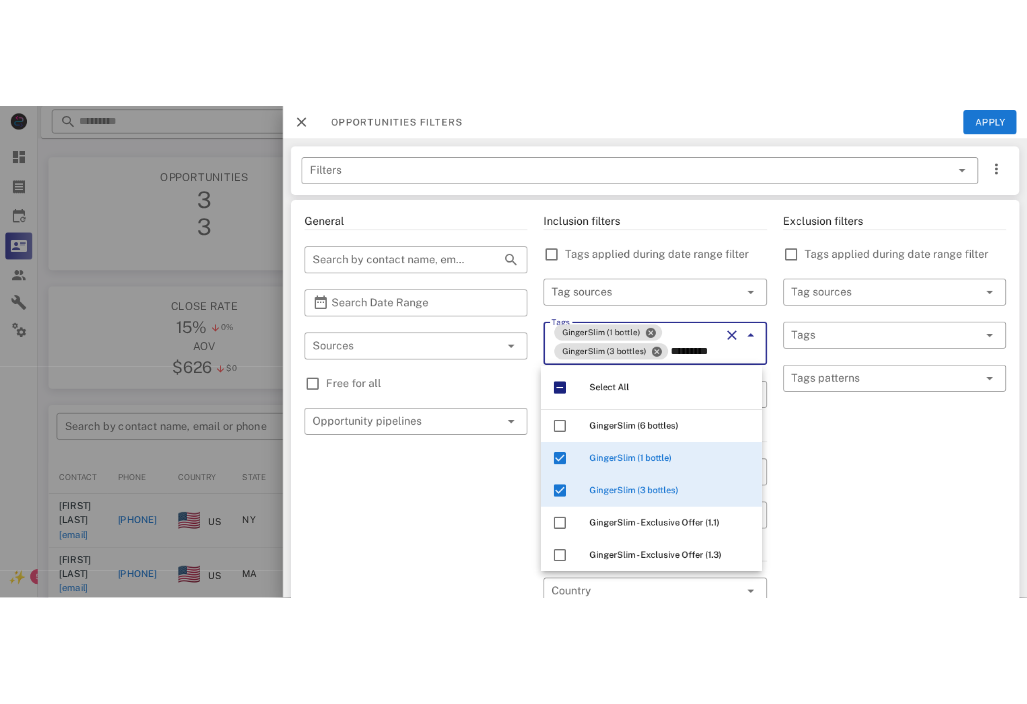 scroll, scrollTop: 0, scrollLeft: 0, axis: both 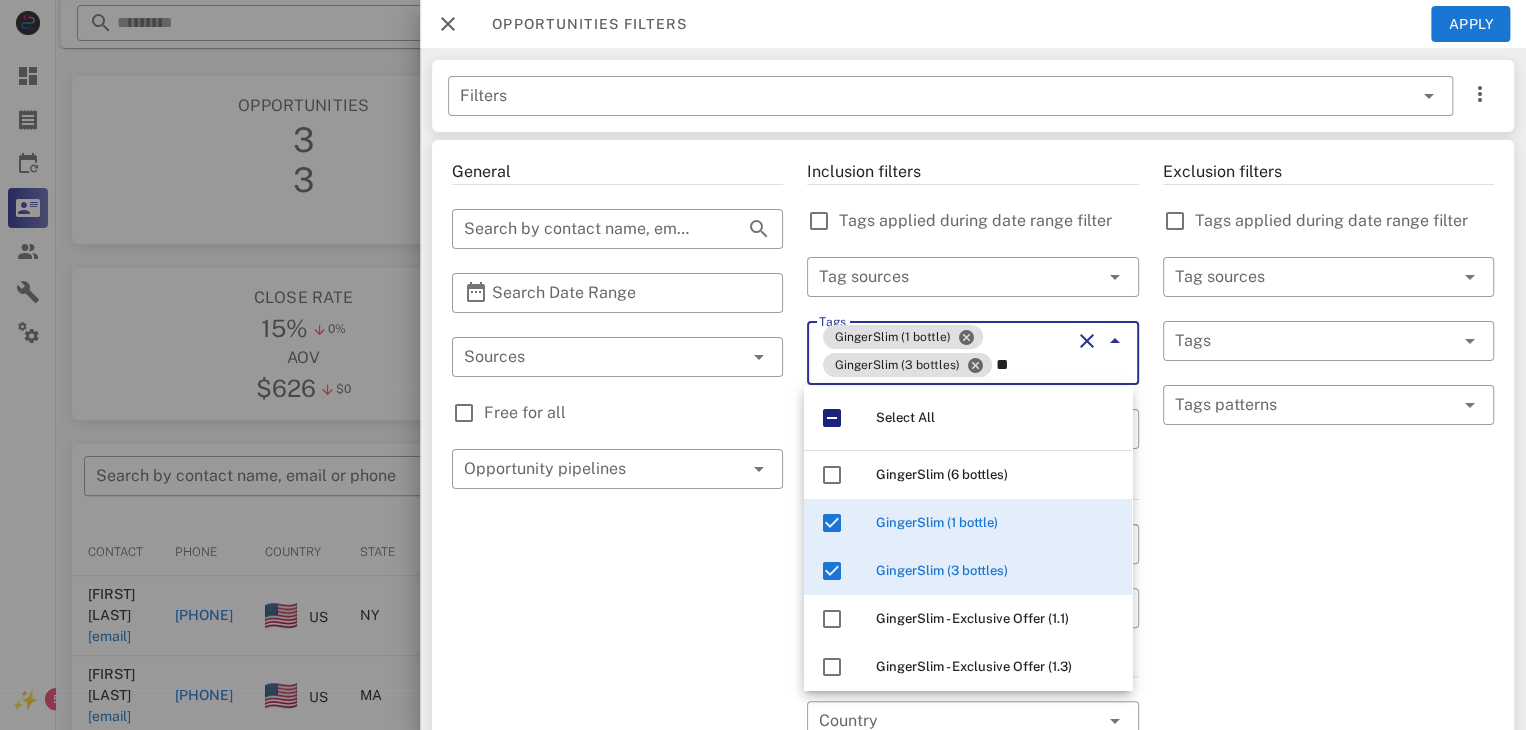 type on "*" 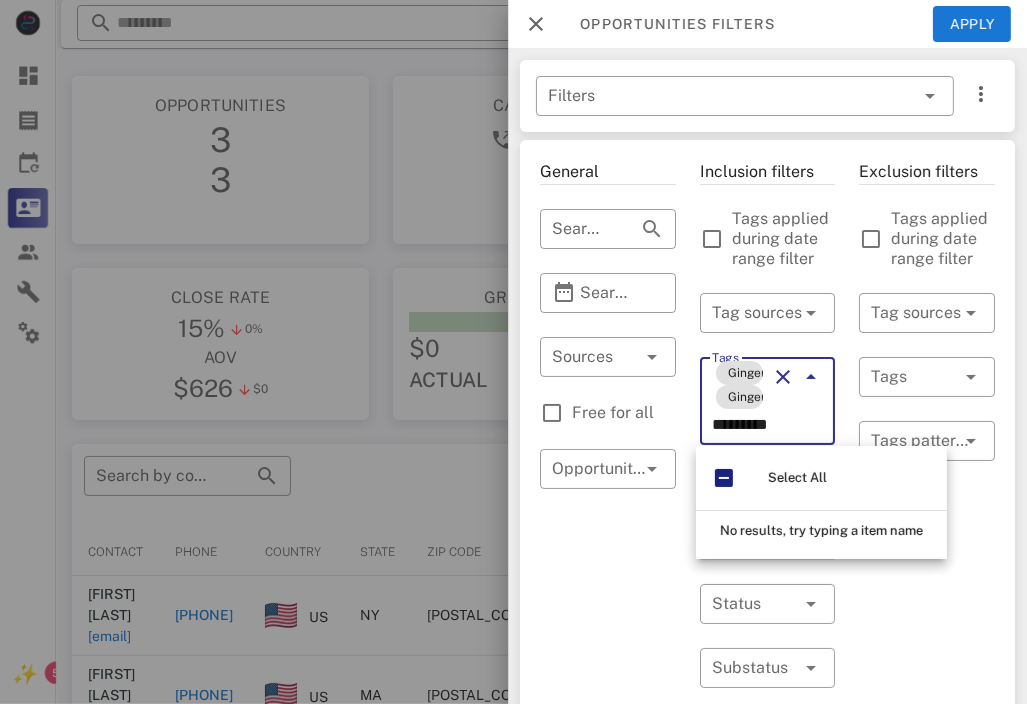 scroll, scrollTop: 0, scrollLeft: 0, axis: both 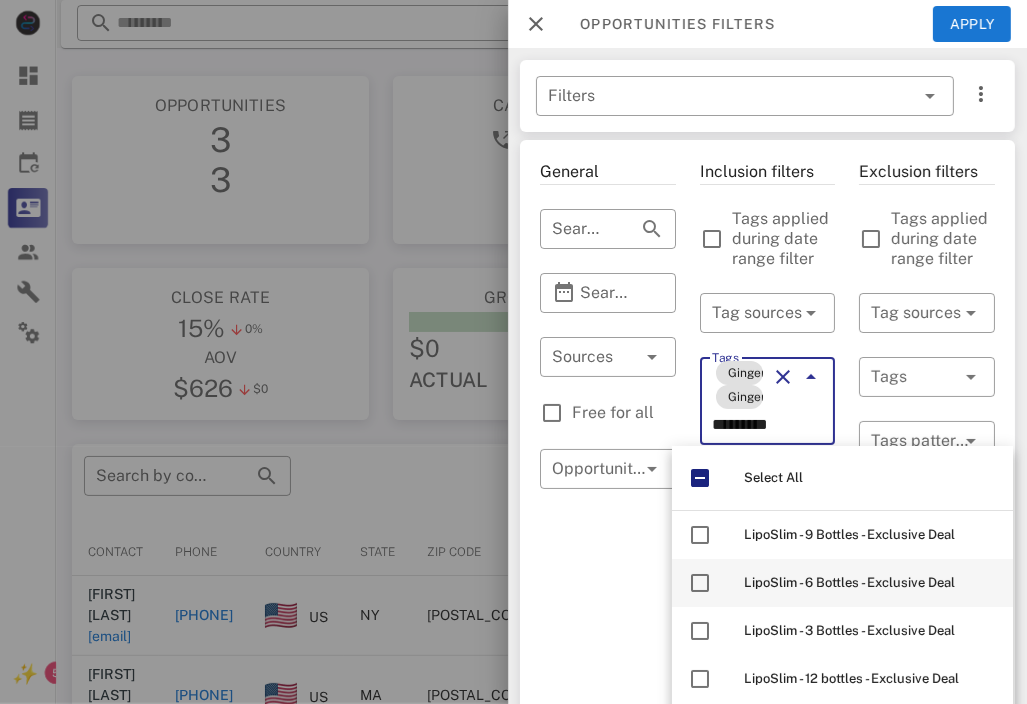 click on "LipoSlim - 6 Bottles - Exclusive Deal" at bounding box center (870, 583) 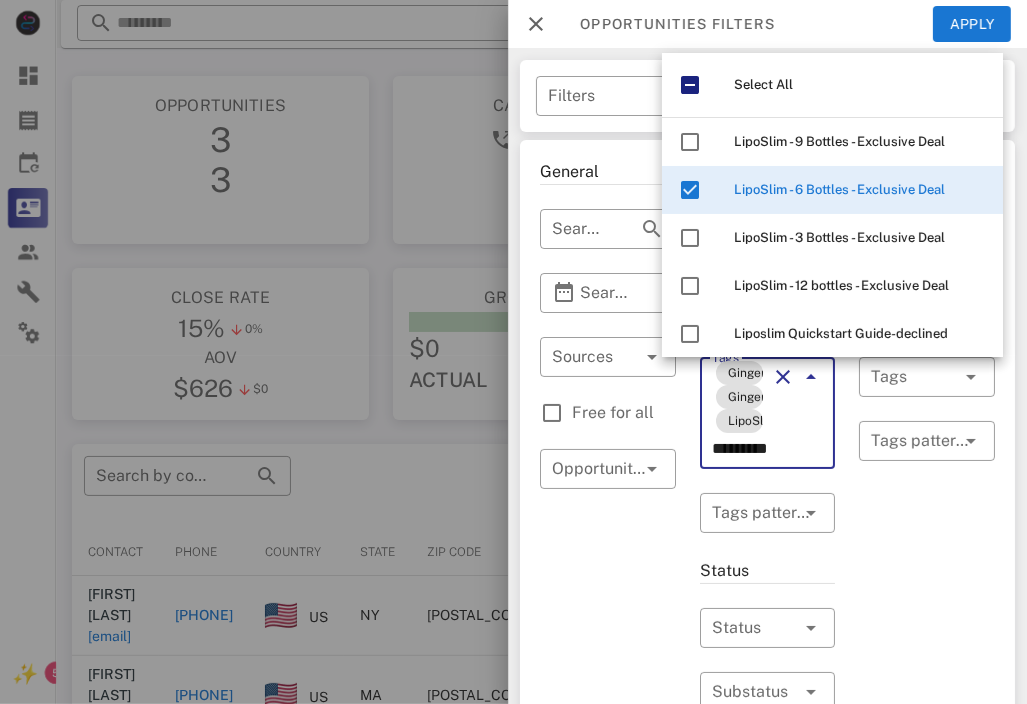 type on "********" 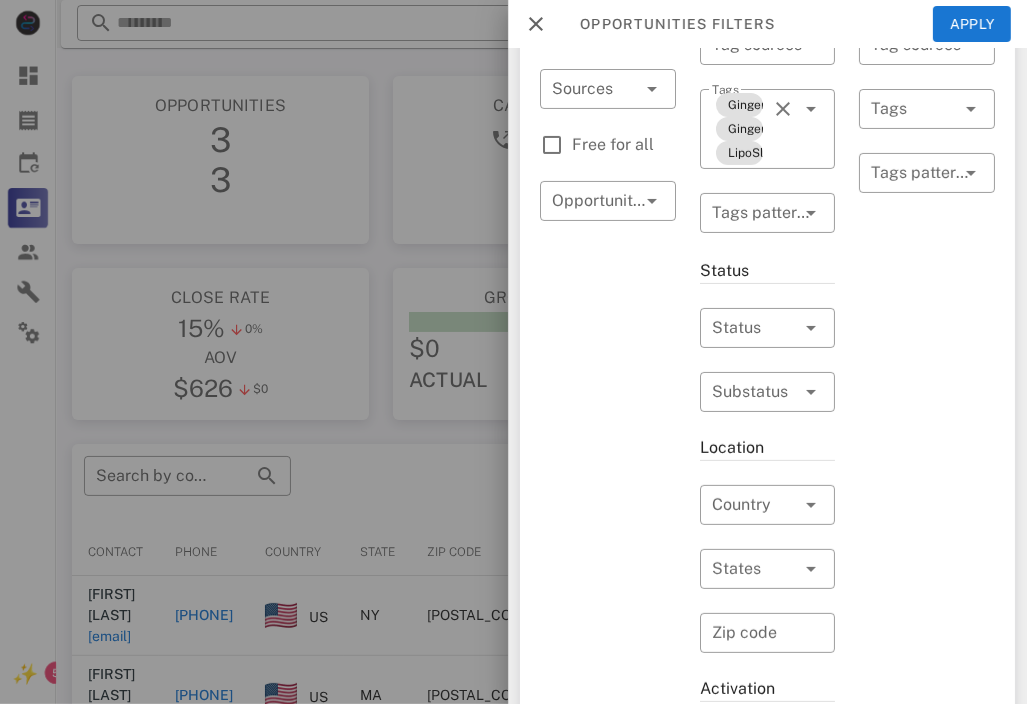 scroll, scrollTop: 200, scrollLeft: 0, axis: vertical 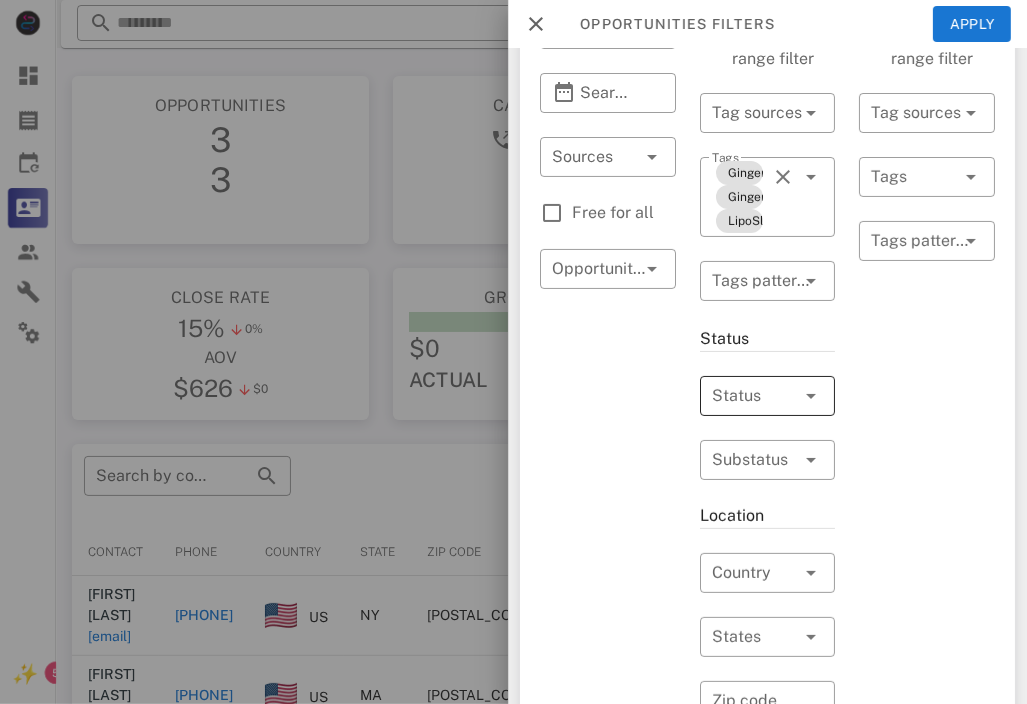 click at bounding box center (783, 396) 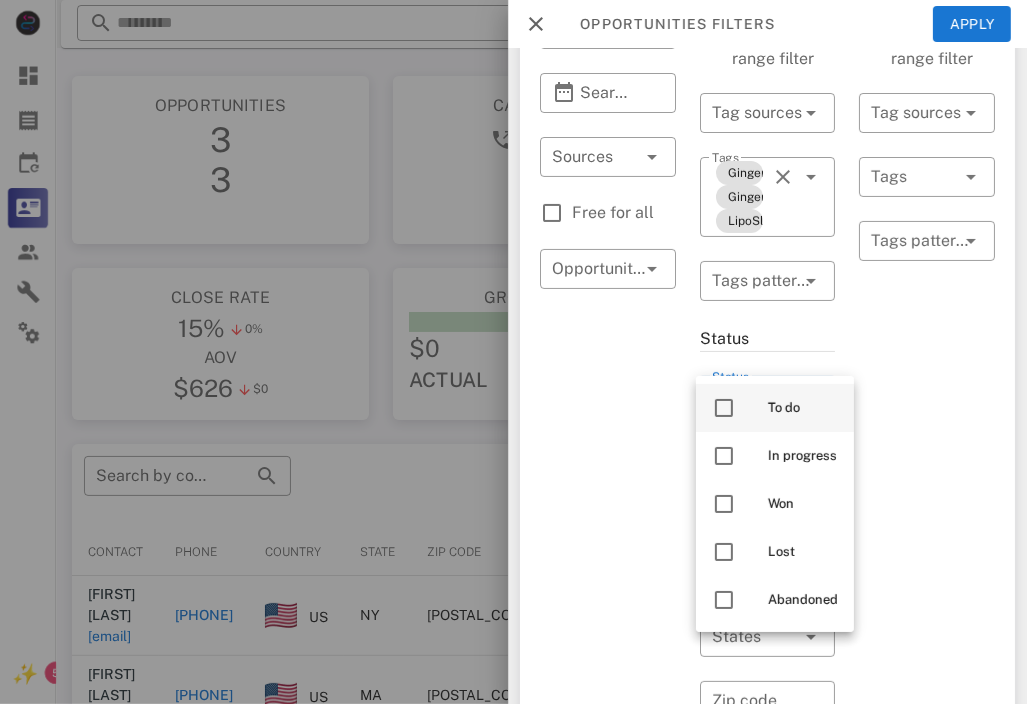 click on "To do" at bounding box center [803, 408] 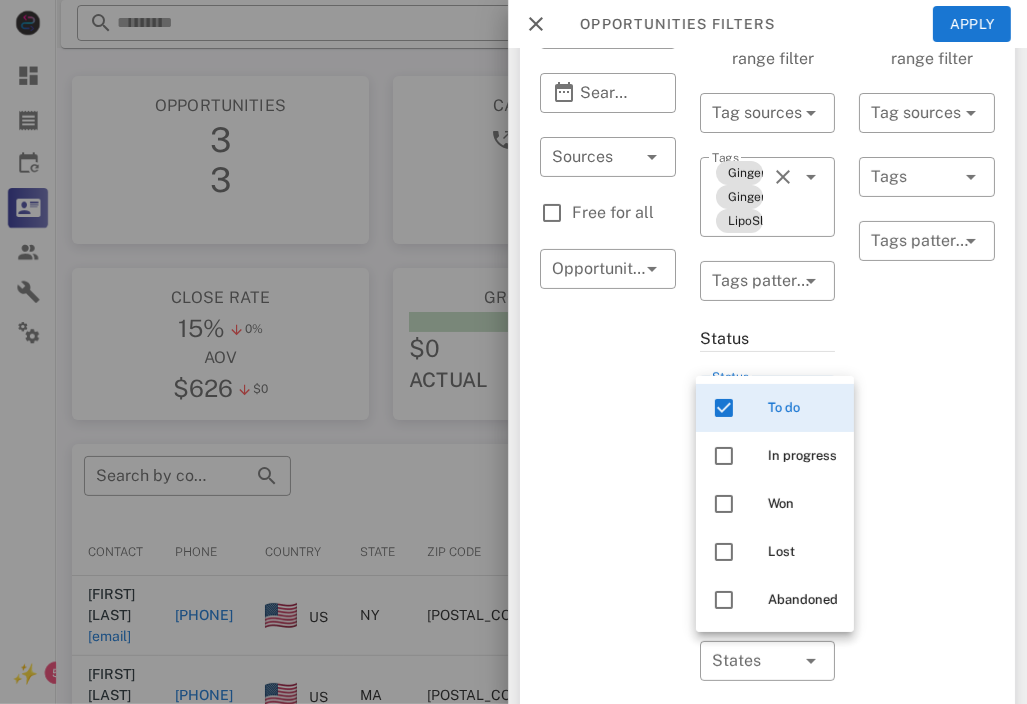 click on "Exclusion filters Tags applied during date range filter ​ Tag sources ​ Tags ​ Tags patterns" at bounding box center (927, 575) 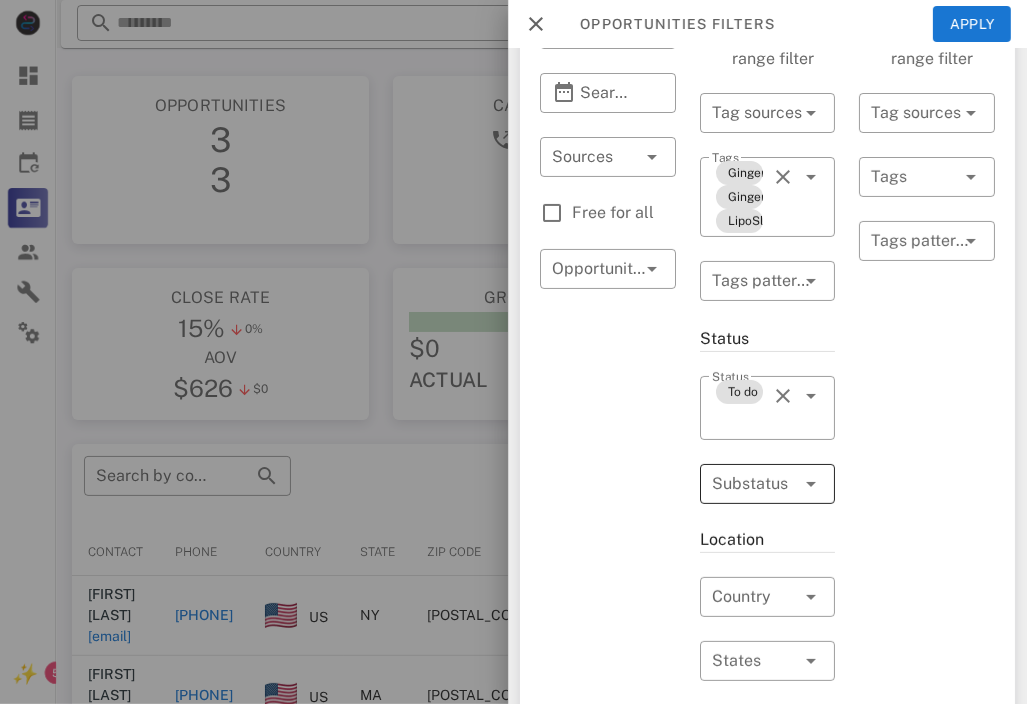 click at bounding box center [811, 484] 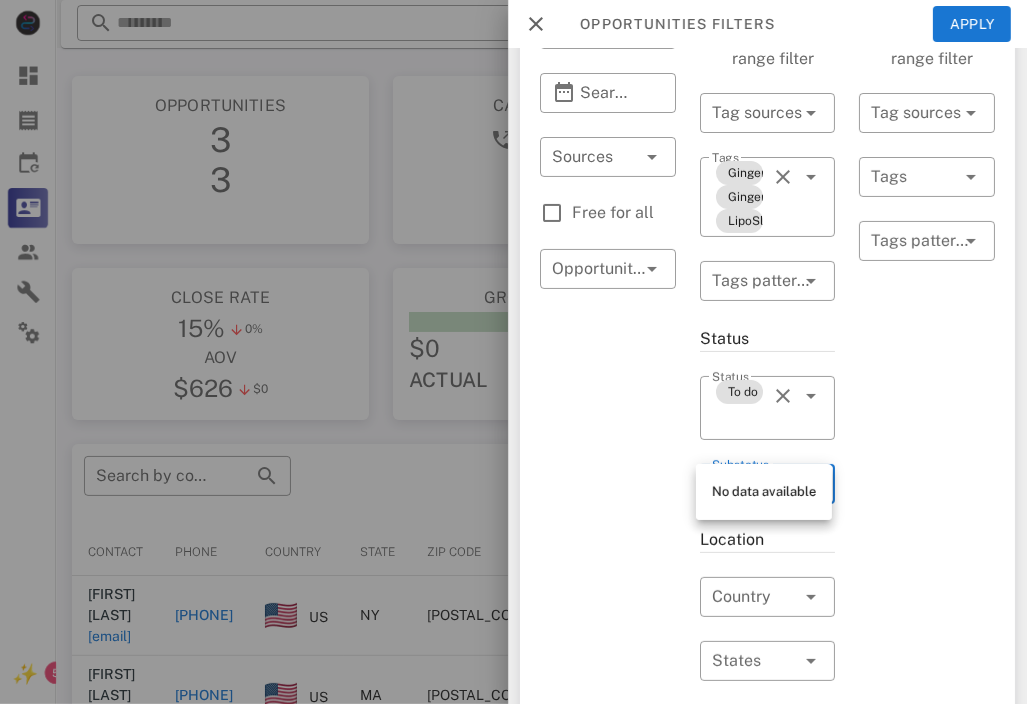 click on "Exclusion filters Tags applied during date range filter ​ Tag sources ​ Tags ​ Tags patterns" at bounding box center [927, 575] 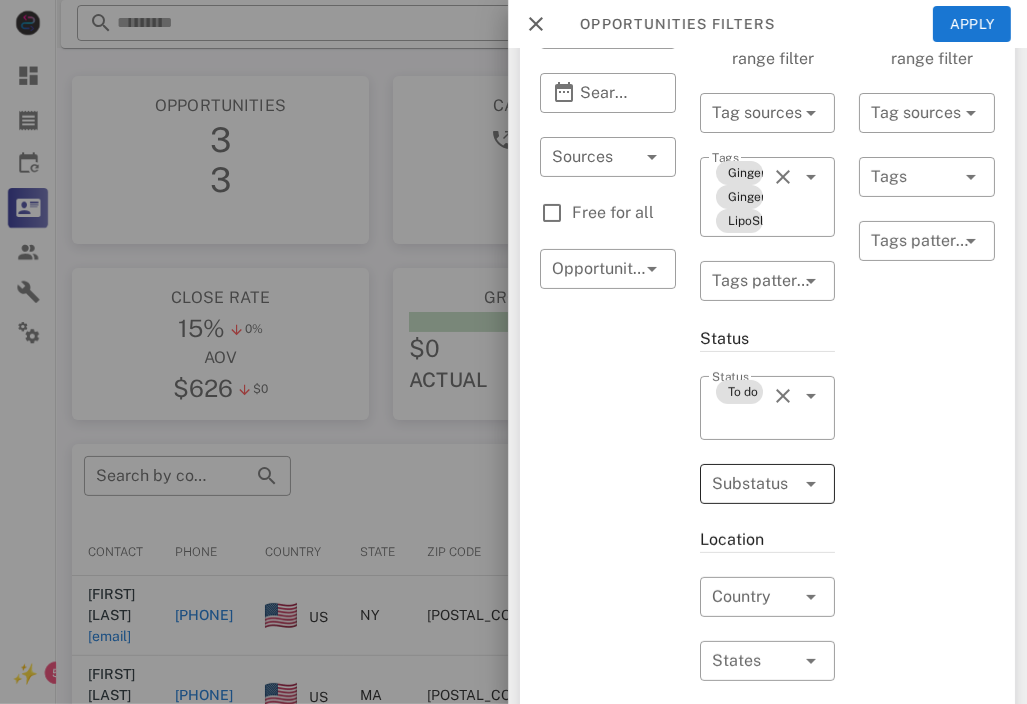 click at bounding box center (811, 484) 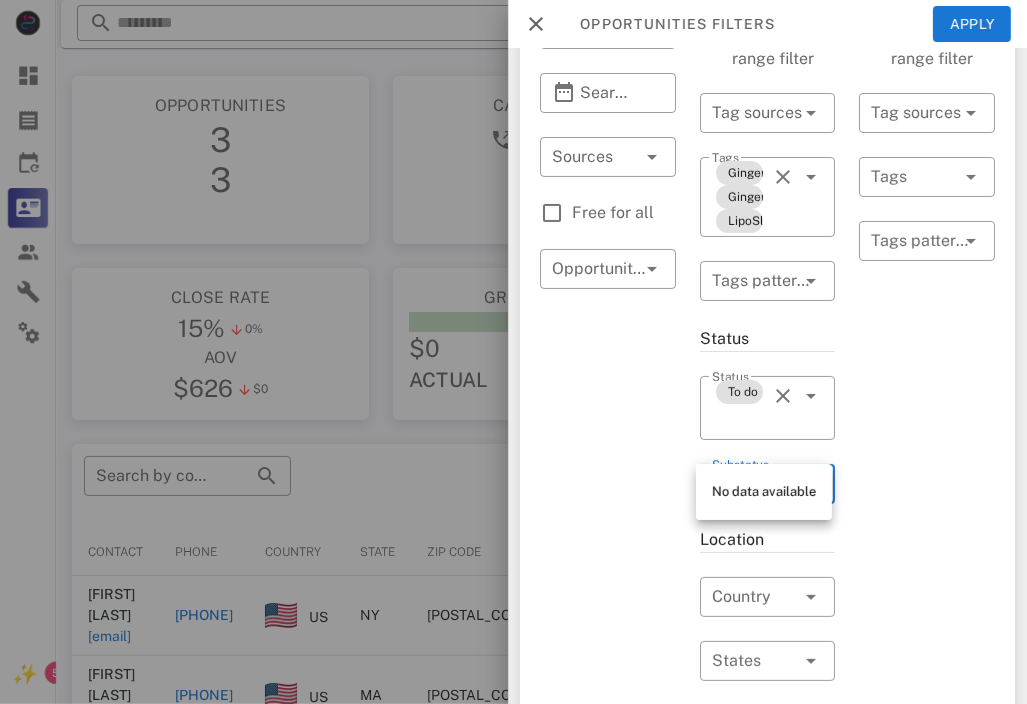 click on "Exclusion filters Tags applied during date range filter ​ Tag sources ​ Tags ​ Tags patterns" at bounding box center [927, 575] 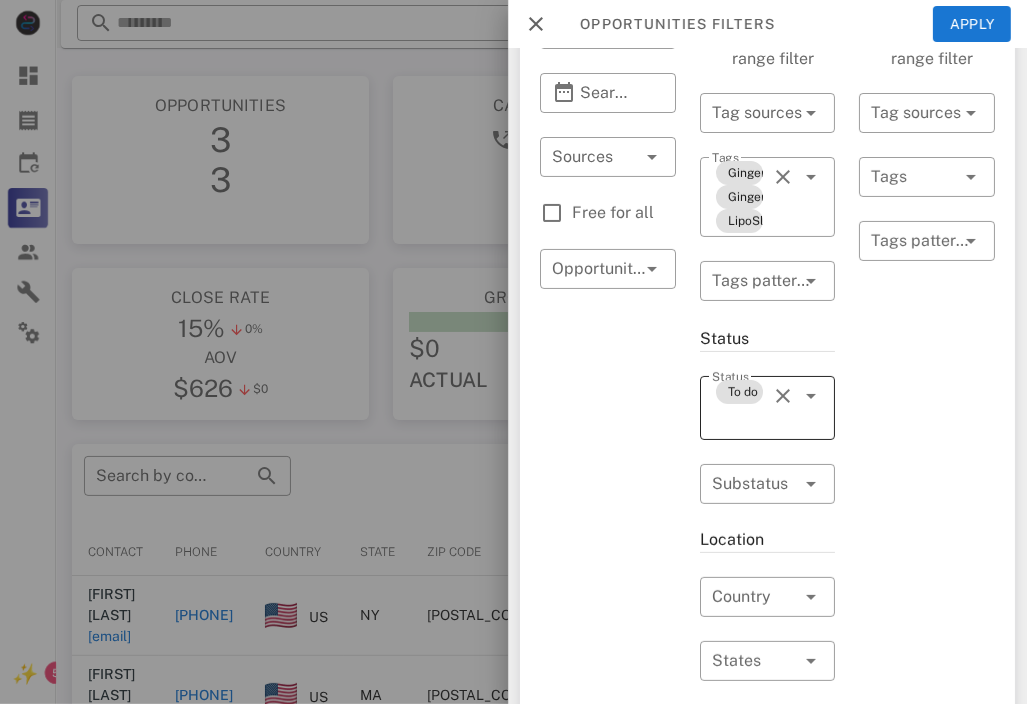 click on "Status To do" at bounding box center (768, 408) 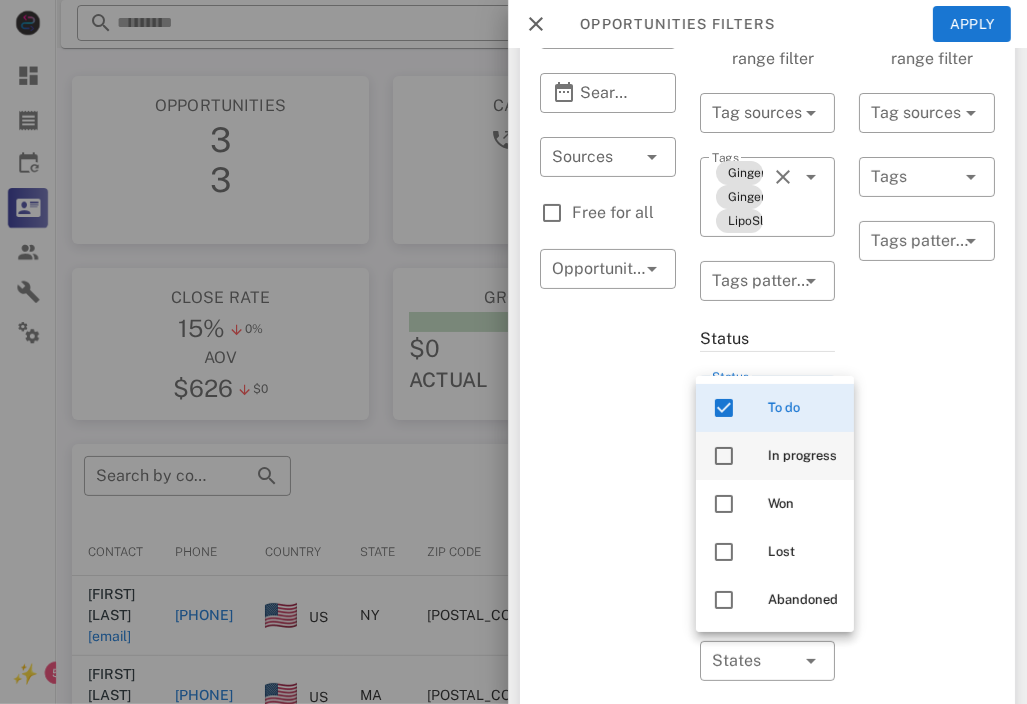 click on "In progress" at bounding box center (775, 456) 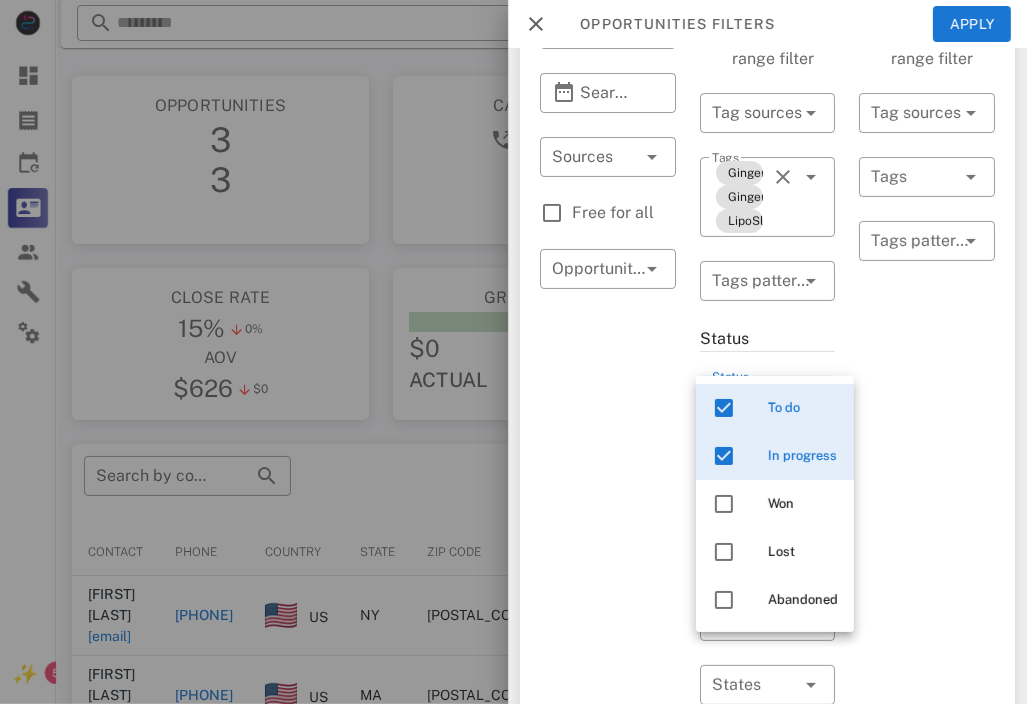 click on "Exclusion filters Tags applied during date range filter ​ Tag sources ​ Tags ​ Tags patterns" at bounding box center (927, 587) 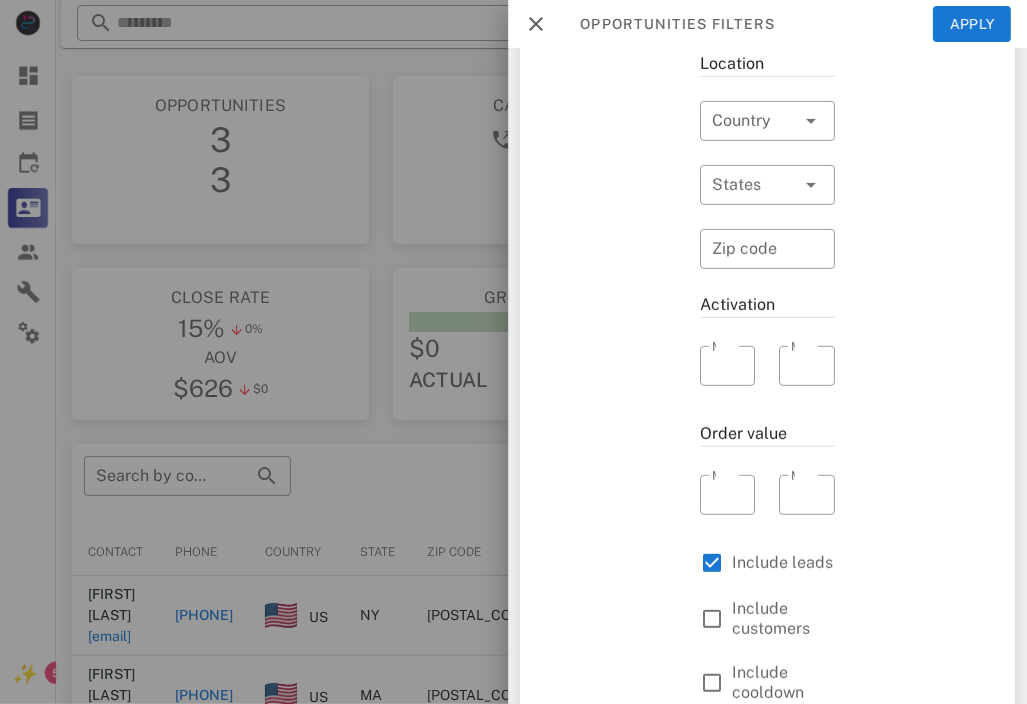 scroll, scrollTop: 734, scrollLeft: 0, axis: vertical 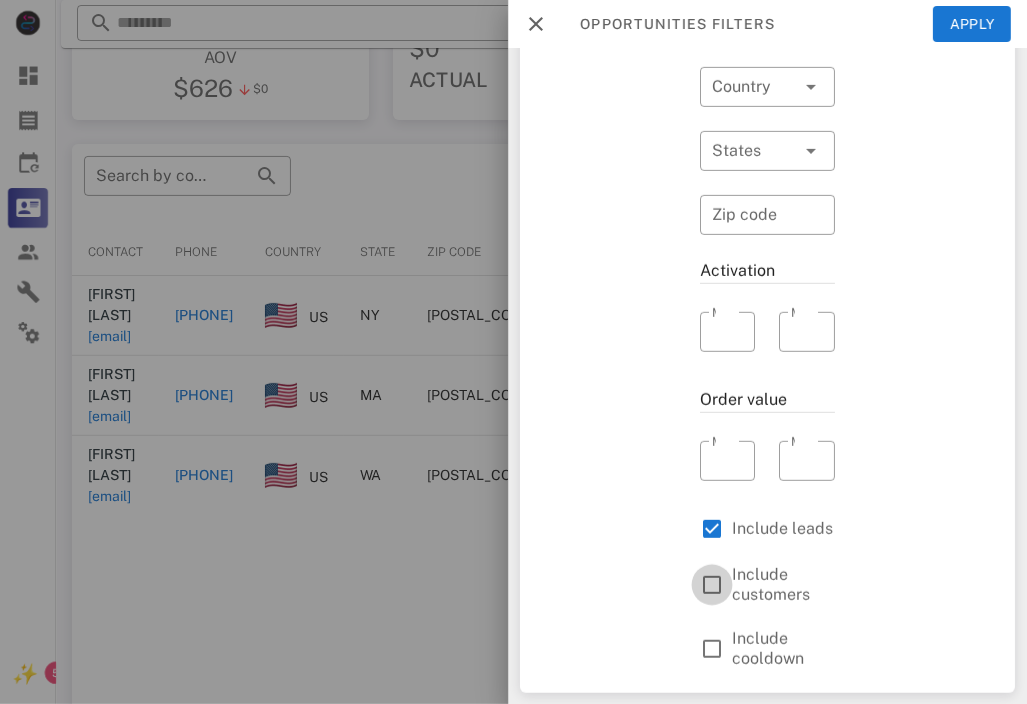 click at bounding box center [712, 585] 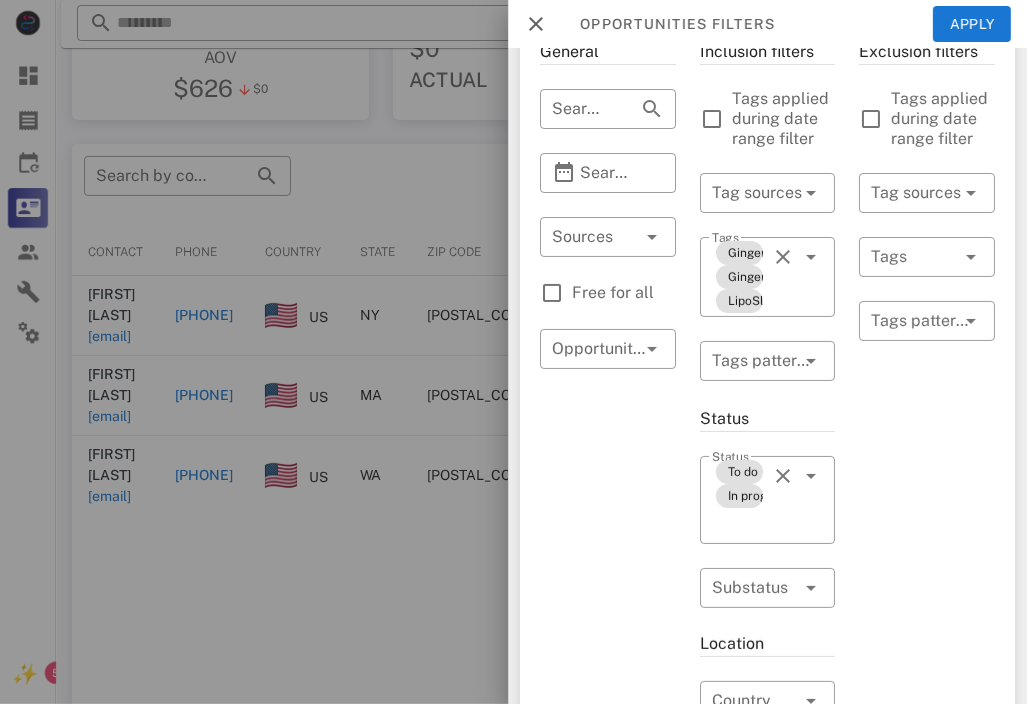 scroll, scrollTop: 34, scrollLeft: 0, axis: vertical 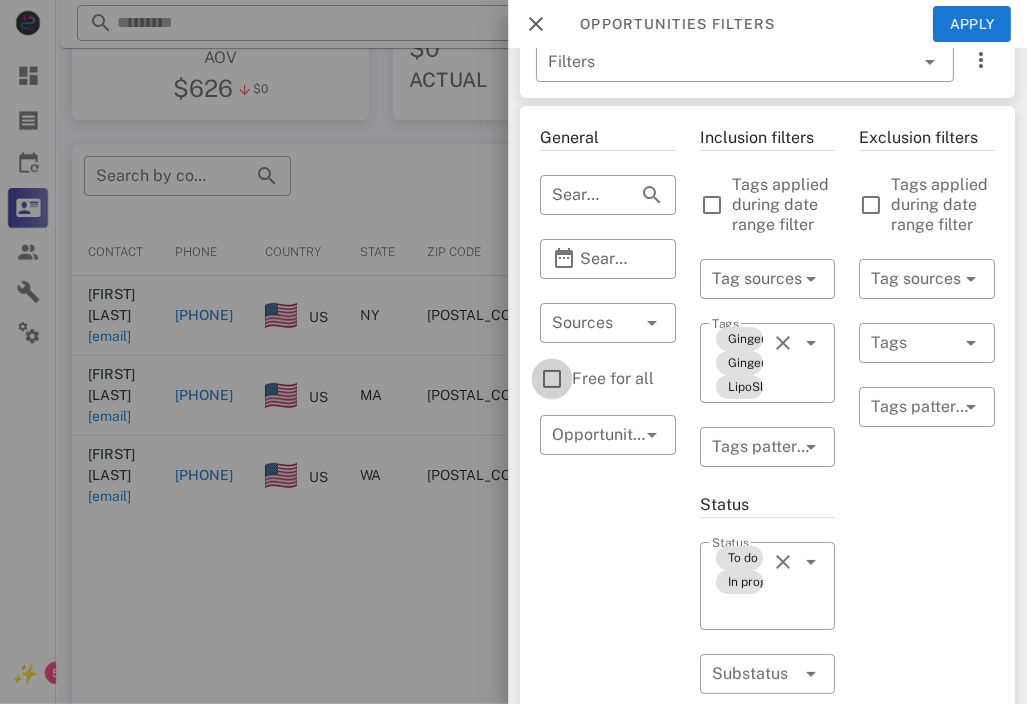 click at bounding box center (552, 379) 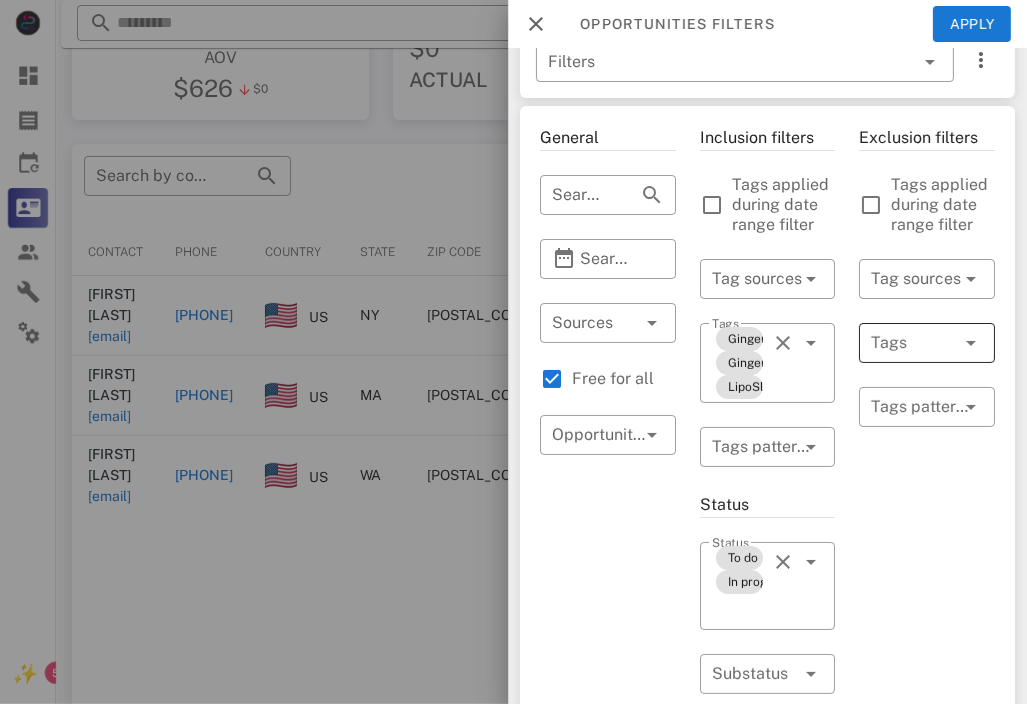 click at bounding box center [899, 343] 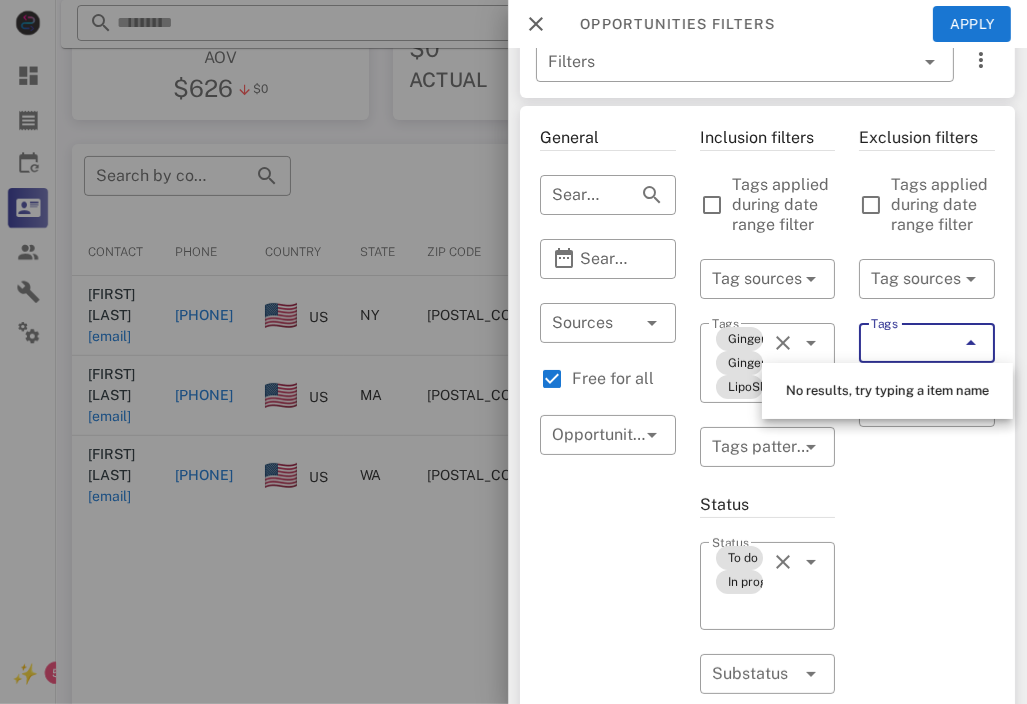 click on "Tags" at bounding box center [903, 343] 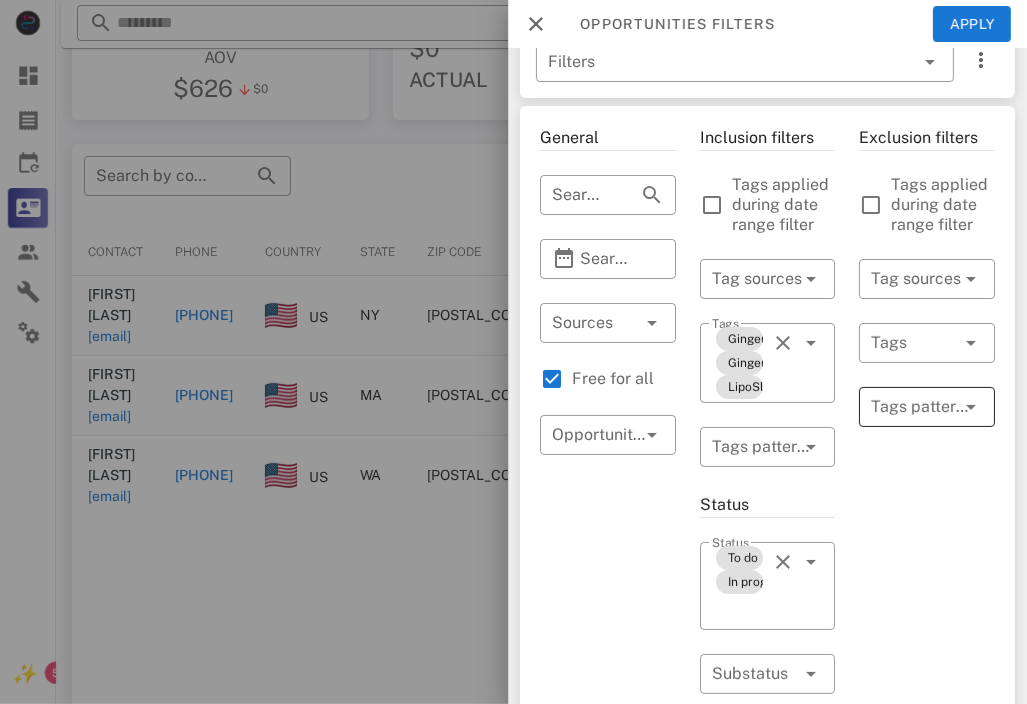 click at bounding box center (913, 407) 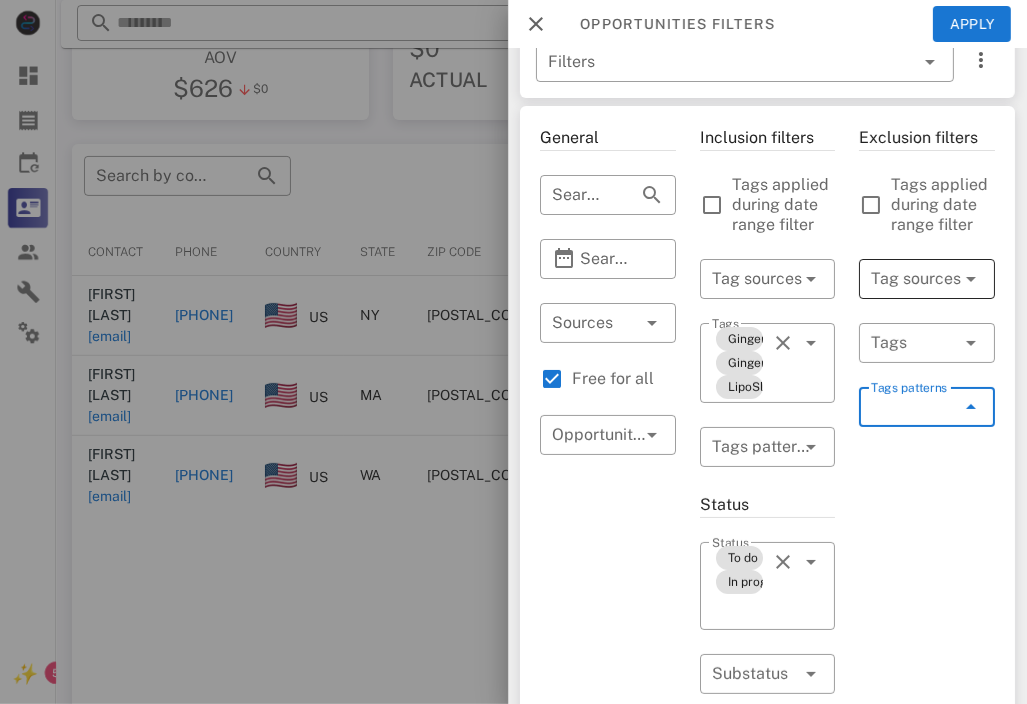 click at bounding box center (899, 279) 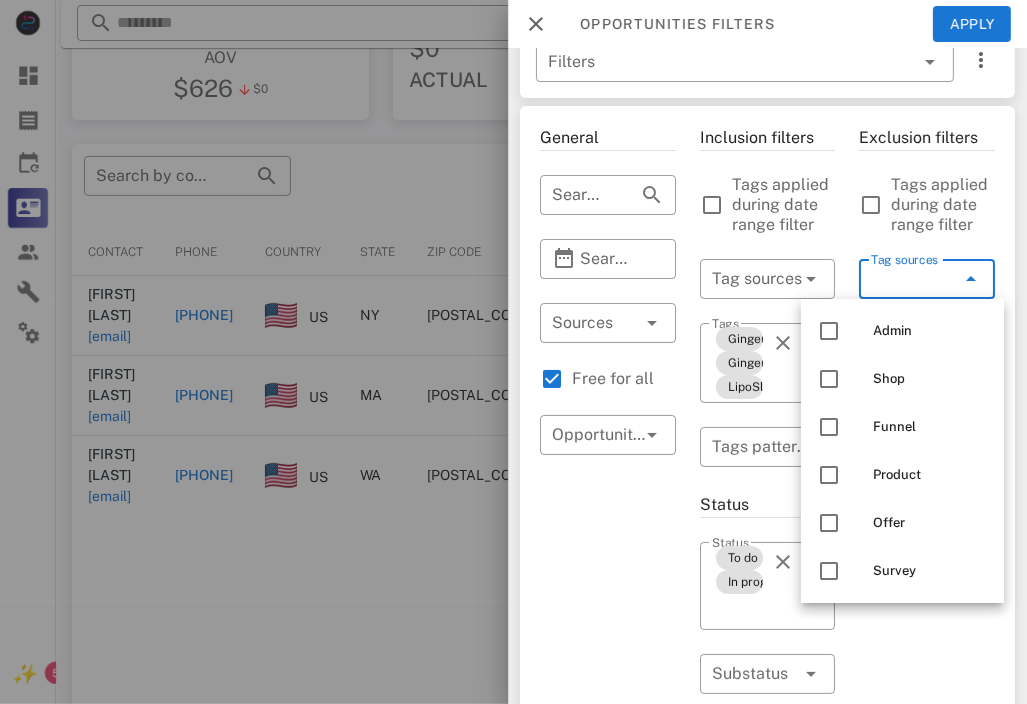 click on "Tag sources" at bounding box center (903, 279) 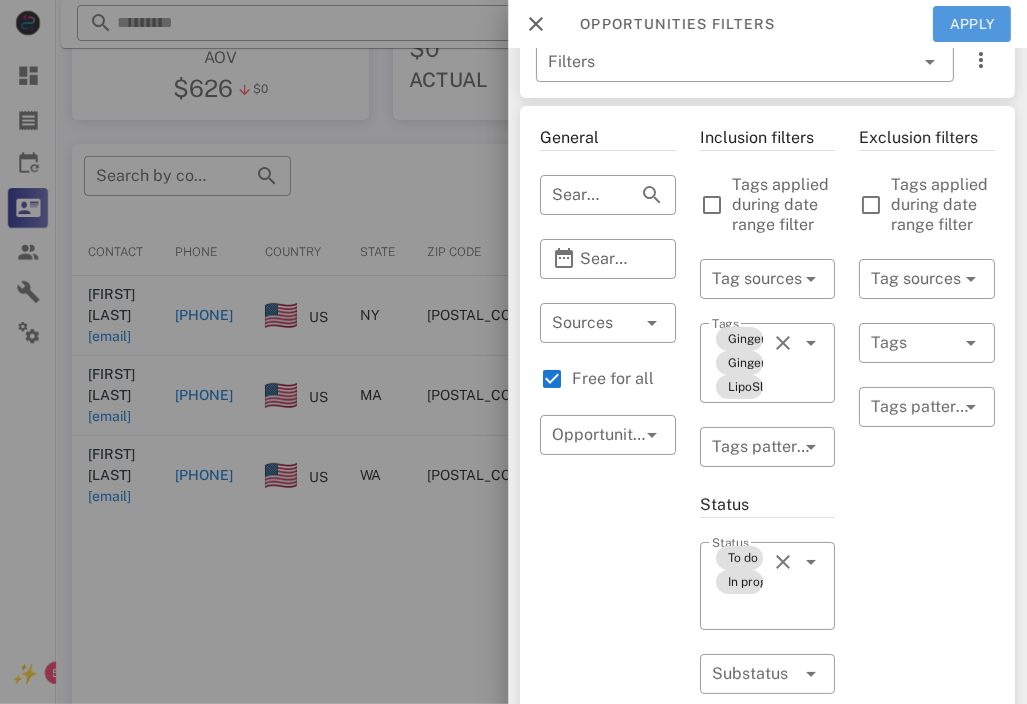click on "Apply" at bounding box center (972, 24) 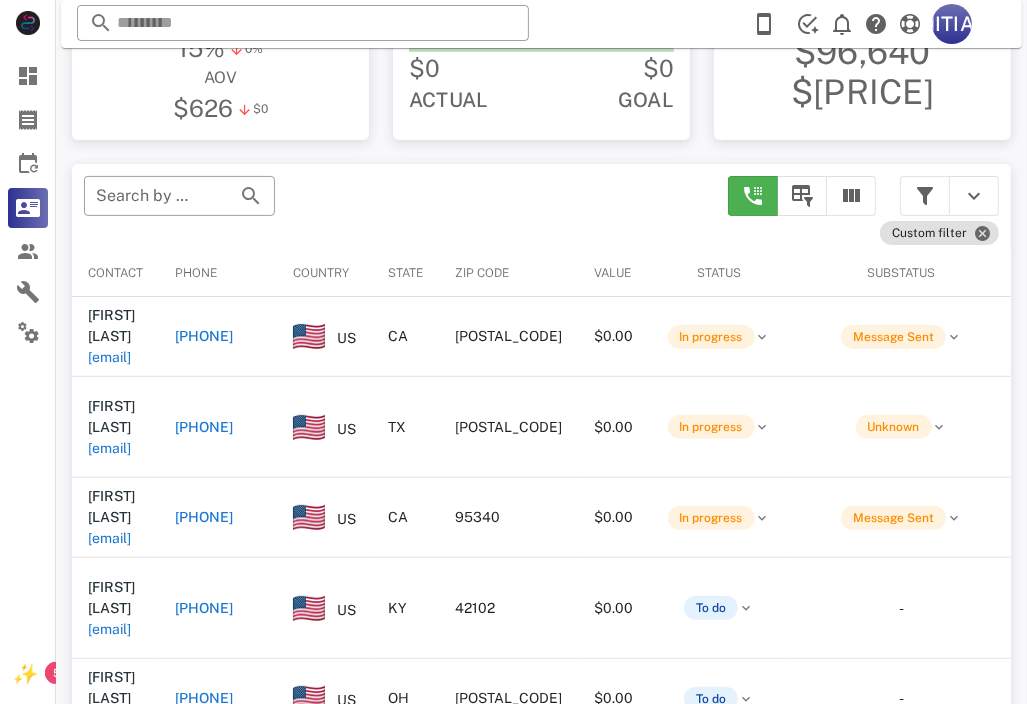 scroll, scrollTop: 300, scrollLeft: 0, axis: vertical 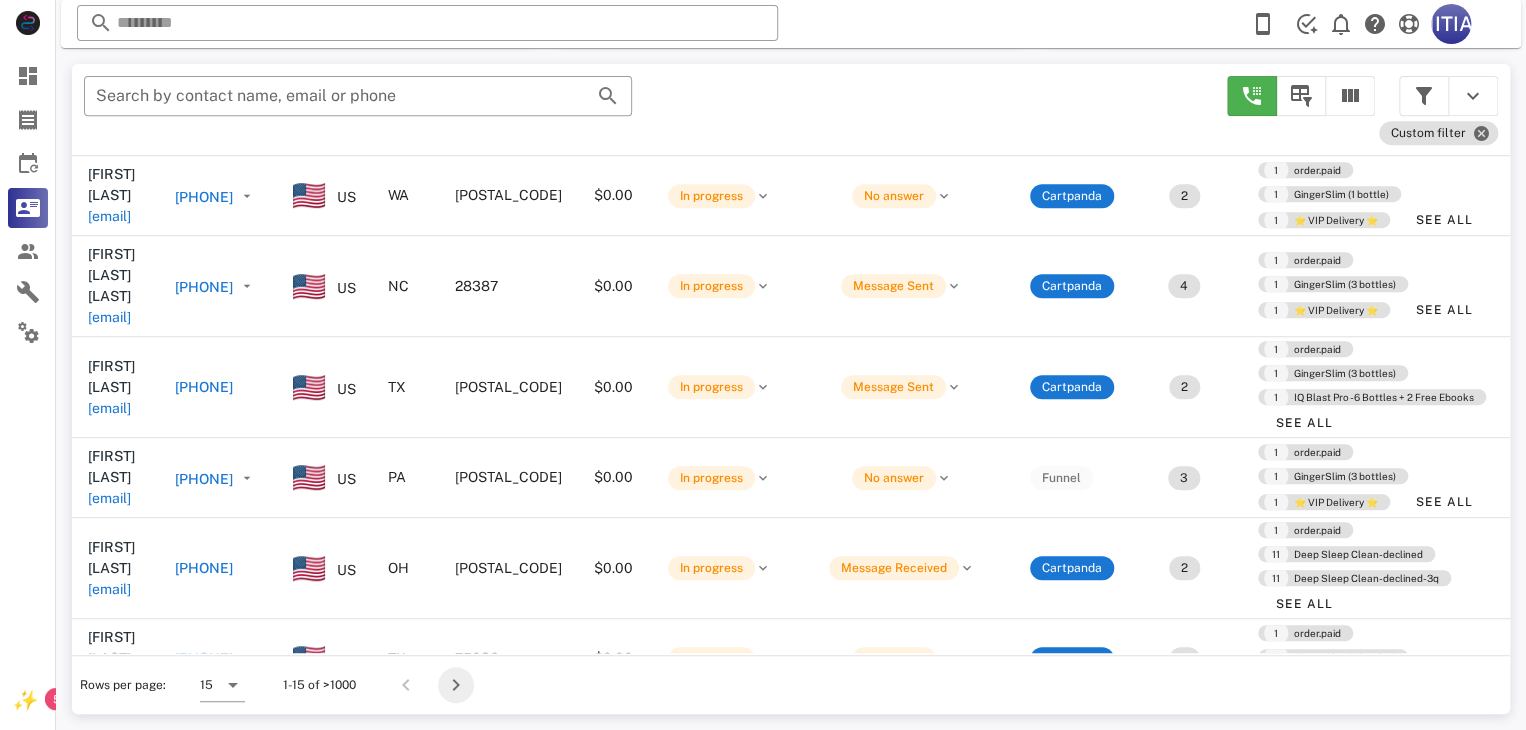 click at bounding box center (456, 685) 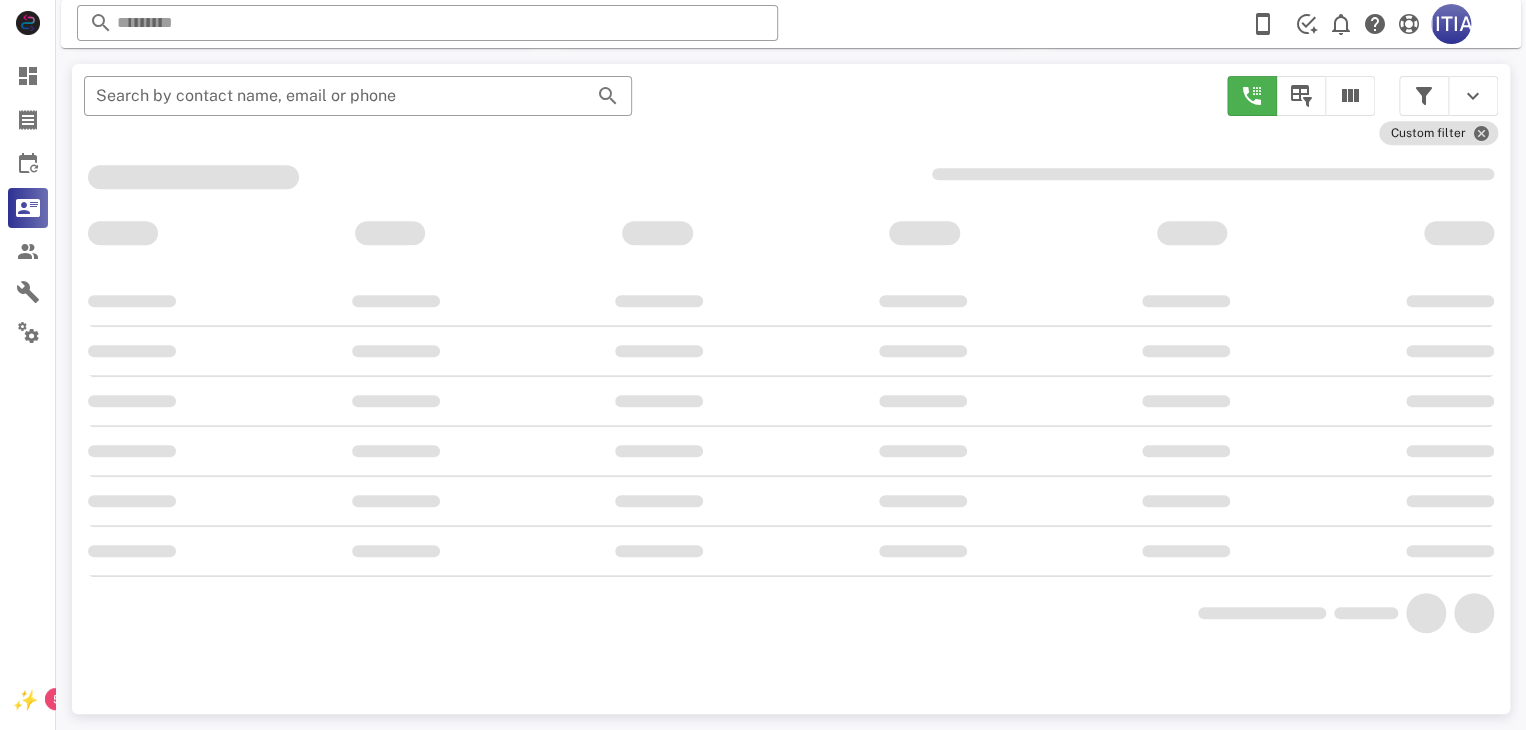 scroll, scrollTop: 356, scrollLeft: 0, axis: vertical 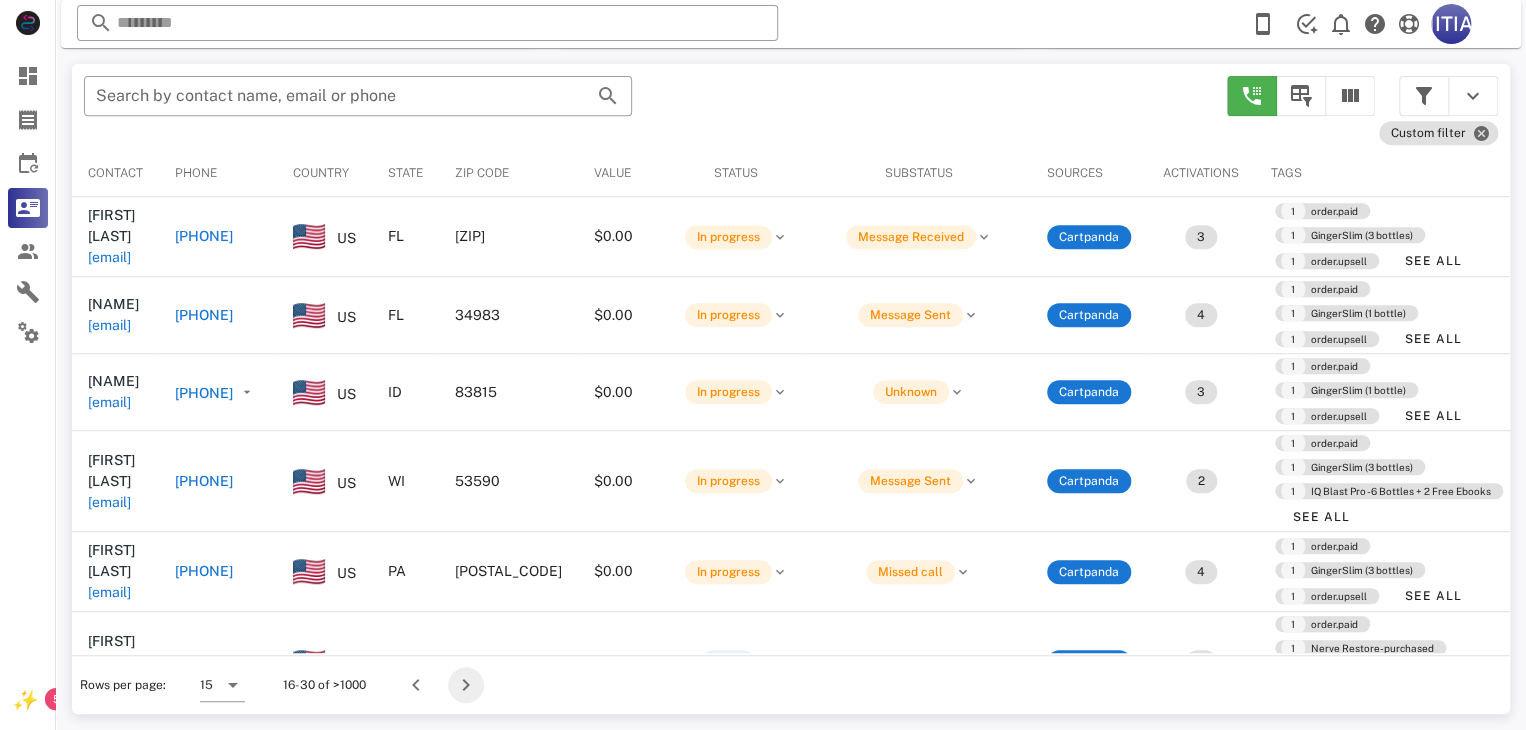 click at bounding box center [466, 685] 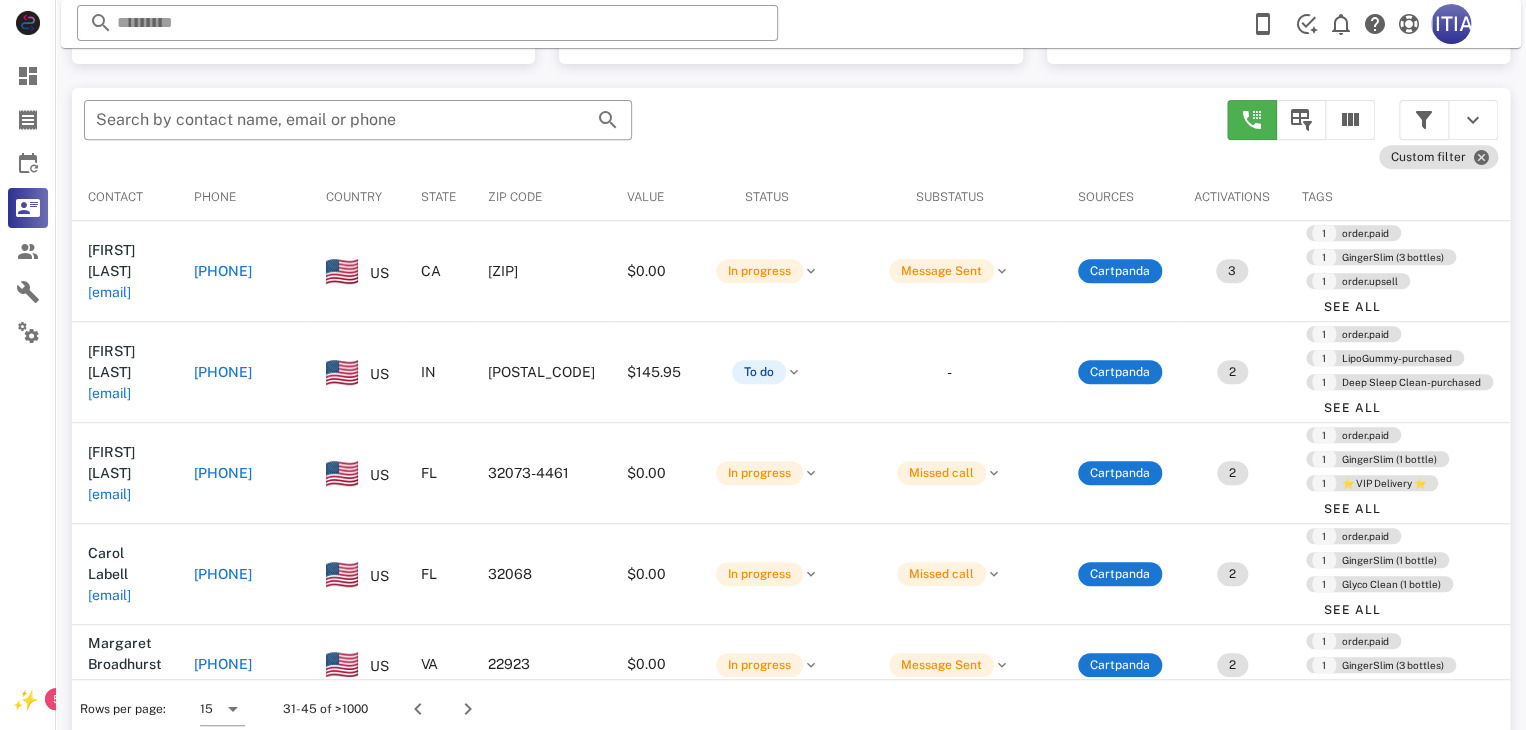 scroll, scrollTop: 380, scrollLeft: 0, axis: vertical 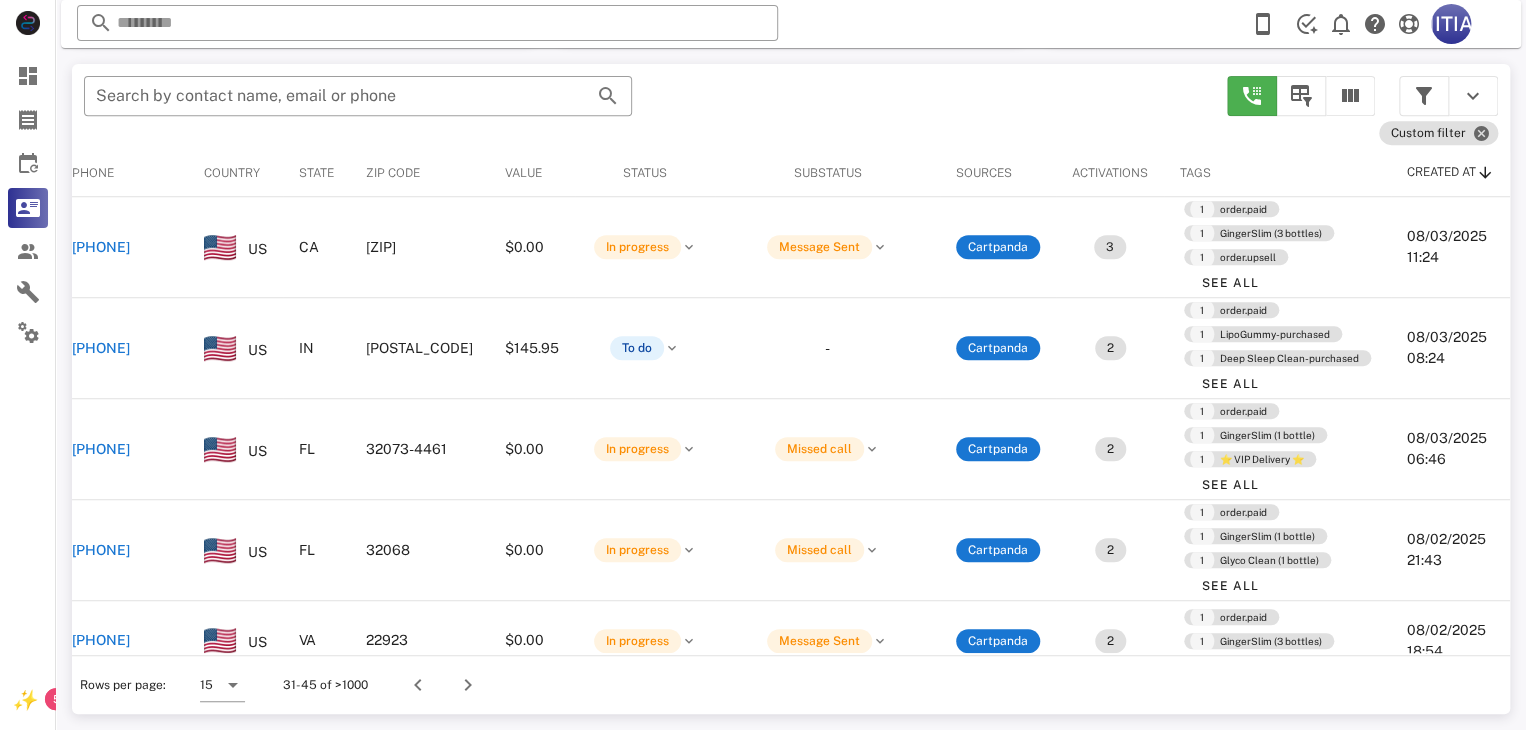 click on "Rows per page: 15  31-45 of >1000" at bounding box center [791, 684] 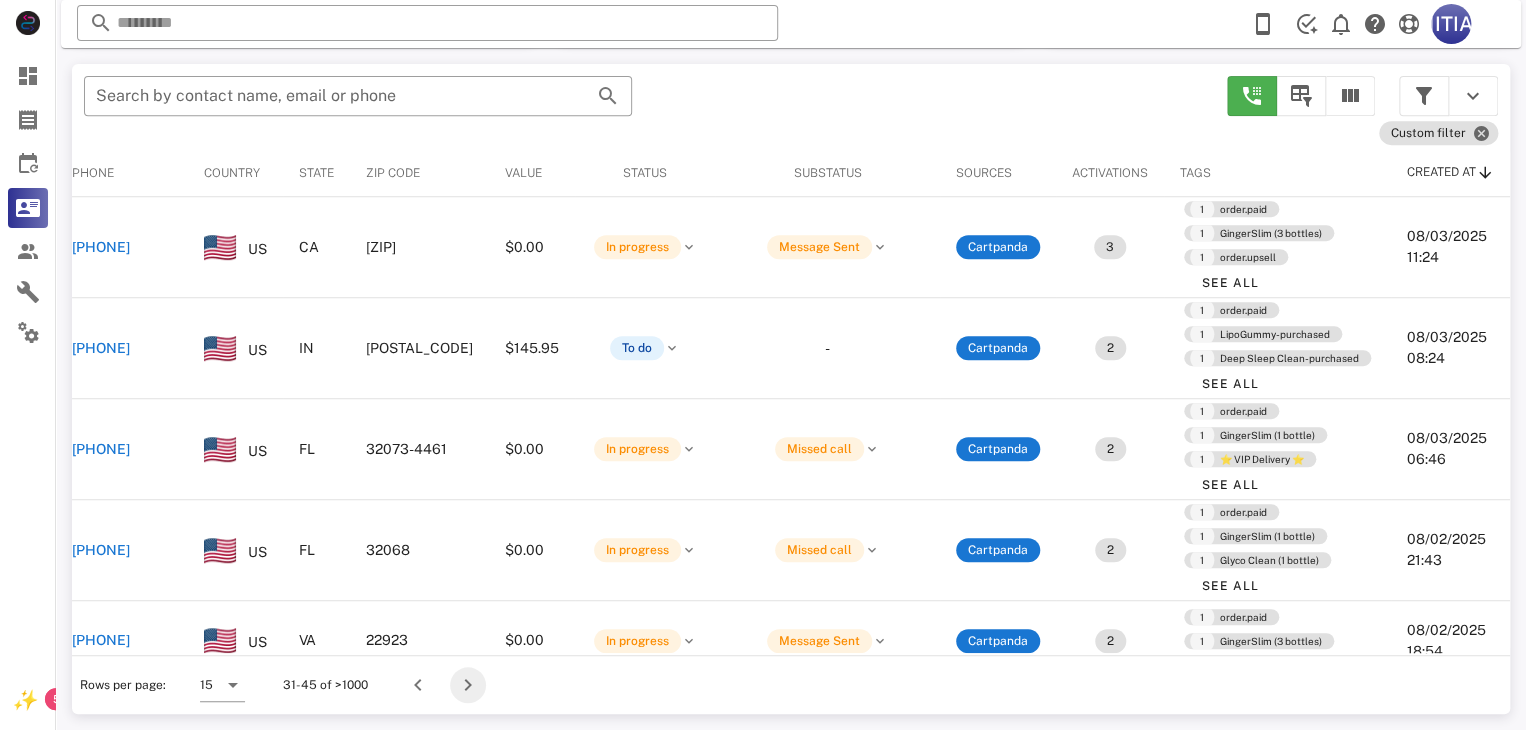 click at bounding box center (468, 685) 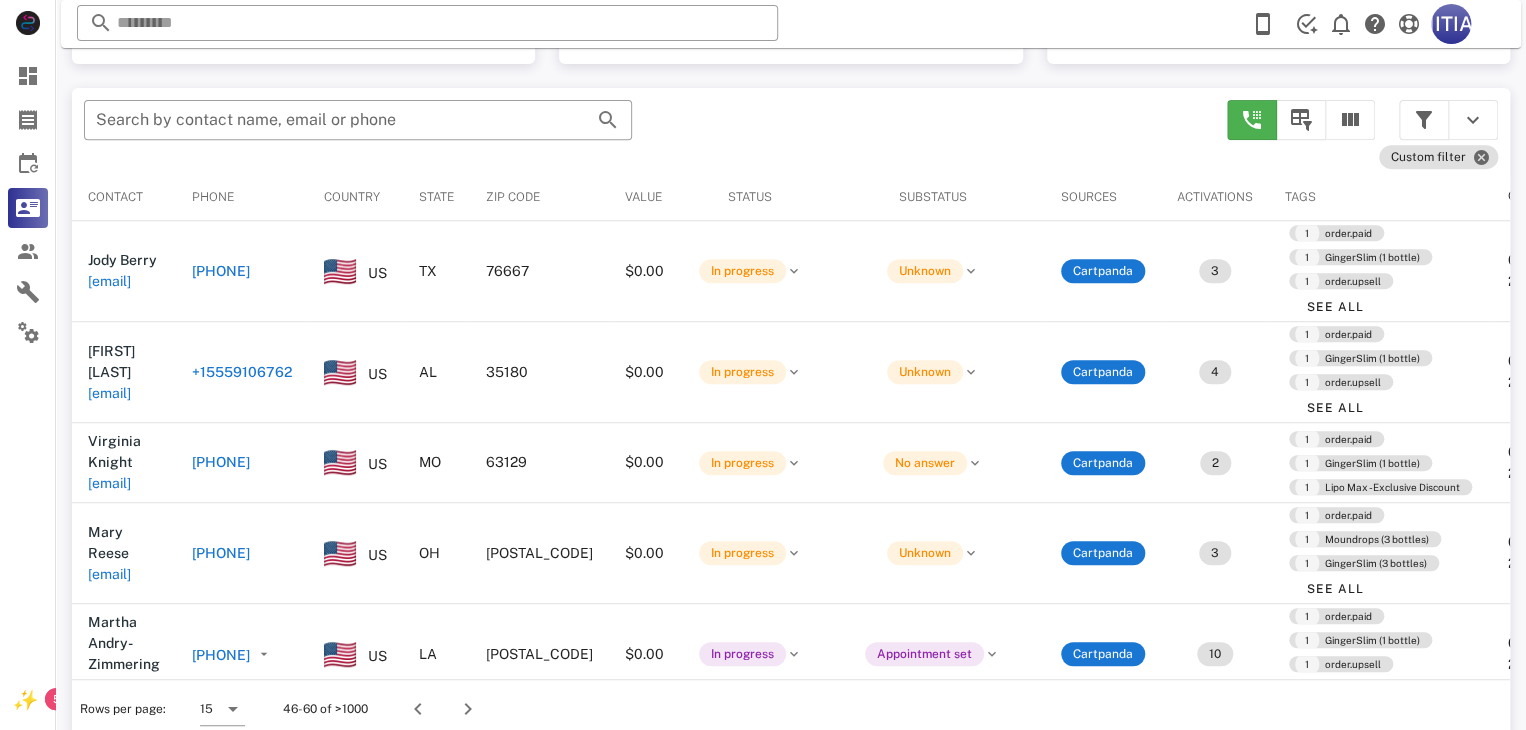 scroll, scrollTop: 380, scrollLeft: 0, axis: vertical 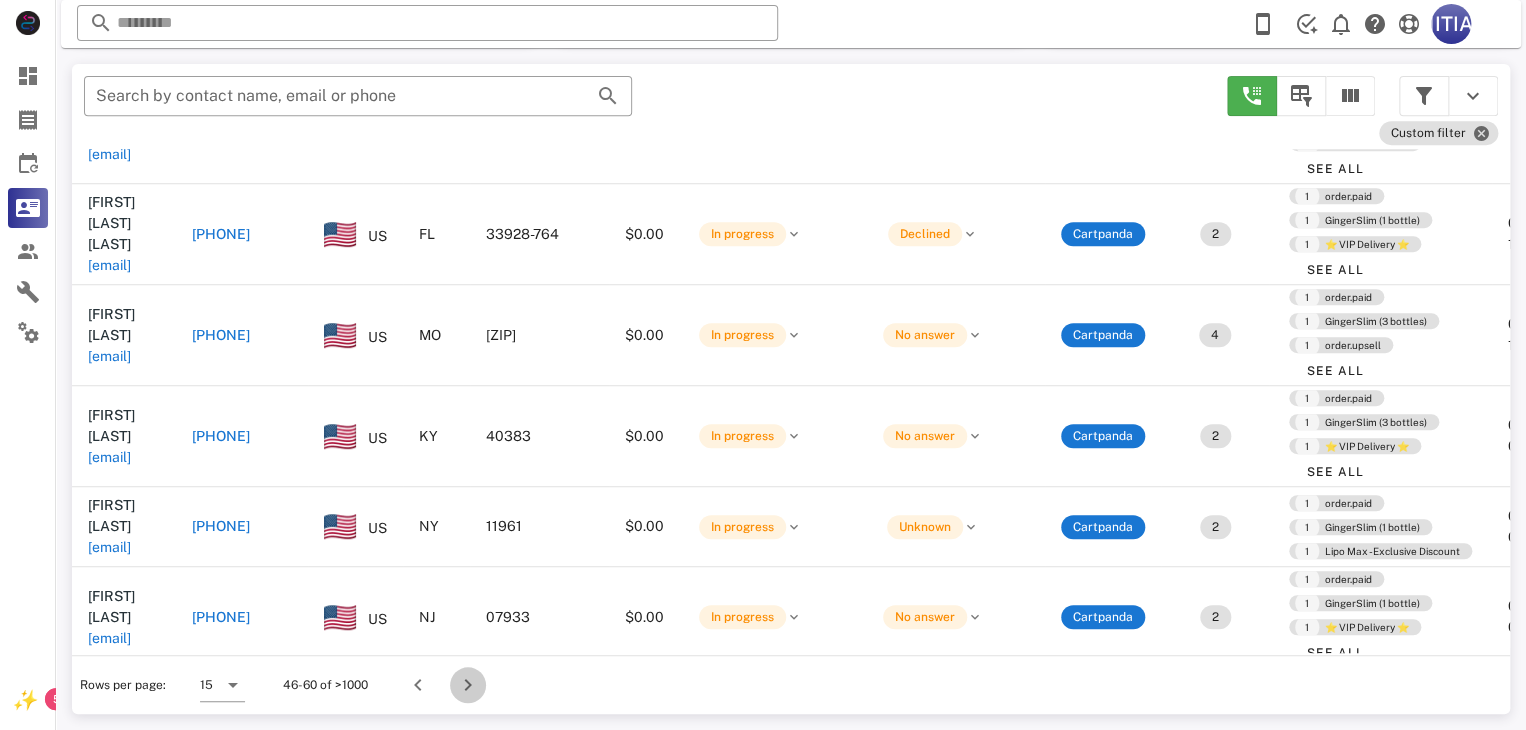 click at bounding box center (468, 685) 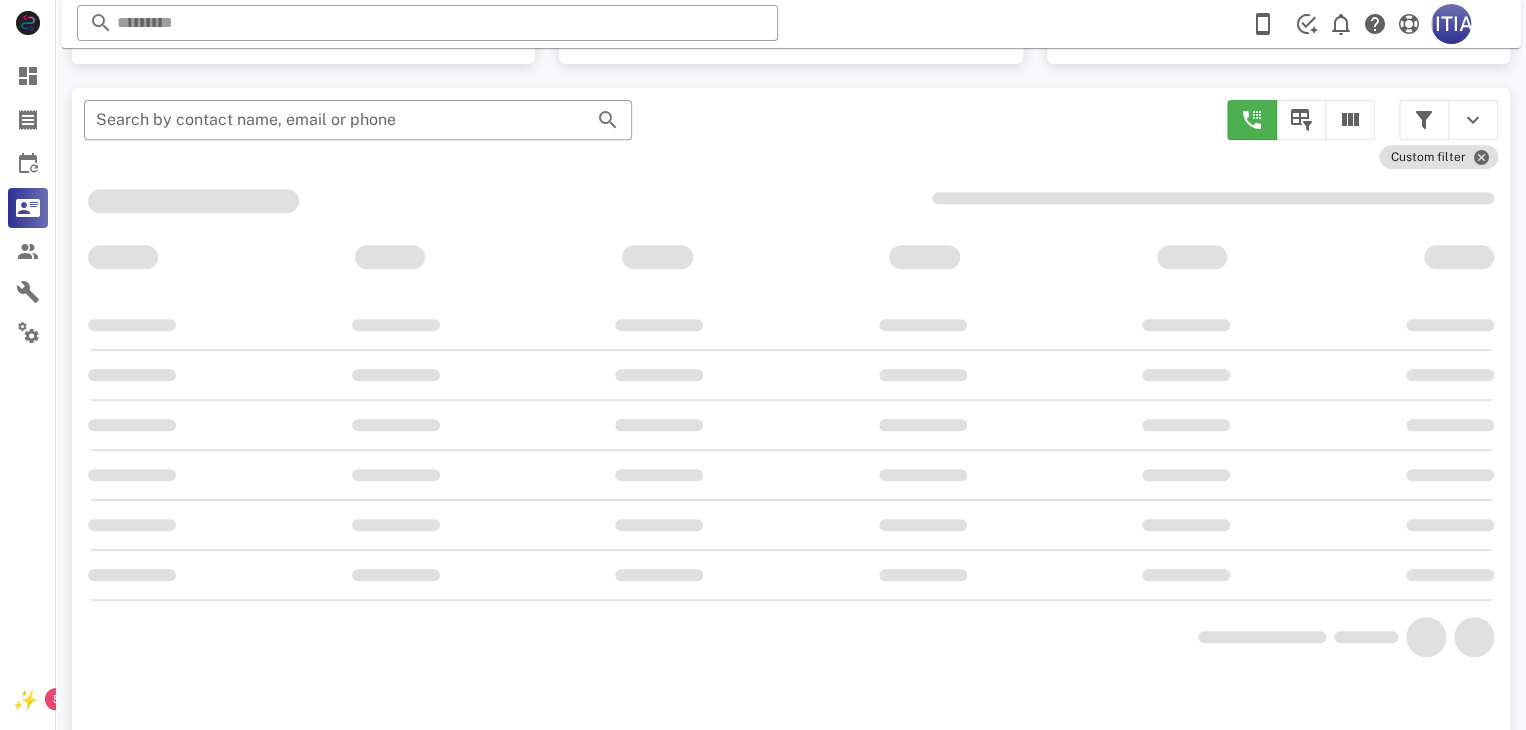 scroll, scrollTop: 380, scrollLeft: 0, axis: vertical 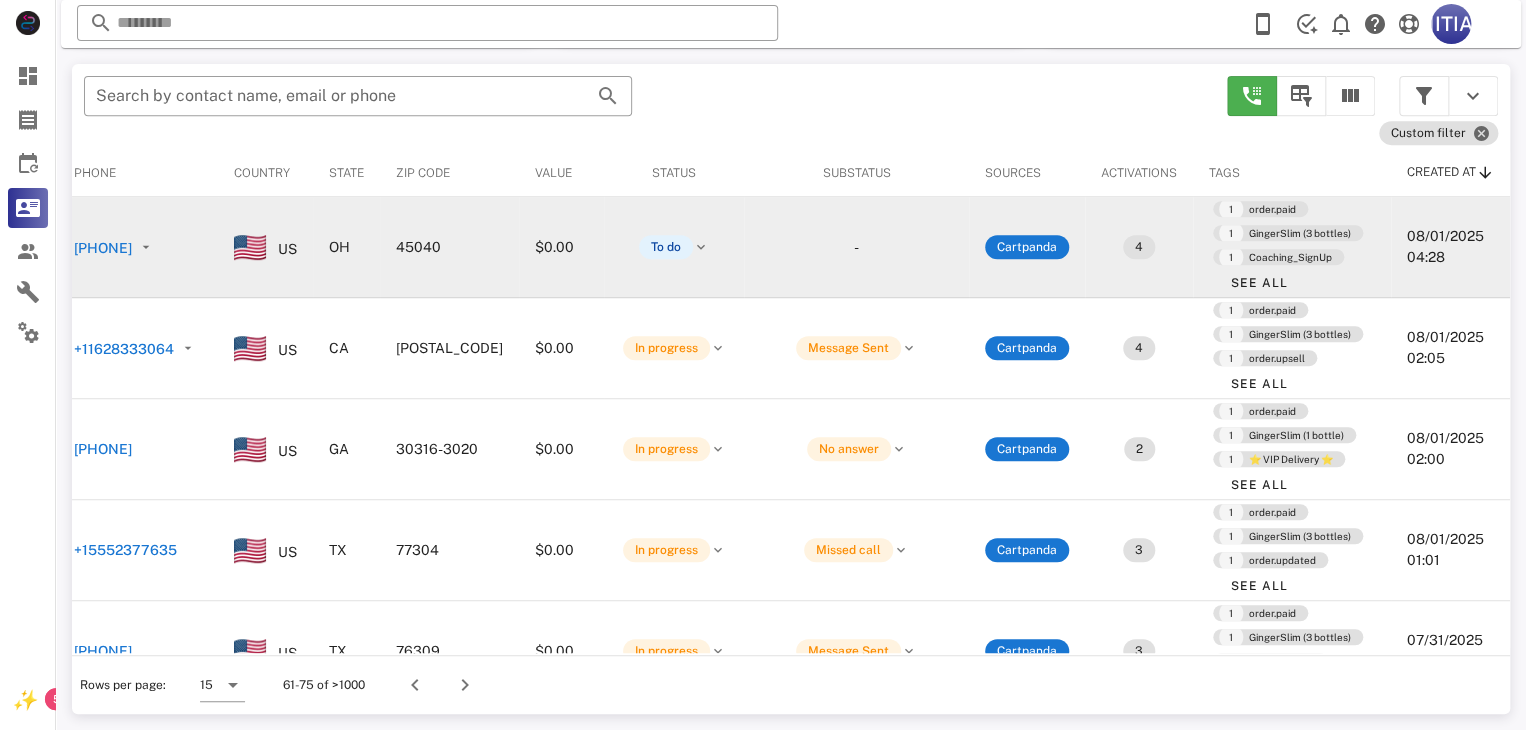 click on "-" at bounding box center (856, 247) 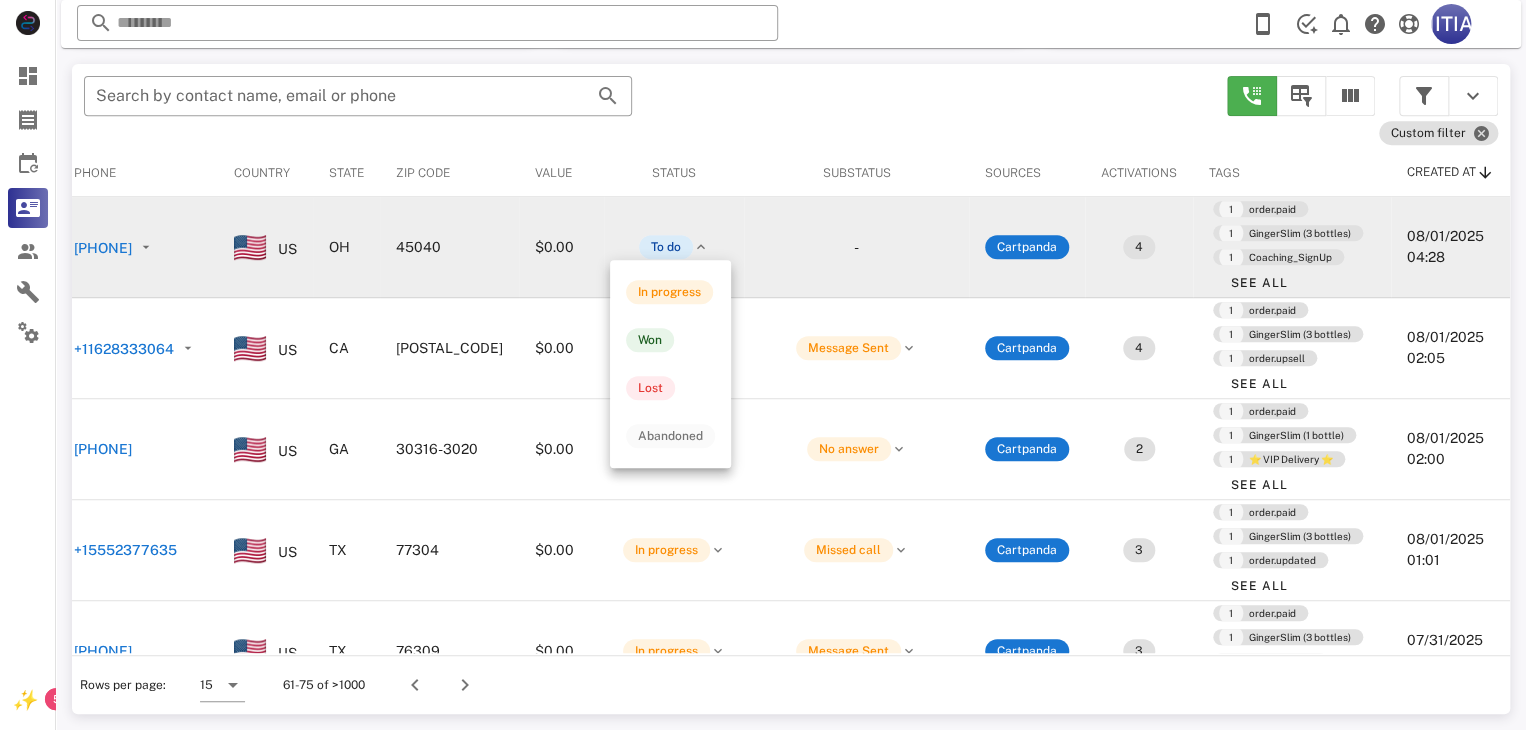 click on "To do" at bounding box center [666, 247] 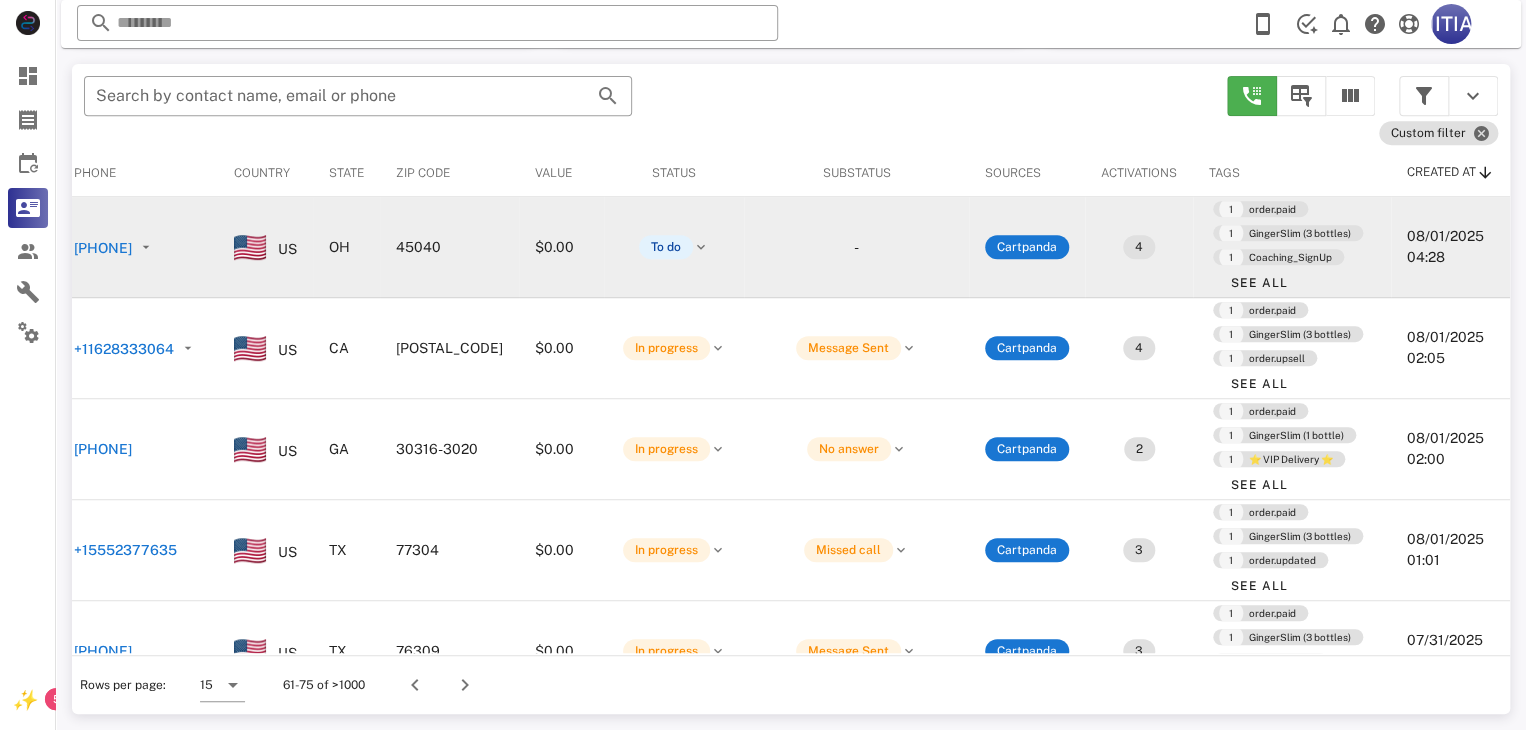 click on "US" at bounding box center [265, 247] 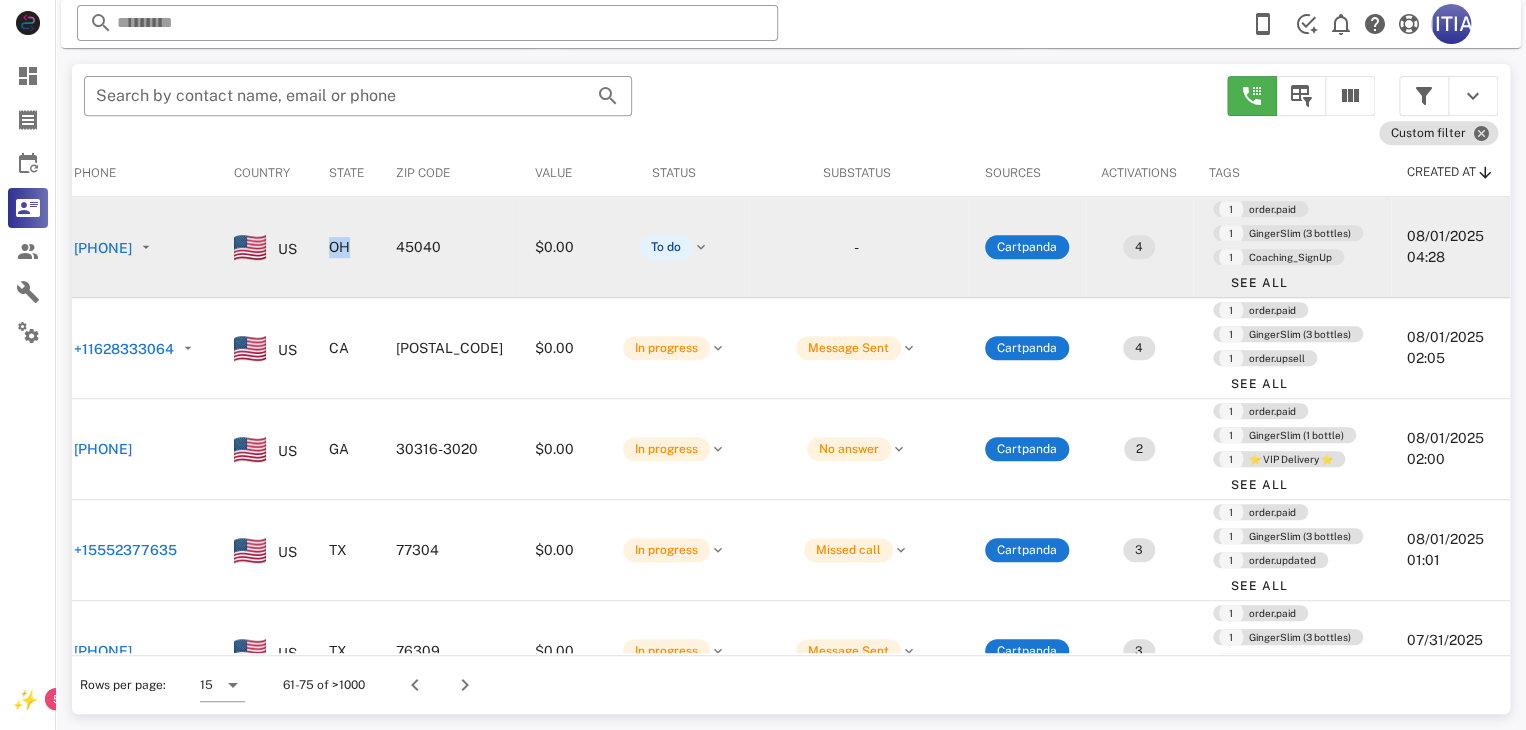 click on "OH" at bounding box center [346, 247] 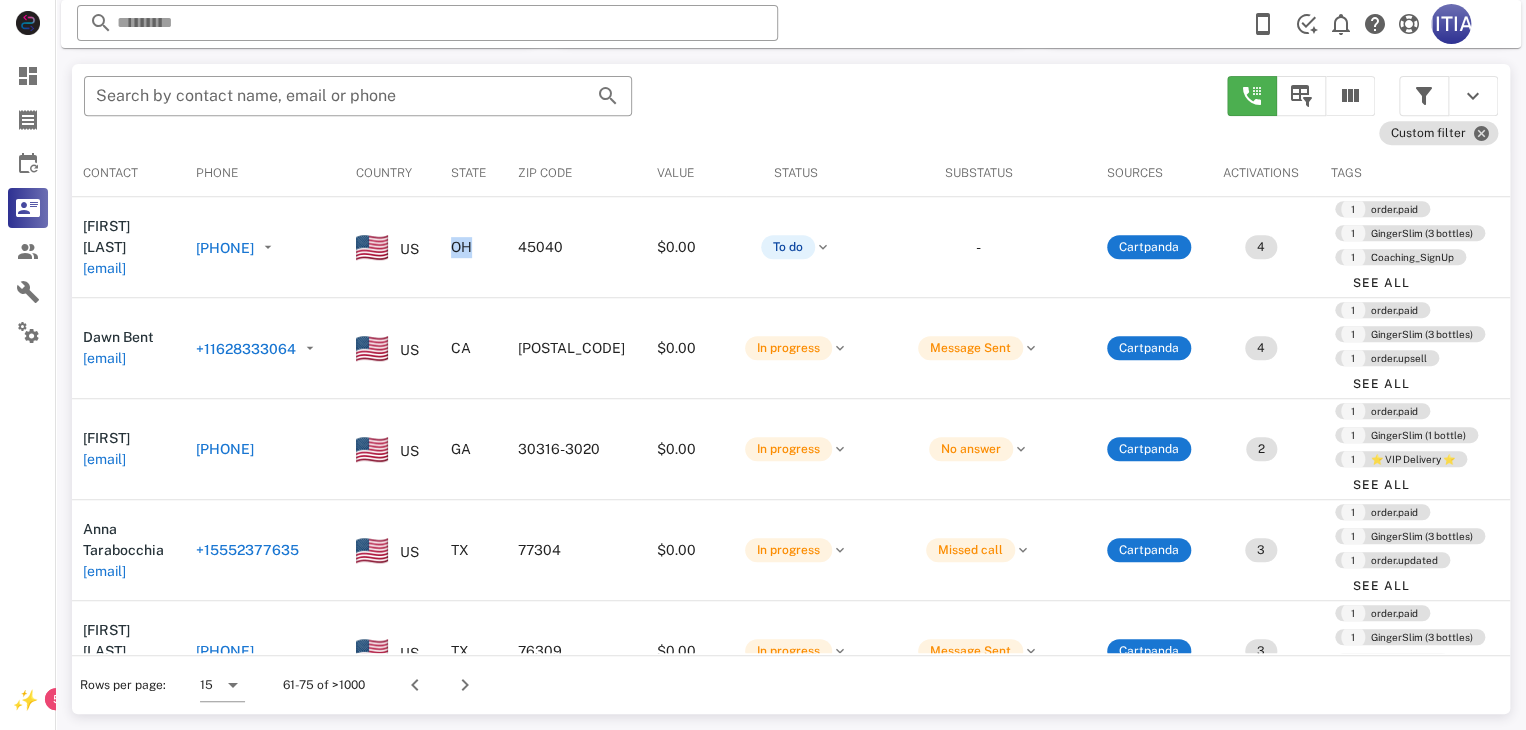 scroll, scrollTop: 0, scrollLeft: 0, axis: both 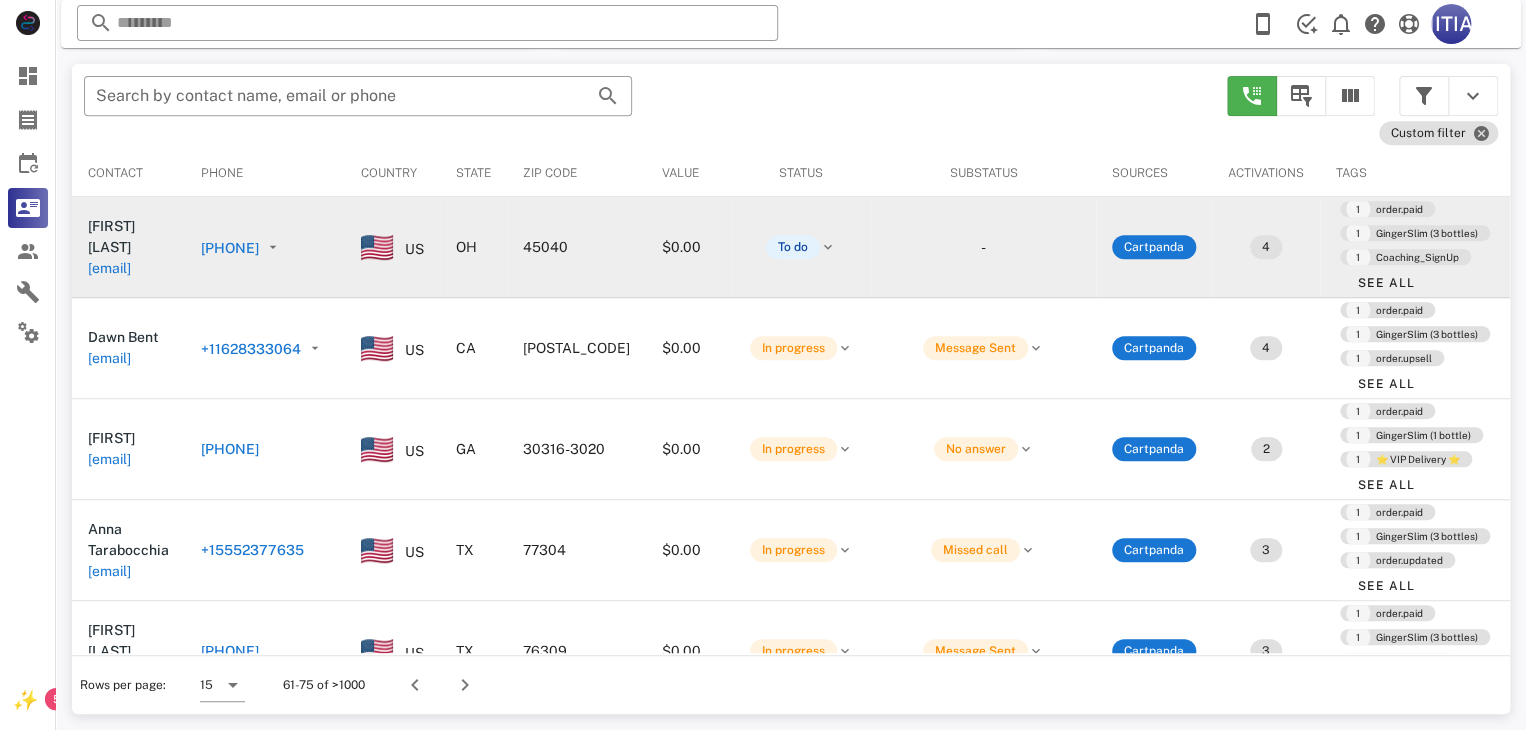 click on "[FIRST] [LAST] [EMAIL]" at bounding box center (128, 247) 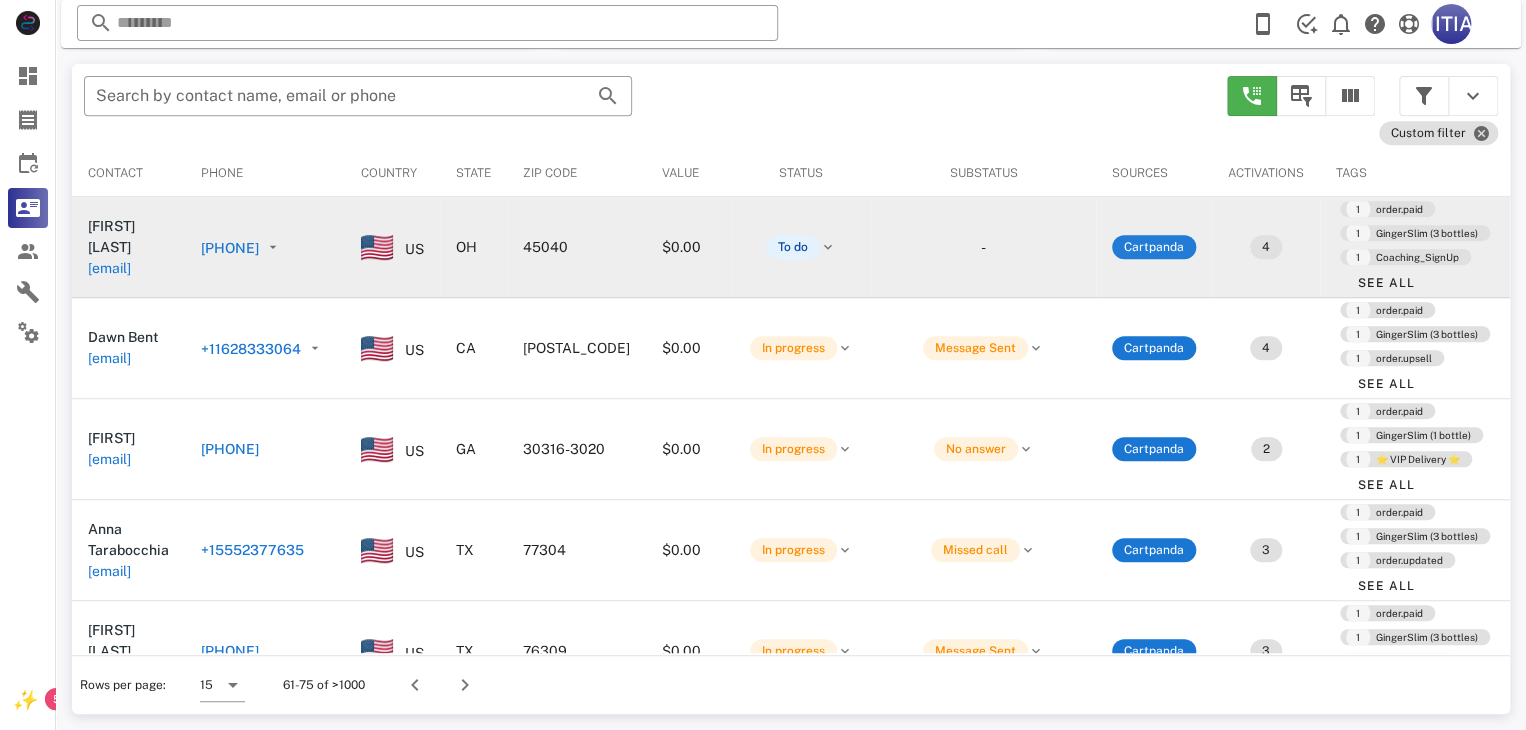 click on "Cartpanda" at bounding box center (1154, 247) 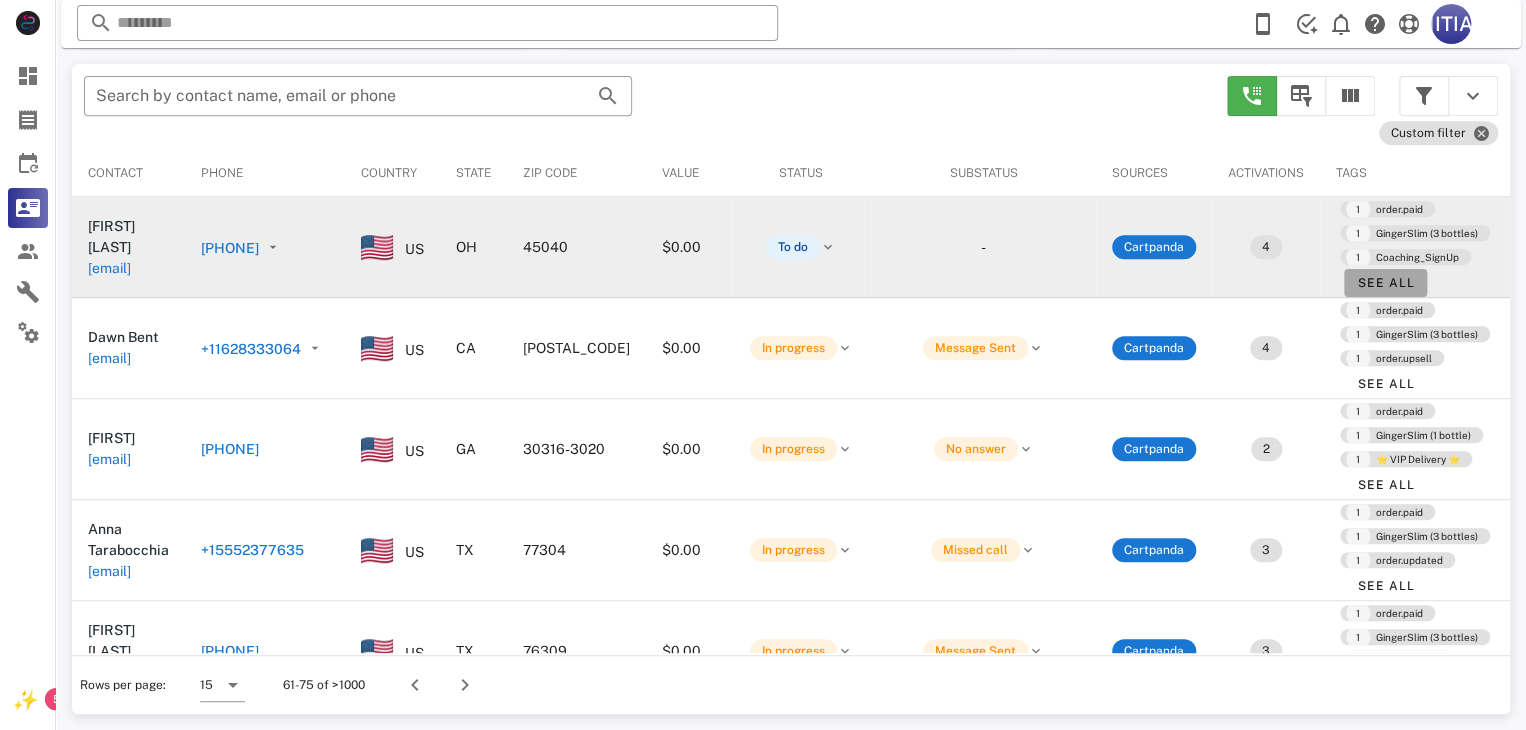 click on "See All" at bounding box center (1385, 283) 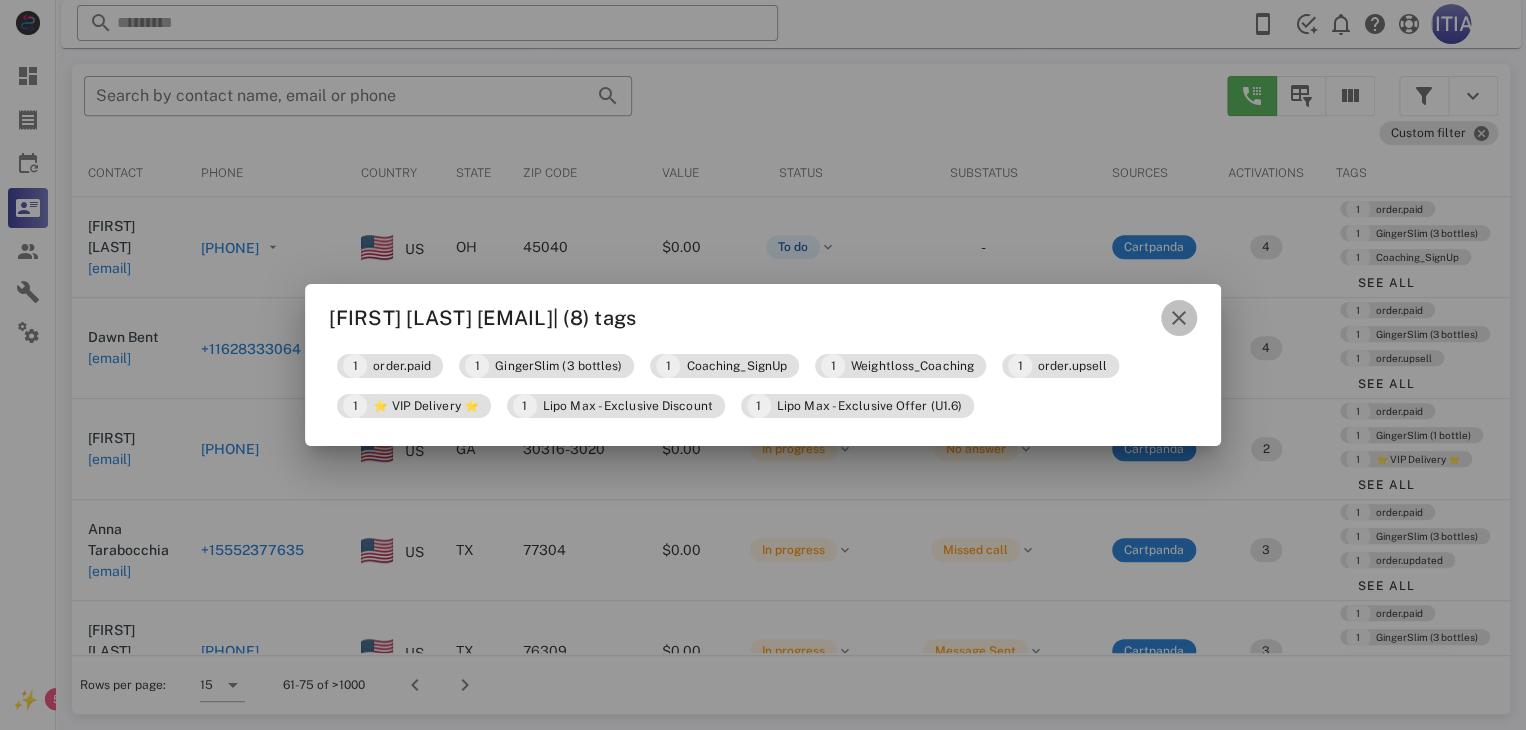 click at bounding box center [1179, 318] 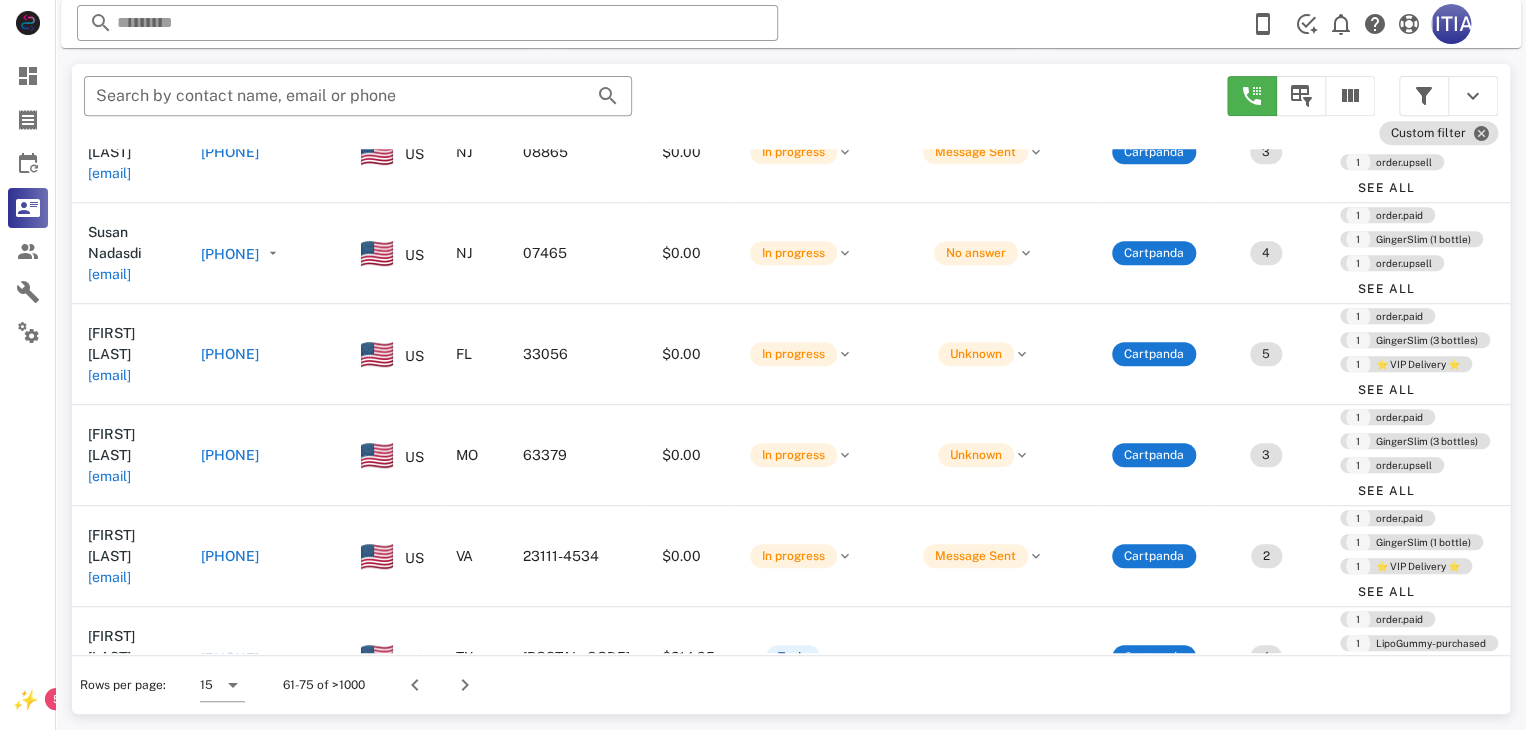 scroll, scrollTop: 1065, scrollLeft: 0, axis: vertical 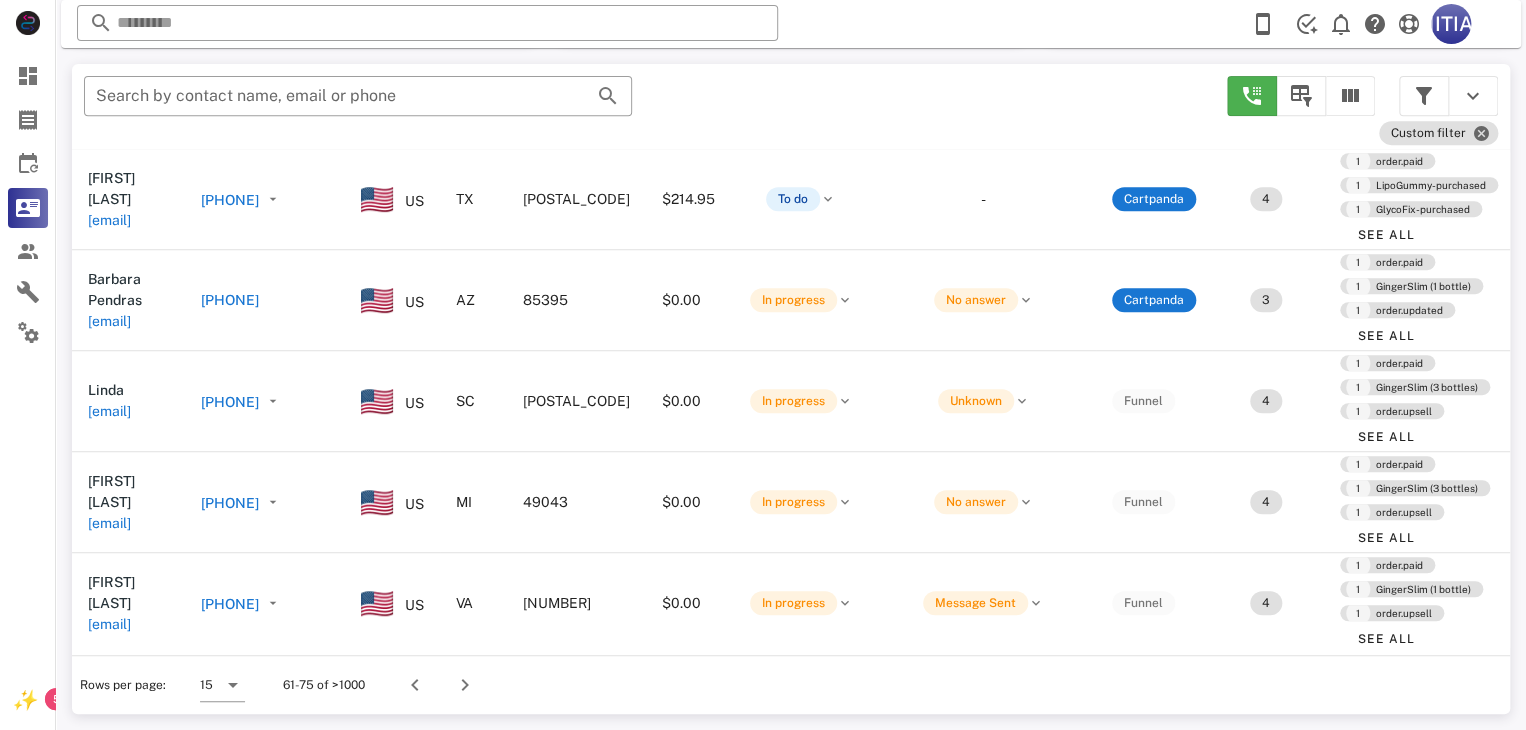 click at bounding box center (461, 685) 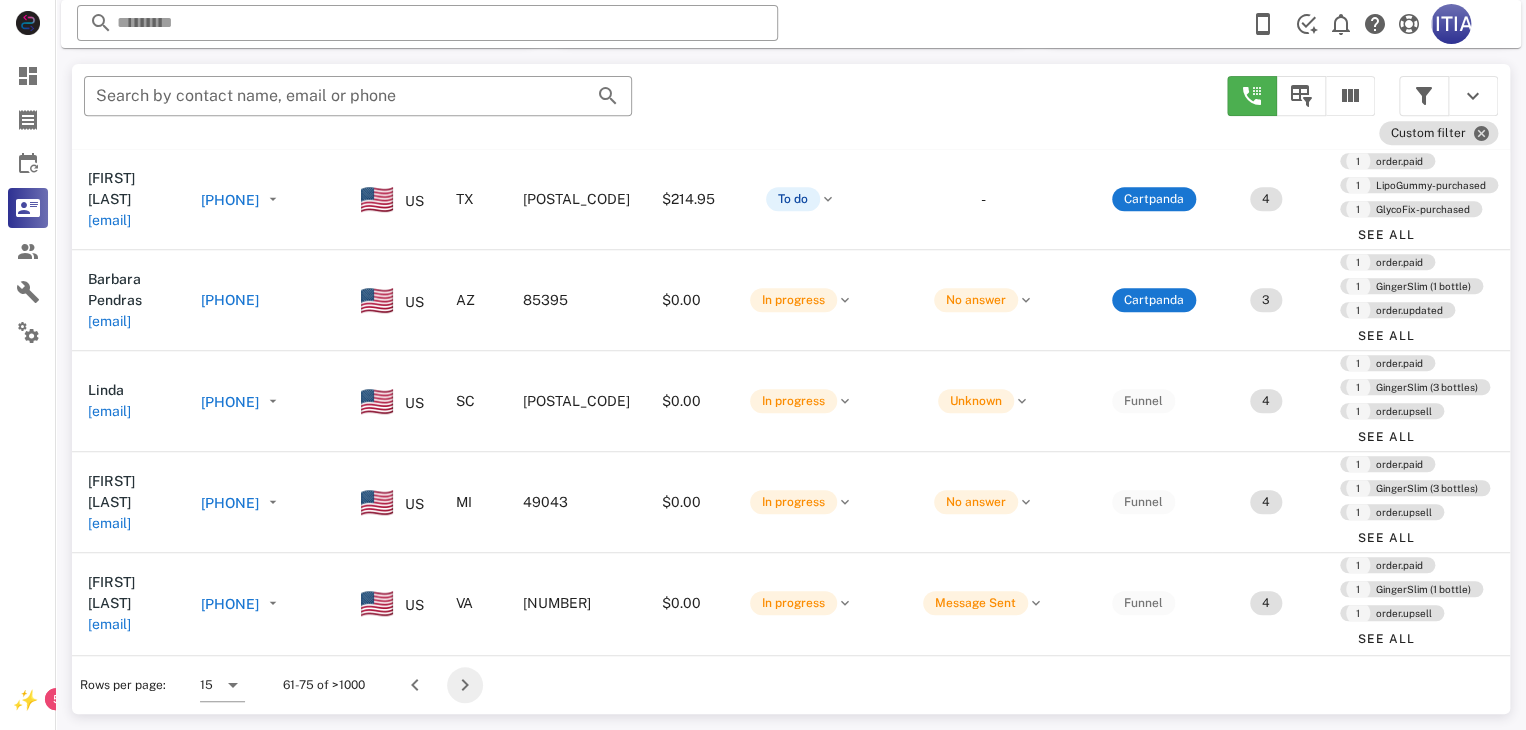 click at bounding box center [465, 685] 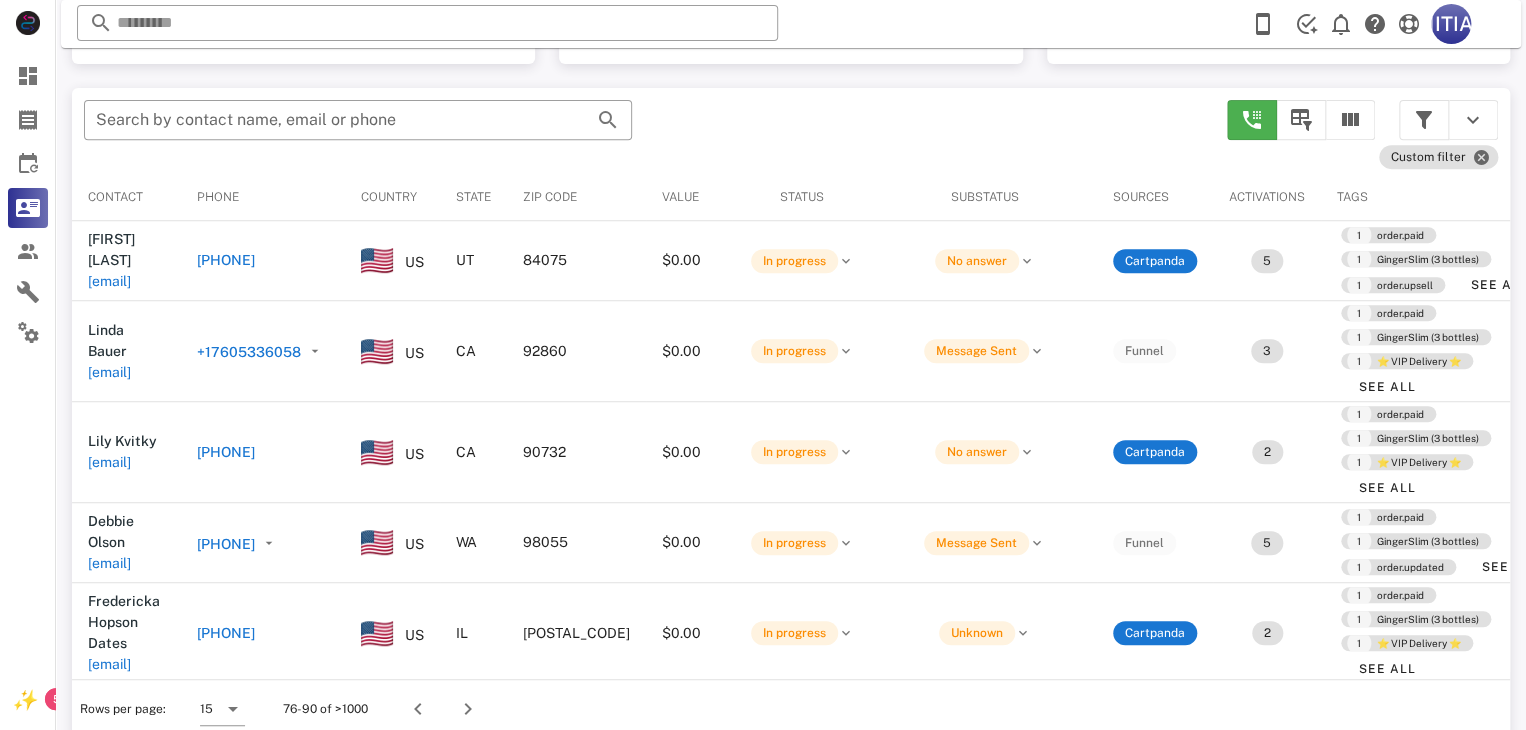 scroll, scrollTop: 380, scrollLeft: 0, axis: vertical 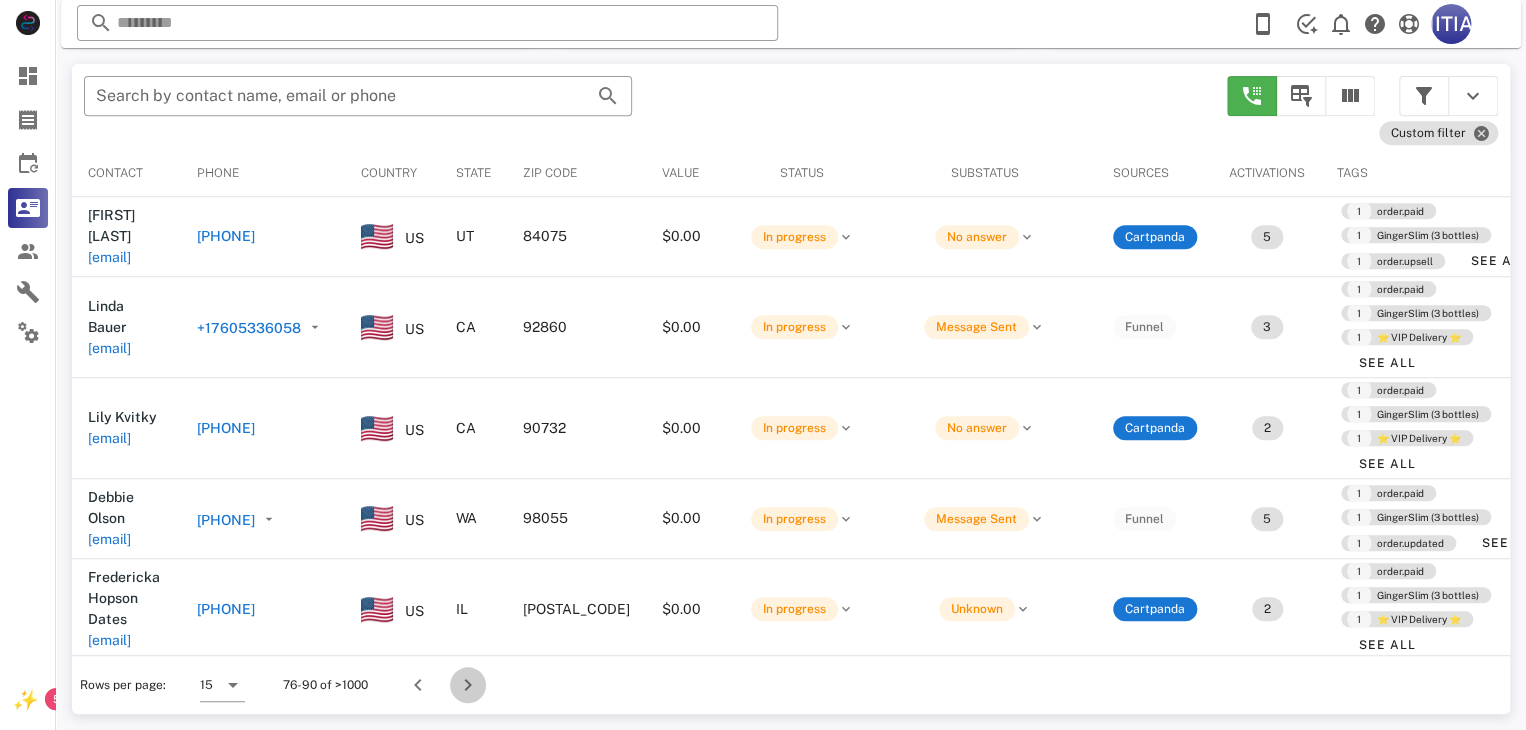 click at bounding box center (468, 685) 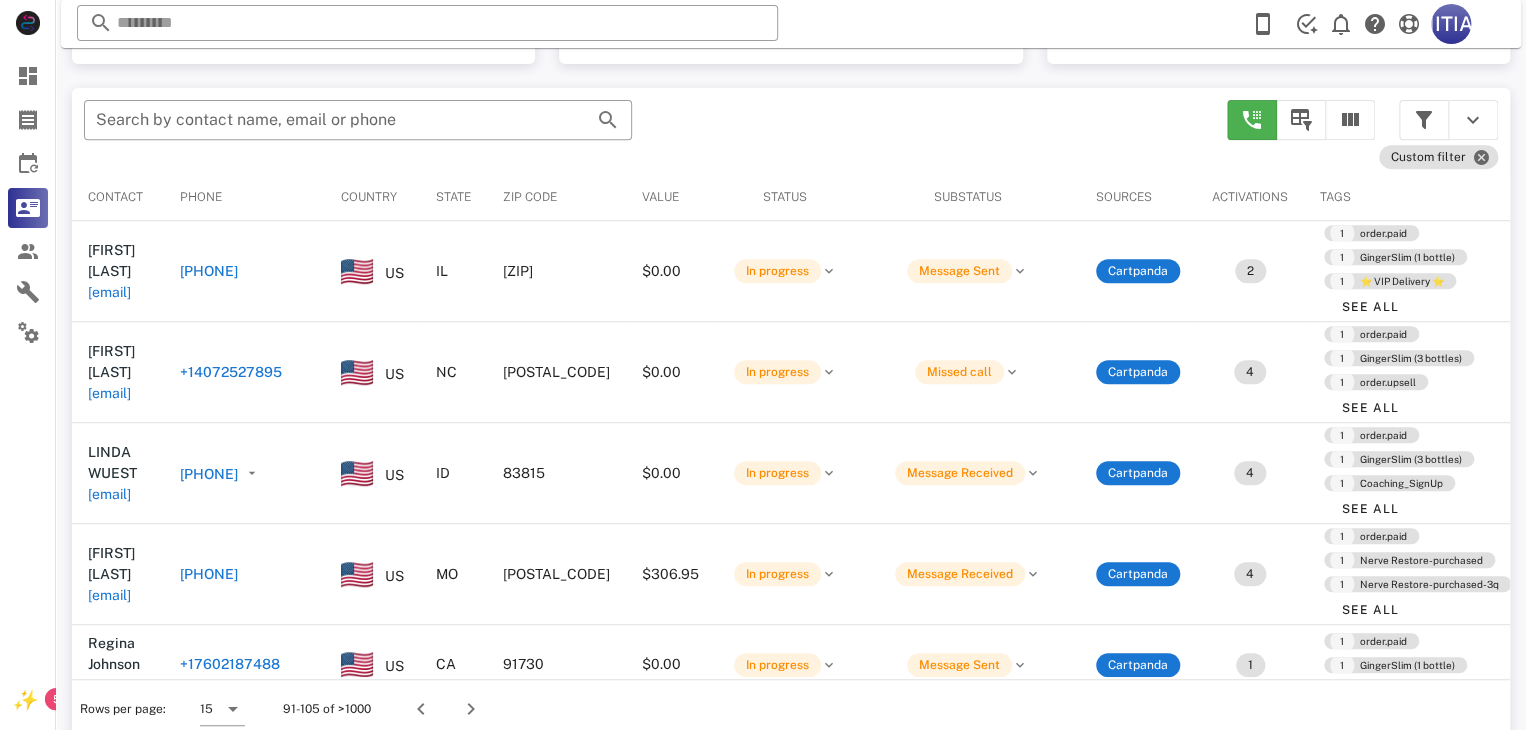 scroll, scrollTop: 380, scrollLeft: 0, axis: vertical 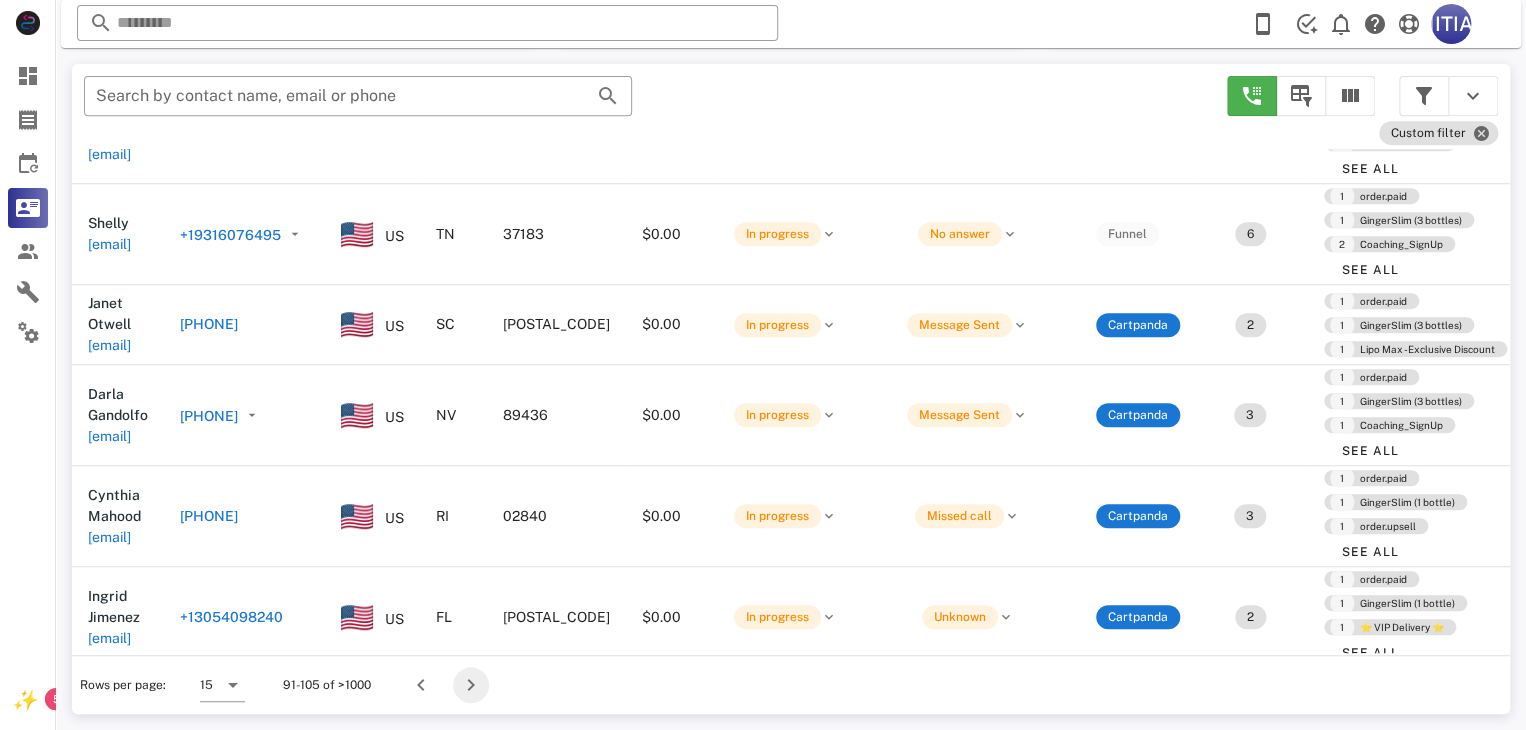 click at bounding box center [471, 685] 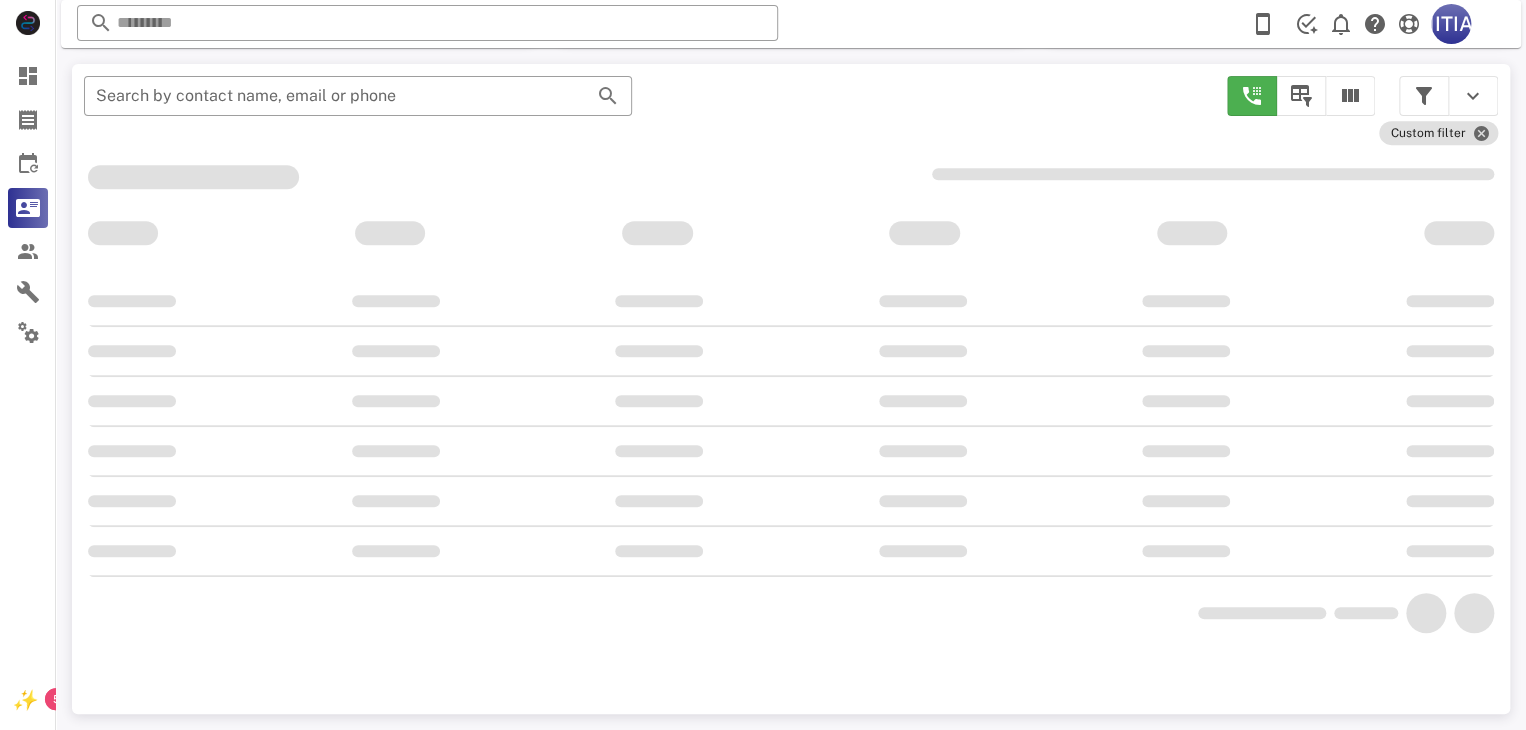 scroll, scrollTop: 380, scrollLeft: 0, axis: vertical 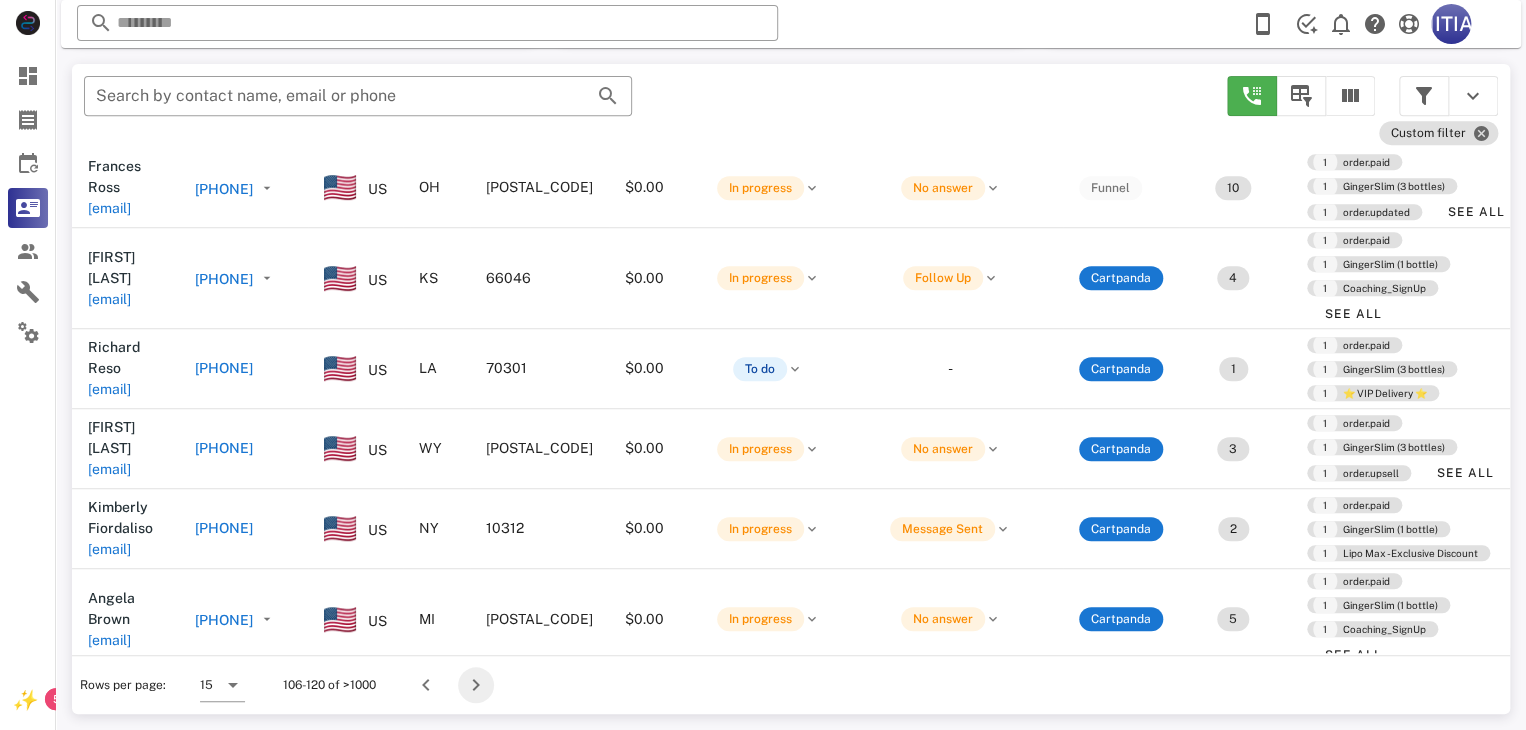 click at bounding box center (476, 685) 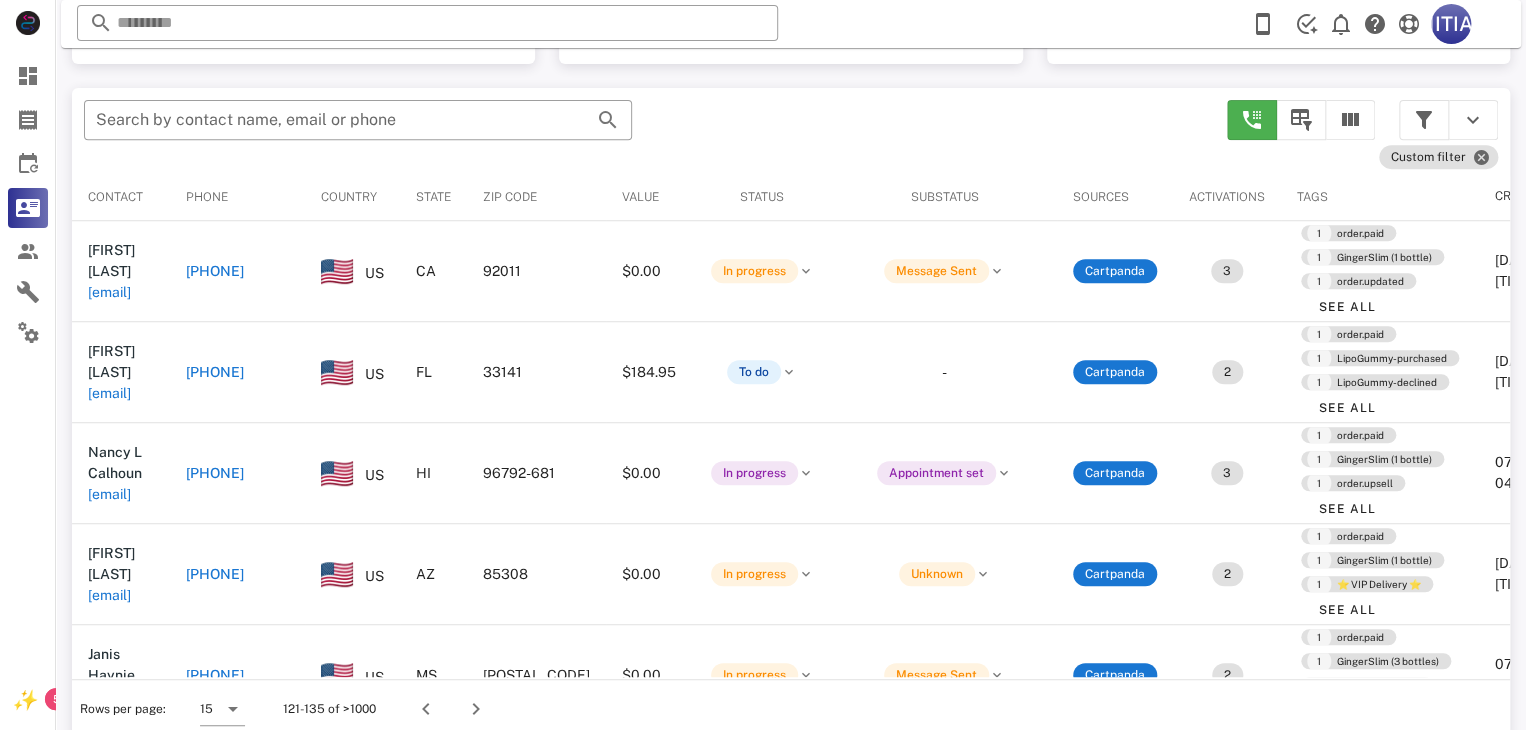 scroll, scrollTop: 380, scrollLeft: 0, axis: vertical 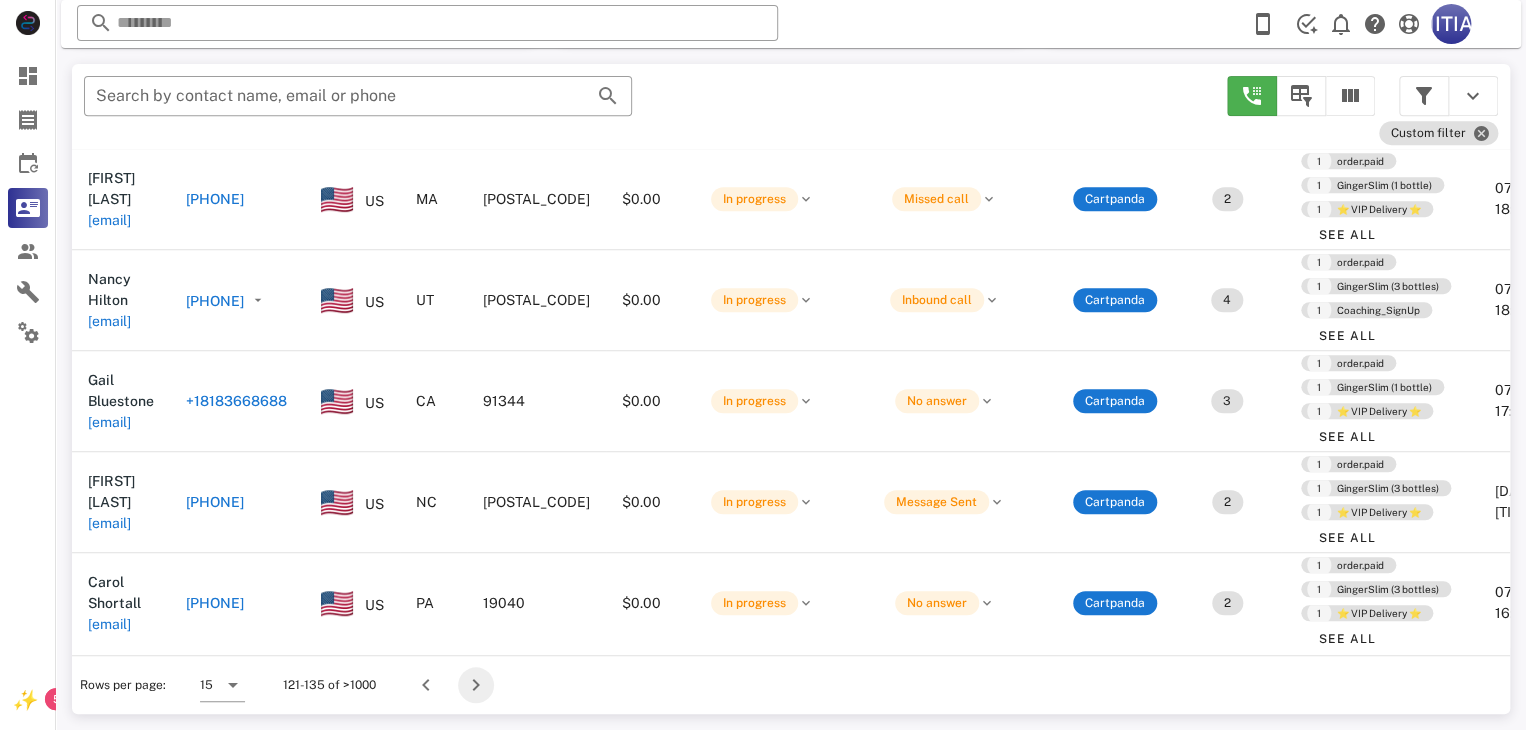 click at bounding box center (476, 685) 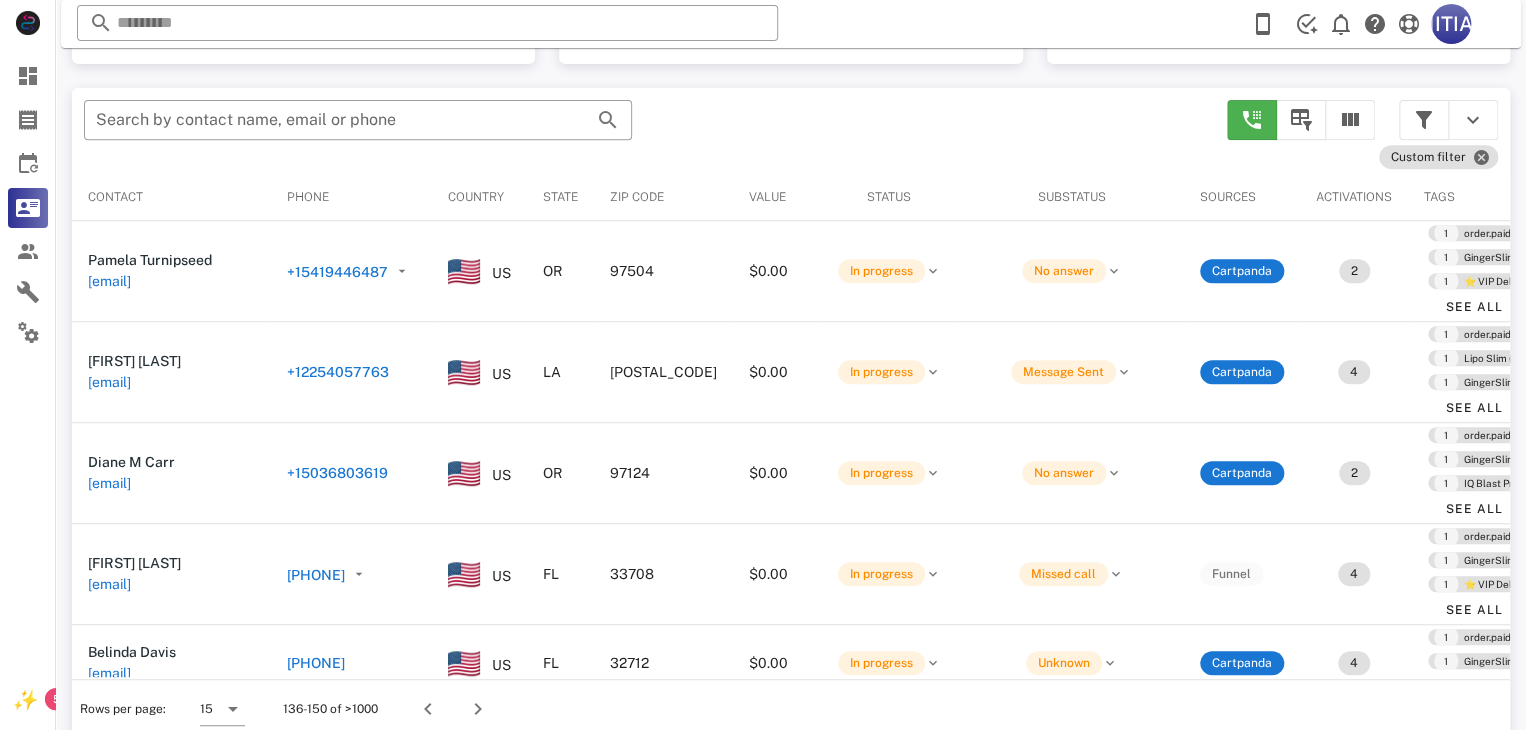 scroll, scrollTop: 380, scrollLeft: 0, axis: vertical 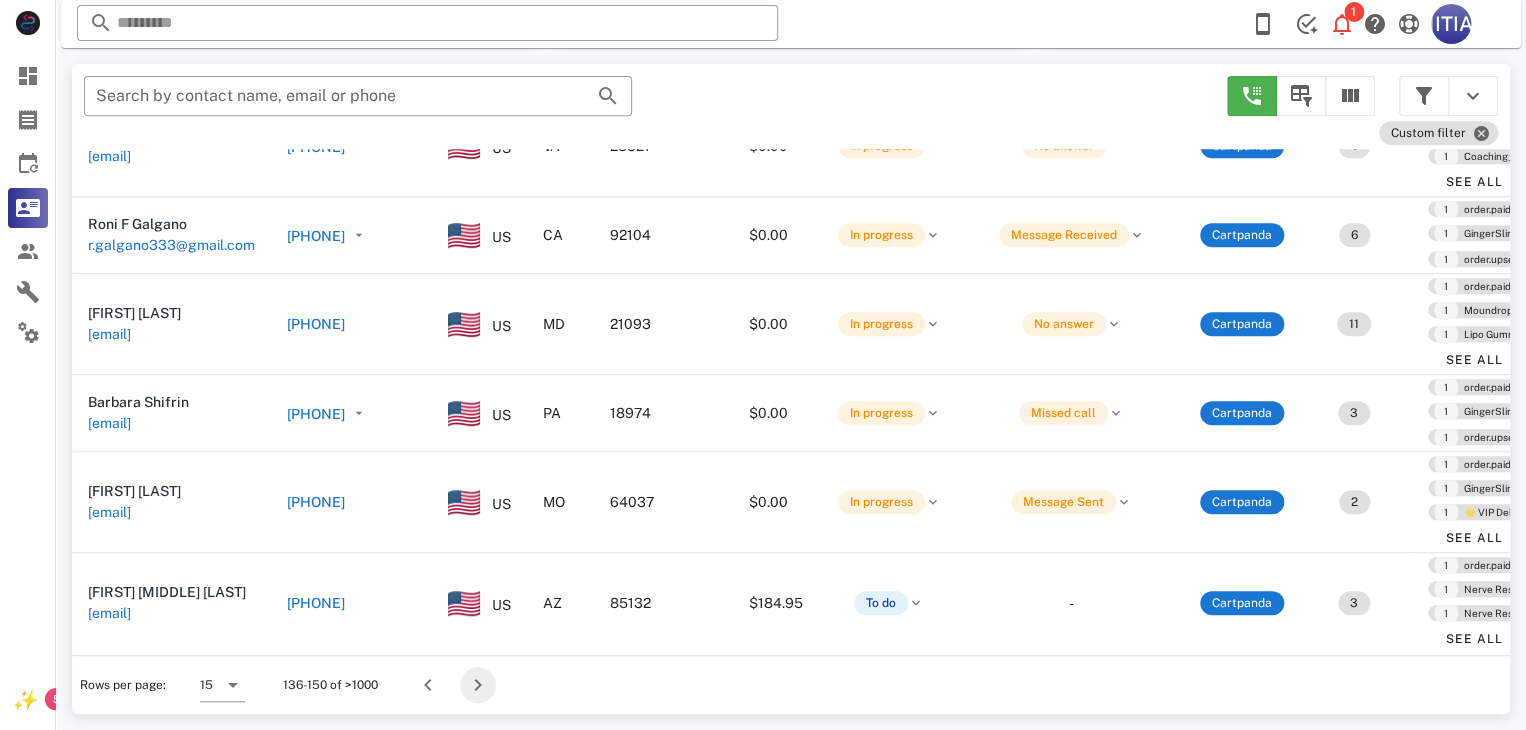 click at bounding box center (478, 685) 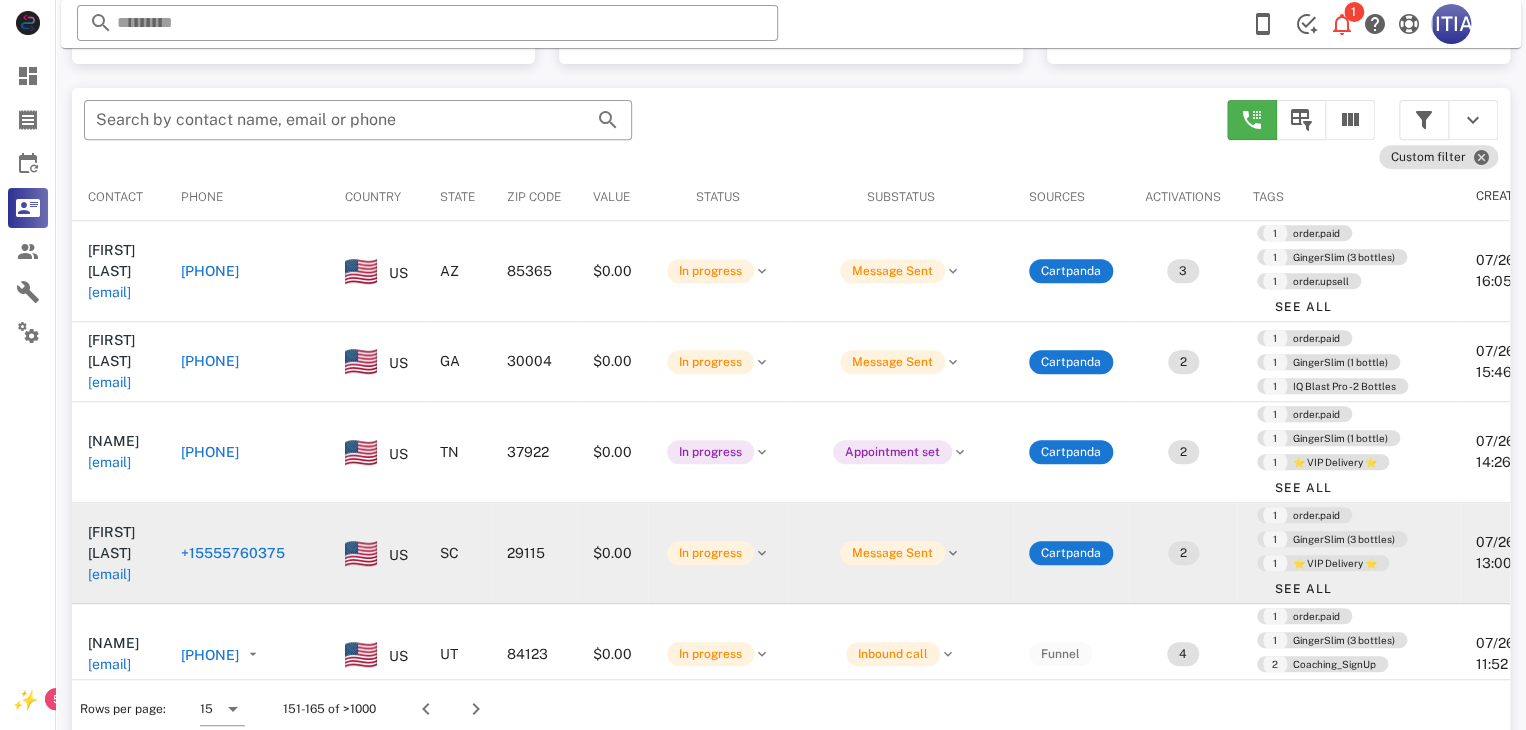 scroll, scrollTop: 380, scrollLeft: 0, axis: vertical 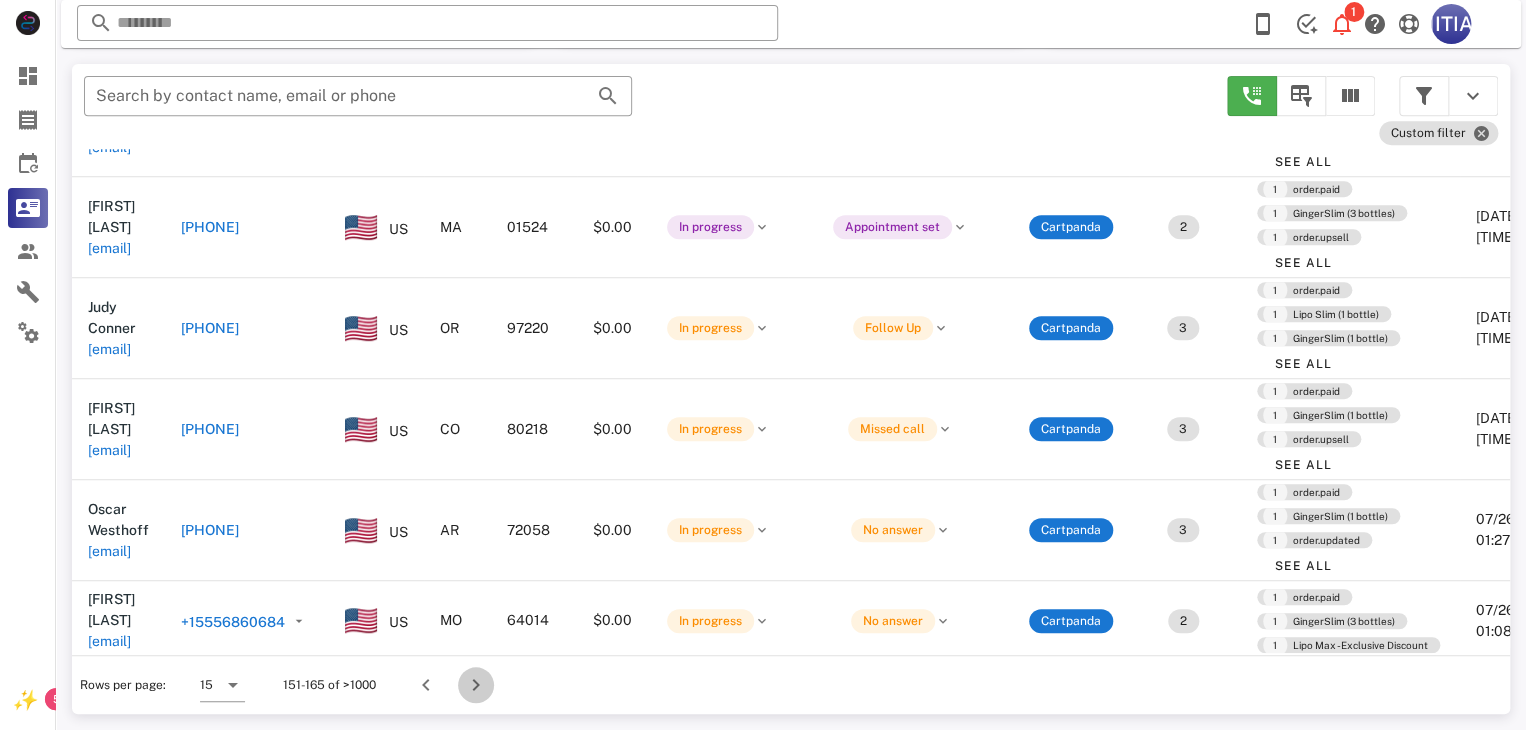 click at bounding box center [476, 685] 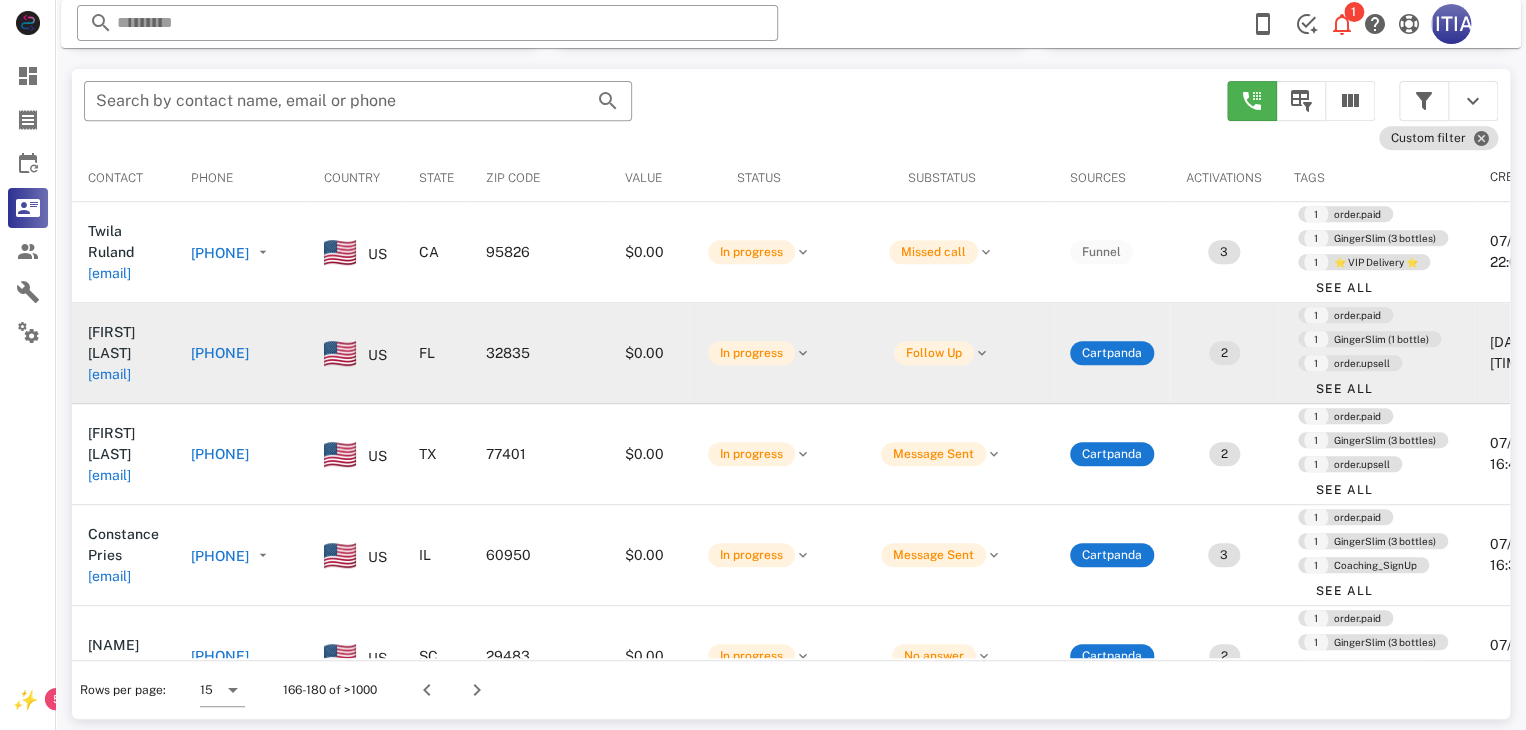 scroll, scrollTop: 380, scrollLeft: 0, axis: vertical 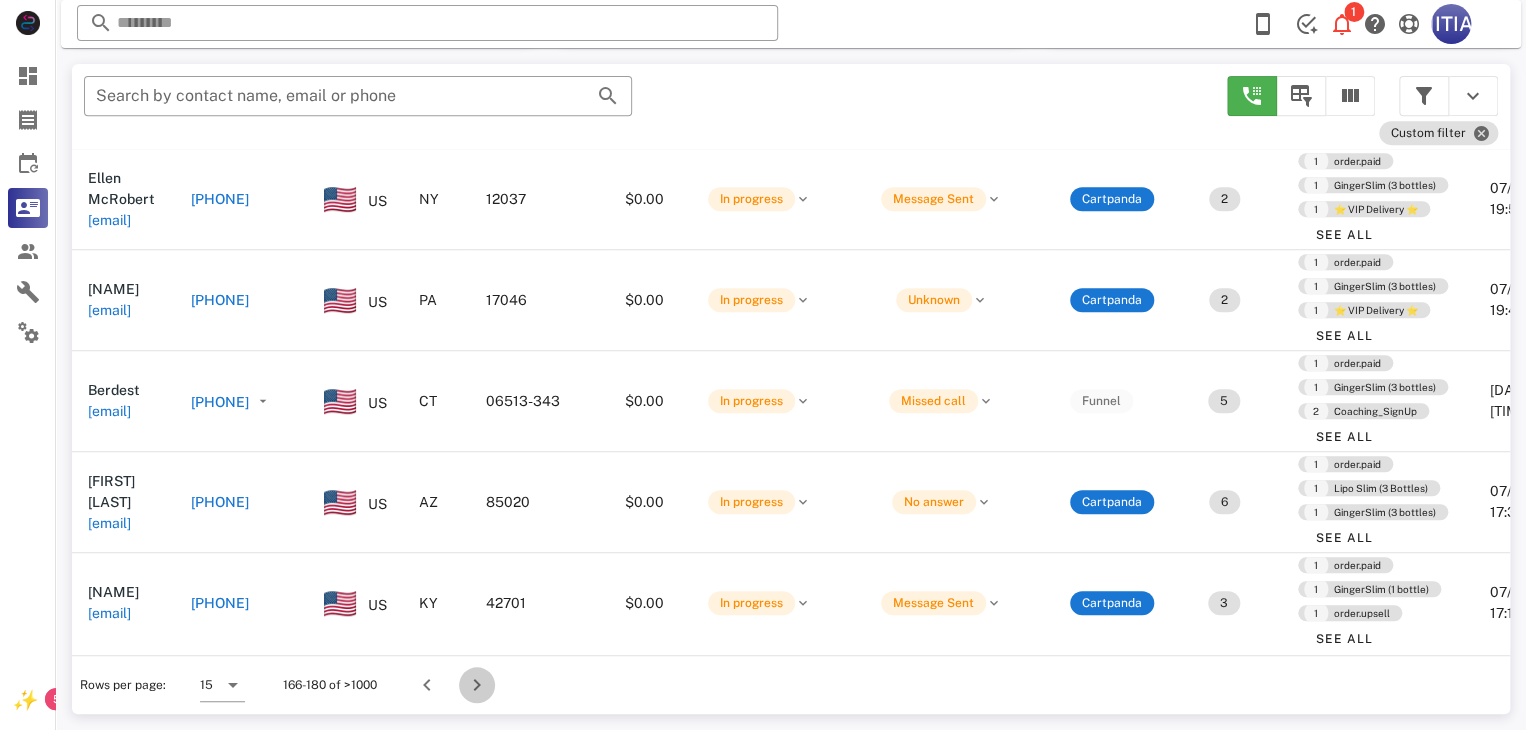 click at bounding box center [477, 685] 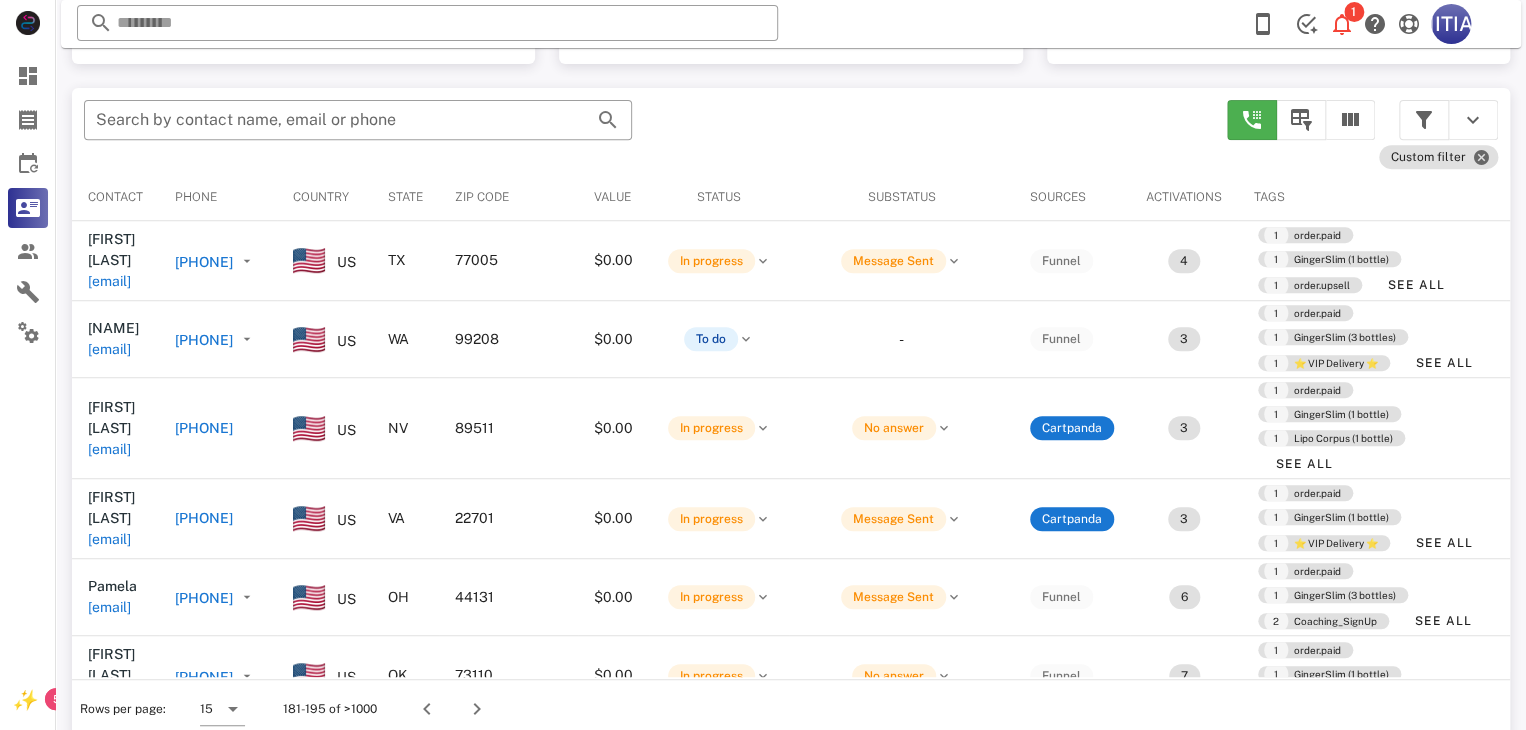 scroll, scrollTop: 380, scrollLeft: 0, axis: vertical 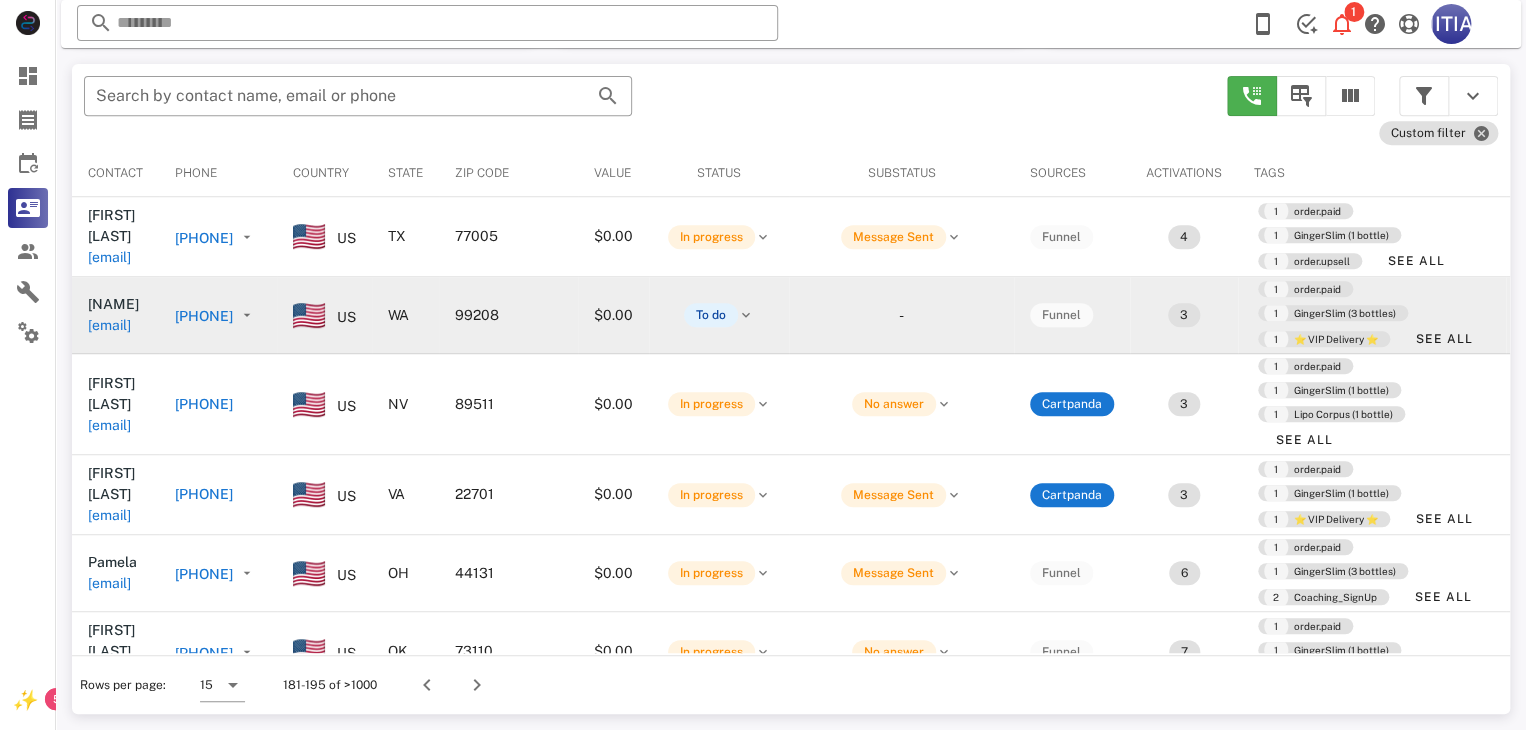 click on "US" at bounding box center (324, 315) 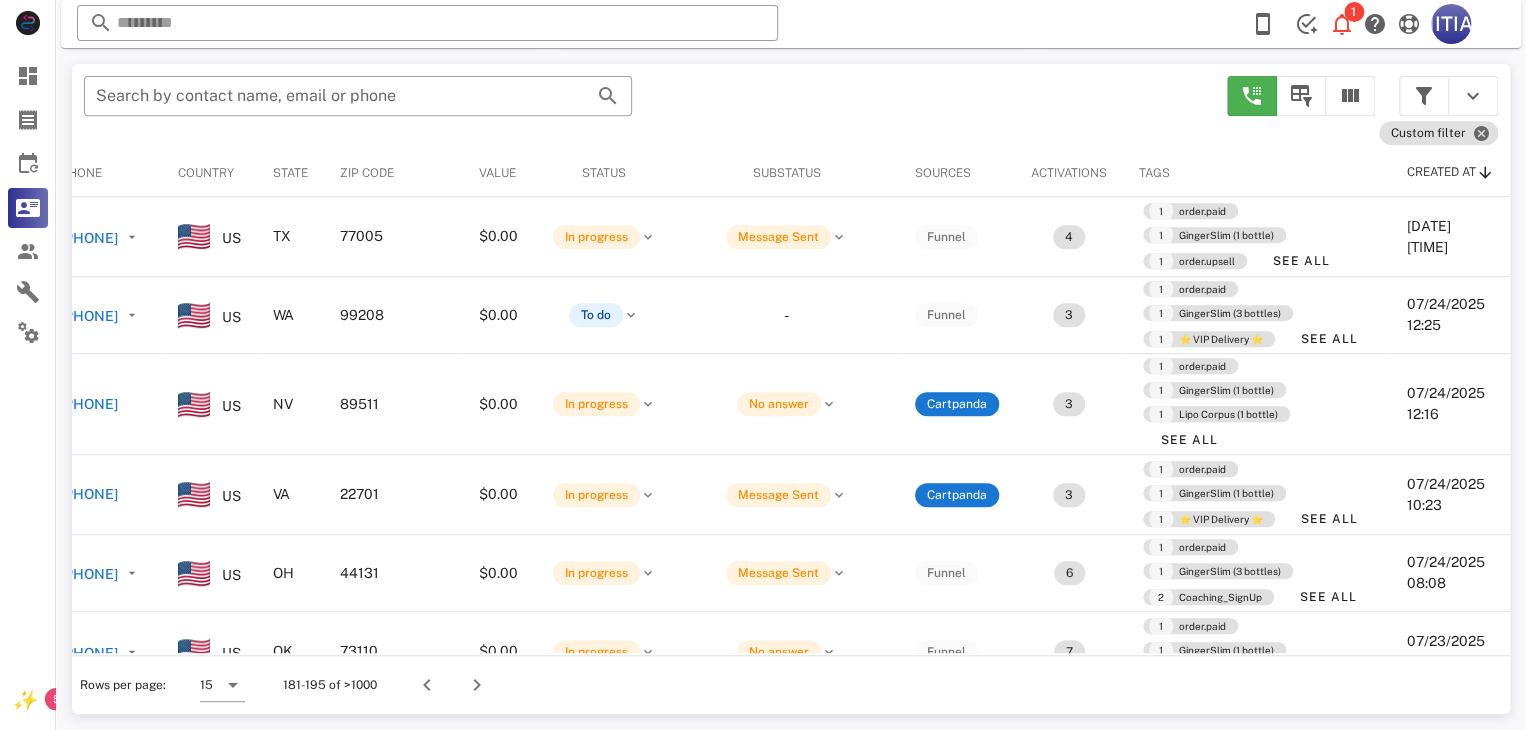 scroll, scrollTop: 0, scrollLeft: 254, axis: horizontal 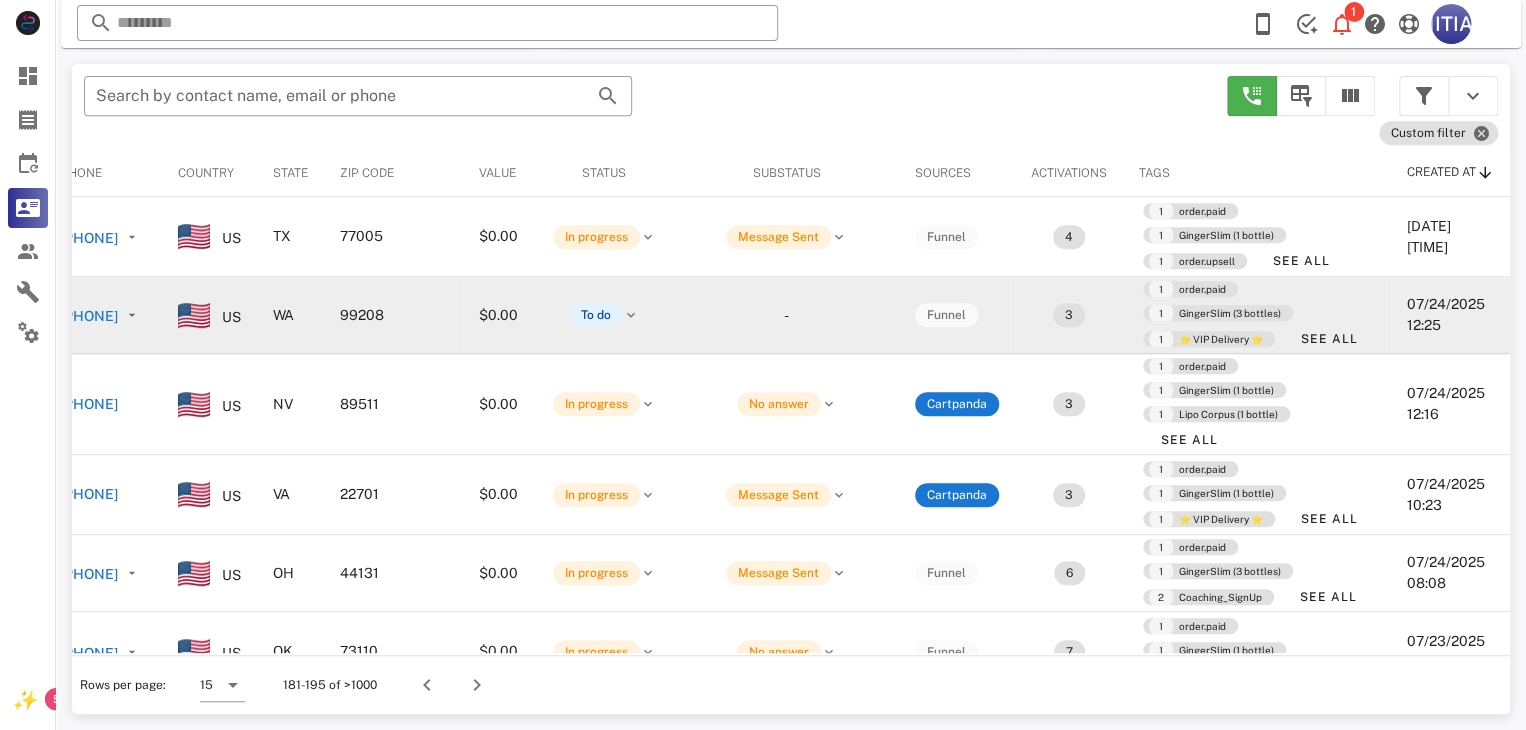click on "3" at bounding box center [1069, 315] 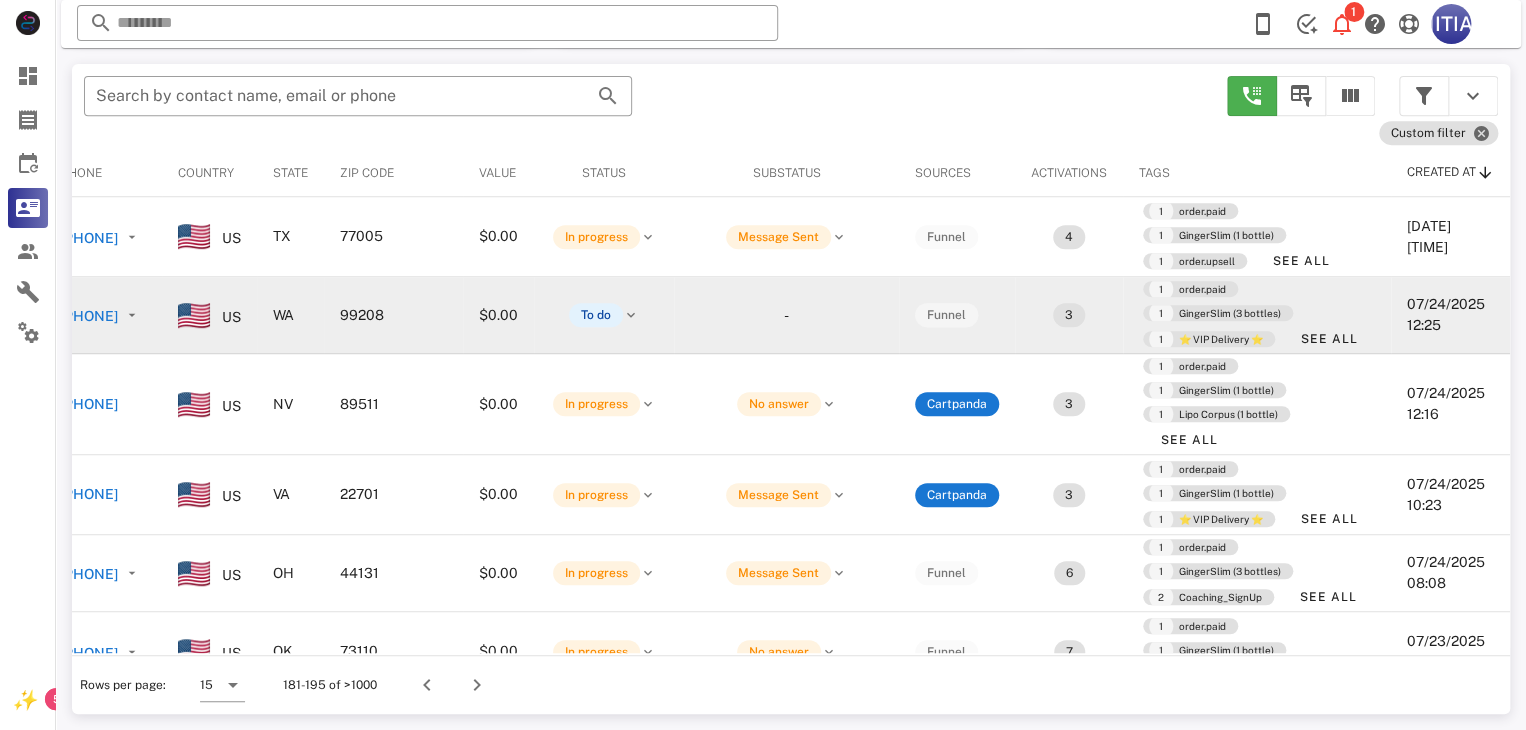 click on "Funnel" at bounding box center (946, 315) 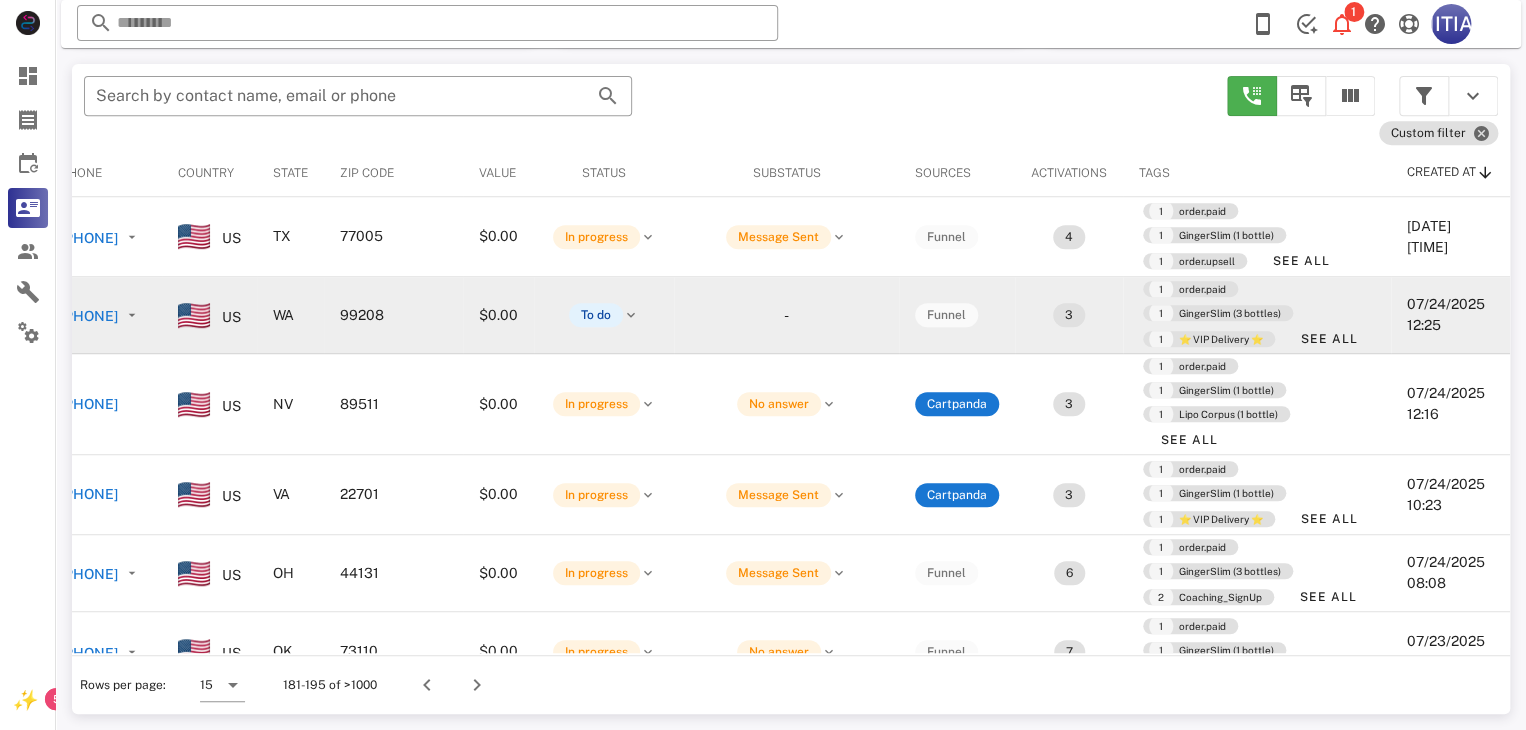 drag, startPoint x: 312, startPoint y: 329, endPoint x: 291, endPoint y: 329, distance: 21 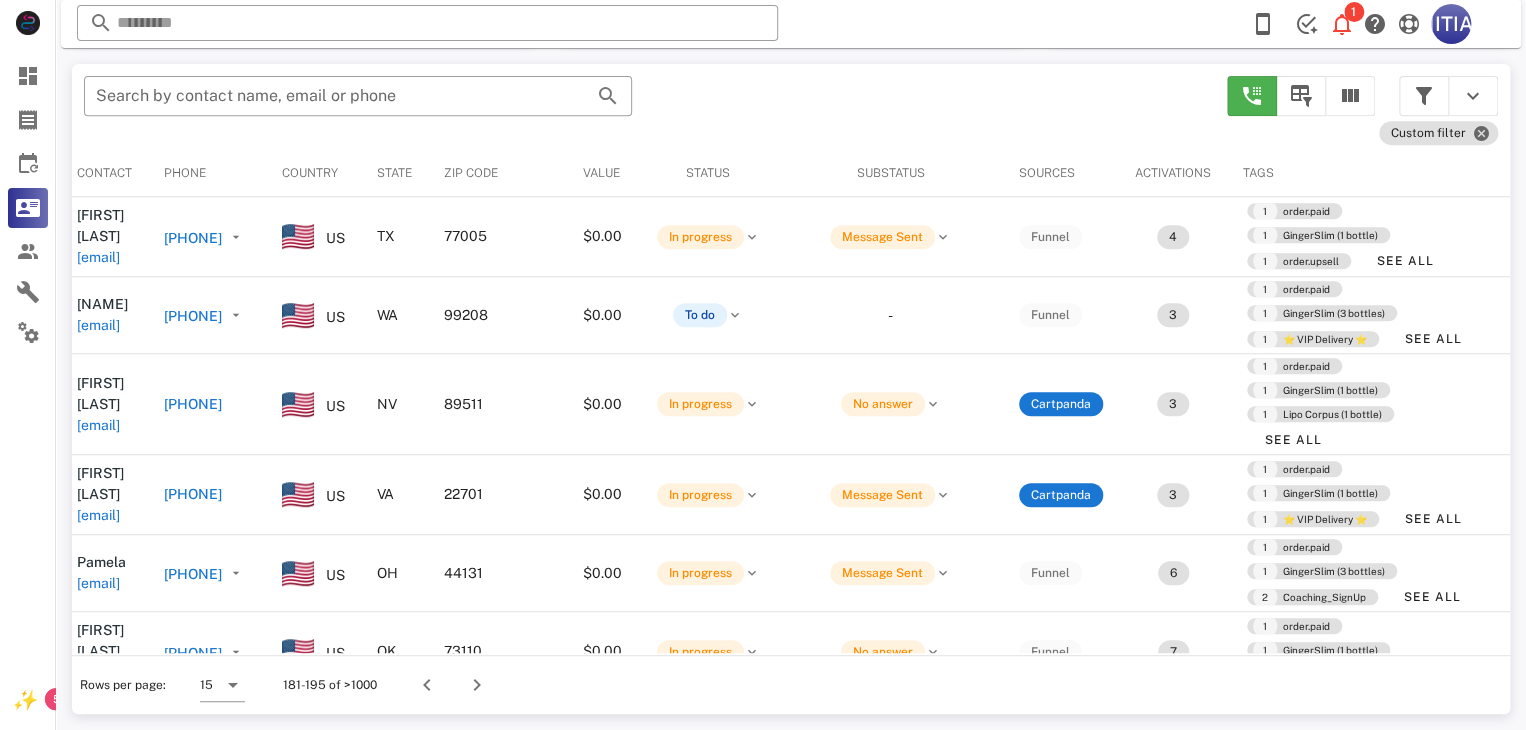 scroll, scrollTop: 0, scrollLeft: 5, axis: horizontal 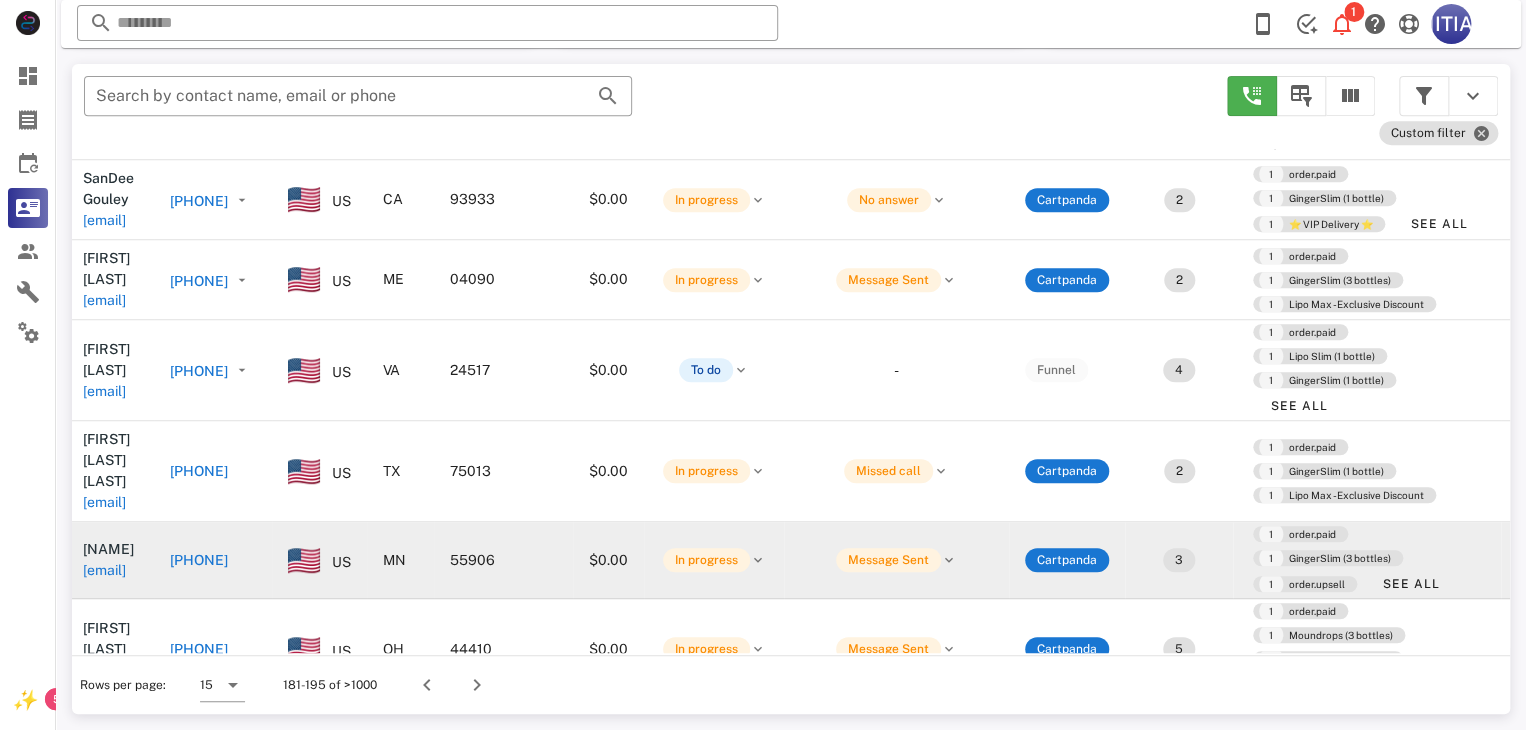 click on "US" at bounding box center [319, 560] 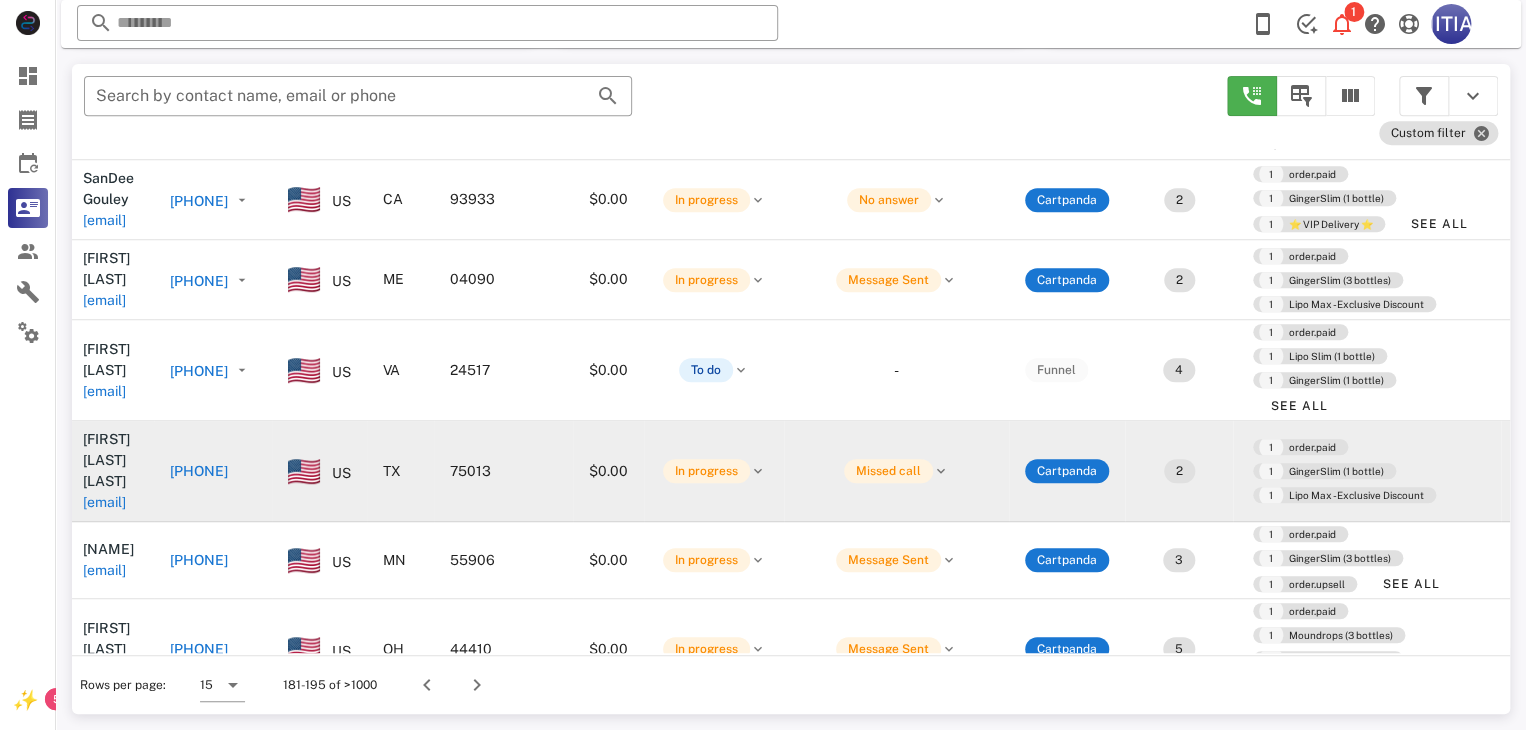 click on "US" at bounding box center (319, 471) 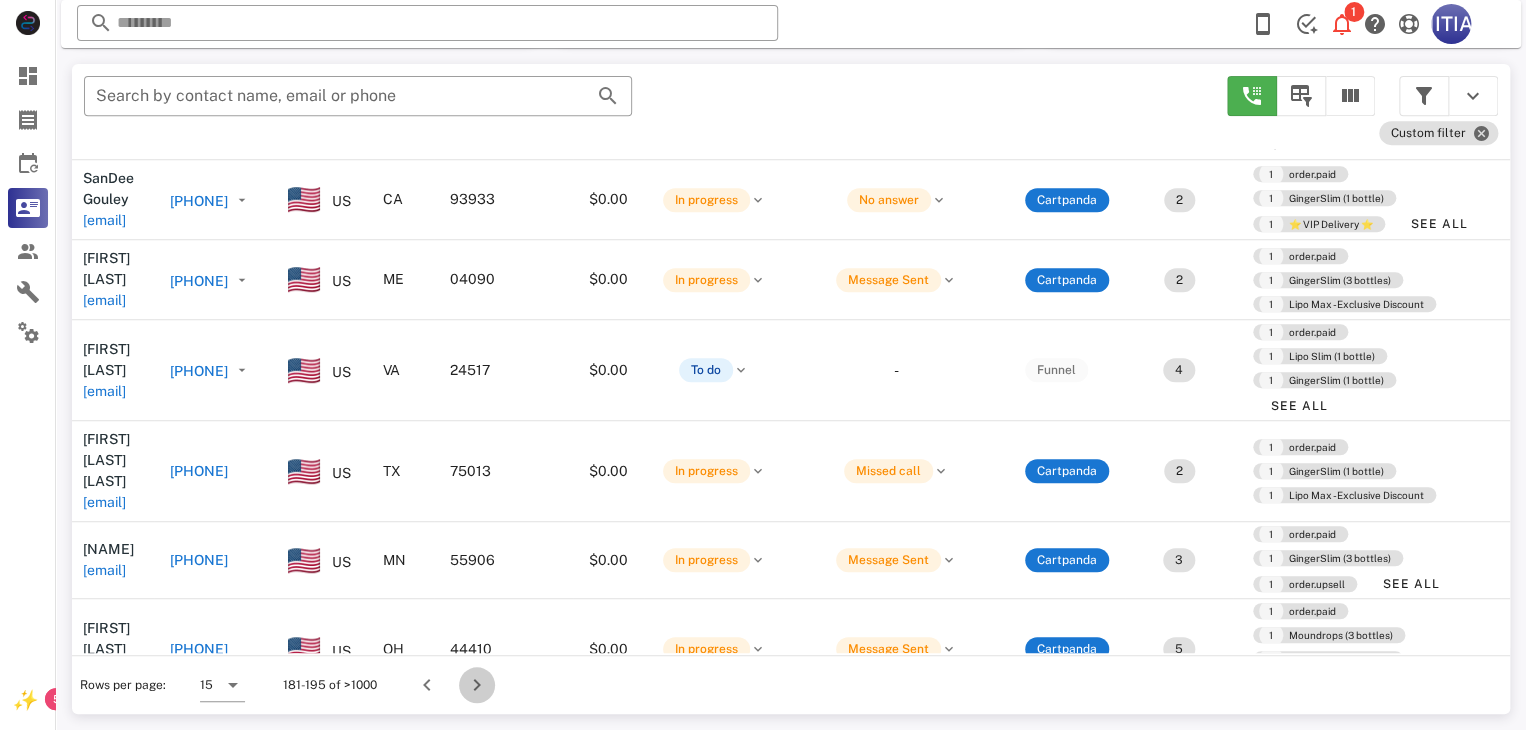 click at bounding box center [477, 685] 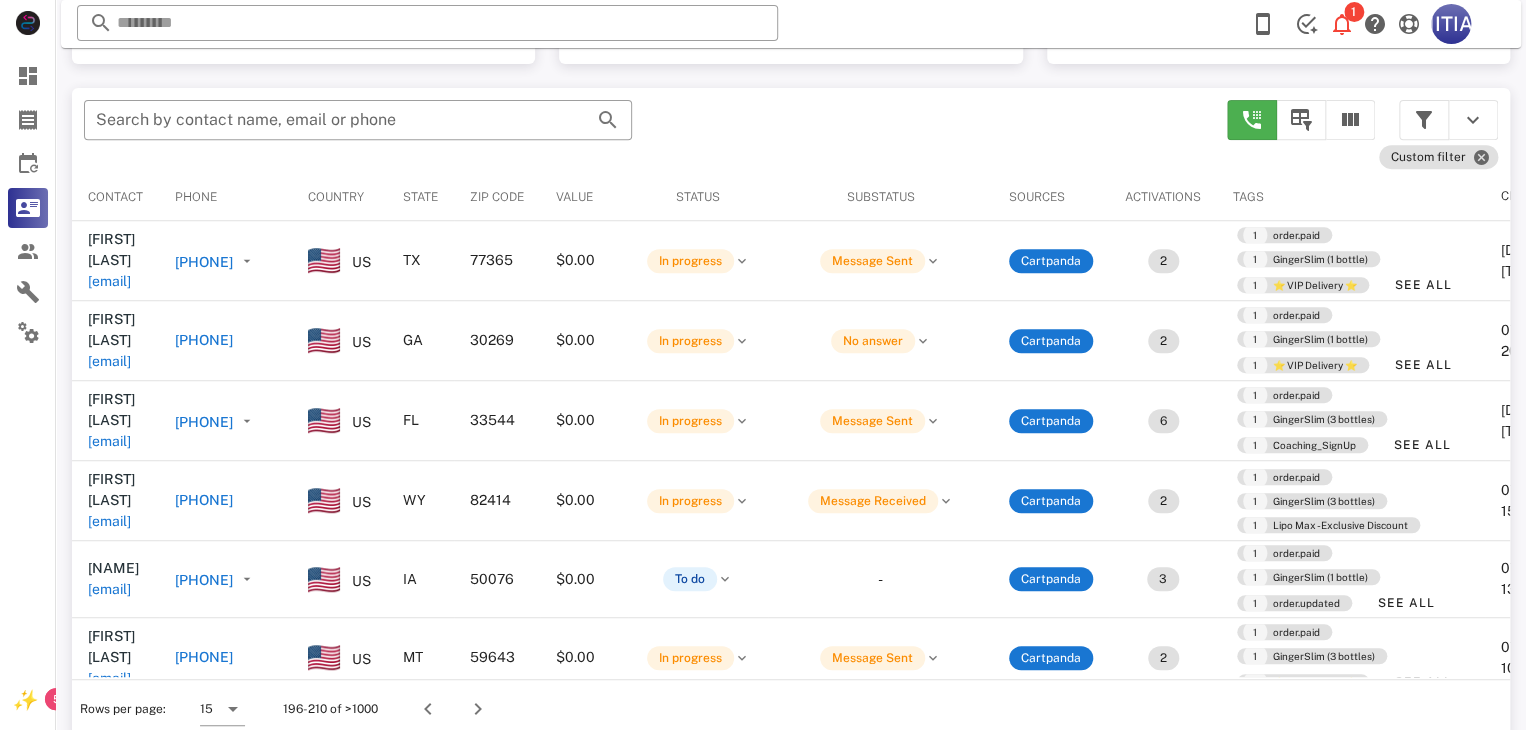 scroll, scrollTop: 380, scrollLeft: 0, axis: vertical 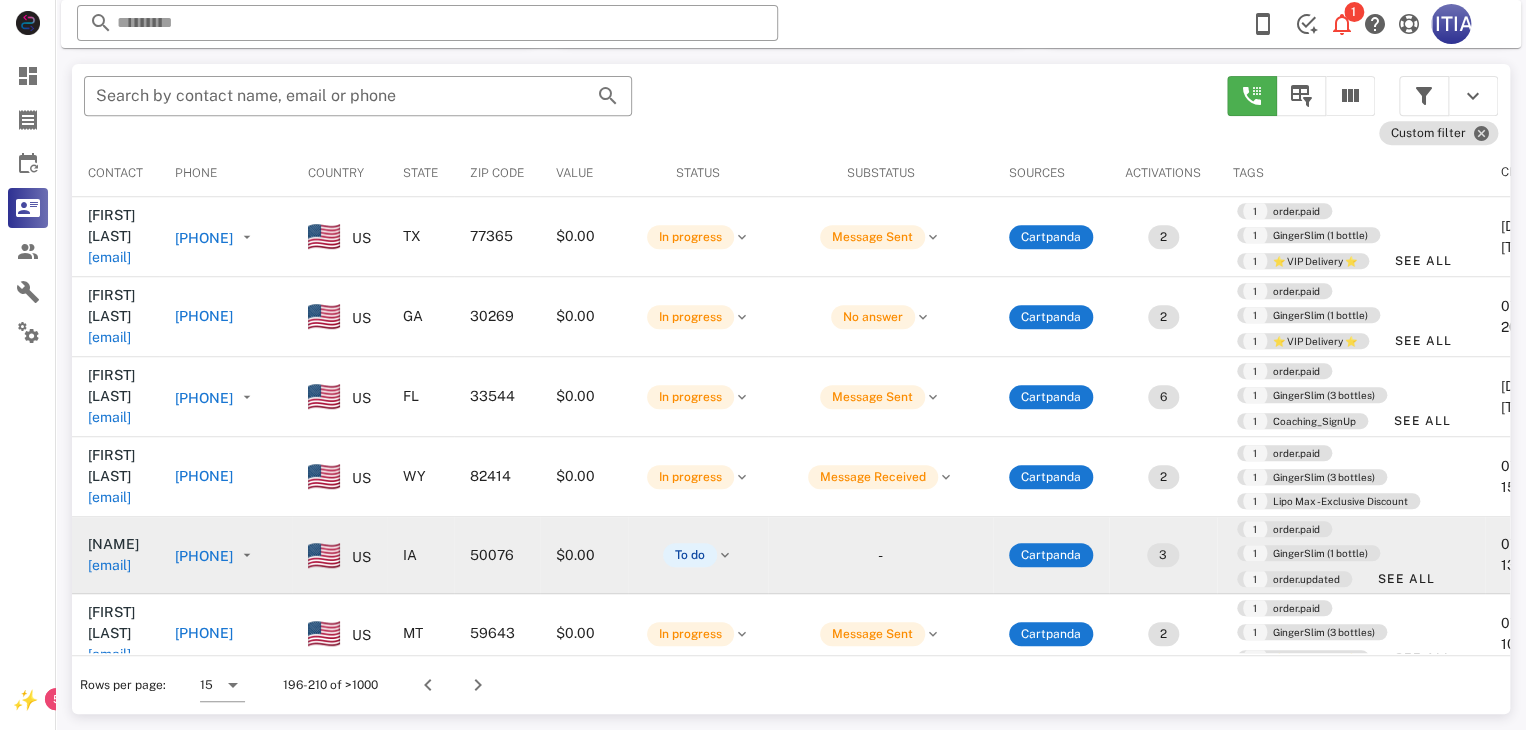 click at bounding box center (324, 555) 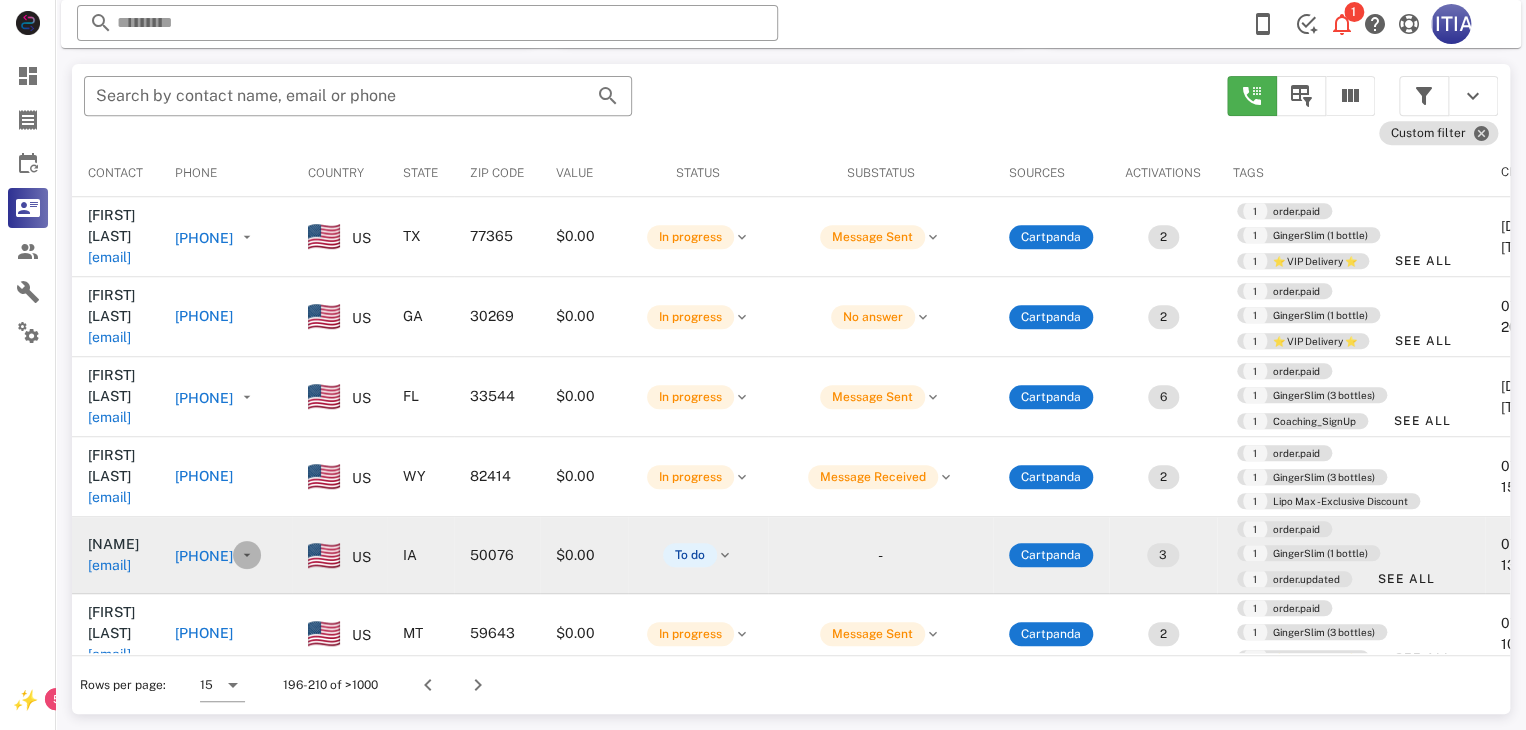 click at bounding box center [247, 555] 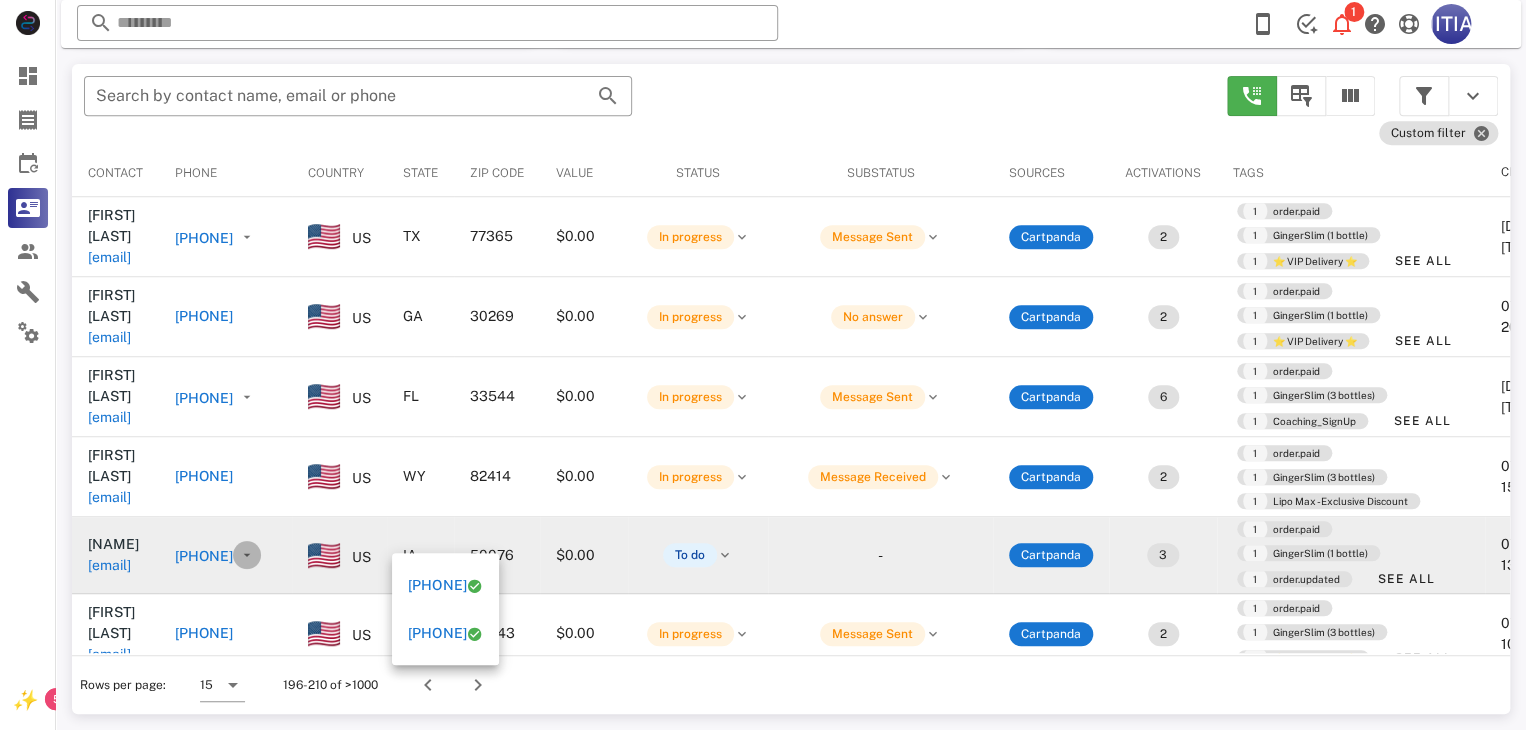 click at bounding box center (247, 555) 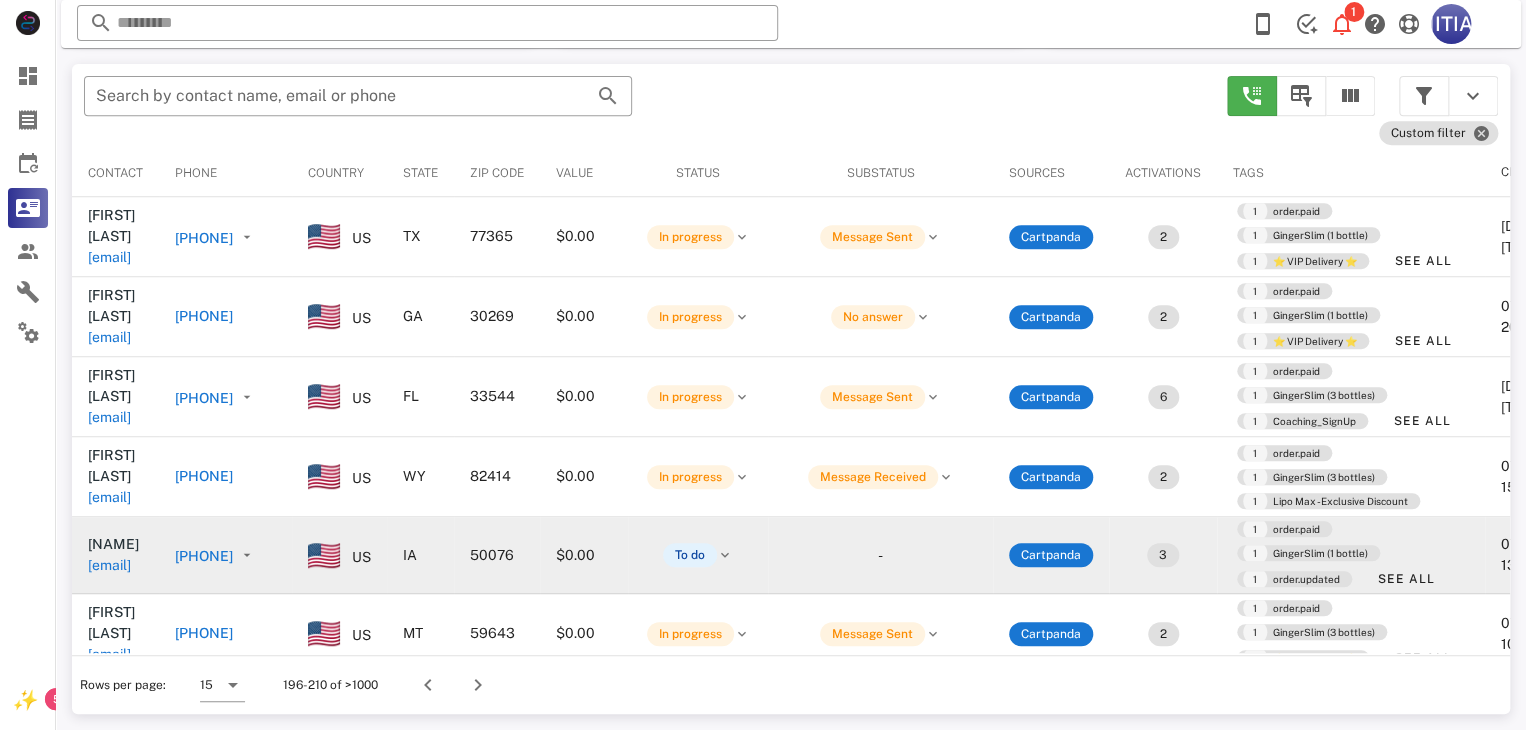 click on "[PHONE]" at bounding box center [204, 556] 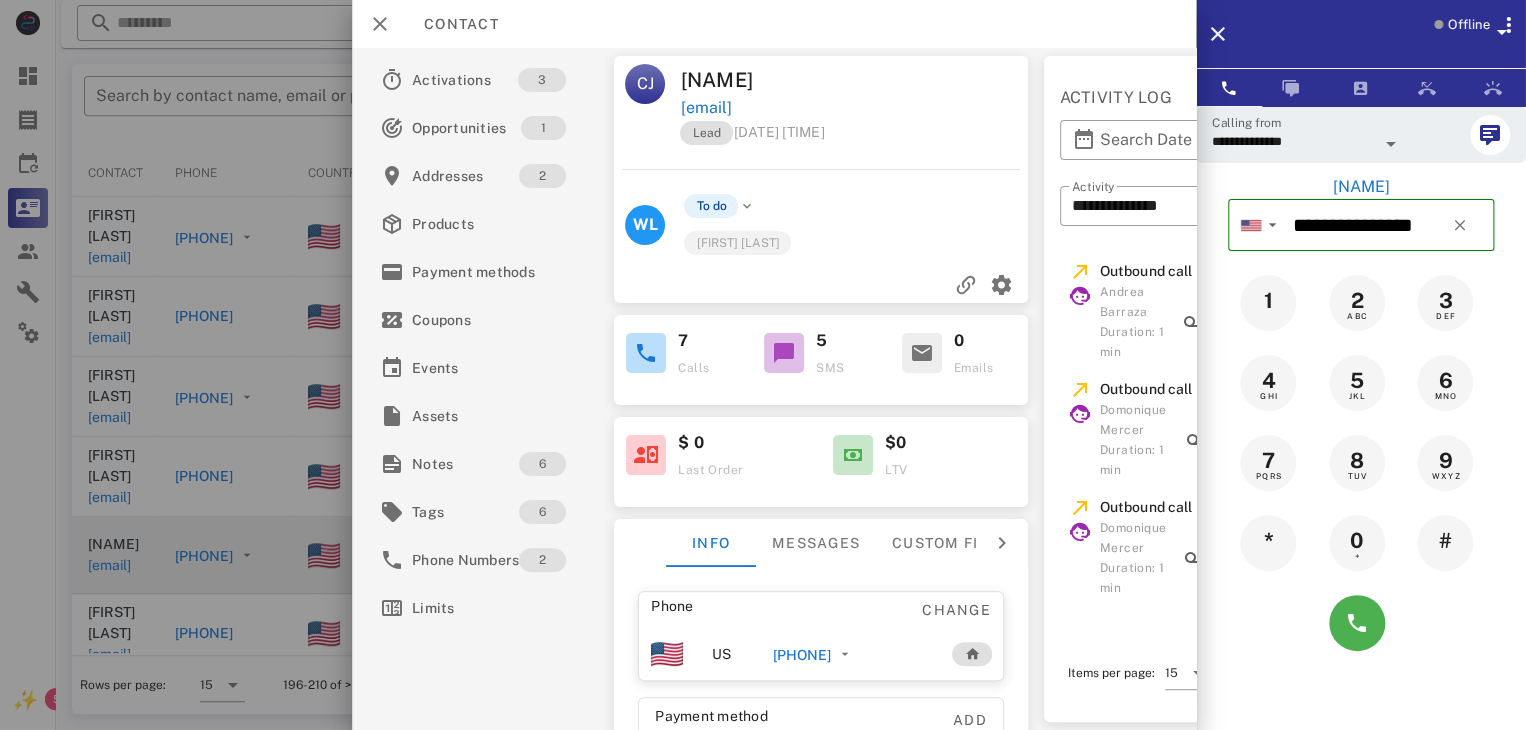 click at bounding box center [646, 353] 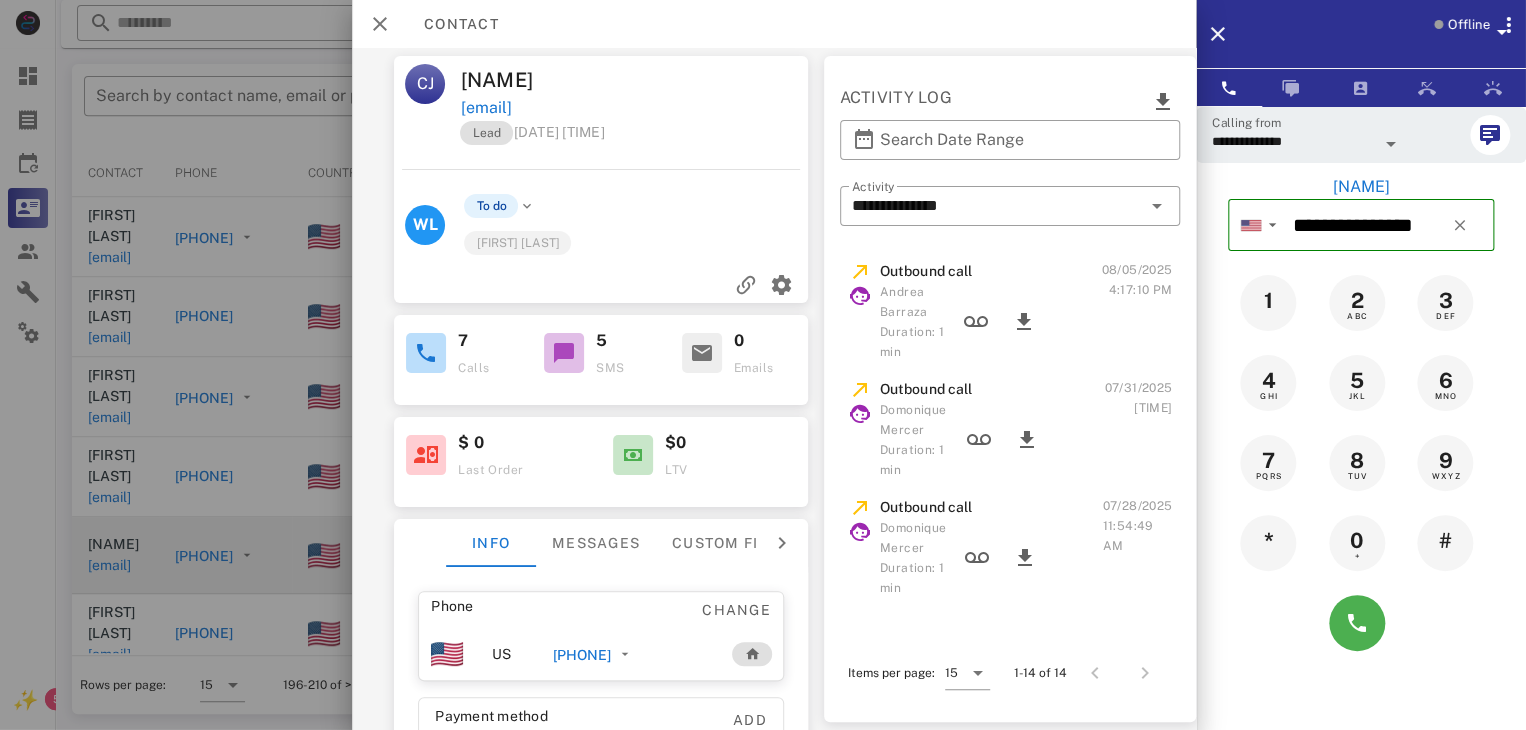 scroll, scrollTop: 0, scrollLeft: 243, axis: horizontal 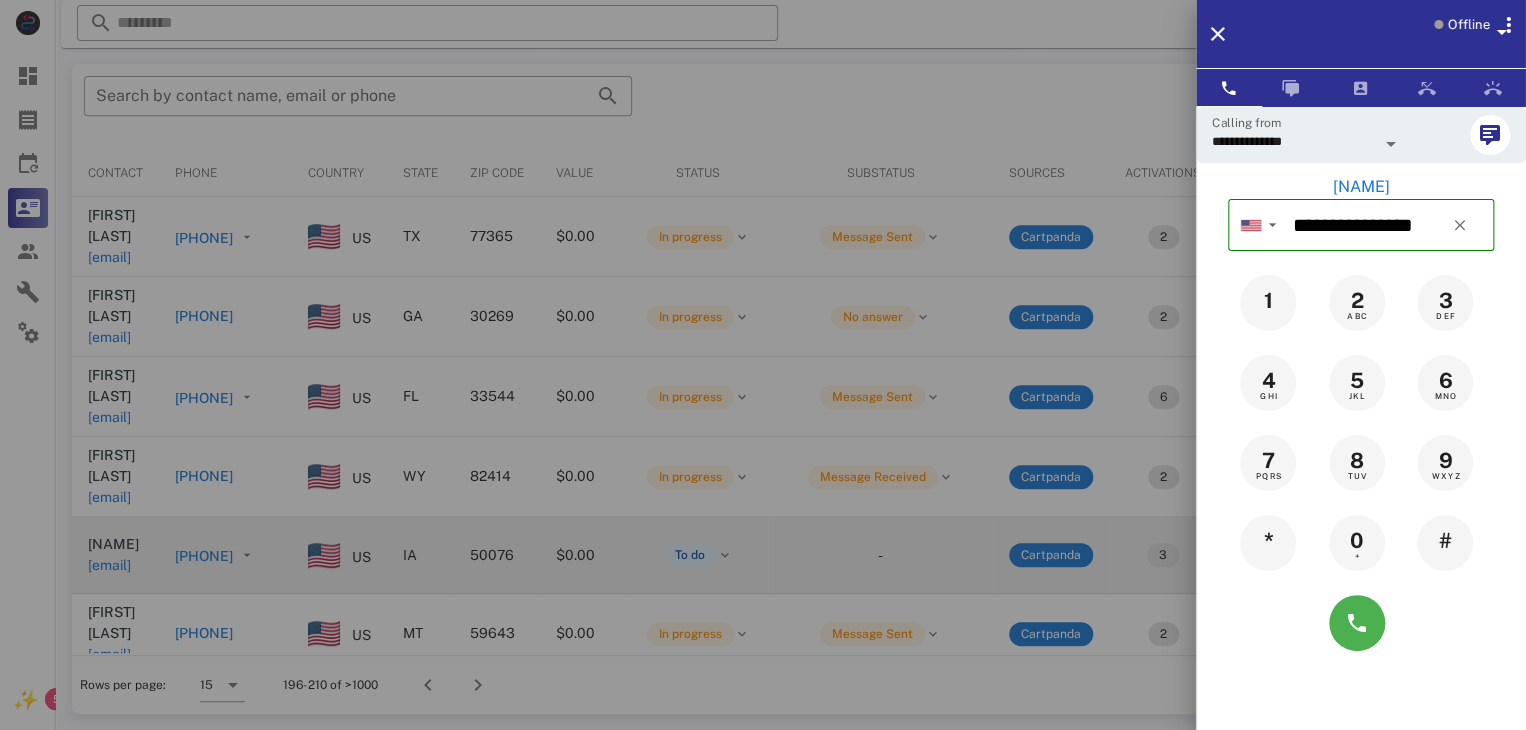 click at bounding box center [763, 365] 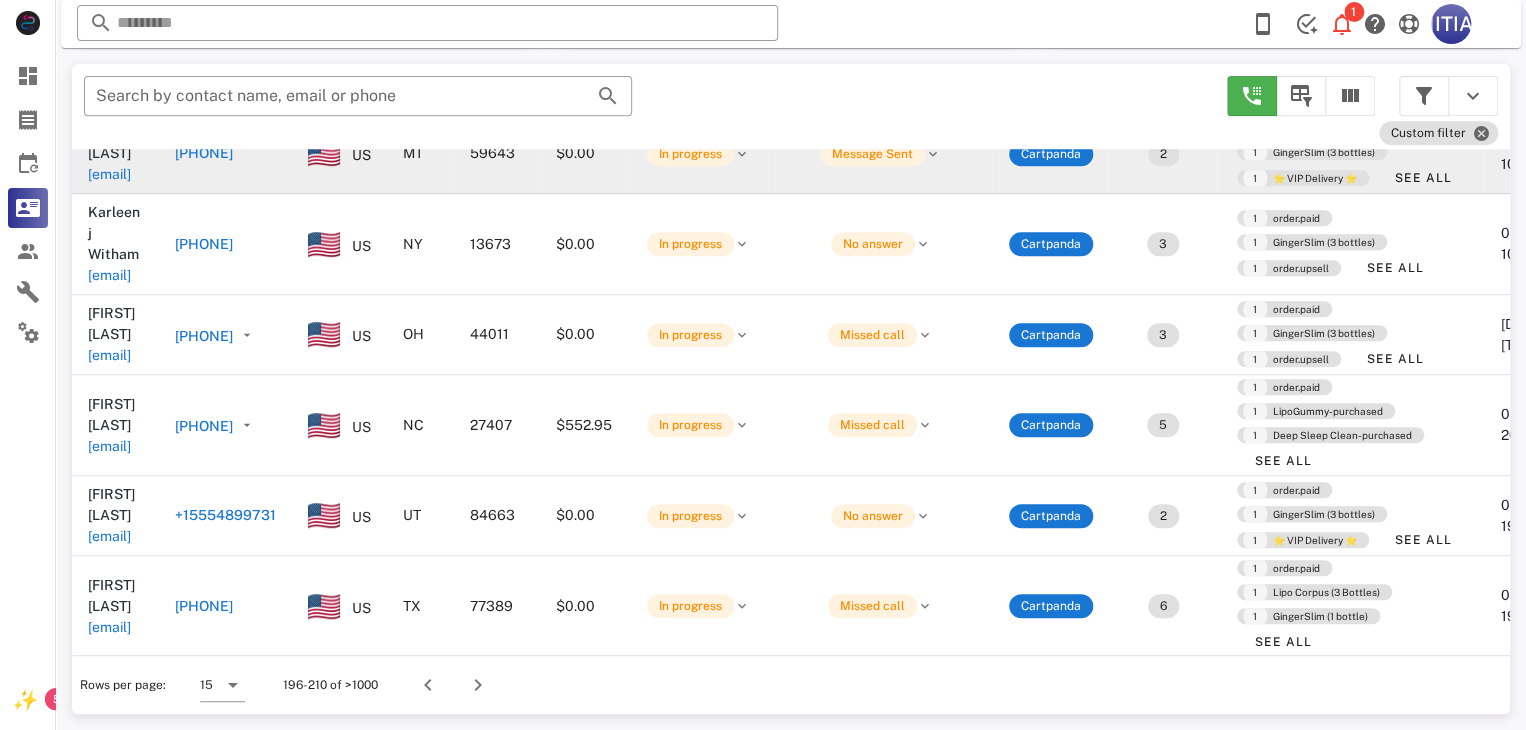 scroll, scrollTop: 773, scrollLeft: 0, axis: vertical 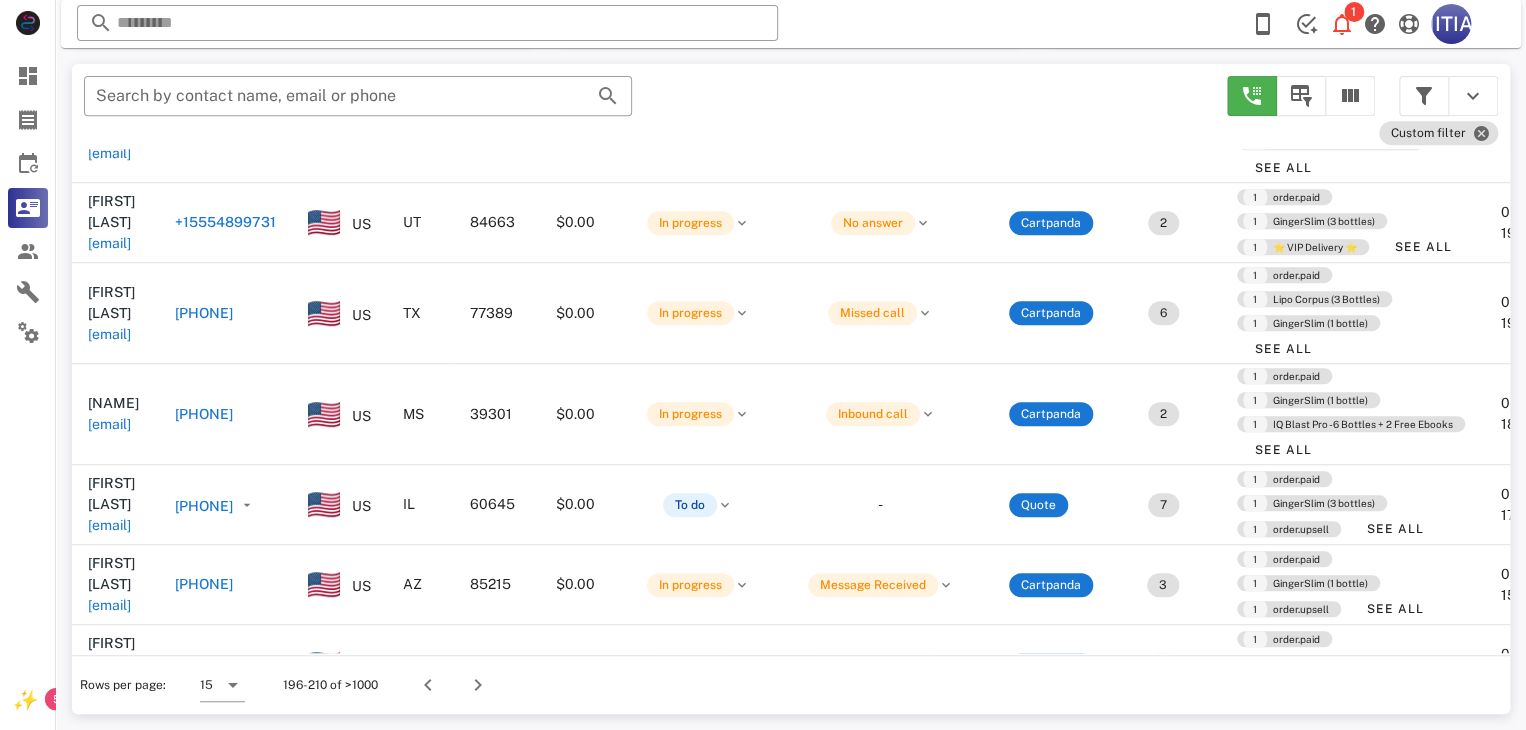 click on "[PHONE]" at bounding box center [204, 506] 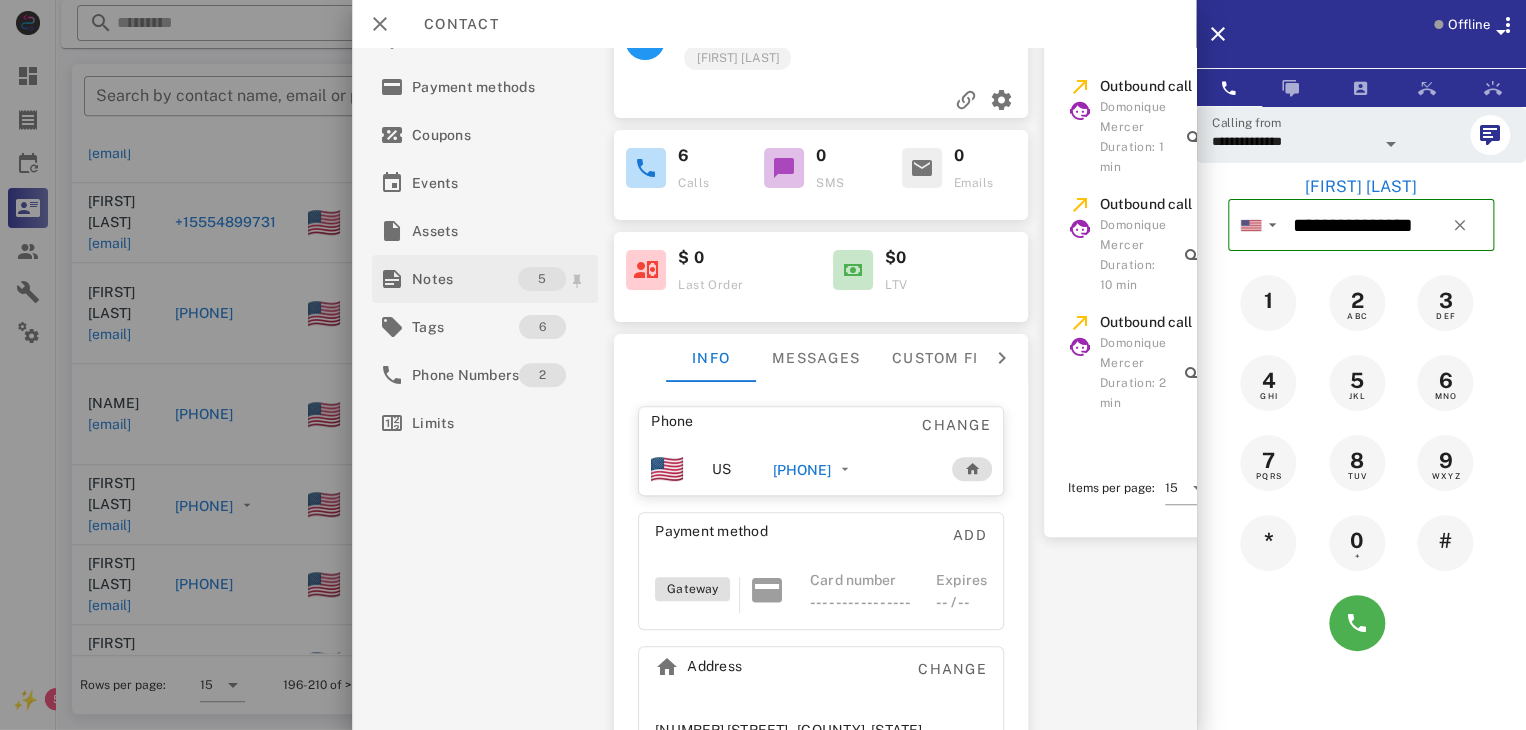 scroll, scrollTop: 85, scrollLeft: 0, axis: vertical 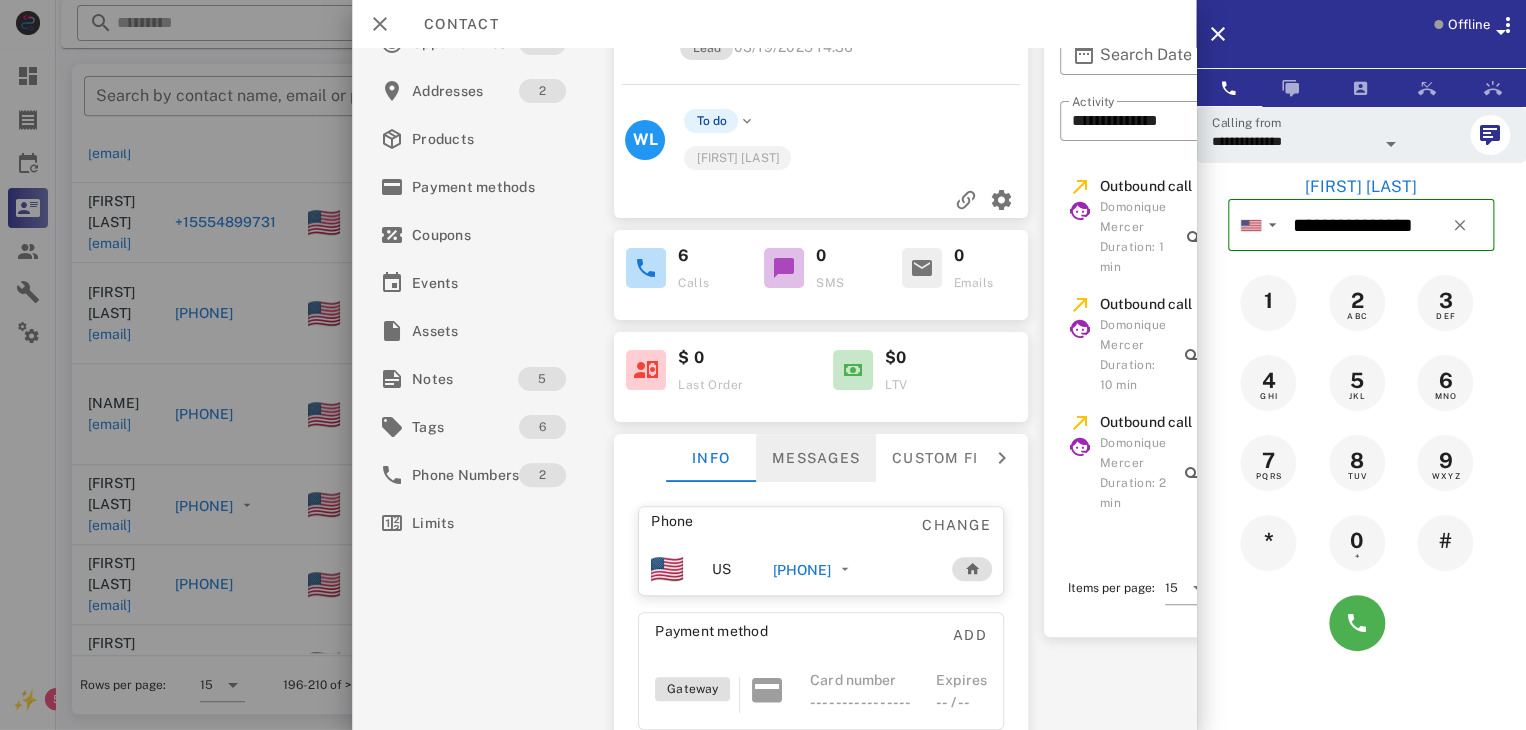 click on "Messages" at bounding box center [816, 458] 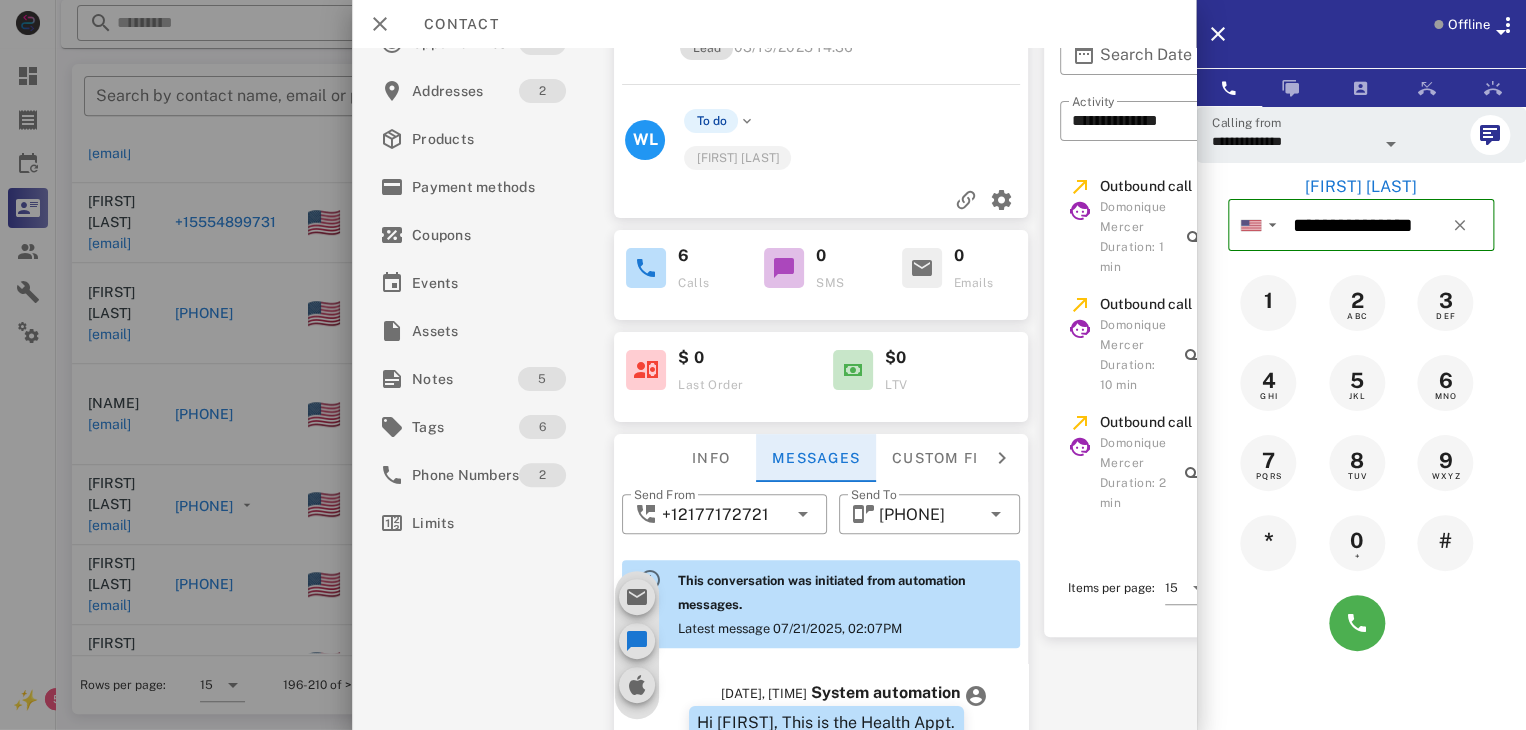 scroll, scrollTop: 648, scrollLeft: 0, axis: vertical 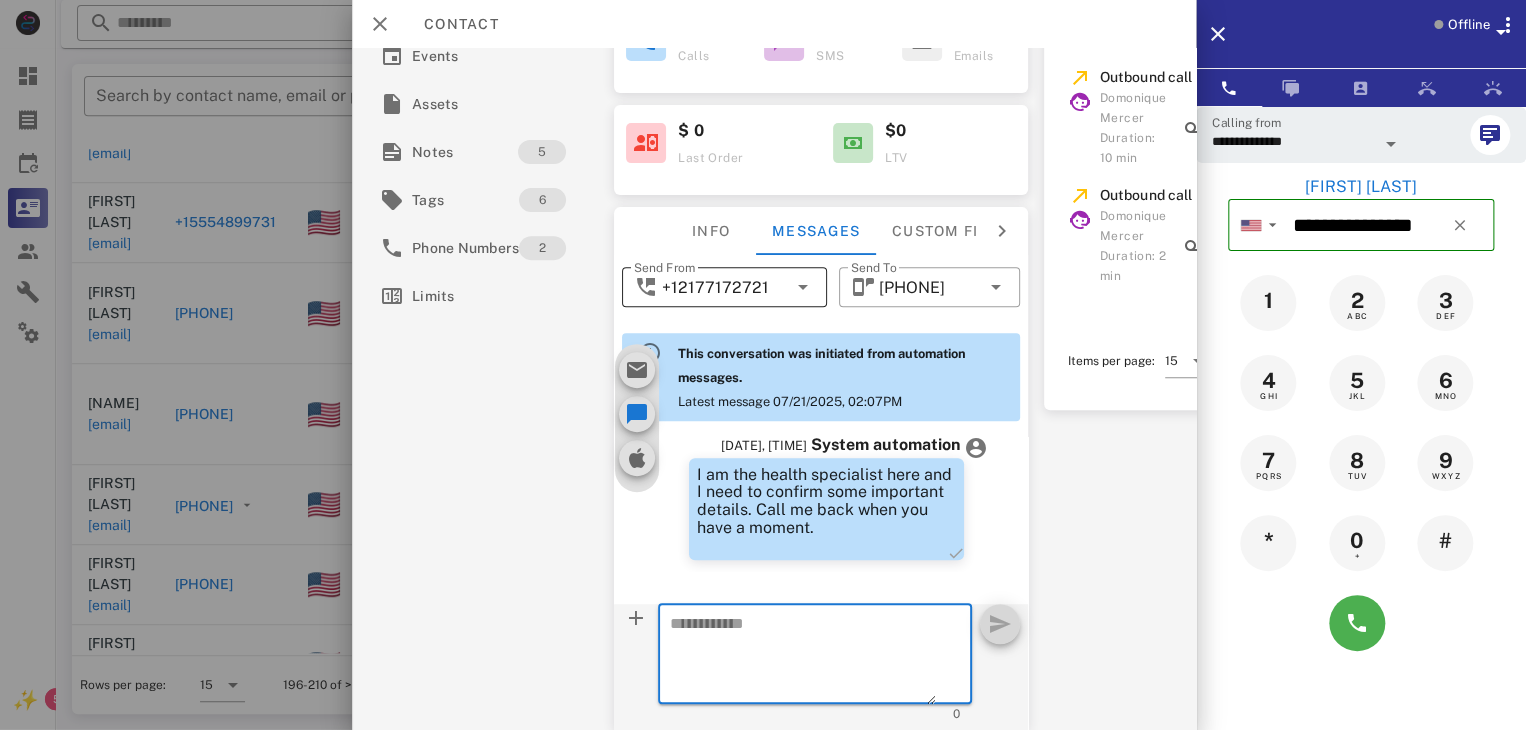 click on "+12177172721" at bounding box center (724, 287) 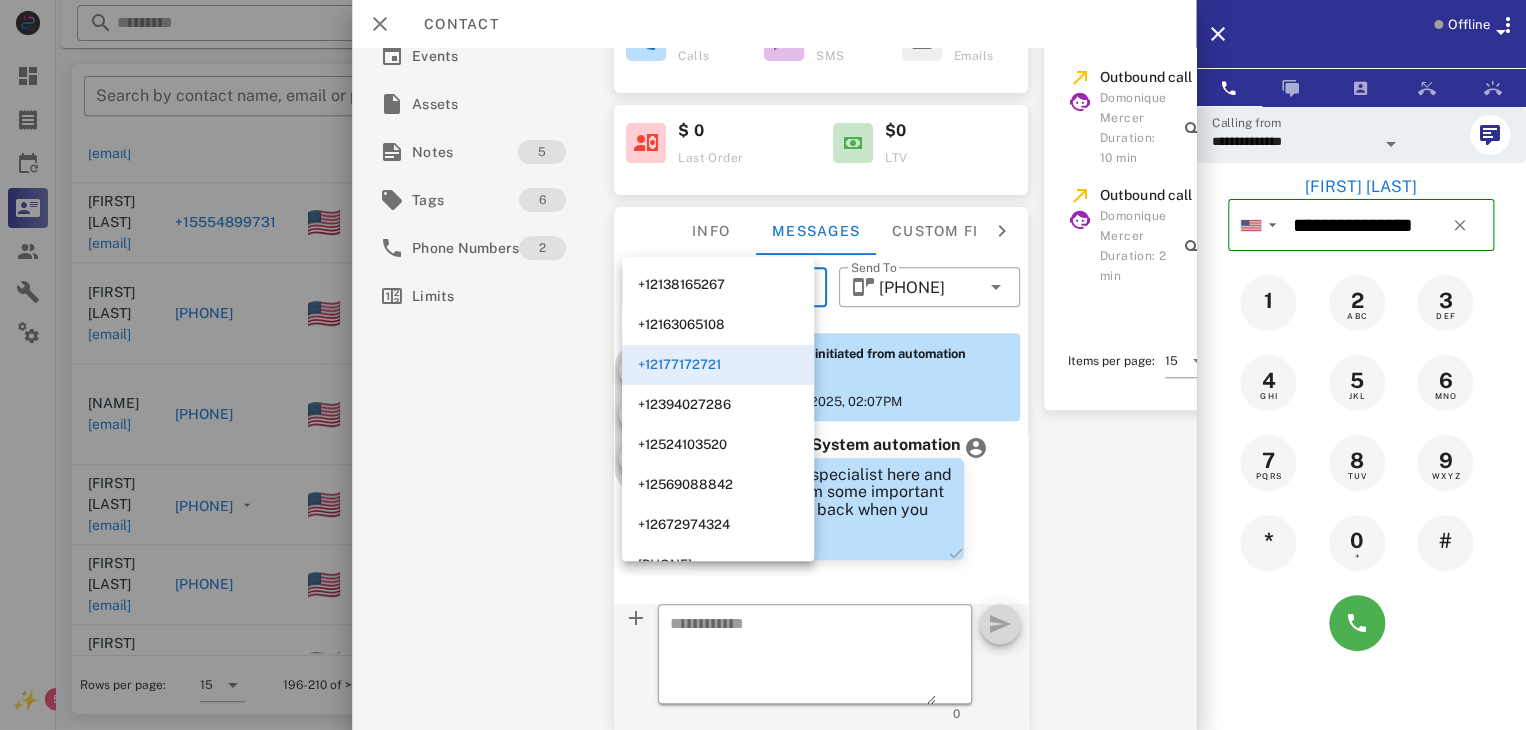 click on "This conversation was initiated from automation messages. Latest message [DATE], [TIME]" at bounding box center [841, 377] 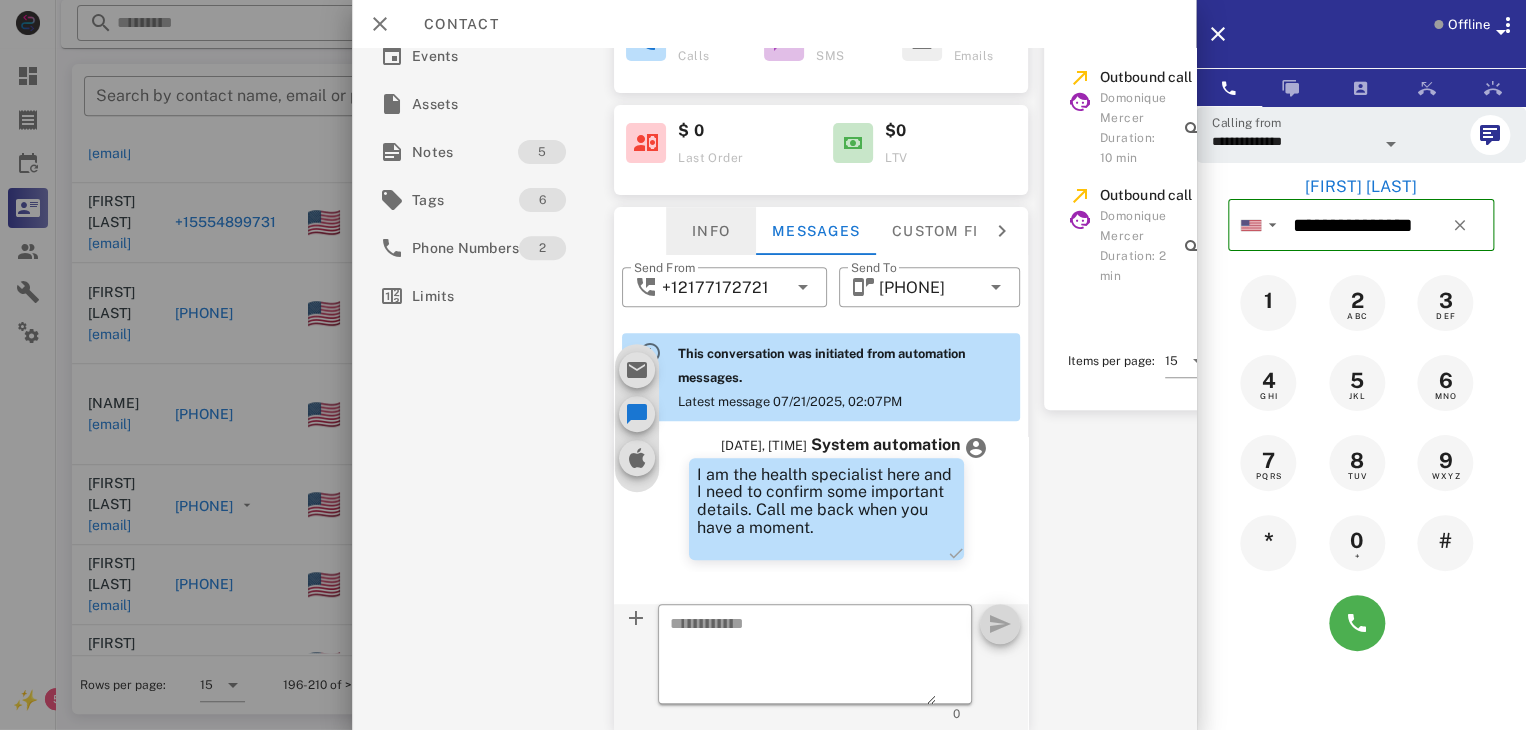 click on "Info" at bounding box center (711, 231) 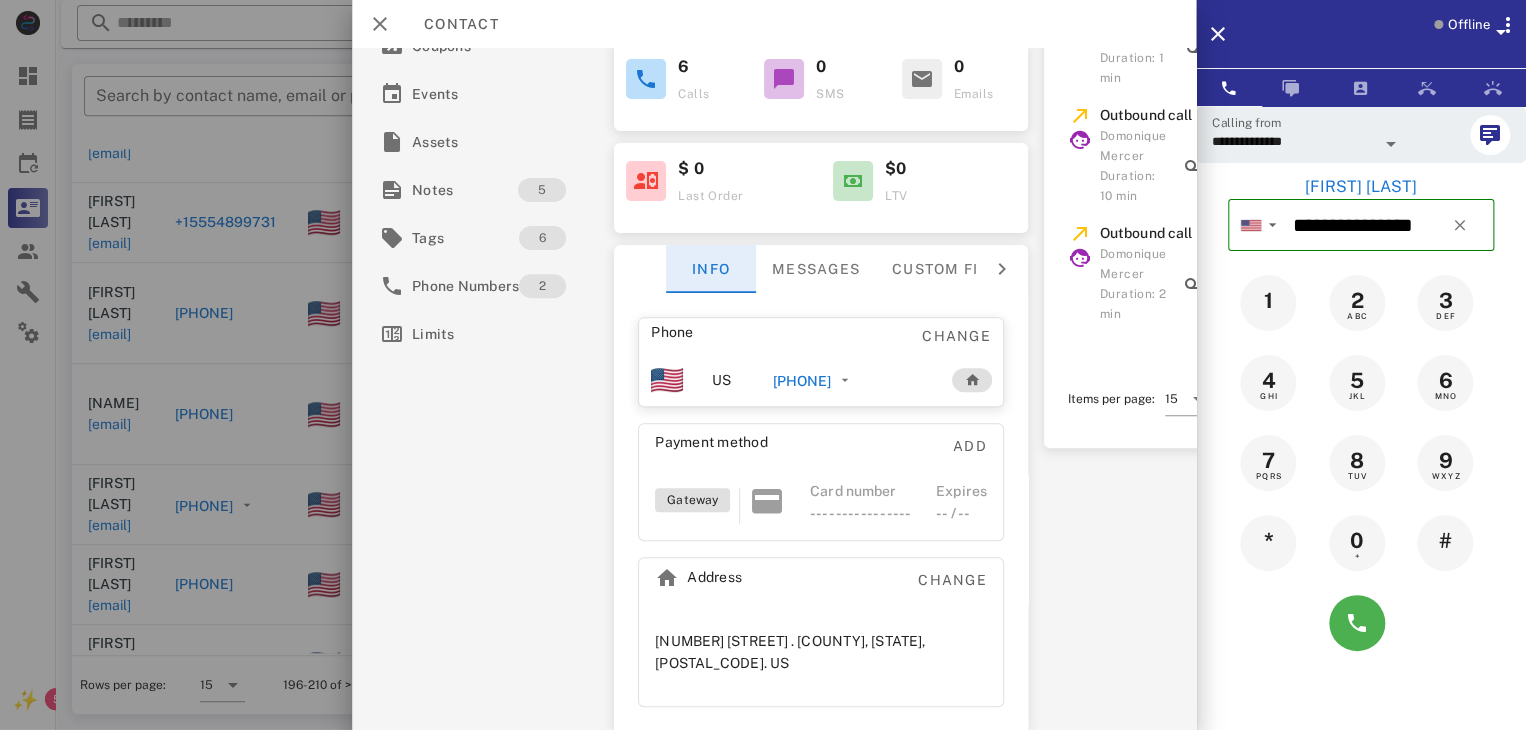 scroll, scrollTop: 285, scrollLeft: 0, axis: vertical 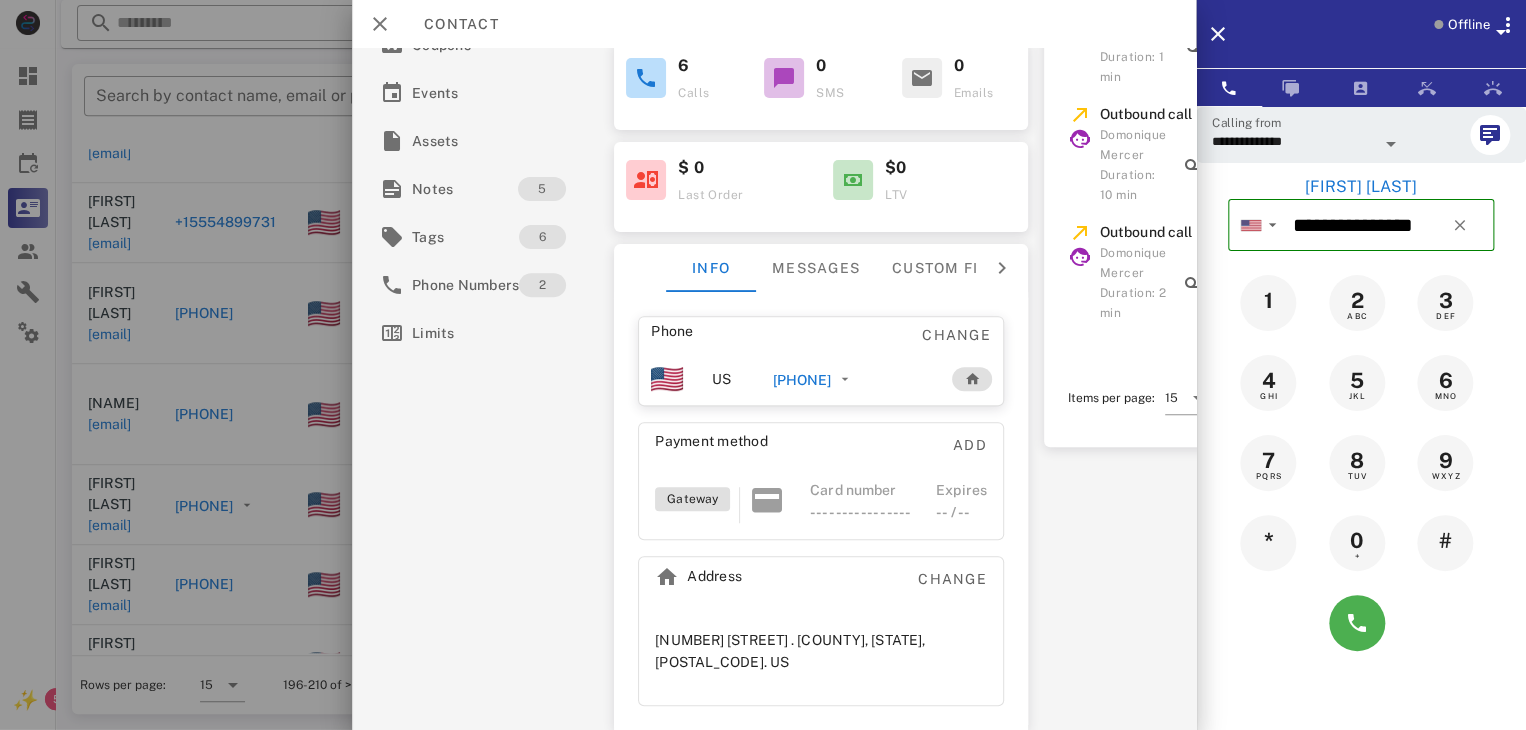 click on "Phone Change US [PHONE] Payment method Add Gateway Card number ---- ---- ---- ---- Expires -- / -- Address Change [NUMBER] [STREET] .
[COUNTY], [STATE], [POSTAL_CODE].
US" at bounding box center (821, 511) 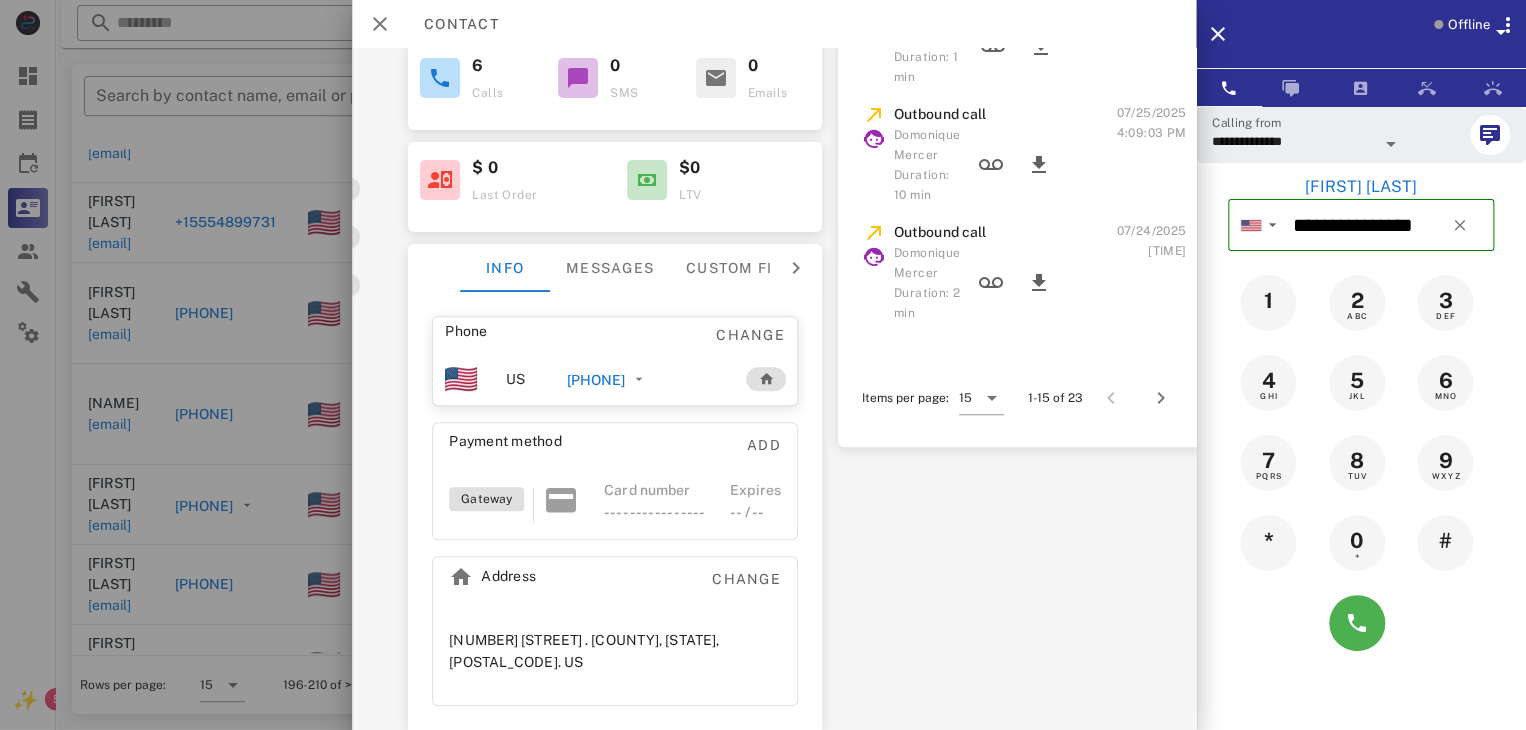 scroll, scrollTop: 285, scrollLeft: 243, axis: both 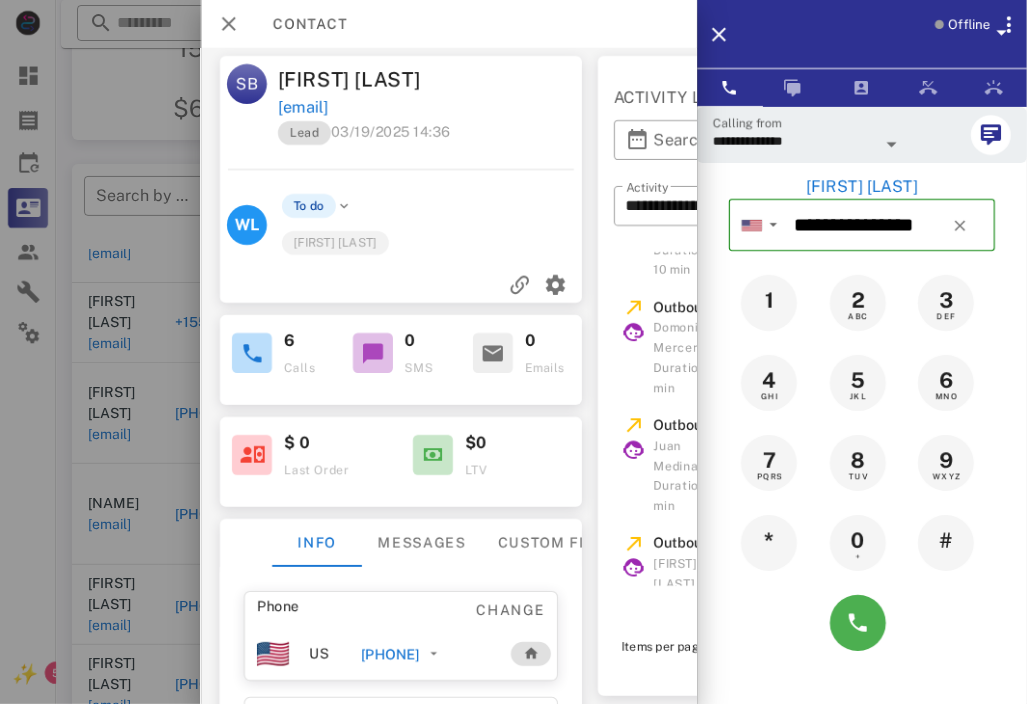 click at bounding box center [513, 352] 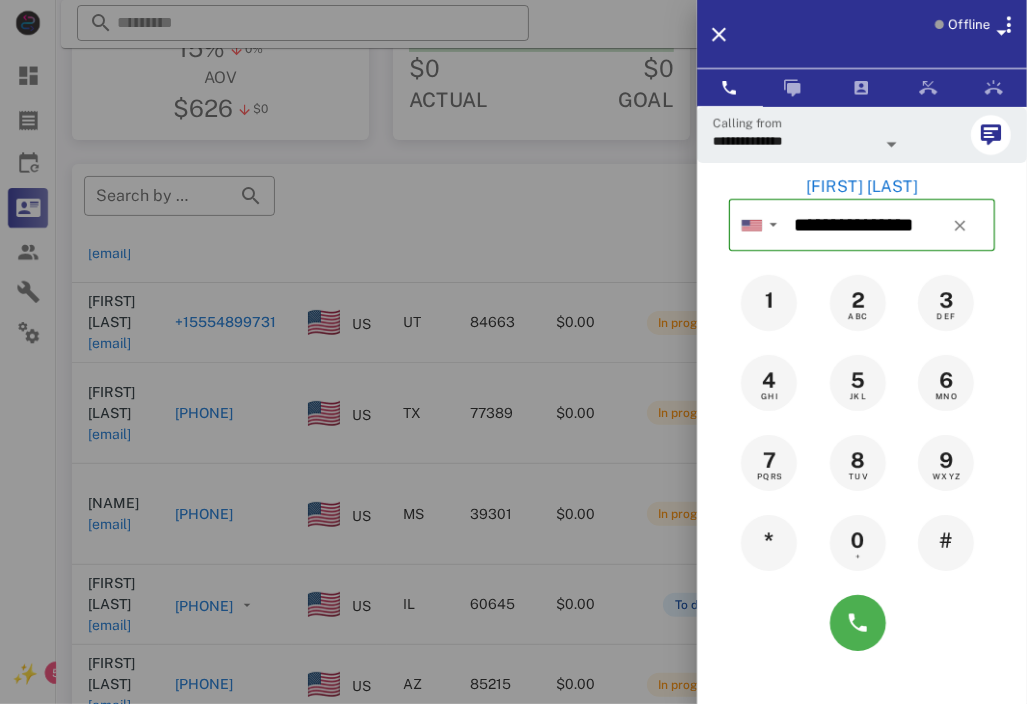 click at bounding box center (513, 352) 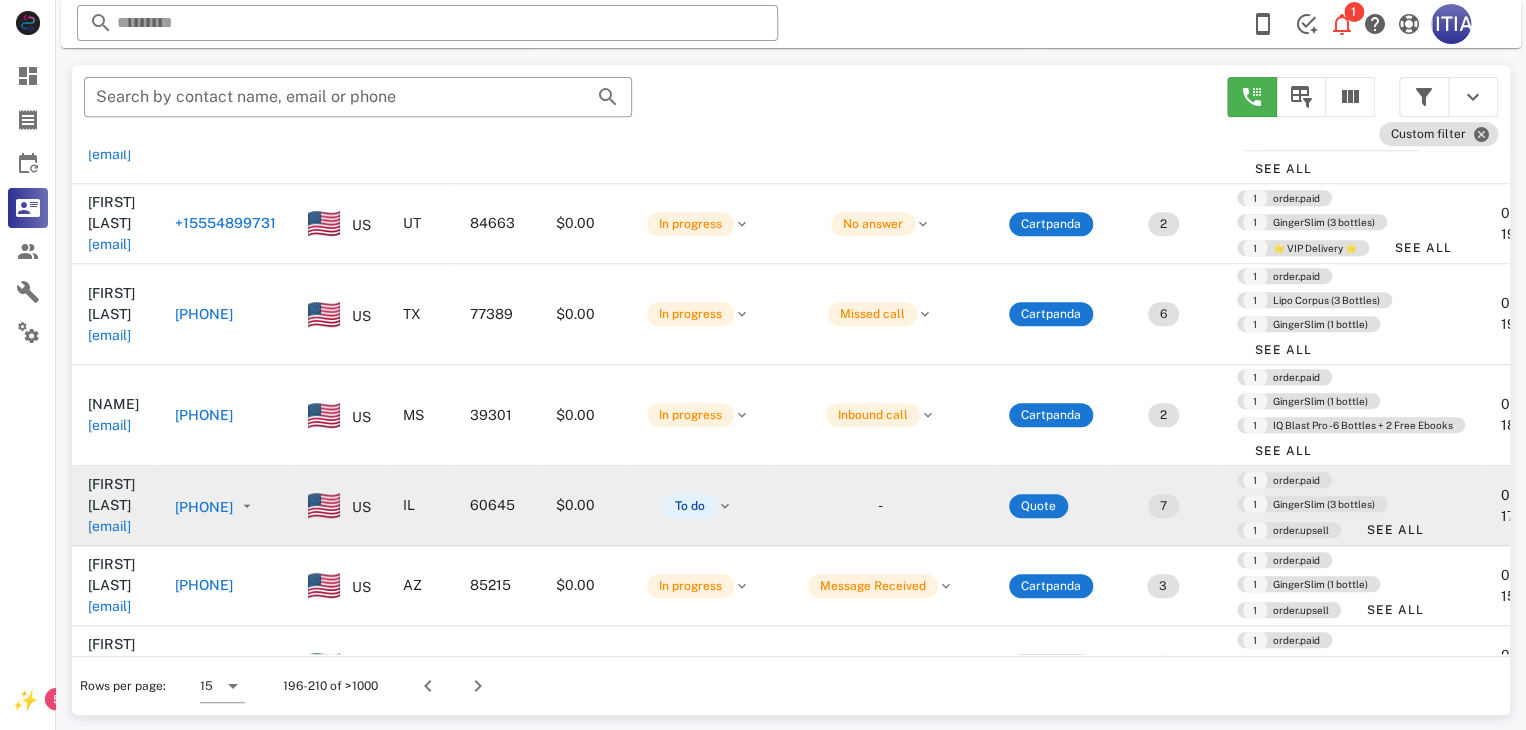 scroll, scrollTop: 380, scrollLeft: 0, axis: vertical 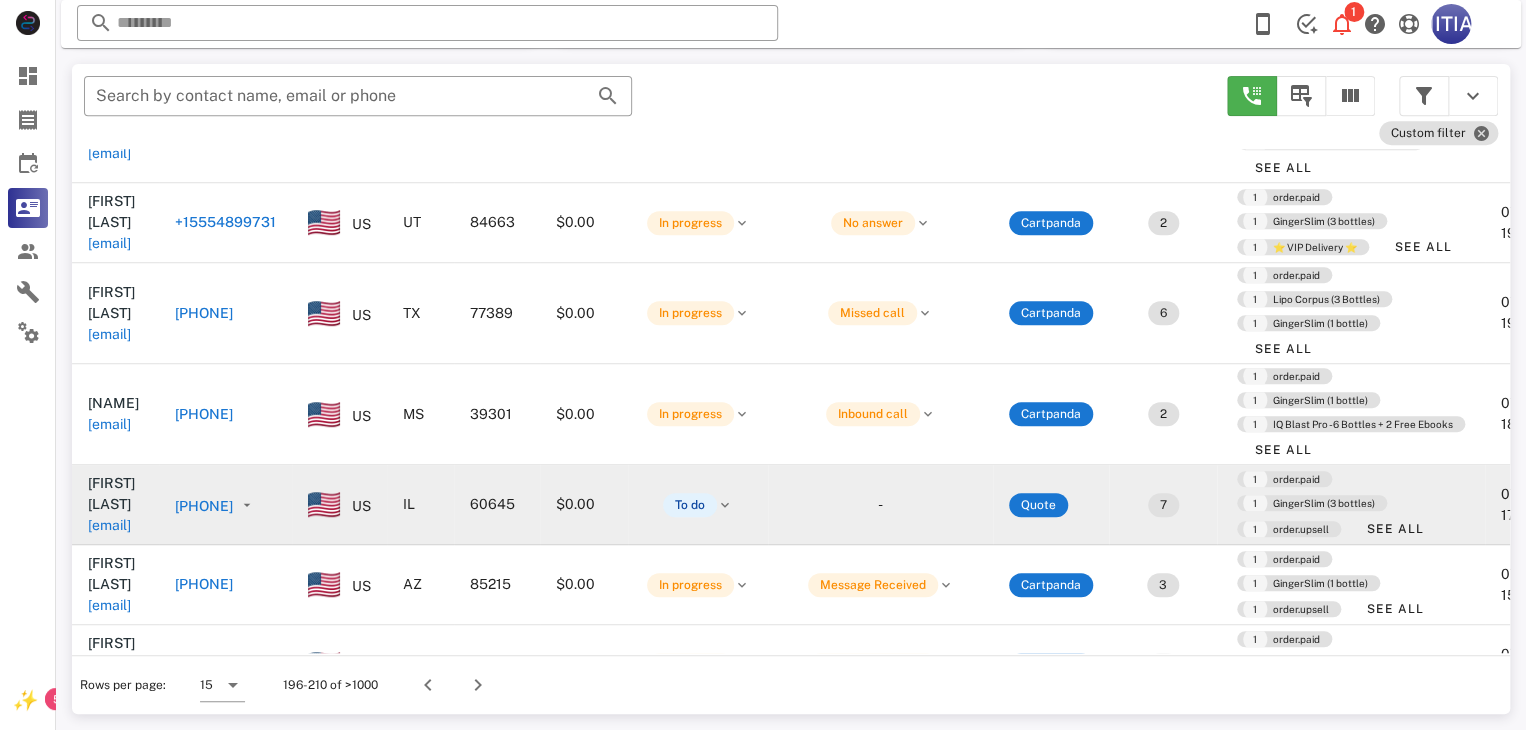 click on "[PHONE]" at bounding box center (204, 506) 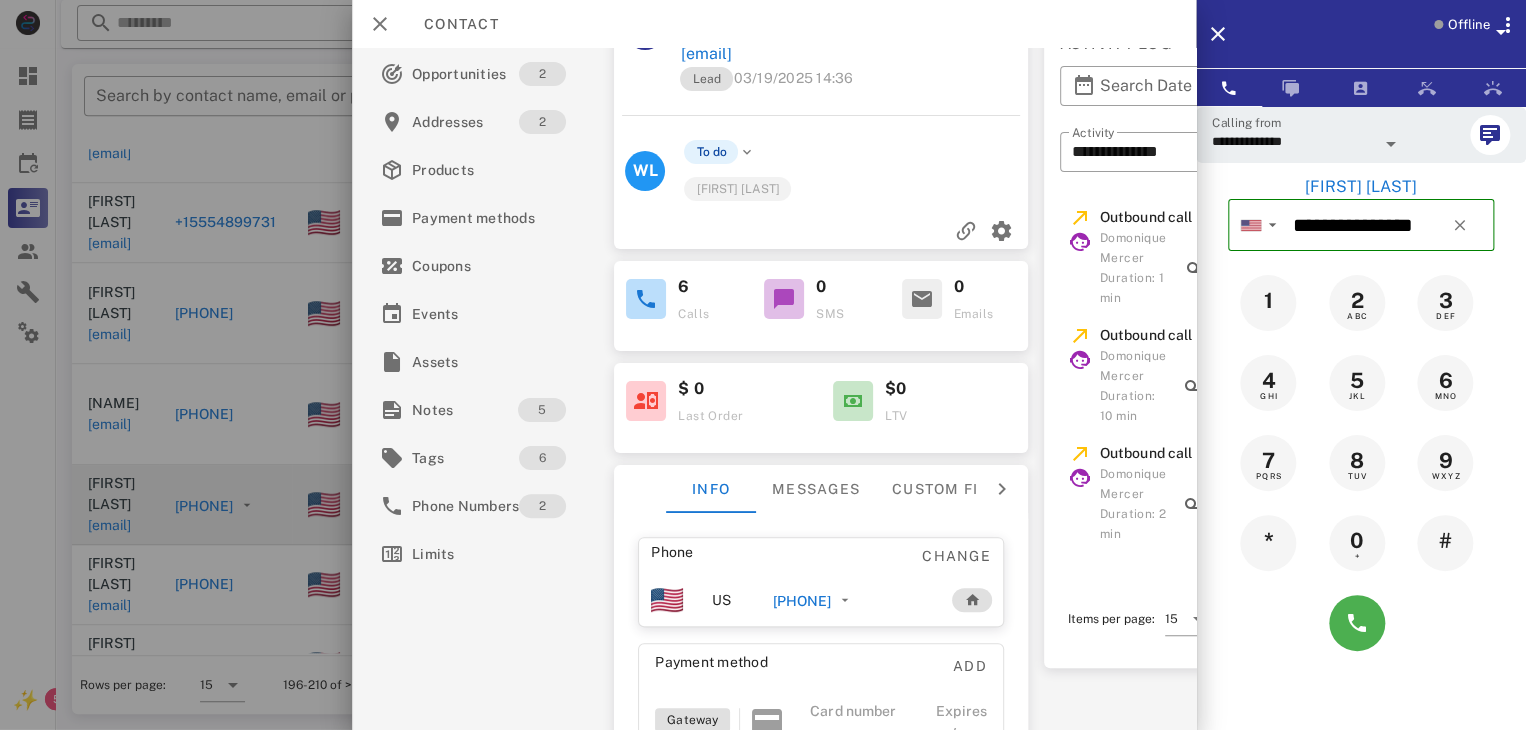 scroll, scrollTop: 0, scrollLeft: 0, axis: both 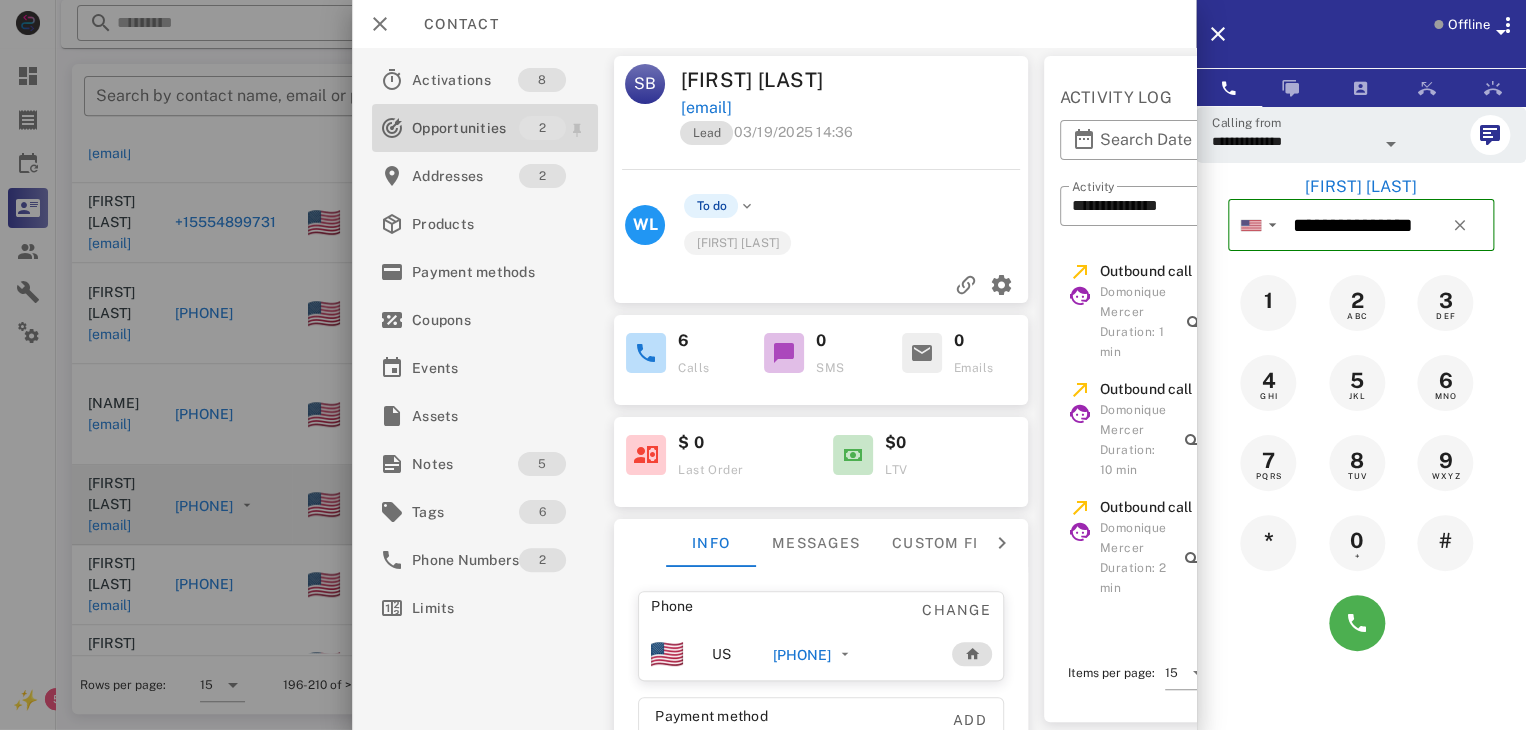 click on "Opportunities" at bounding box center [465, 128] 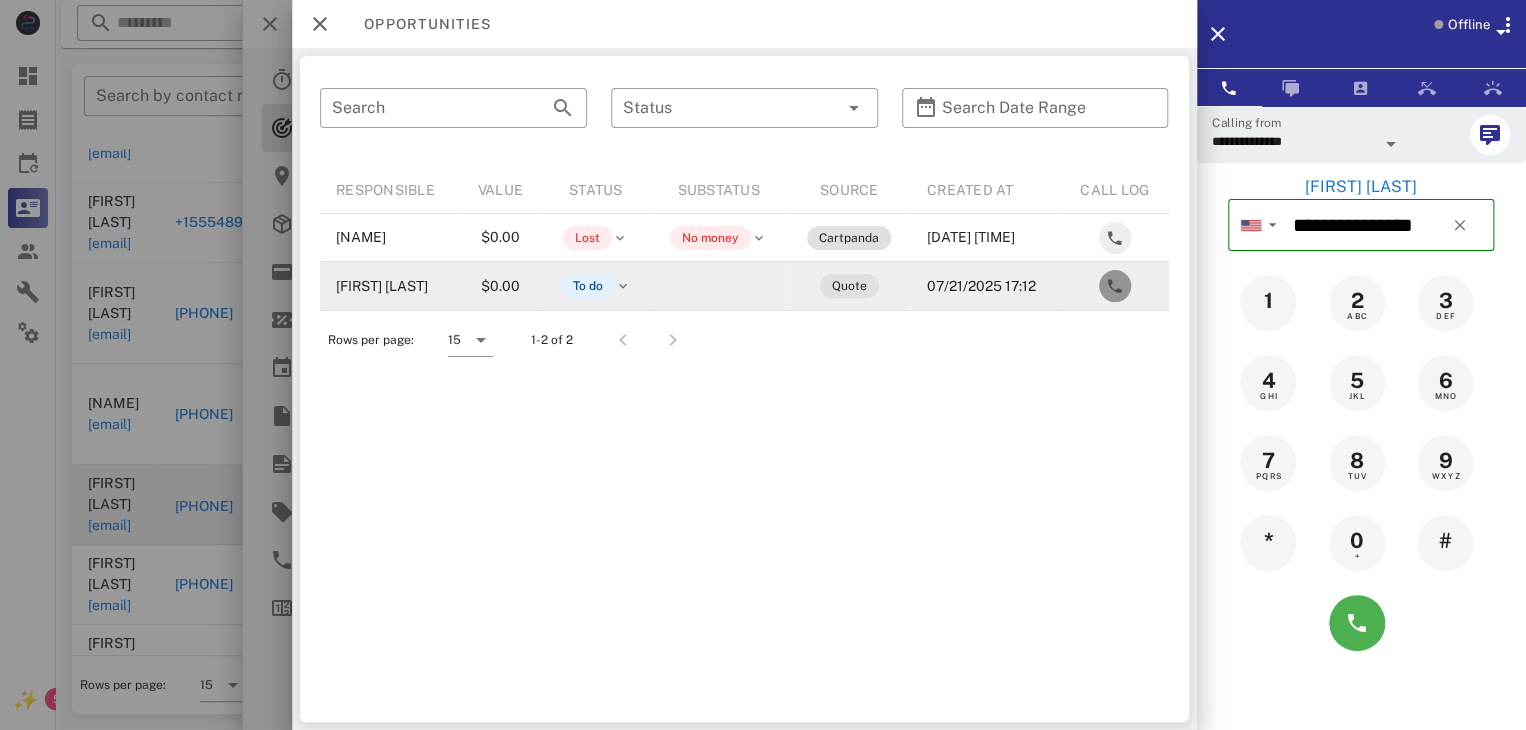 click at bounding box center [1114, 286] 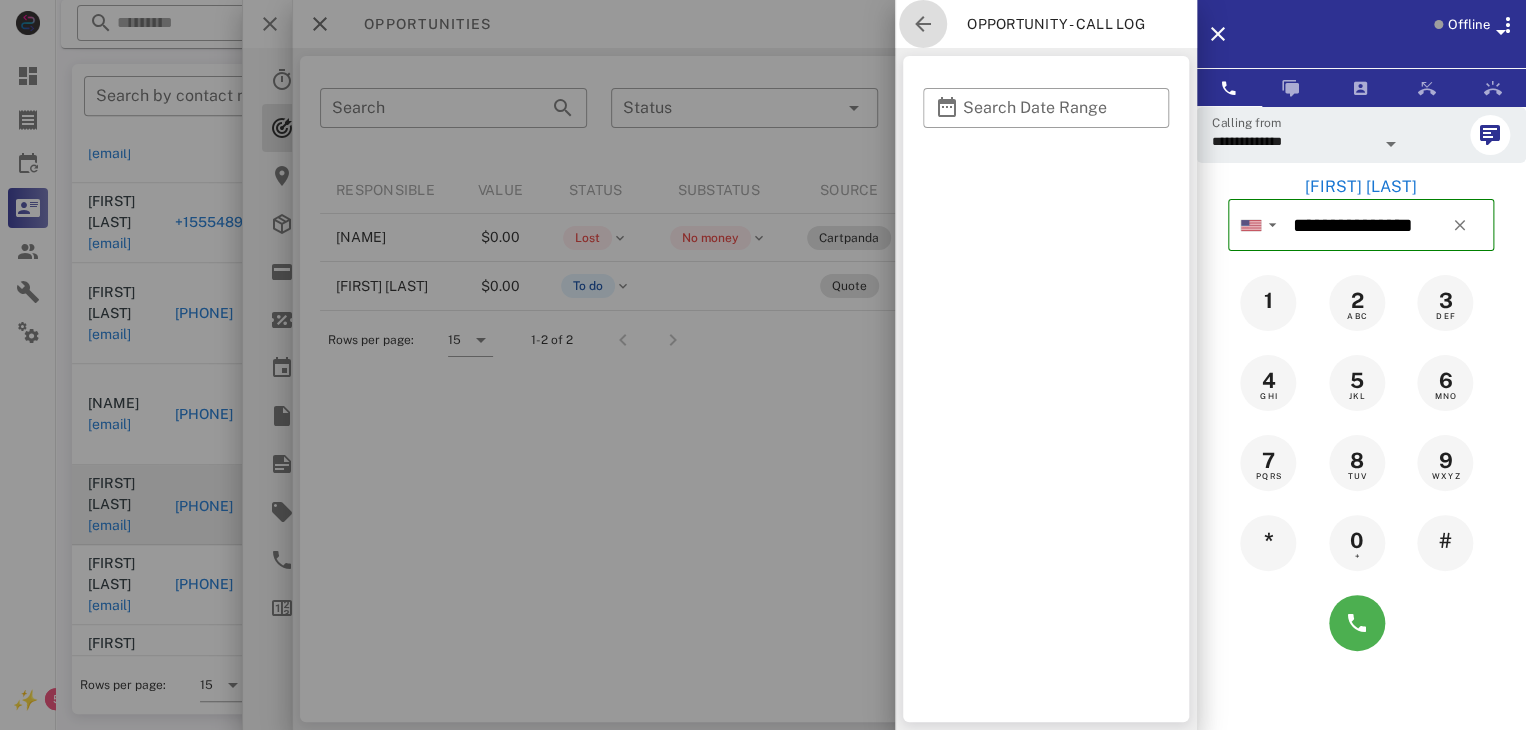 click at bounding box center (923, 24) 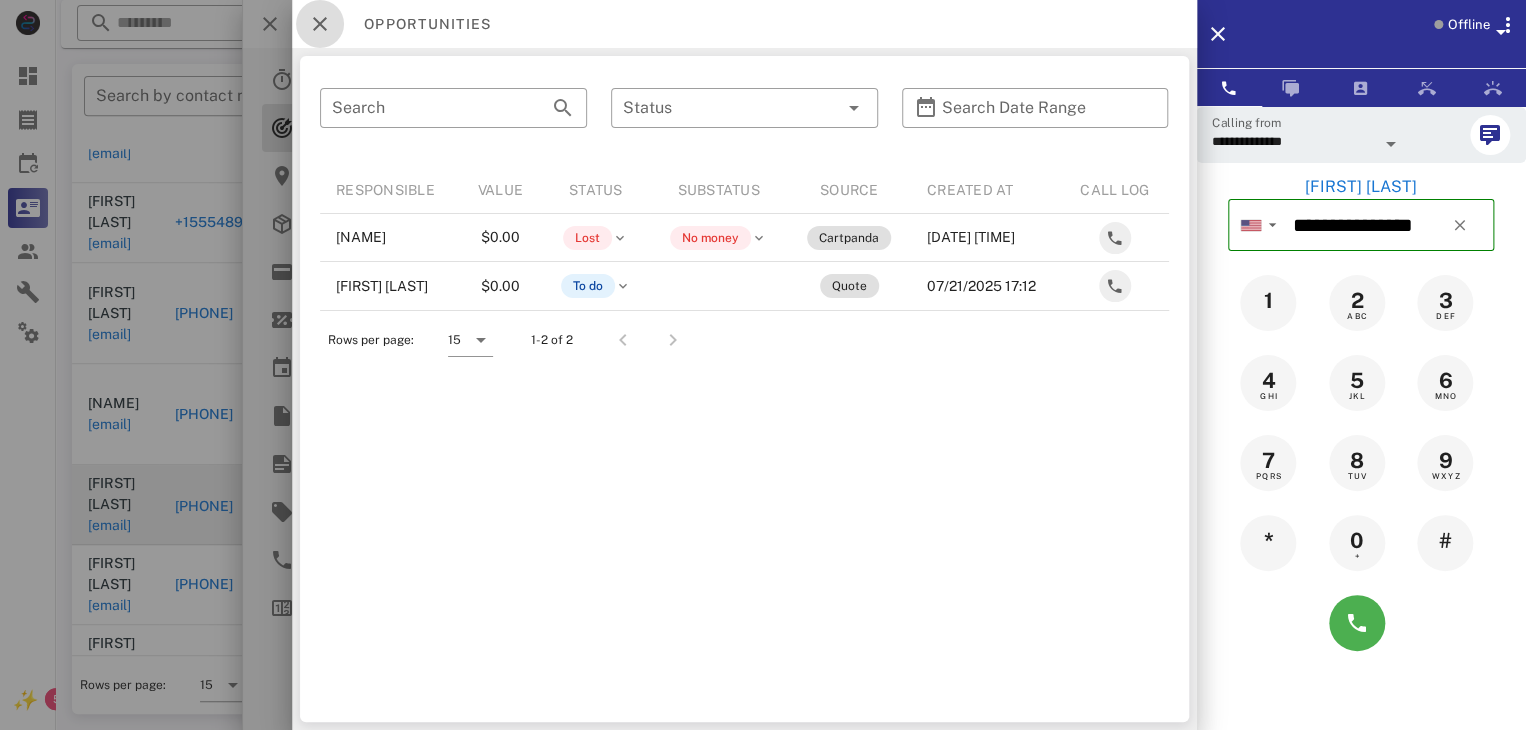 click at bounding box center [320, 24] 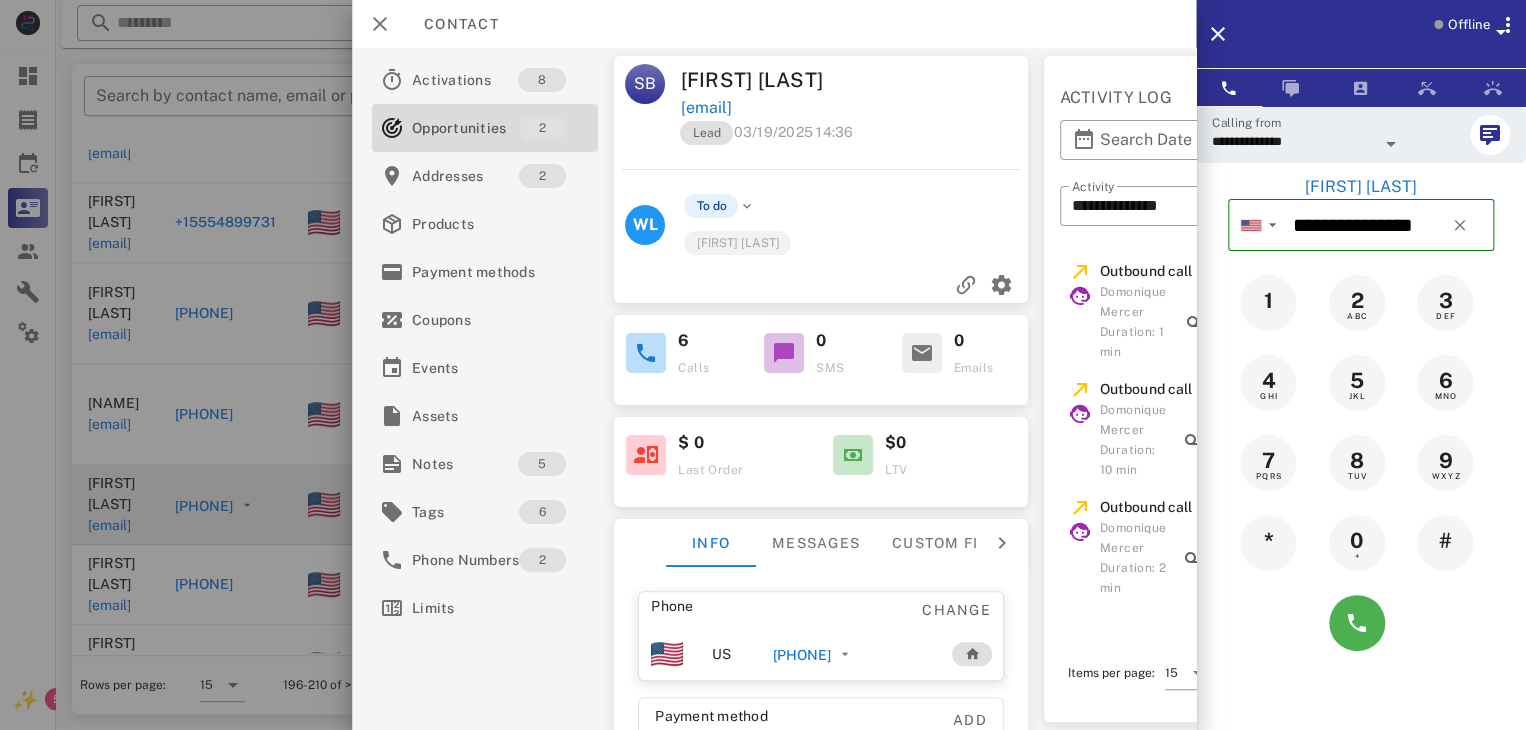 click on "[PHONE]" at bounding box center [801, 655] 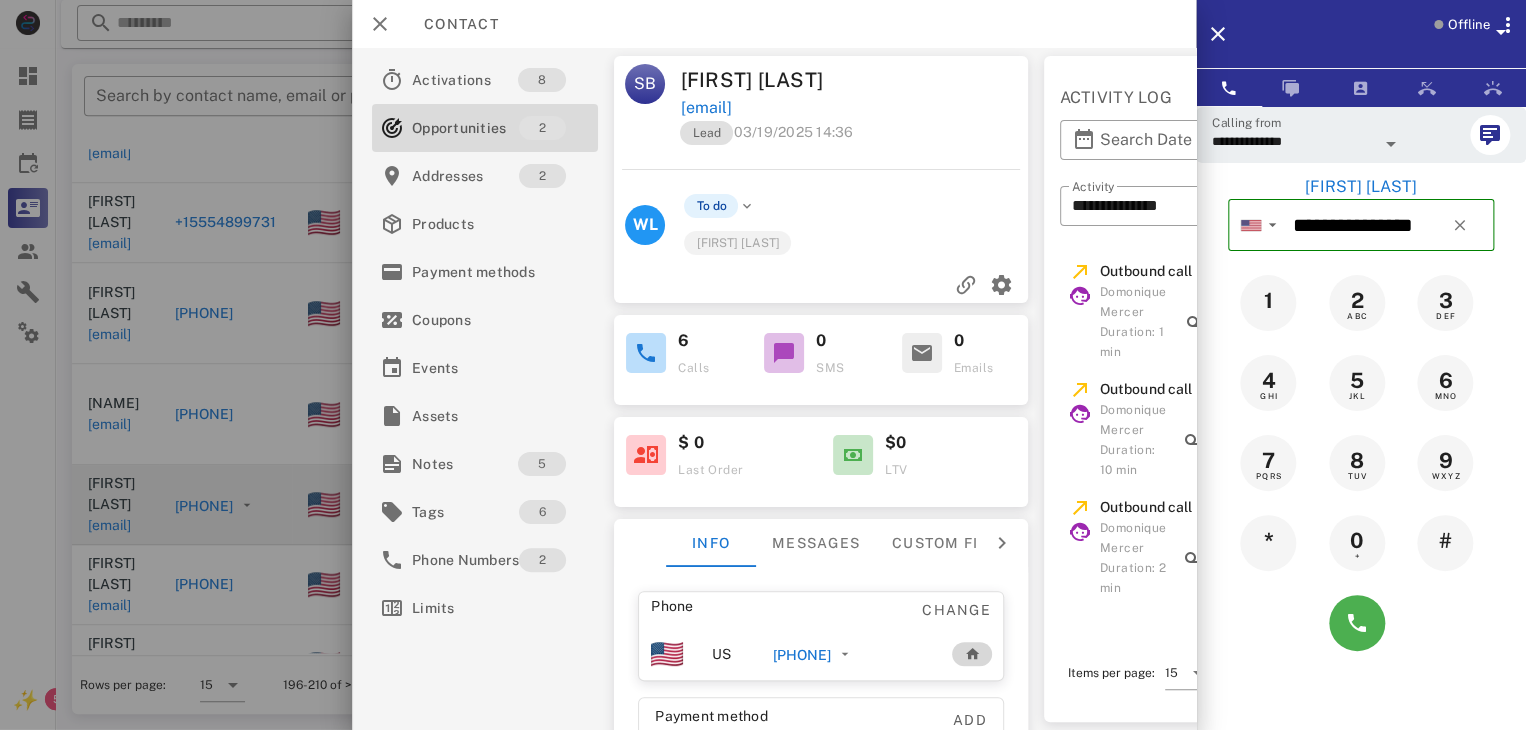 click at bounding box center [972, 654] 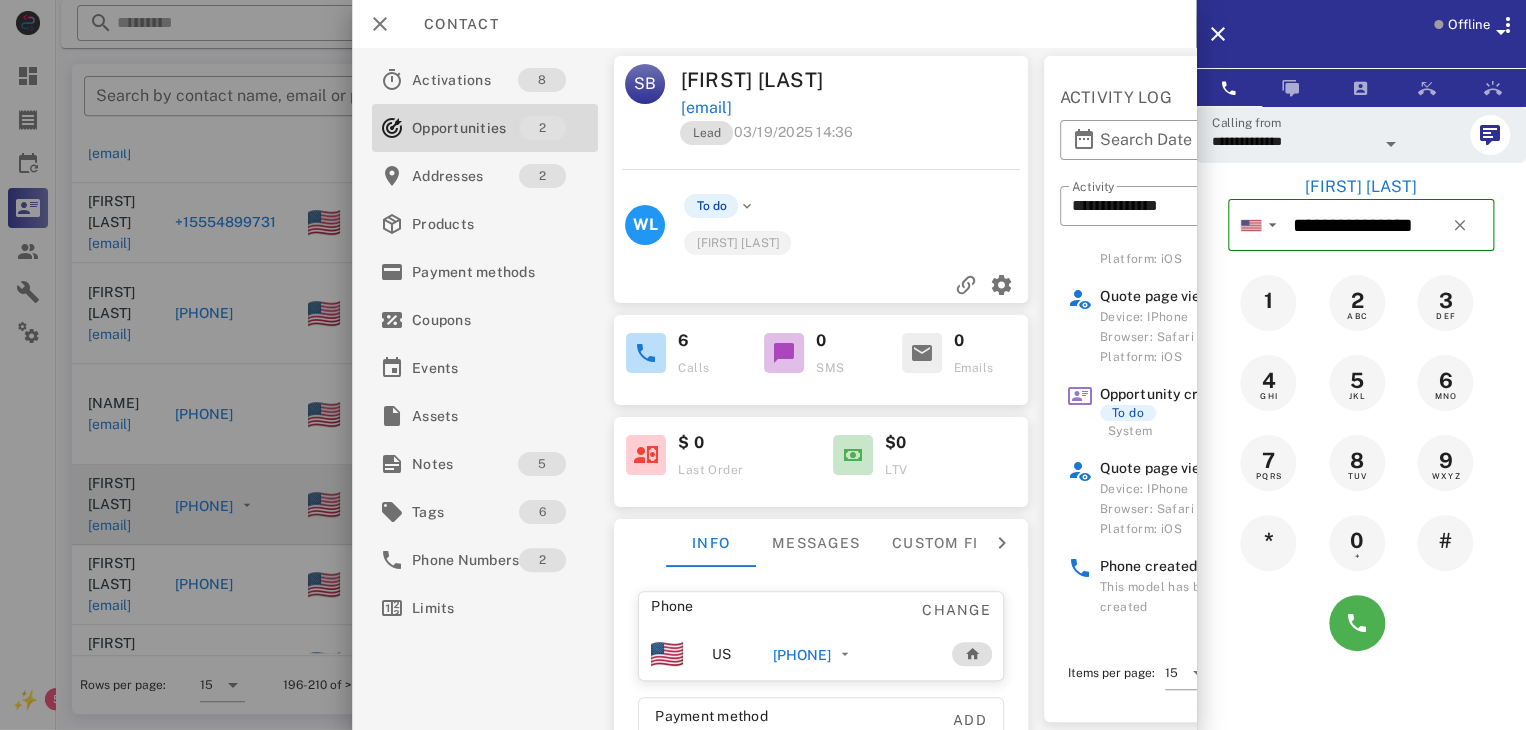 scroll, scrollTop: 900, scrollLeft: 0, axis: vertical 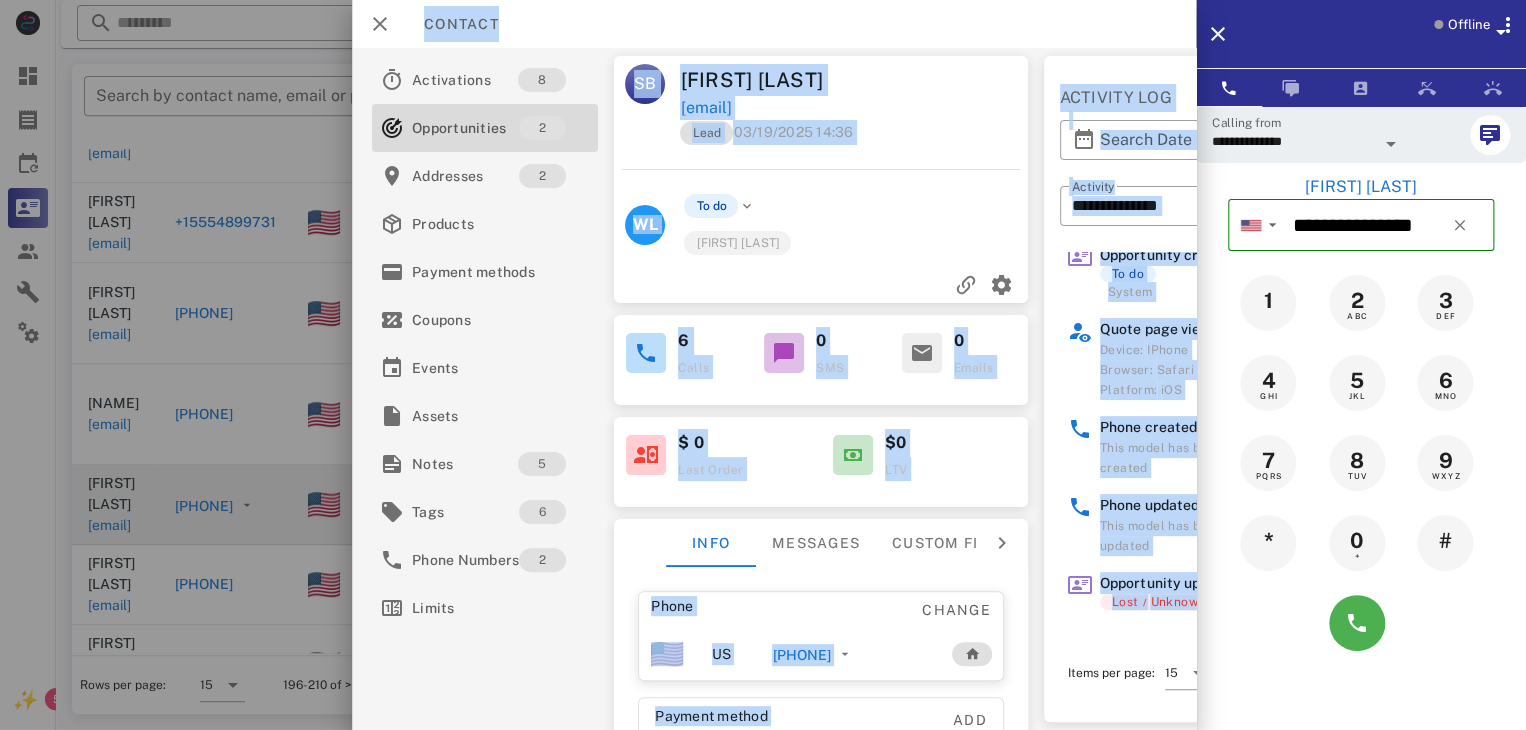 drag, startPoint x: 1195, startPoint y: 696, endPoint x: 1258, endPoint y: 691, distance: 63.1981 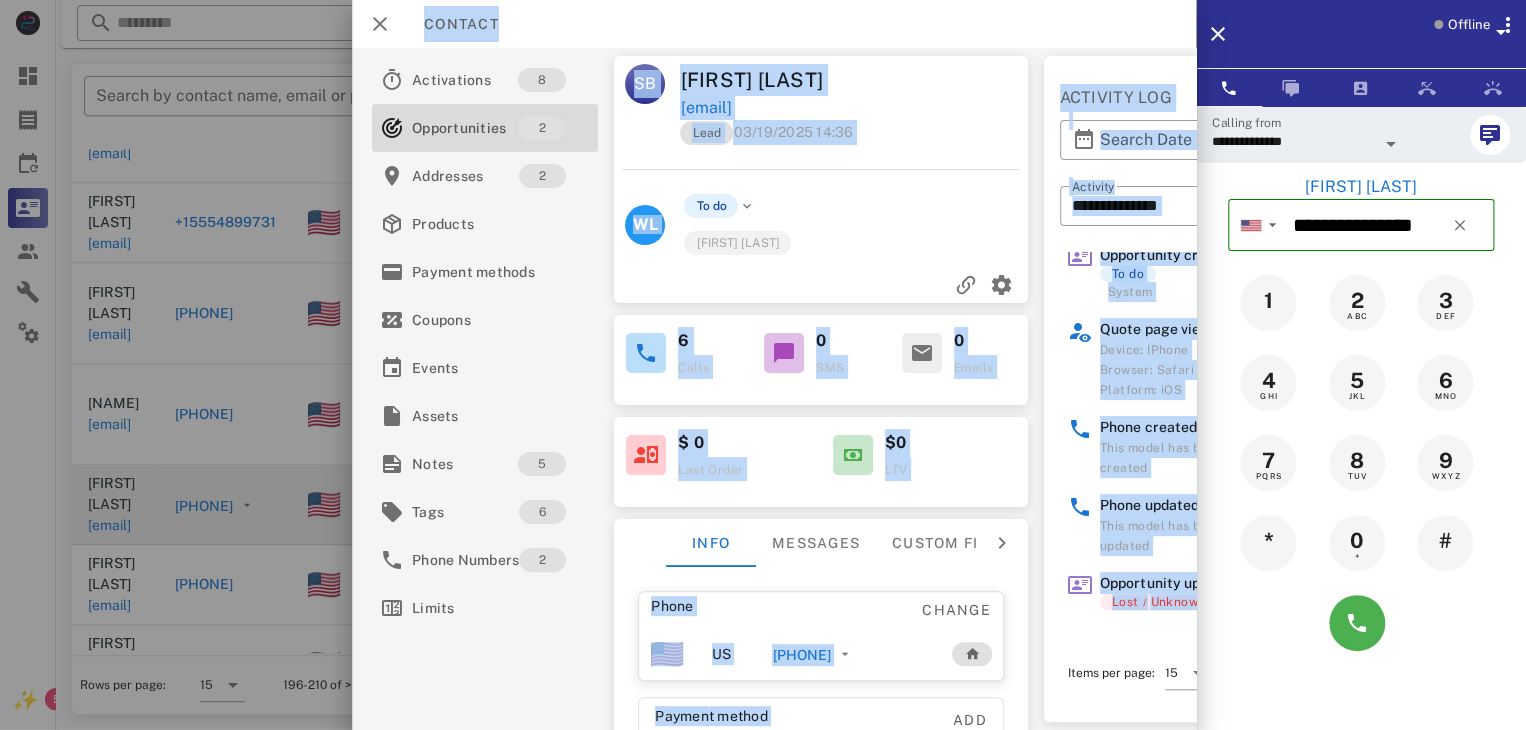 click on "**********" at bounding box center [791, -332] 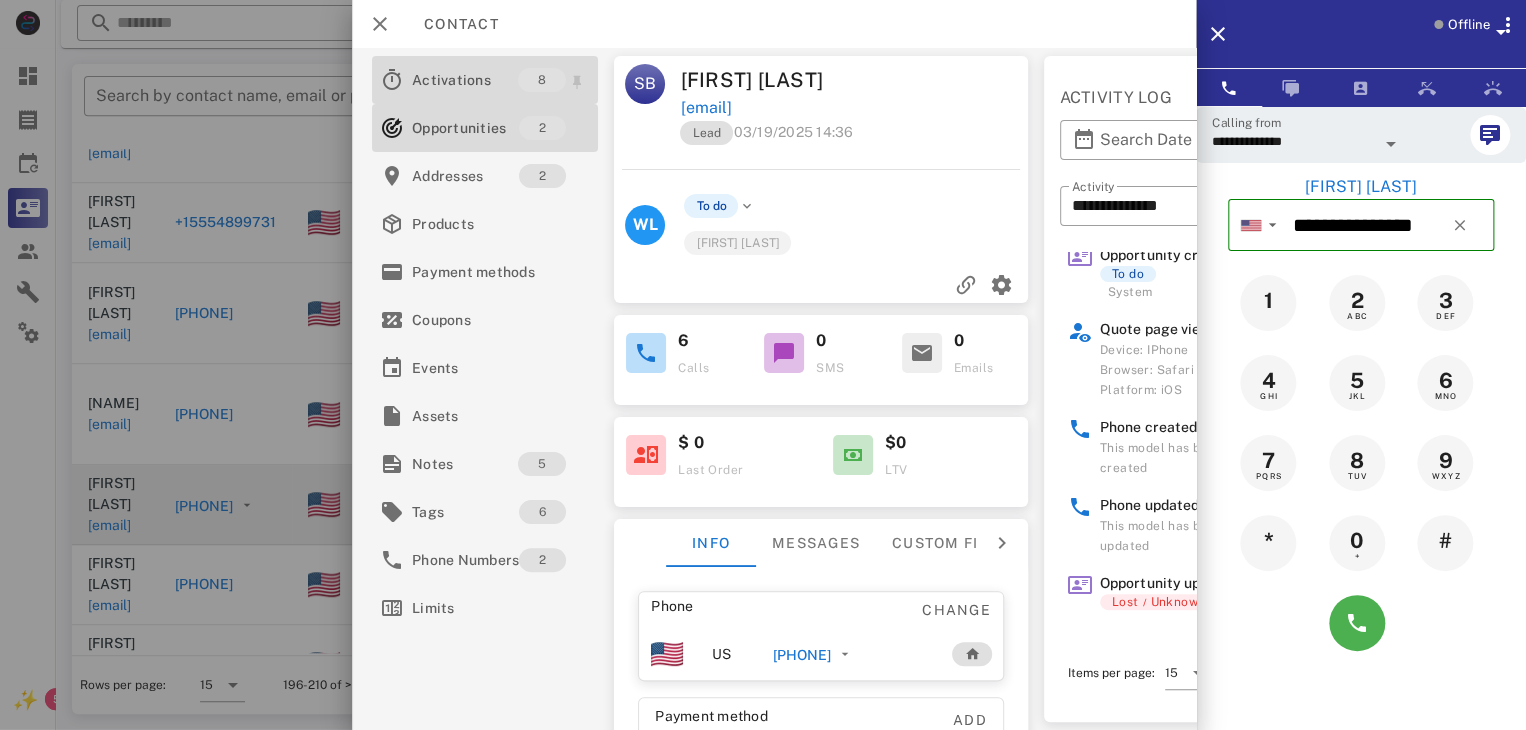 click on "Activations" at bounding box center [465, 80] 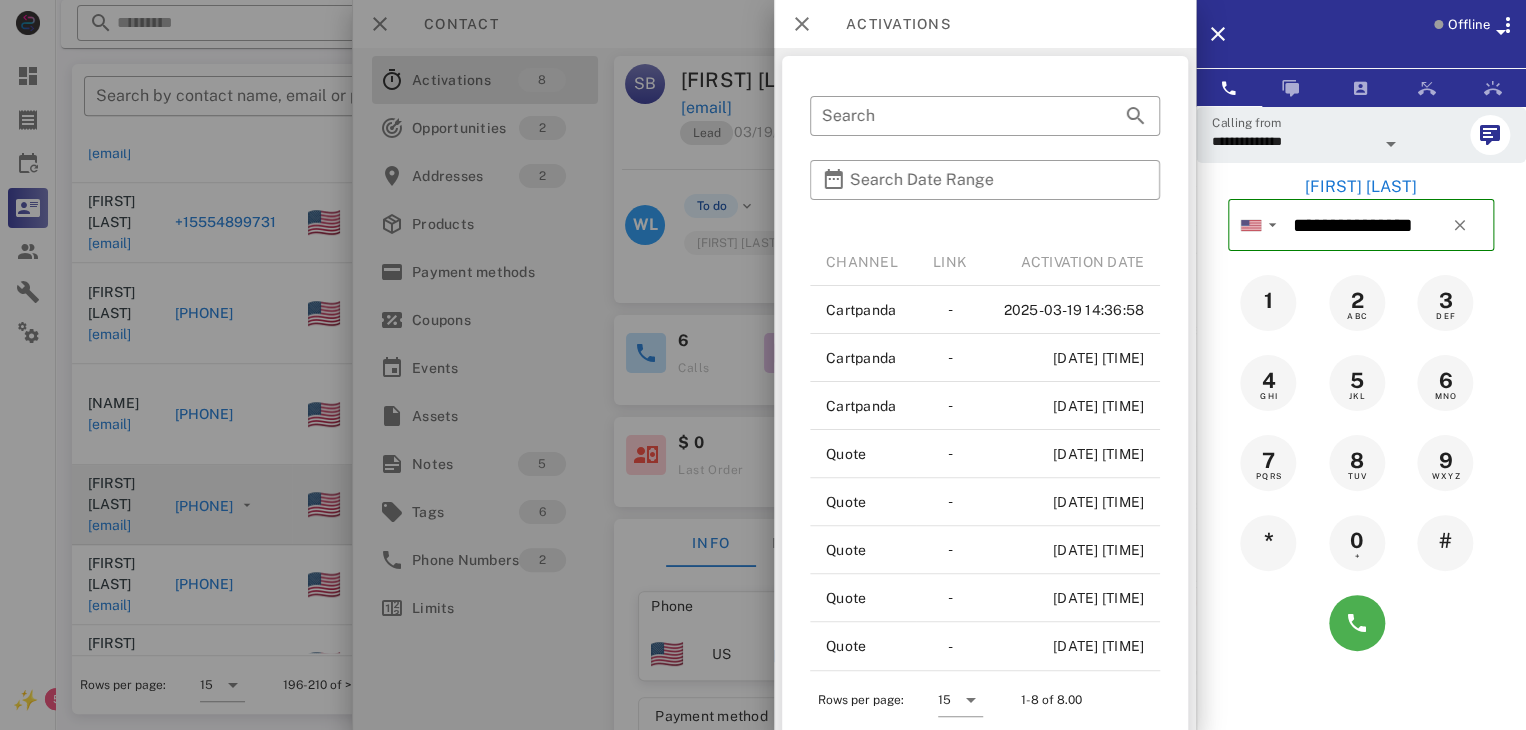 click at bounding box center [763, 365] 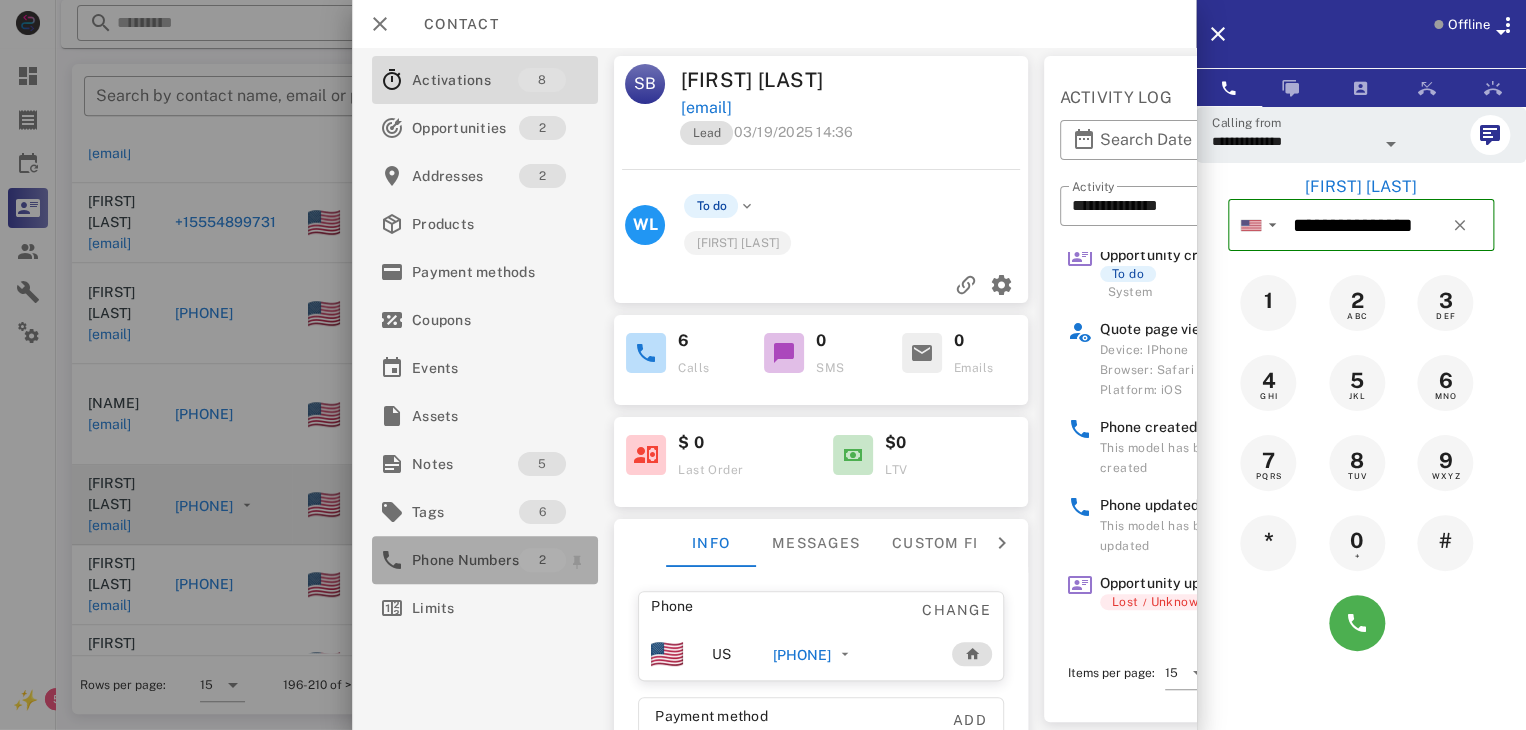 click on "Phone Numbers" at bounding box center (465, 560) 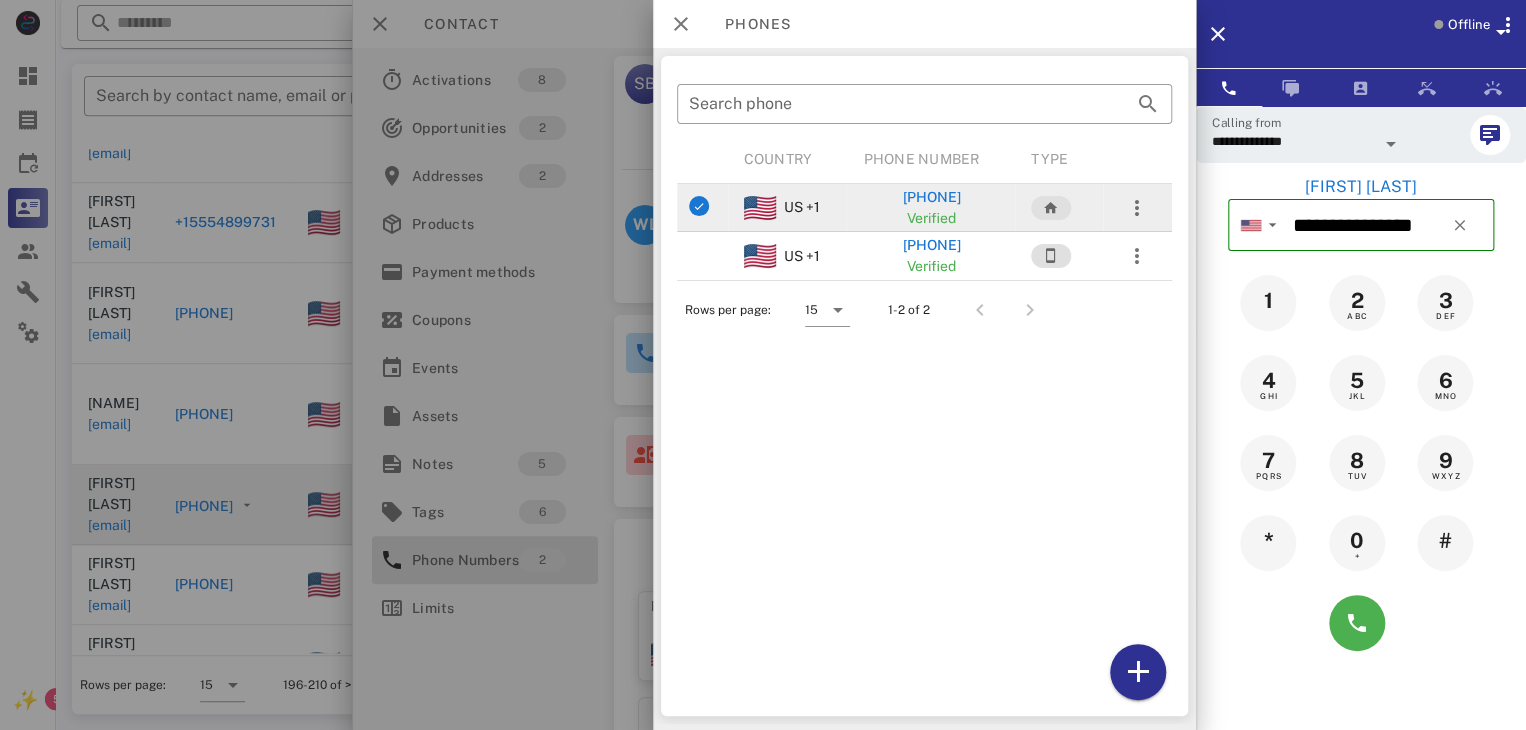 click at bounding box center [760, 208] 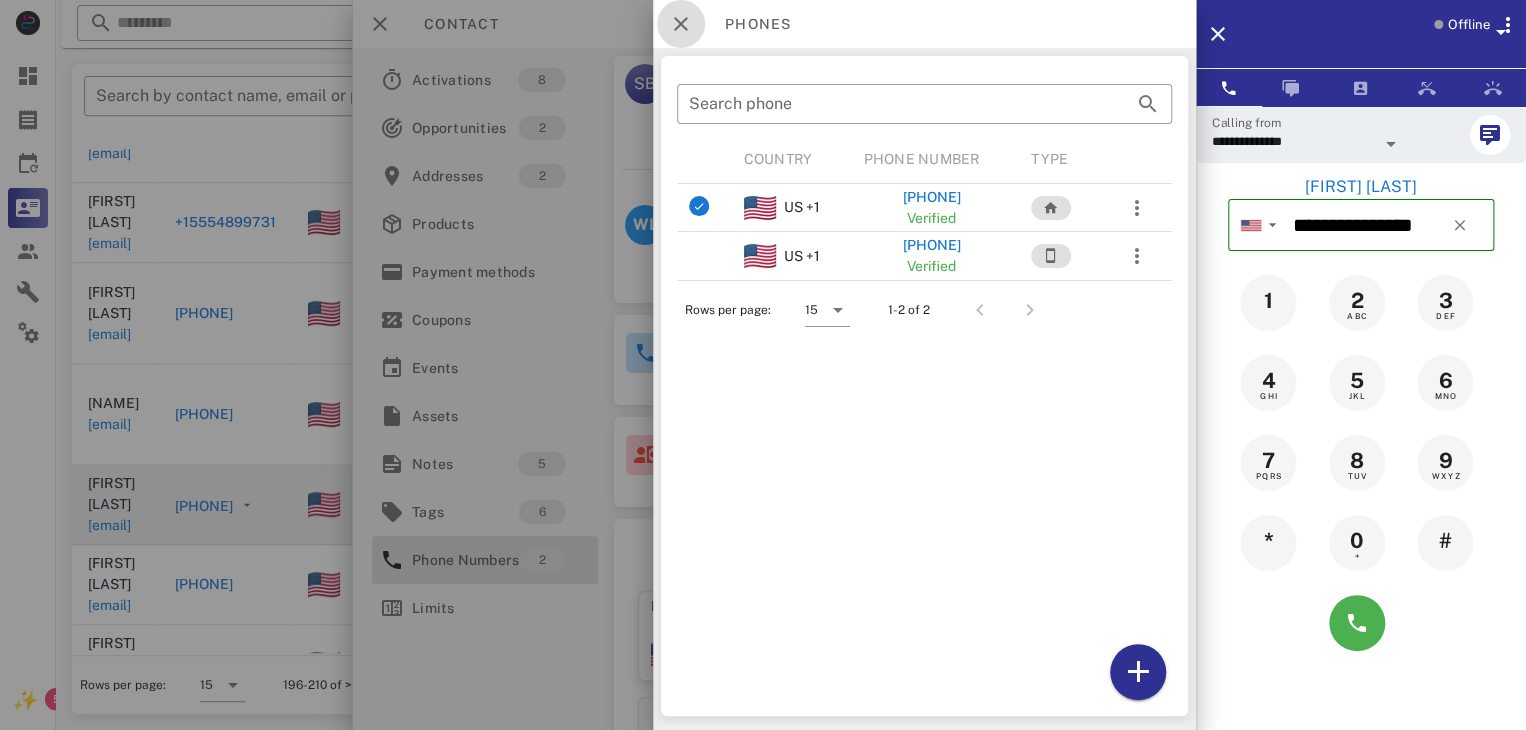 click at bounding box center (681, 24) 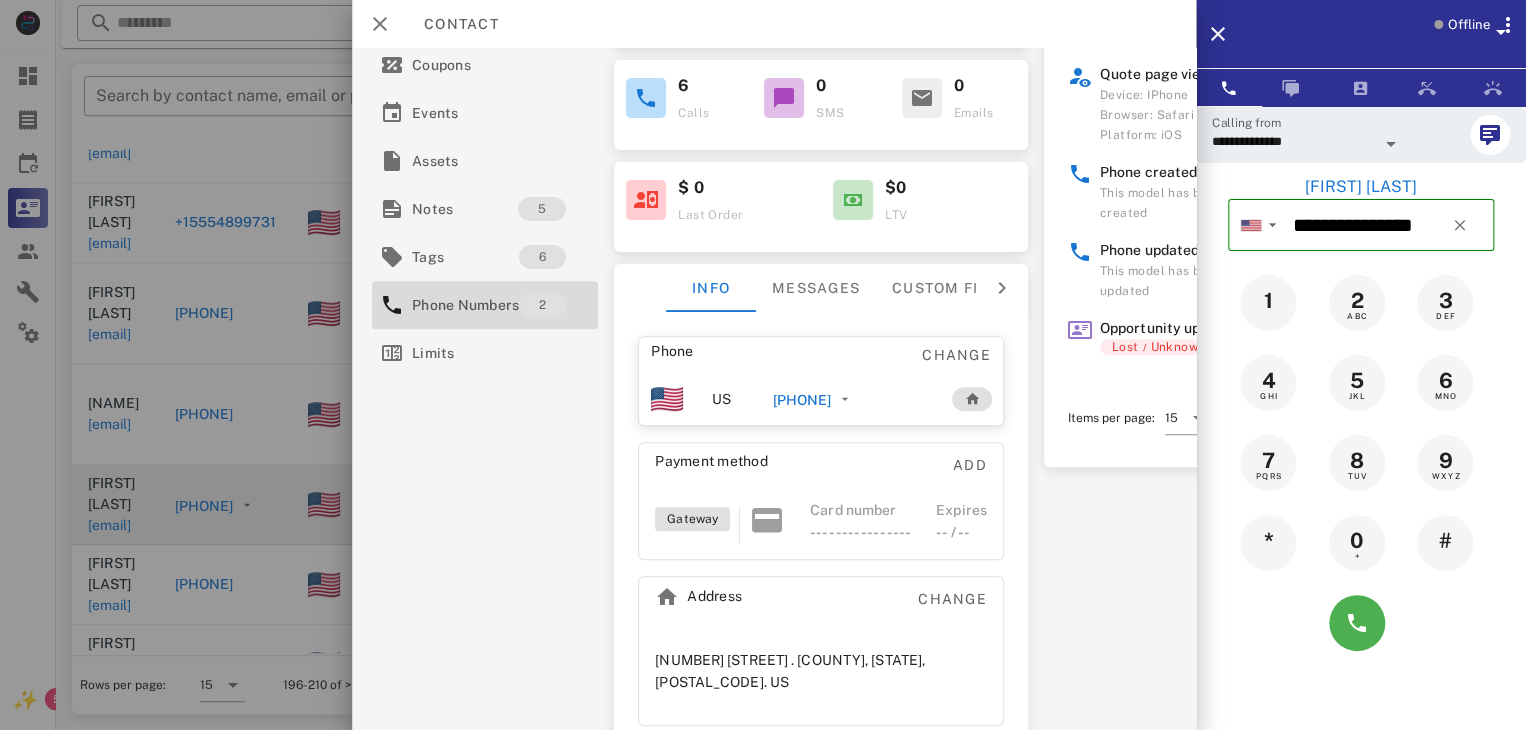 scroll, scrollTop: 285, scrollLeft: 0, axis: vertical 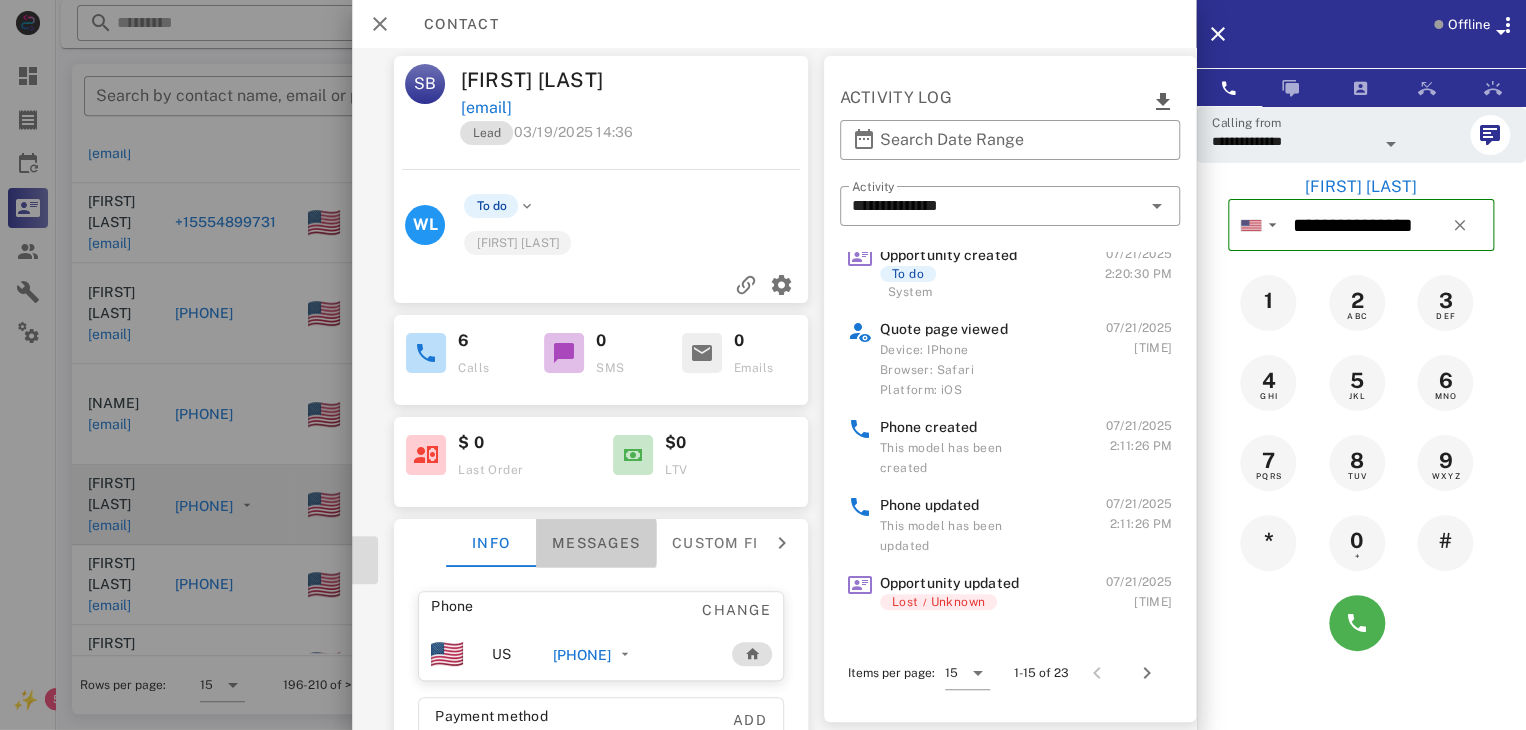 click on "Messages" at bounding box center (596, 543) 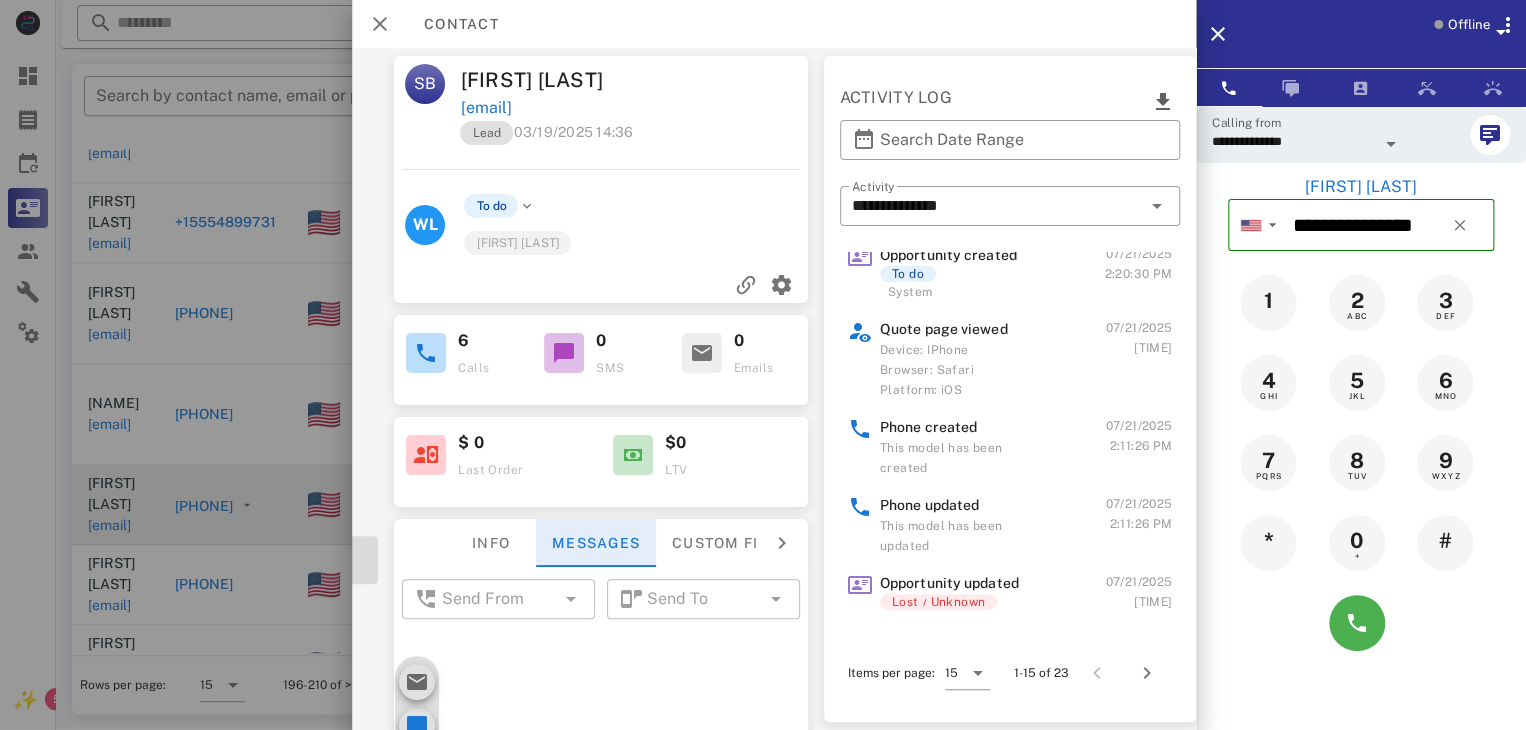 scroll, scrollTop: 648, scrollLeft: 0, axis: vertical 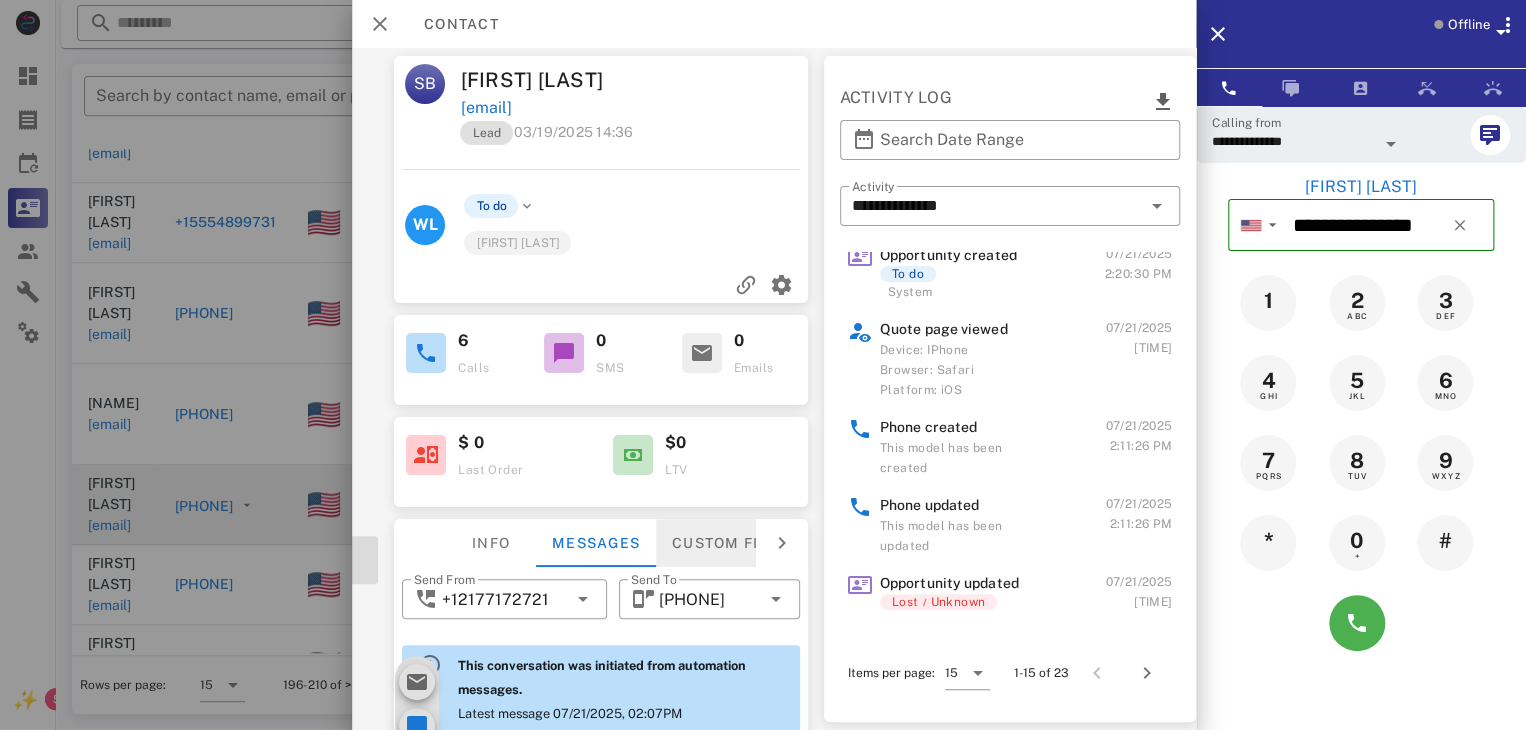 click on "Custom fields" at bounding box center (735, 543) 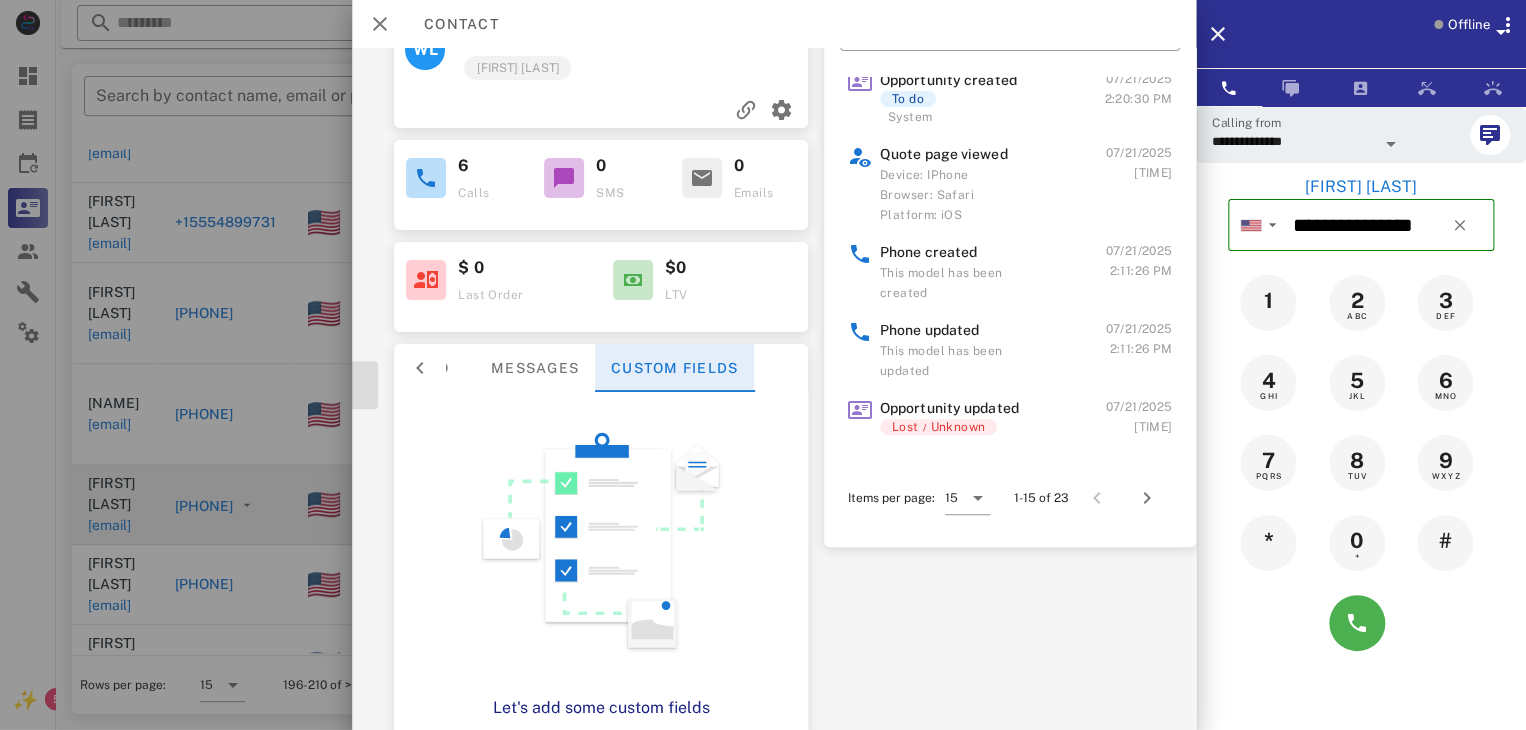 scroll, scrollTop: 192, scrollLeft: 232, axis: both 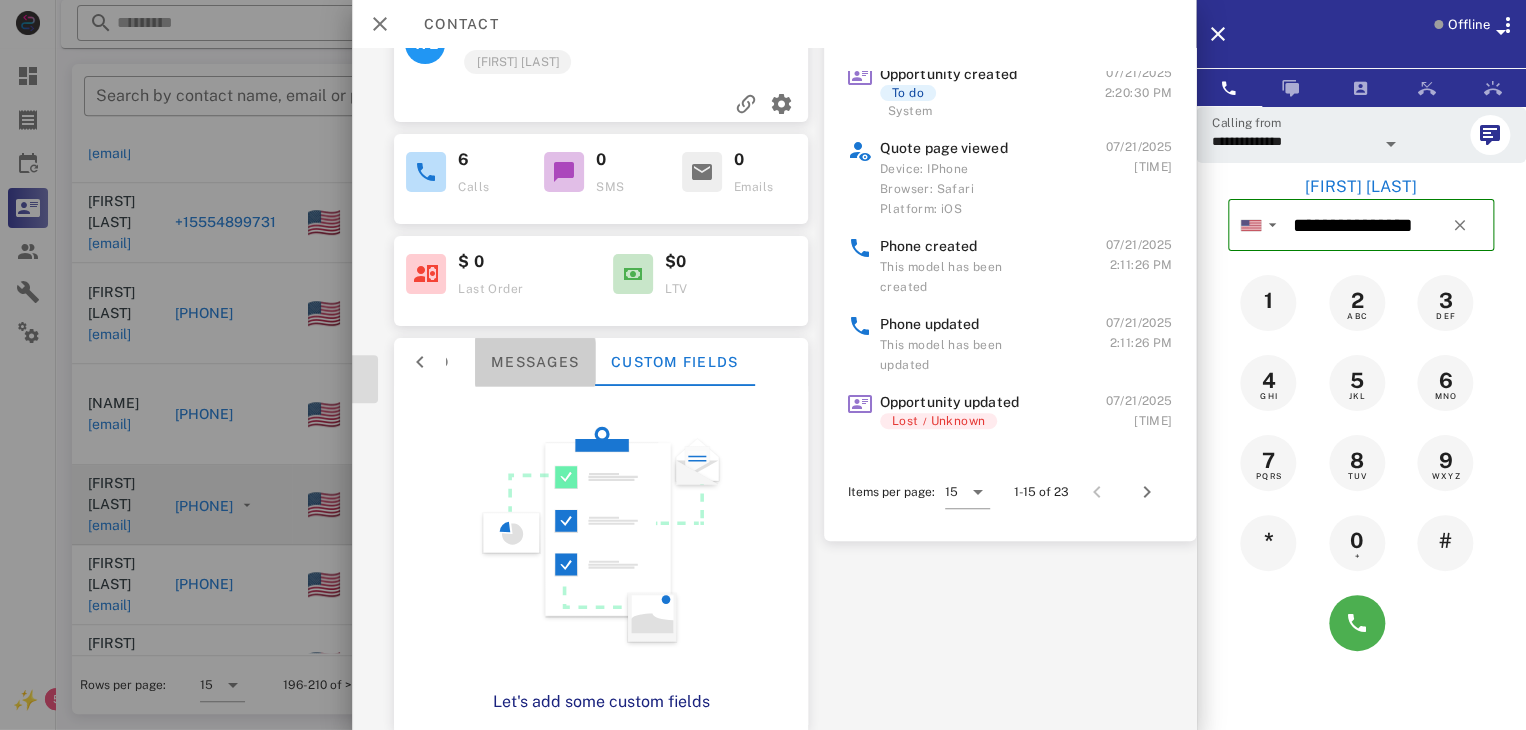 click on "Messages" at bounding box center (535, 362) 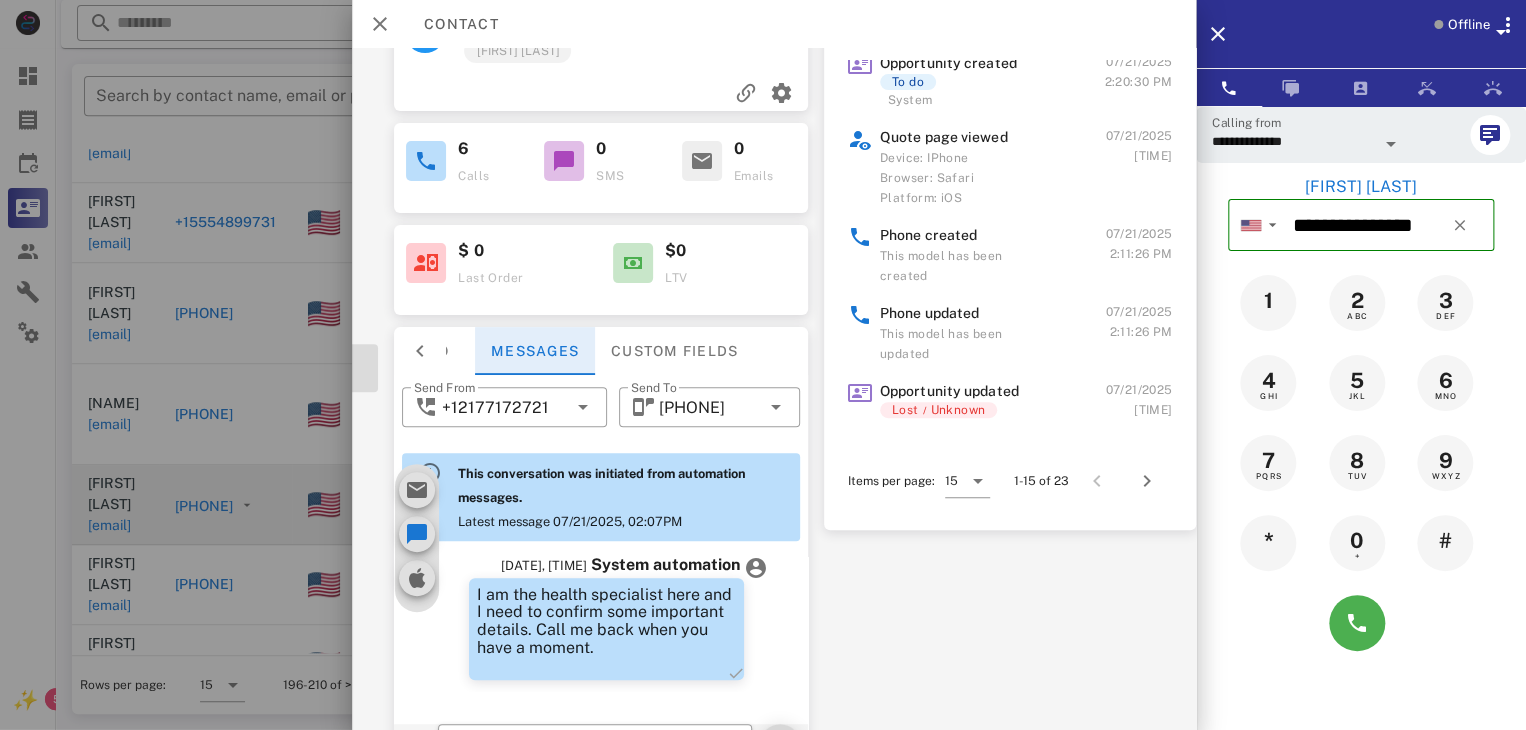 scroll, scrollTop: 323, scrollLeft: 232, axis: both 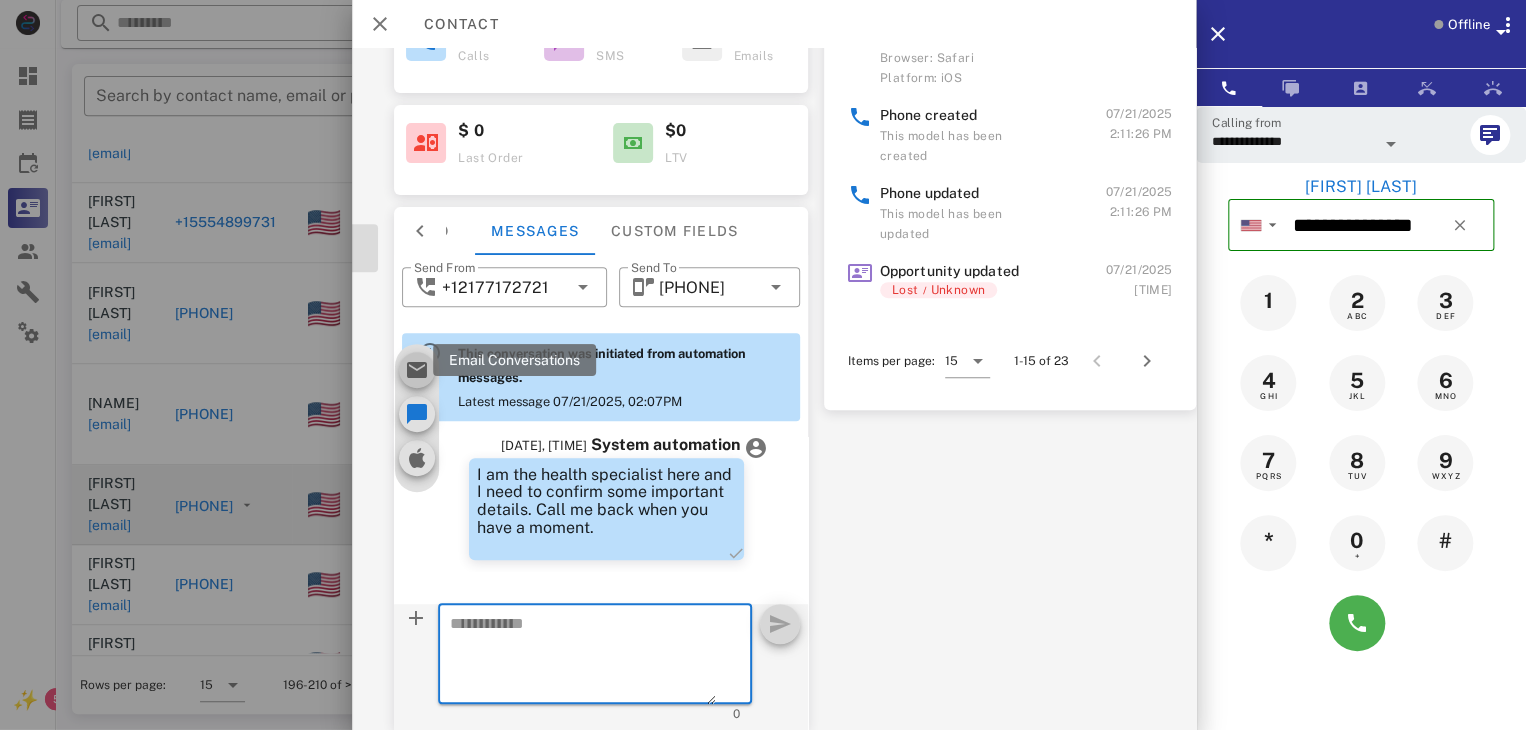 click at bounding box center (417, 370) 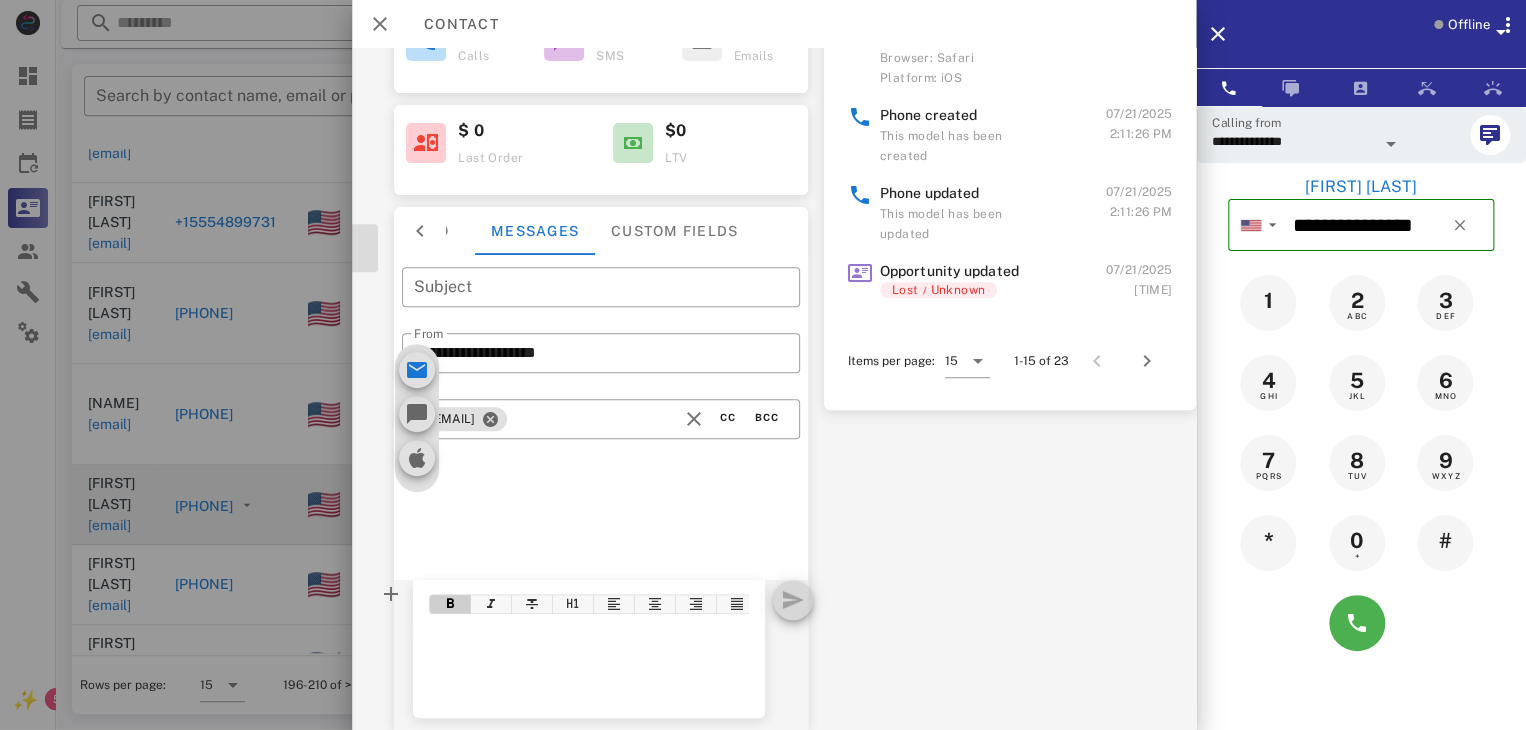 click at bounding box center (605, 619) 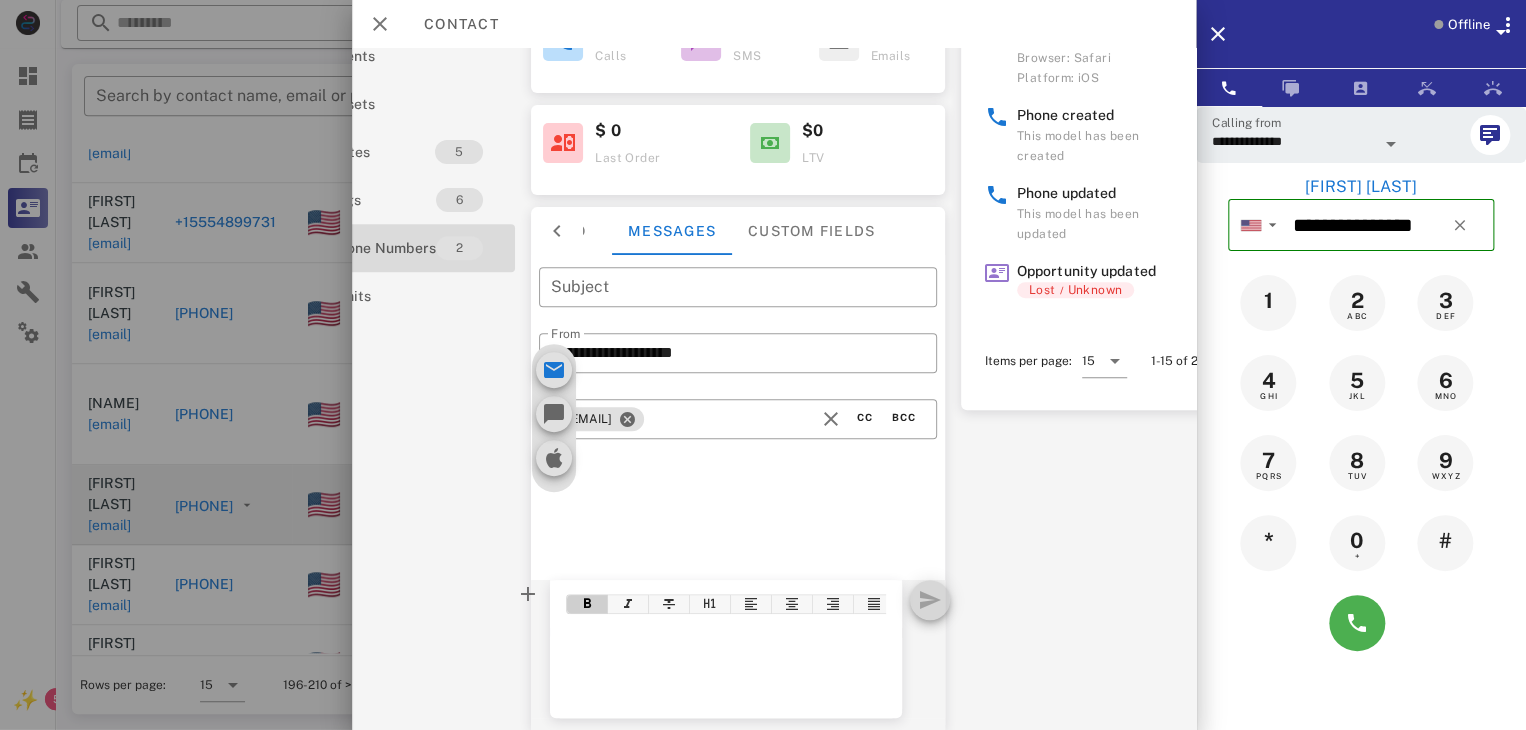scroll, scrollTop: 323, scrollLeft: 0, axis: vertical 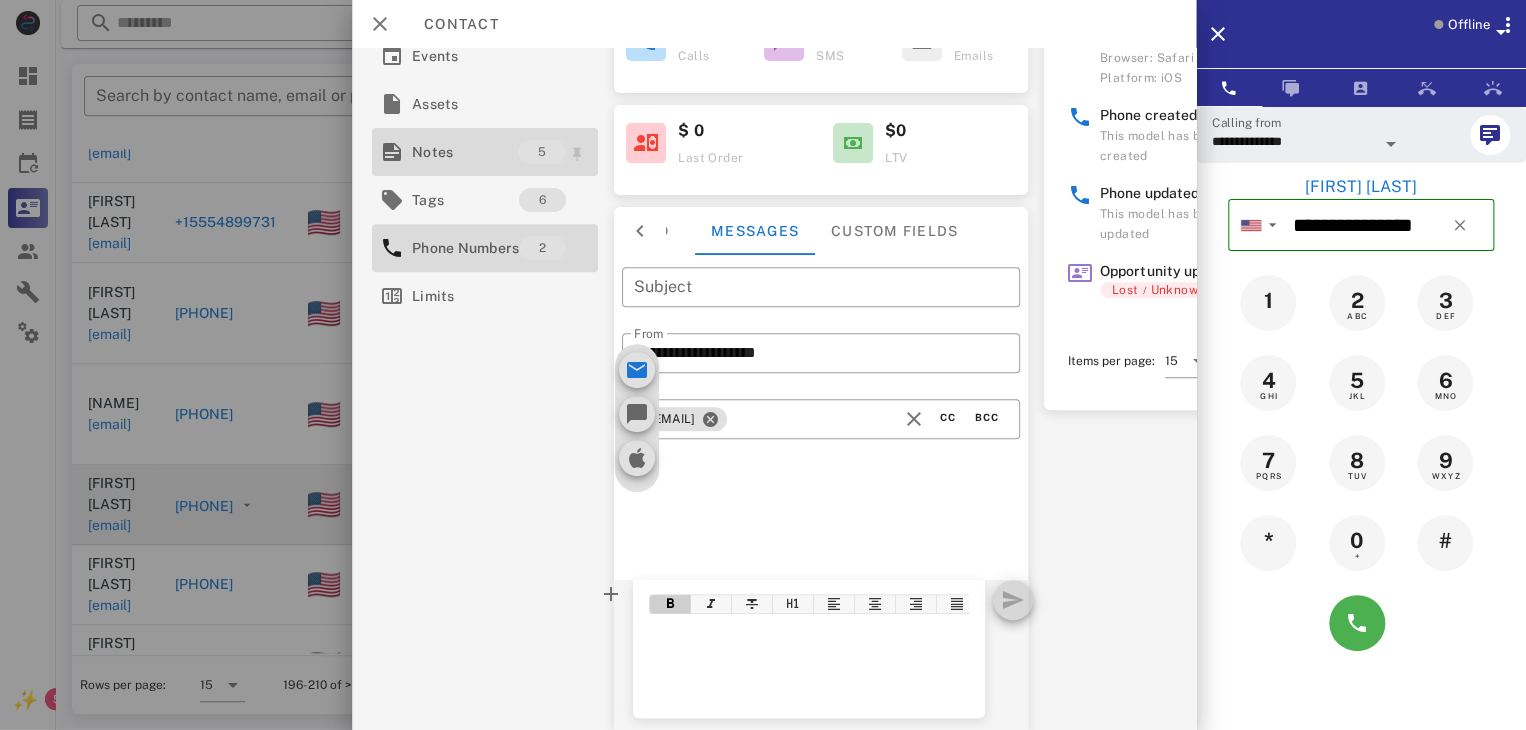 click on "Notes" at bounding box center (465, 152) 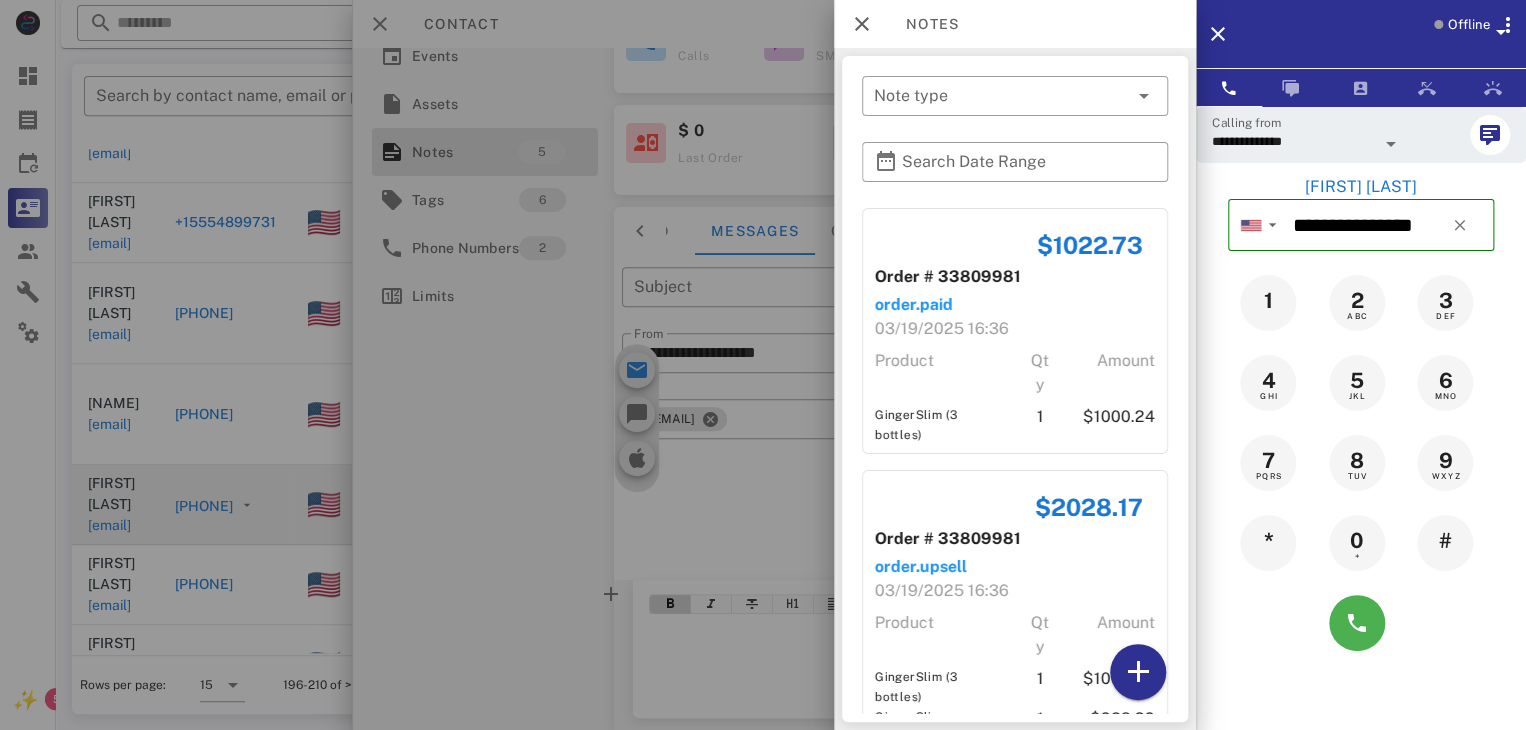 click at bounding box center (763, 365) 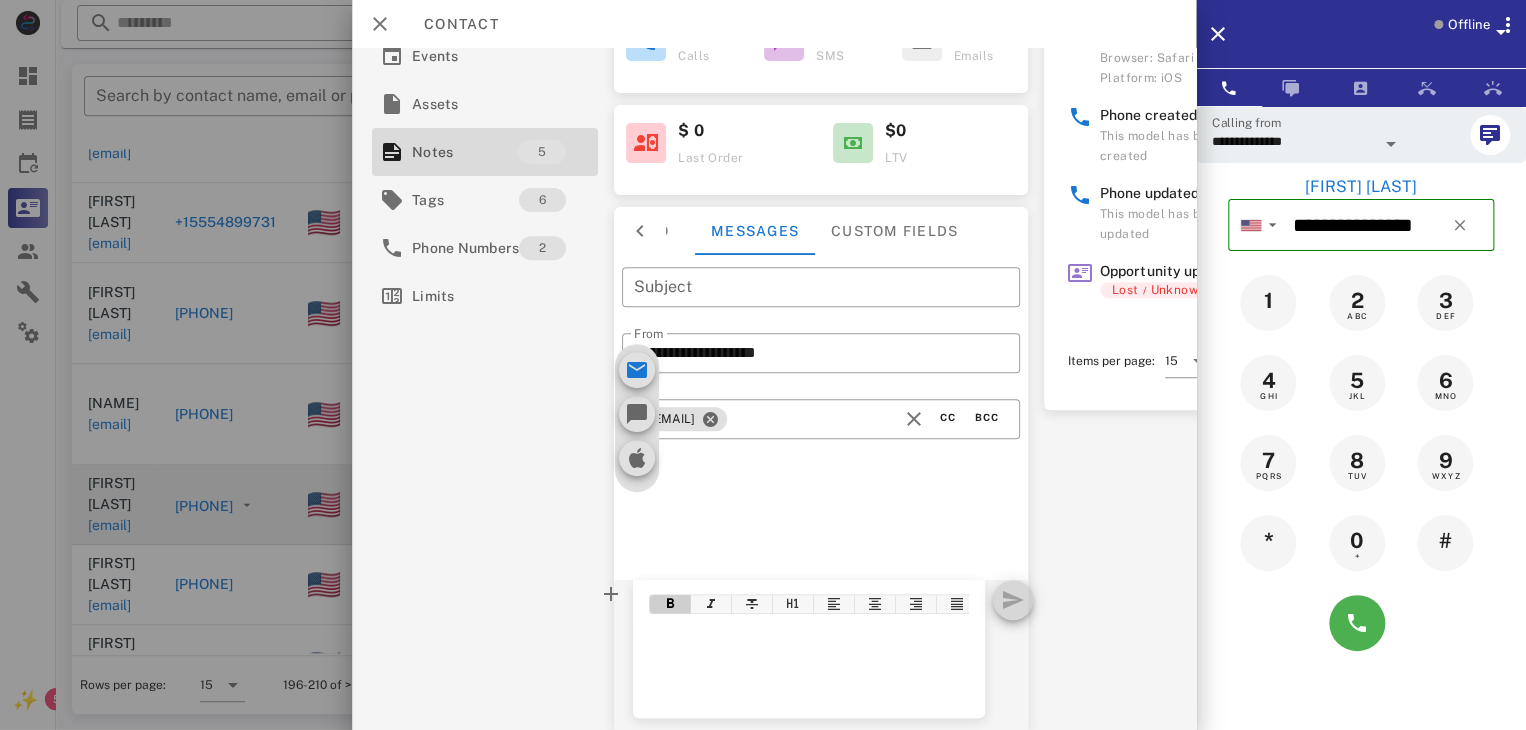 click at bounding box center (825, 619) 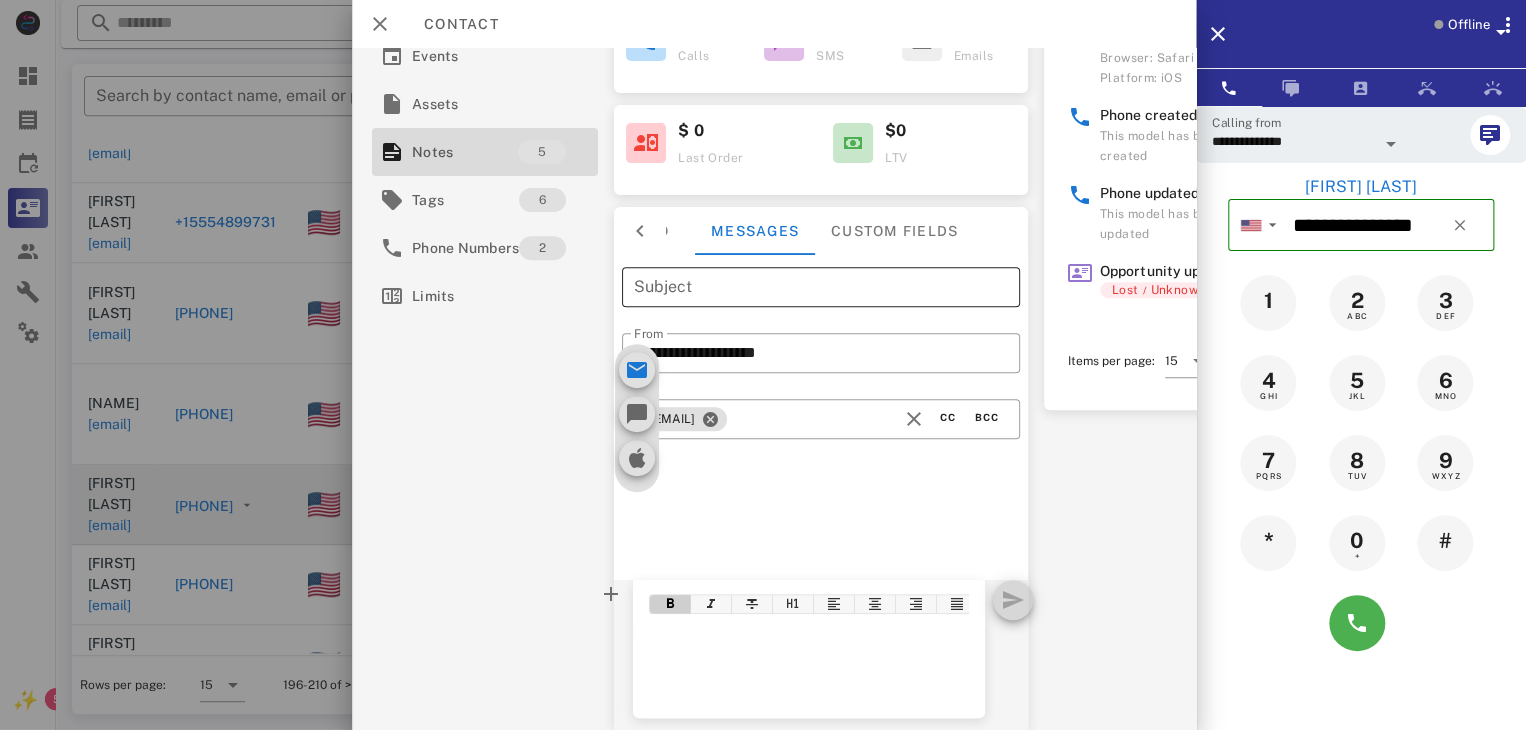 click on "Subject" at bounding box center (821, 287) 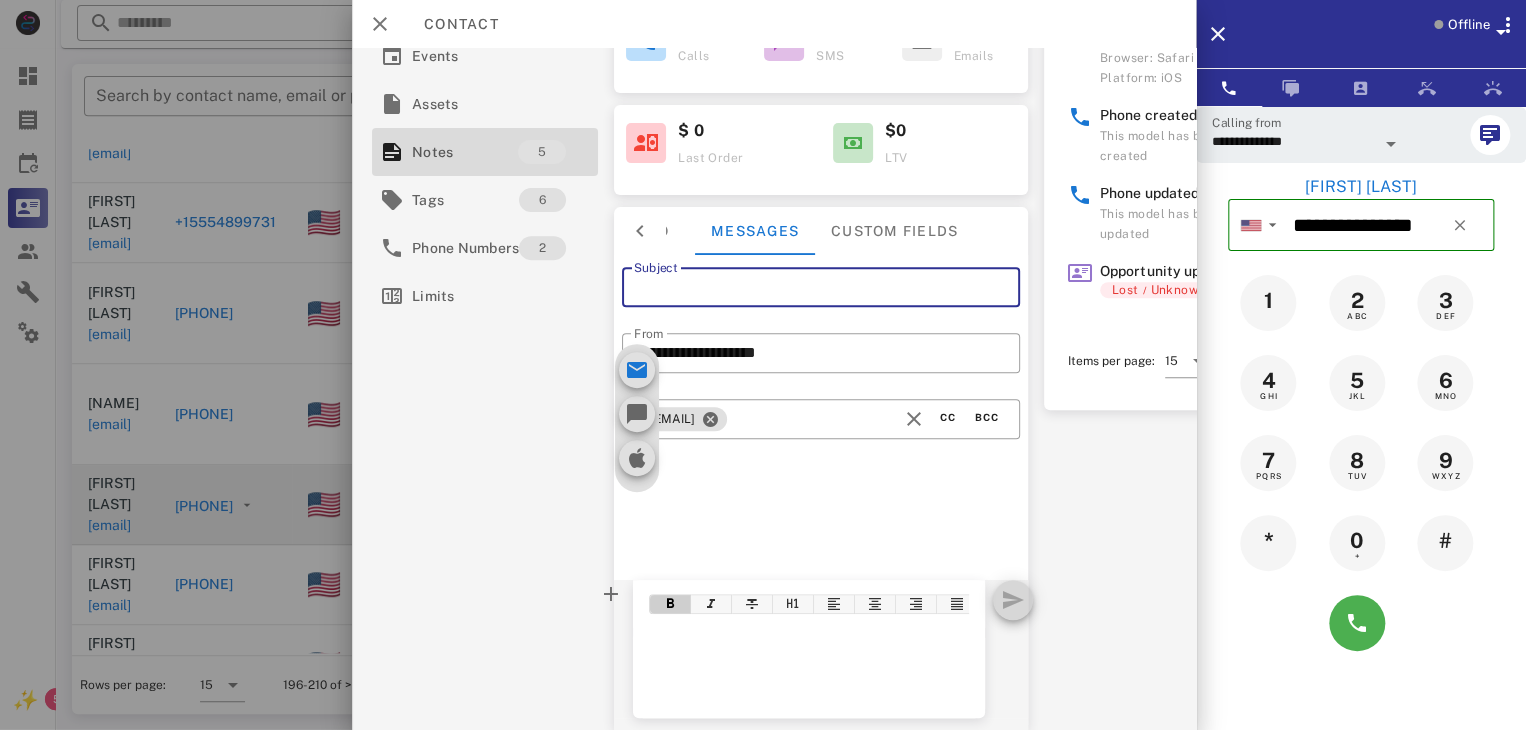 click at bounding box center (640, 231) 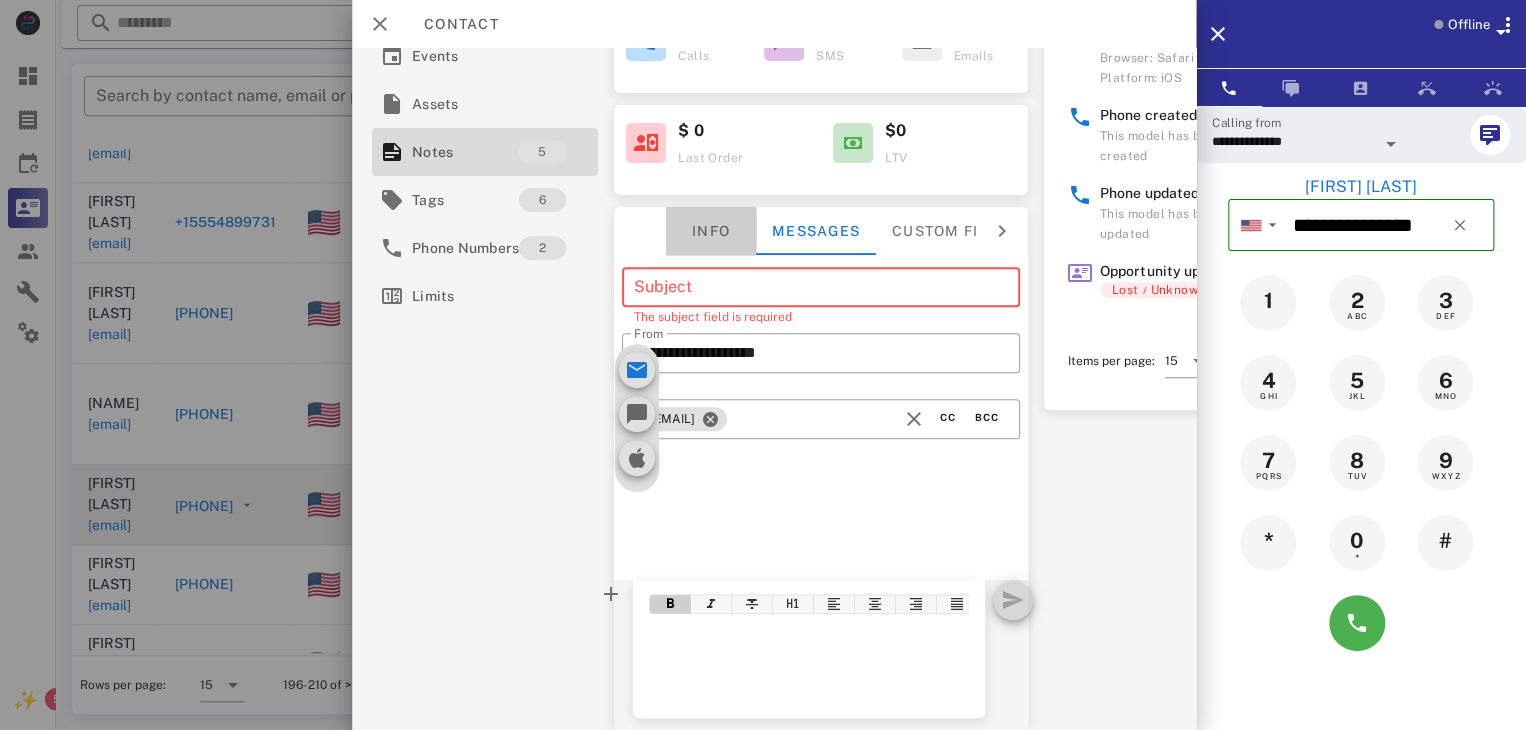 click on "Info" at bounding box center [711, 231] 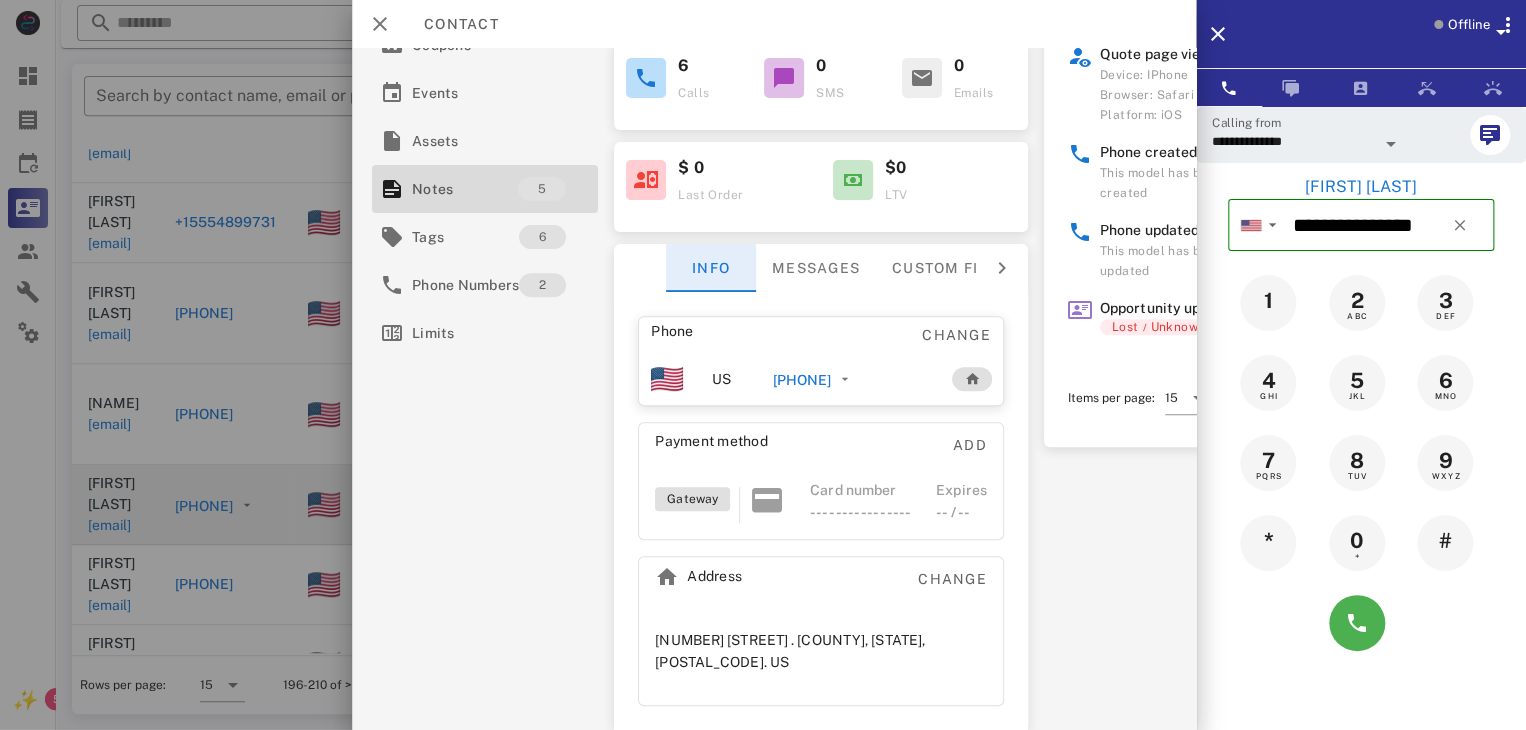 scroll, scrollTop: 285, scrollLeft: 0, axis: vertical 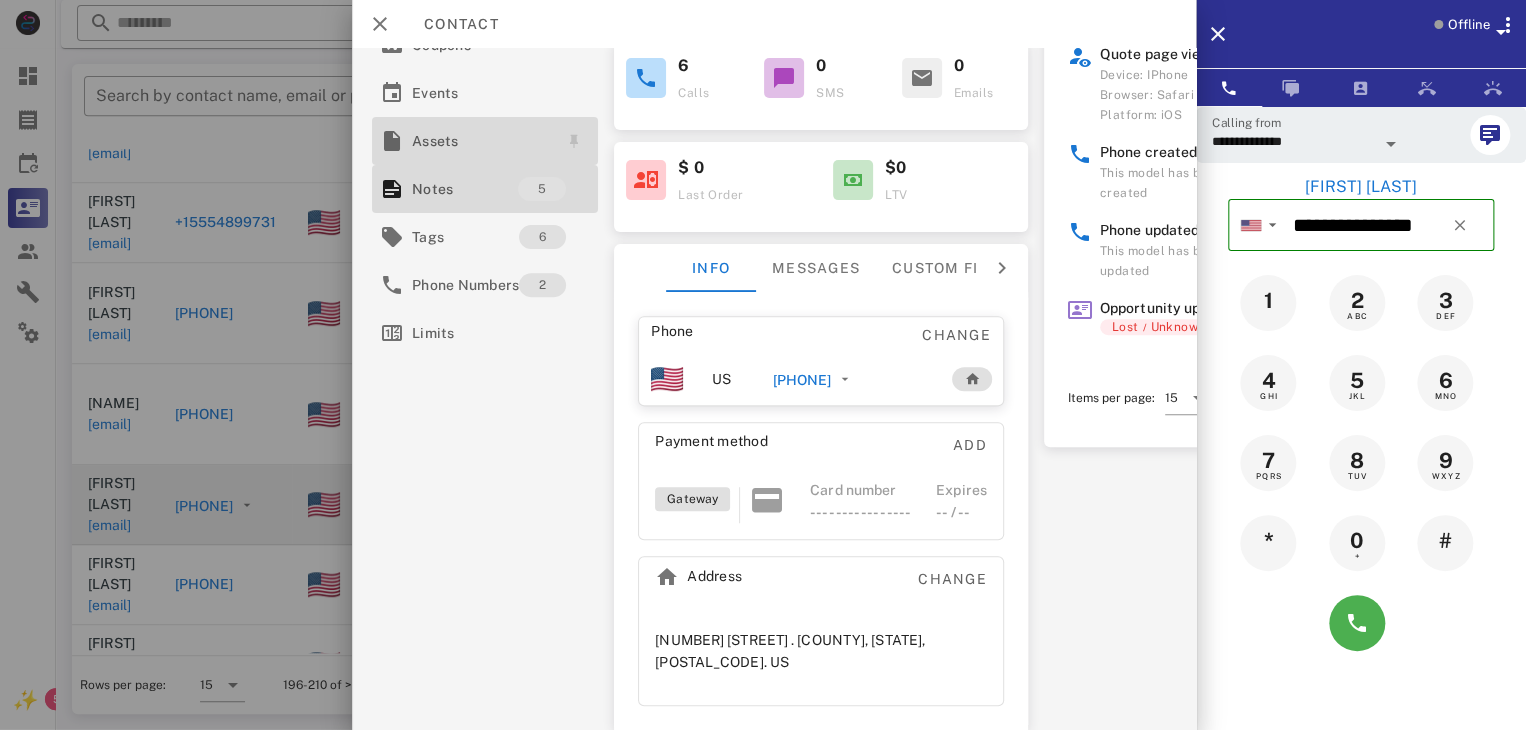 click on "Assets" at bounding box center (481, 141) 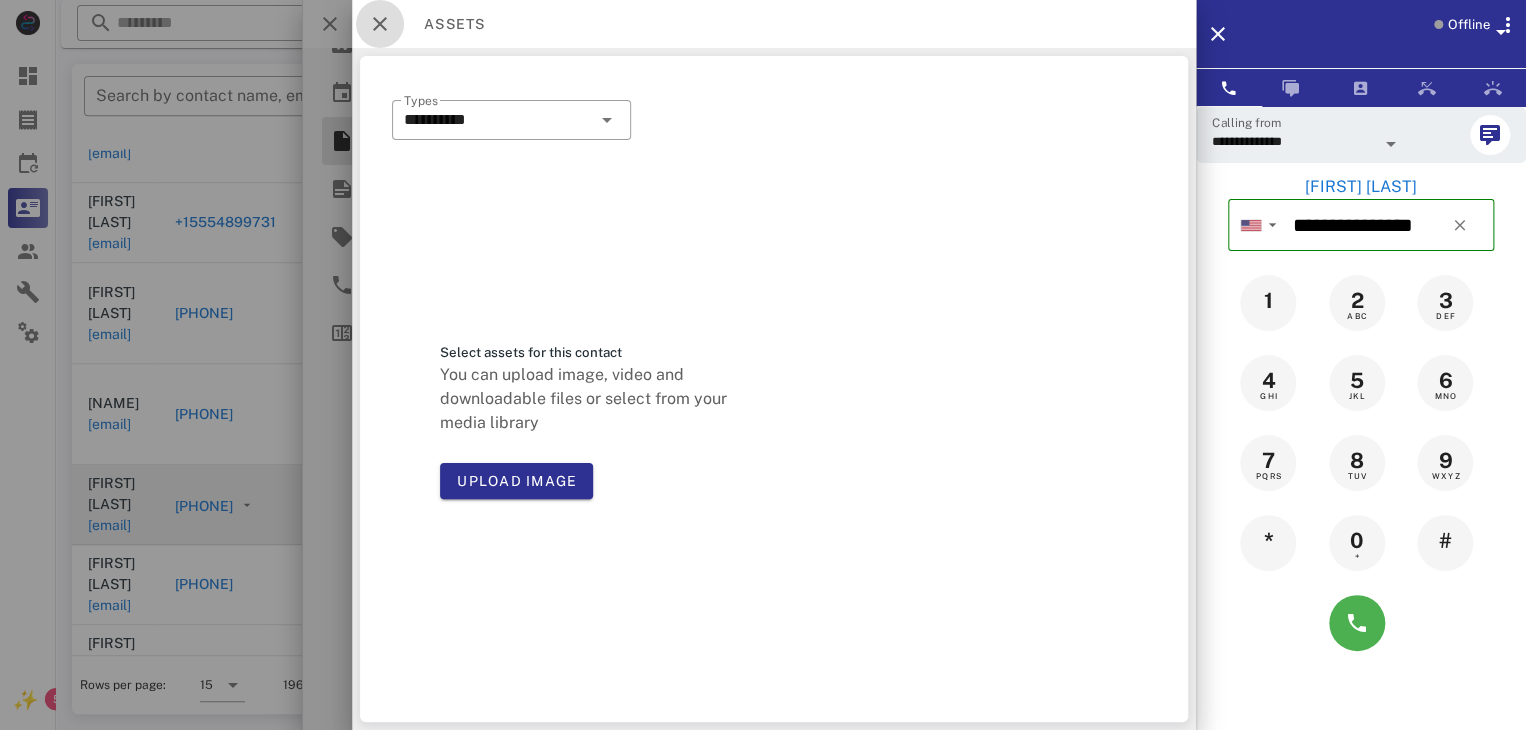 click at bounding box center [380, 24] 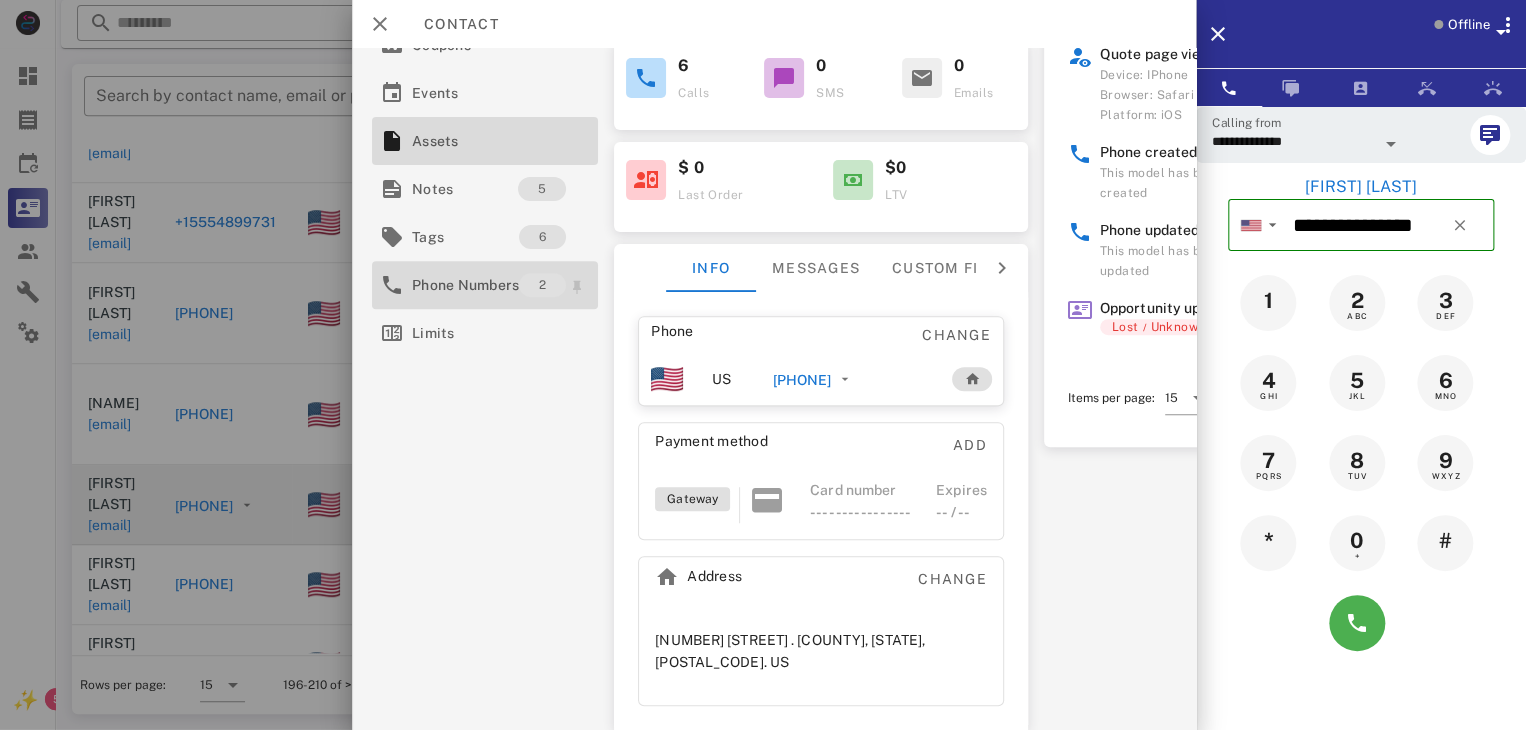click on "Phone Numbers" at bounding box center [465, 285] 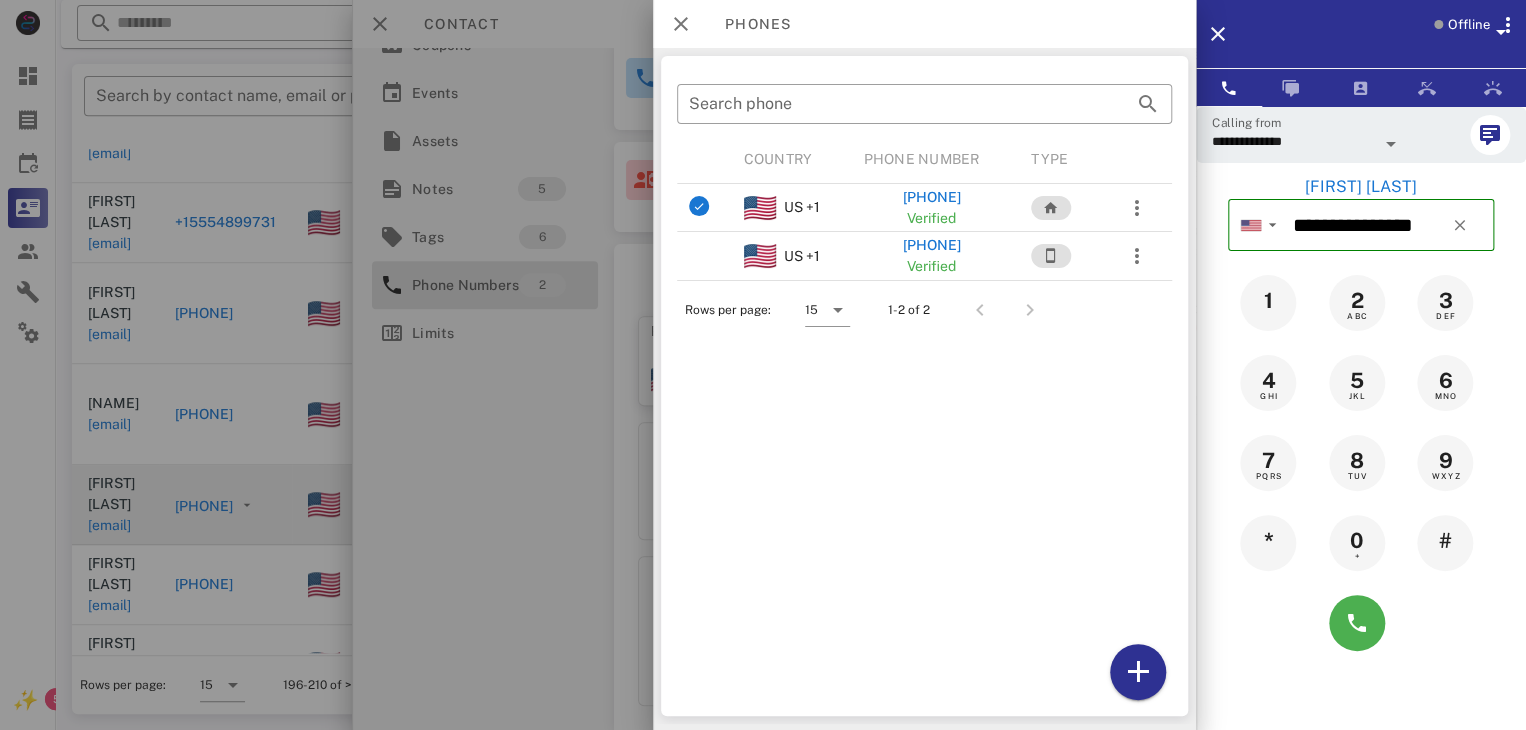 click at bounding box center (763, 365) 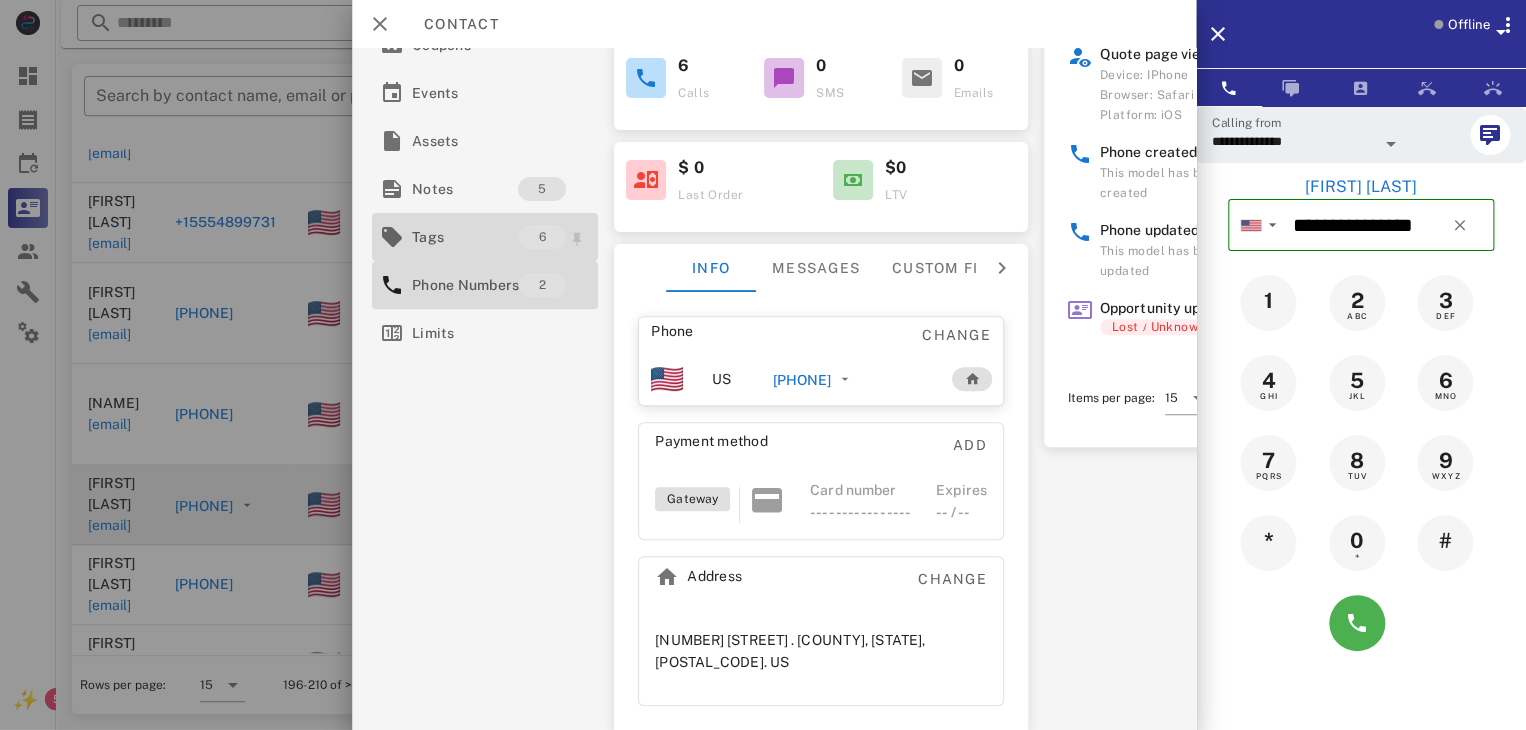 click on "Tags" at bounding box center [465, 237] 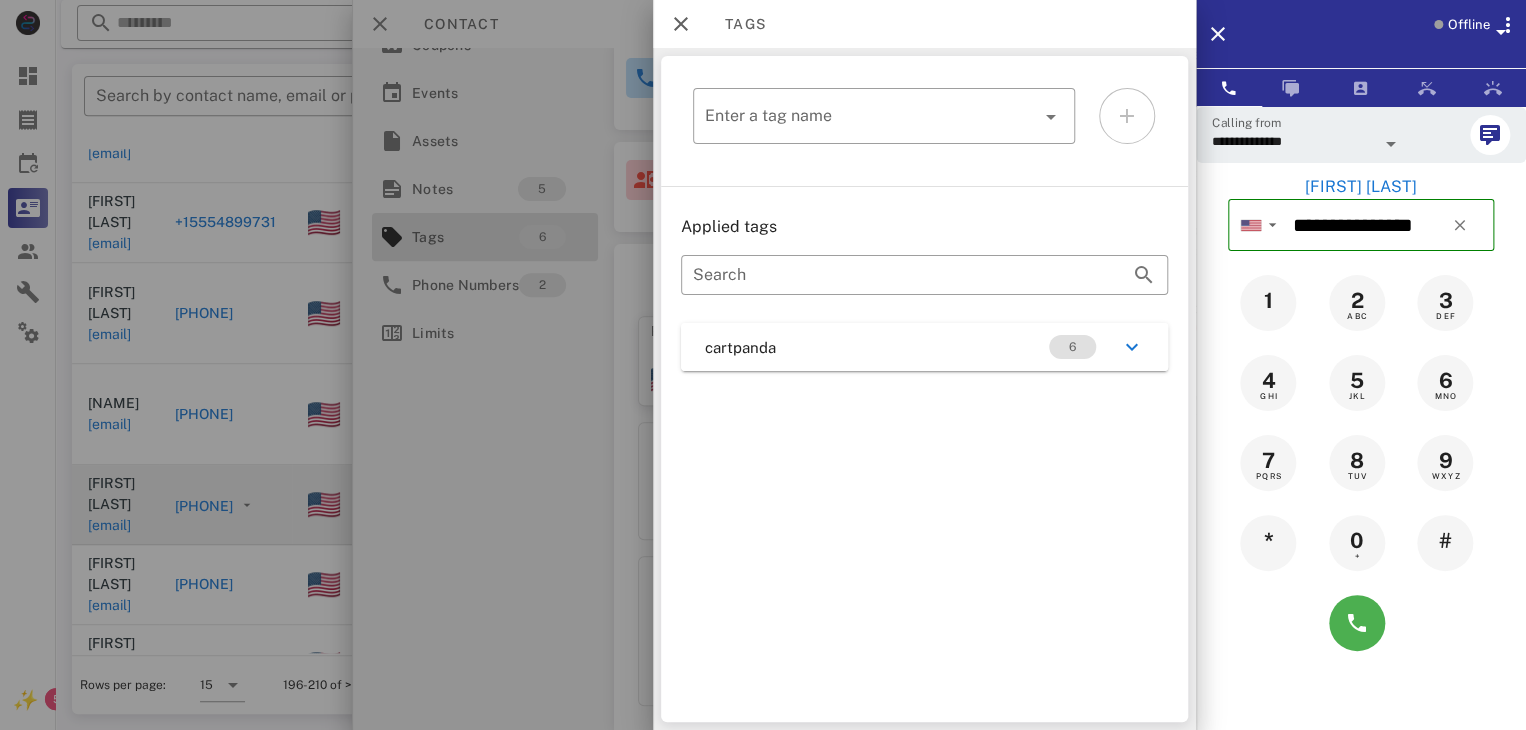 click at bounding box center [763, 365] 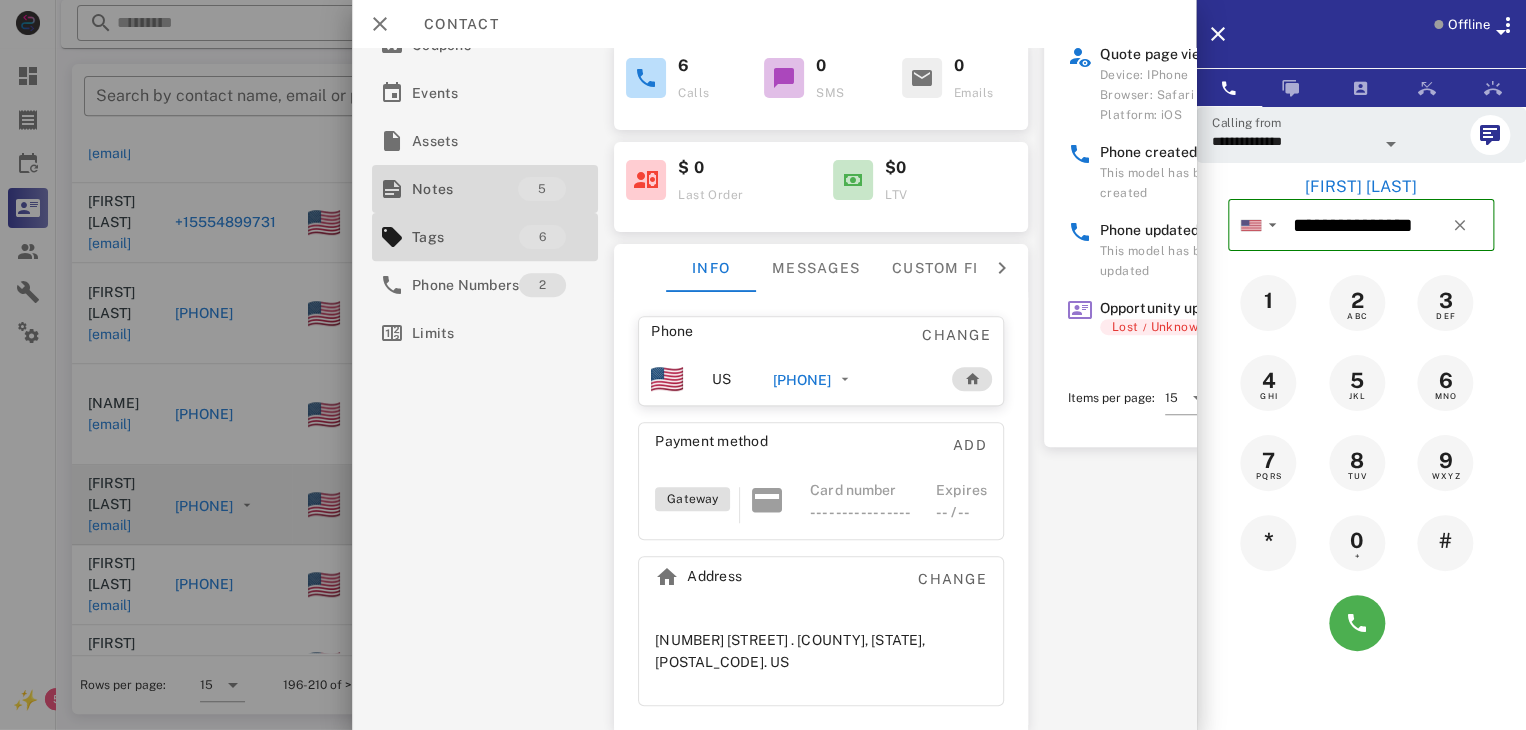 click on "Notes" at bounding box center (465, 189) 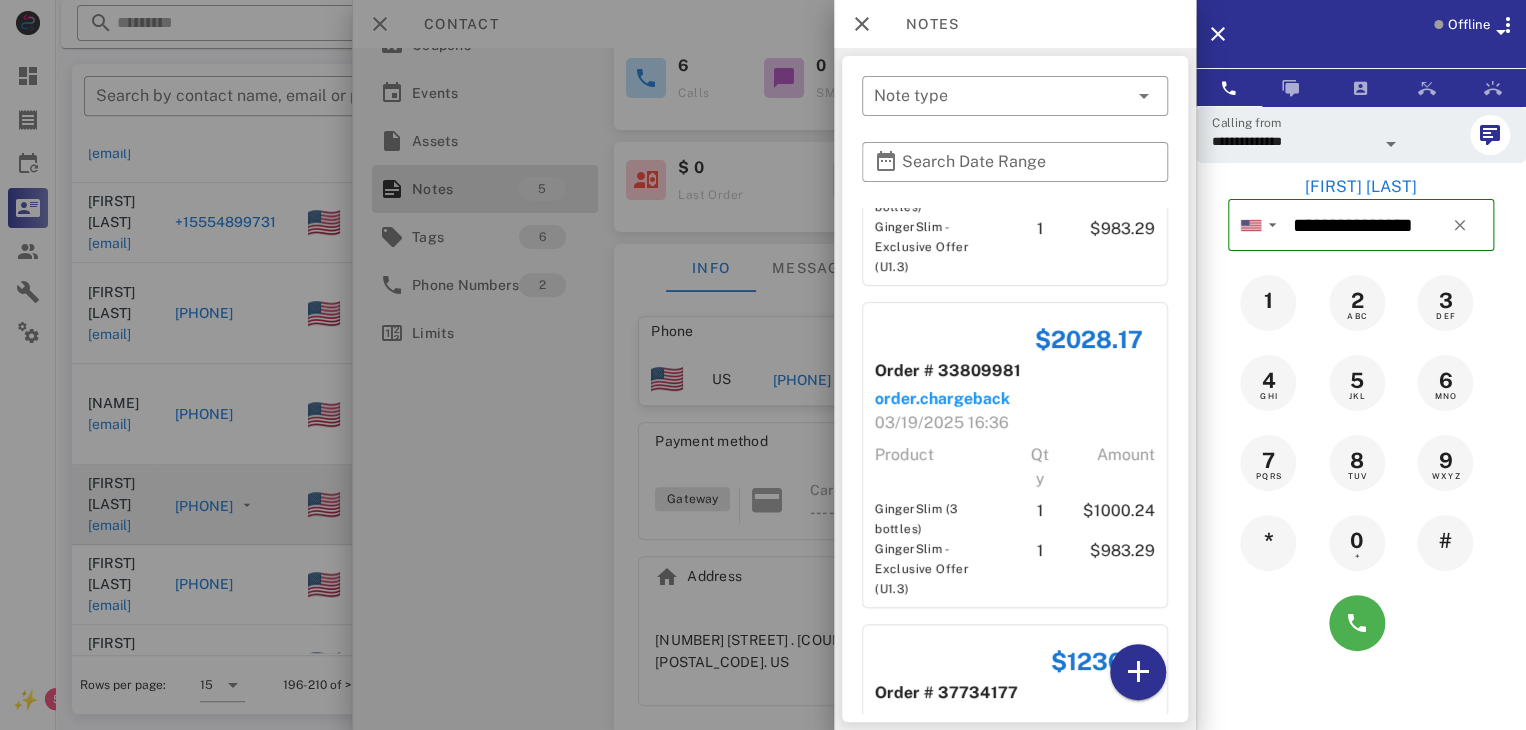 scroll, scrollTop: 843, scrollLeft: 0, axis: vertical 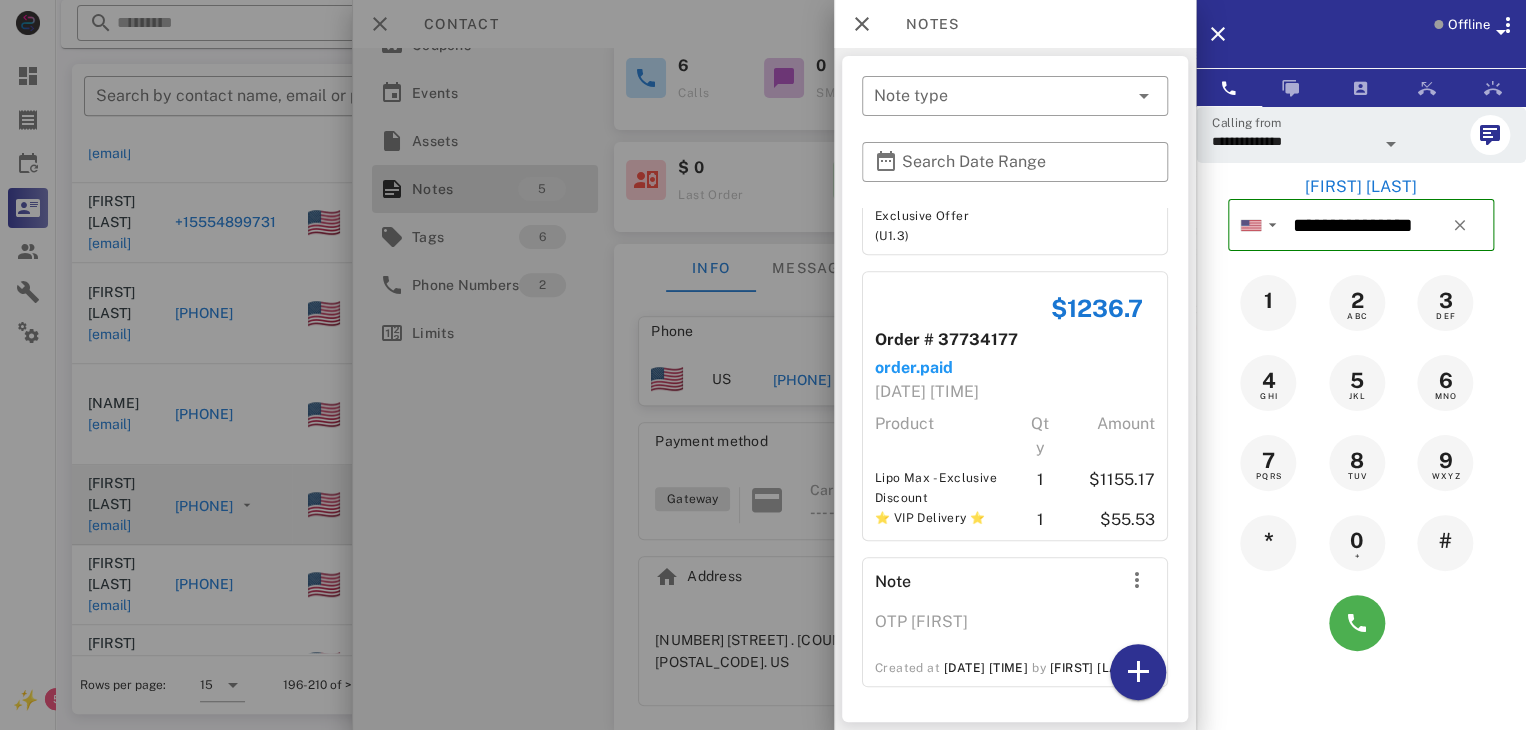 click at bounding box center [763, 365] 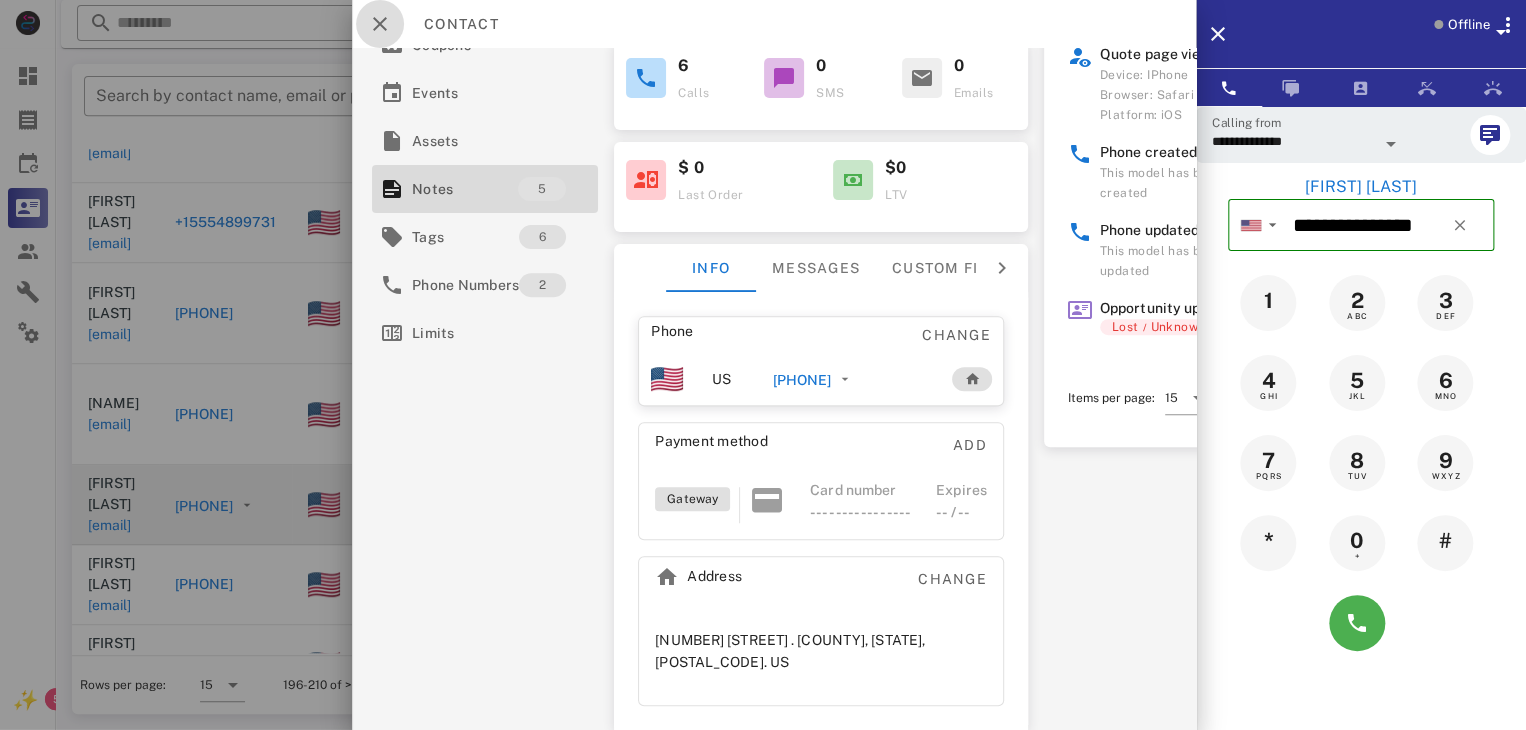 click at bounding box center [380, 24] 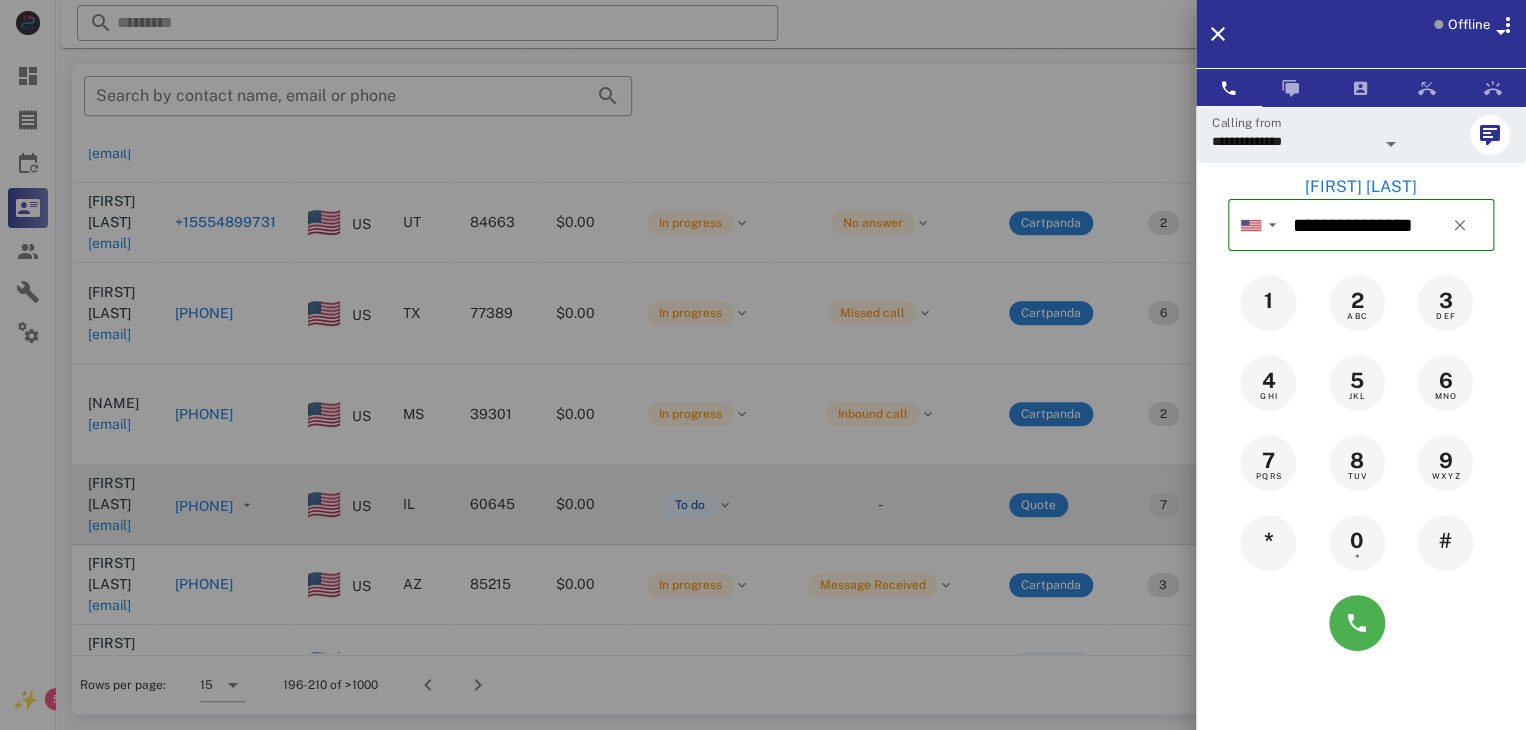click at bounding box center (763, 365) 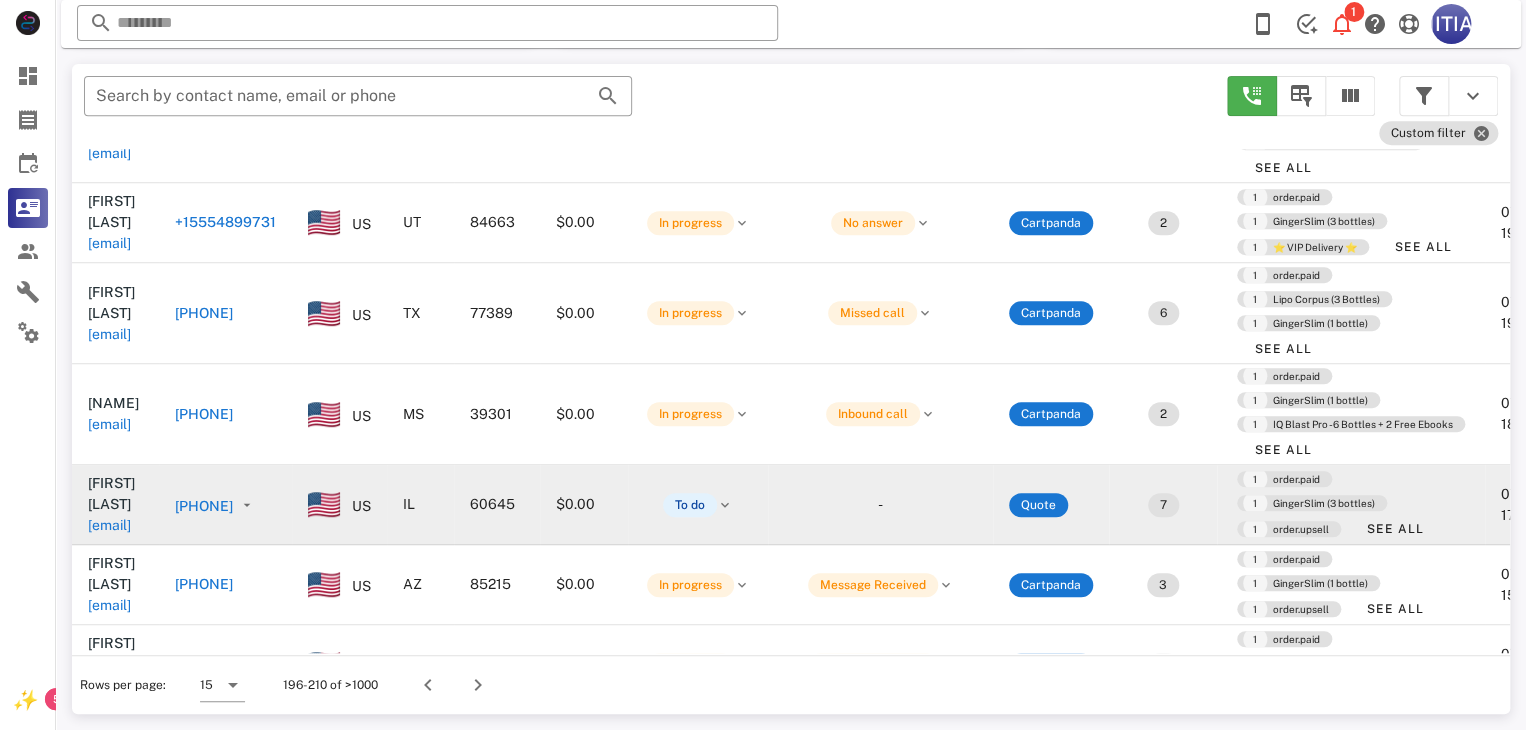 click on "[PHONE]" at bounding box center [204, 506] 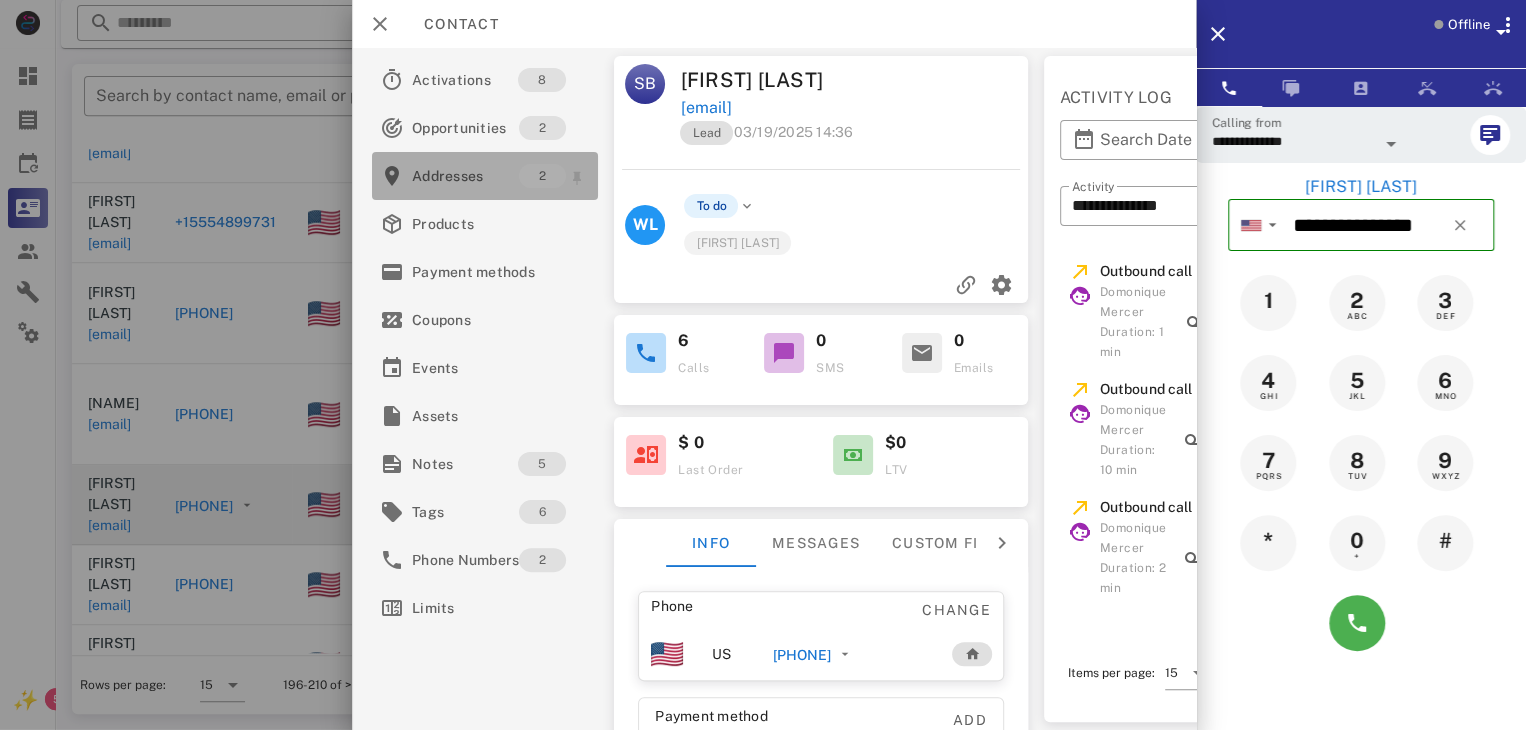click on "Addresses" at bounding box center [465, 176] 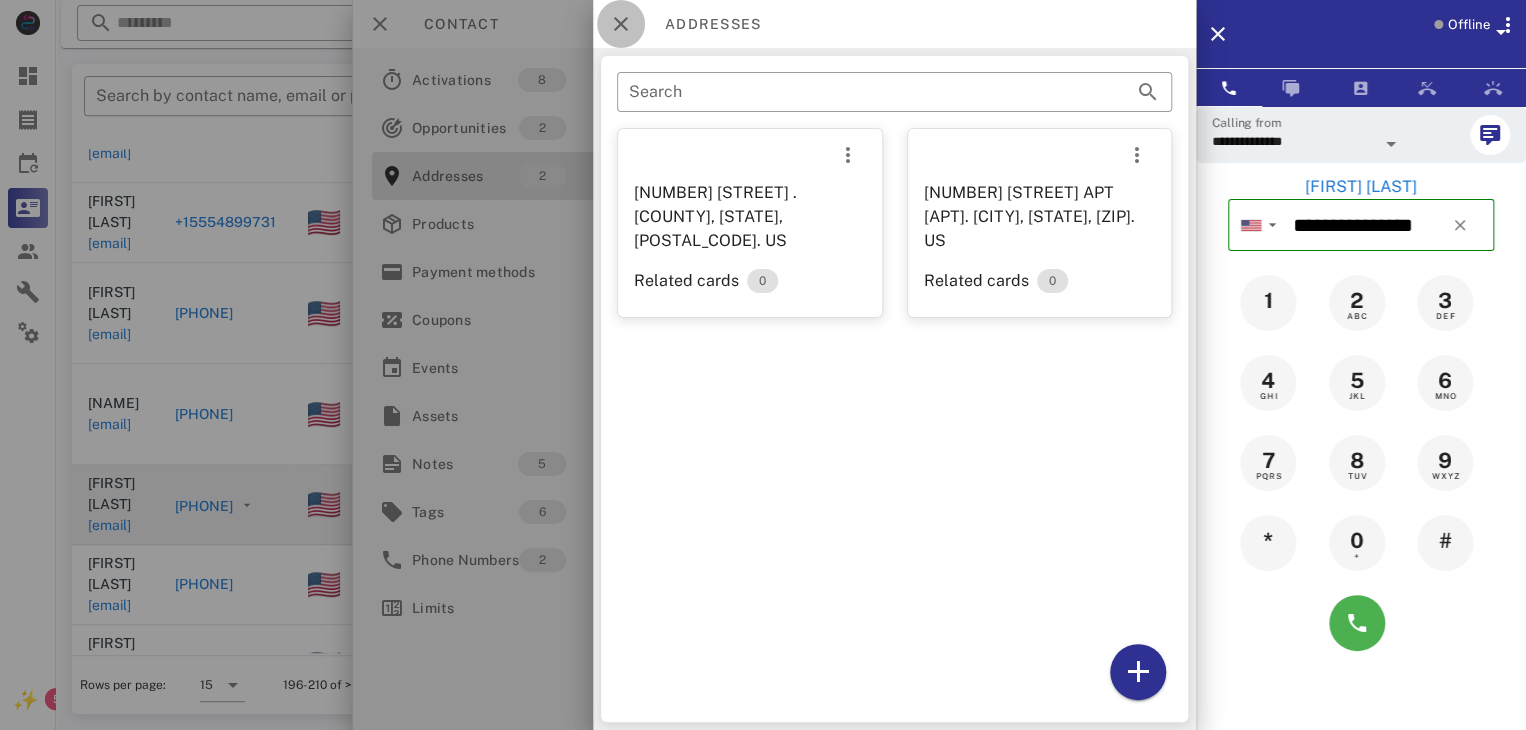 click at bounding box center (621, 24) 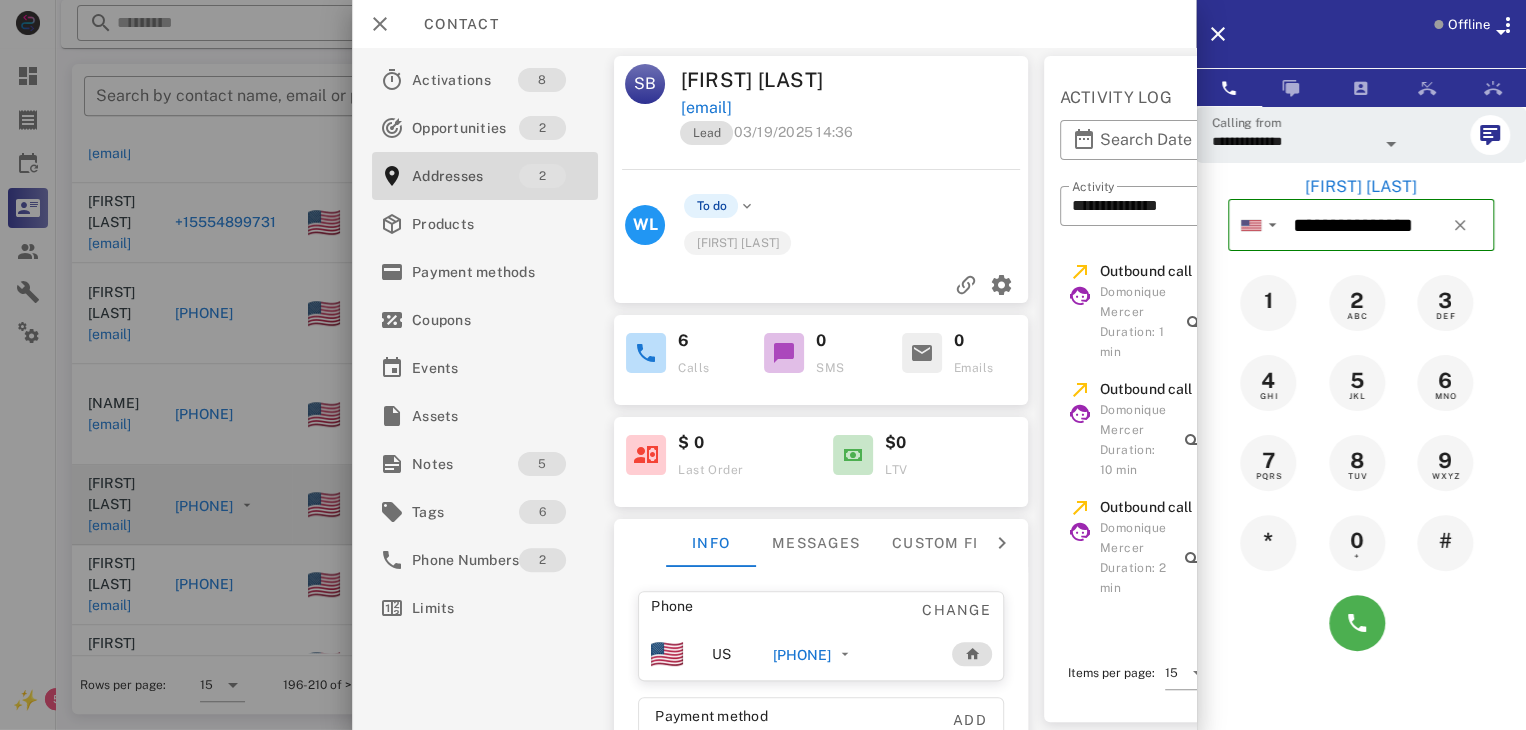 click at bounding box center [646, 353] 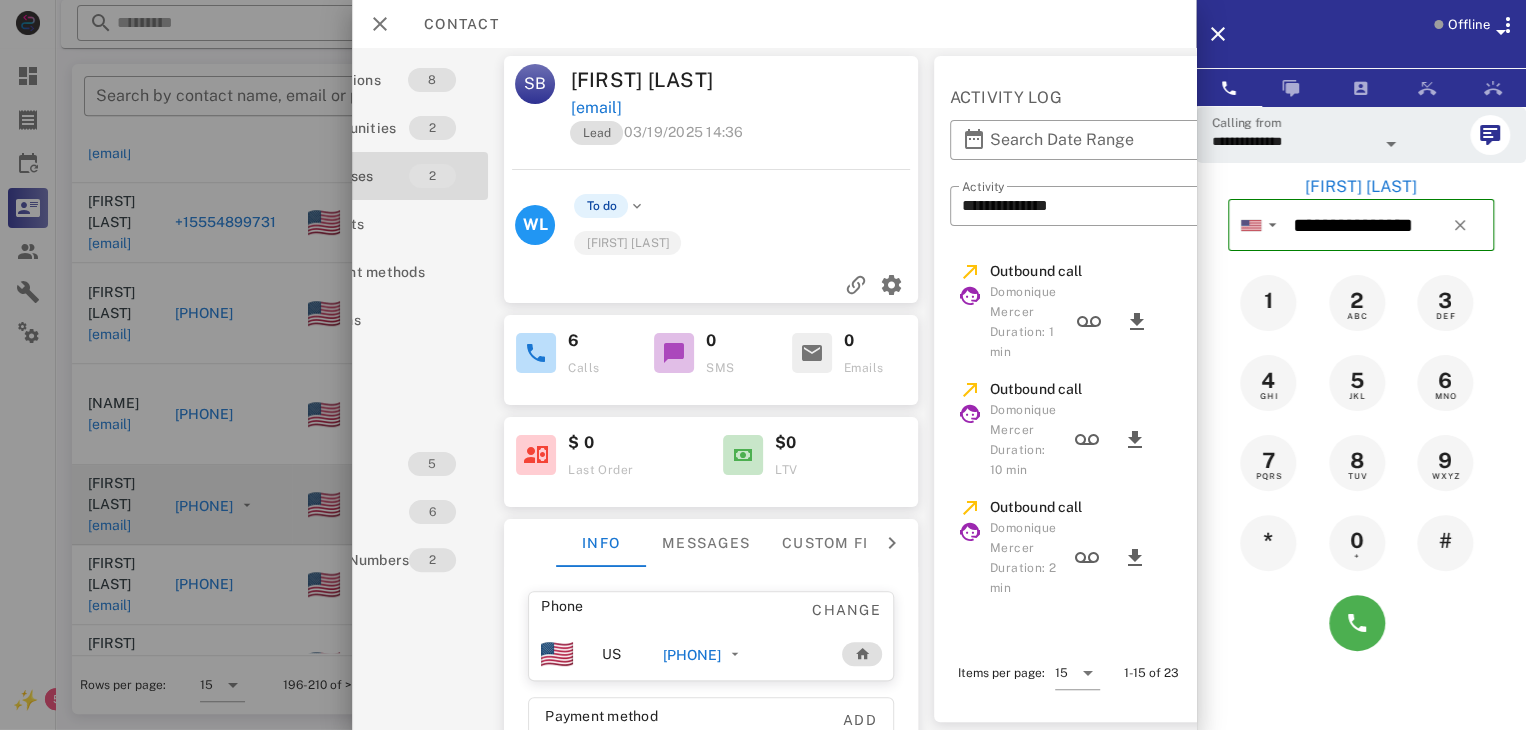 scroll, scrollTop: 0, scrollLeft: 243, axis: horizontal 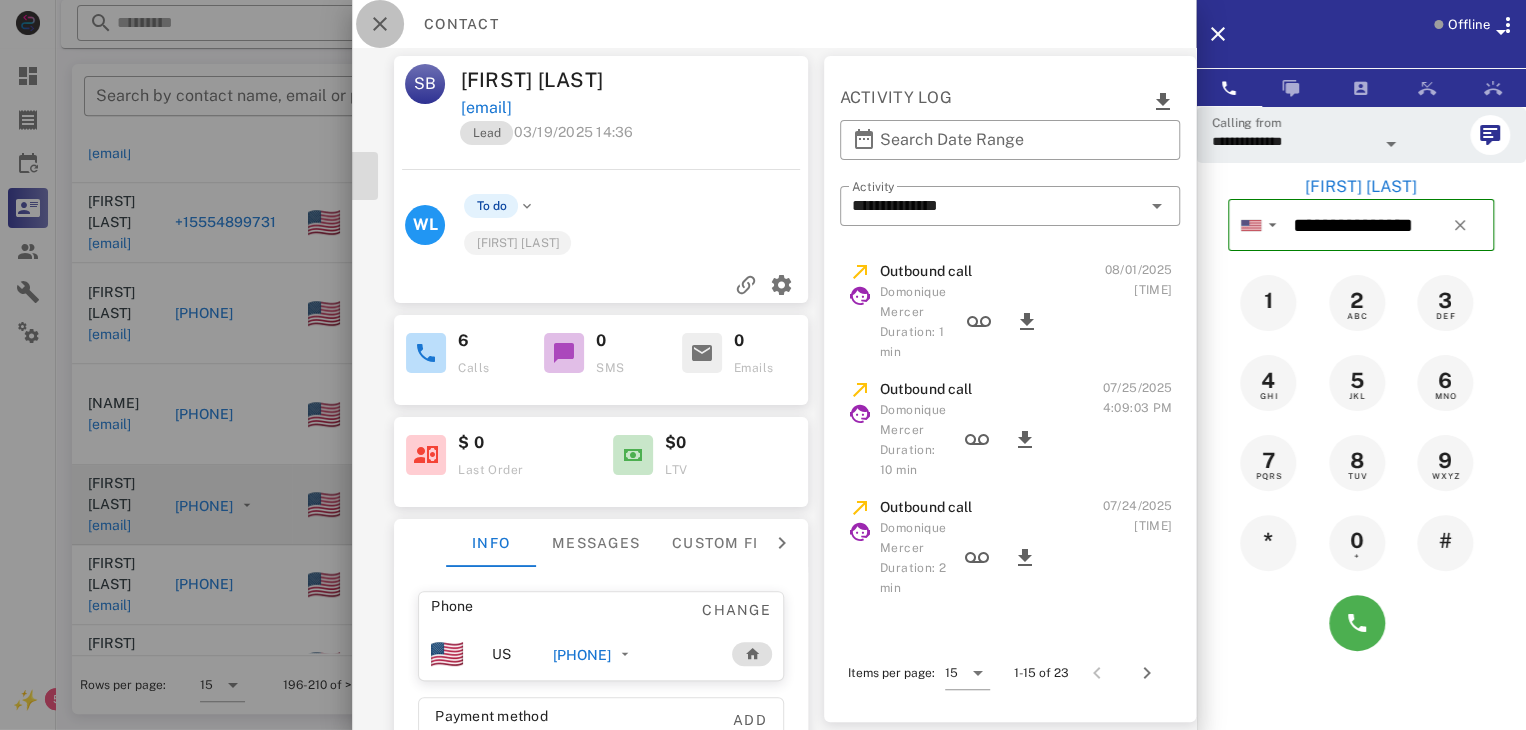 click at bounding box center [380, 24] 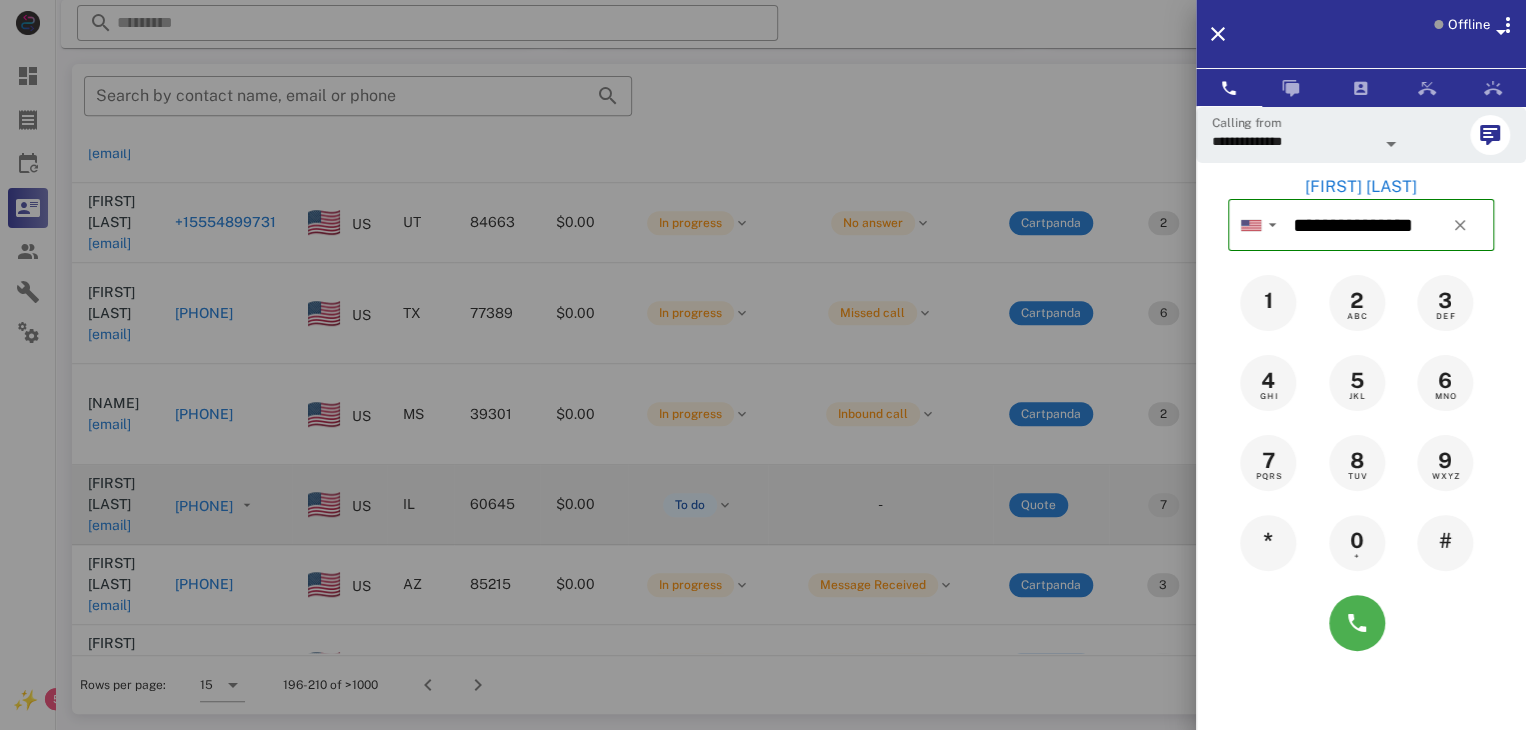 click at bounding box center (763, 365) 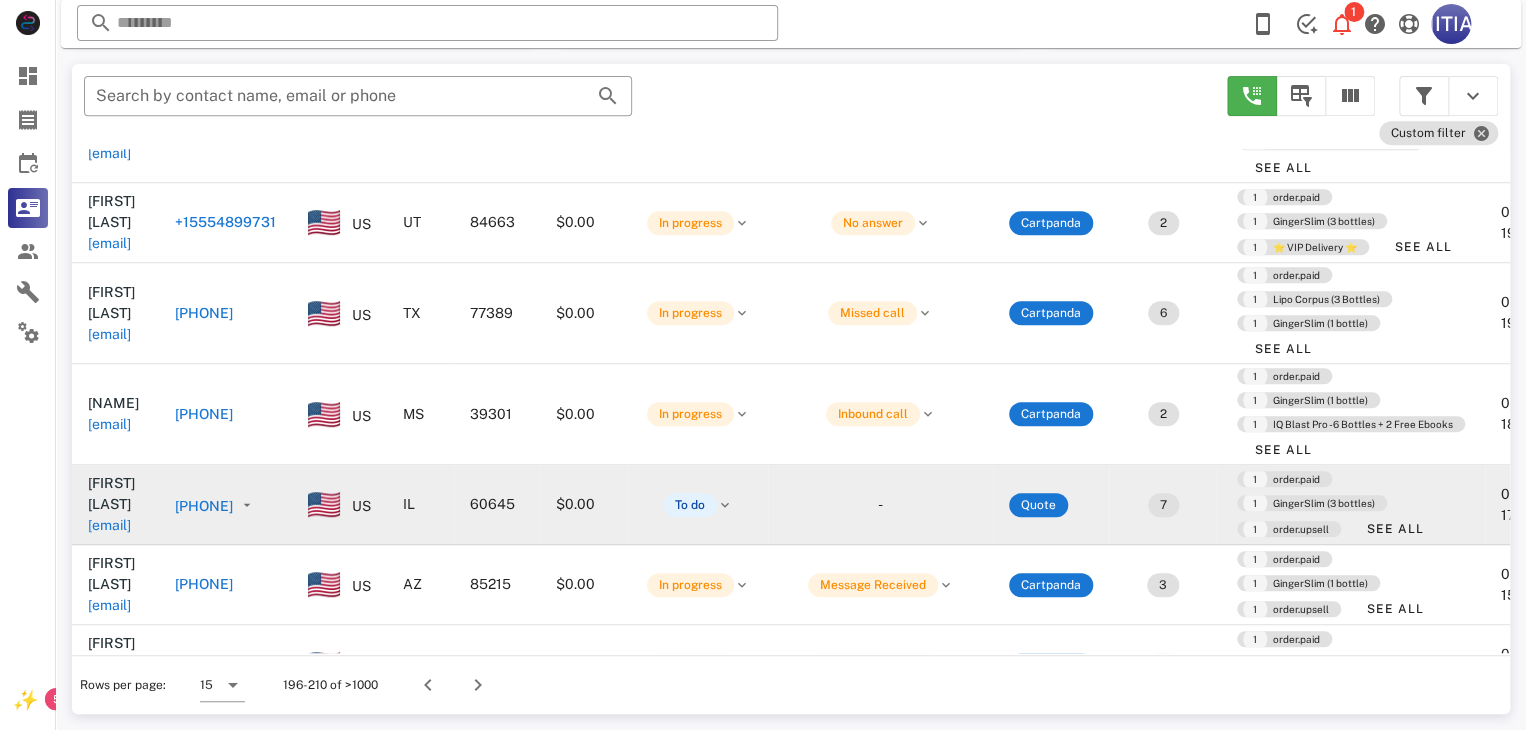 click on "Rows per page: 15  196-210 of >1000" at bounding box center [791, 684] 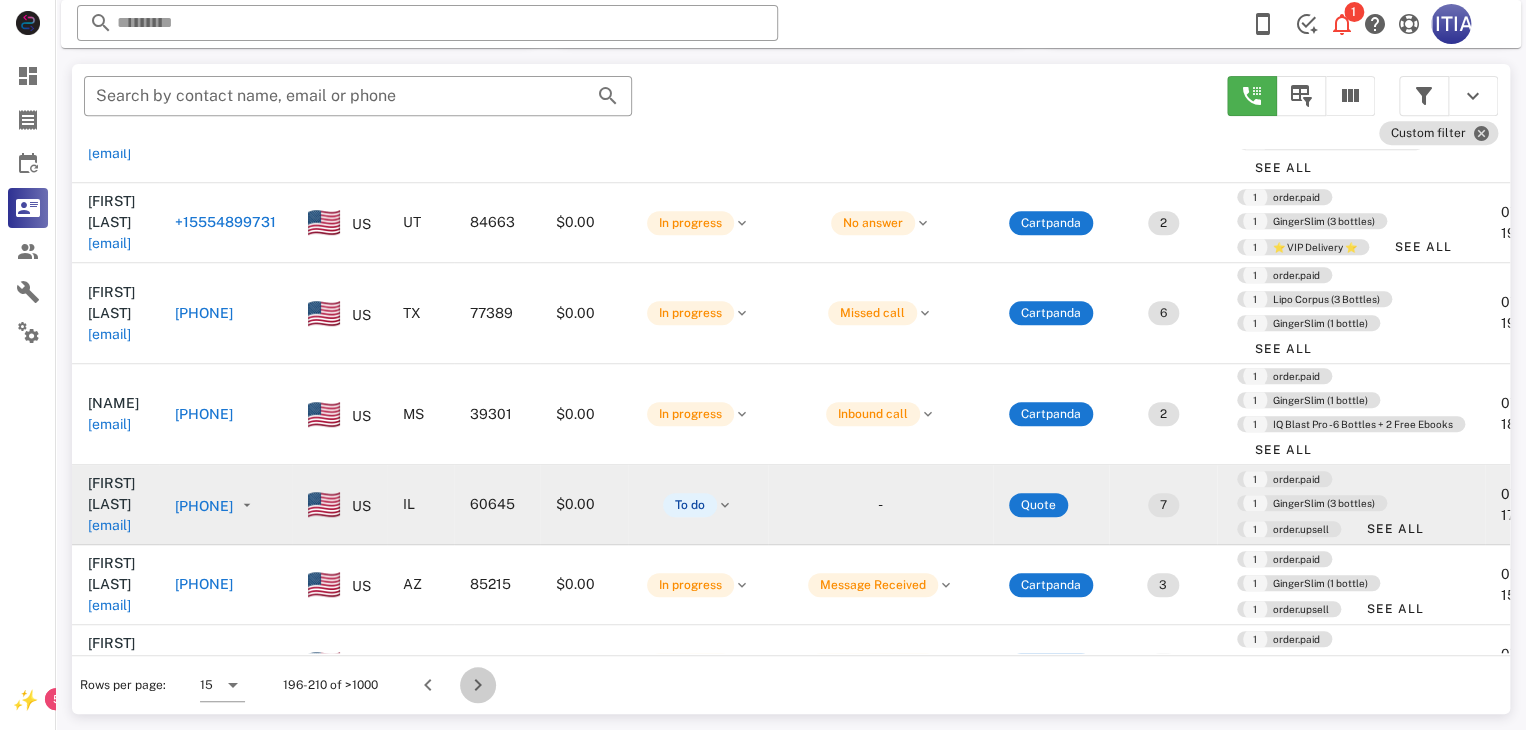 click at bounding box center (478, 685) 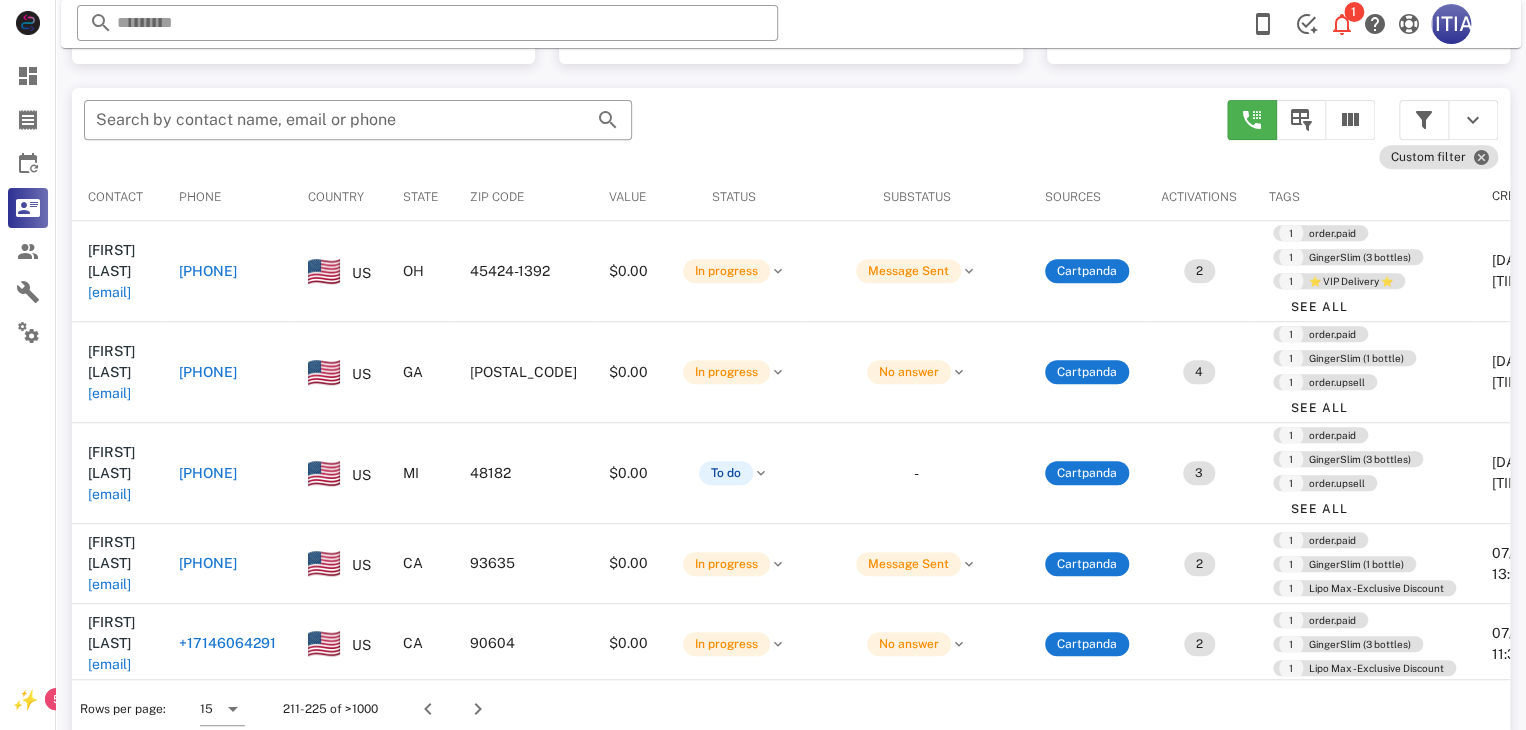 scroll, scrollTop: 380, scrollLeft: 0, axis: vertical 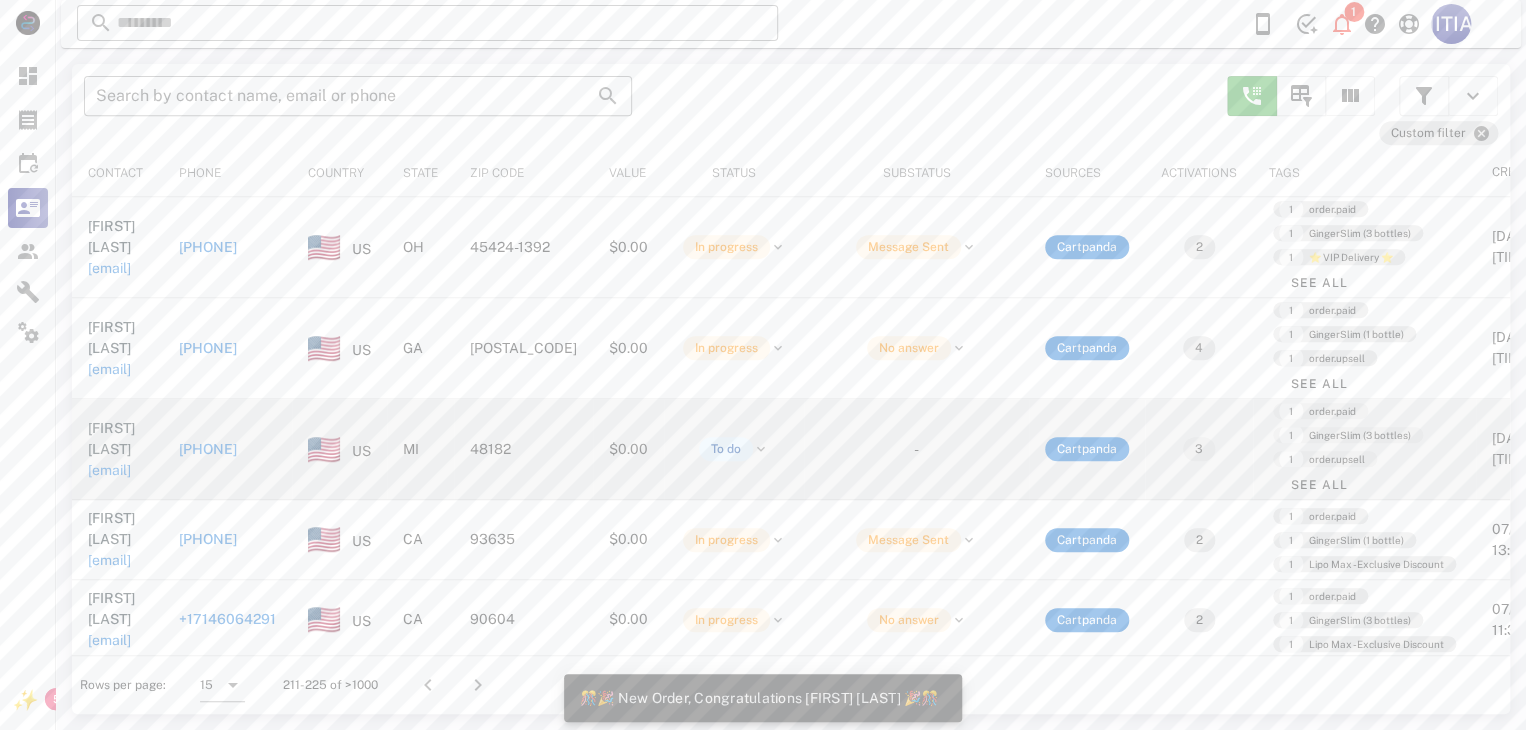 click on "[PHONE]" at bounding box center [227, 449] 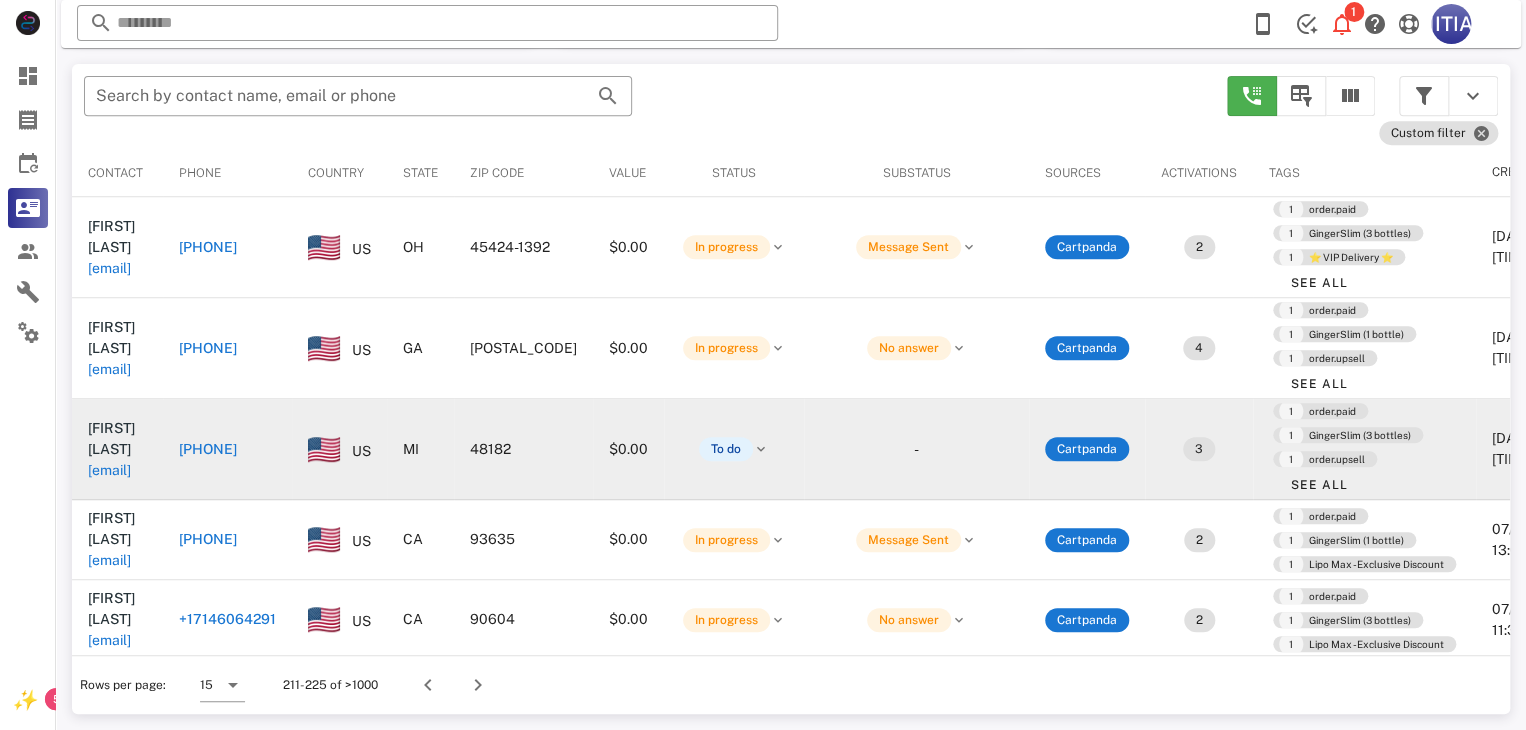 click on "[PHONE]" at bounding box center [208, 449] 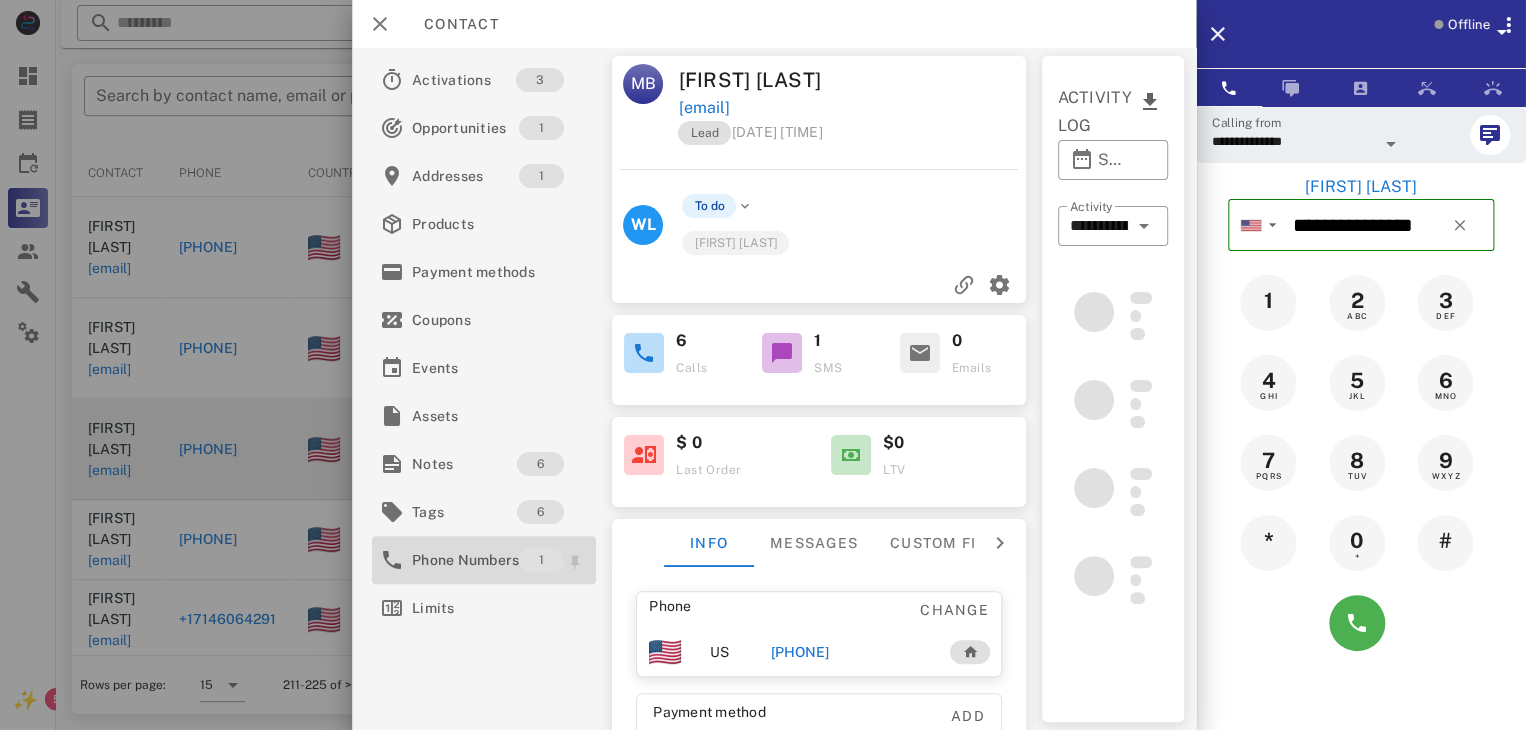 click on "Phone Numbers" at bounding box center [465, 560] 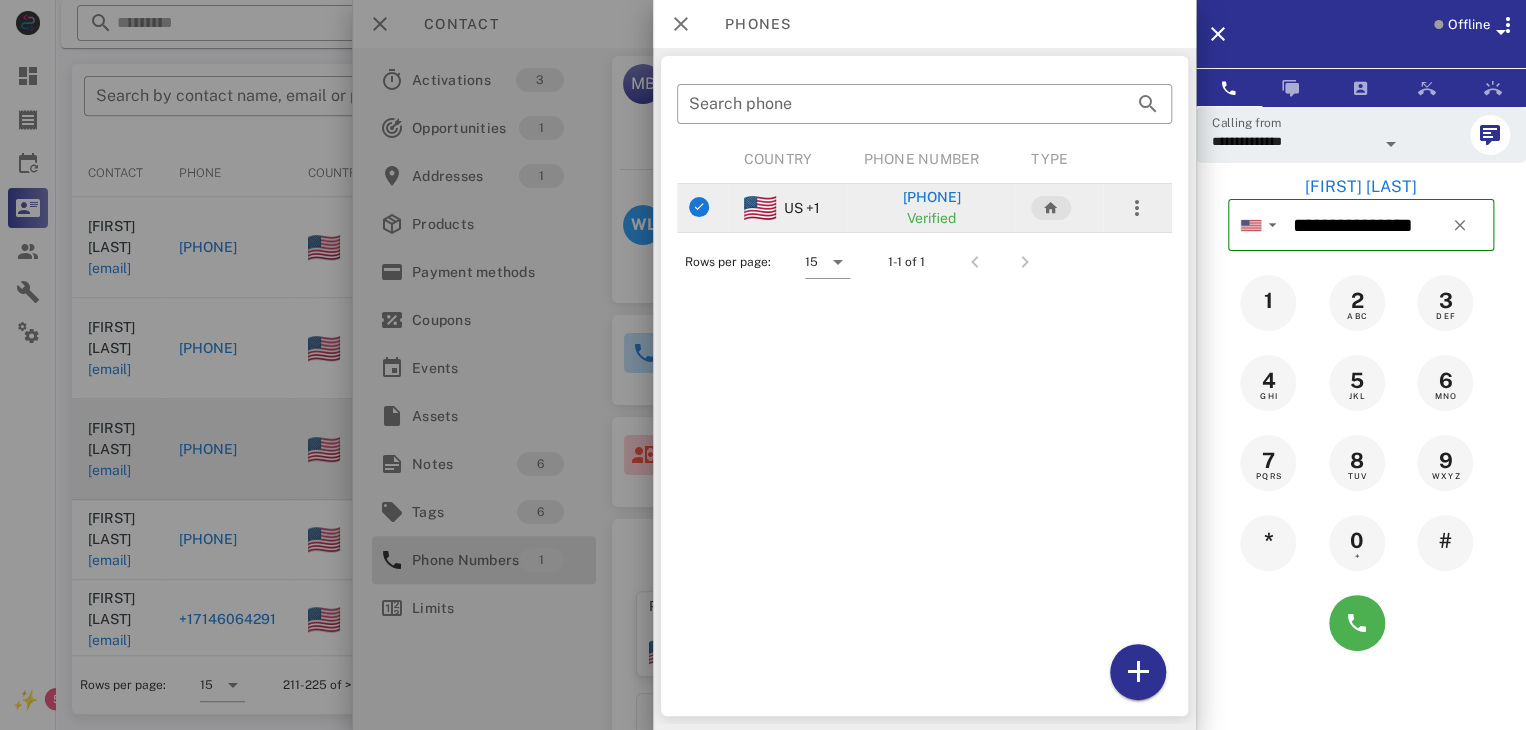 click on "[PHONE]" at bounding box center (932, 197) 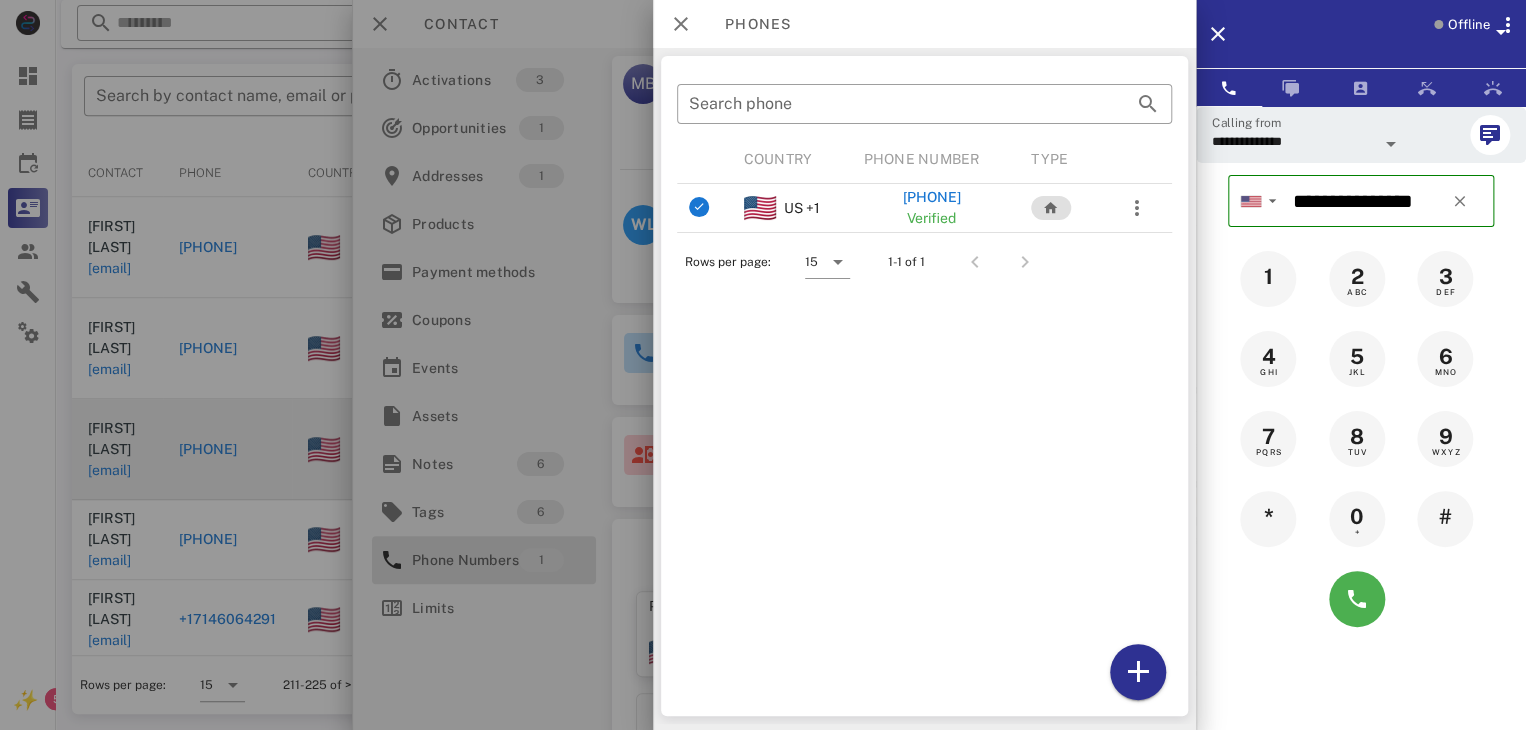 click at bounding box center (763, 365) 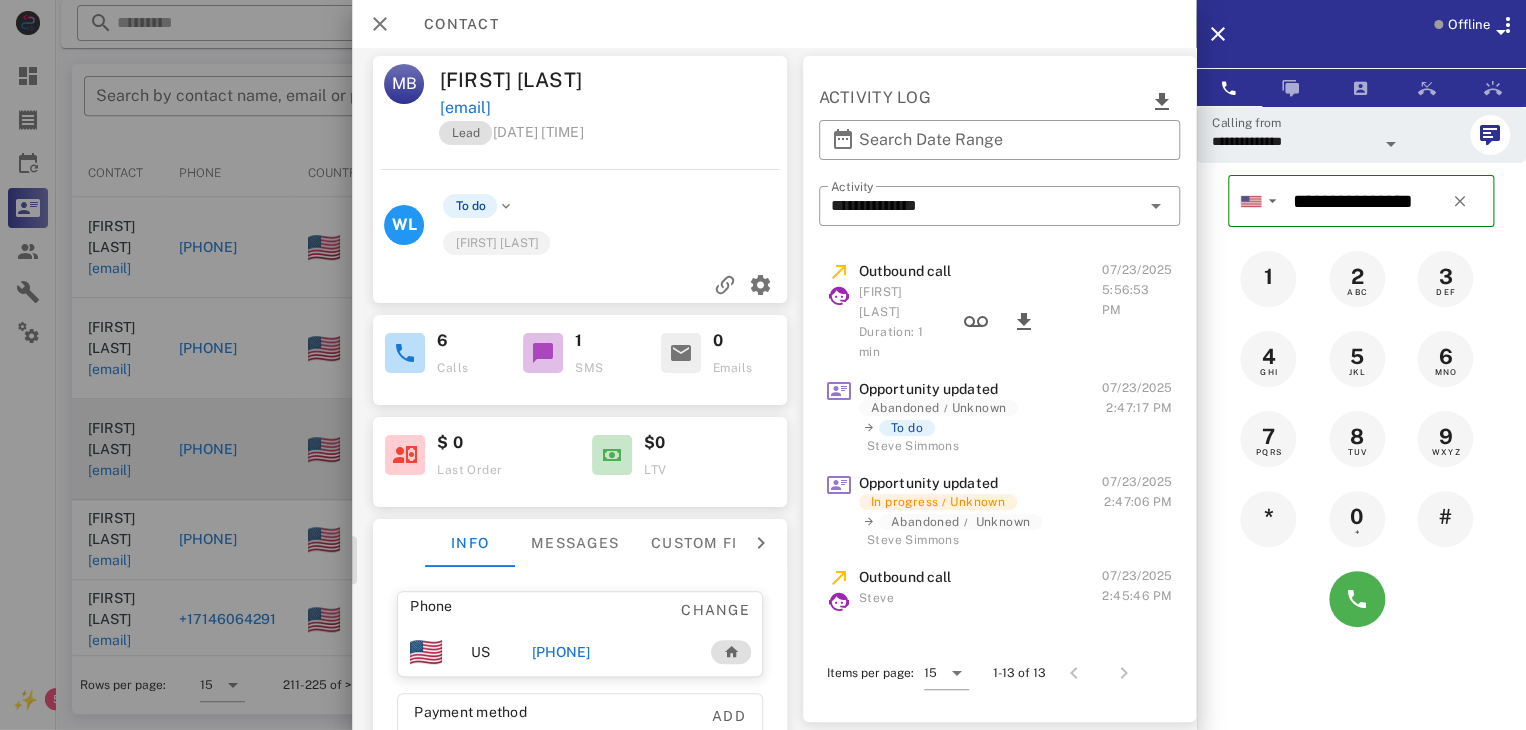 scroll, scrollTop: 0, scrollLeft: 260, axis: horizontal 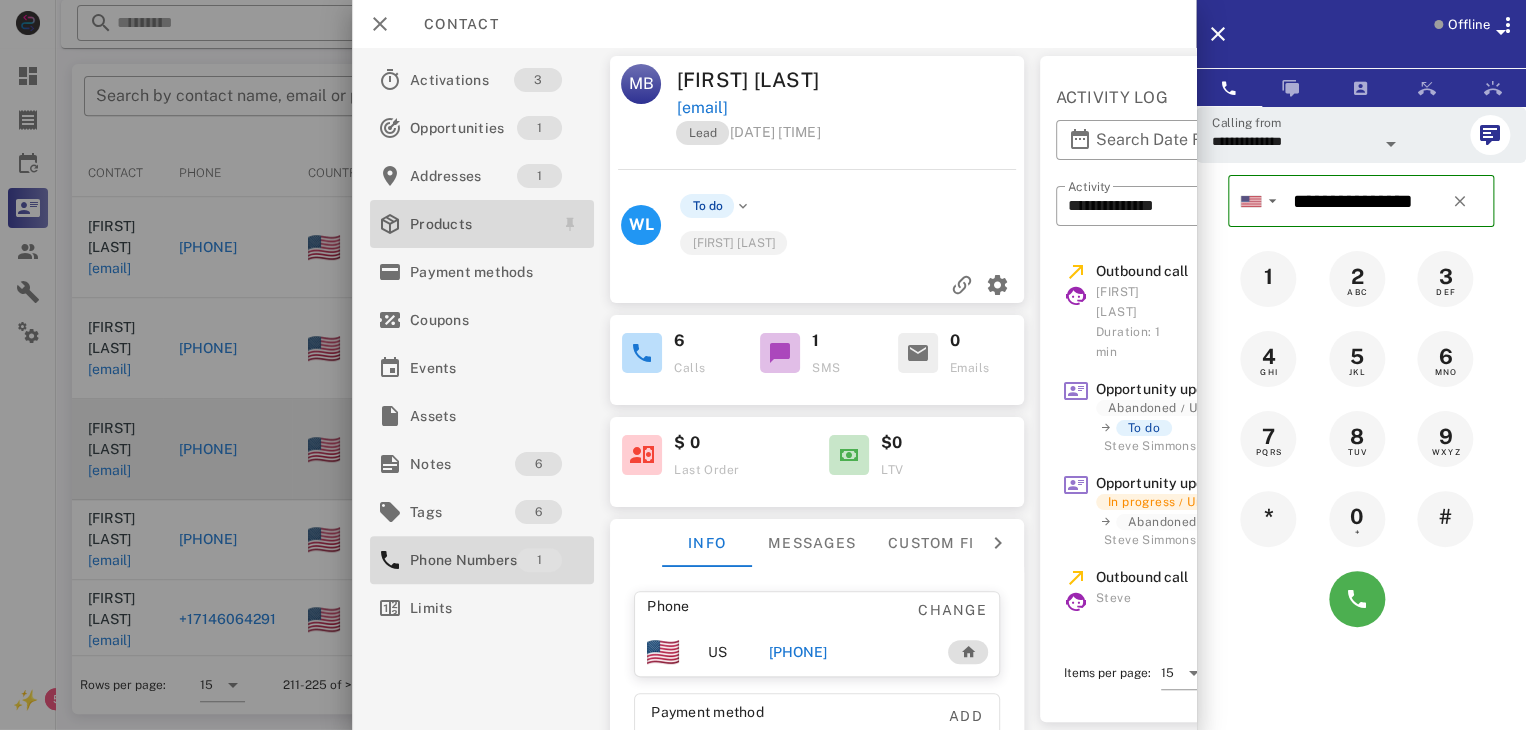 click on "Products" at bounding box center (478, 224) 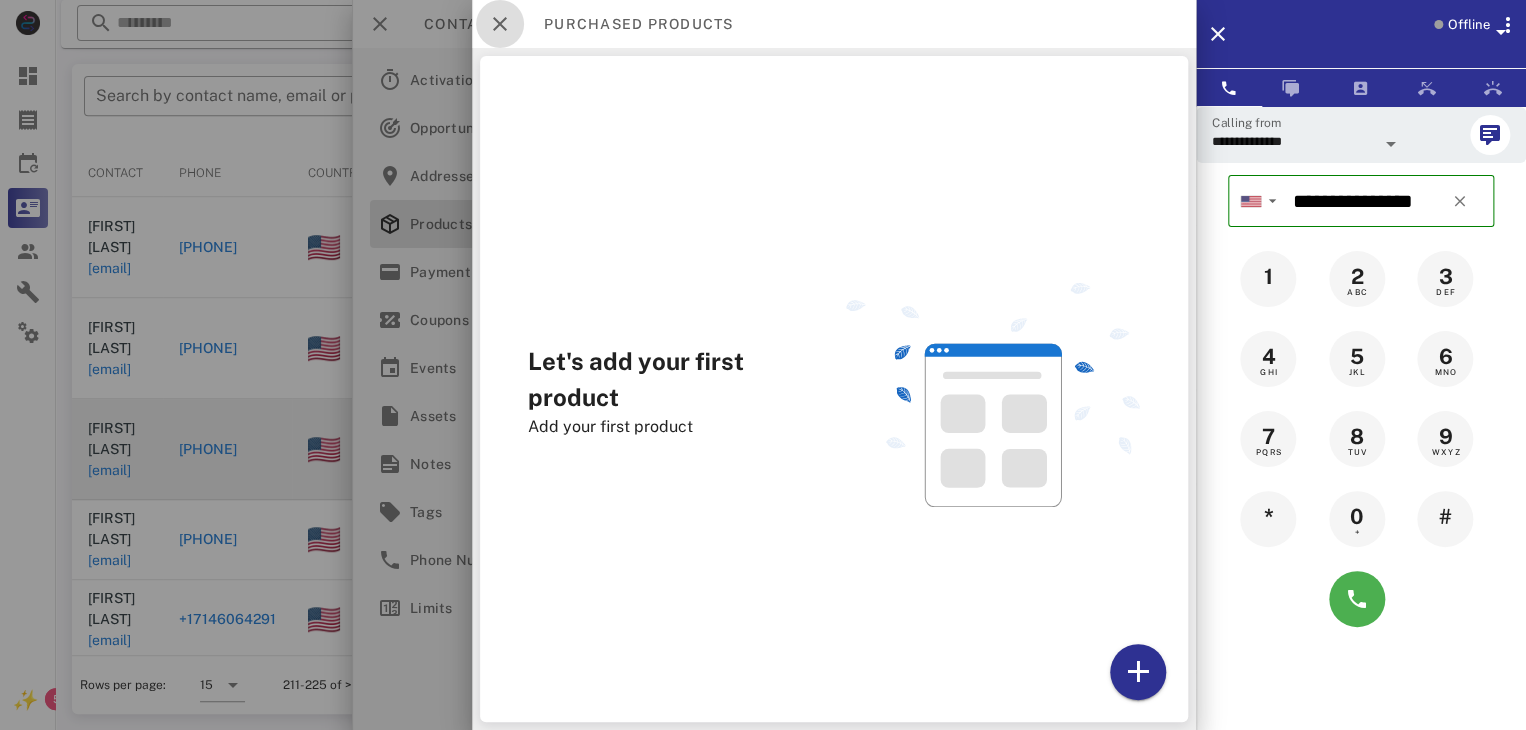 click at bounding box center [500, 24] 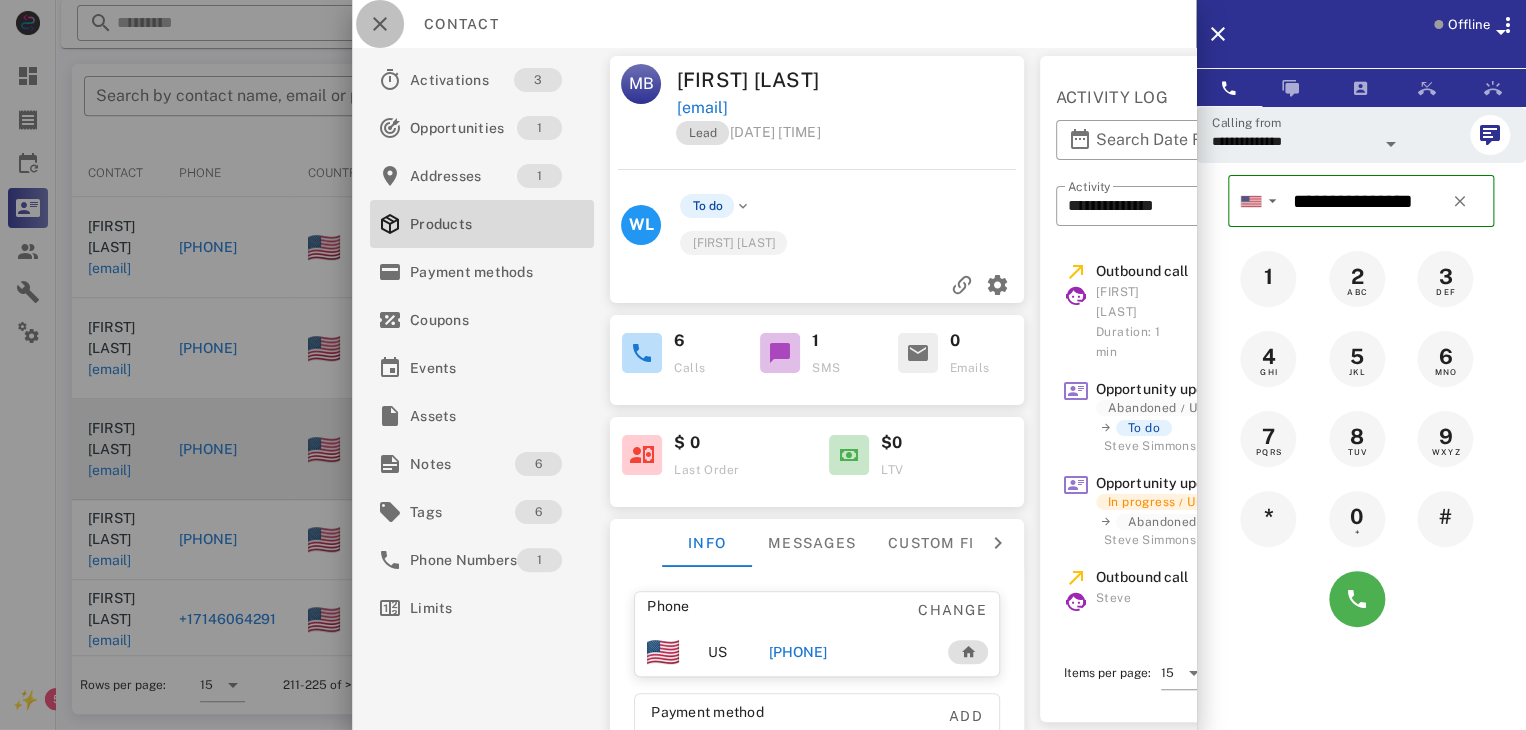 click at bounding box center (380, 24) 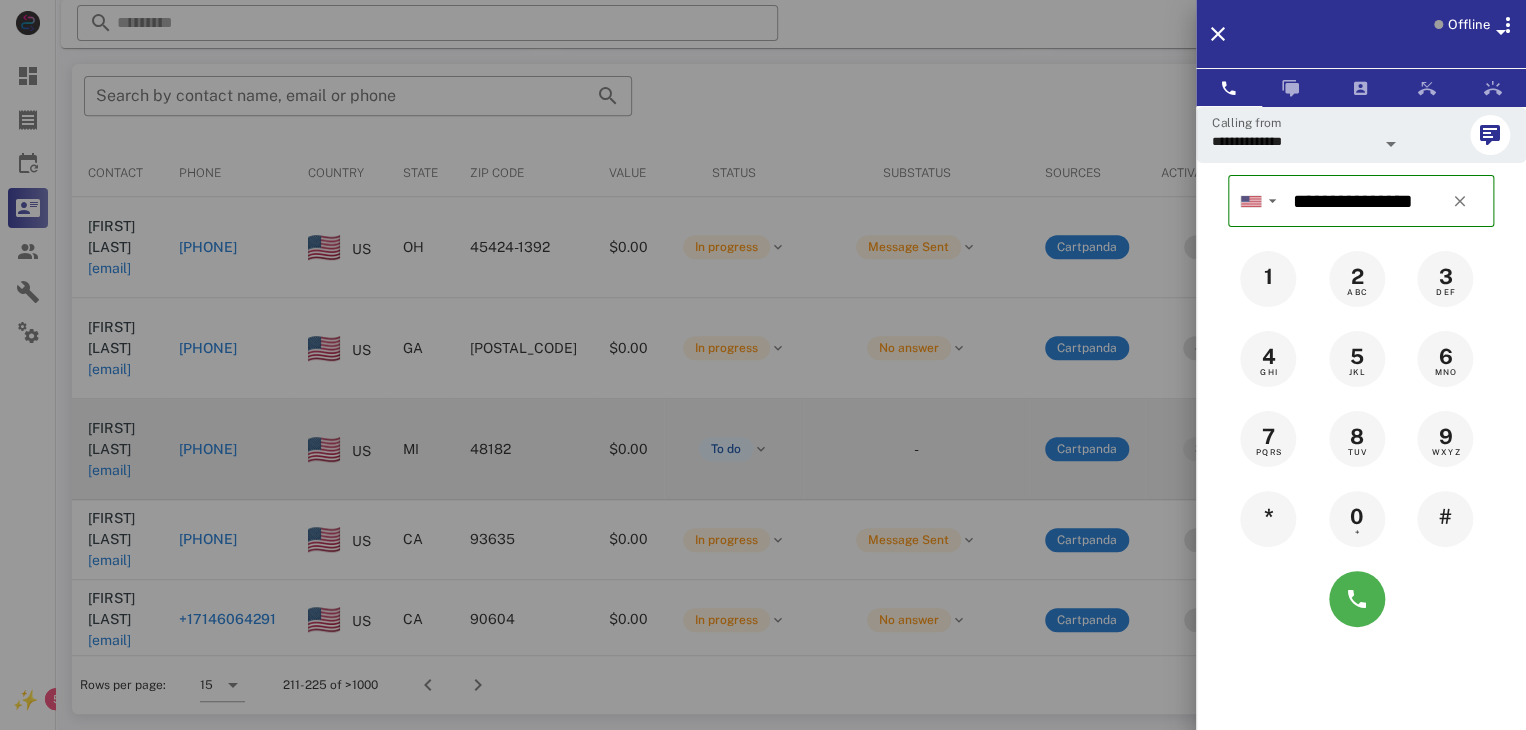 click at bounding box center [763, 365] 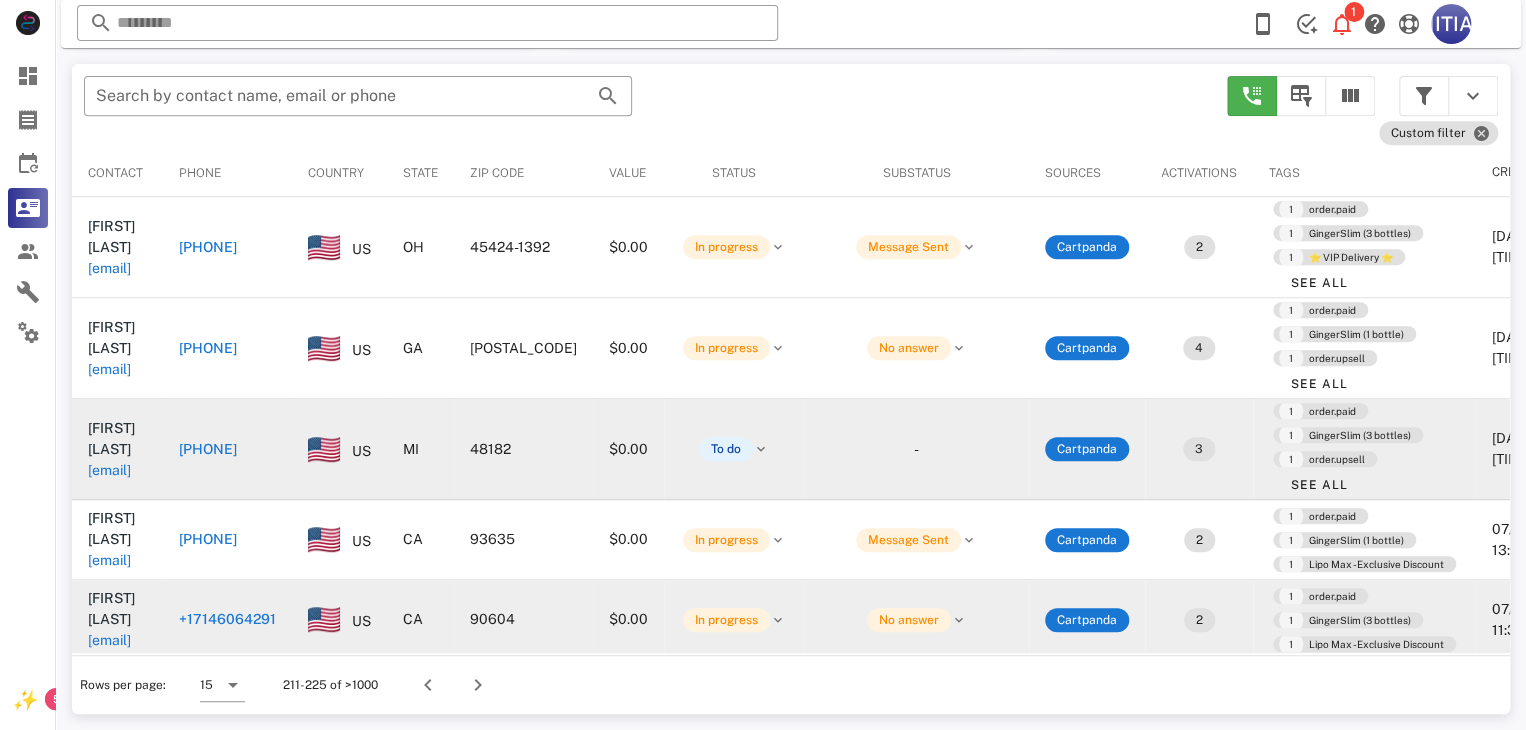 drag, startPoint x: 903, startPoint y: 641, endPoint x: 853, endPoint y: 632, distance: 50.803543 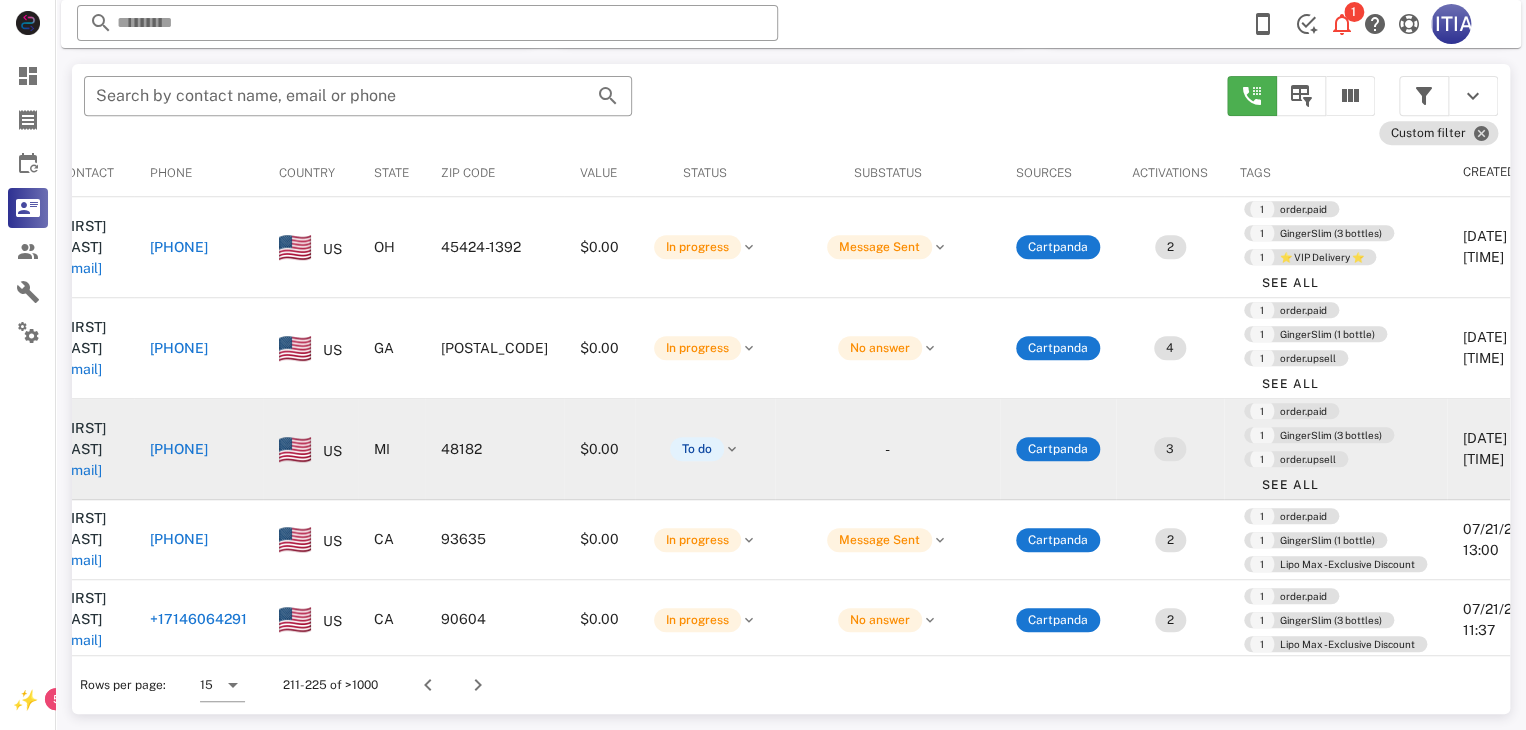 scroll, scrollTop: 0, scrollLeft: 0, axis: both 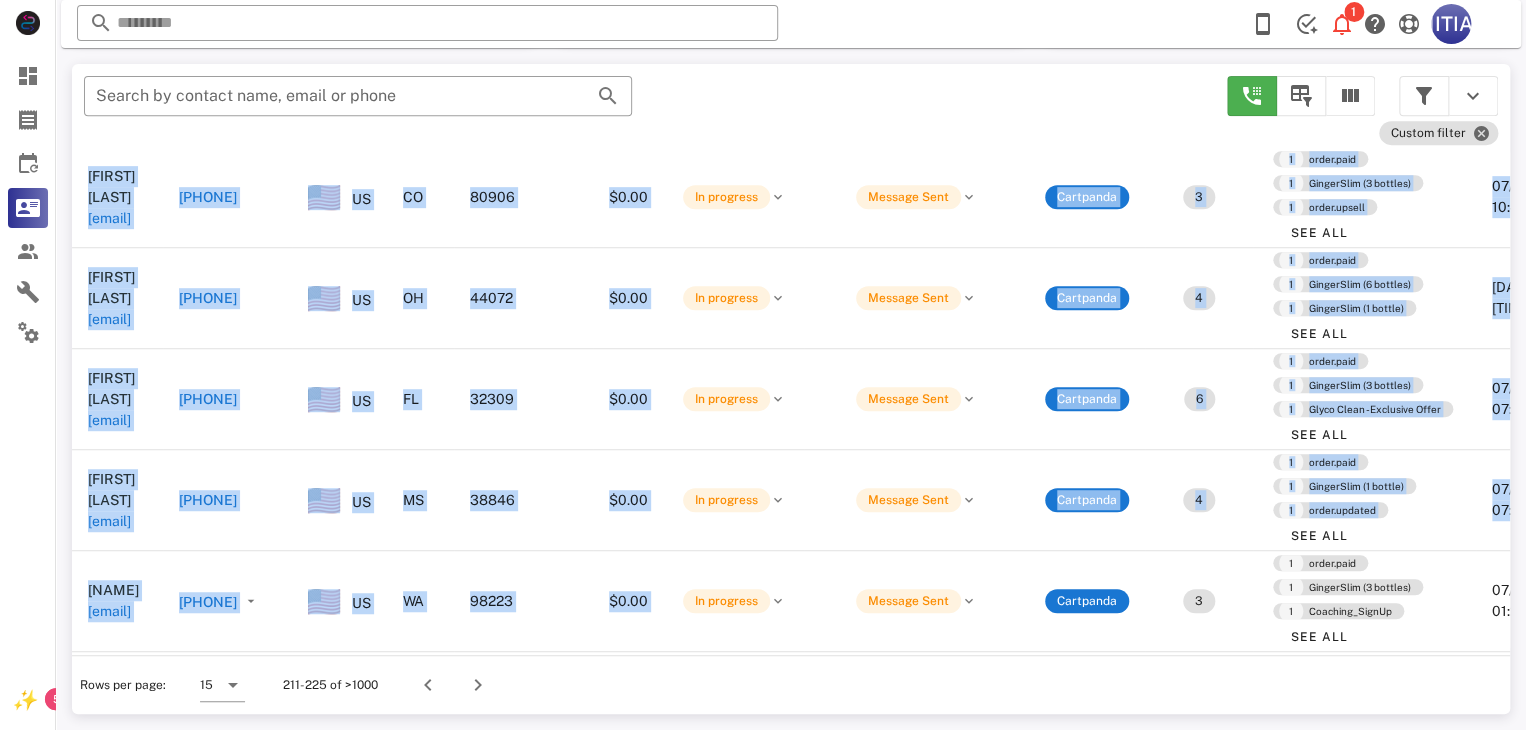 drag, startPoint x: 770, startPoint y: 641, endPoint x: 816, endPoint y: 650, distance: 46.872166 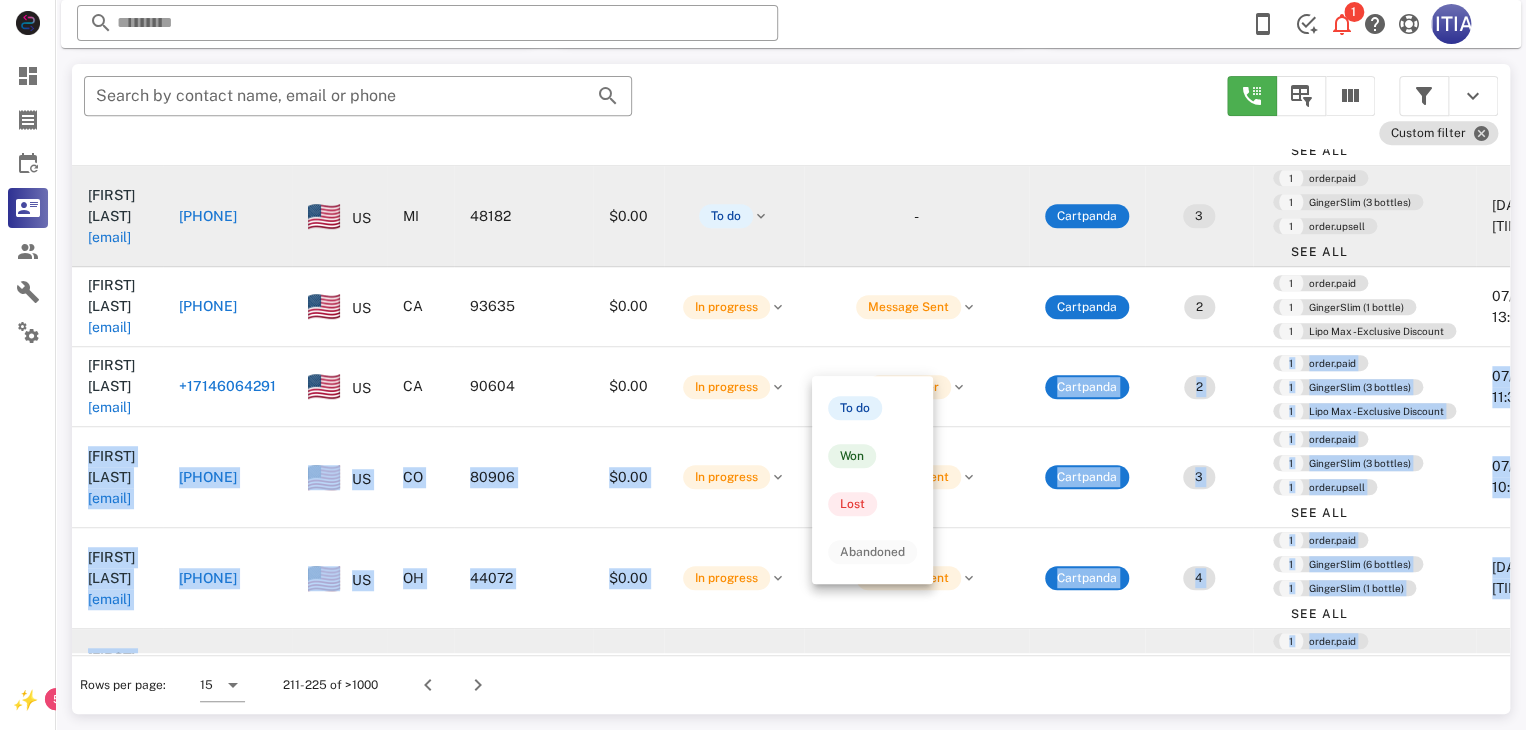 scroll, scrollTop: 133, scrollLeft: 0, axis: vertical 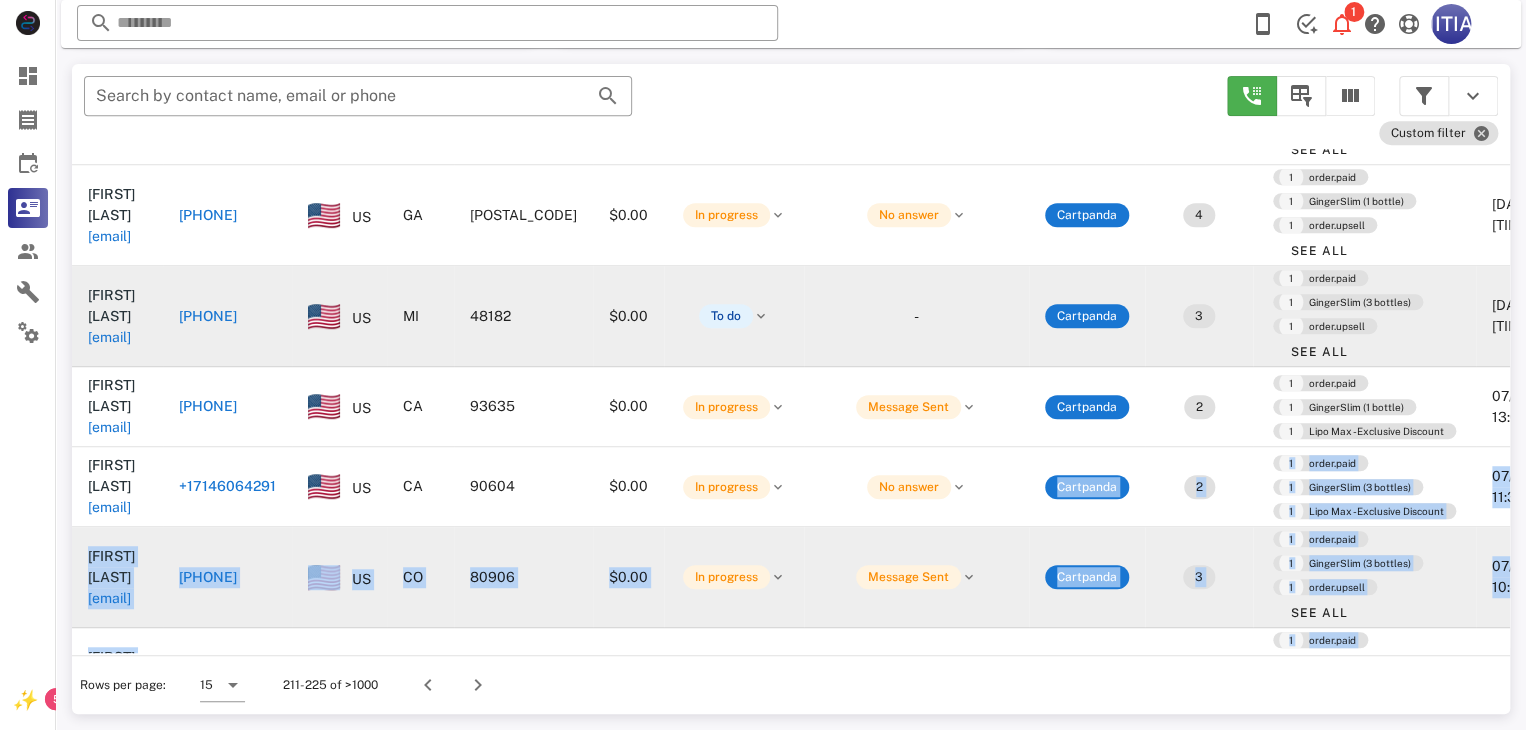 click on "In progress" at bounding box center (734, 577) 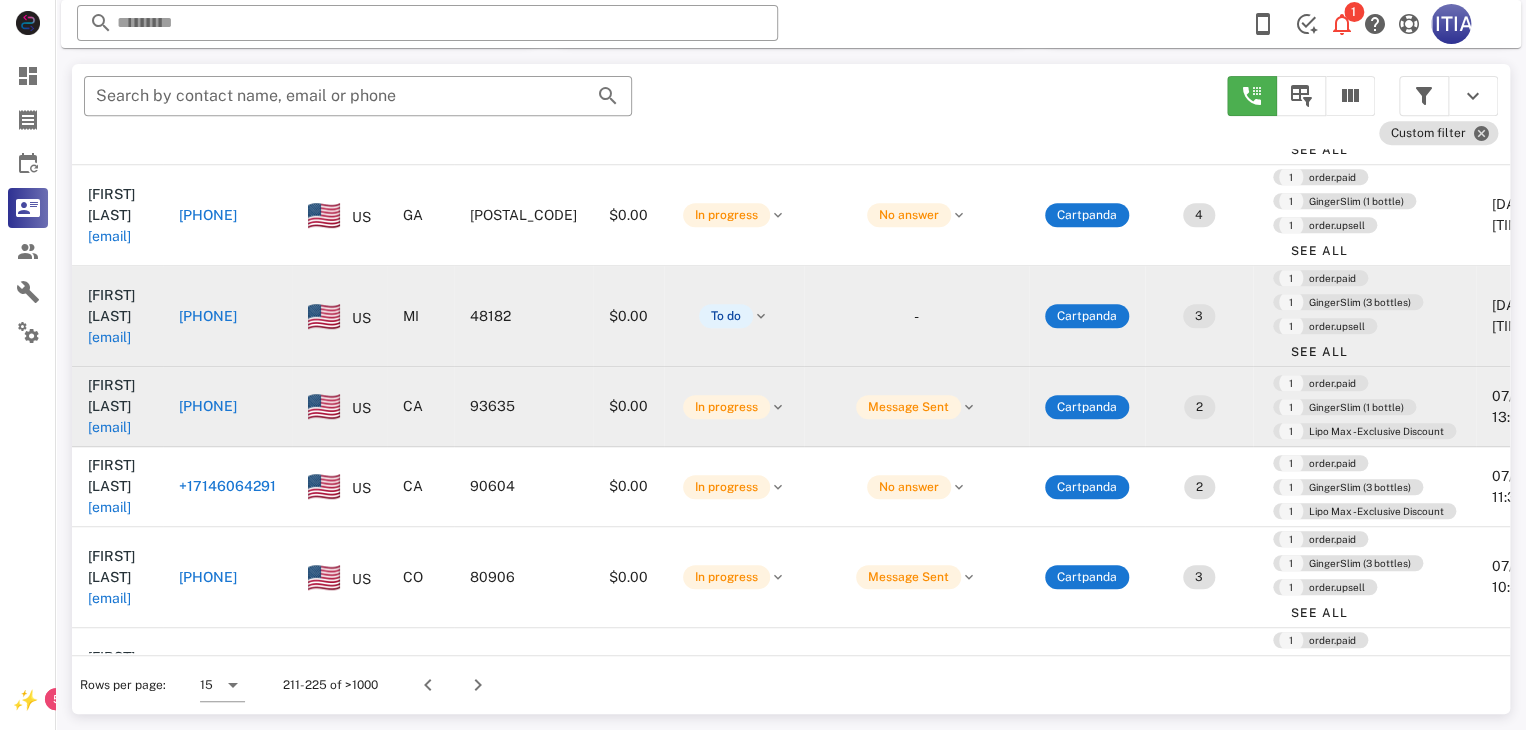 scroll, scrollTop: 33, scrollLeft: 0, axis: vertical 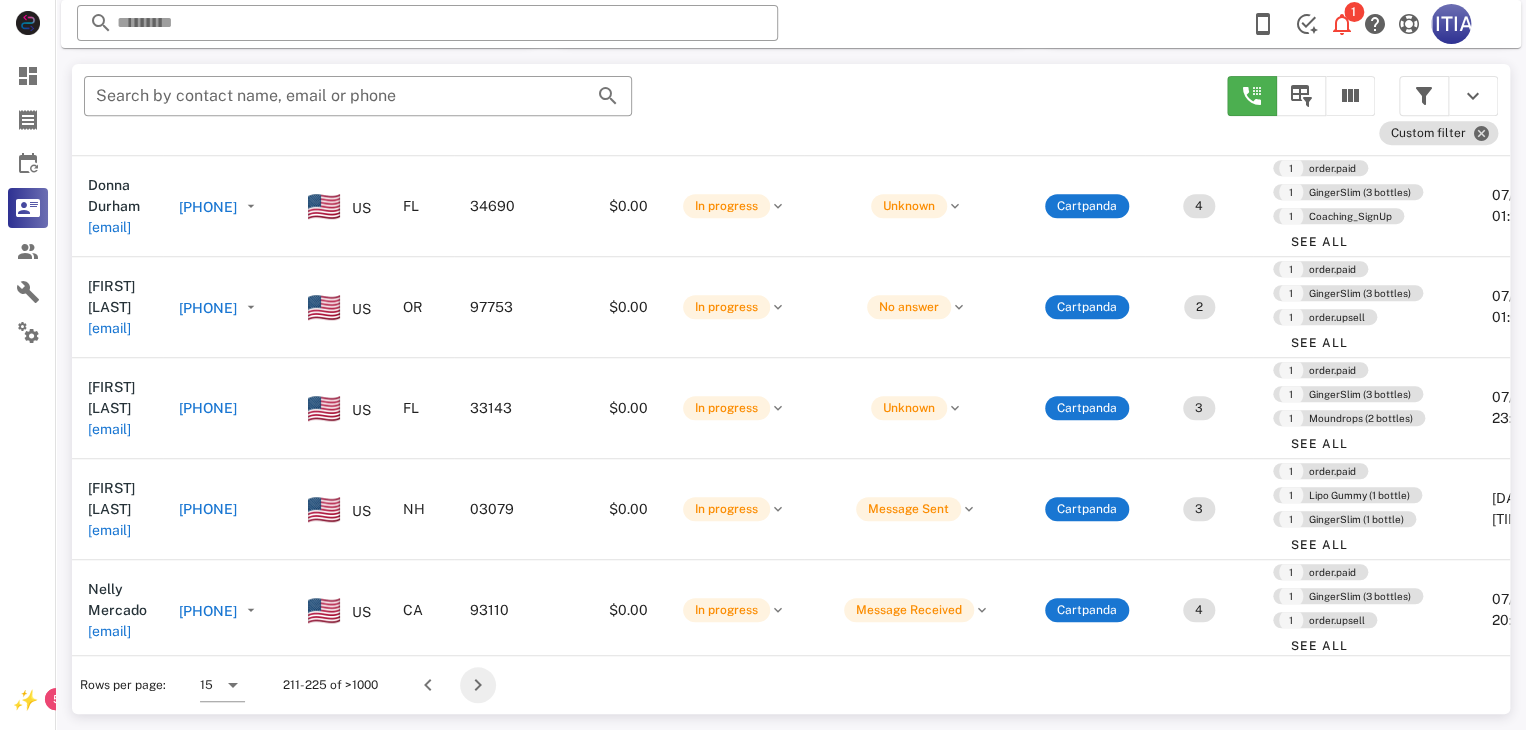 click at bounding box center [478, 685] 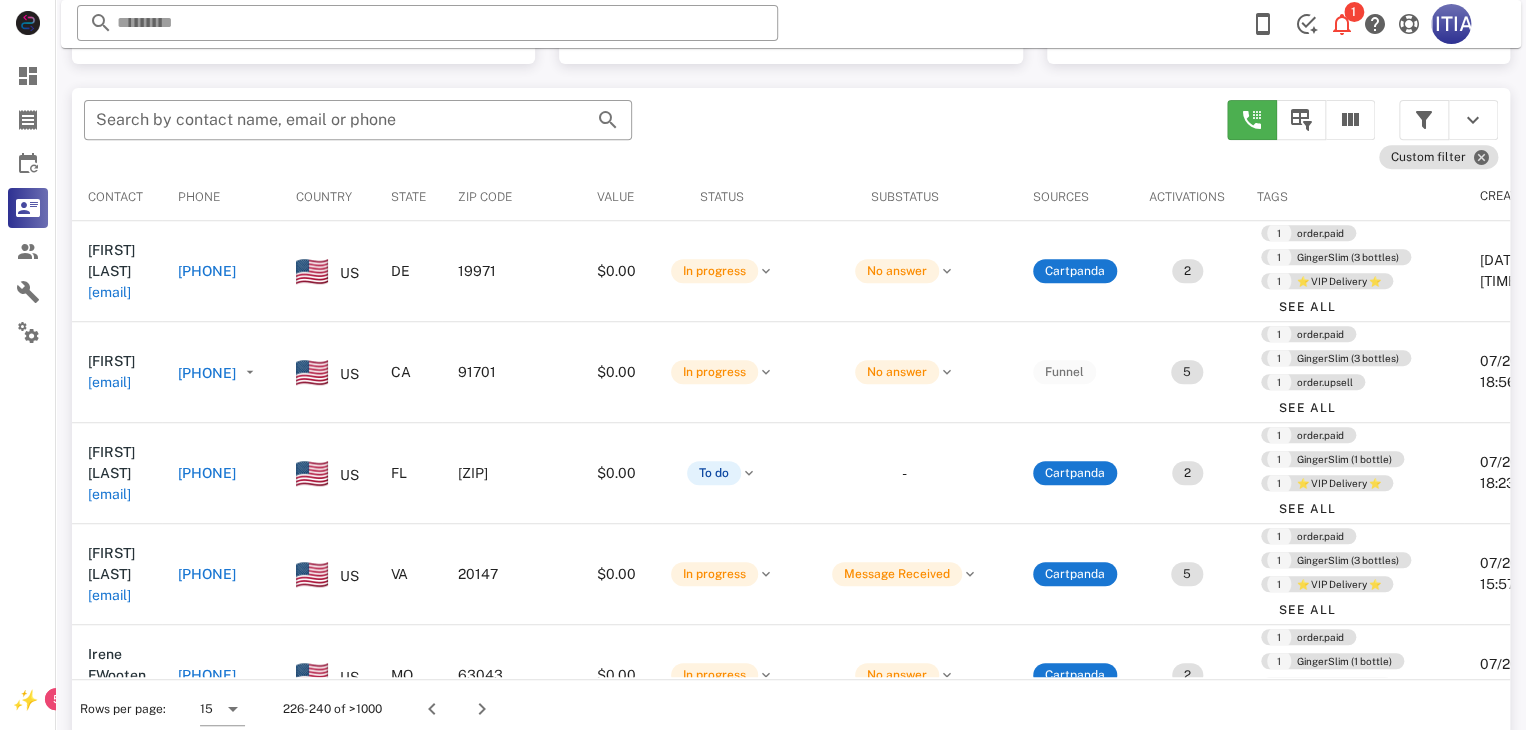 scroll, scrollTop: 380, scrollLeft: 0, axis: vertical 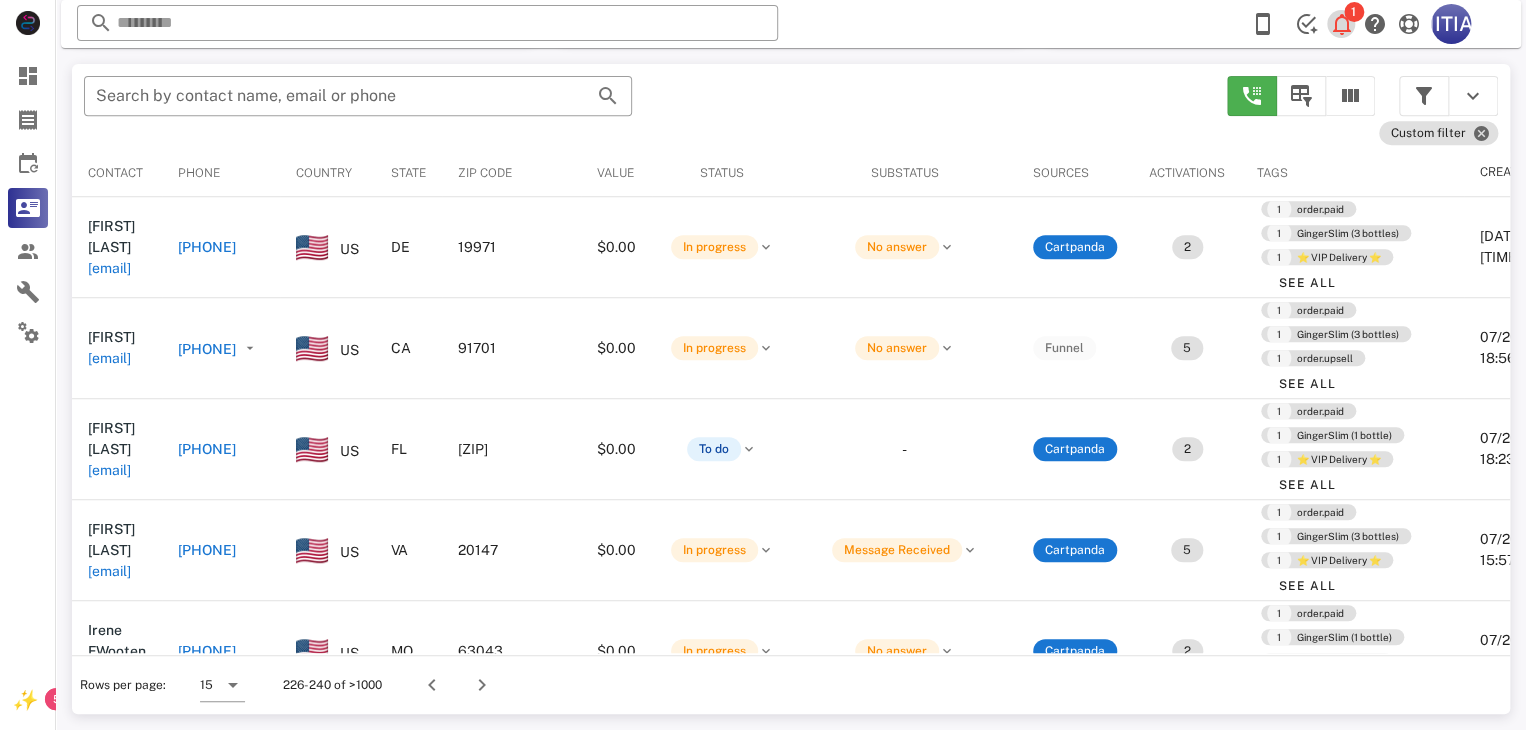 click at bounding box center [1342, 24] 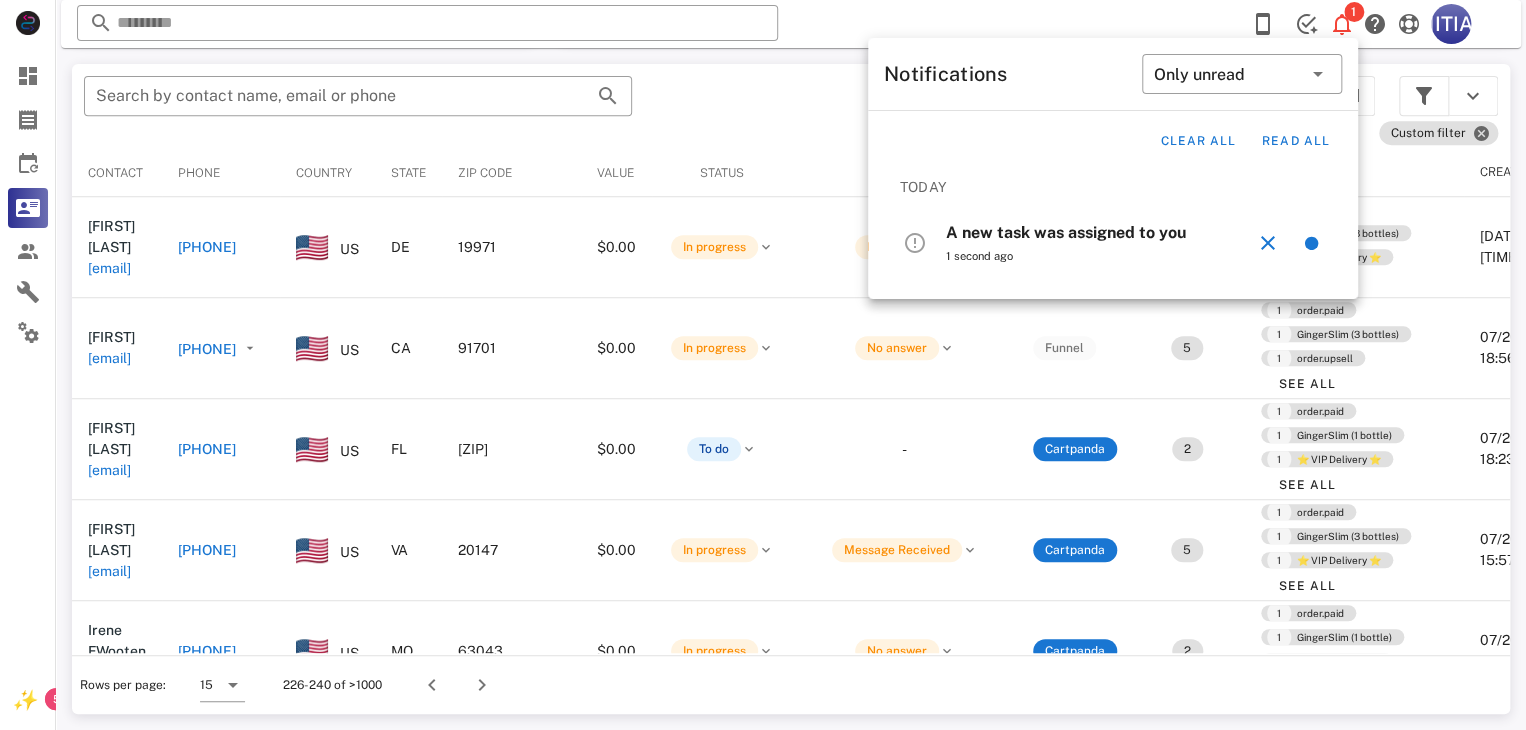 click on "A new task was assigned to you" at bounding box center (1066, 232) 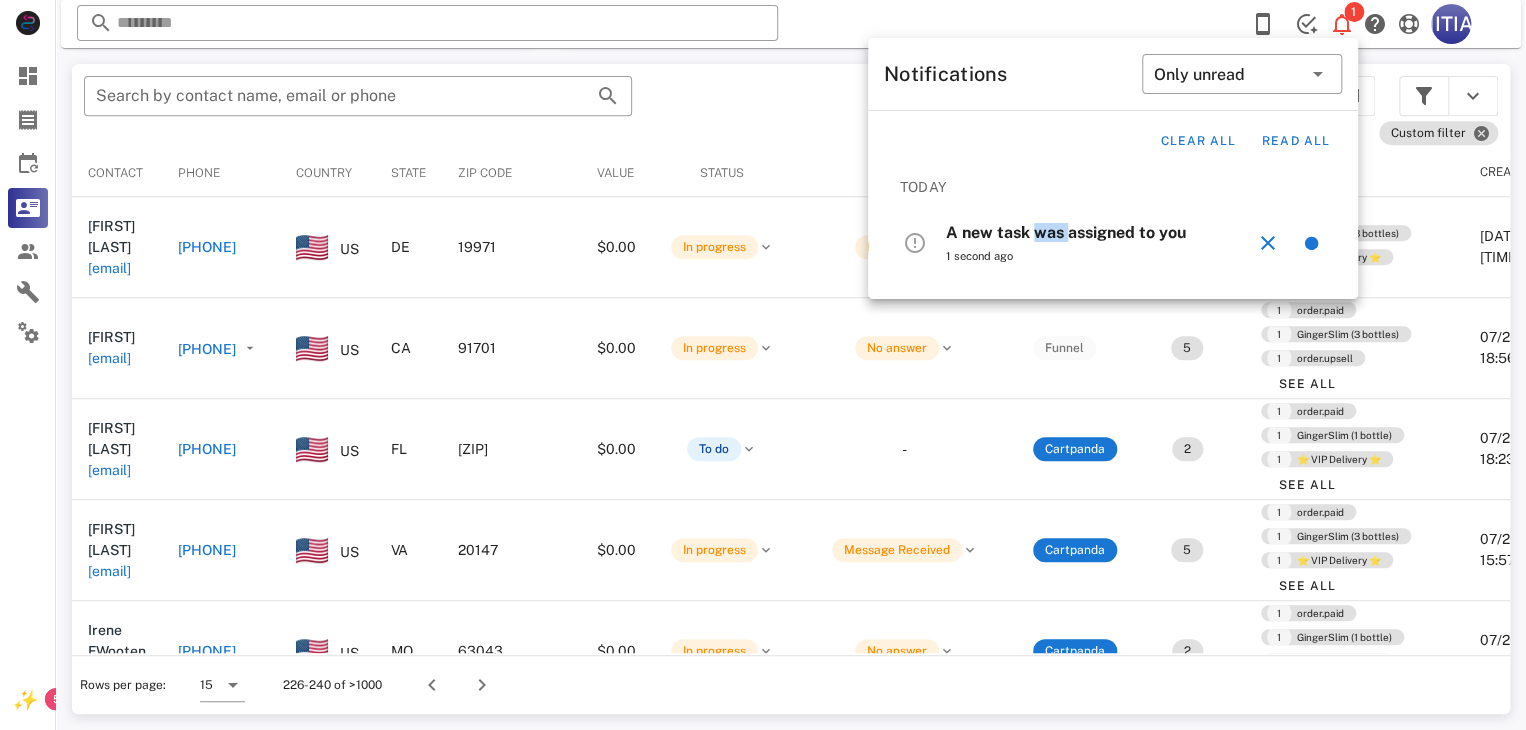 click on "A new task was assigned to you" at bounding box center [1066, 232] 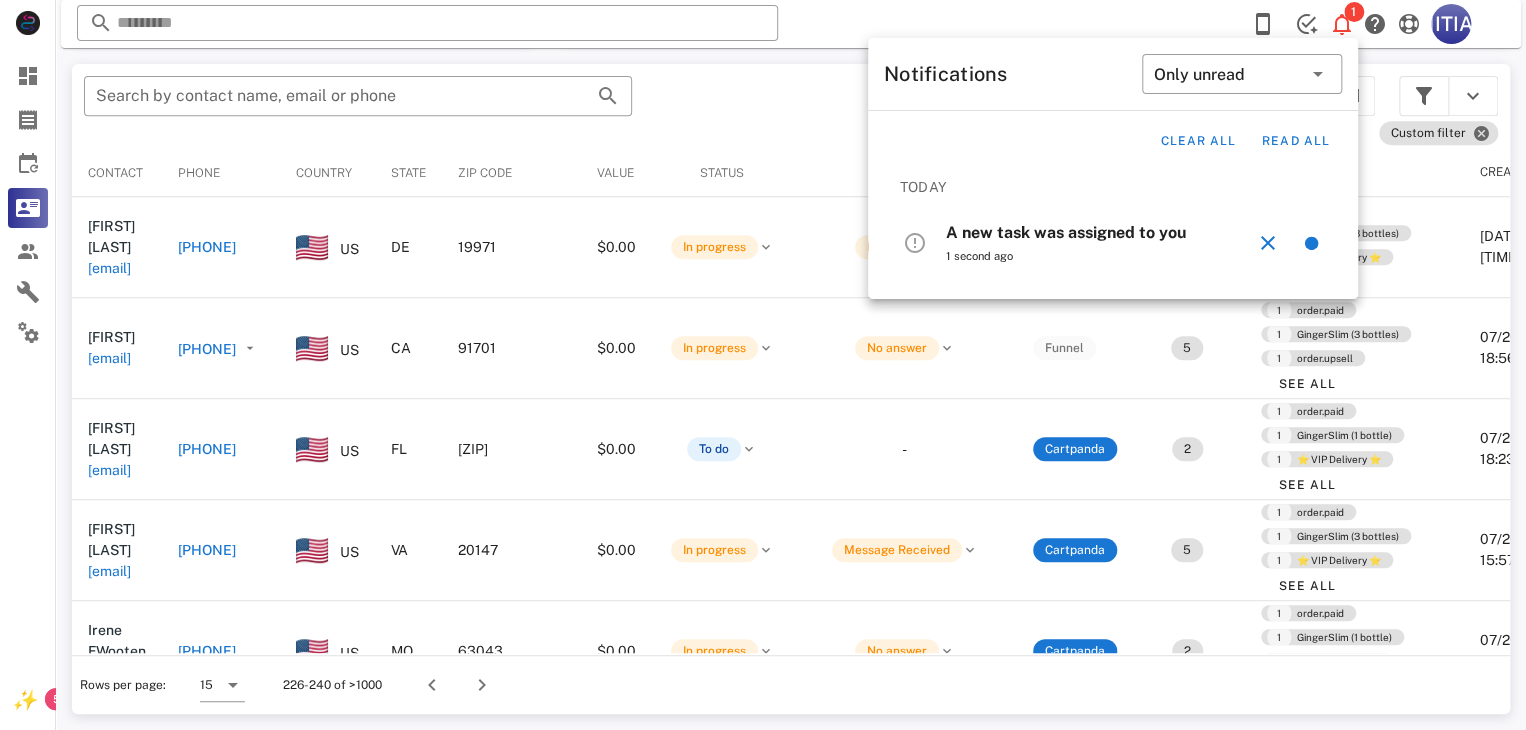 click on "1 second ago" at bounding box center (1100, 256) 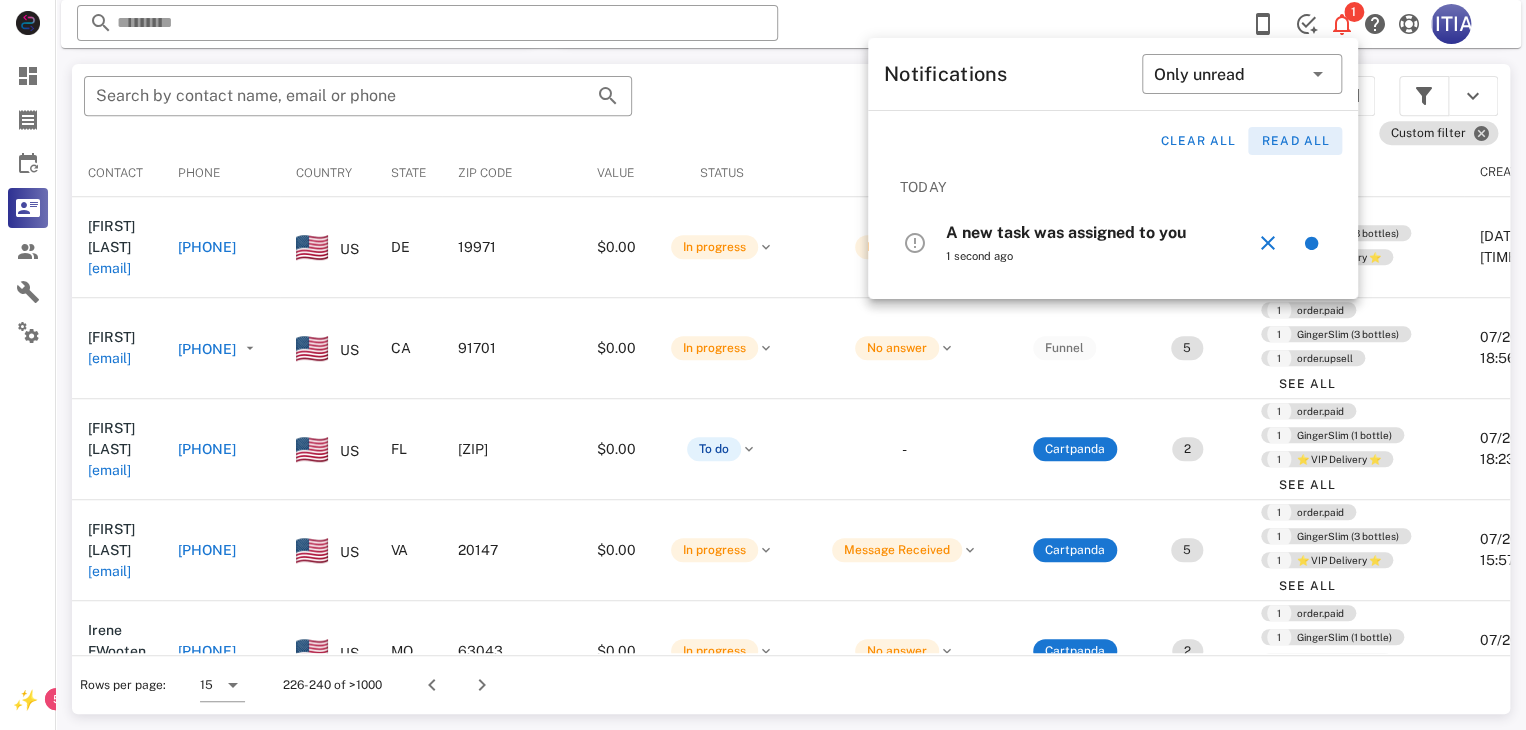 click on "Read all" at bounding box center [1295, 141] 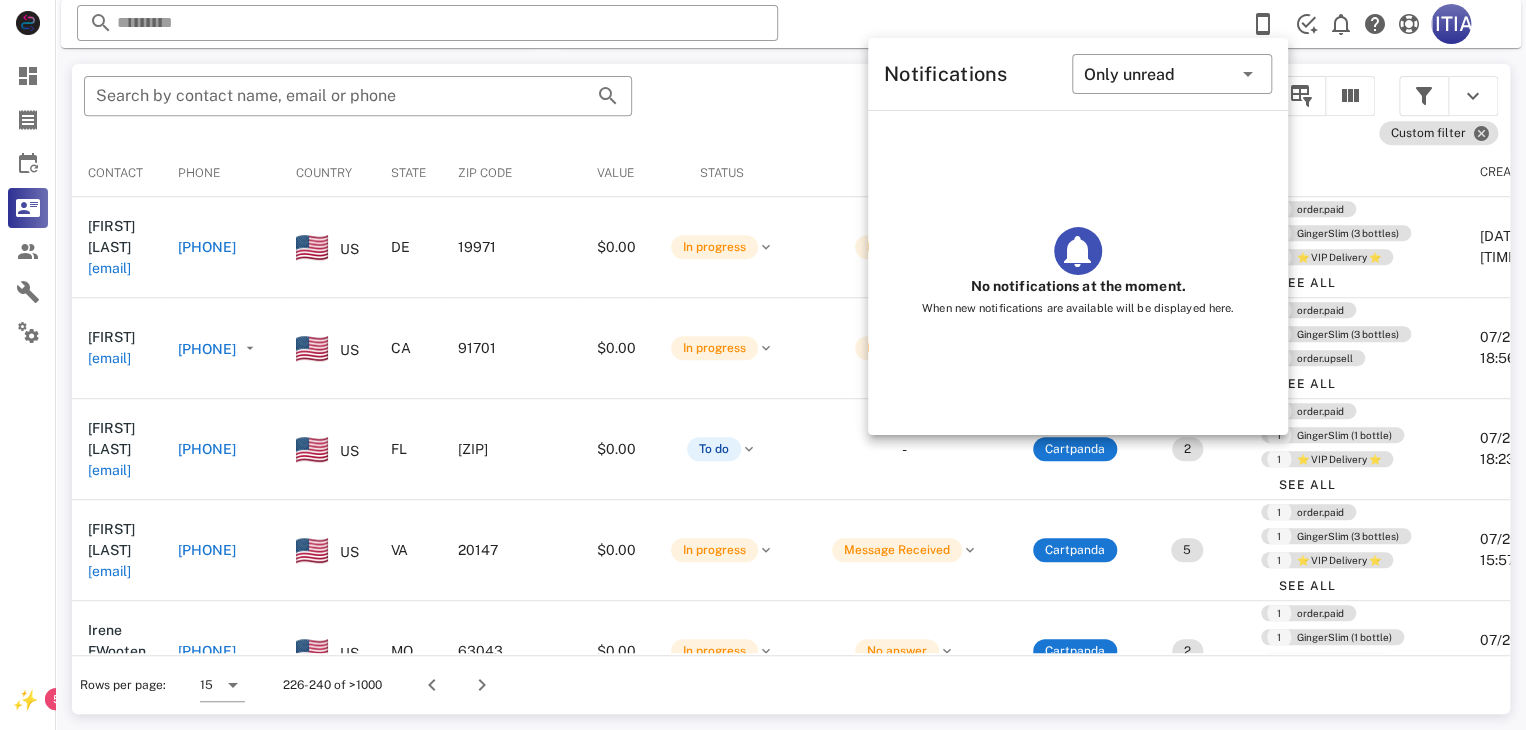 click on "​ K. Reload browser Accept" at bounding box center [791, 24] 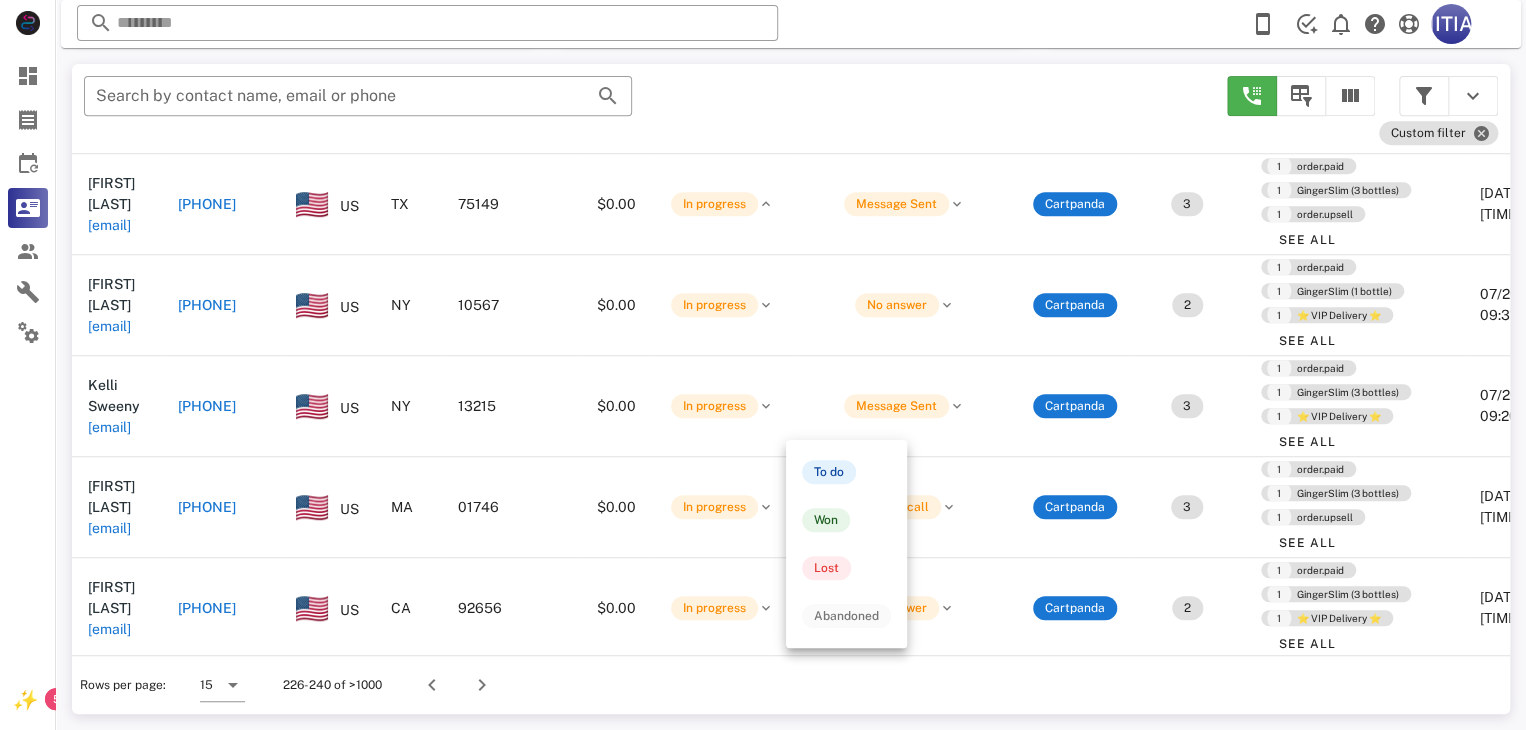 scroll, scrollTop: 1037, scrollLeft: 0, axis: vertical 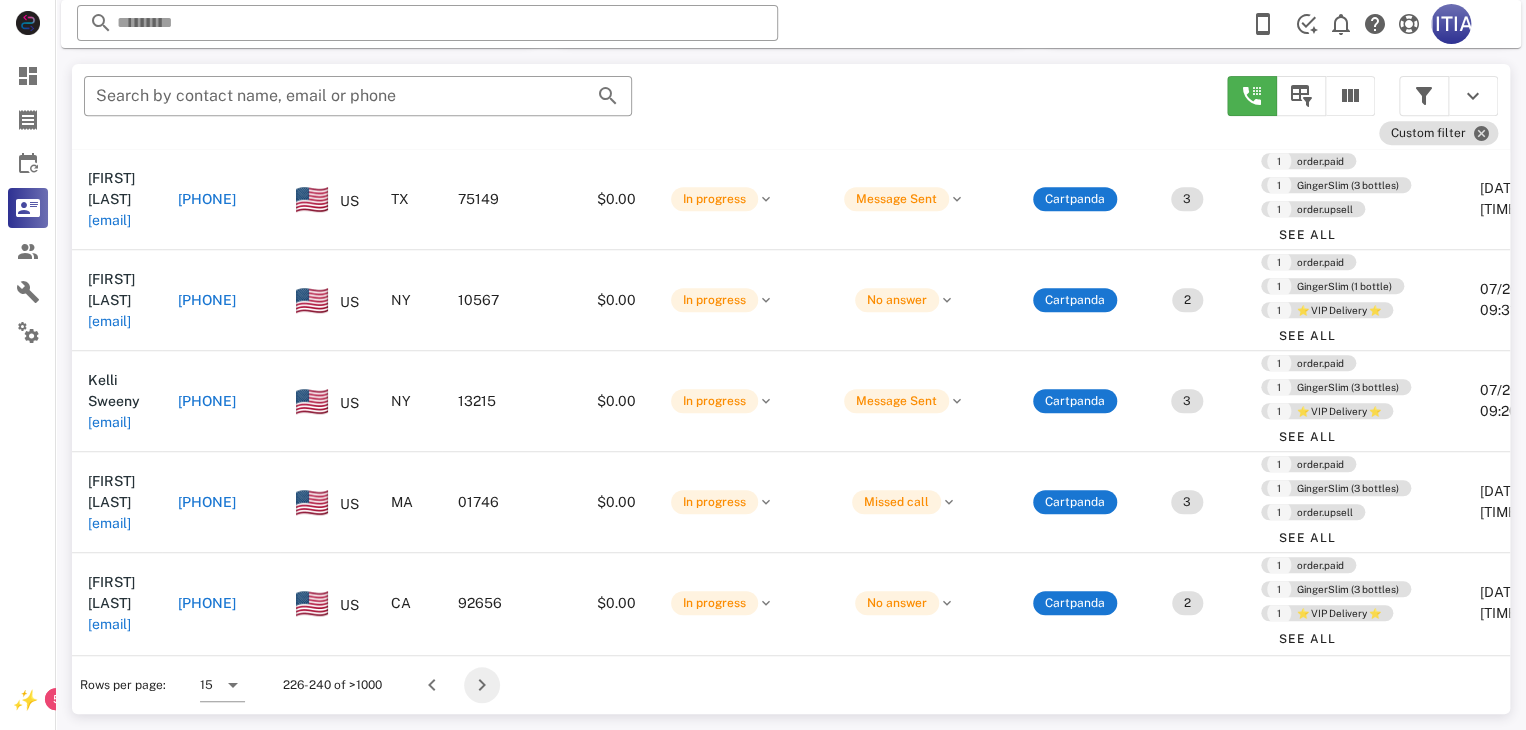 click at bounding box center (482, 685) 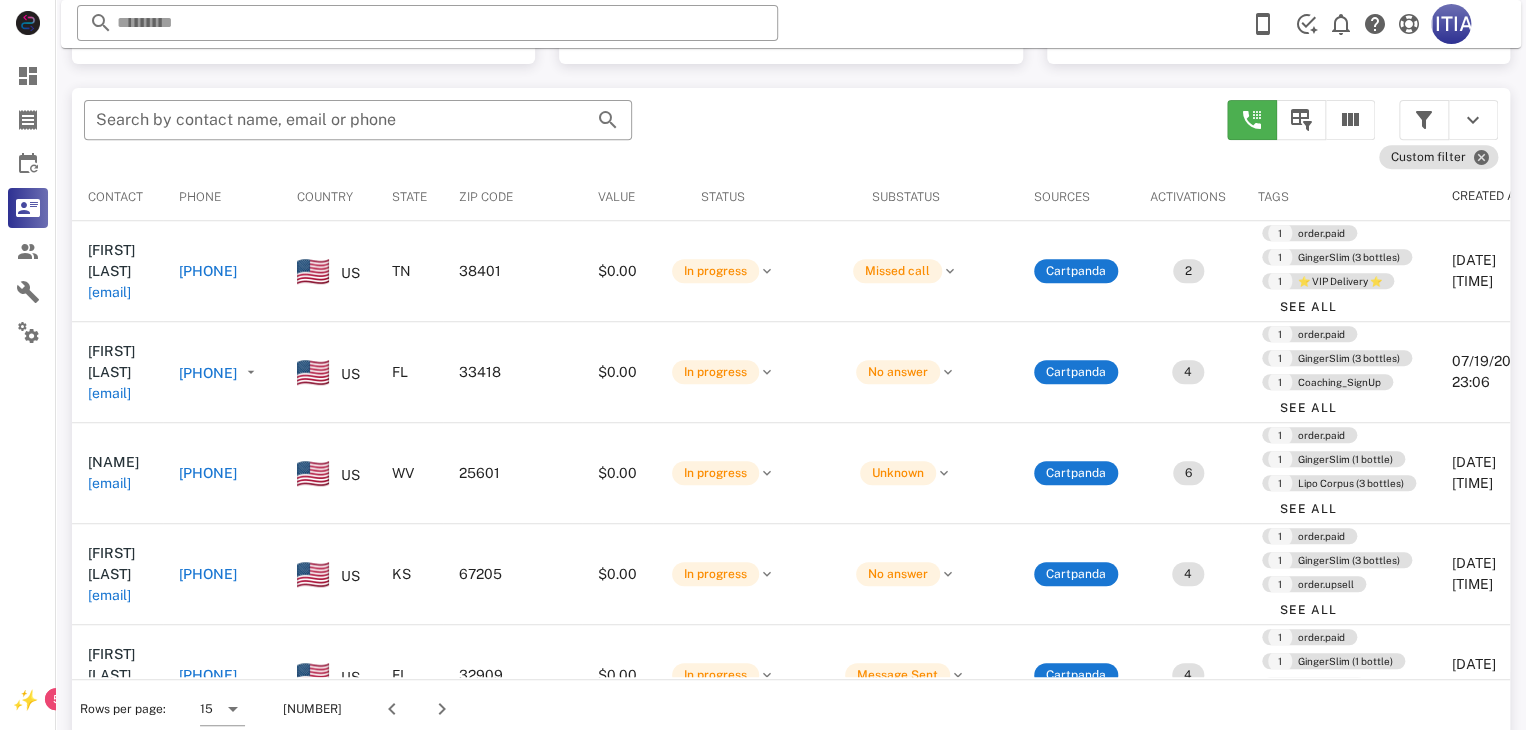 scroll, scrollTop: 380, scrollLeft: 0, axis: vertical 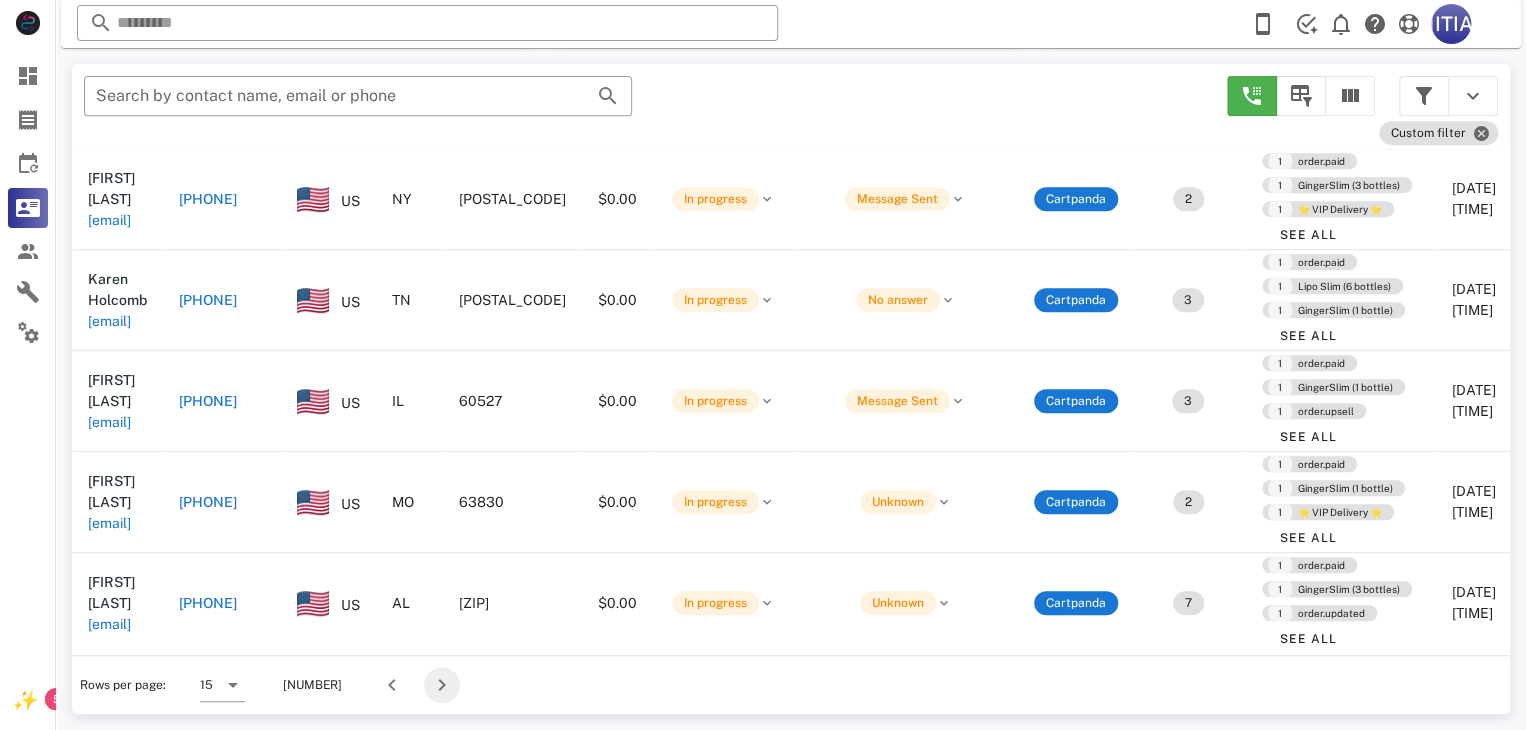 click at bounding box center (442, 685) 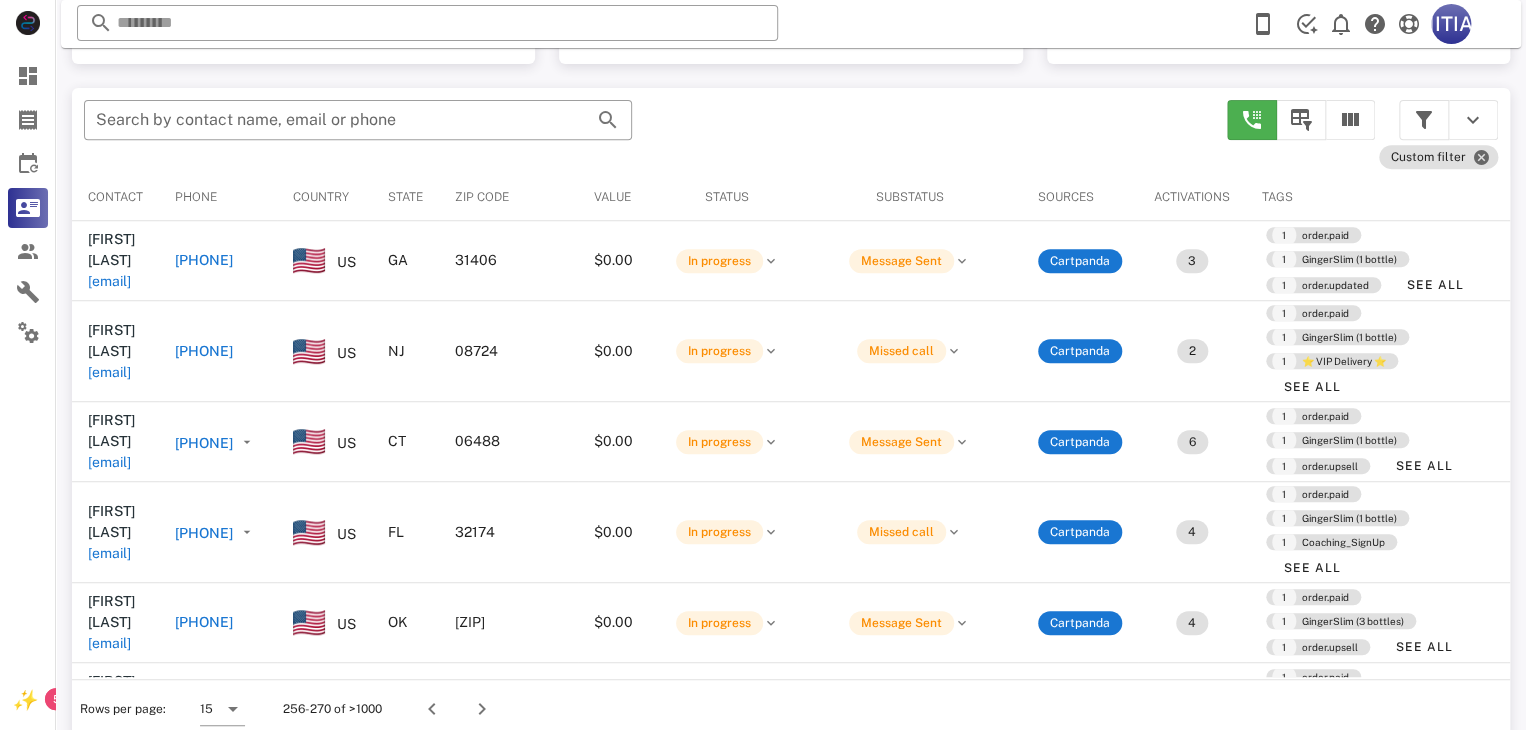 scroll, scrollTop: 380, scrollLeft: 0, axis: vertical 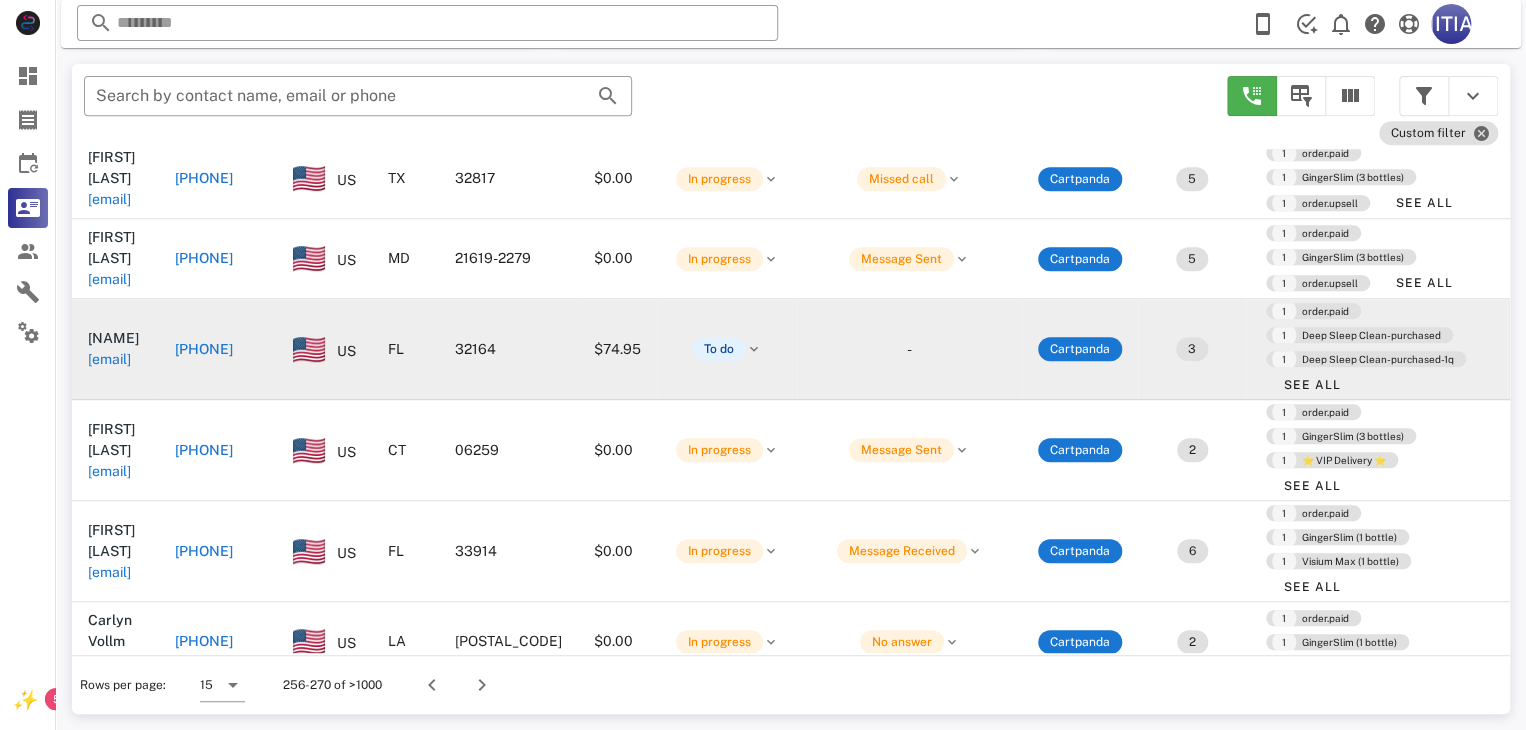 click on "US" at bounding box center (324, 349) 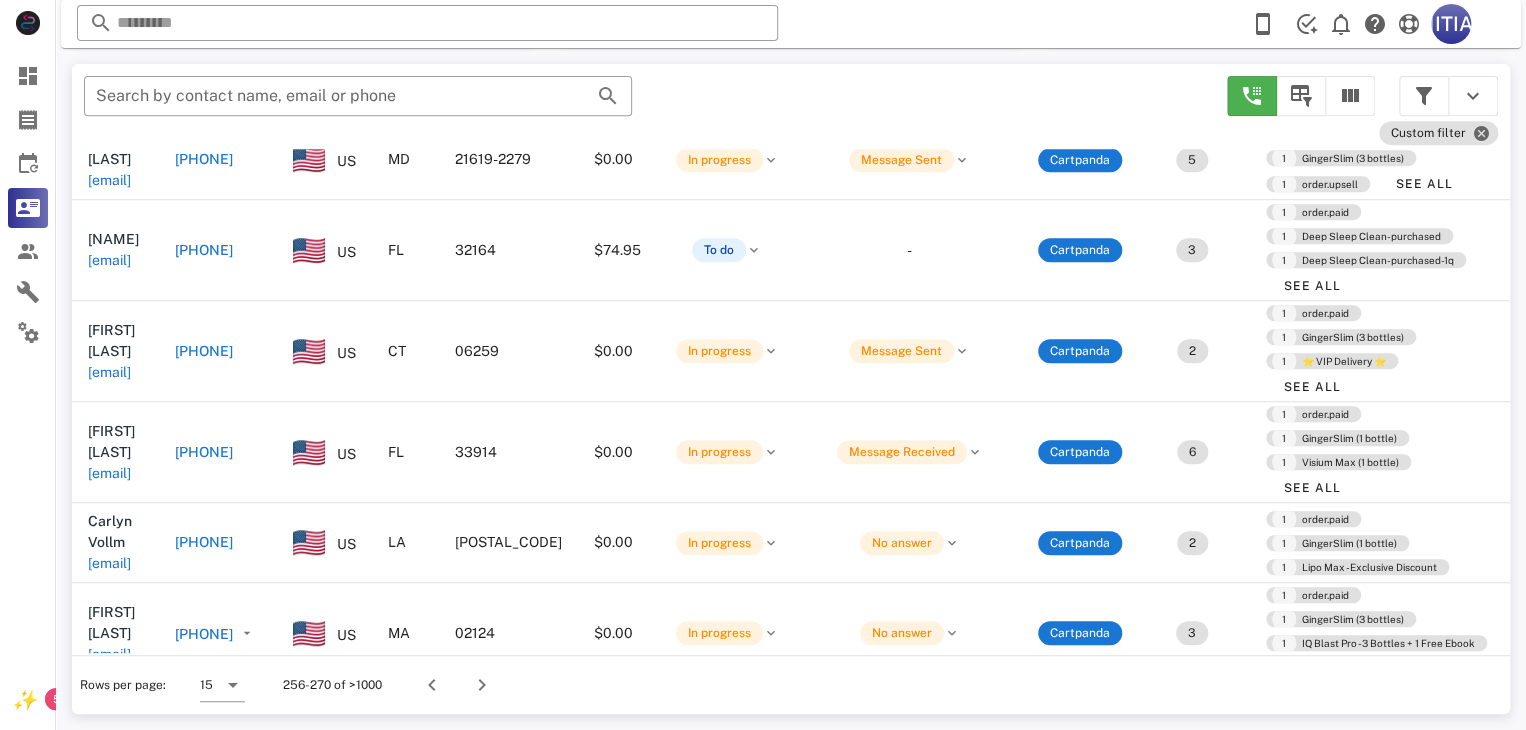 scroll, scrollTop: 600, scrollLeft: 0, axis: vertical 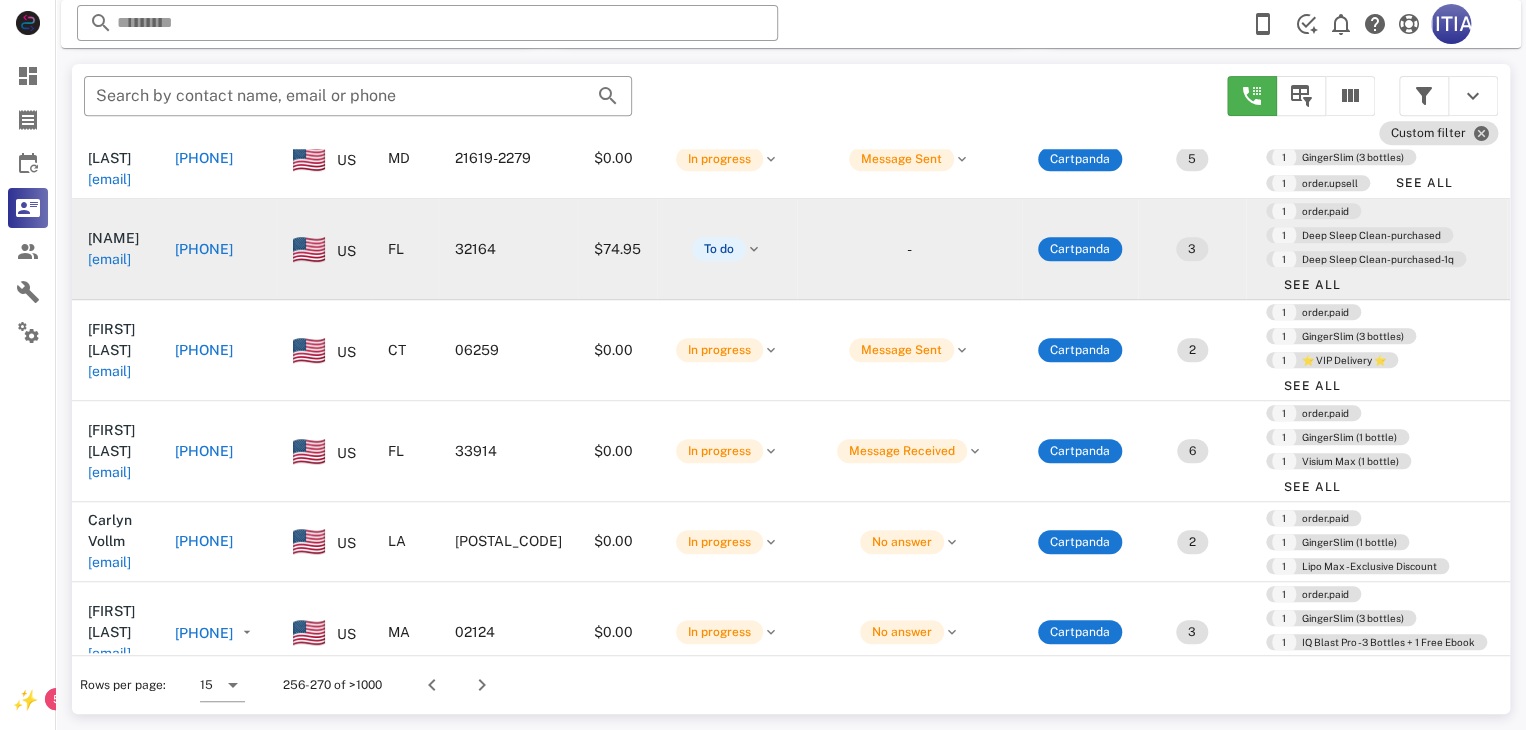click on "To do" at bounding box center [727, 249] 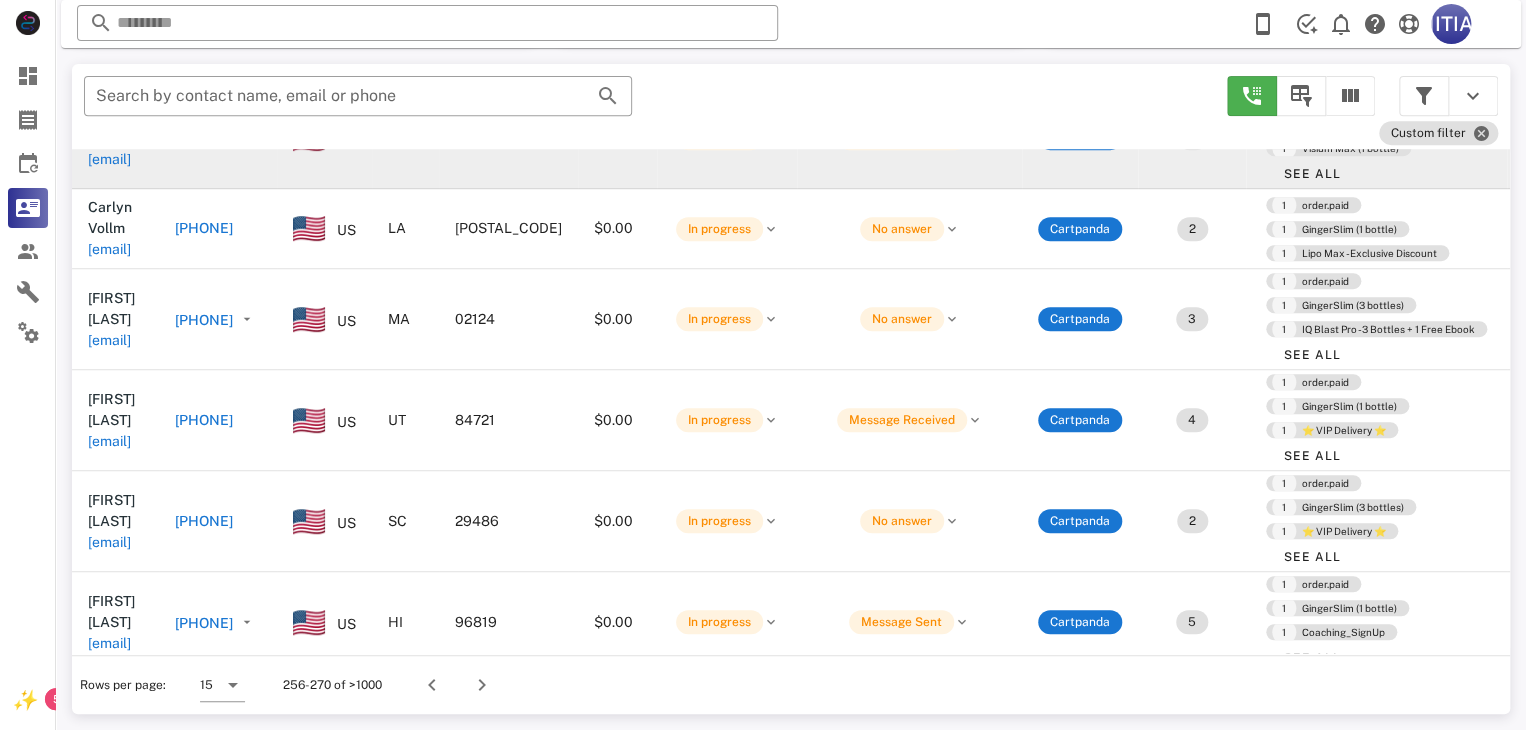 scroll, scrollTop: 917, scrollLeft: 0, axis: vertical 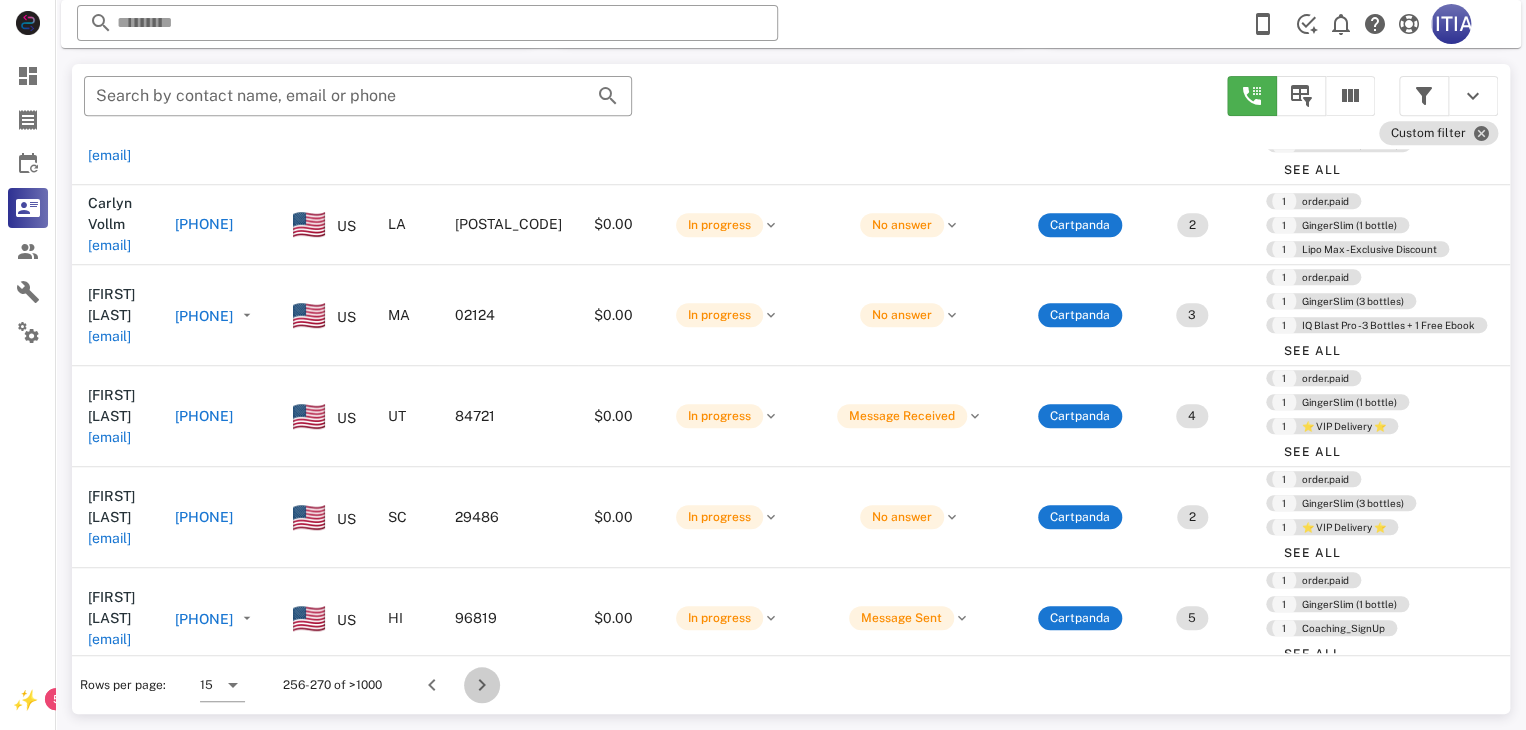 click at bounding box center [482, 685] 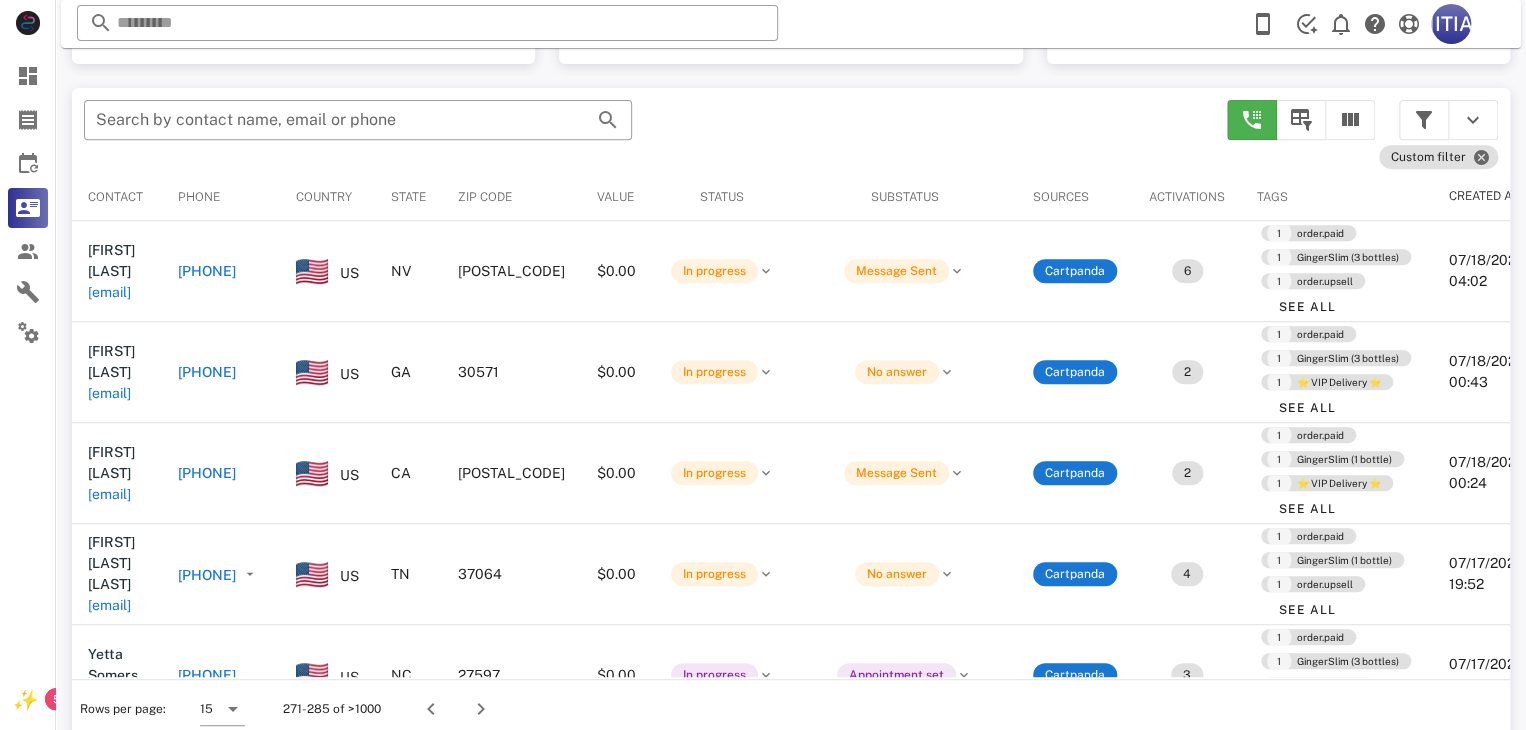 scroll, scrollTop: 380, scrollLeft: 0, axis: vertical 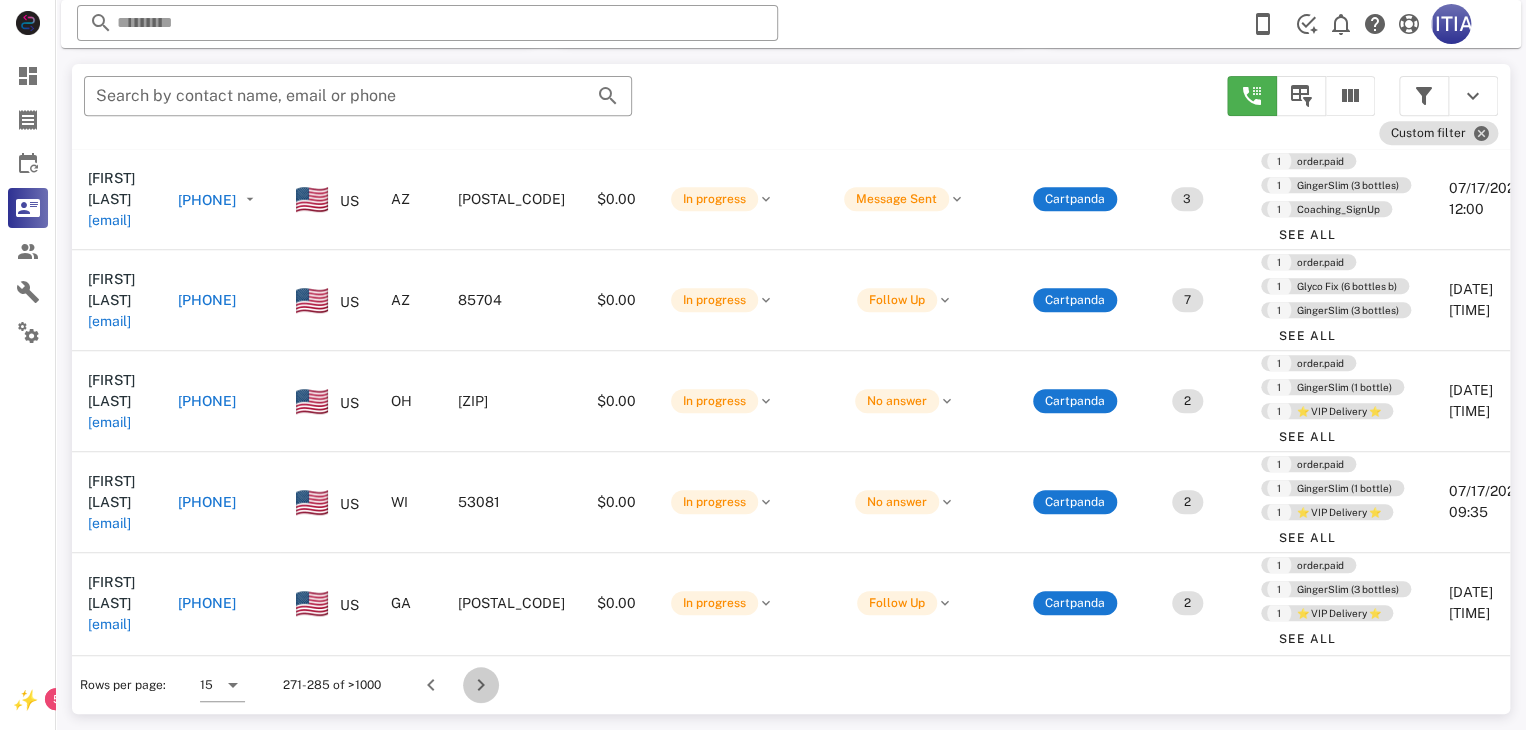 click at bounding box center (481, 685) 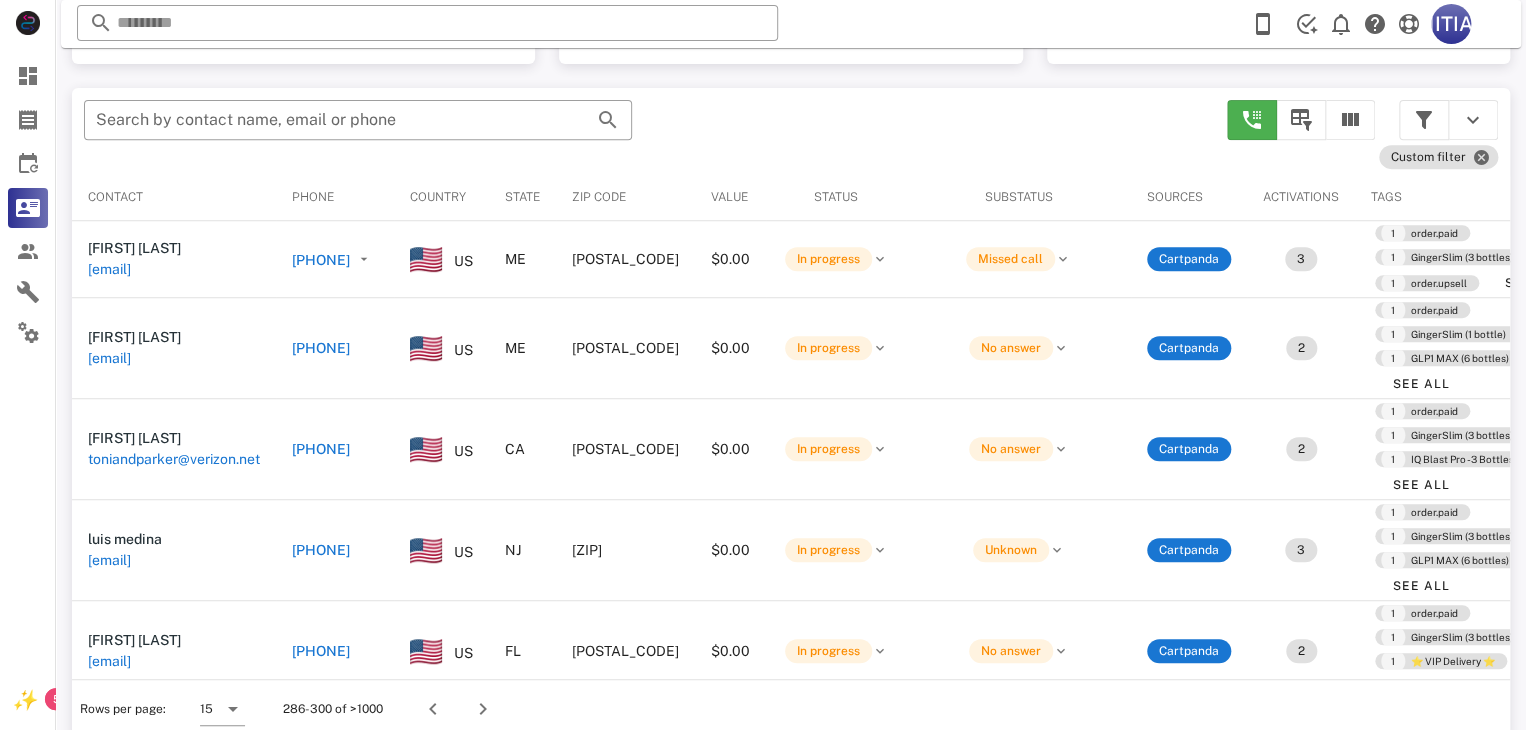 scroll, scrollTop: 380, scrollLeft: 0, axis: vertical 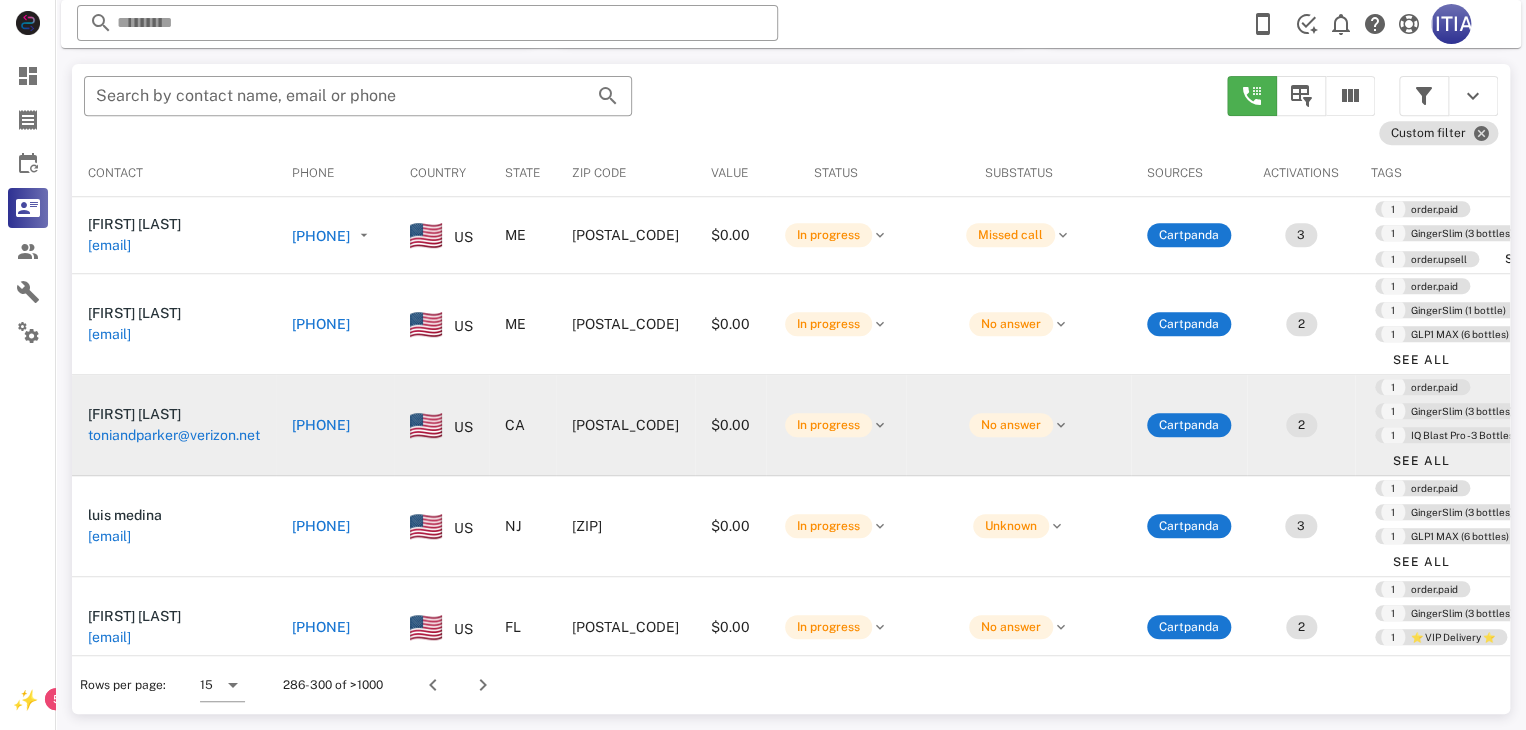 click on "[PHONE]" at bounding box center (321, 425) 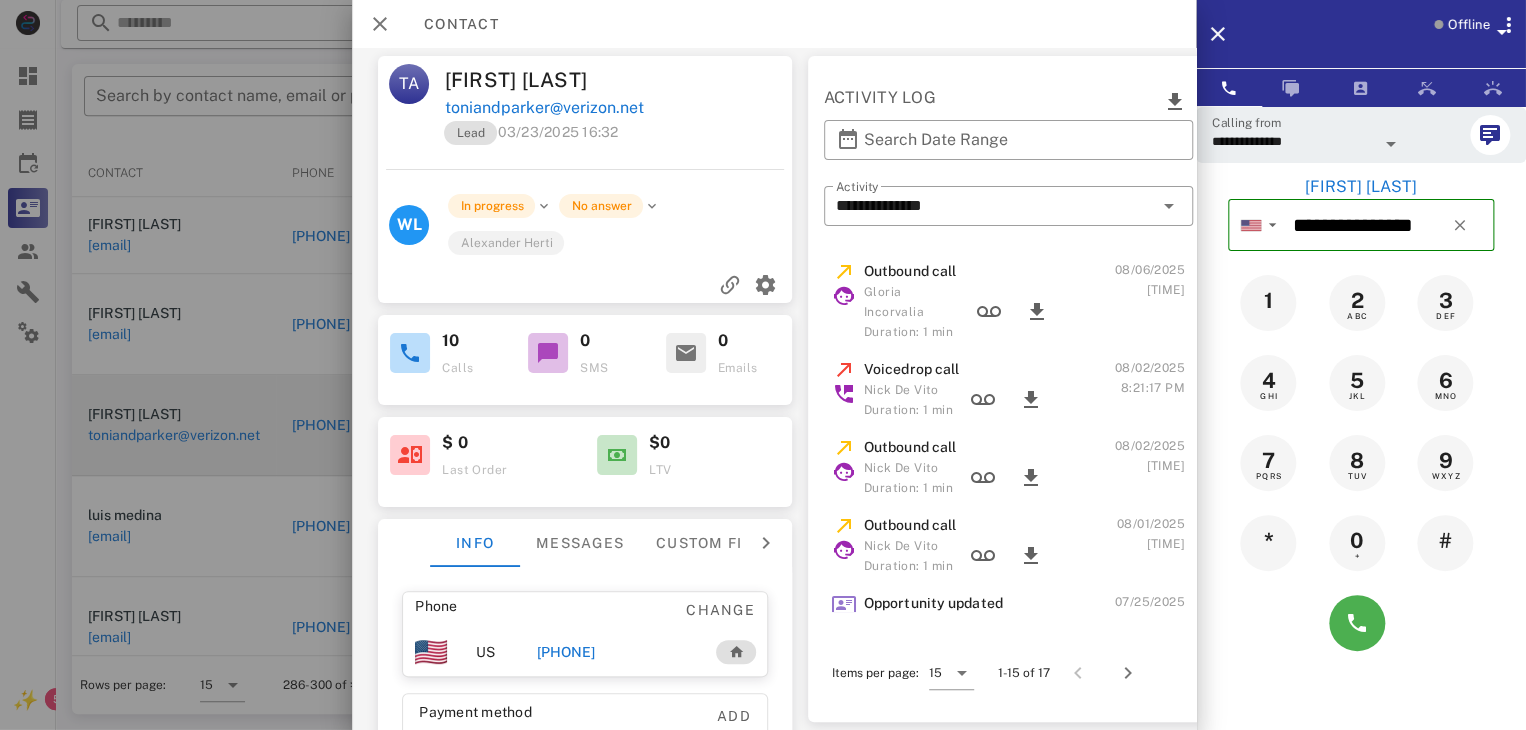 scroll, scrollTop: 0, scrollLeft: 267, axis: horizontal 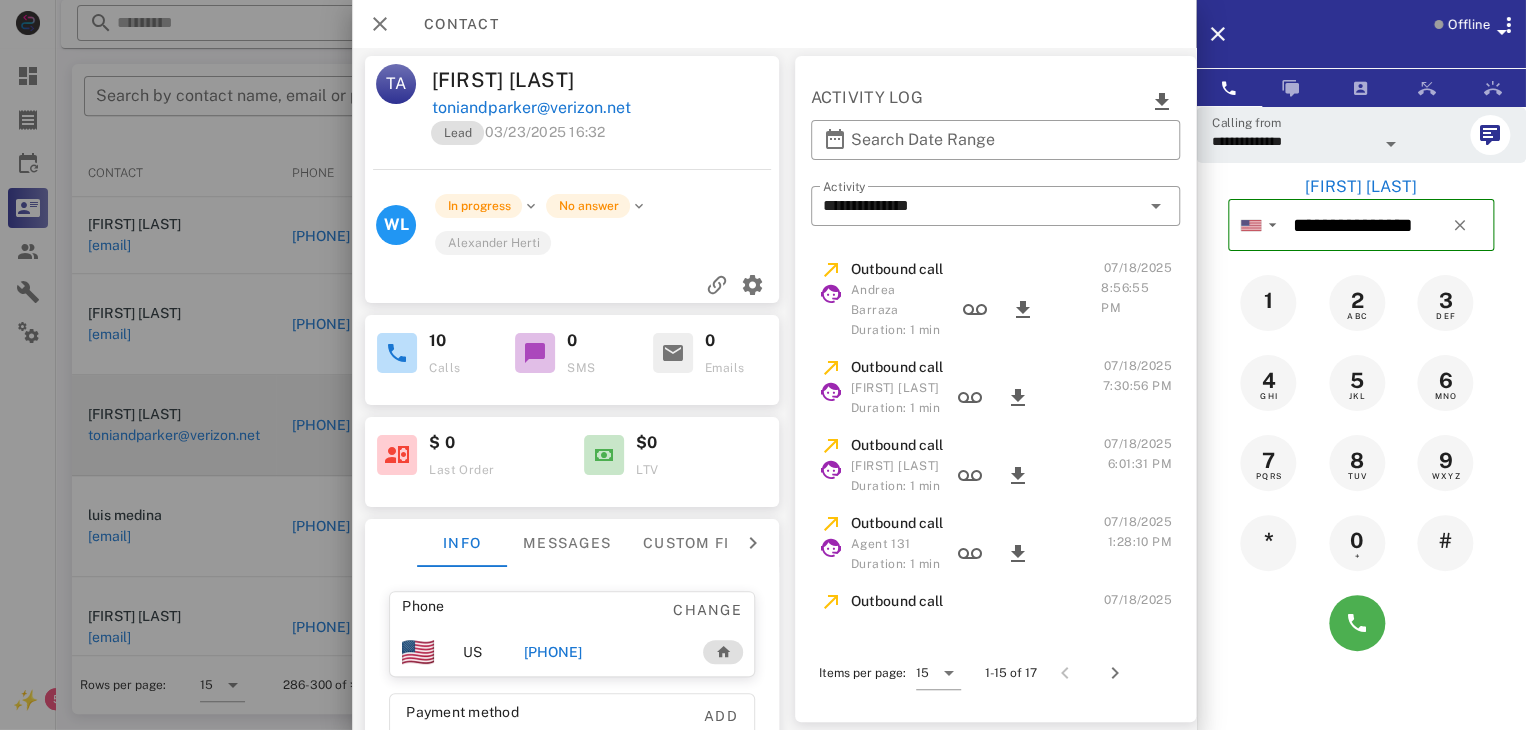 click at bounding box center [763, 365] 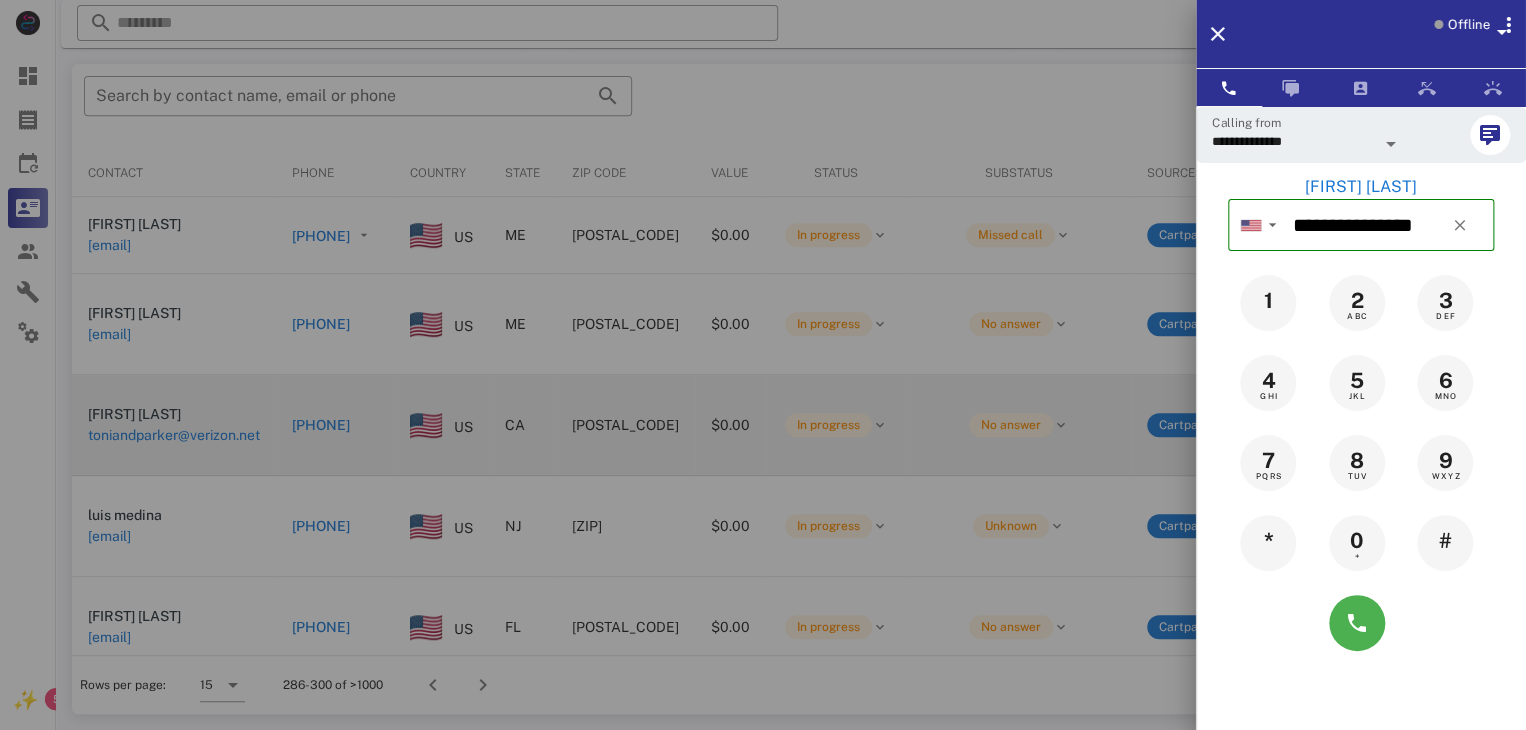 click at bounding box center [763, 365] 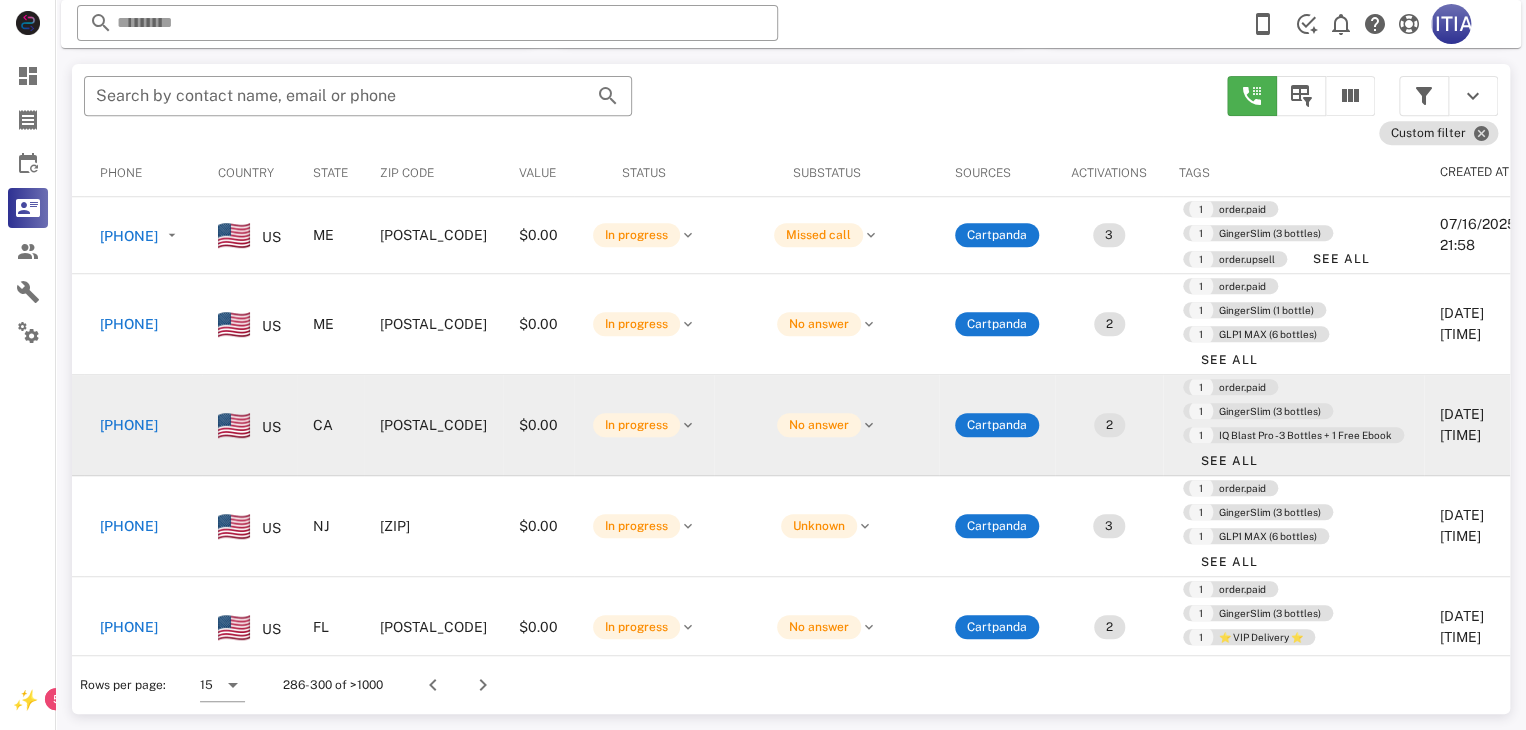scroll, scrollTop: 0, scrollLeft: 193, axis: horizontal 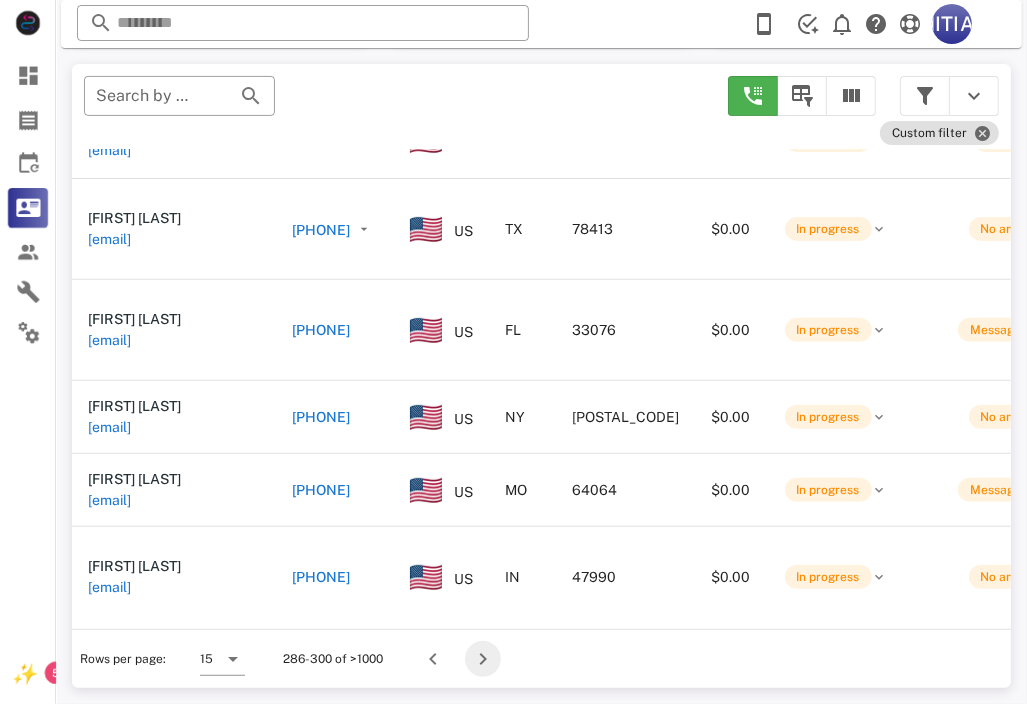 click at bounding box center (483, 659) 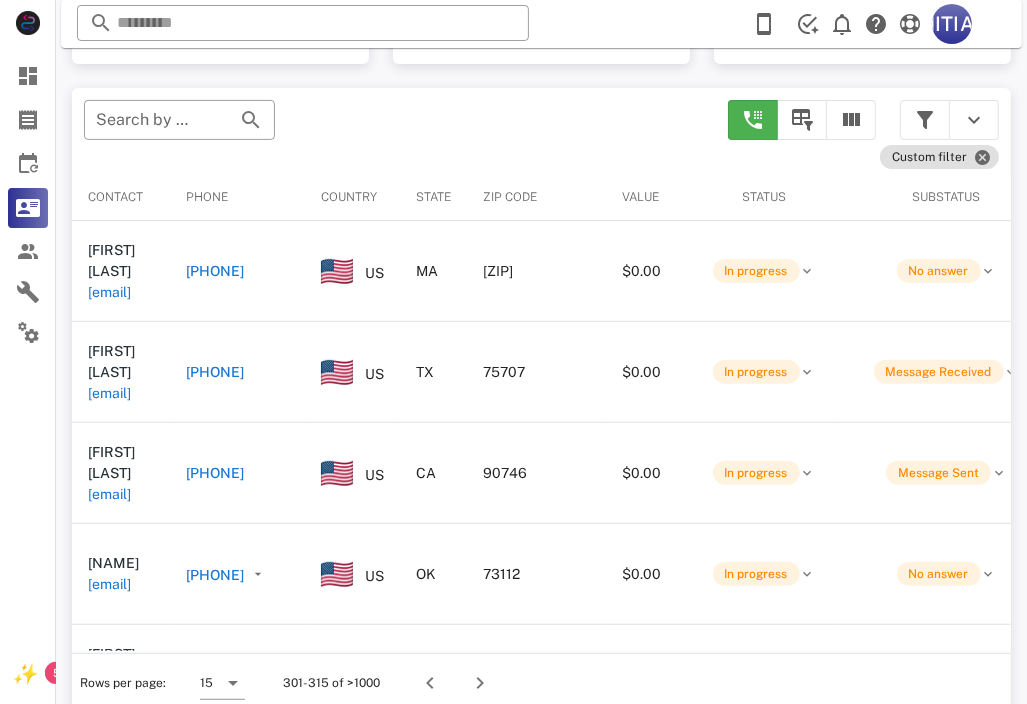 scroll, scrollTop: 380, scrollLeft: 0, axis: vertical 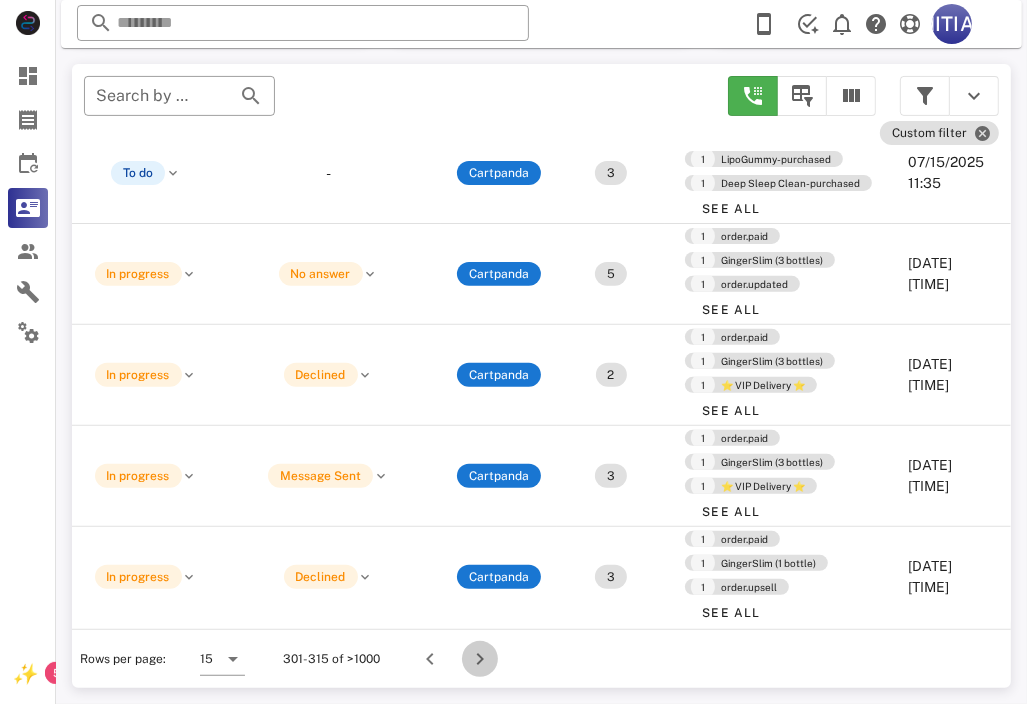 click at bounding box center (480, 659) 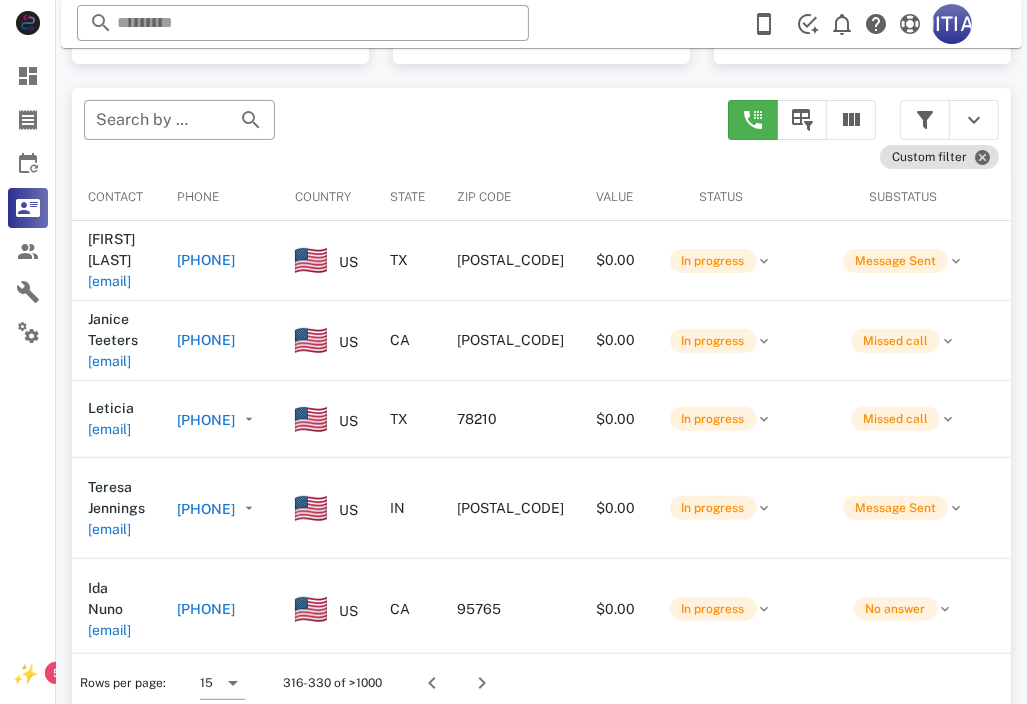 scroll, scrollTop: 380, scrollLeft: 0, axis: vertical 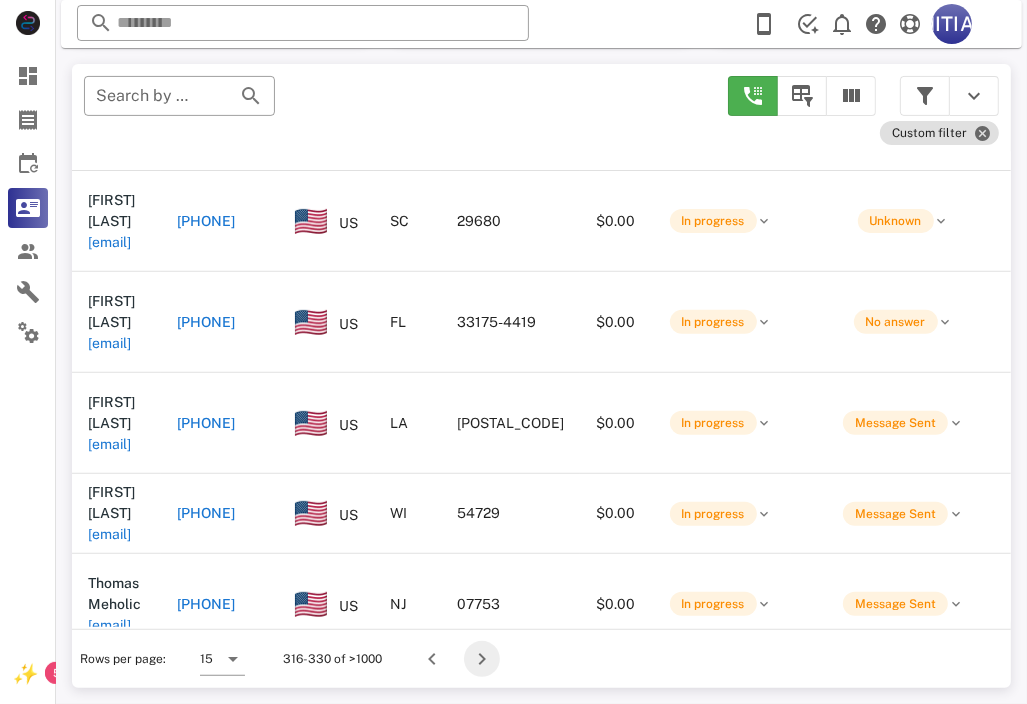 click at bounding box center [482, 659] 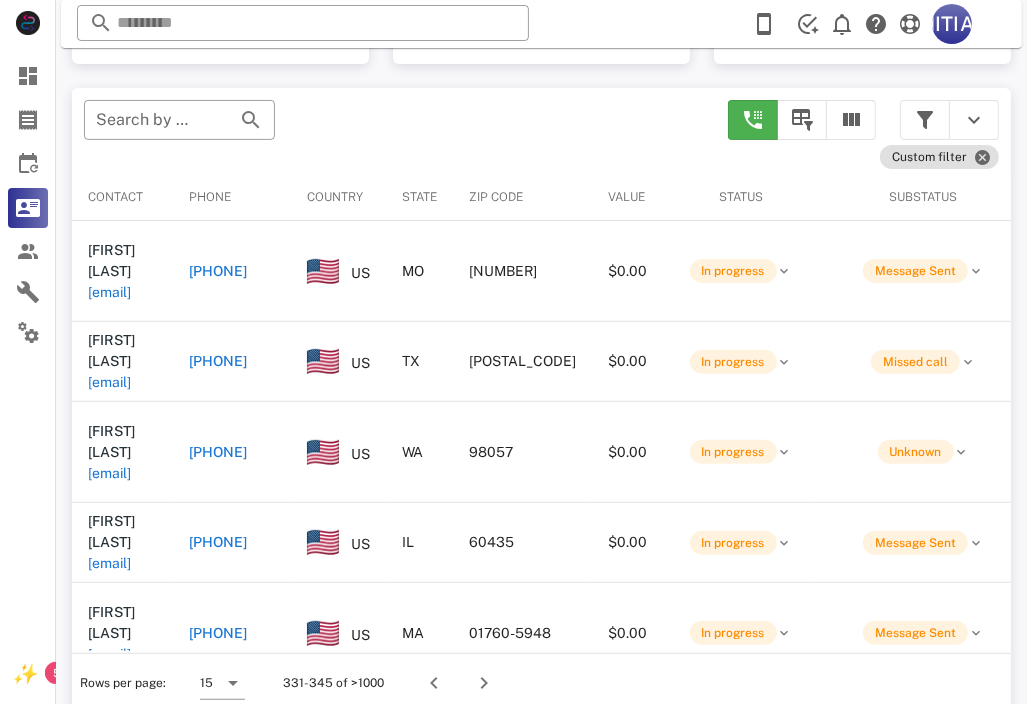 scroll, scrollTop: 380, scrollLeft: 0, axis: vertical 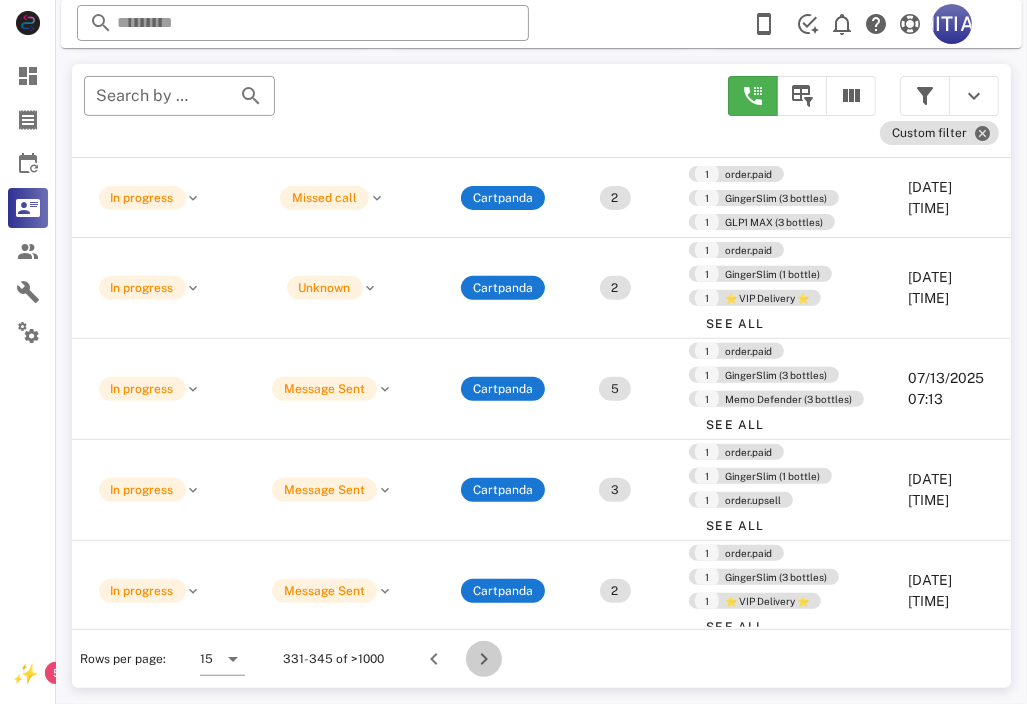 click at bounding box center (484, 659) 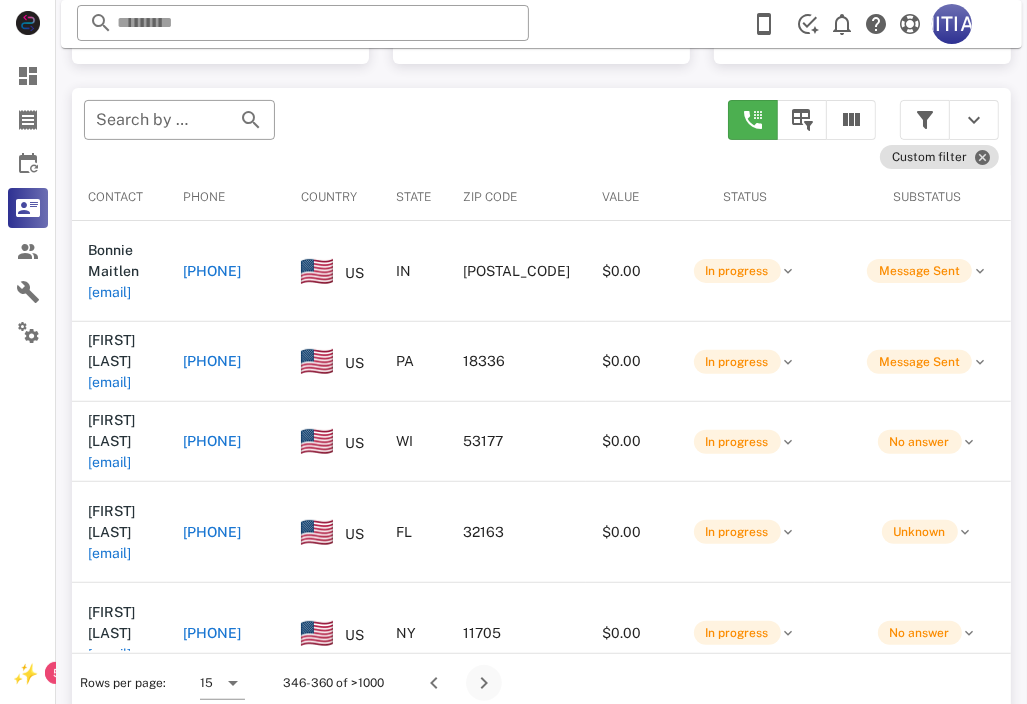 scroll, scrollTop: 380, scrollLeft: 0, axis: vertical 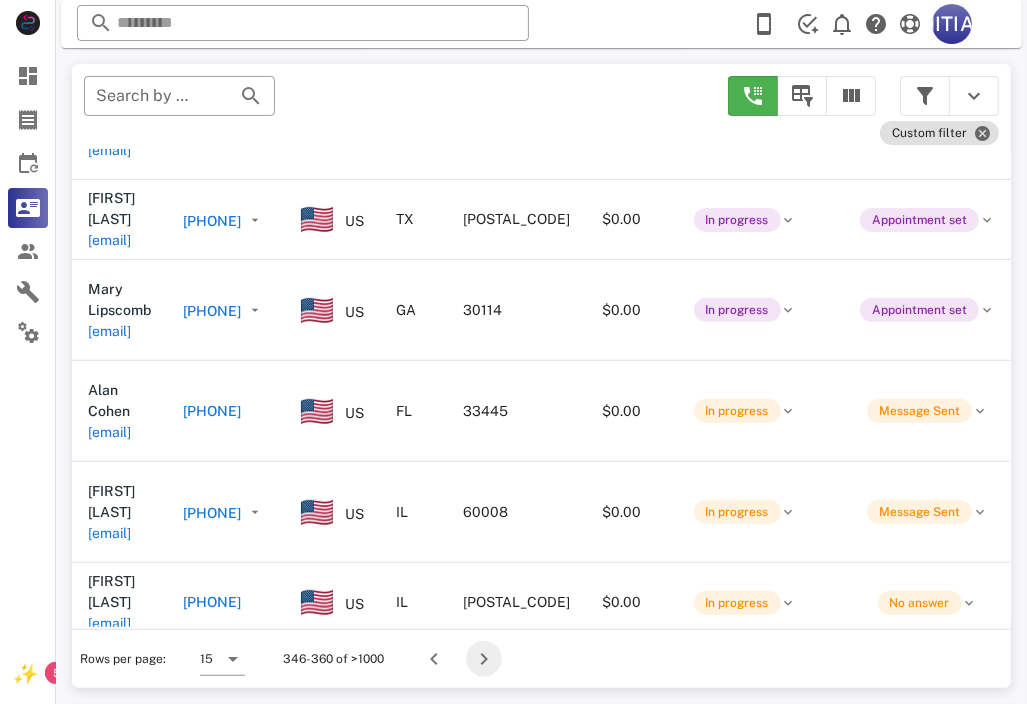 click at bounding box center [484, 659] 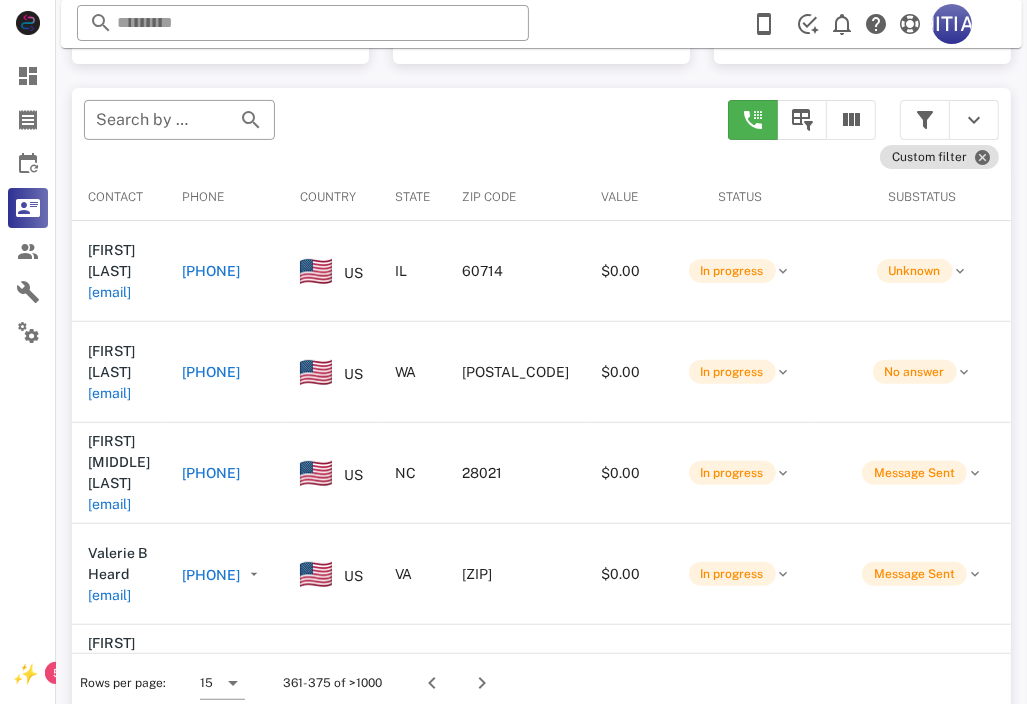 scroll, scrollTop: 380, scrollLeft: 0, axis: vertical 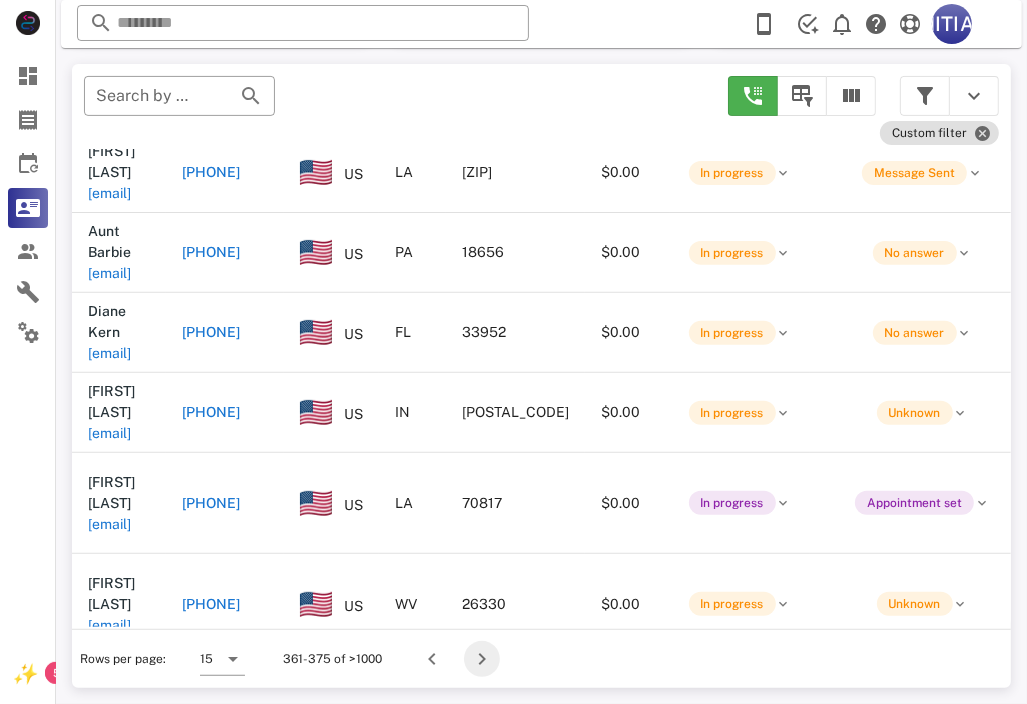 click at bounding box center (482, 659) 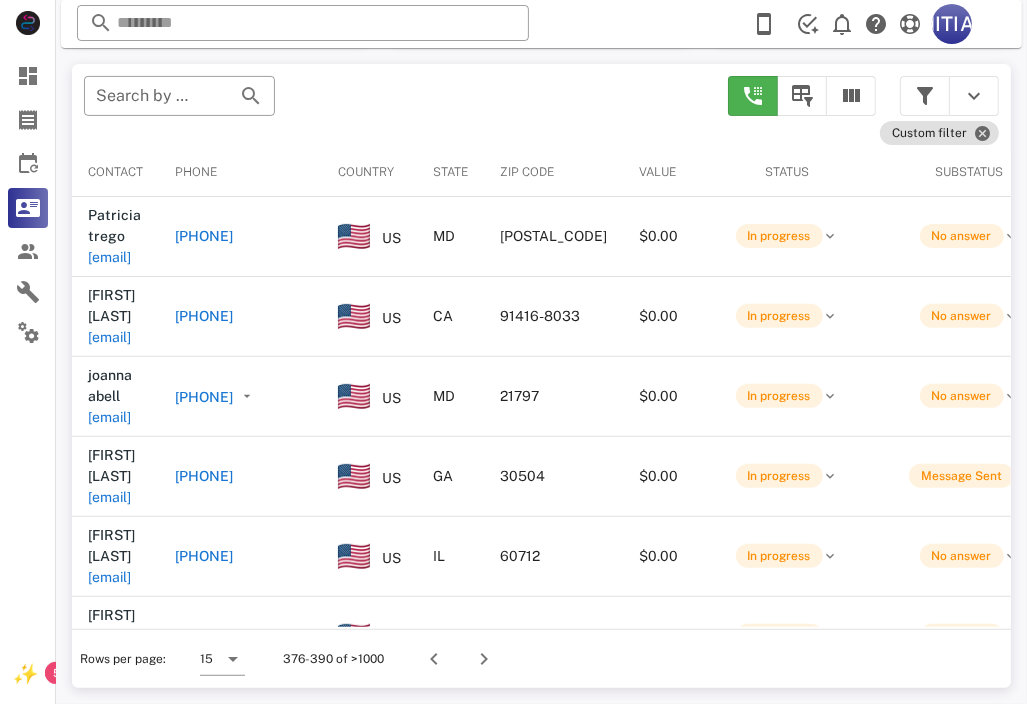 scroll, scrollTop: 380, scrollLeft: 0, axis: vertical 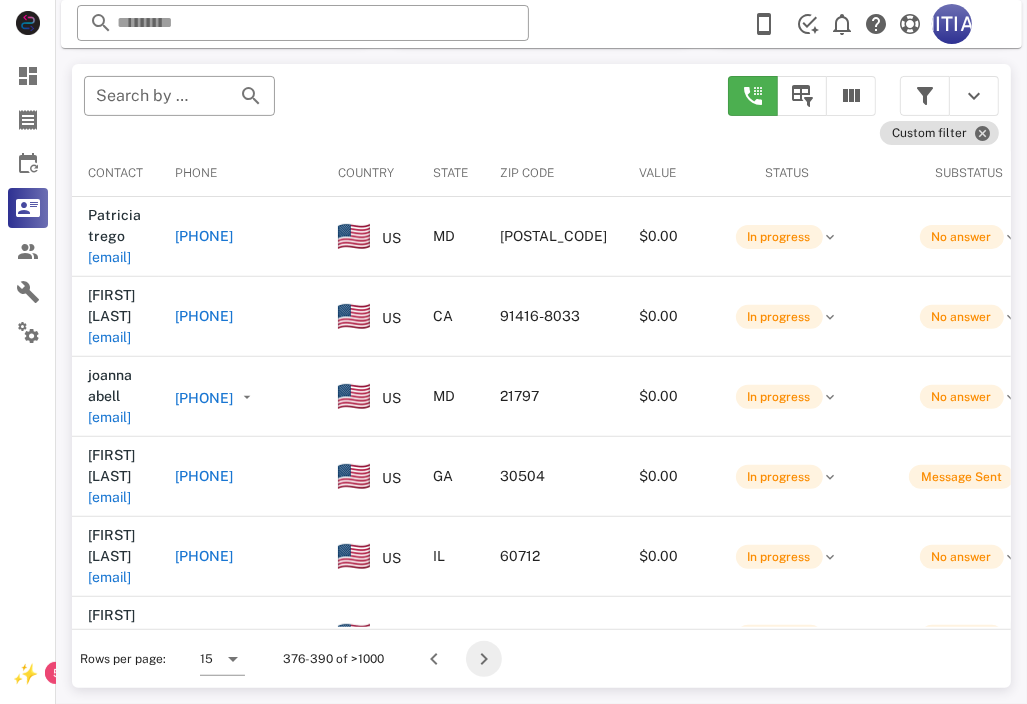 click at bounding box center [484, 659] 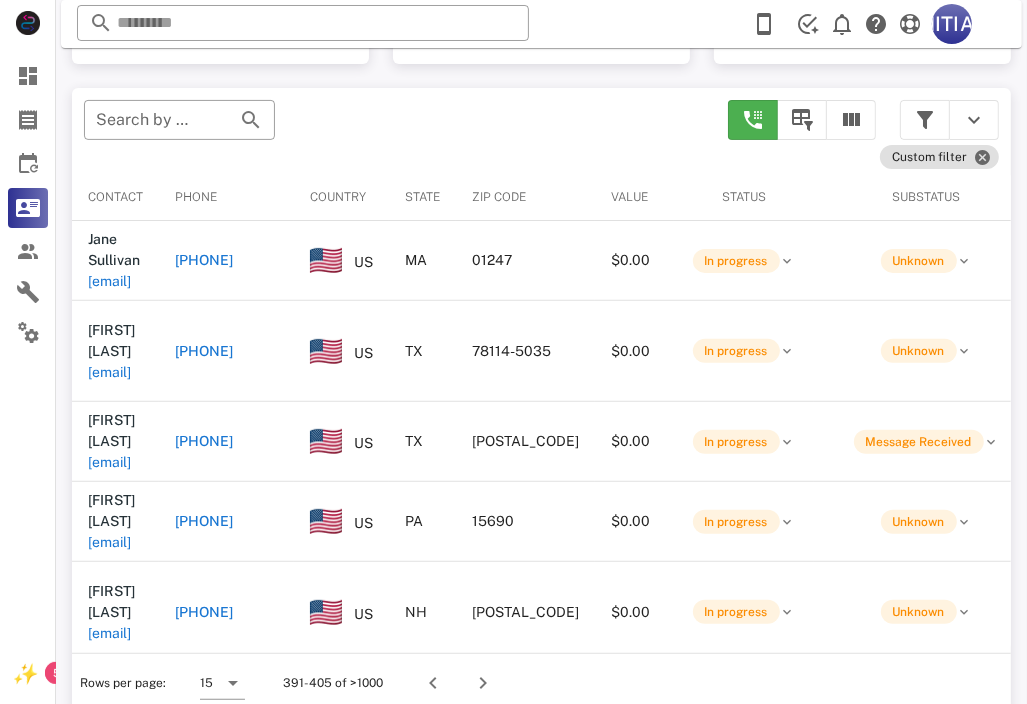 scroll, scrollTop: 380, scrollLeft: 0, axis: vertical 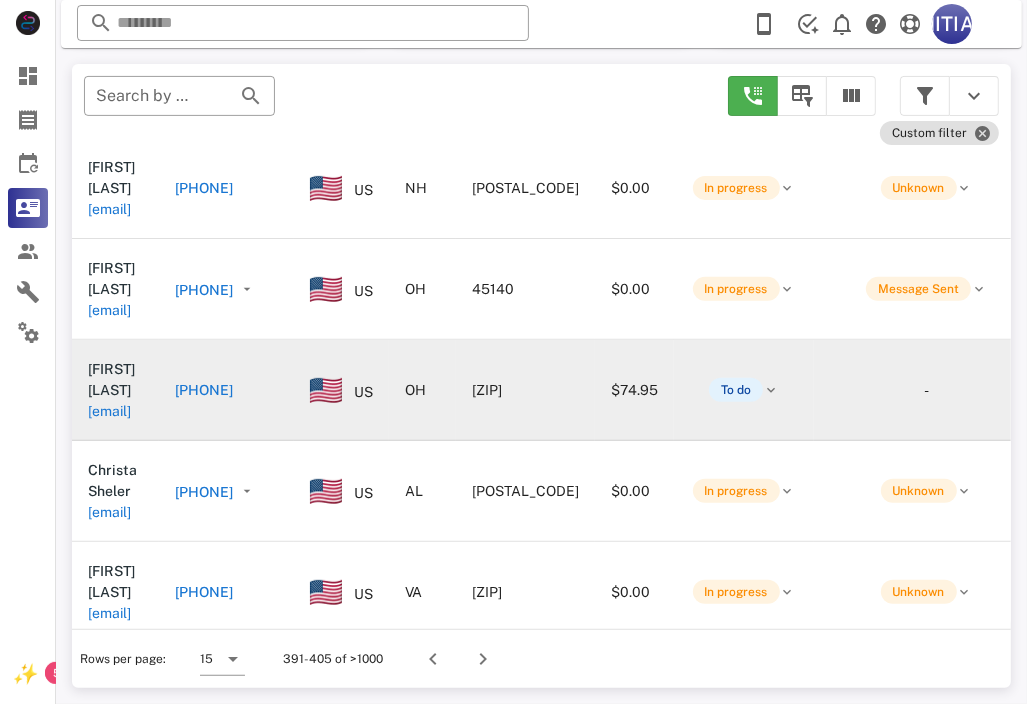 click on "[PHONE]" at bounding box center [204, 390] 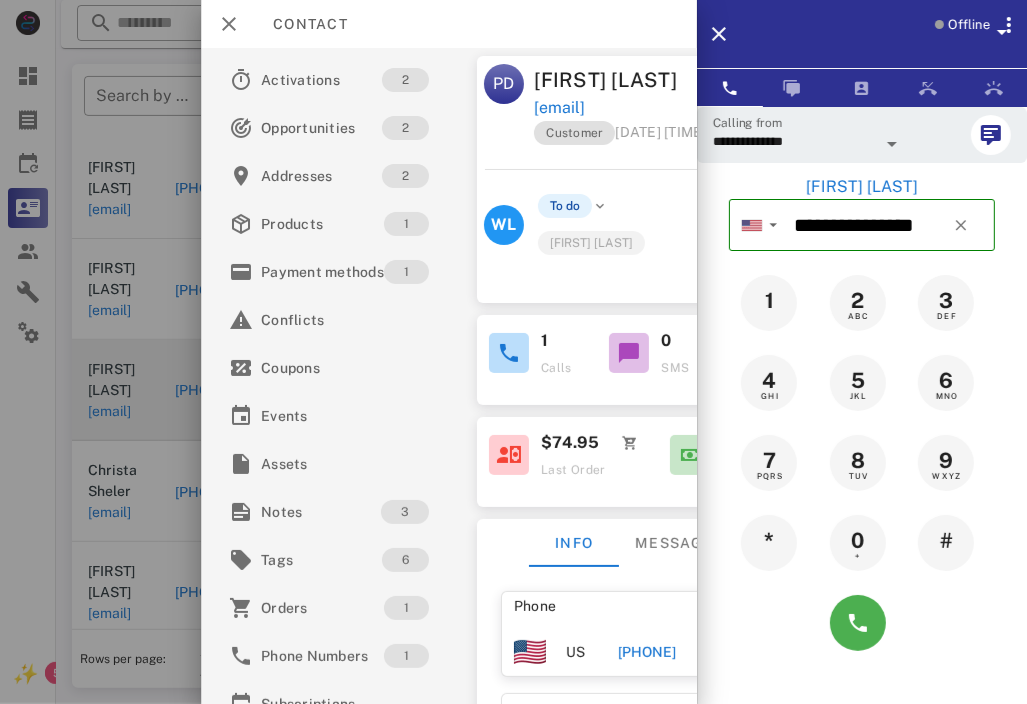 click at bounding box center (630, 353) 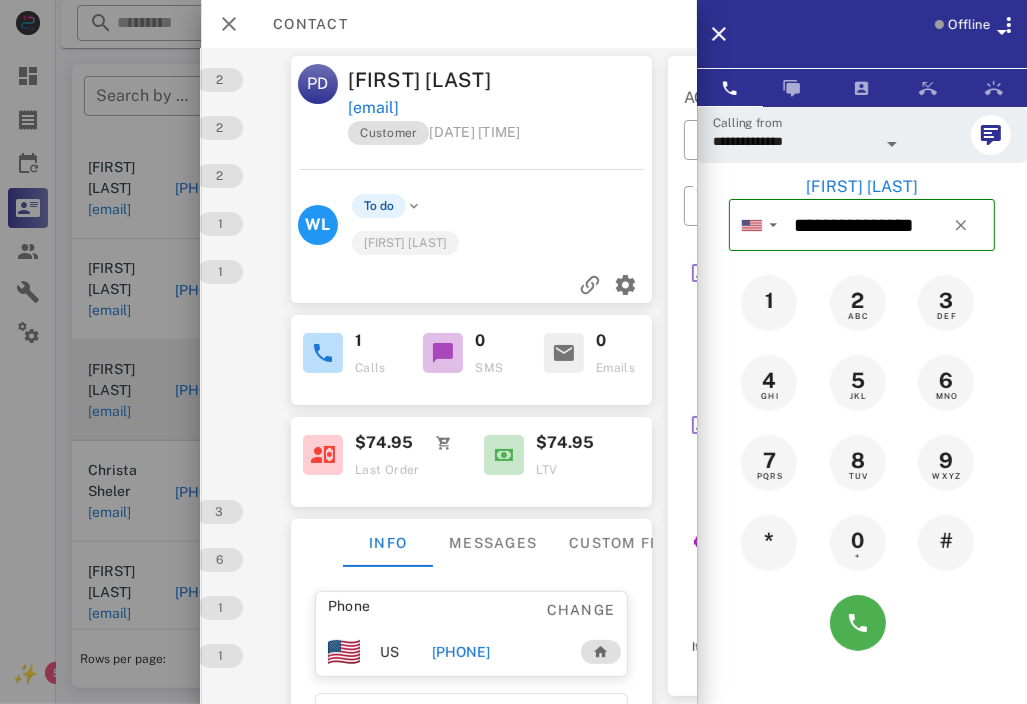 scroll, scrollTop: 0, scrollLeft: 184, axis: horizontal 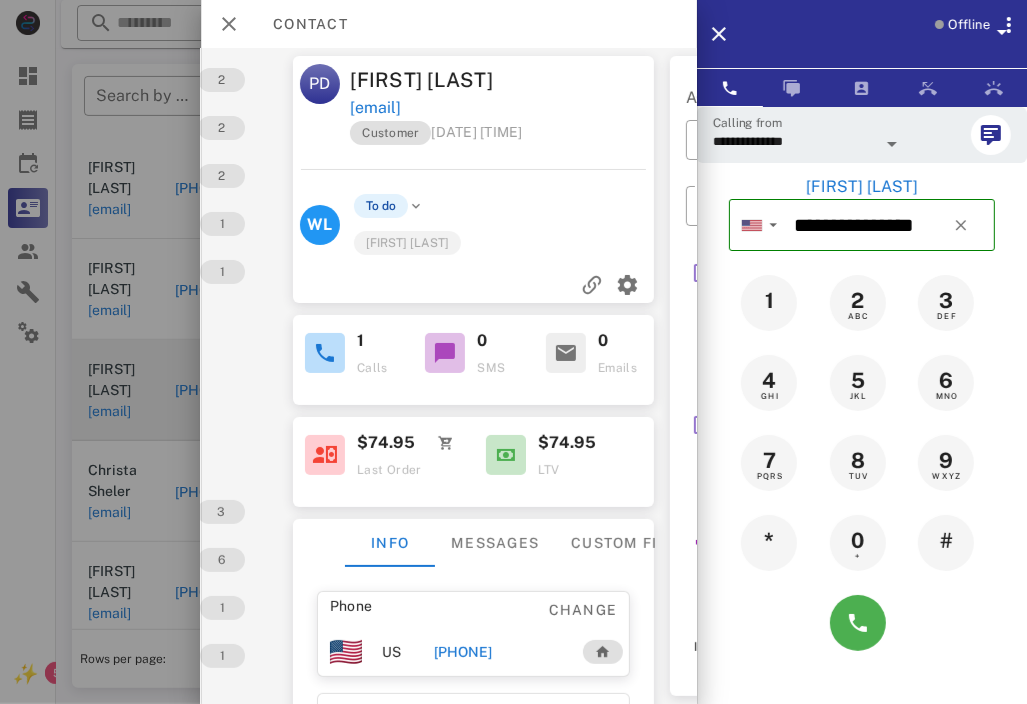 click at bounding box center (325, 353) 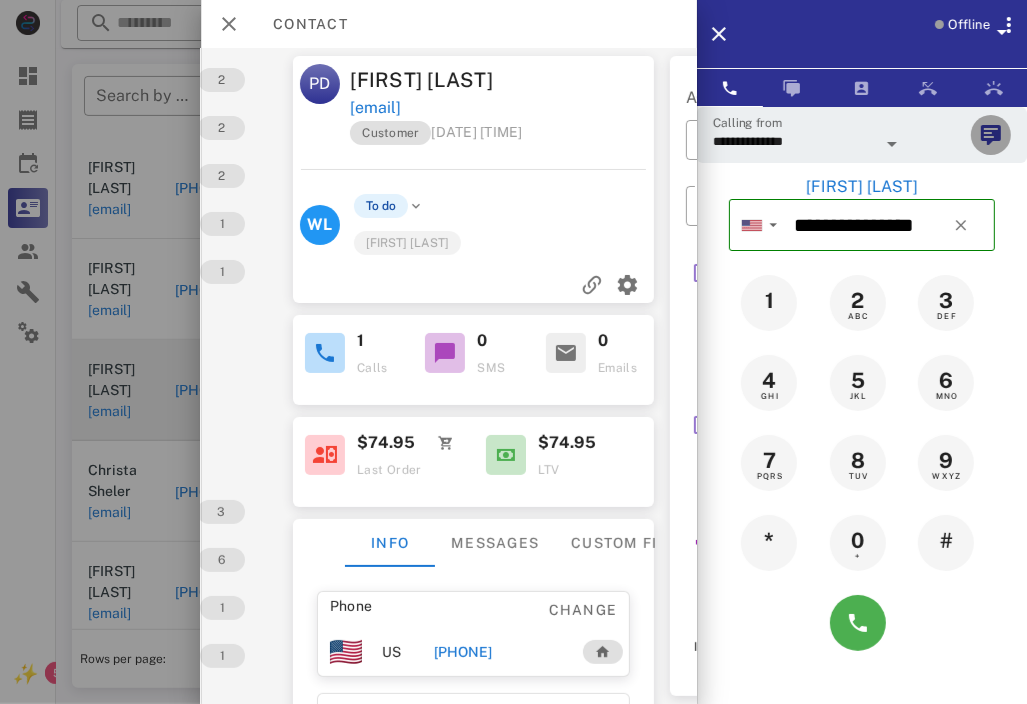 click at bounding box center (991, 135) 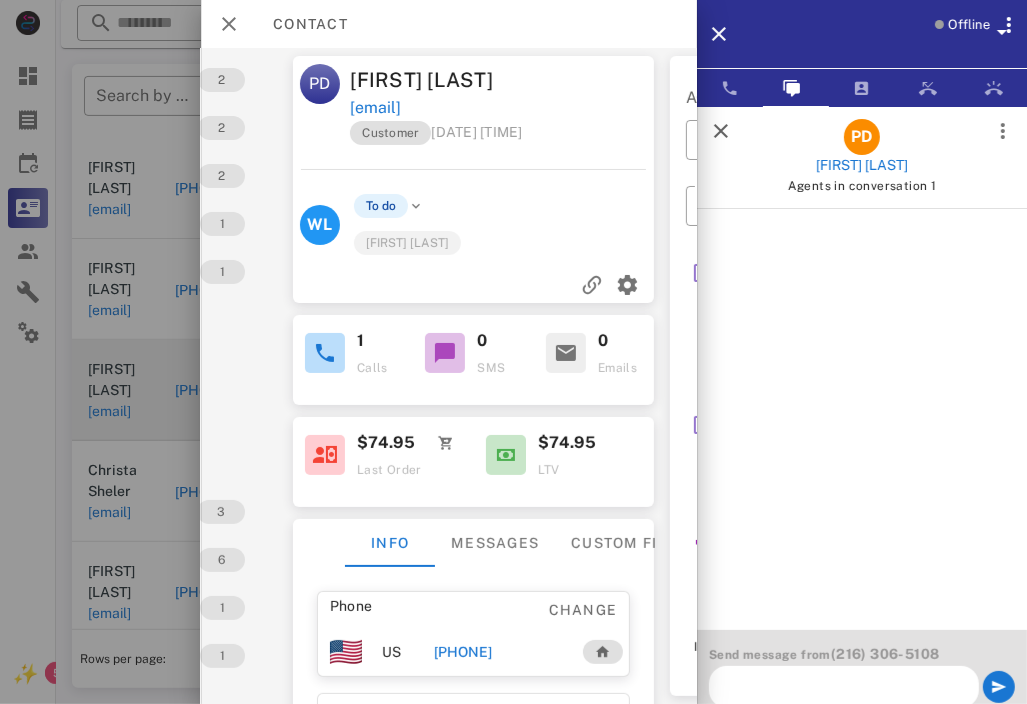 scroll, scrollTop: 0, scrollLeft: 0, axis: both 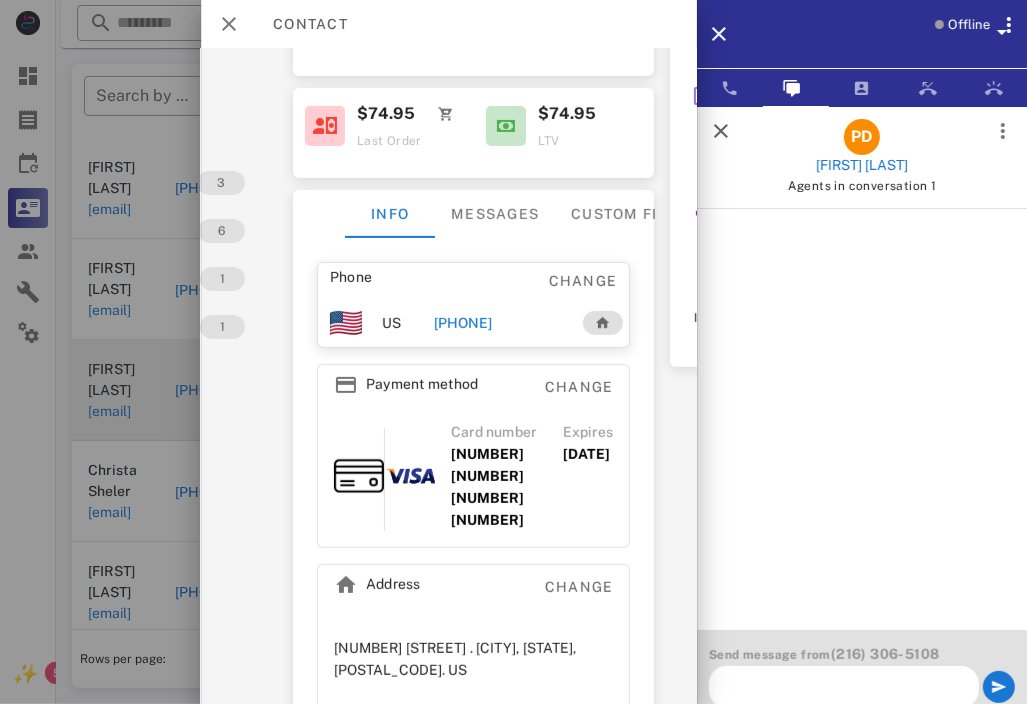 click at bounding box center (513, 352) 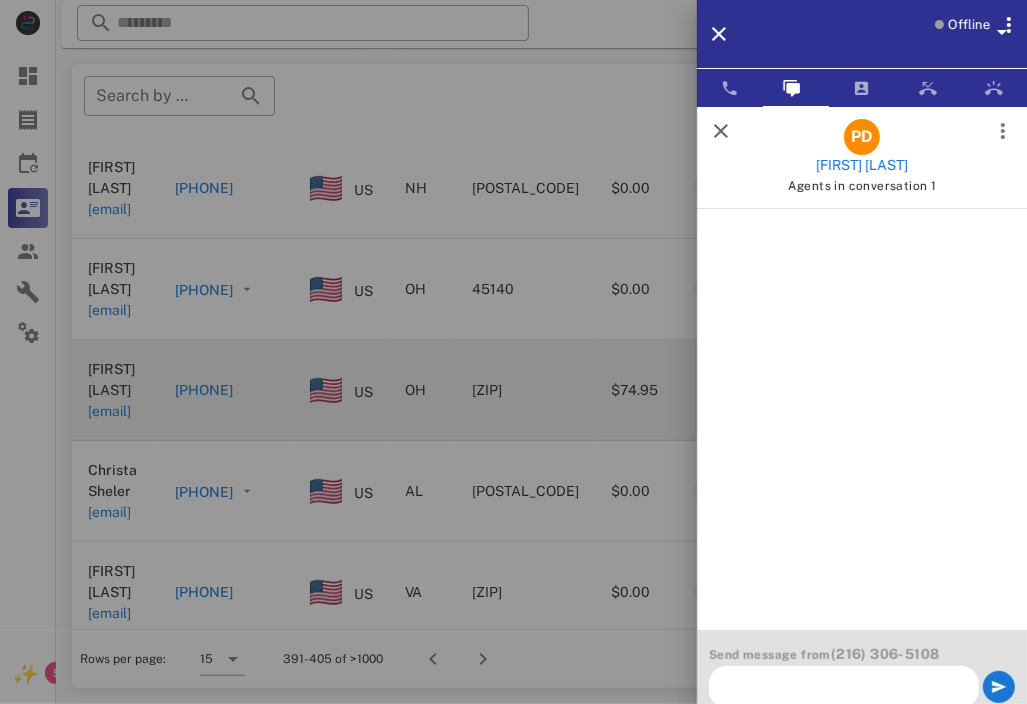 click at bounding box center (513, 352) 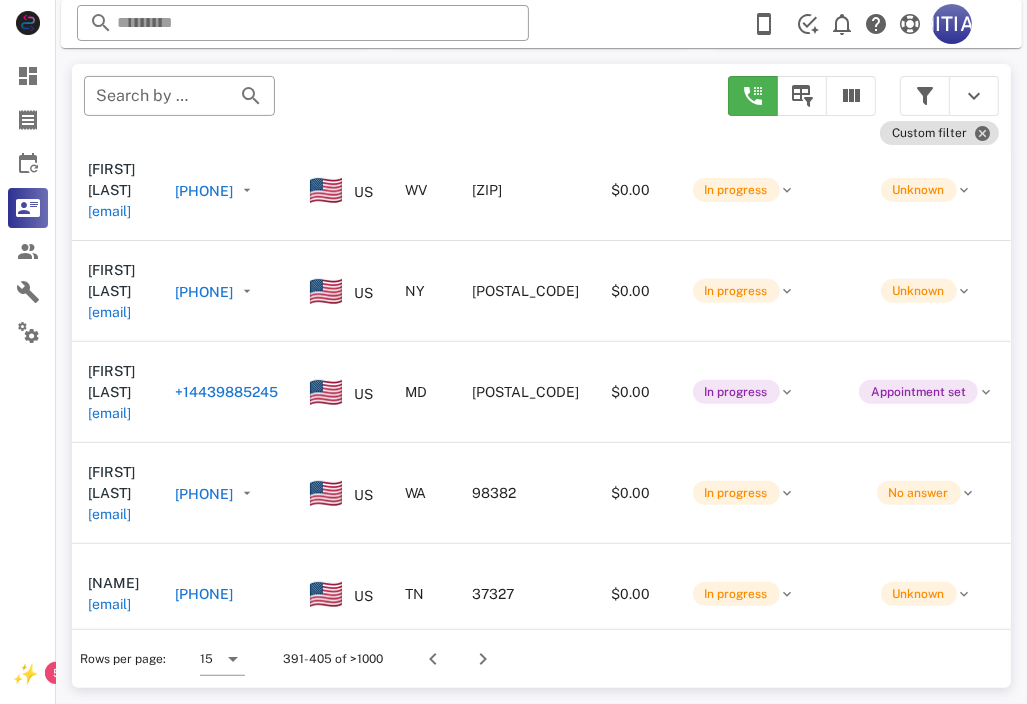 scroll, scrollTop: 1007, scrollLeft: 0, axis: vertical 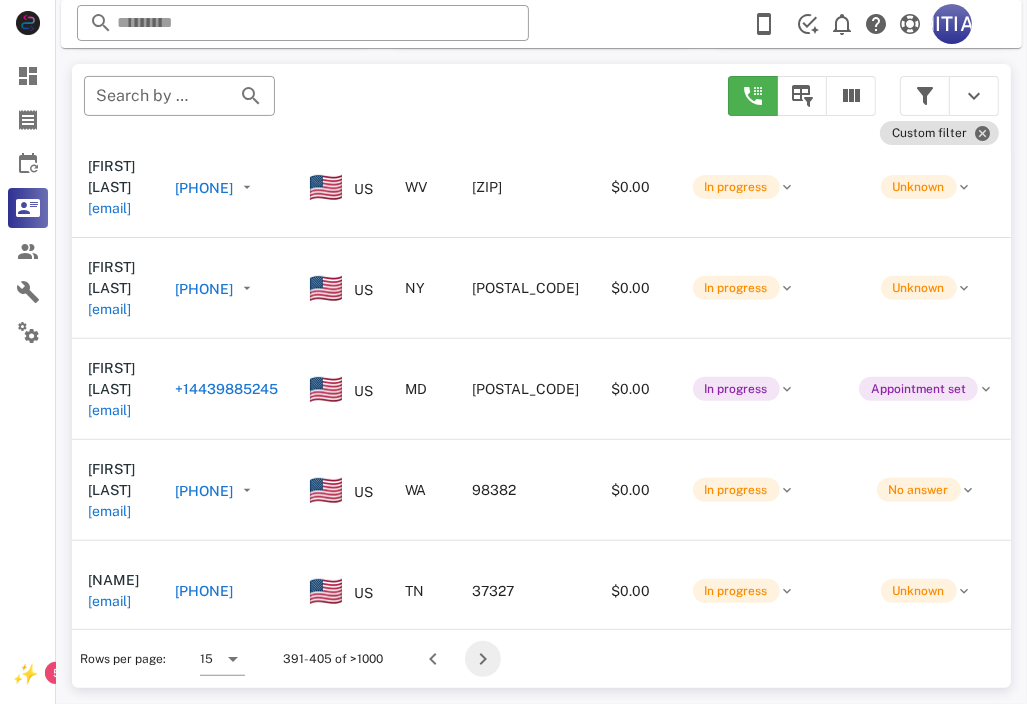 click at bounding box center (483, 659) 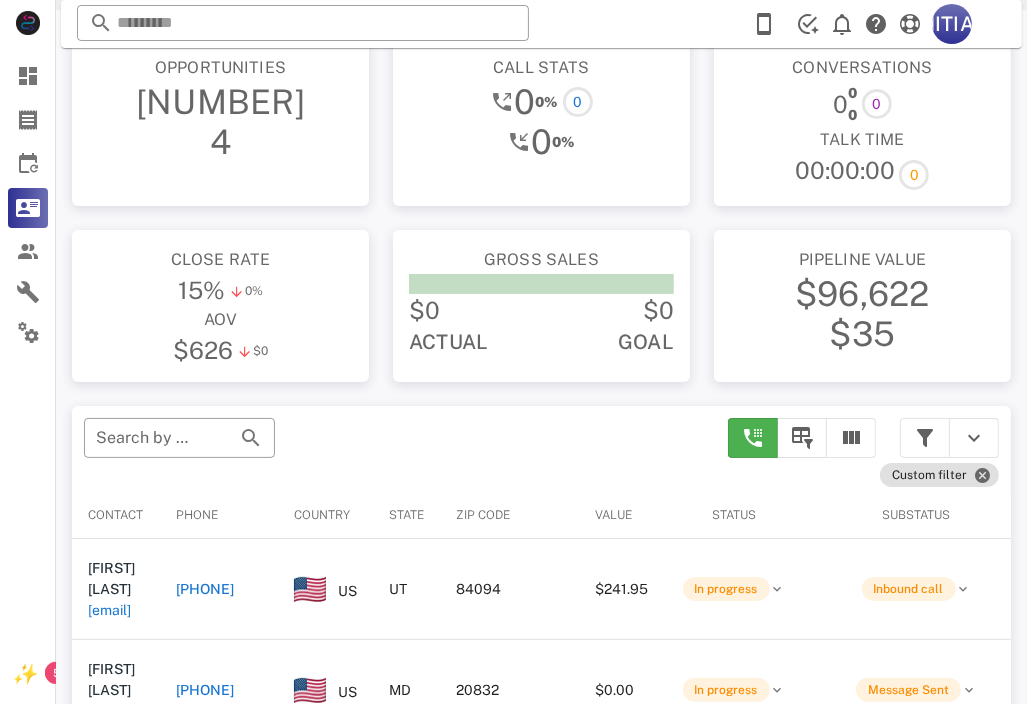 scroll, scrollTop: 0, scrollLeft: 0, axis: both 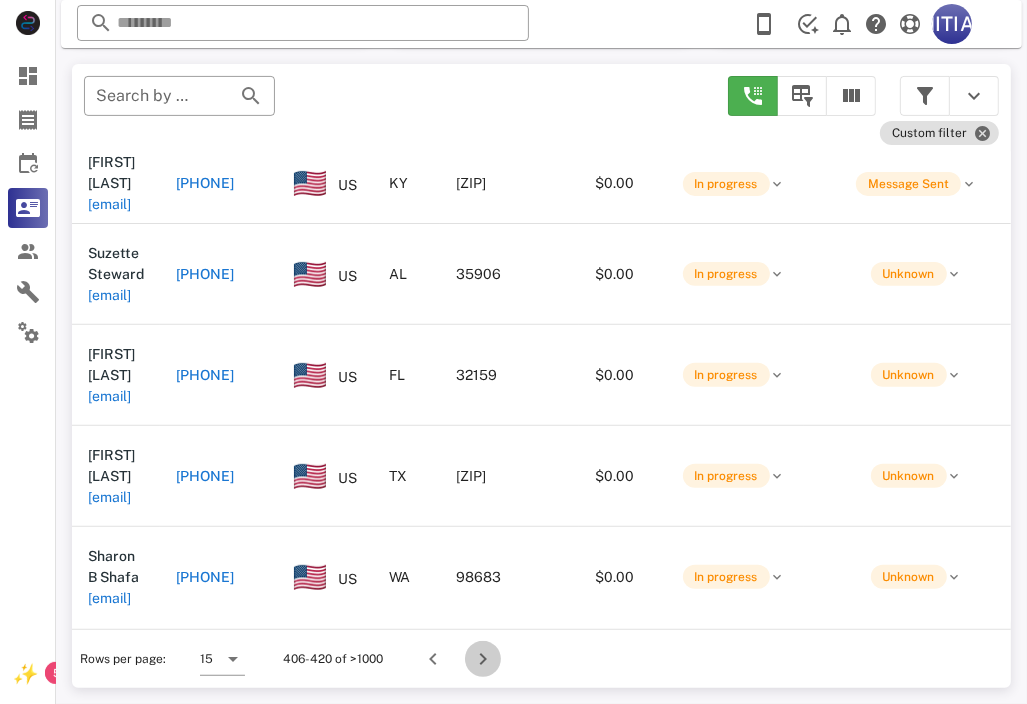 click at bounding box center [483, 659] 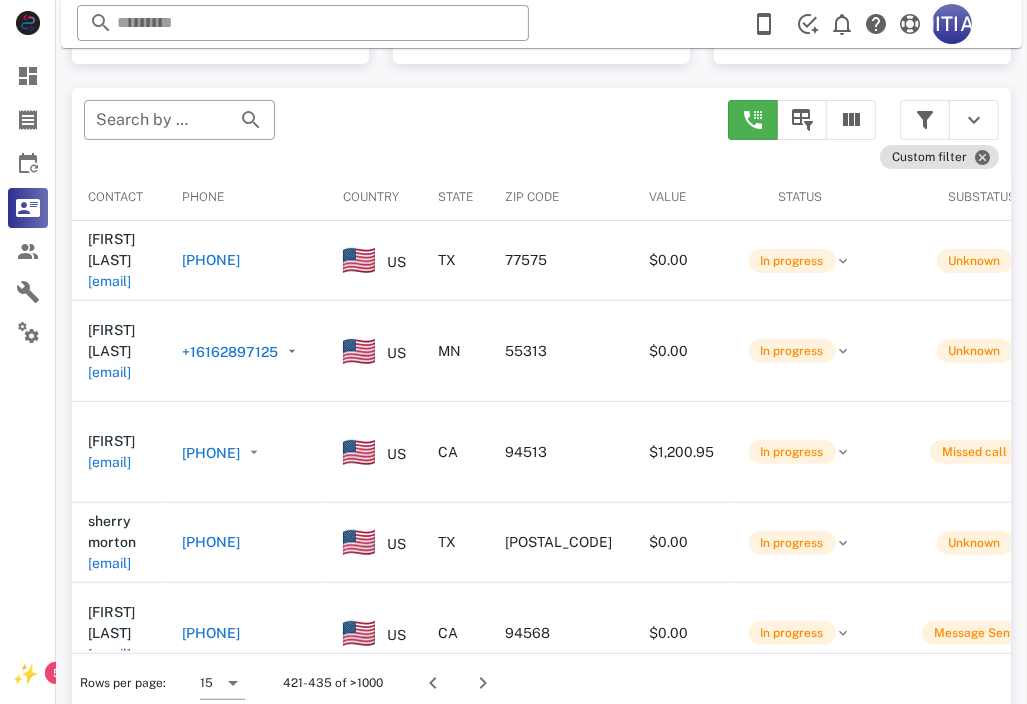 scroll, scrollTop: 380, scrollLeft: 0, axis: vertical 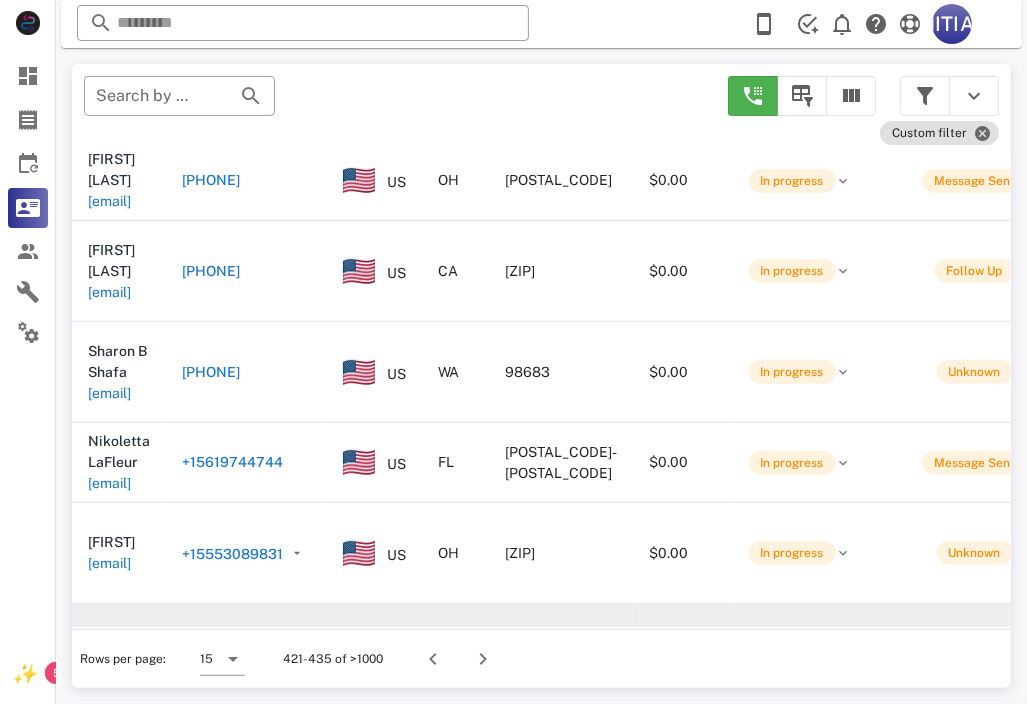 click on "[PHONE]" at bounding box center (211, 655) 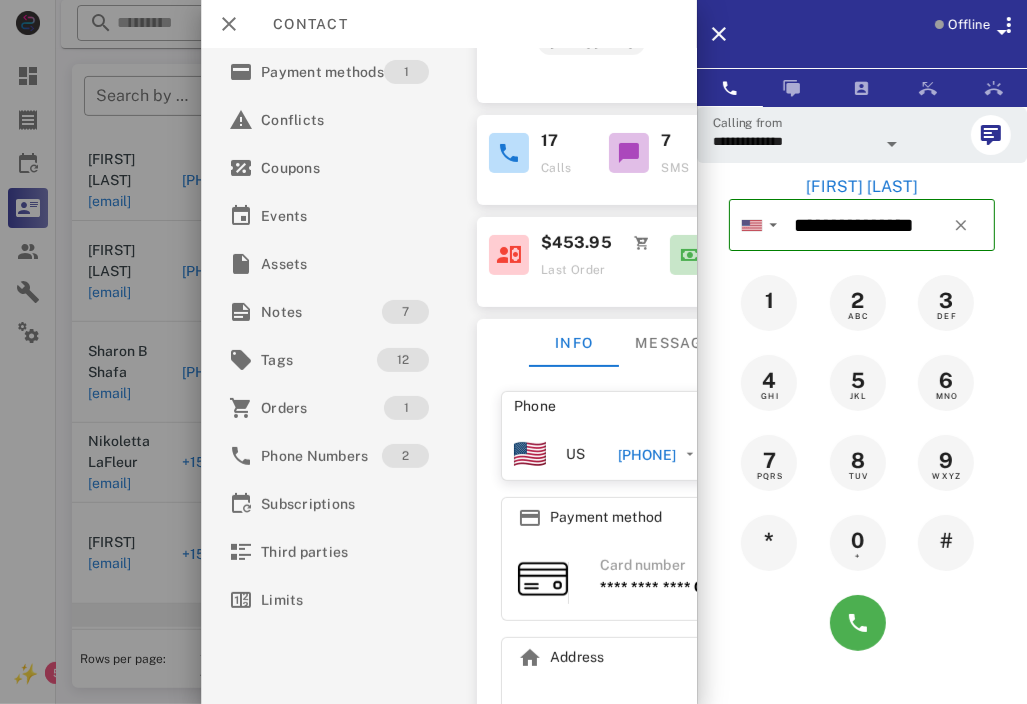scroll, scrollTop: 300, scrollLeft: 0, axis: vertical 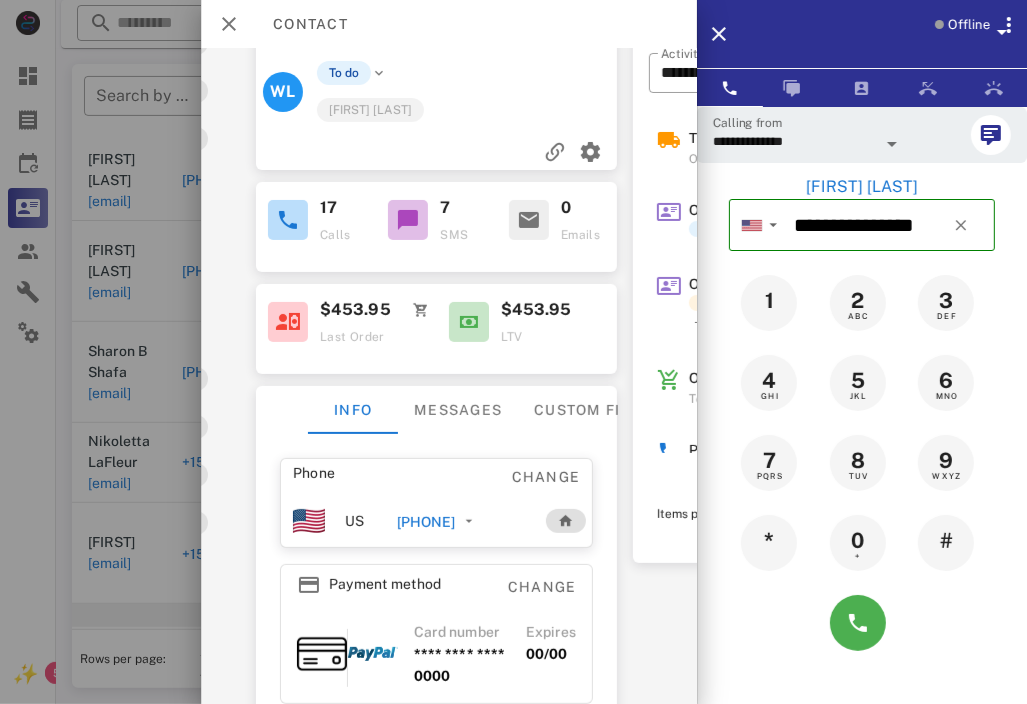 drag, startPoint x: 666, startPoint y: 505, endPoint x: 657, endPoint y: 573, distance: 68.593 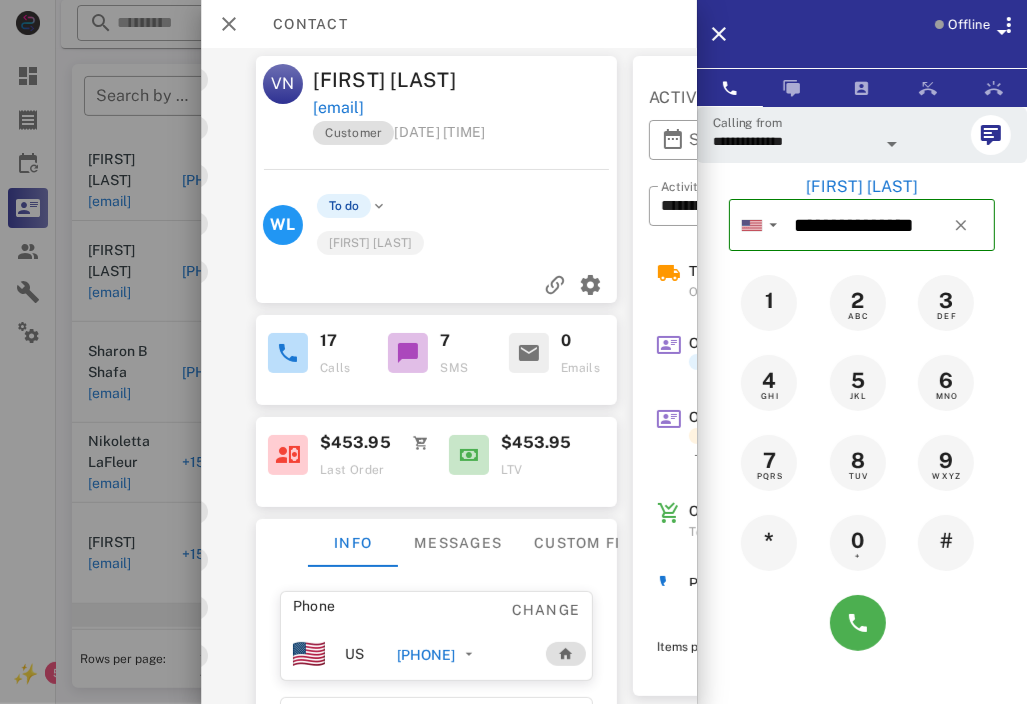 scroll, scrollTop: 0, scrollLeft: 221, axis: horizontal 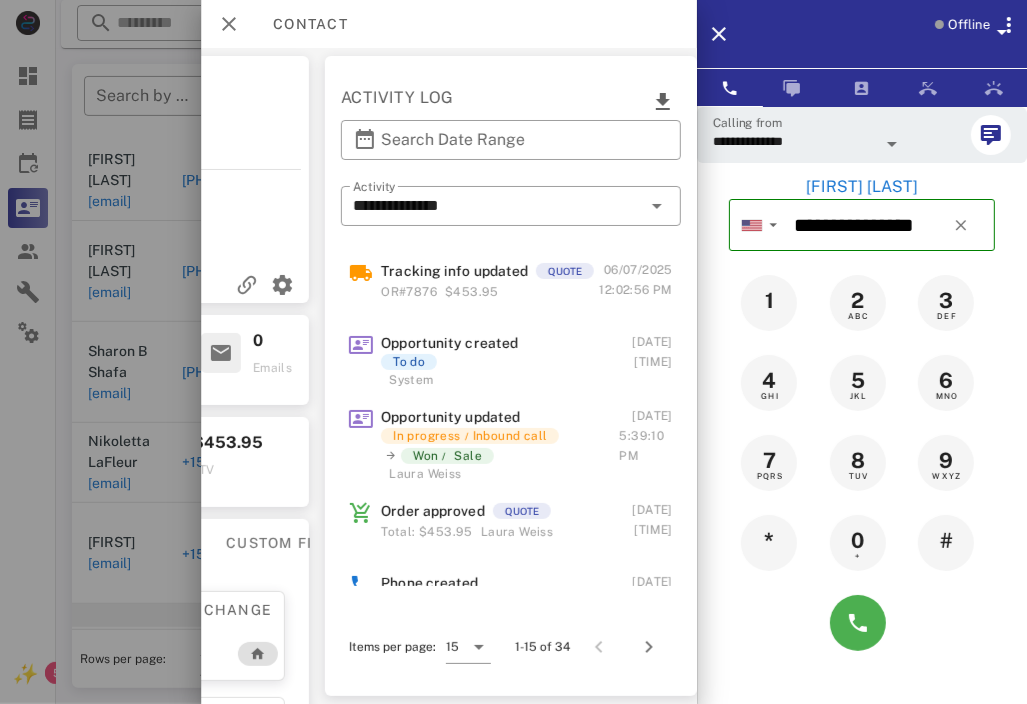 click on "OR#7876   $453.95" at bounding box center [491, 292] 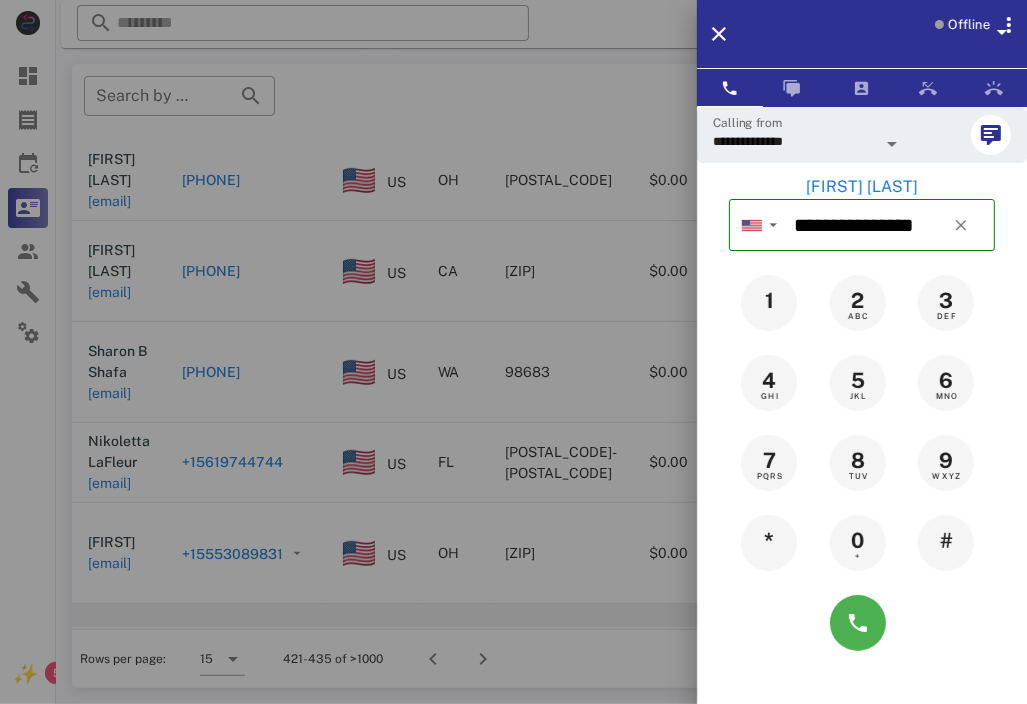 click at bounding box center (513, 352) 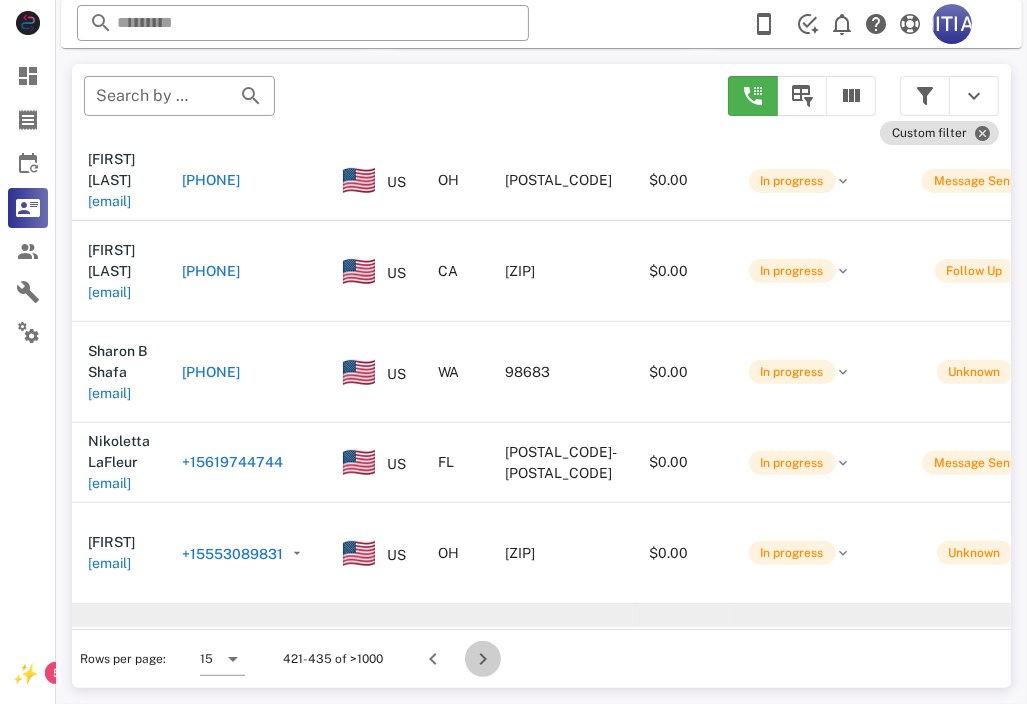 click at bounding box center (483, 659) 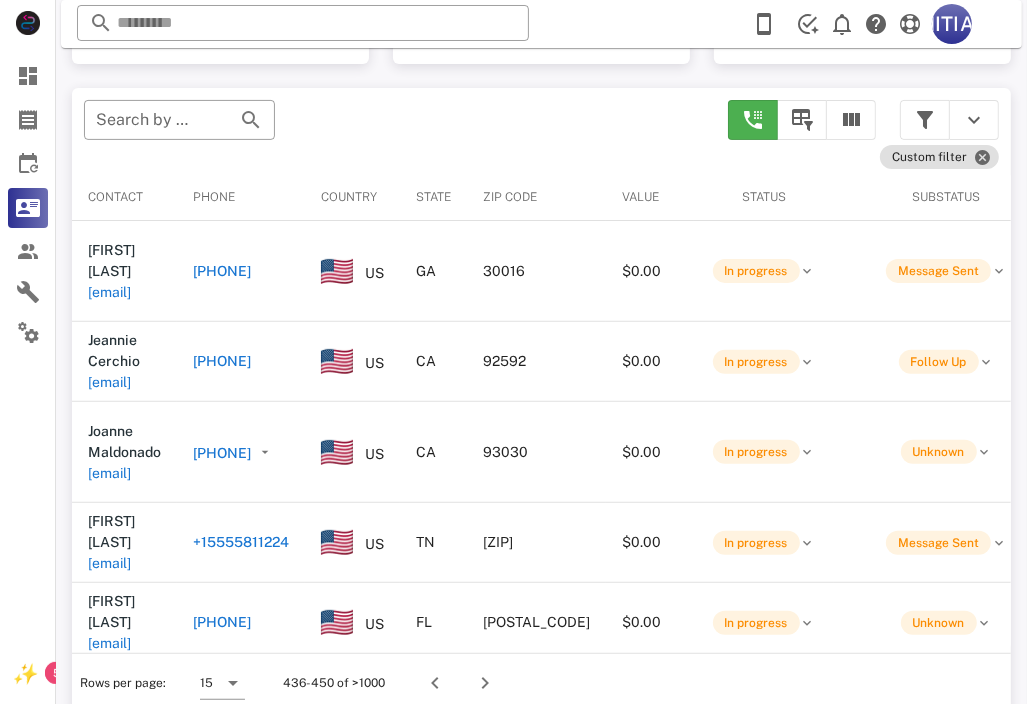scroll, scrollTop: 380, scrollLeft: 0, axis: vertical 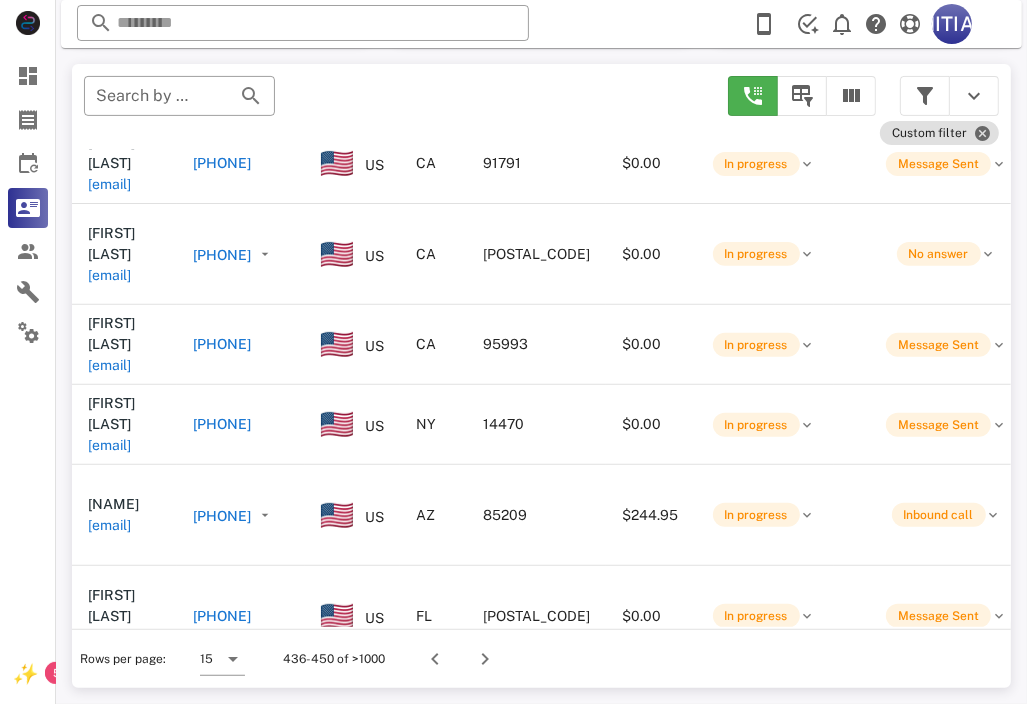click on "$0.00" at bounding box center [650, 717] 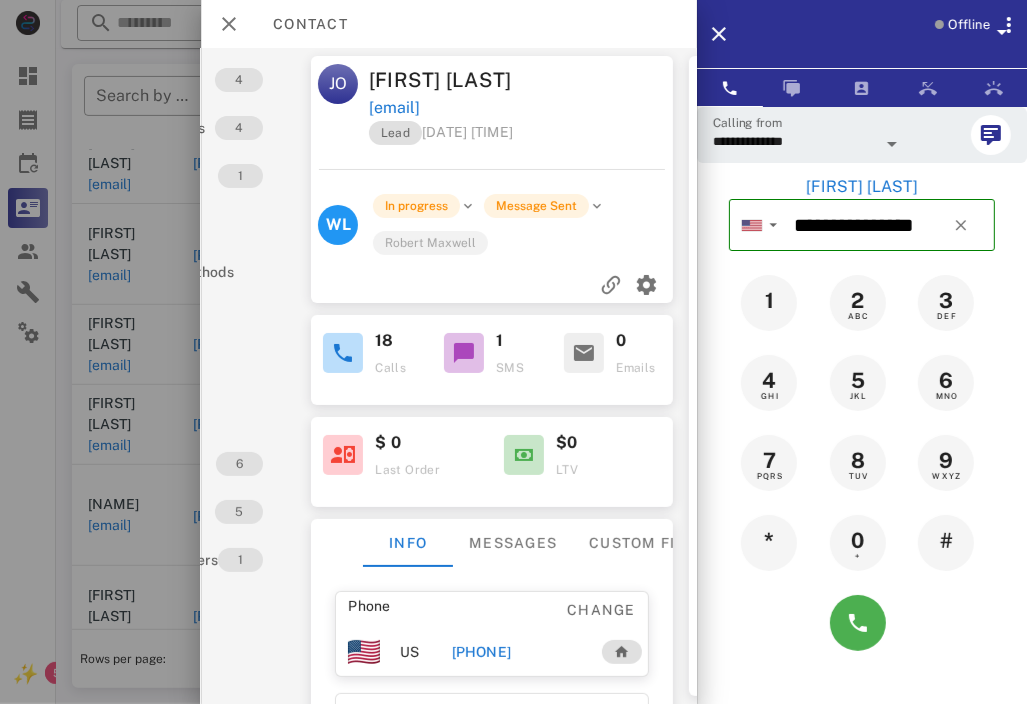 scroll, scrollTop: 0, scrollLeft: 0, axis: both 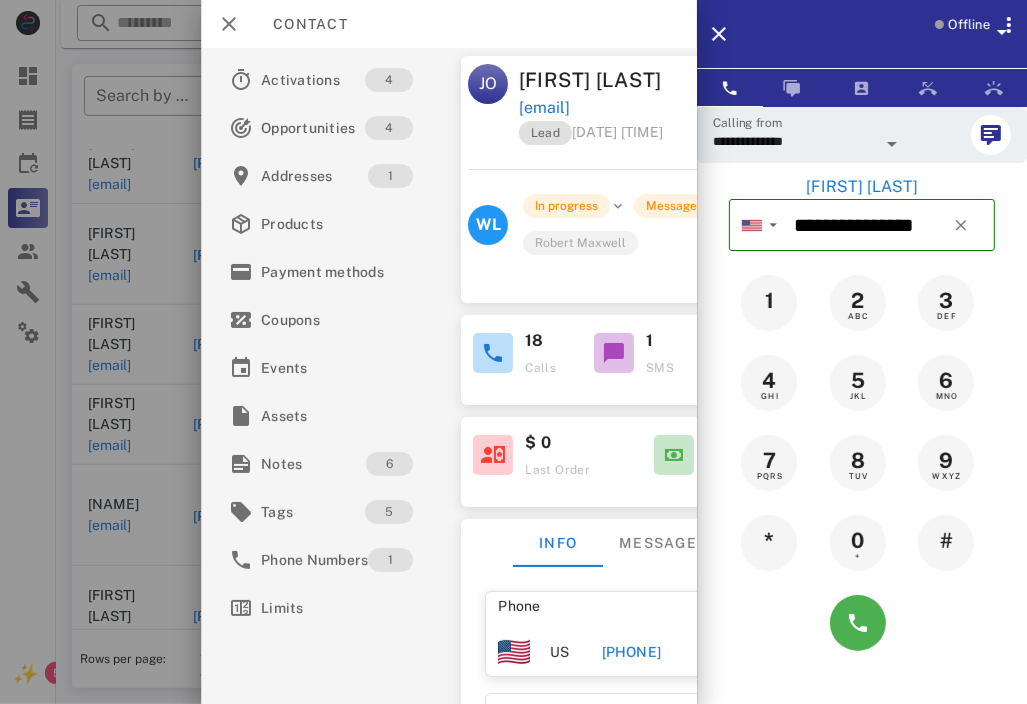 click at bounding box center [614, 353] 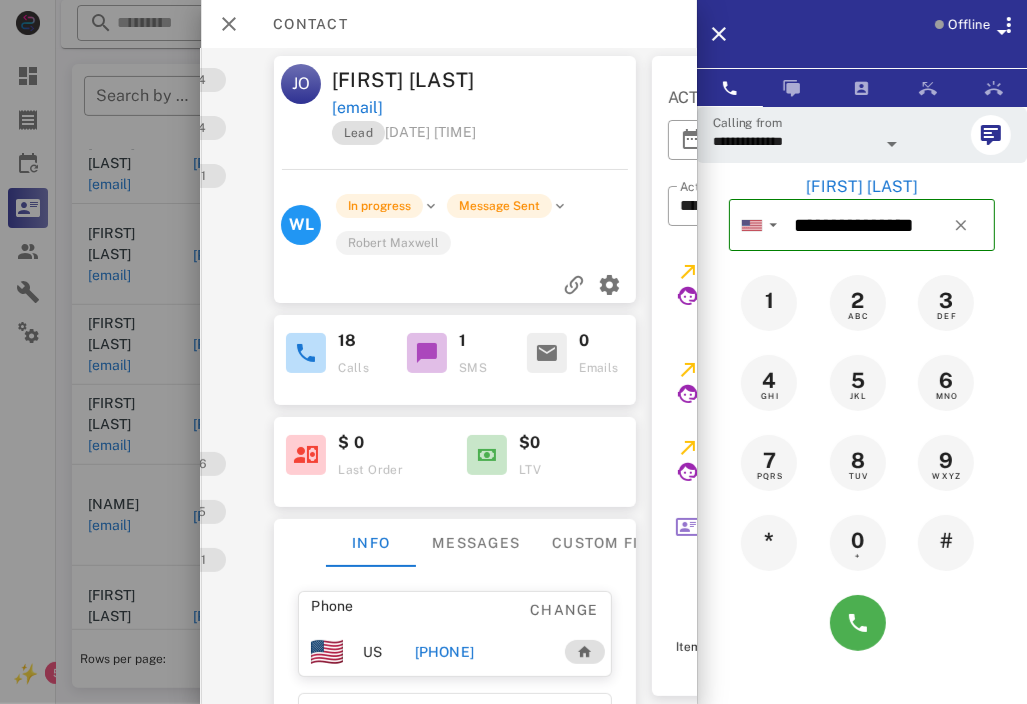 scroll, scrollTop: 0, scrollLeft: 223, axis: horizontal 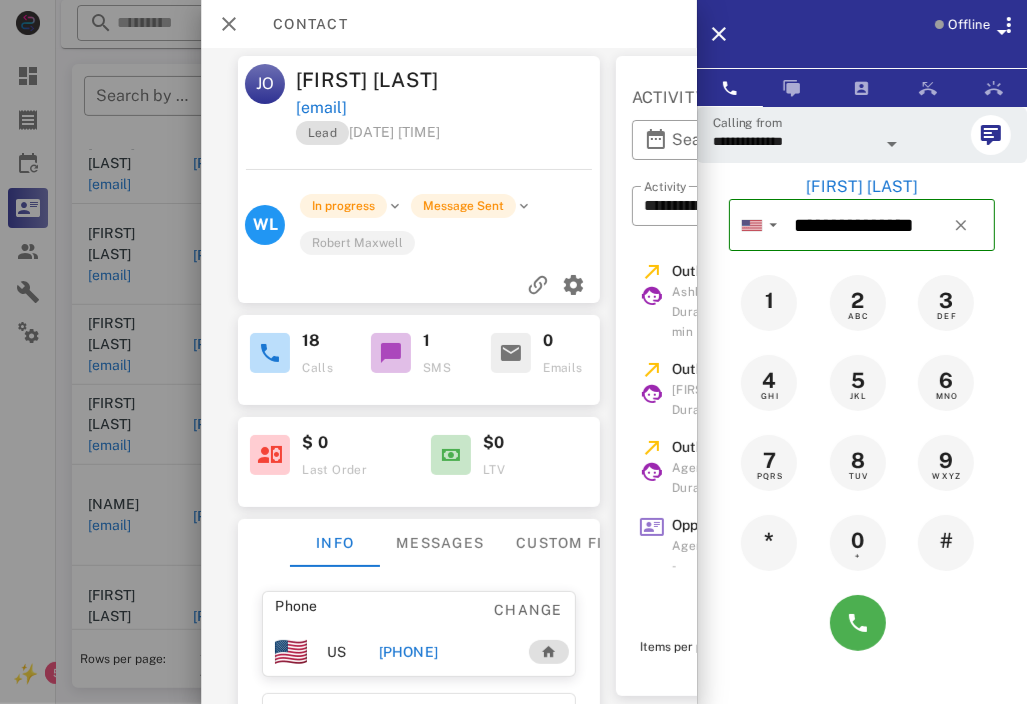 click at bounding box center [391, 353] 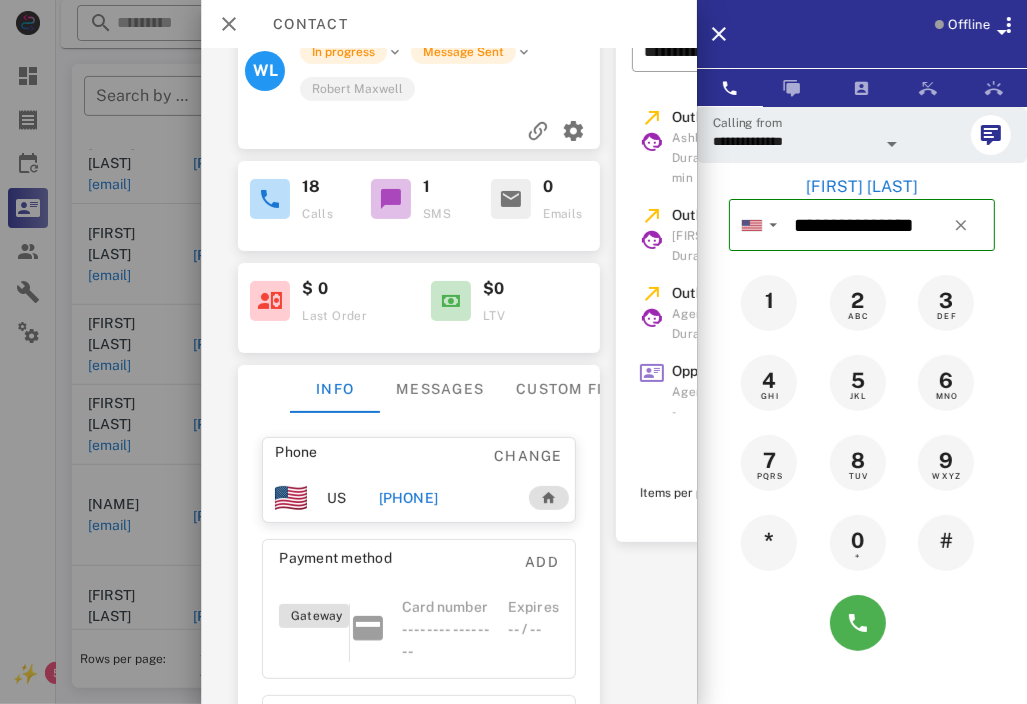 scroll, scrollTop: 200, scrollLeft: 223, axis: both 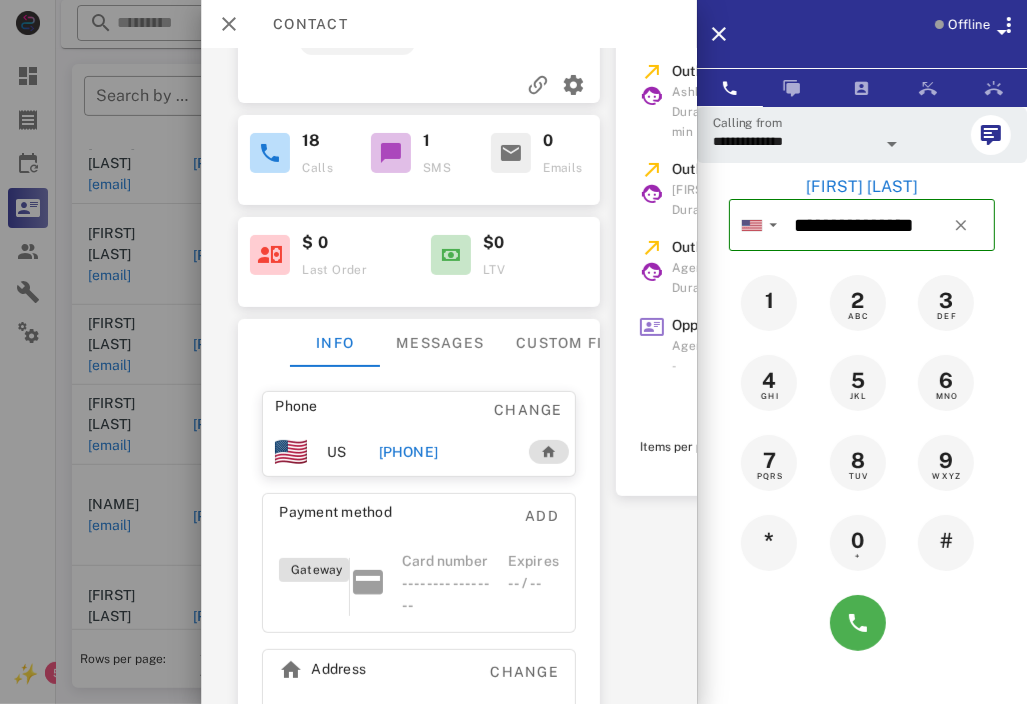 click on "[PHONE]" at bounding box center (408, 452) 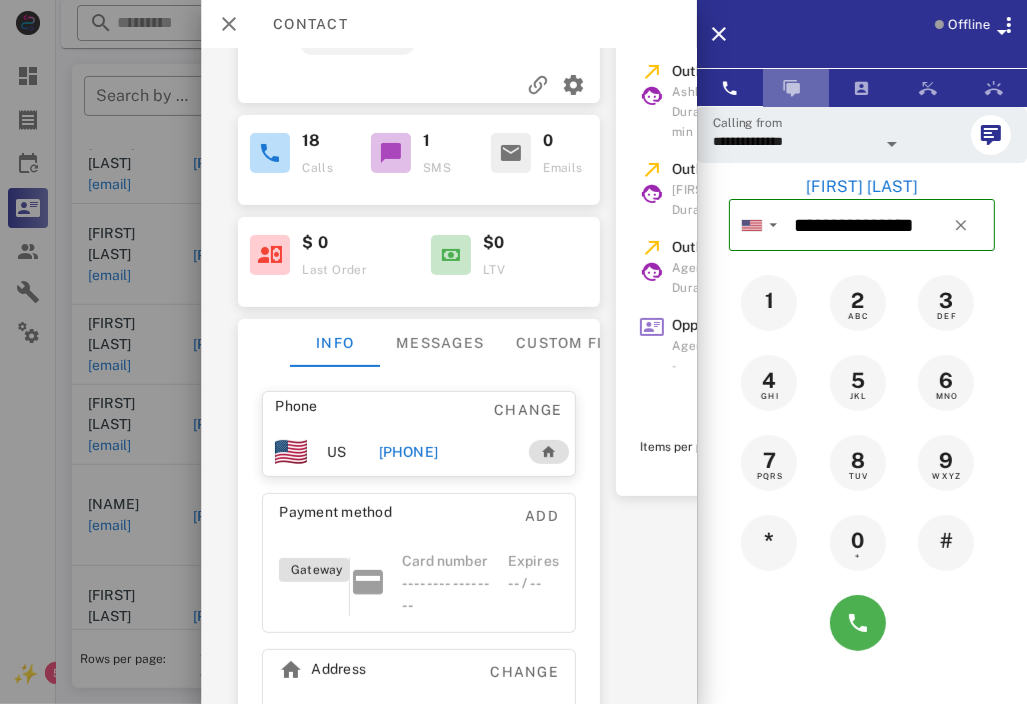 click at bounding box center [792, 88] 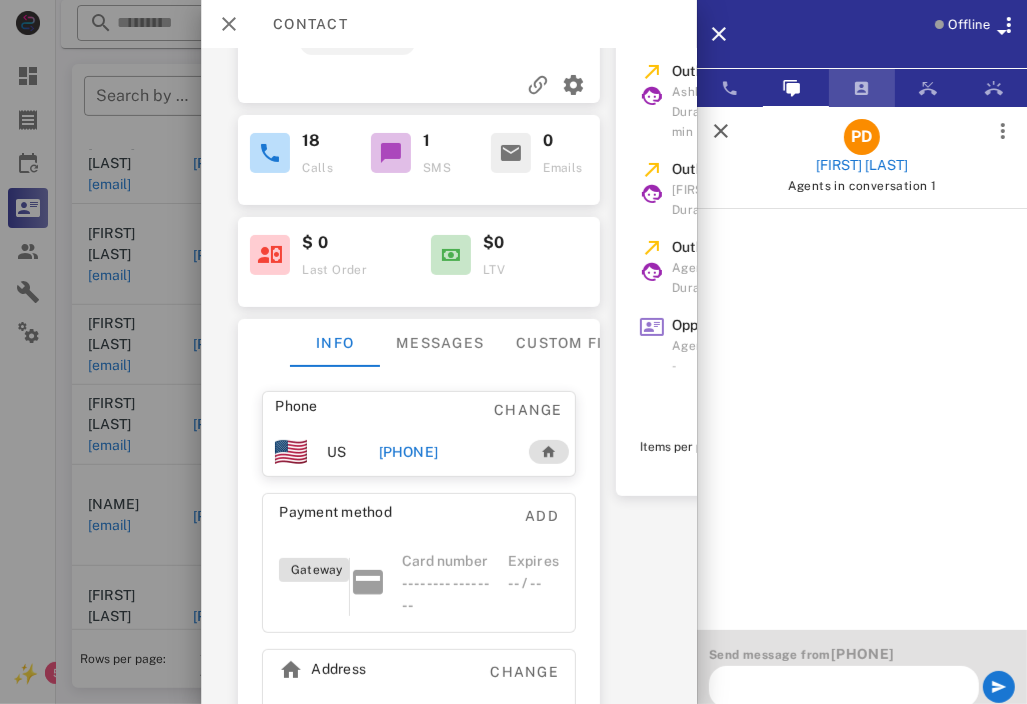 click at bounding box center [862, 88] 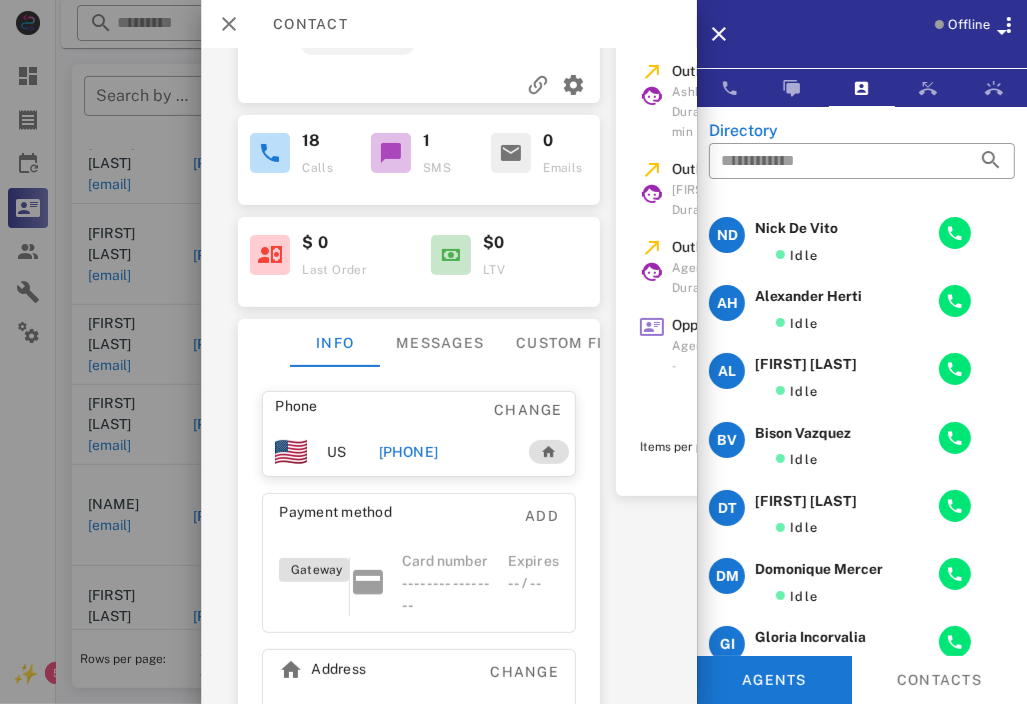 click at bounding box center [513, 352] 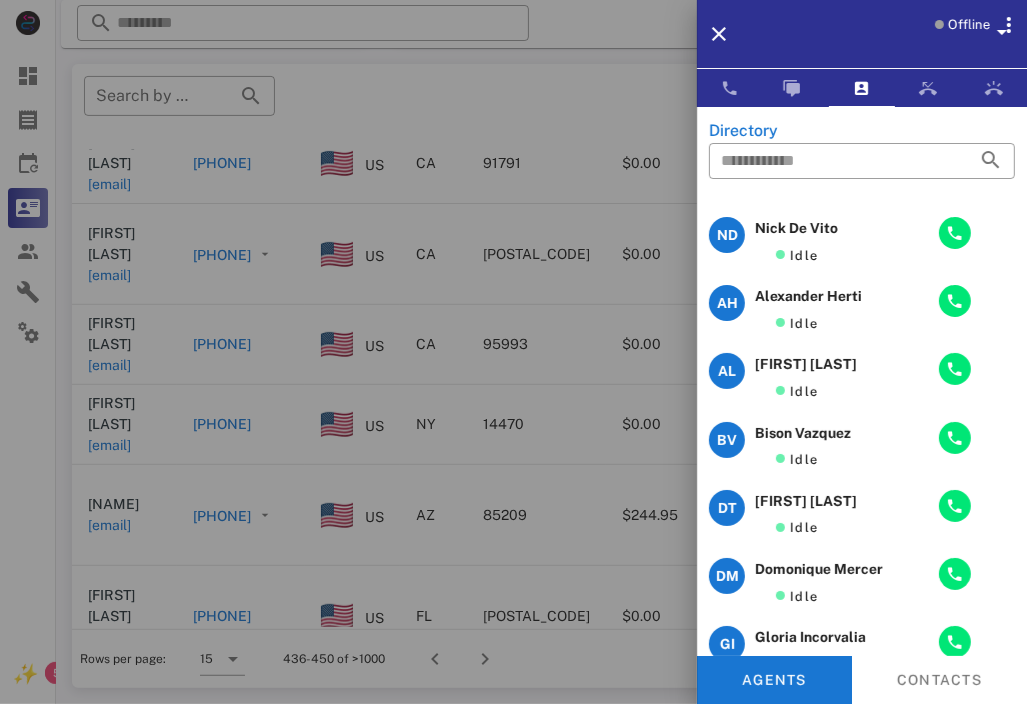 click at bounding box center (513, 352) 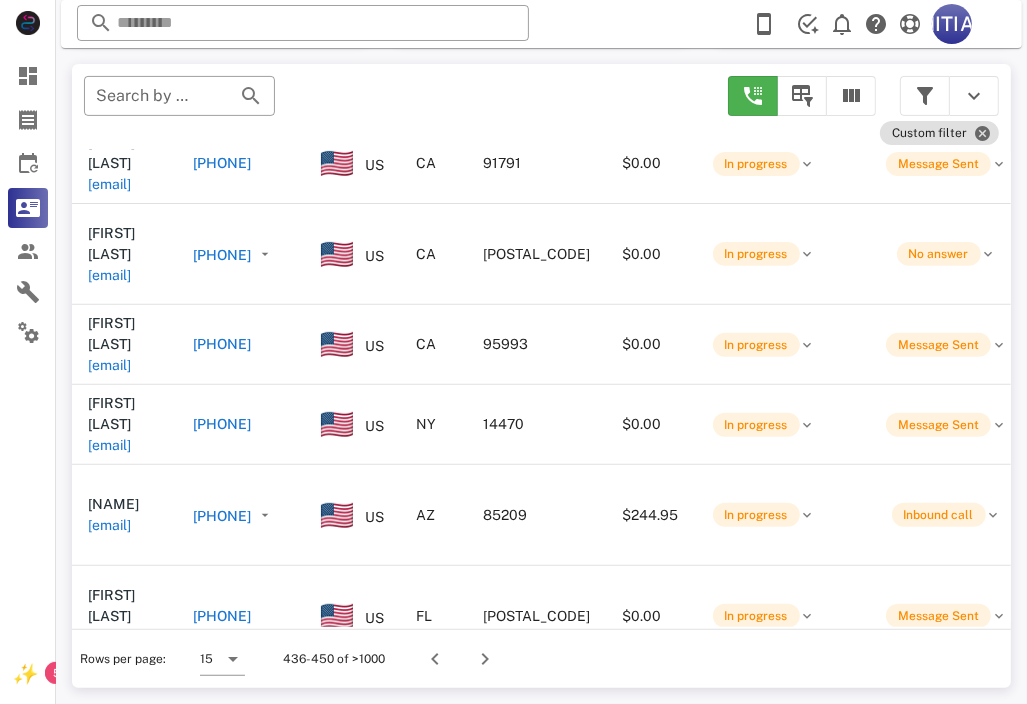click on "US" at bounding box center [352, 717] 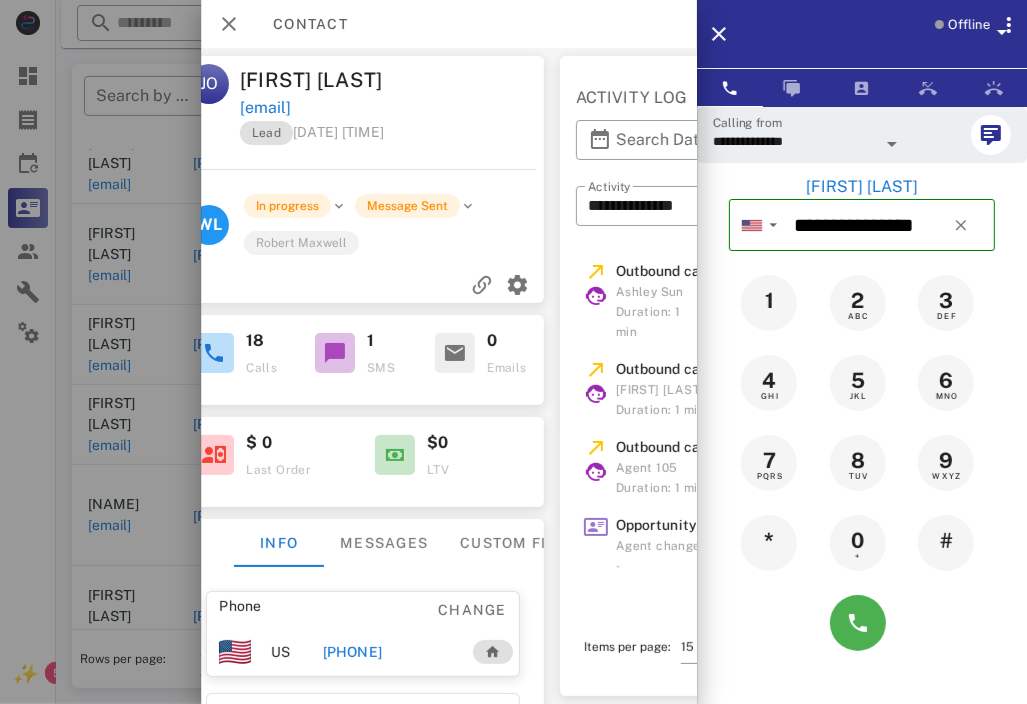 scroll, scrollTop: 0, scrollLeft: 266, axis: horizontal 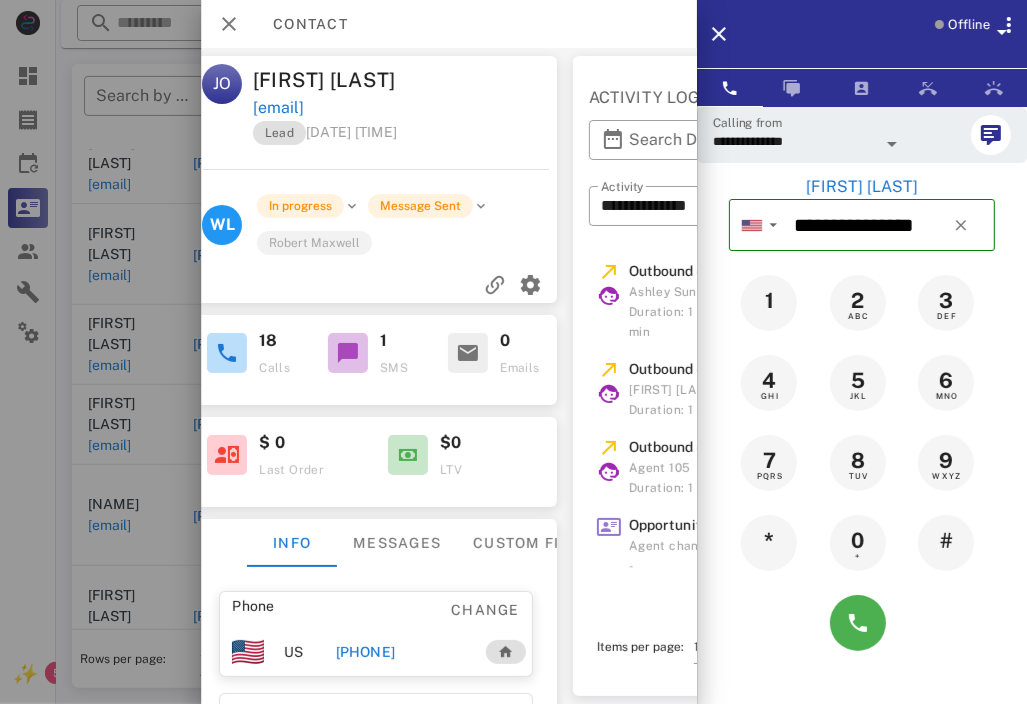 click at bounding box center (348, 353) 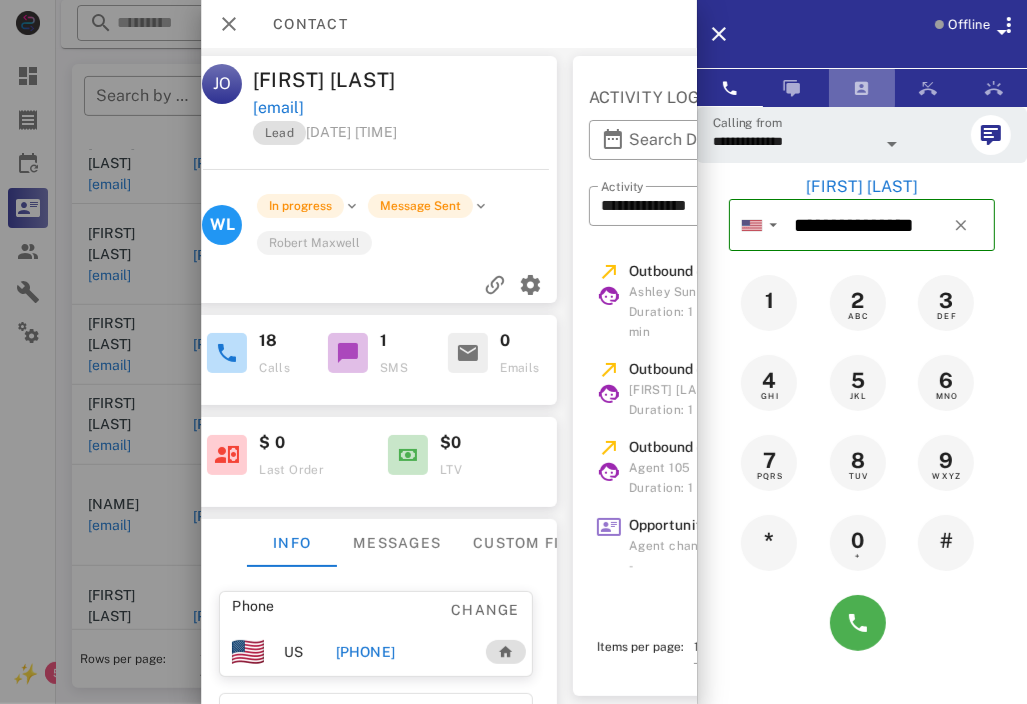 click at bounding box center [862, 88] 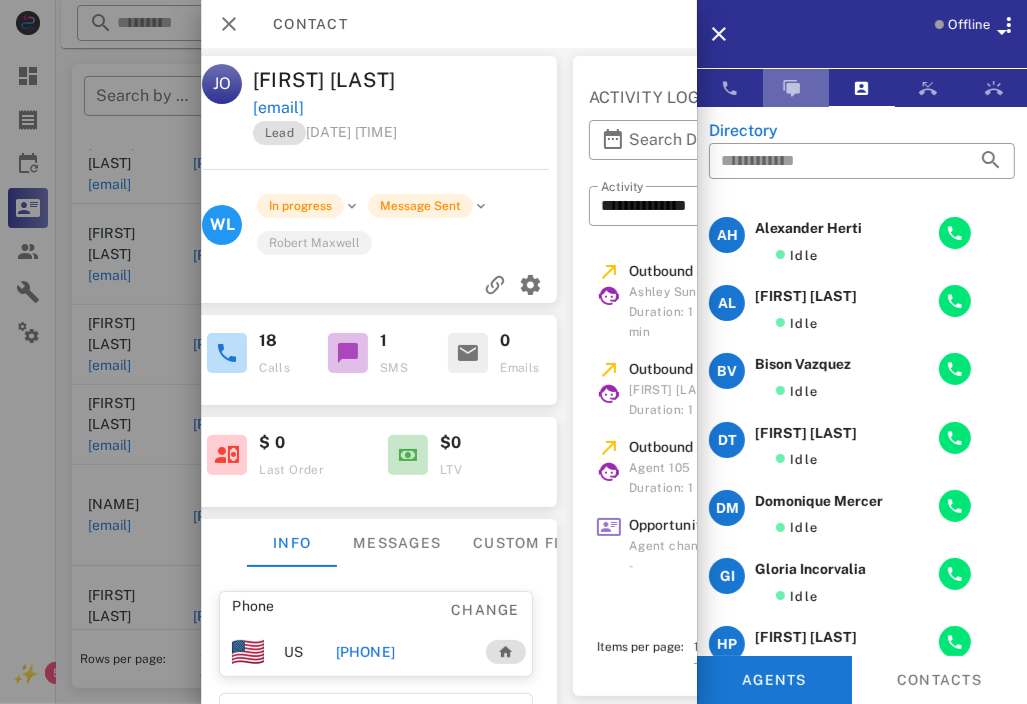 click at bounding box center [796, 88] 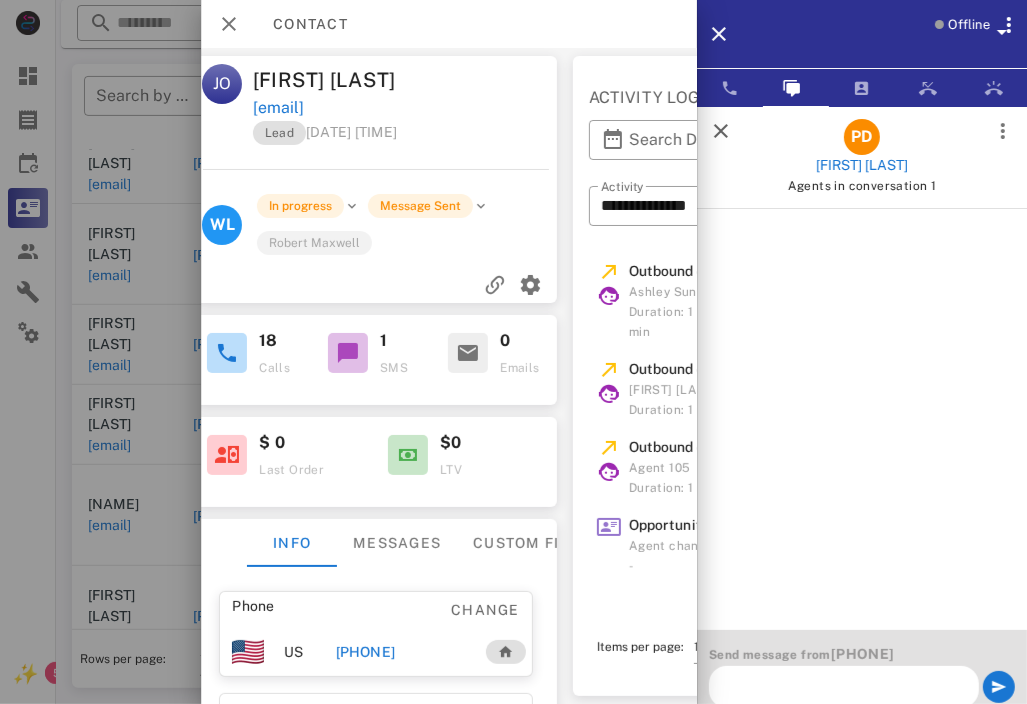 click at bounding box center [862, 455] 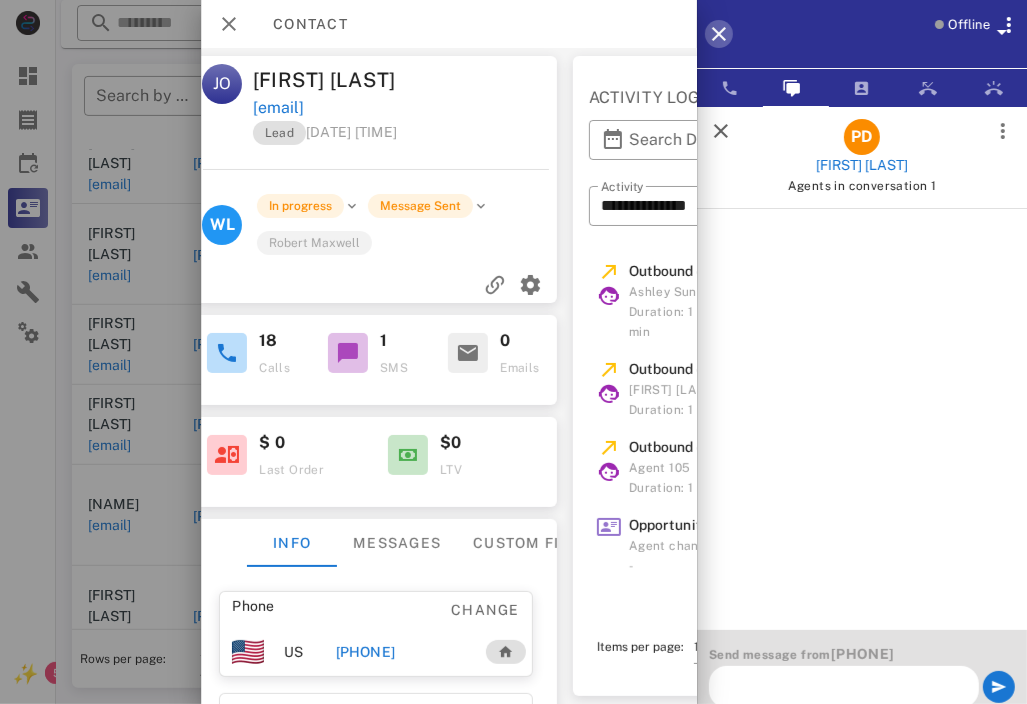 click at bounding box center (719, 34) 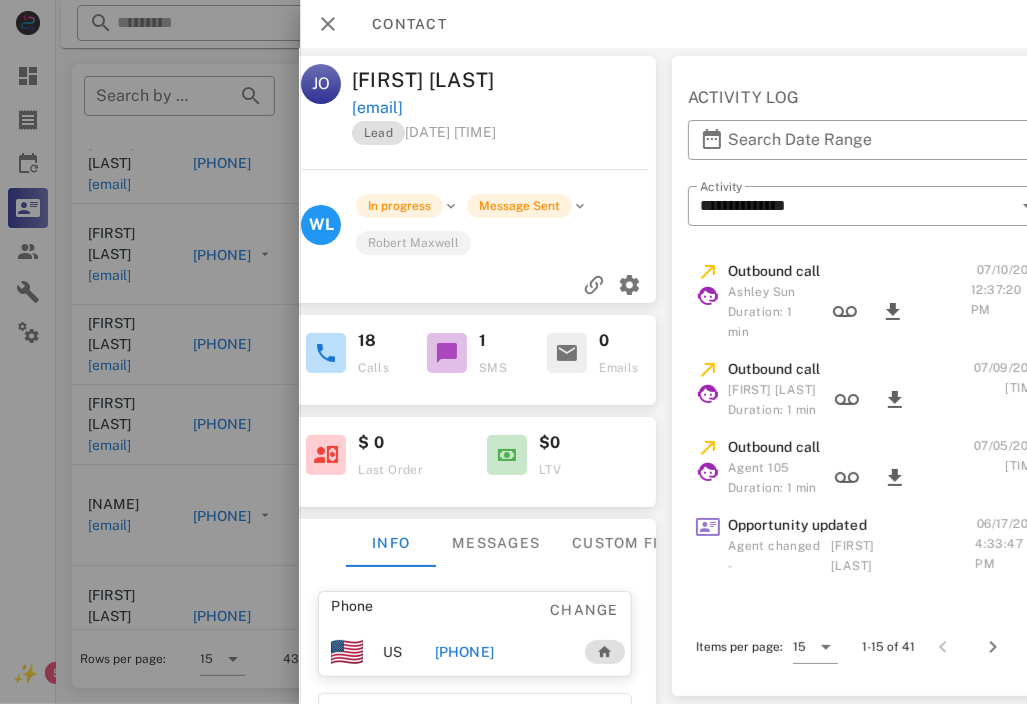 click on "[PHONE]" at bounding box center (464, 652) 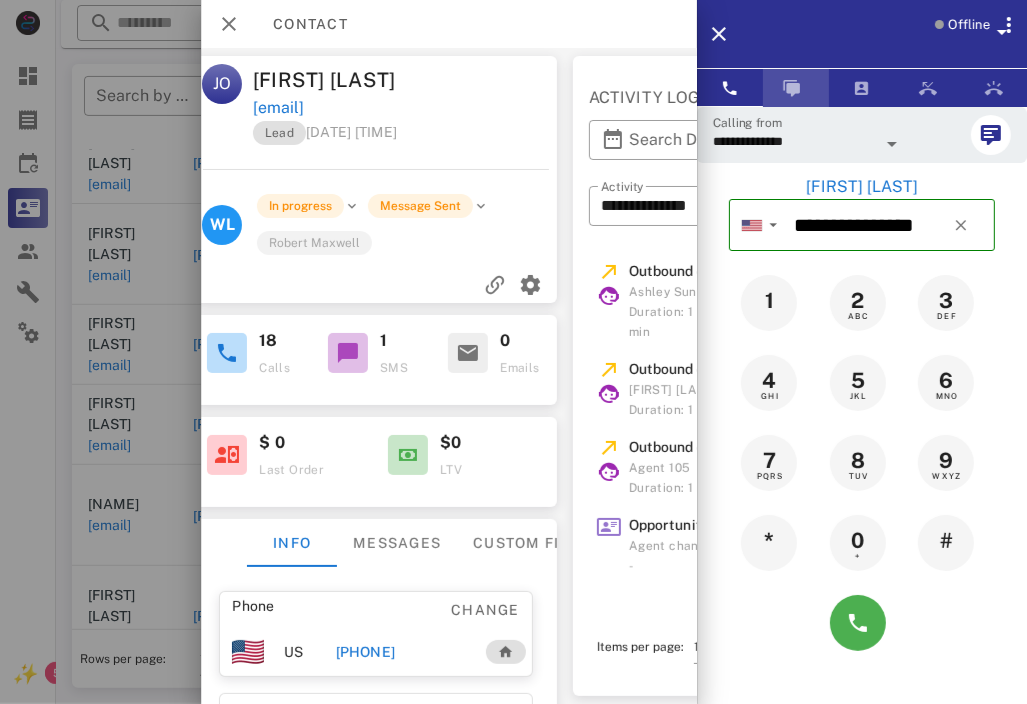 click at bounding box center [796, 88] 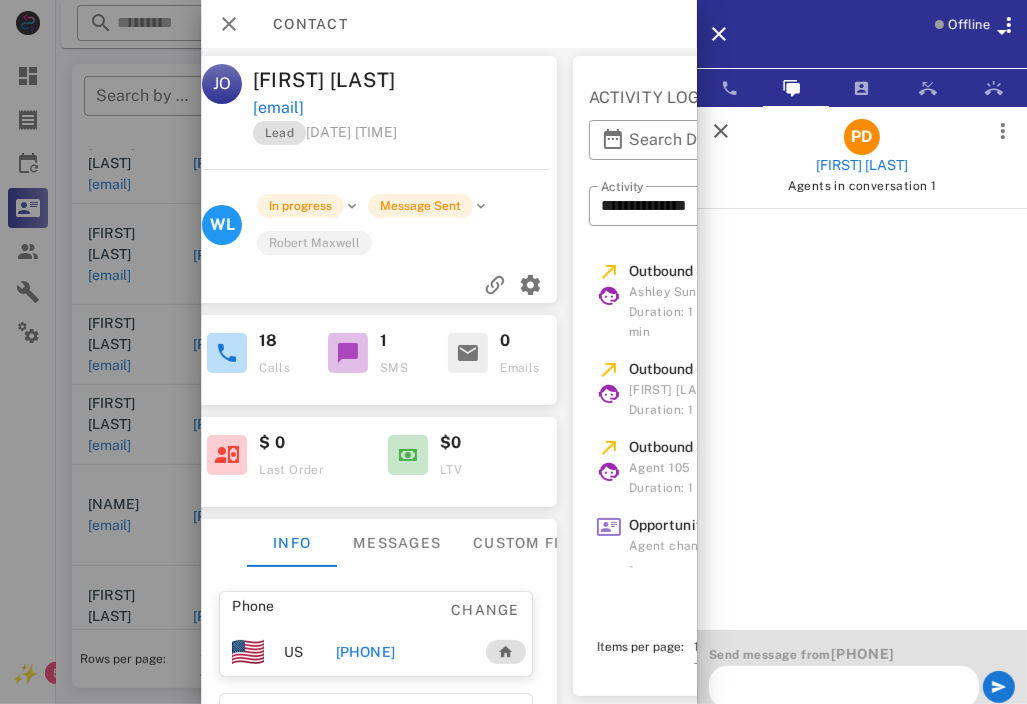 click at bounding box center (513, 352) 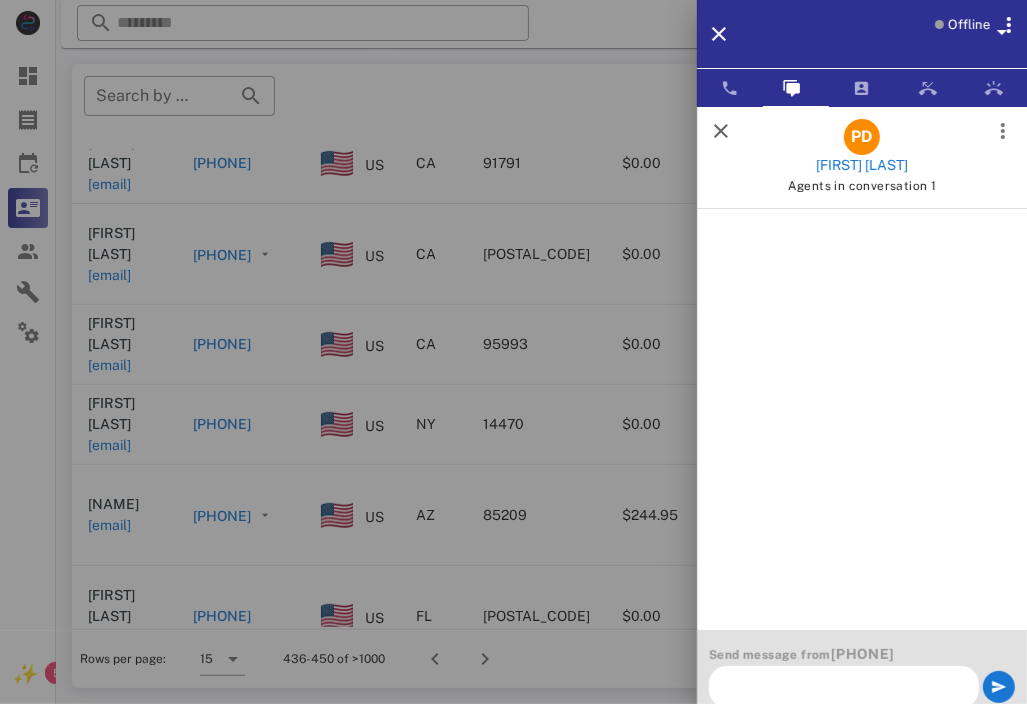 click at bounding box center [513, 352] 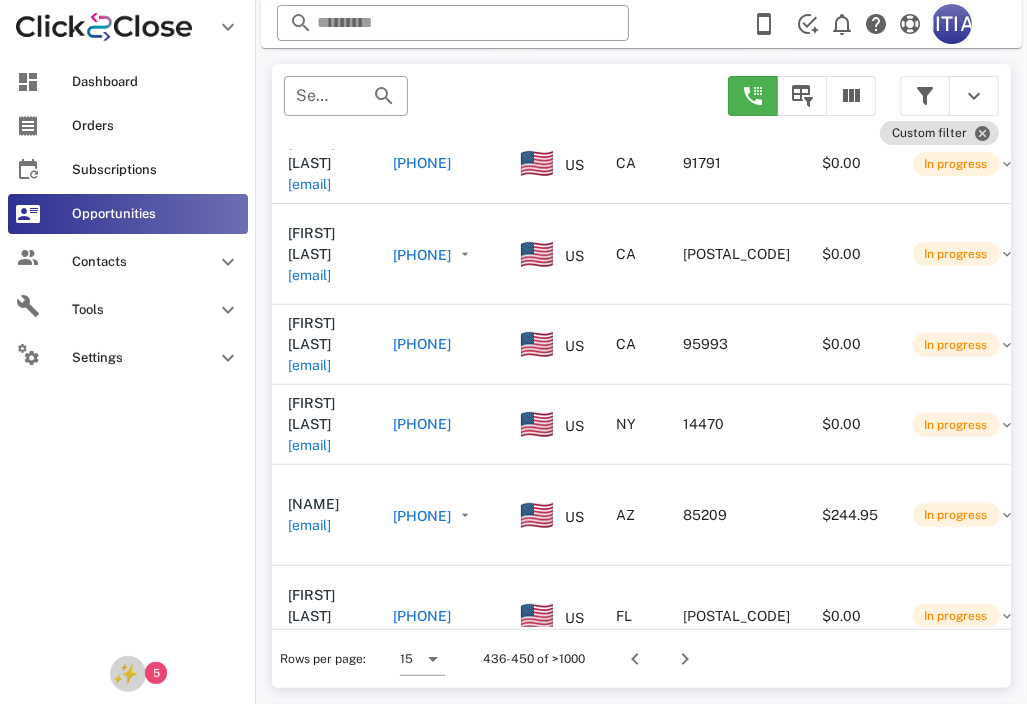 click on "5" at bounding box center (156, 673) 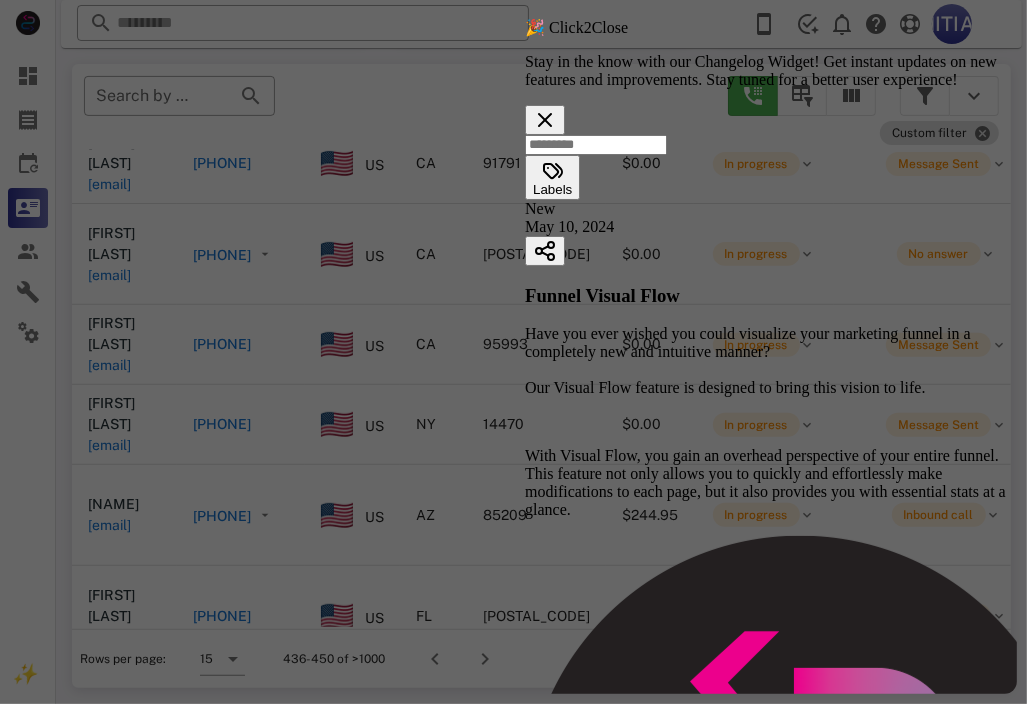 click at bounding box center [513, 352] 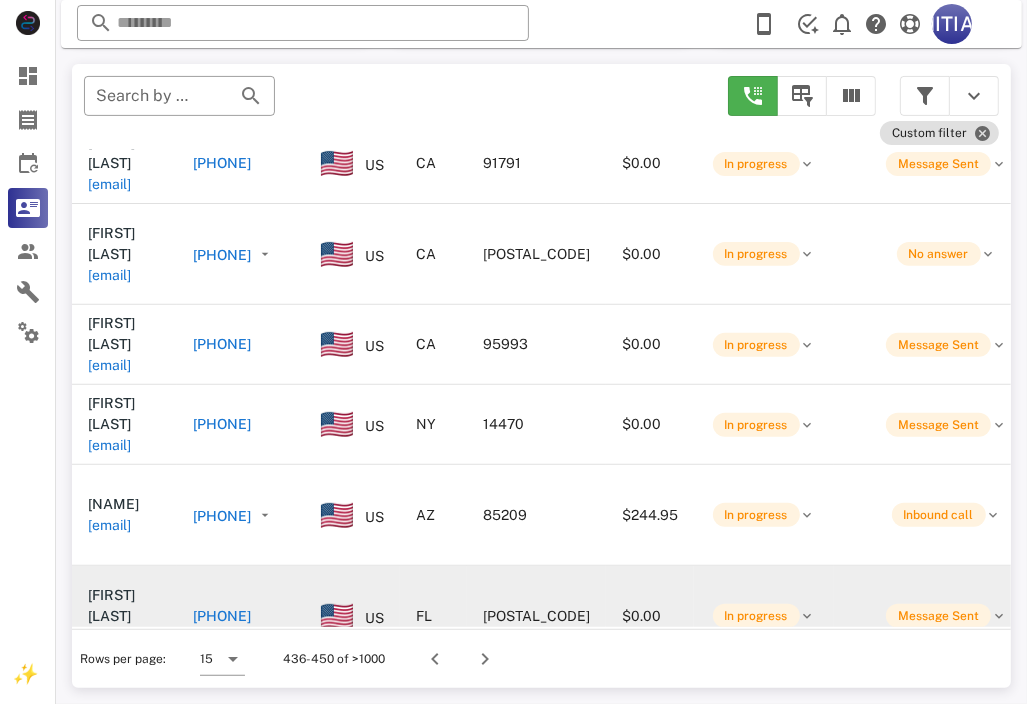 click on "[FIRST] [LAST]  [EMAIL]" at bounding box center (124, 616) 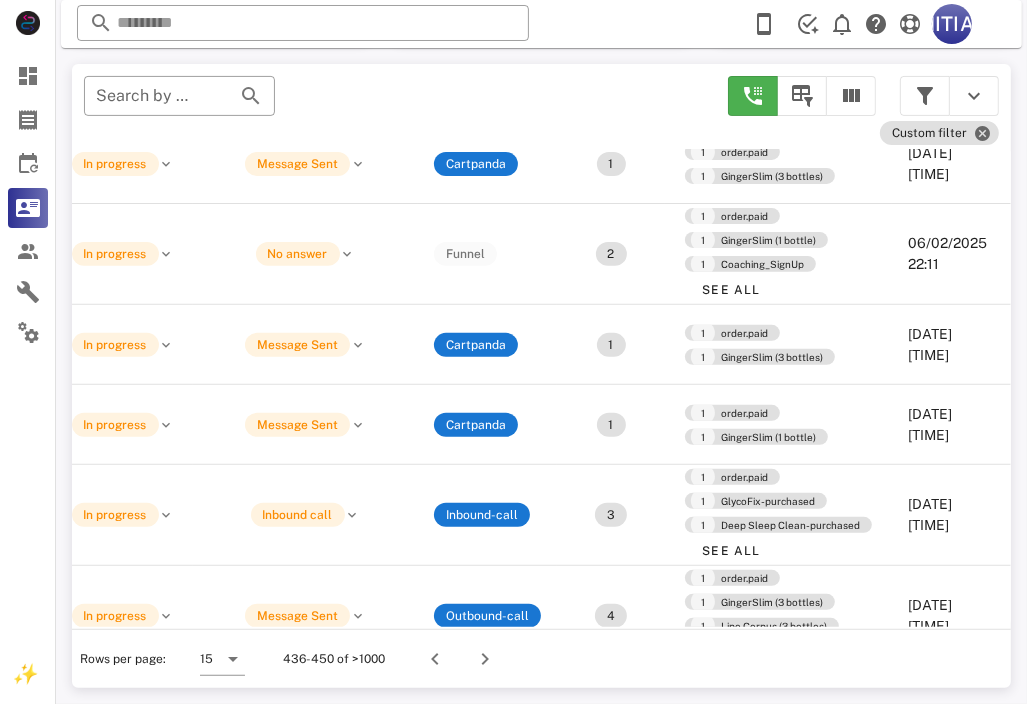 scroll, scrollTop: 755, scrollLeft: 764, axis: both 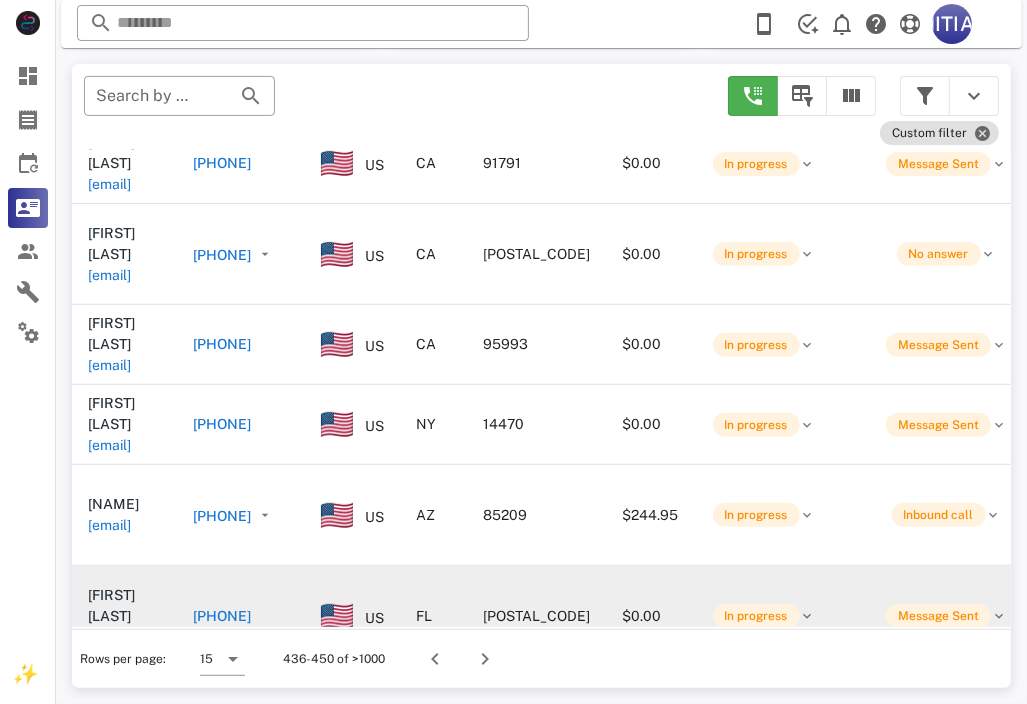 click on "[PHONE]" at bounding box center [222, 616] 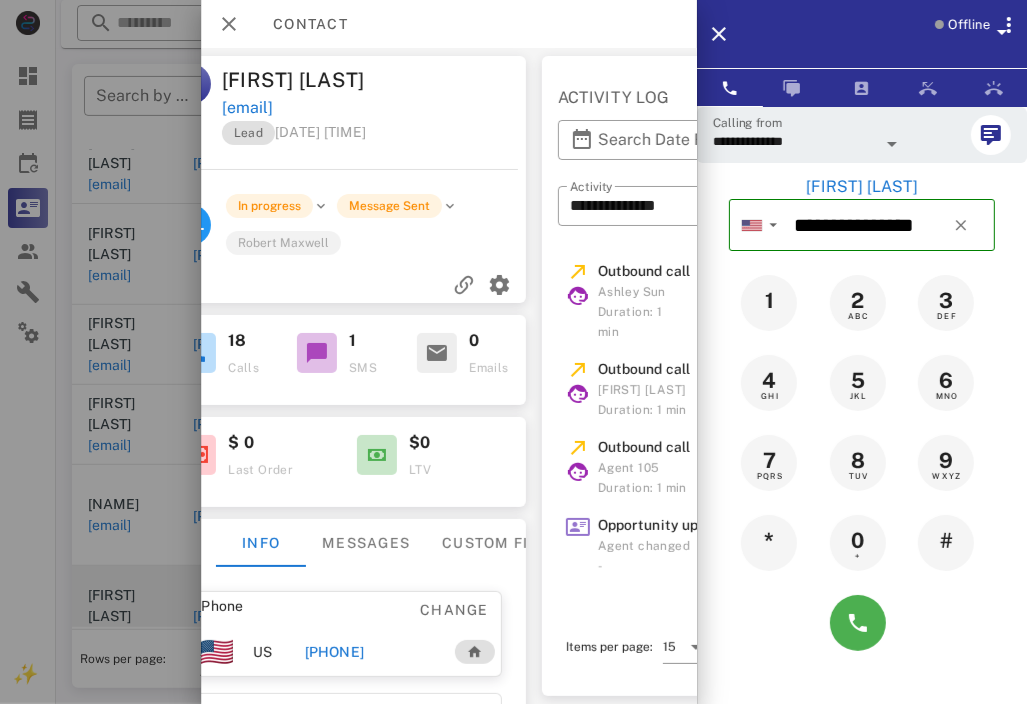 scroll, scrollTop: 0, scrollLeft: 217, axis: horizontal 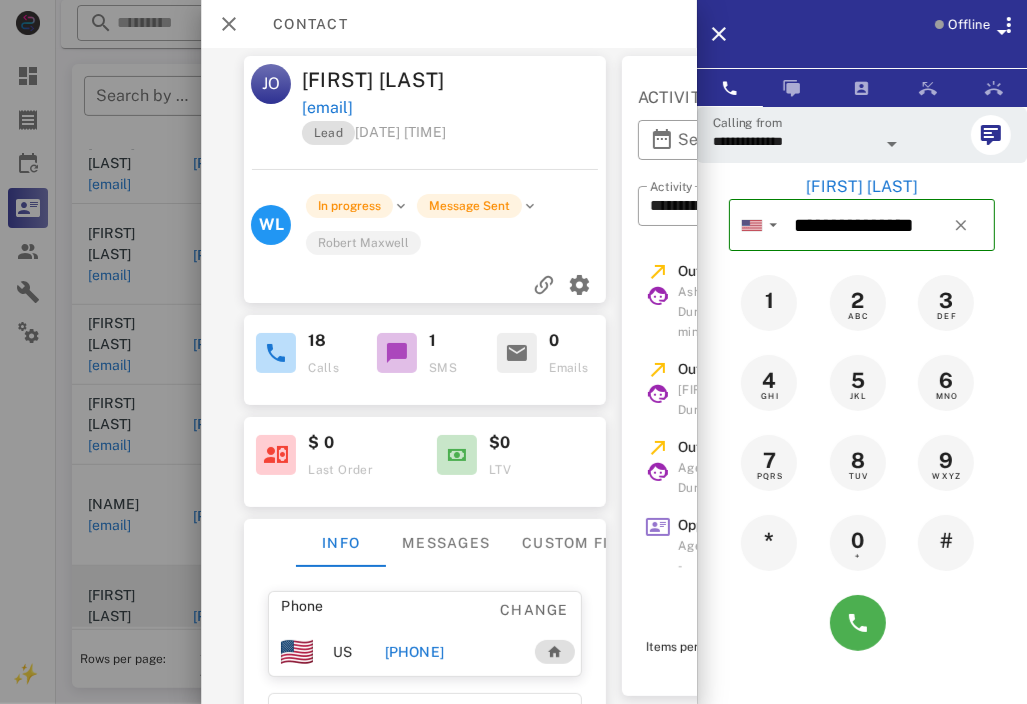 click at bounding box center (397, 353) 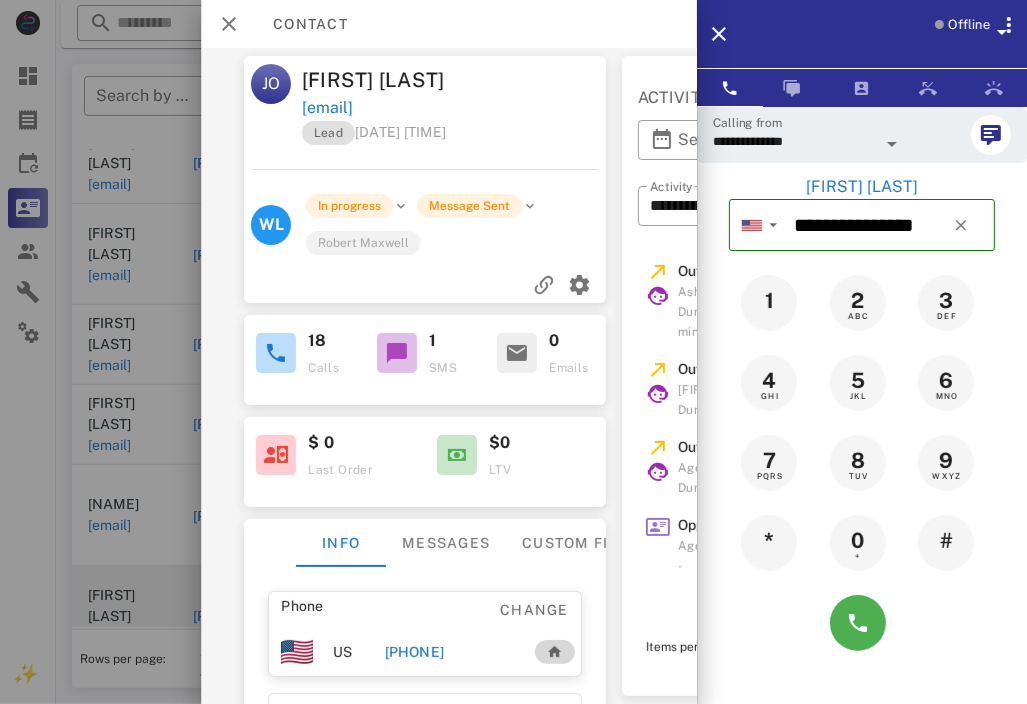 click at bounding box center [555, 652] 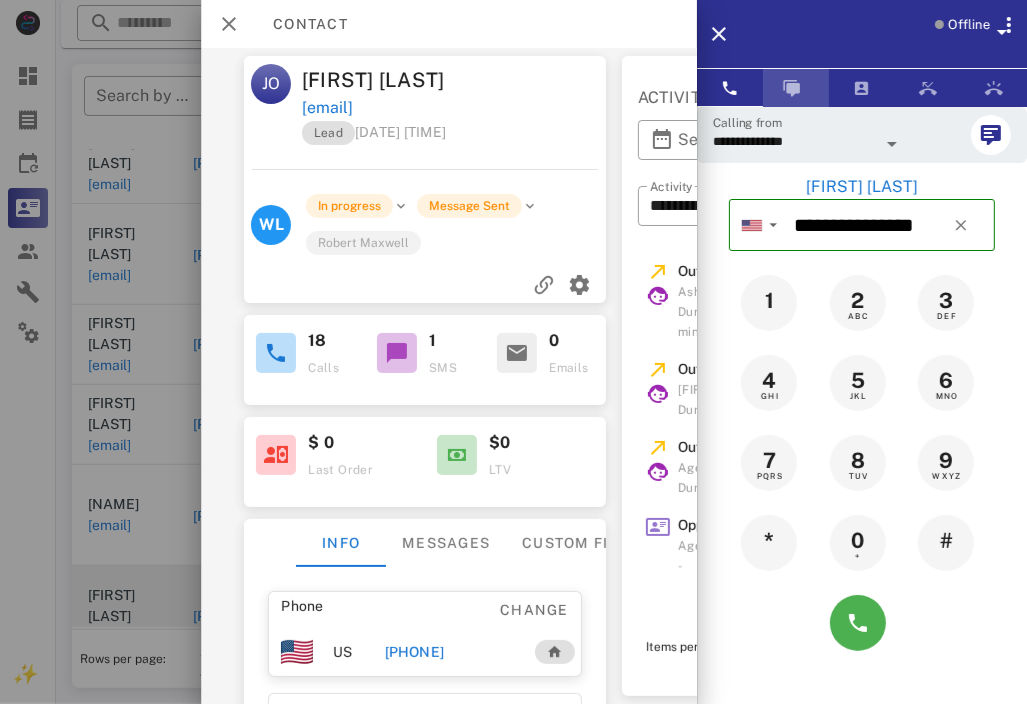 click at bounding box center [792, 88] 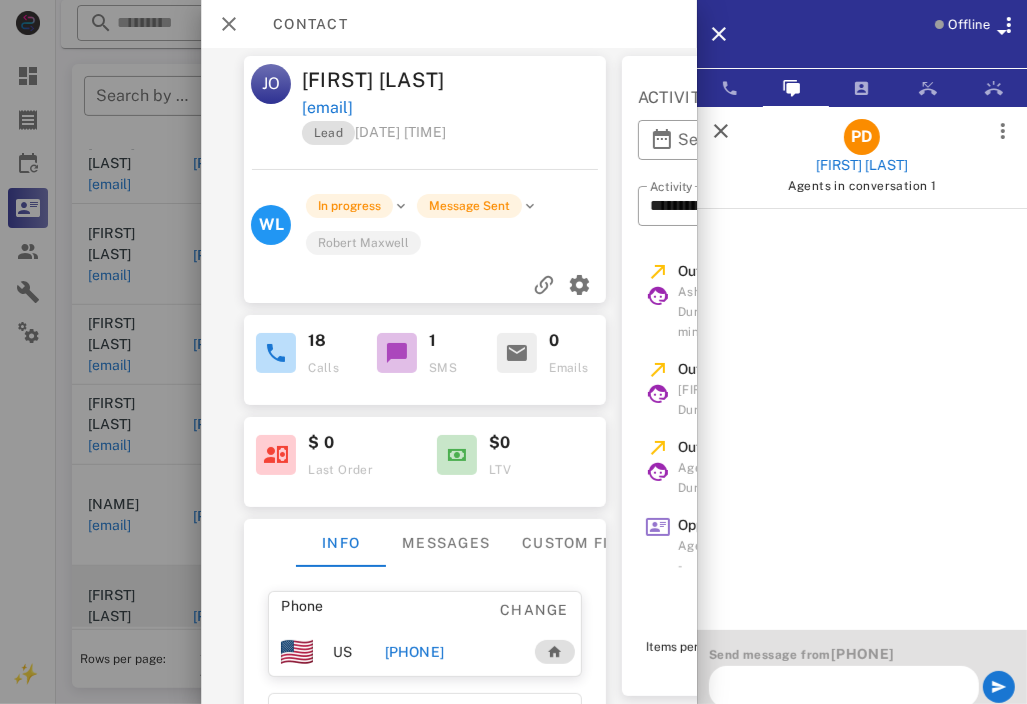 click at bounding box center [862, 455] 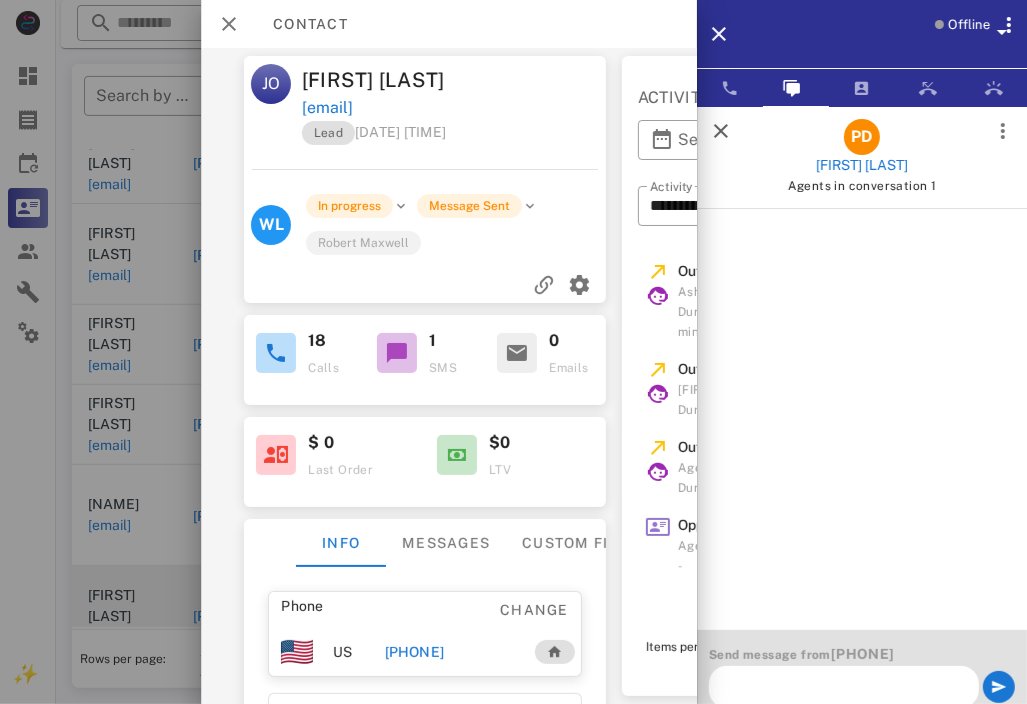 click at bounding box center [844, 687] 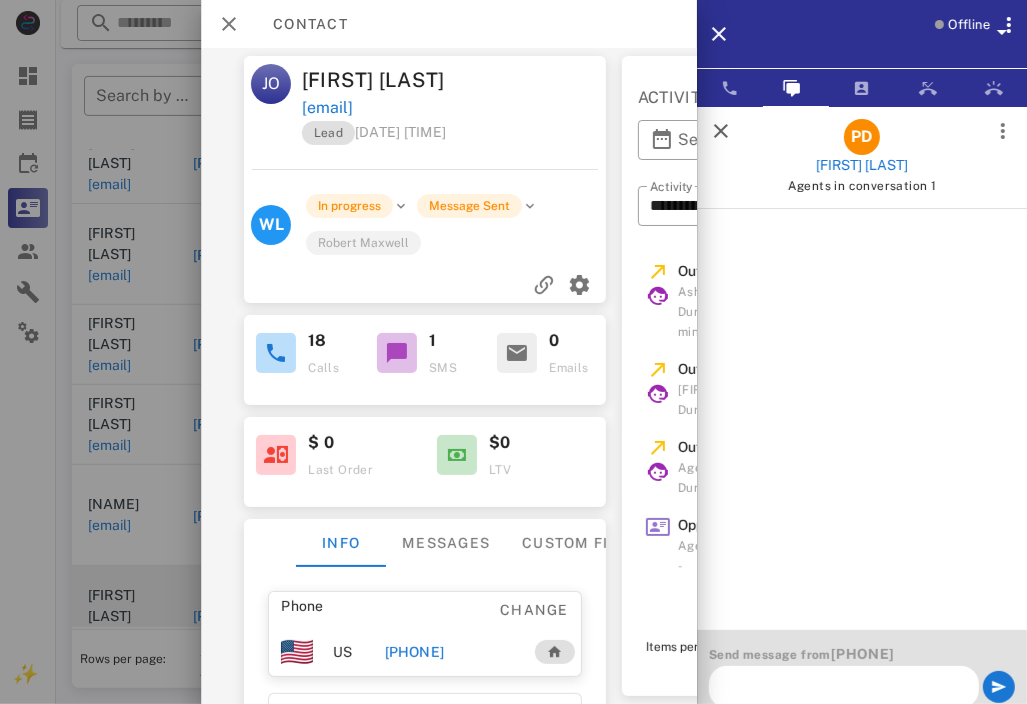 click at bounding box center (513, 352) 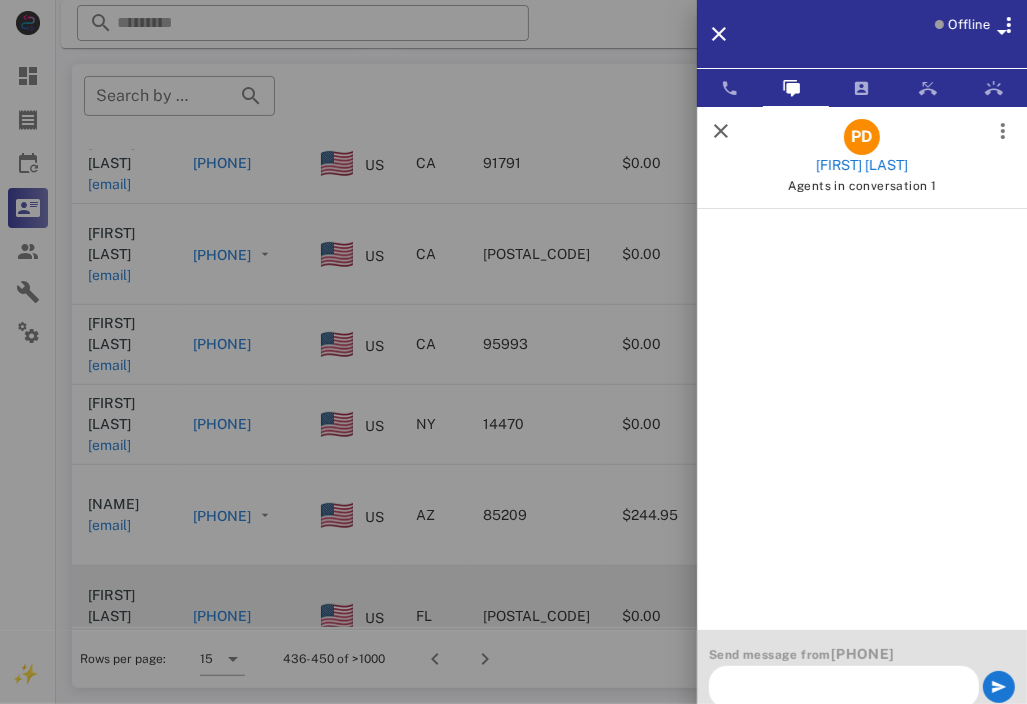 click at bounding box center (513, 352) 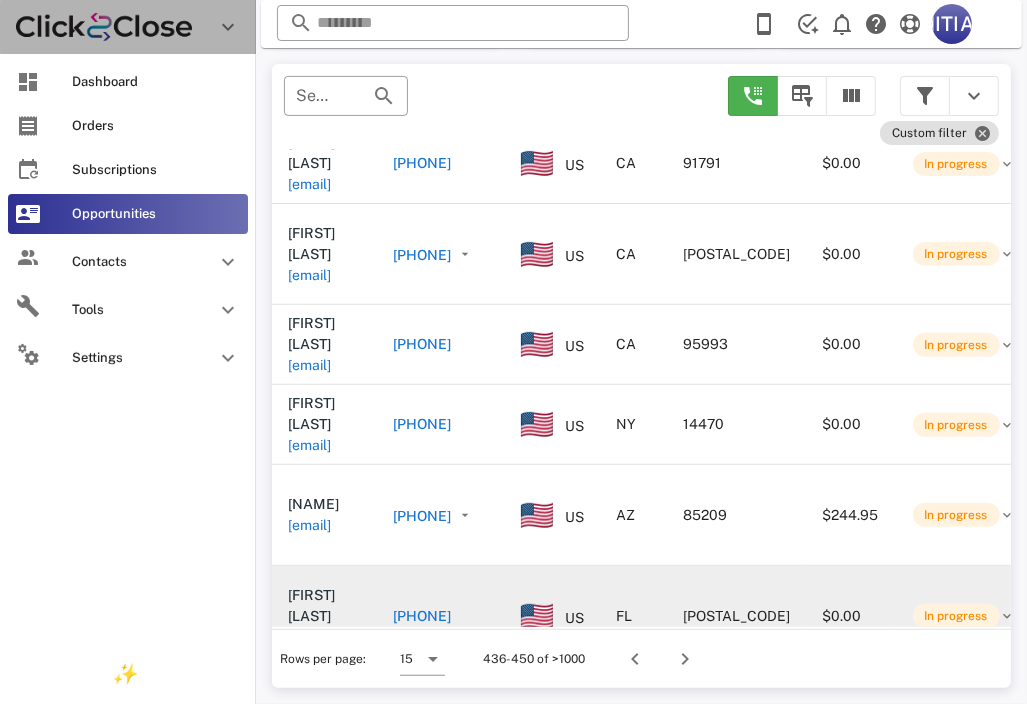 click at bounding box center [104, 27] 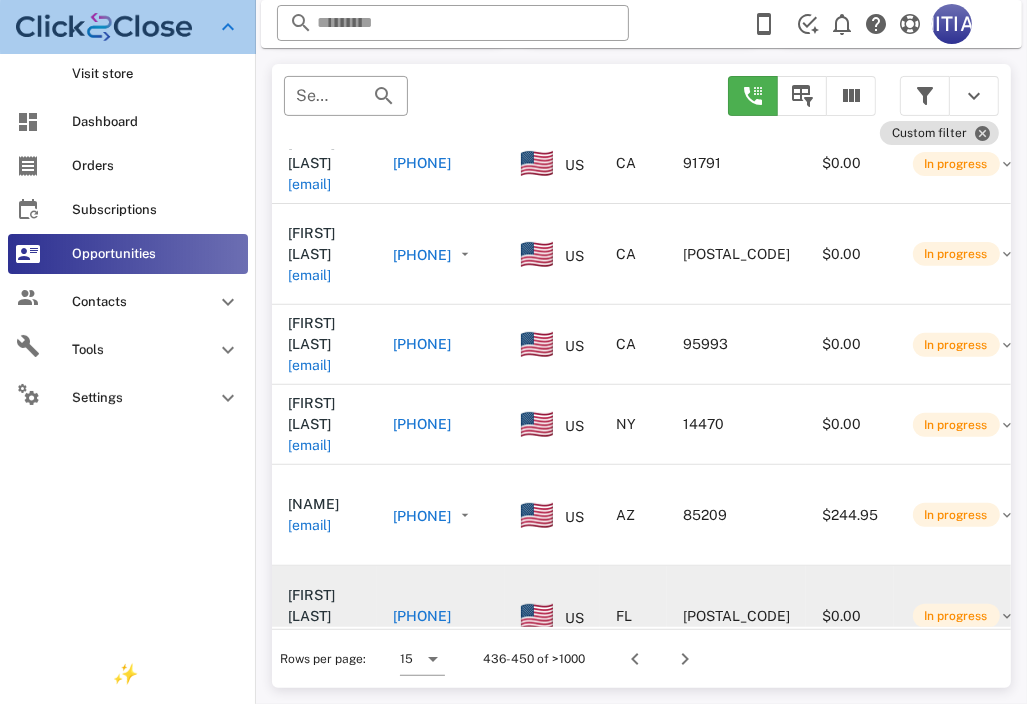 click at bounding box center [104, 27] 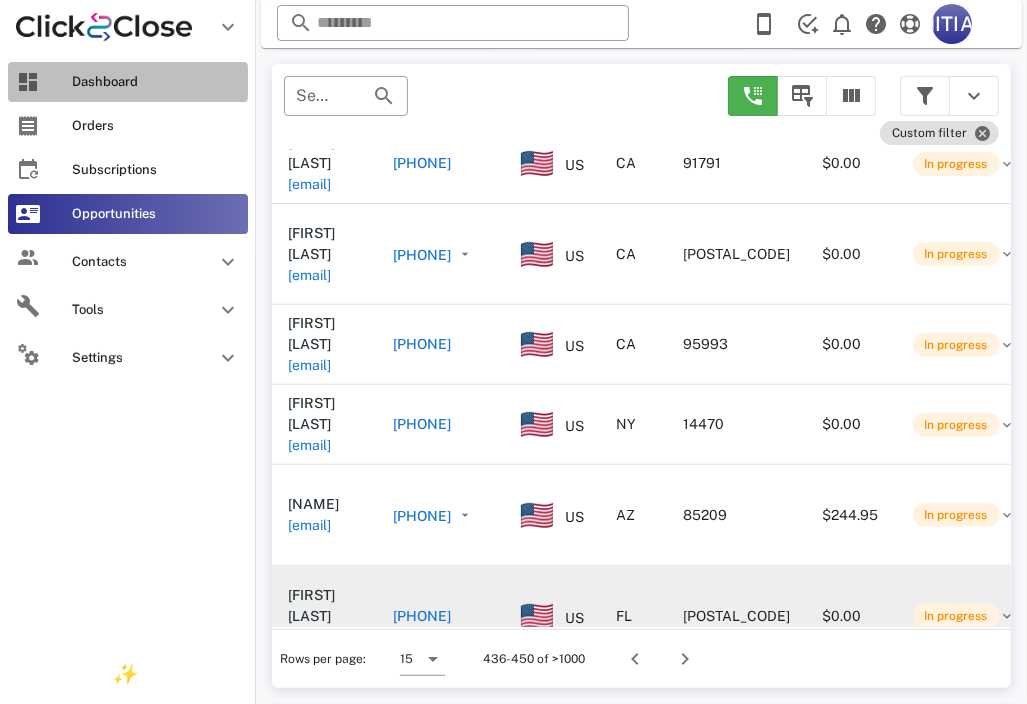 click on "Dashboard" at bounding box center (156, 82) 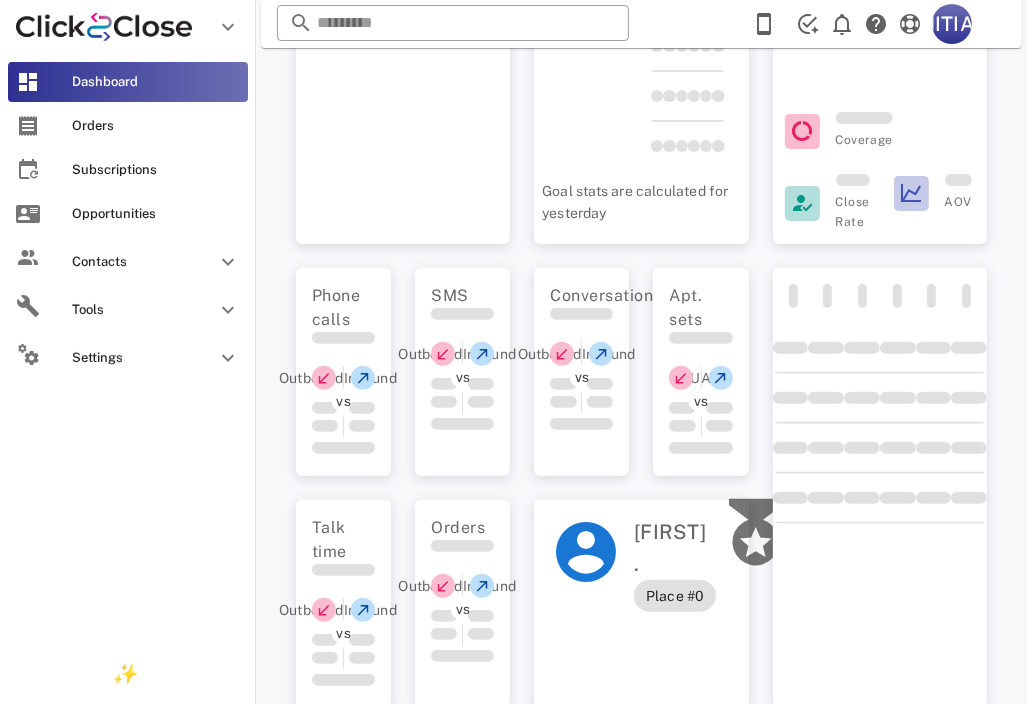 scroll, scrollTop: 0, scrollLeft: 0, axis: both 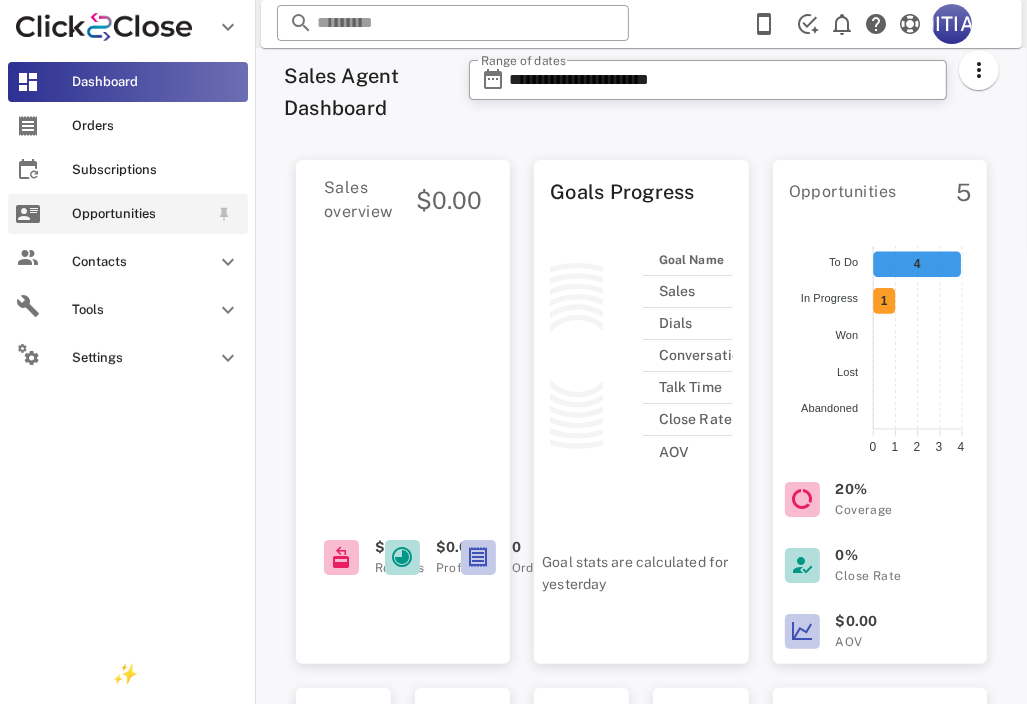 click on "Opportunities" at bounding box center [140, 214] 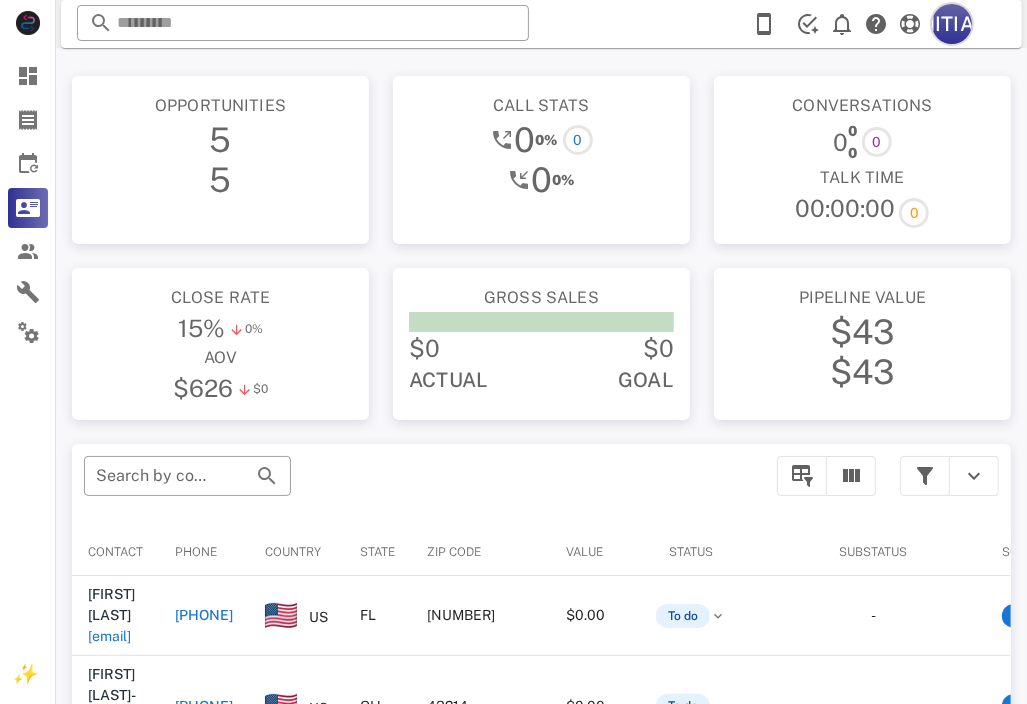click on "[INITIAL]." at bounding box center (952, 24) 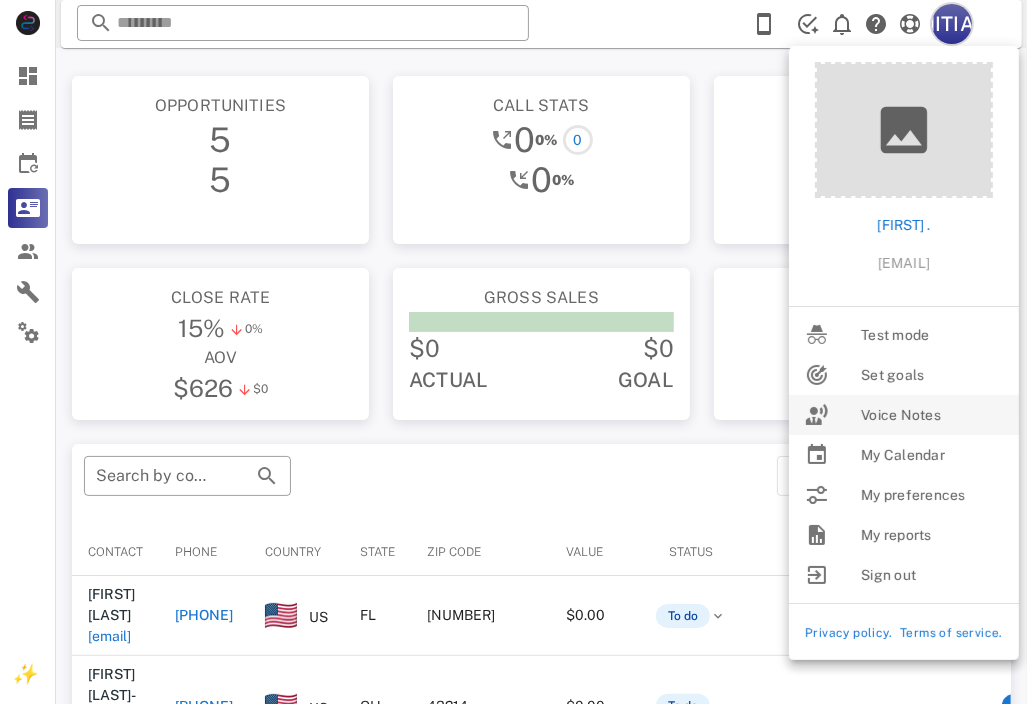 scroll, scrollTop: 100, scrollLeft: 0, axis: vertical 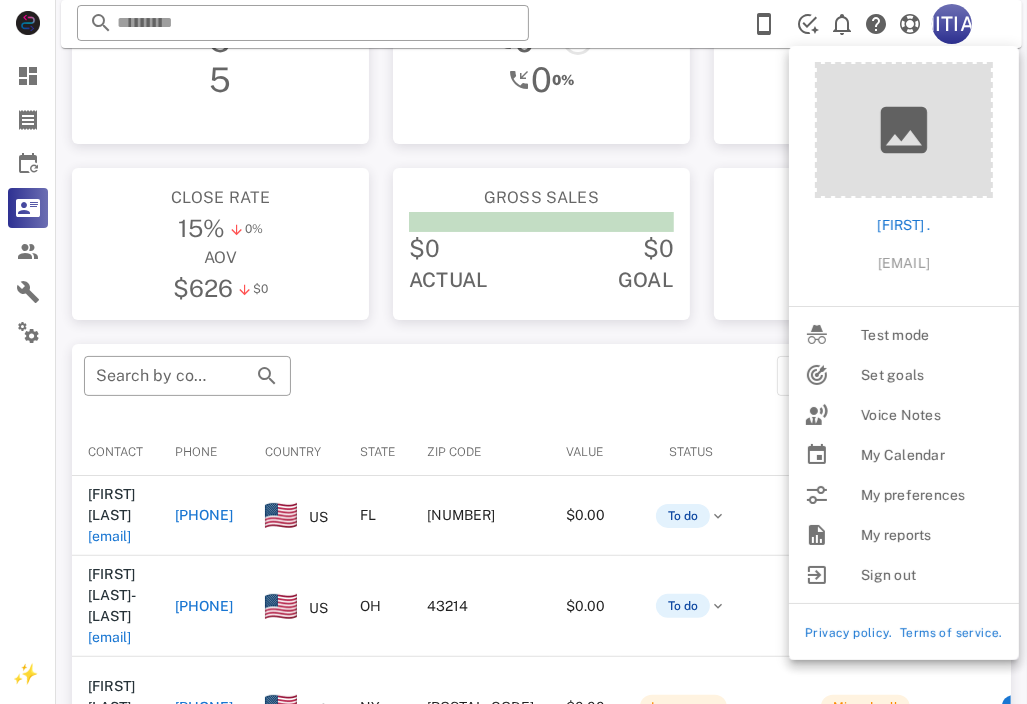 click on "​ Search by contact name, email or phone" at bounding box center [418, 386] 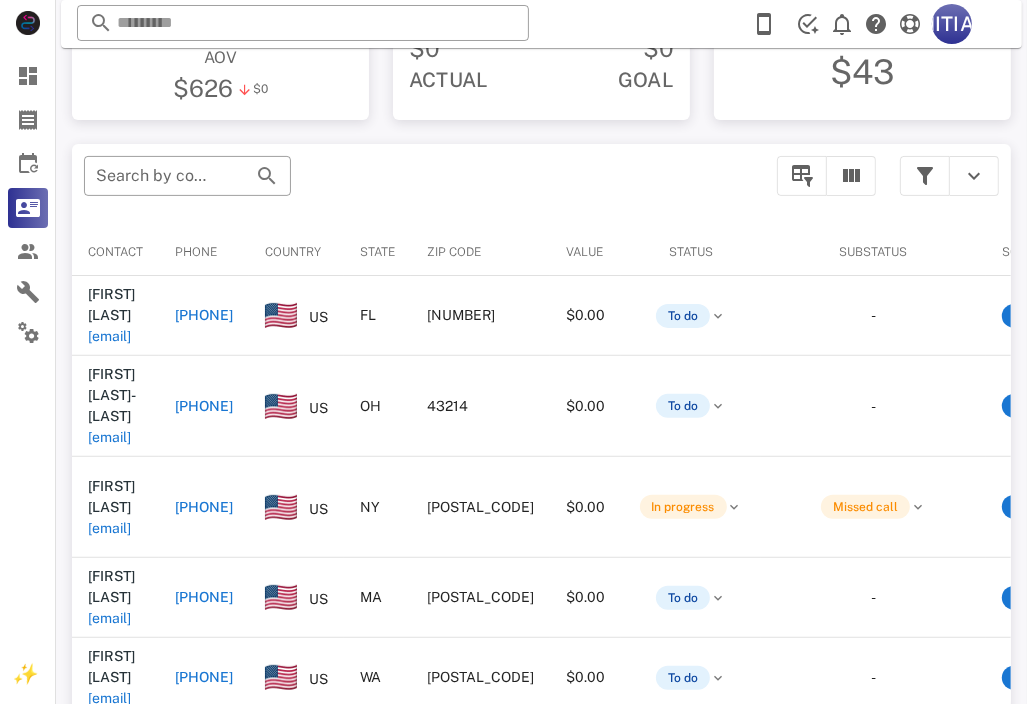 scroll, scrollTop: 380, scrollLeft: 0, axis: vertical 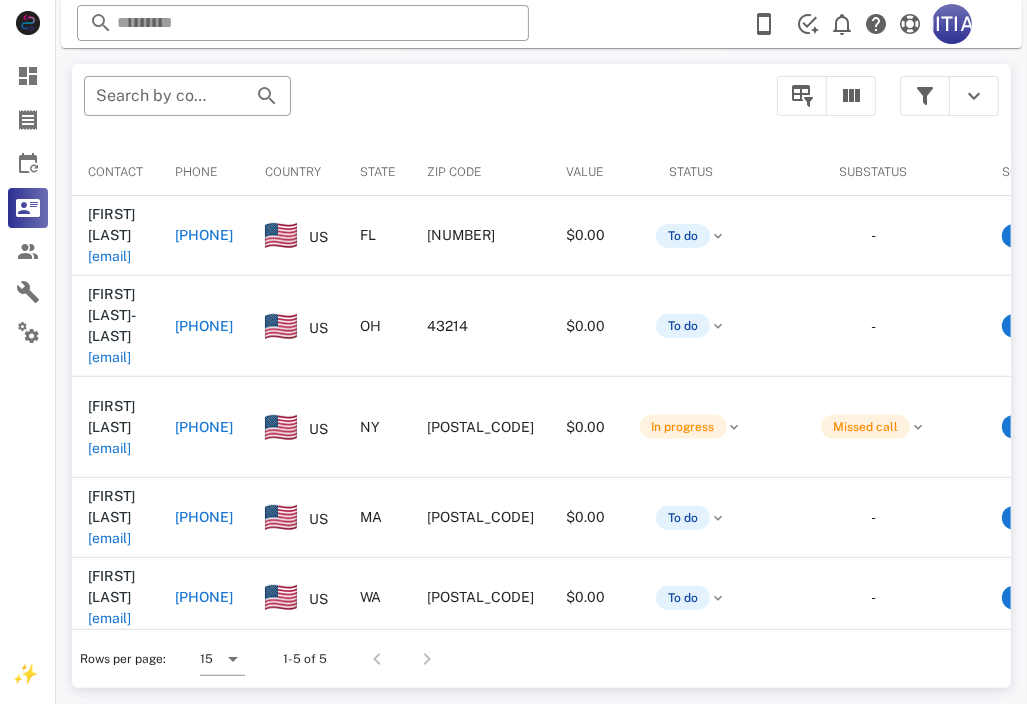 click at bounding box center (423, 659) 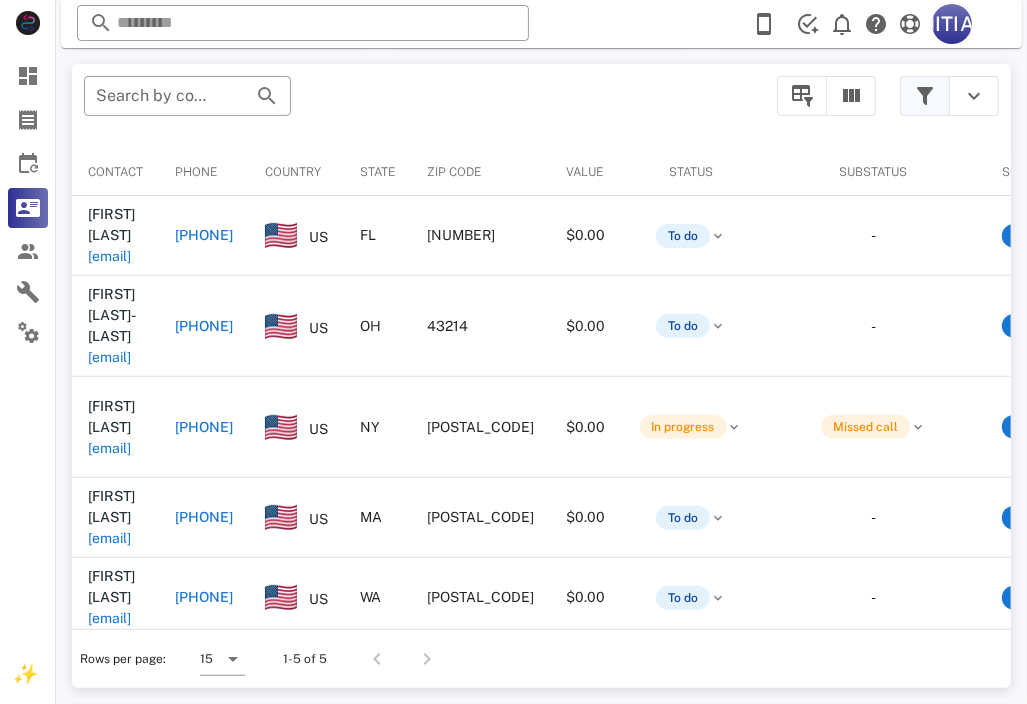 click at bounding box center (925, 96) 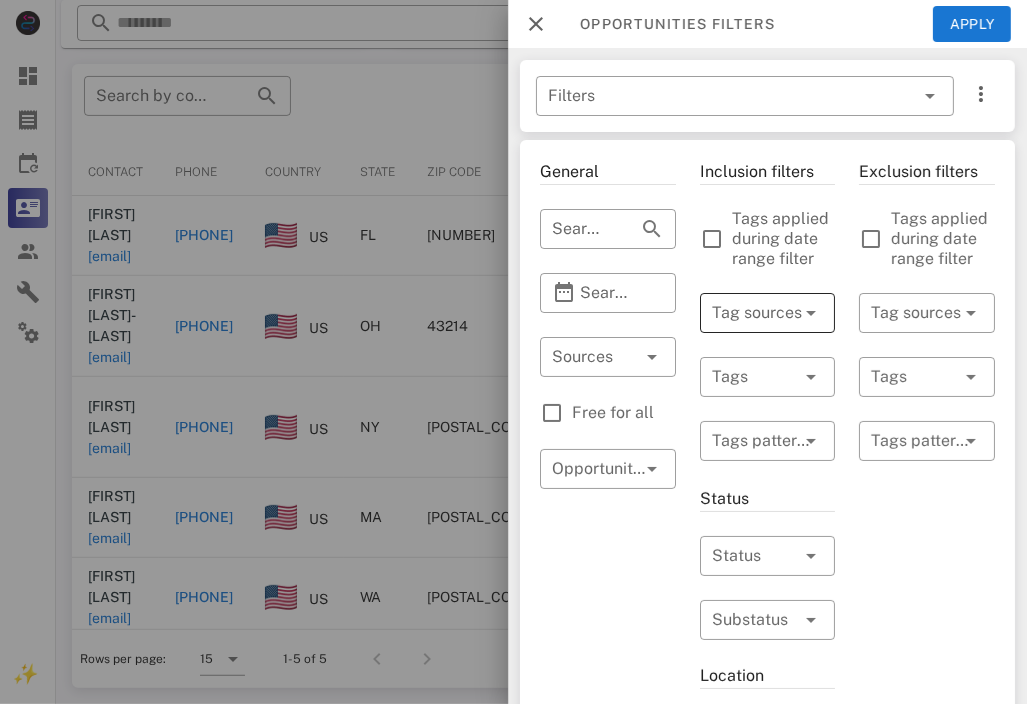 click at bounding box center (740, 313) 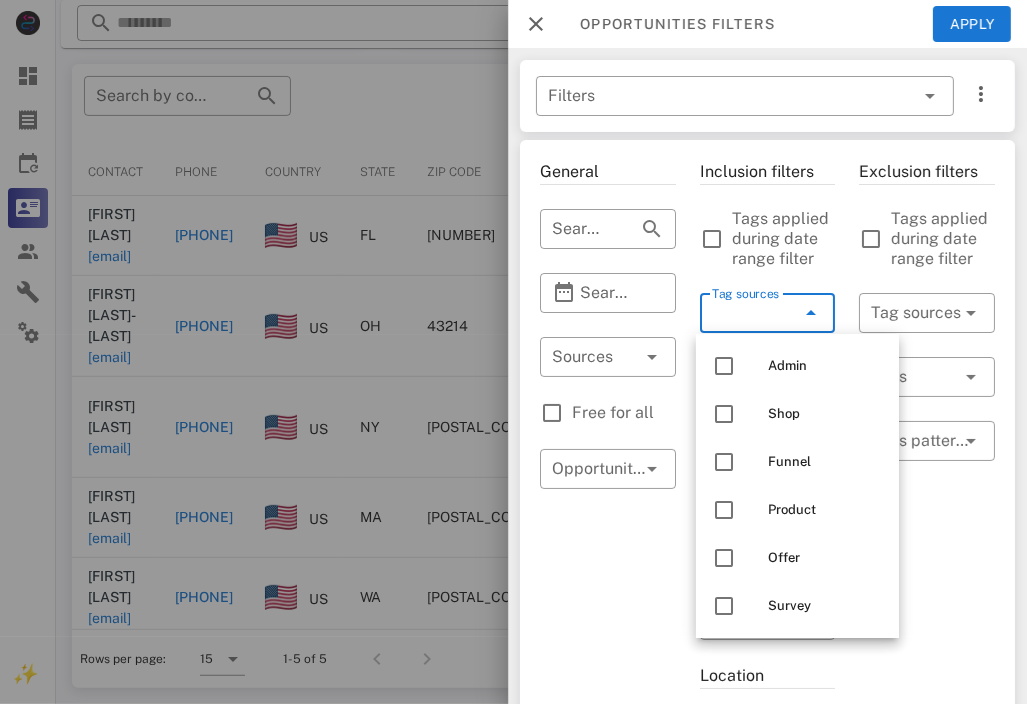 click on "Tag sources" at bounding box center [744, 313] 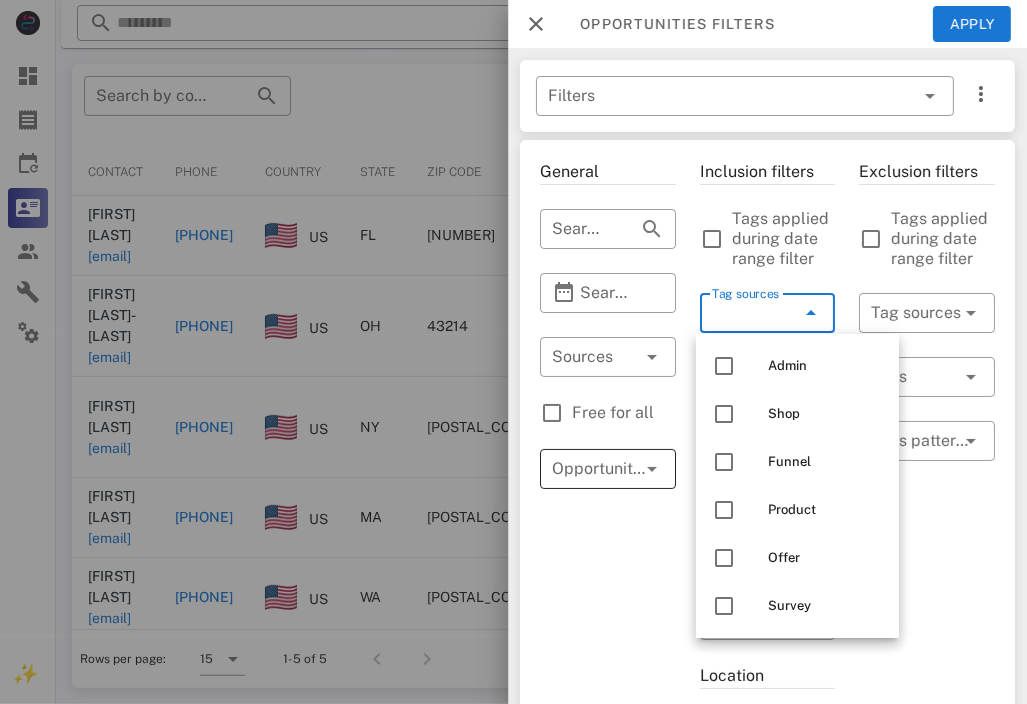 click at bounding box center [652, 469] 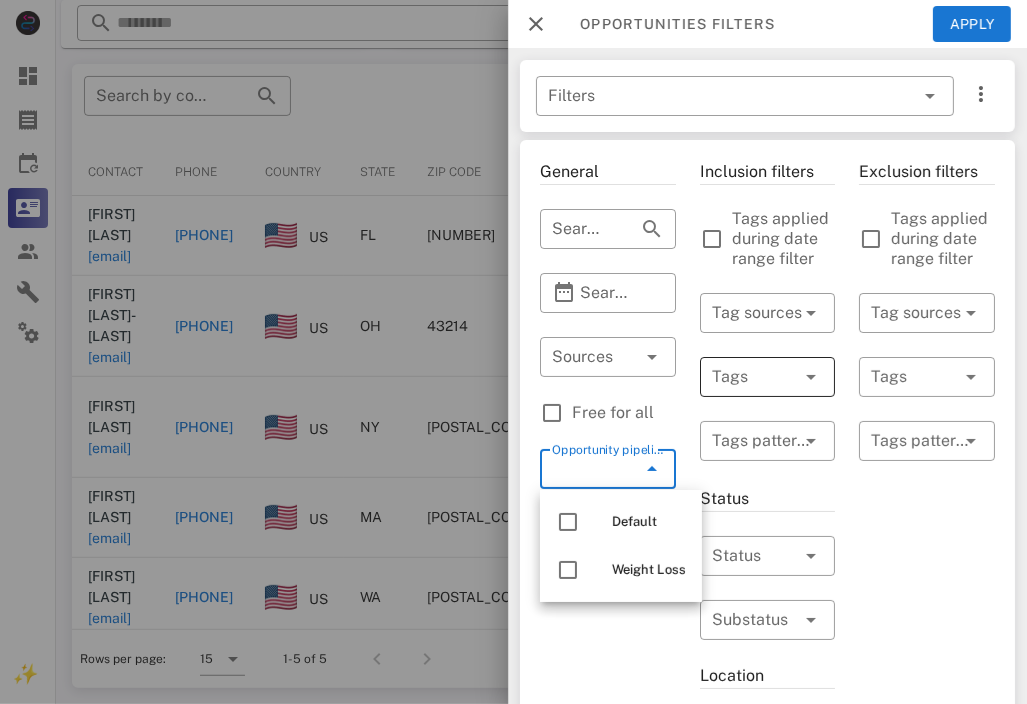 click at bounding box center (740, 377) 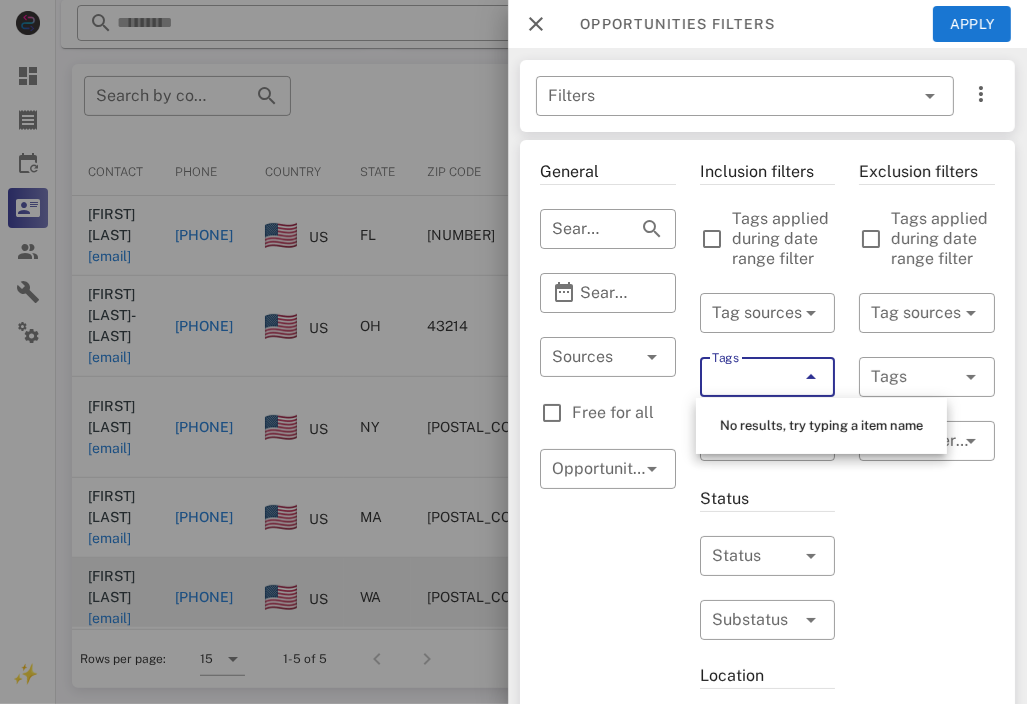 click at bounding box center (513, 352) 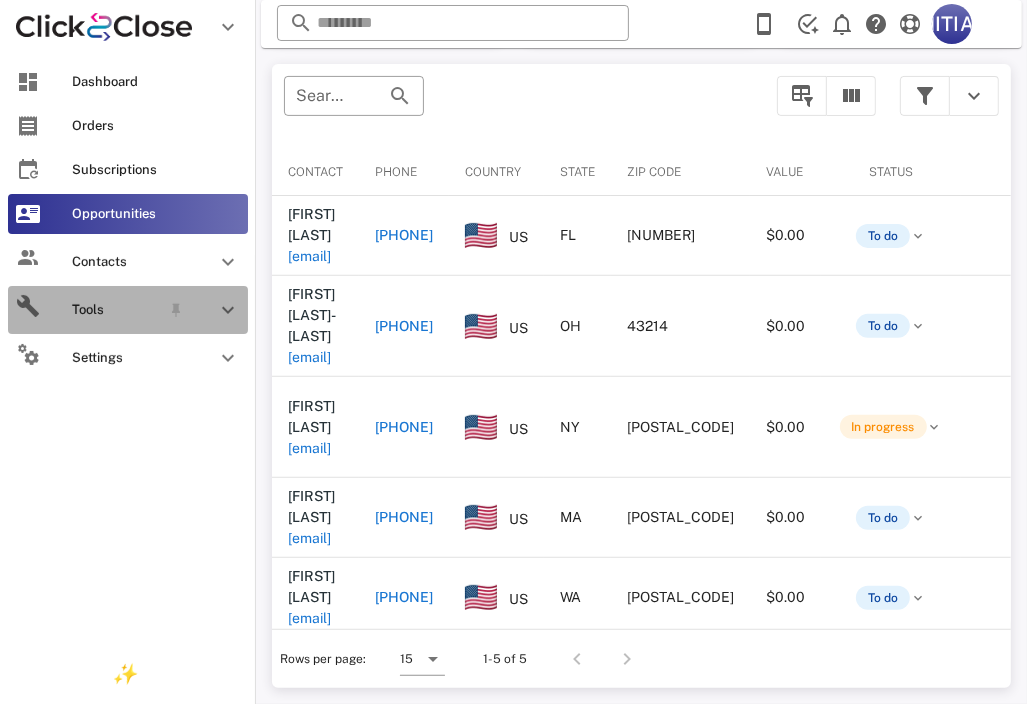 click on "Tools" at bounding box center (128, 310) 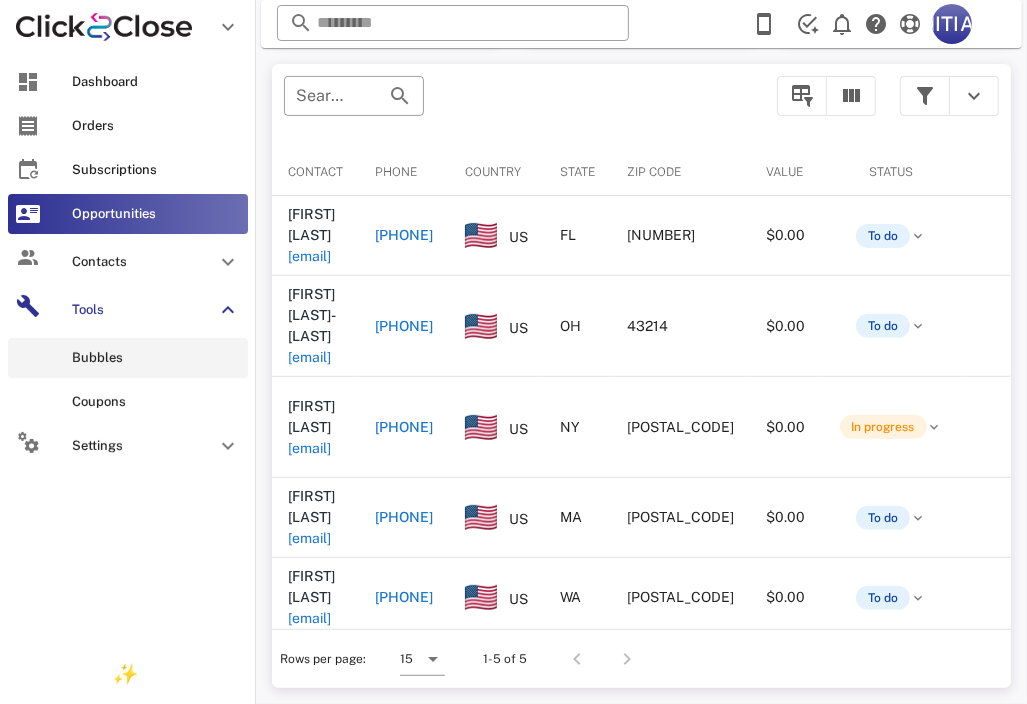 click on "Bubbles" at bounding box center (128, 358) 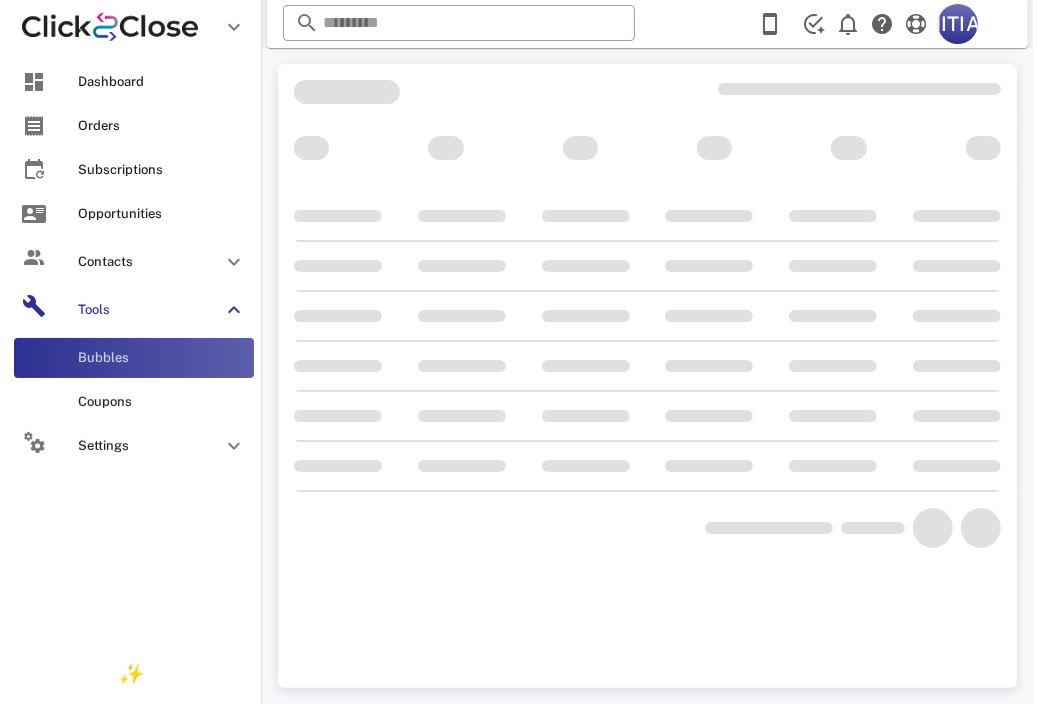 scroll, scrollTop: 0, scrollLeft: 0, axis: both 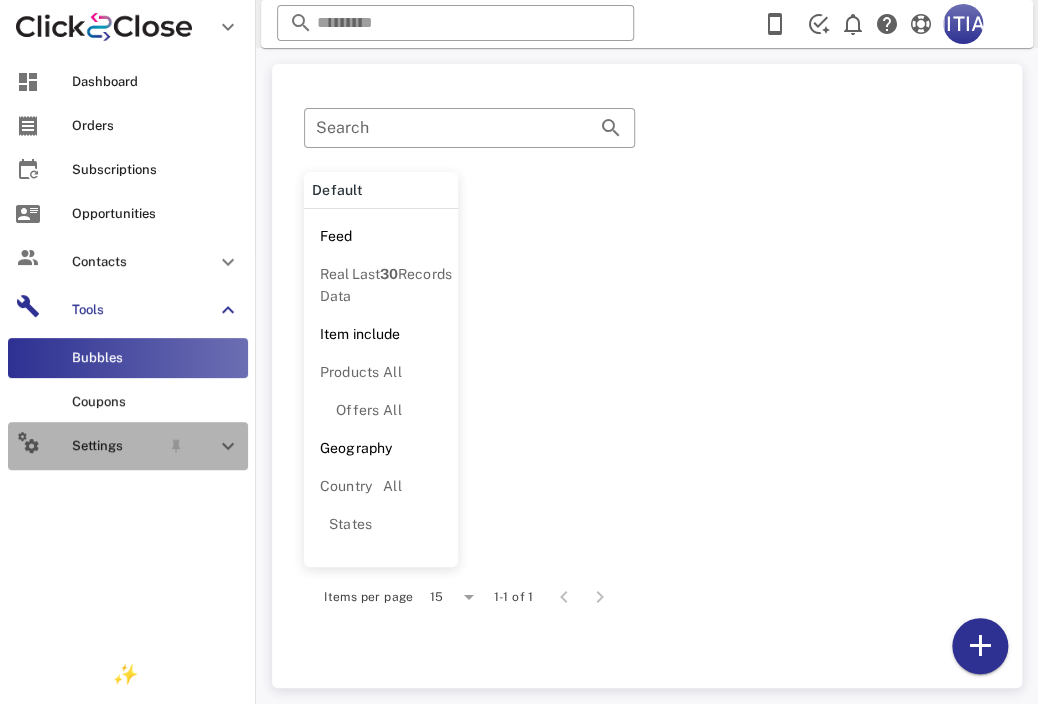 click on "Settings" at bounding box center [116, 446] 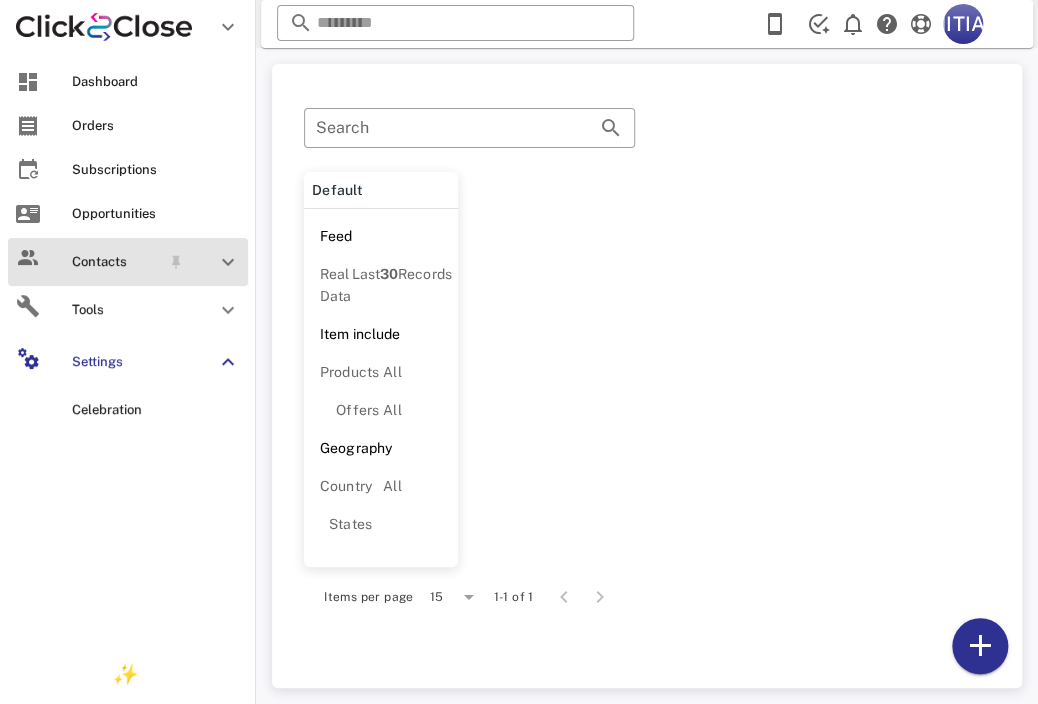 click on "Contacts" at bounding box center (116, 262) 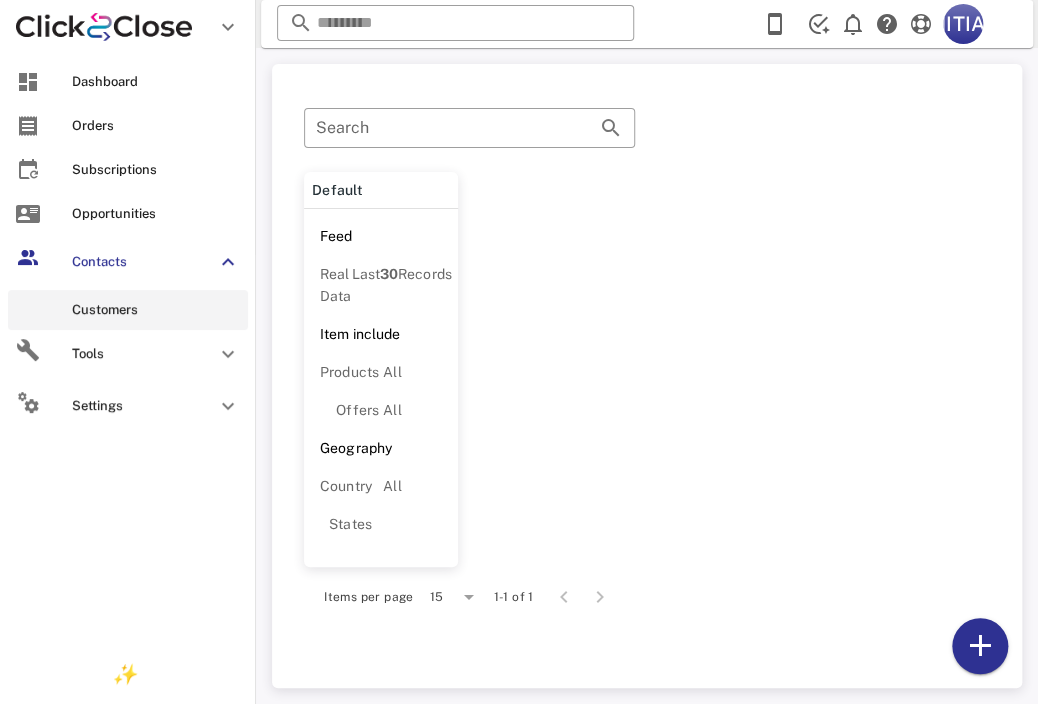 click on "Customers" at bounding box center [156, 310] 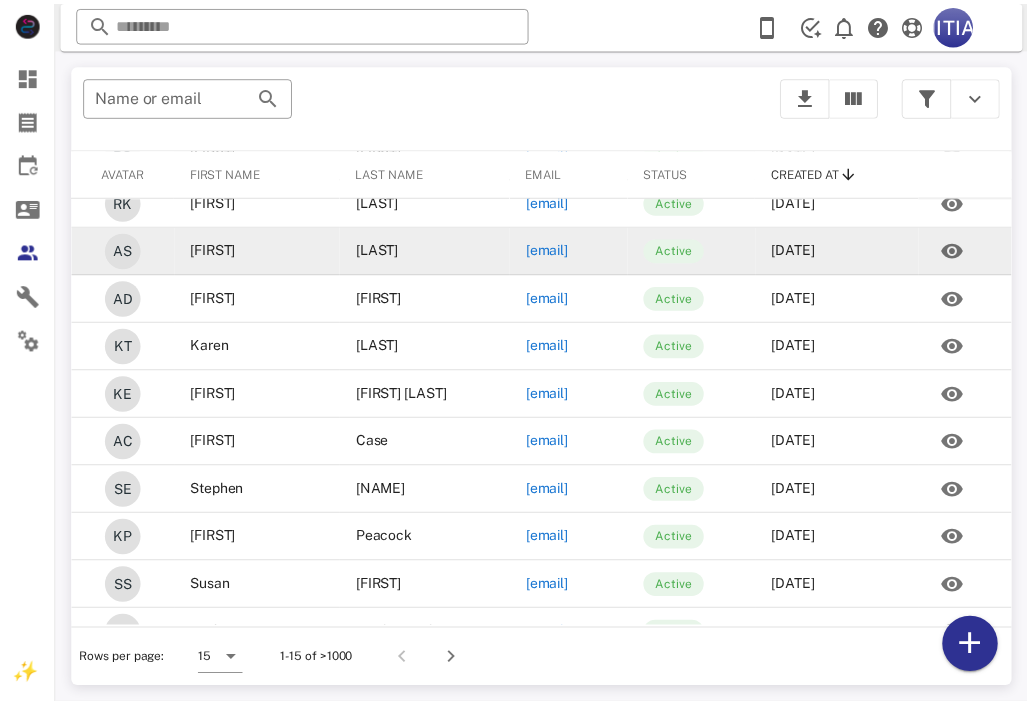 scroll, scrollTop: 0, scrollLeft: 0, axis: both 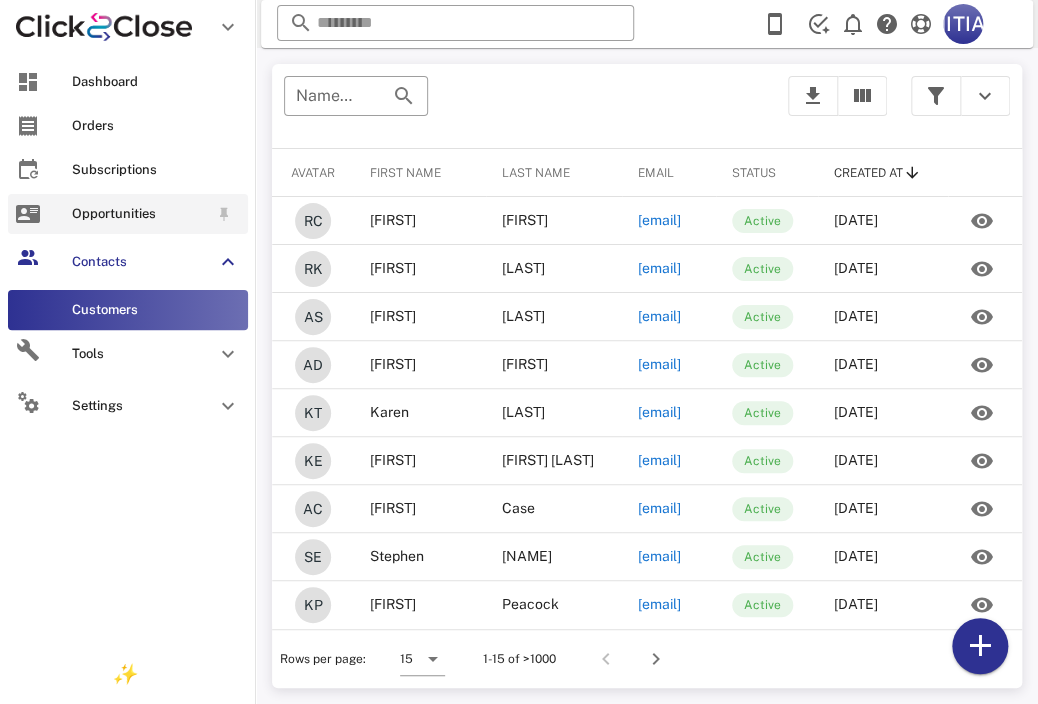 click at bounding box center (28, 214) 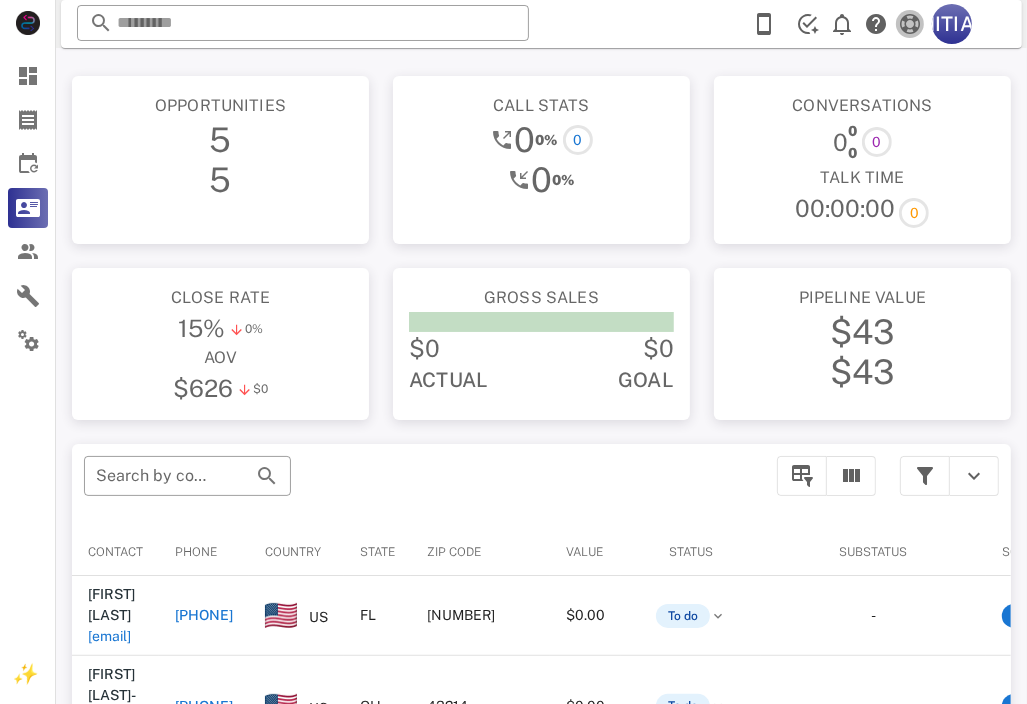 click at bounding box center (910, 24) 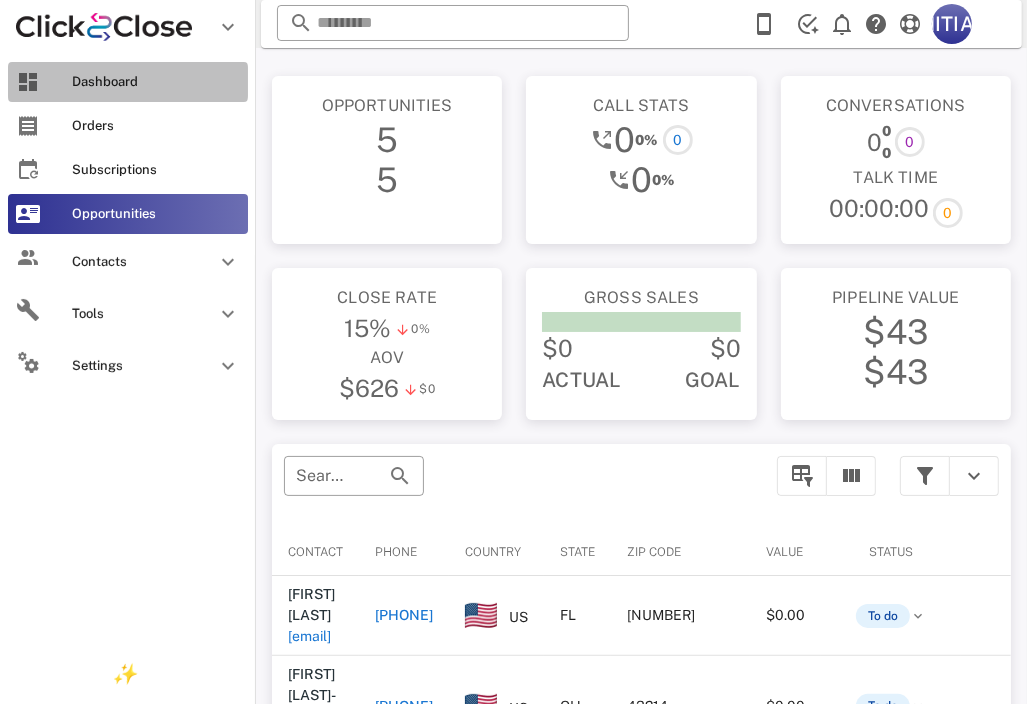 click on "Dashboard" at bounding box center (156, 82) 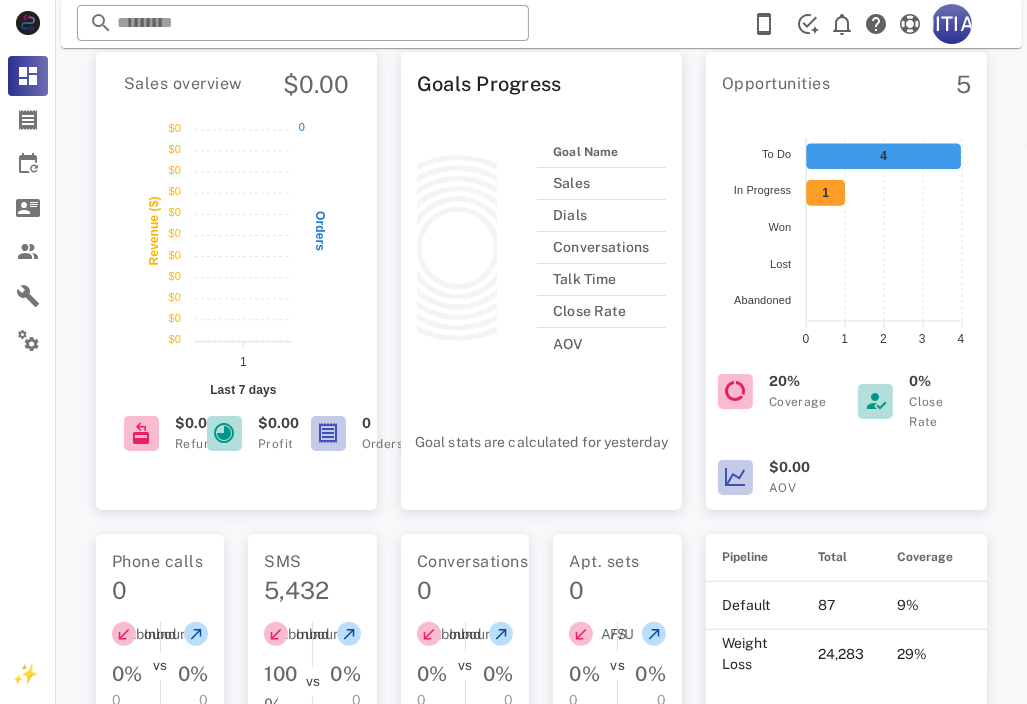 scroll, scrollTop: 200, scrollLeft: 0, axis: vertical 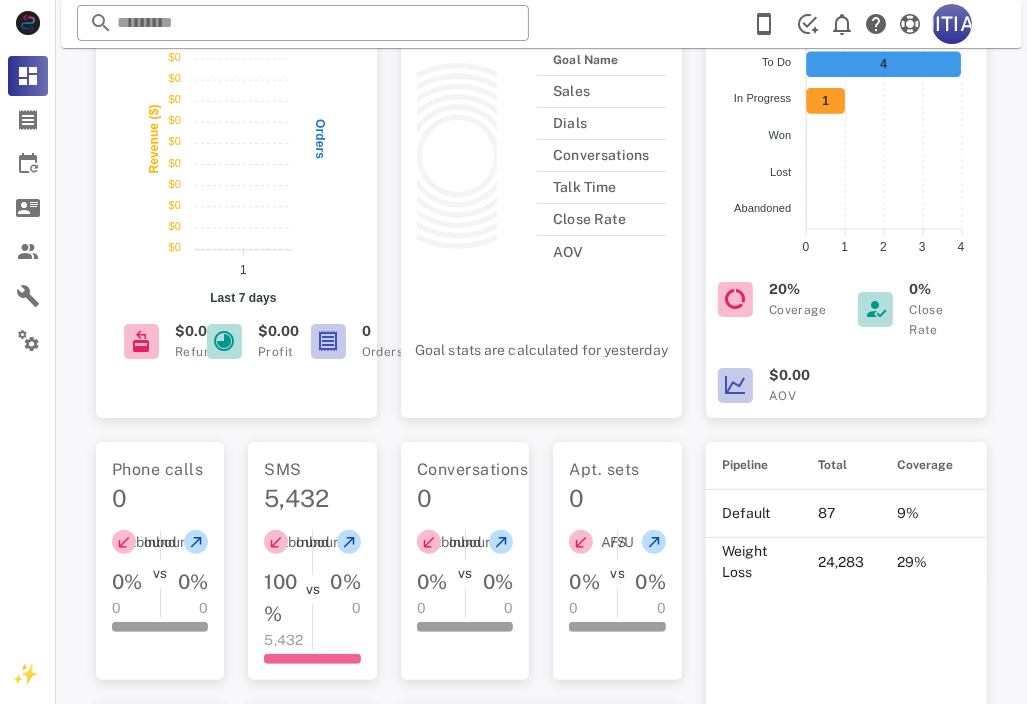 click on "5,432" at bounding box center (312, 498) 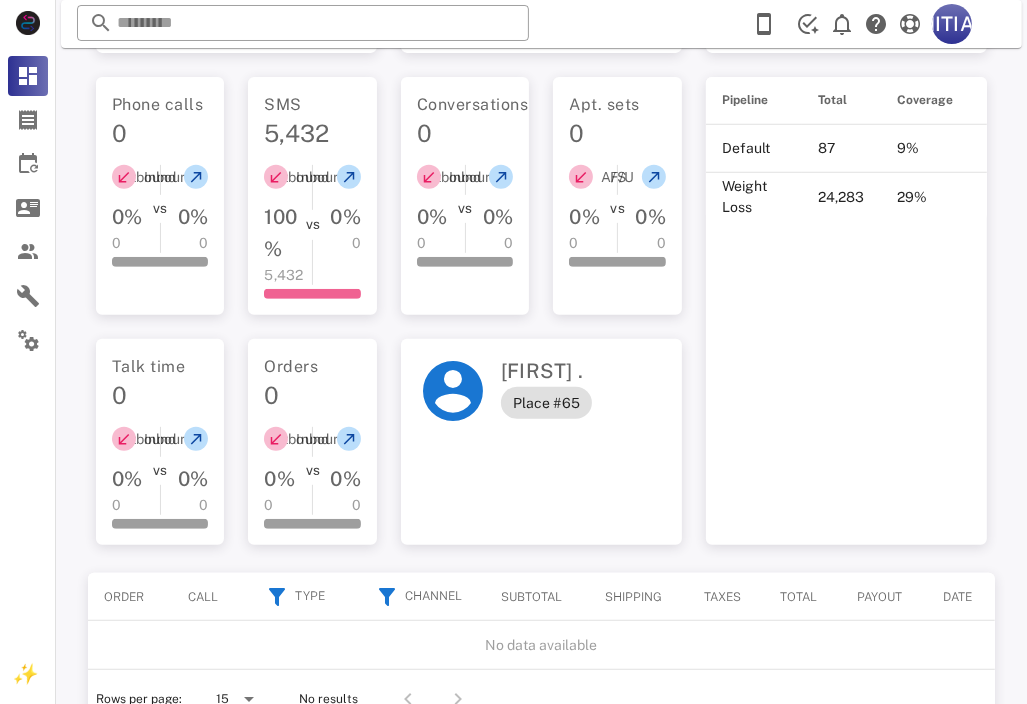 scroll, scrollTop: 600, scrollLeft: 0, axis: vertical 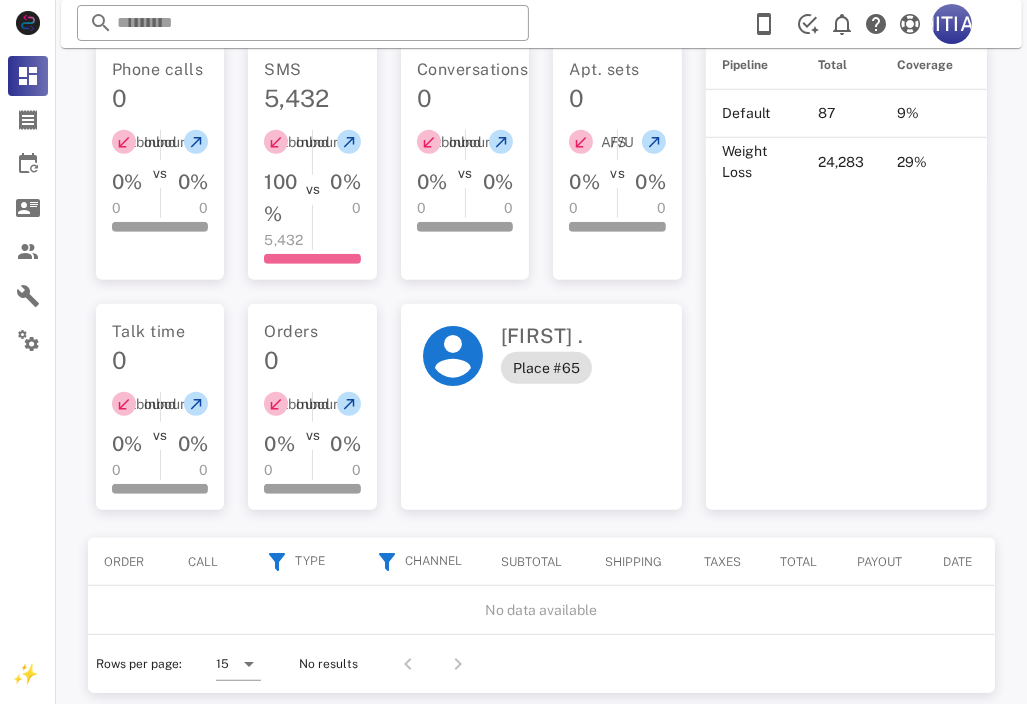 click on "Shipping" at bounding box center [633, 562] 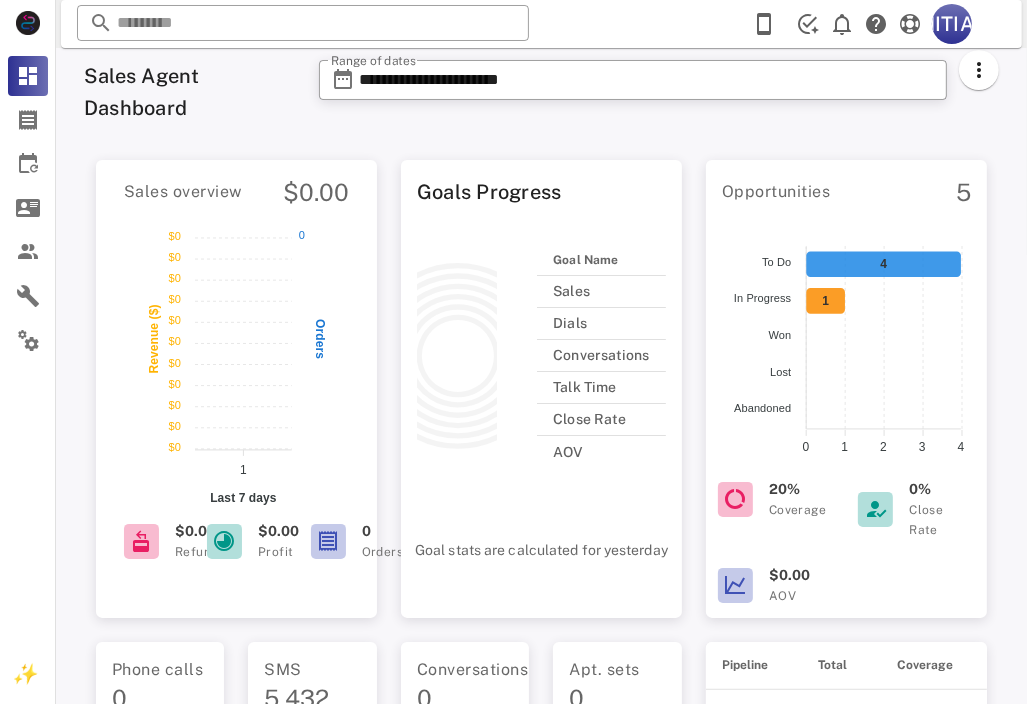 scroll, scrollTop: 100, scrollLeft: 0, axis: vertical 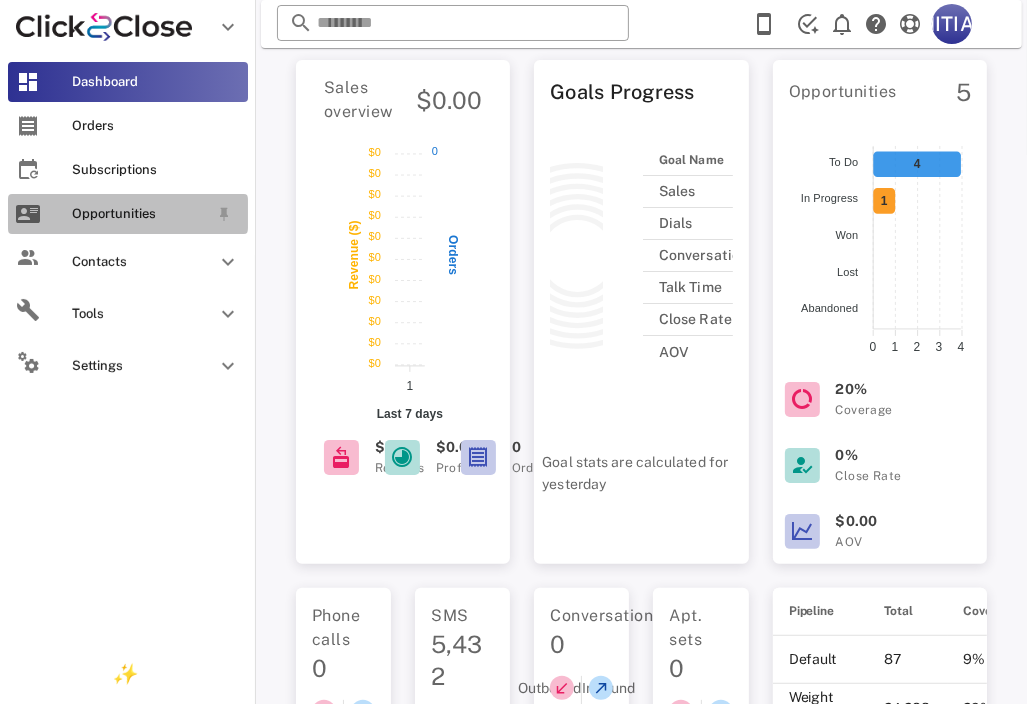 click at bounding box center (28, 214) 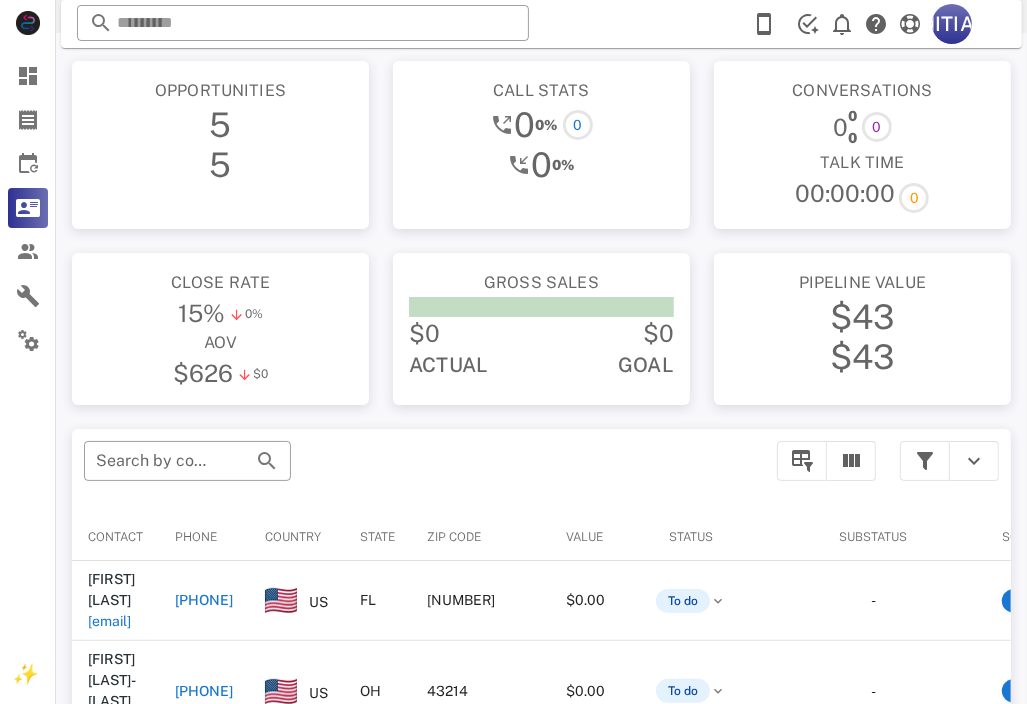 scroll, scrollTop: 0, scrollLeft: 0, axis: both 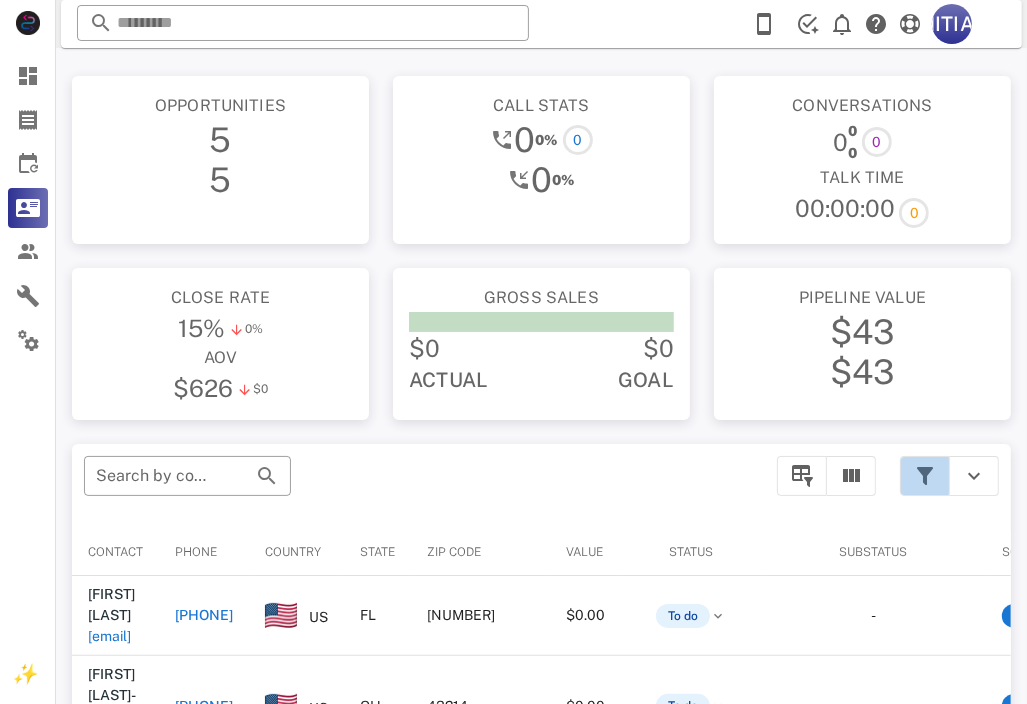 click at bounding box center (925, 476) 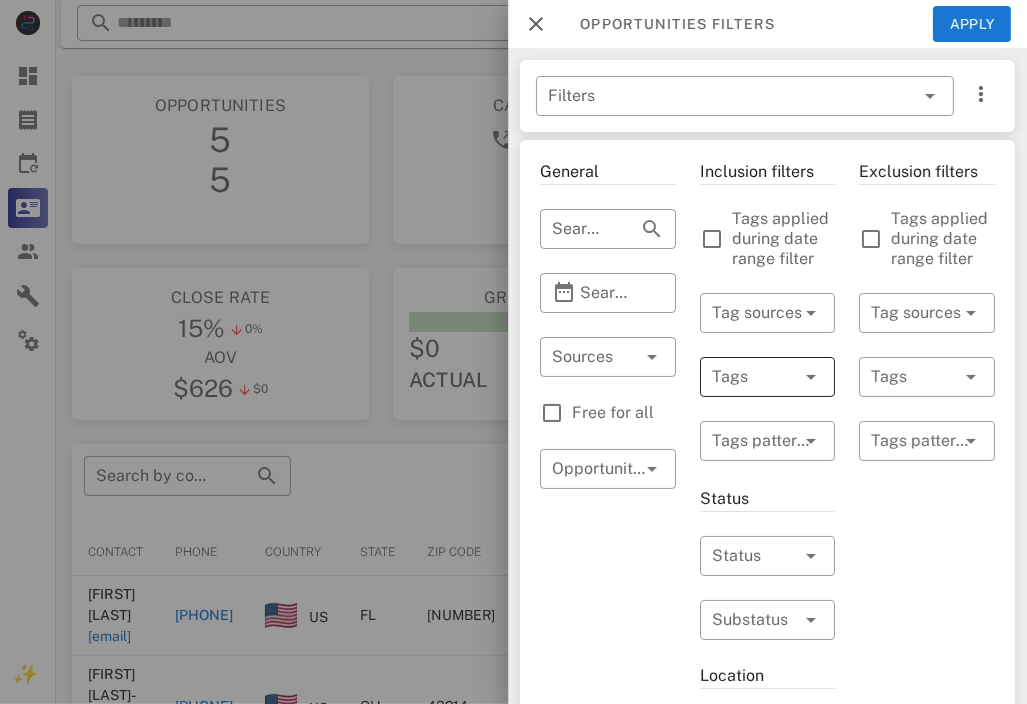 click at bounding box center [740, 377] 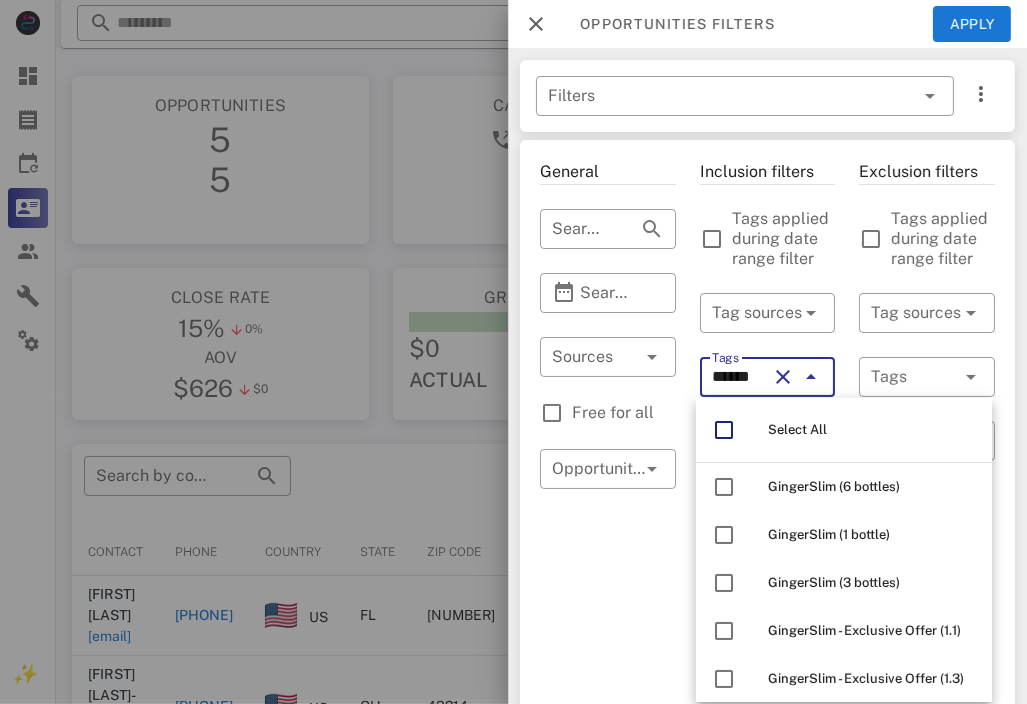 click at bounding box center [513, 352] 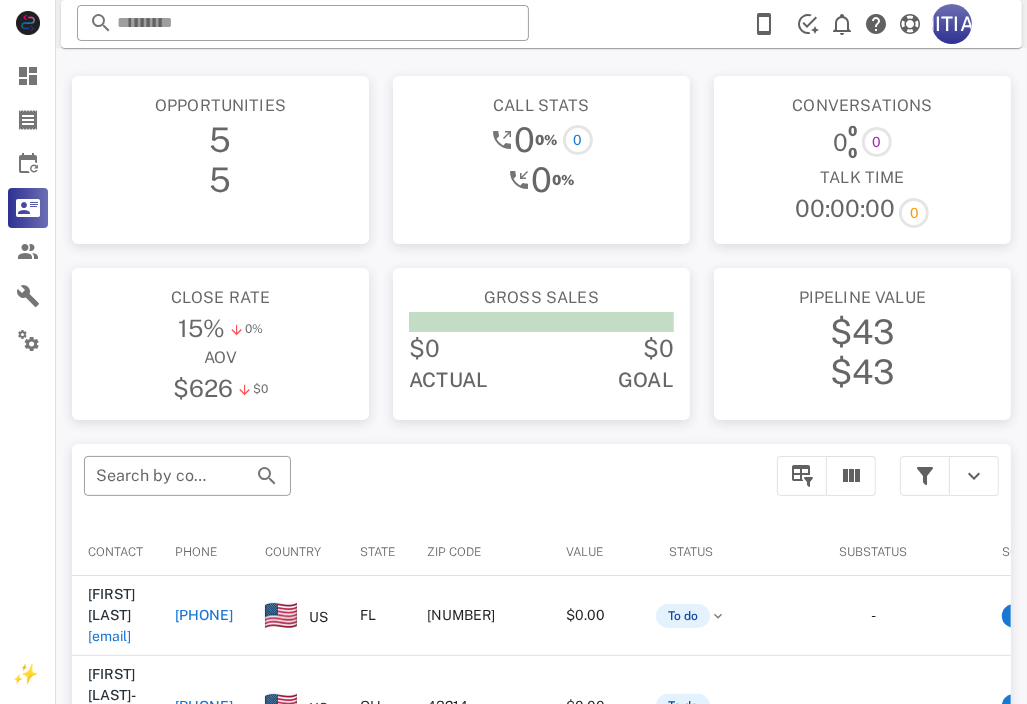 click on "Opportunities 5 5" at bounding box center (220, 160) 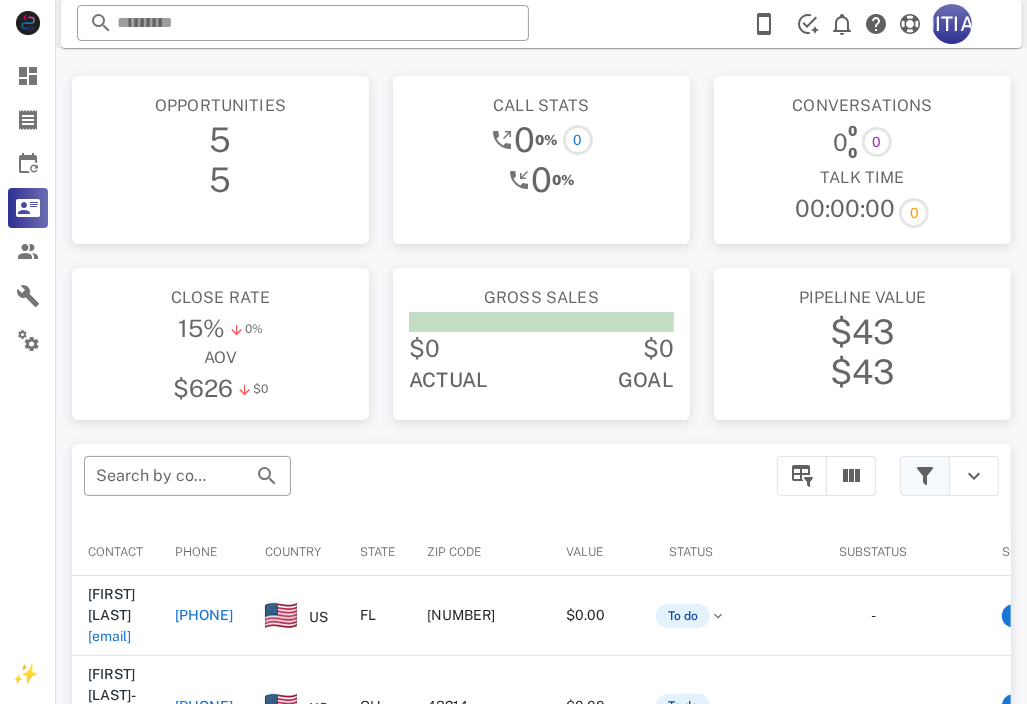 click at bounding box center [925, 476] 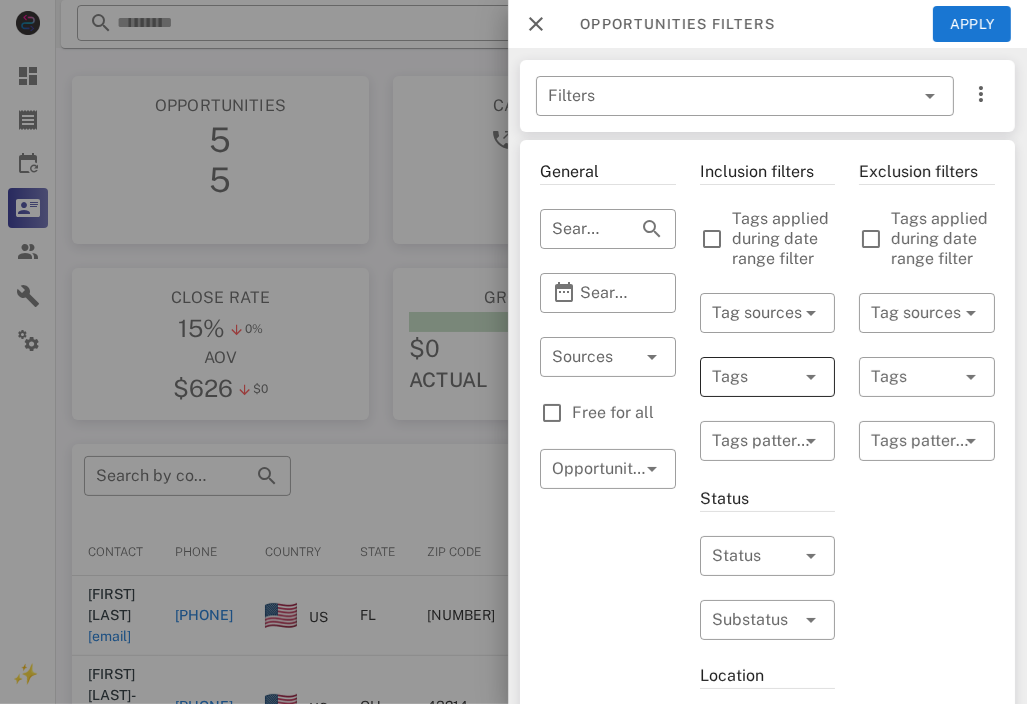 click at bounding box center (740, 377) 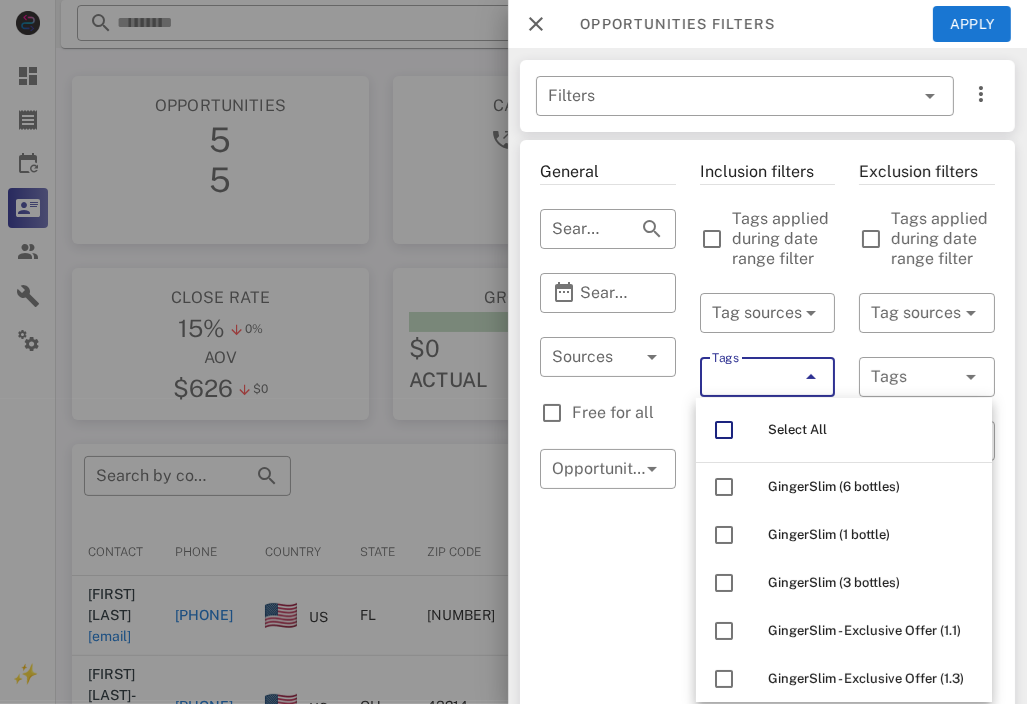 click at bounding box center [513, 352] 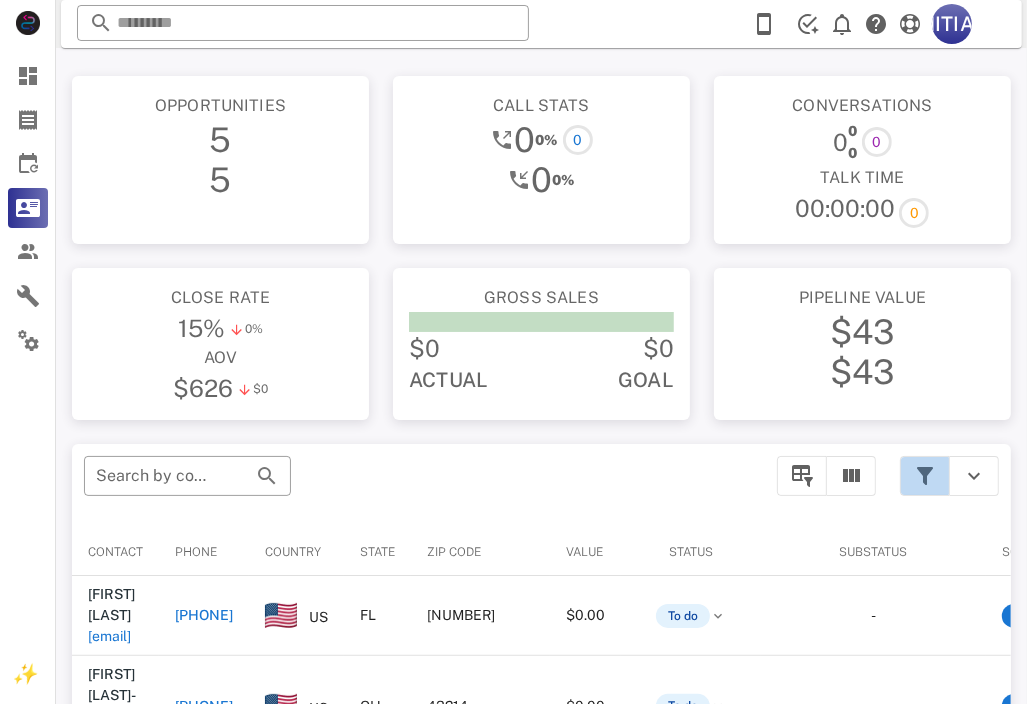 click at bounding box center [925, 476] 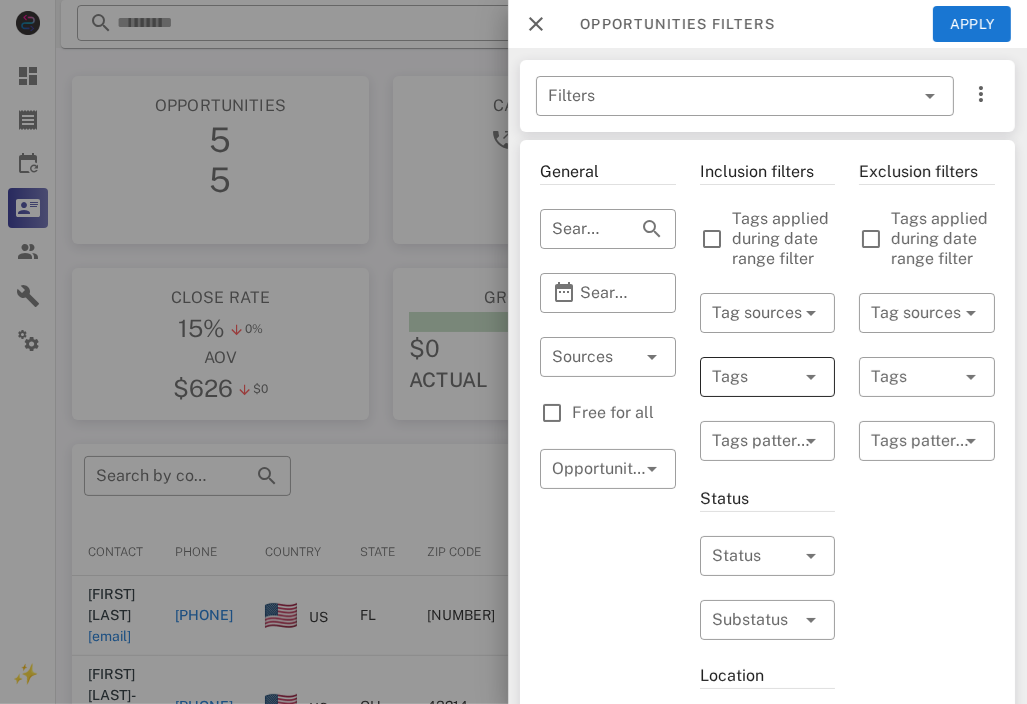 click at bounding box center [811, 377] 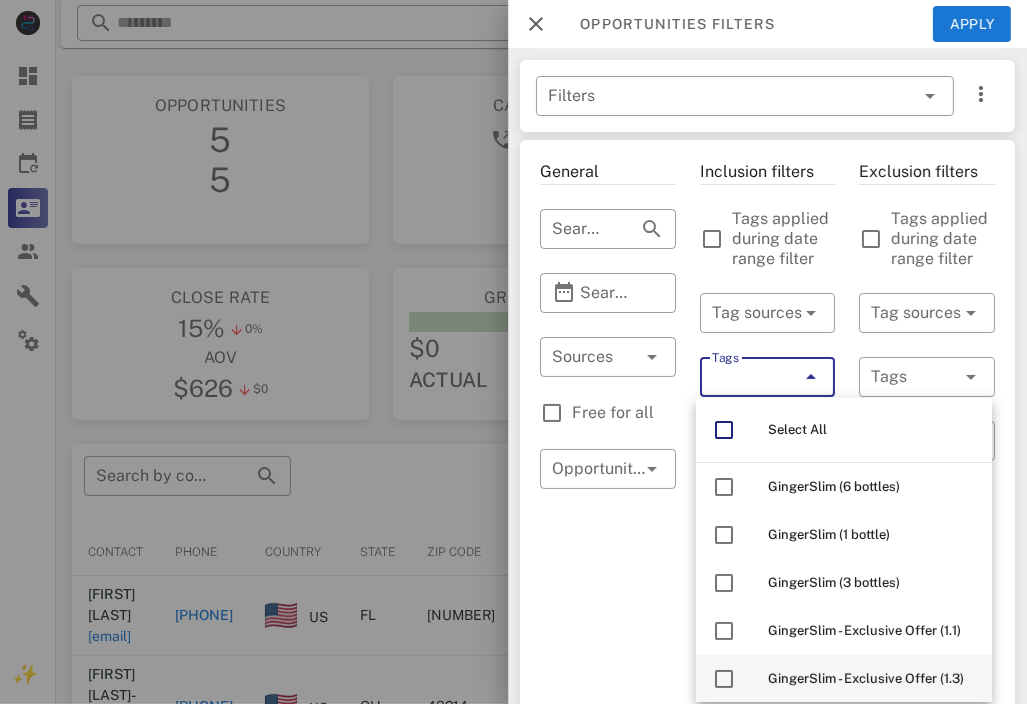 click on "GingerSlim - Exclusive Offer (1.3)" at bounding box center (866, 678) 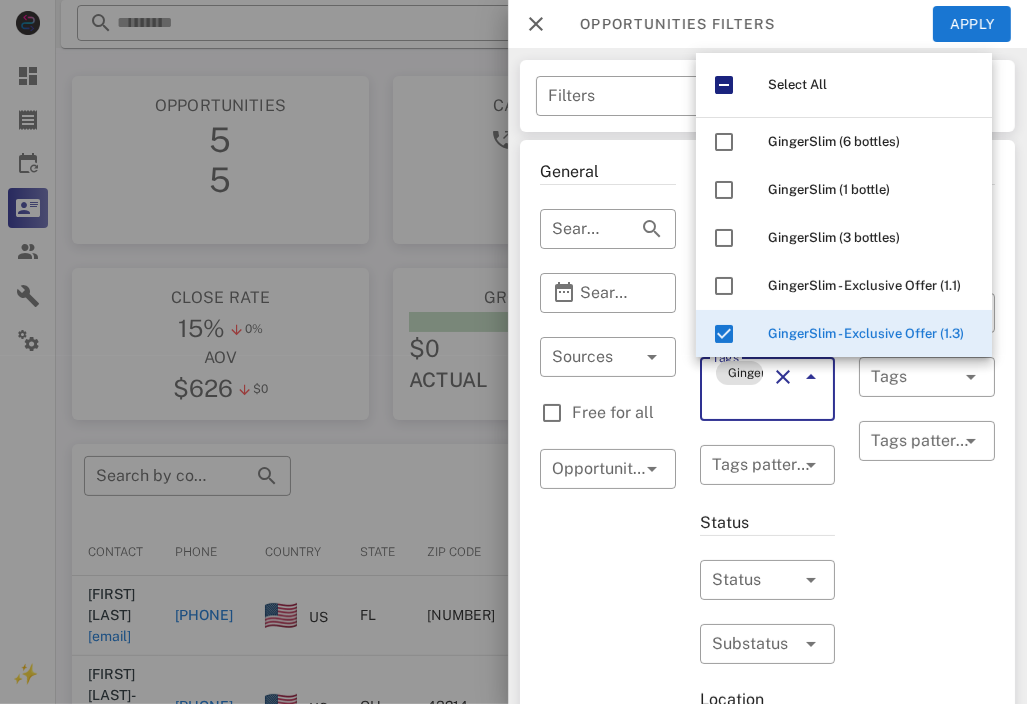 click at bounding box center [513, 352] 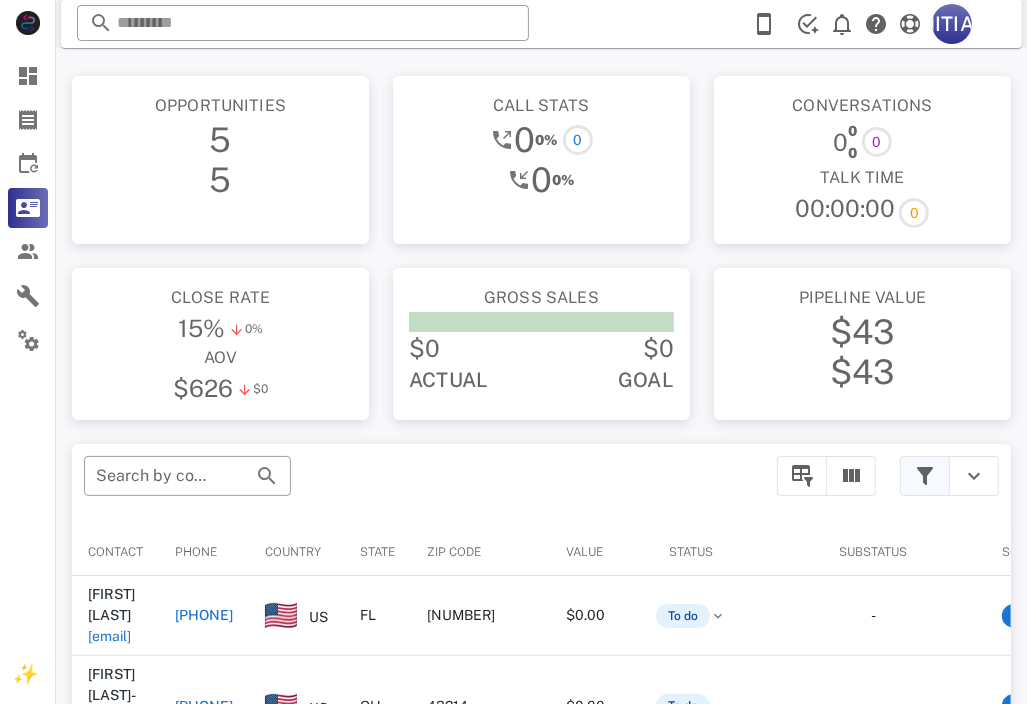 click at bounding box center (925, 476) 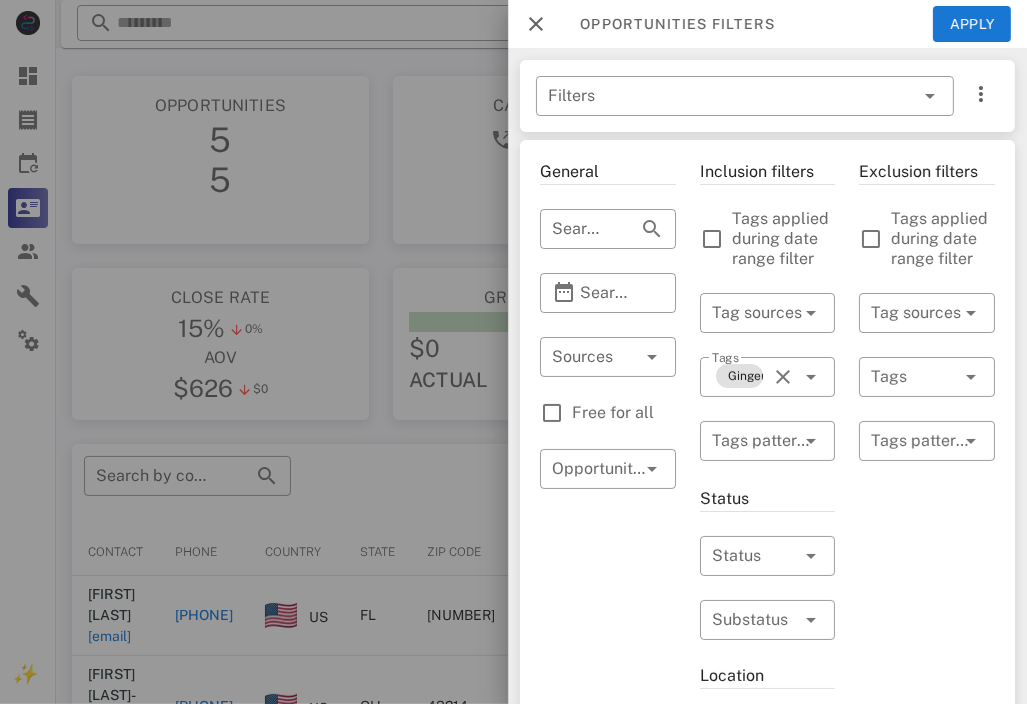 click on "Inclusion filters Tags applied during date range filter ​ Tag sources ​ Tags GingerSlim - Exclusive Offer (1.3) ​ Tags patterns Status ​ Status ​ Substatus Location ​ Country ​ States ​ Zip code Activation ​ Min Activations ​ Max Activations Order value ​ Min Value ​ Max Value Include leads Include customers Include cooldown" at bounding box center (768, 743) 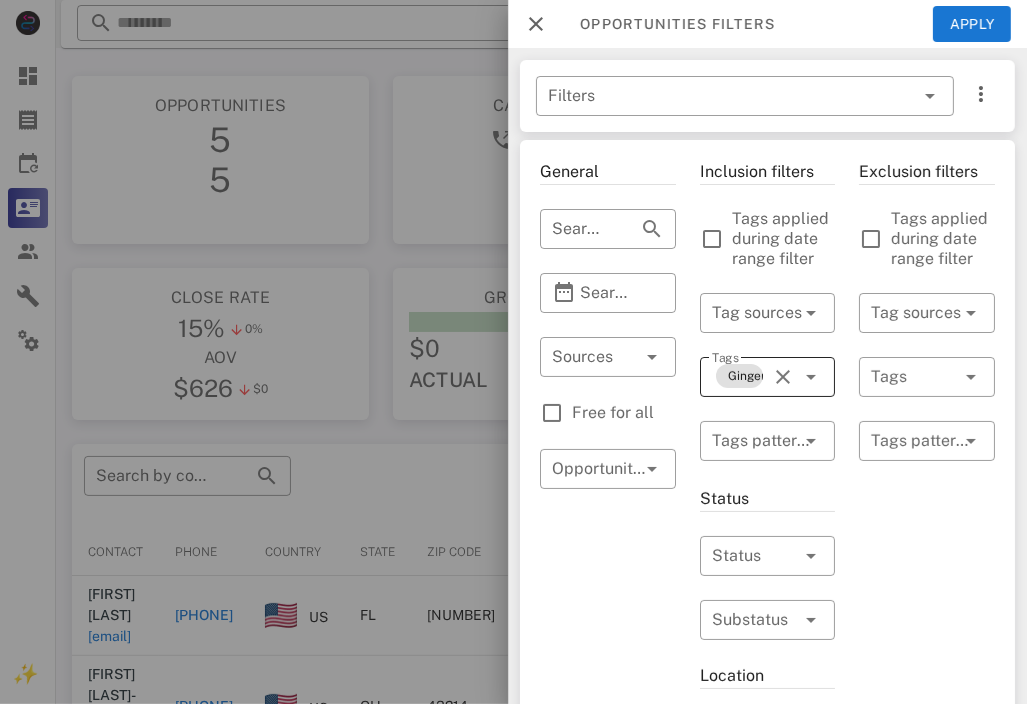 click at bounding box center (811, 377) 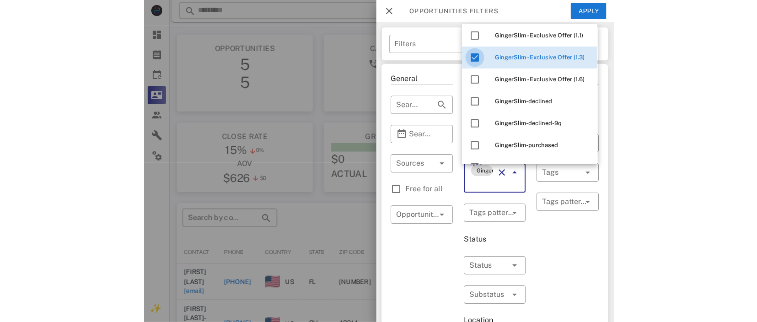 scroll, scrollTop: 0, scrollLeft: 0, axis: both 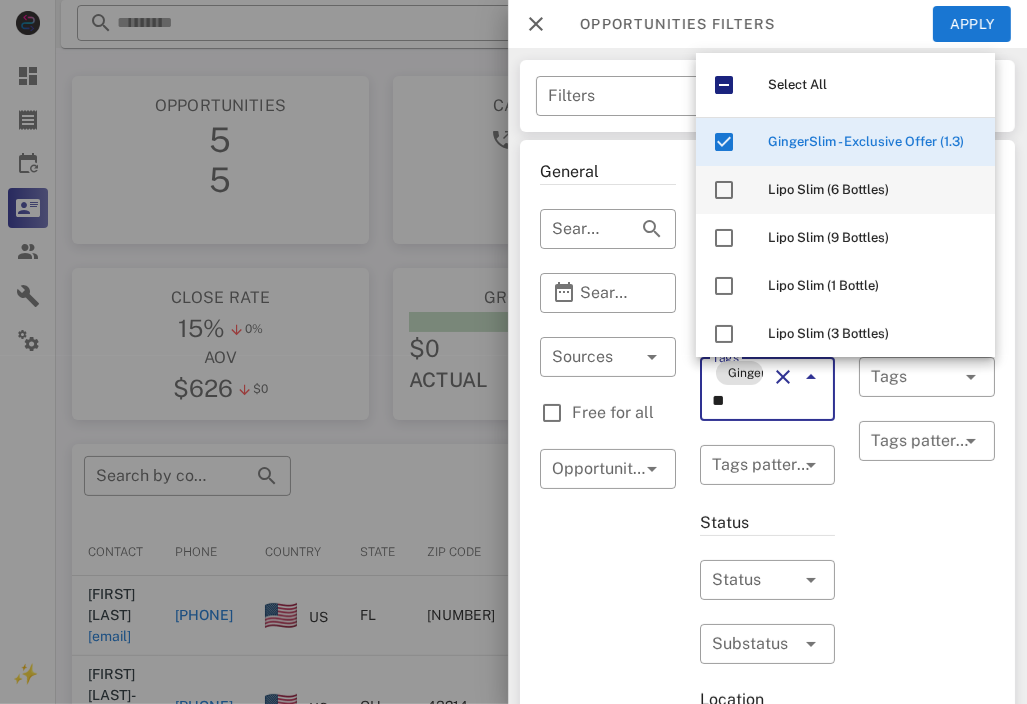 click on "Lipo Slim (6 Bottles)" at bounding box center (873, 190) 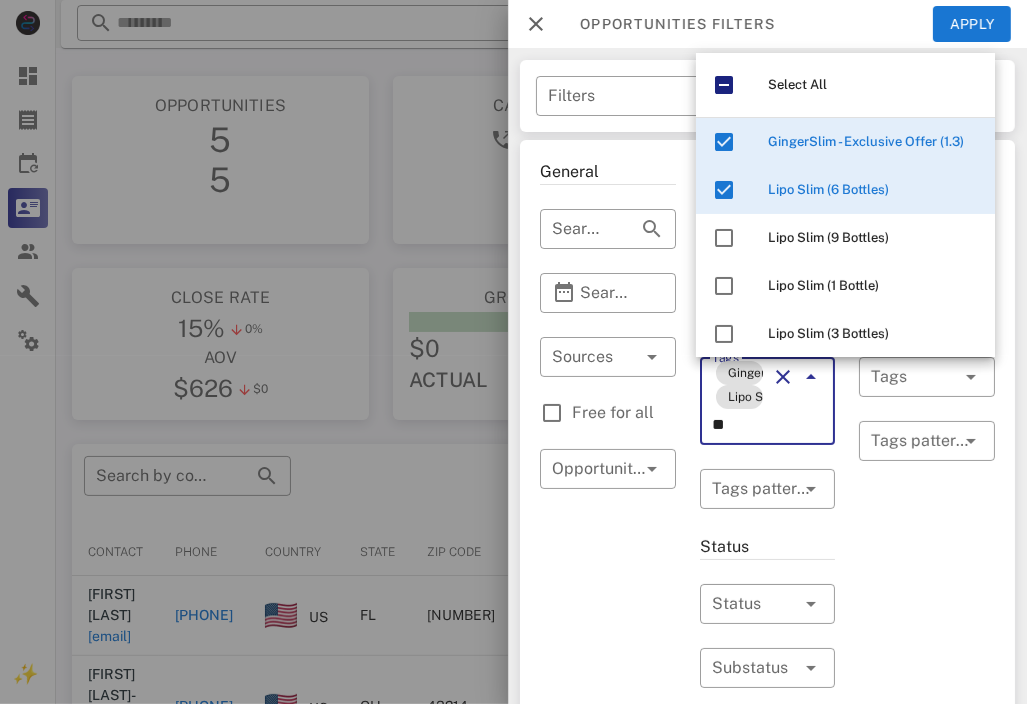 type on "**" 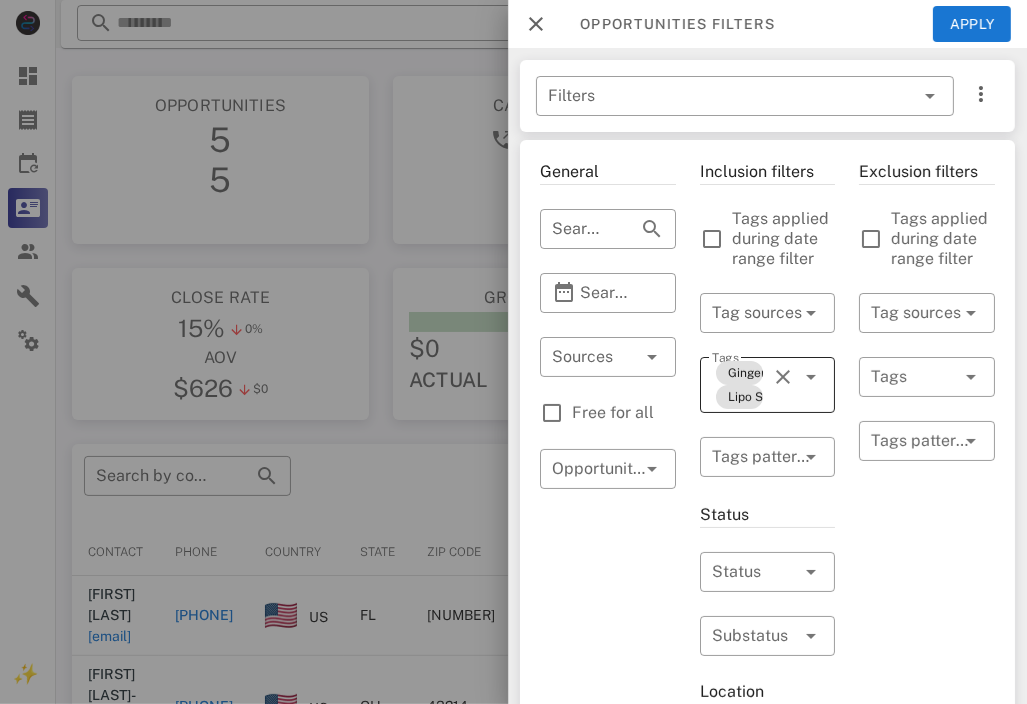 click on "Tags GingerSlim - Exclusive Offer (1.3) Lipo Slim (6 Bottles)" at bounding box center [768, 385] 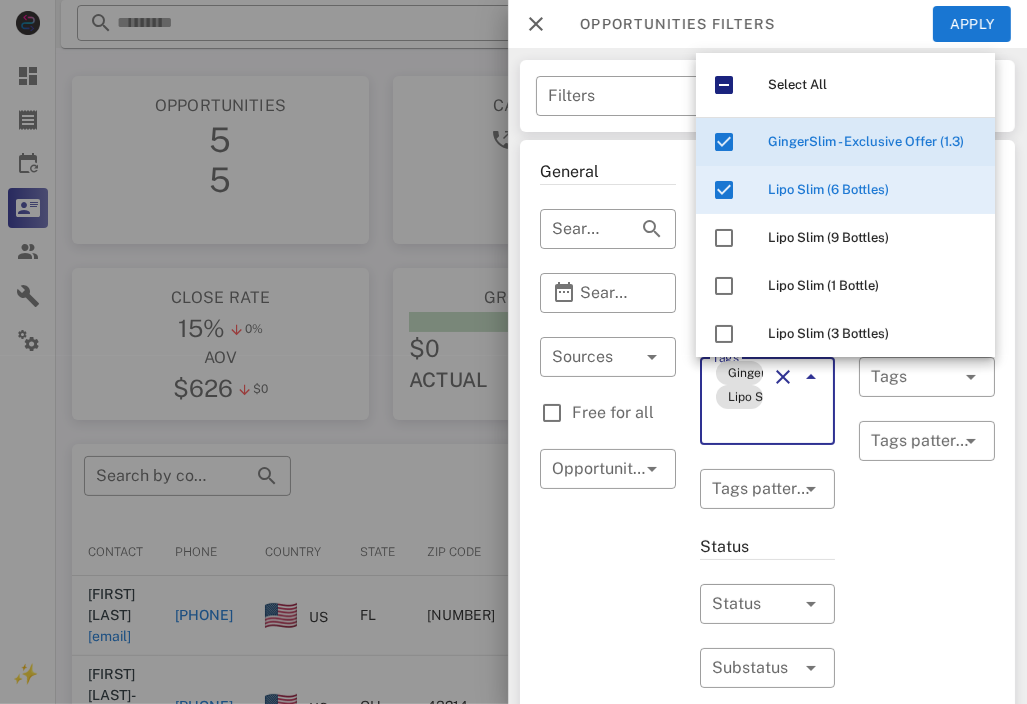 click on "Exclusion filters Tags applied during date range filter ​ Tag sources ​ Tags ​ Tags patterns" at bounding box center (927, 767) 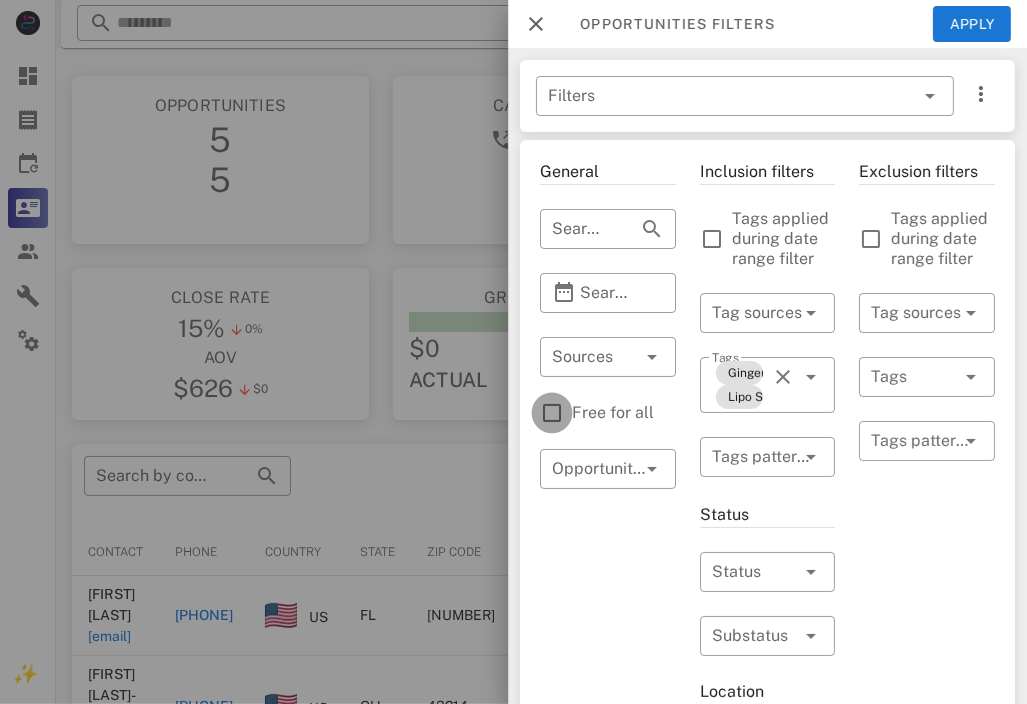 click at bounding box center [552, 413] 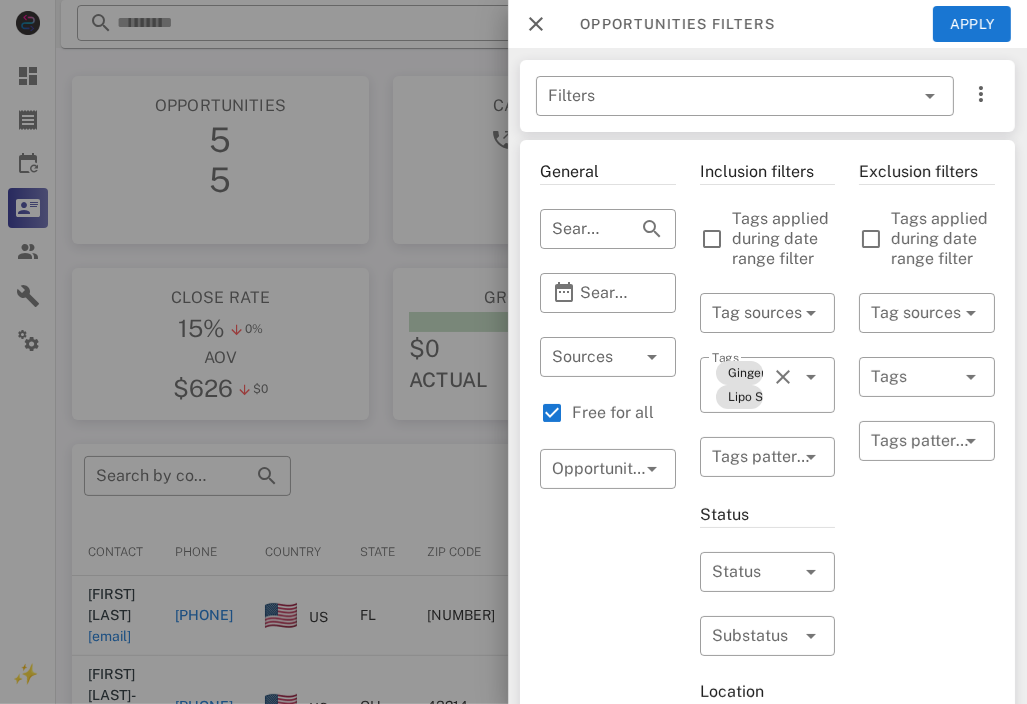 click at bounding box center [513, 352] 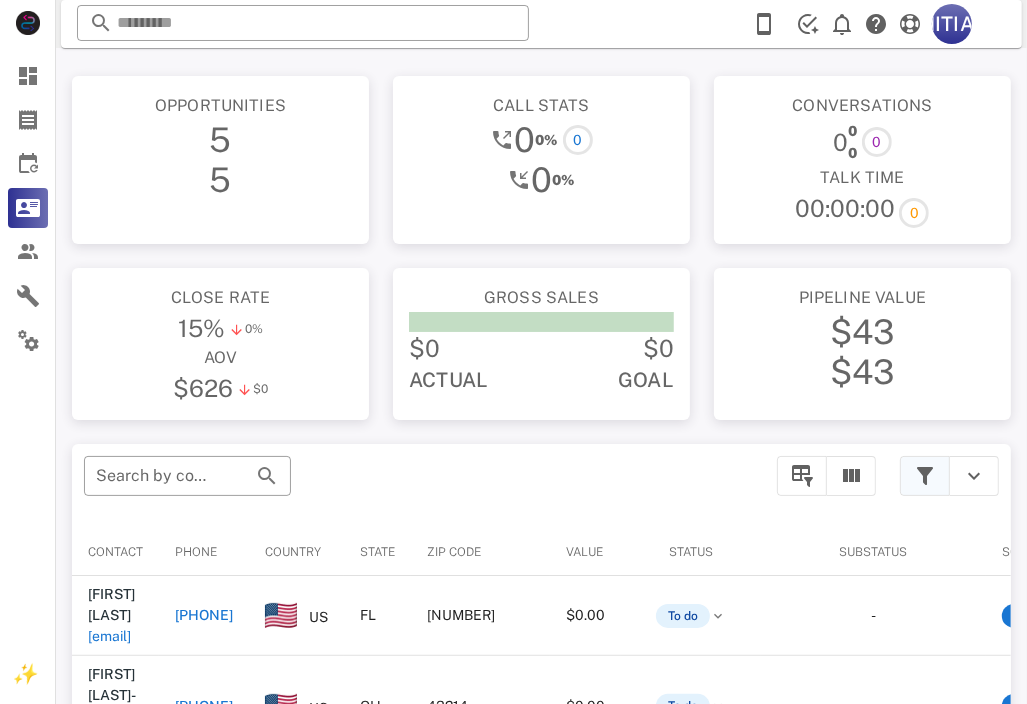 click at bounding box center [925, 476] 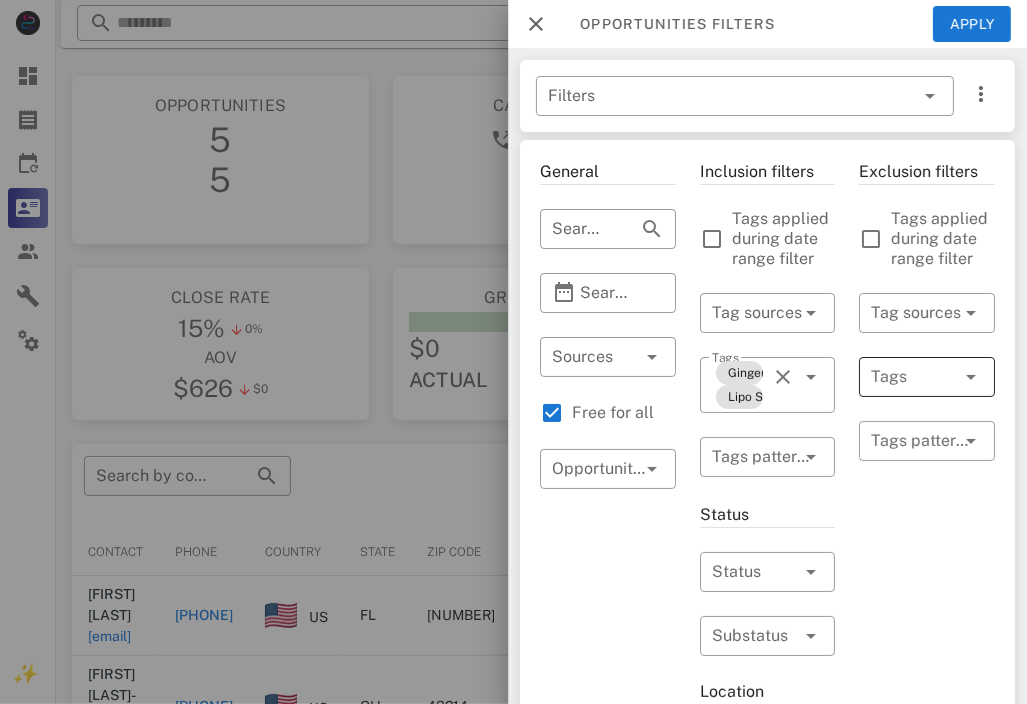 click at bounding box center (899, 377) 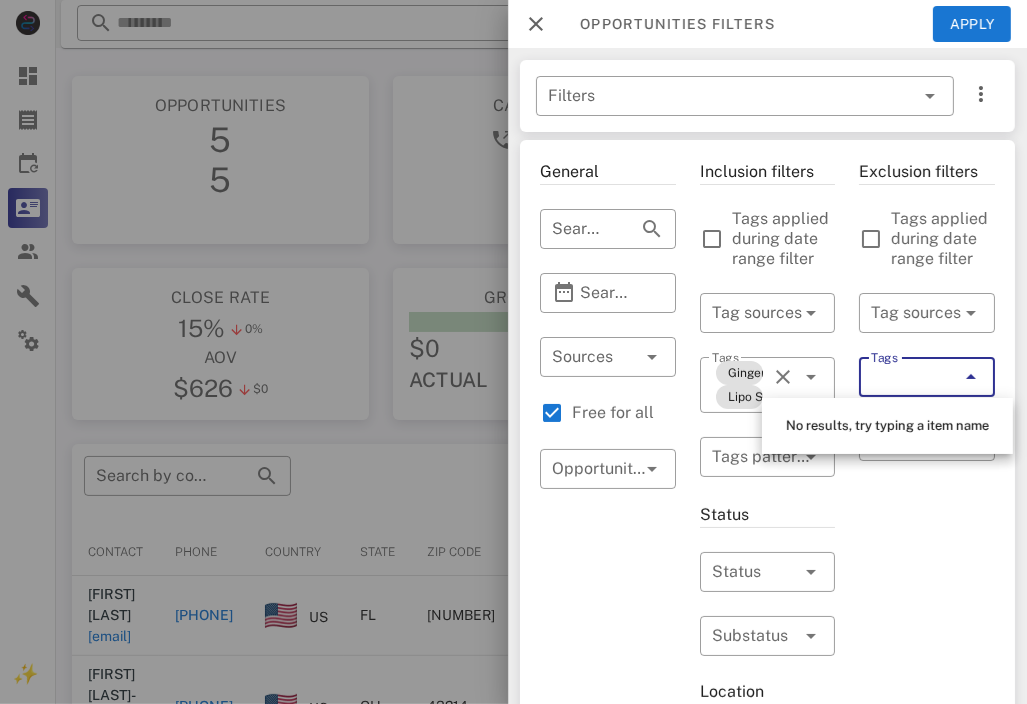 click on "Tags" at bounding box center [903, 377] 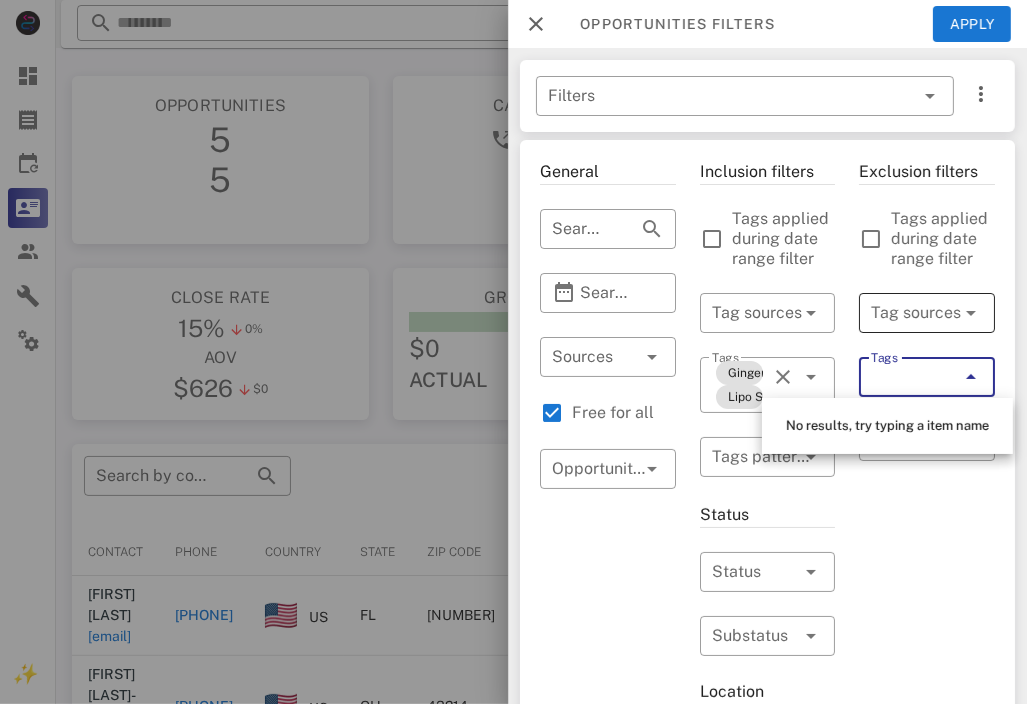 click at bounding box center (943, 313) 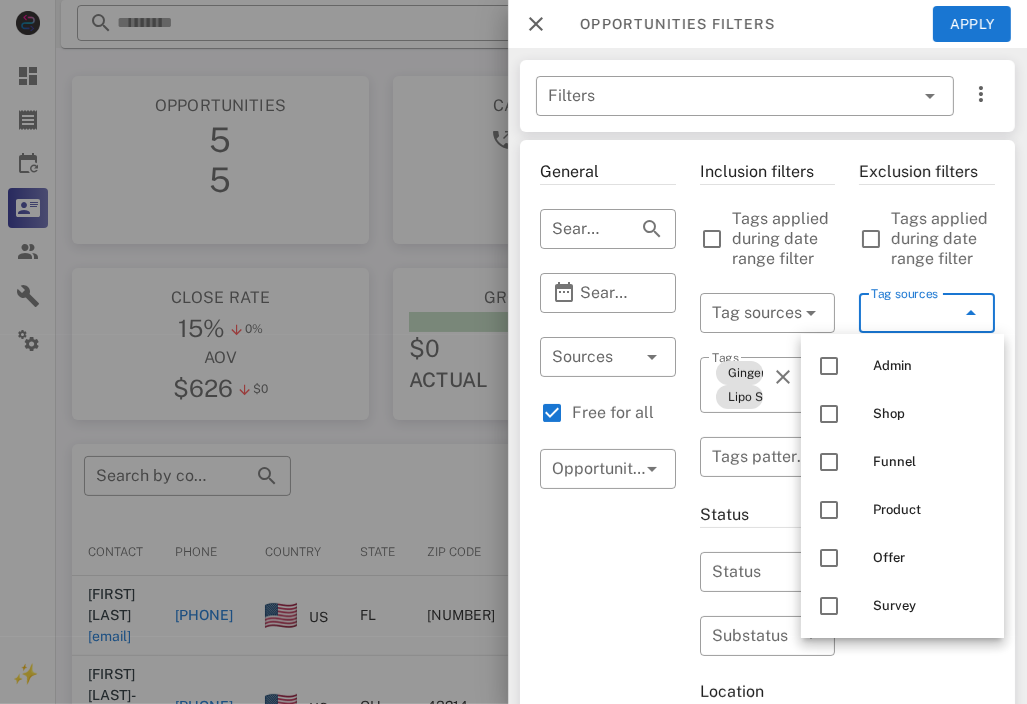 click on "Tag sources" at bounding box center [903, 313] 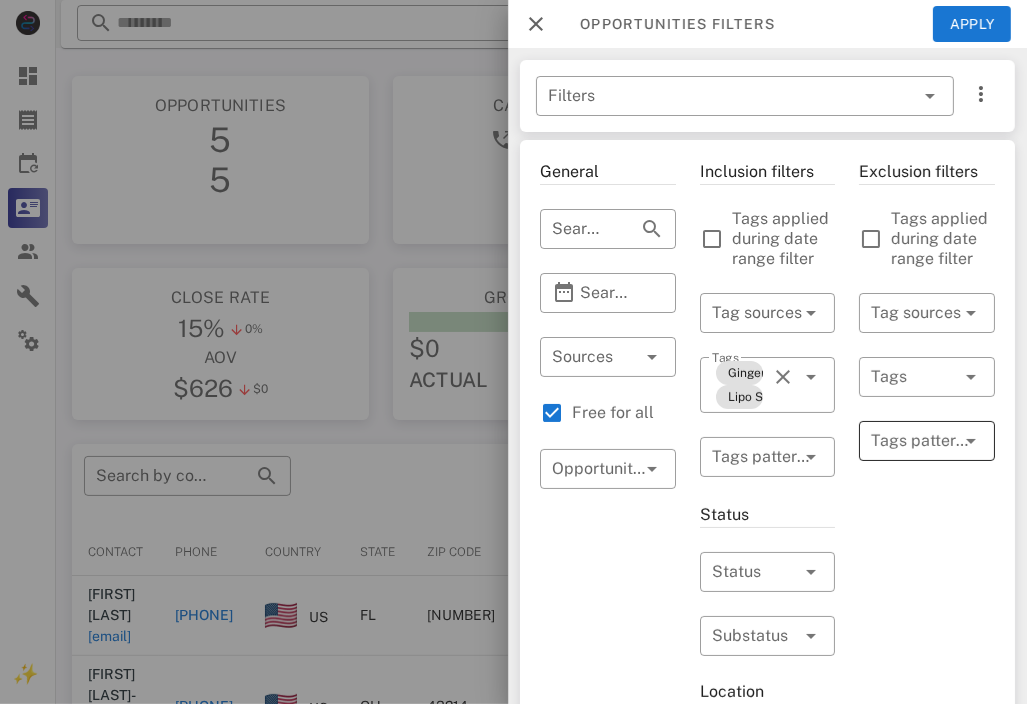 click at bounding box center (913, 441) 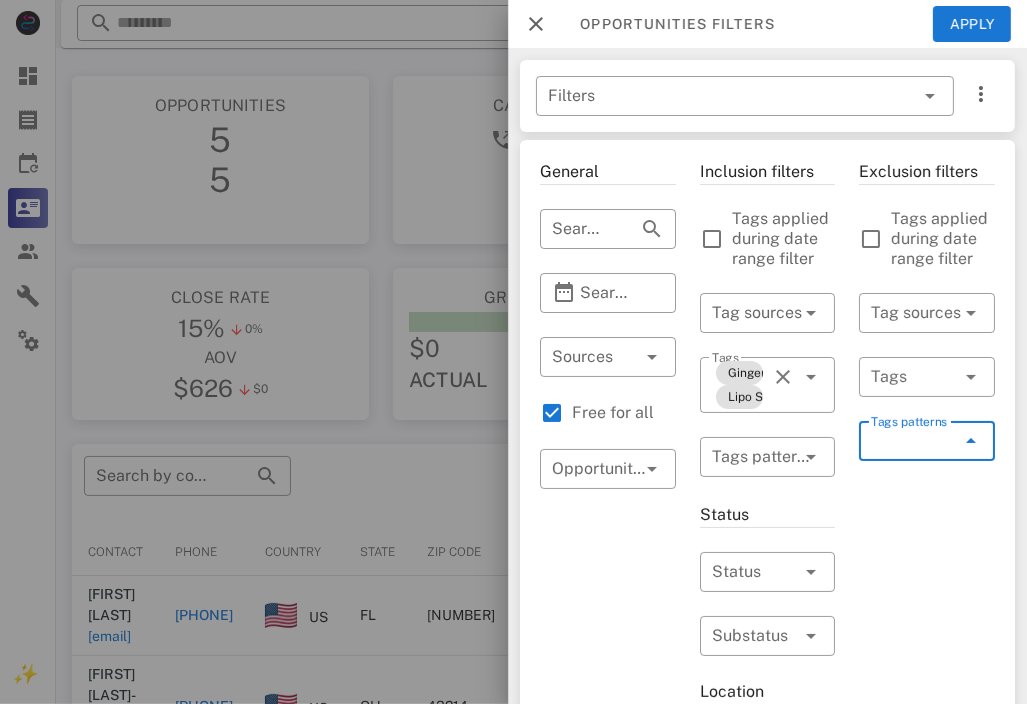 click at bounding box center (513, 352) 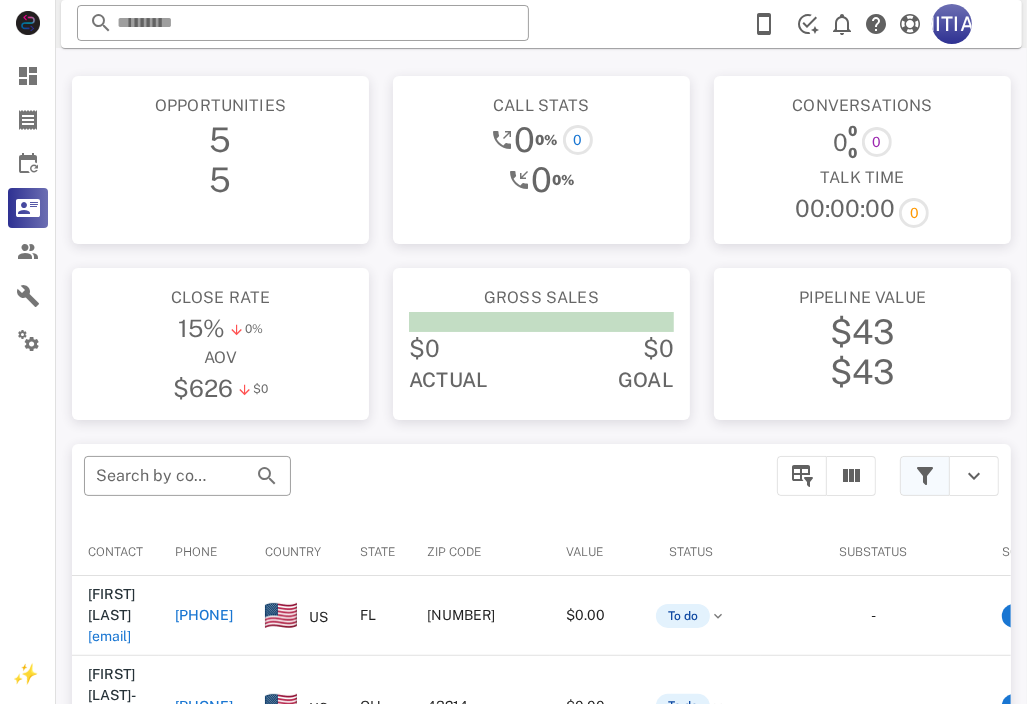 click at bounding box center (925, 476) 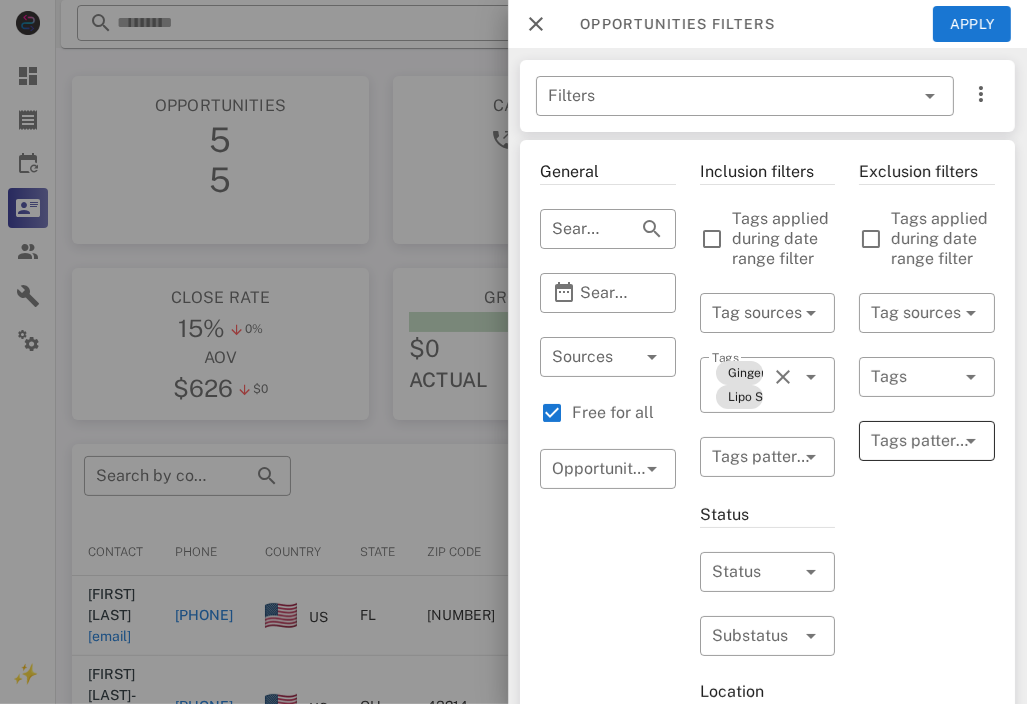 click at bounding box center [913, 441] 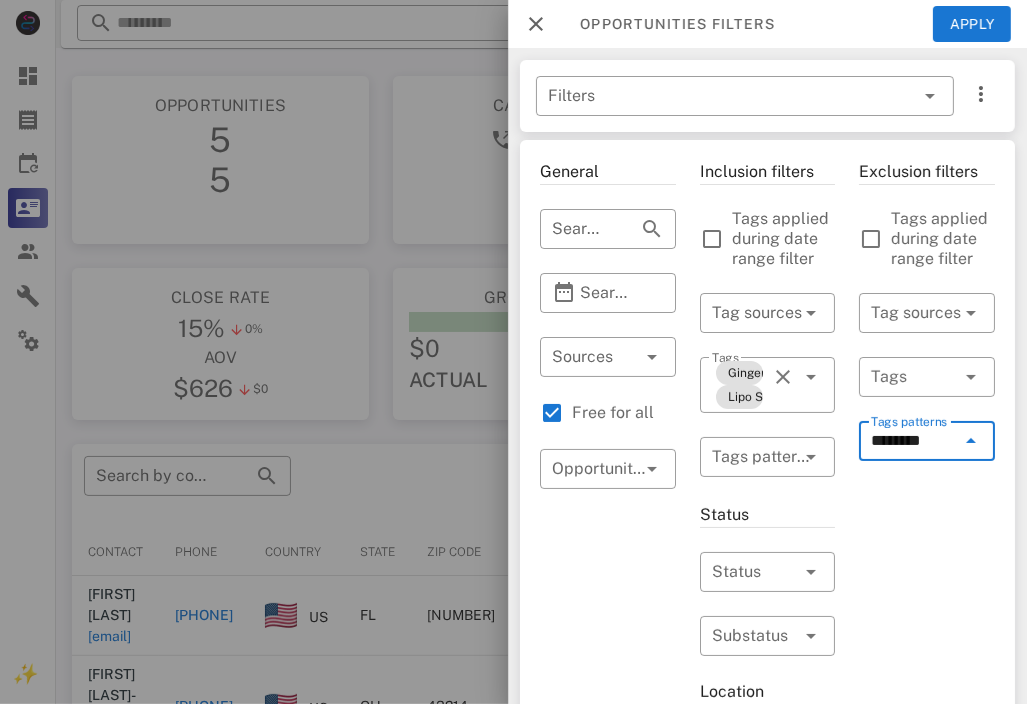 click on "Exclusion filters Tags applied during date range filter ​ Tag sources ​ Tags ​ Tags patterns ********" at bounding box center [927, 751] 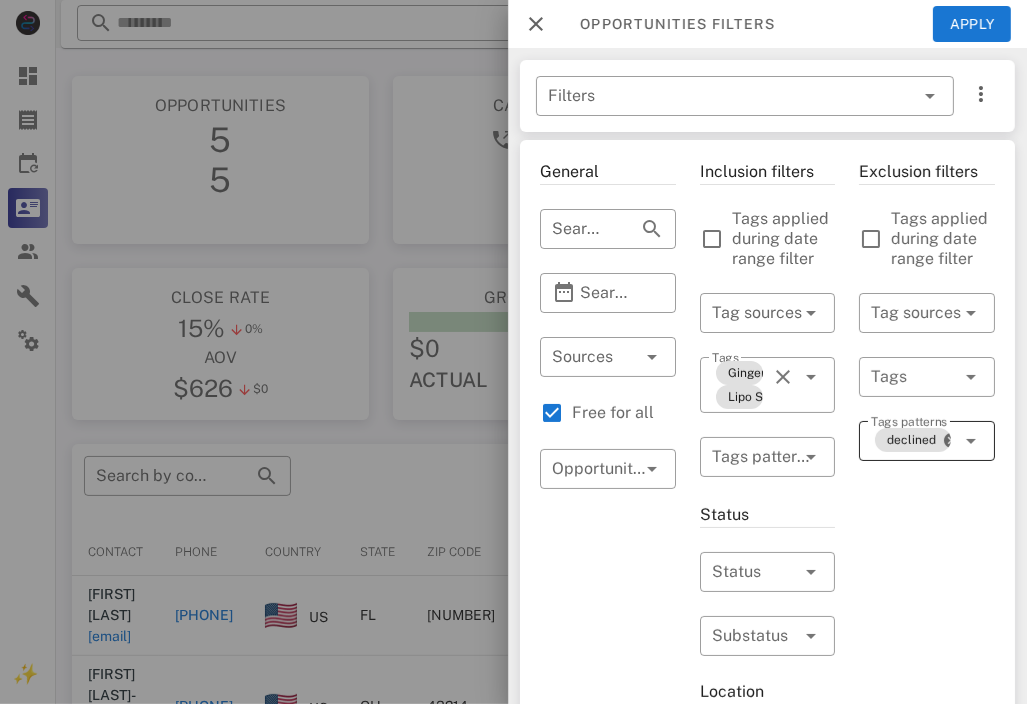 click at bounding box center (971, 441) 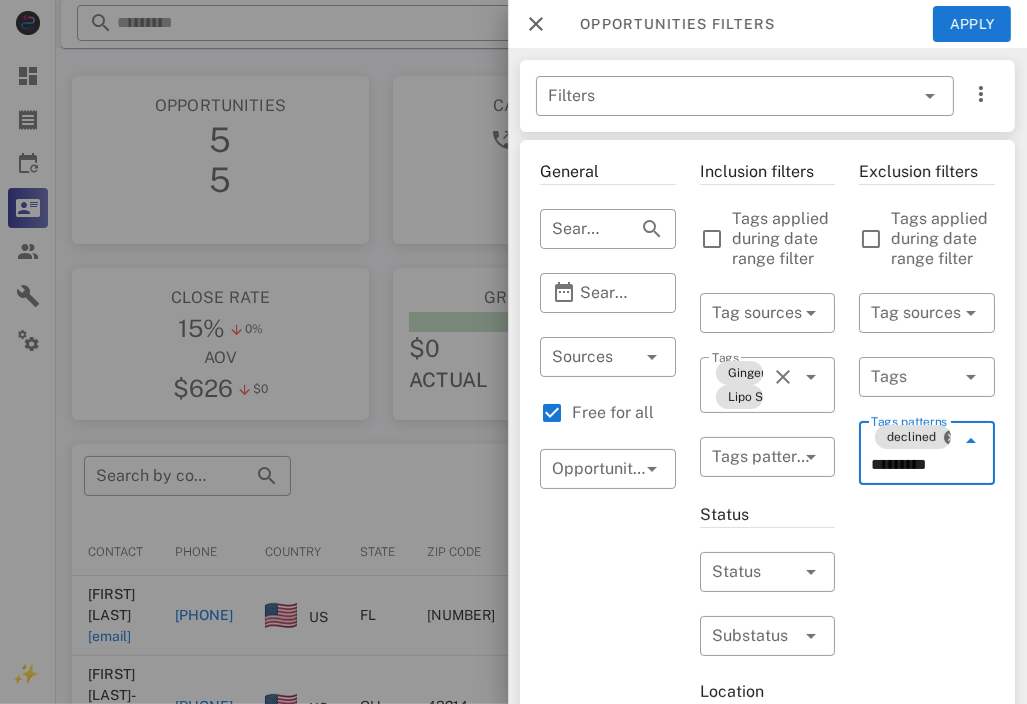 type on "*********" 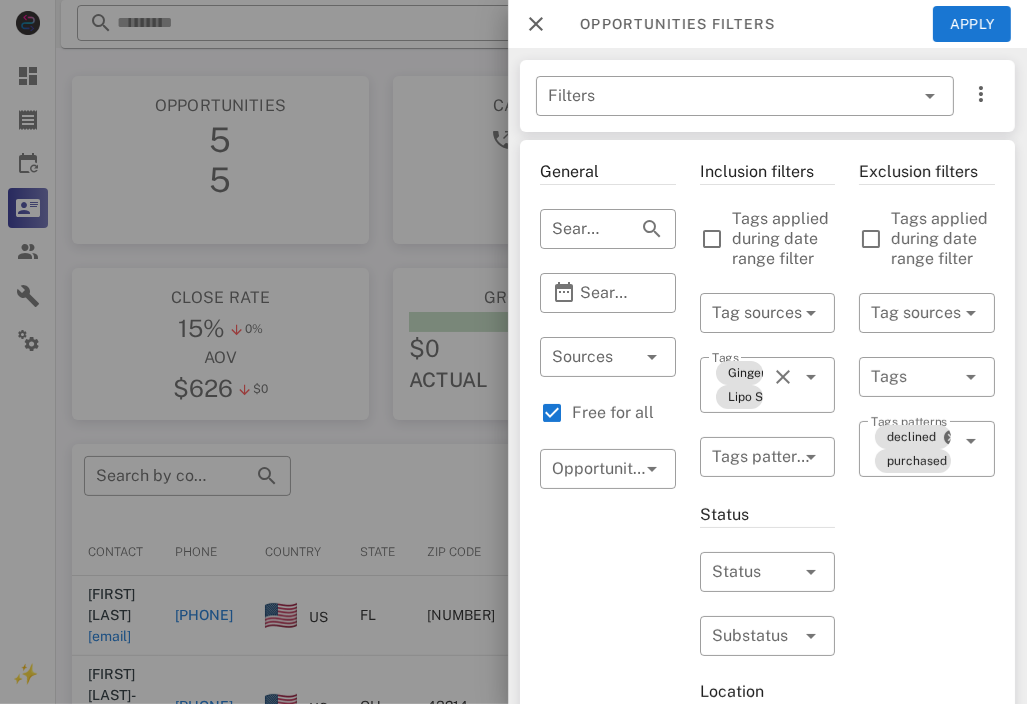 click at bounding box center (513, 352) 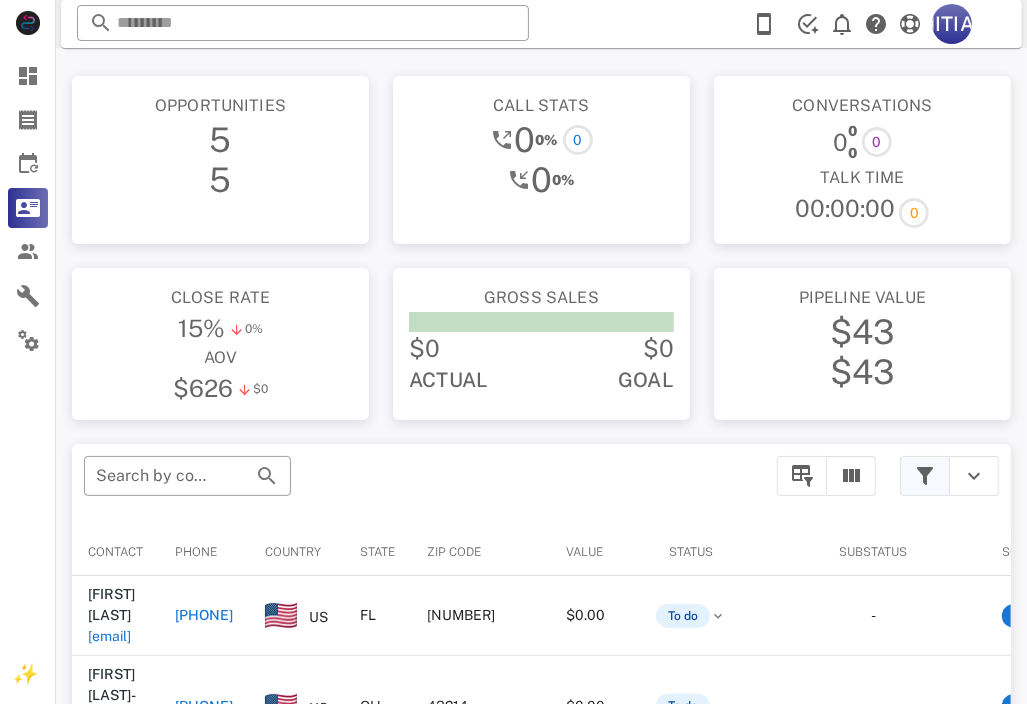 click at bounding box center [925, 476] 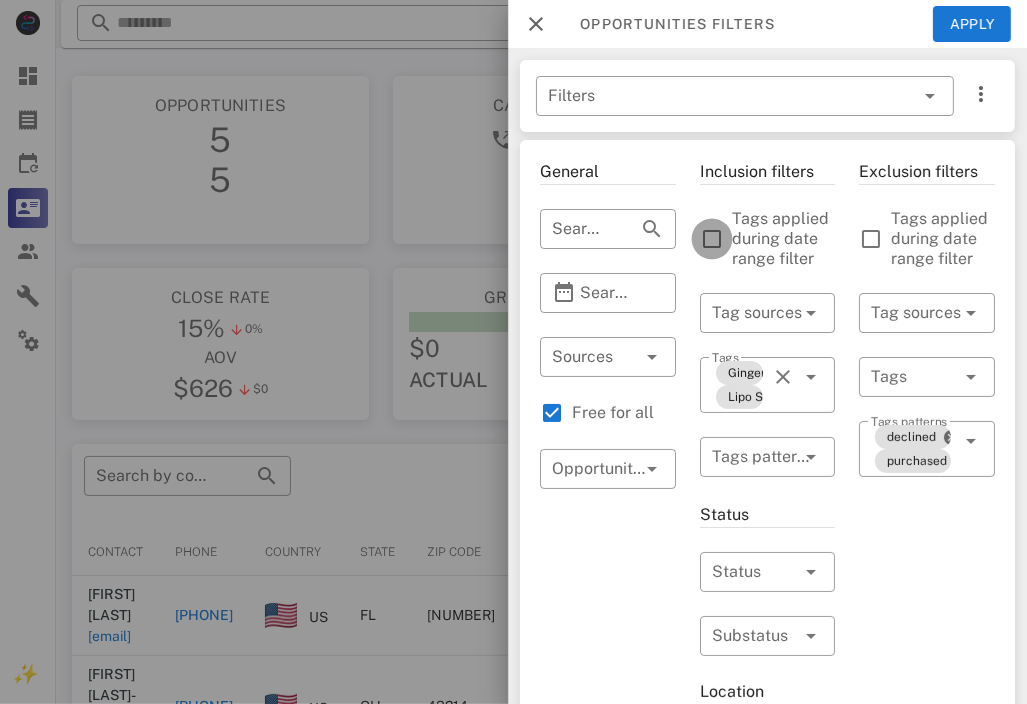 click at bounding box center (712, 239) 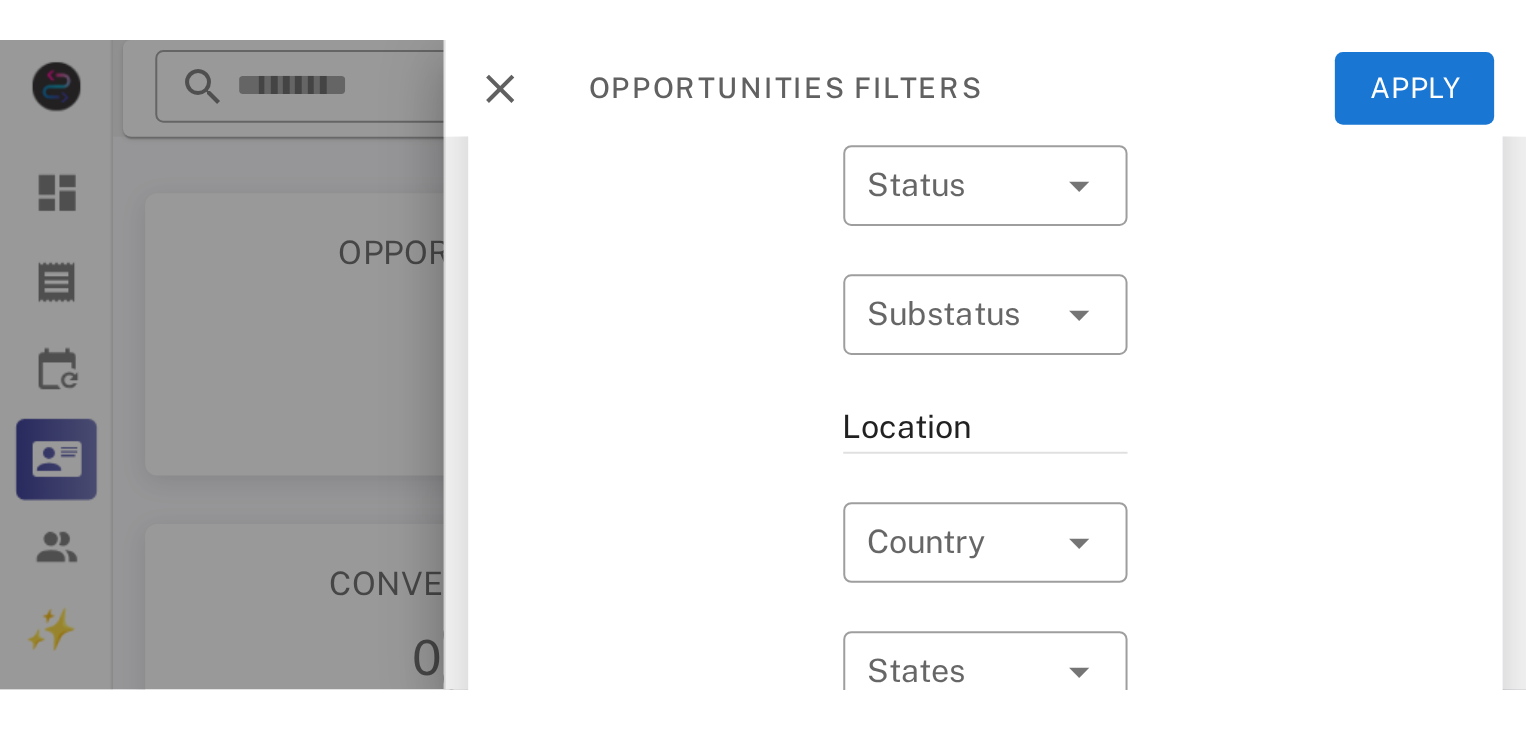scroll, scrollTop: 400, scrollLeft: 0, axis: vertical 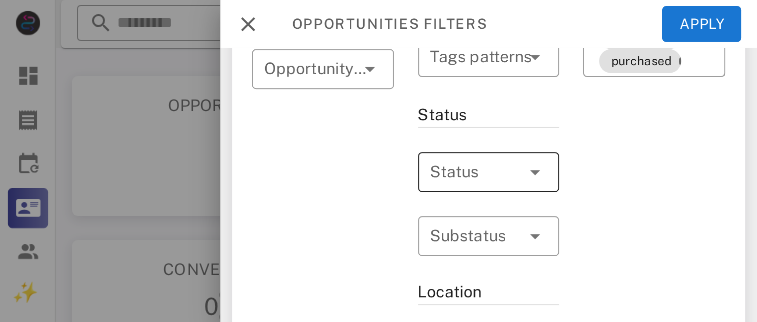 click at bounding box center [507, 172] 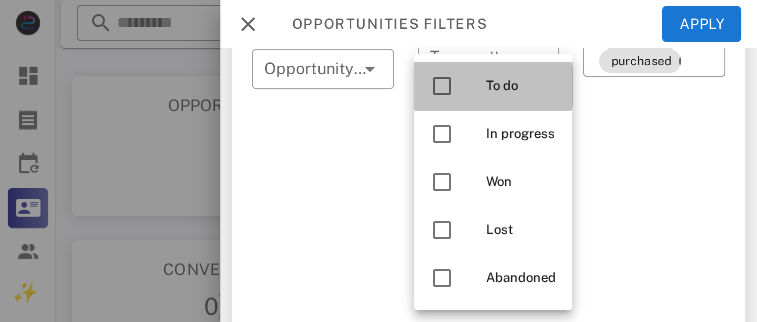 click on "To do" at bounding box center [521, 86] 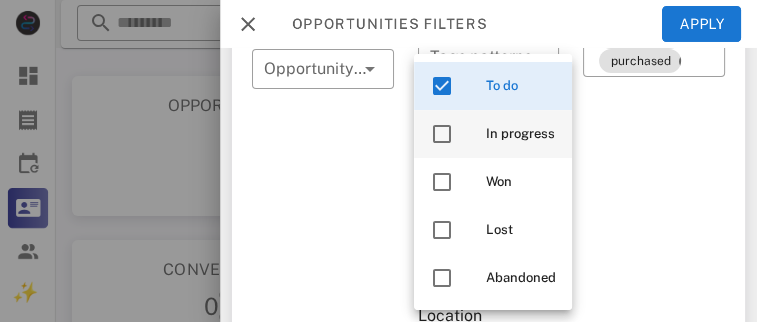 click on "In progress" at bounding box center (521, 134) 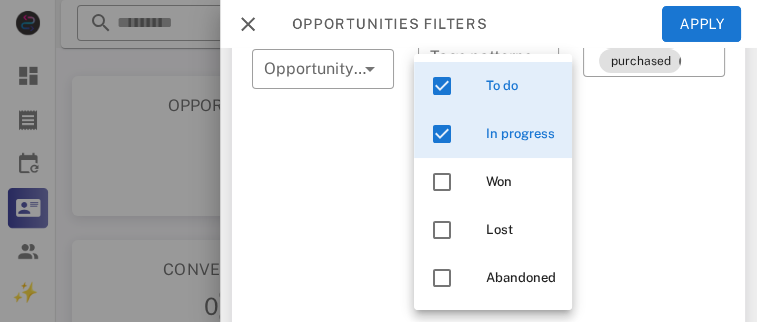 click on "Exclusion filters Tags applied during date range filter ​ Tag sources ​ Tags ​ Tags patterns declined purchased" at bounding box center (654, 375) 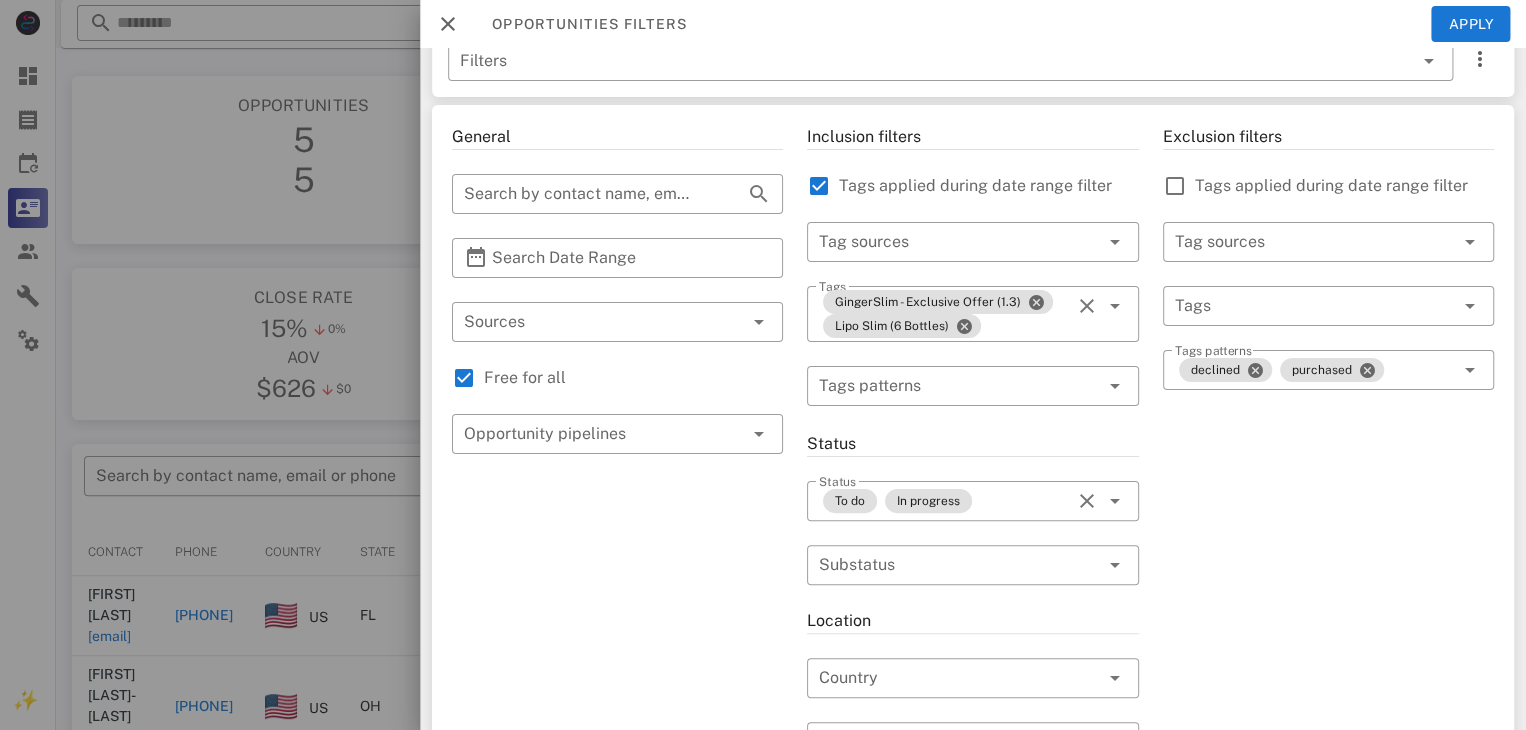 scroll, scrollTop: 0, scrollLeft: 0, axis: both 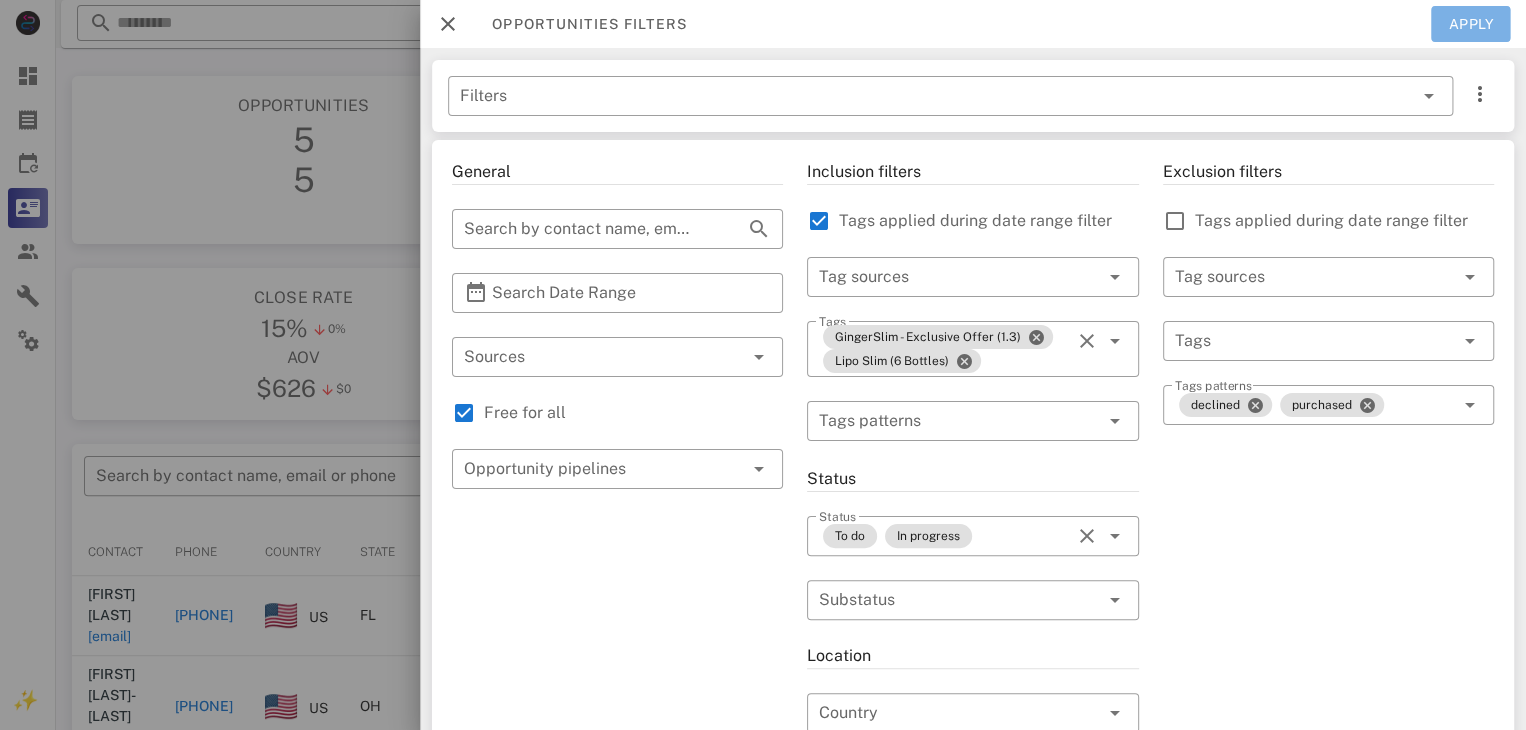 click on "Apply" at bounding box center (1471, 24) 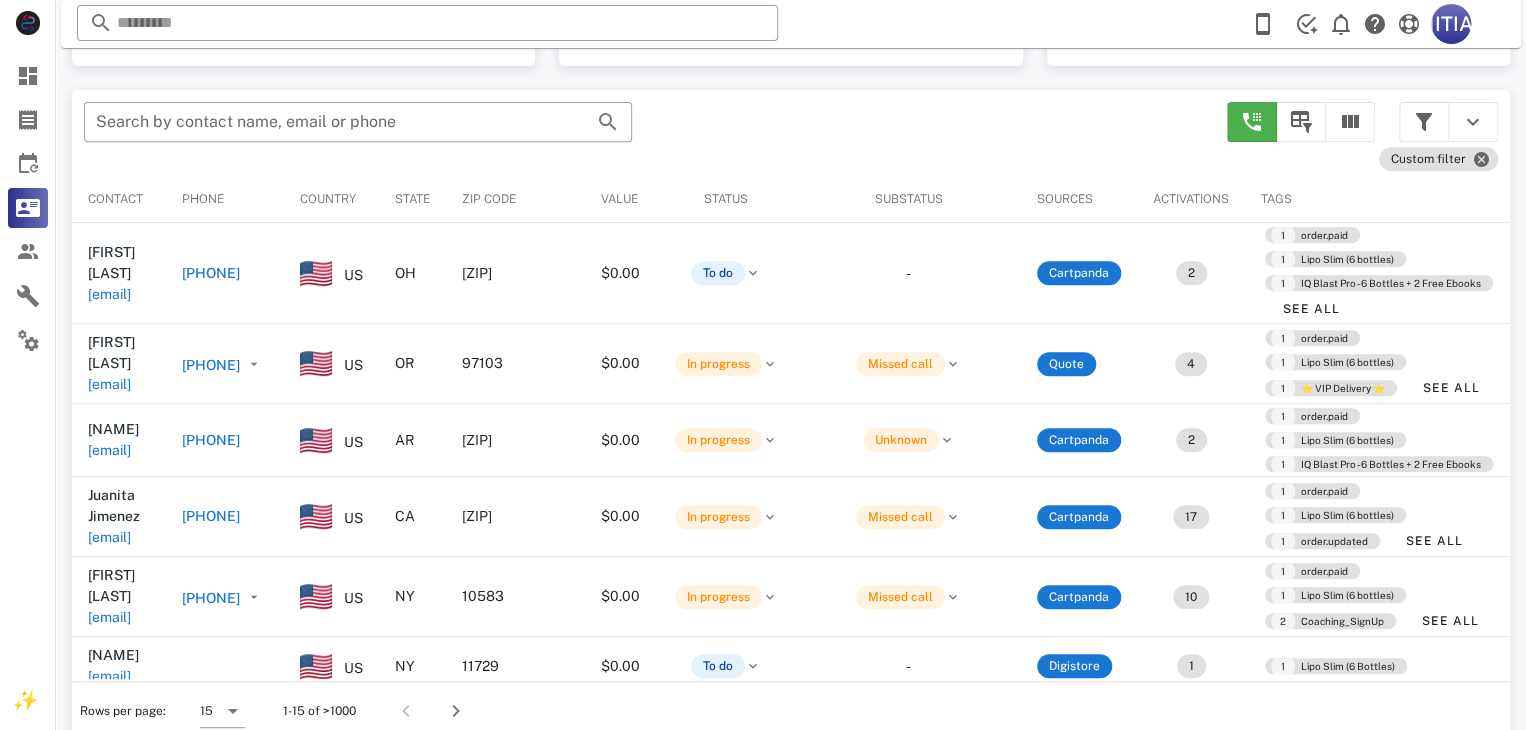 scroll, scrollTop: 380, scrollLeft: 0, axis: vertical 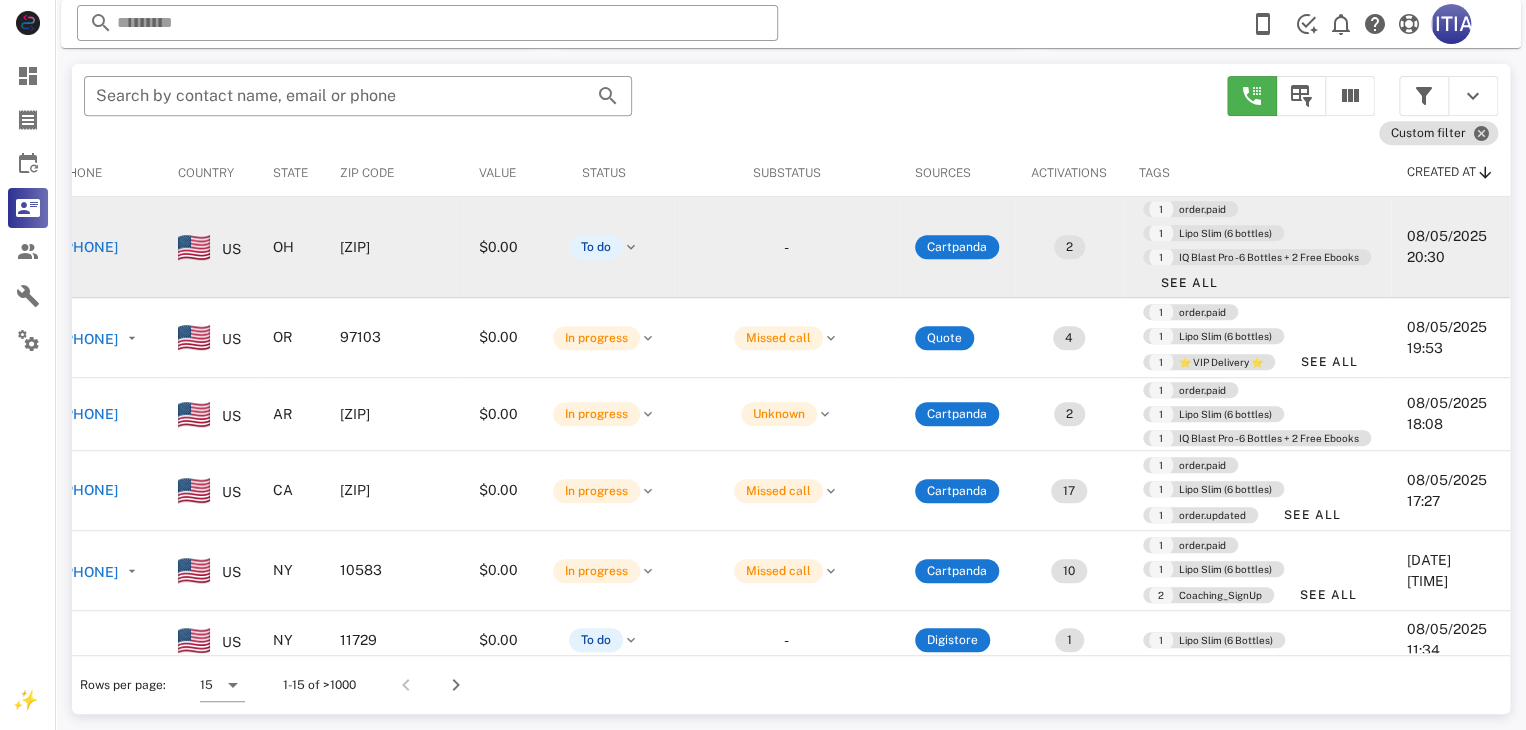 click on "-" at bounding box center [786, 247] 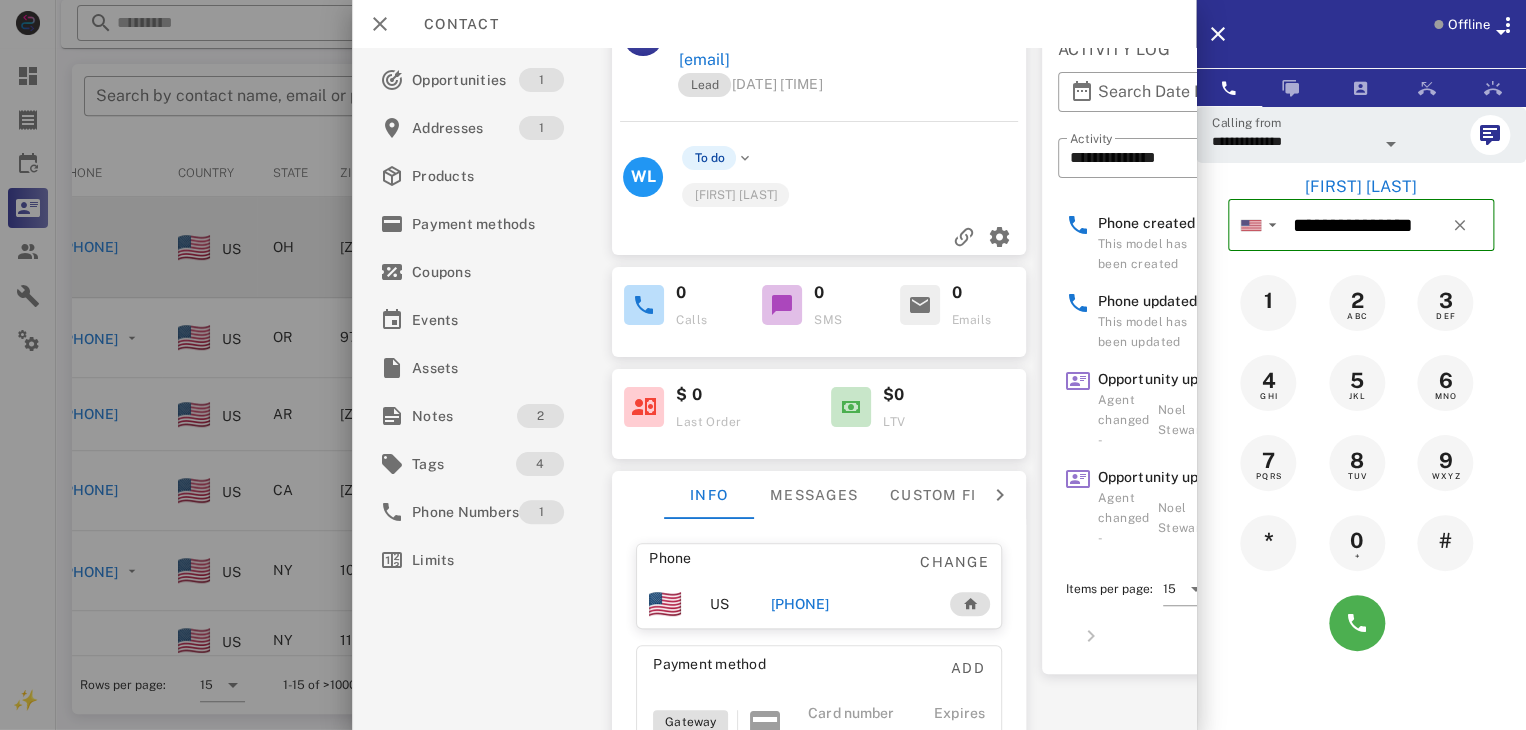scroll, scrollTop: 0, scrollLeft: 0, axis: both 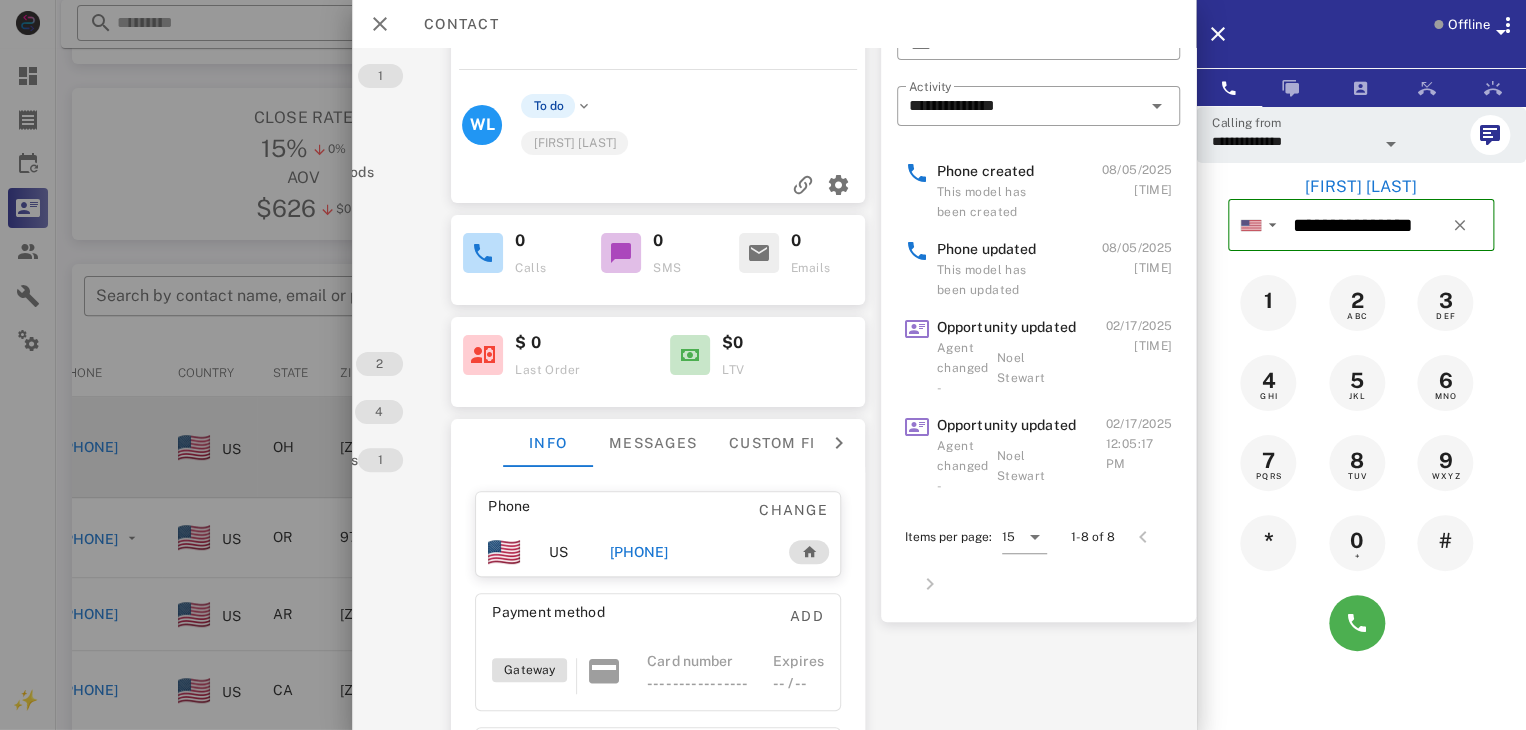 click on "[PHONE]" at bounding box center [638, 552] 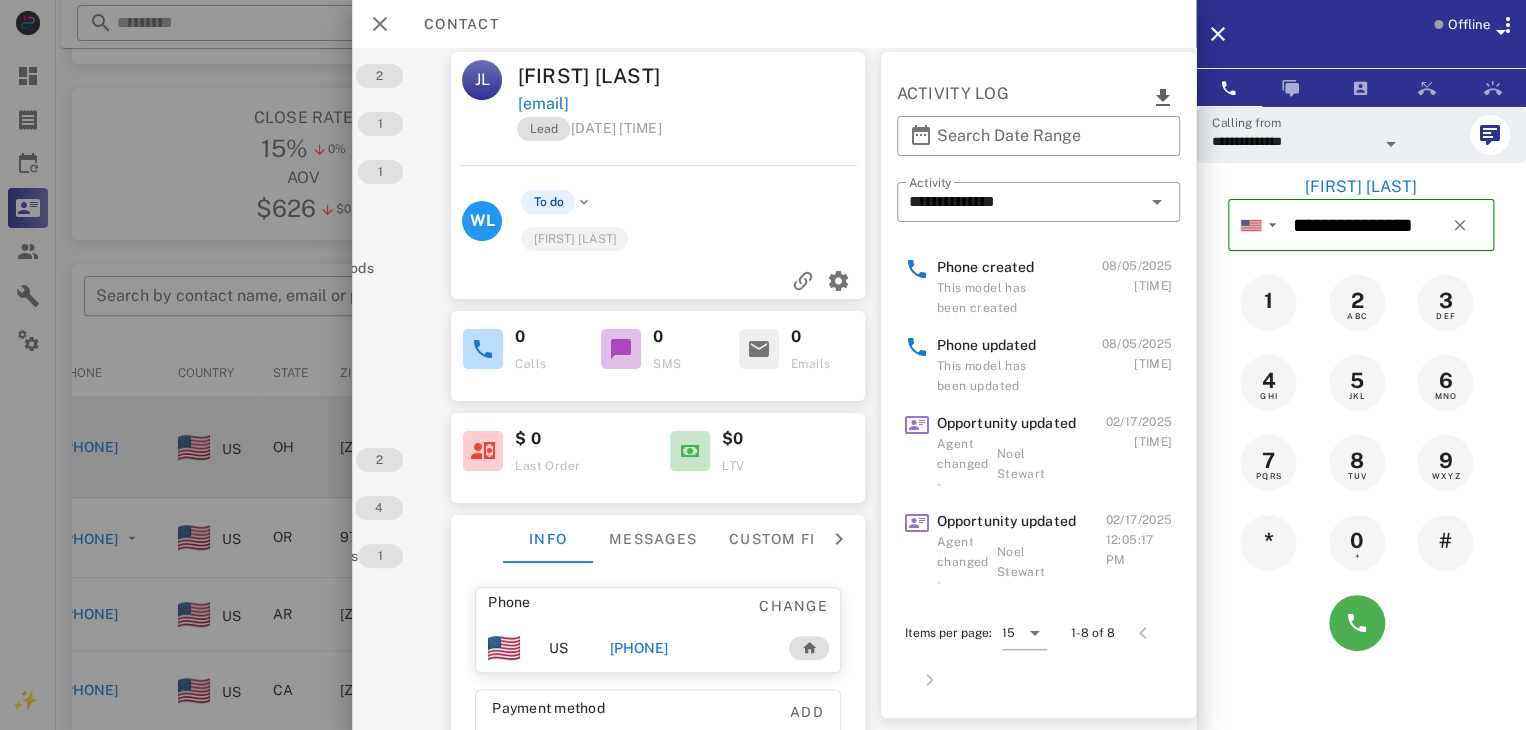 scroll, scrollTop: 0, scrollLeft: 181, axis: horizontal 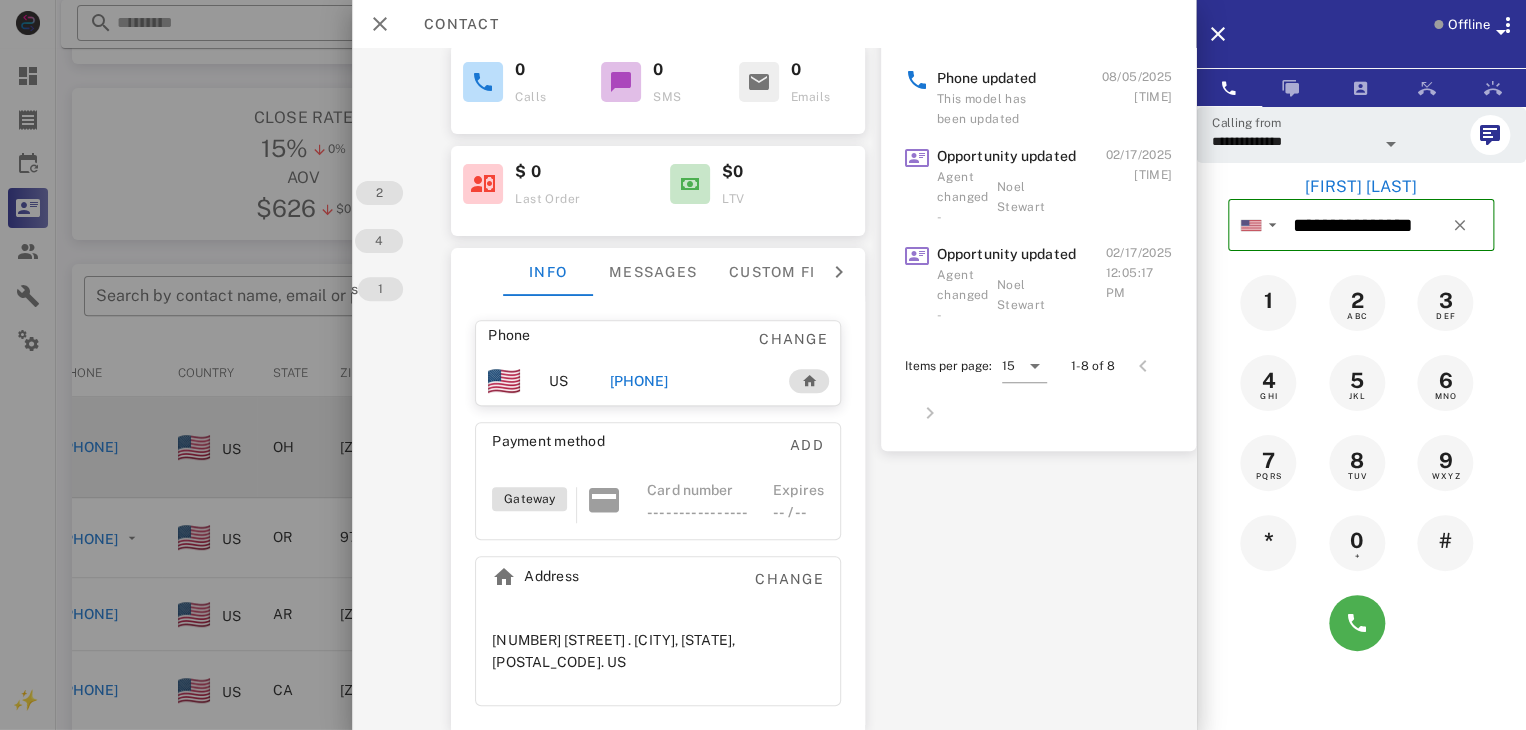 drag, startPoint x: 715, startPoint y: 718, endPoint x: 585, endPoint y: 722, distance: 130.06152 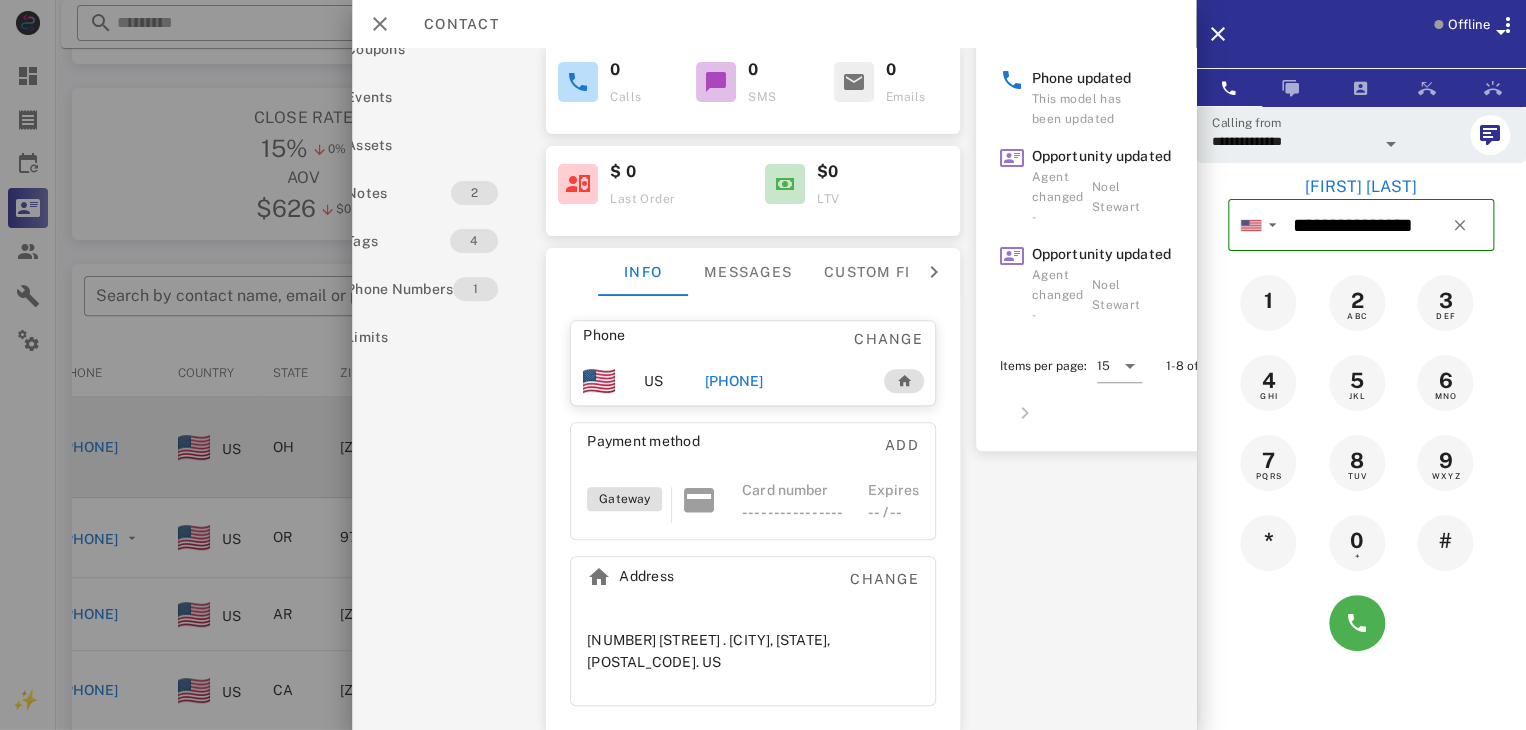scroll, scrollTop: 313, scrollLeft: 0, axis: vertical 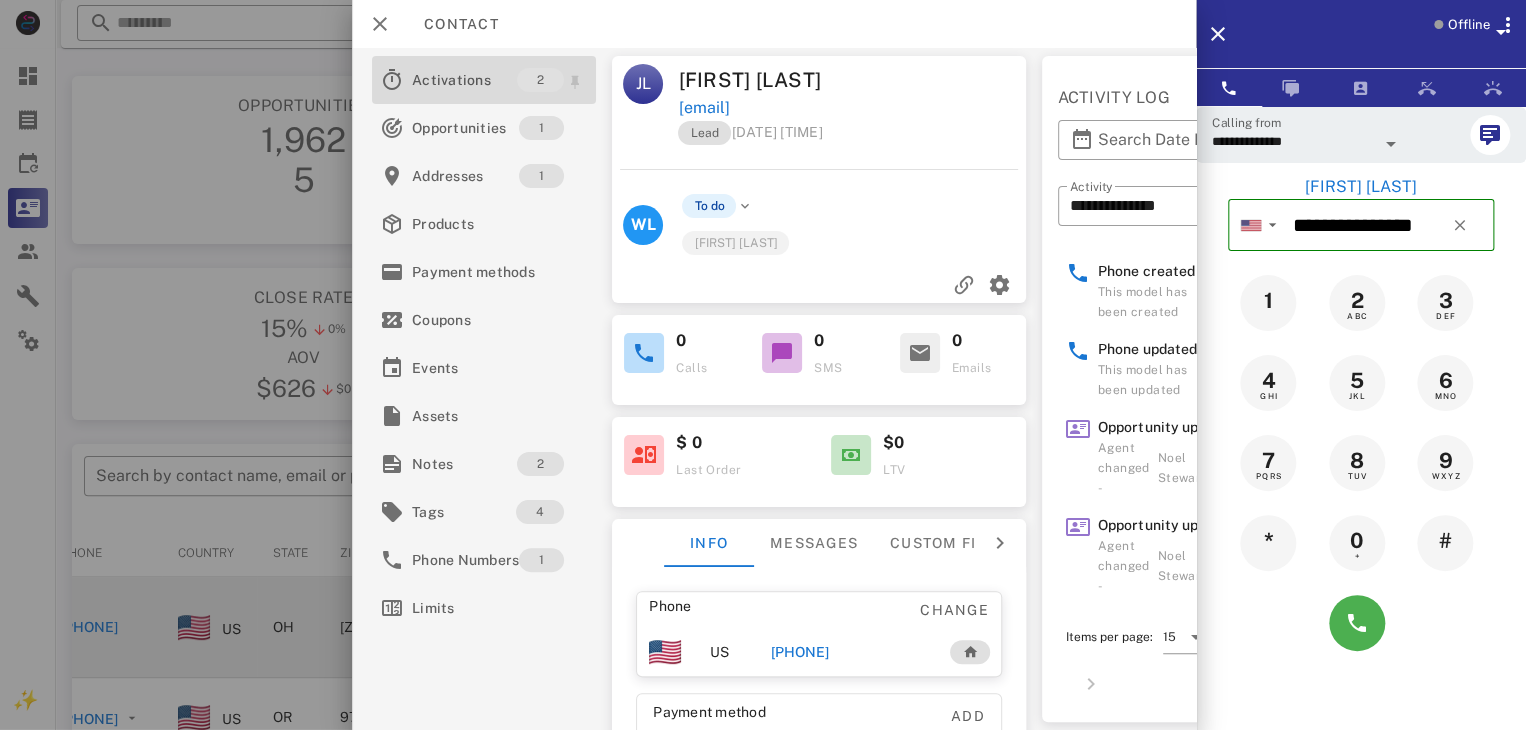 click on "Activations" at bounding box center [464, 80] 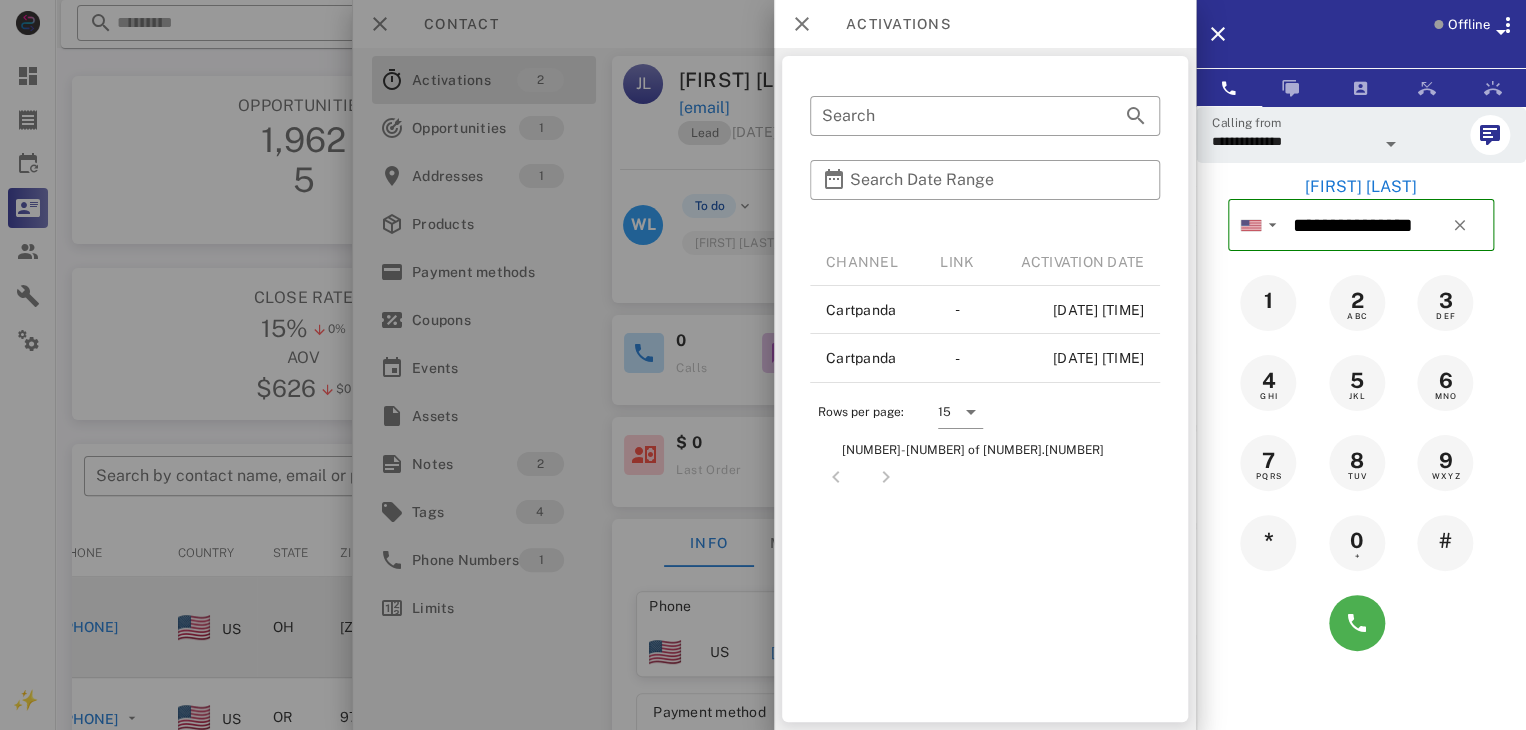 click at bounding box center [763, 365] 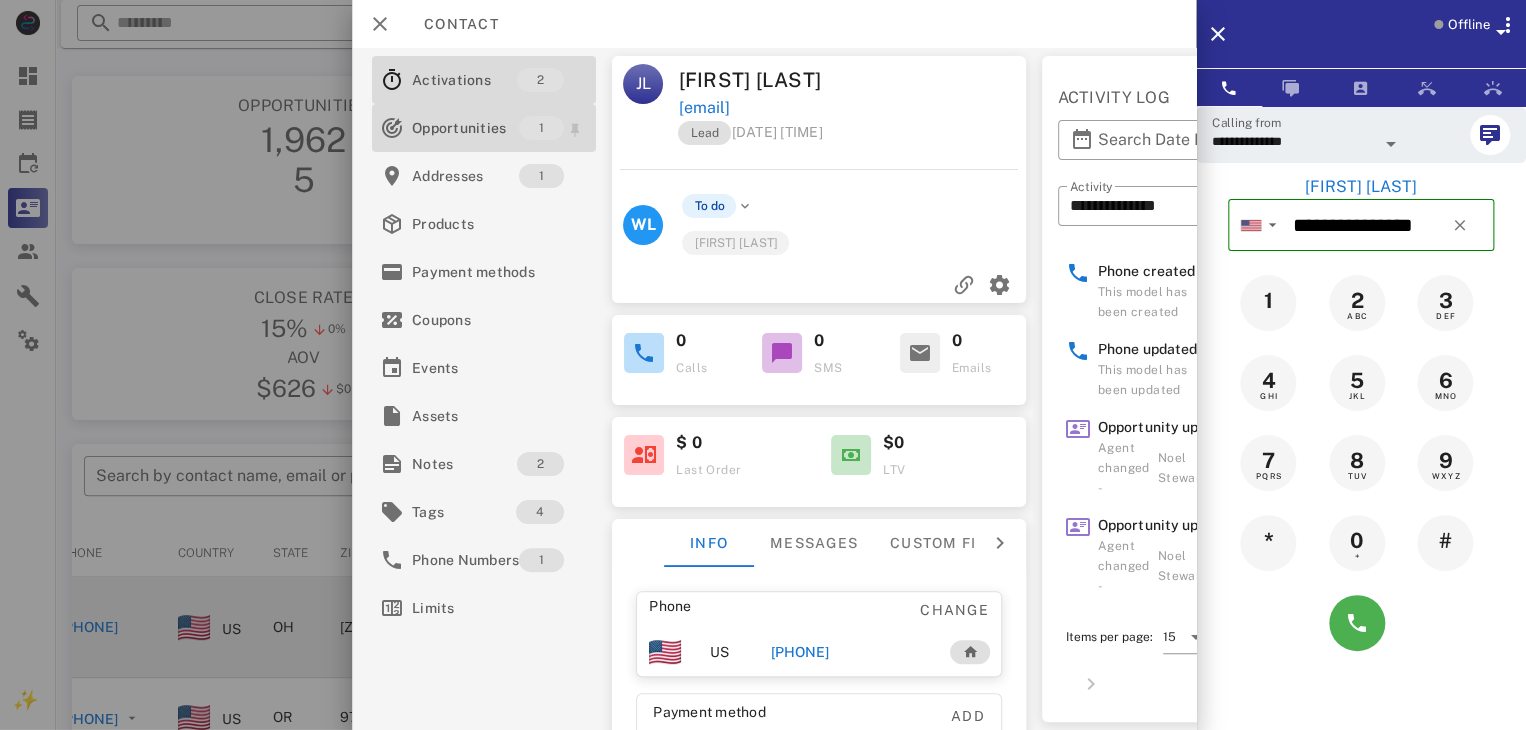 click on "Opportunities" at bounding box center (465, 128) 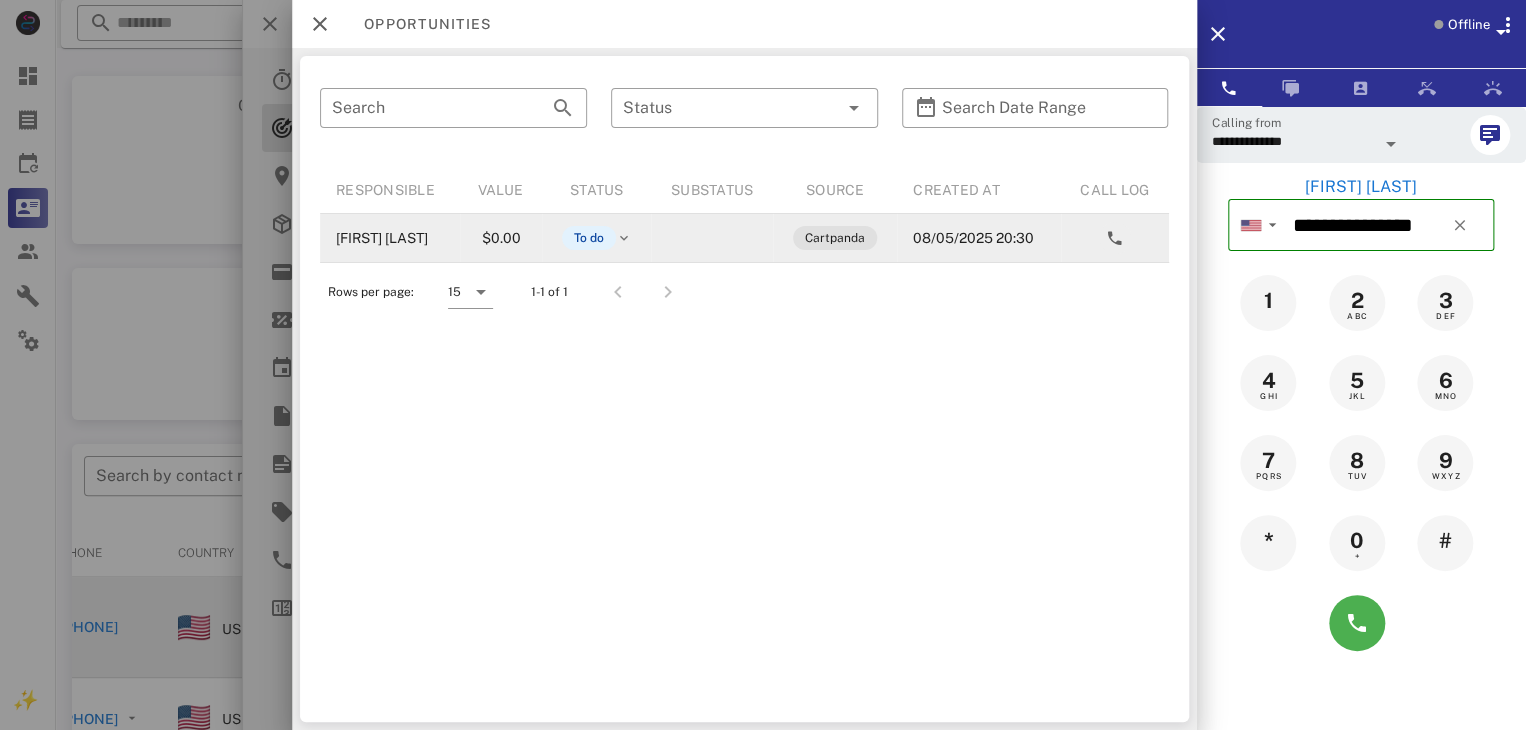 click at bounding box center (712, 238) 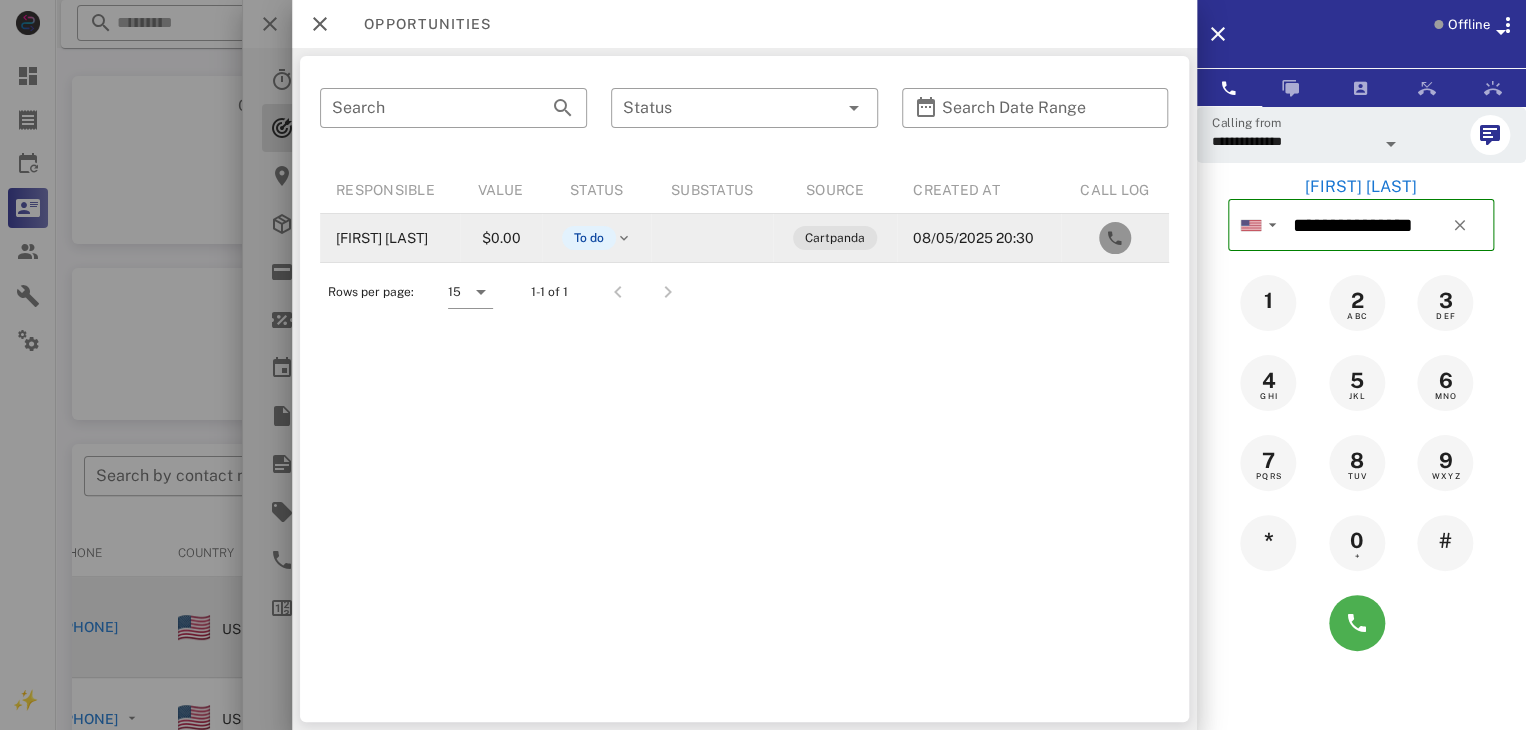 click at bounding box center (1114, 238) 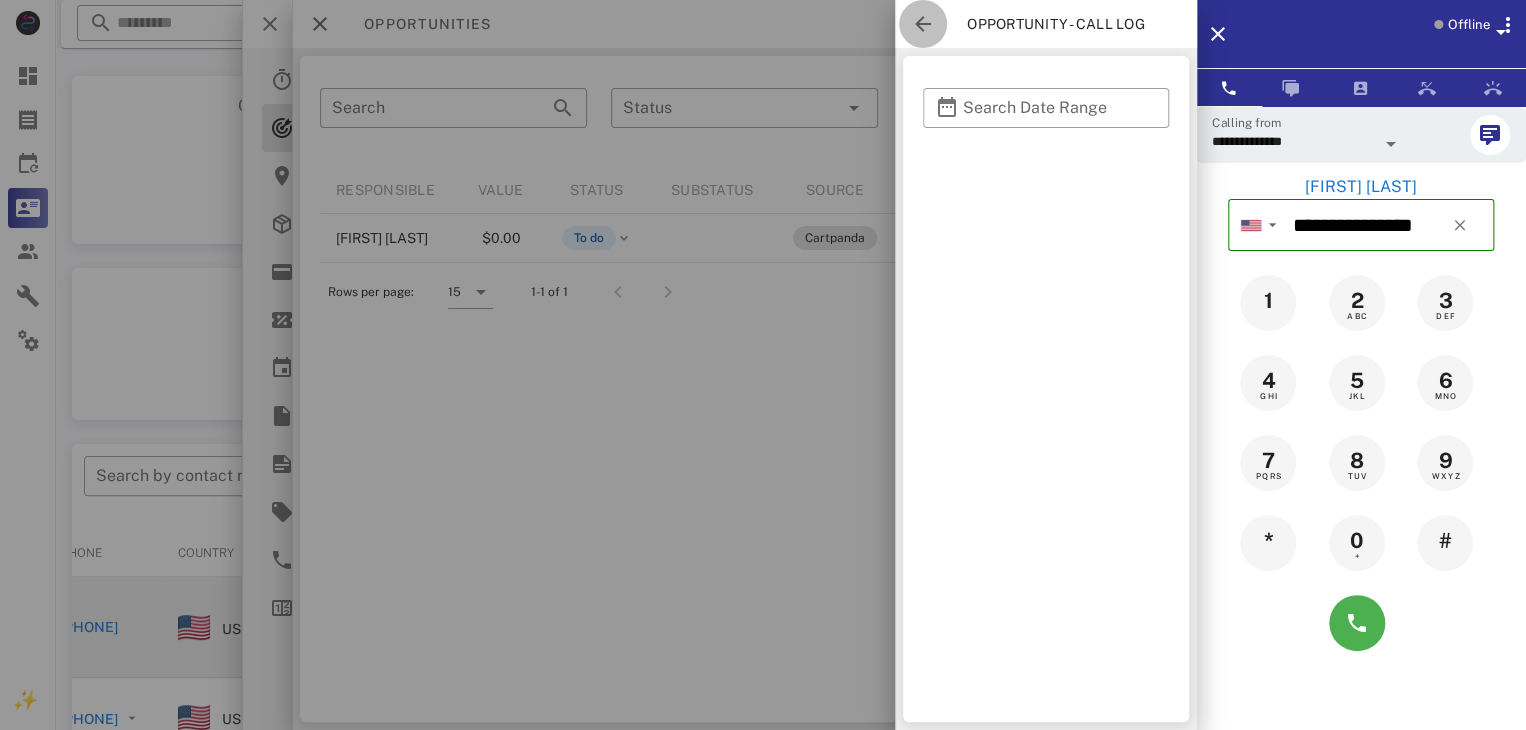 click at bounding box center [923, 24] 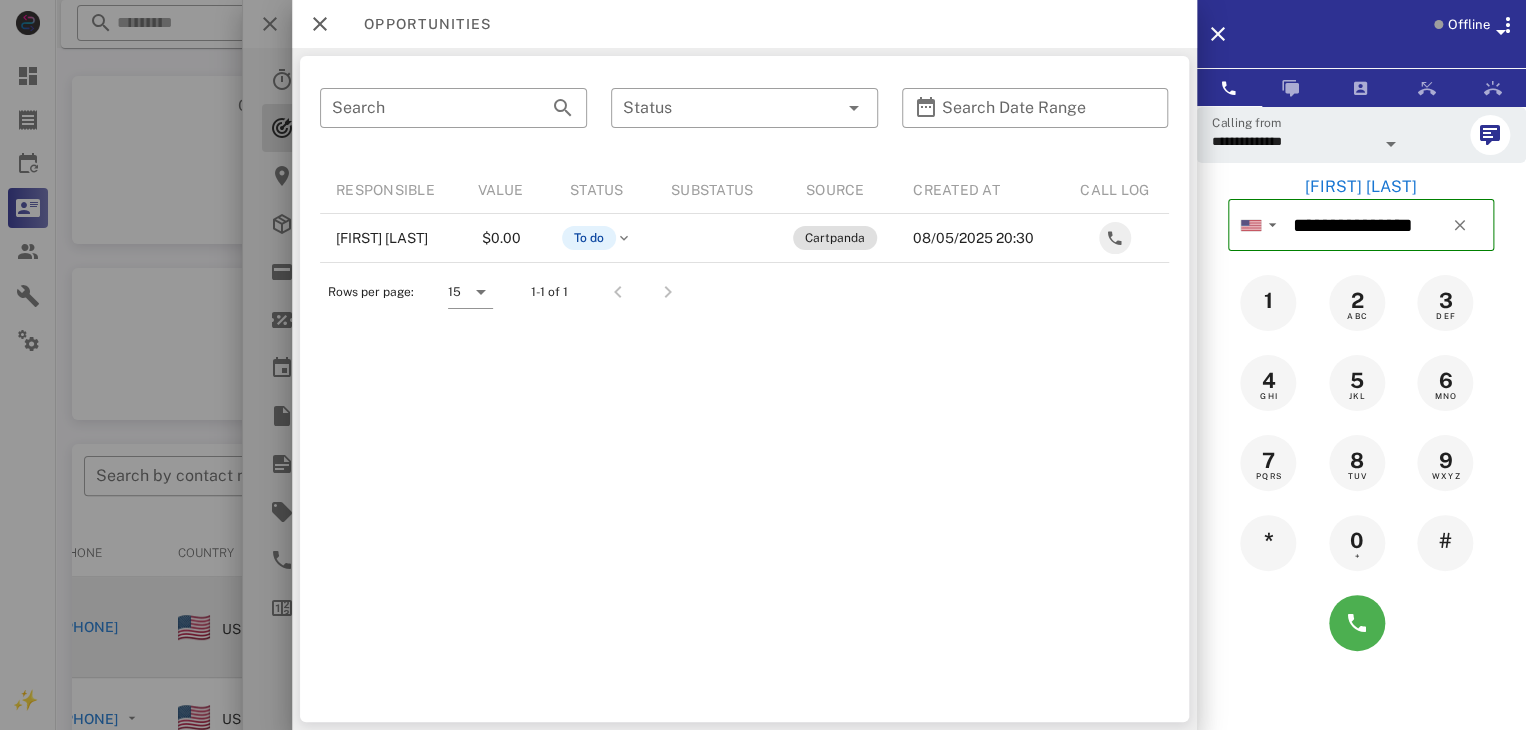 click on "​ Search ​ Status ​ Search Date Range Responsible Value Status Substatus Source Created at Call log [FIRST] [LAST]  $0.00   To do  Cartpanda  08/05/2025 20:30  Rows per page: 15  1-1 of 1" at bounding box center [744, 389] 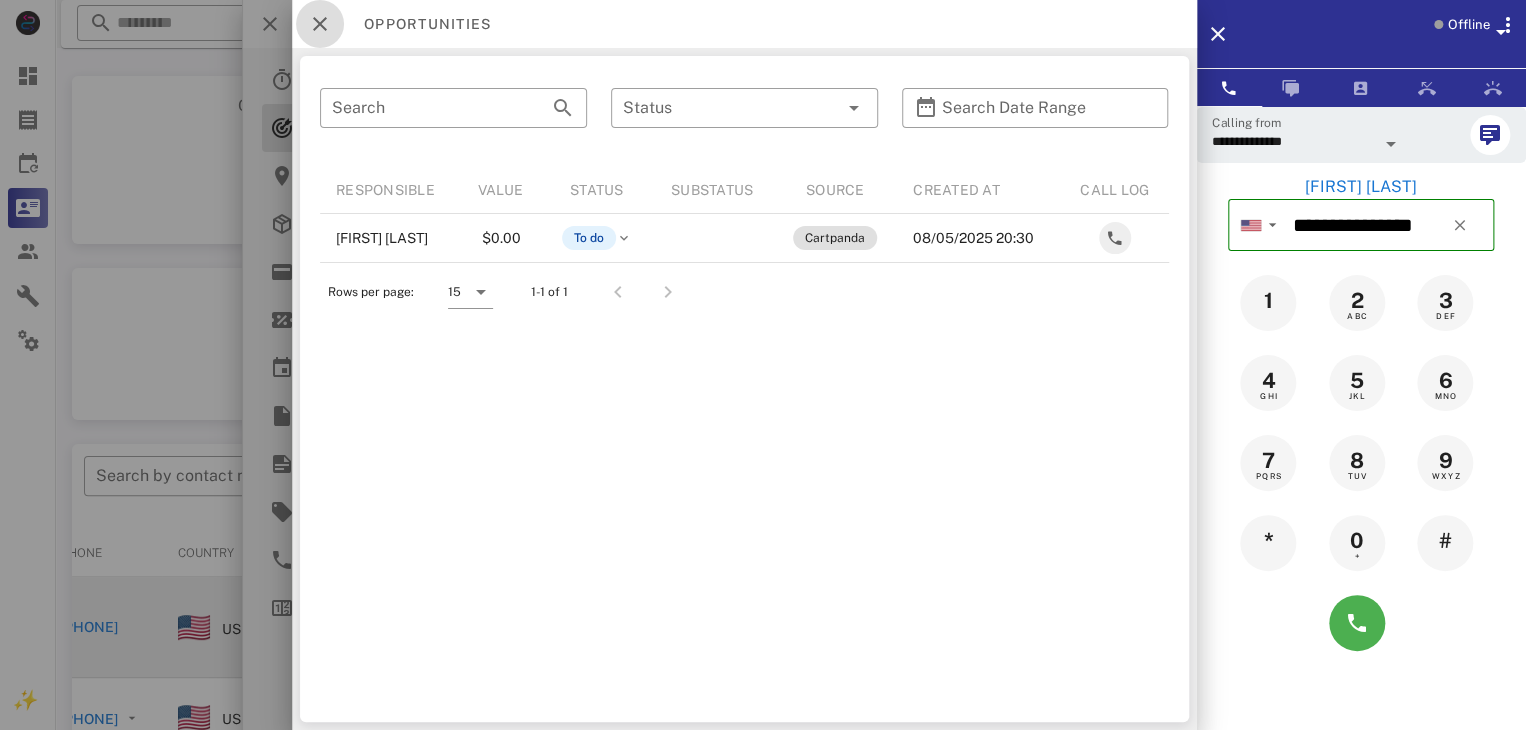 click at bounding box center (320, 24) 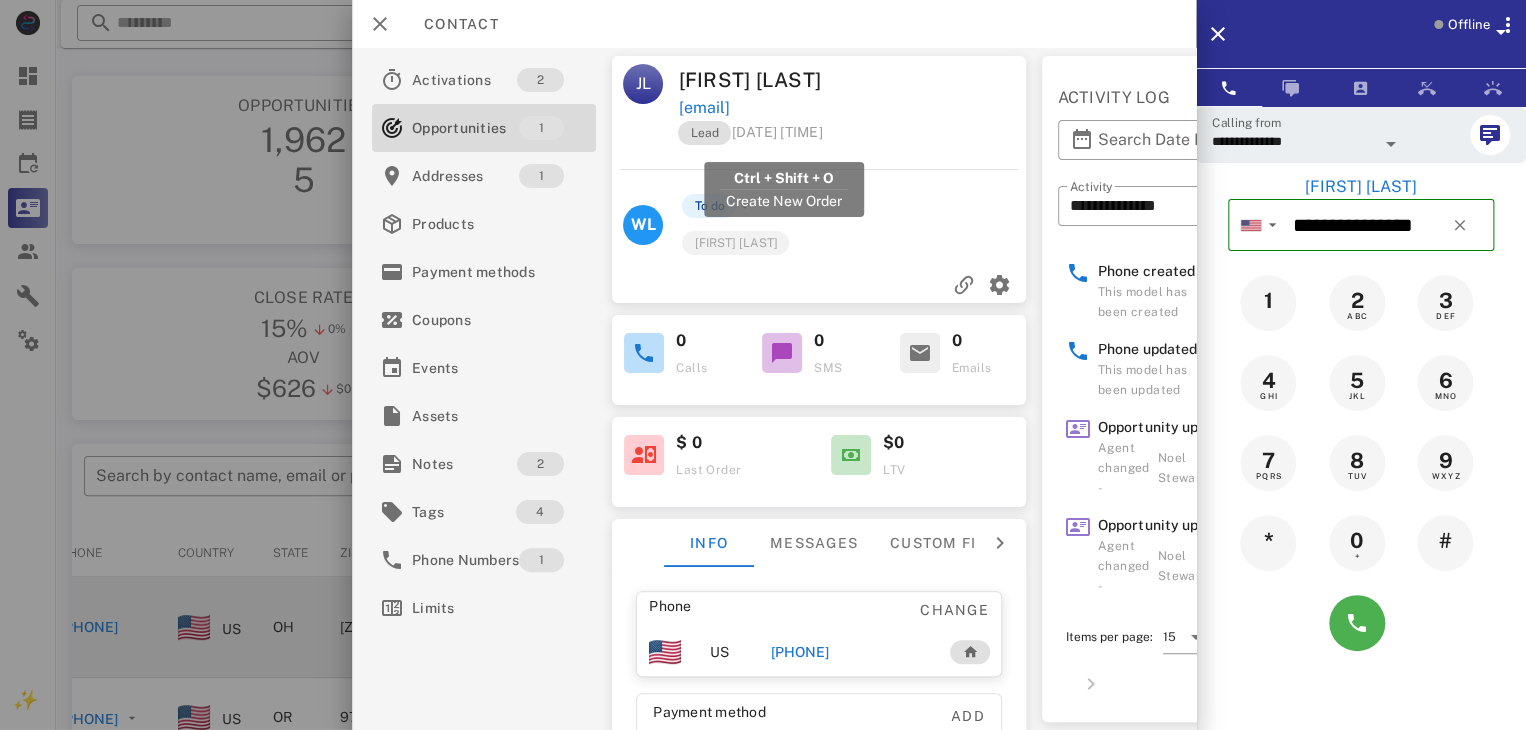 click on "[EMAIL]" at bounding box center (703, 108) 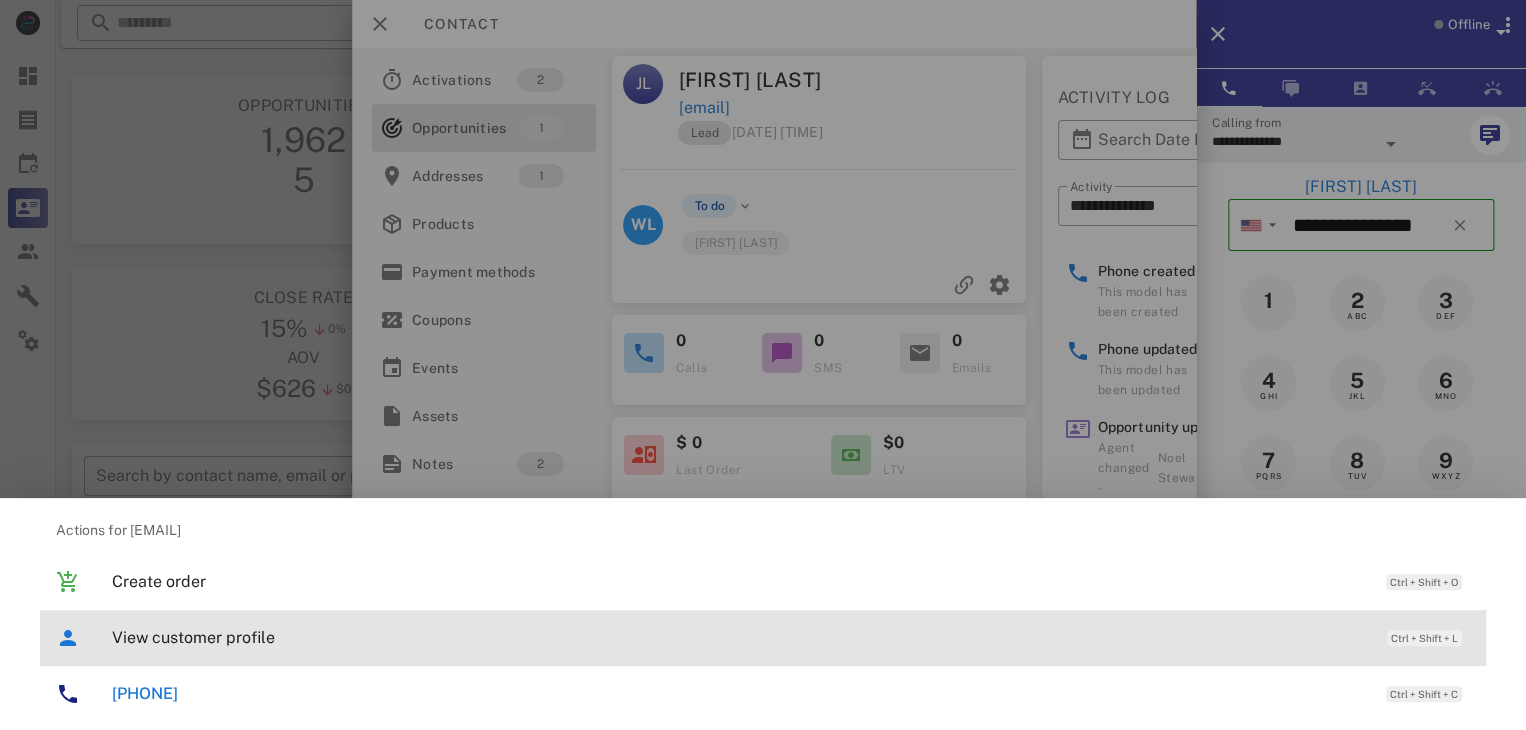 click on "View customer profile Ctrl + Shift + L" at bounding box center [791, 637] 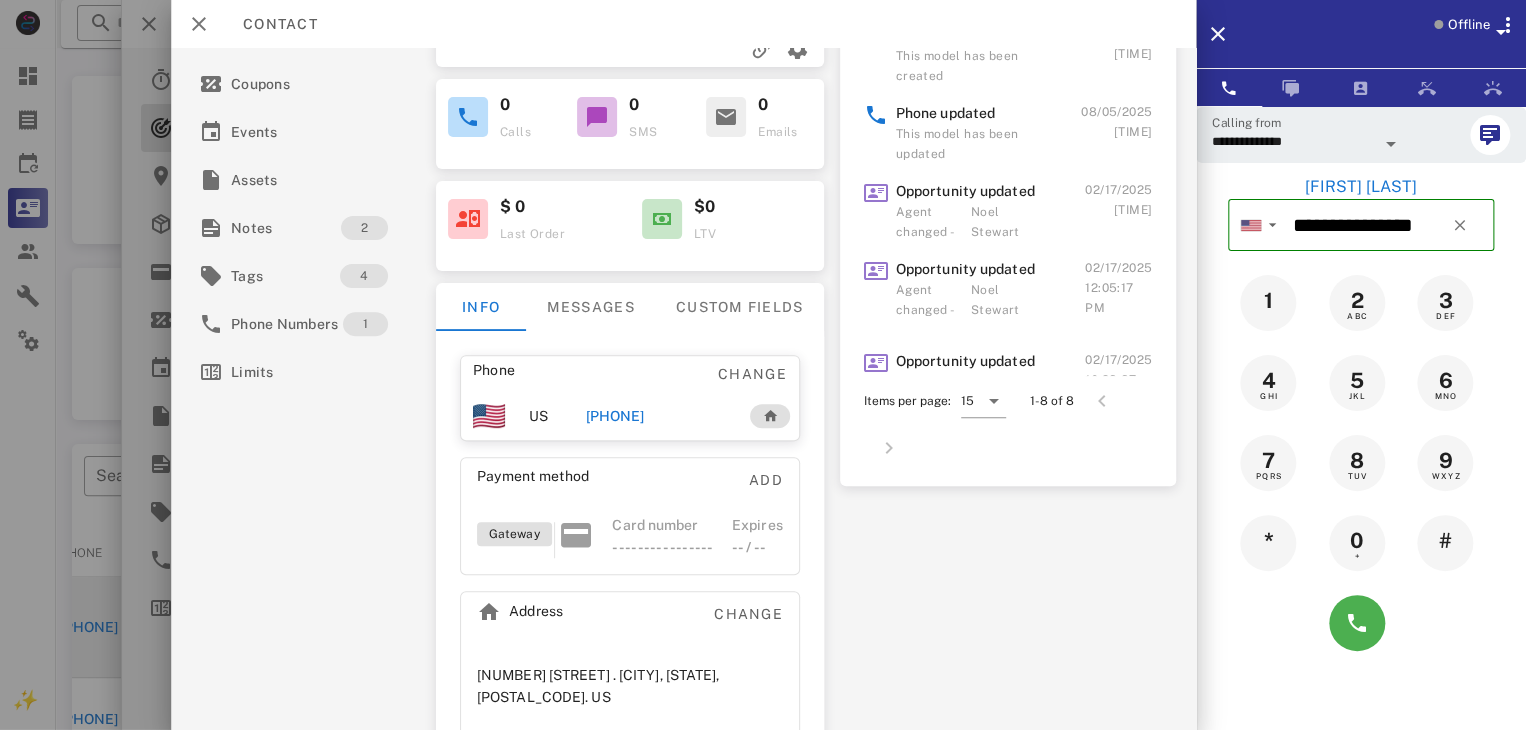 scroll, scrollTop: 300, scrollLeft: 0, axis: vertical 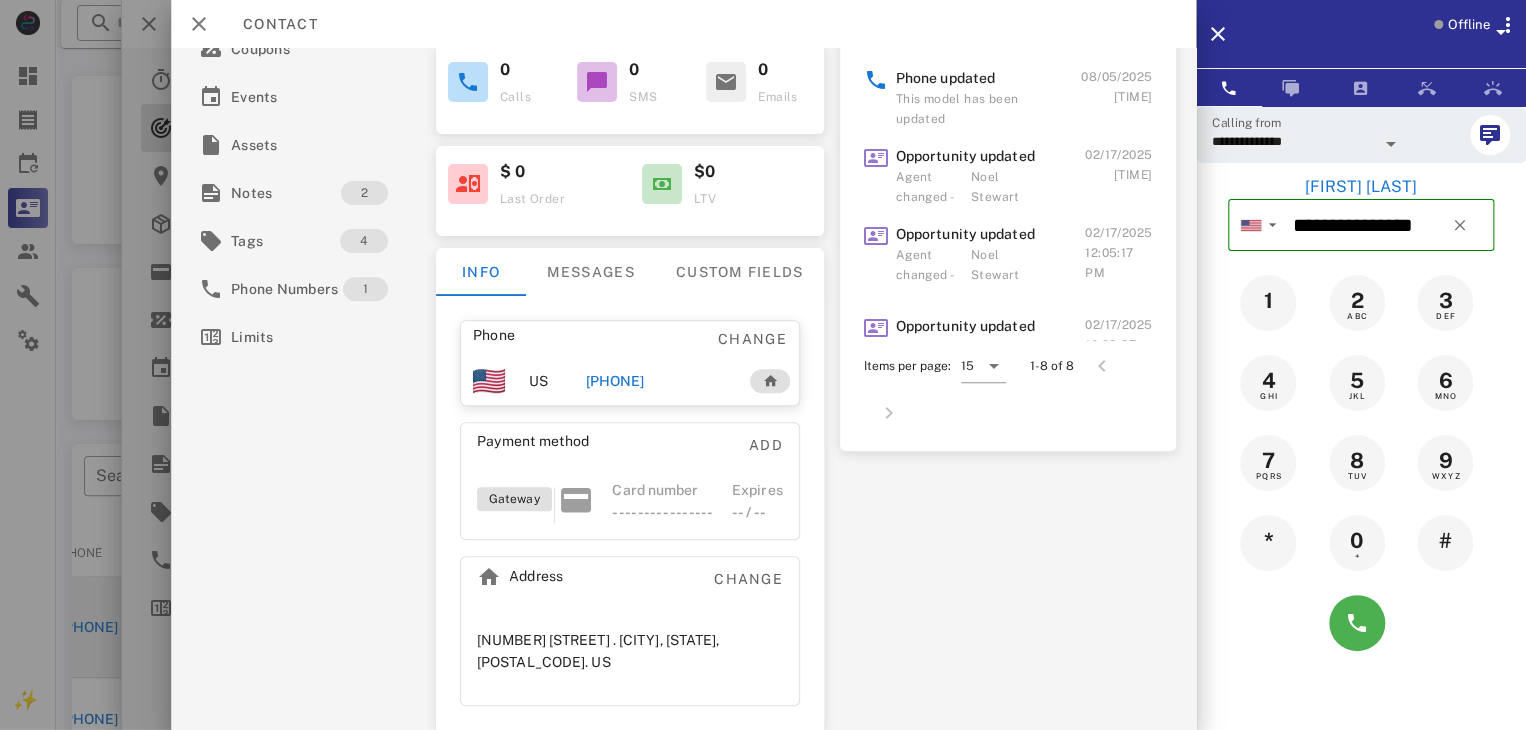 click on "[PHONE]" at bounding box center [614, 381] 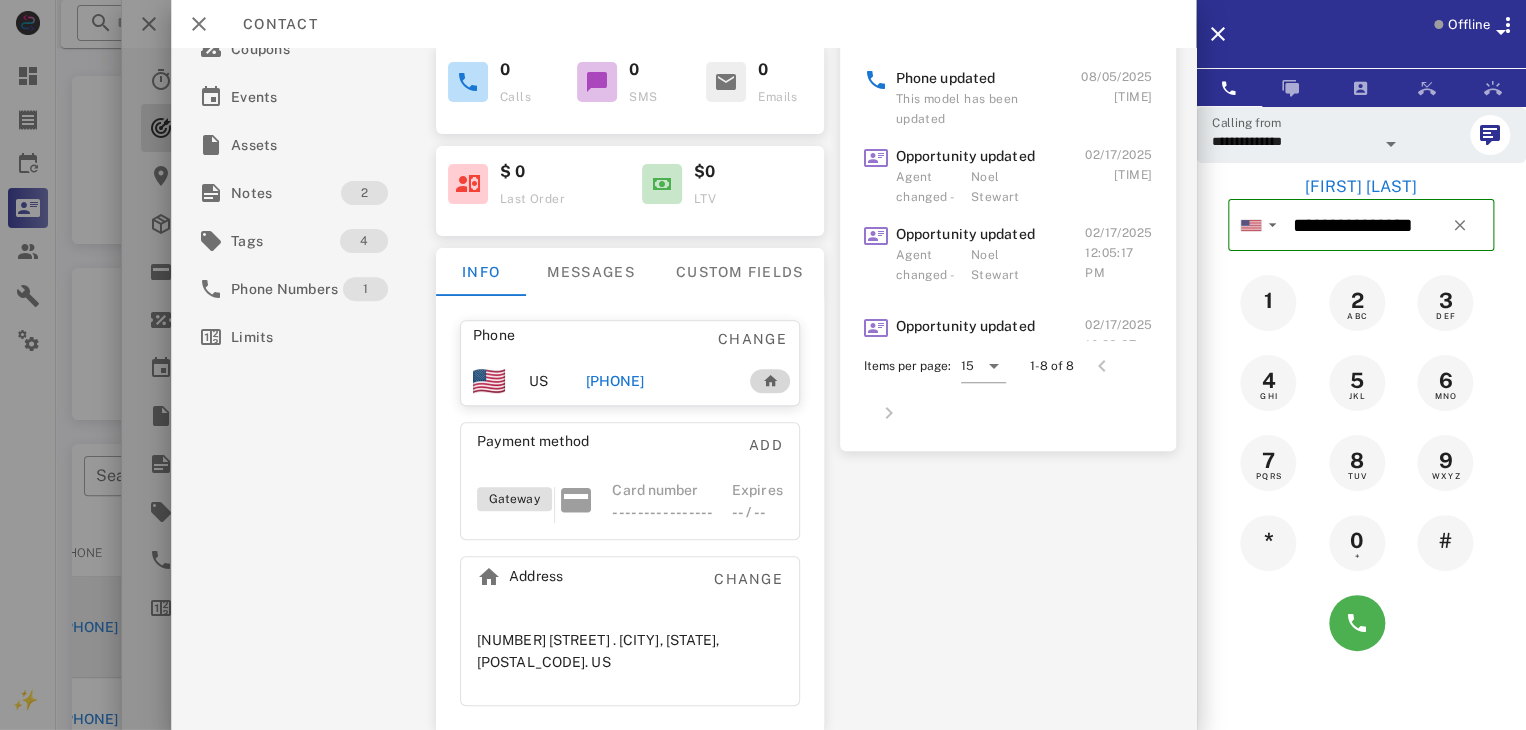 click at bounding box center (770, 381) 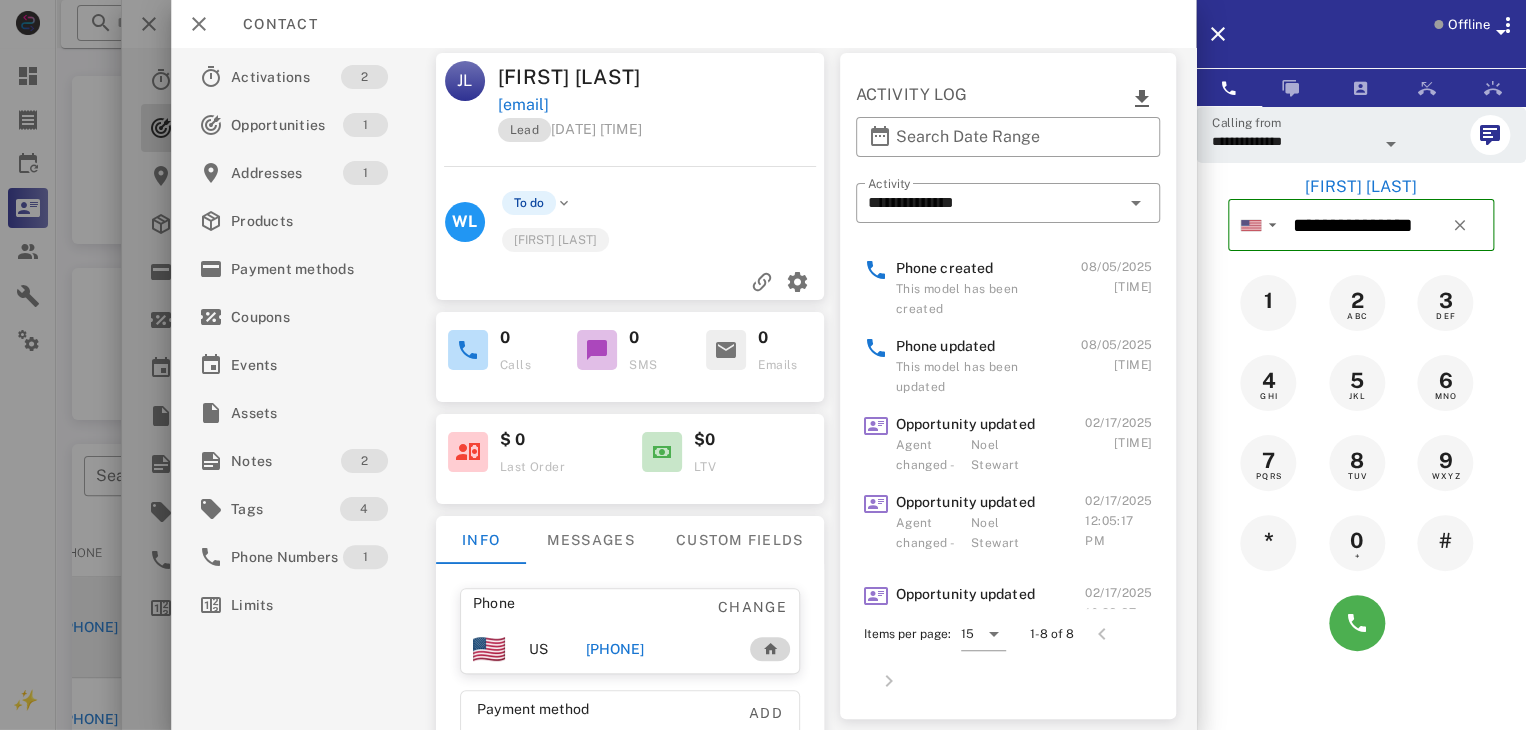 scroll, scrollTop: 0, scrollLeft: 0, axis: both 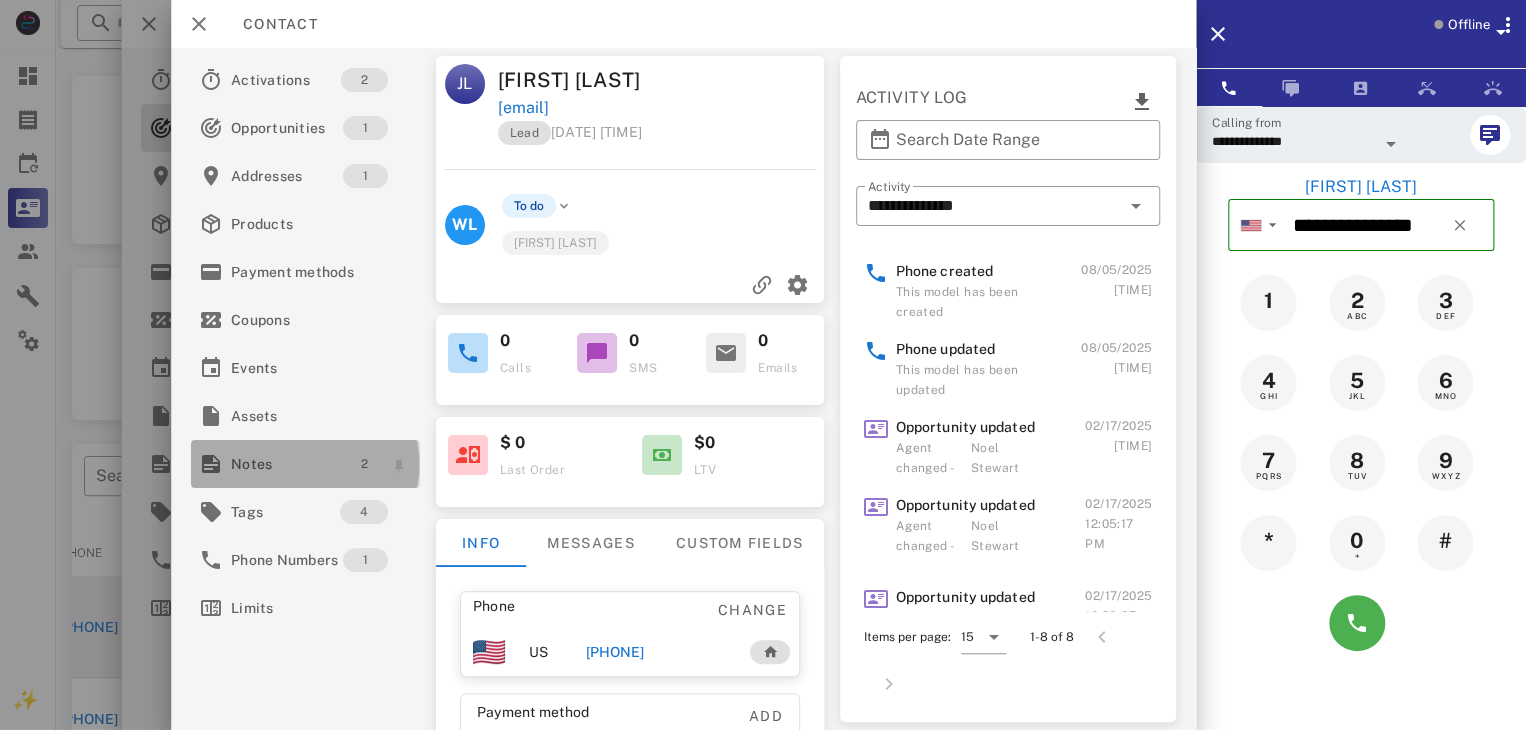click on "2" at bounding box center (364, 464) 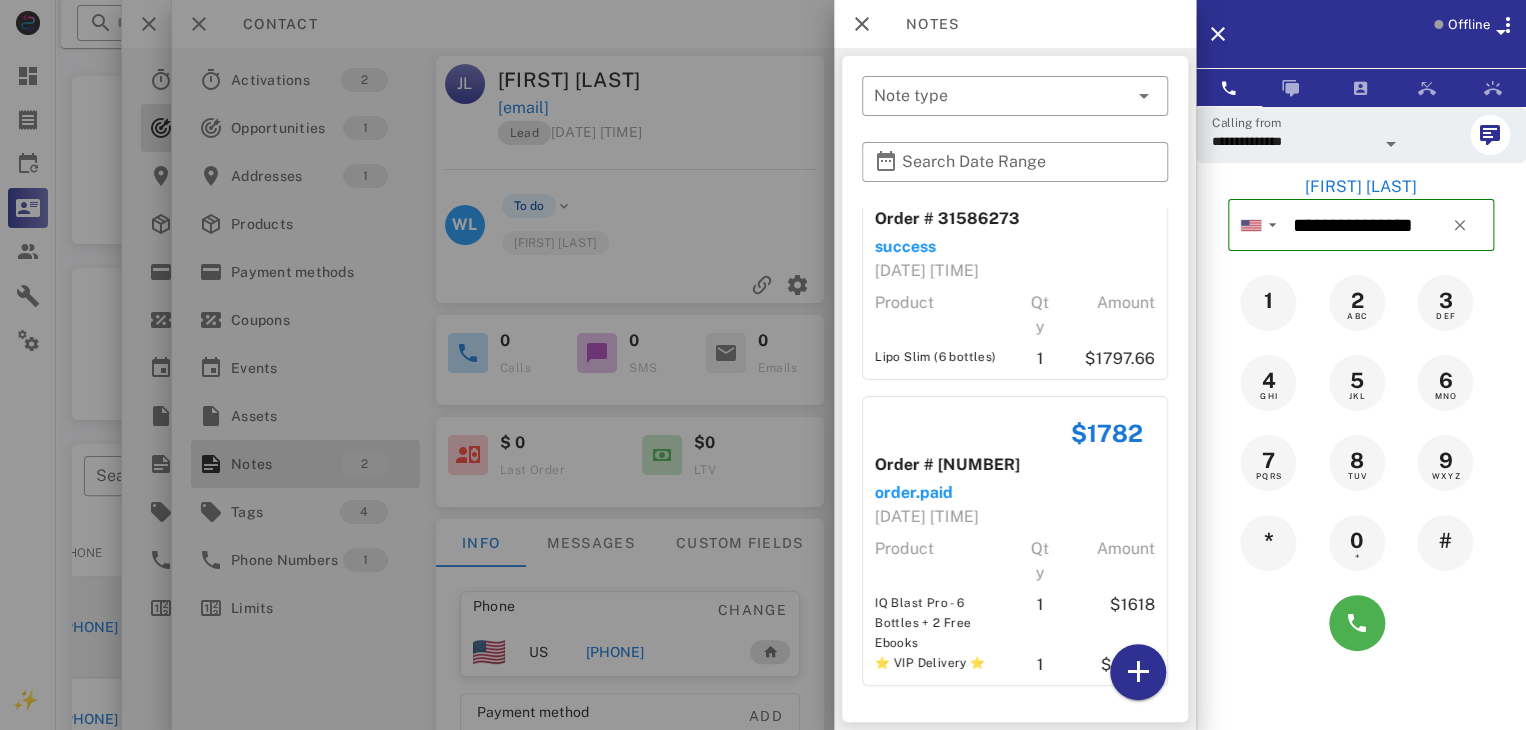 scroll, scrollTop: 0, scrollLeft: 0, axis: both 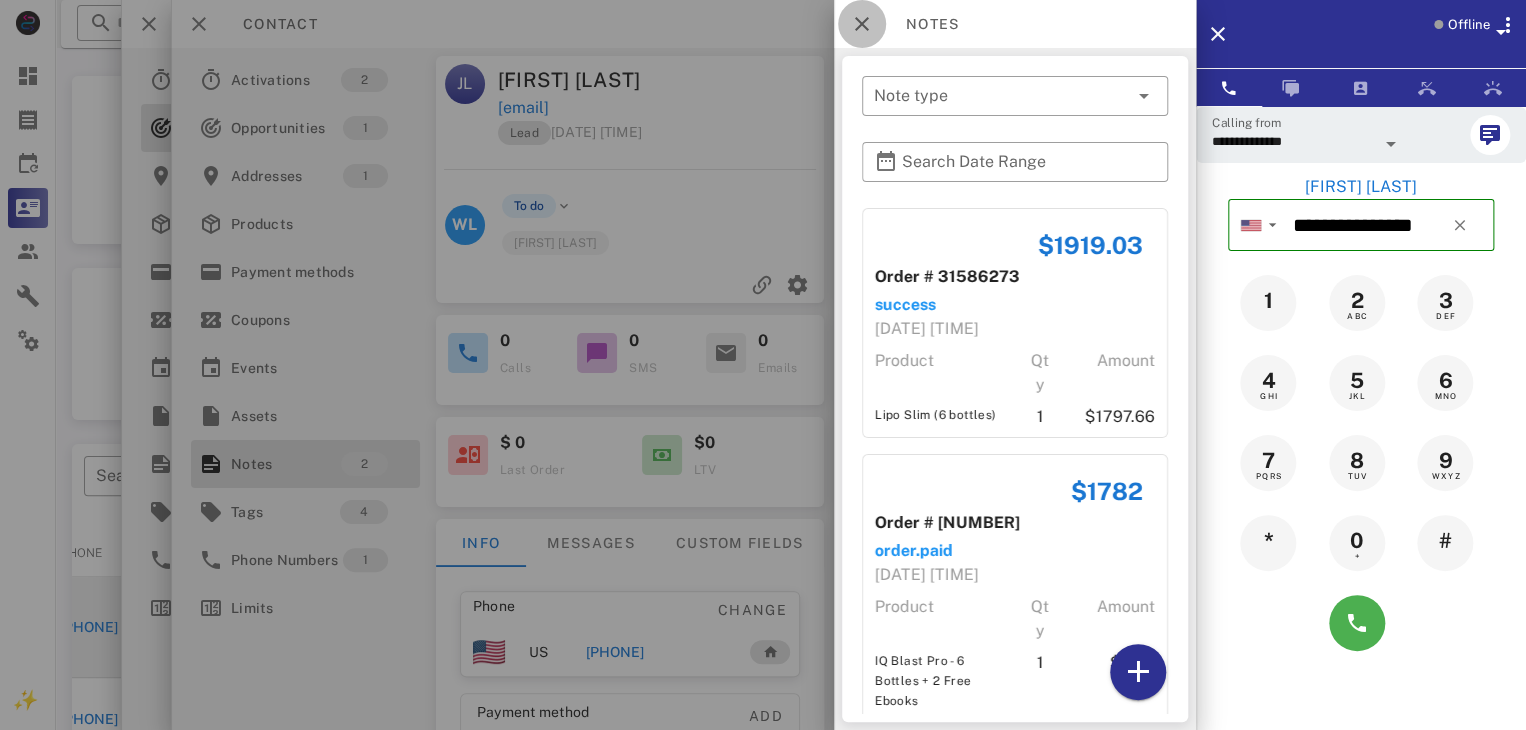 click at bounding box center (862, 24) 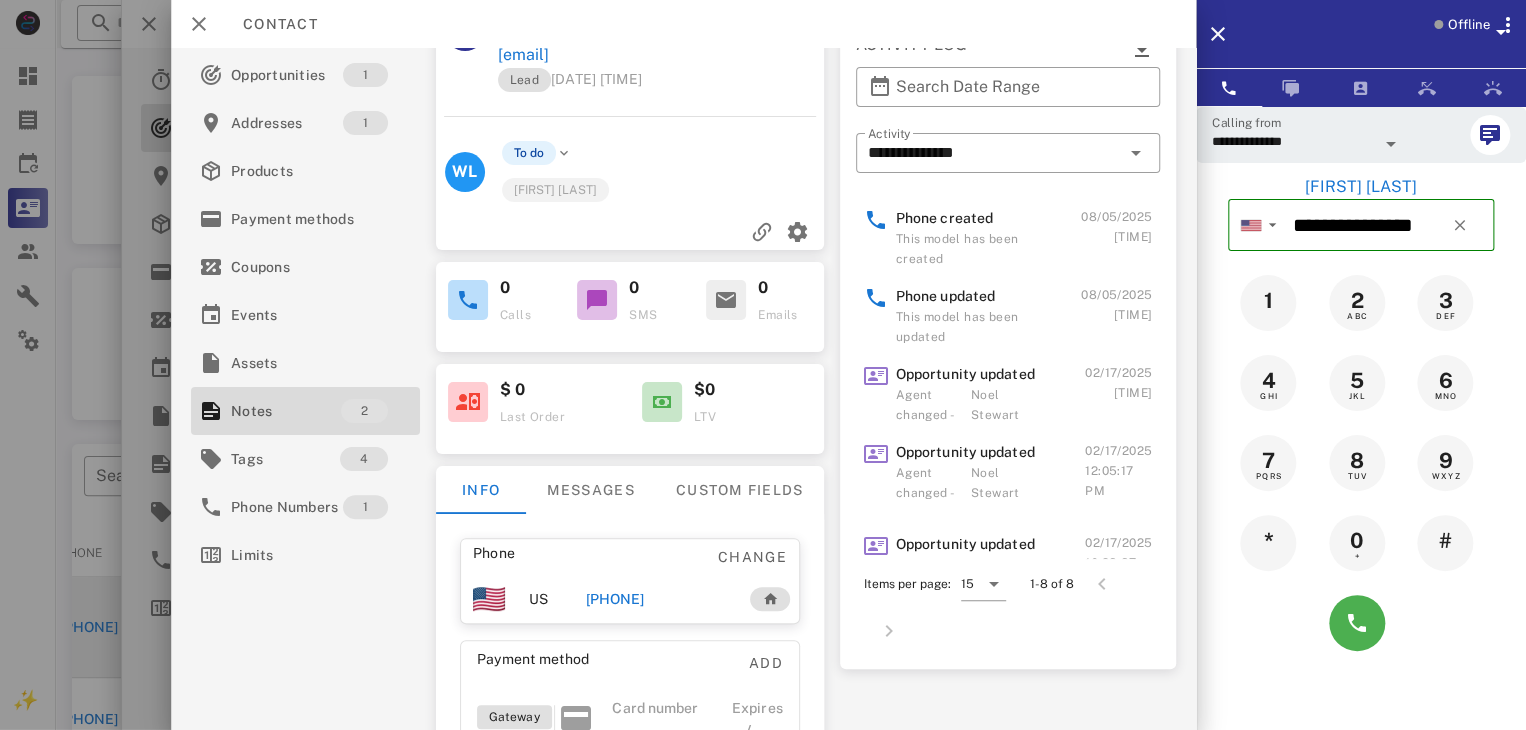 scroll, scrollTop: 100, scrollLeft: 0, axis: vertical 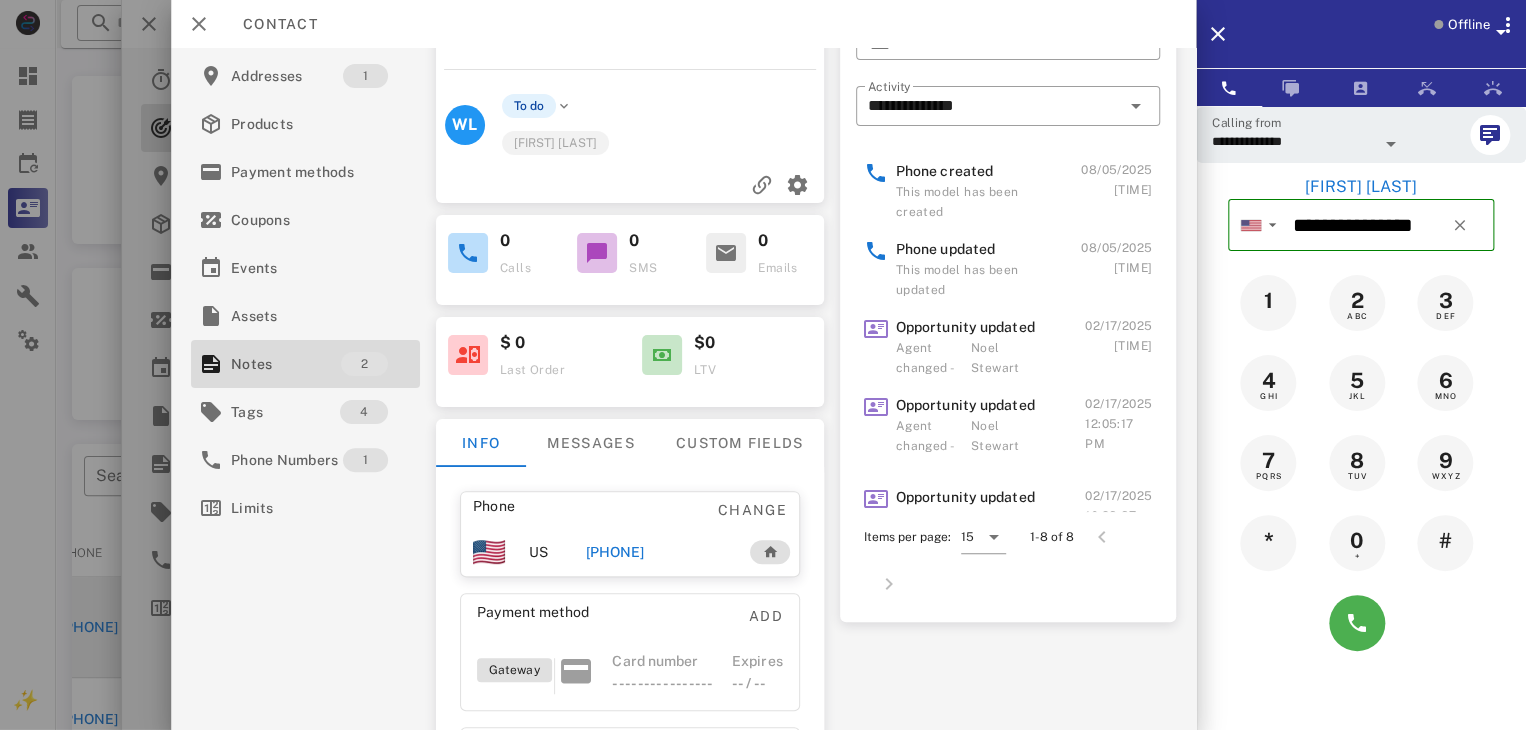 click at bounding box center [763, 365] 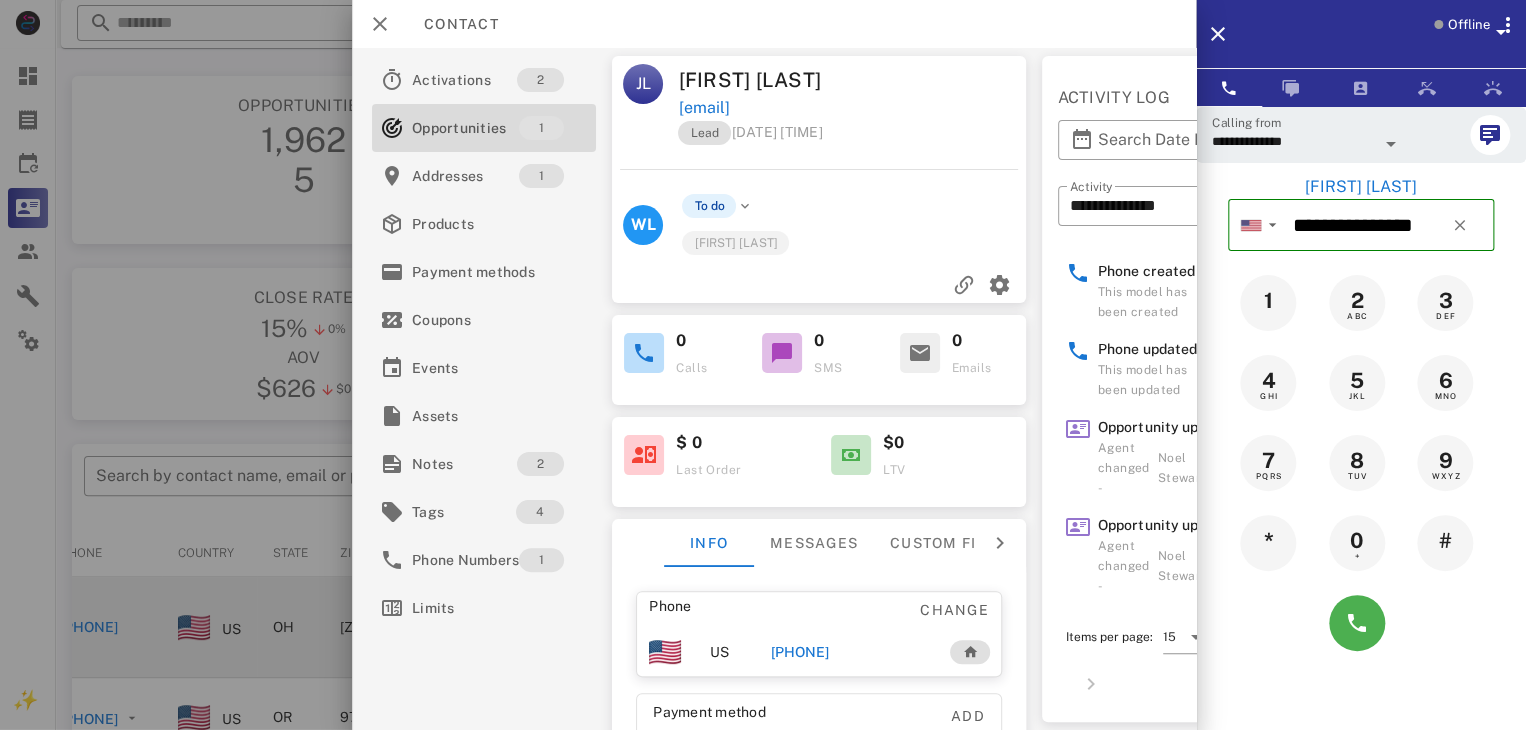 click at bounding box center (763, 365) 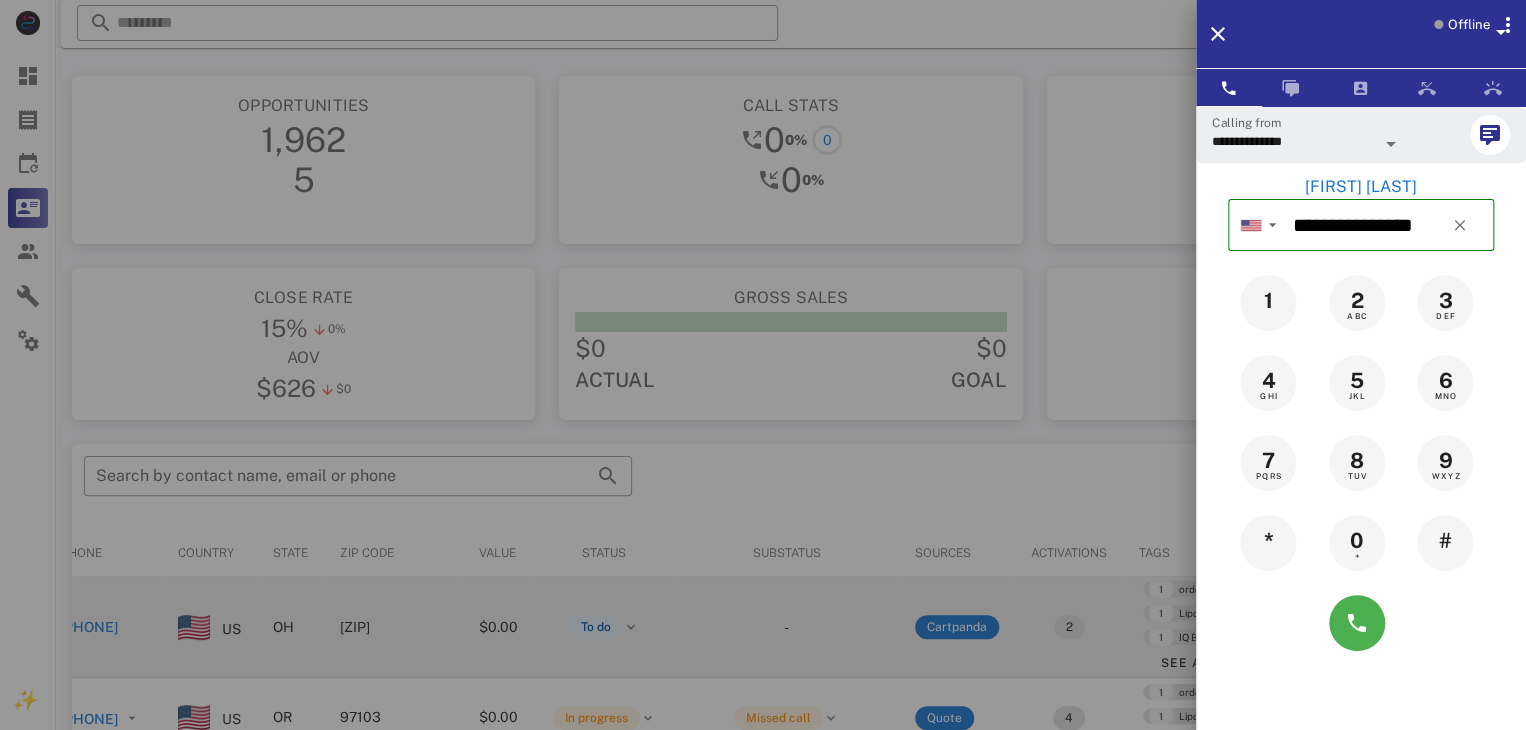 click at bounding box center [763, 365] 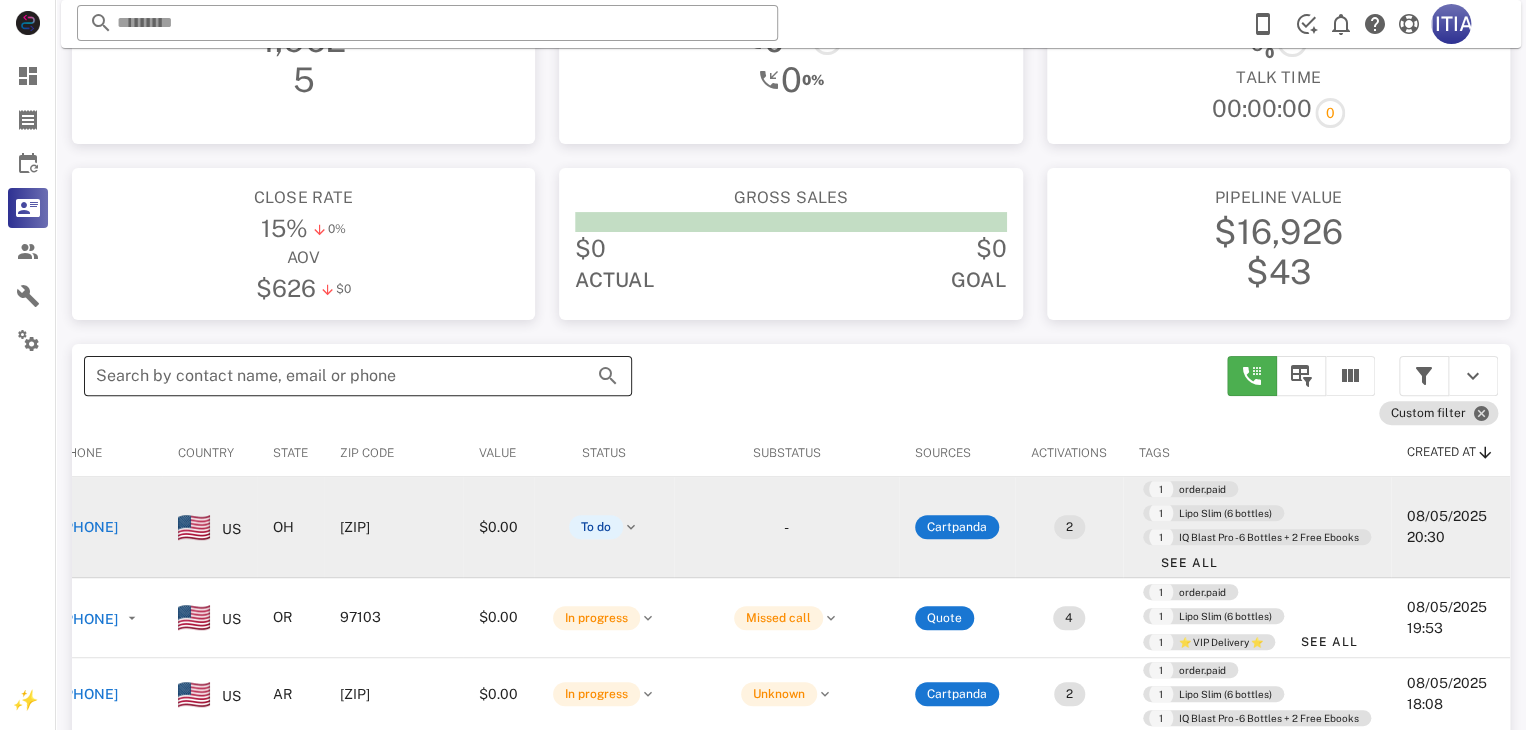 scroll, scrollTop: 200, scrollLeft: 0, axis: vertical 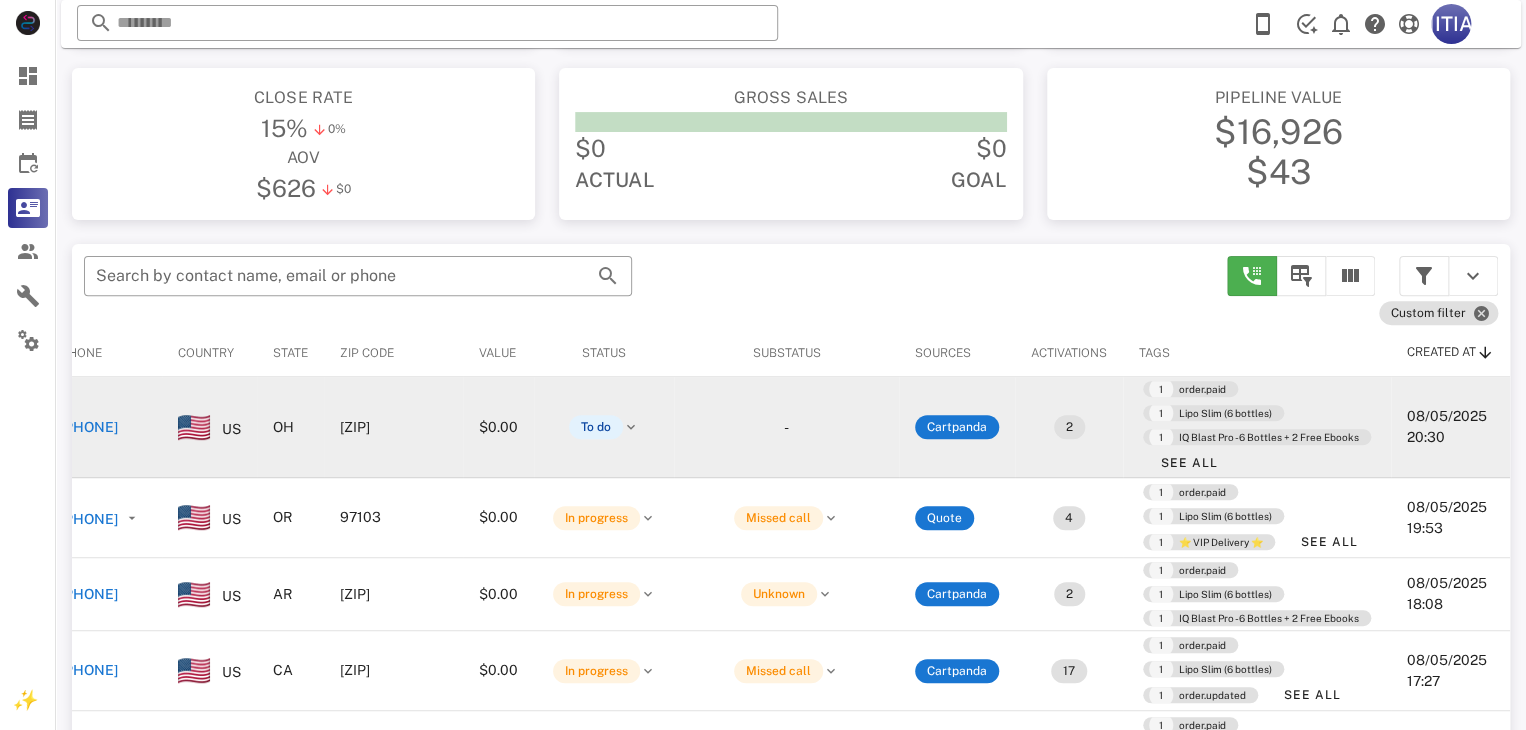 click on "US" at bounding box center [231, 429] 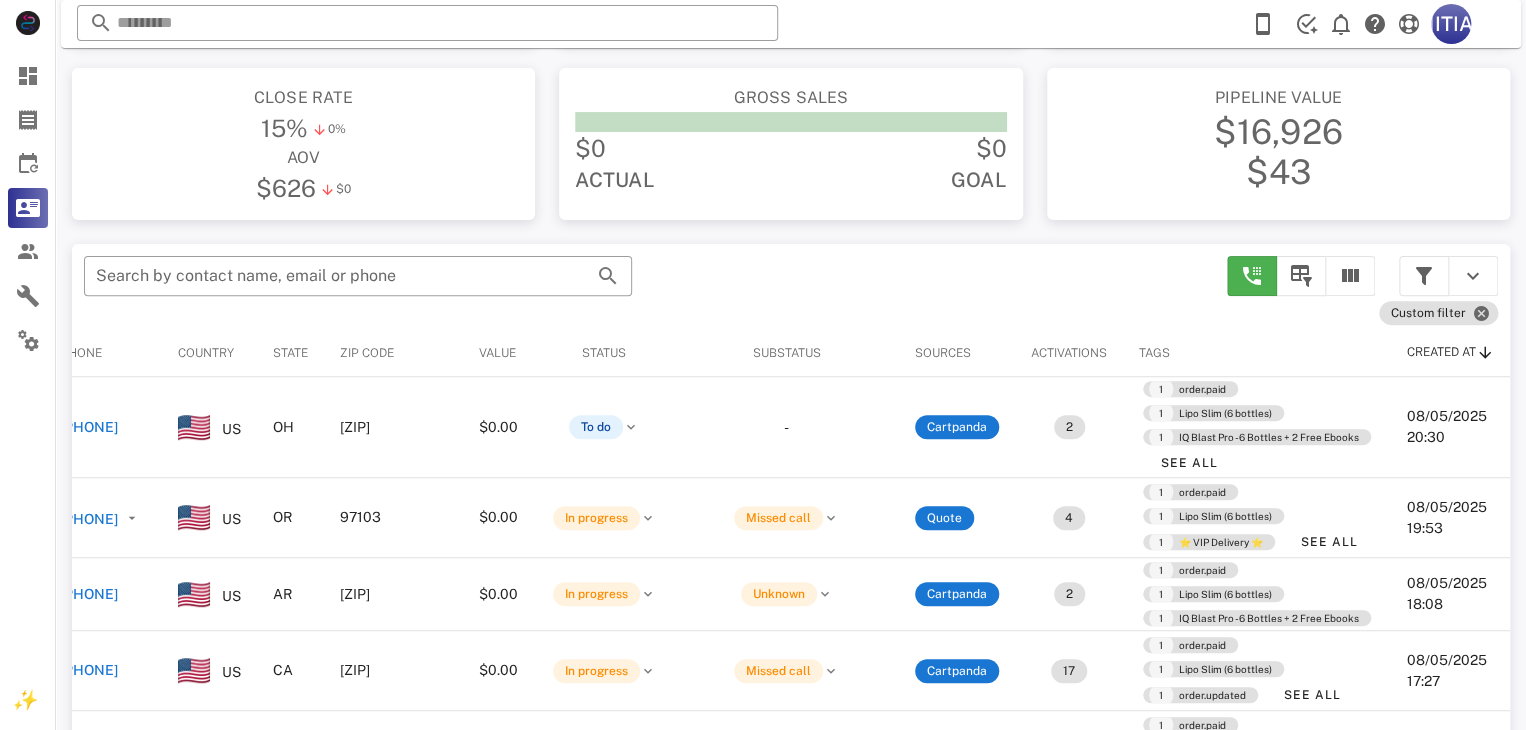 click on "[PHONE]" at bounding box center [89, 427] 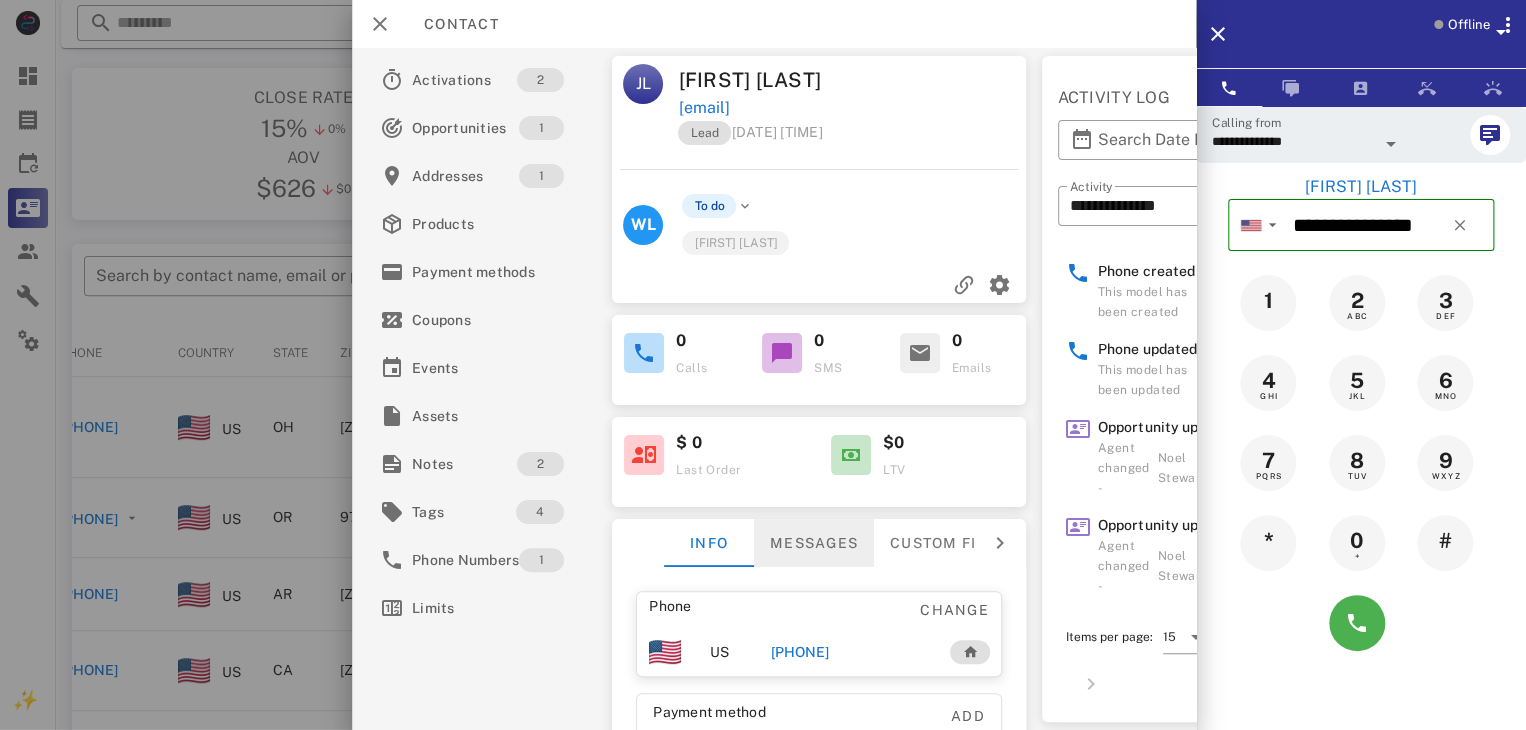click on "Messages" at bounding box center (814, 543) 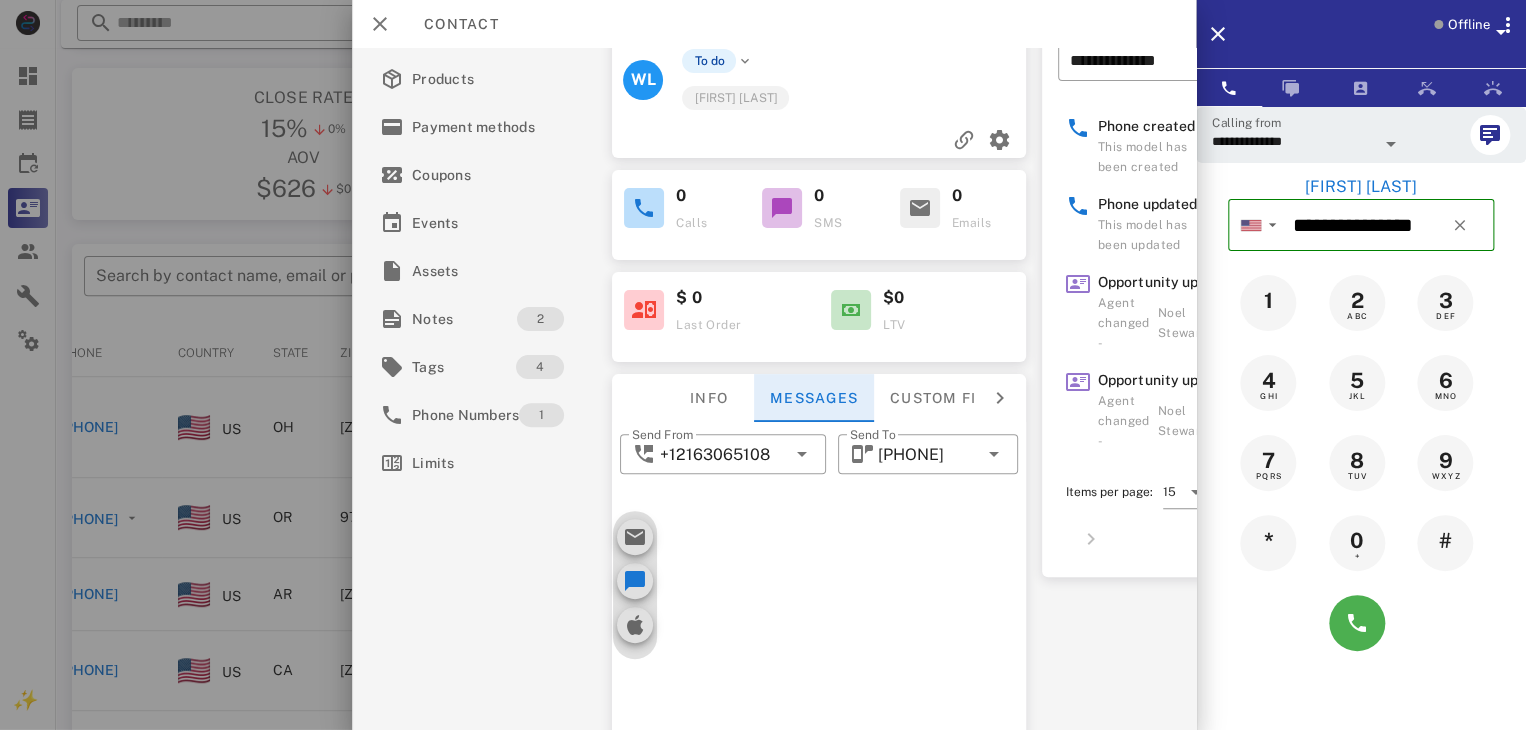 scroll, scrollTop: 355, scrollLeft: 0, axis: vertical 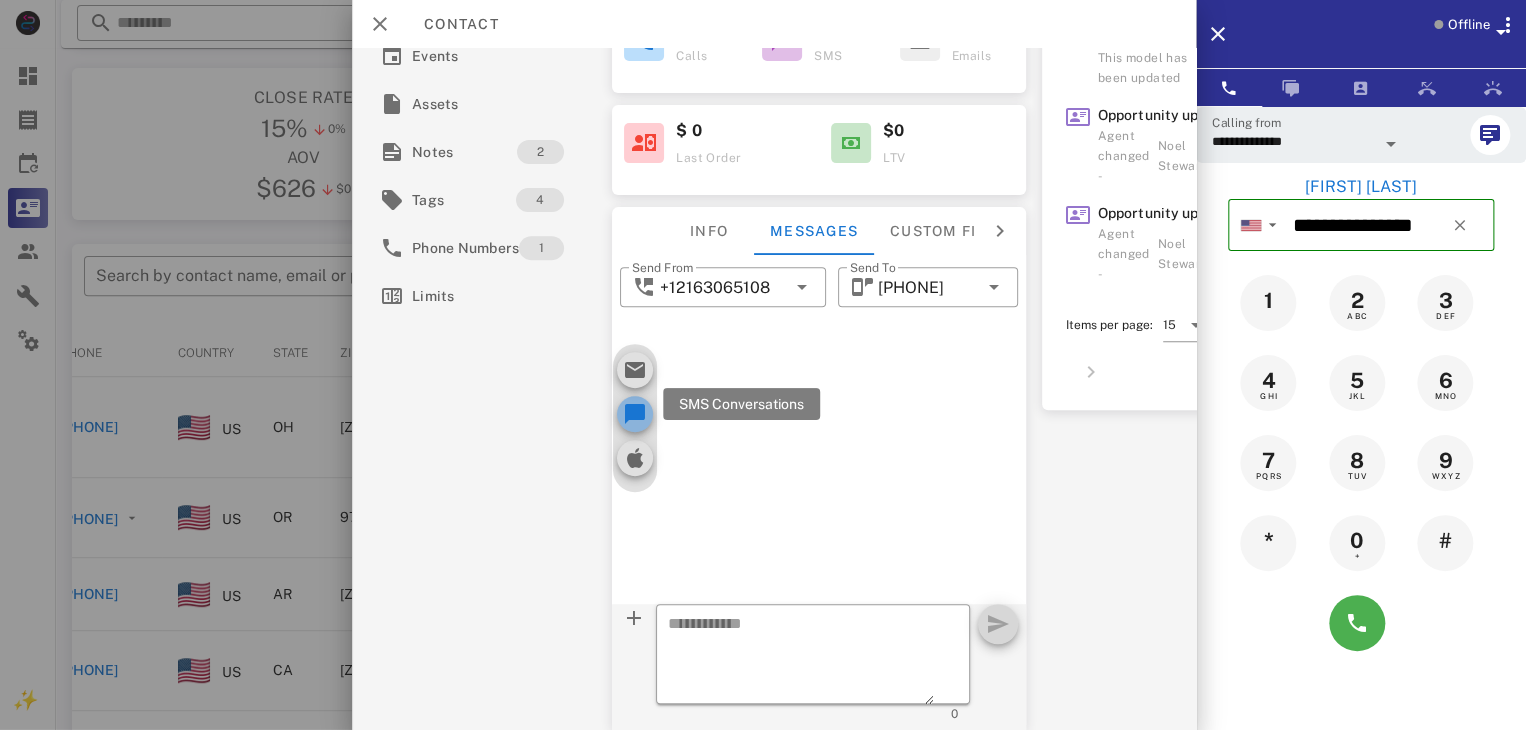 click at bounding box center [635, 414] 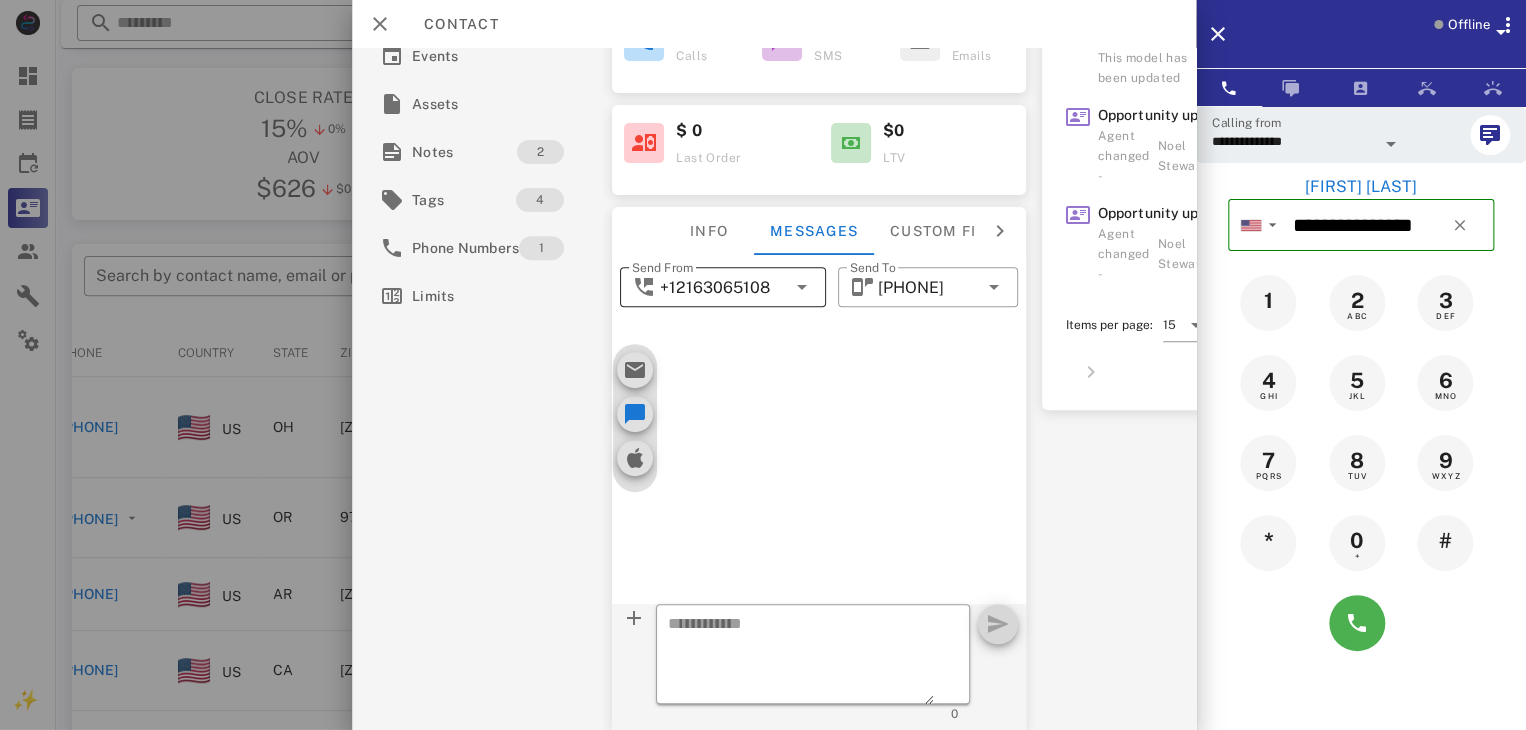 click on "+12163065108" at bounding box center (715, 288) 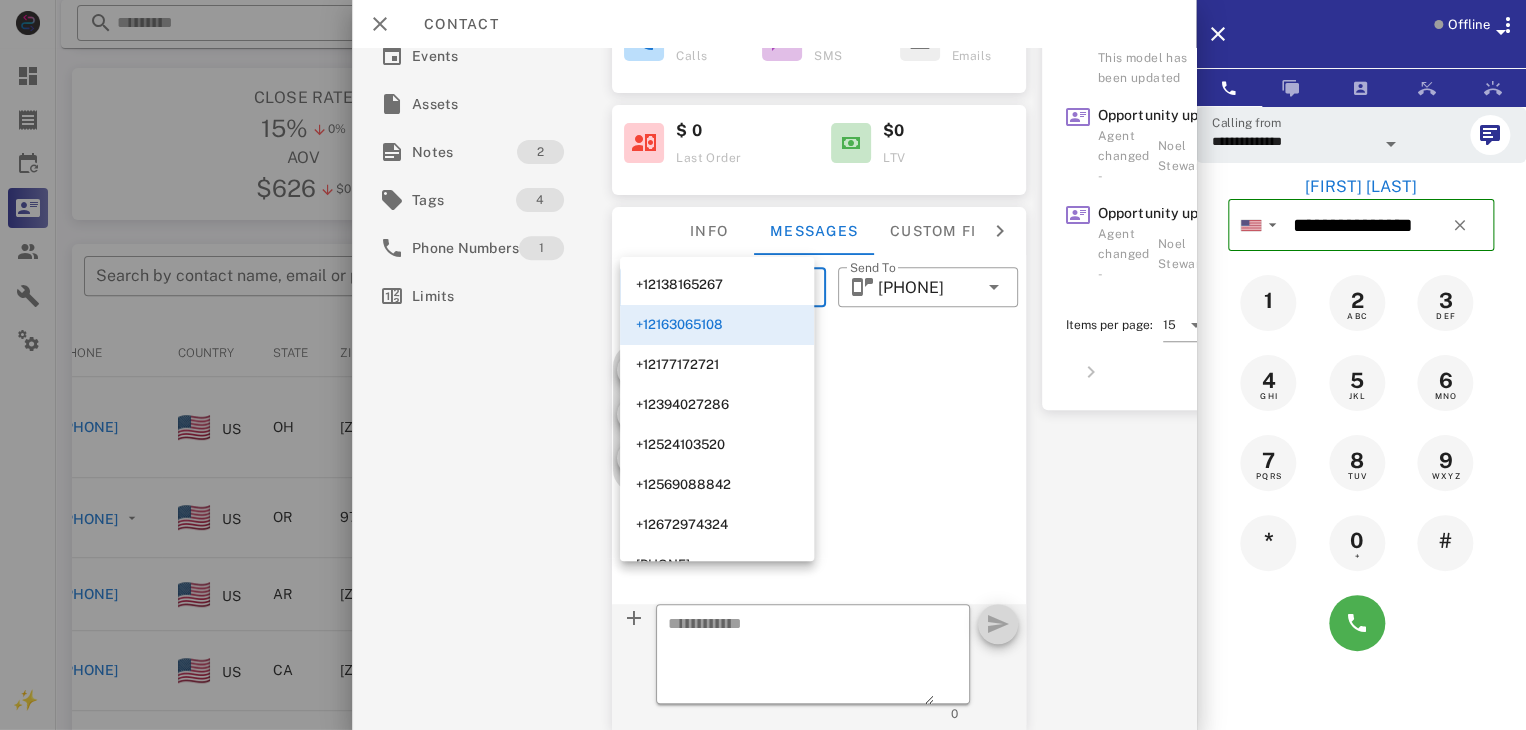 click at bounding box center [823, 487] 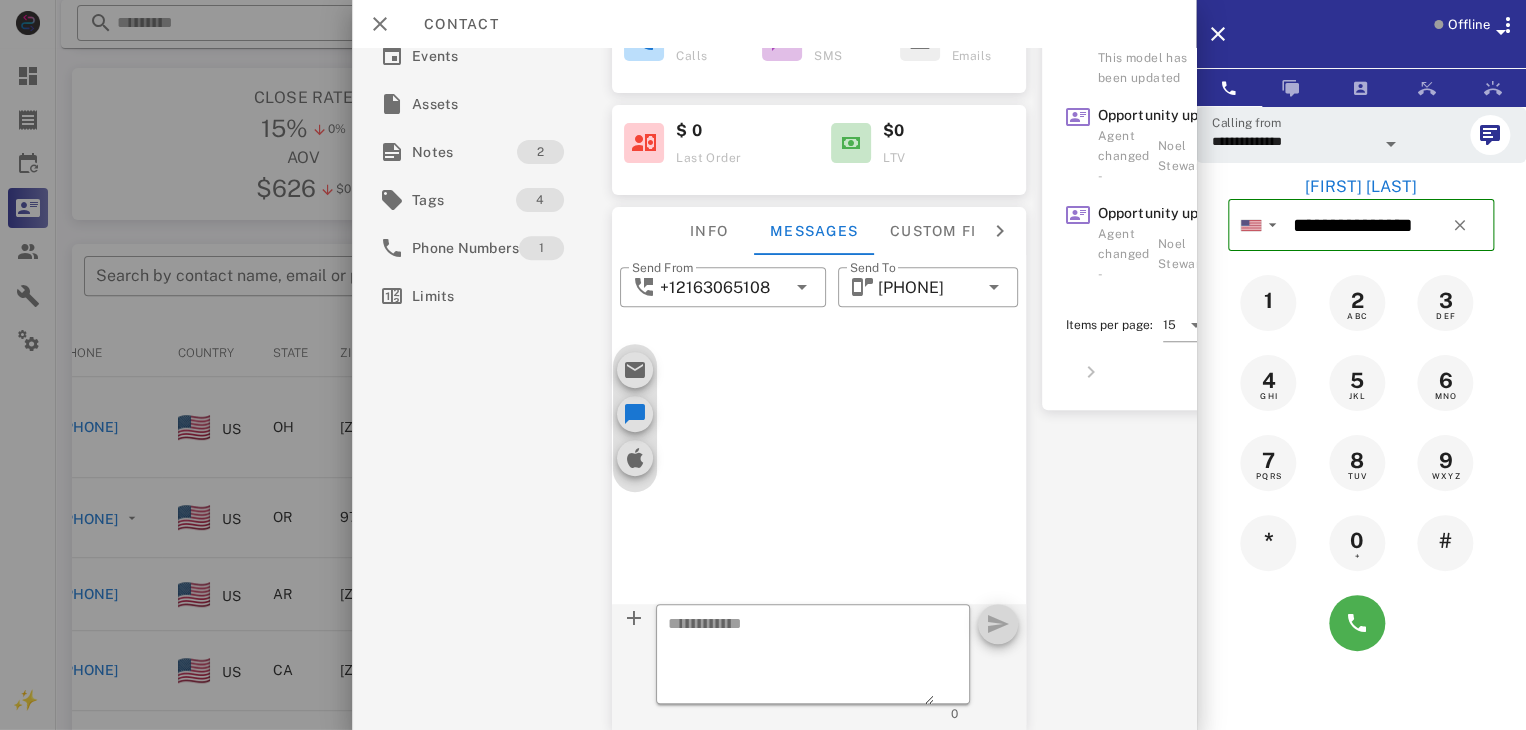 click at bounding box center [823, 487] 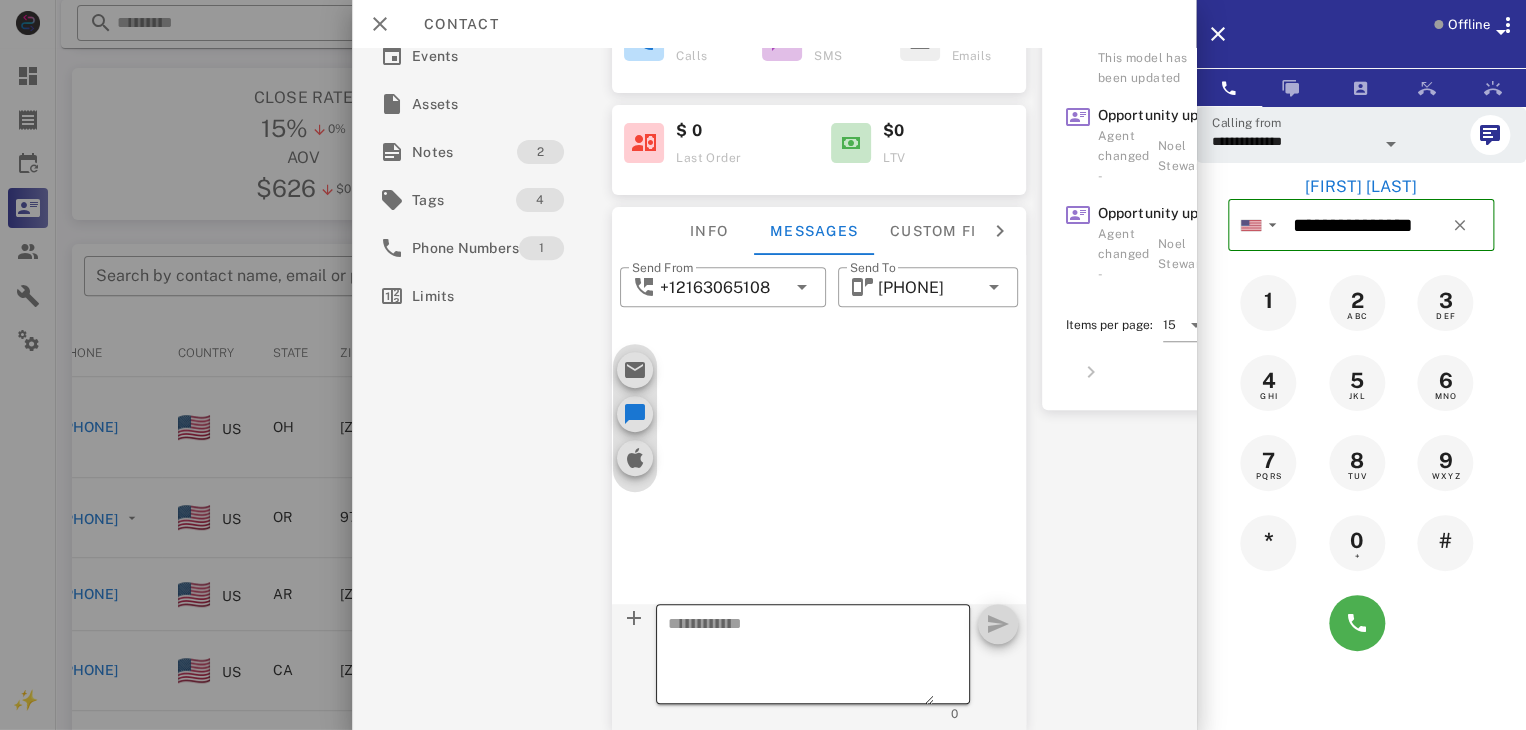click at bounding box center (801, 657) 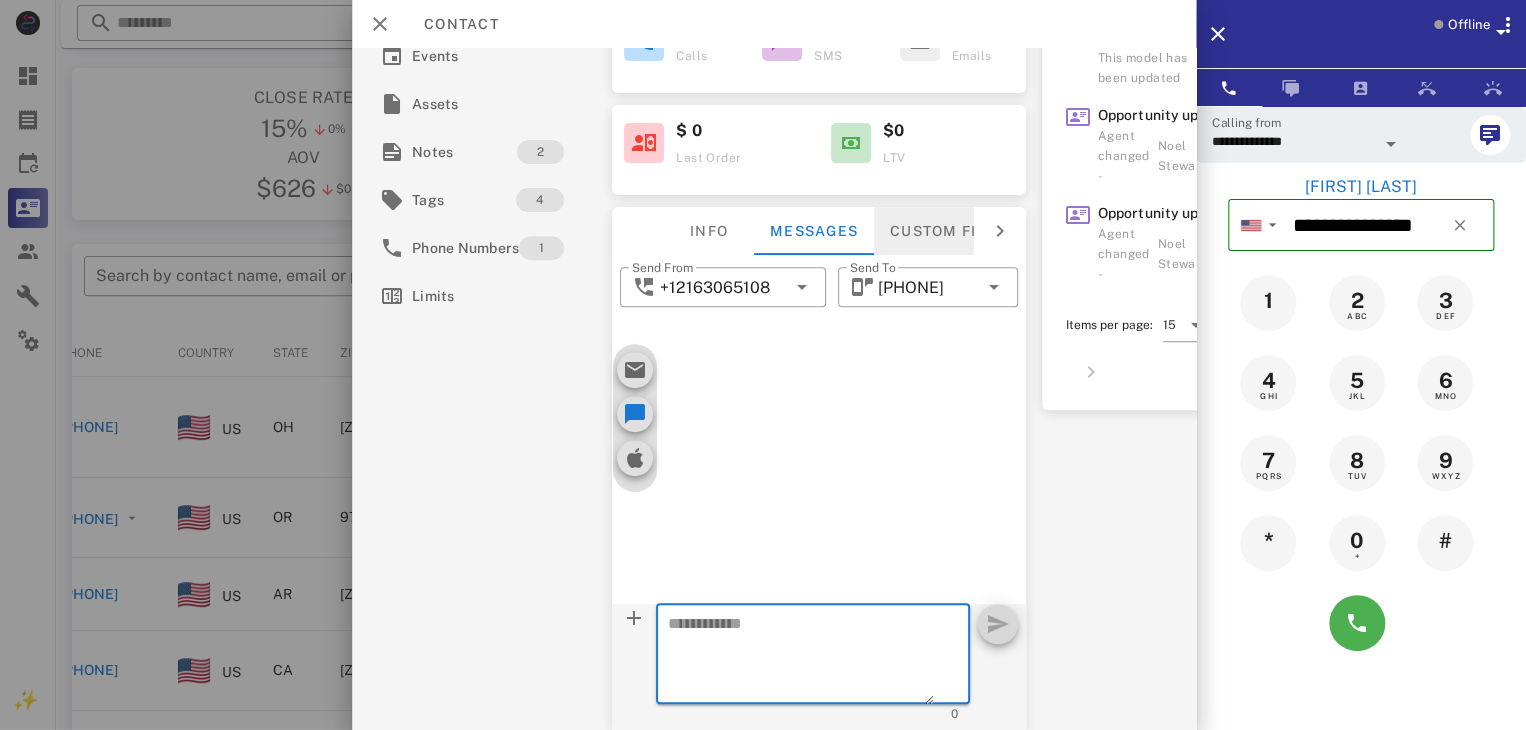click on "Custom fields" at bounding box center [953, 231] 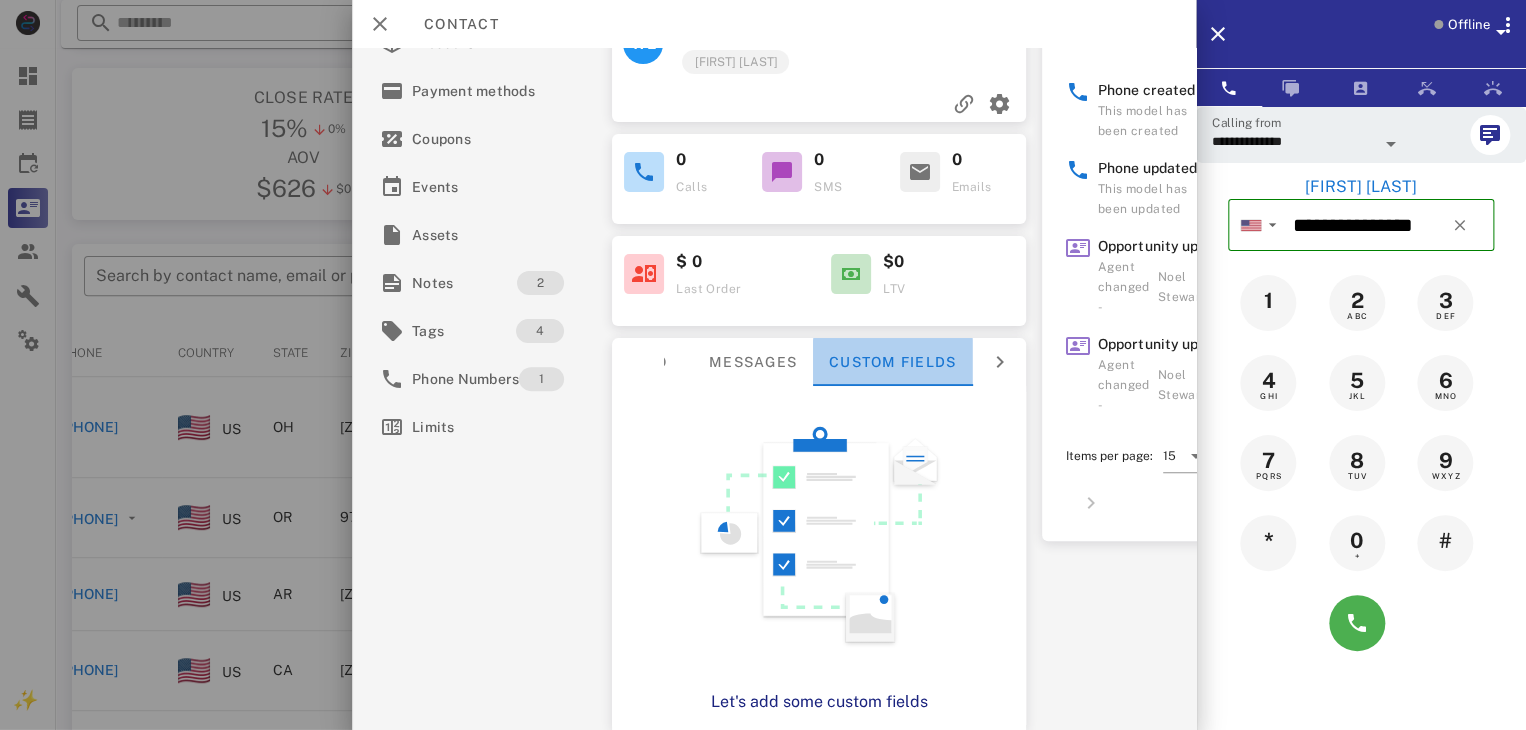 scroll, scrollTop: 224, scrollLeft: 0, axis: vertical 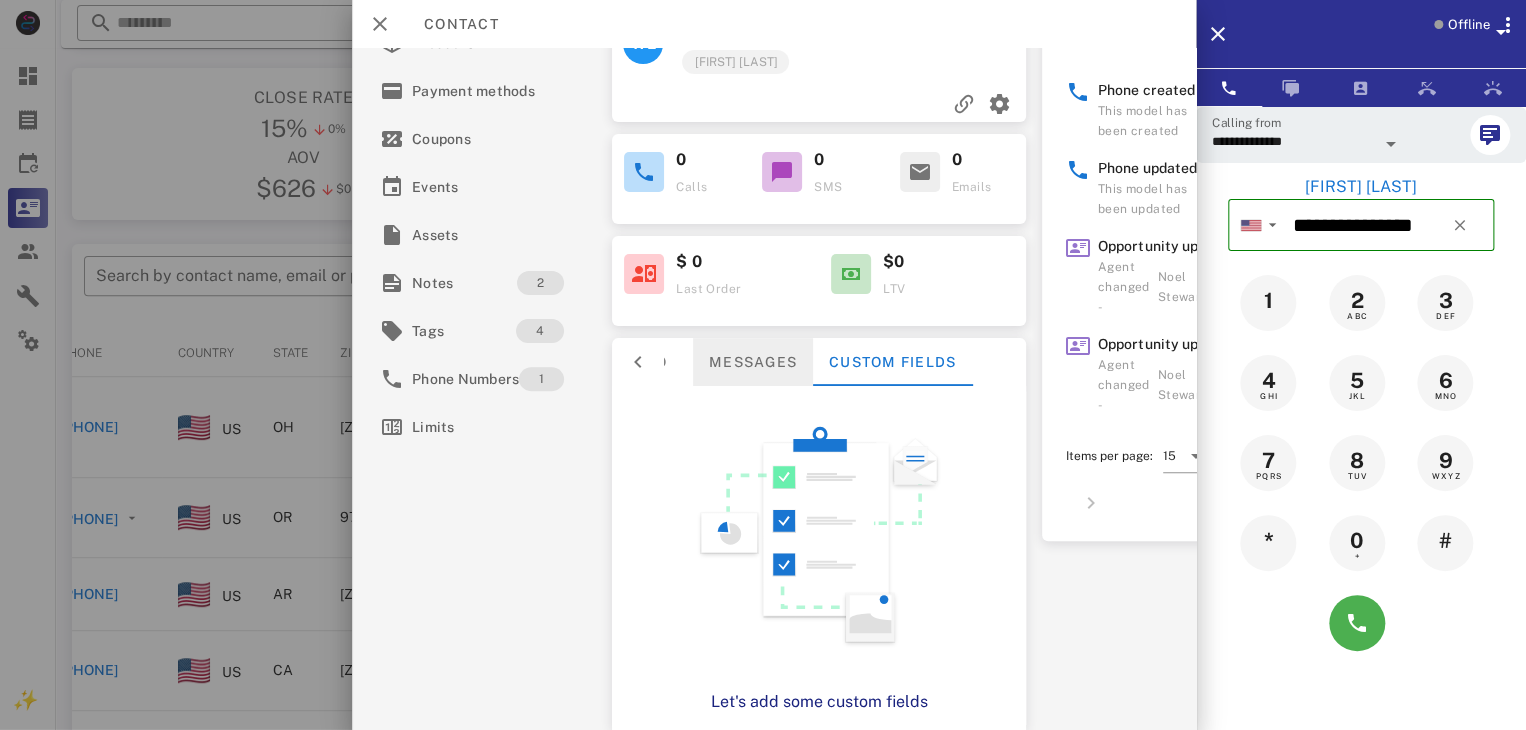 click on "Messages" at bounding box center [753, 362] 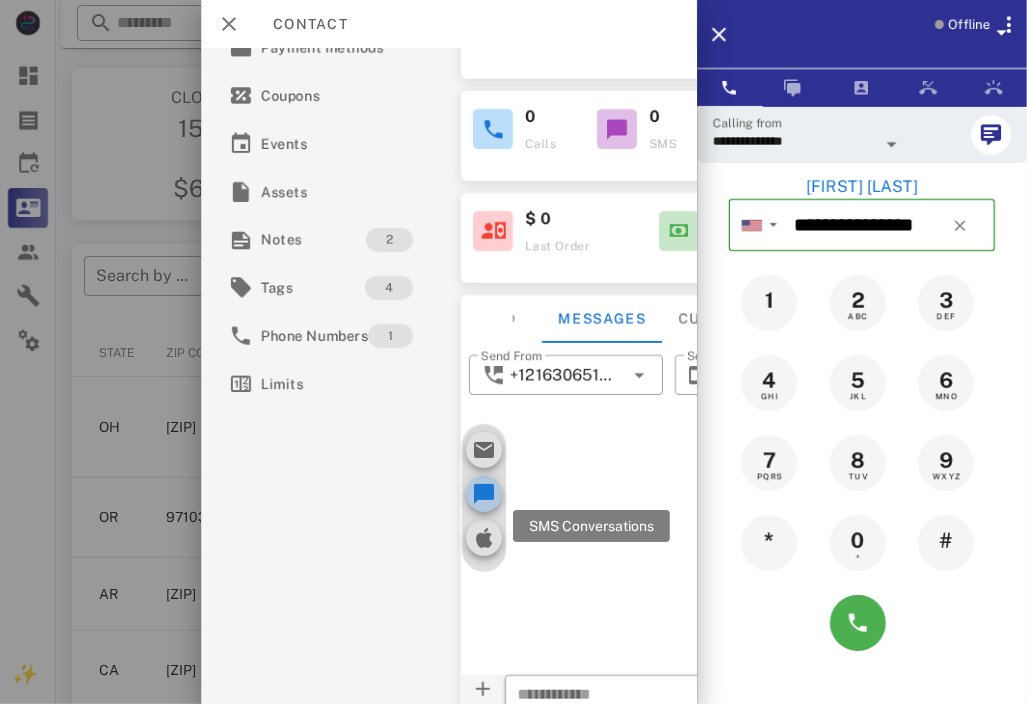 click at bounding box center (485, 494) 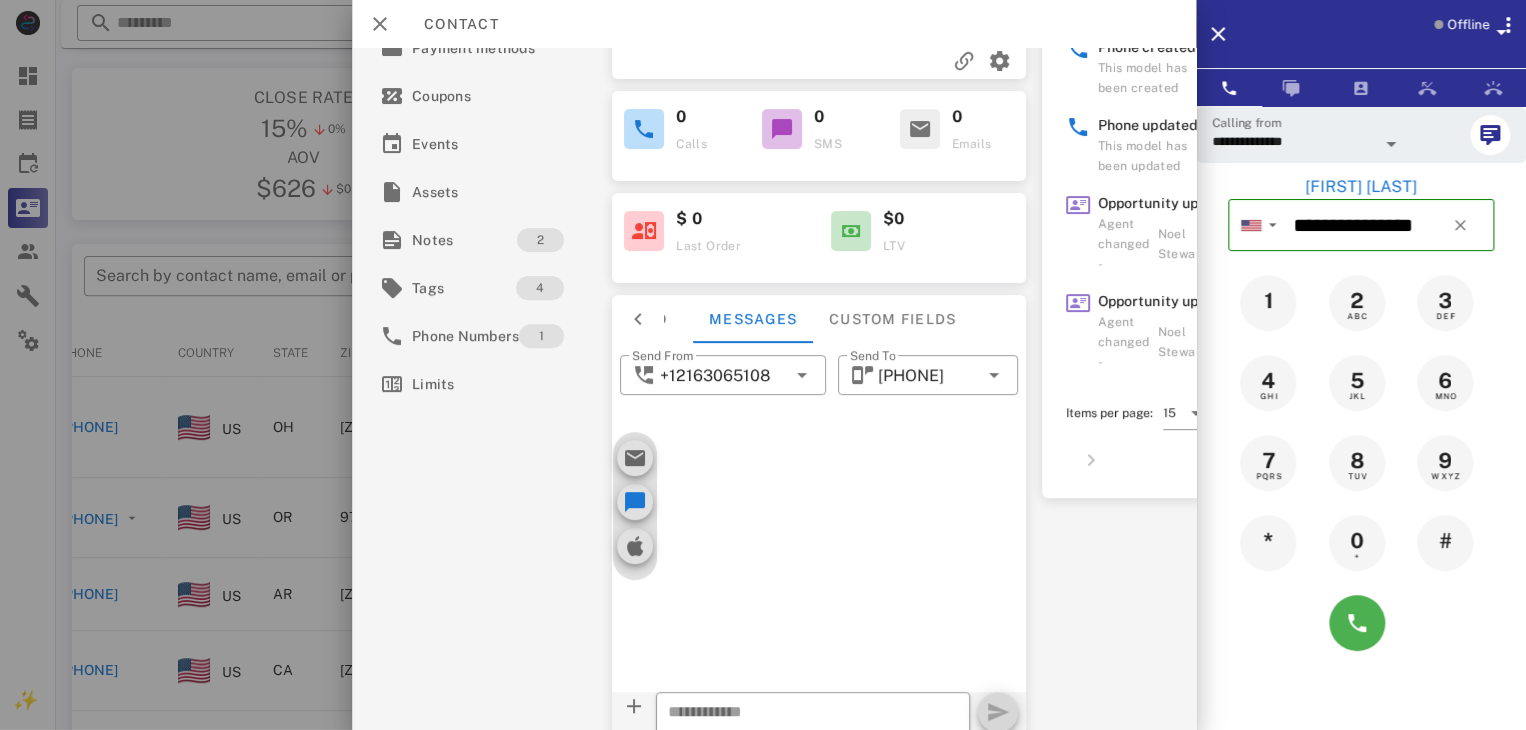scroll, scrollTop: 355, scrollLeft: 0, axis: vertical 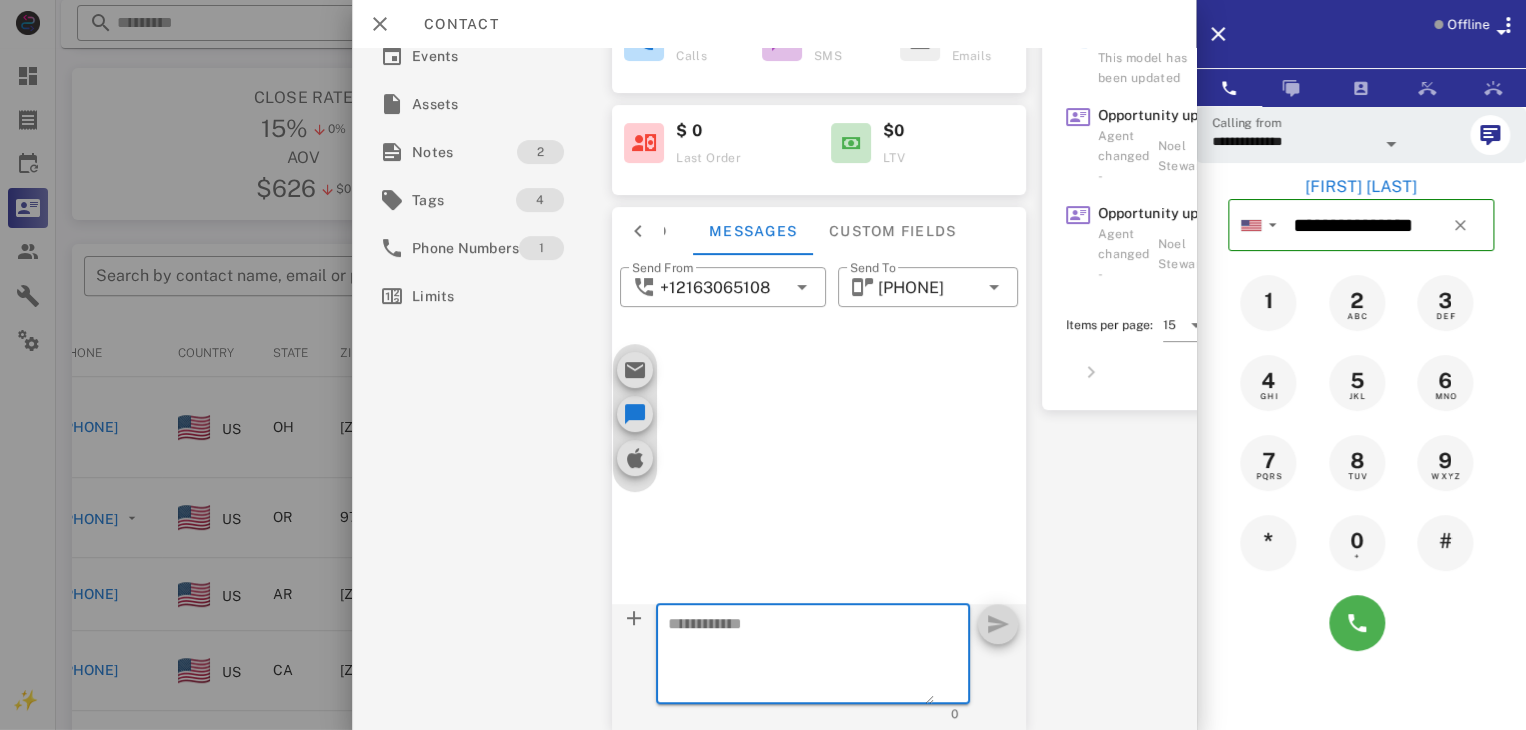 click at bounding box center [801, 657] 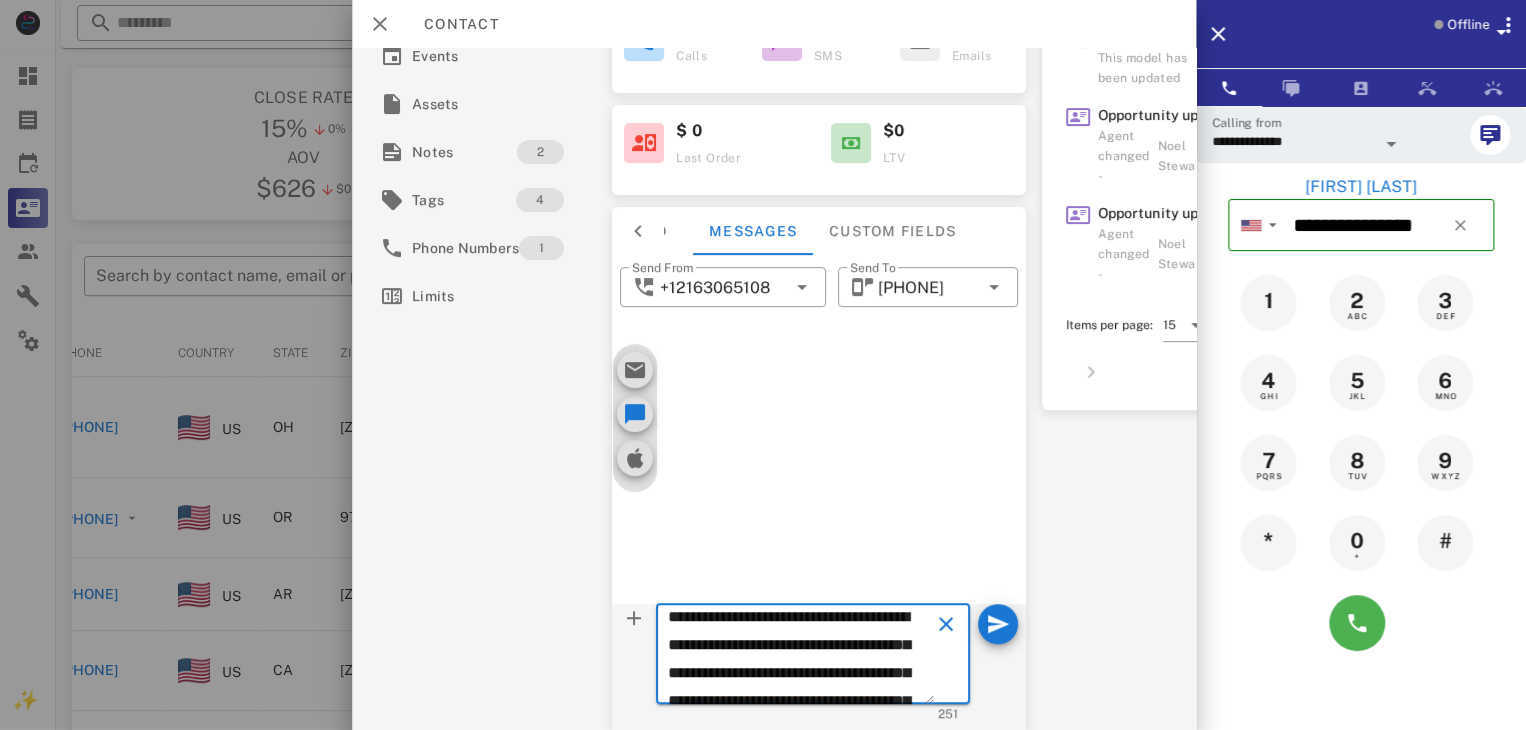 scroll, scrollTop: 0, scrollLeft: 0, axis: both 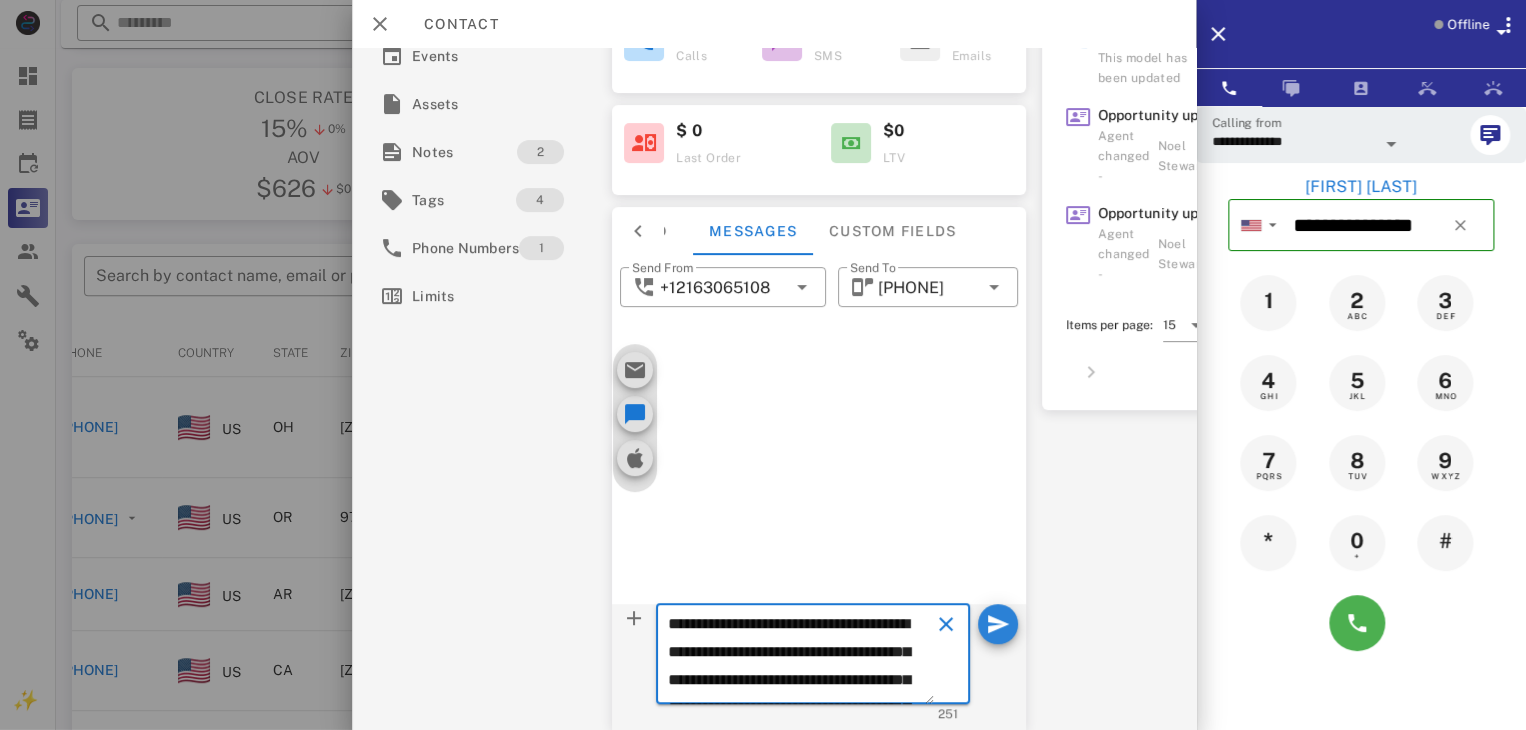 type on "**********" 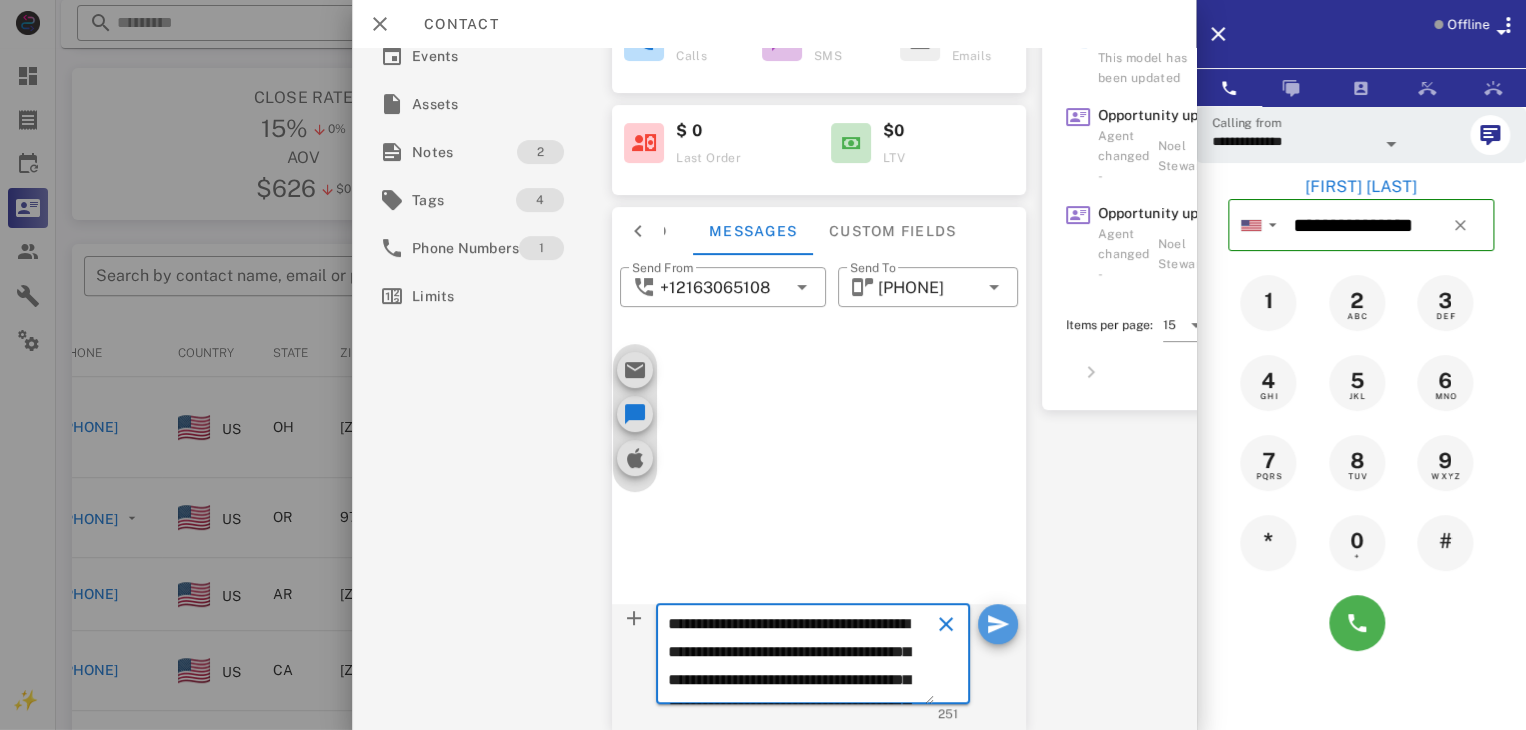 click at bounding box center [998, 624] 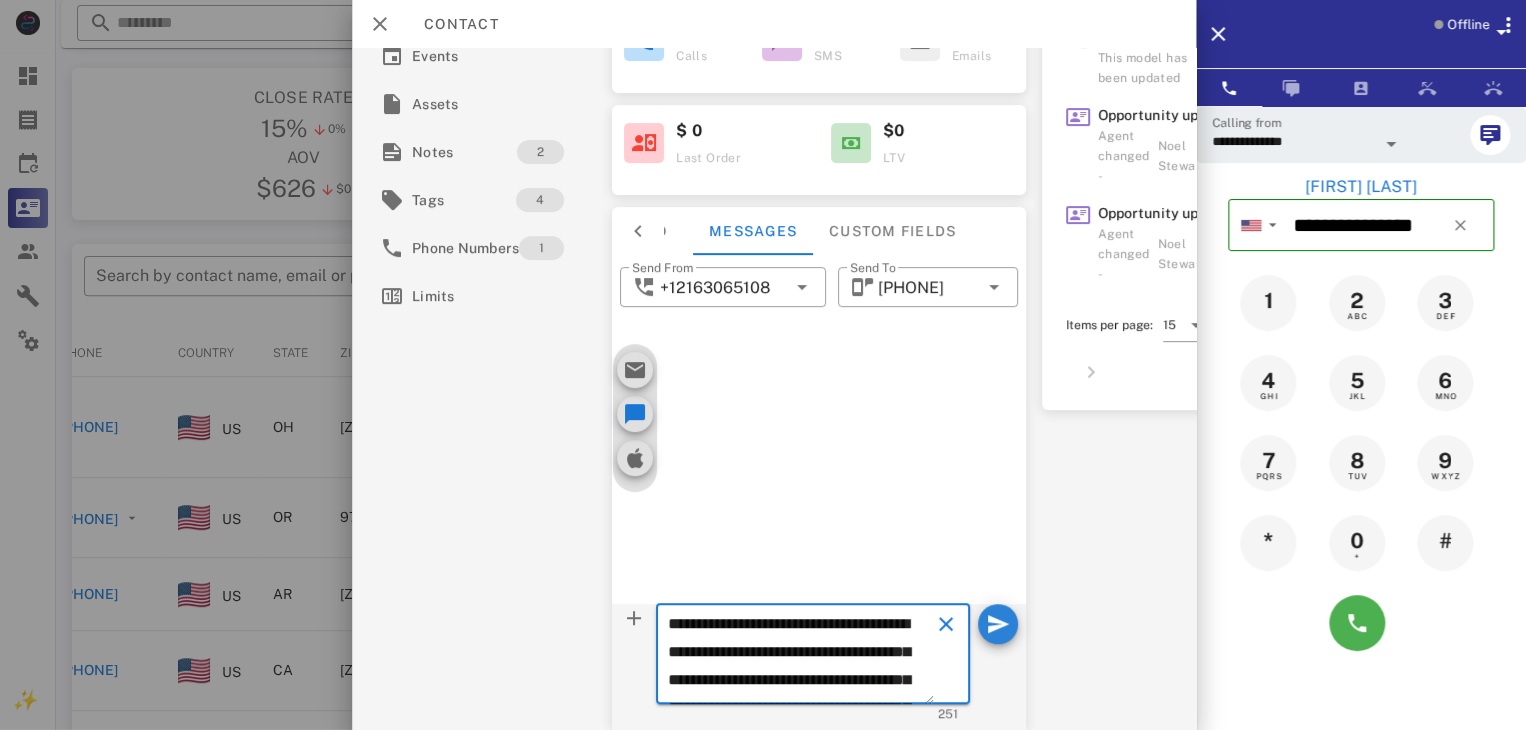 type 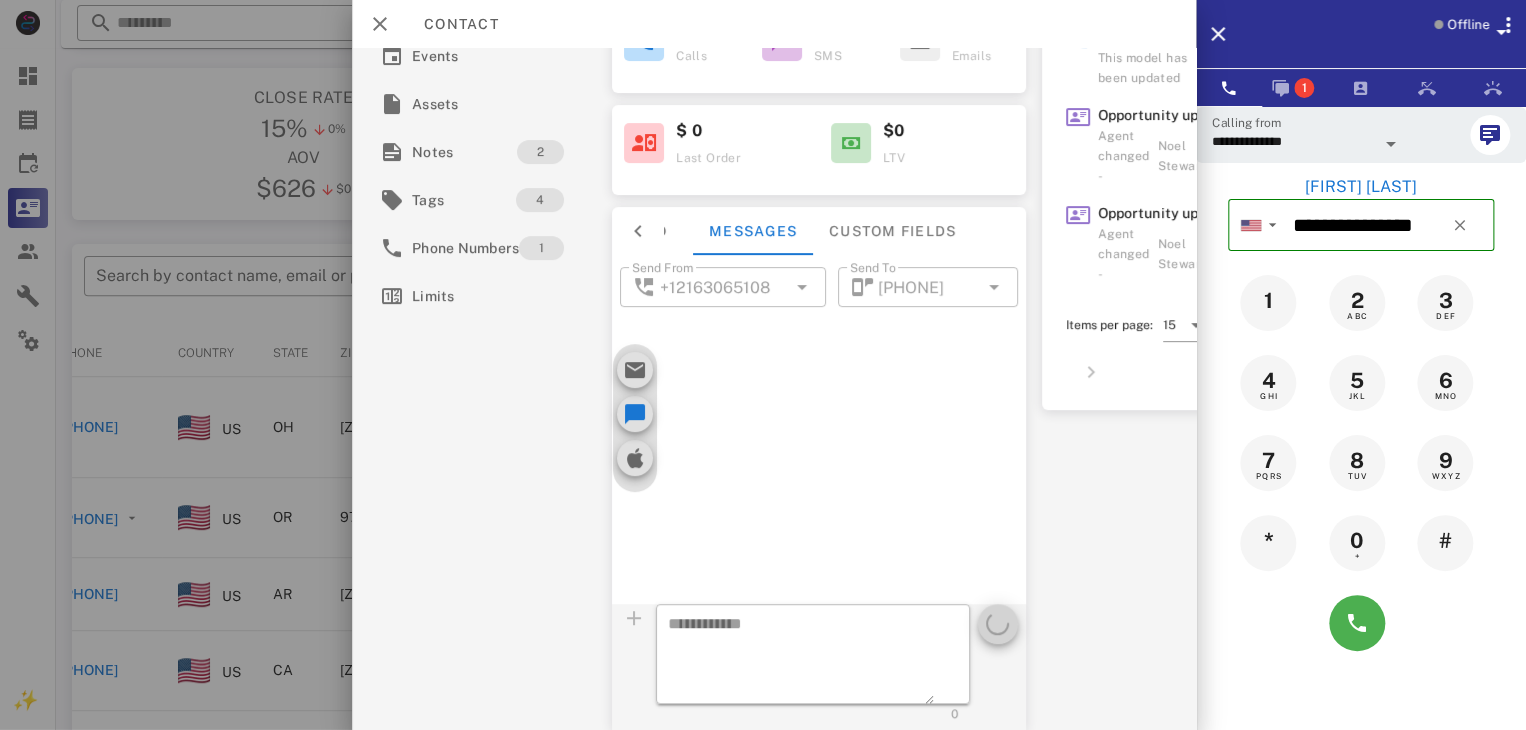 scroll, scrollTop: 92, scrollLeft: 0, axis: vertical 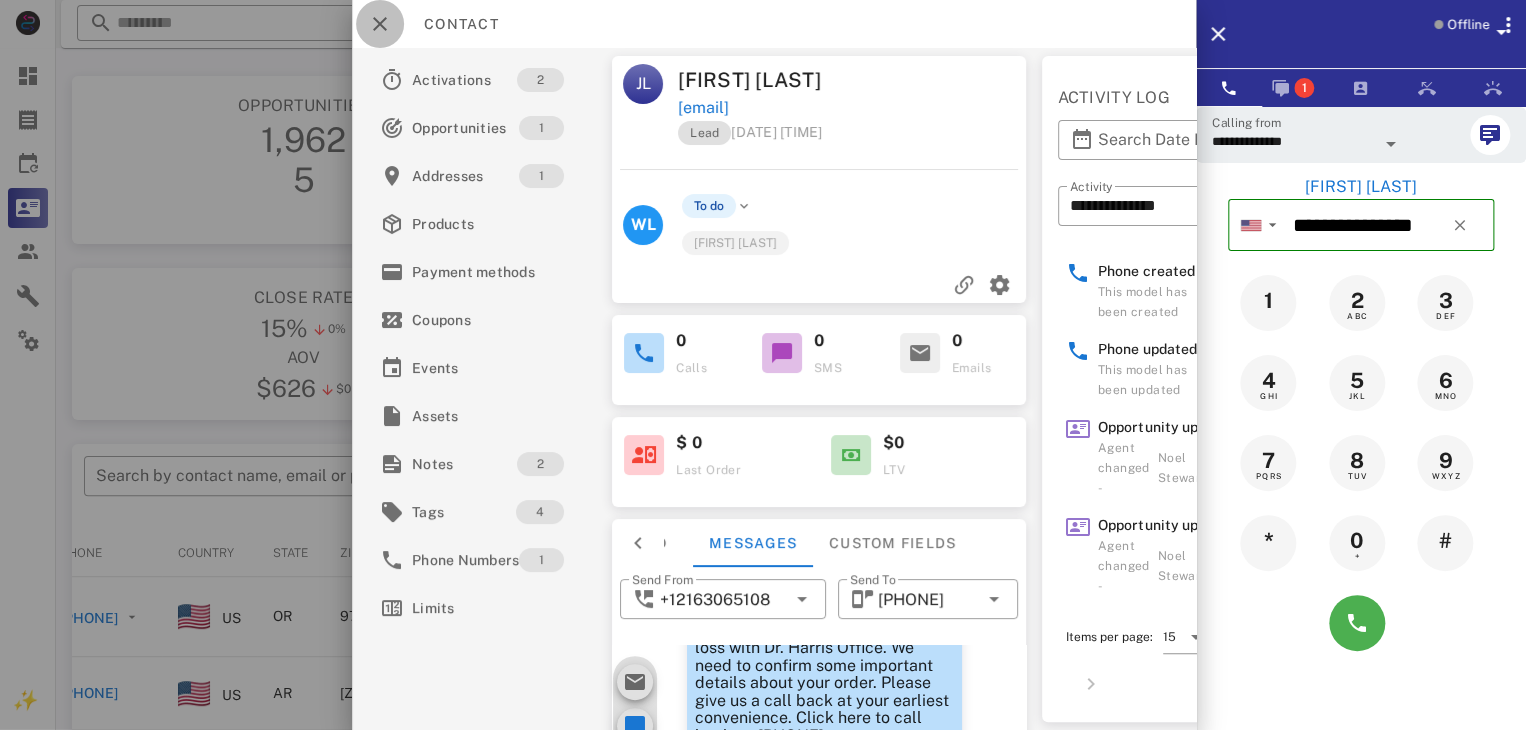 click at bounding box center (380, 24) 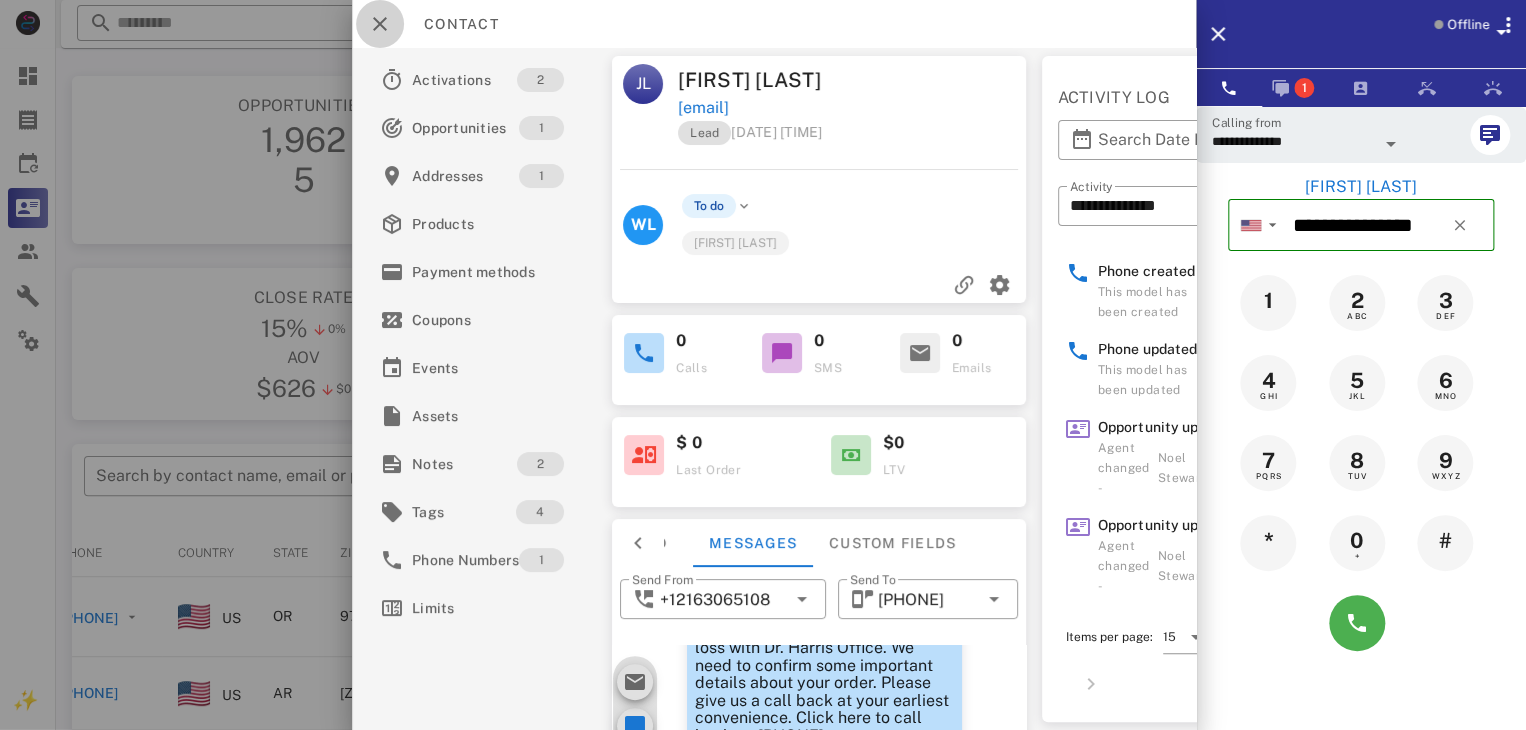scroll, scrollTop: 0, scrollLeft: 269, axis: horizontal 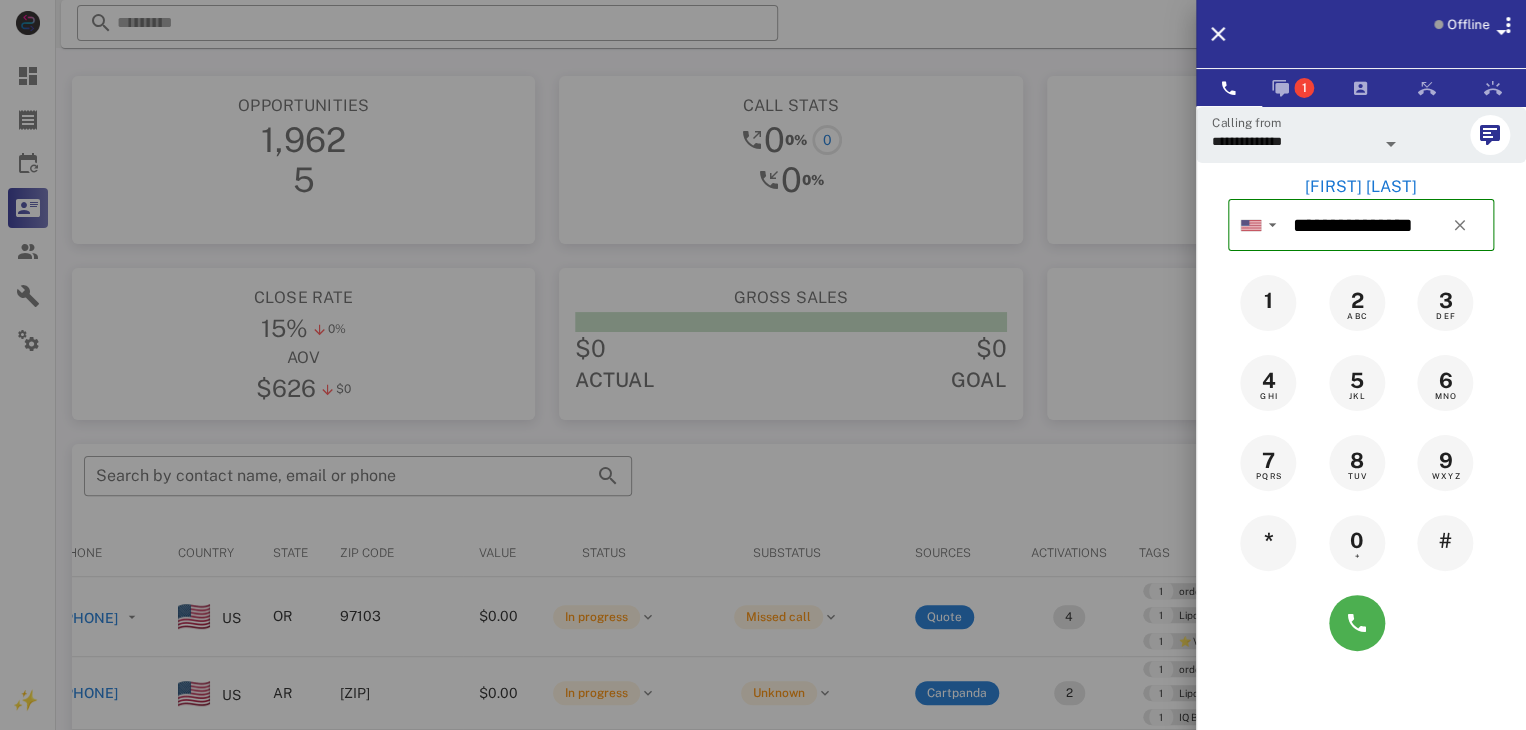 click at bounding box center [763, 365] 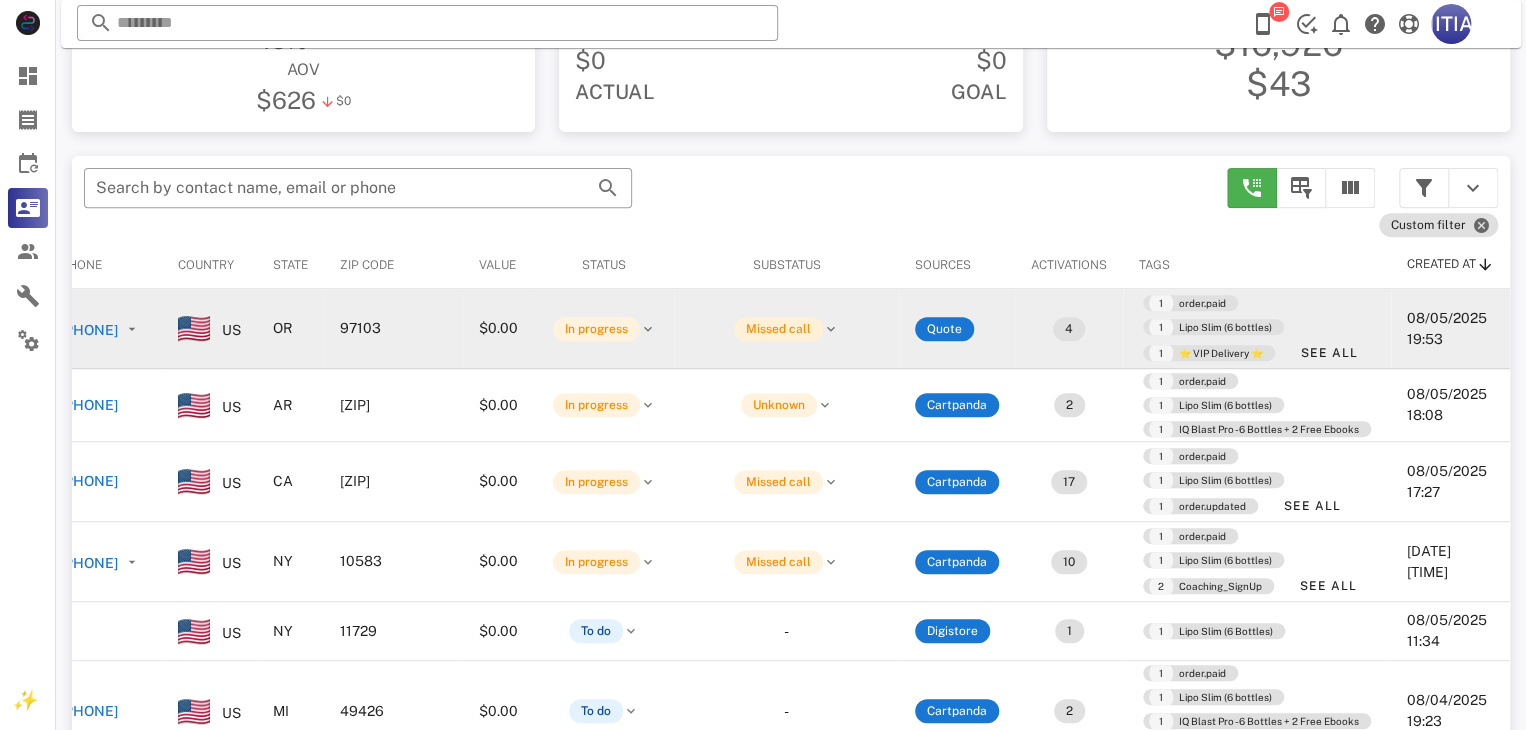scroll, scrollTop: 300, scrollLeft: 0, axis: vertical 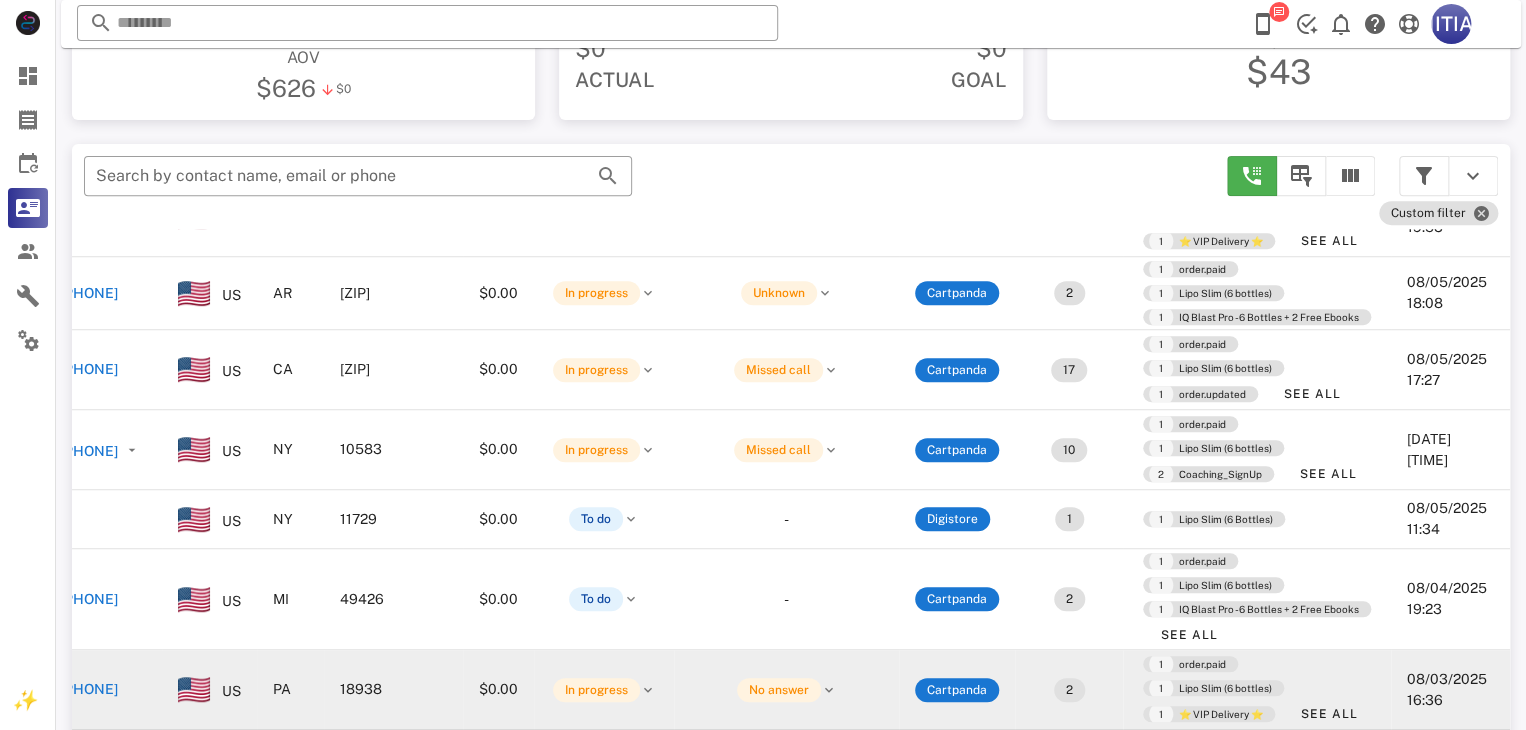 click on "1 order.paid 1 Lipo Slim (6 bottles) 1 ⭐ VIP Delivery ⭐ See All" at bounding box center (1257, 690) 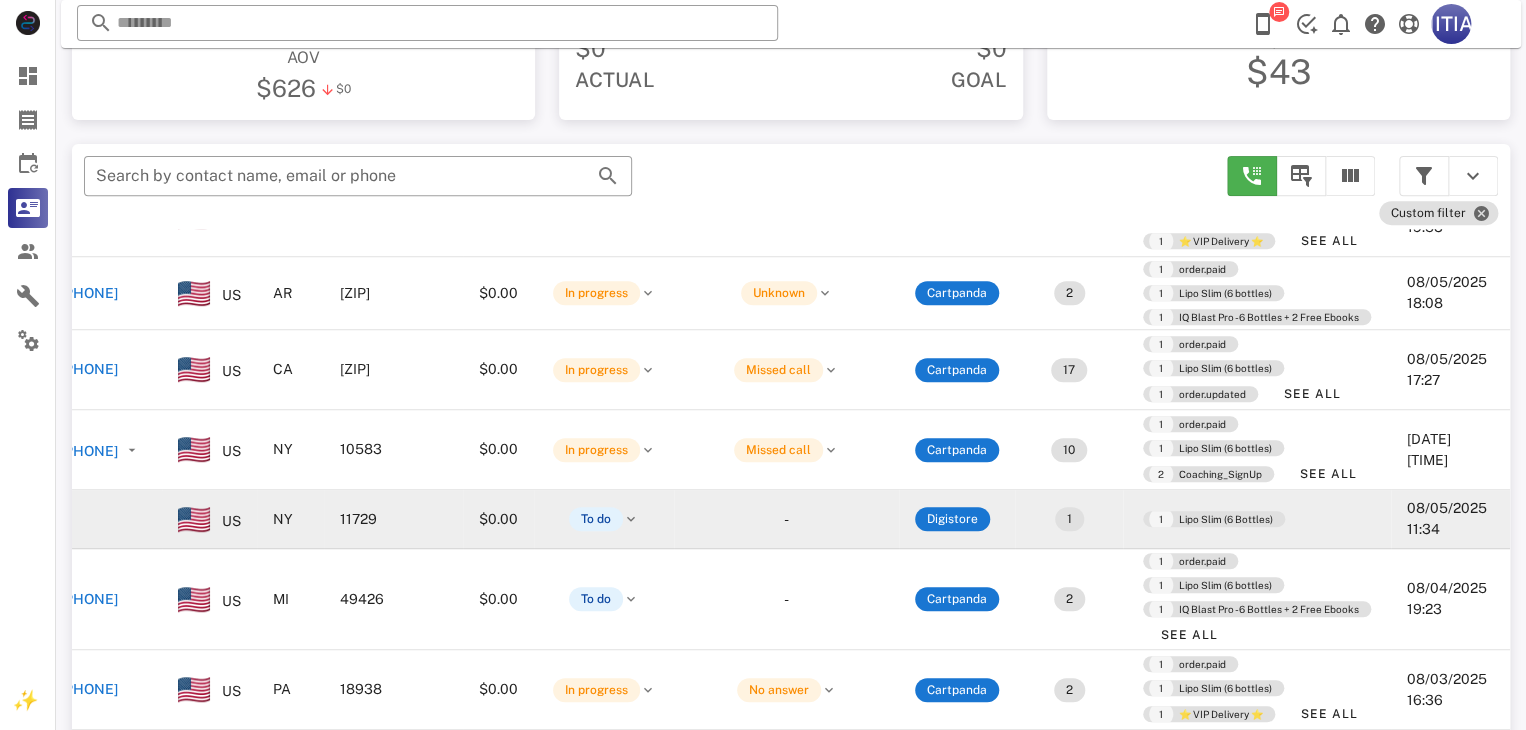 click on "-" at bounding box center (786, 519) 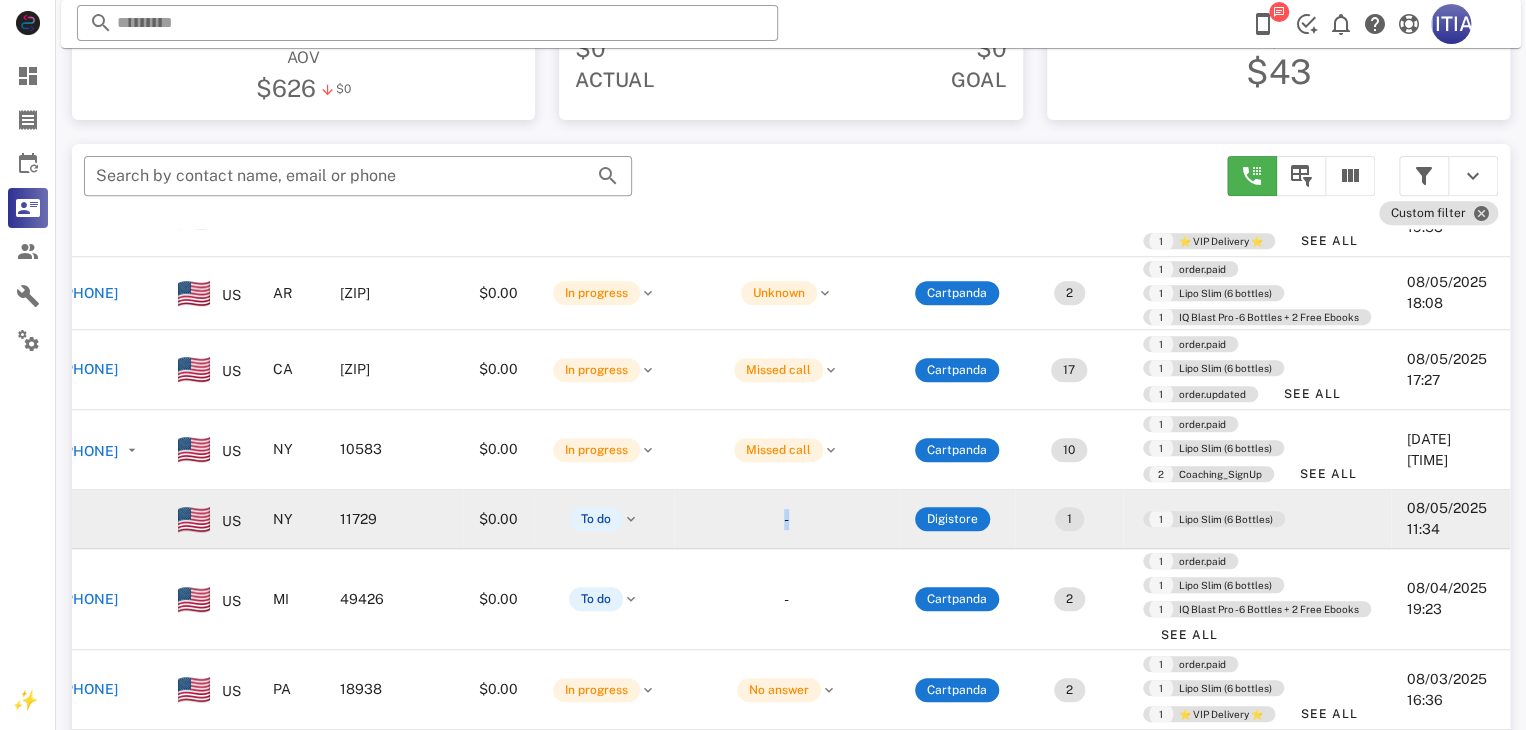 click on "-" at bounding box center (786, 519) 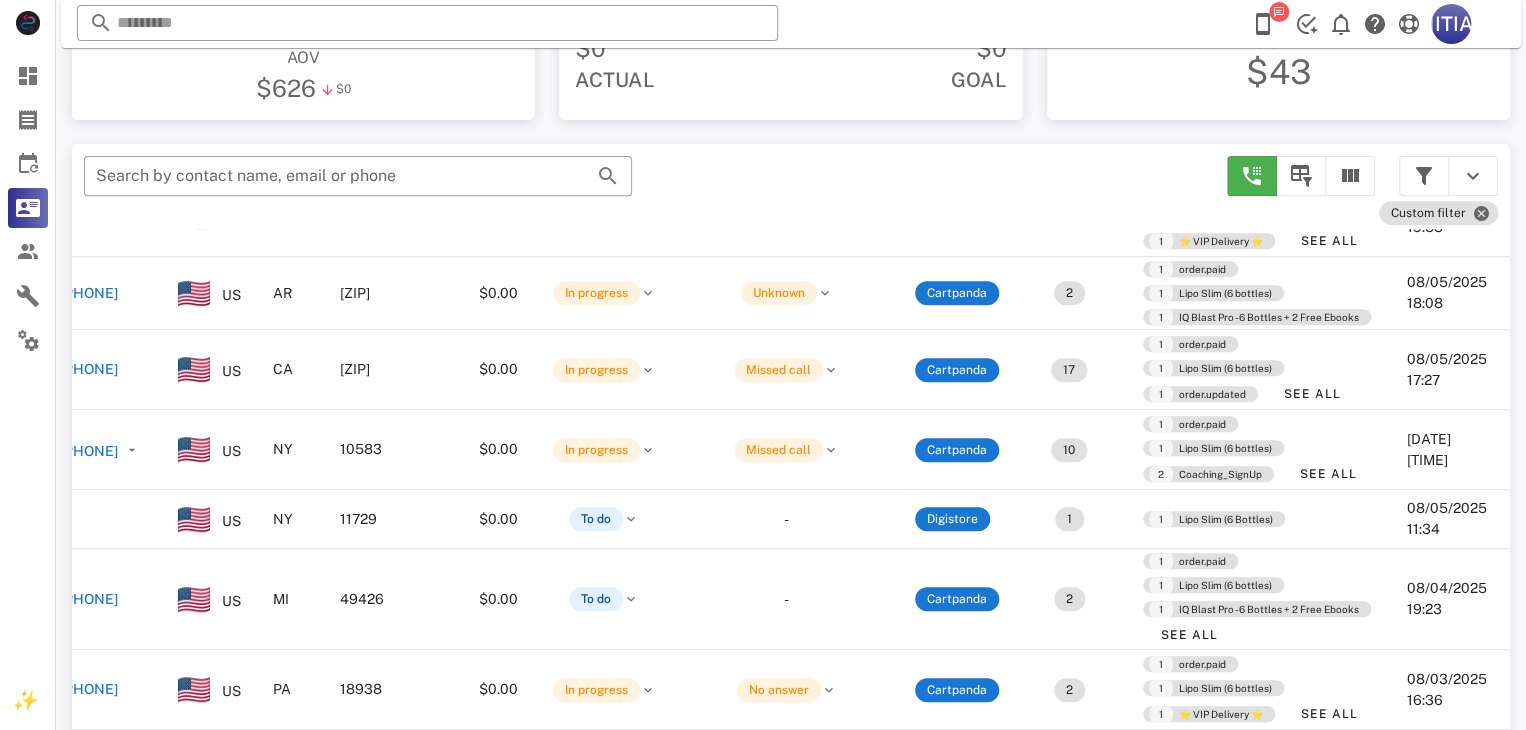 drag, startPoint x: 757, startPoint y: 719, endPoint x: 728, endPoint y: 717, distance: 29.068884 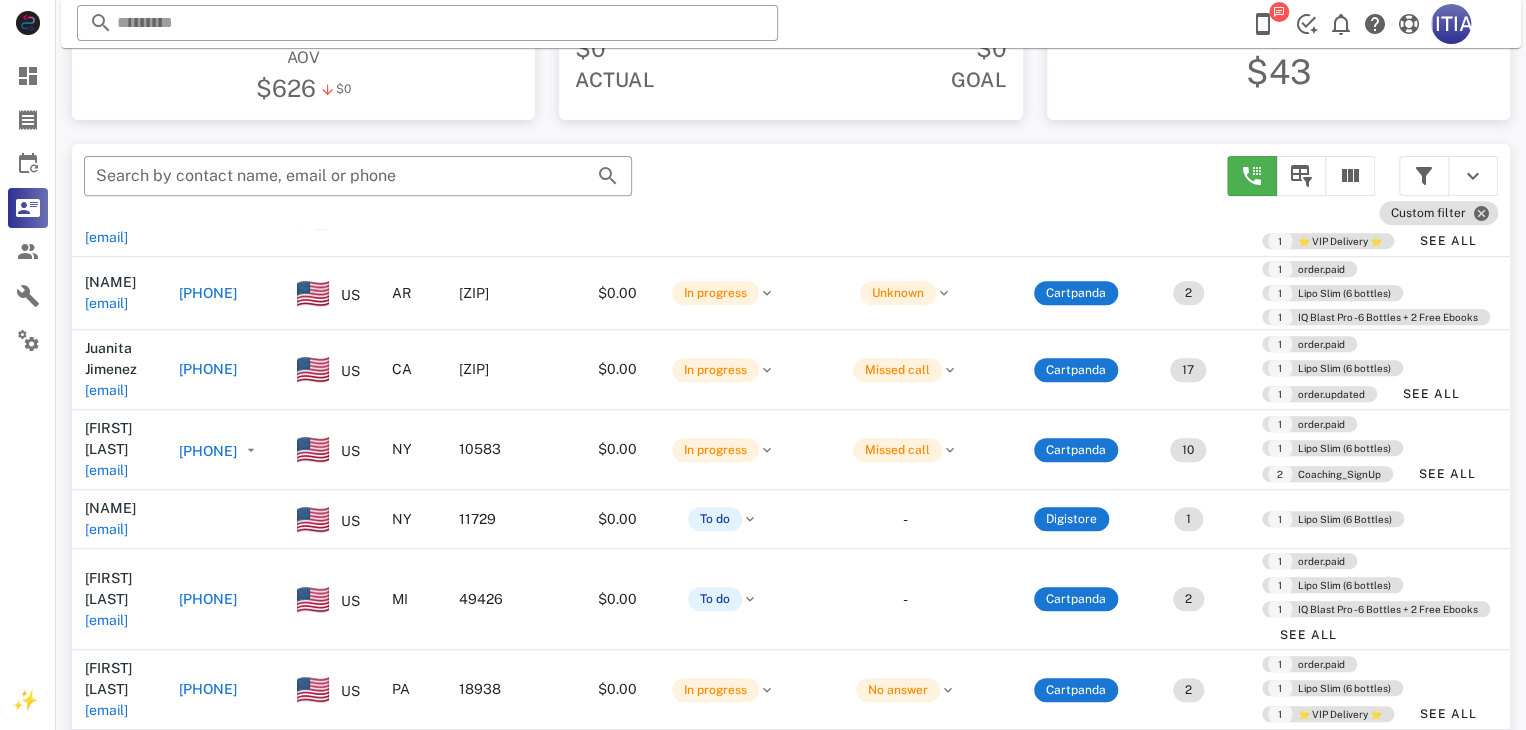 scroll, scrollTop: 100, scrollLeft: 0, axis: vertical 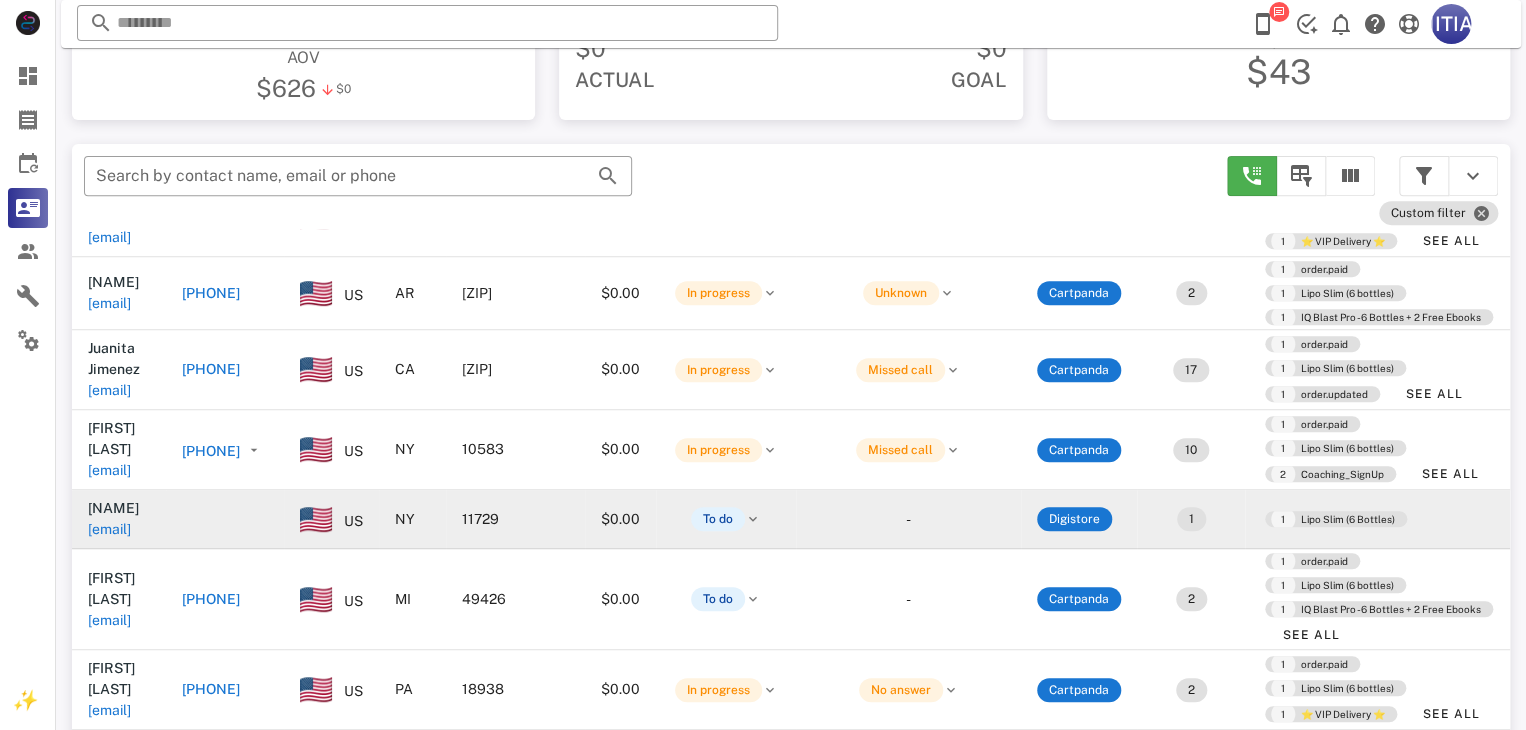click at bounding box center [225, 519] 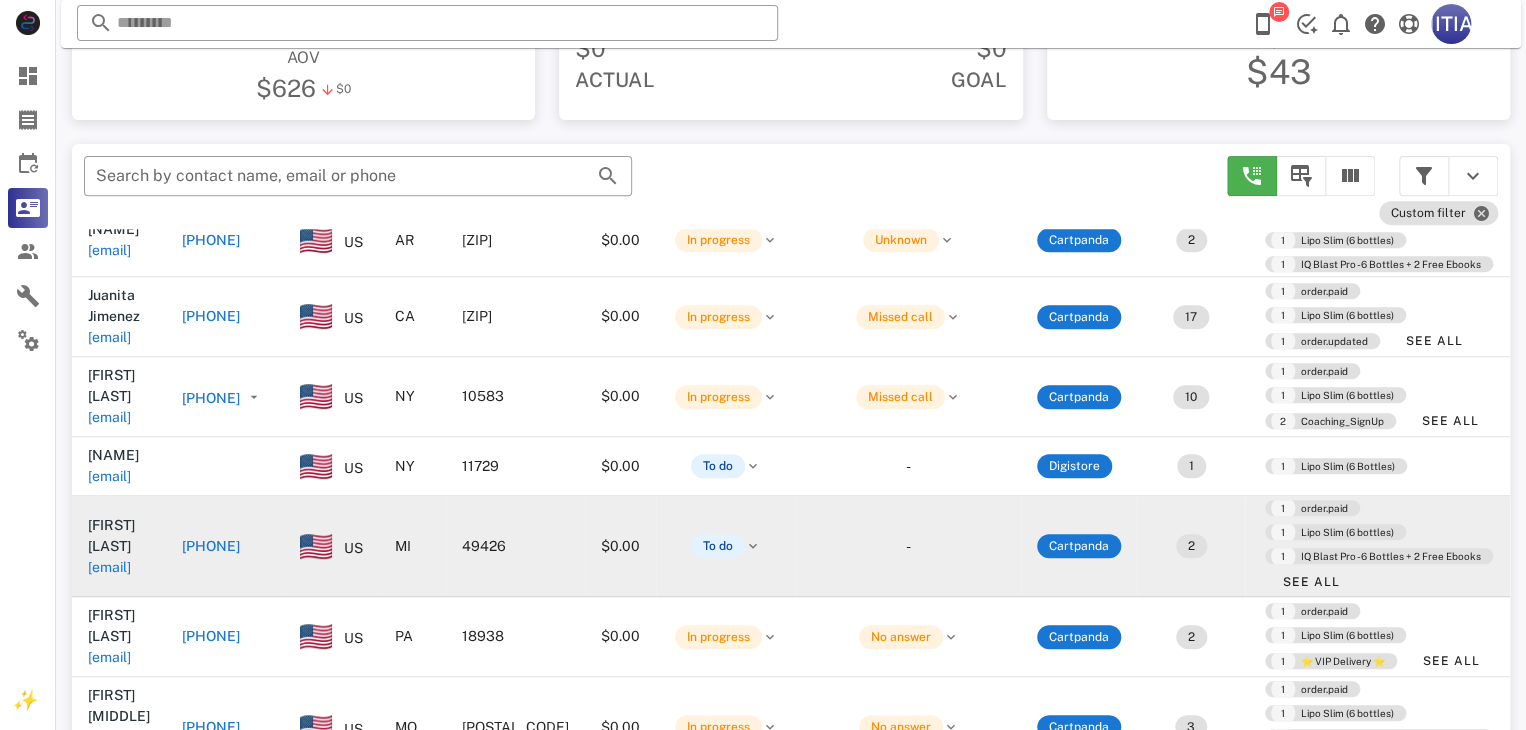 scroll, scrollTop: 200, scrollLeft: 0, axis: vertical 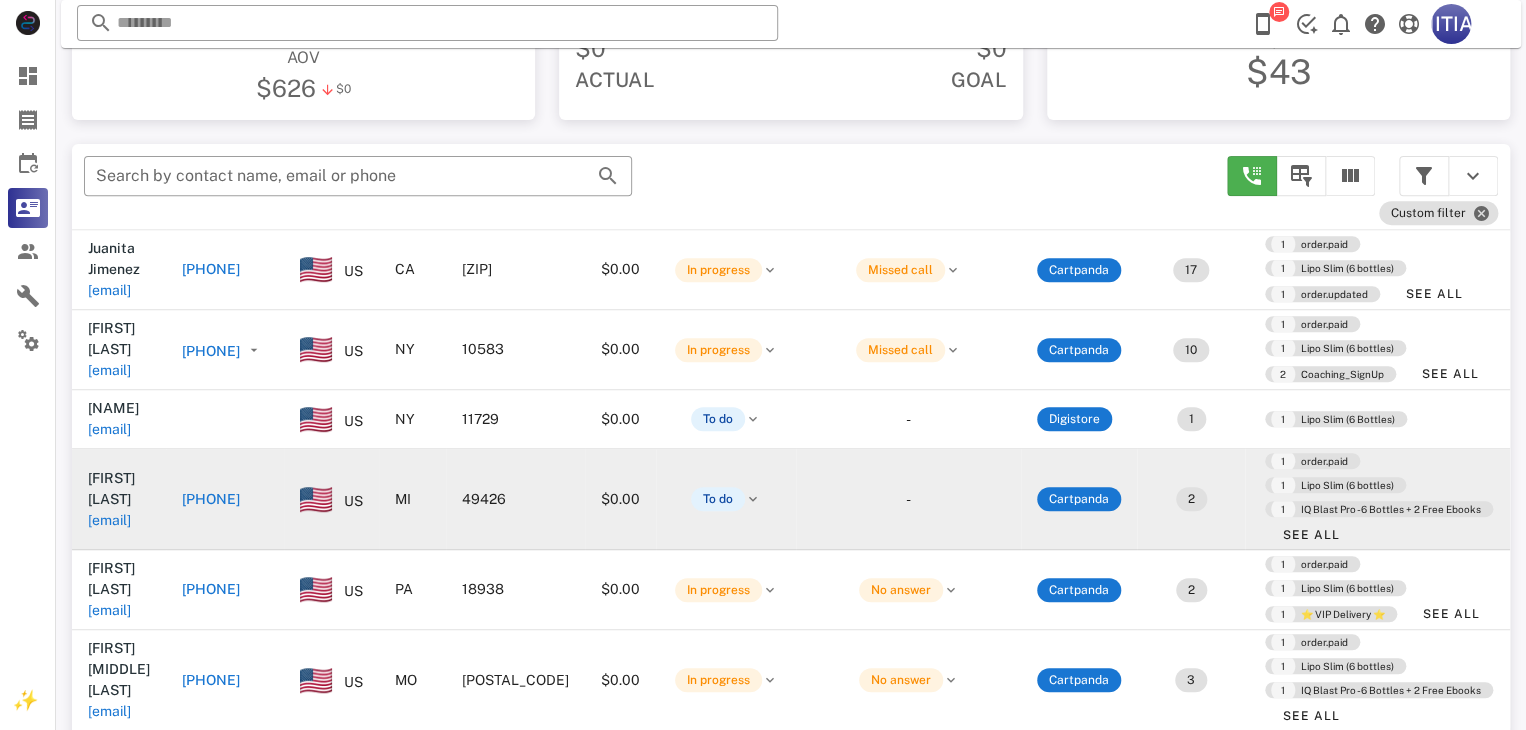 click on "[PHONE]" at bounding box center (211, 499) 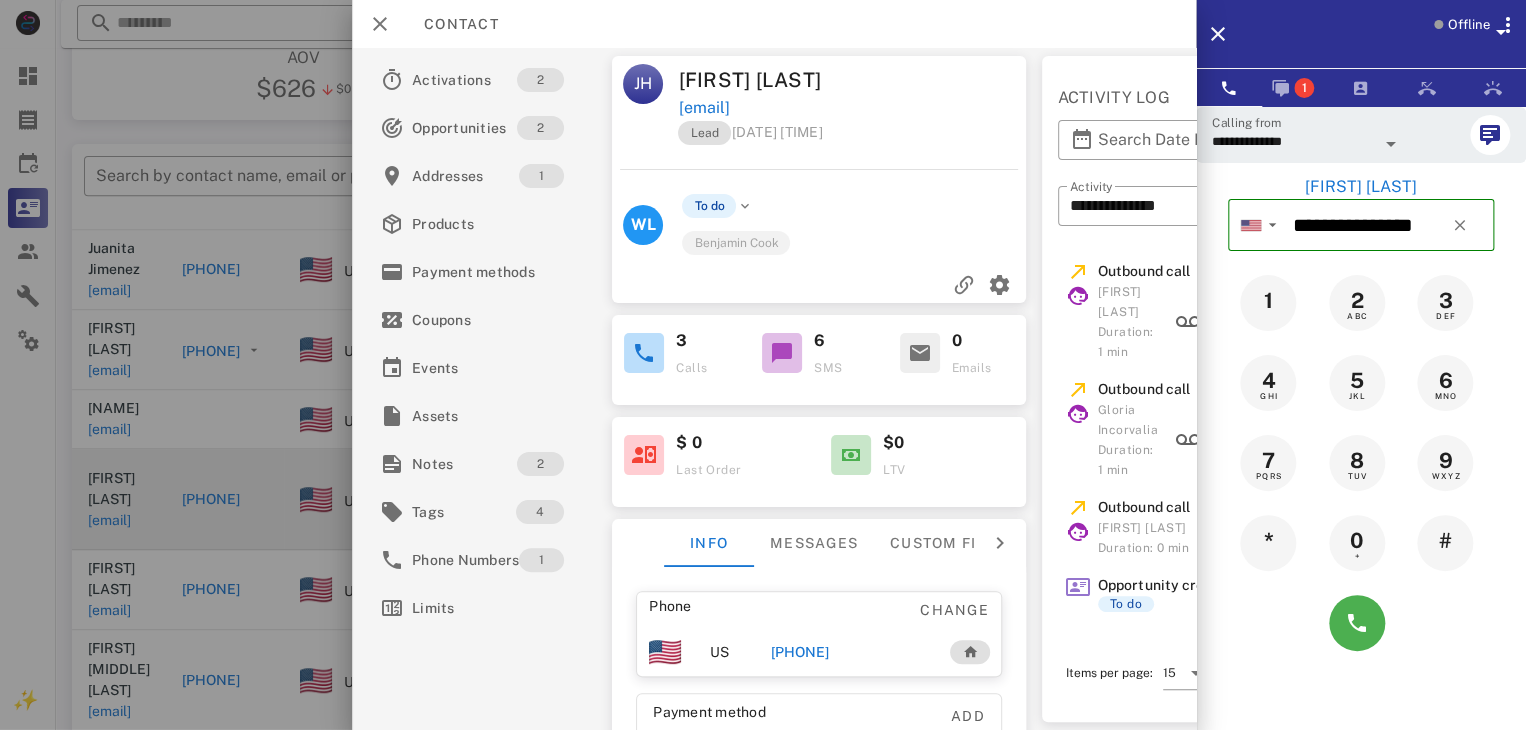 click at bounding box center (763, 365) 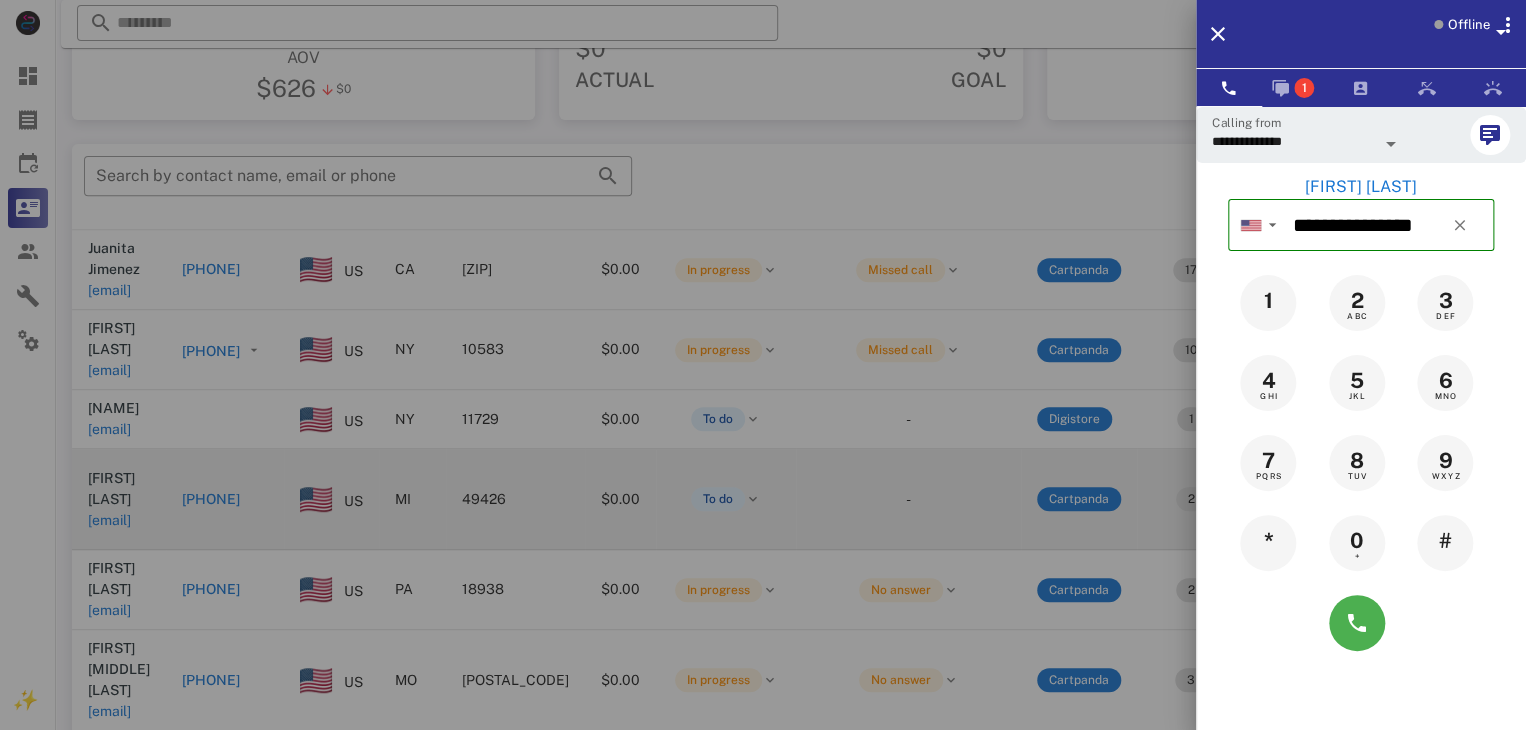 click at bounding box center [763, 365] 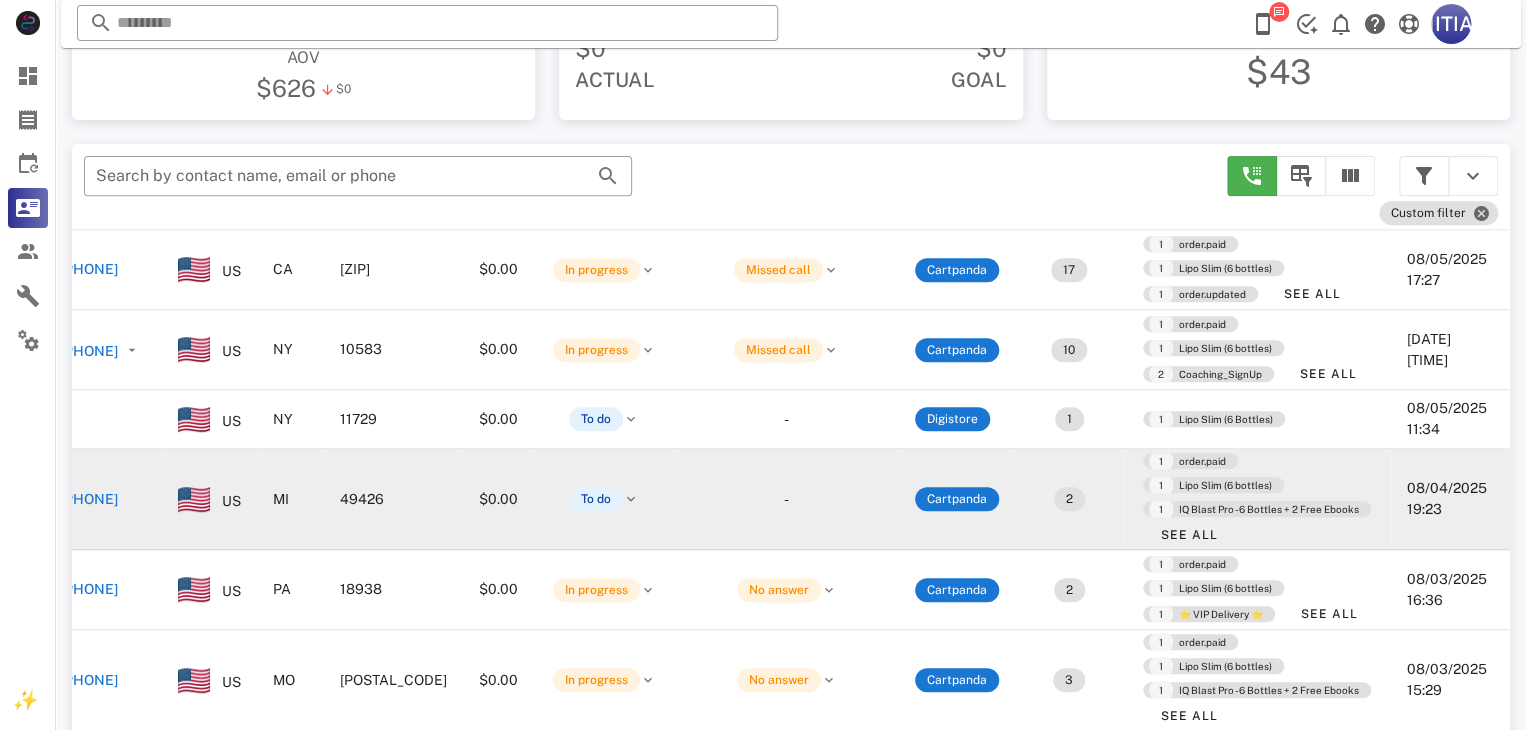 scroll, scrollTop: 200, scrollLeft: 296, axis: both 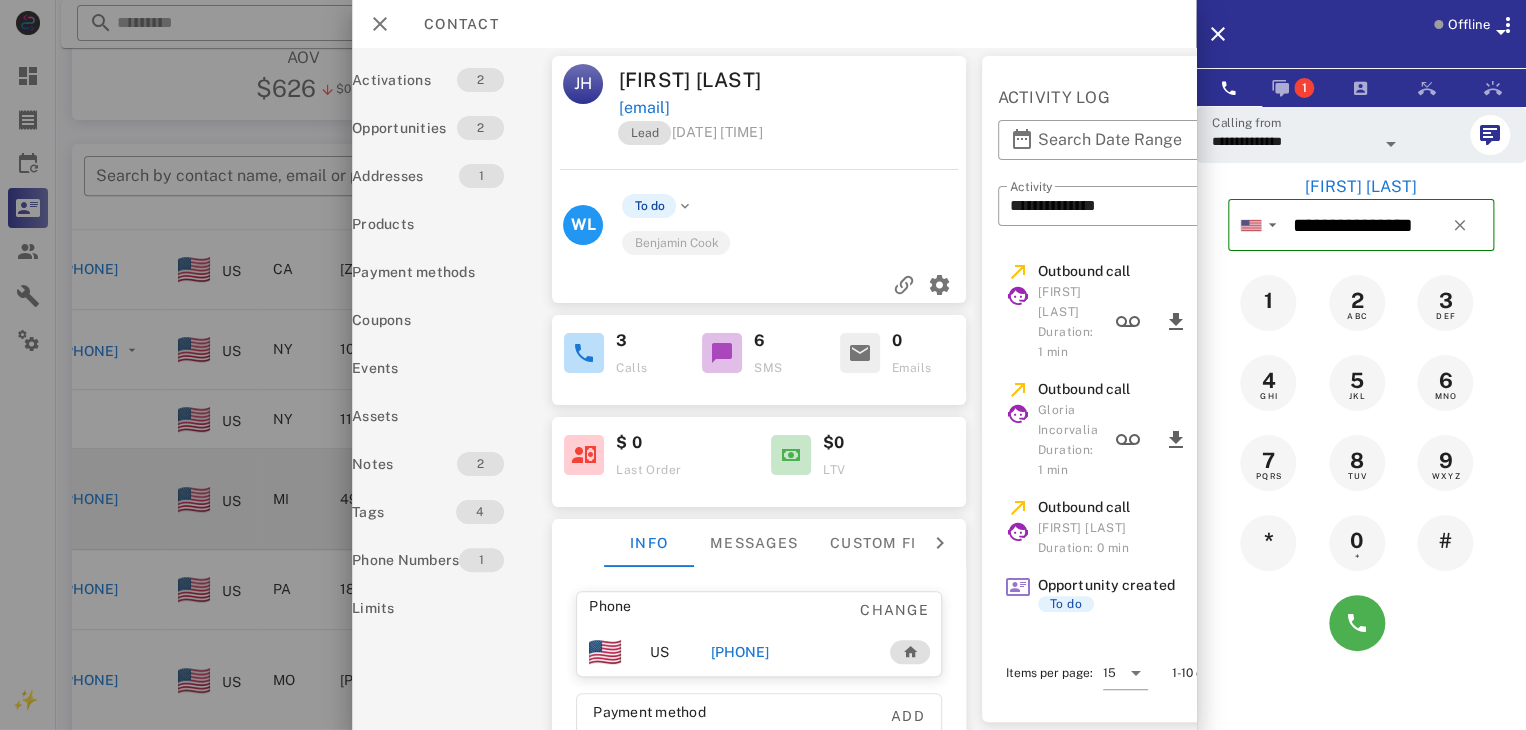 click on "[PHONE]" at bounding box center [739, 652] 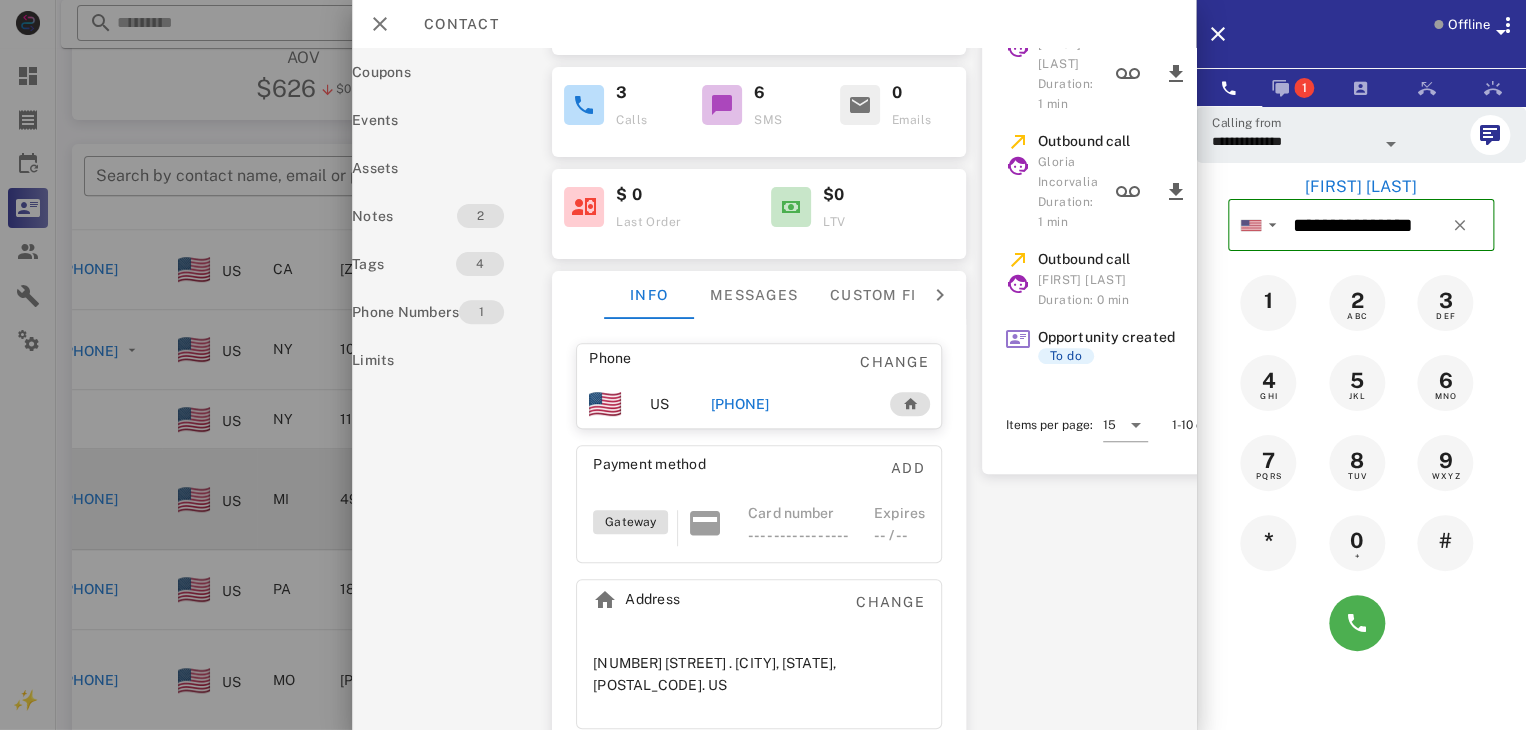 scroll, scrollTop: 260, scrollLeft: 60, axis: both 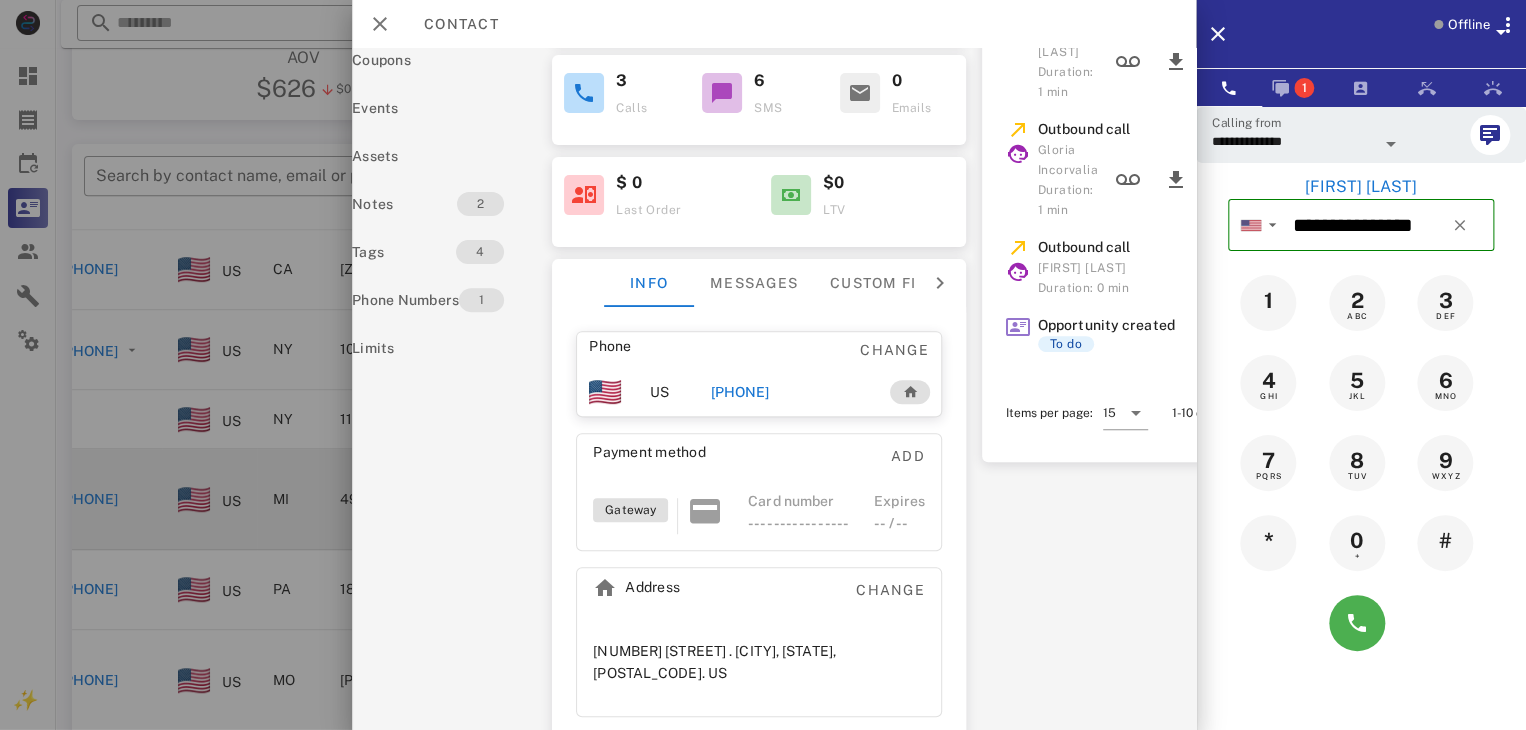 click on "Address   Change" at bounding box center [759, 596] 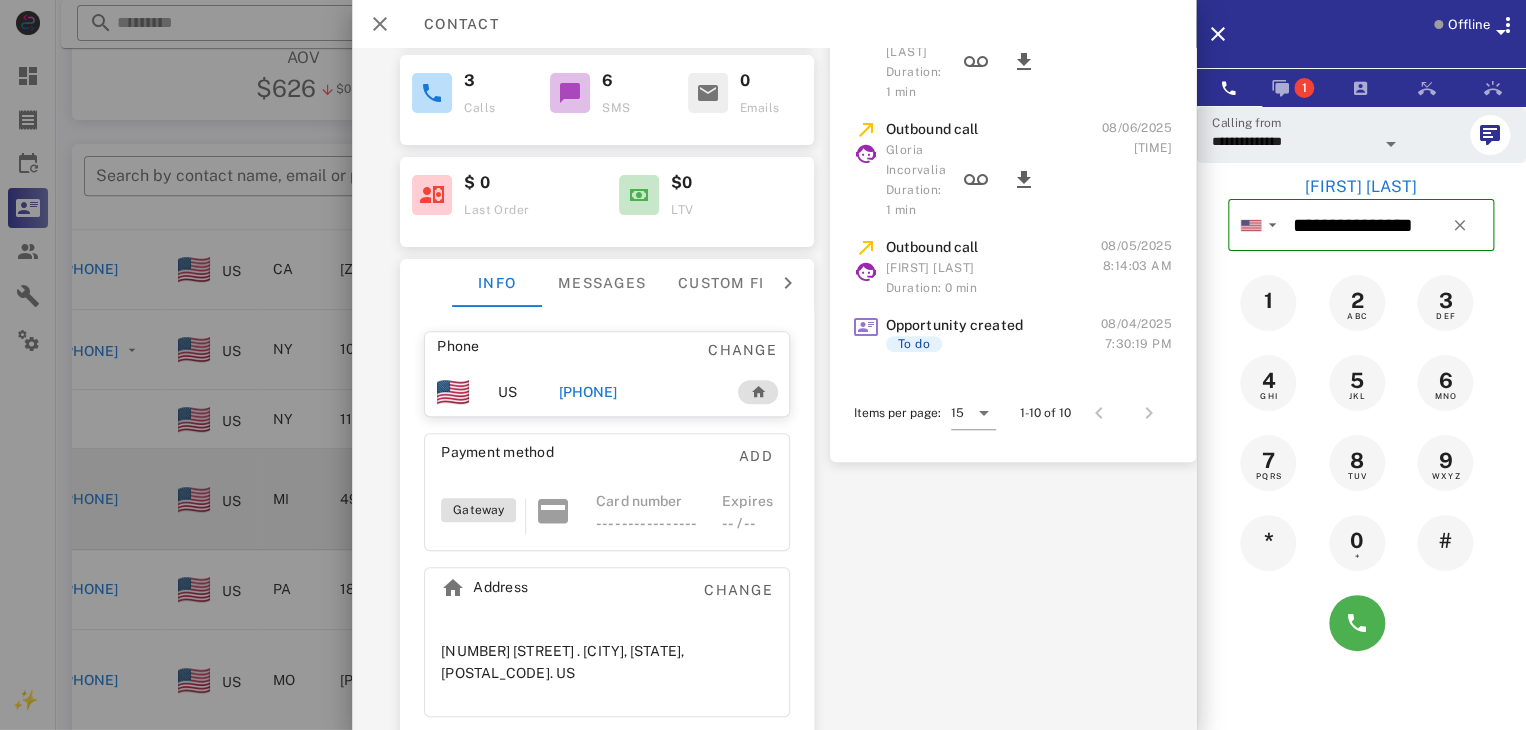 scroll, scrollTop: 260, scrollLeft: 253, axis: both 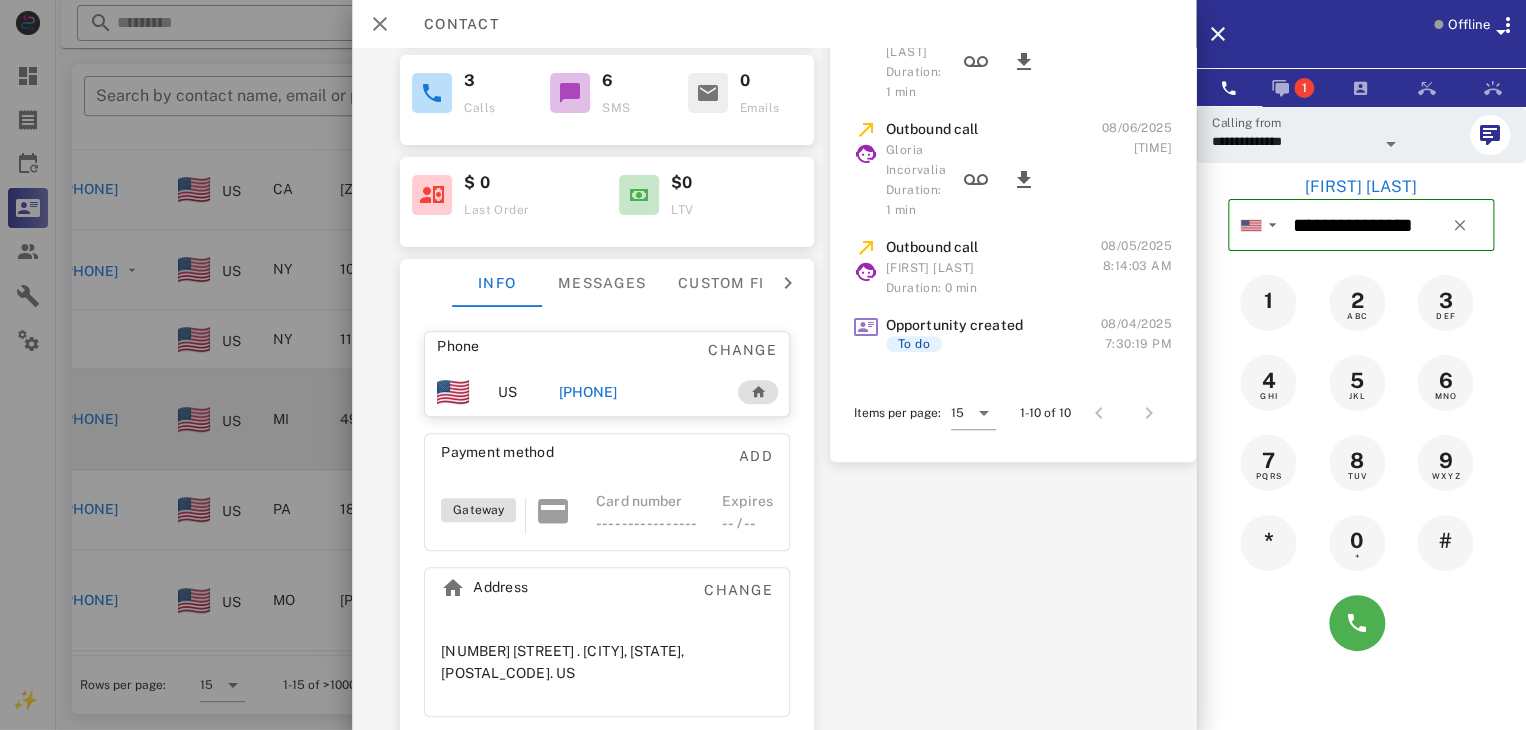click on "[PHONE]" at bounding box center [587, 392] 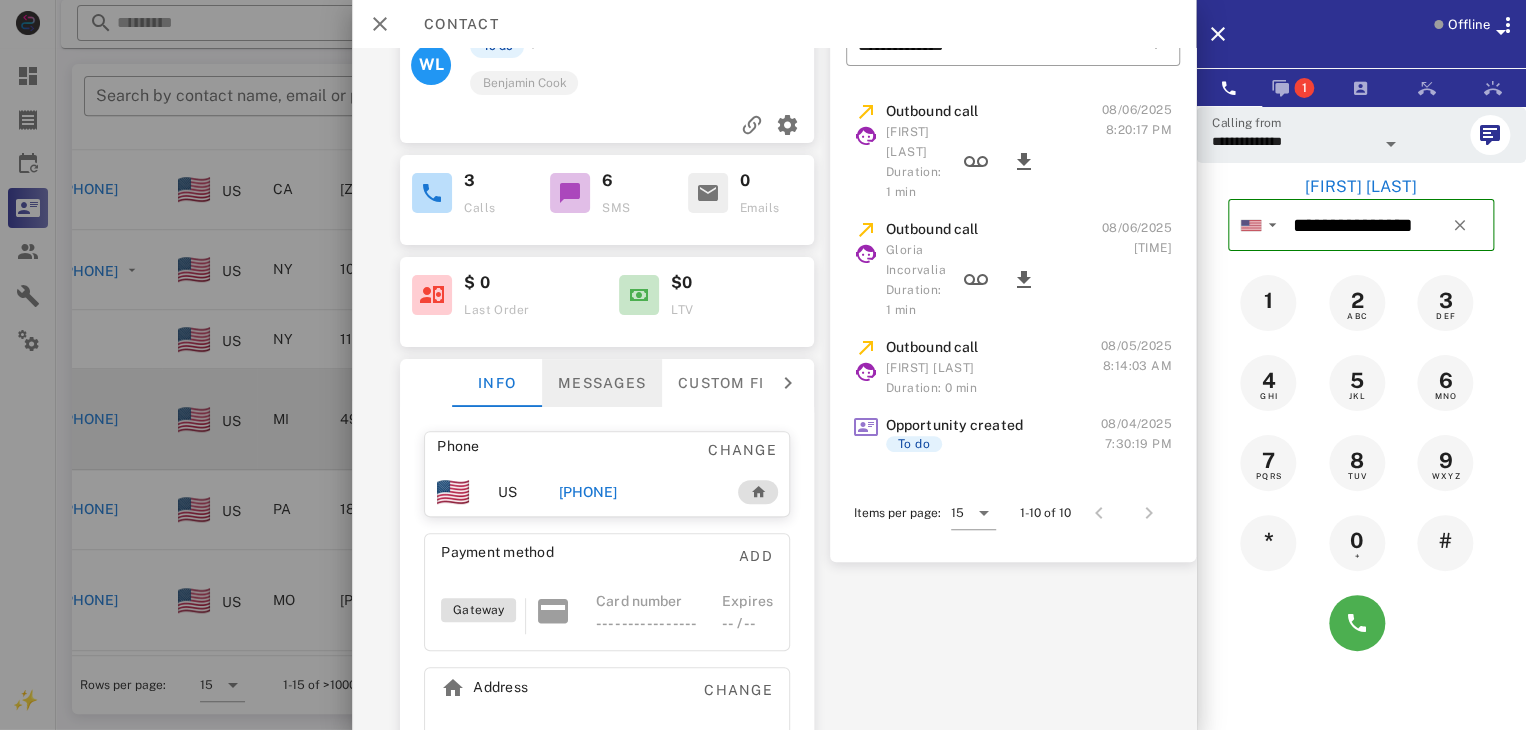 click on "Messages" at bounding box center (602, 383) 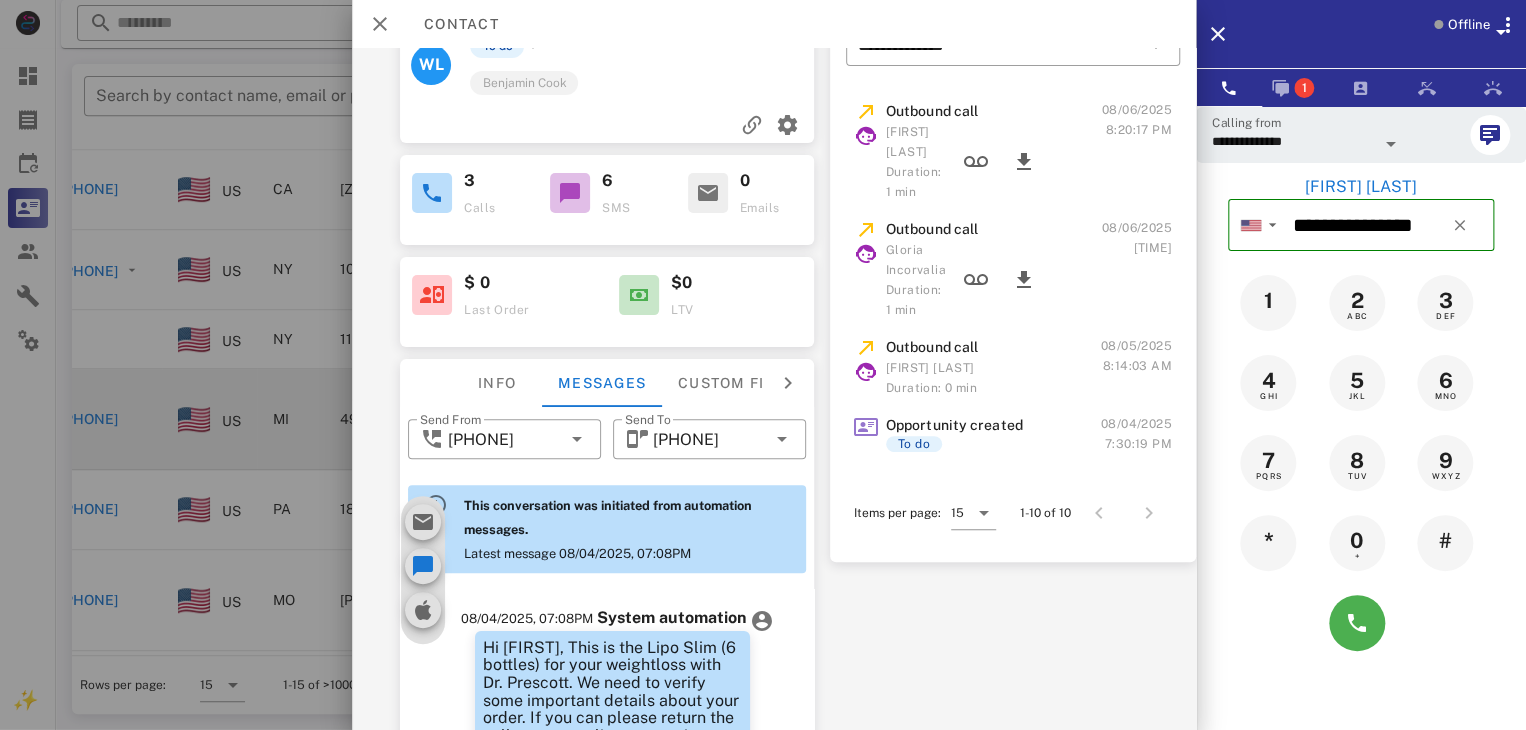 scroll, scrollTop: 666, scrollLeft: 0, axis: vertical 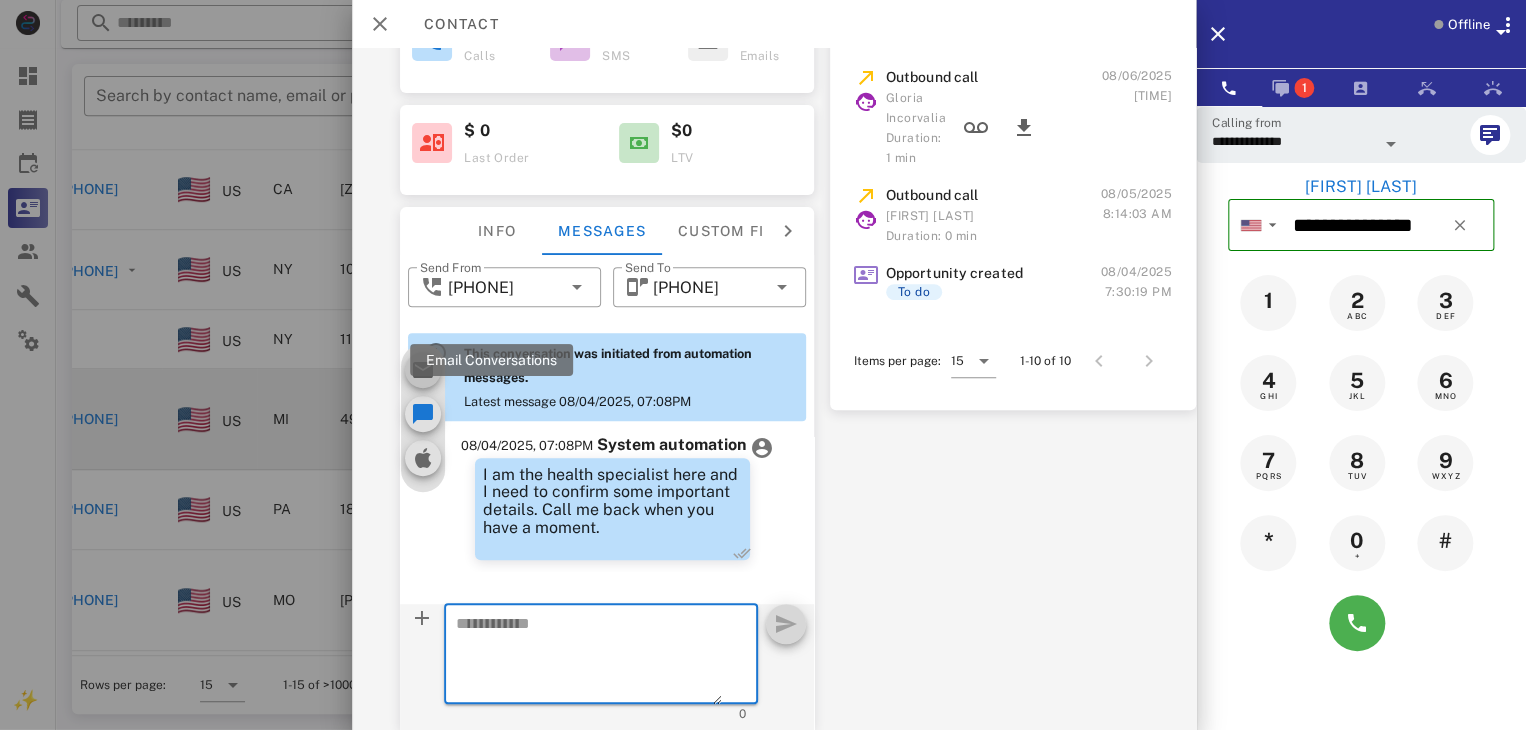 click at bounding box center (423, 370) 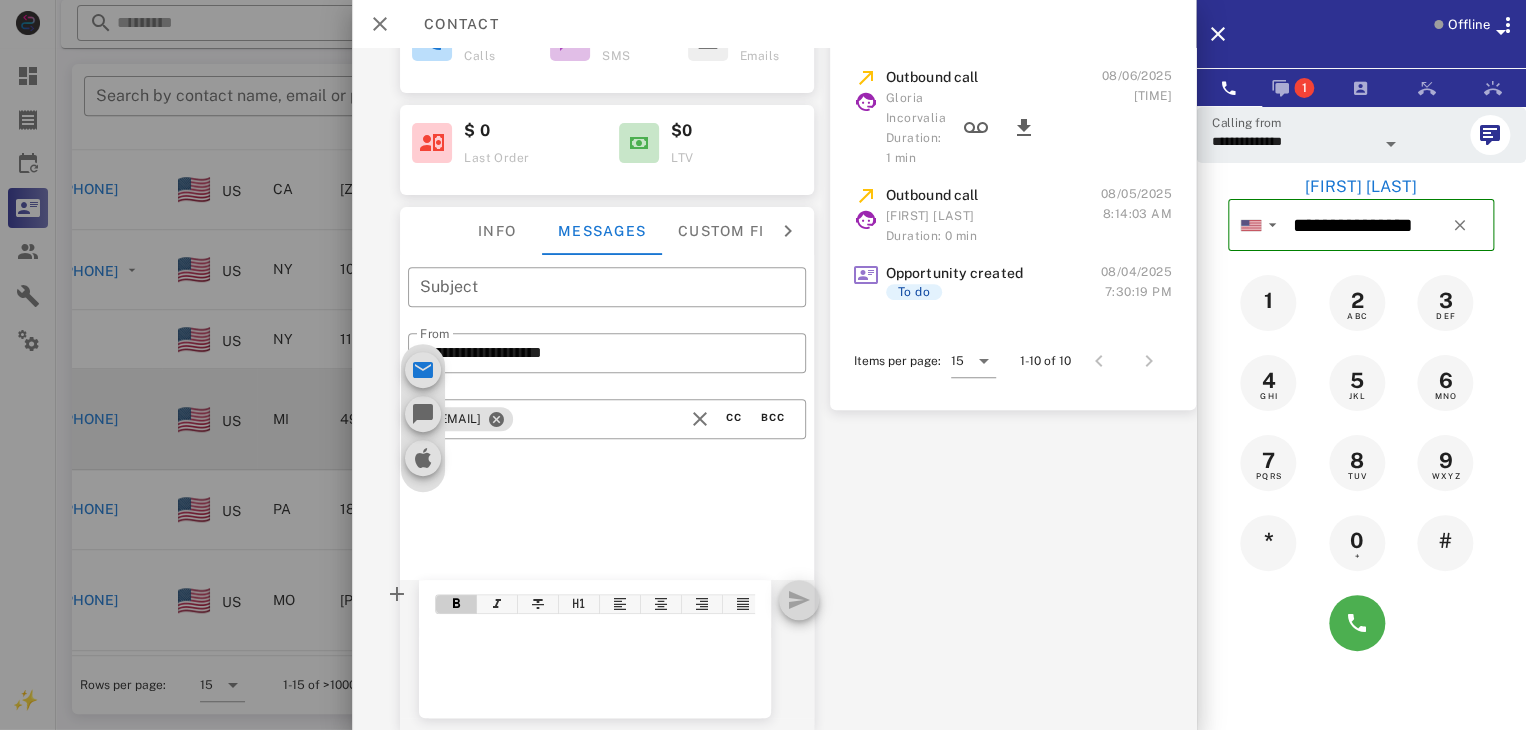 click at bounding box center (611, 619) 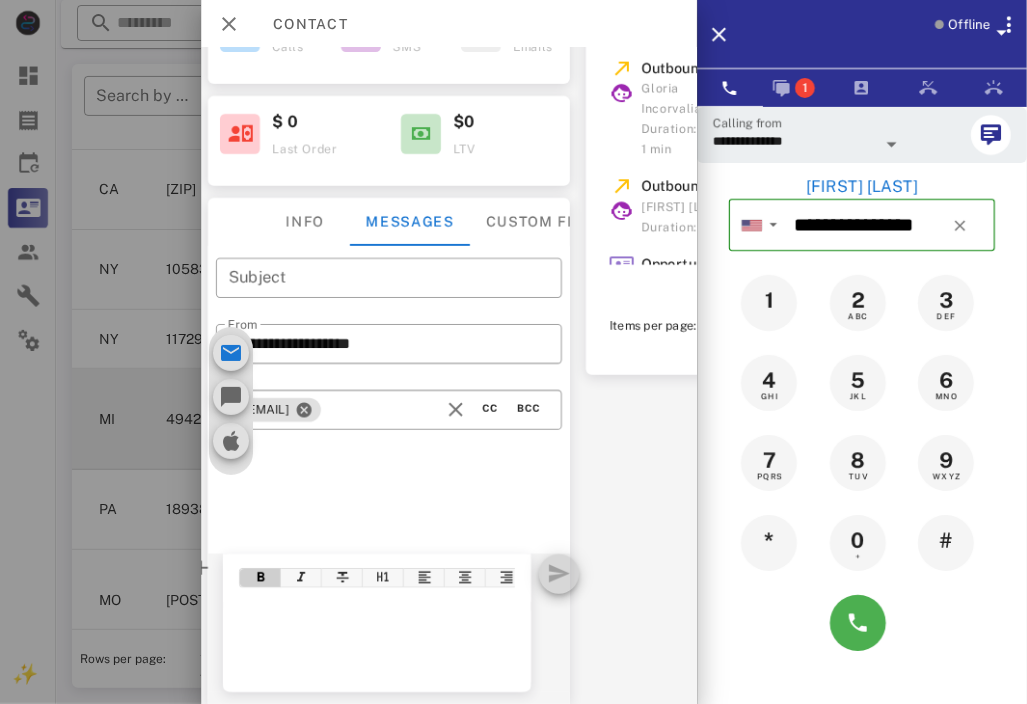 click at bounding box center [394, 610] 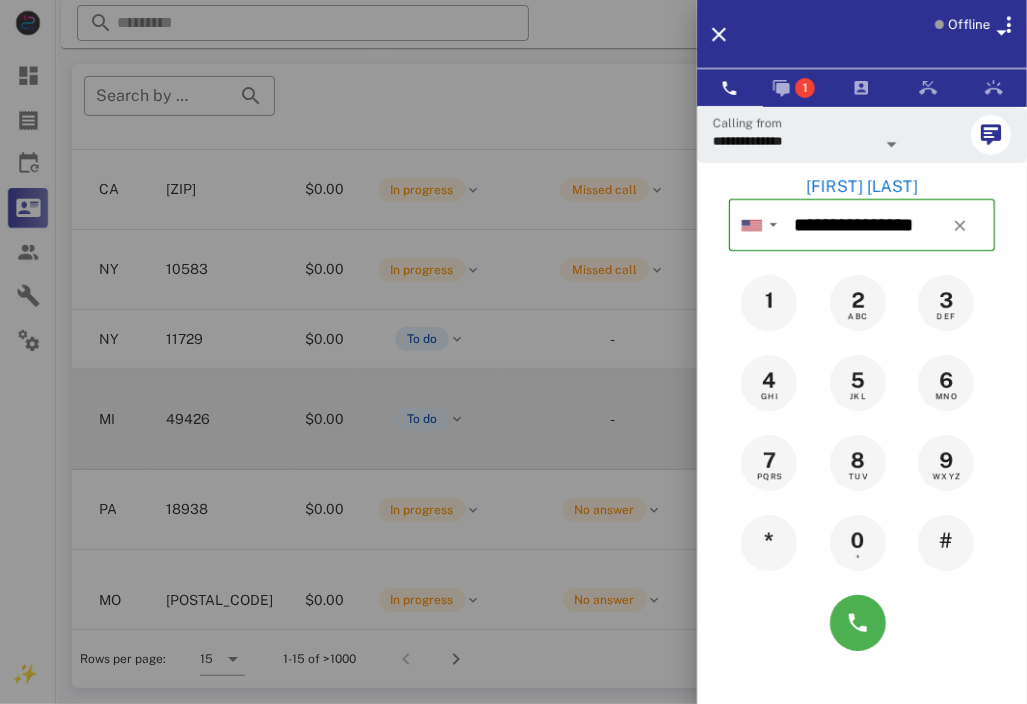 click at bounding box center (513, 352) 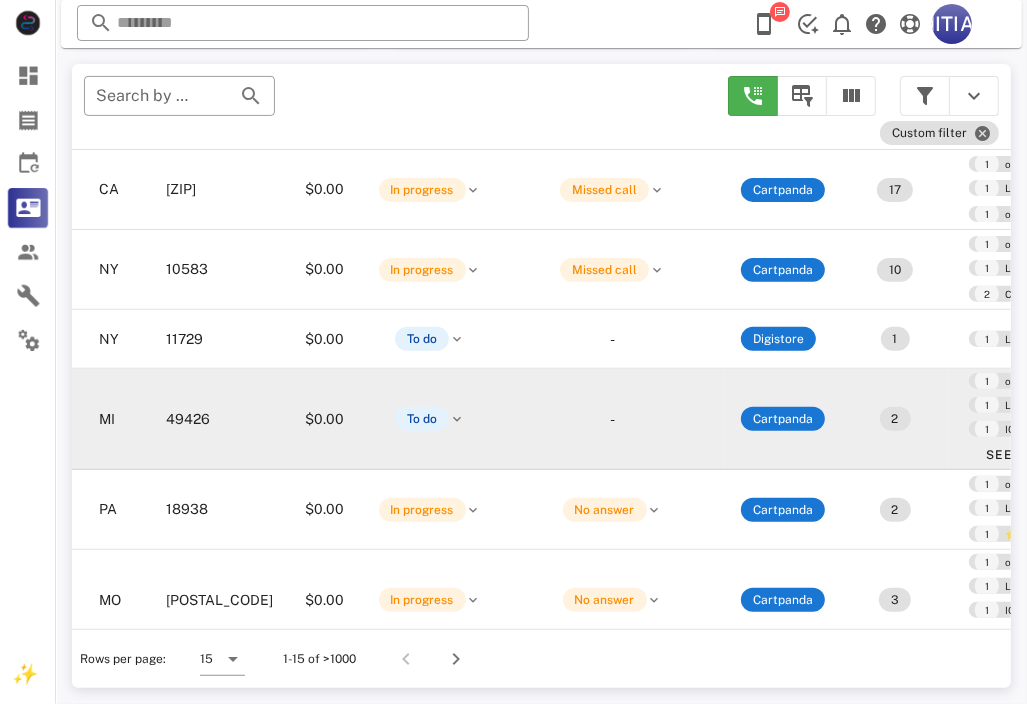 drag, startPoint x: 269, startPoint y: 688, endPoint x: 182, endPoint y: 687, distance: 87.005745 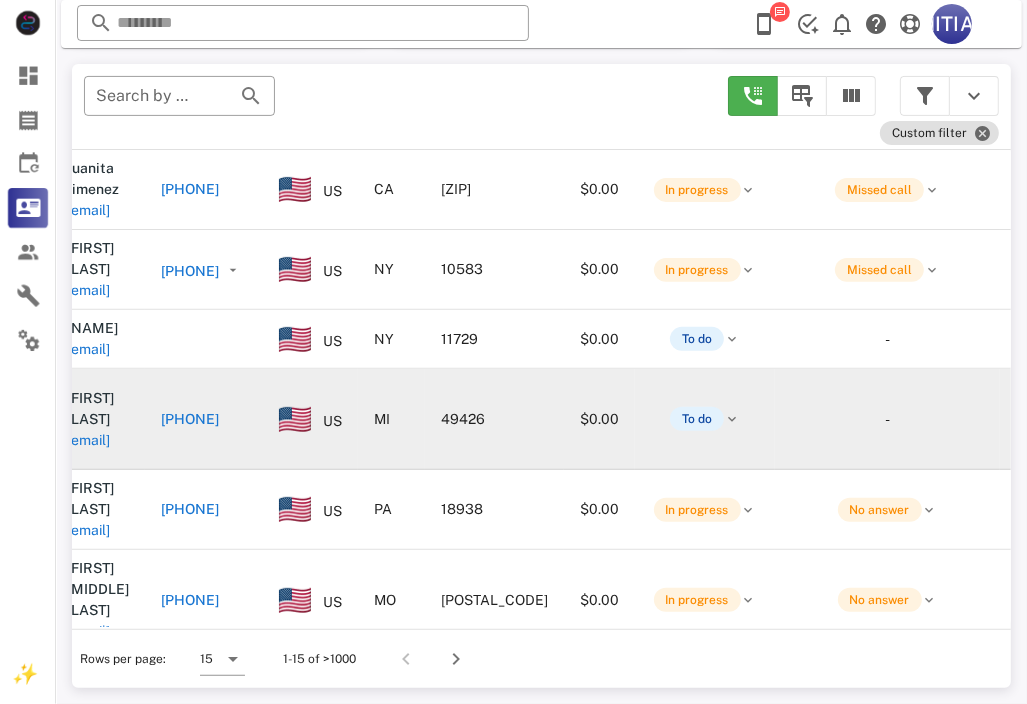 scroll, scrollTop: 200, scrollLeft: 0, axis: vertical 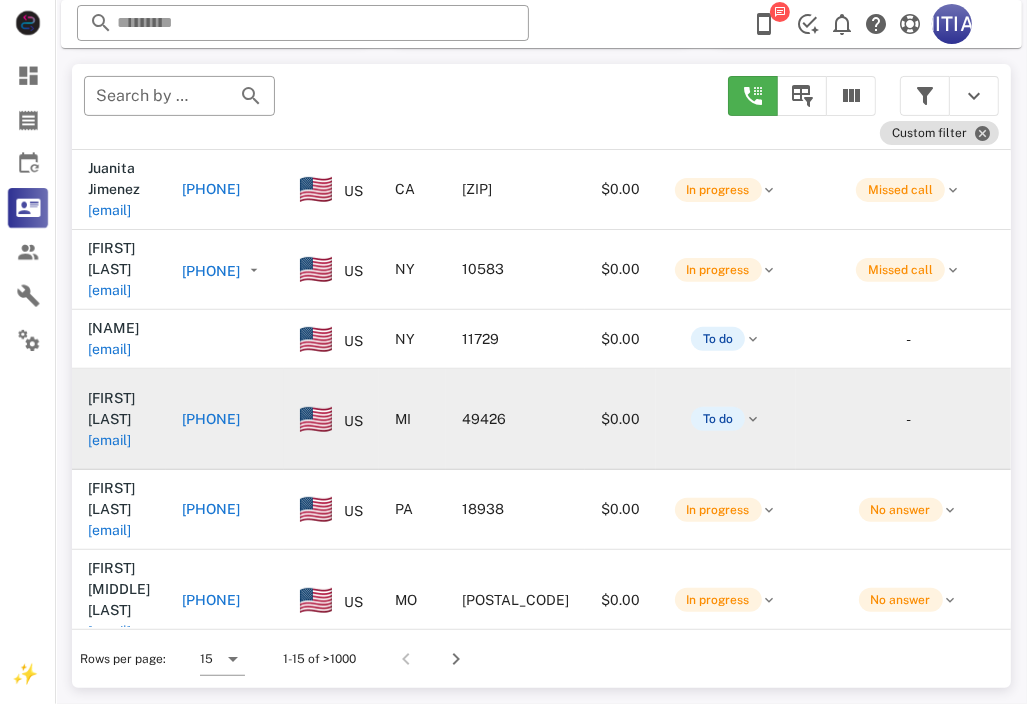 click on "[PHONE]" at bounding box center (211, 419) 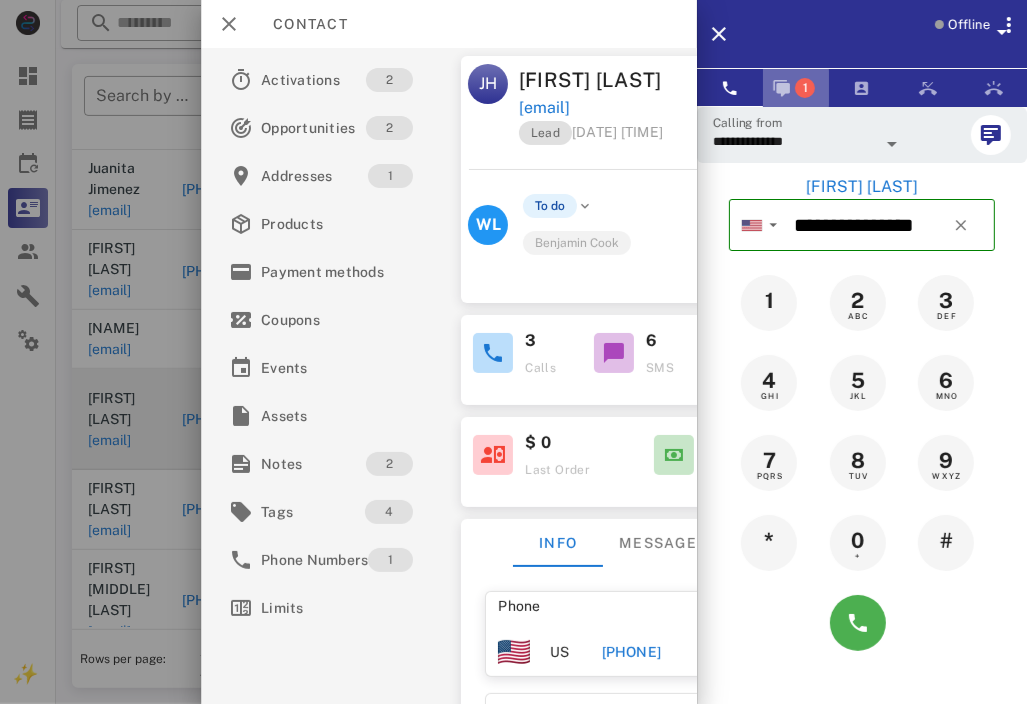 click on "1" at bounding box center [796, 88] 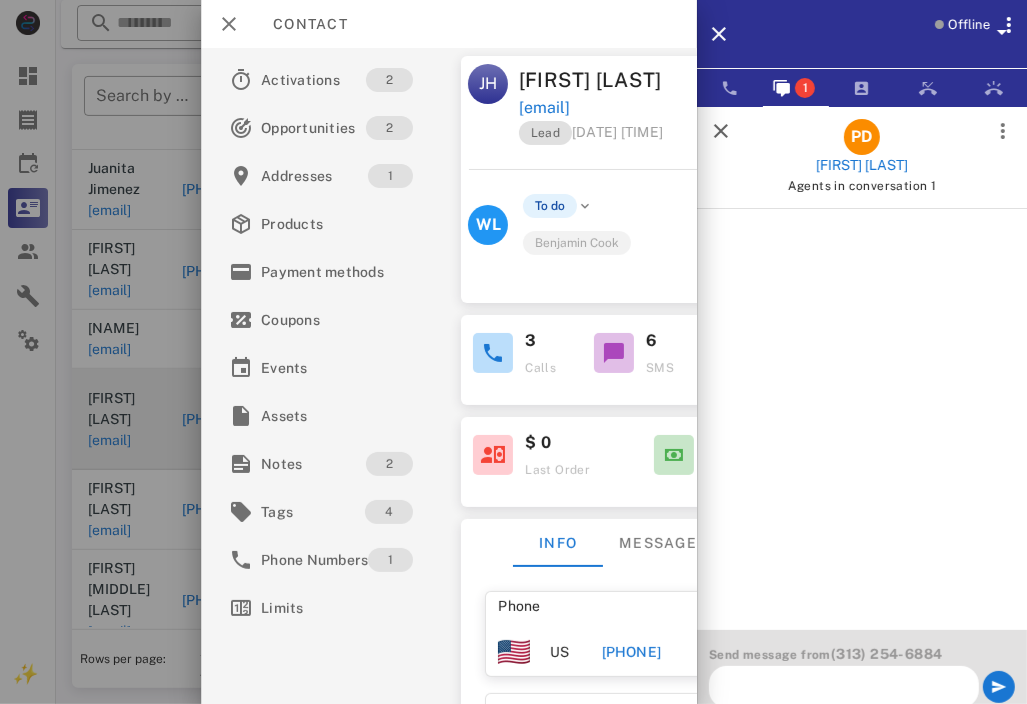 click at bounding box center [862, 455] 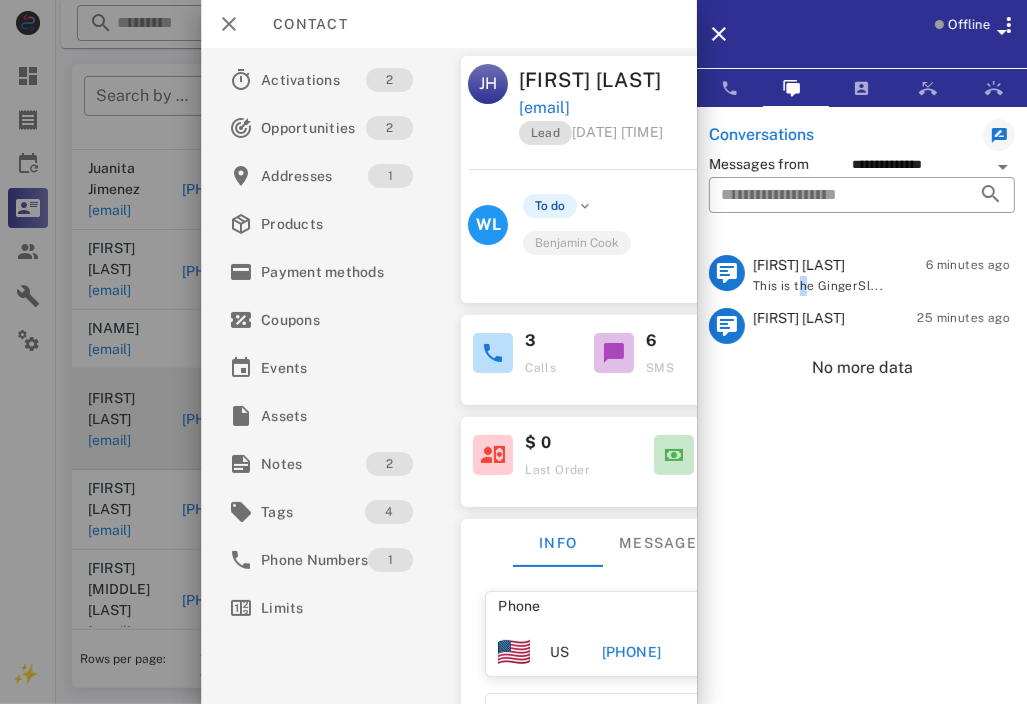 click on "This is the GingerSl..." at bounding box center (818, 286) 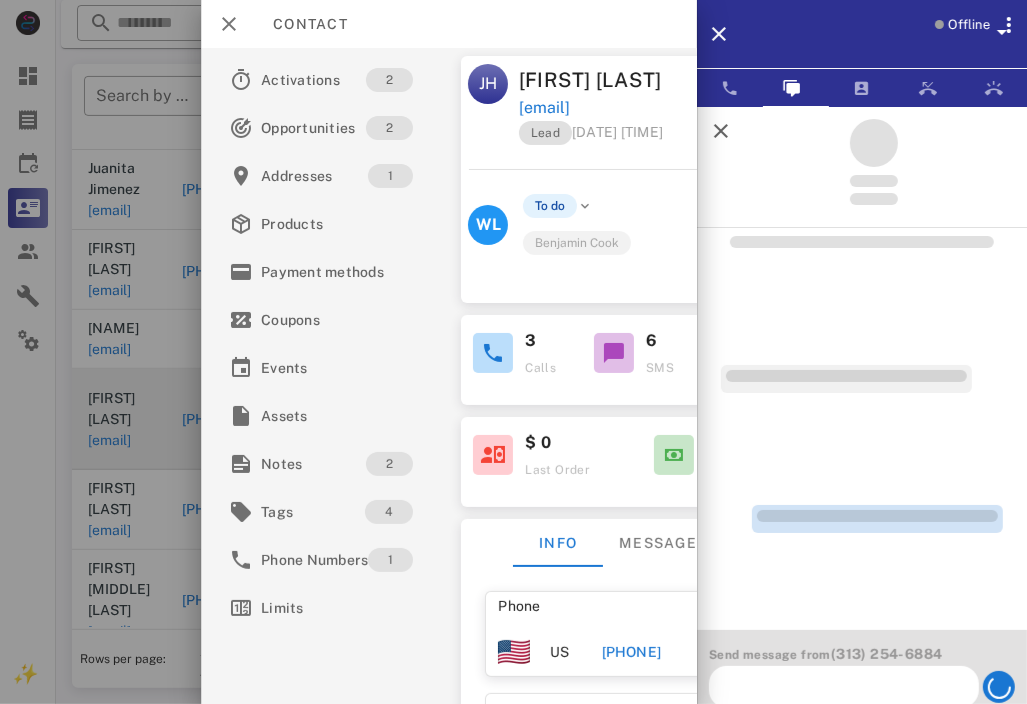 scroll, scrollTop: 0, scrollLeft: 0, axis: both 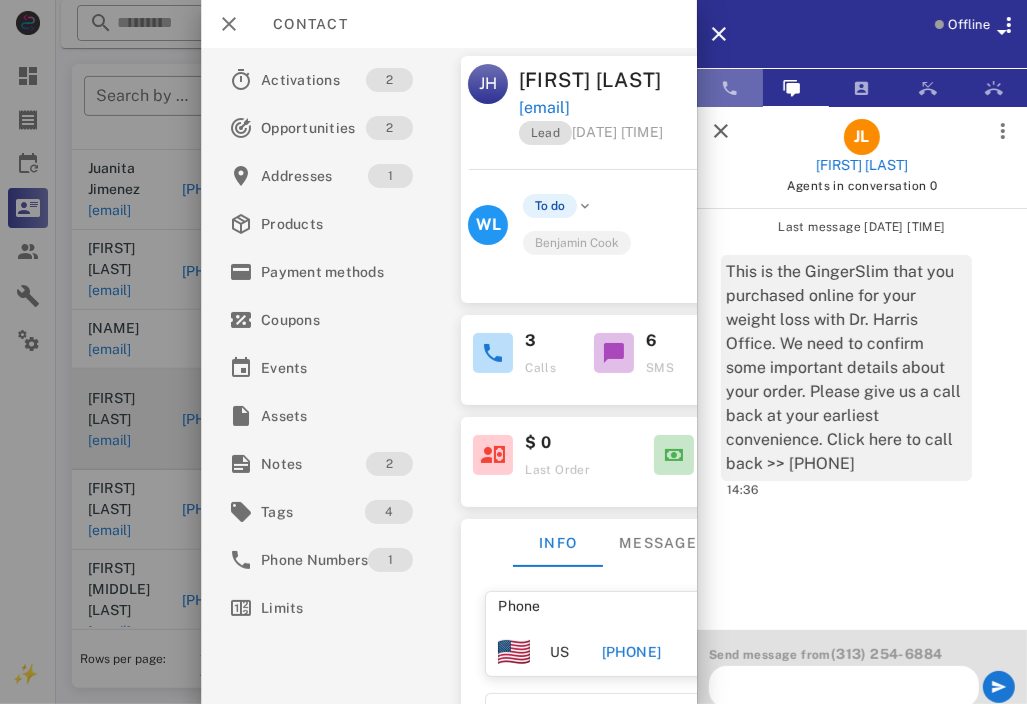 click at bounding box center [730, 88] 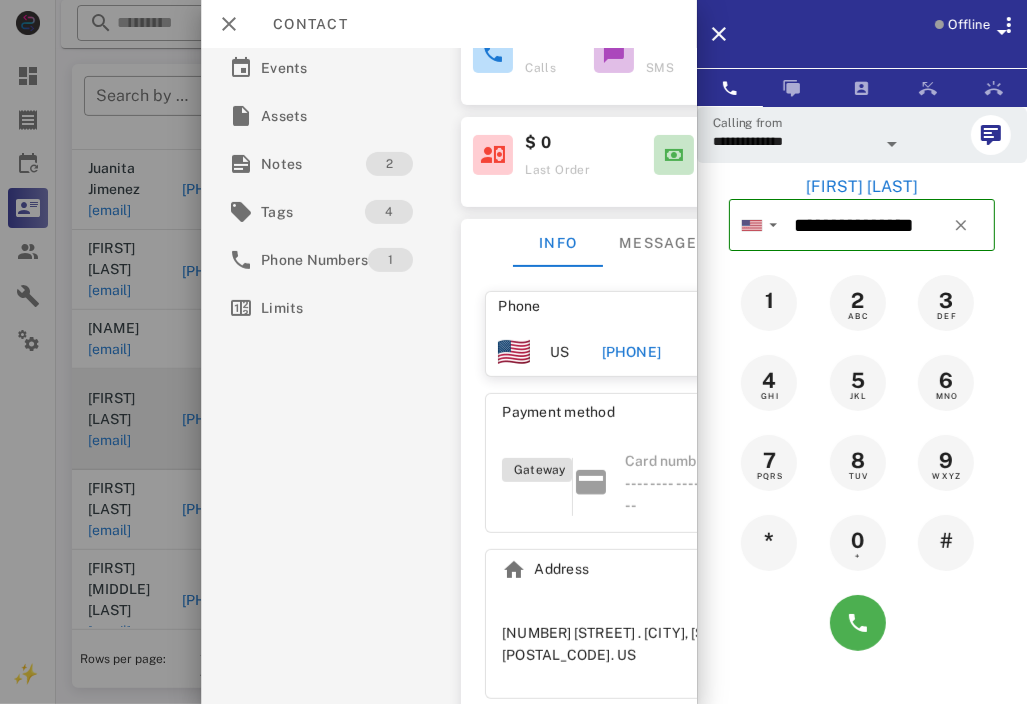 scroll, scrollTop: 329, scrollLeft: 0, axis: vertical 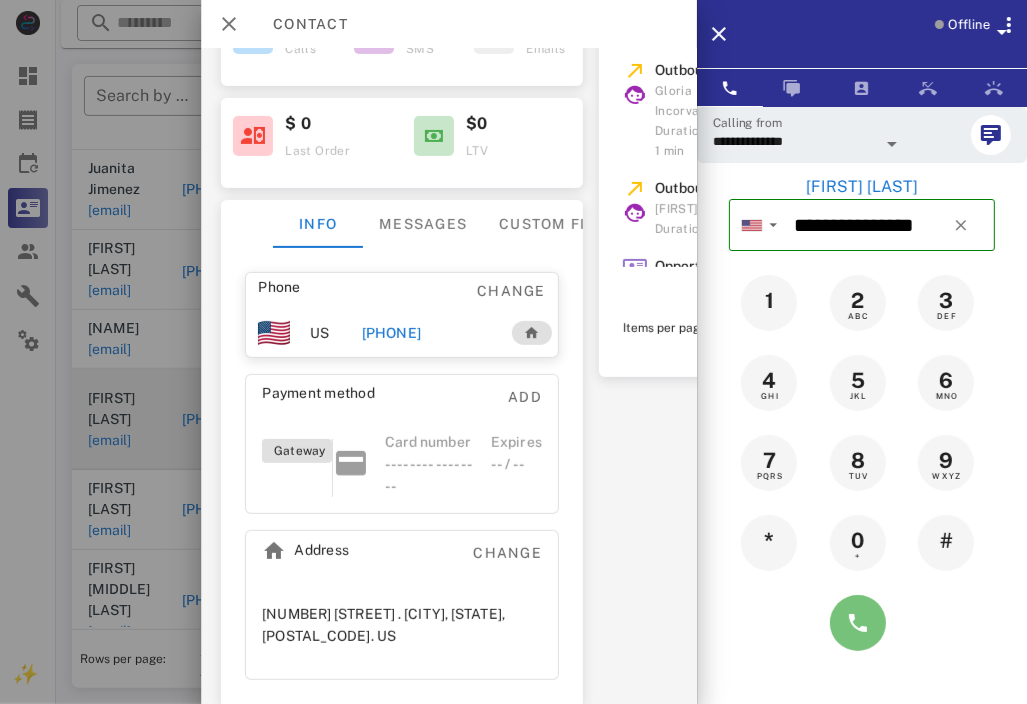 click at bounding box center (858, 623) 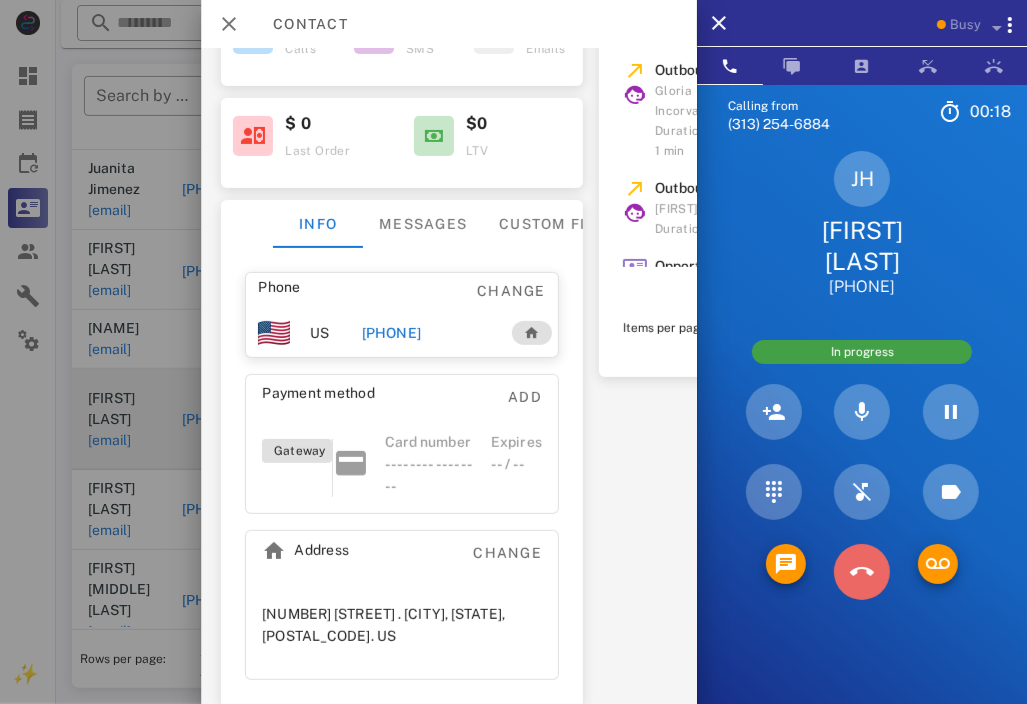 click at bounding box center (862, 572) 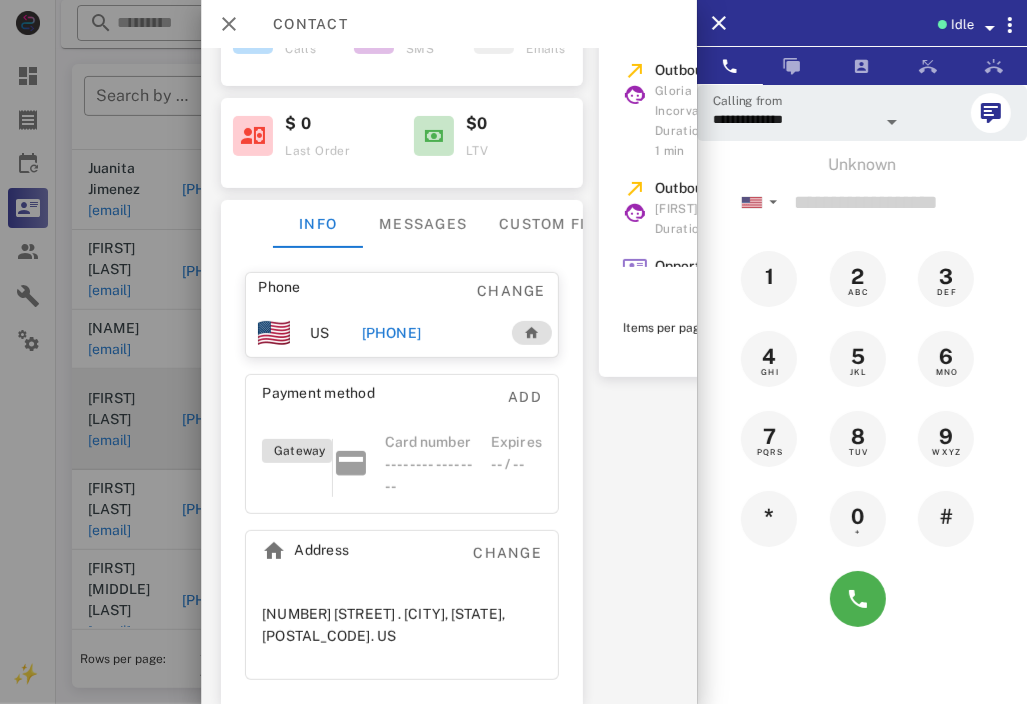 click at bounding box center (513, 352) 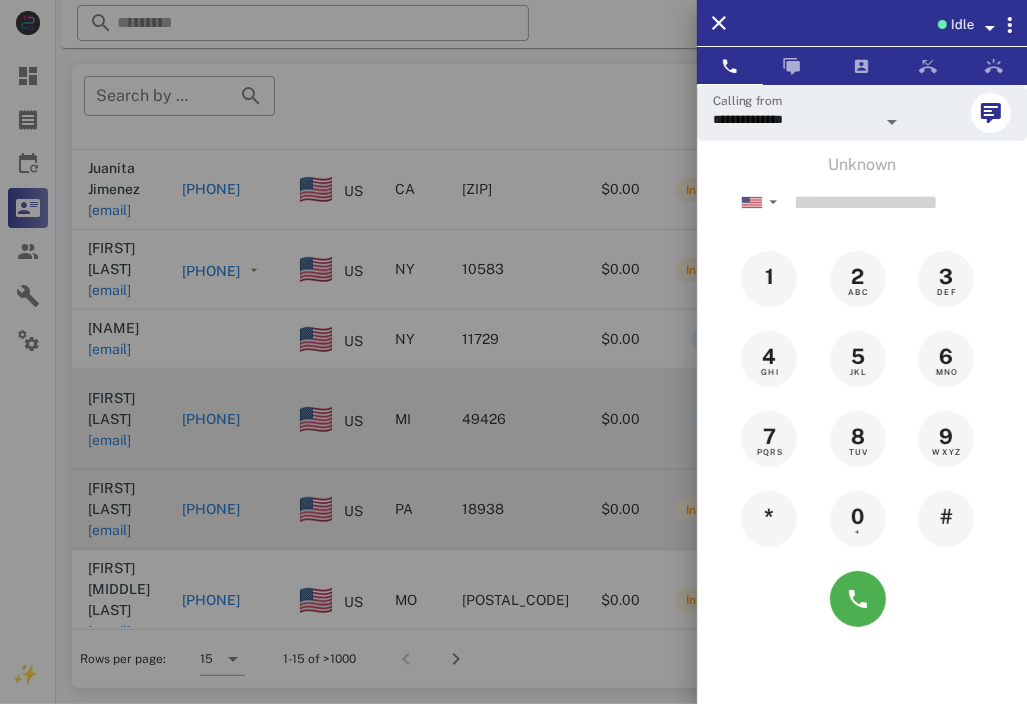 click at bounding box center (513, 352) 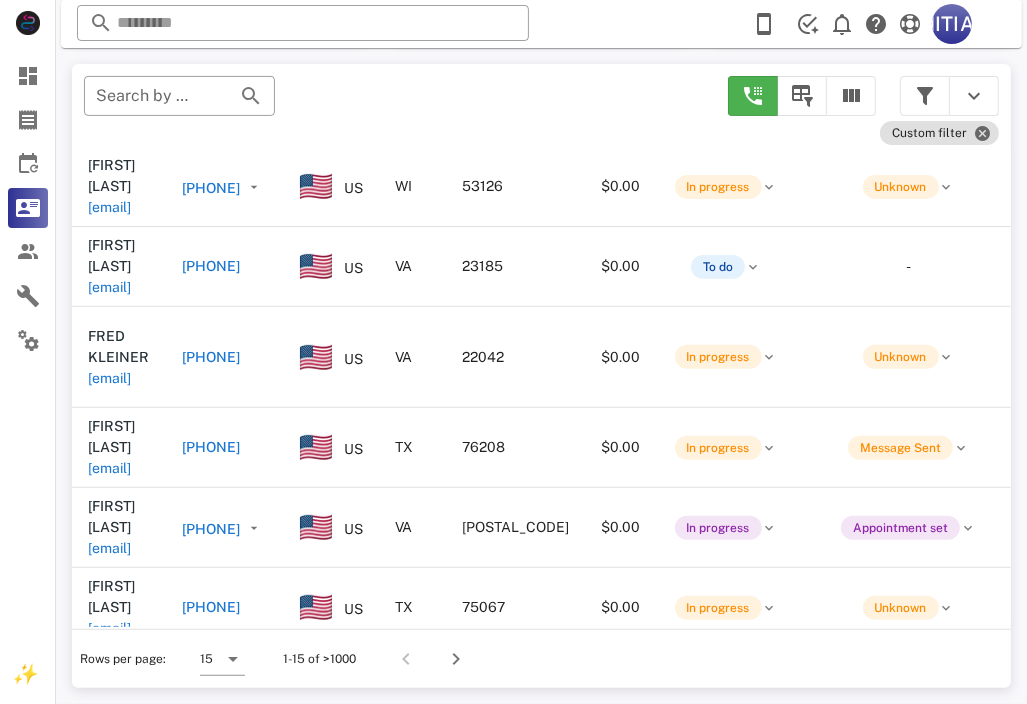 scroll, scrollTop: 604, scrollLeft: 0, axis: vertical 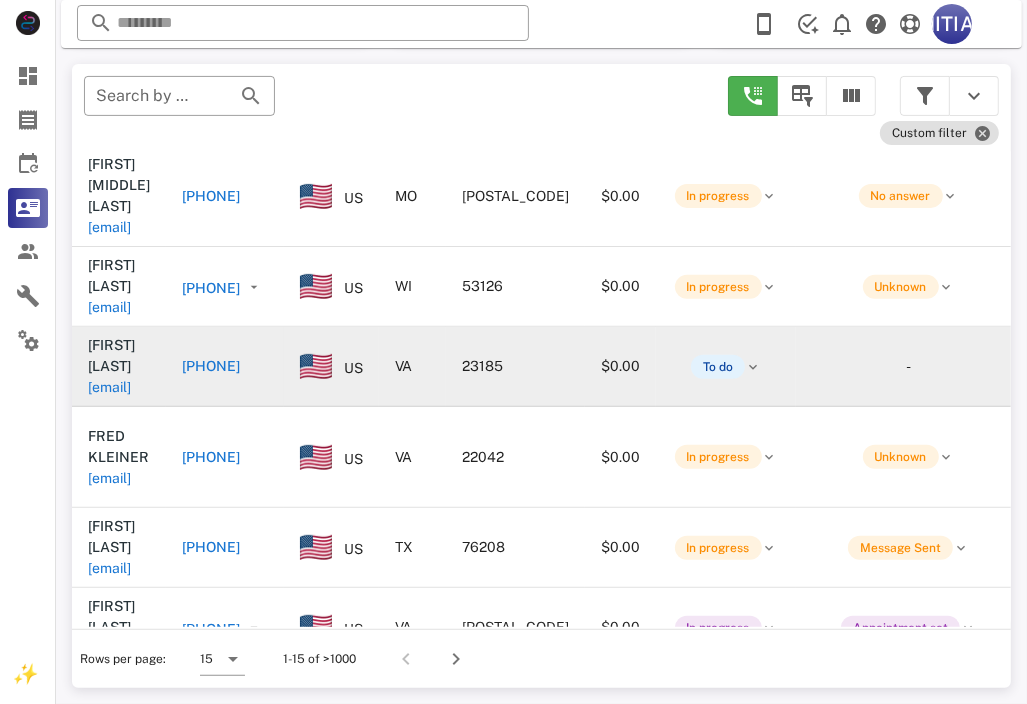 click on "[EMAIL]" at bounding box center (119, 387) 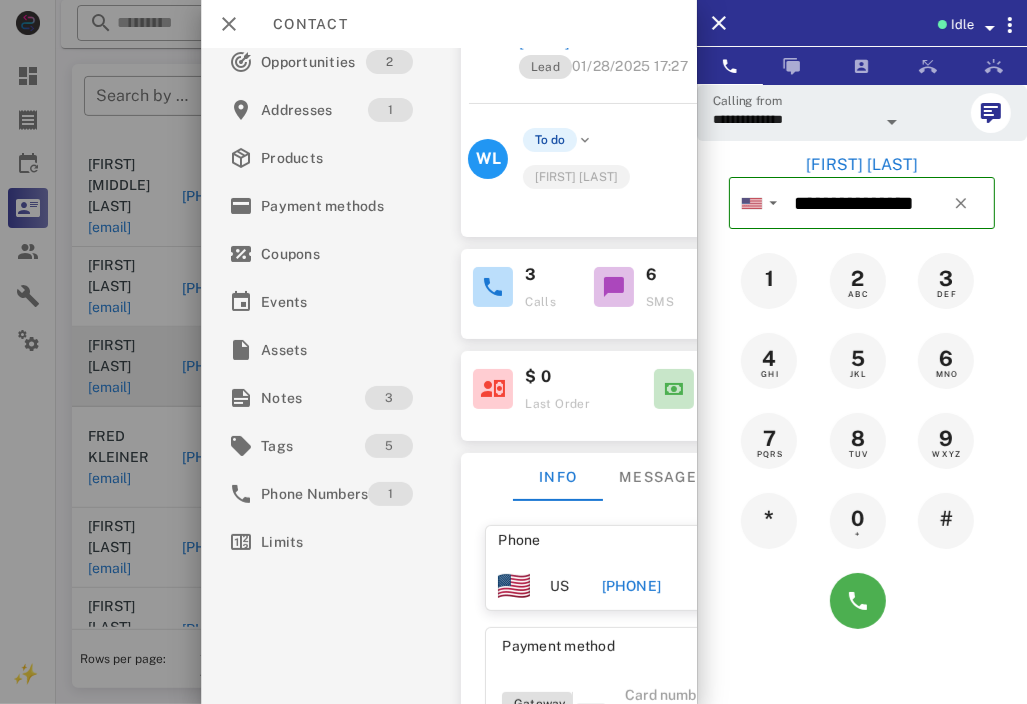 scroll, scrollTop: 100, scrollLeft: 0, axis: vertical 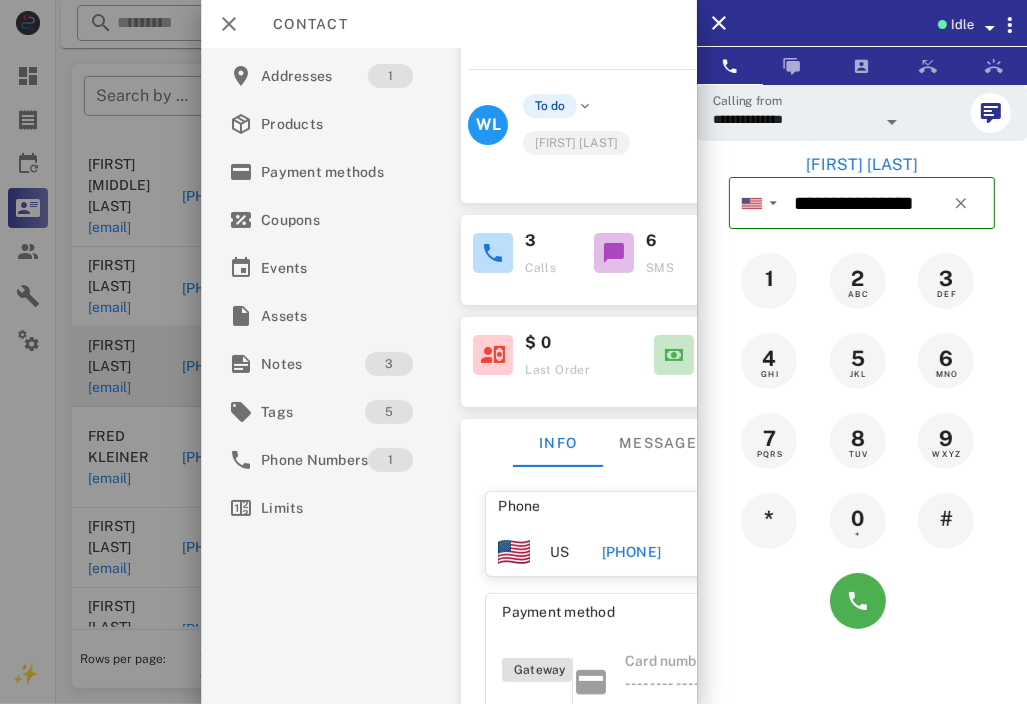 click on "[PHONE]" at bounding box center [631, 552] 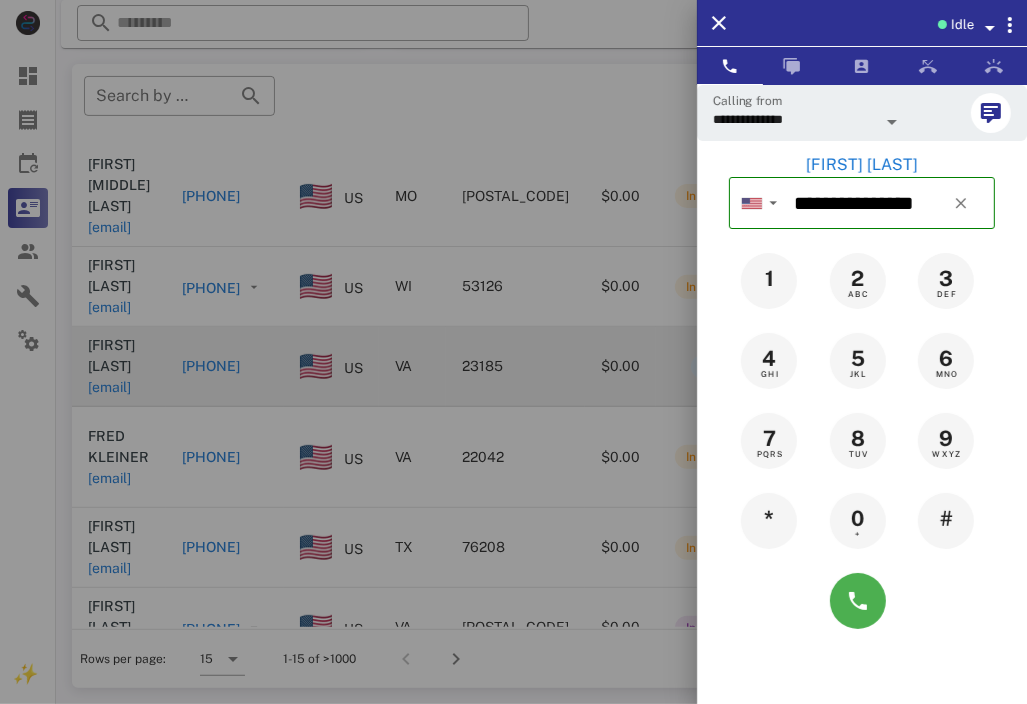 click at bounding box center (513, 352) 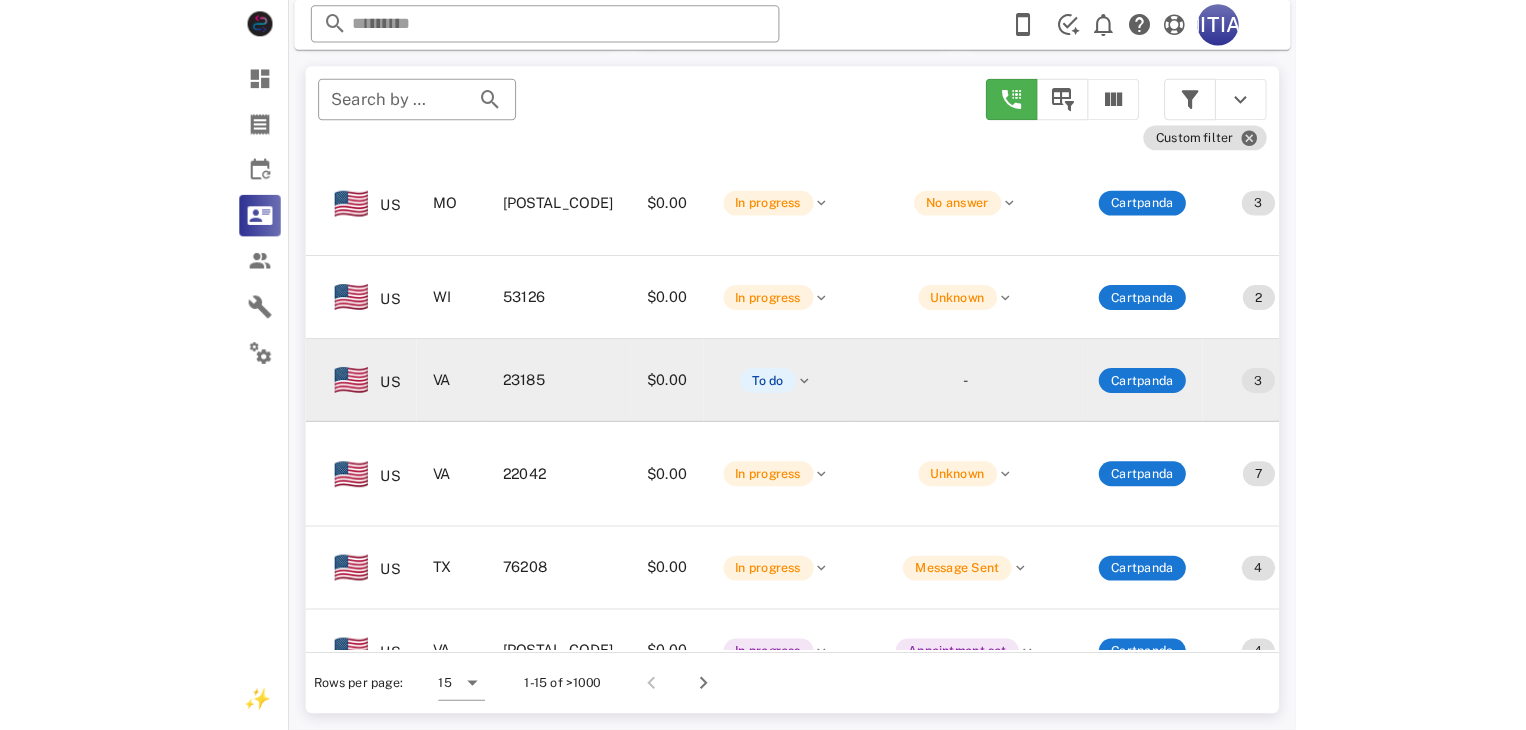 scroll, scrollTop: 604, scrollLeft: 0, axis: vertical 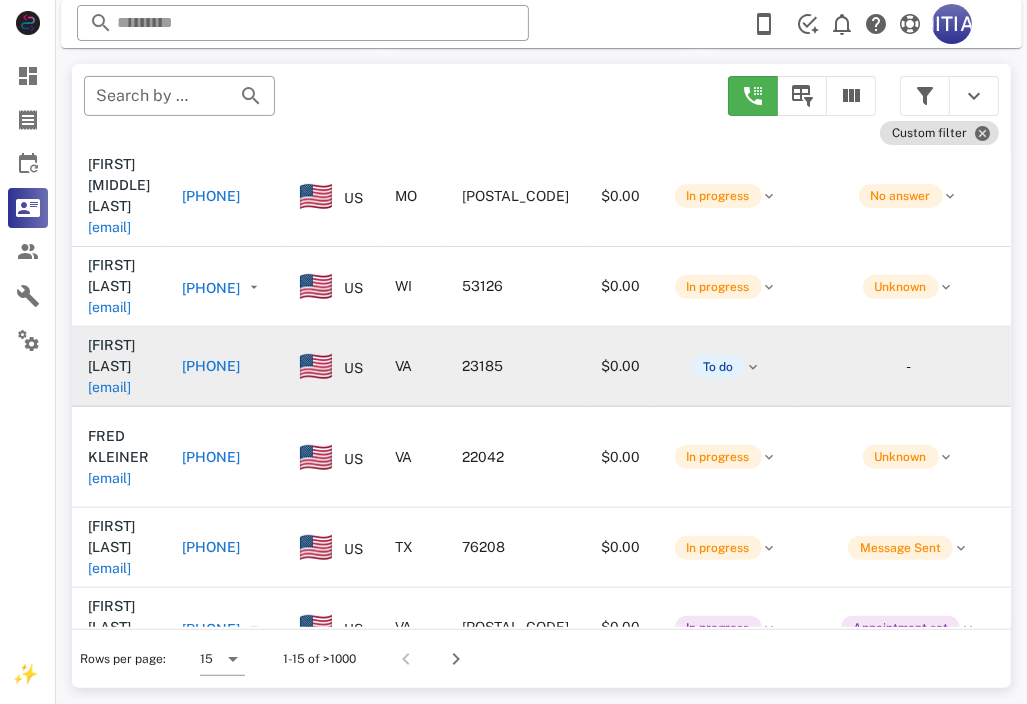 click on "[PHONE]" at bounding box center (211, 366) 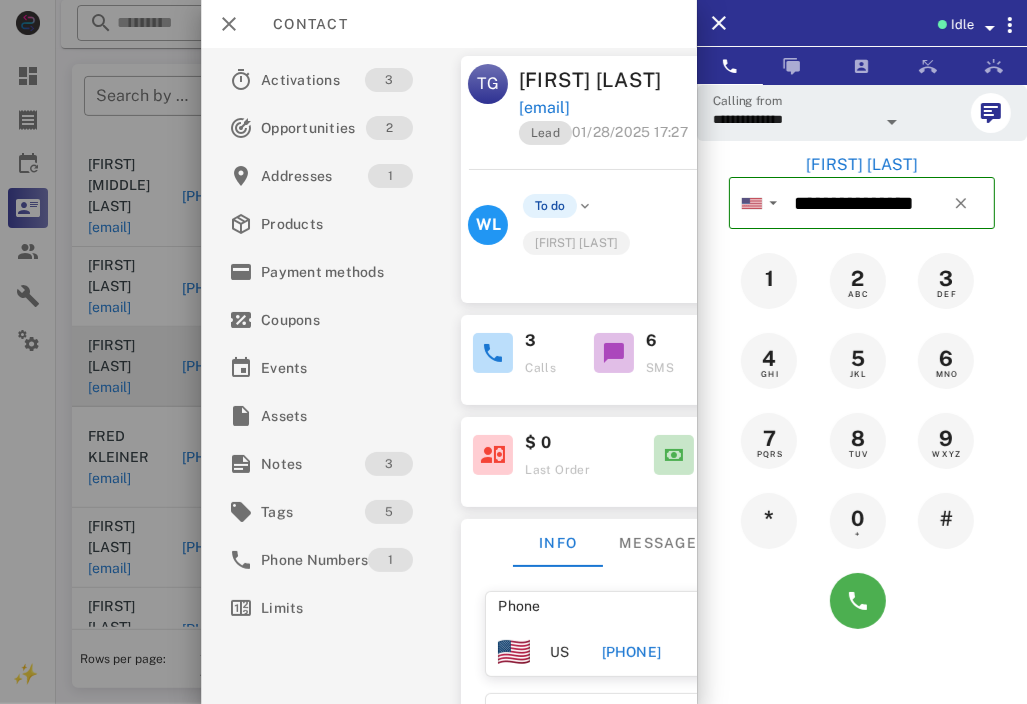 click on "[PHONE]" at bounding box center (631, 652) 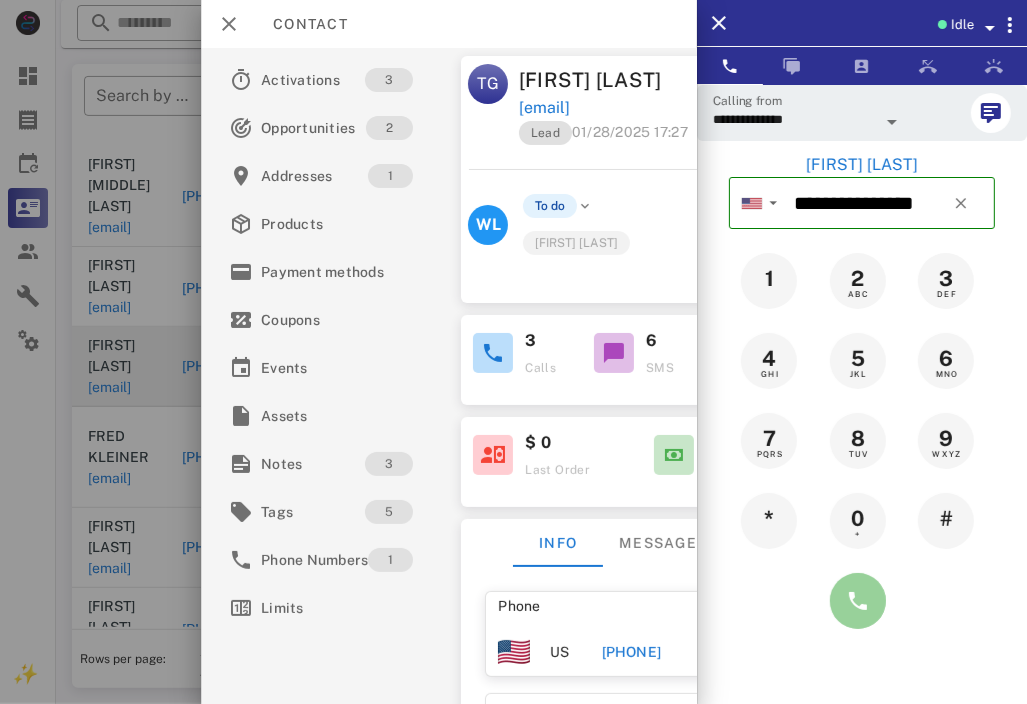 click at bounding box center (858, 601) 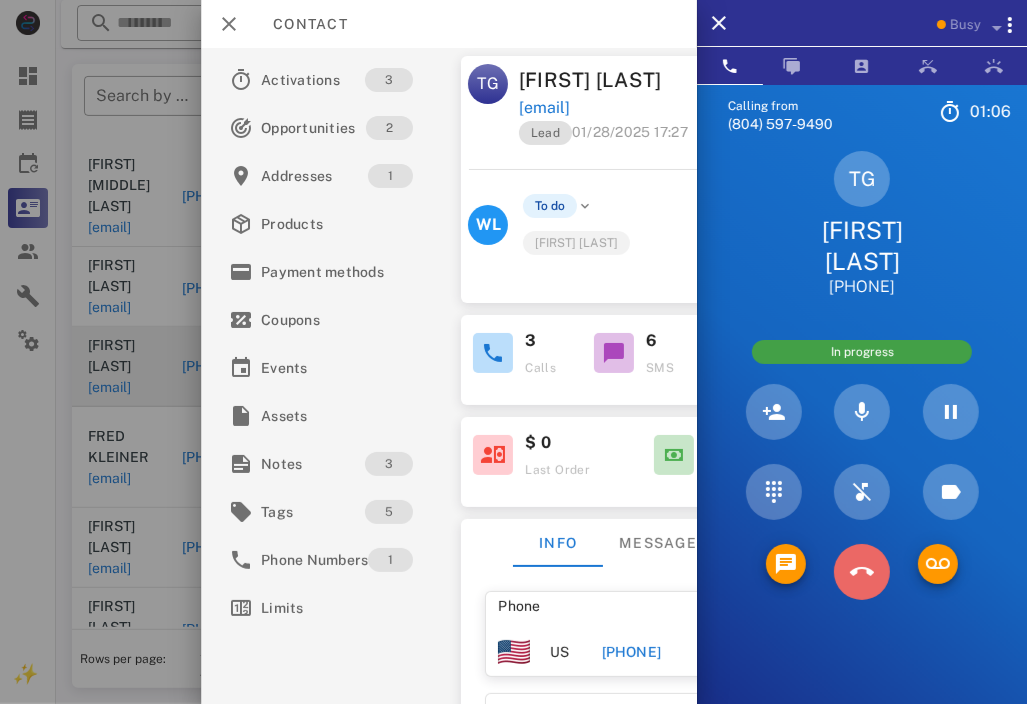 click at bounding box center (862, 572) 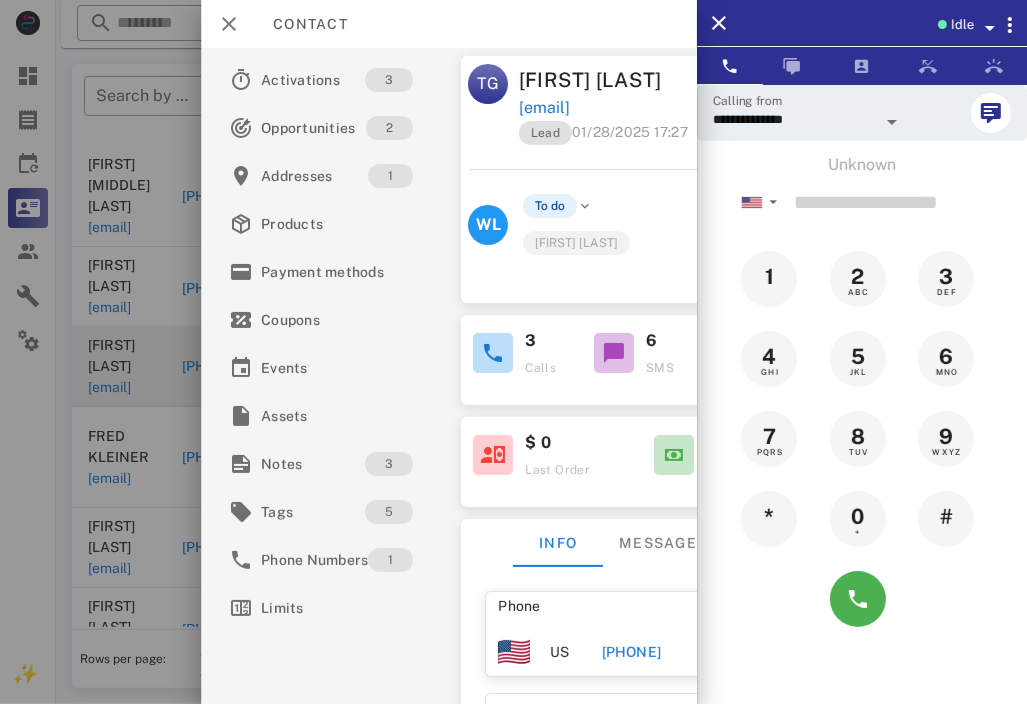click at bounding box center (513, 352) 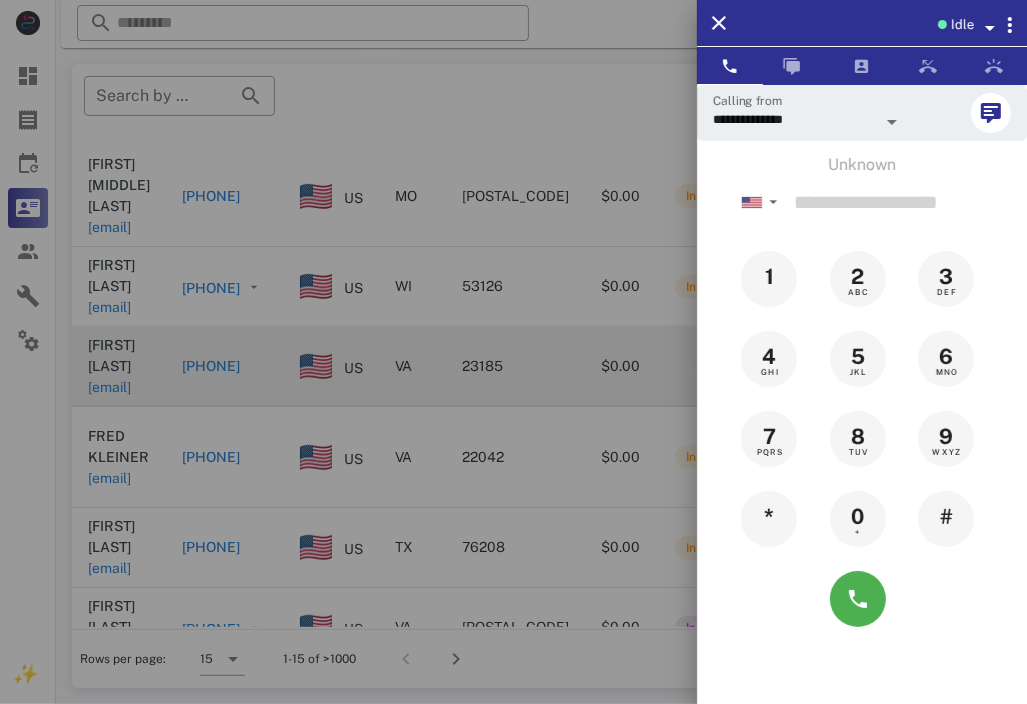 click at bounding box center [513, 352] 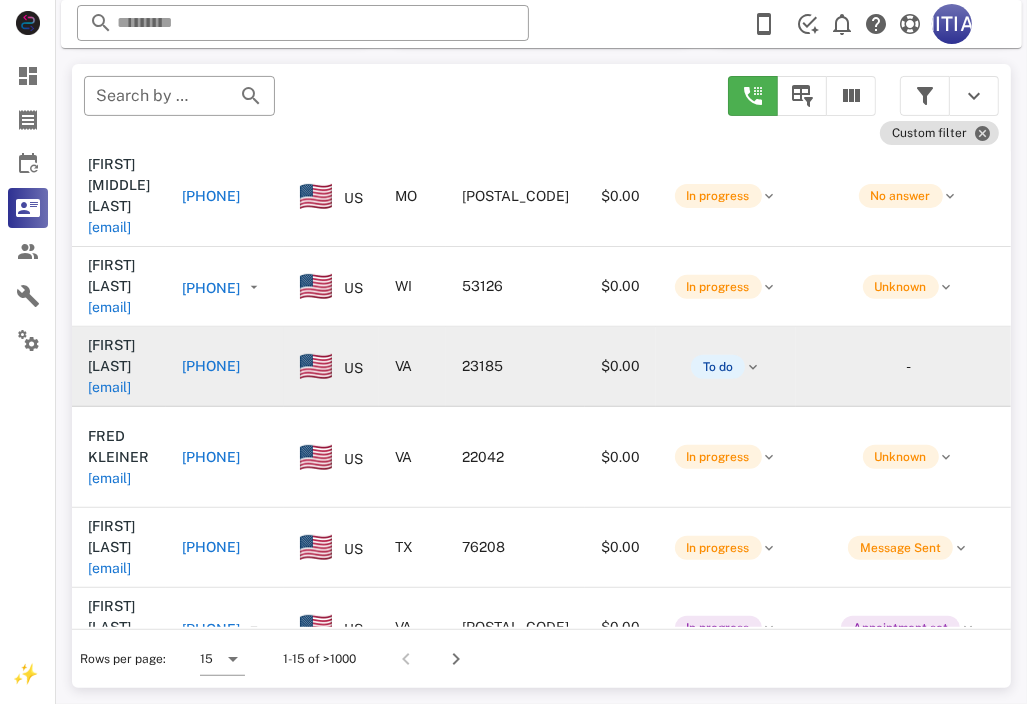 click on "[PHONE]" at bounding box center [211, 366] 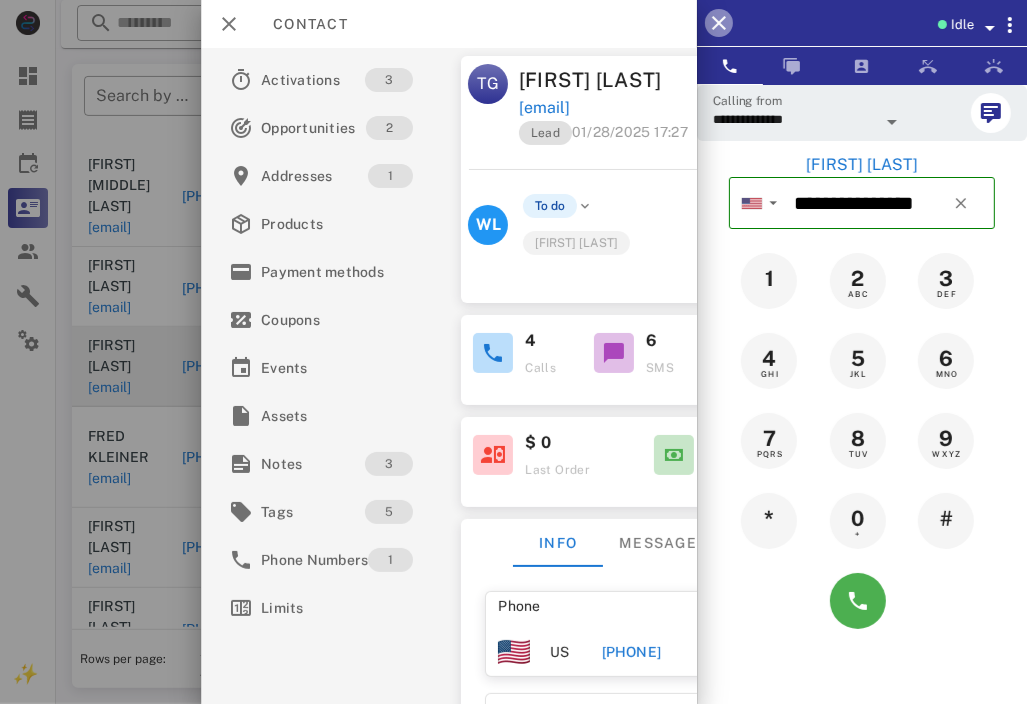 click at bounding box center [719, 23] 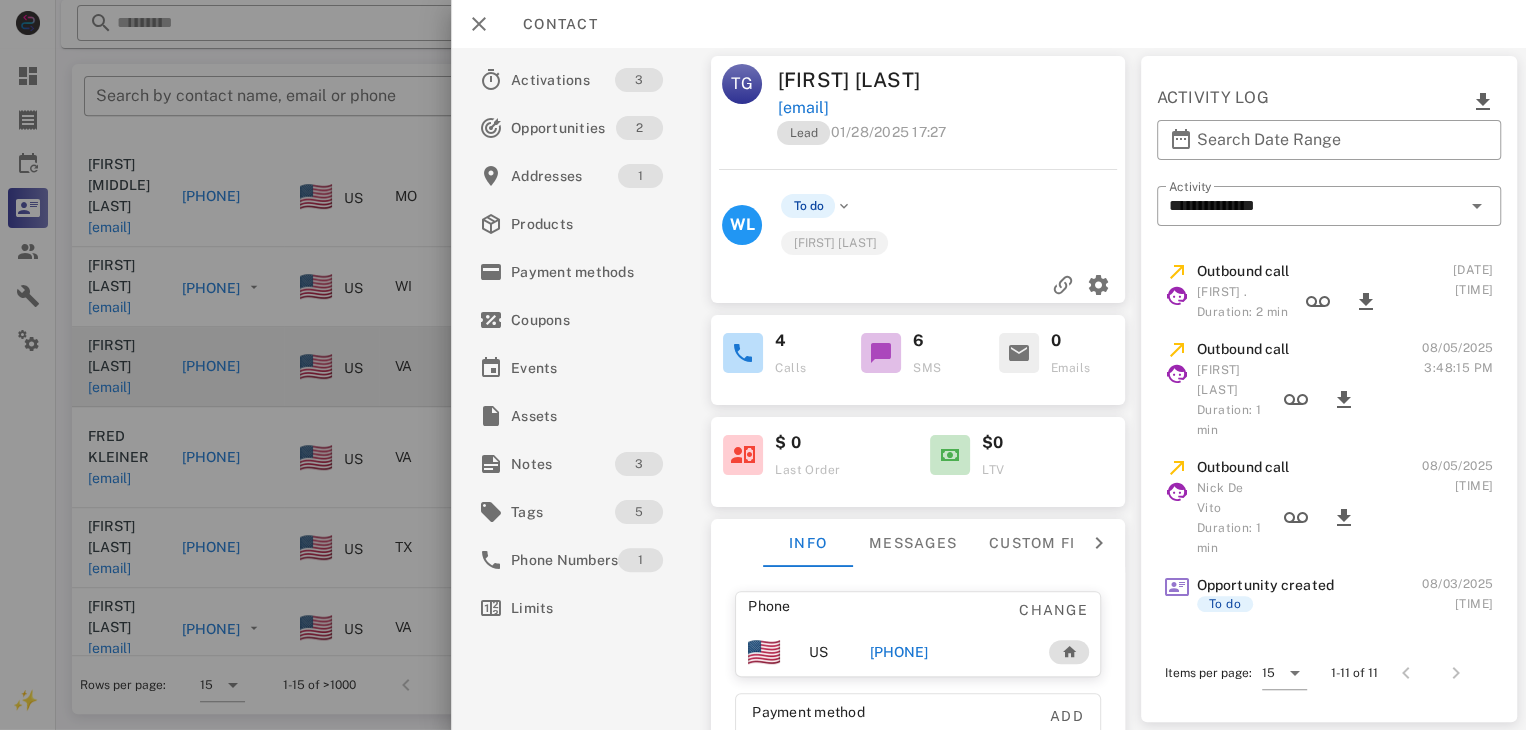 click at bounding box center [763, 365] 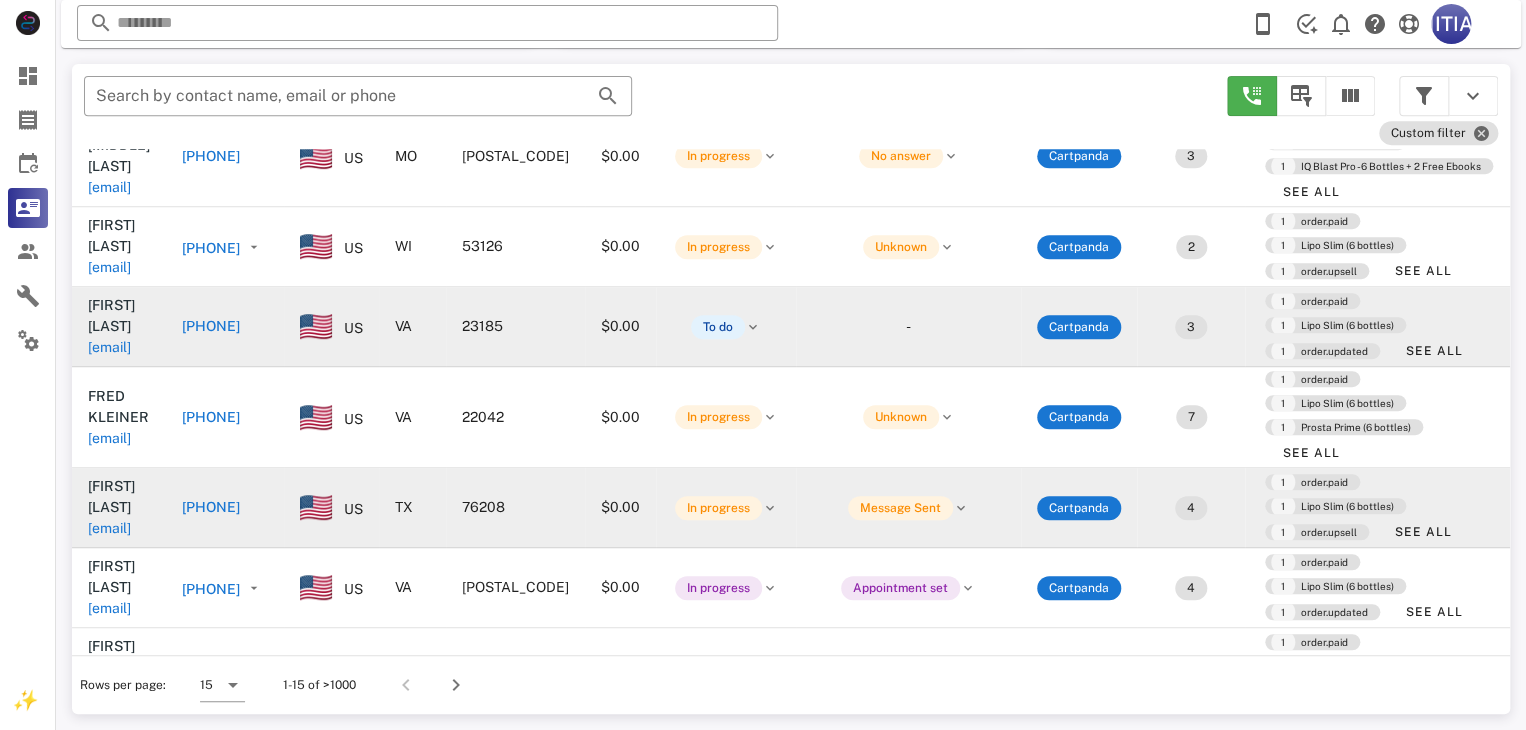 scroll, scrollTop: 679, scrollLeft: 0, axis: vertical 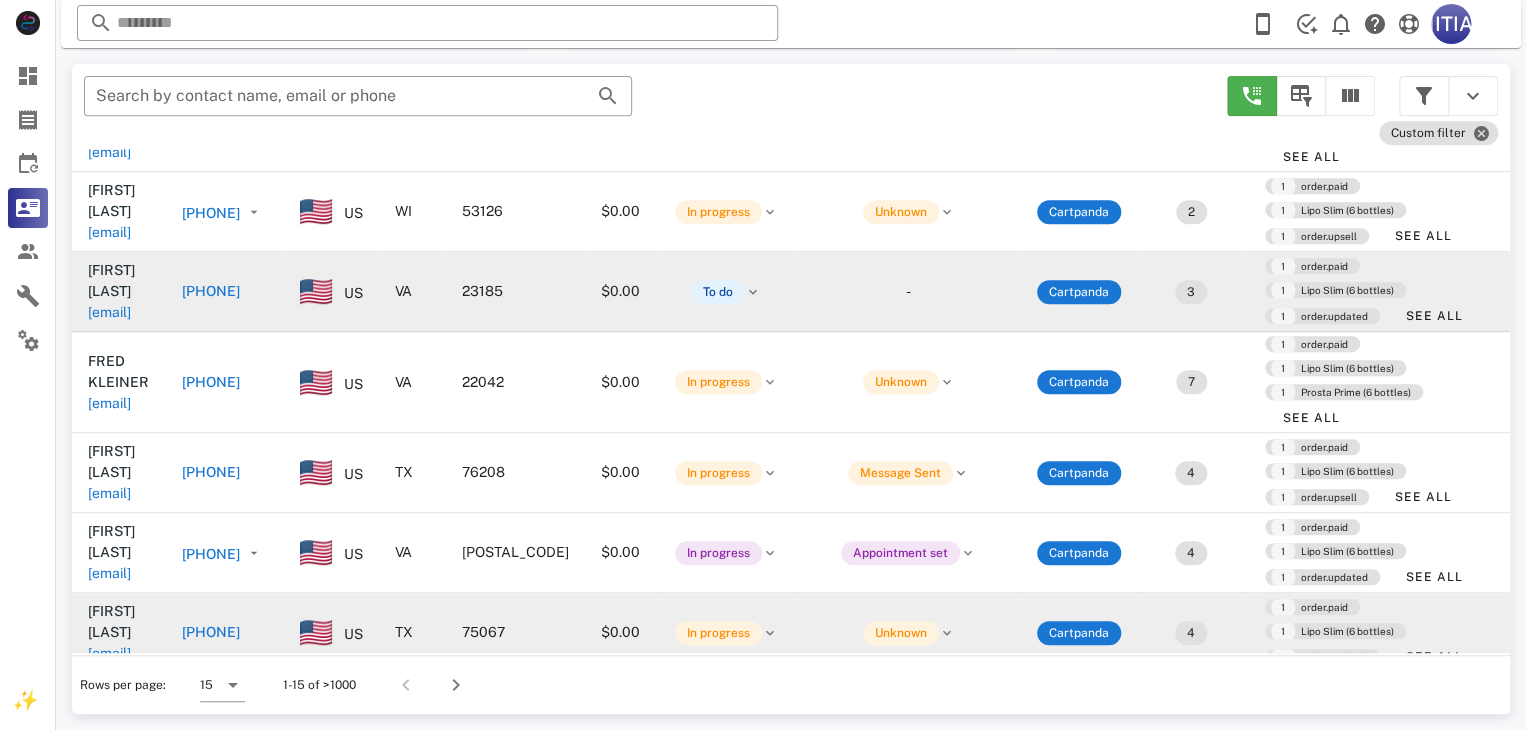 click on "[PHONE]" at bounding box center [211, 632] 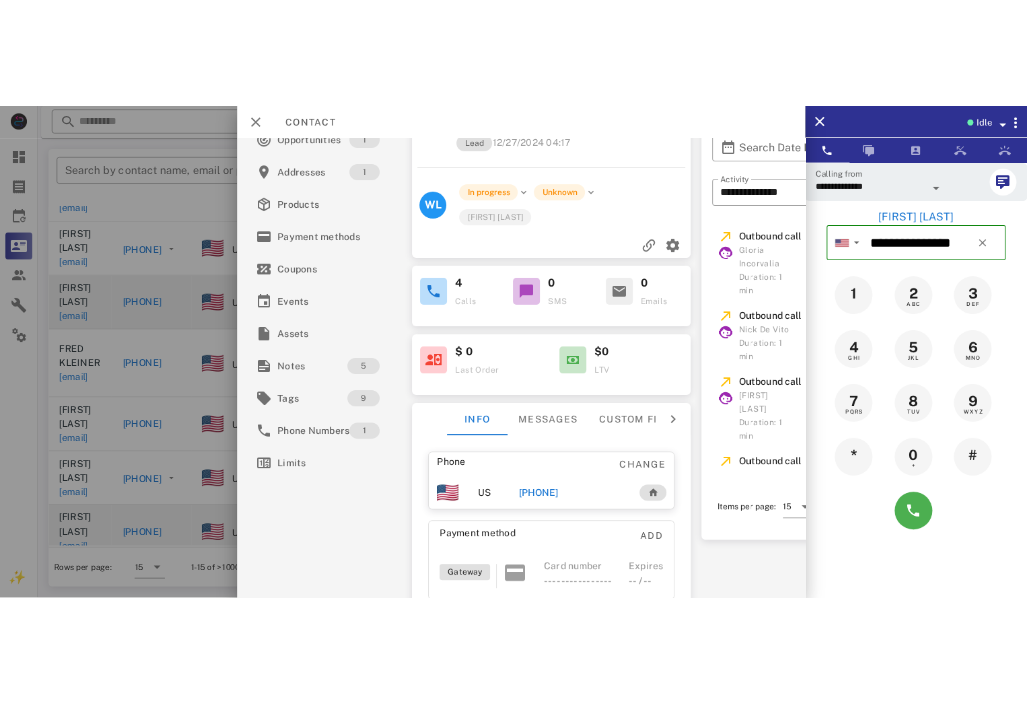 scroll, scrollTop: 100, scrollLeft: 0, axis: vertical 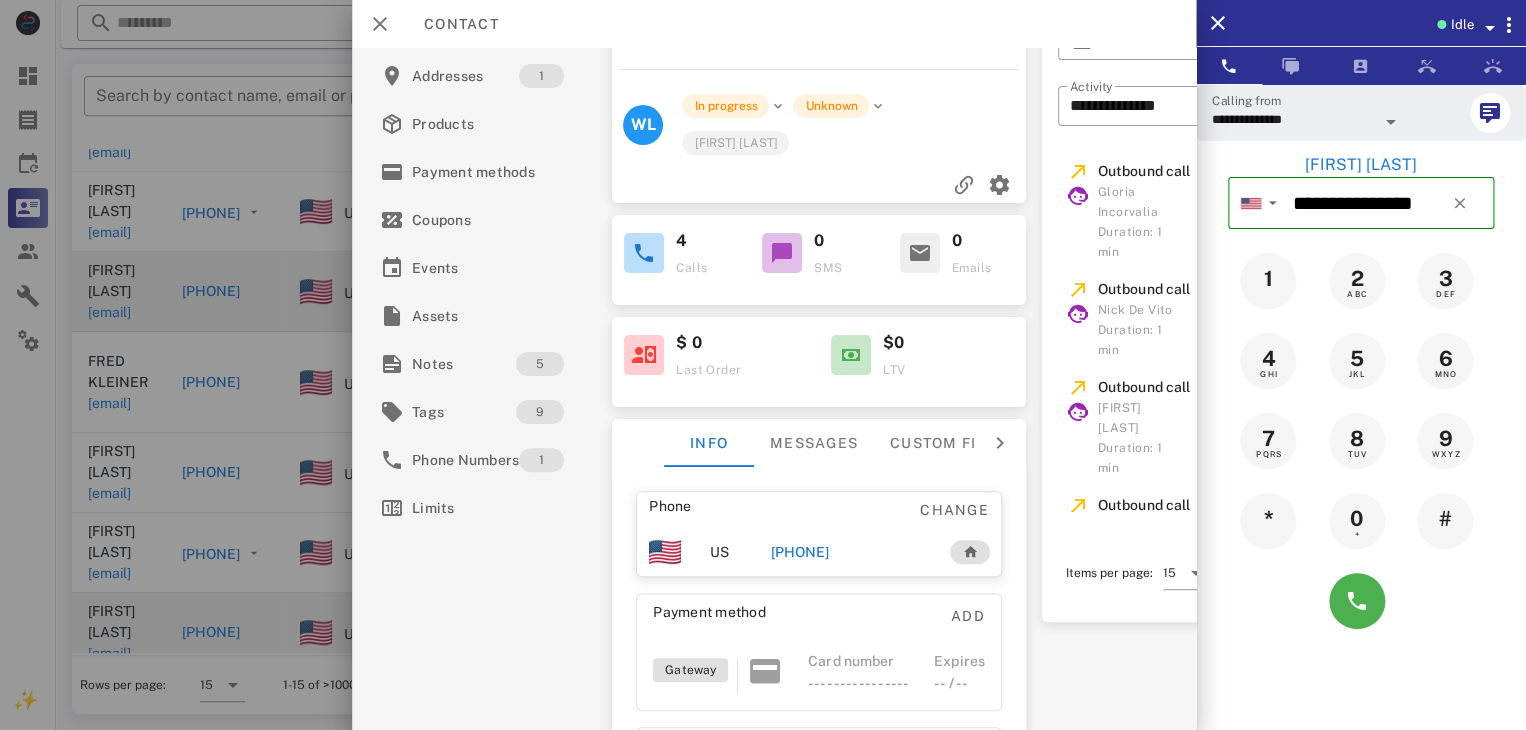 click on "[PHONE]" at bounding box center (799, 552) 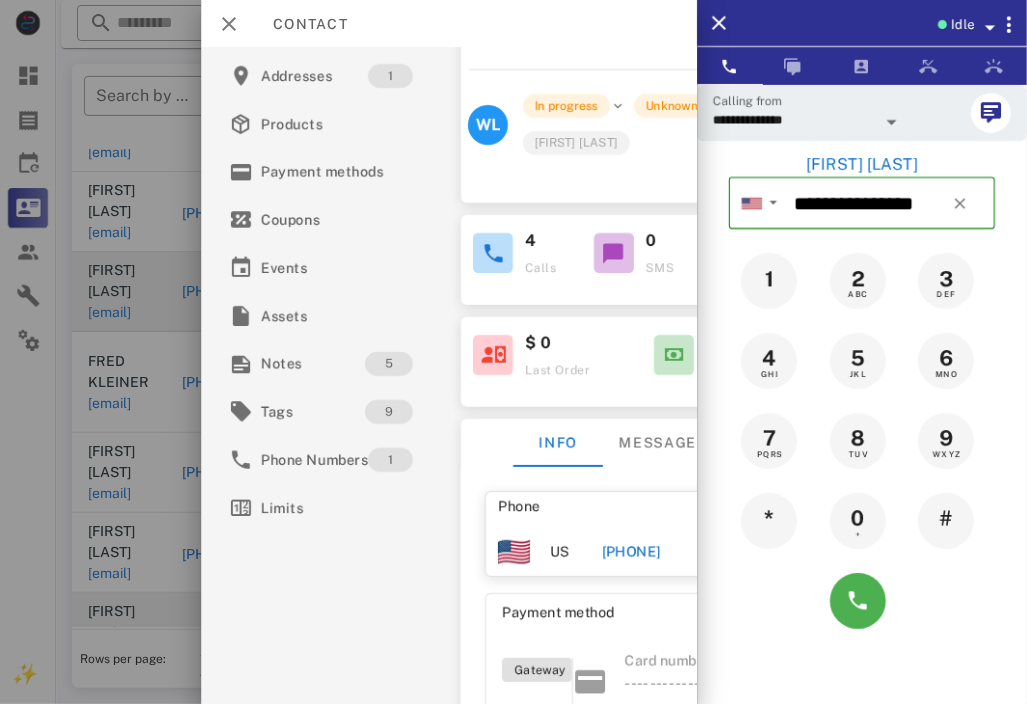 click on "Activations  4  Opportunities  1  Addresses  1  Products Payment methods Coupons Events Assets Notes  5  Tags  9  Phone Numbers  1  Limits" at bounding box center (333, 276) 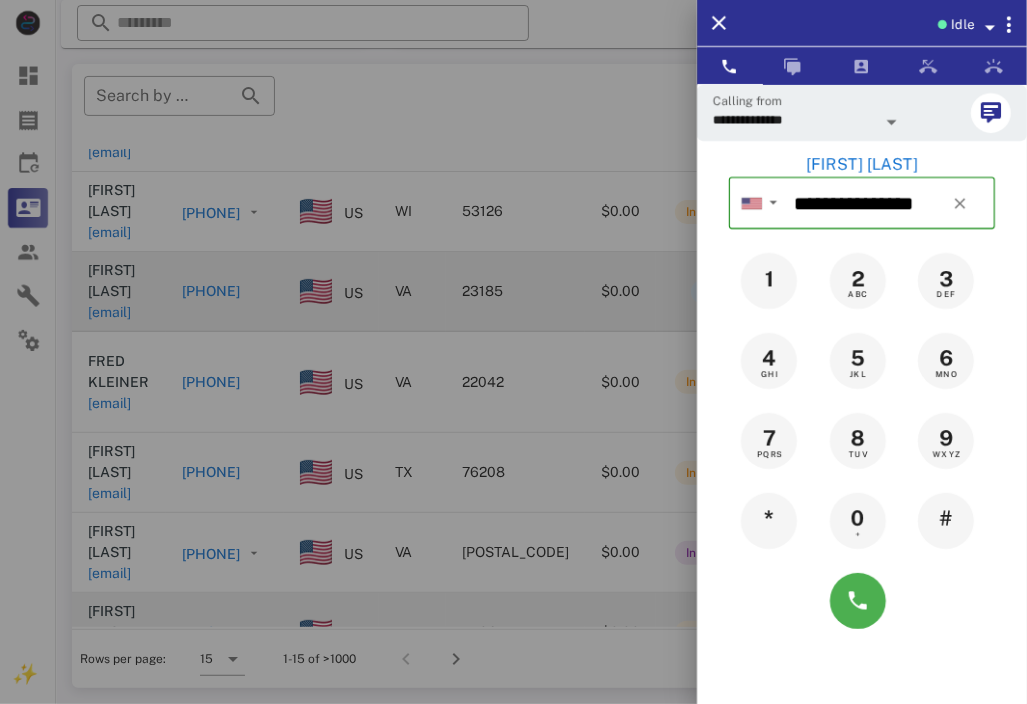 click at bounding box center [513, 352] 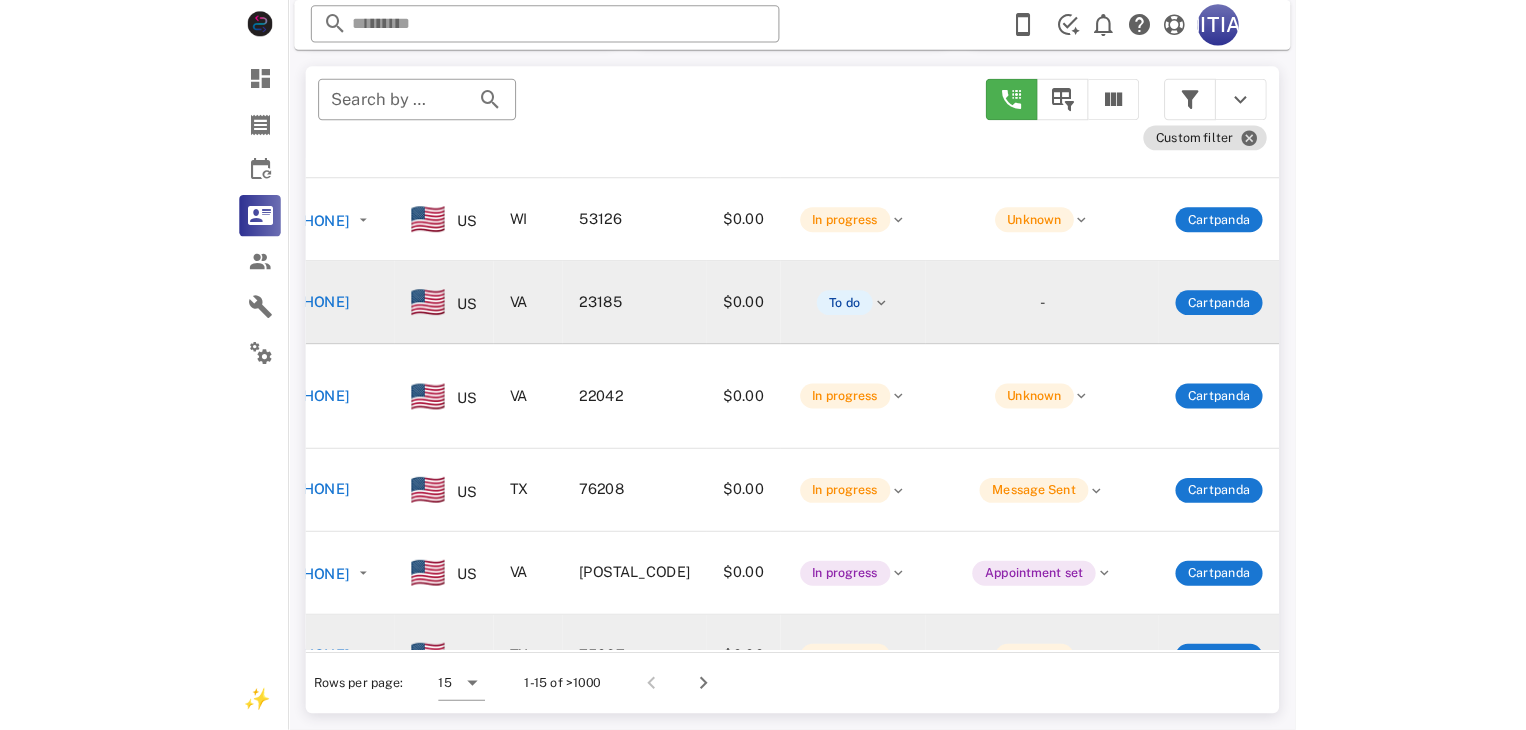 scroll, scrollTop: 679, scrollLeft: 794, axis: both 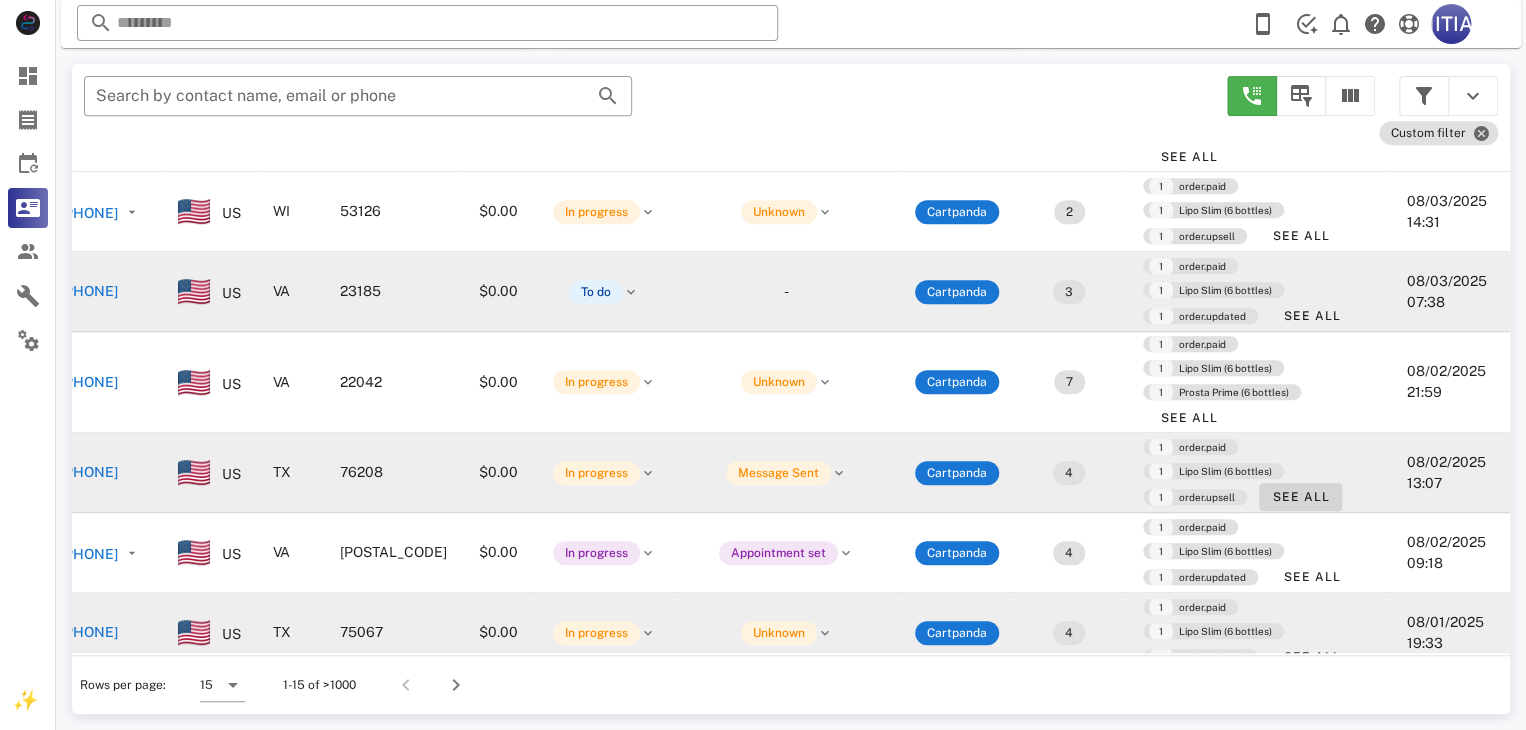 click on "See All" at bounding box center (1300, 497) 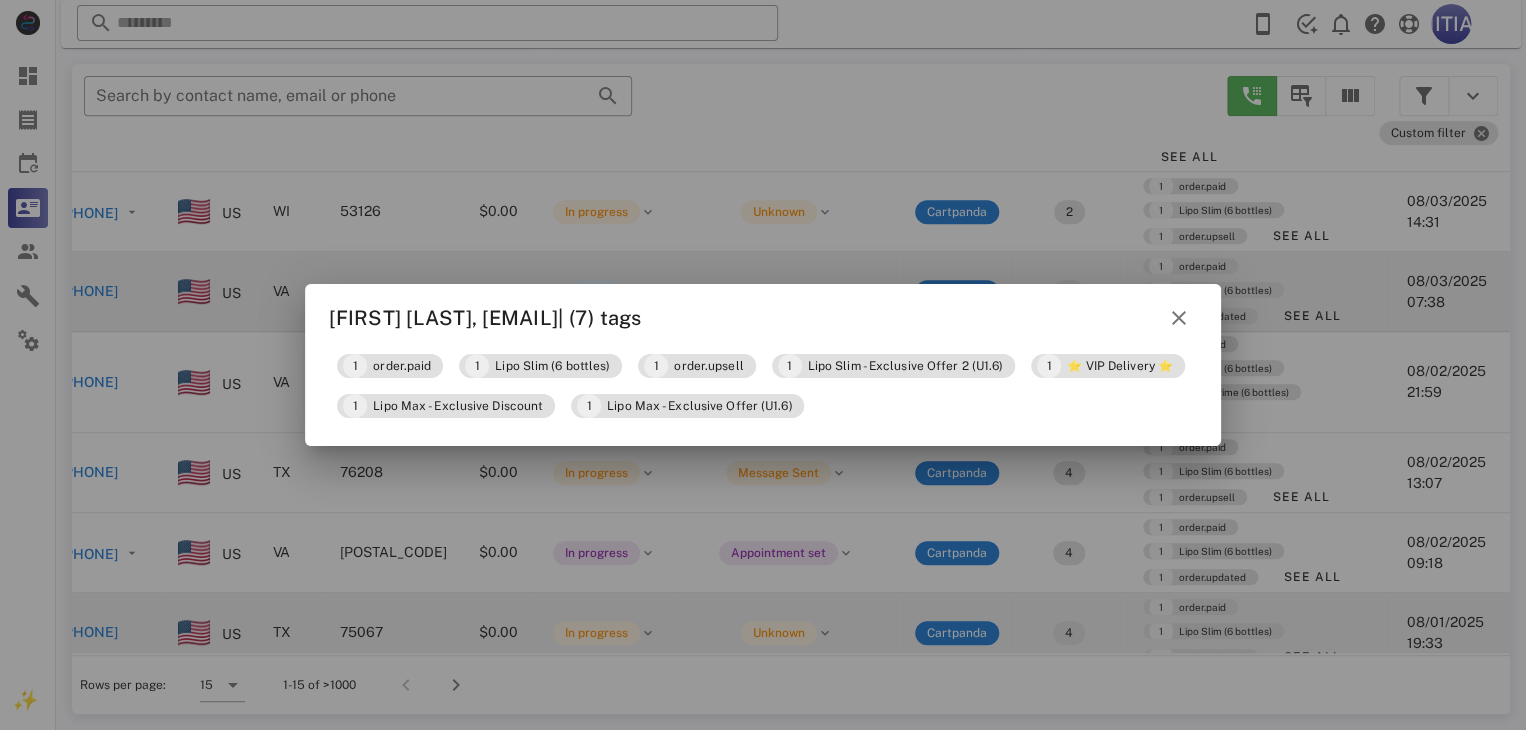 click at bounding box center (763, 365) 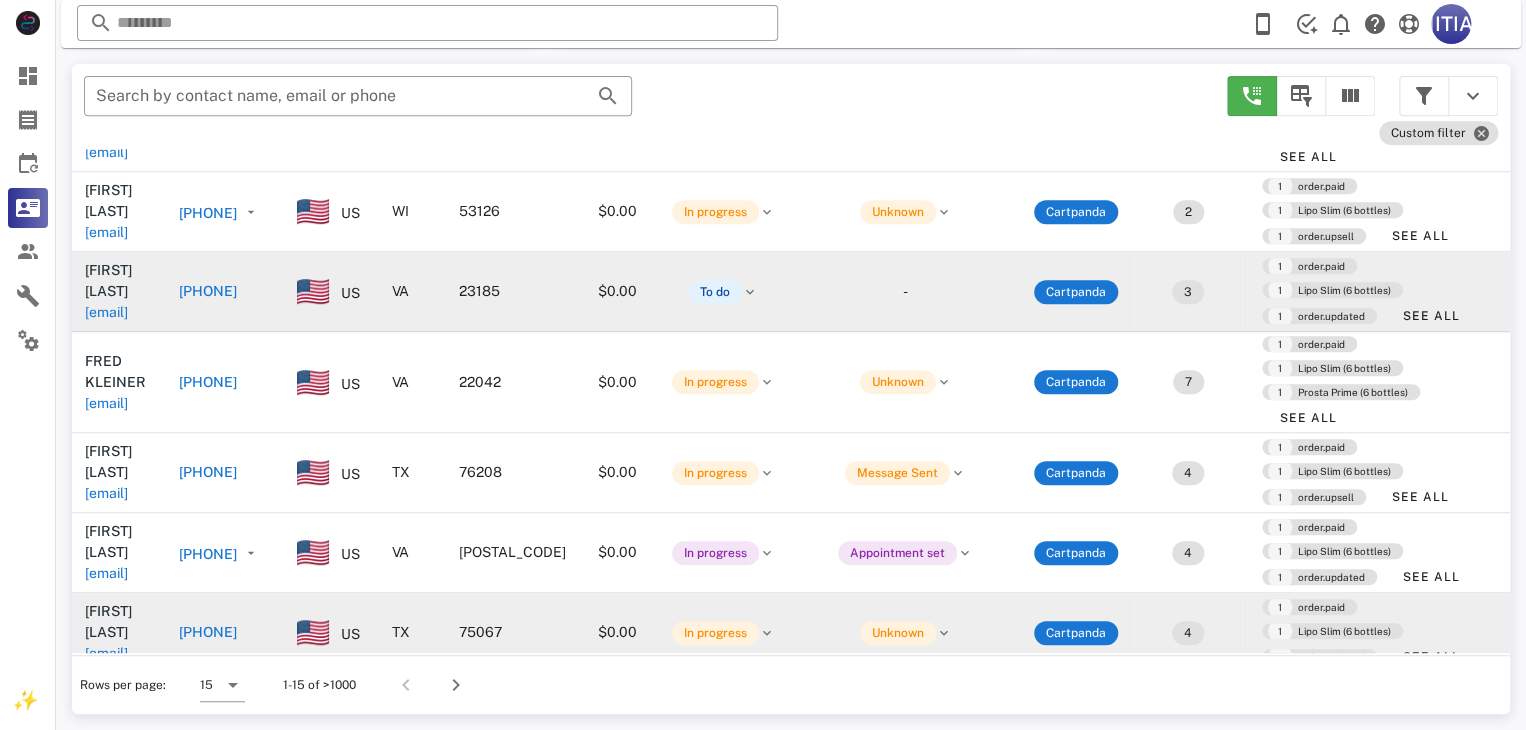 scroll, scrollTop: 679, scrollLeft: 0, axis: vertical 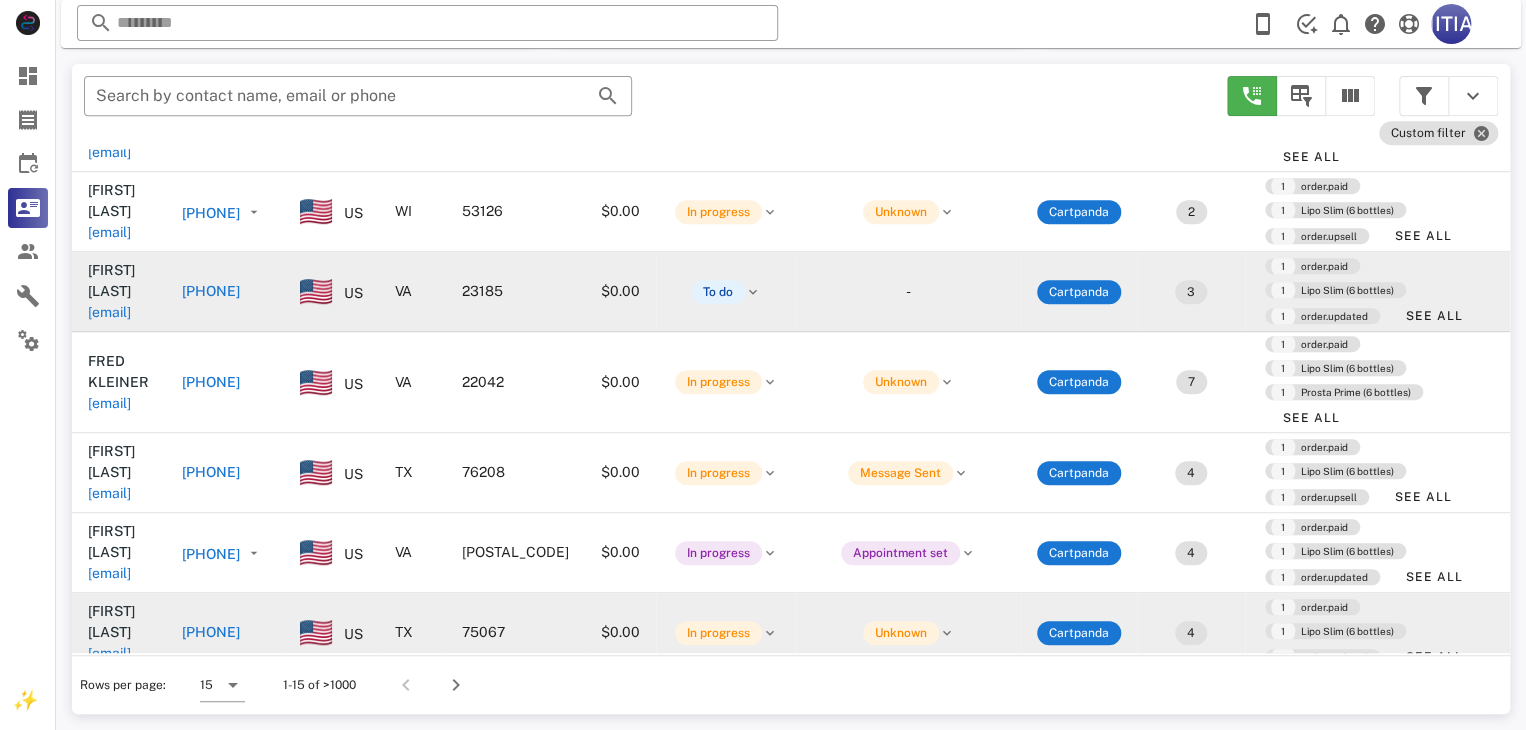 click on "[PHONE]" at bounding box center (211, 632) 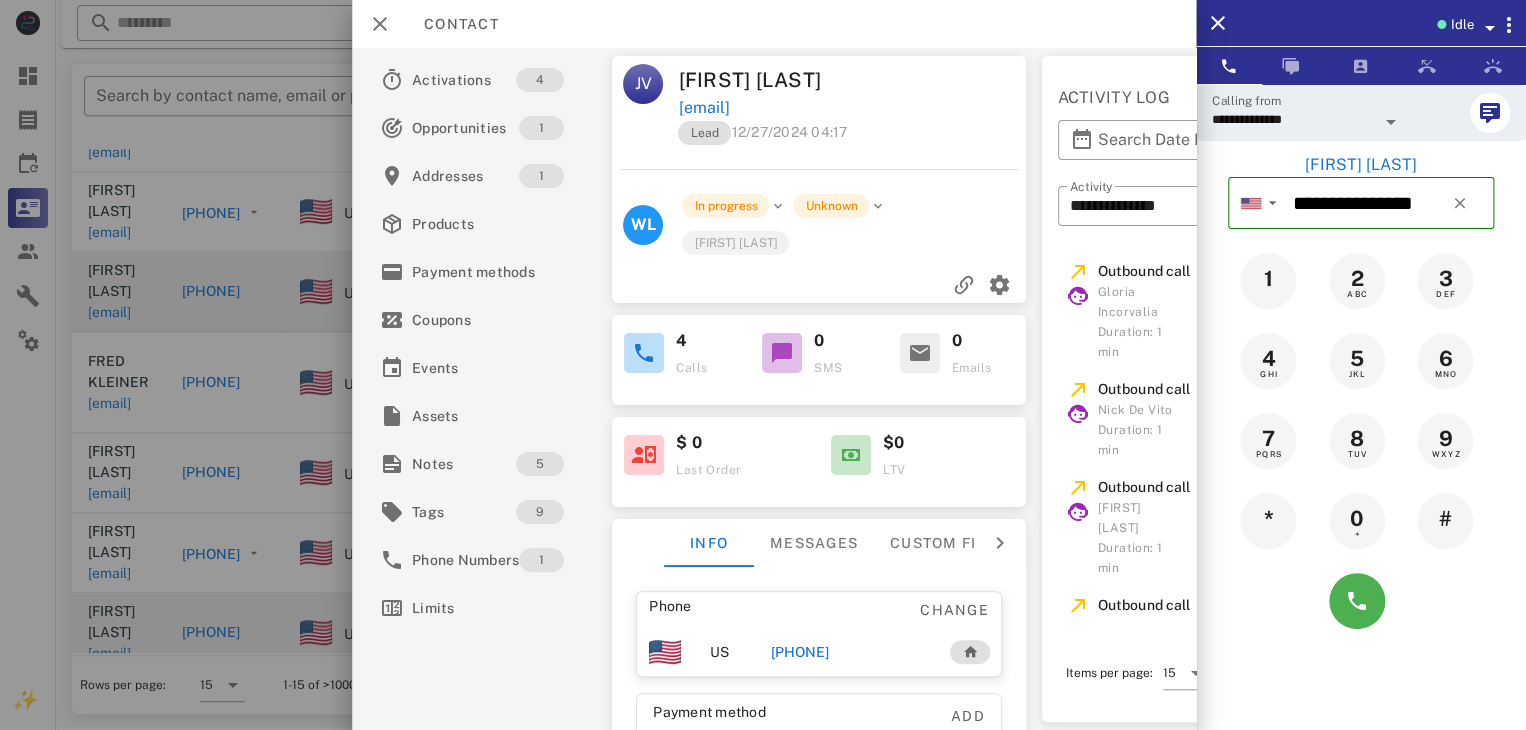 click on "4 Calls" at bounding box center (707, 353) 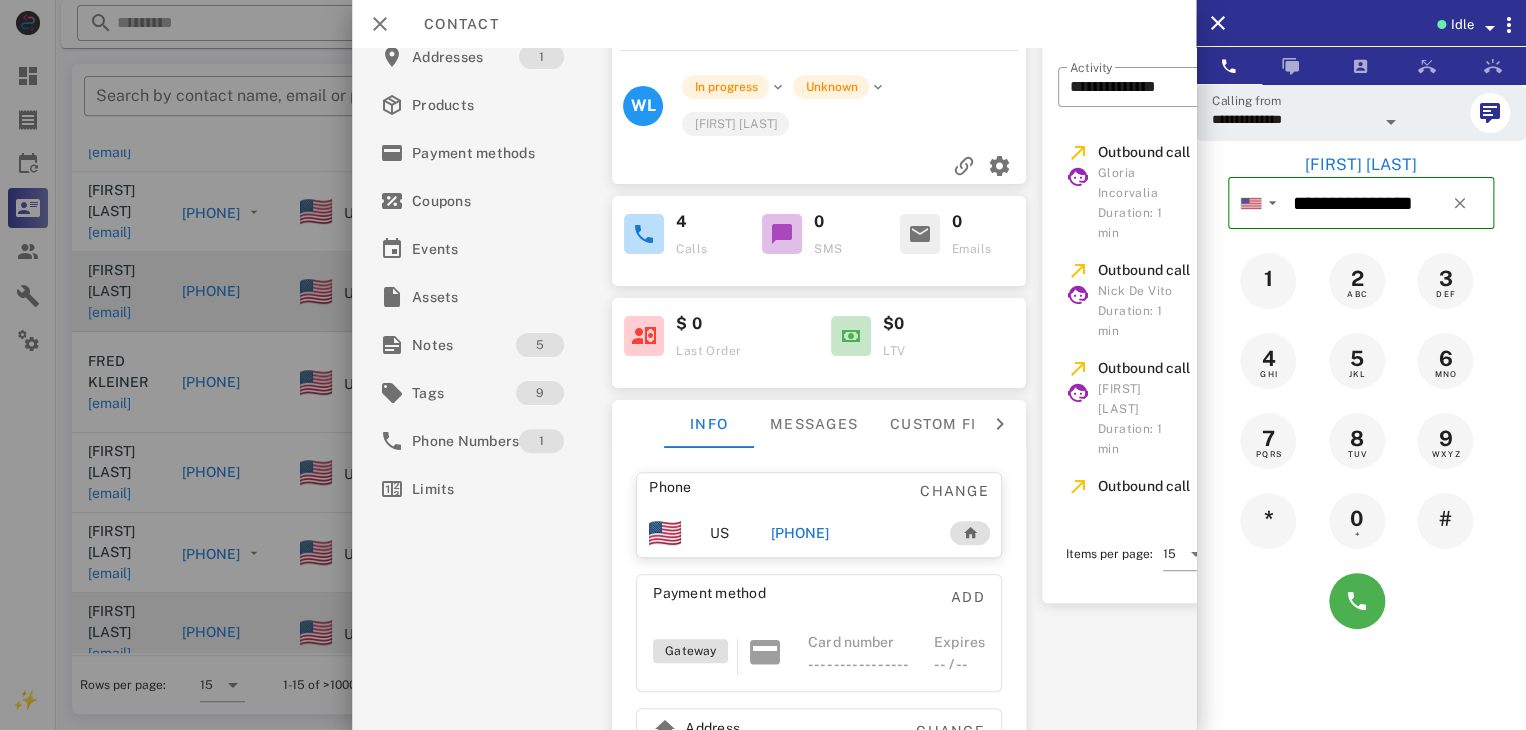 scroll, scrollTop: 0, scrollLeft: 0, axis: both 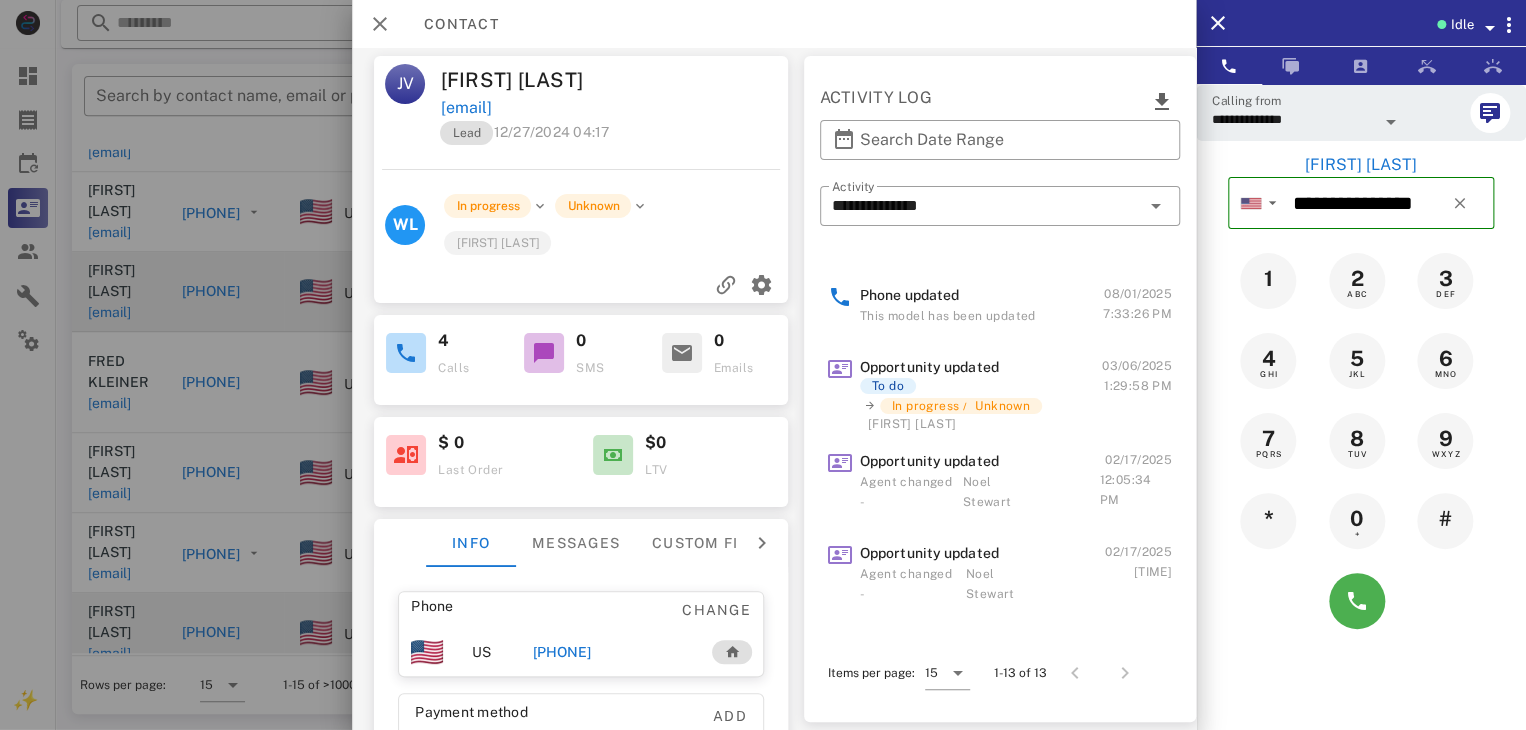 click on "[PHONE]" at bounding box center (561, 652) 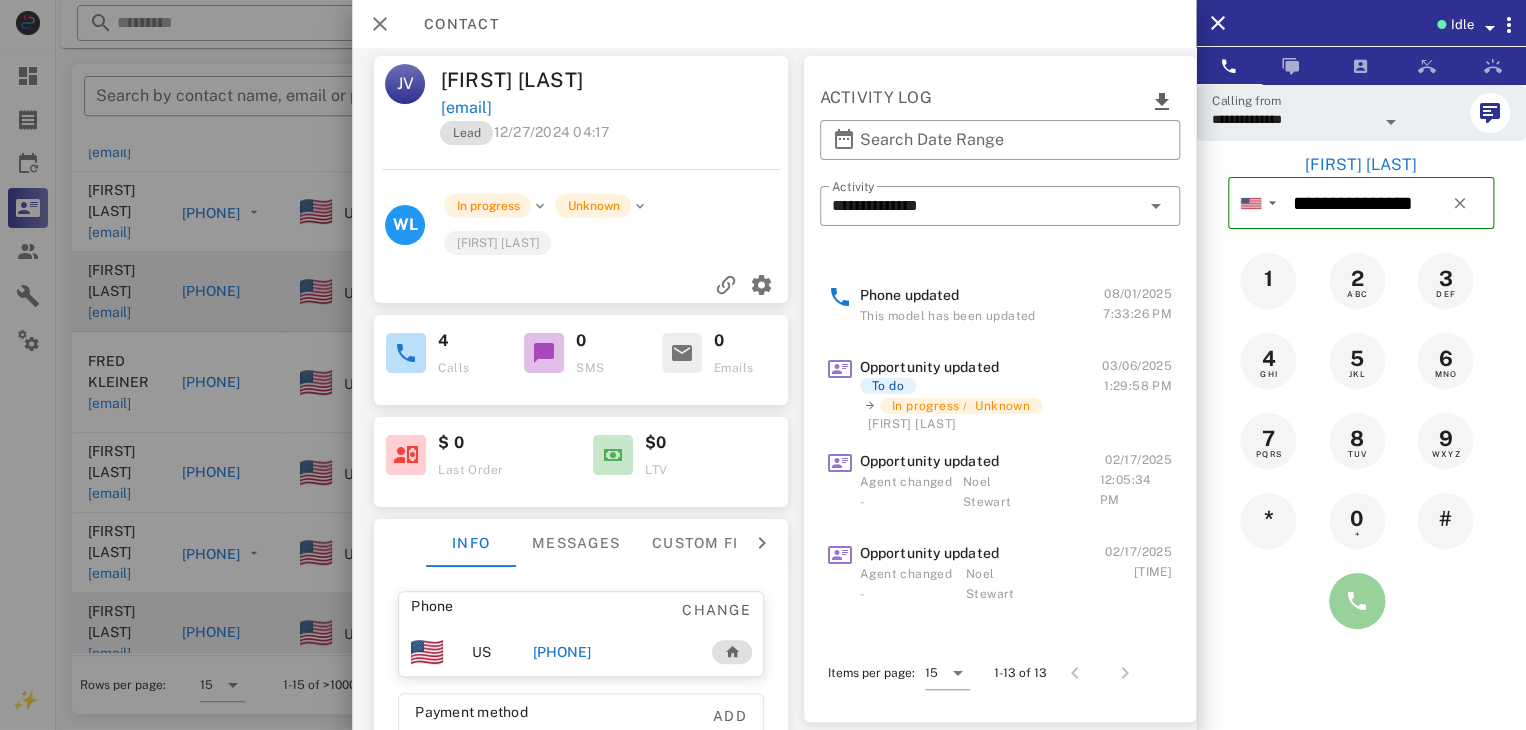 click at bounding box center (1357, 601) 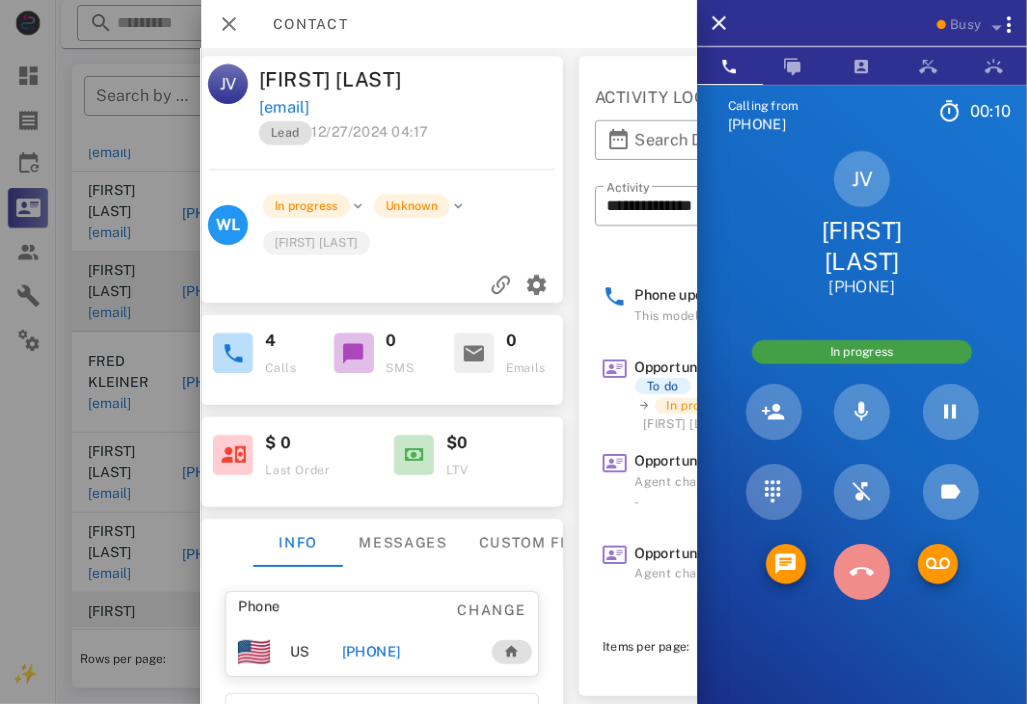 click at bounding box center (862, 572) 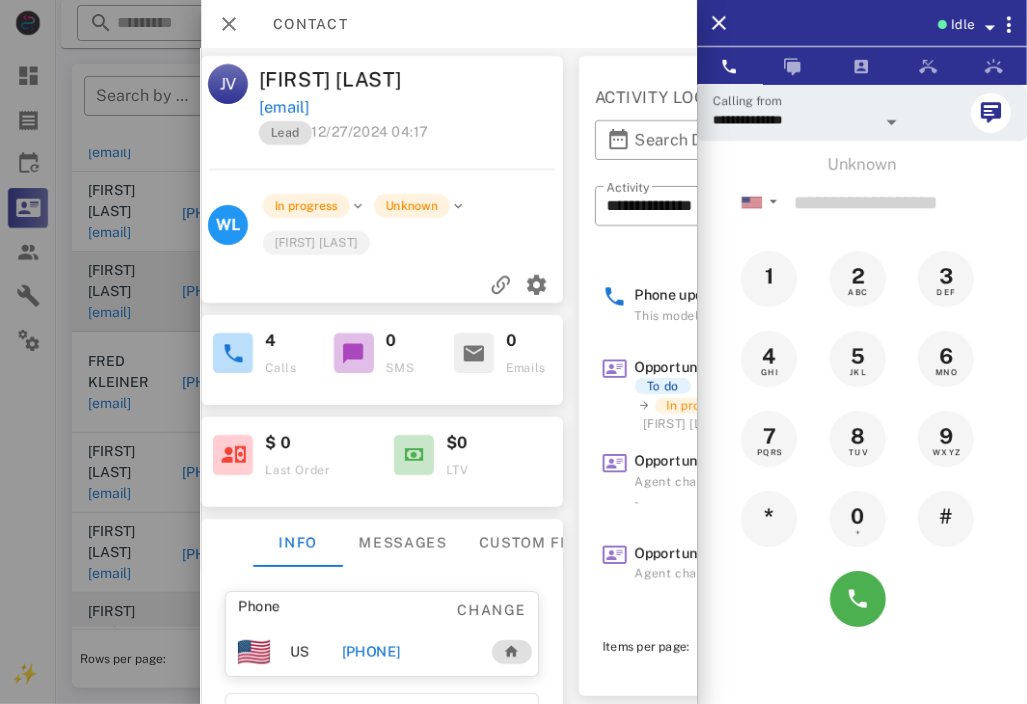 click at bounding box center (513, 352) 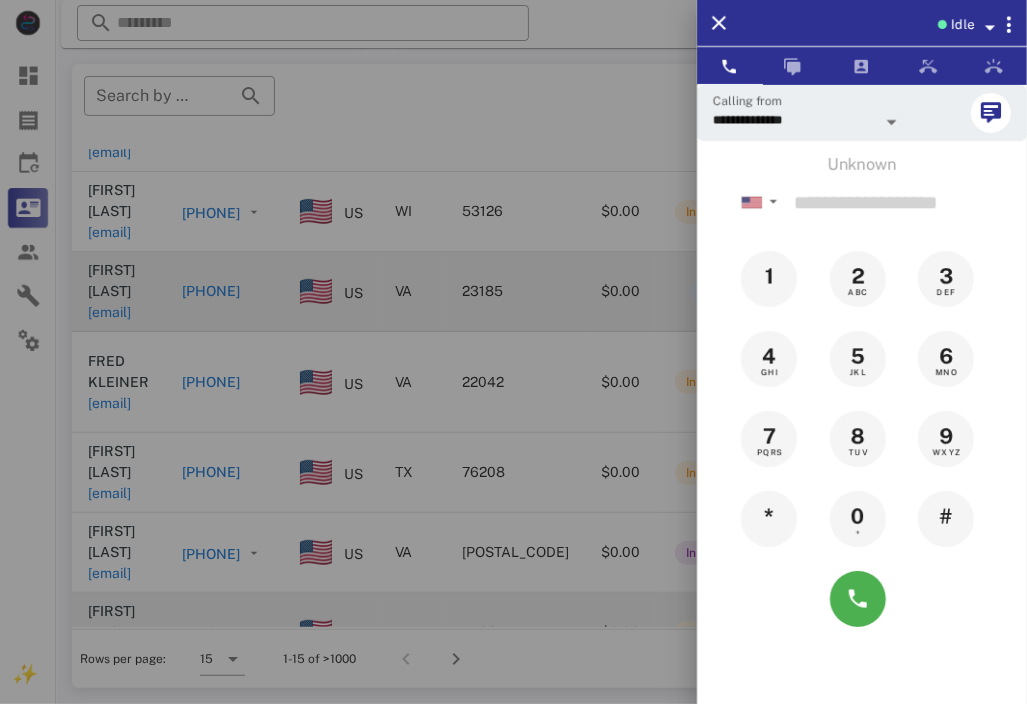 click at bounding box center [513, 352] 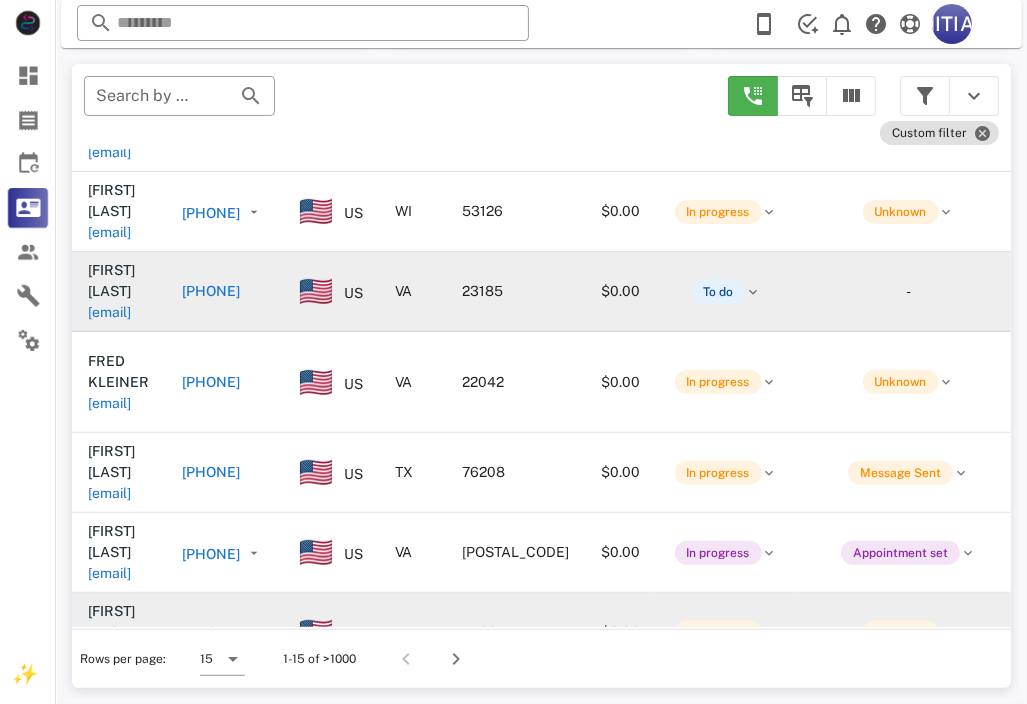 scroll, scrollTop: 704, scrollLeft: 0, axis: vertical 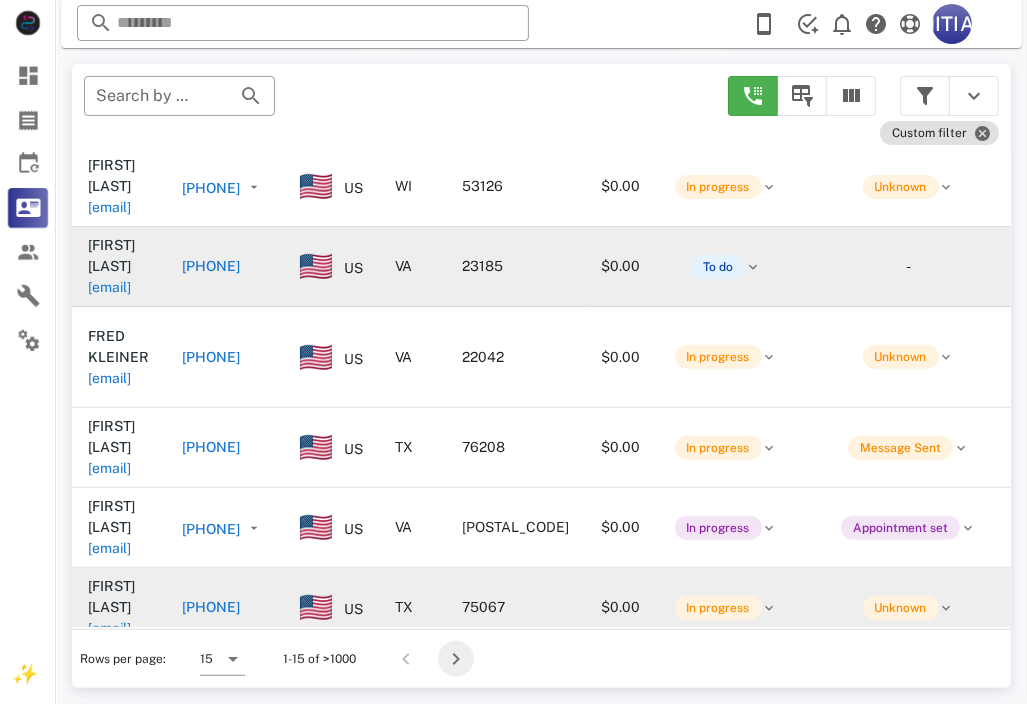 click at bounding box center [456, 659] 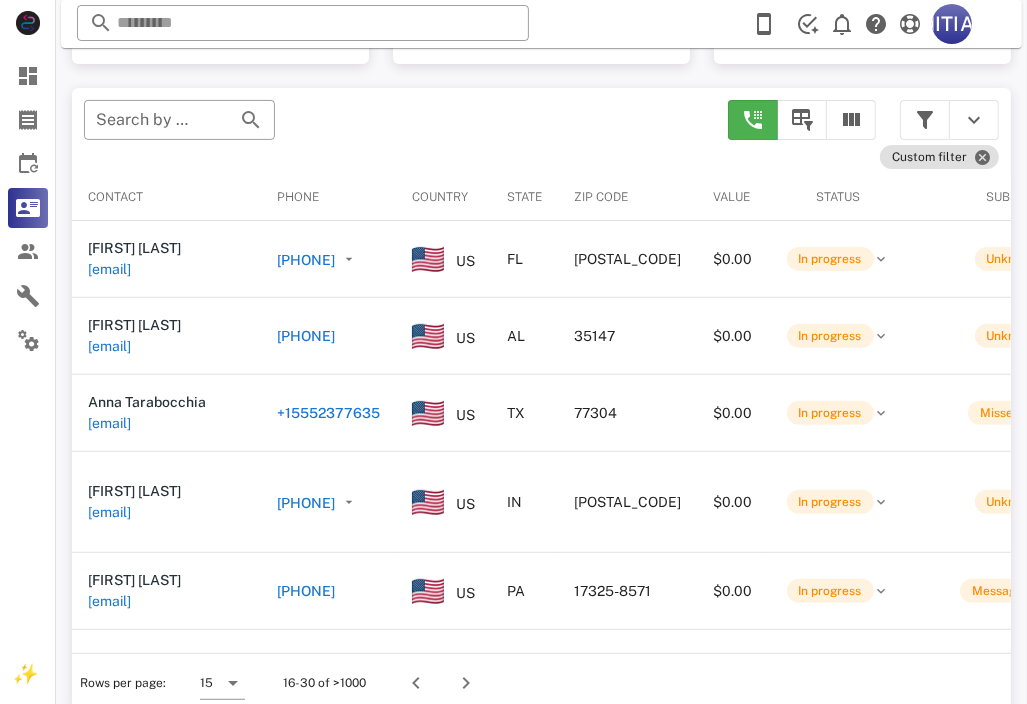 scroll, scrollTop: 380, scrollLeft: 0, axis: vertical 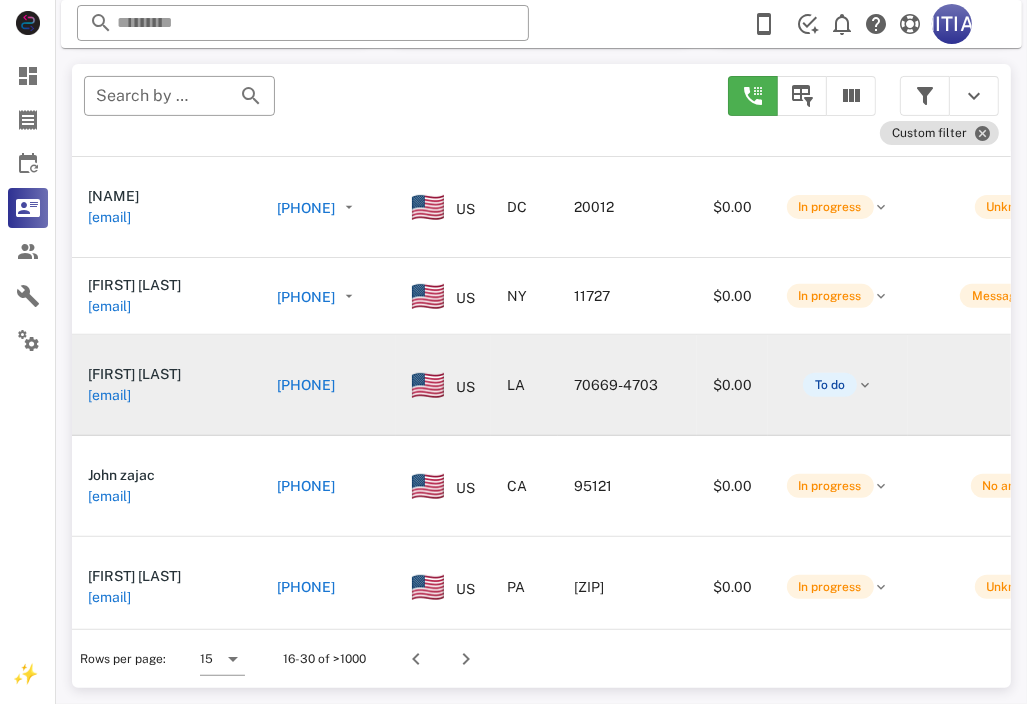 click on "[PHONE]" at bounding box center (306, 385) 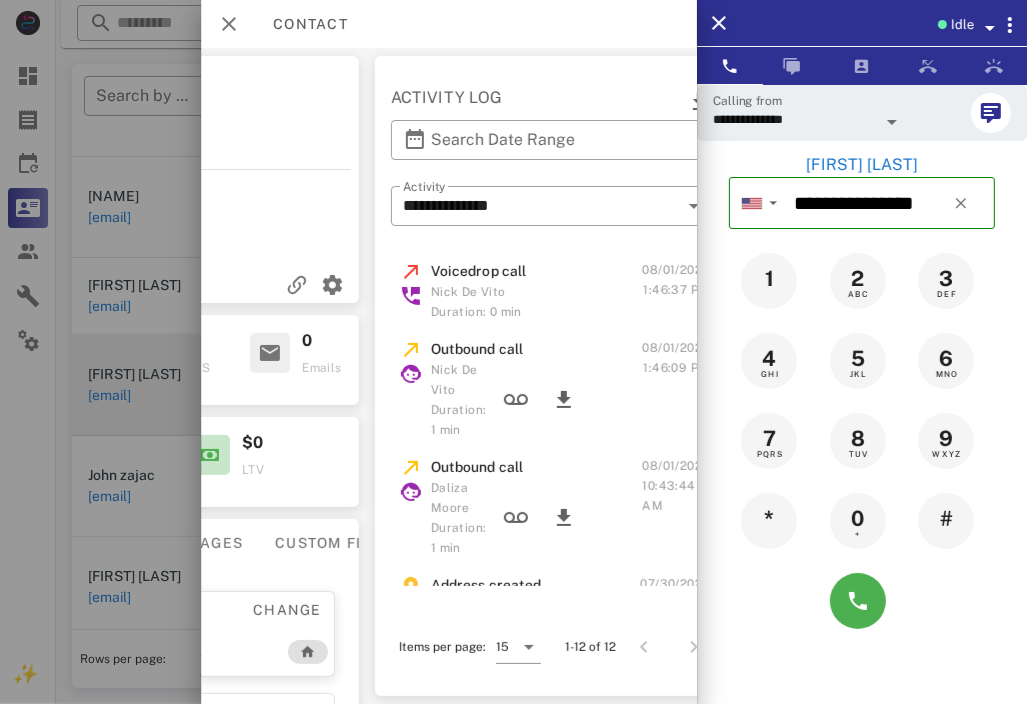 scroll, scrollTop: 0, scrollLeft: 522, axis: horizontal 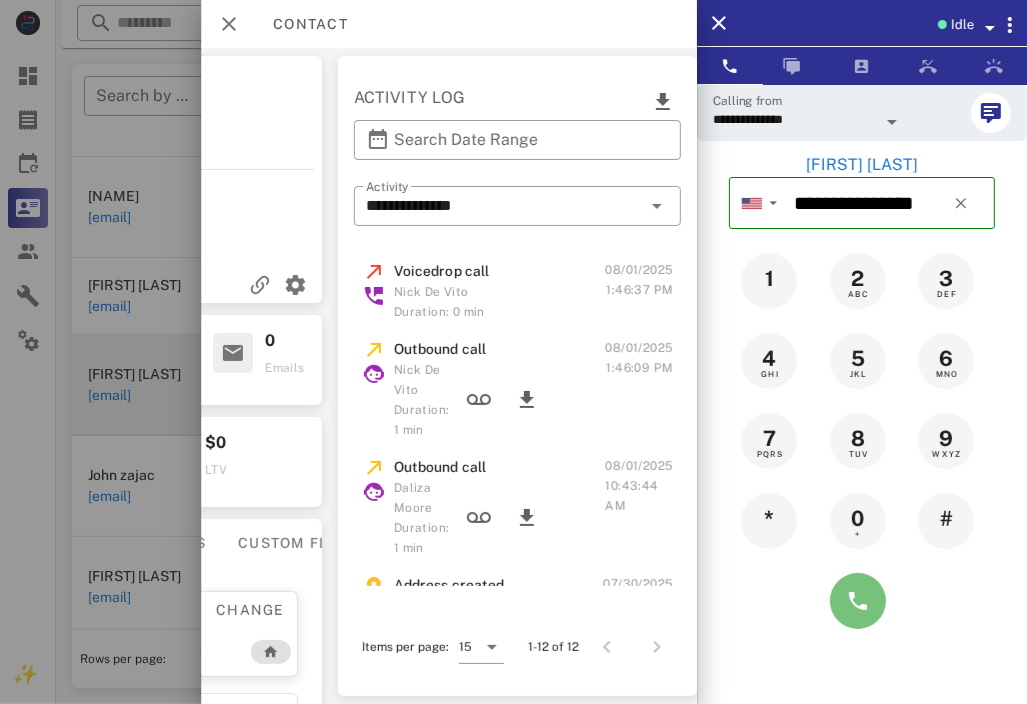 click at bounding box center (858, 601) 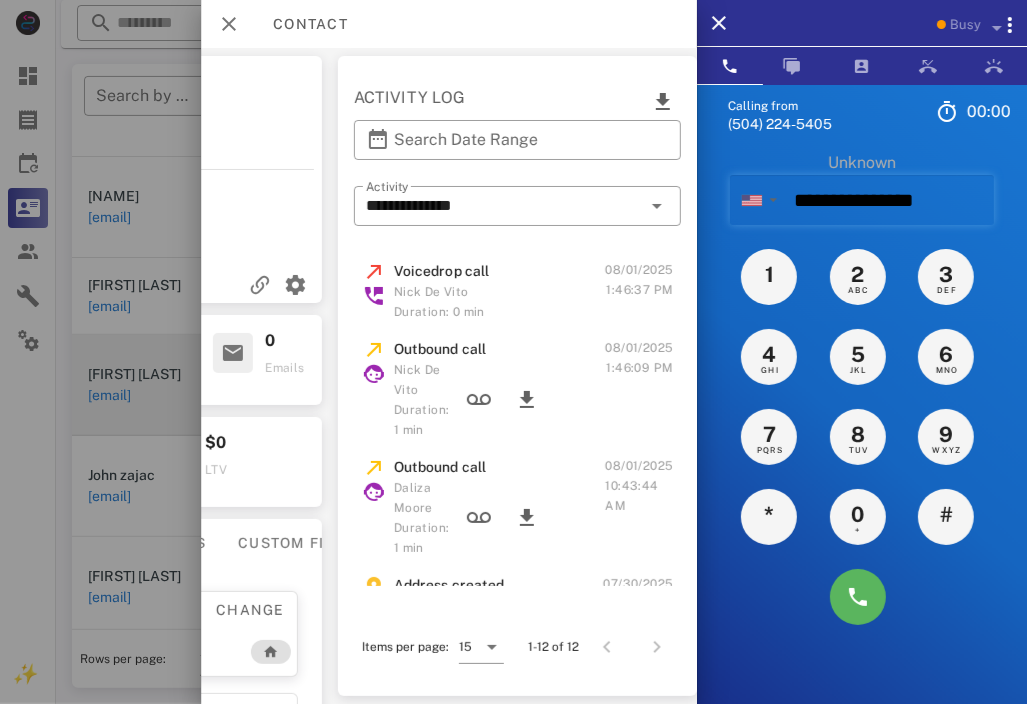 type 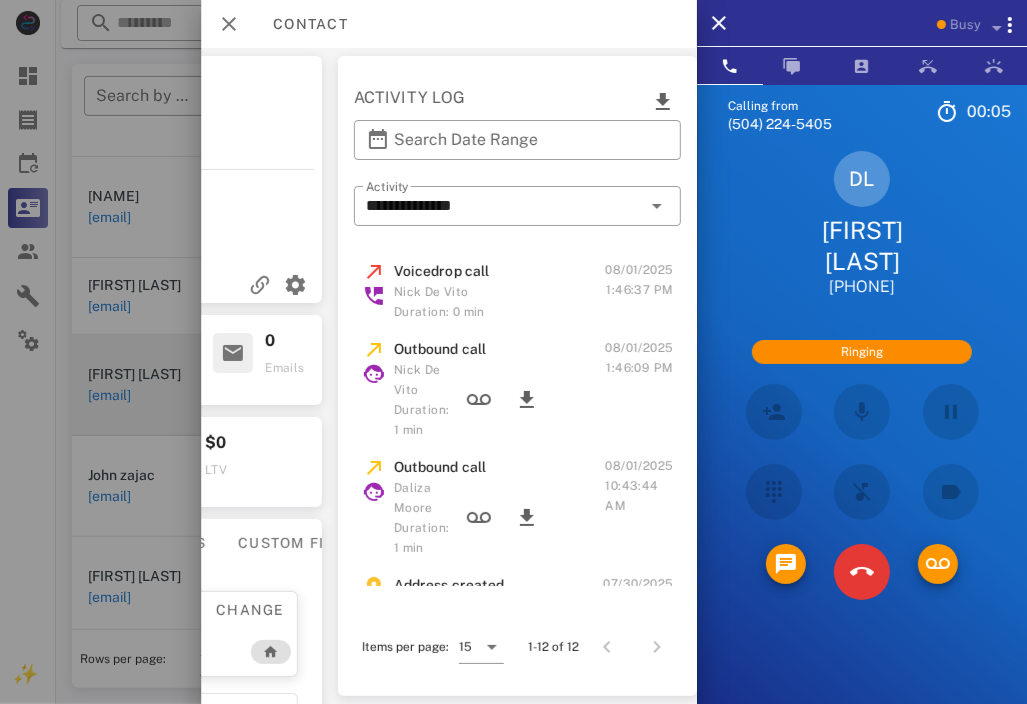 drag, startPoint x: 439, startPoint y: 8, endPoint x: 451, endPoint y: 33, distance: 27.730848 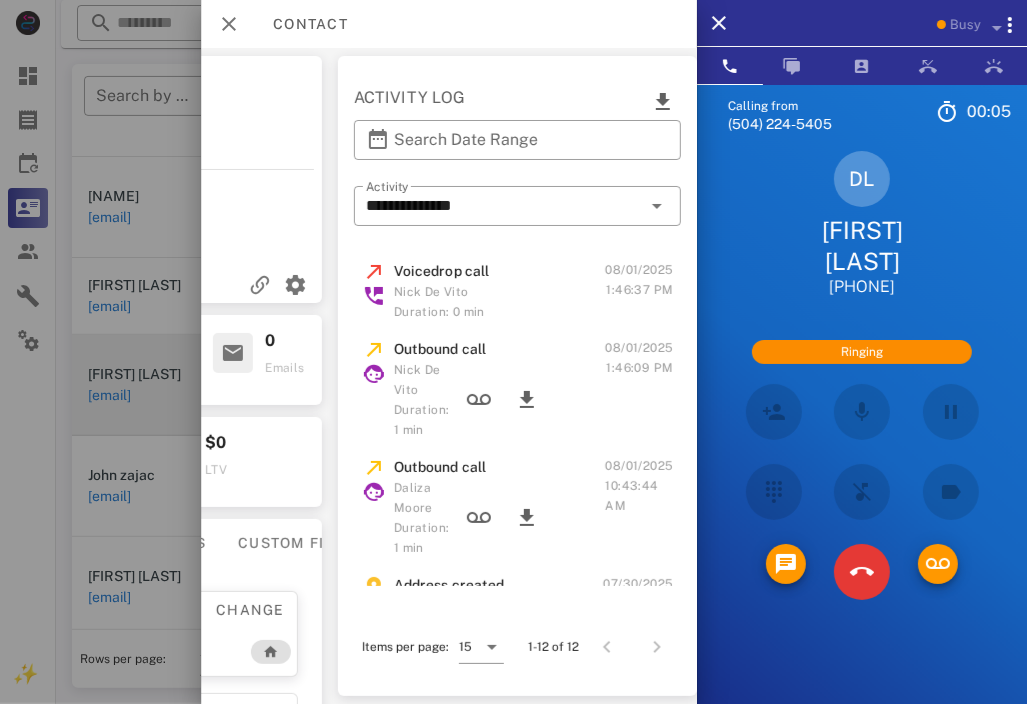 click on "Contact" at bounding box center [449, 24] 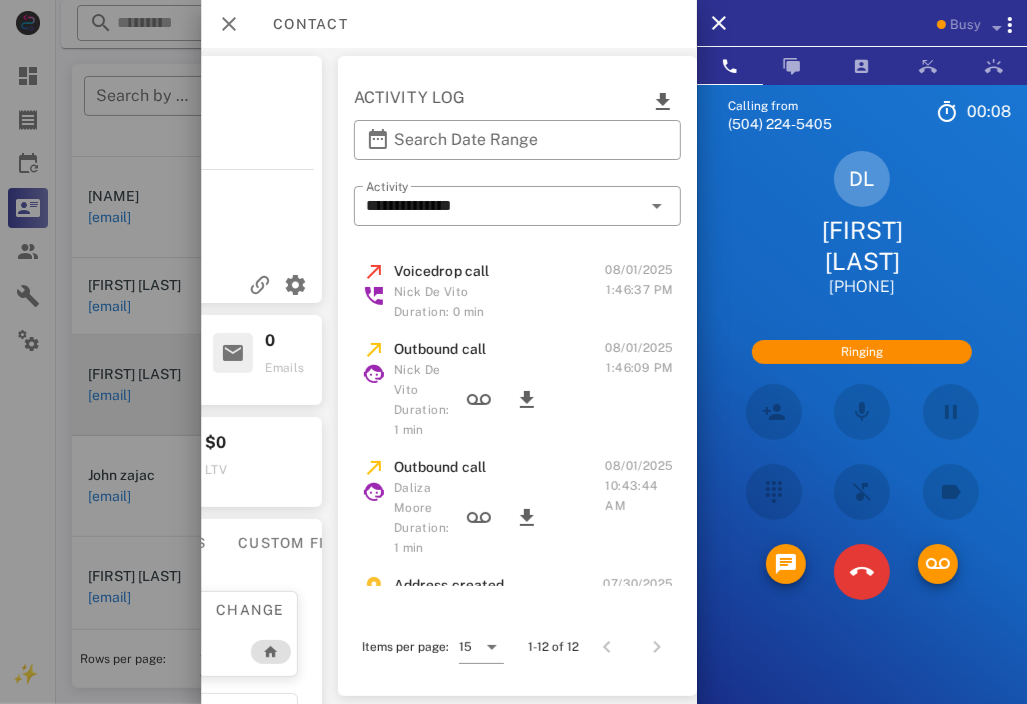 click at bounding box center (513, 352) 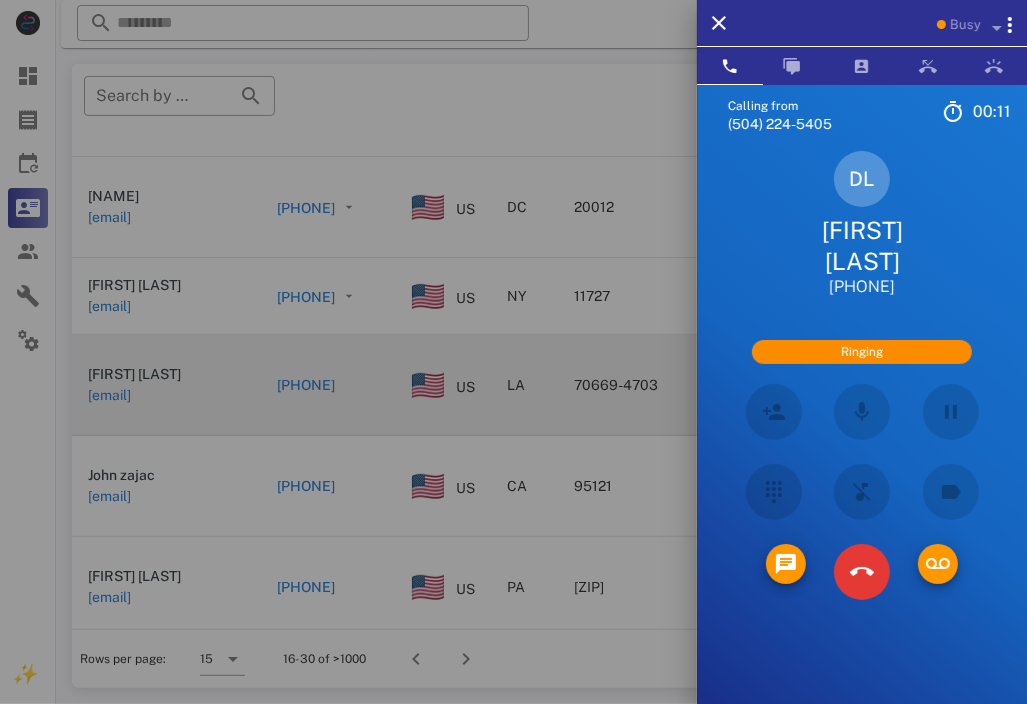 drag, startPoint x: 383, startPoint y: 621, endPoint x: 441, endPoint y: 621, distance: 58 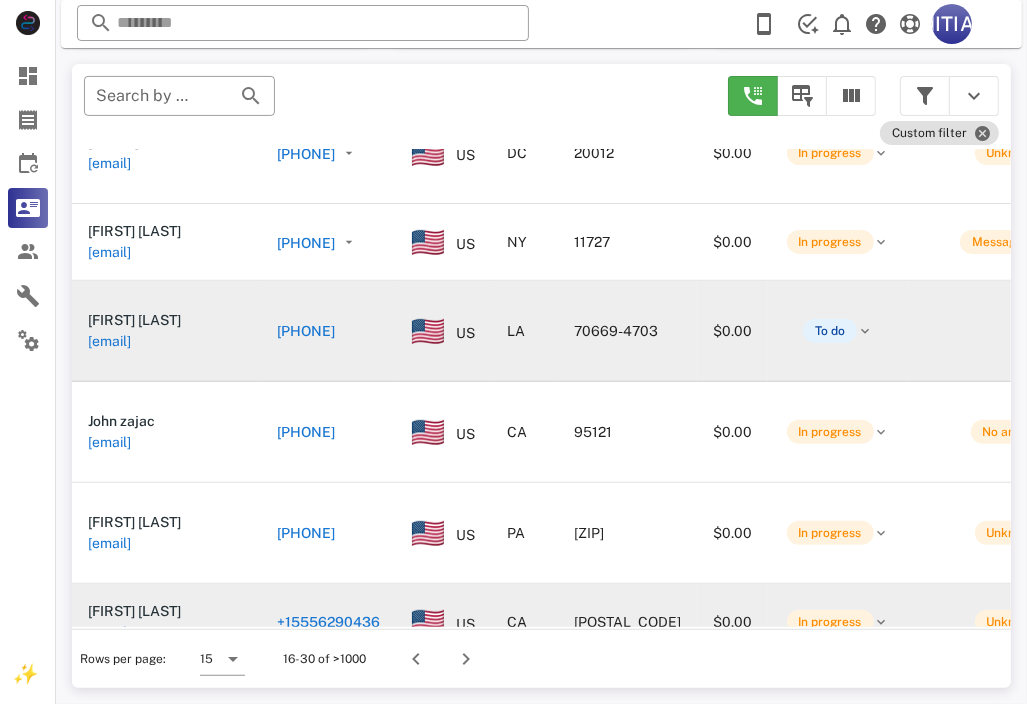 scroll, scrollTop: 773, scrollLeft: 0, axis: vertical 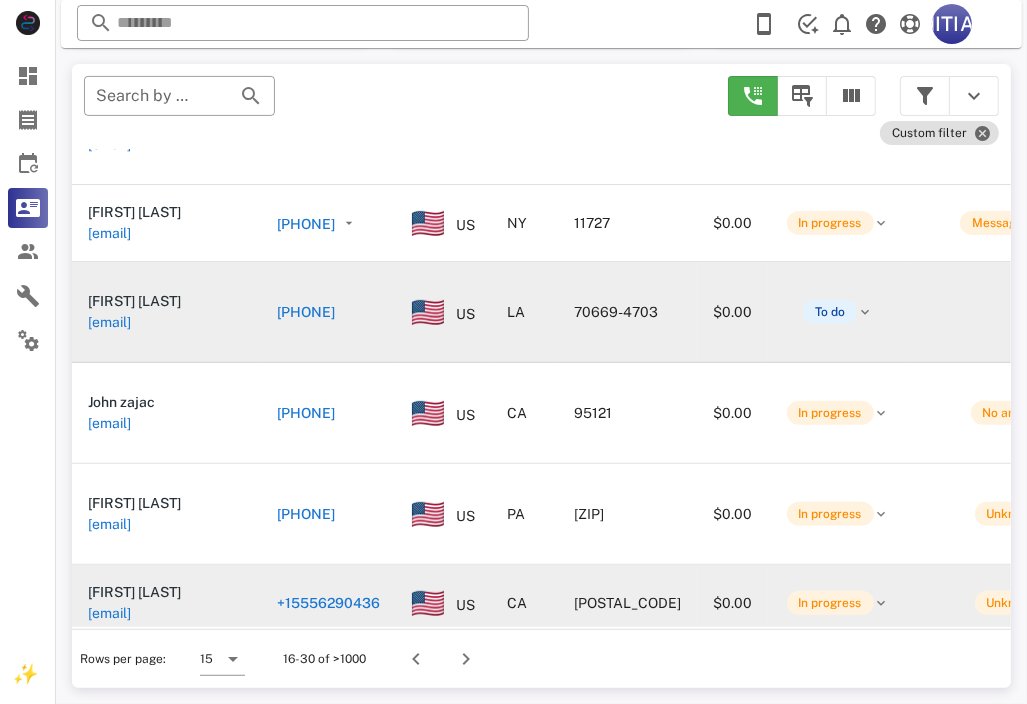 drag, startPoint x: 441, startPoint y: 615, endPoint x: 608, endPoint y: 578, distance: 171.0497 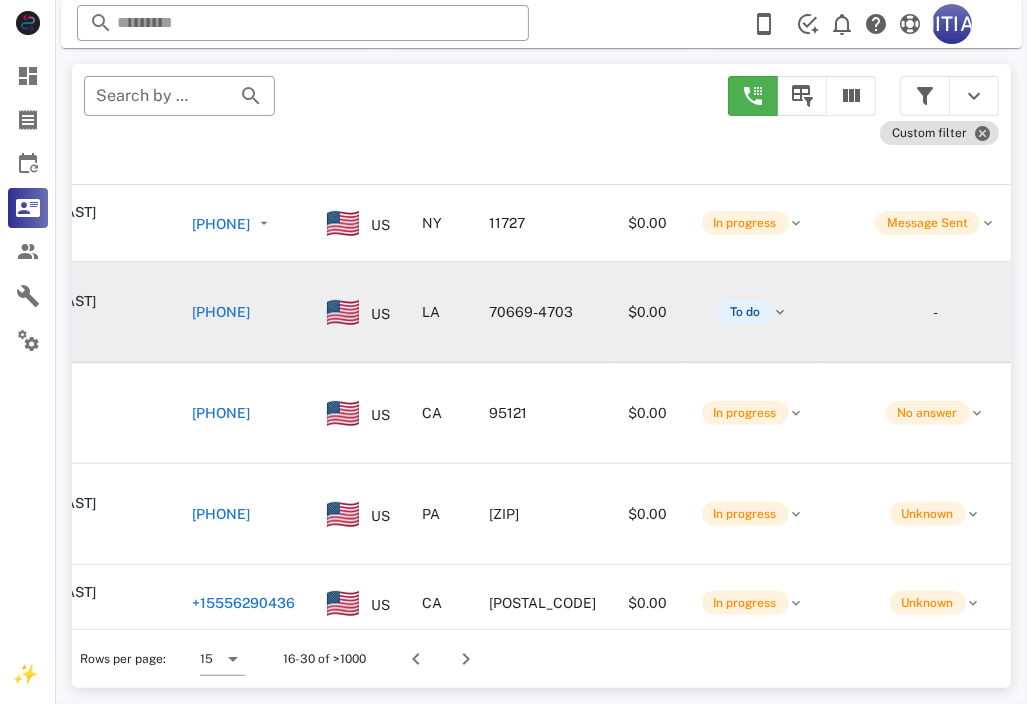 scroll, scrollTop: 773, scrollLeft: 0, axis: vertical 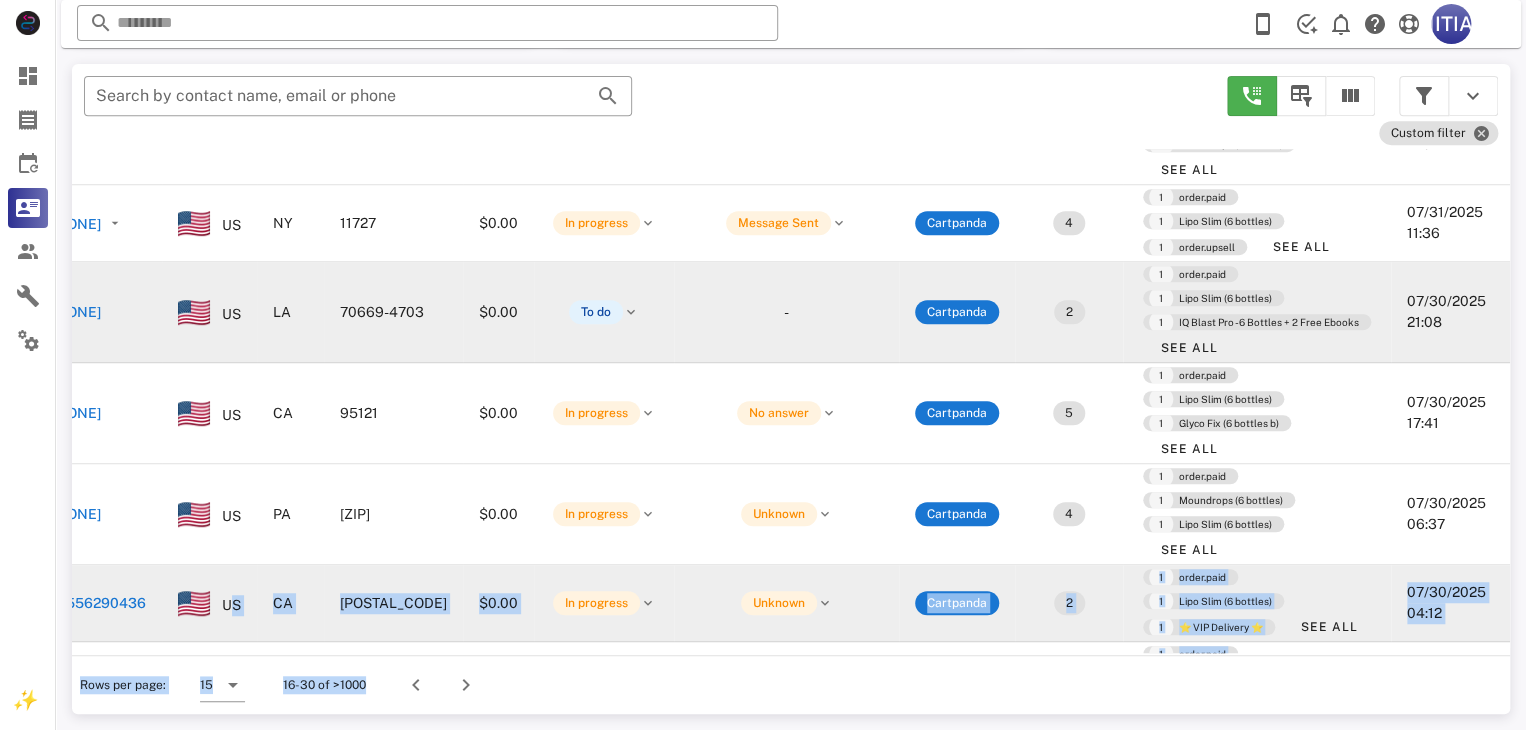 drag, startPoint x: 504, startPoint y: 655, endPoint x: 264, endPoint y: 620, distance: 242.53865 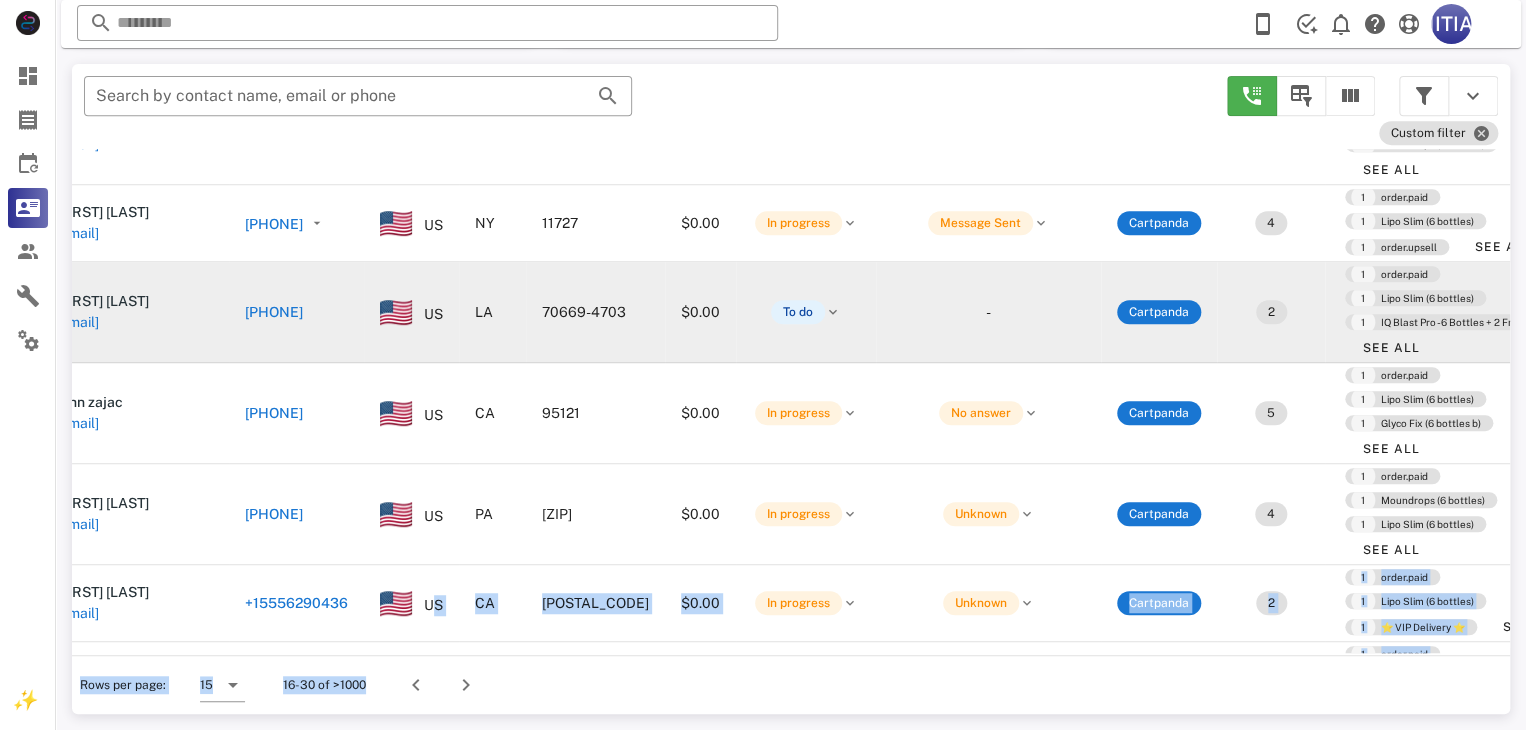 scroll, scrollTop: 773, scrollLeft: 0, axis: vertical 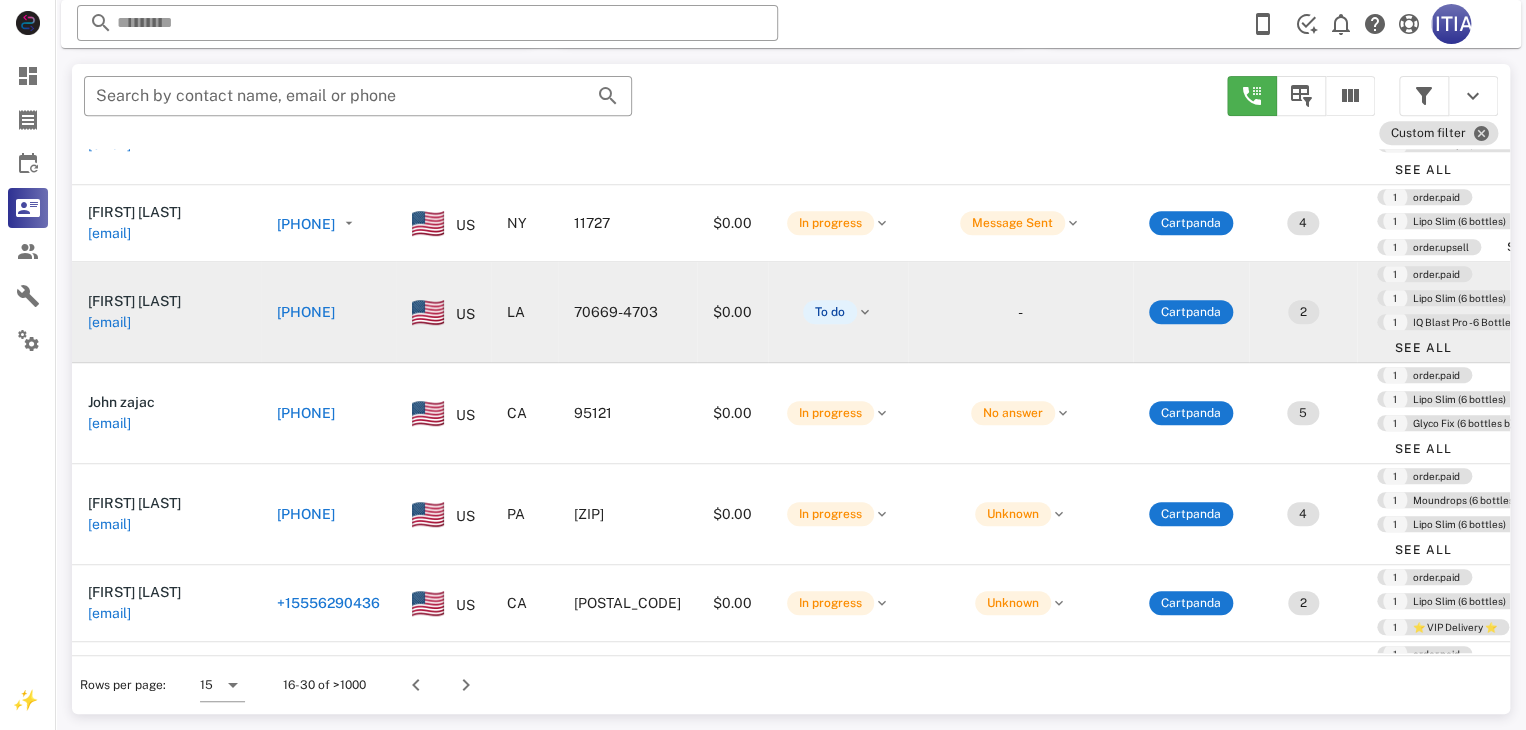 click on "[FIRST] [LAST]  [EMAIL]" at bounding box center (166, 312) 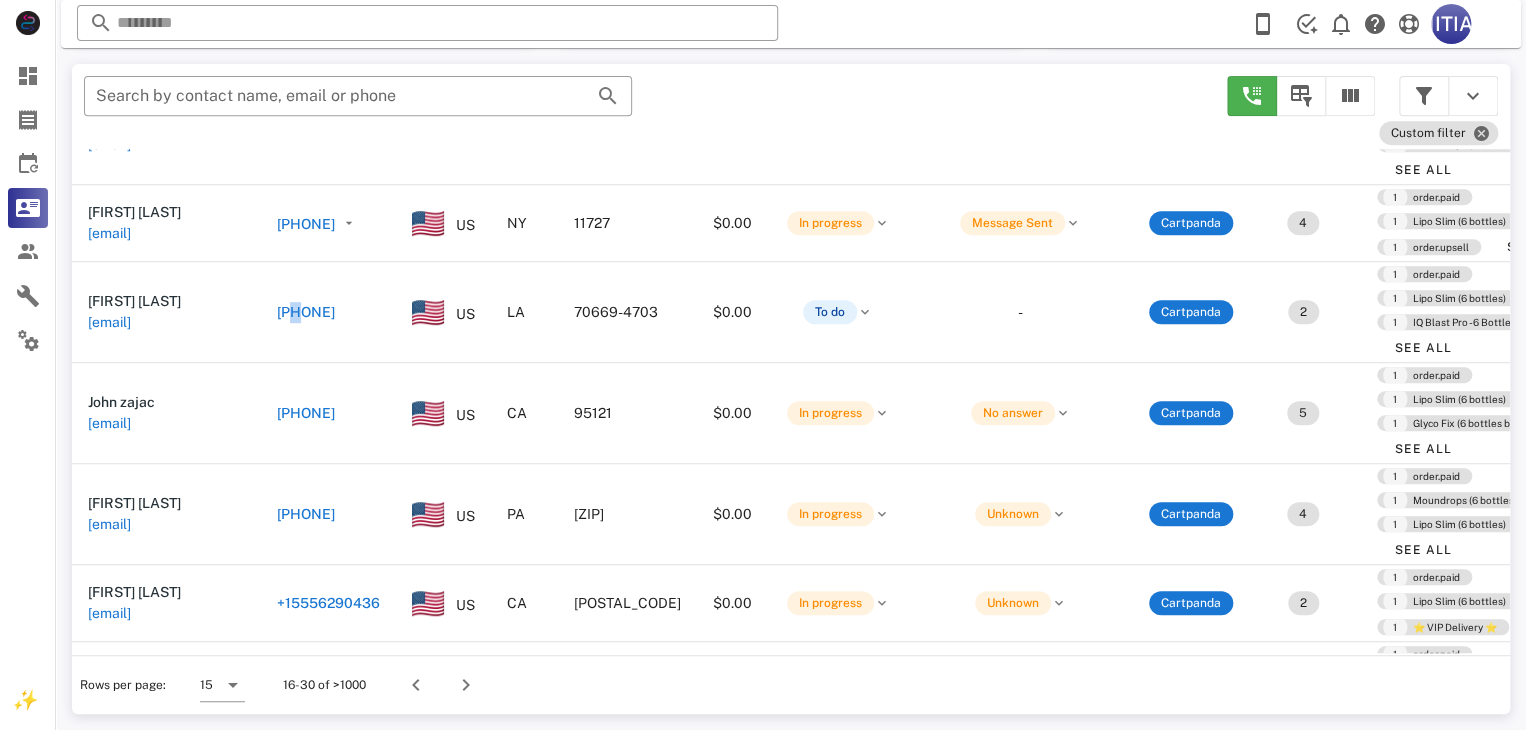 click on "[PHONE]" at bounding box center (306, 312) 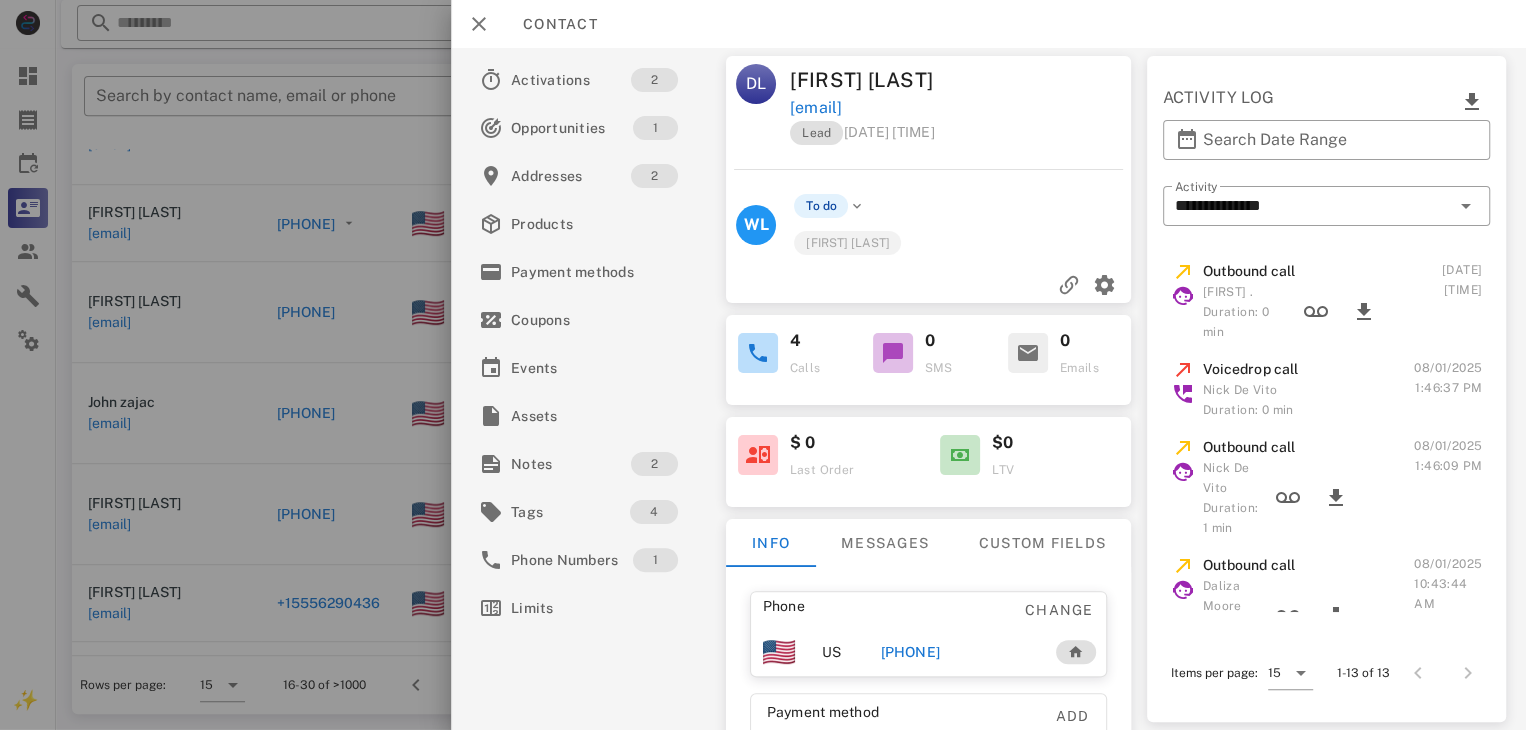 click on "Duration: 0 min" at bounding box center [1243, 322] 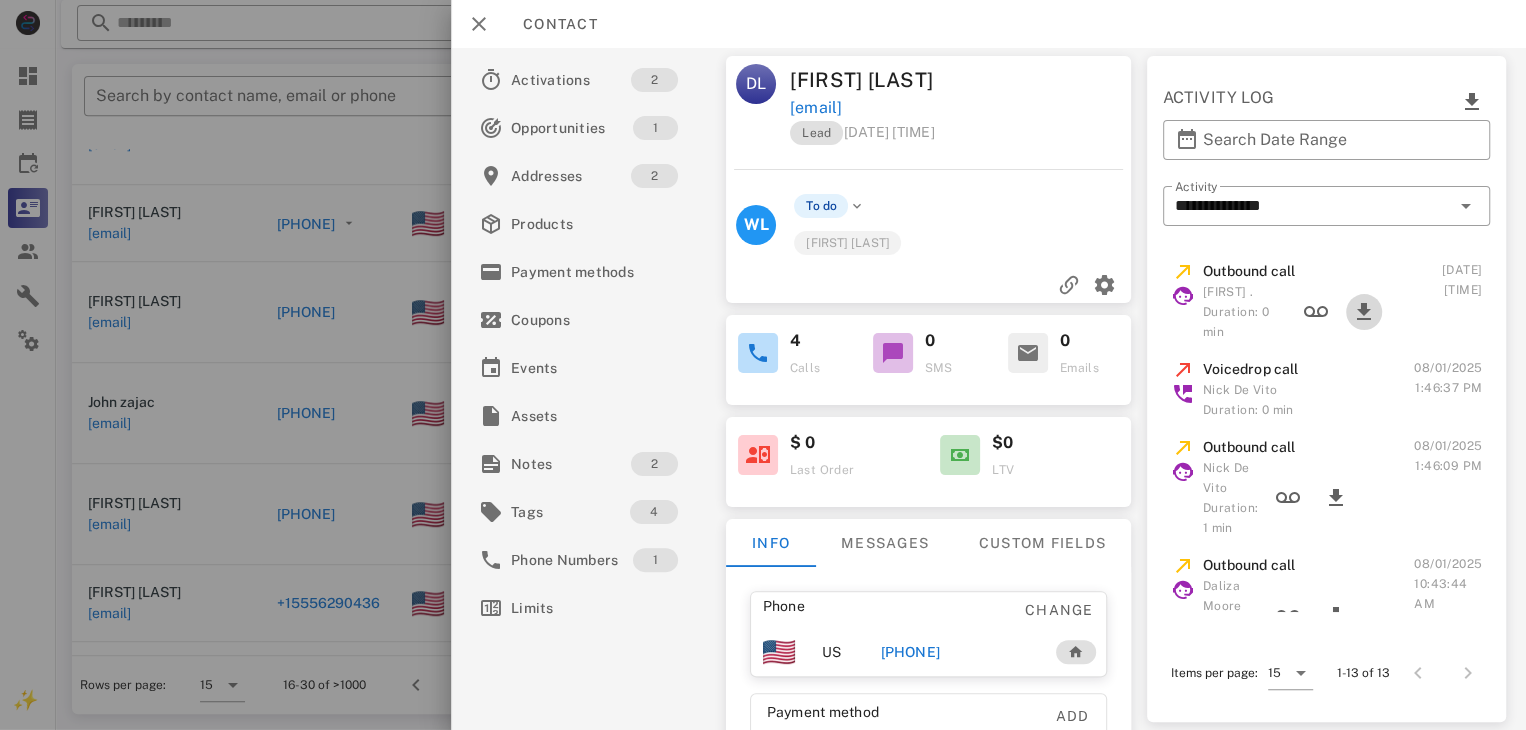 click at bounding box center (1364, 312) 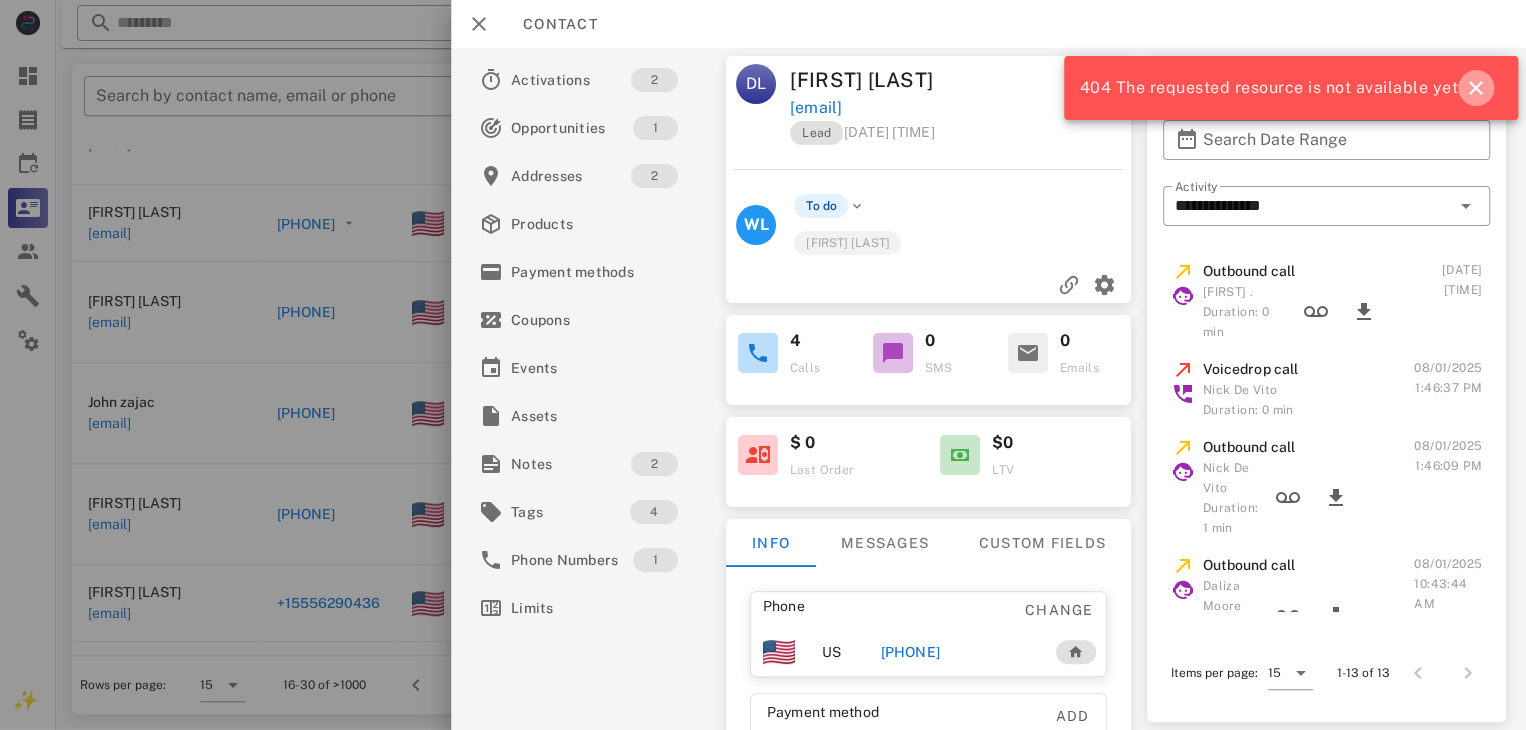 click at bounding box center (1476, 88) 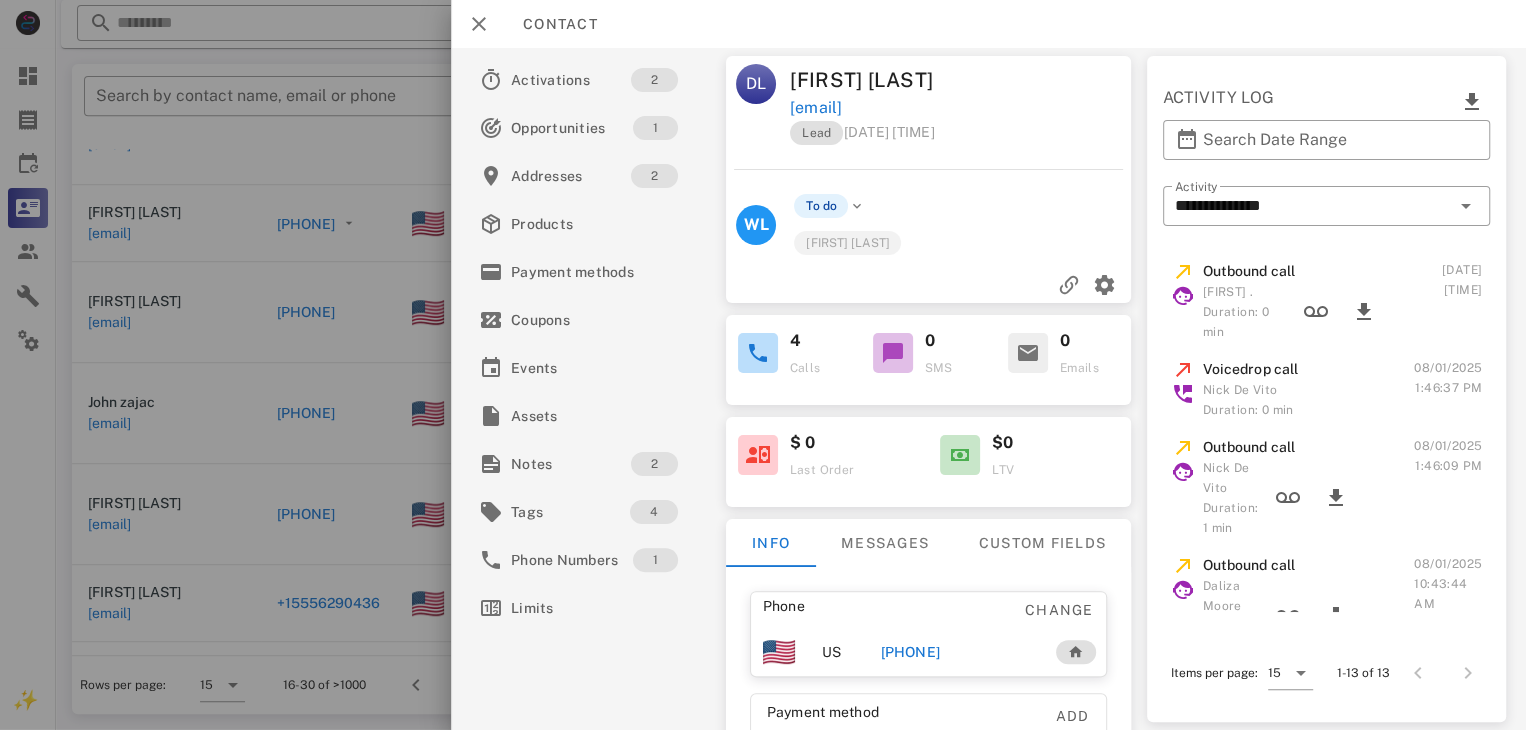 click at bounding box center (763, 365) 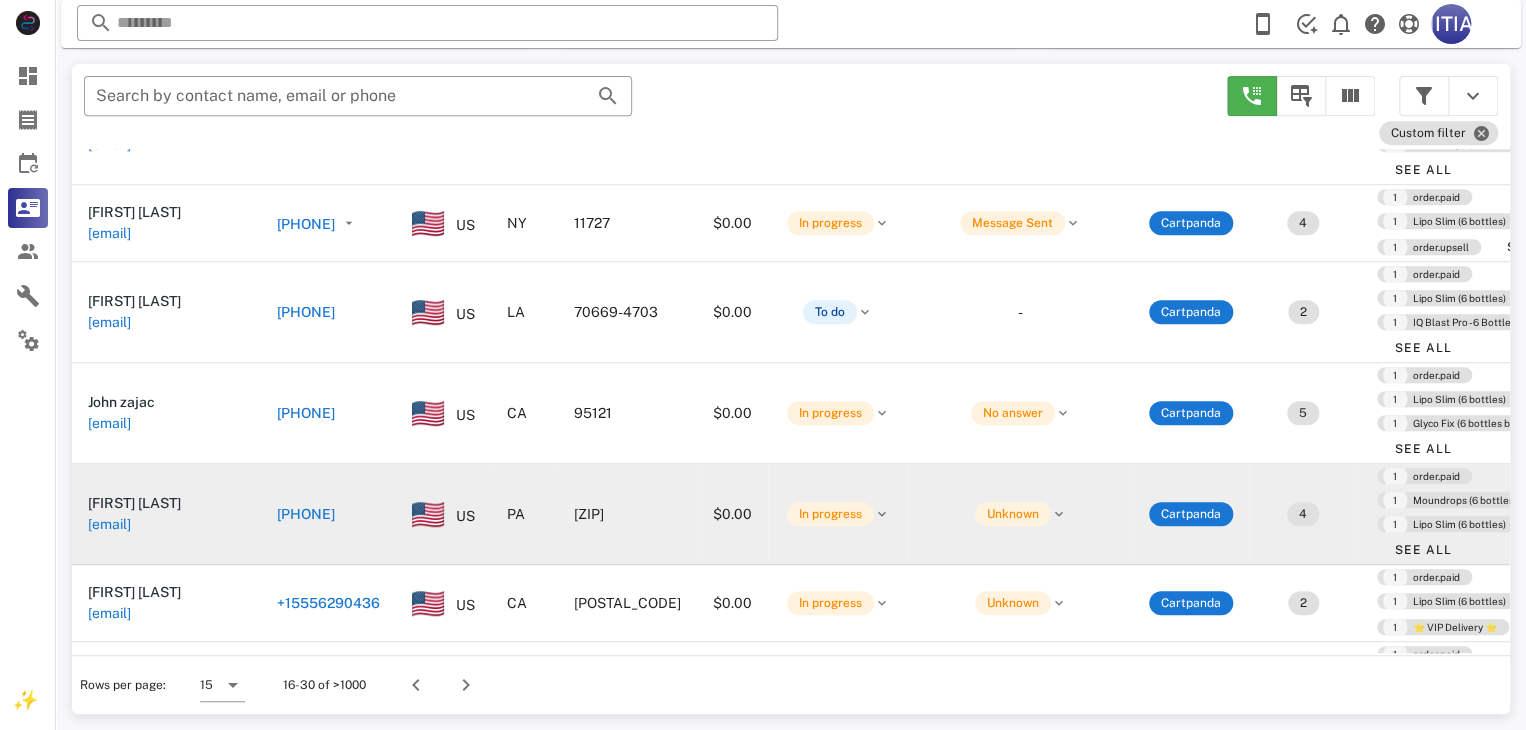 click on "[PHONE]" at bounding box center [306, 514] 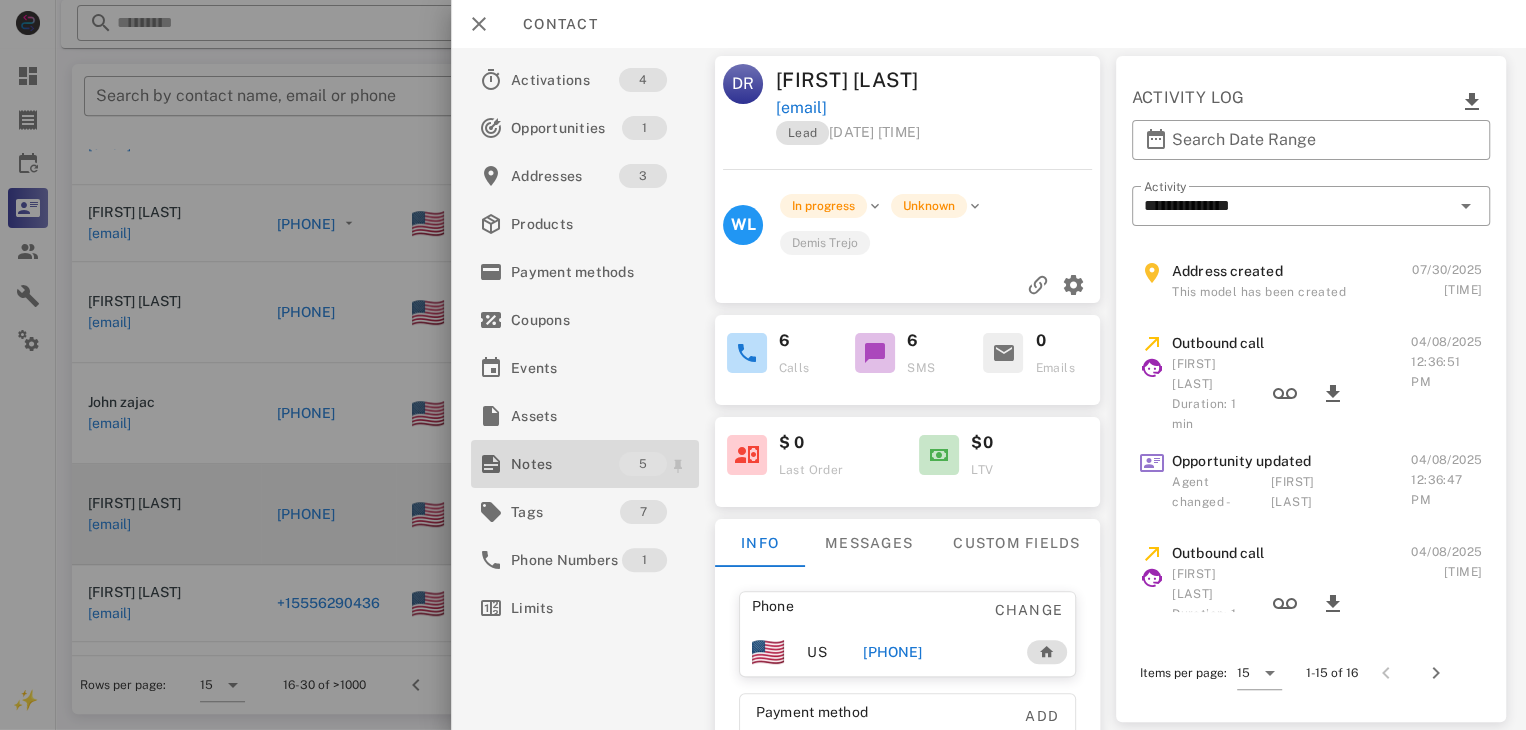click on "Notes" at bounding box center [565, 464] 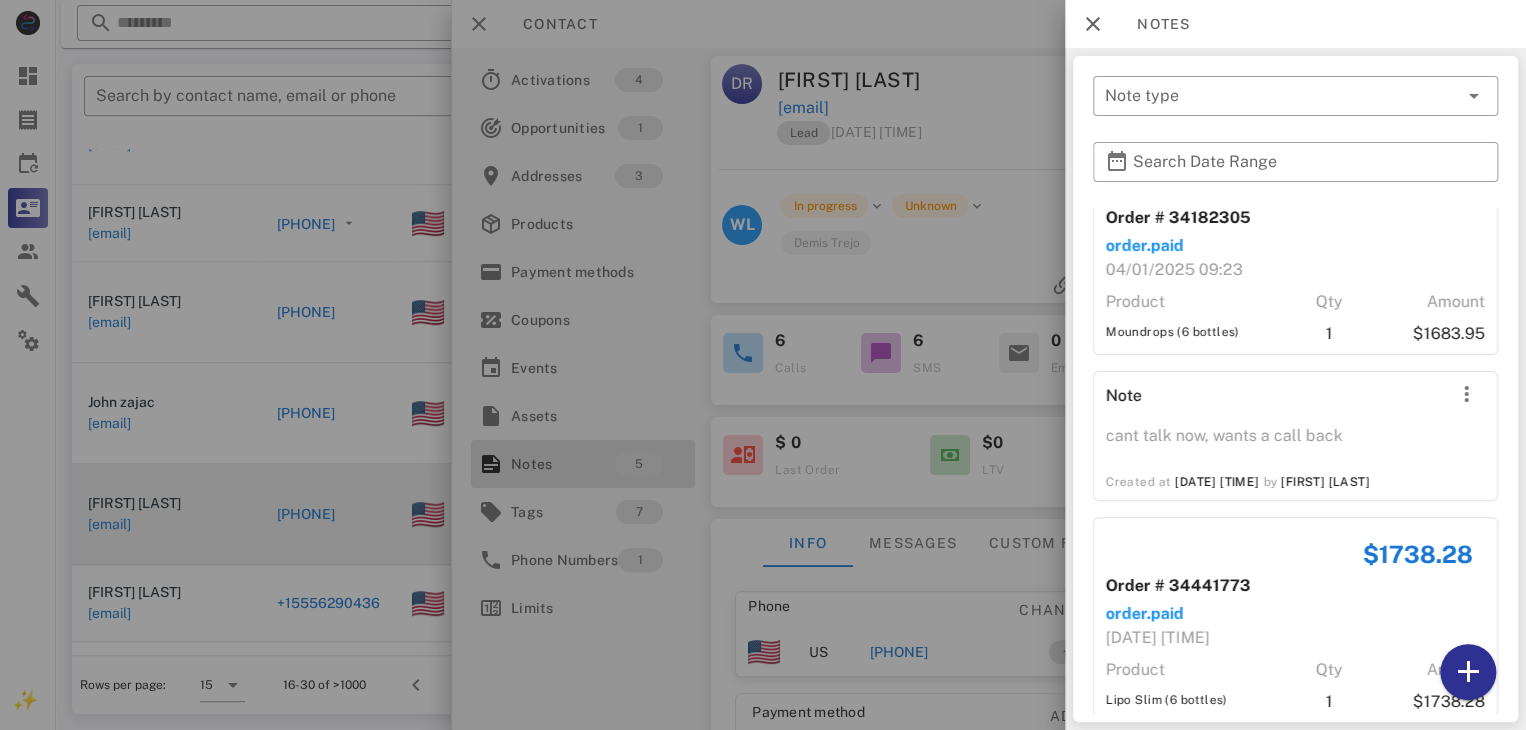 scroll, scrollTop: 0, scrollLeft: 0, axis: both 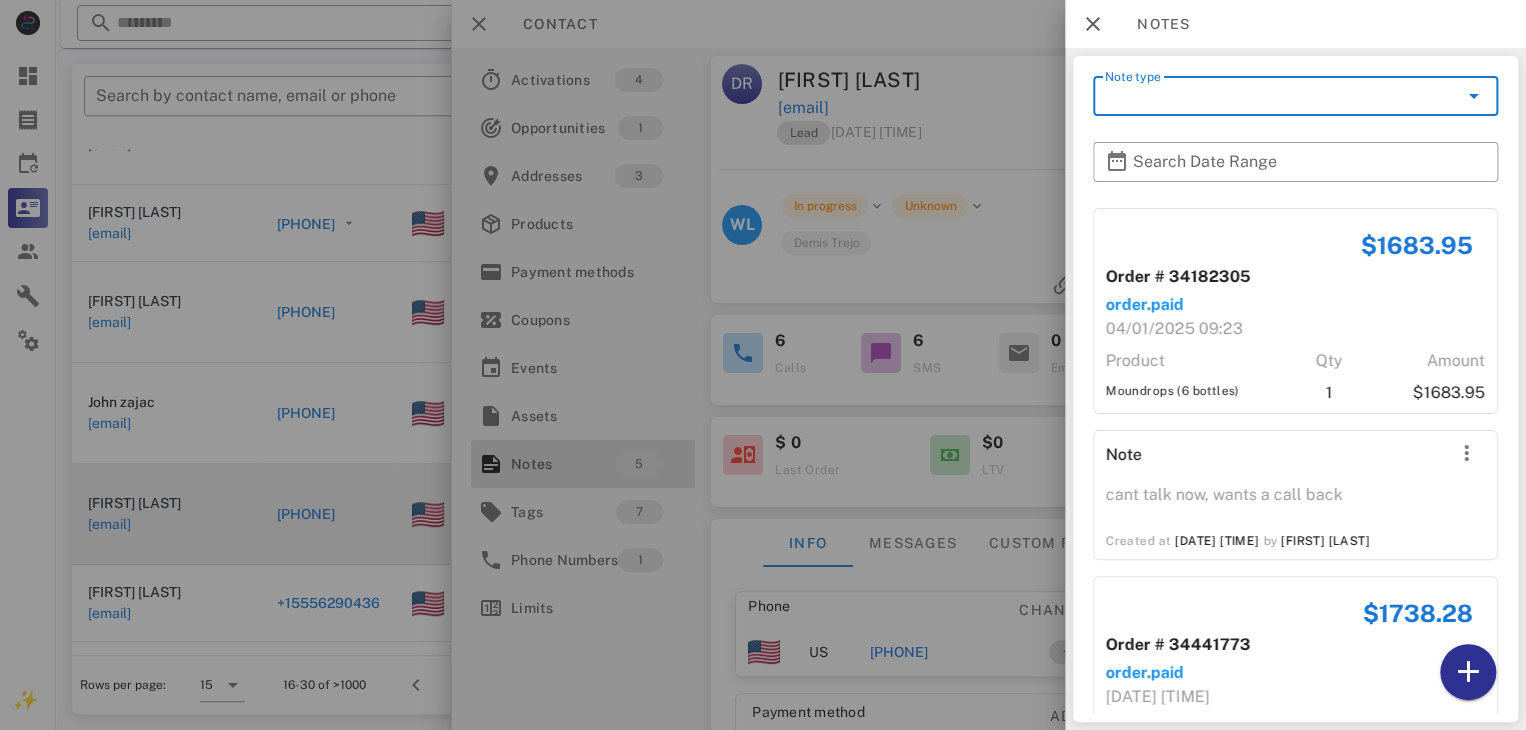 click on "Note type" at bounding box center [1281, 96] 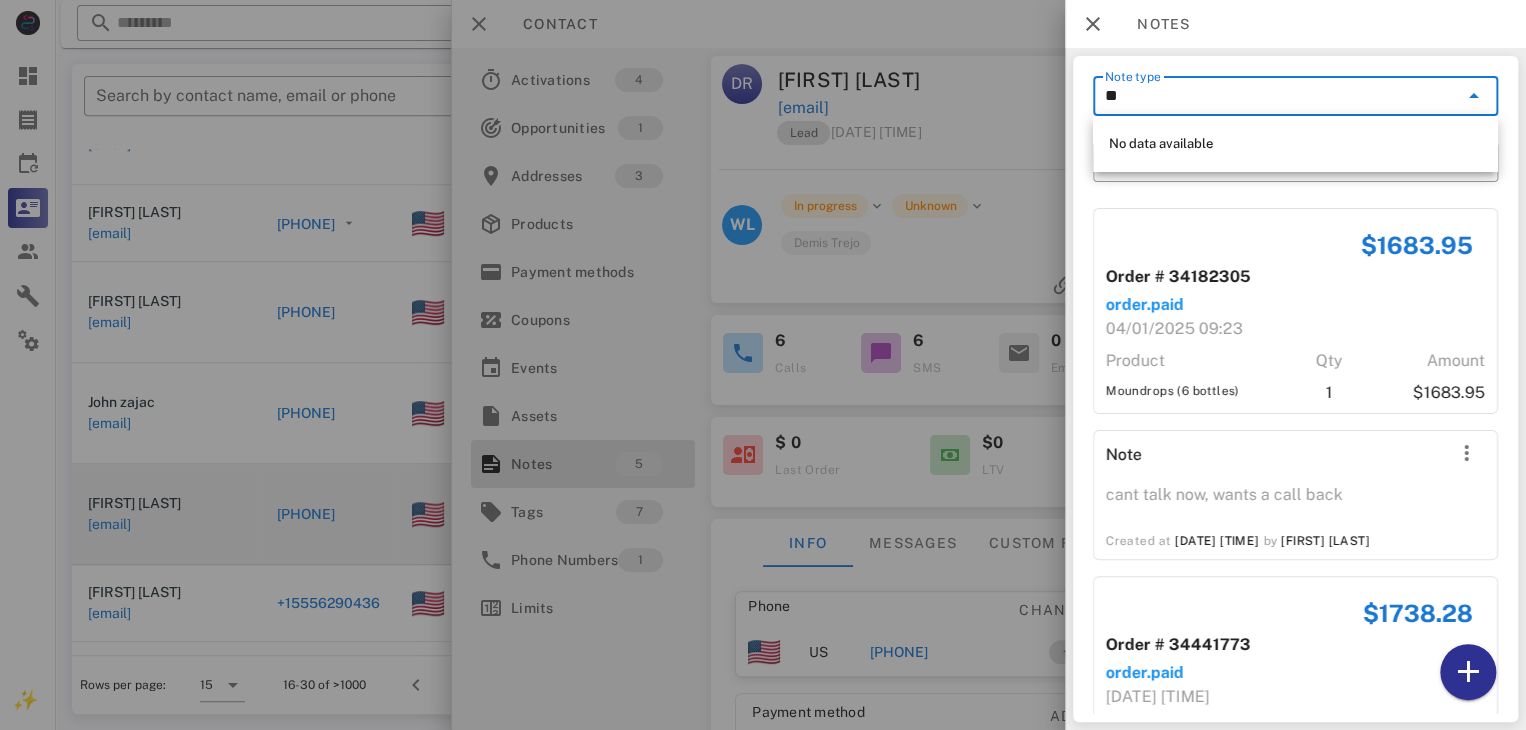 type on "*" 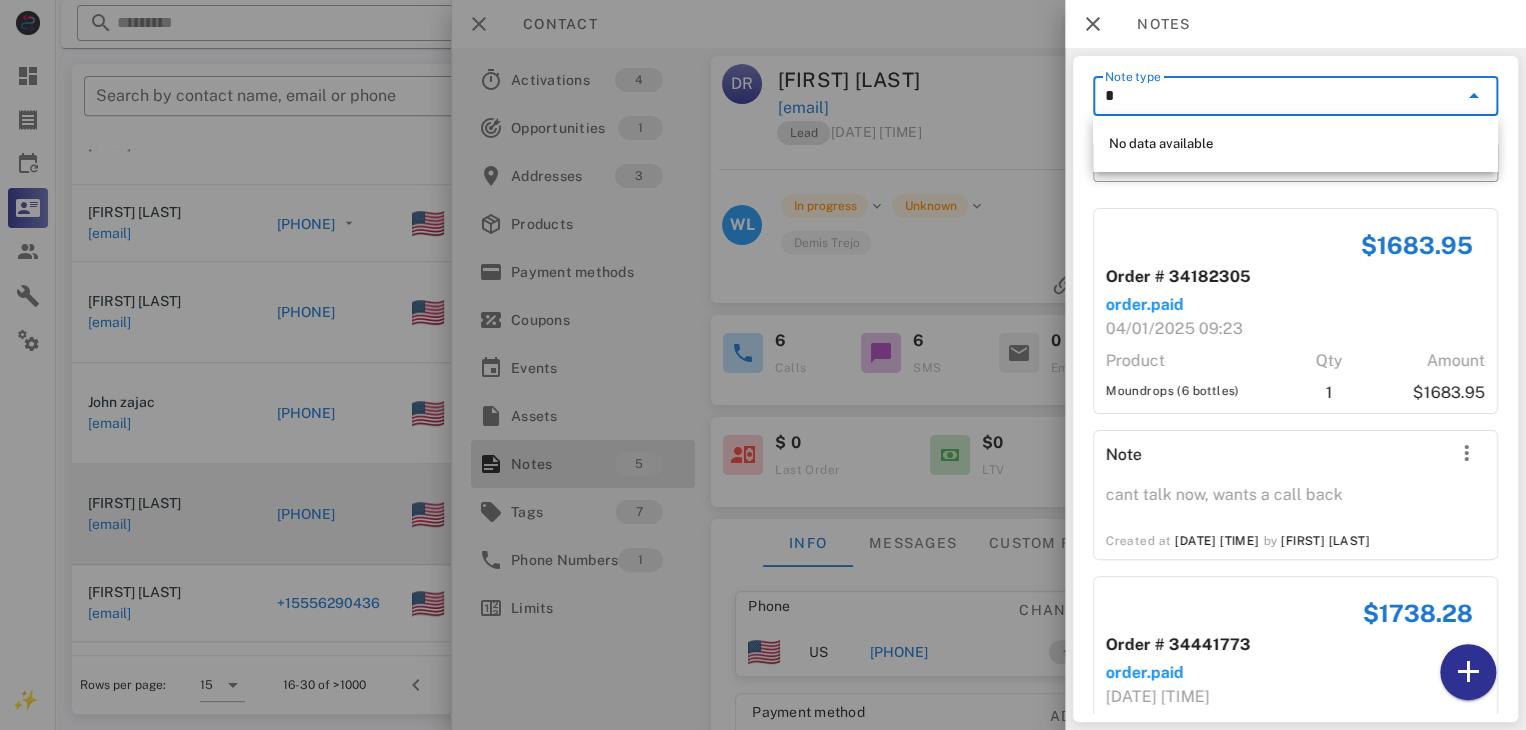 type 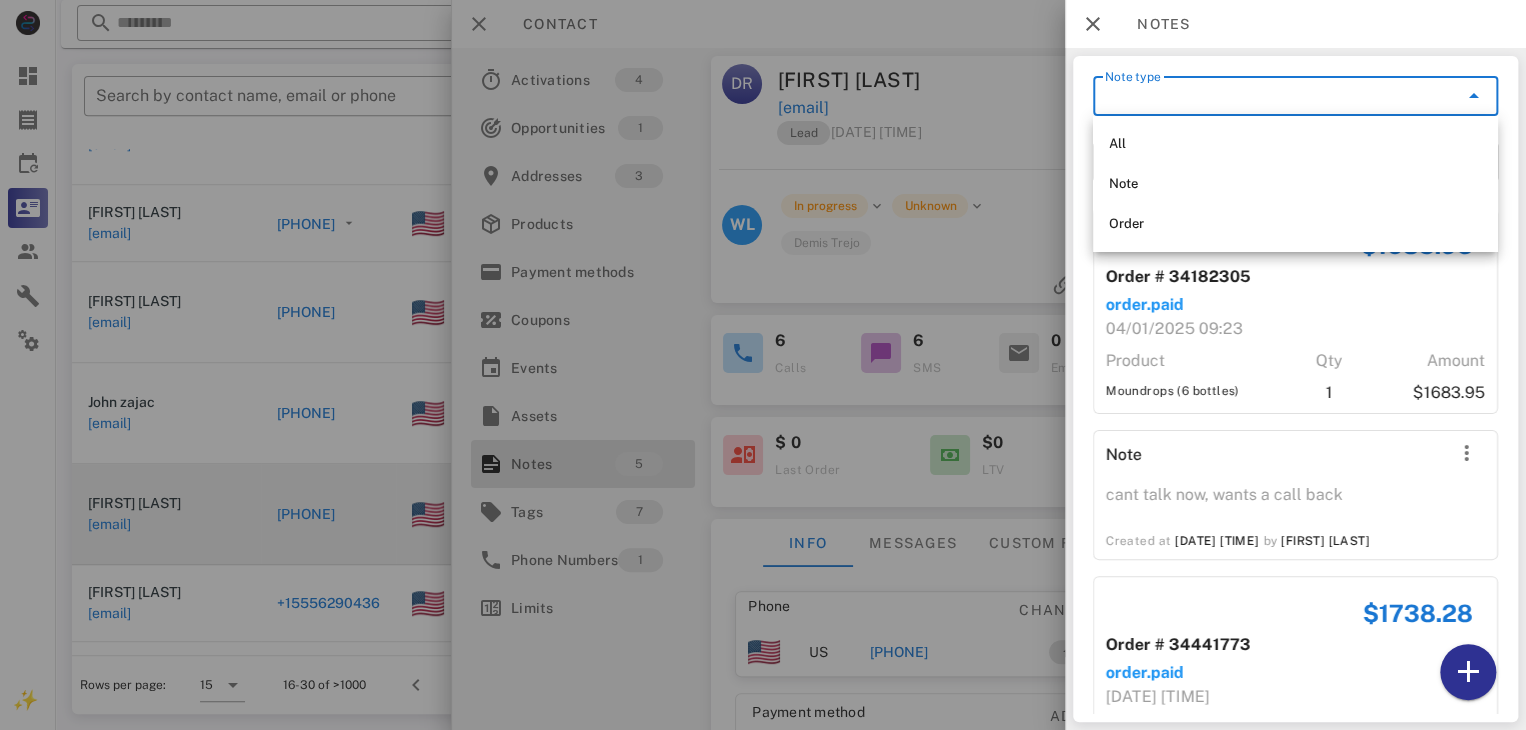 click at bounding box center (763, 365) 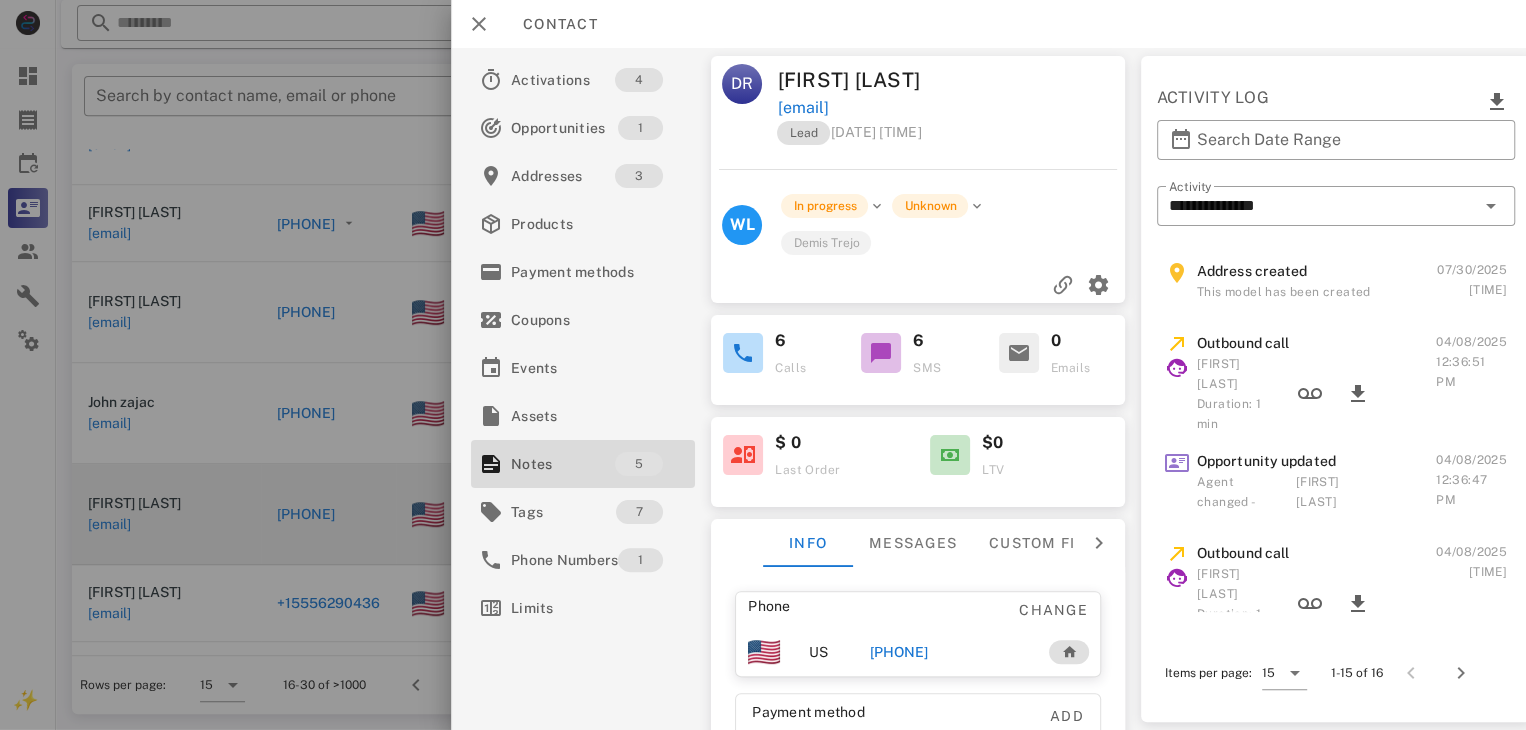 click at bounding box center (763, 365) 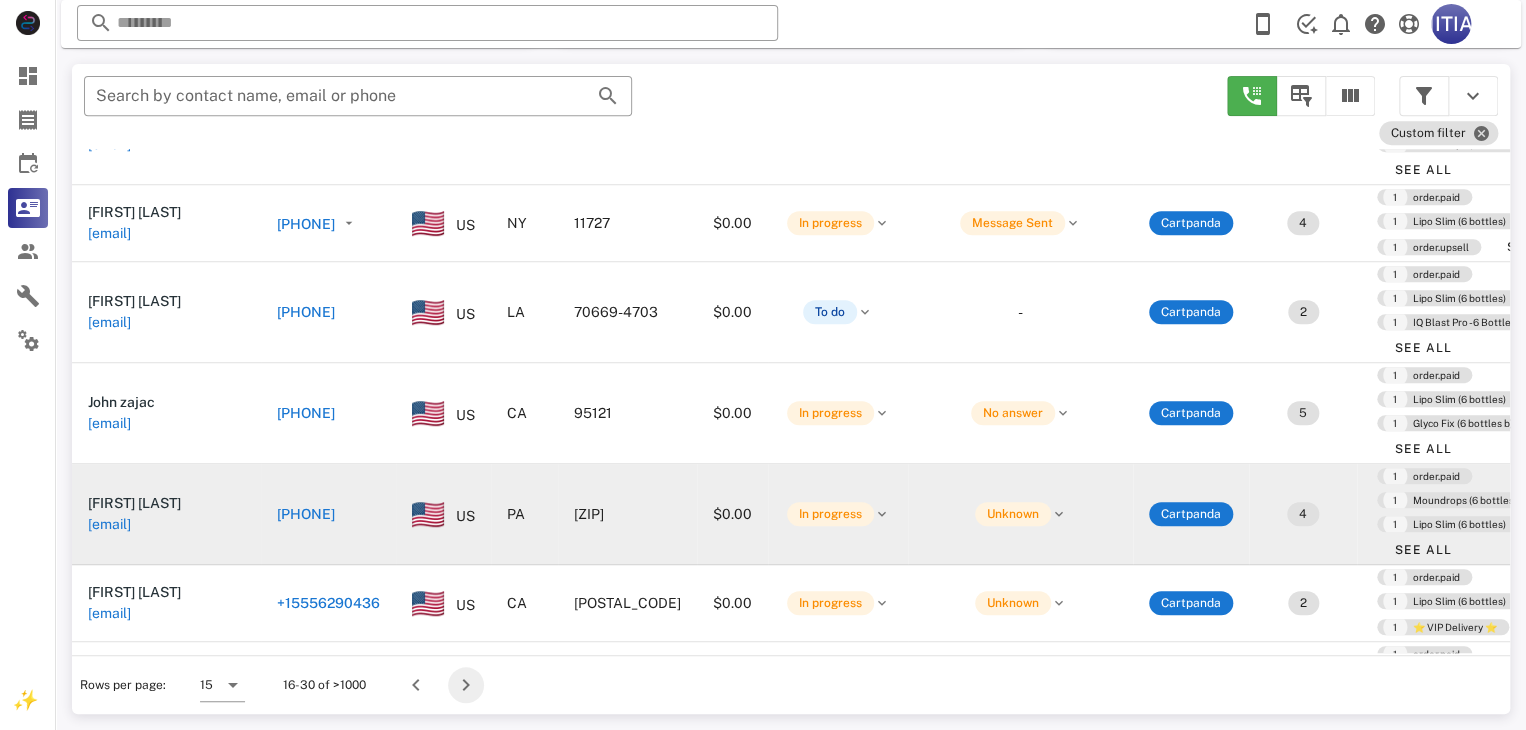 click at bounding box center (466, 685) 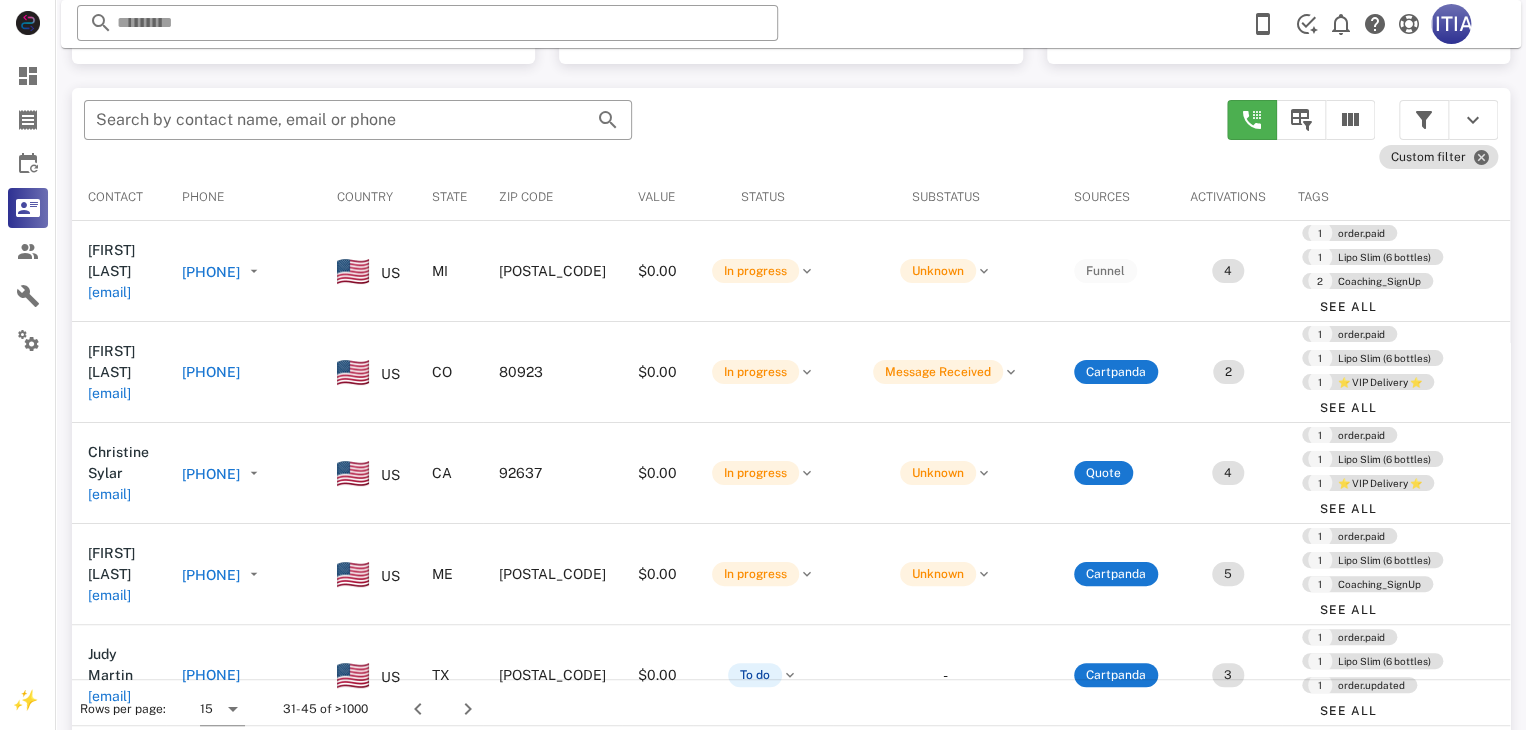 scroll, scrollTop: 380, scrollLeft: 0, axis: vertical 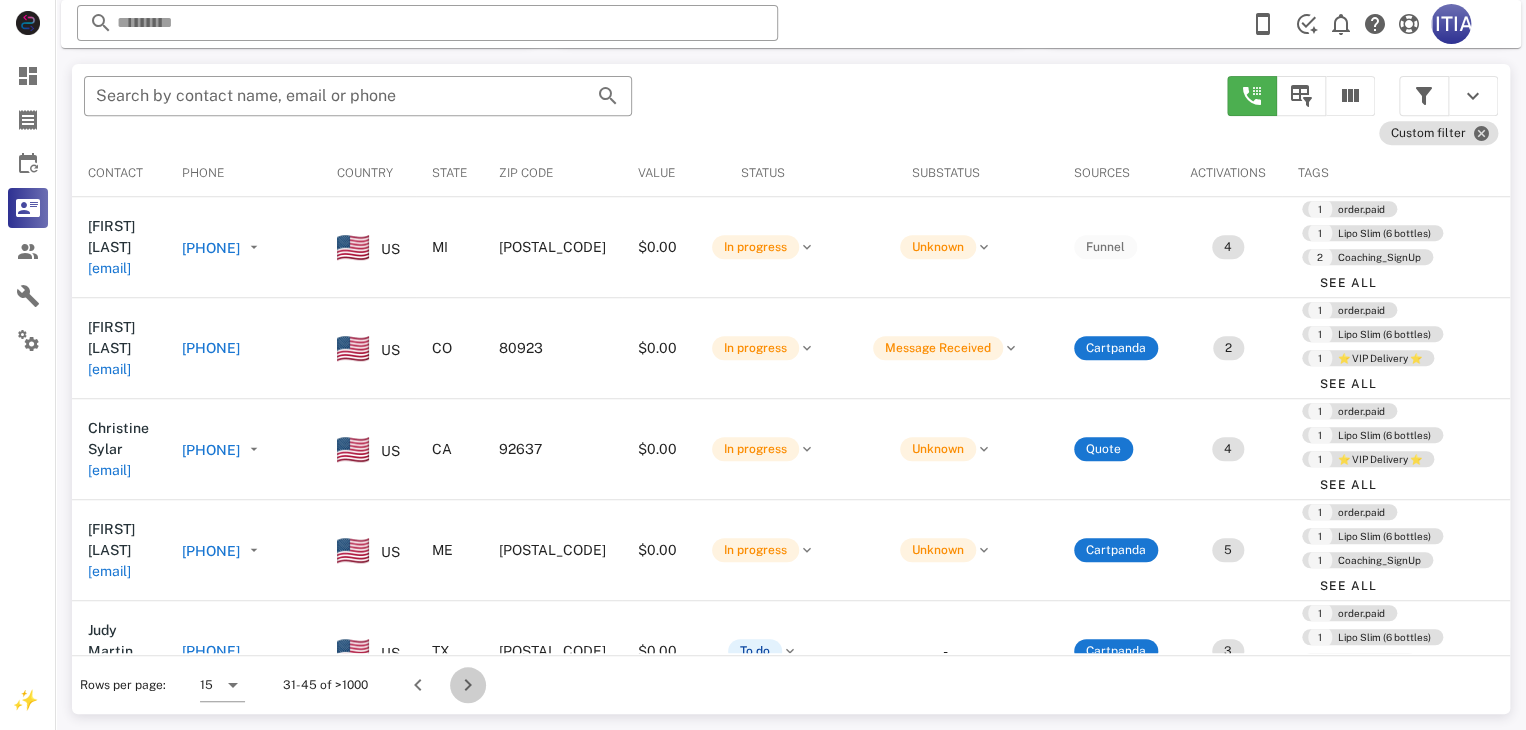 click at bounding box center [468, 685] 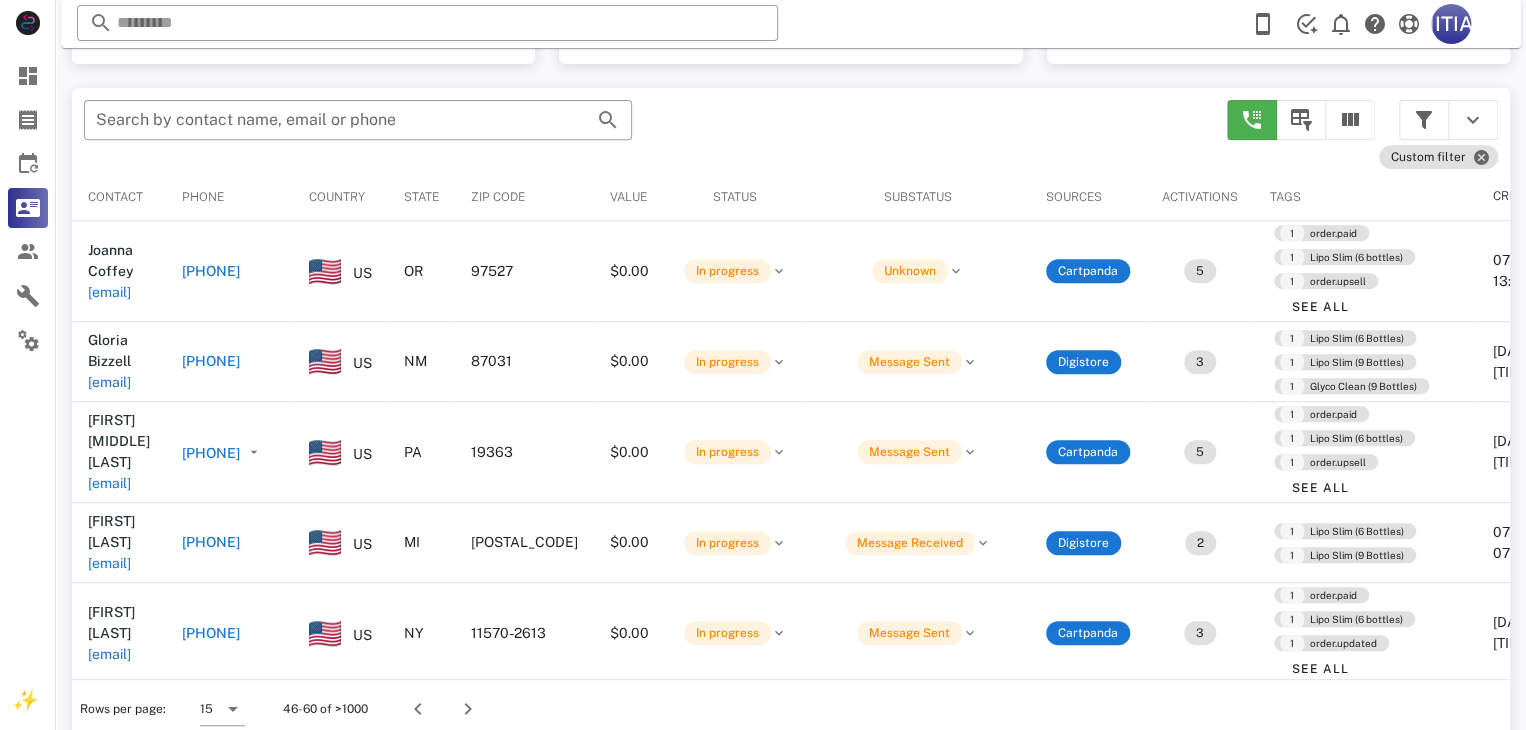 scroll, scrollTop: 380, scrollLeft: 0, axis: vertical 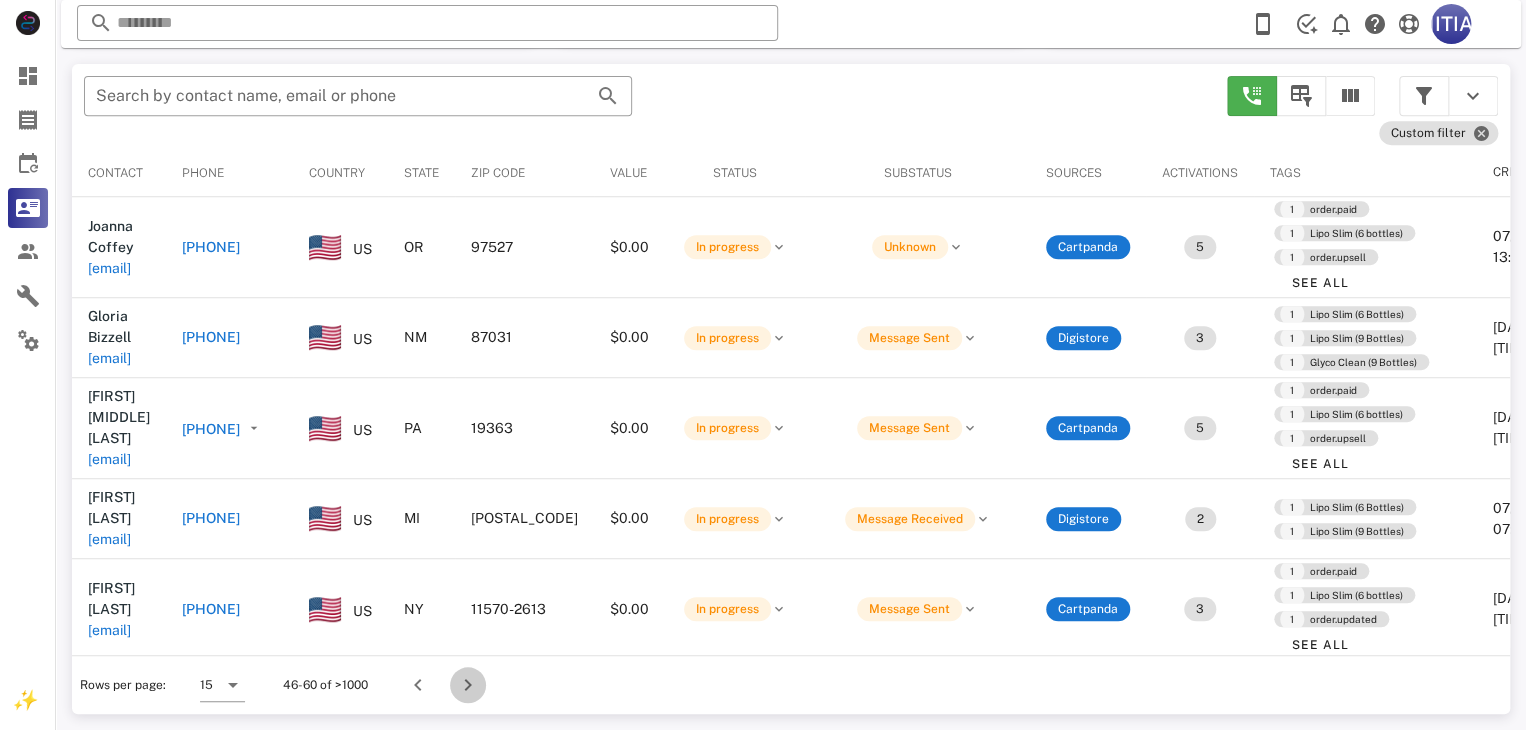 click at bounding box center [468, 685] 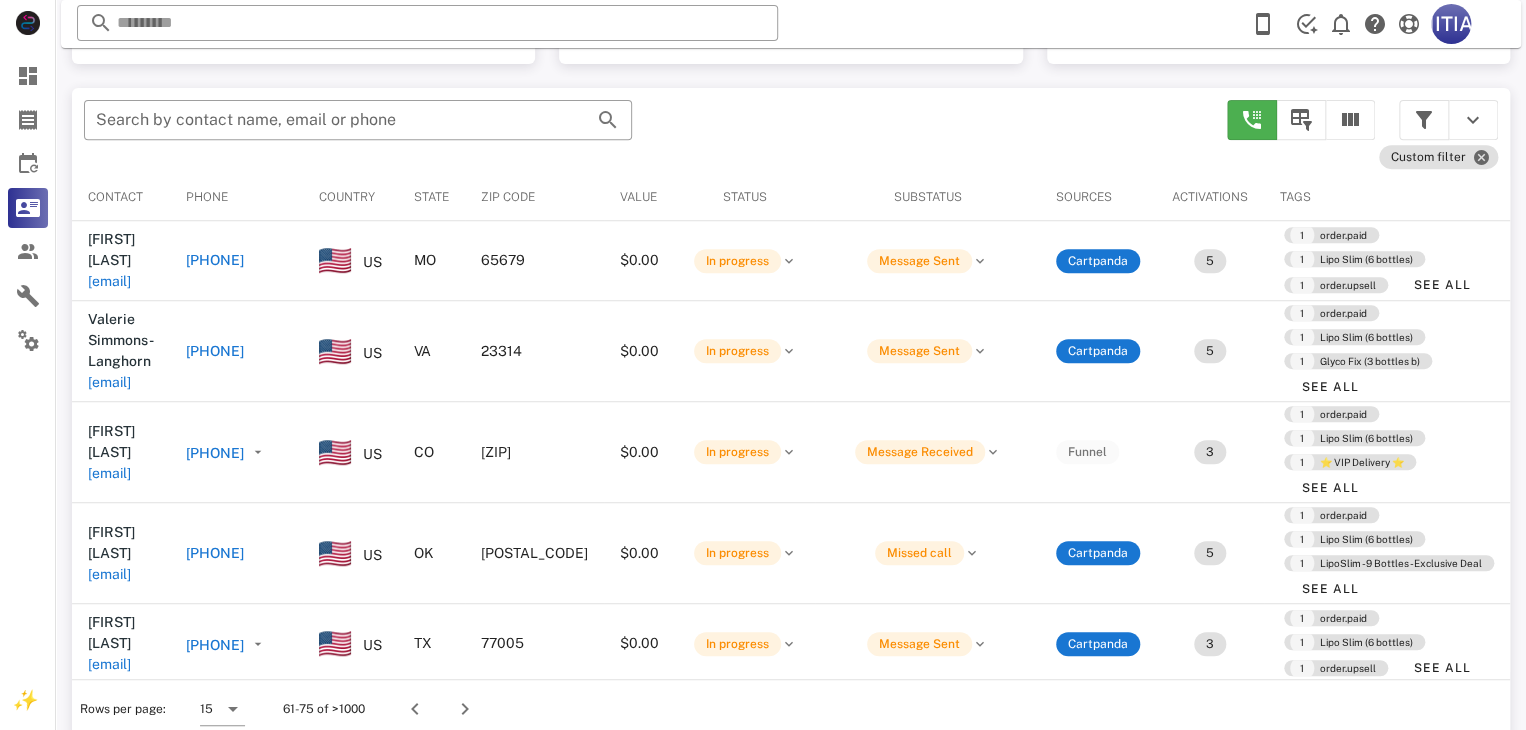 scroll, scrollTop: 380, scrollLeft: 0, axis: vertical 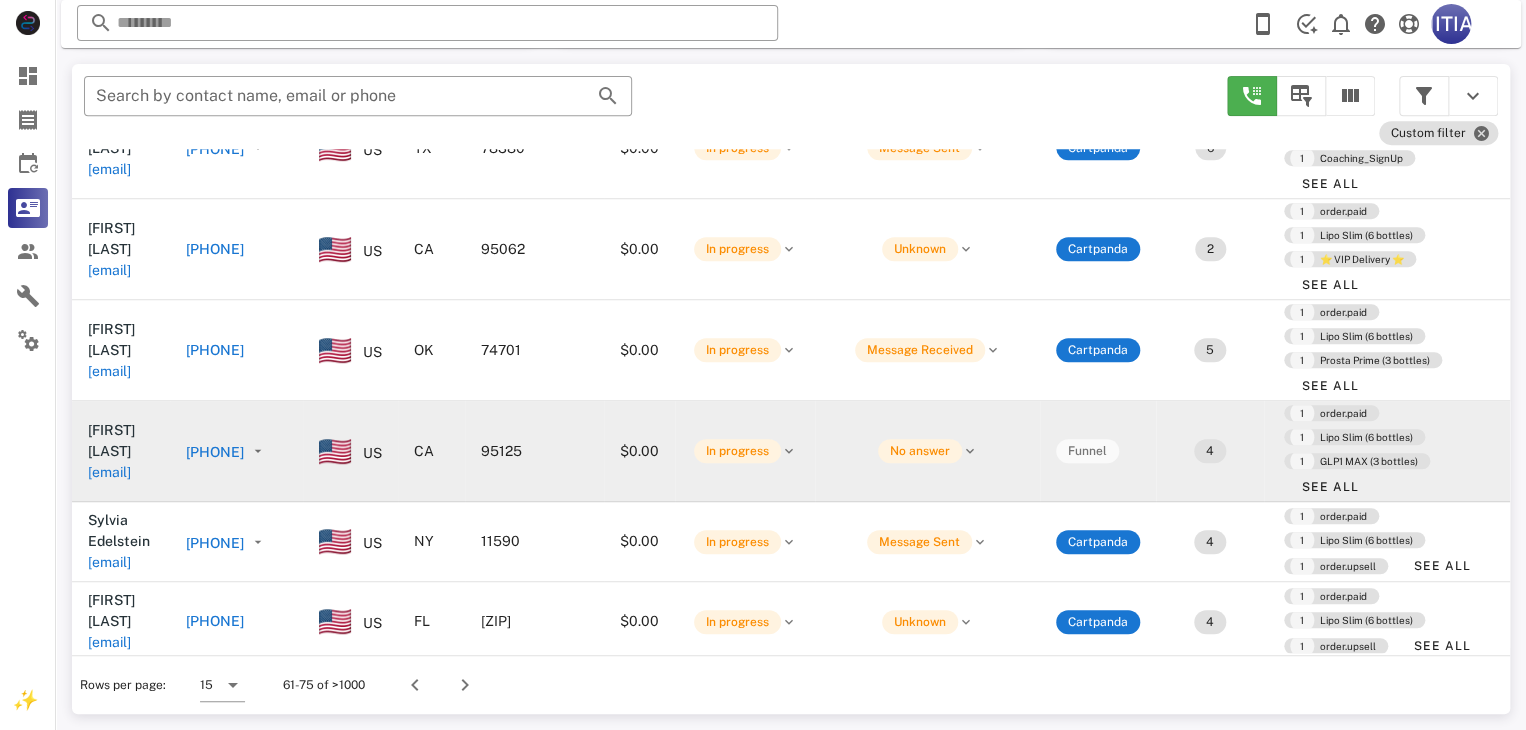 click on "[PHONE]" at bounding box center (215, 452) 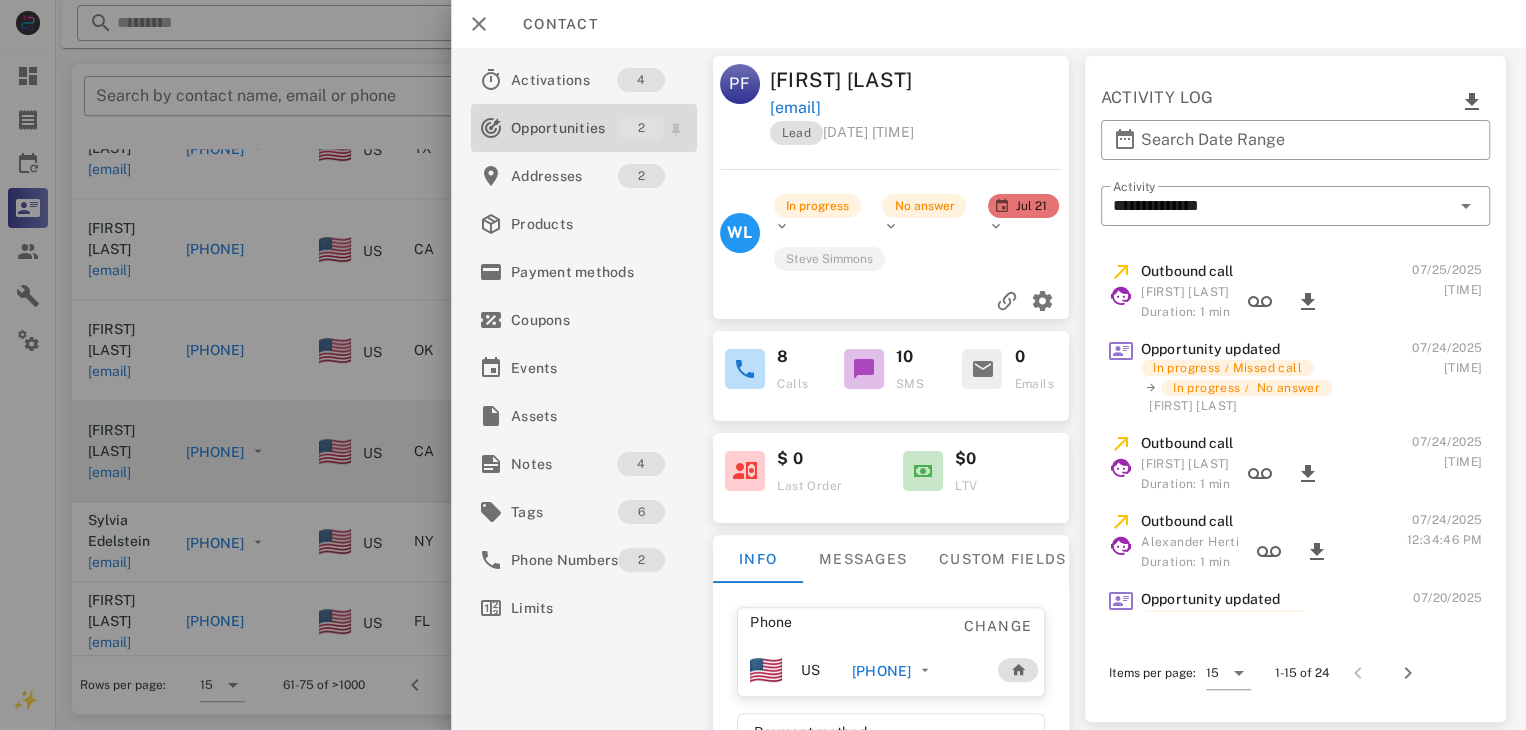 click on "Opportunities" at bounding box center (564, 128) 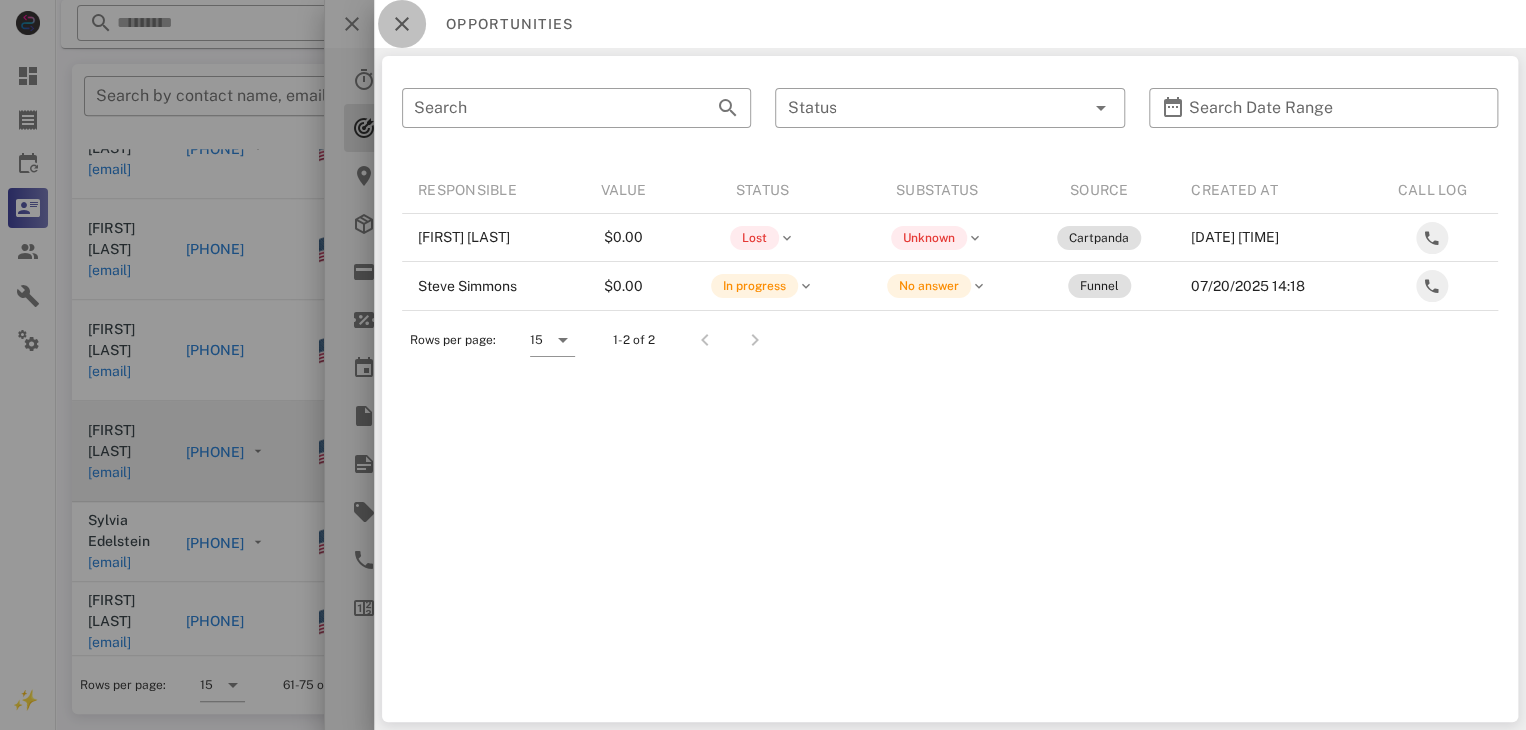click at bounding box center (402, 24) 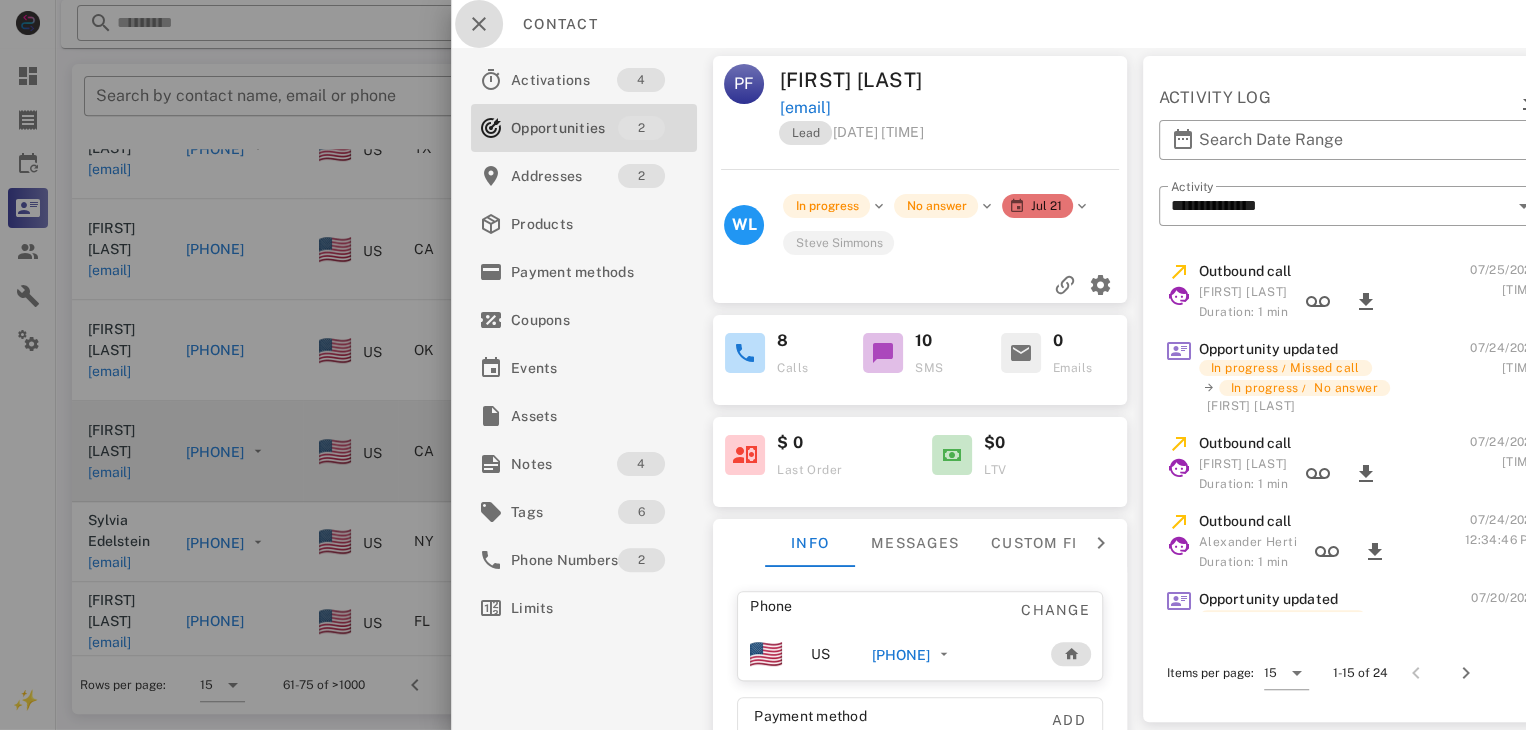 click at bounding box center [479, 24] 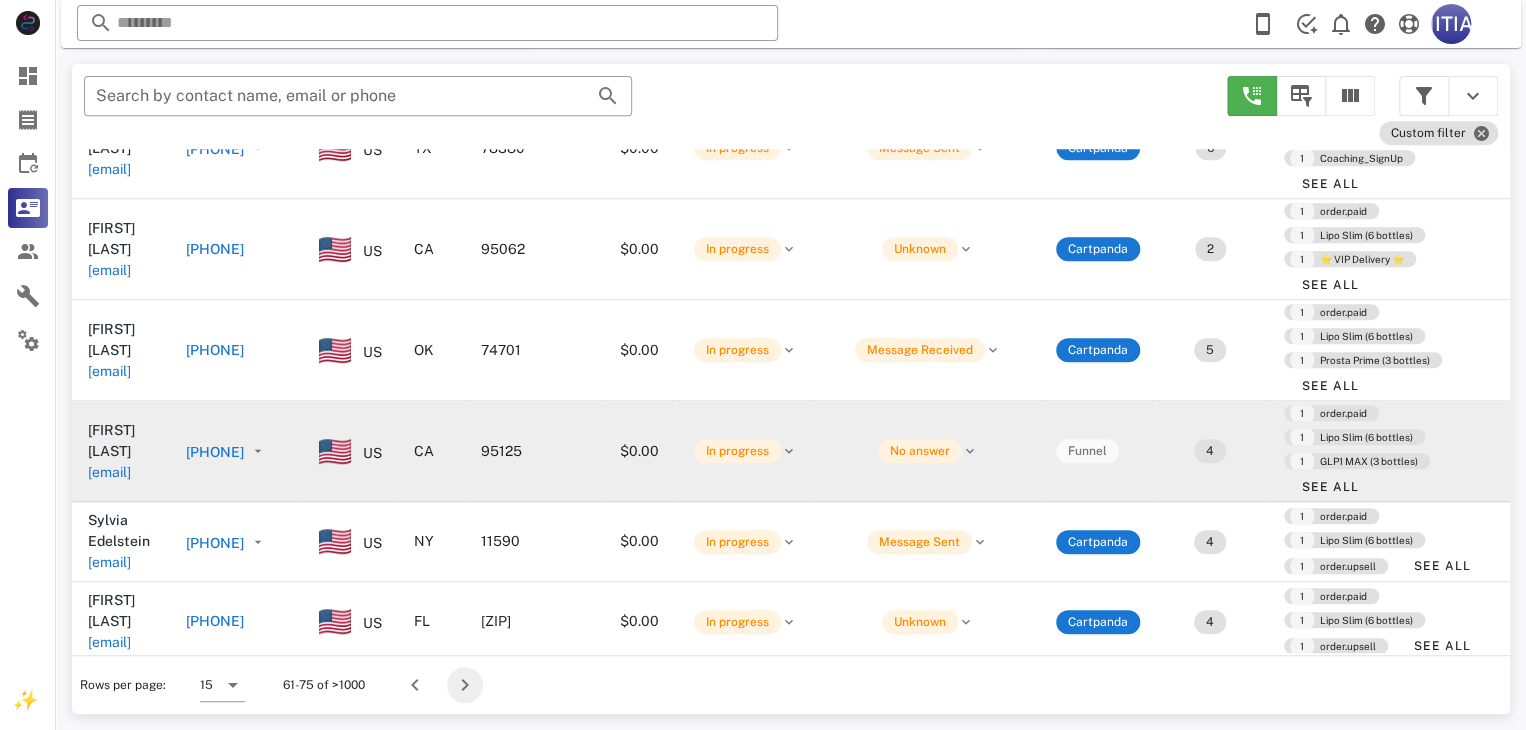 click at bounding box center [465, 685] 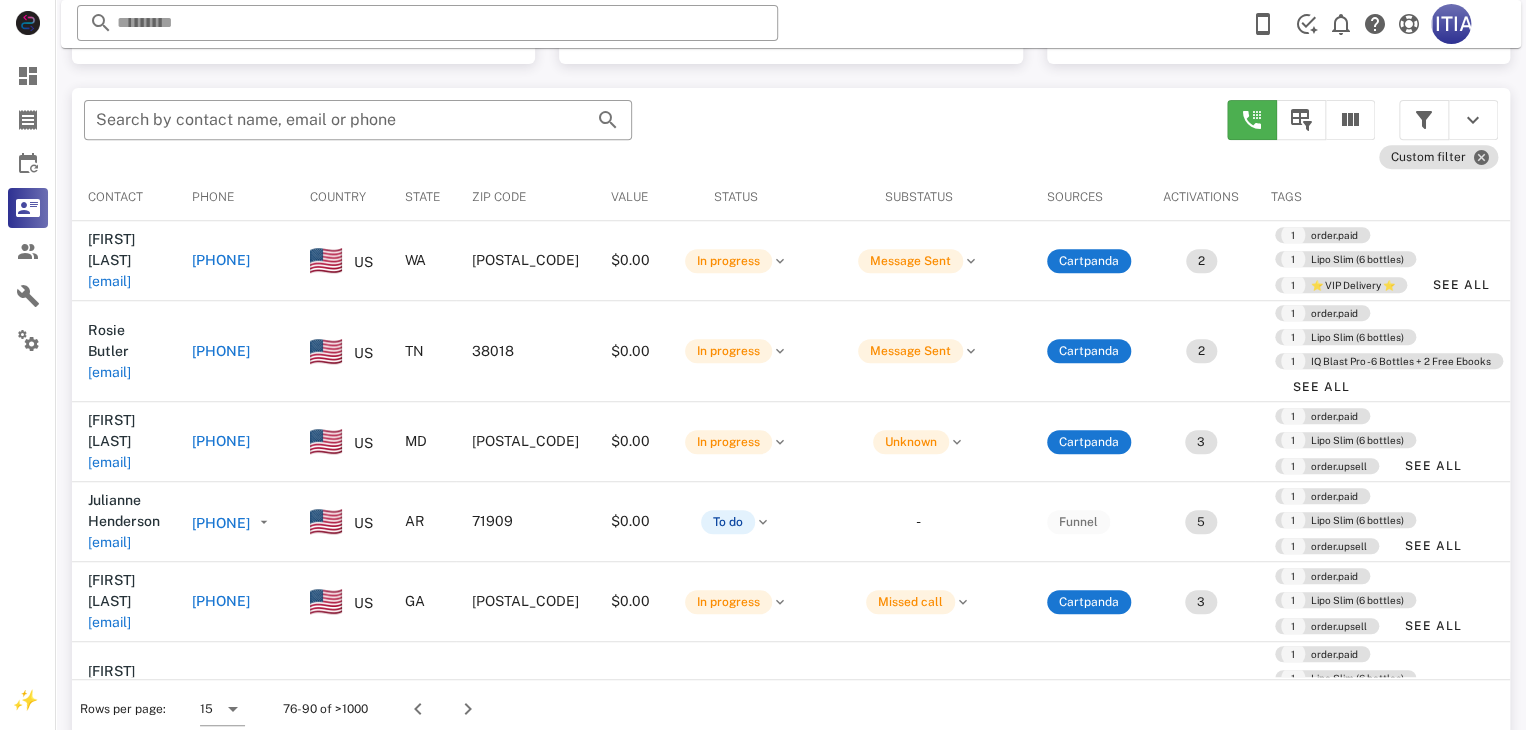 scroll, scrollTop: 380, scrollLeft: 0, axis: vertical 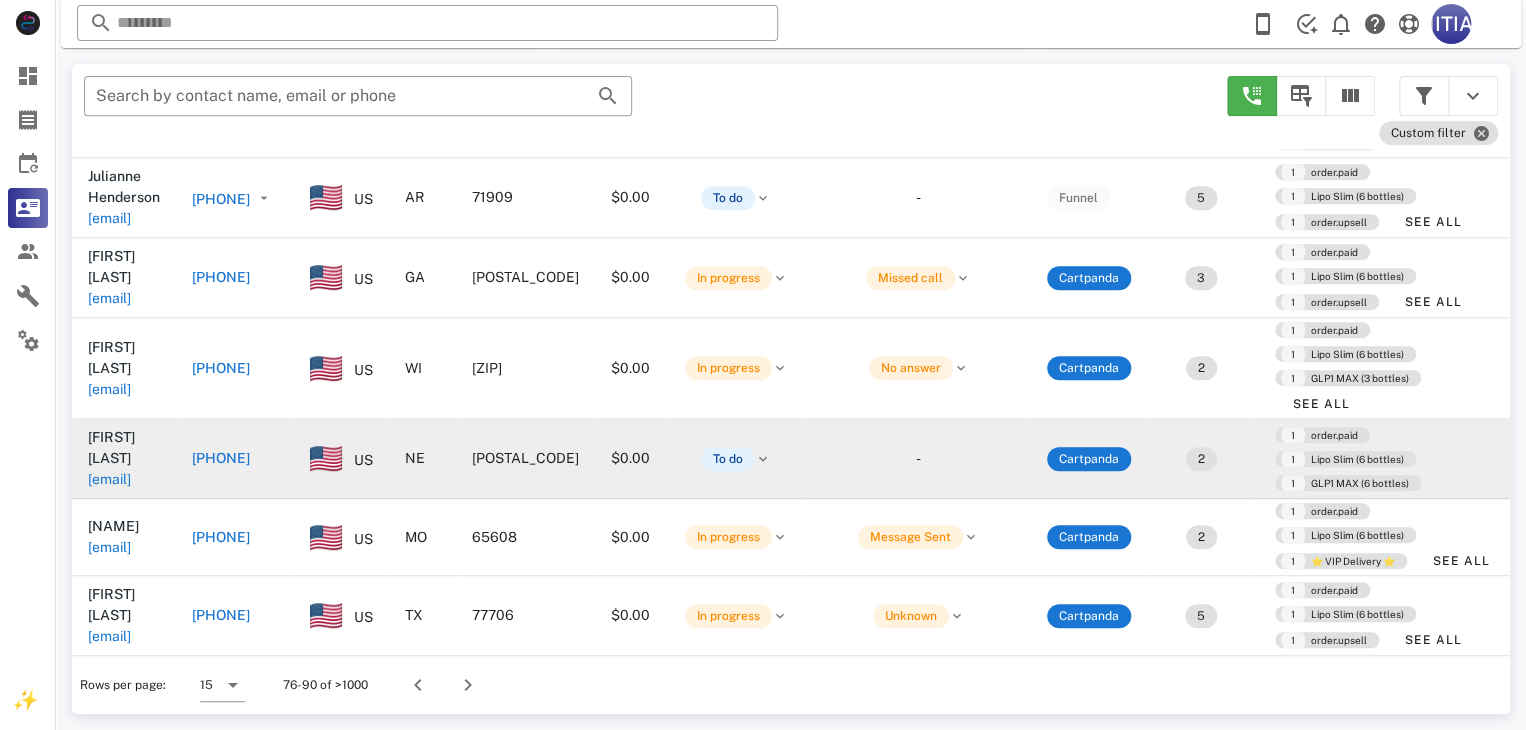 click on "[PHONE]" at bounding box center [221, 458] 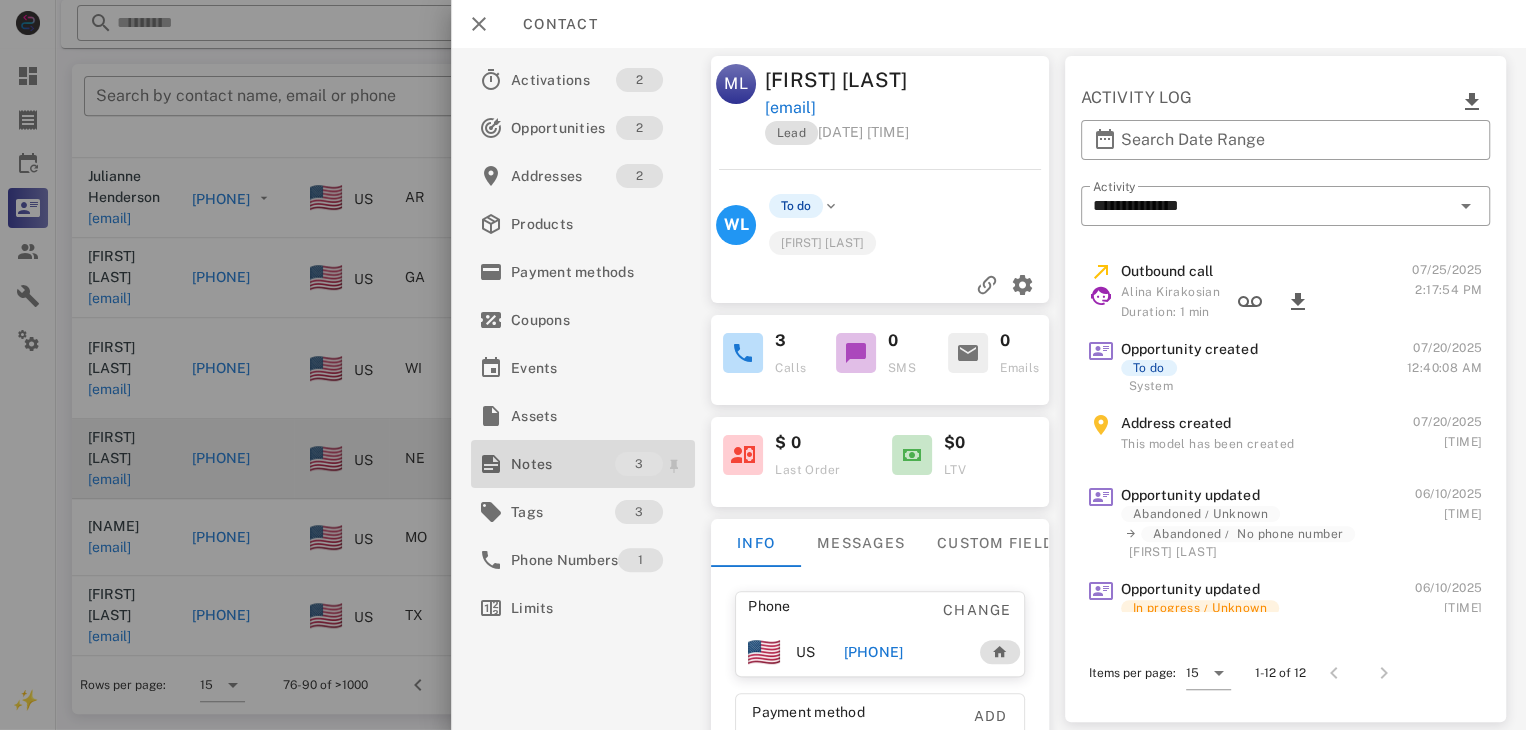 click on "Notes" at bounding box center (563, 464) 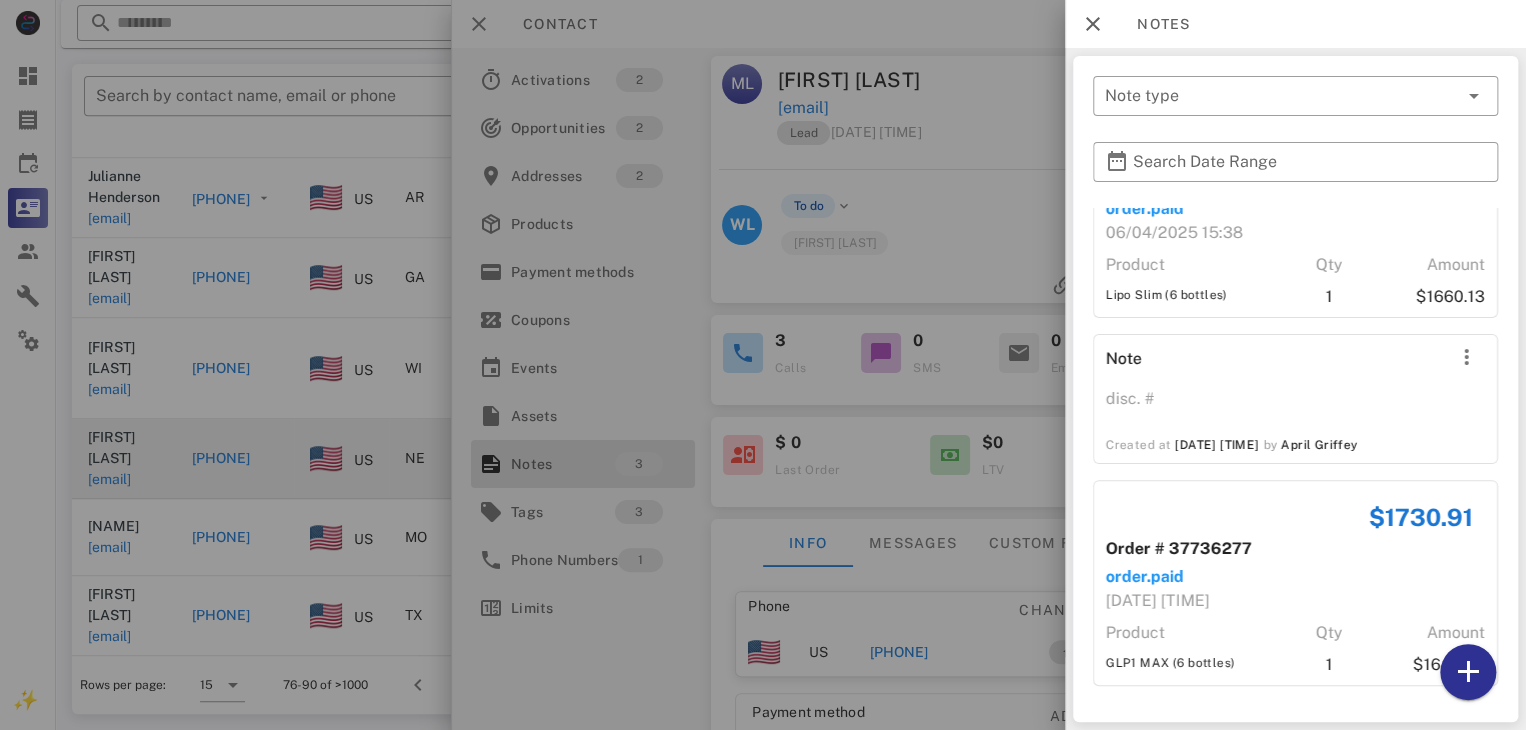 scroll, scrollTop: 0, scrollLeft: 0, axis: both 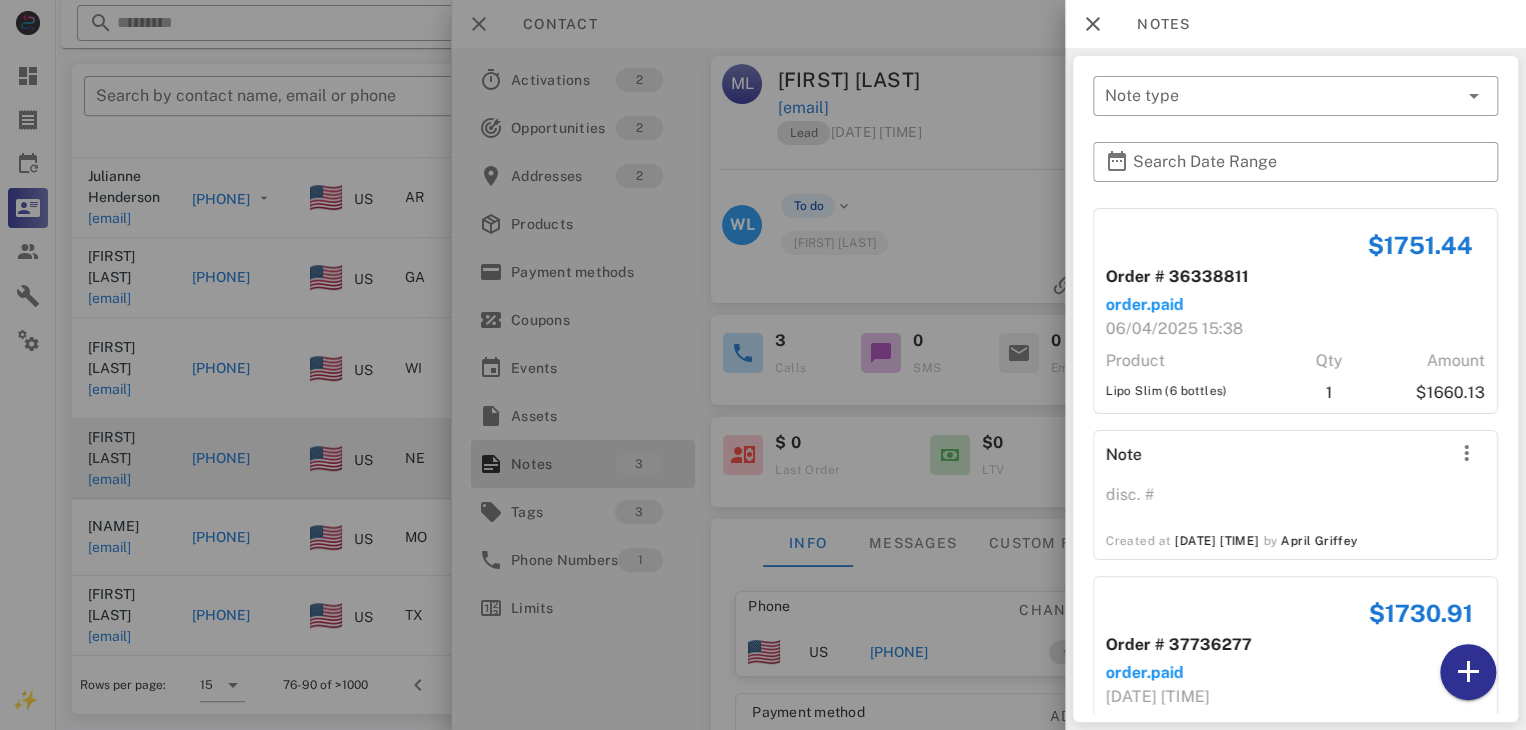 click at bounding box center [763, 365] 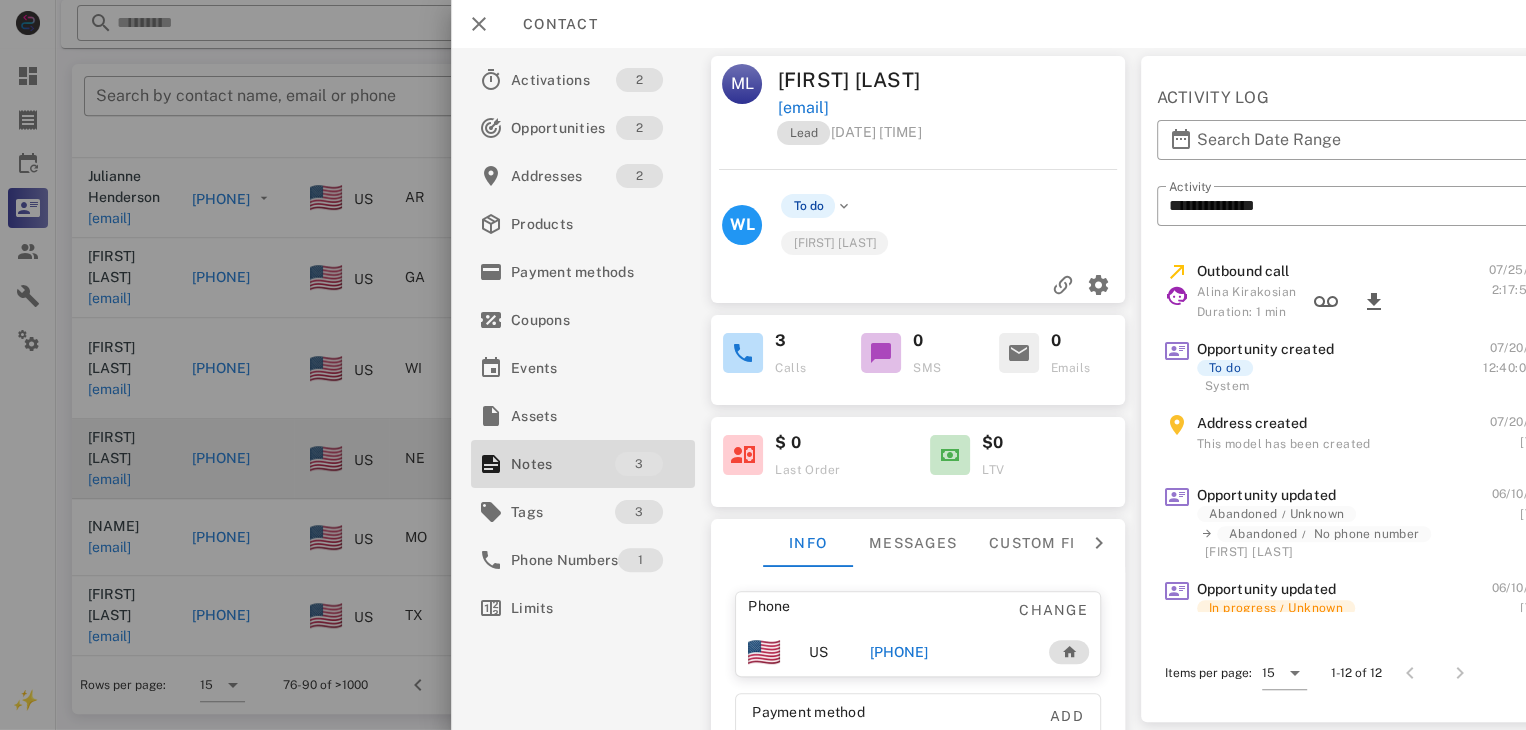 click on "Activations  2  Opportunities  2  Addresses  2  Products Payment methods Coupons Events Assets Notes  3  Tags  3  Phone Numbers  1  Limits" at bounding box center (583, 389) 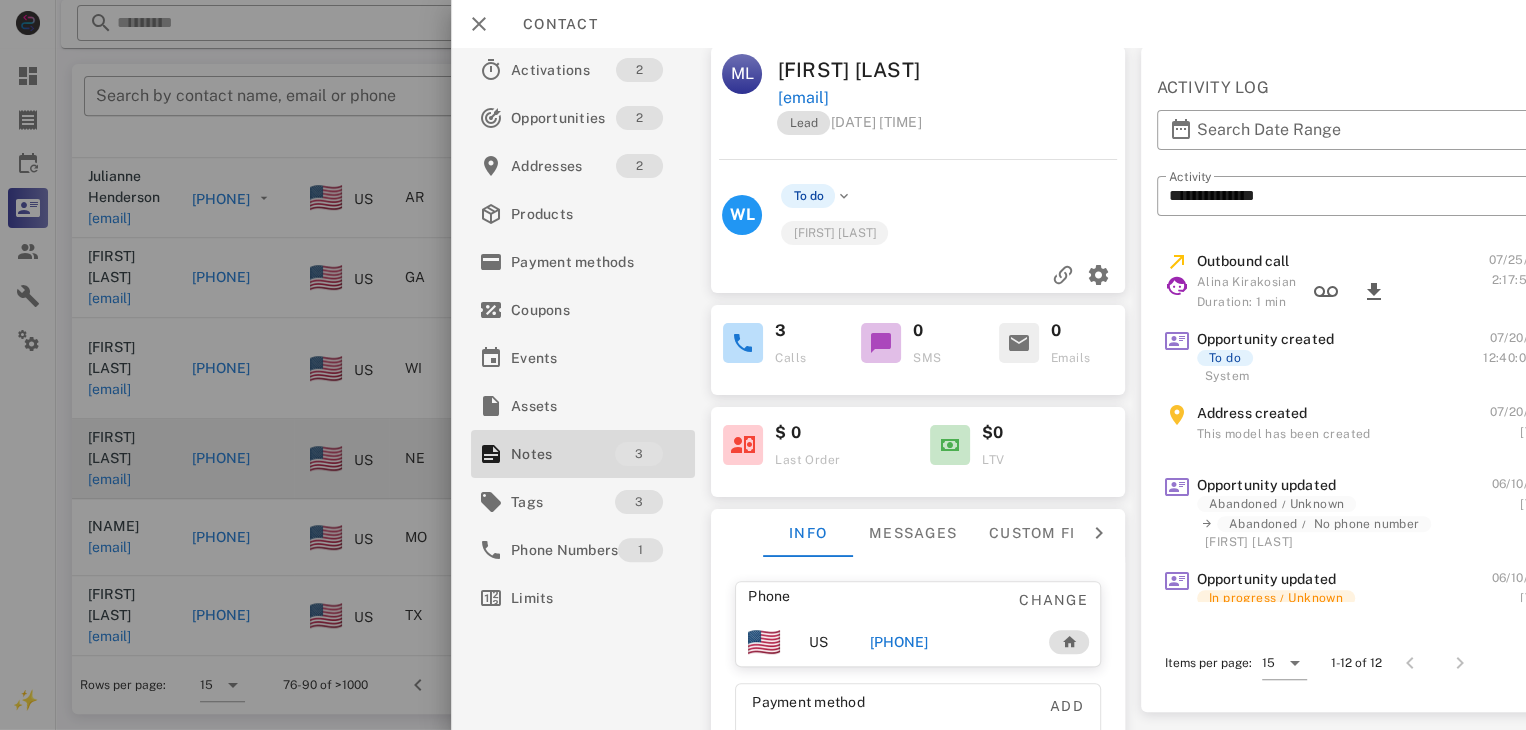 scroll, scrollTop: 0, scrollLeft: 0, axis: both 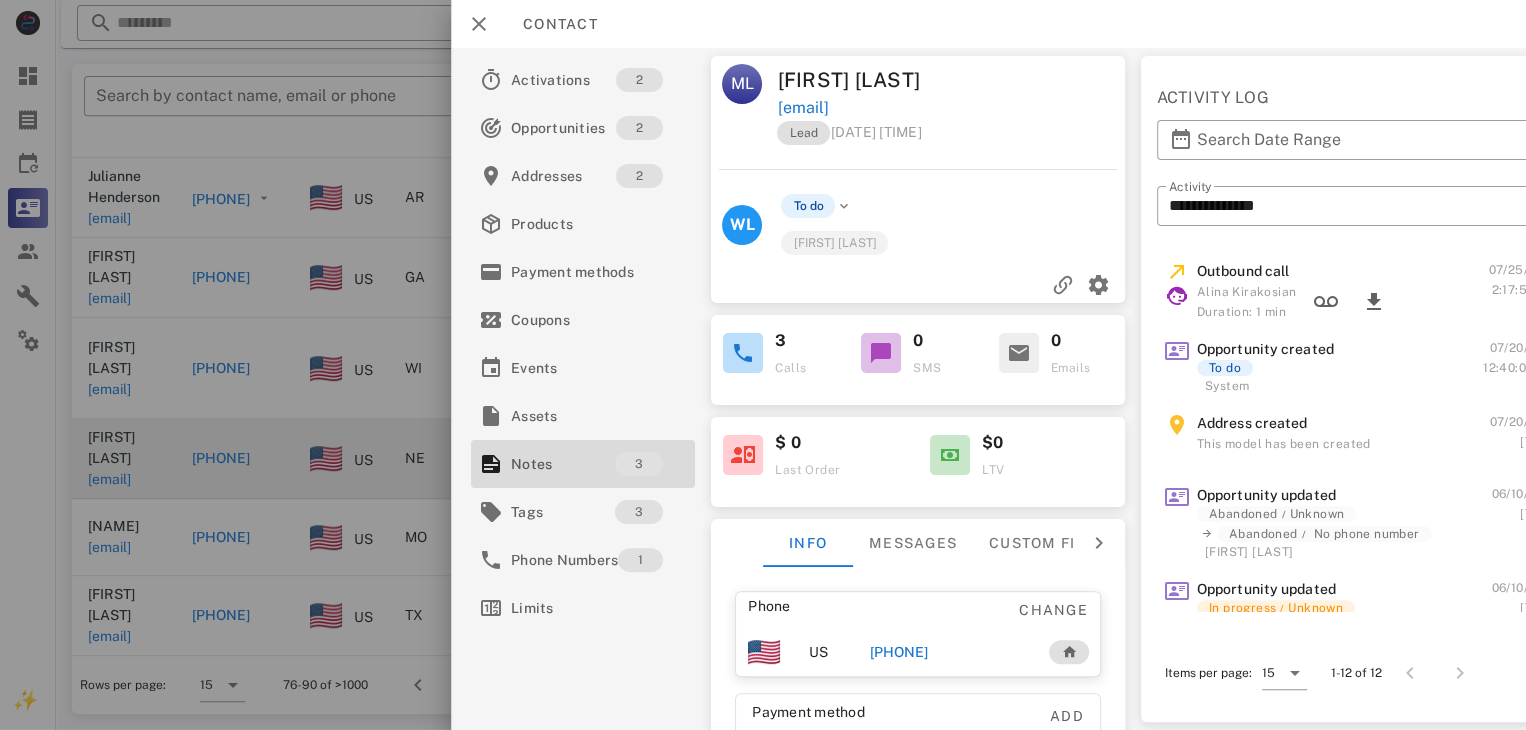 click on "[PHONE]" at bounding box center [898, 652] 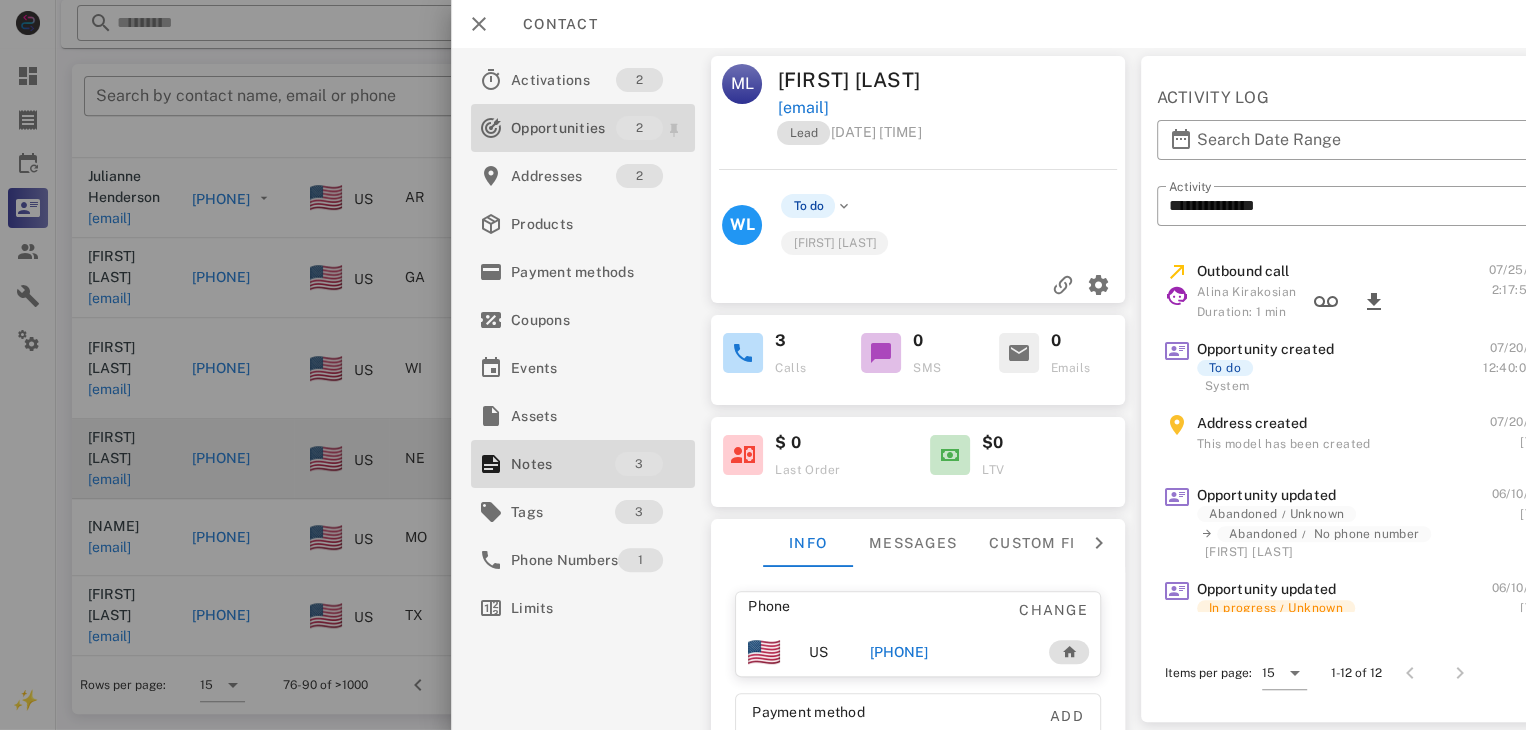 click on "Opportunities" at bounding box center [563, 128] 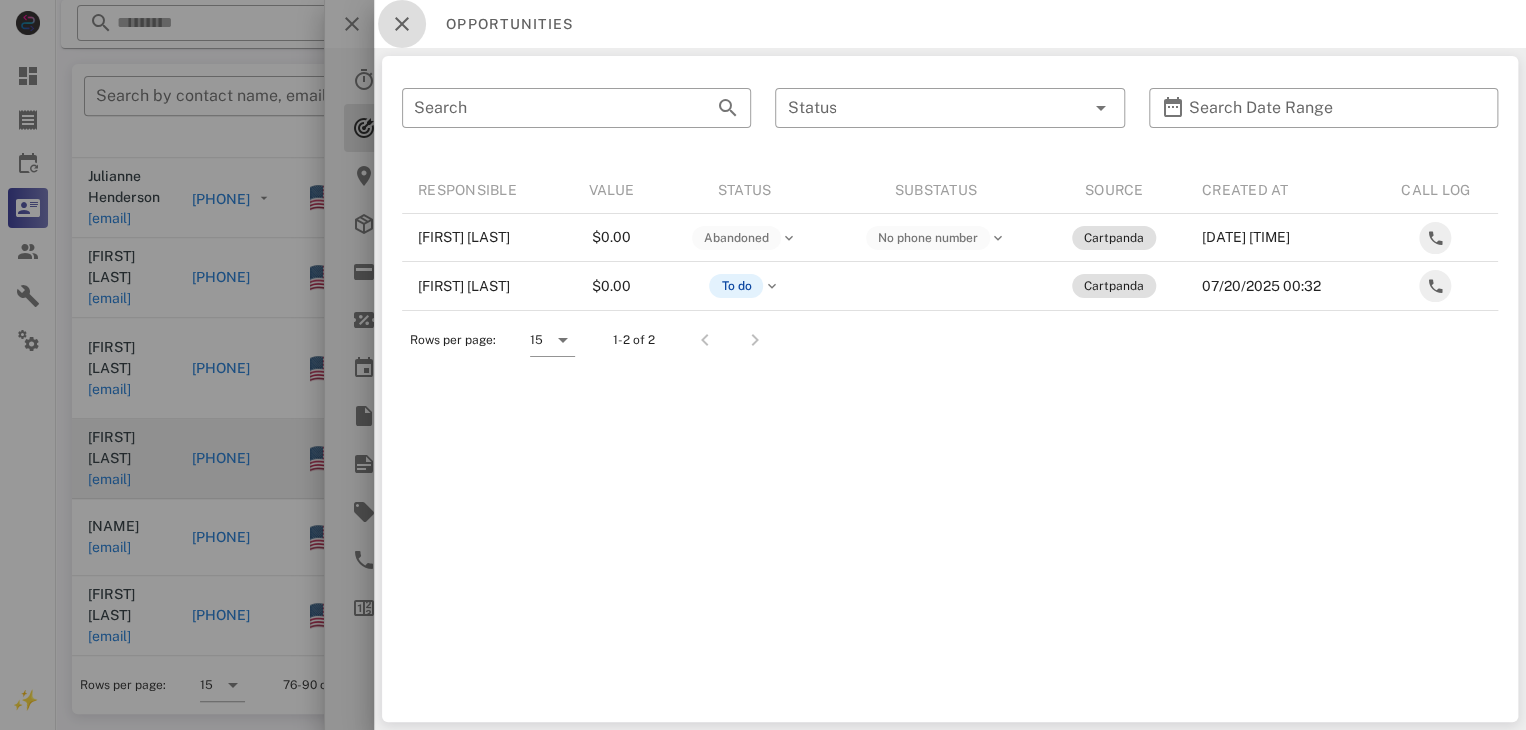 click at bounding box center (402, 24) 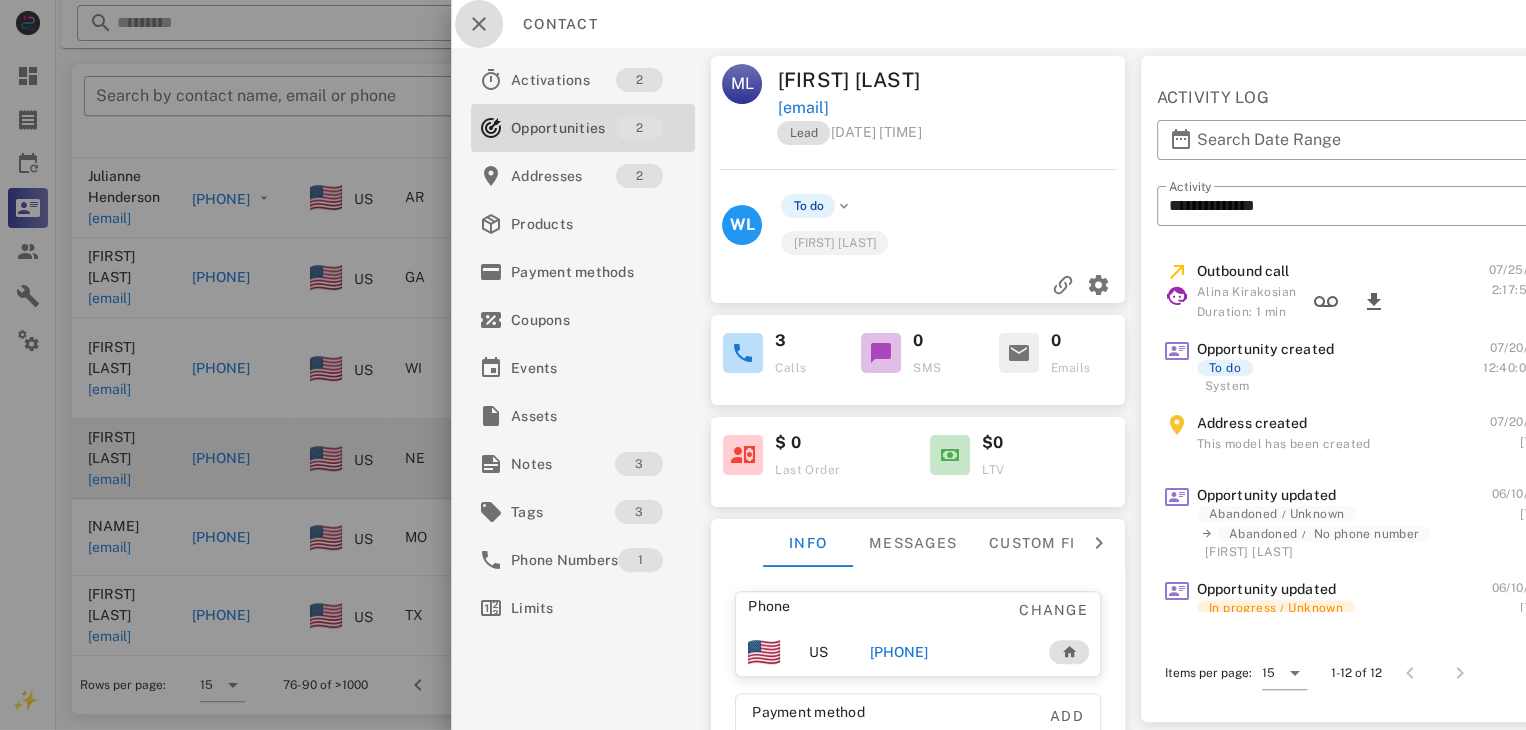 click at bounding box center [479, 24] 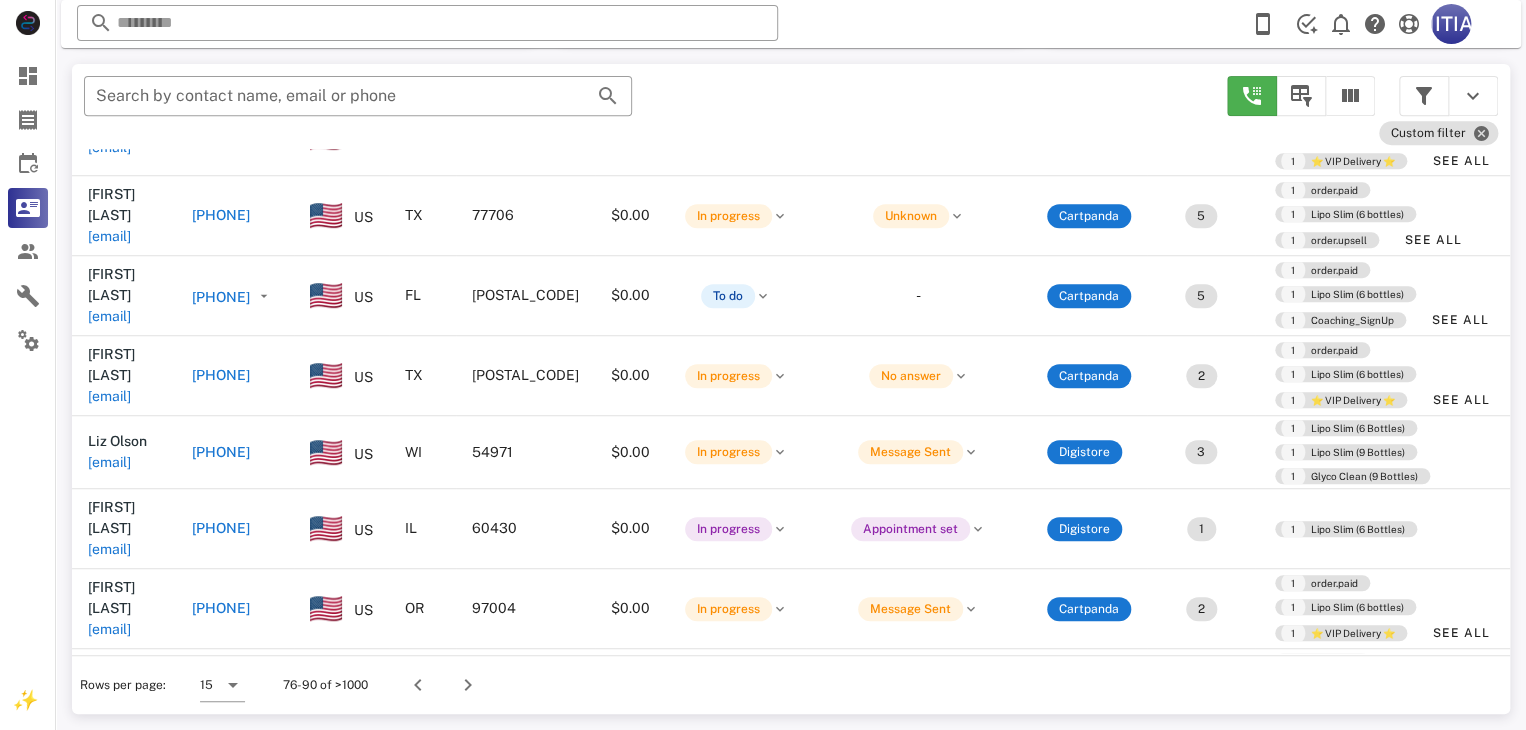 scroll, scrollTop: 752, scrollLeft: 0, axis: vertical 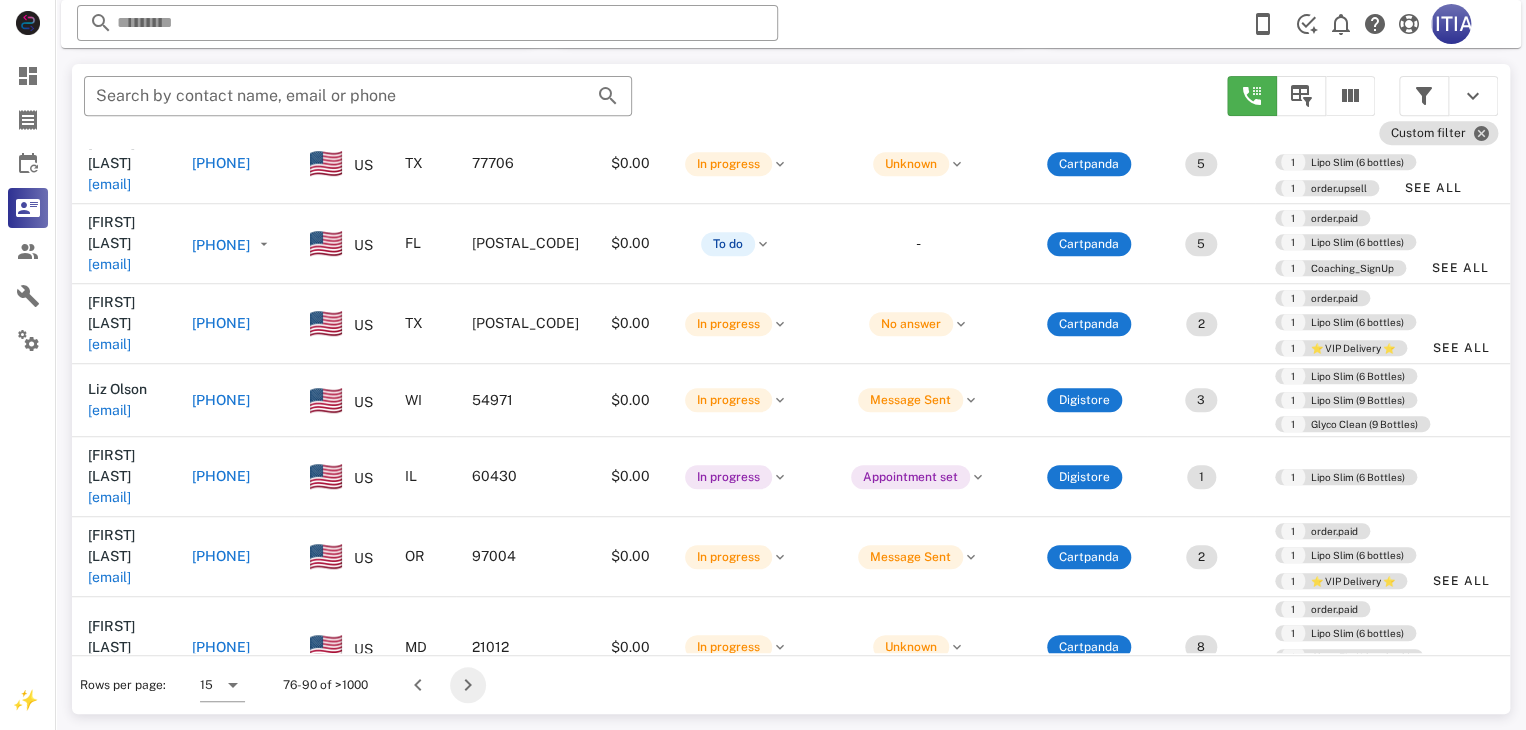 click at bounding box center (468, 685) 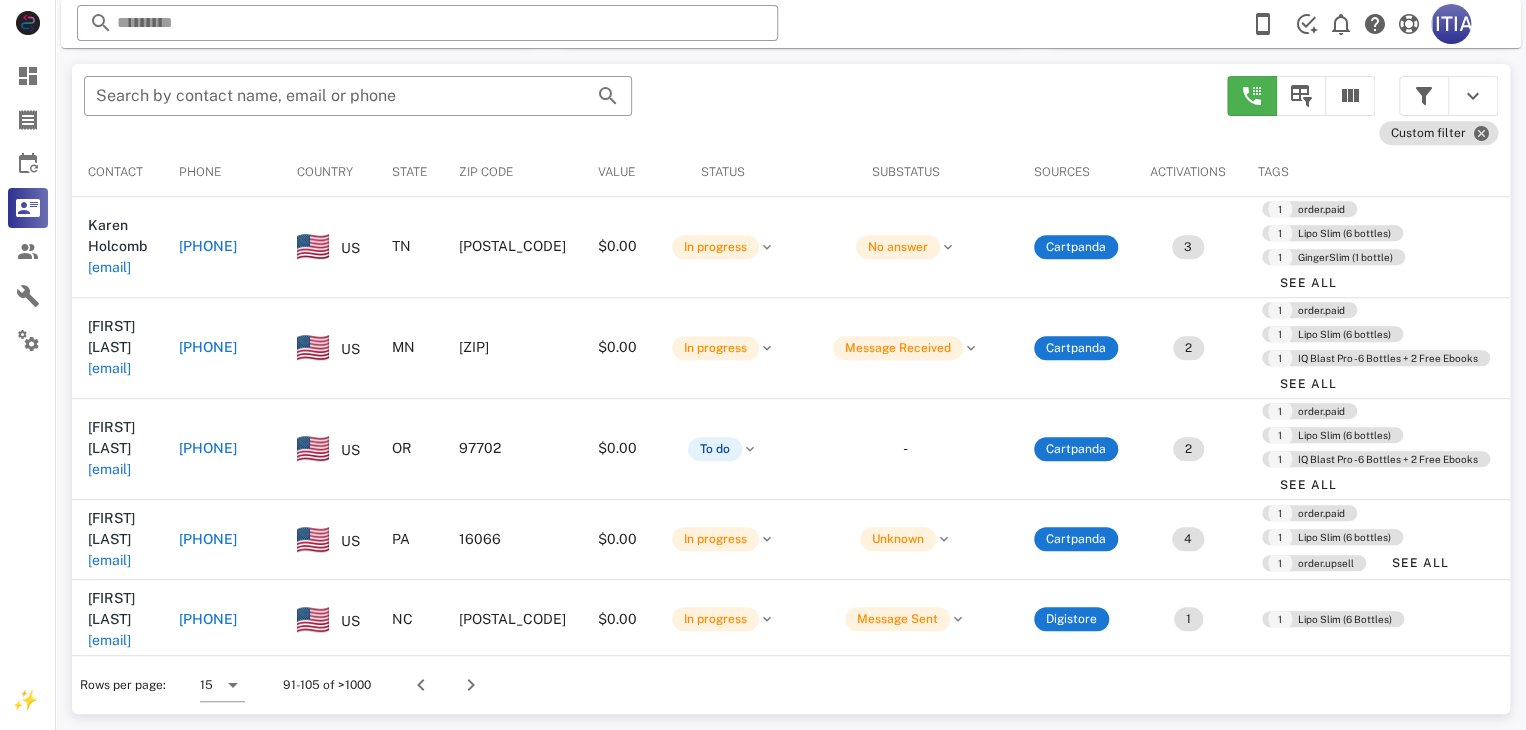 scroll, scrollTop: 380, scrollLeft: 0, axis: vertical 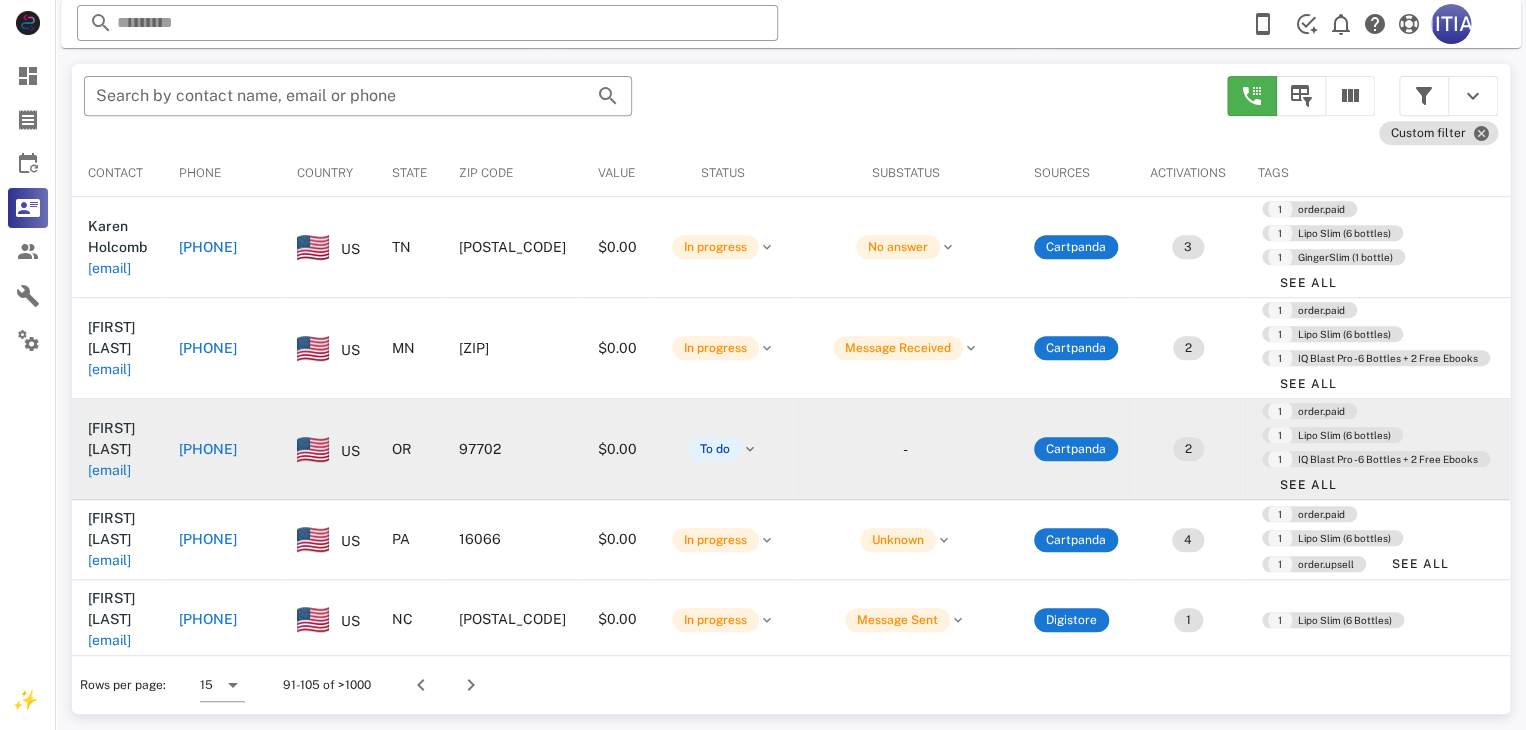 click on "[PHONE]" at bounding box center (208, 449) 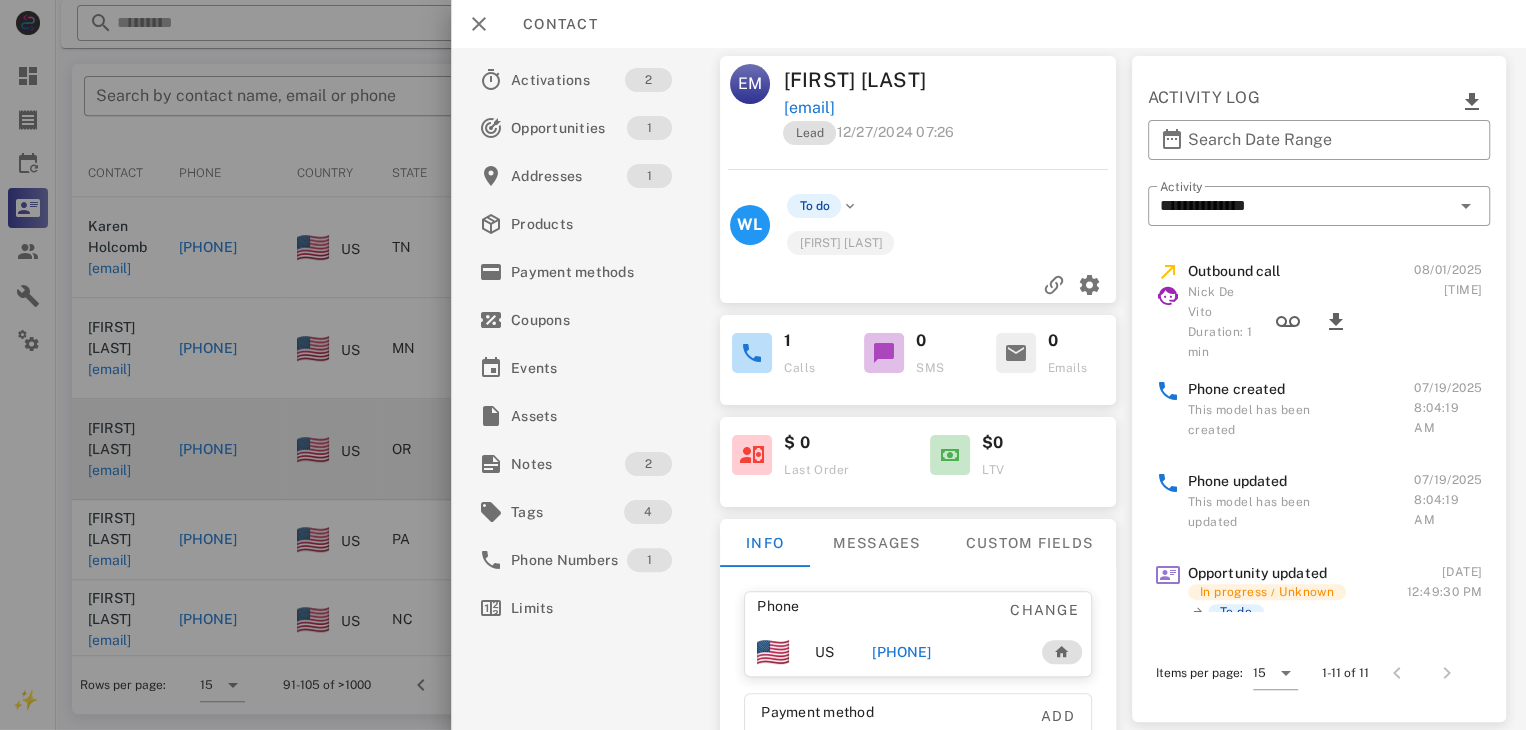 click on "[PHONE]" at bounding box center [901, 652] 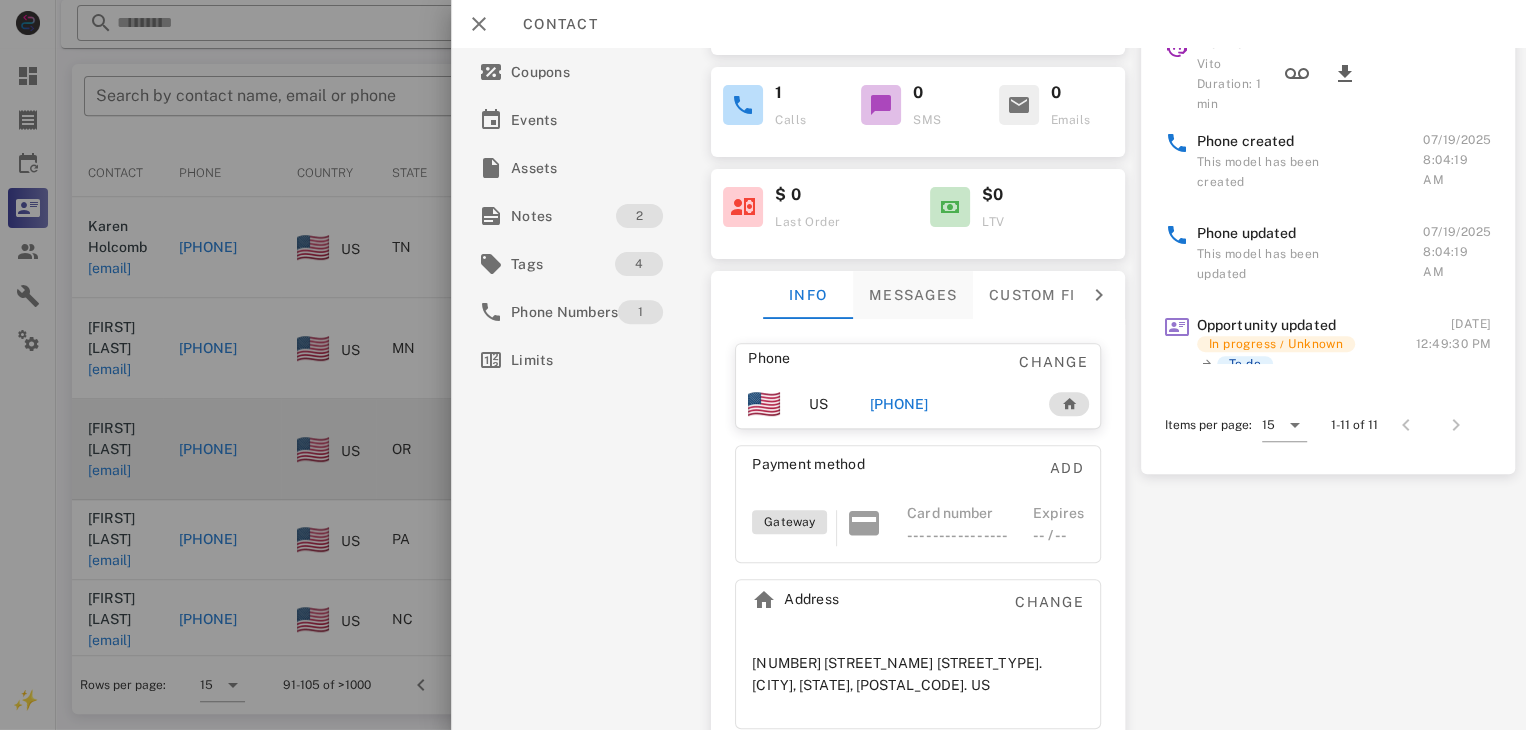 scroll, scrollTop: 292, scrollLeft: 0, axis: vertical 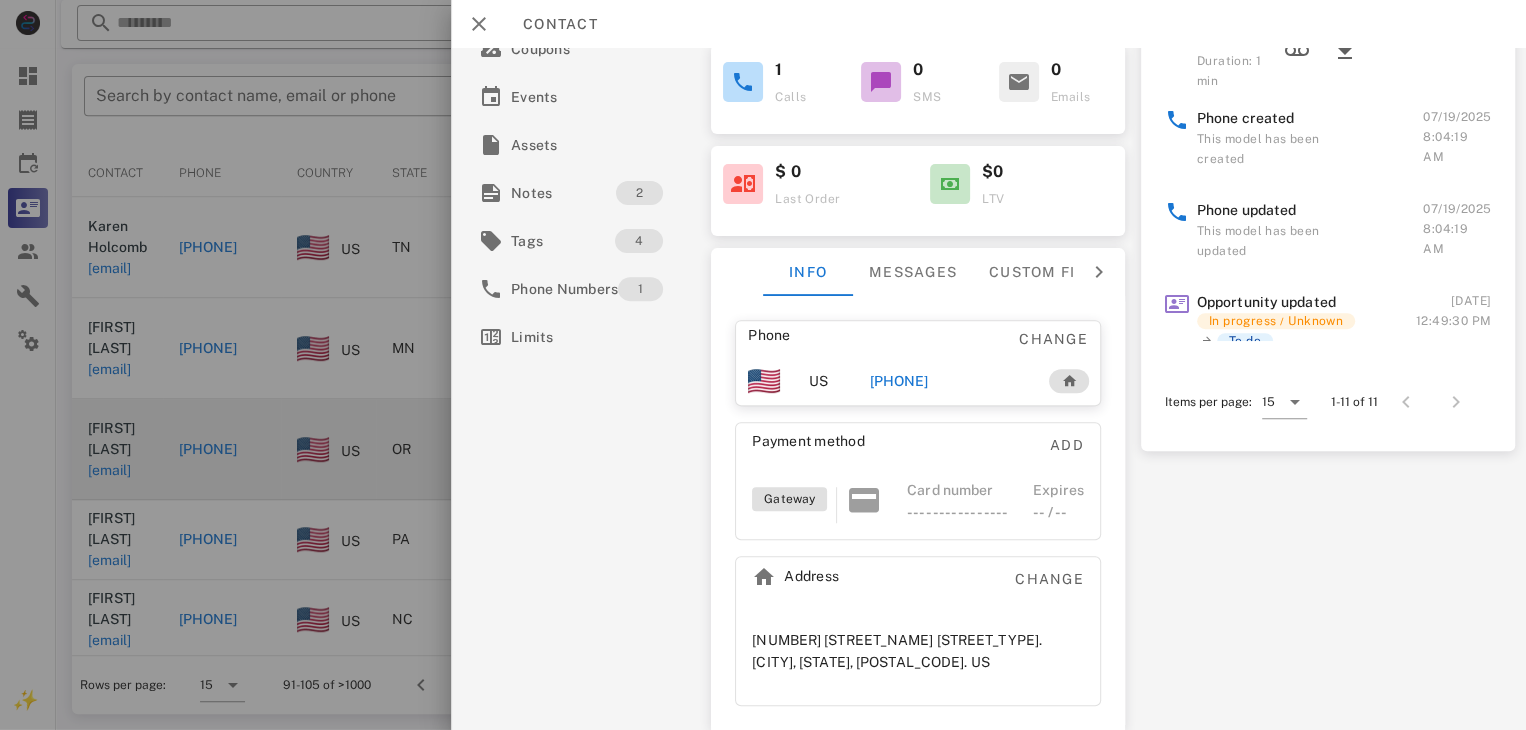 click on "[PHONE]" at bounding box center [898, 381] 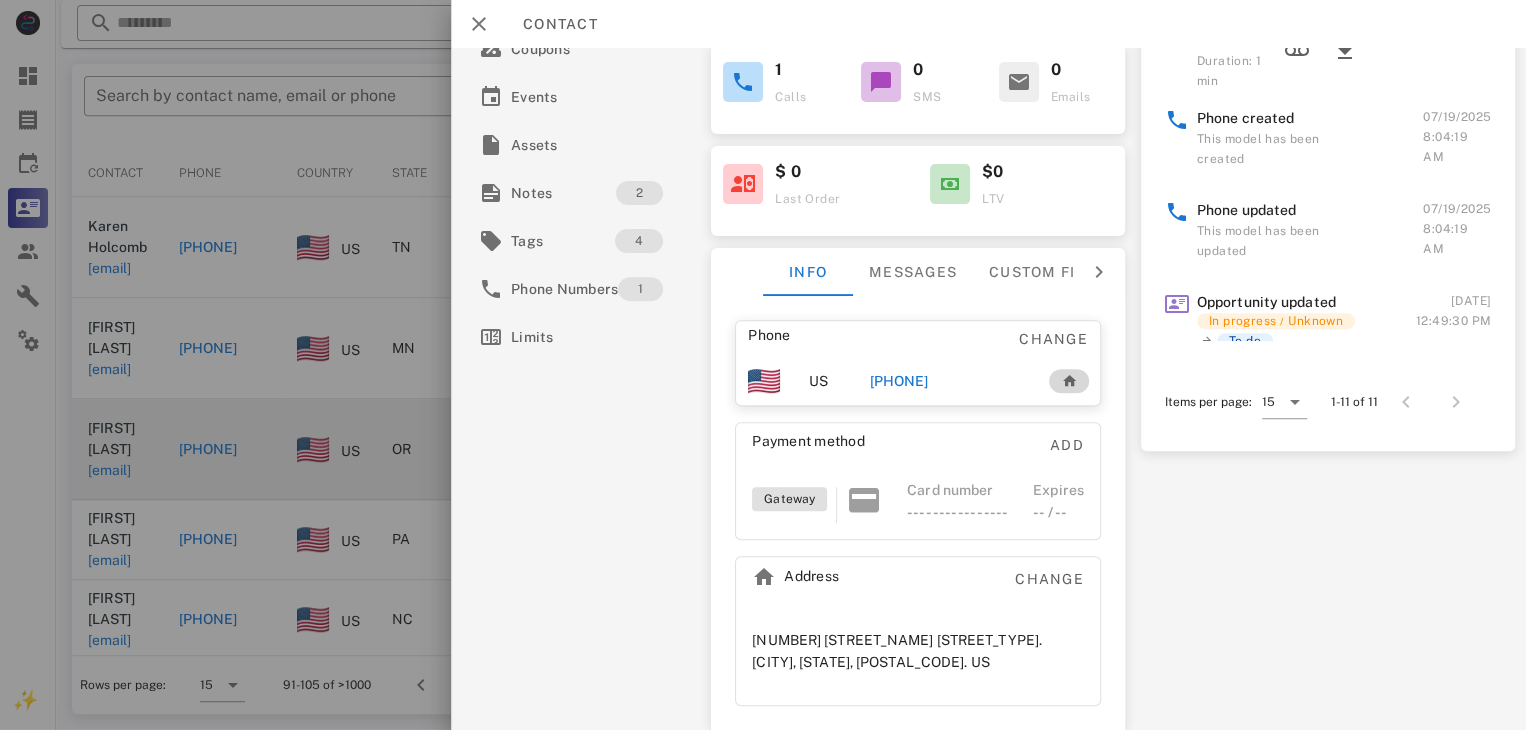 click at bounding box center (1069, 381) 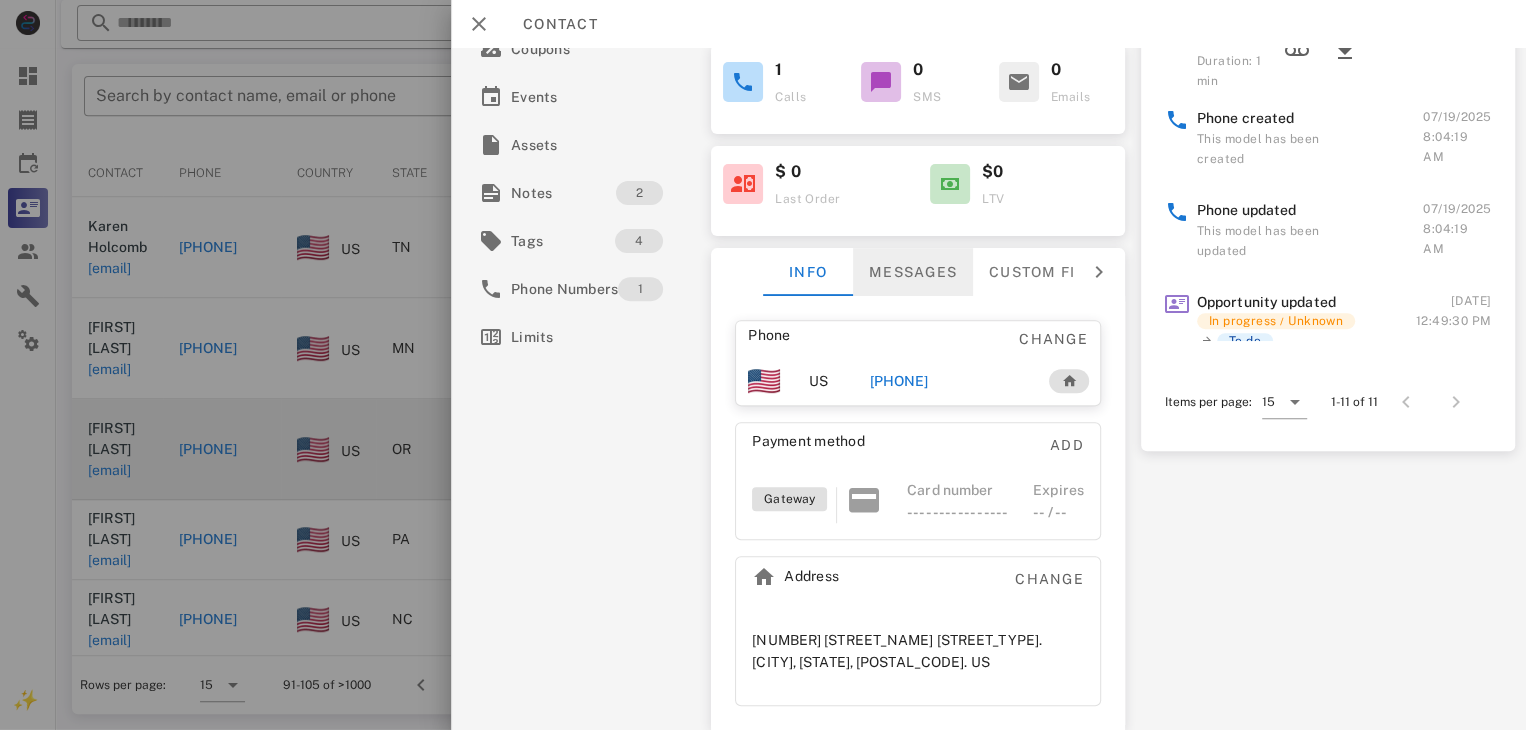 click on "Messages" at bounding box center (913, 272) 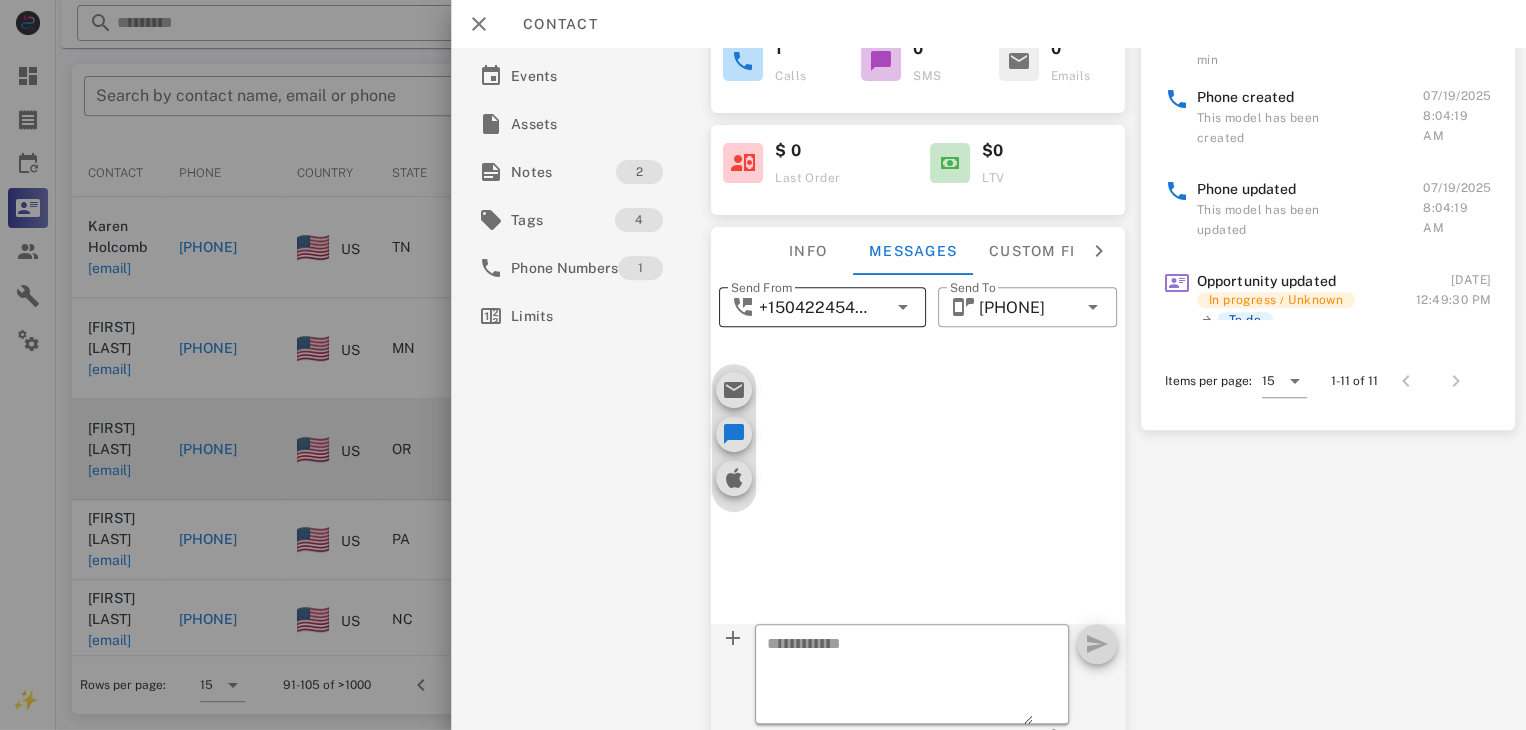 click at bounding box center [902, 307] 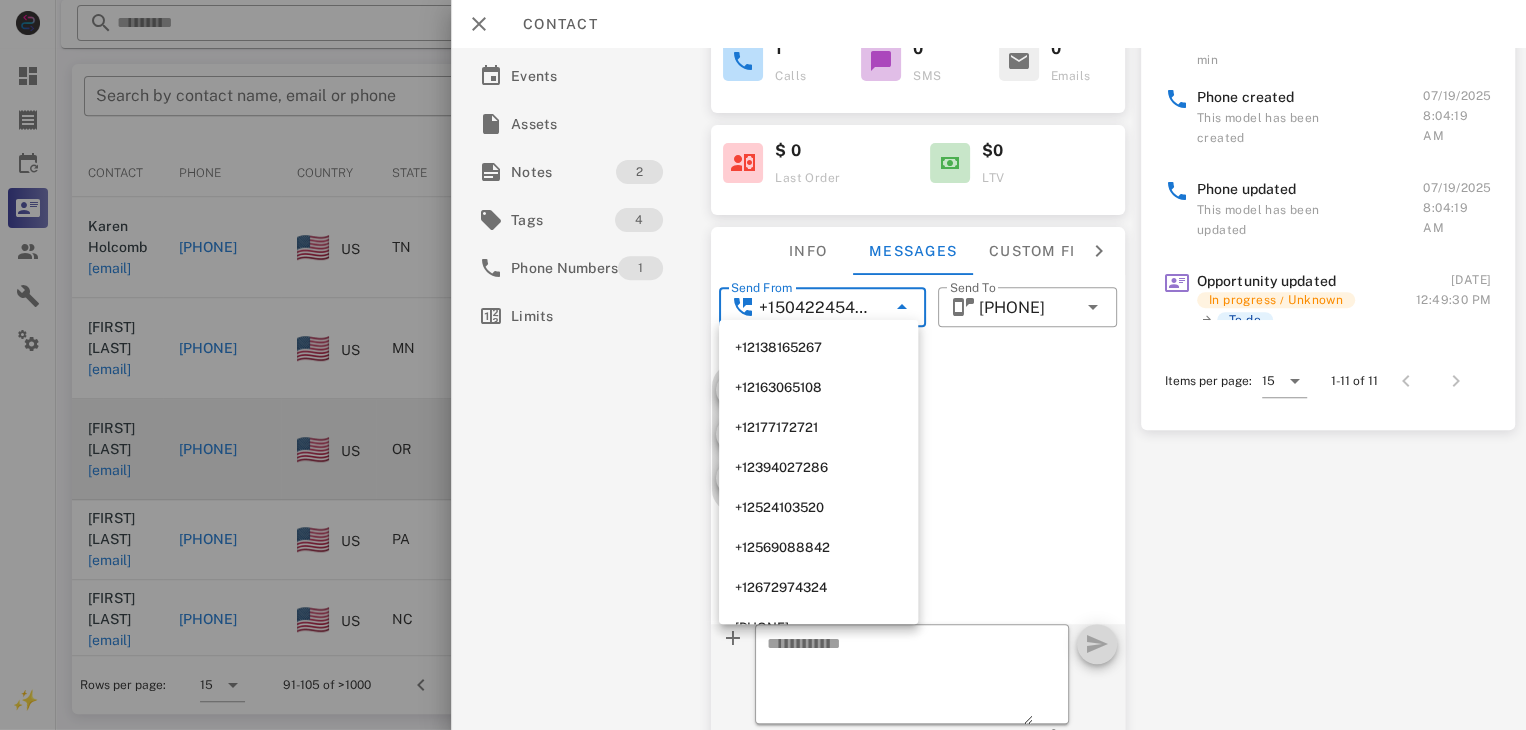 click at bounding box center (922, 507) 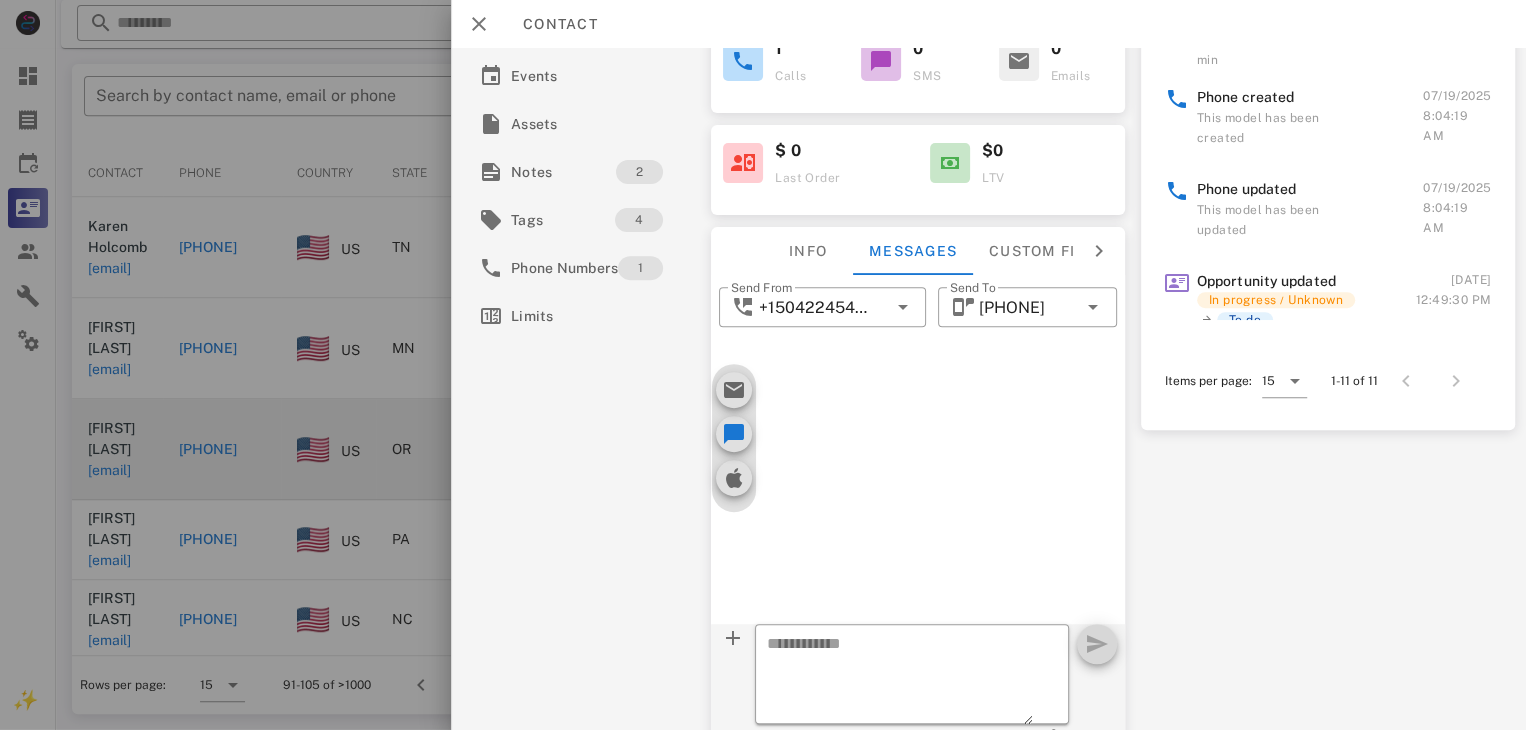 click at bounding box center [763, 365] 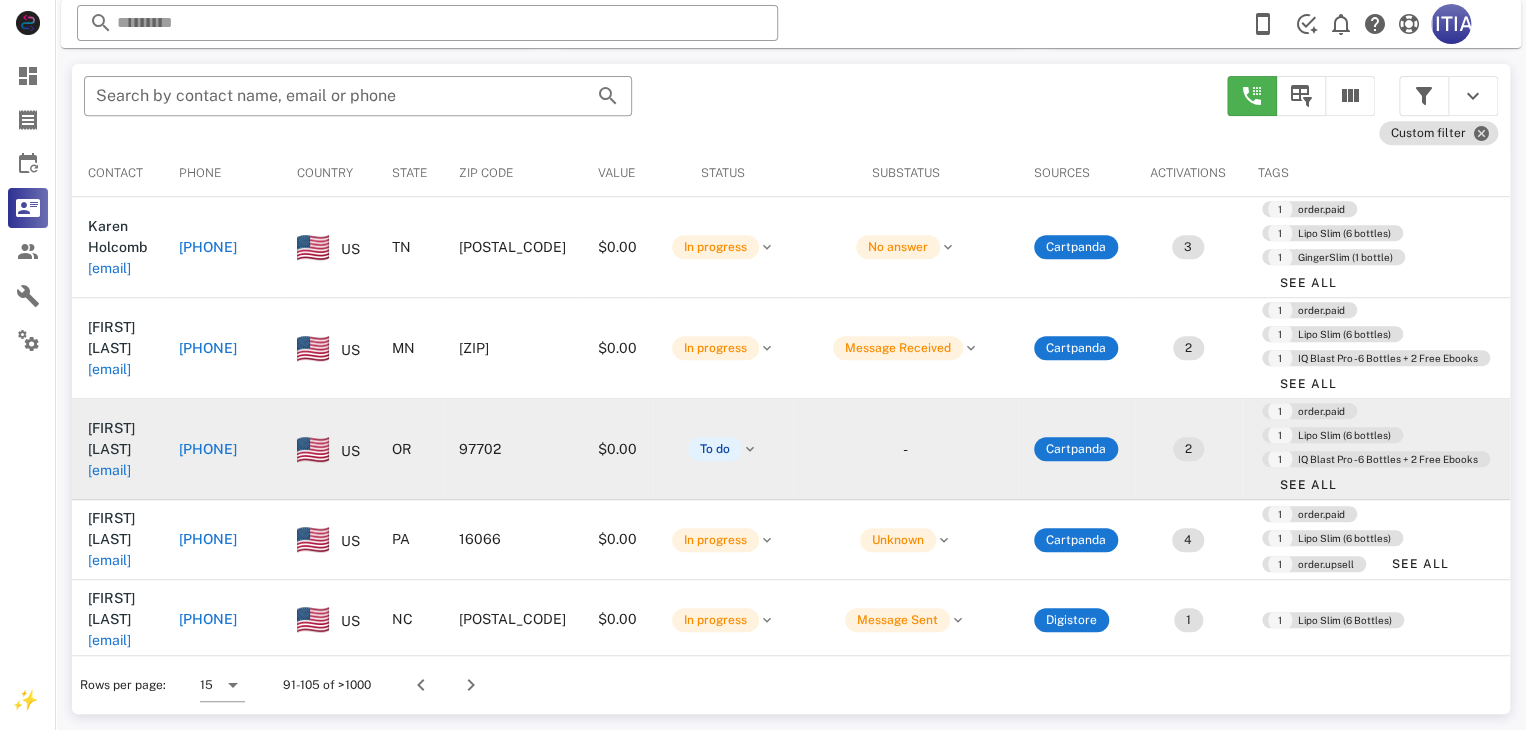 click on "[PHONE]" at bounding box center (208, 449) 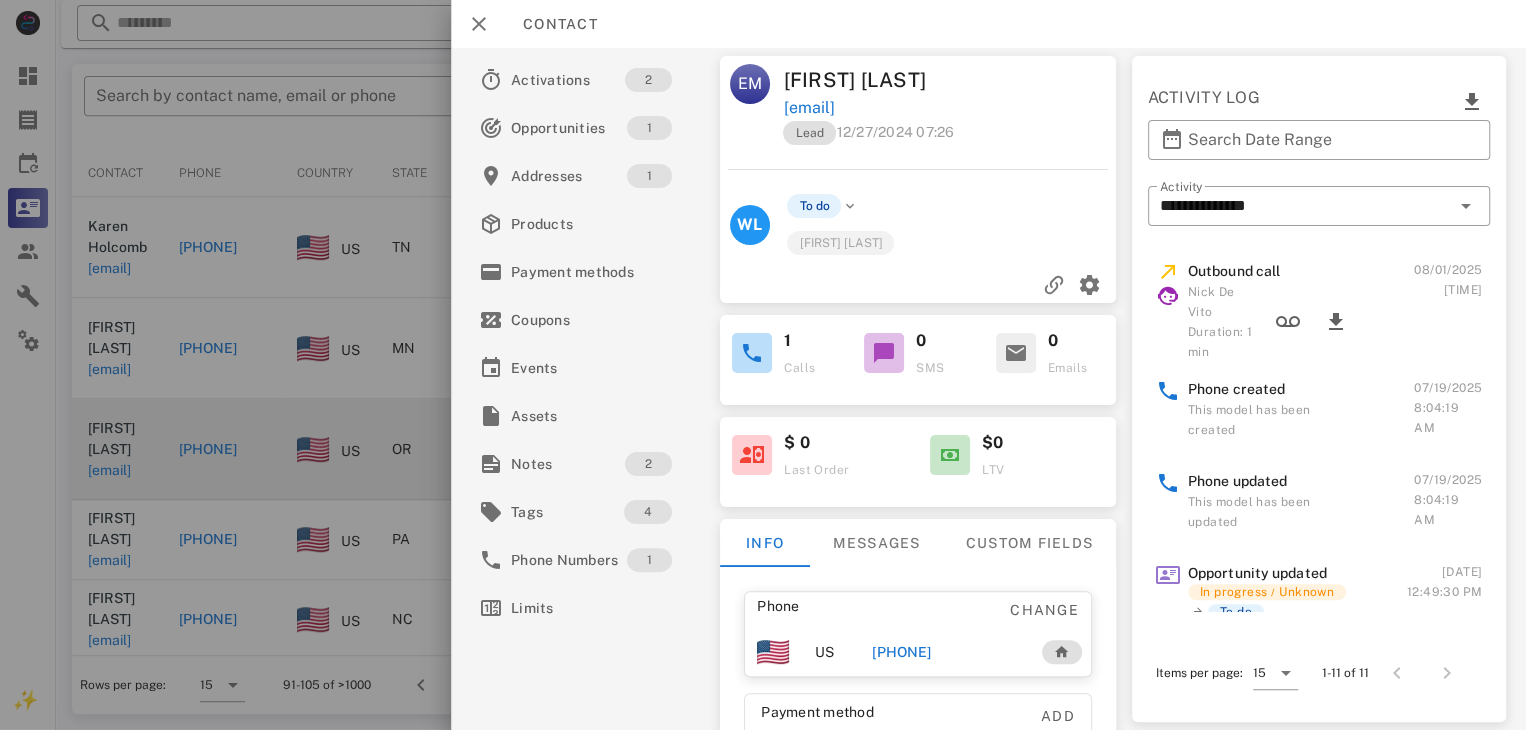 click on "[PHONE]" at bounding box center (901, 652) 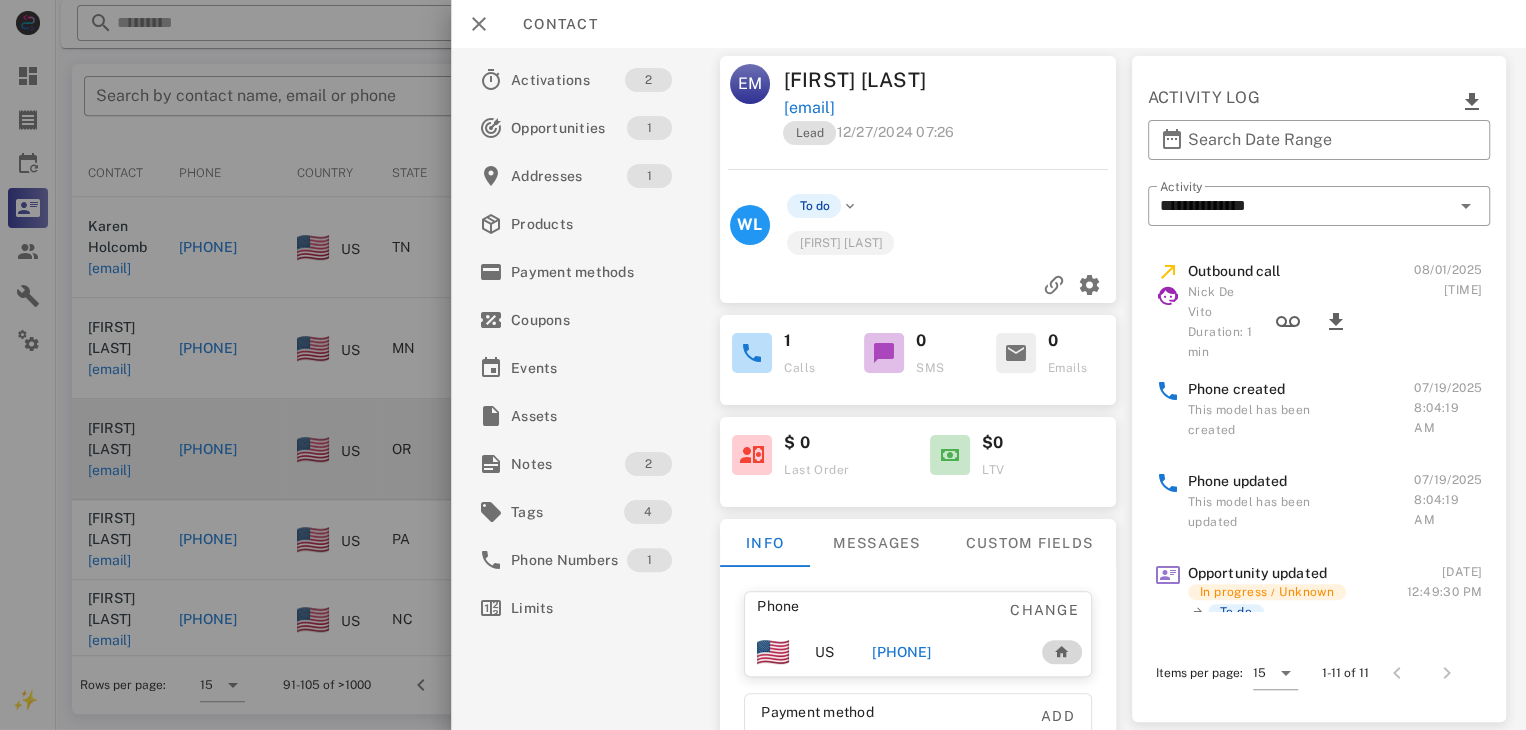 click at bounding box center [1062, 652] 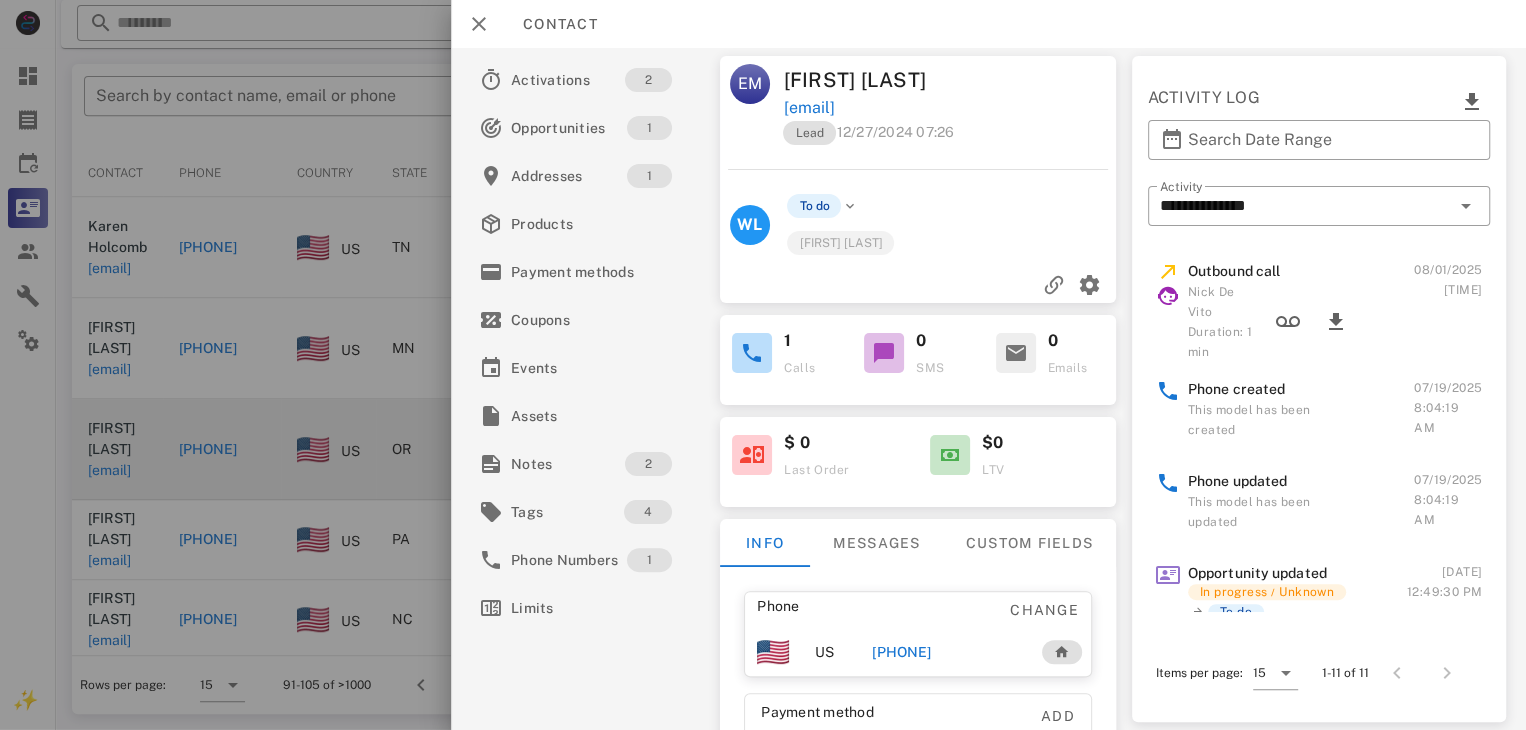click on "[PHONE]" at bounding box center (901, 652) 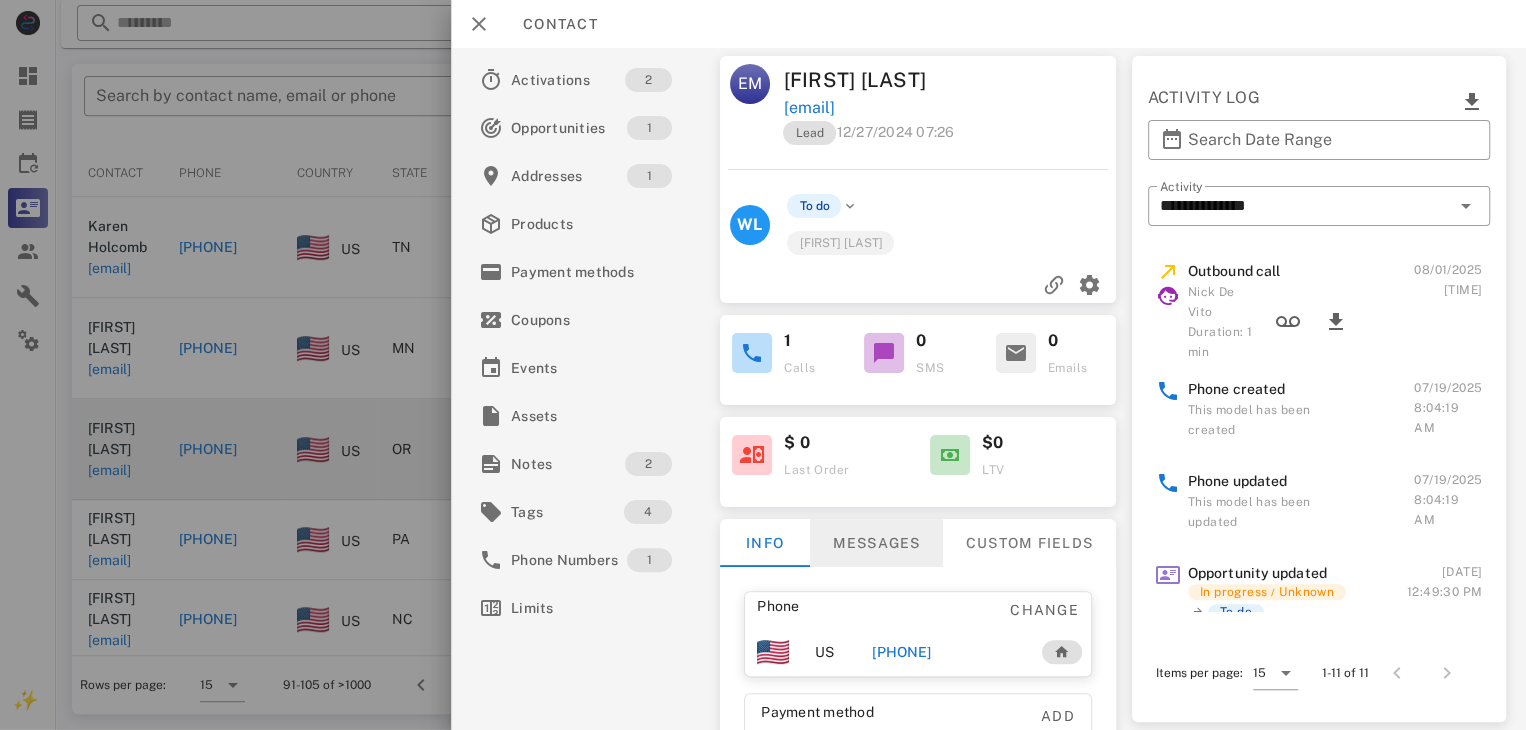 click on "Messages" at bounding box center [876, 543] 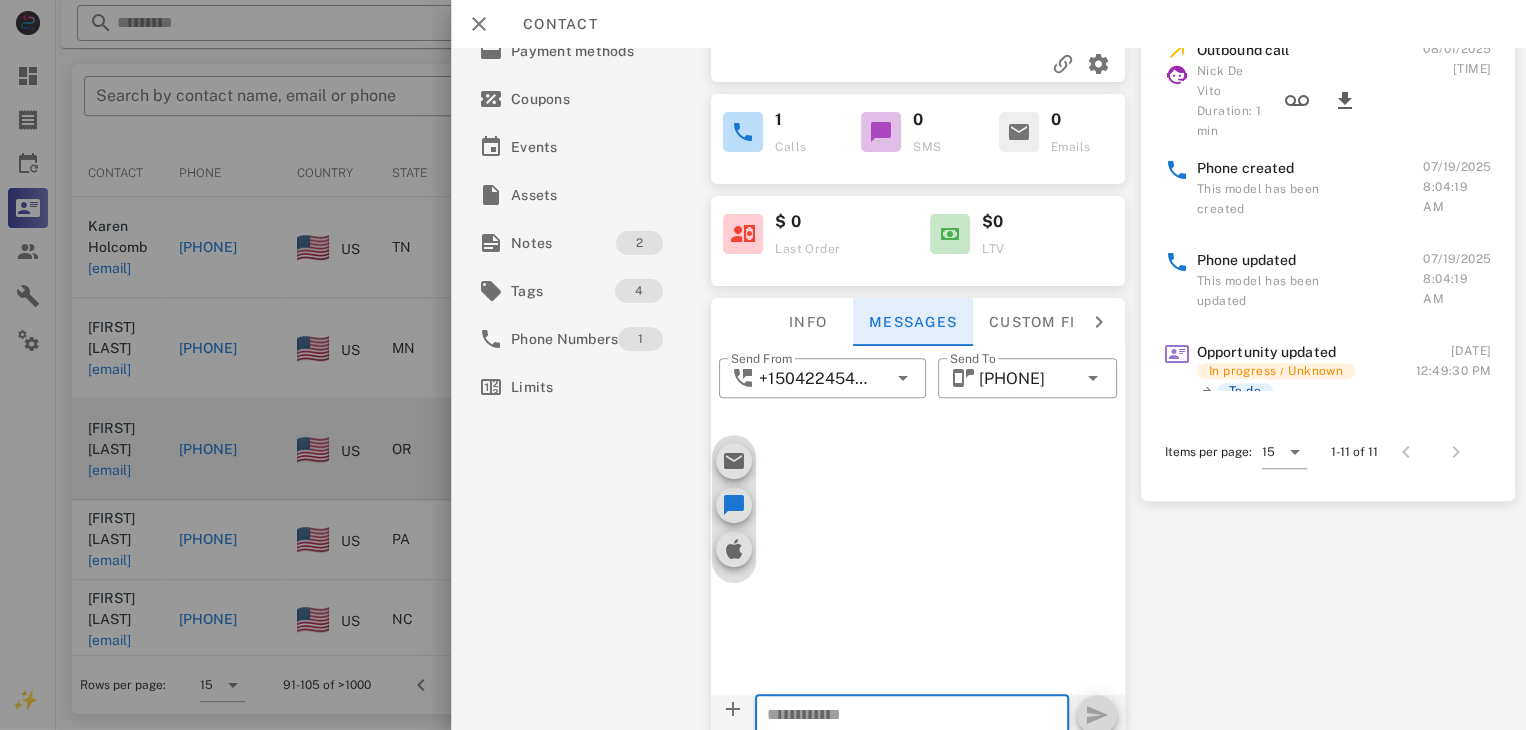 scroll, scrollTop: 355, scrollLeft: 0, axis: vertical 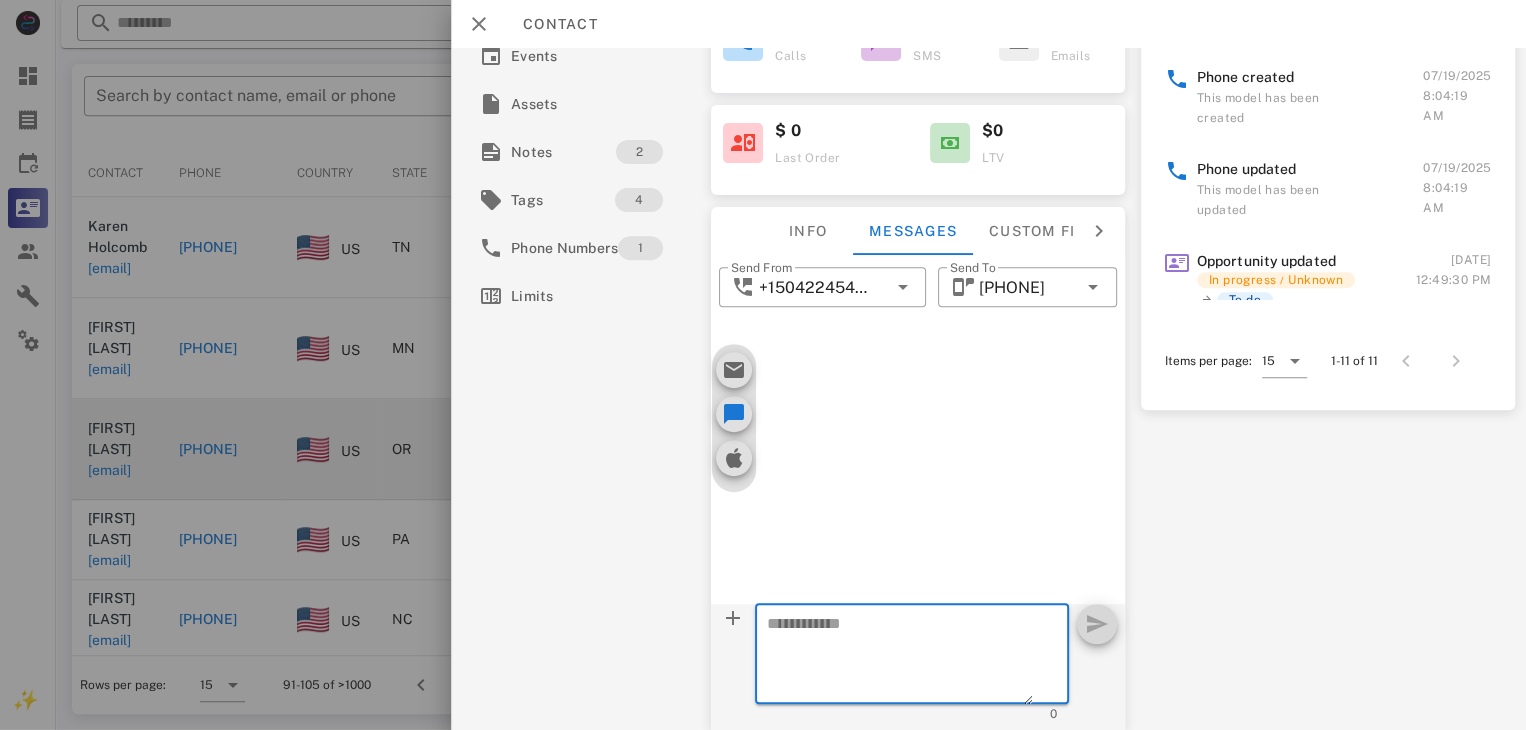 click at bounding box center (763, 365) 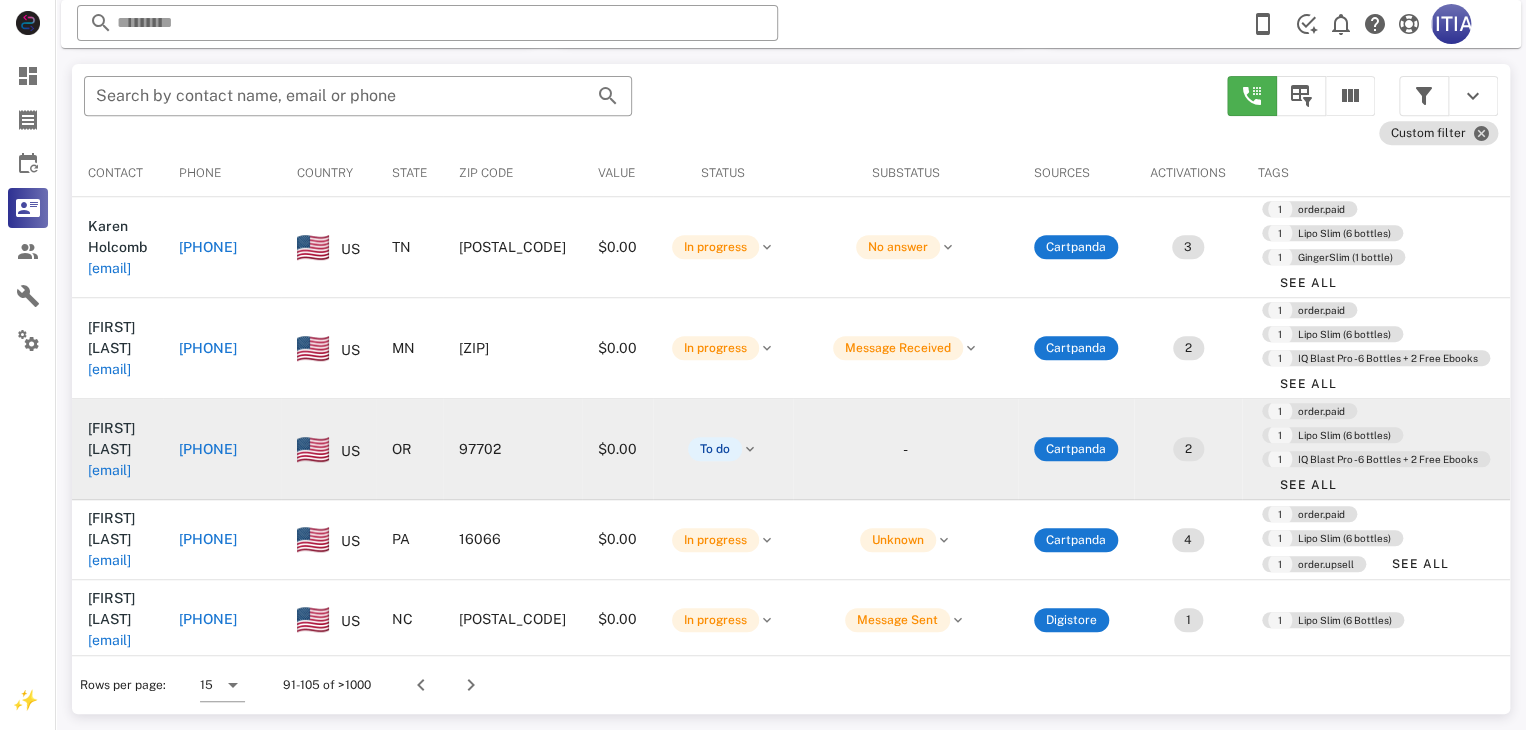 click on "[PHONE]" at bounding box center (208, 449) 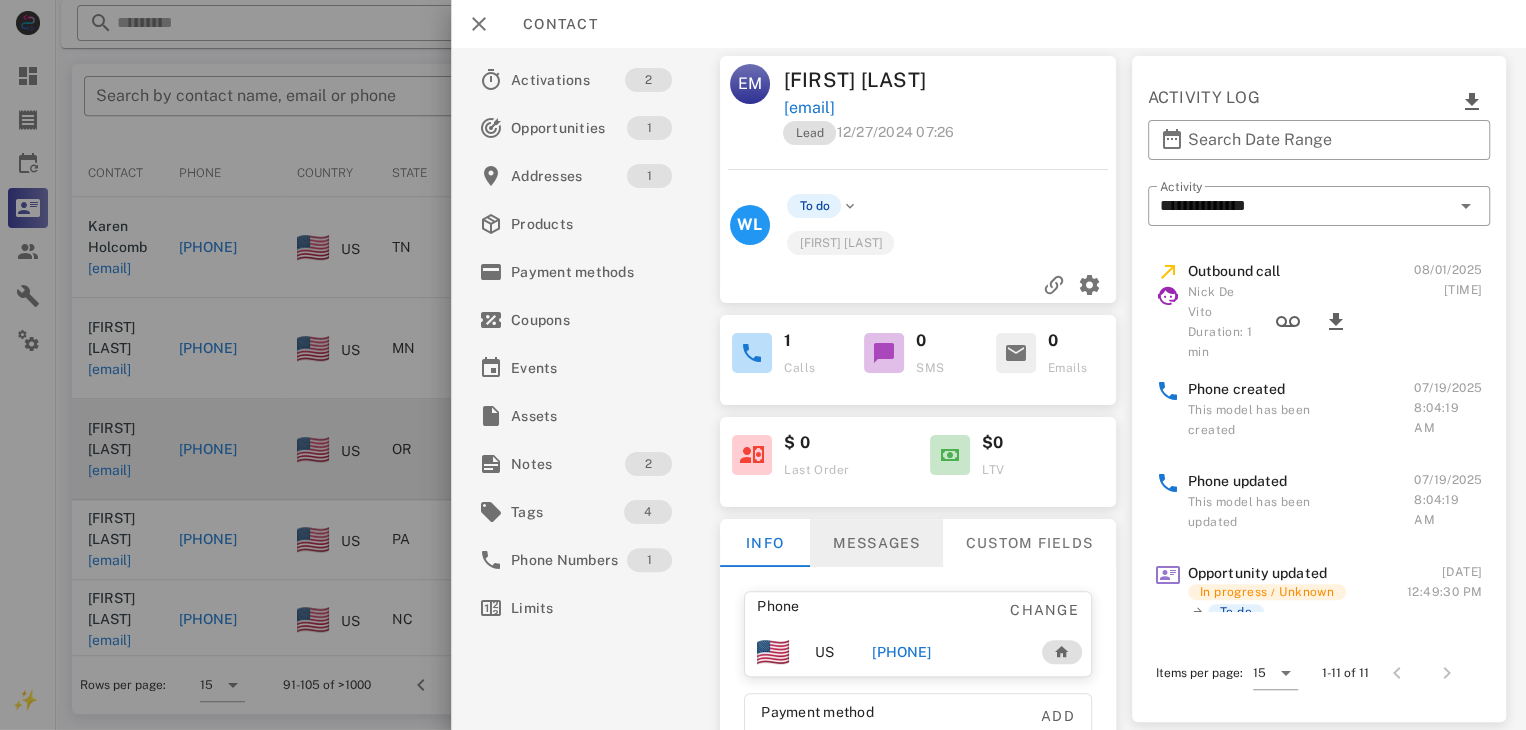 click on "Messages" at bounding box center (876, 543) 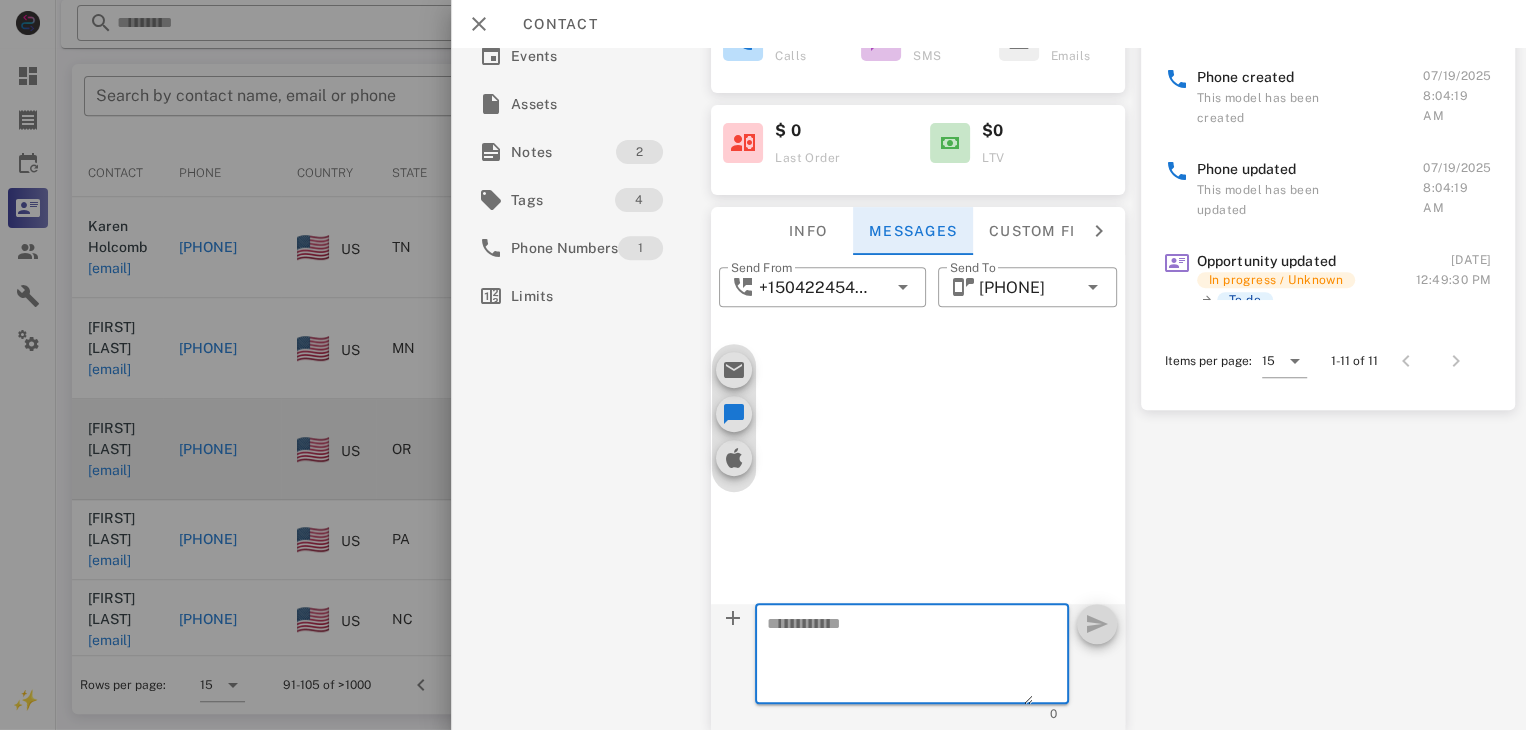 scroll, scrollTop: 355, scrollLeft: 0, axis: vertical 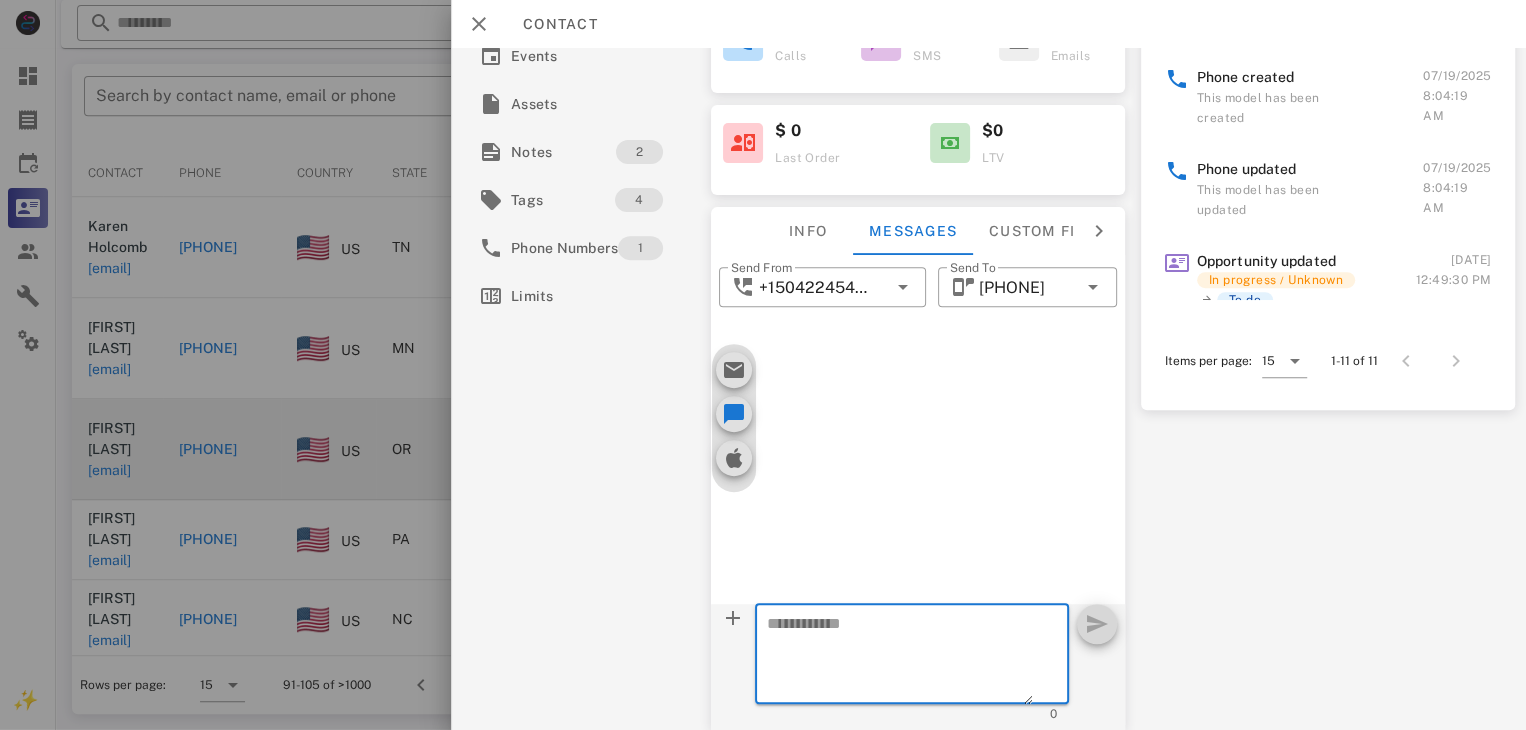 click at bounding box center (900, 657) 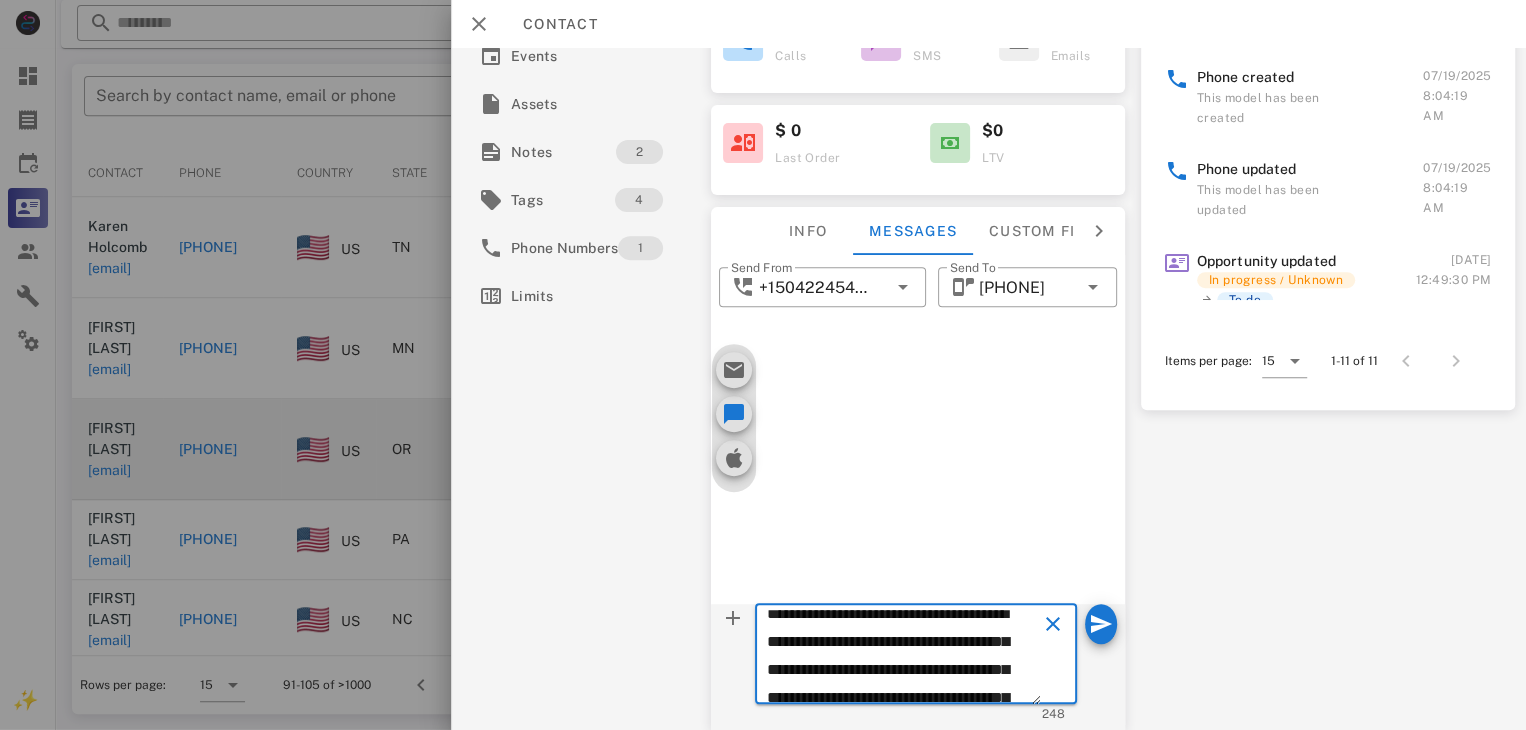 scroll, scrollTop: 0, scrollLeft: 0, axis: both 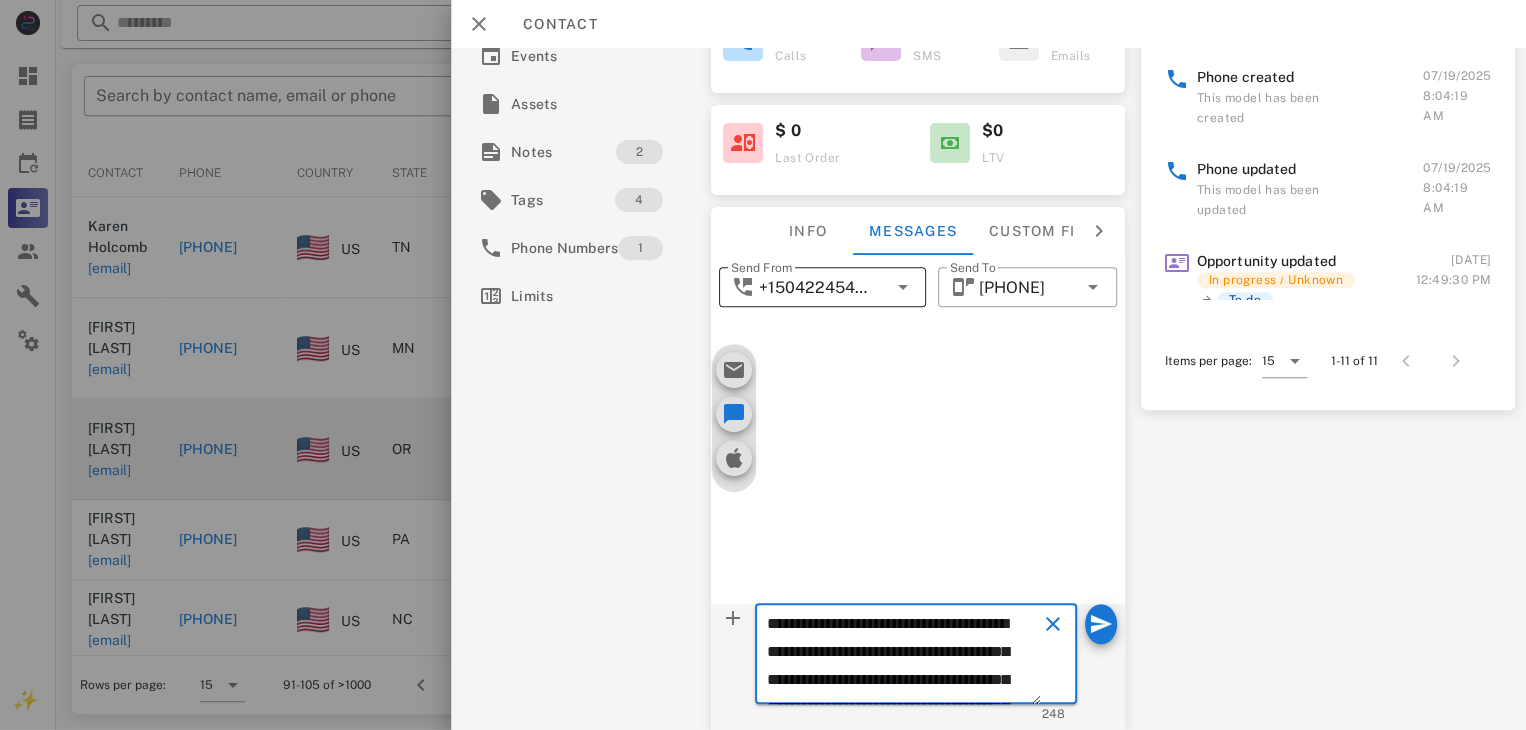 type on "**********" 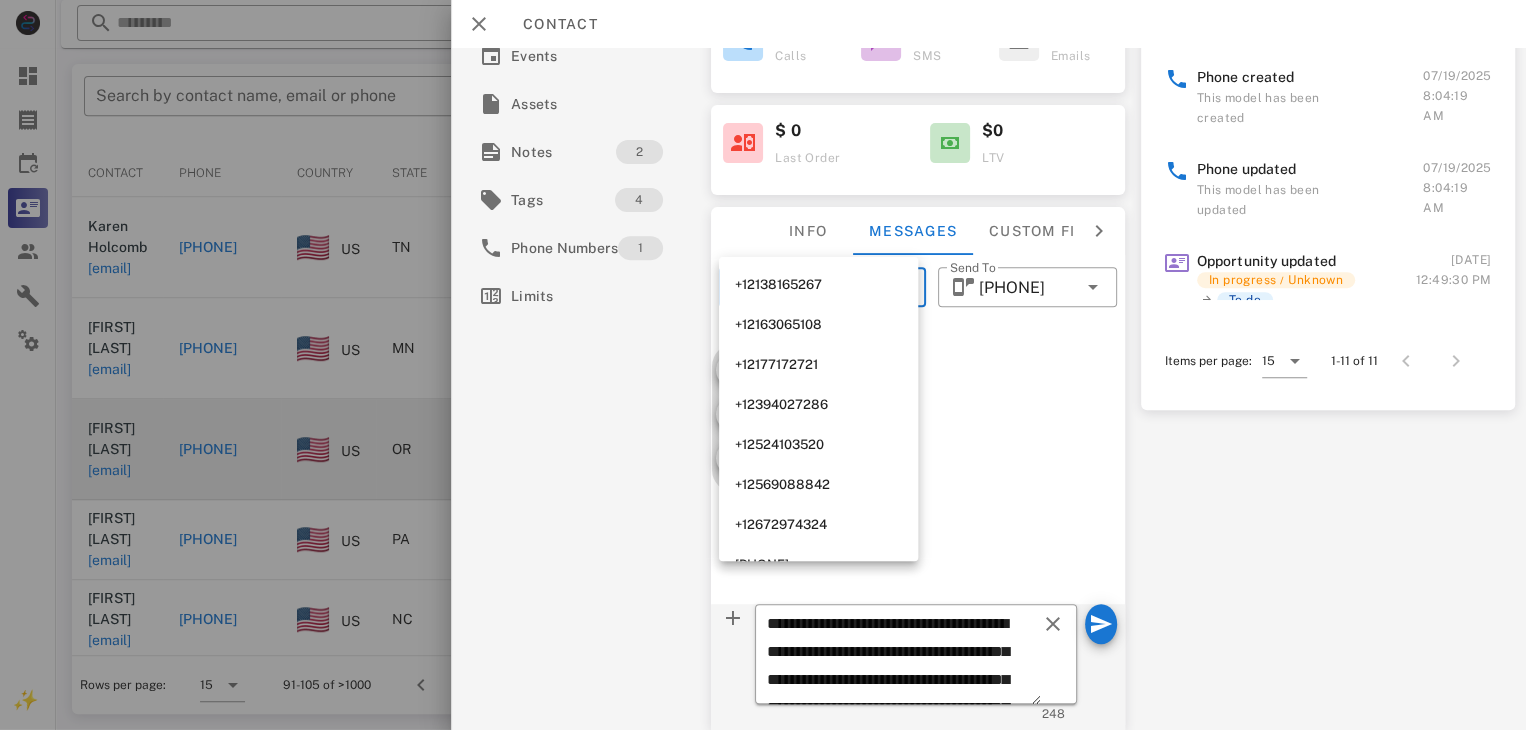 click on "+12138165267" at bounding box center (818, 285) 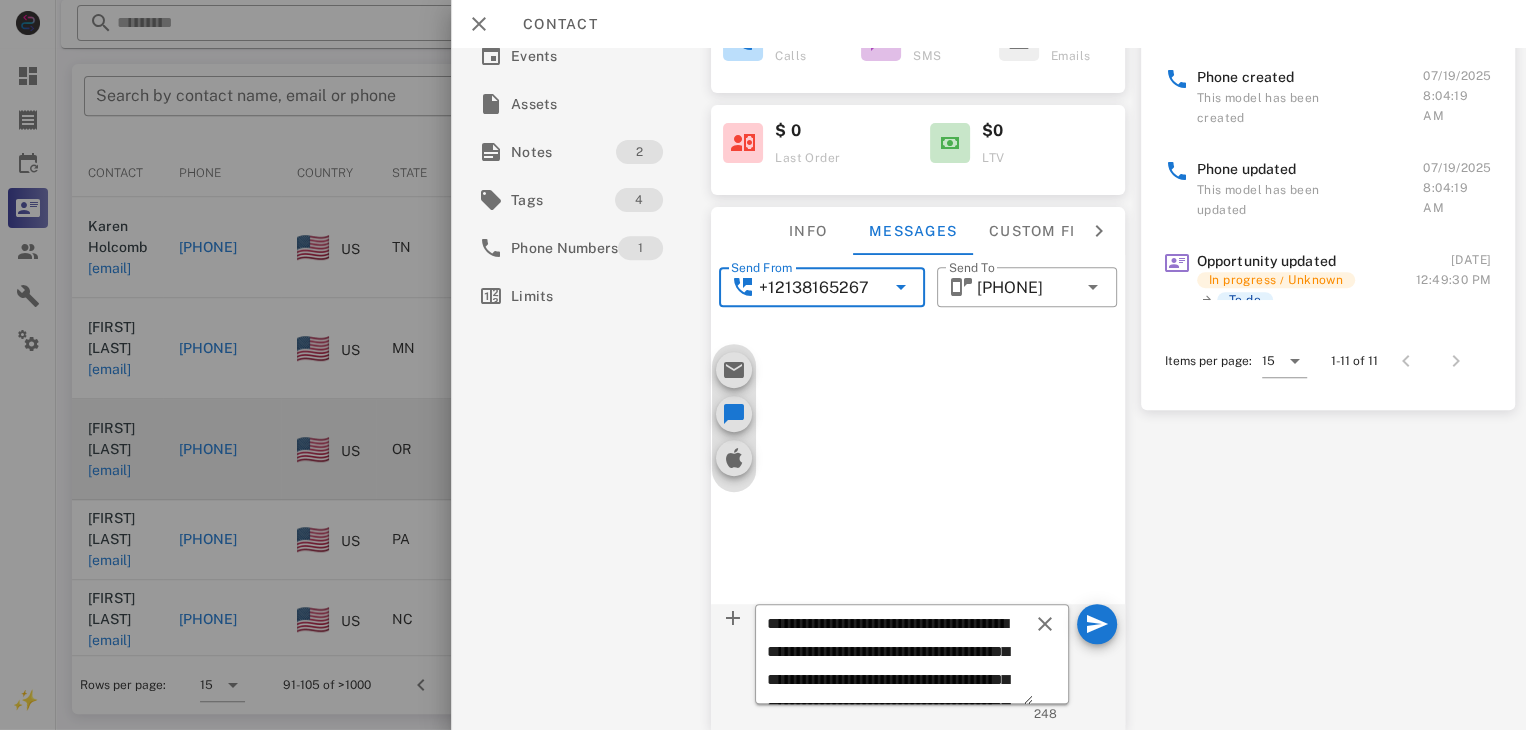 click on "+12138165267" at bounding box center (814, 288) 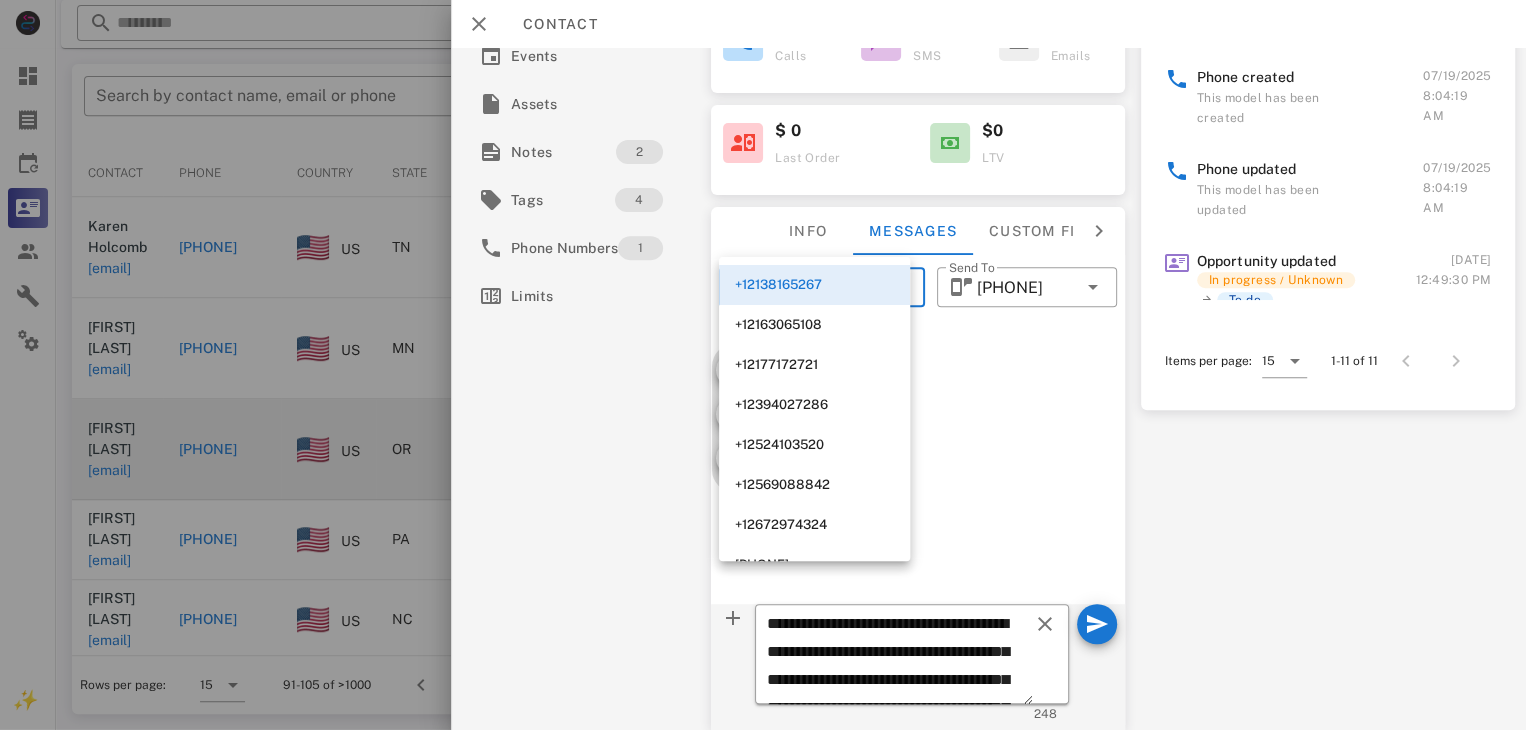 click on "+12138165267" at bounding box center (814, 285) 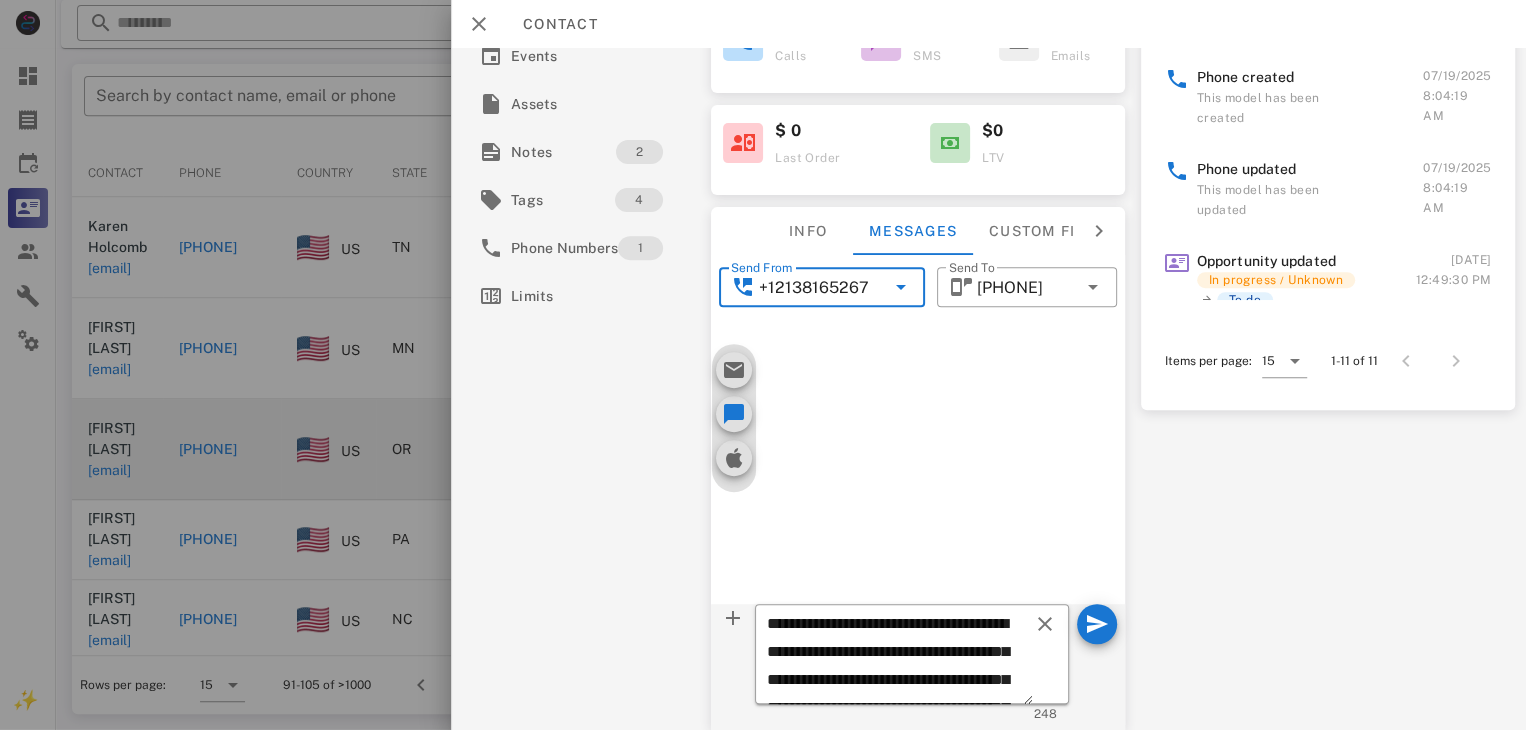 drag, startPoint x: 770, startPoint y: 275, endPoint x: 814, endPoint y: 277, distance: 44.04543 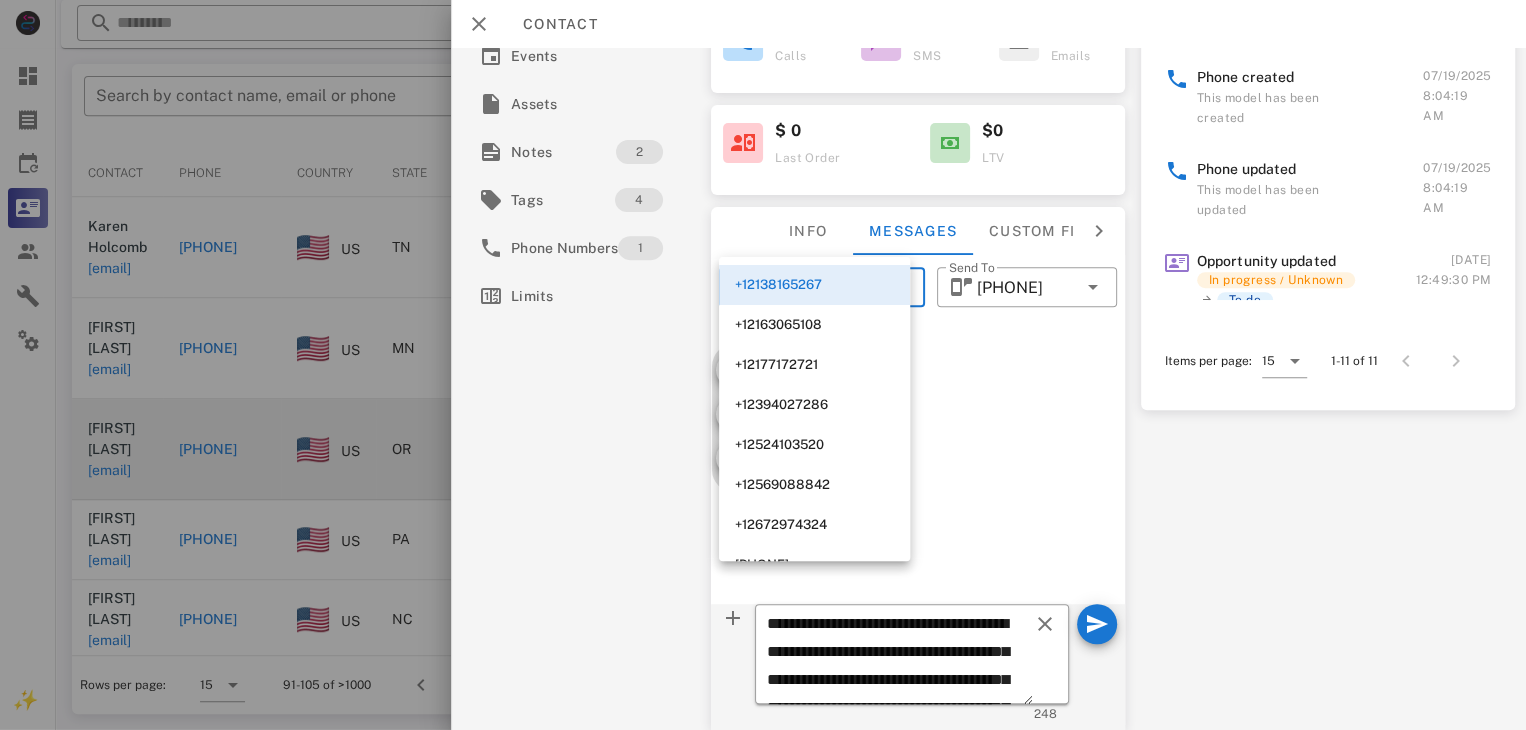 drag, startPoint x: 813, startPoint y: 277, endPoint x: 687, endPoint y: 462, distance: 223.83252 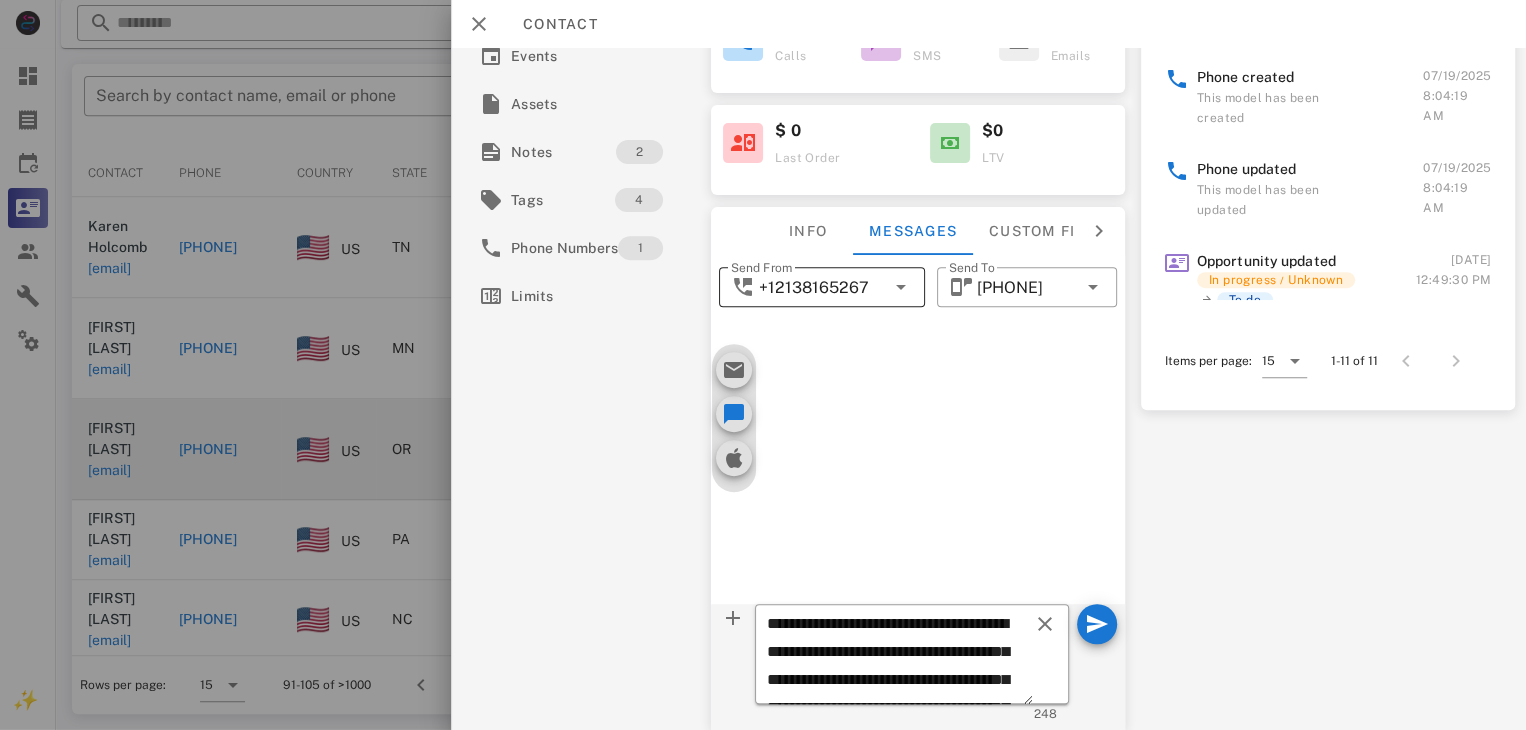 click at bounding box center [901, 287] 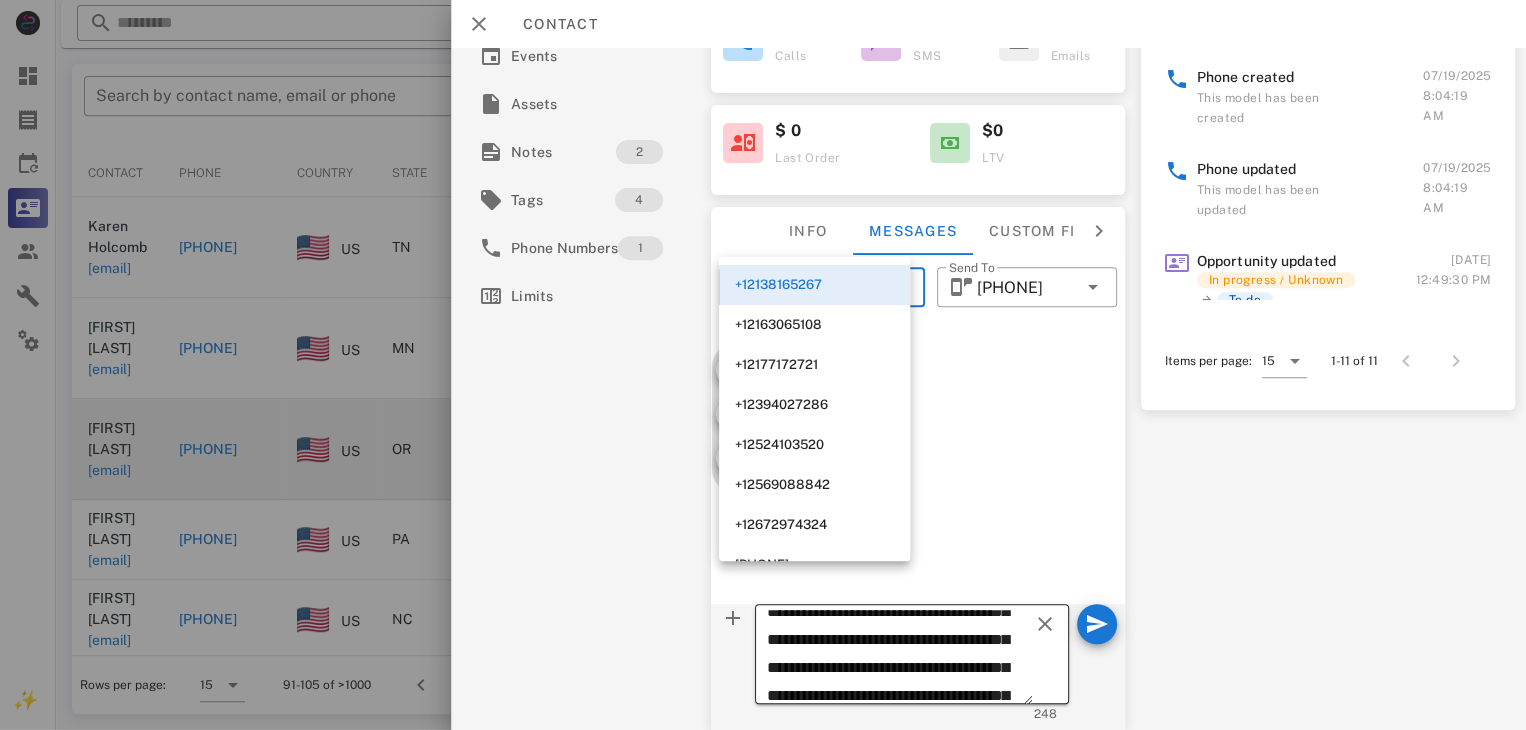 scroll, scrollTop: 185, scrollLeft: 0, axis: vertical 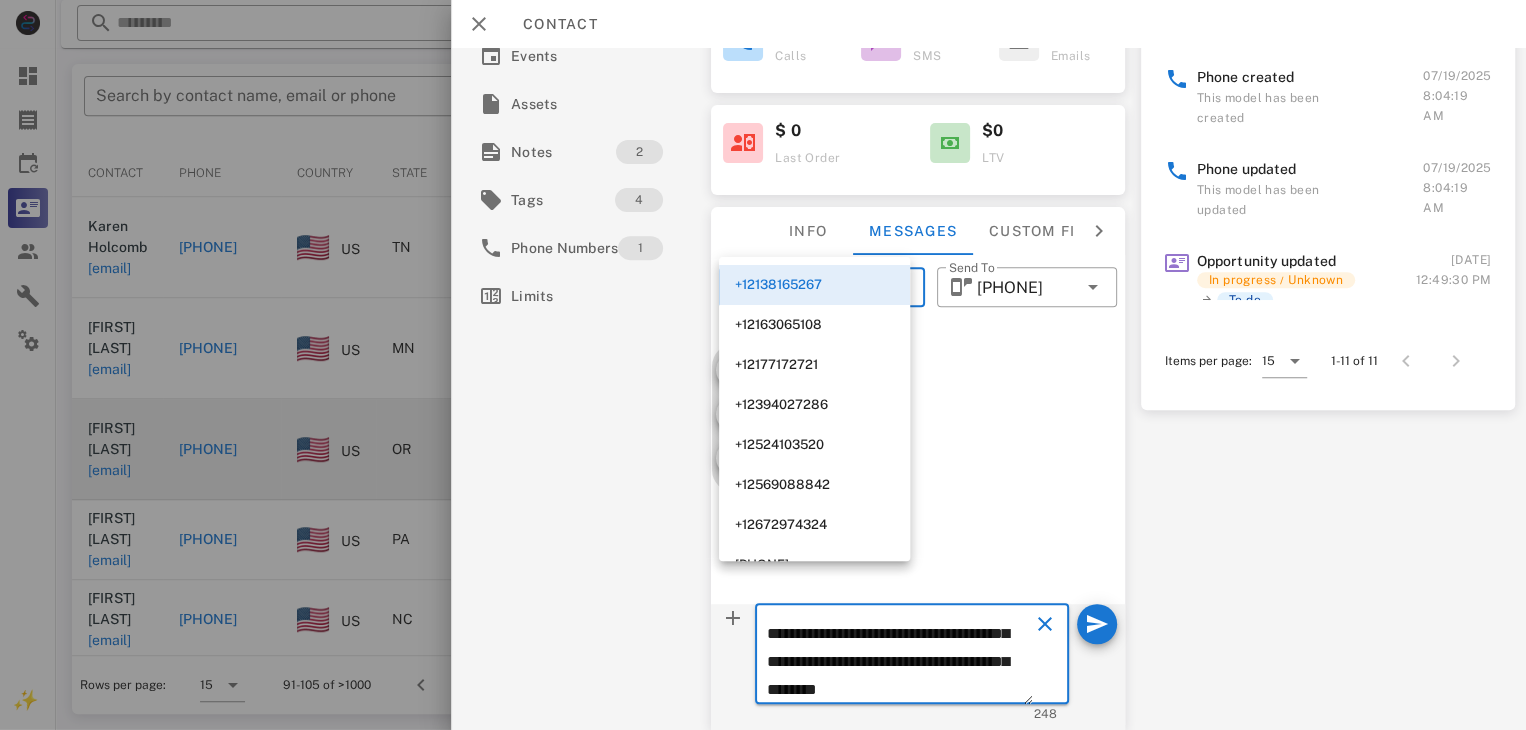 drag, startPoint x: 890, startPoint y: 652, endPoint x: 774, endPoint y: 650, distance: 116.01724 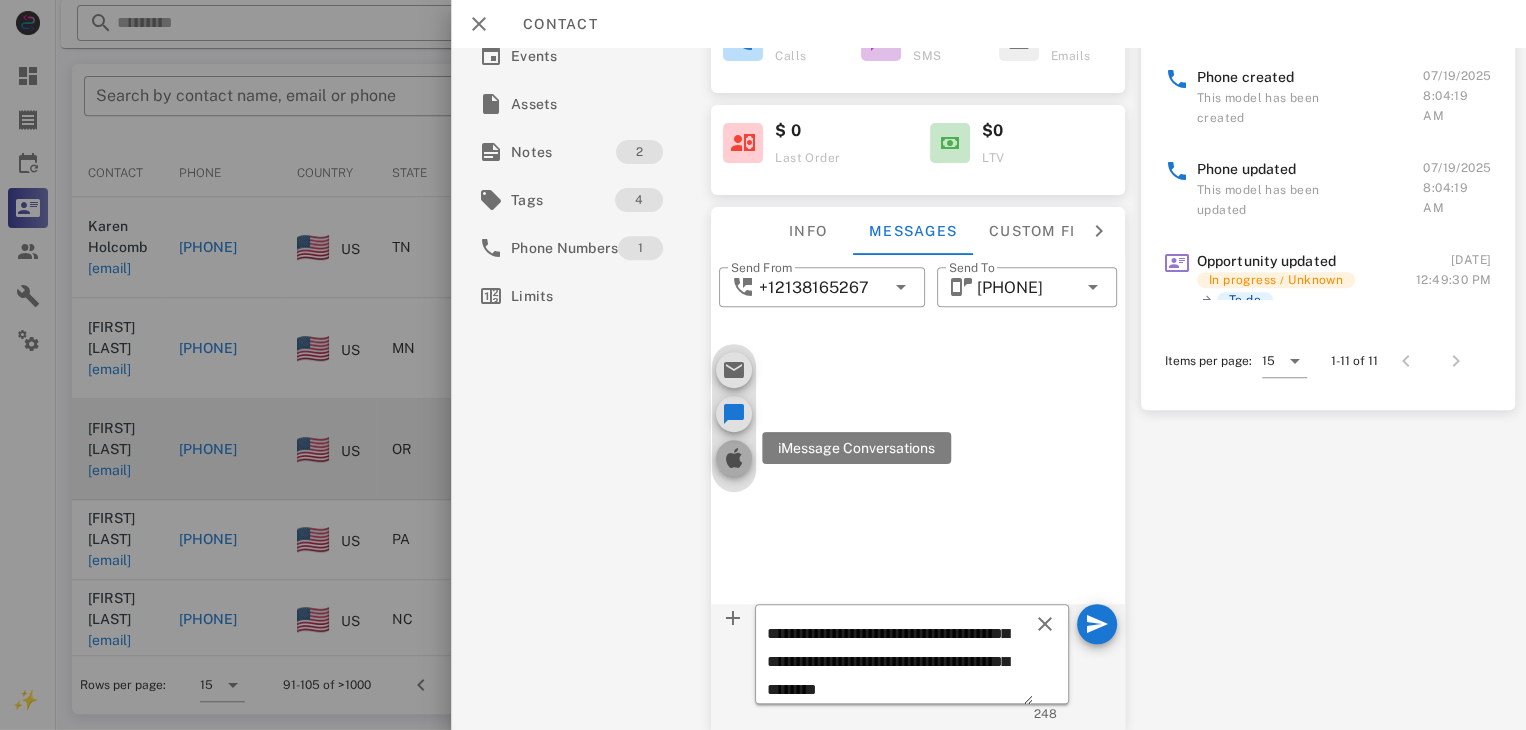 click at bounding box center [734, 458] 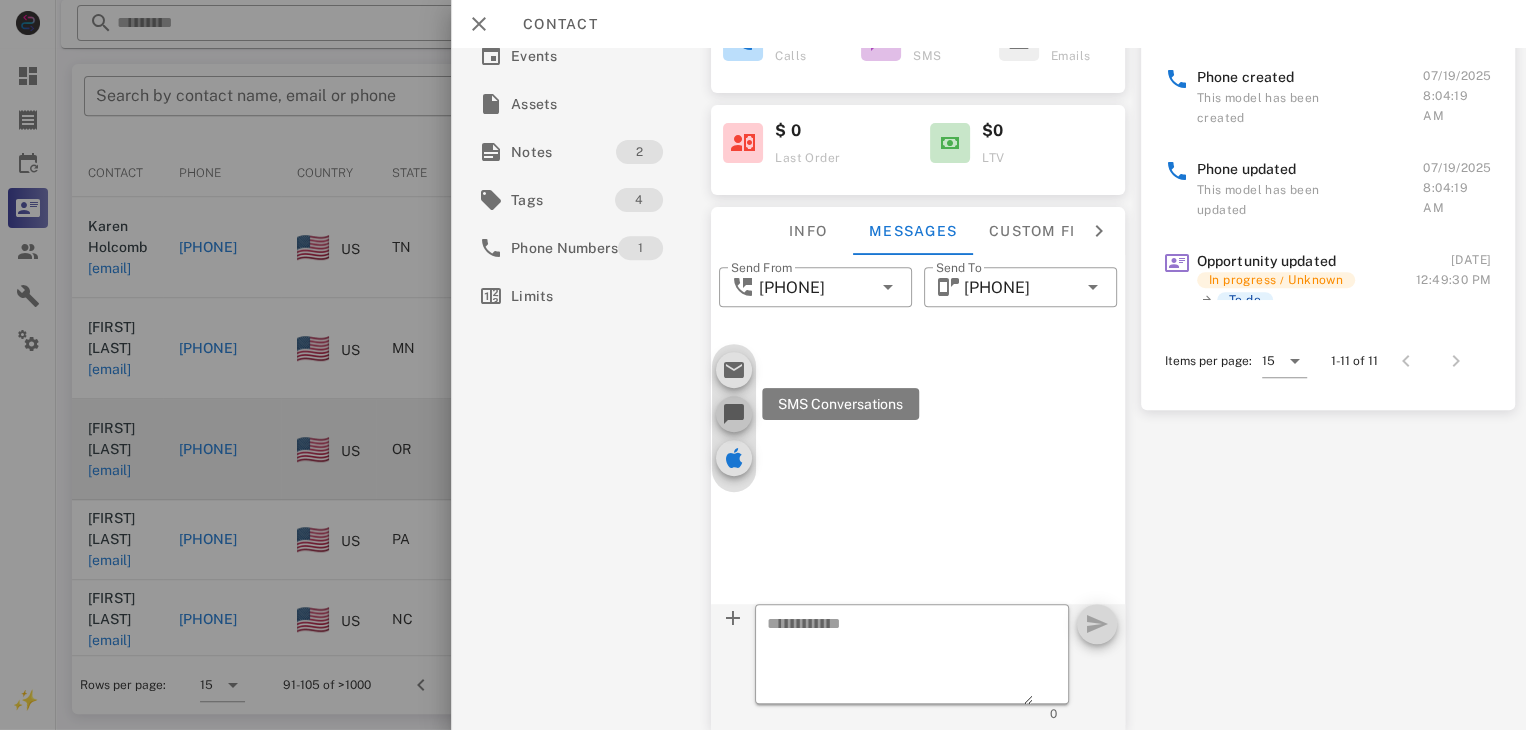 click at bounding box center [734, 414] 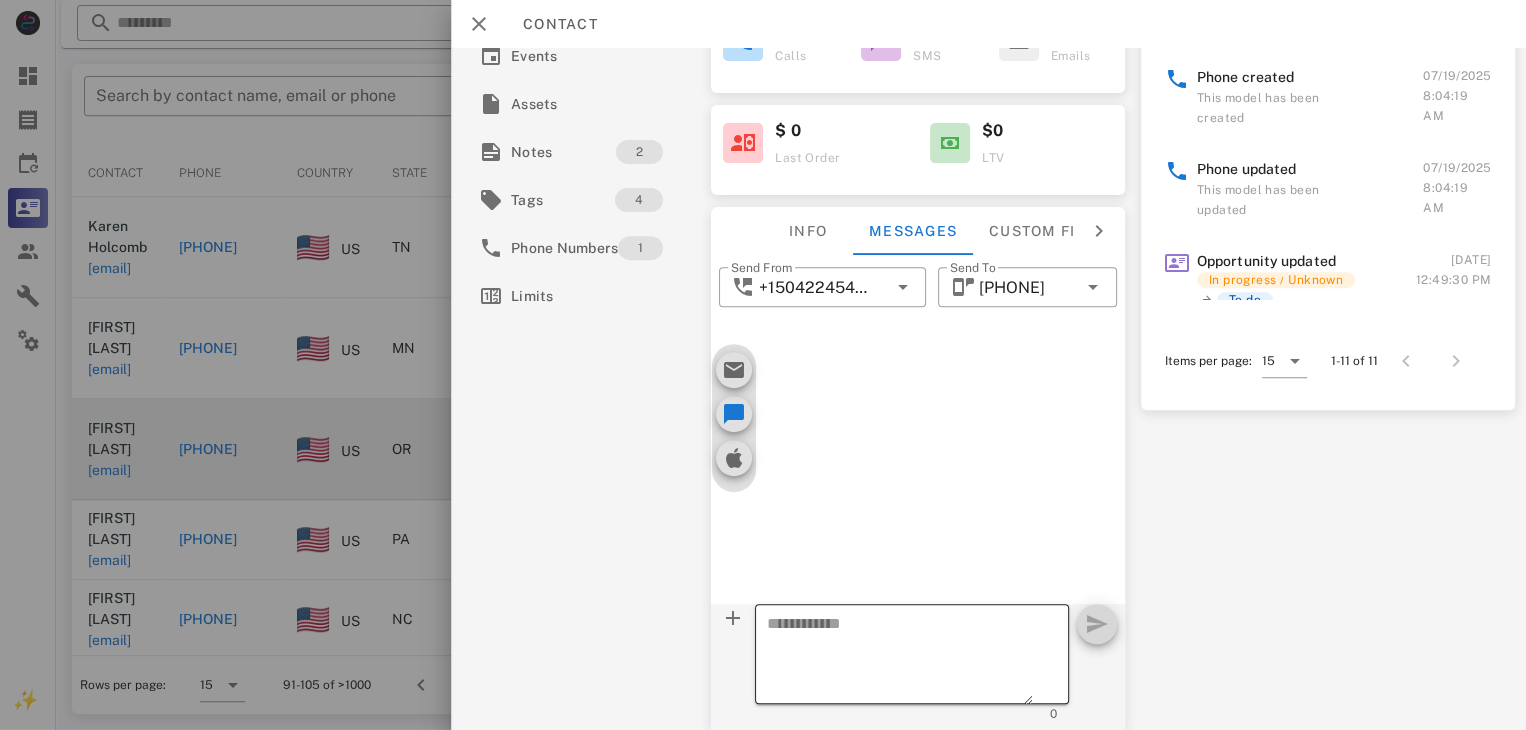 click at bounding box center [900, 657] 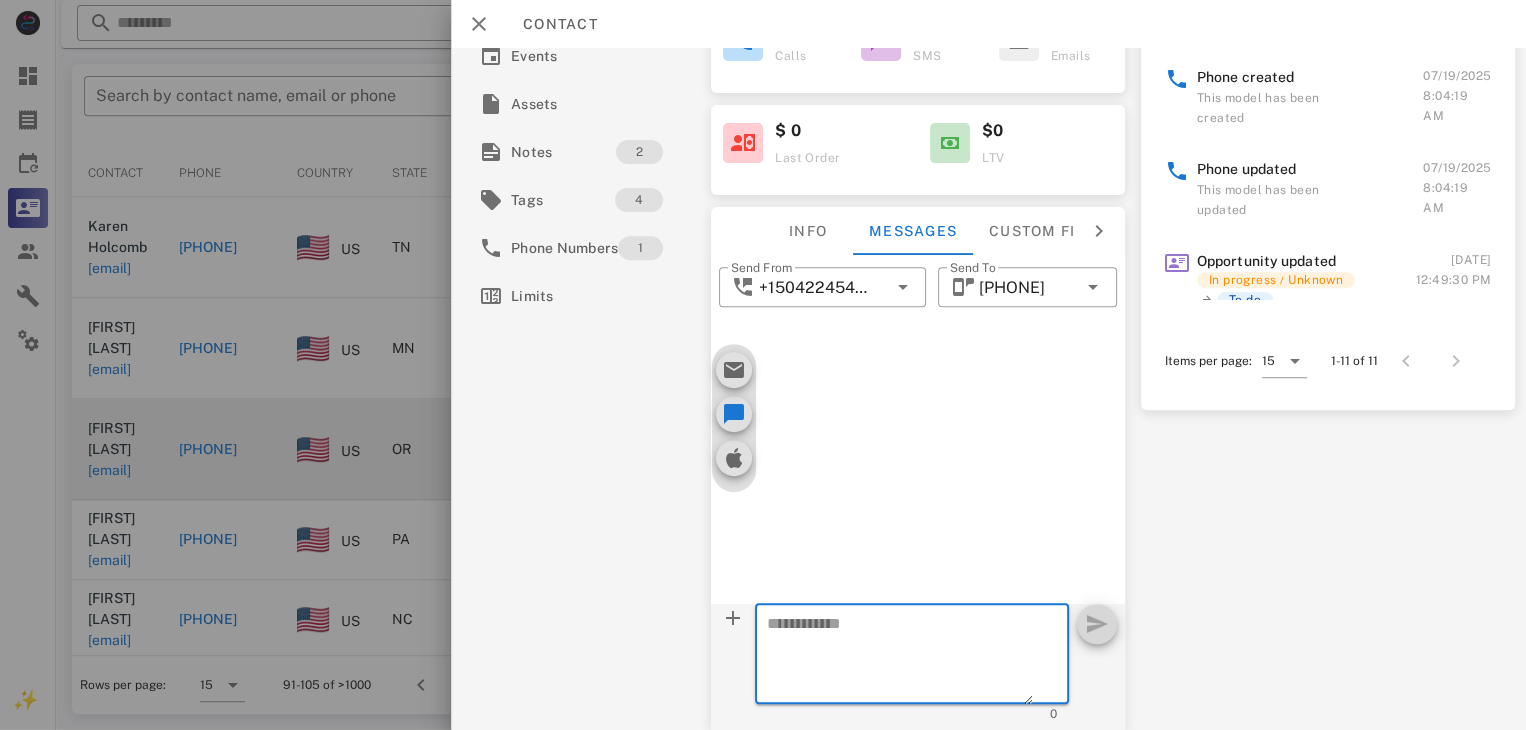 paste on "**********" 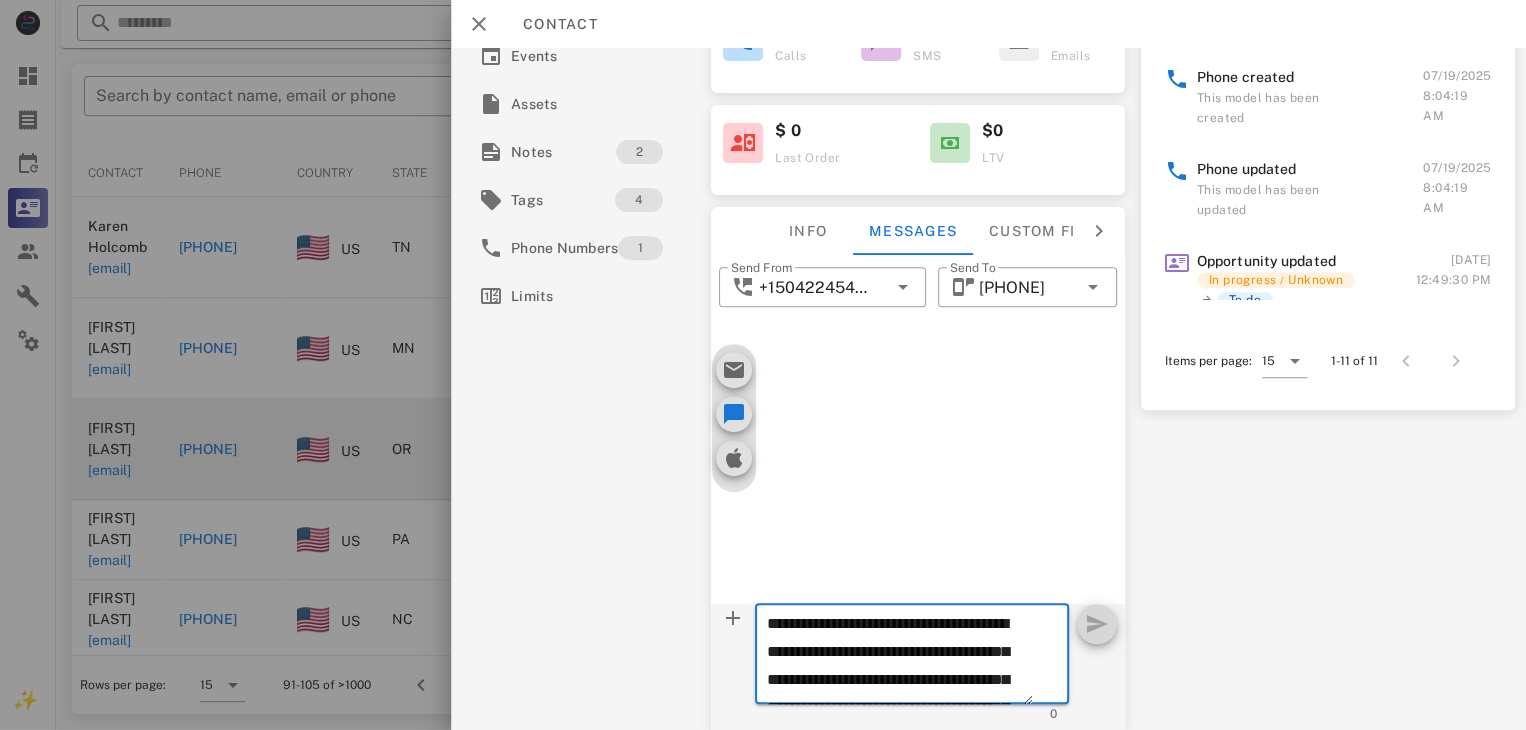 scroll, scrollTop: 153, scrollLeft: 0, axis: vertical 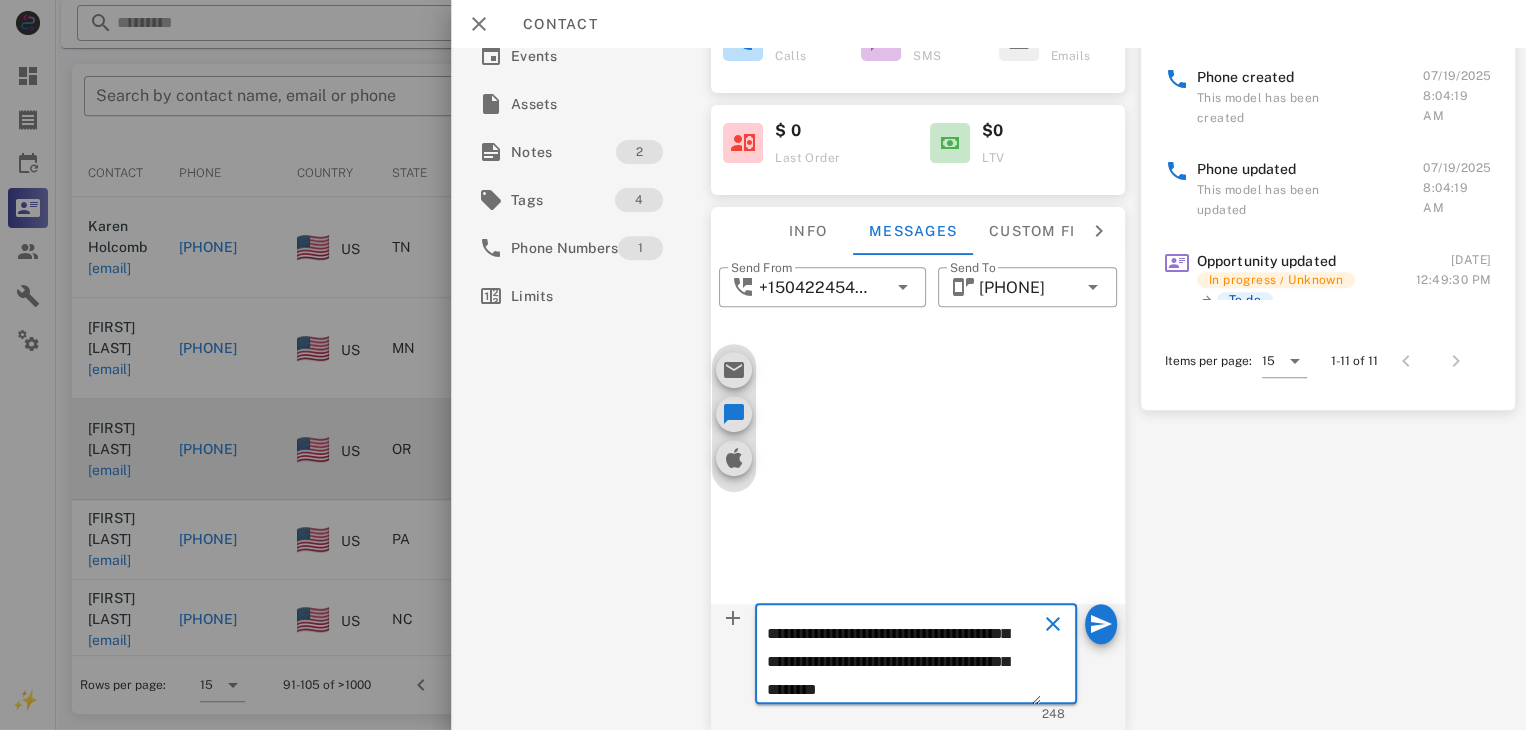 click on "**********" at bounding box center (904, 657) 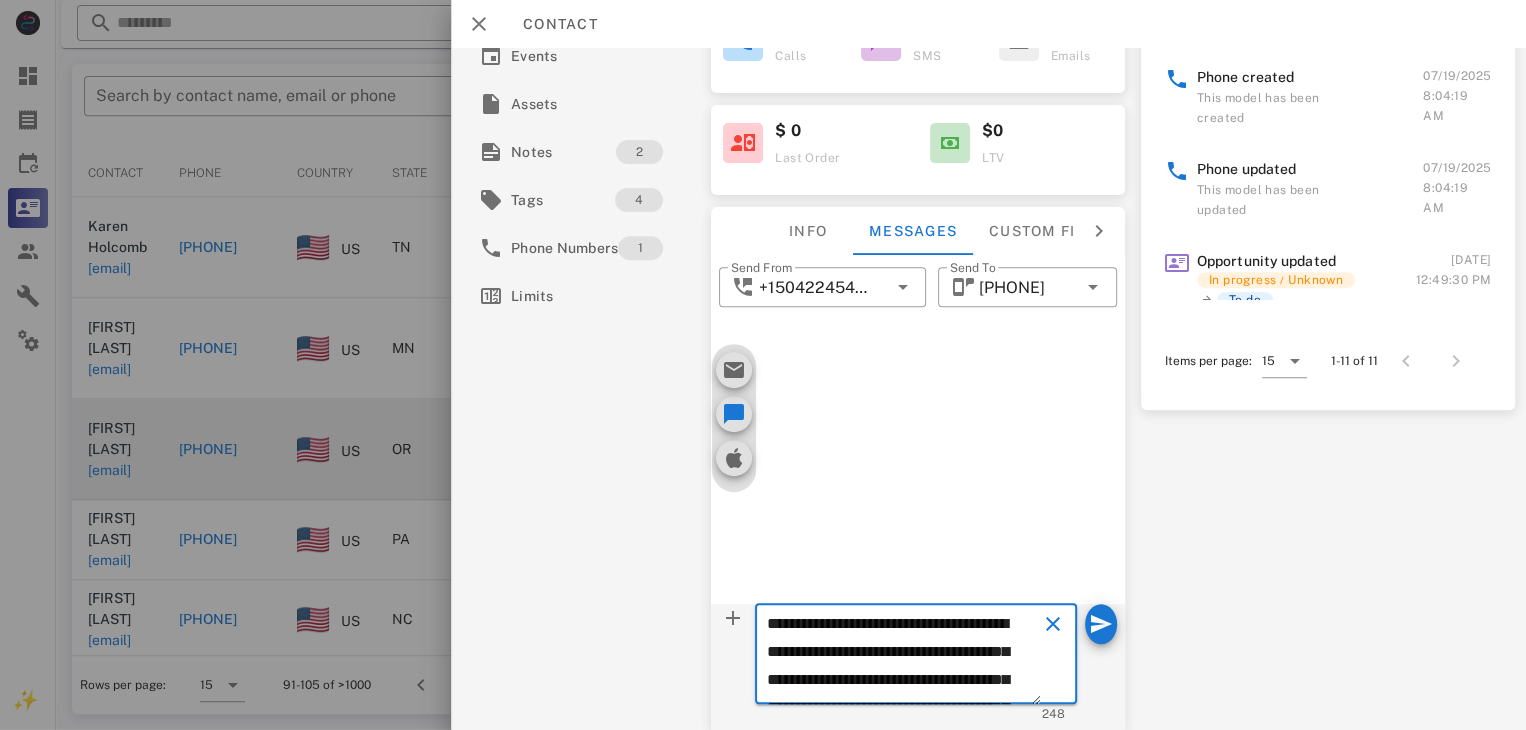 drag, startPoint x: 948, startPoint y: 663, endPoint x: 656, endPoint y: 496, distance: 336.38223 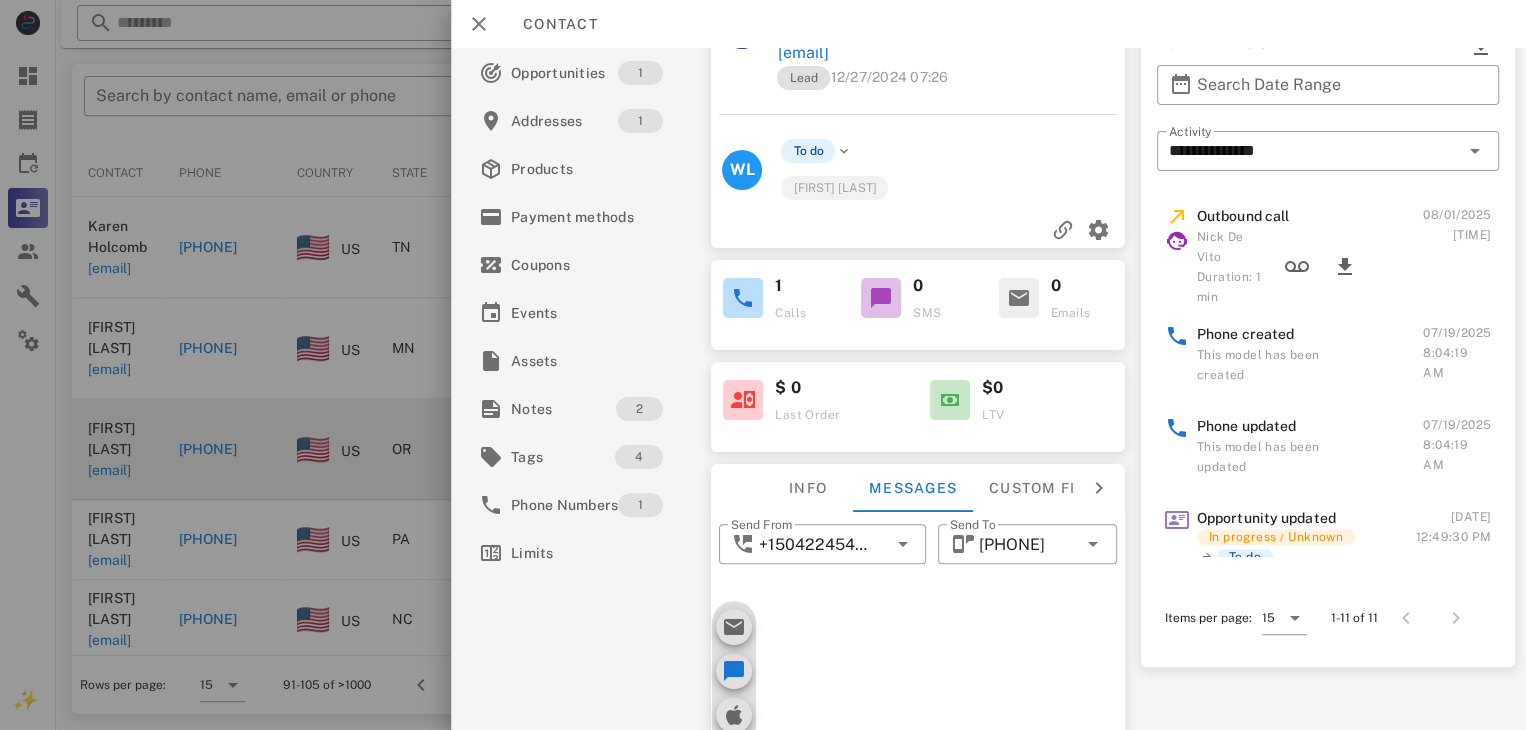 scroll, scrollTop: 0, scrollLeft: 0, axis: both 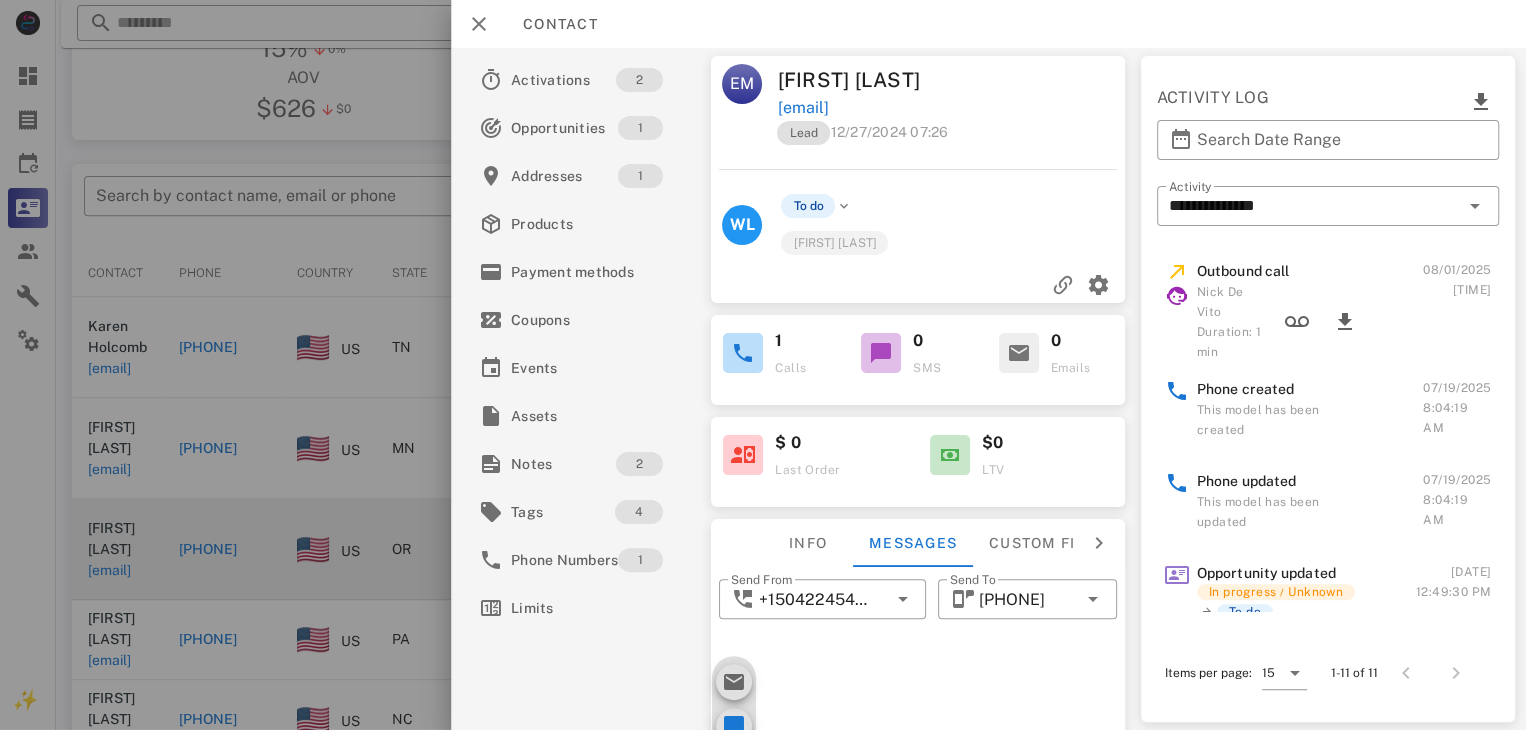 type 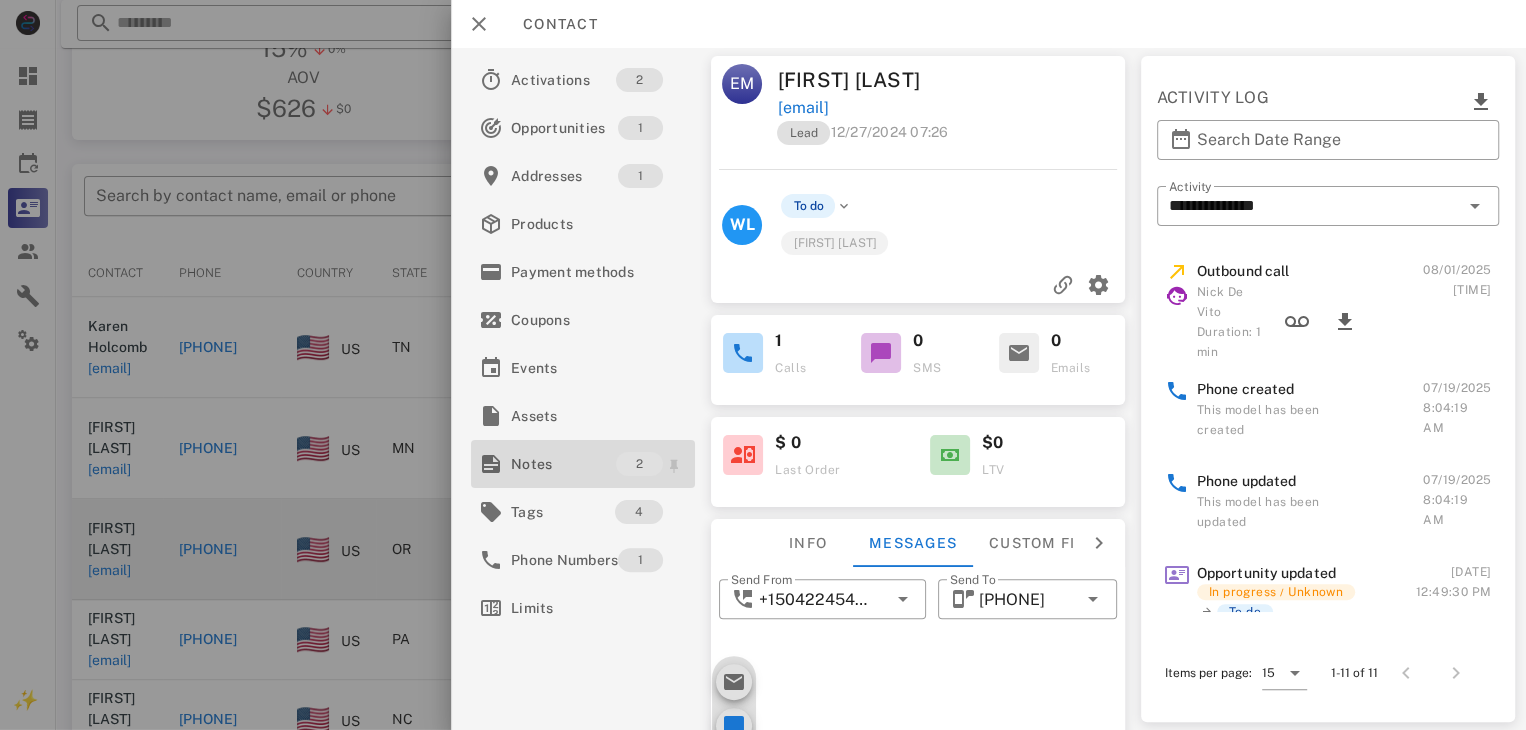 click on "Notes" at bounding box center [563, 464] 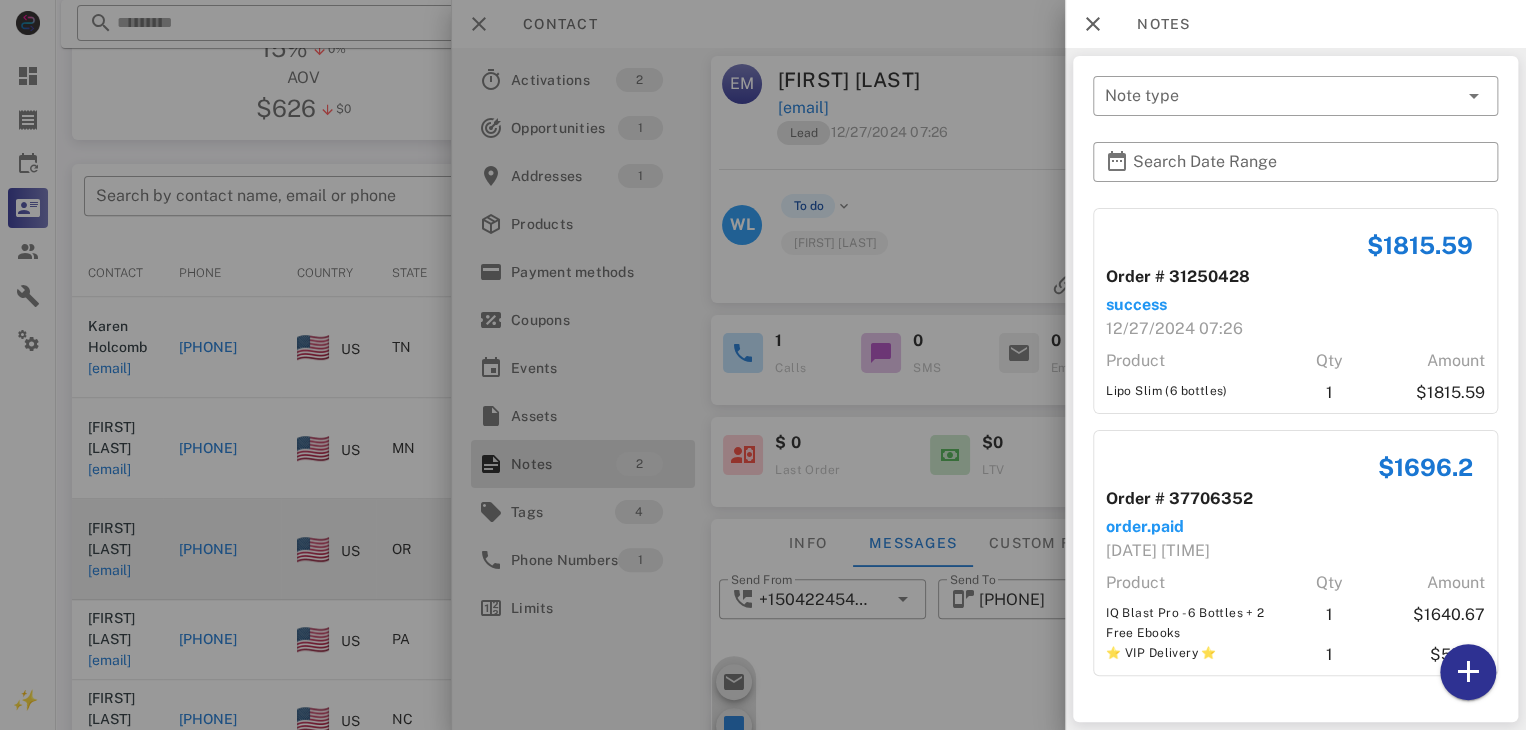 click at bounding box center (763, 365) 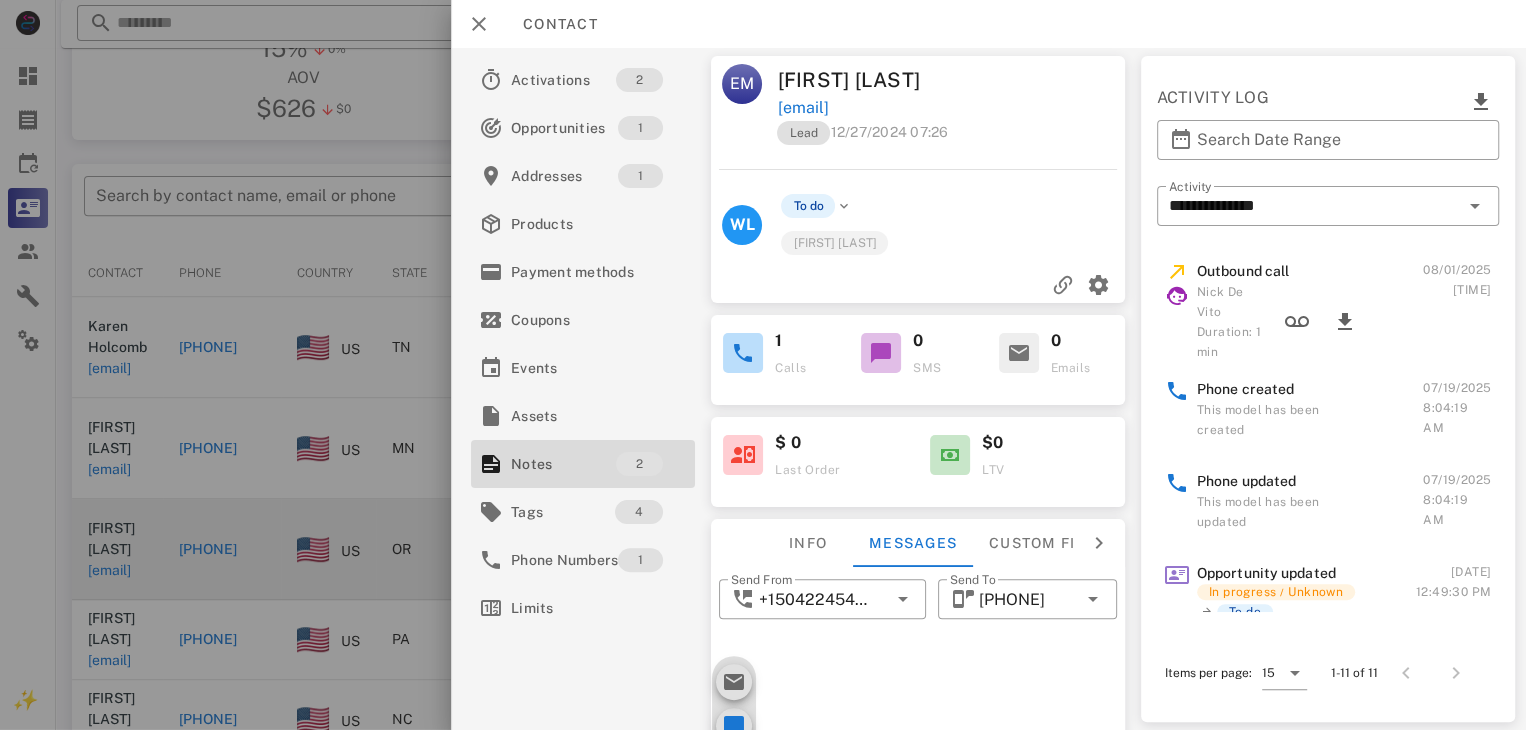 click at bounding box center (763, 365) 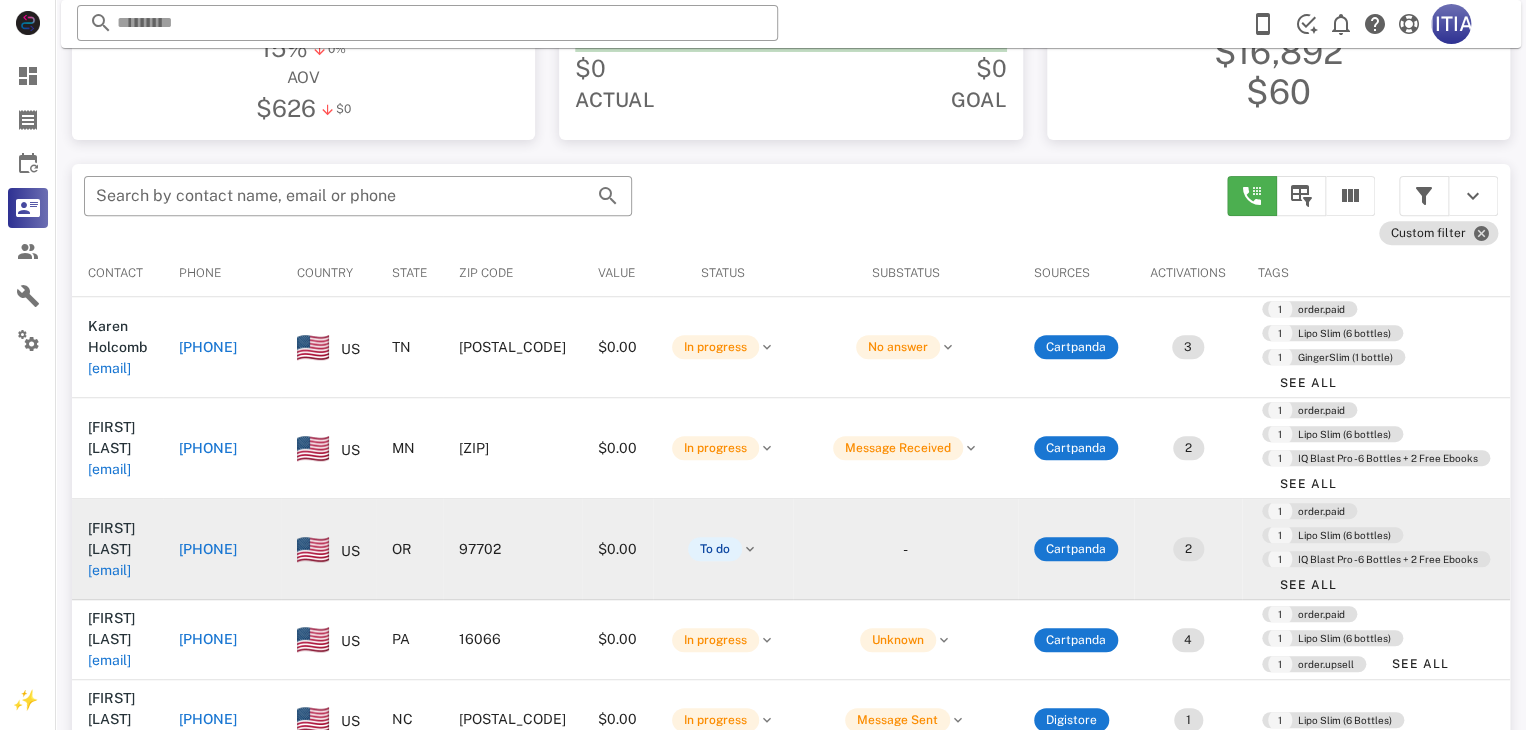click on "[PHONE]" at bounding box center (208, 549) 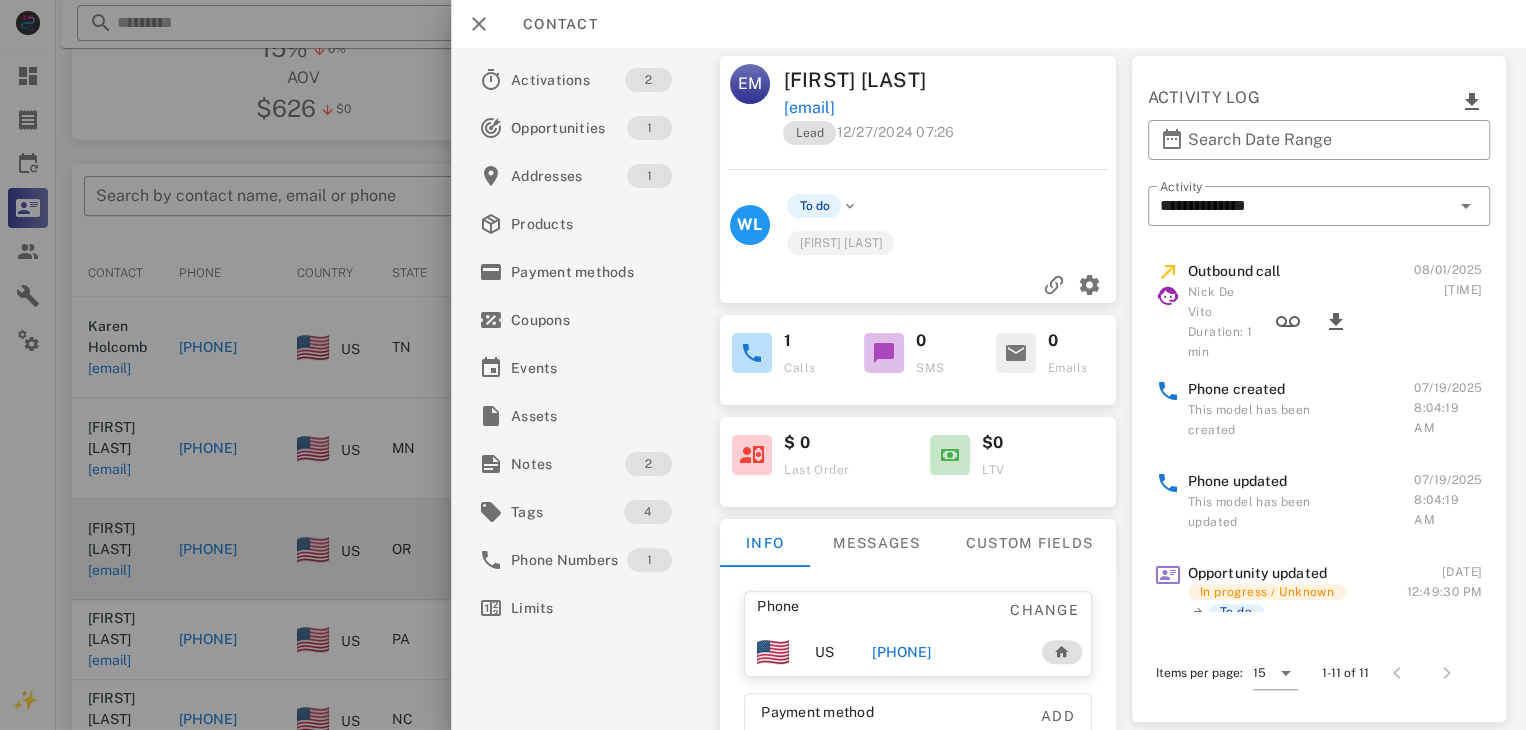 click on "[PHONE]" at bounding box center [901, 652] 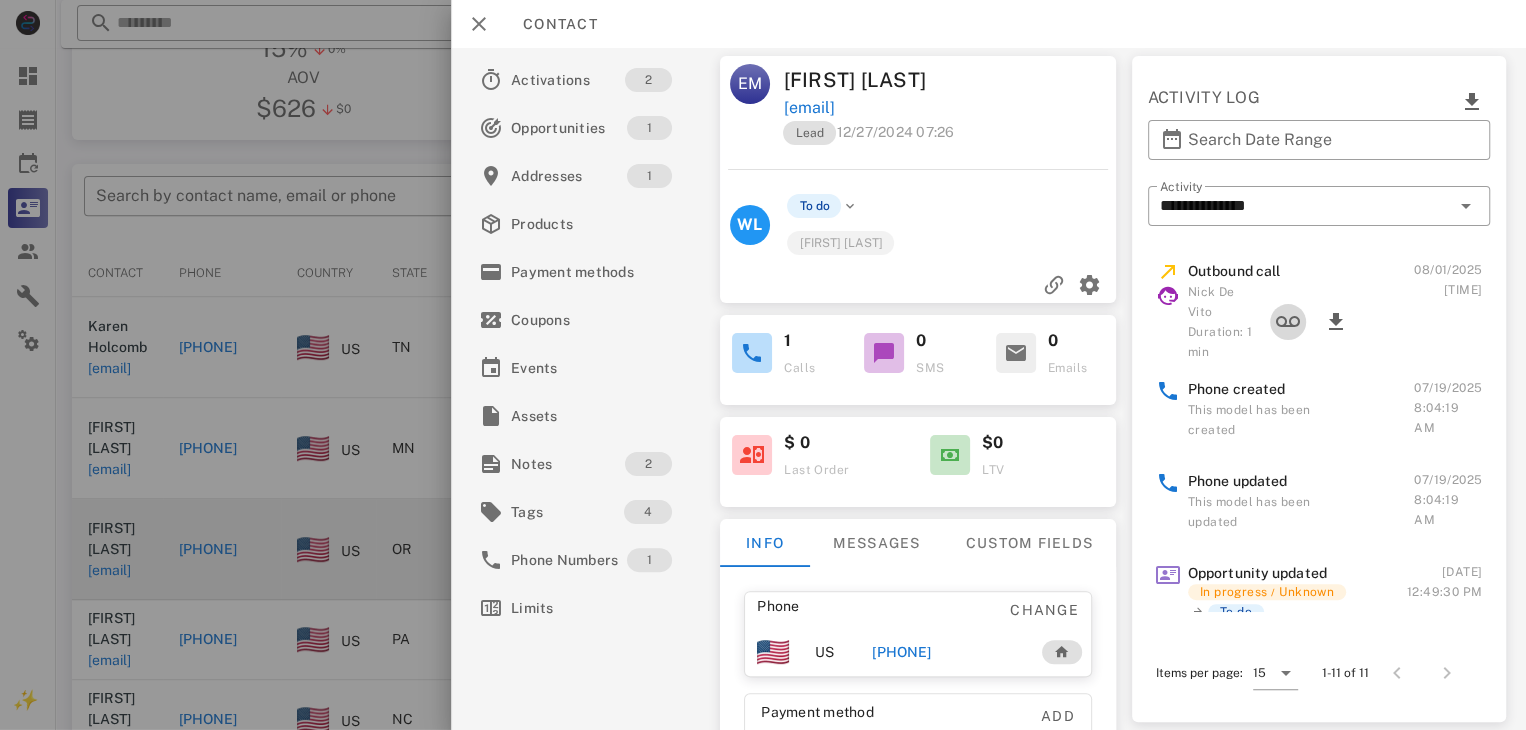 click at bounding box center (1288, 322) 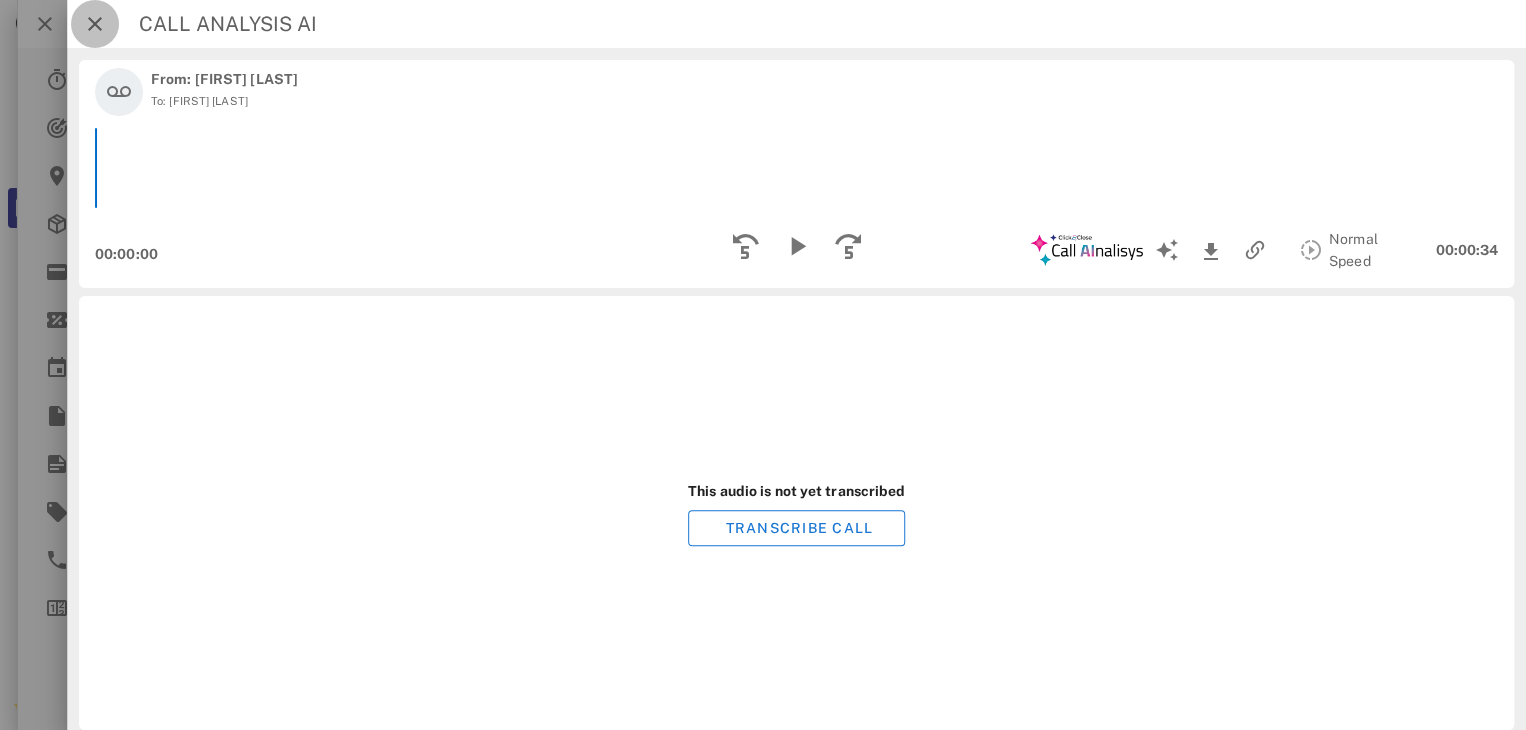 click at bounding box center [95, 24] 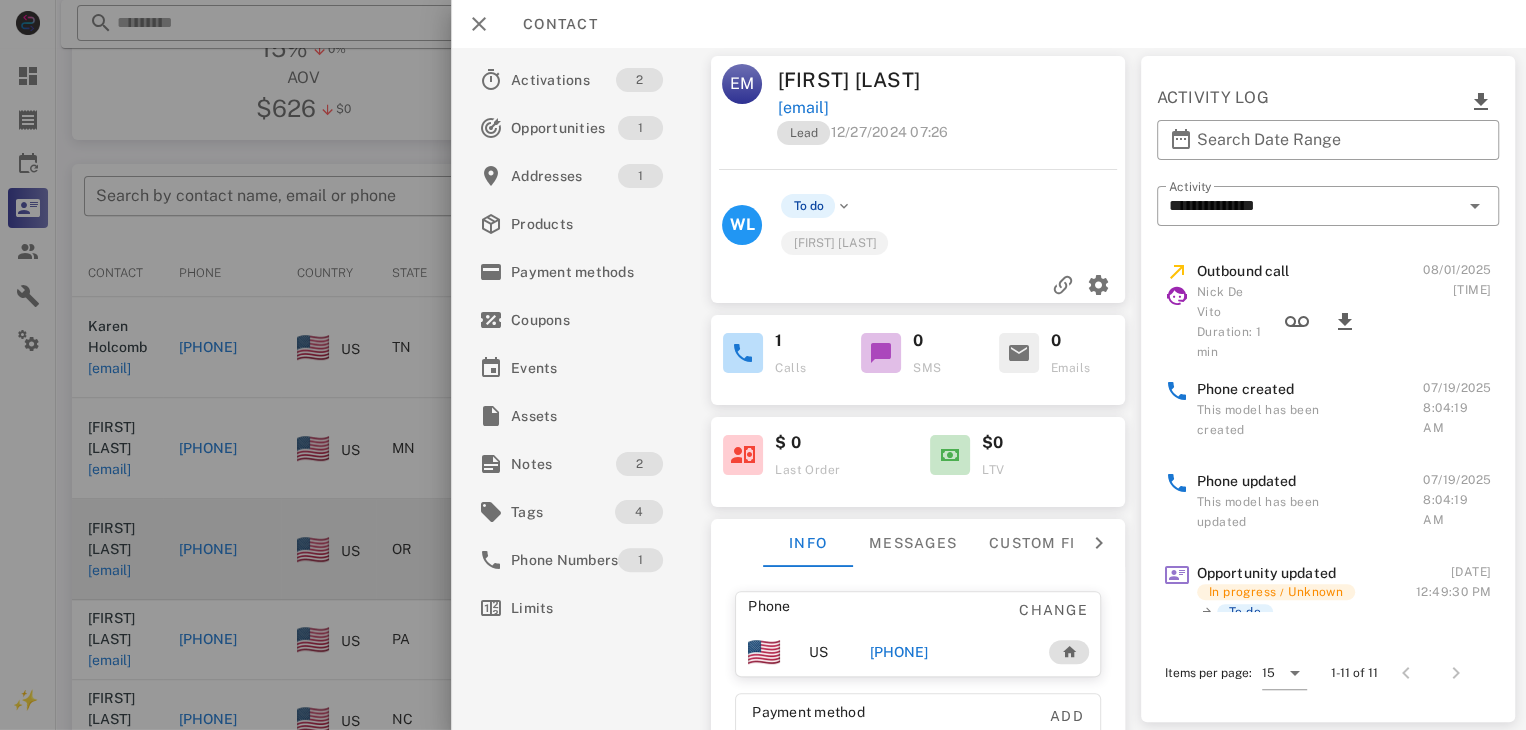 click at bounding box center [763, 365] 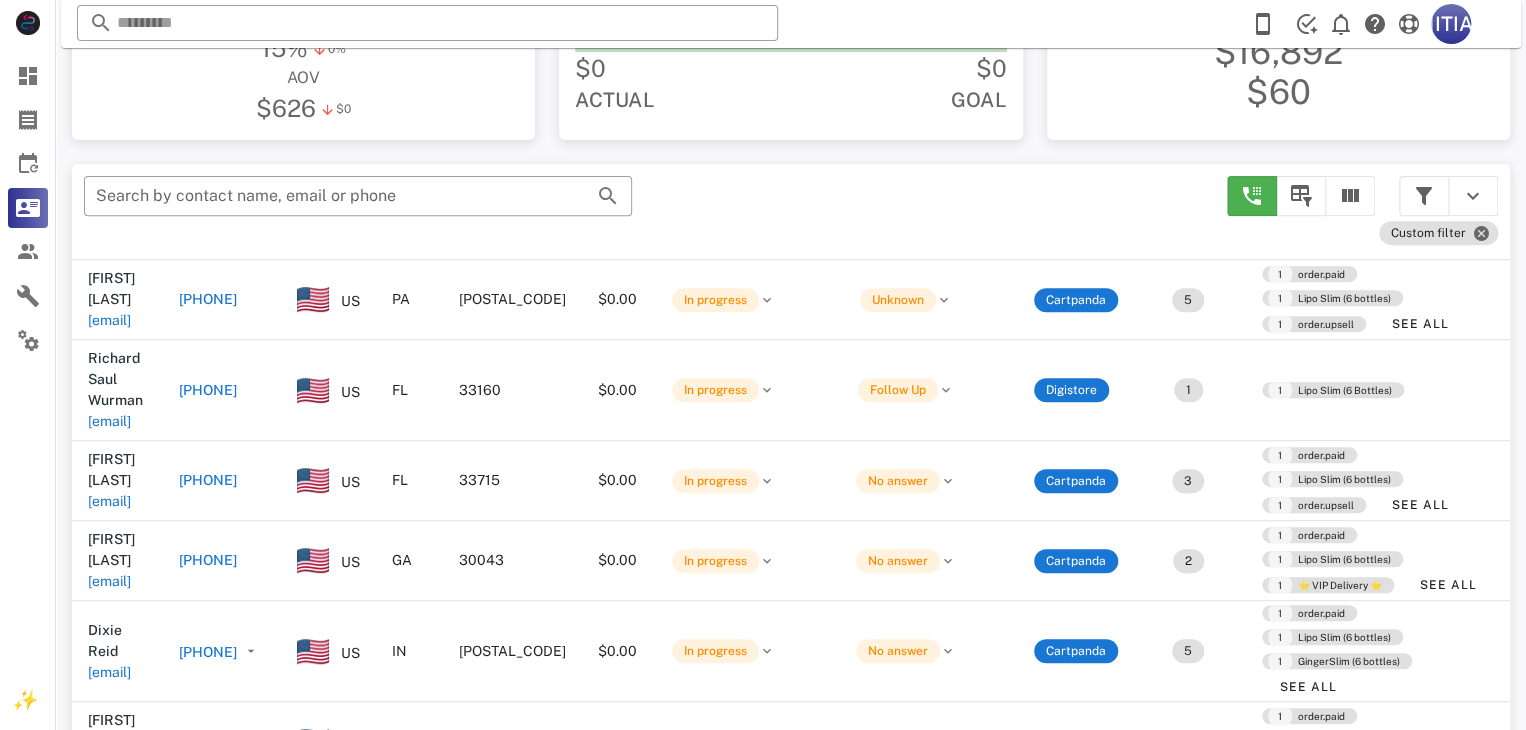 scroll, scrollTop: 500, scrollLeft: 0, axis: vertical 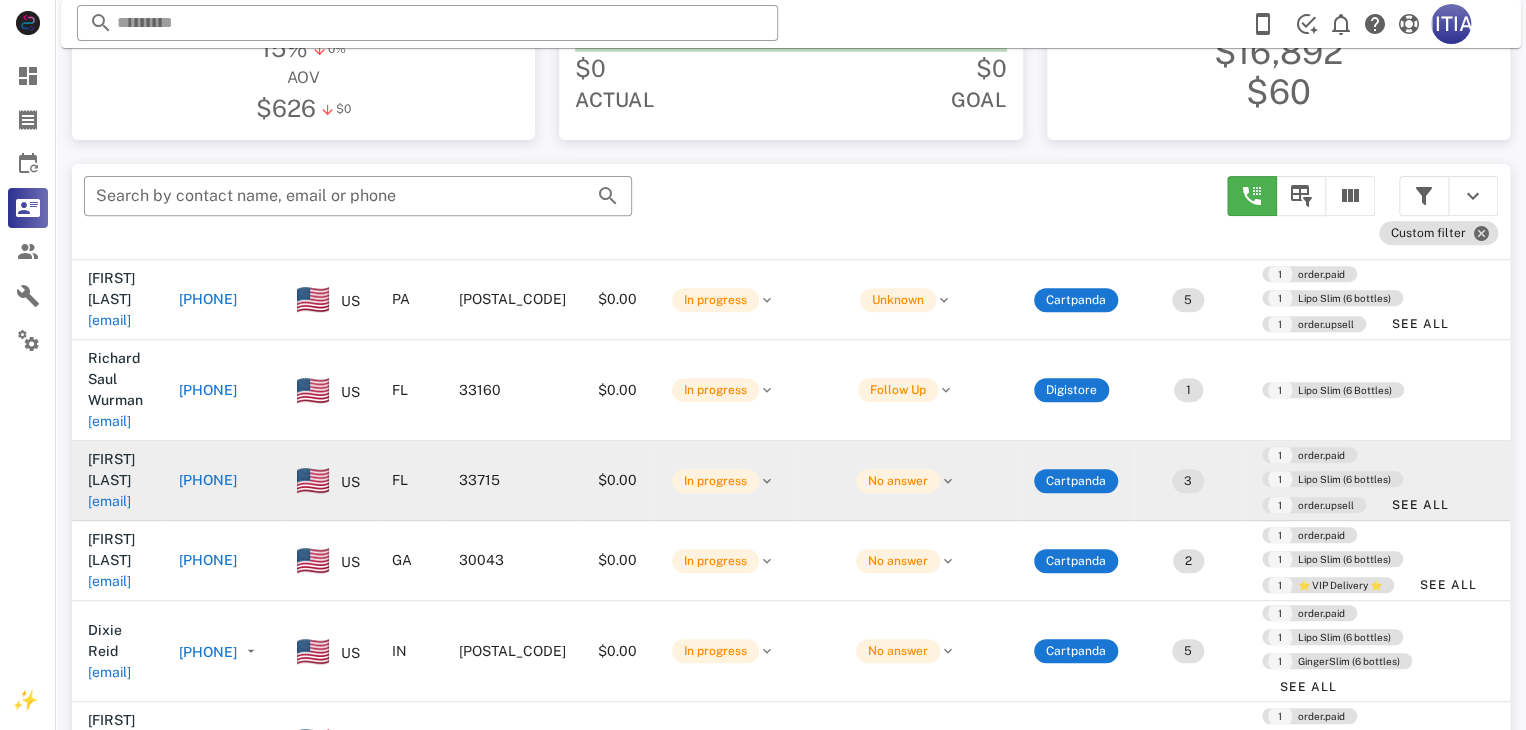 click on "[PHONE]" at bounding box center (208, 480) 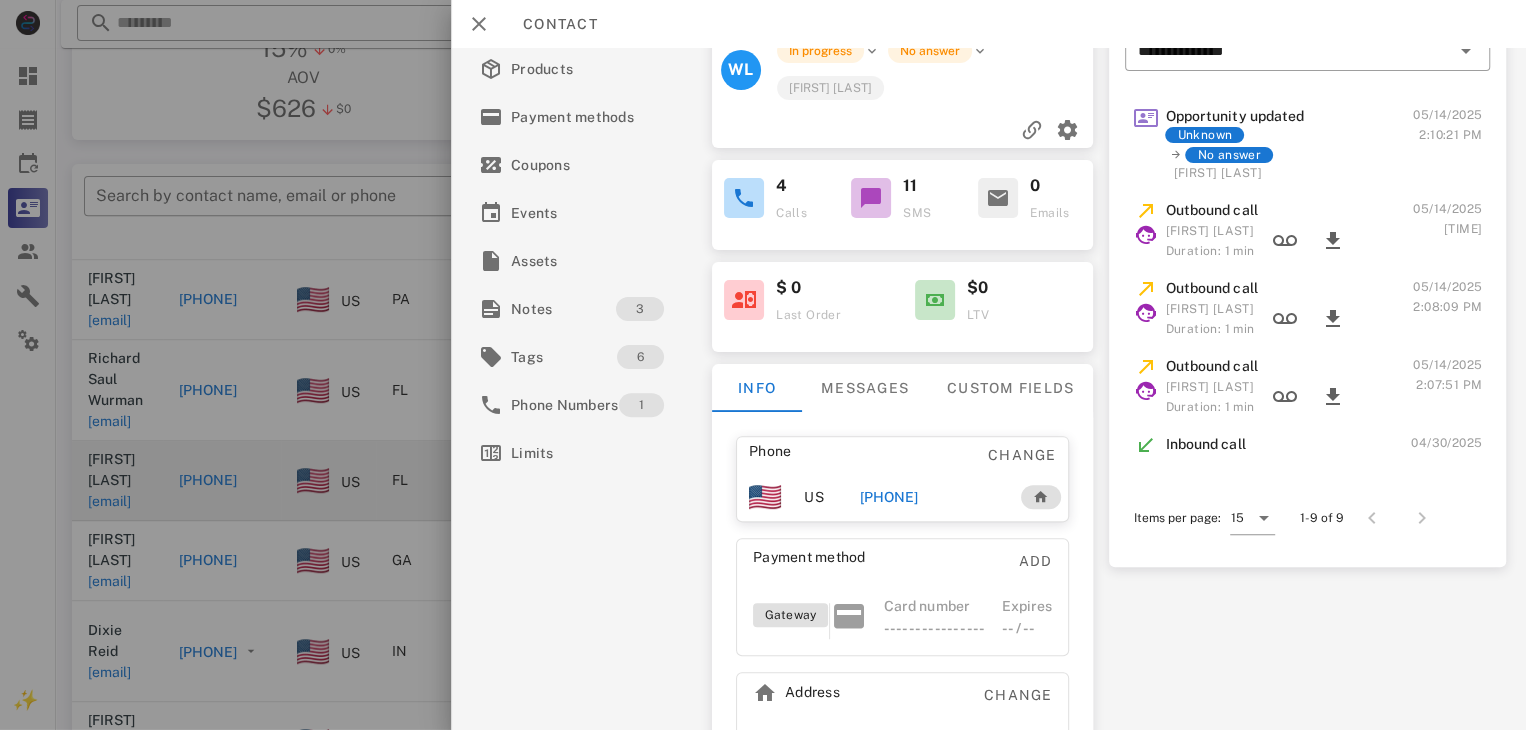 scroll, scrollTop: 200, scrollLeft: 0, axis: vertical 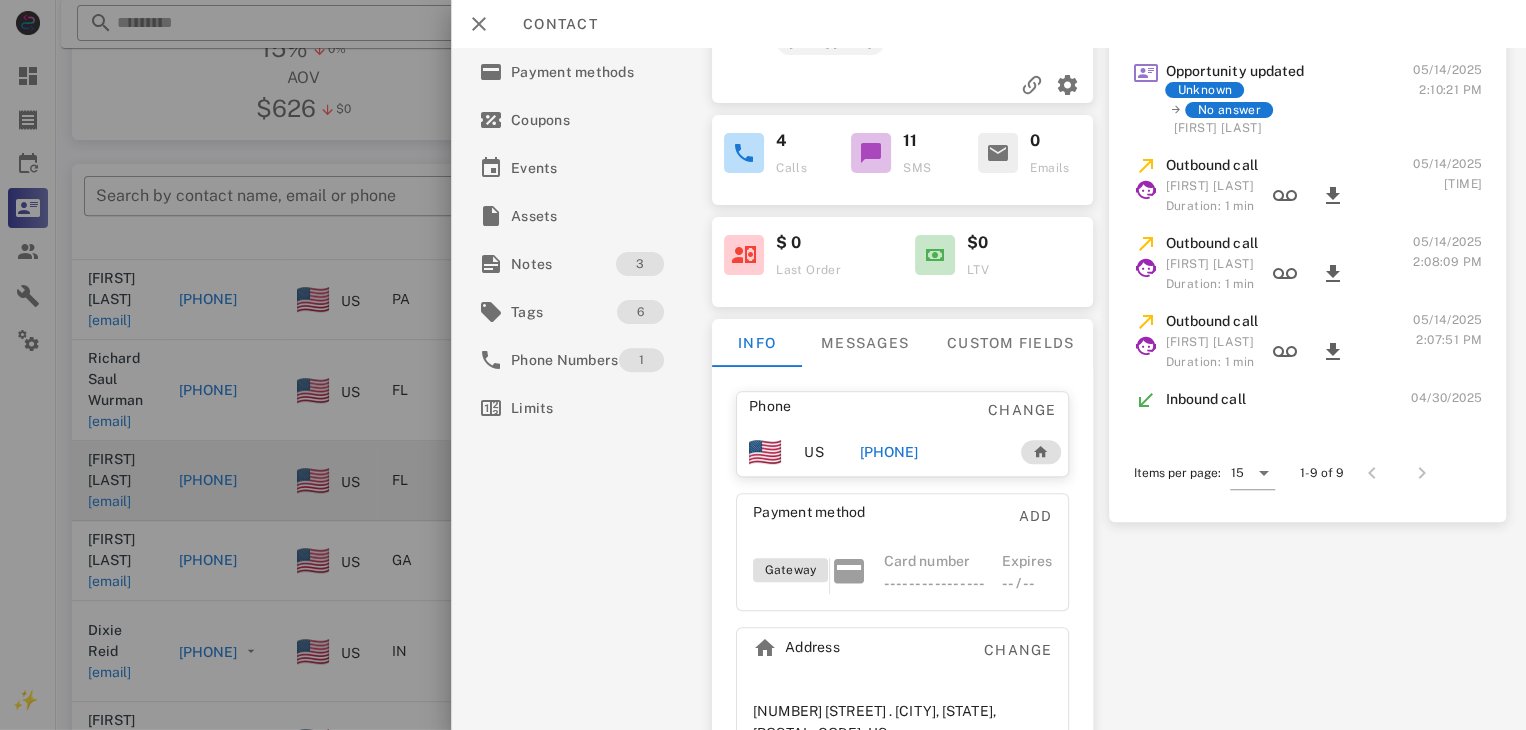 click on "[PHONE]" at bounding box center [888, 452] 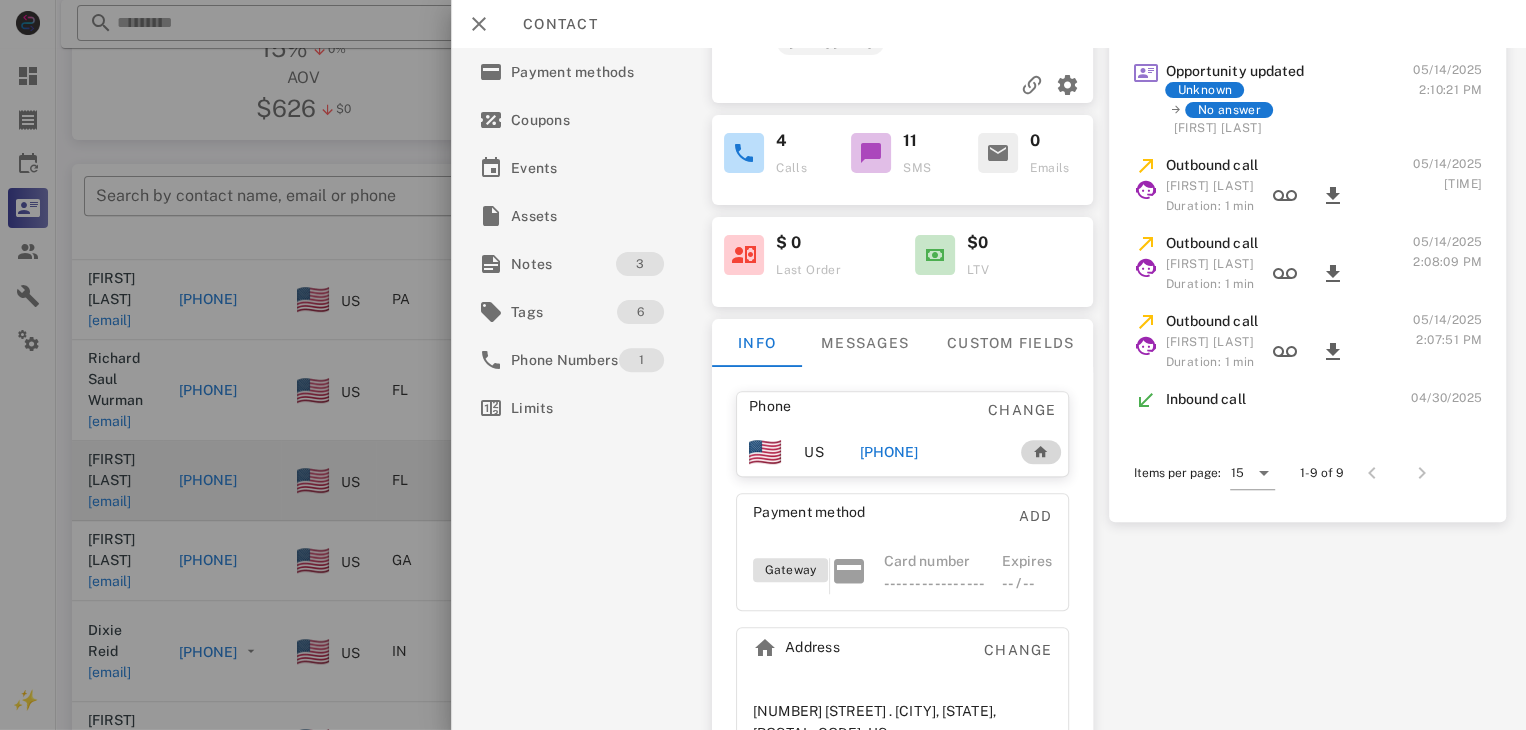 click at bounding box center (1041, 452) 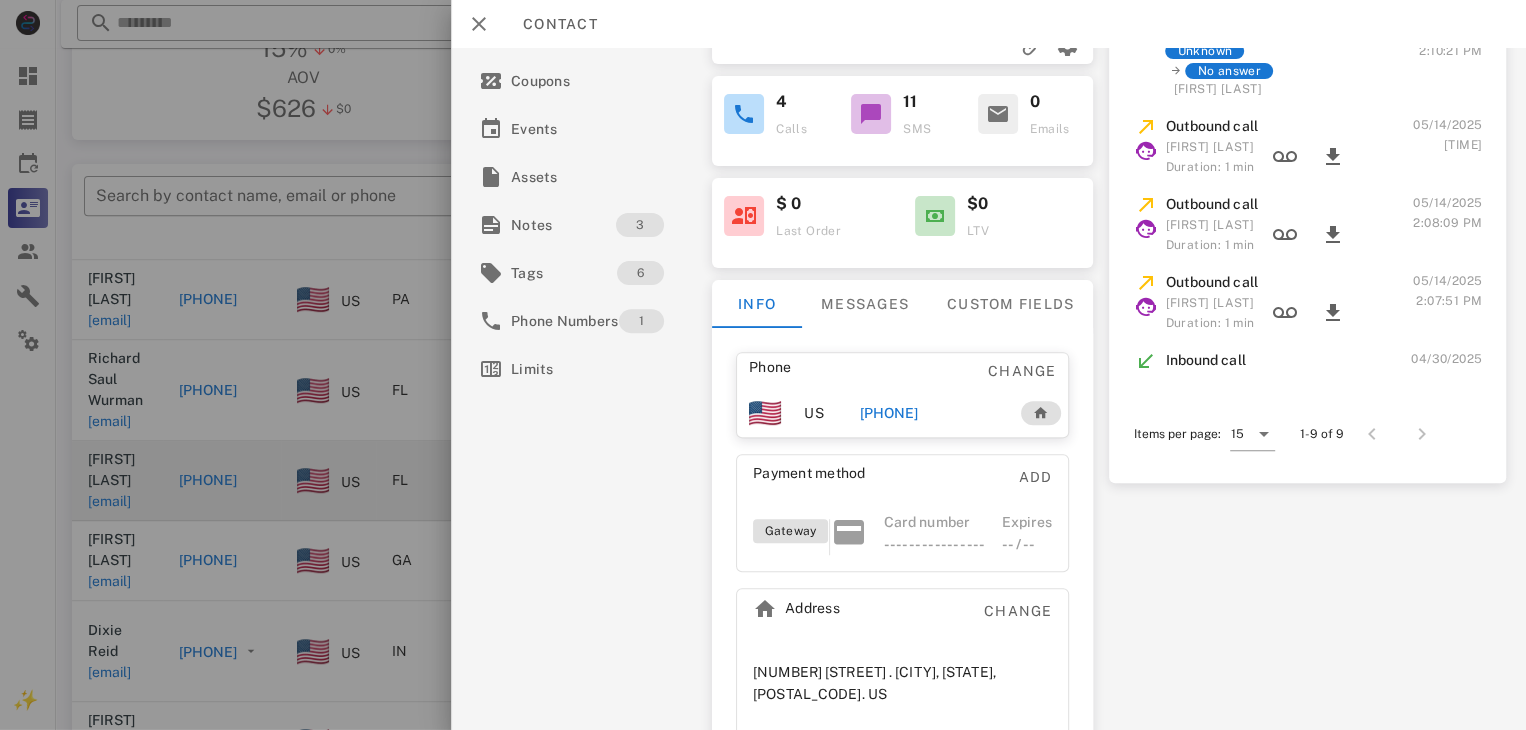 scroll, scrollTop: 193, scrollLeft: 0, axis: vertical 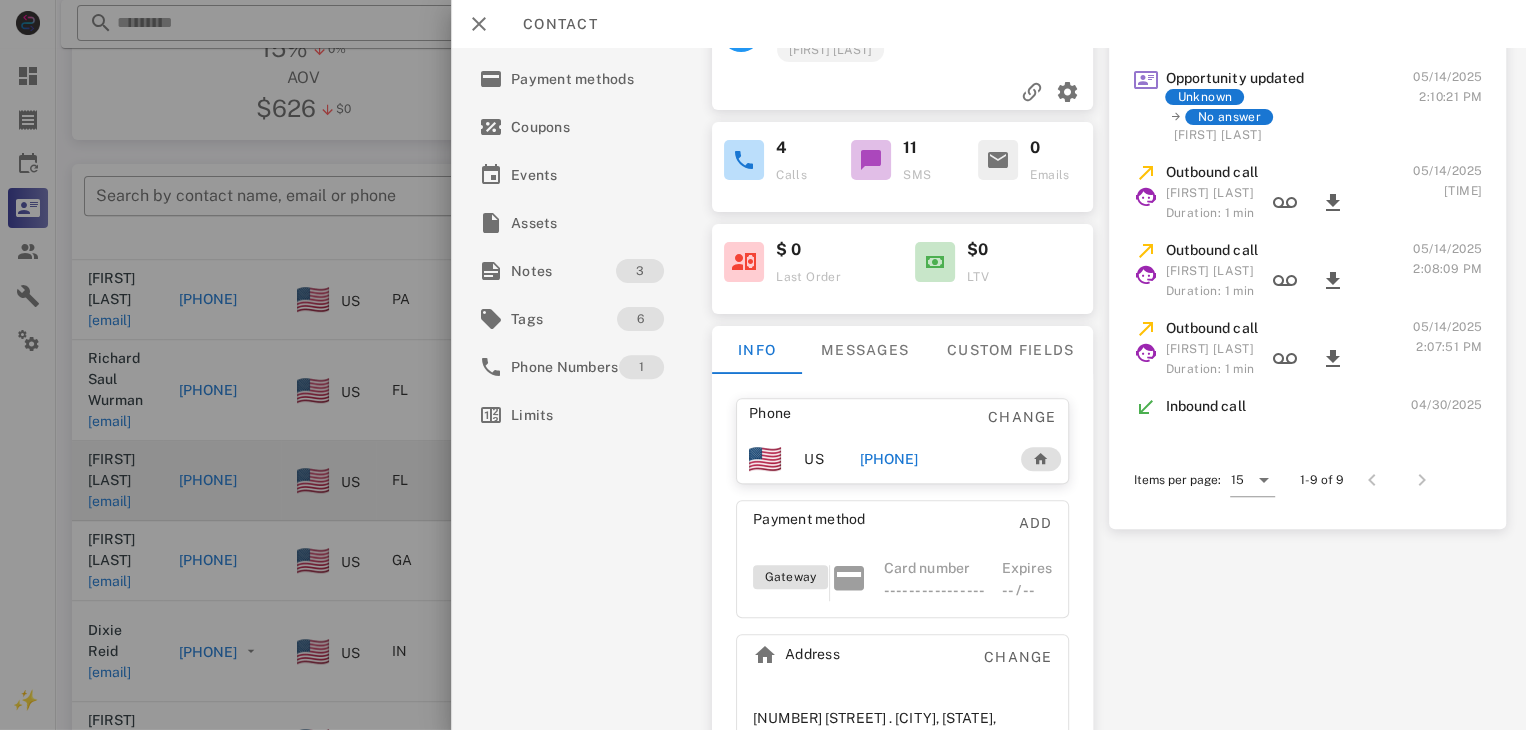 click on "**********" at bounding box center (988, 389) 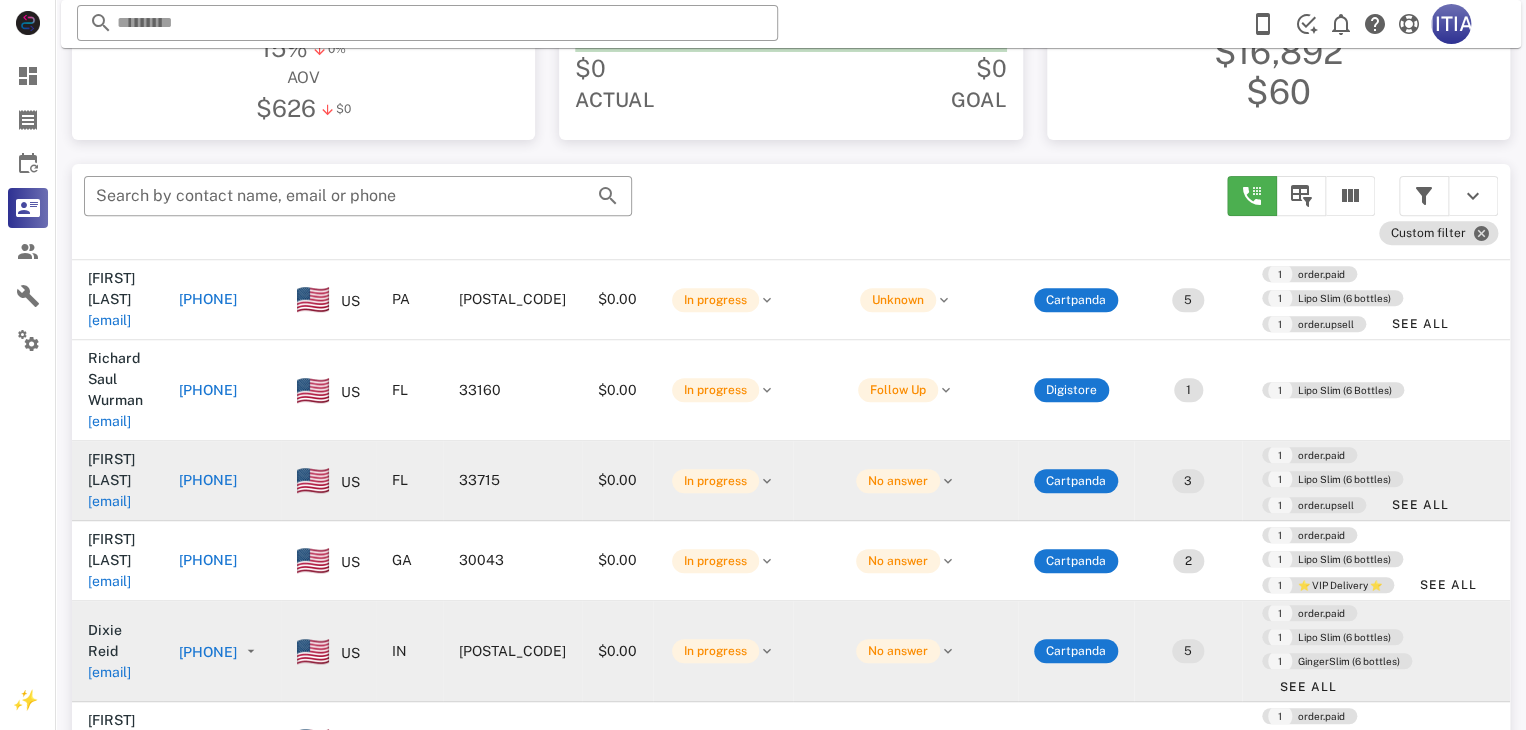 click on "[PHONE]" at bounding box center (208, 652) 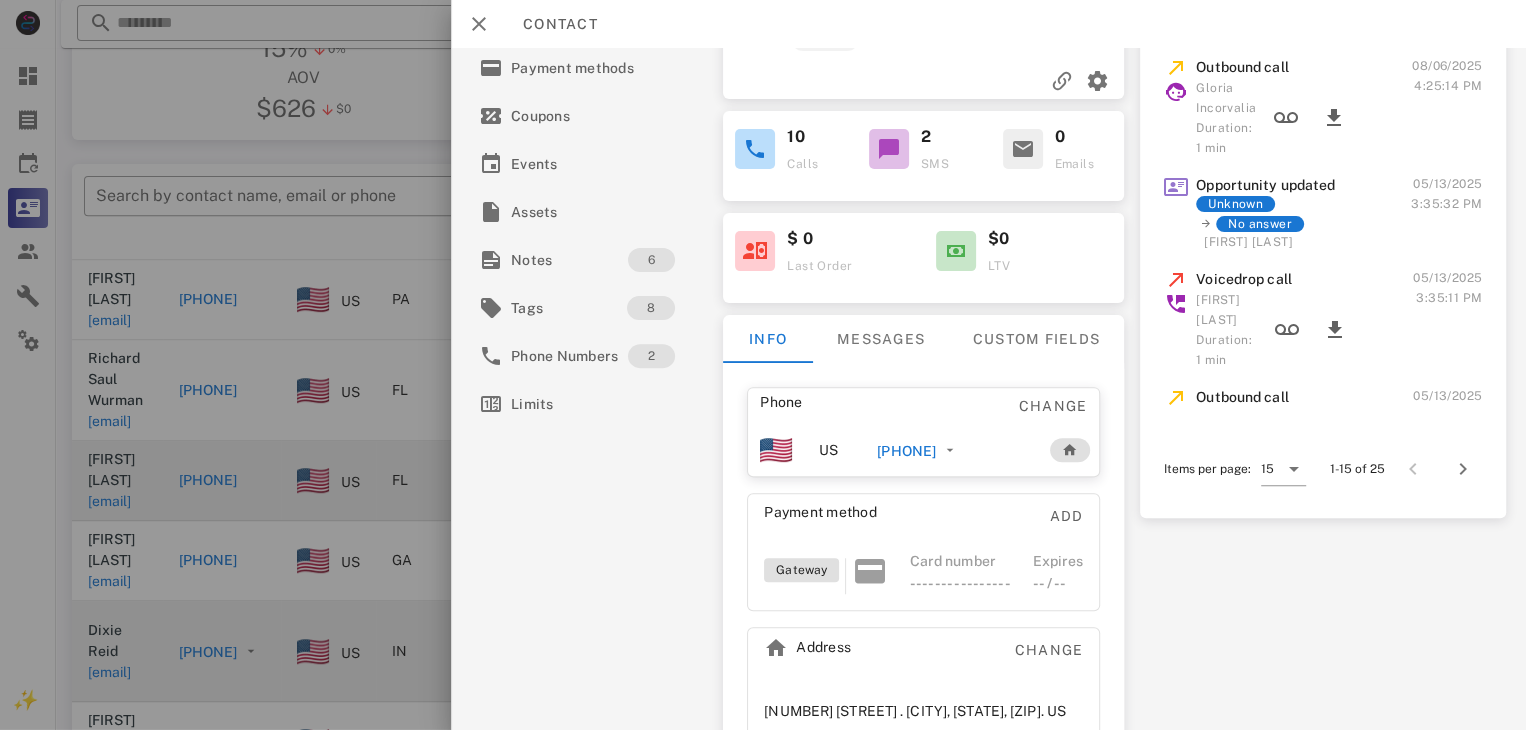 scroll, scrollTop: 175, scrollLeft: 0, axis: vertical 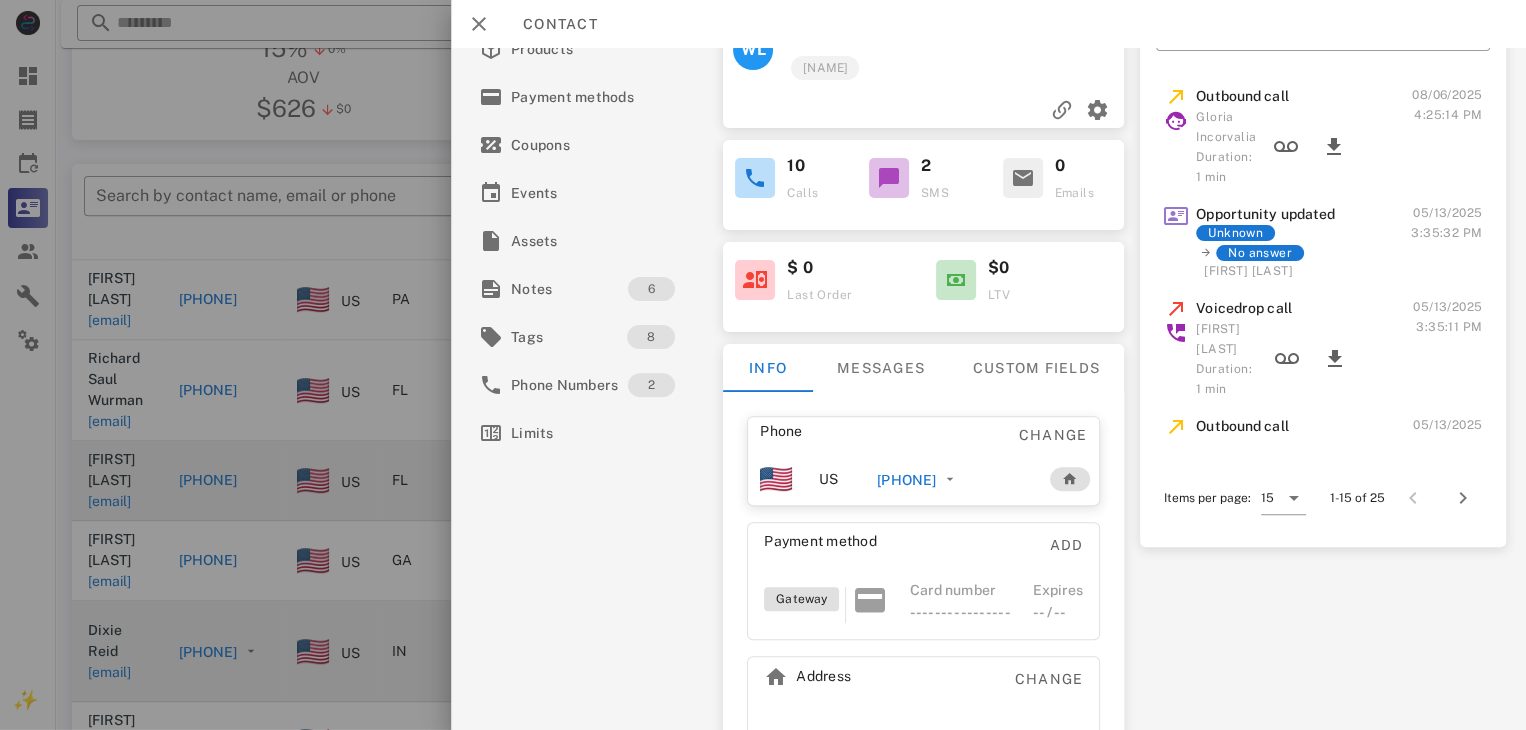 click on "[PHONE]" at bounding box center (906, 480) 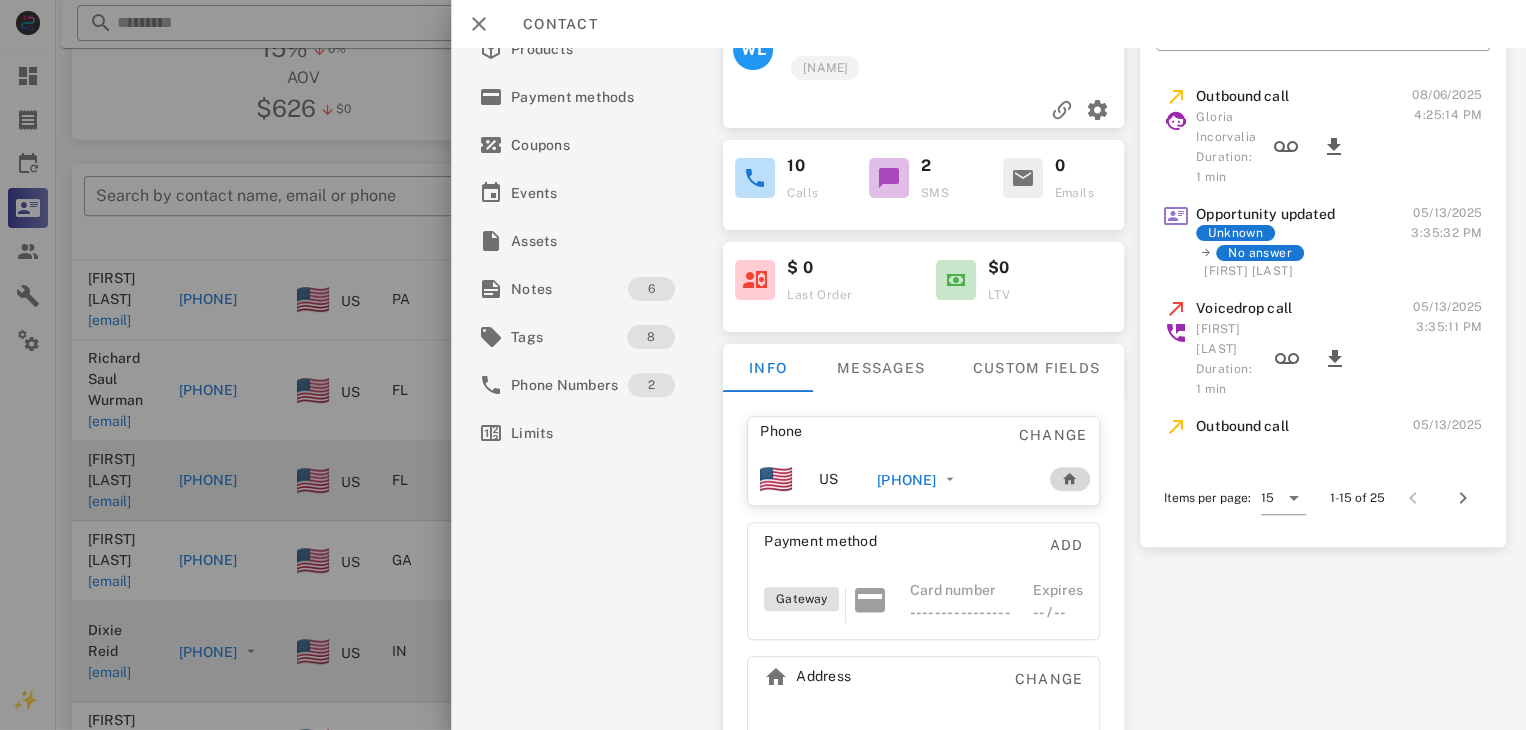 click at bounding box center [1070, 479] 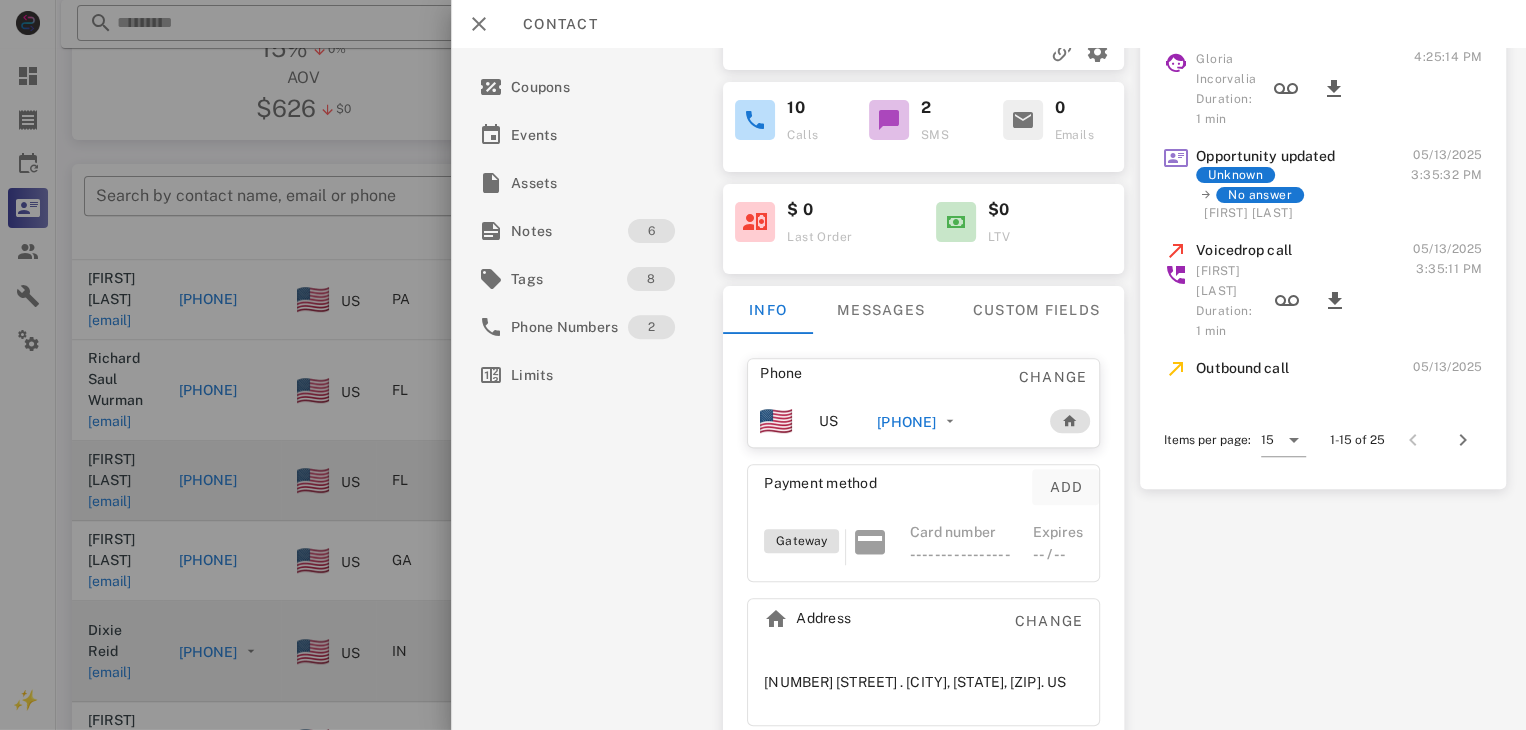 scroll, scrollTop: 0, scrollLeft: 0, axis: both 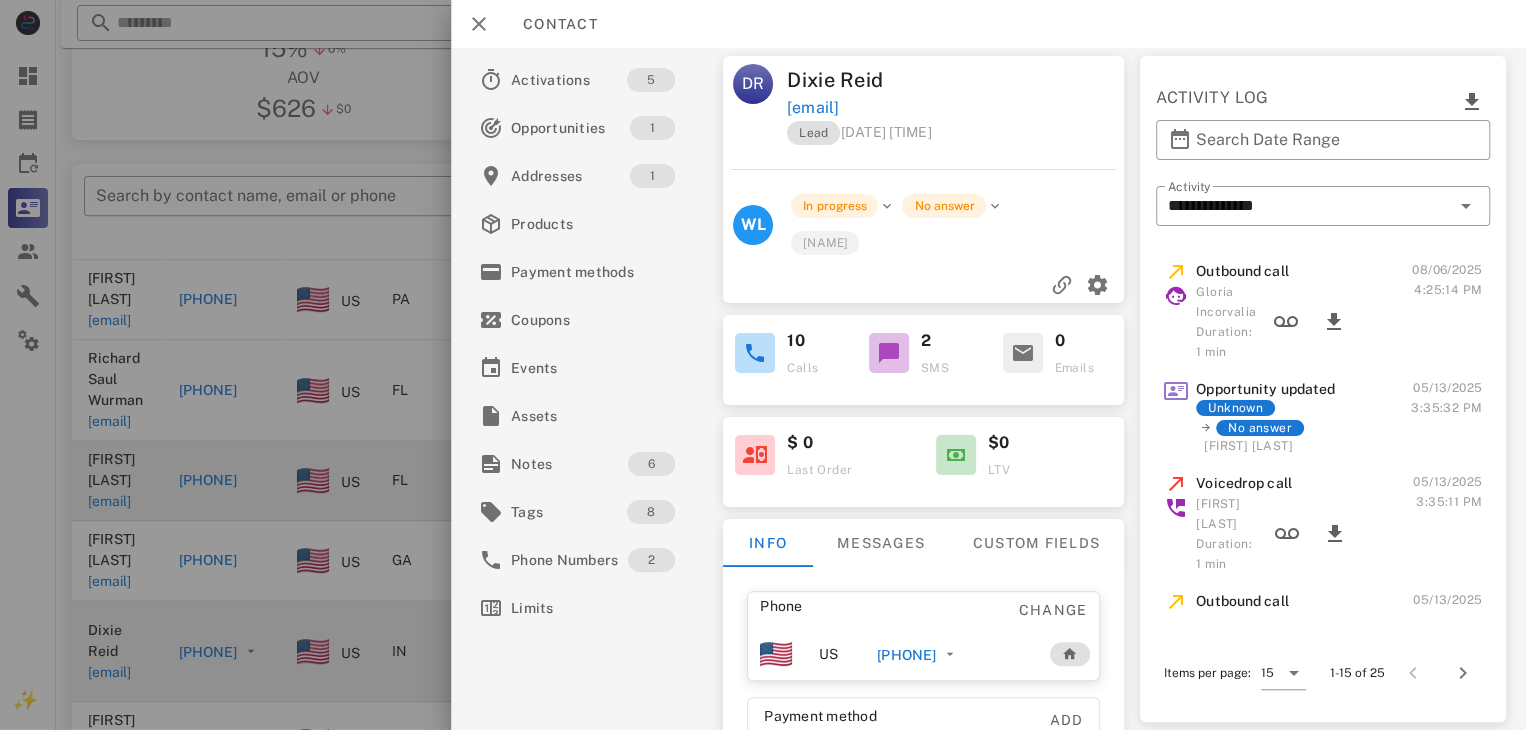 click at bounding box center [763, 365] 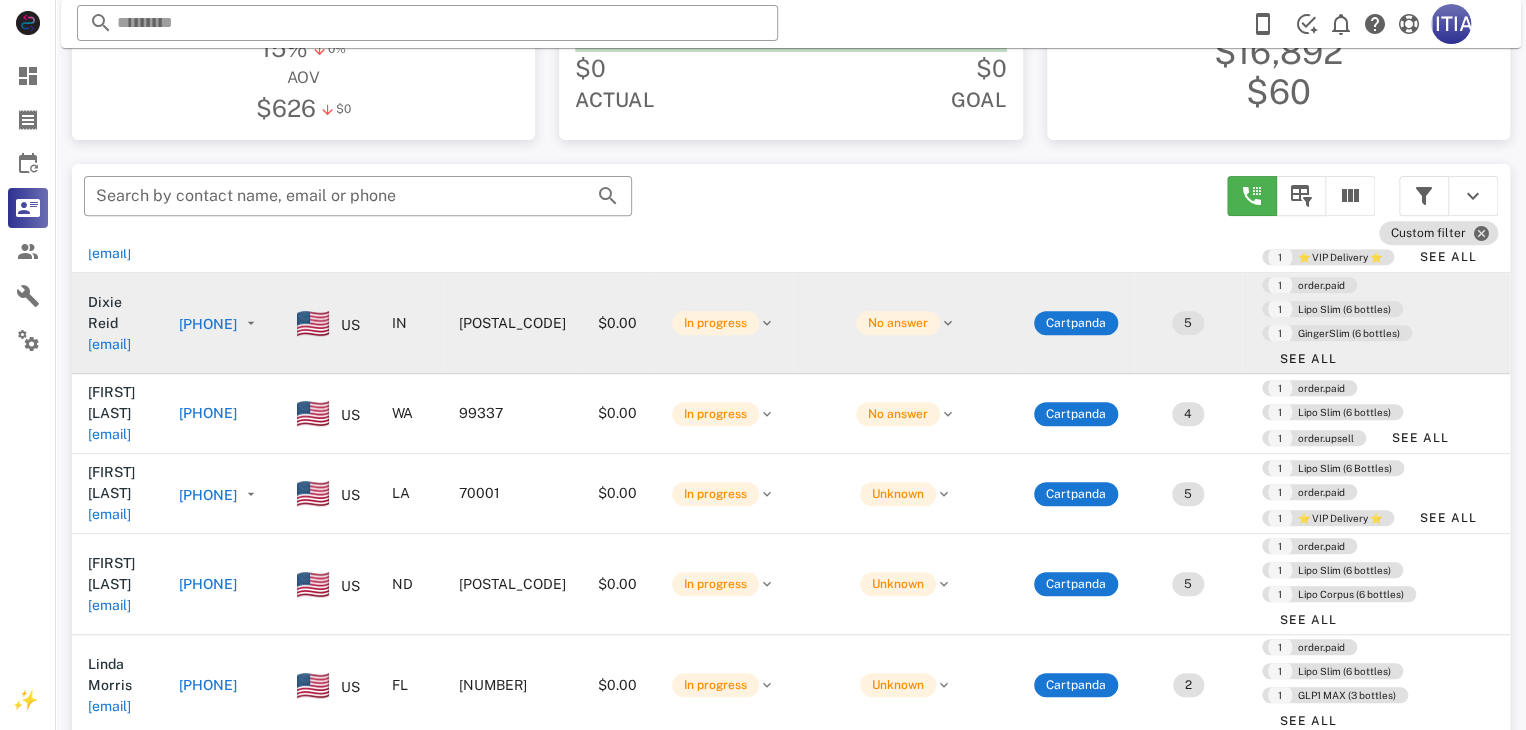 scroll, scrollTop: 837, scrollLeft: 0, axis: vertical 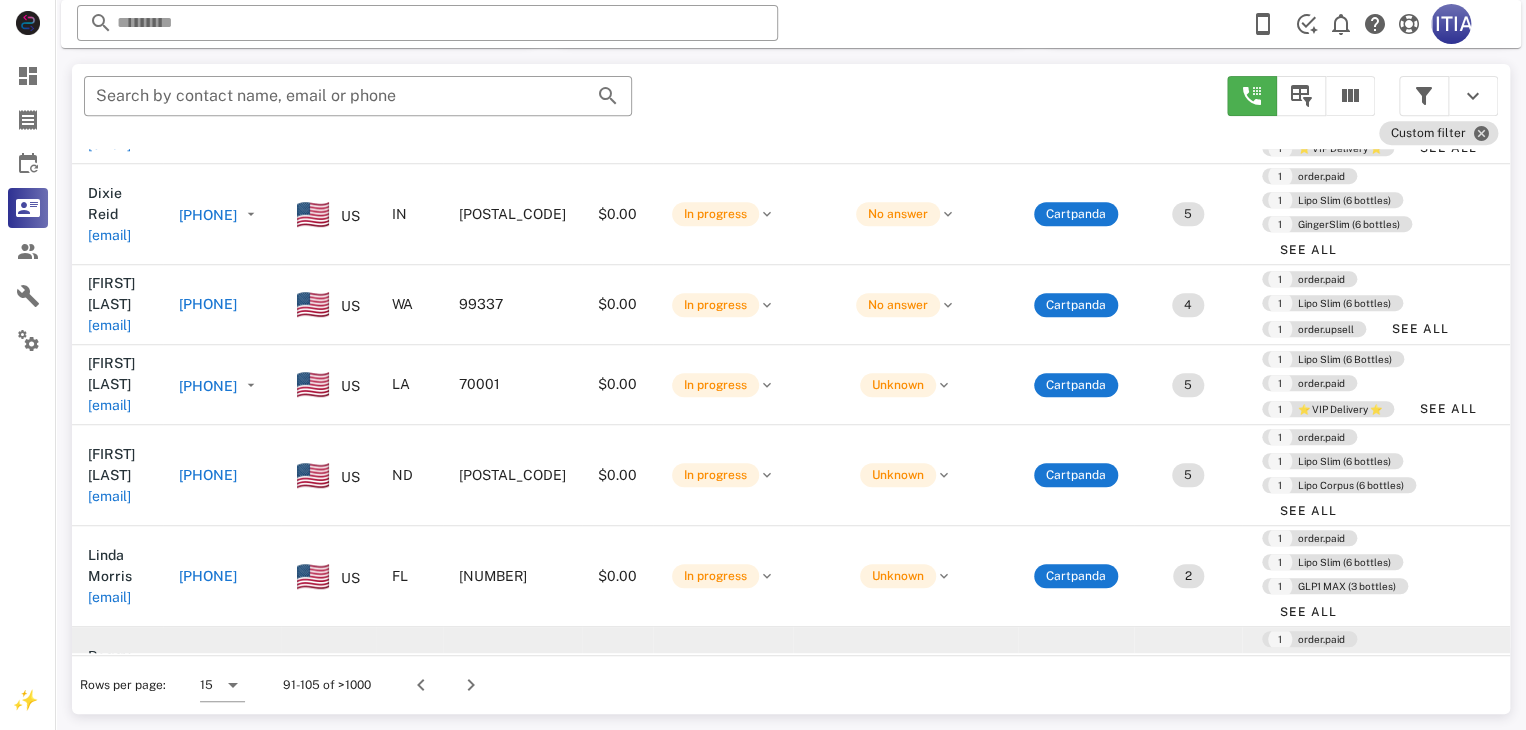 click on "[PHONE]" at bounding box center [208, 678] 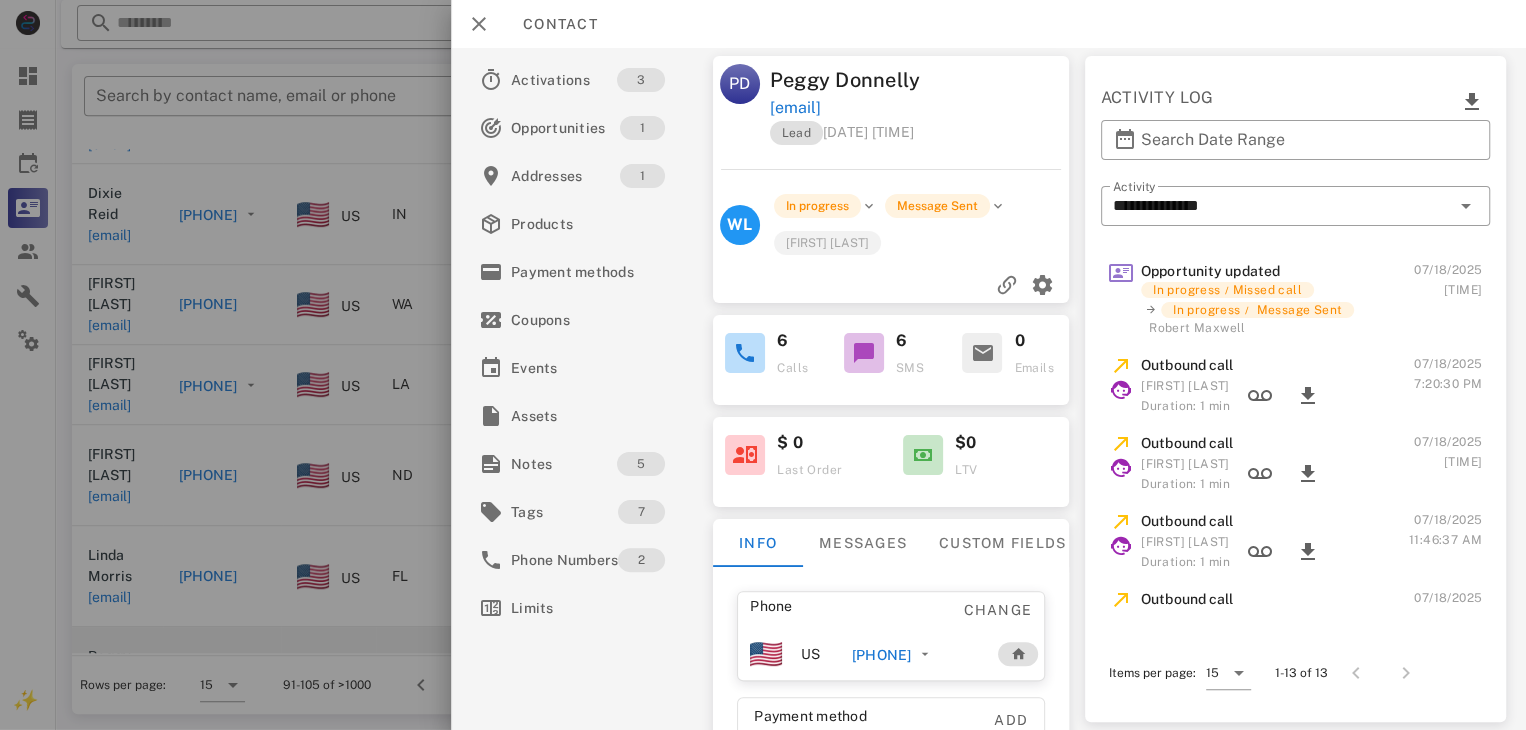click at bounding box center [864, 353] 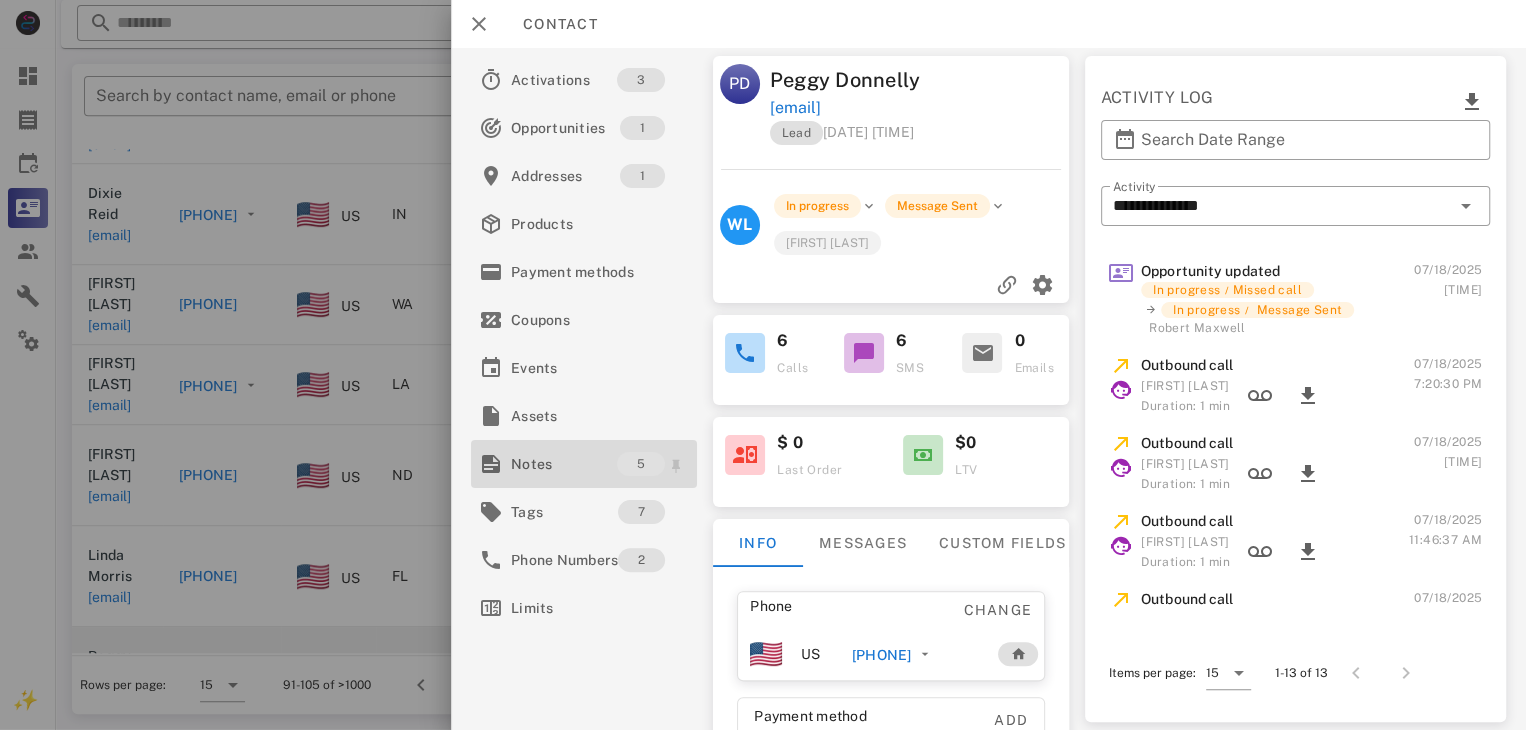 click on "Notes" at bounding box center (564, 464) 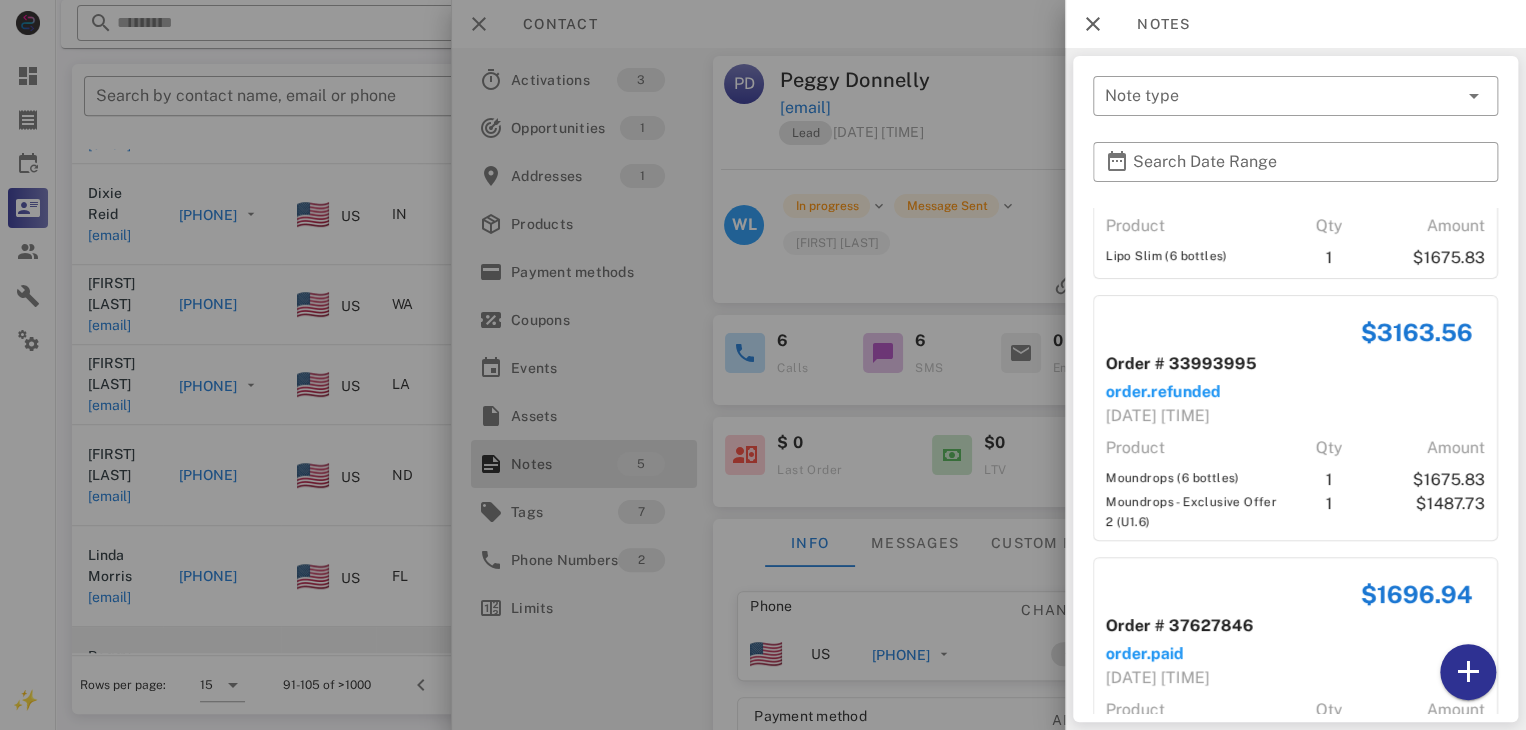 scroll, scrollTop: 735, scrollLeft: 0, axis: vertical 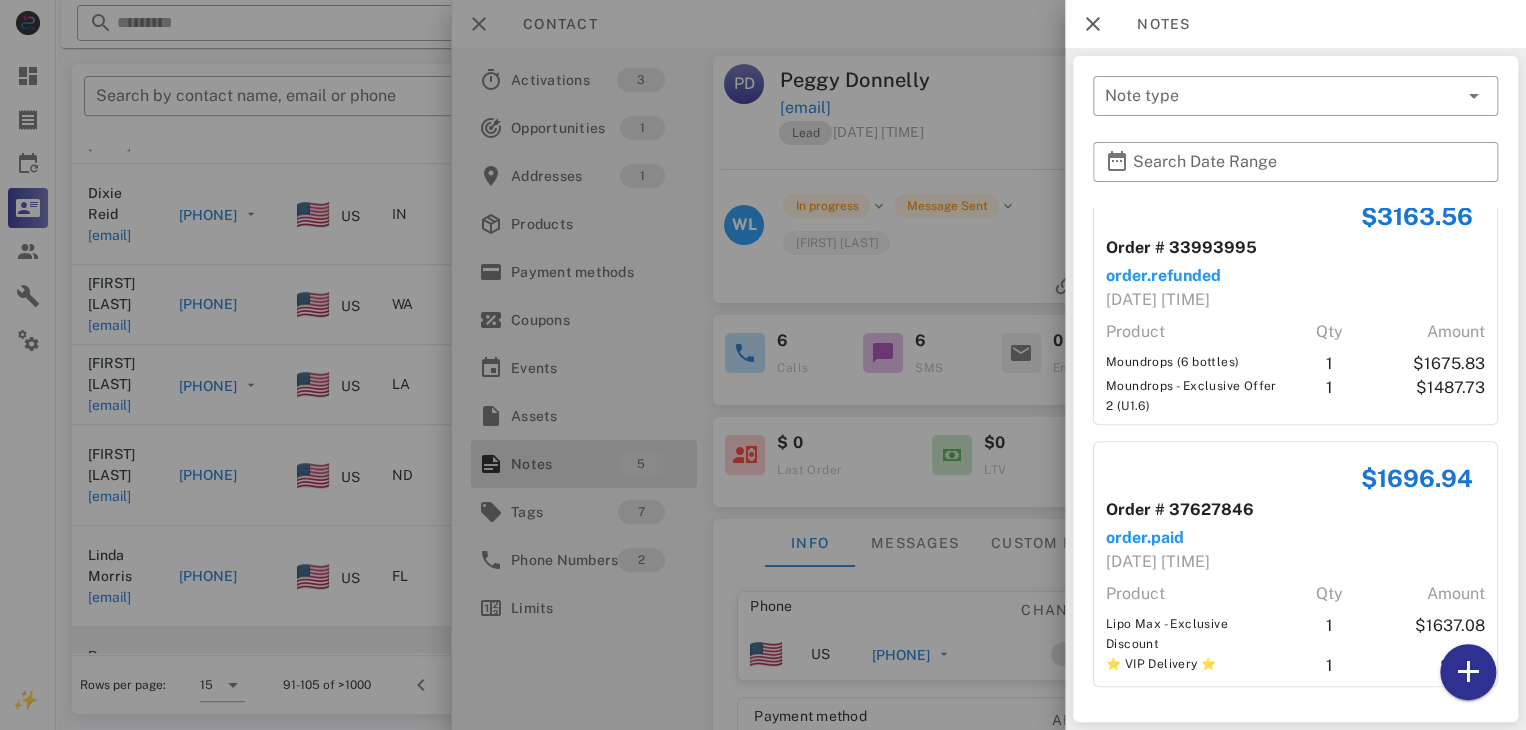 click at bounding box center (763, 365) 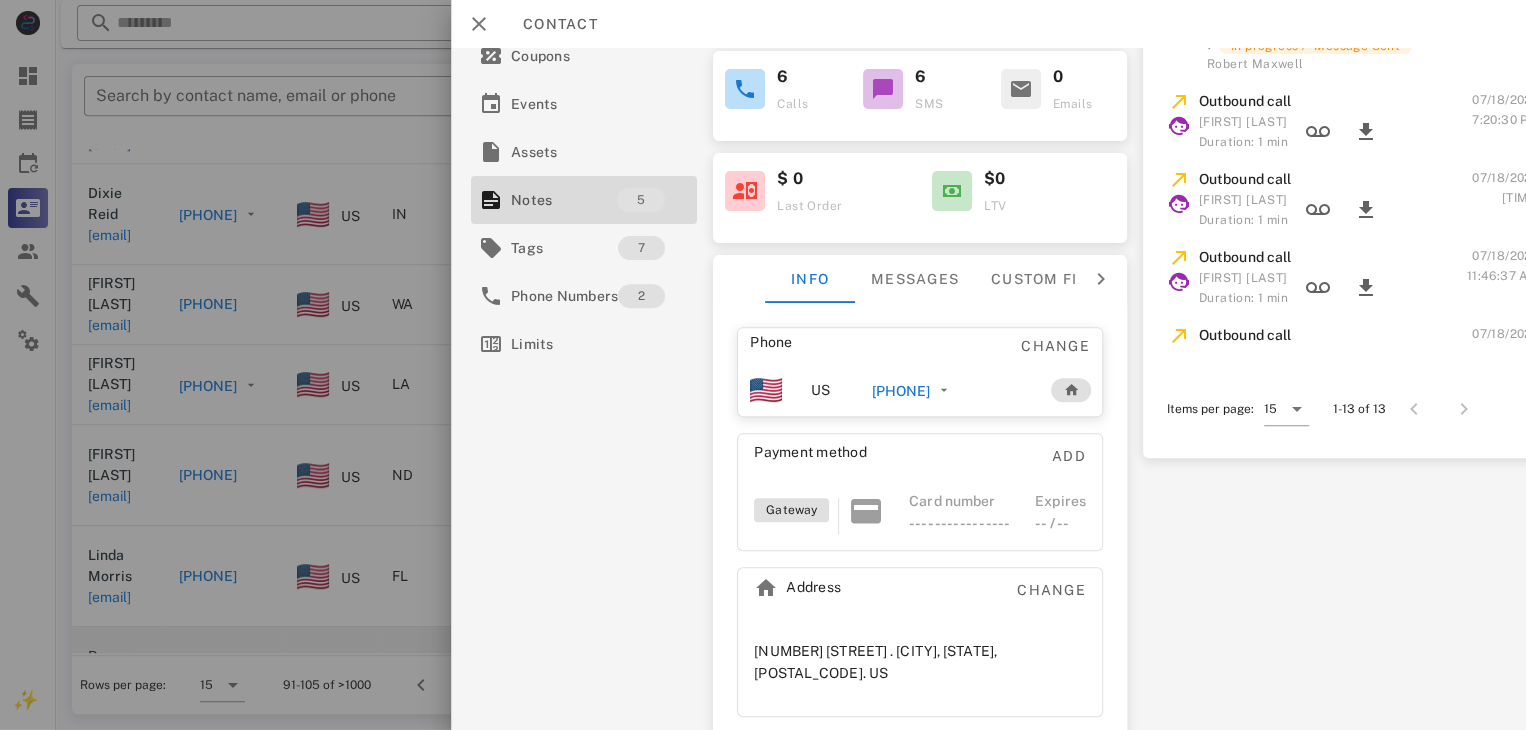 scroll, scrollTop: 164, scrollLeft: 0, axis: vertical 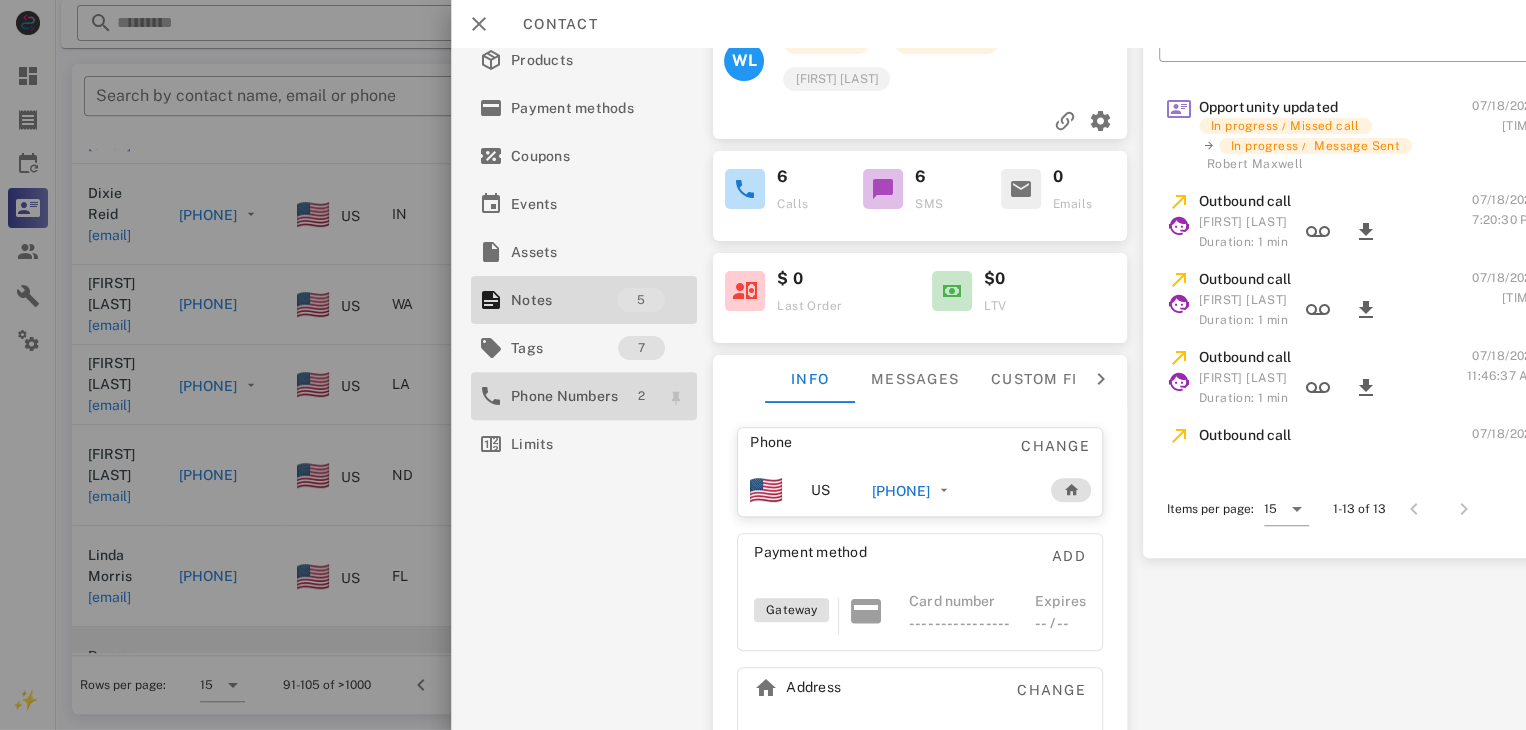 click on "2" at bounding box center [641, 396] 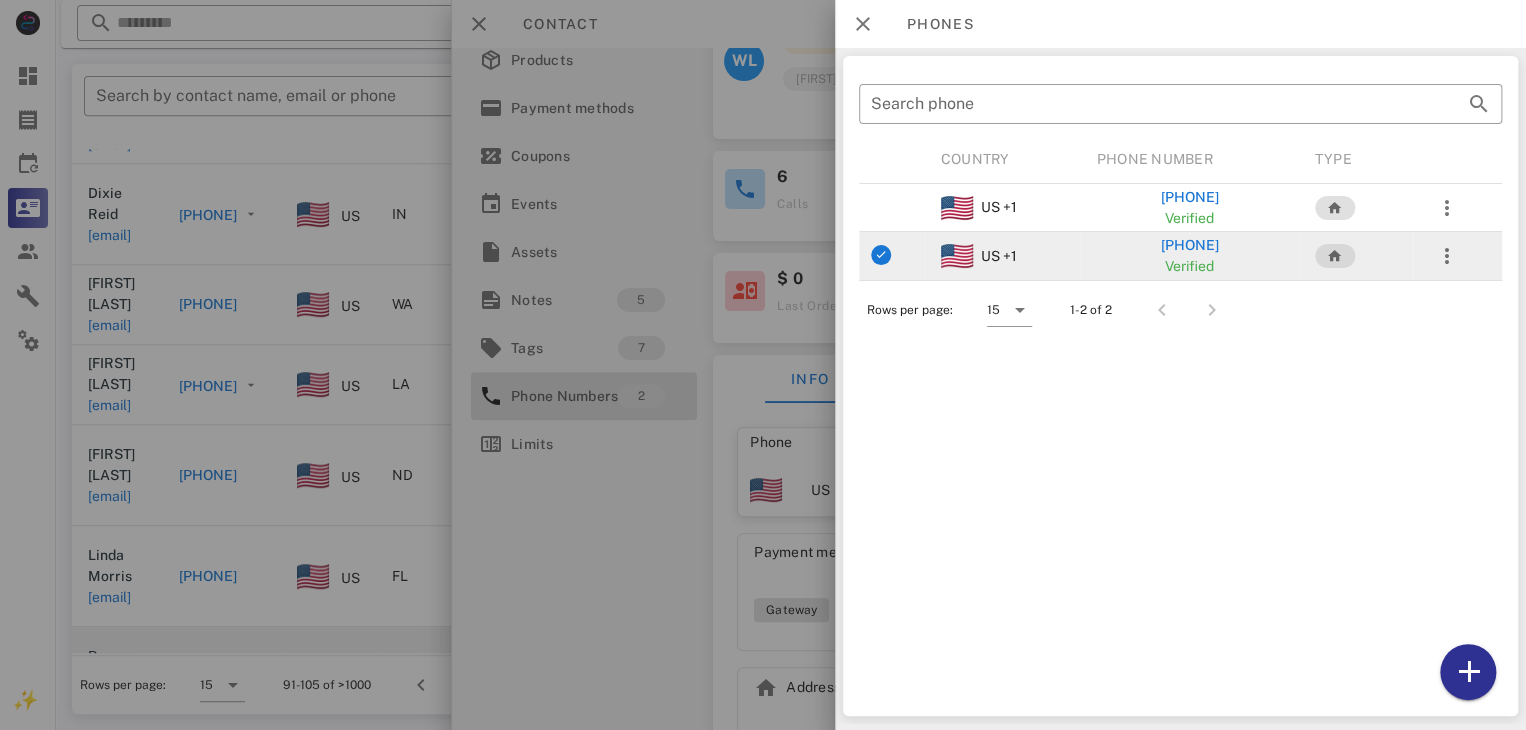 click at bounding box center [1334, 256] 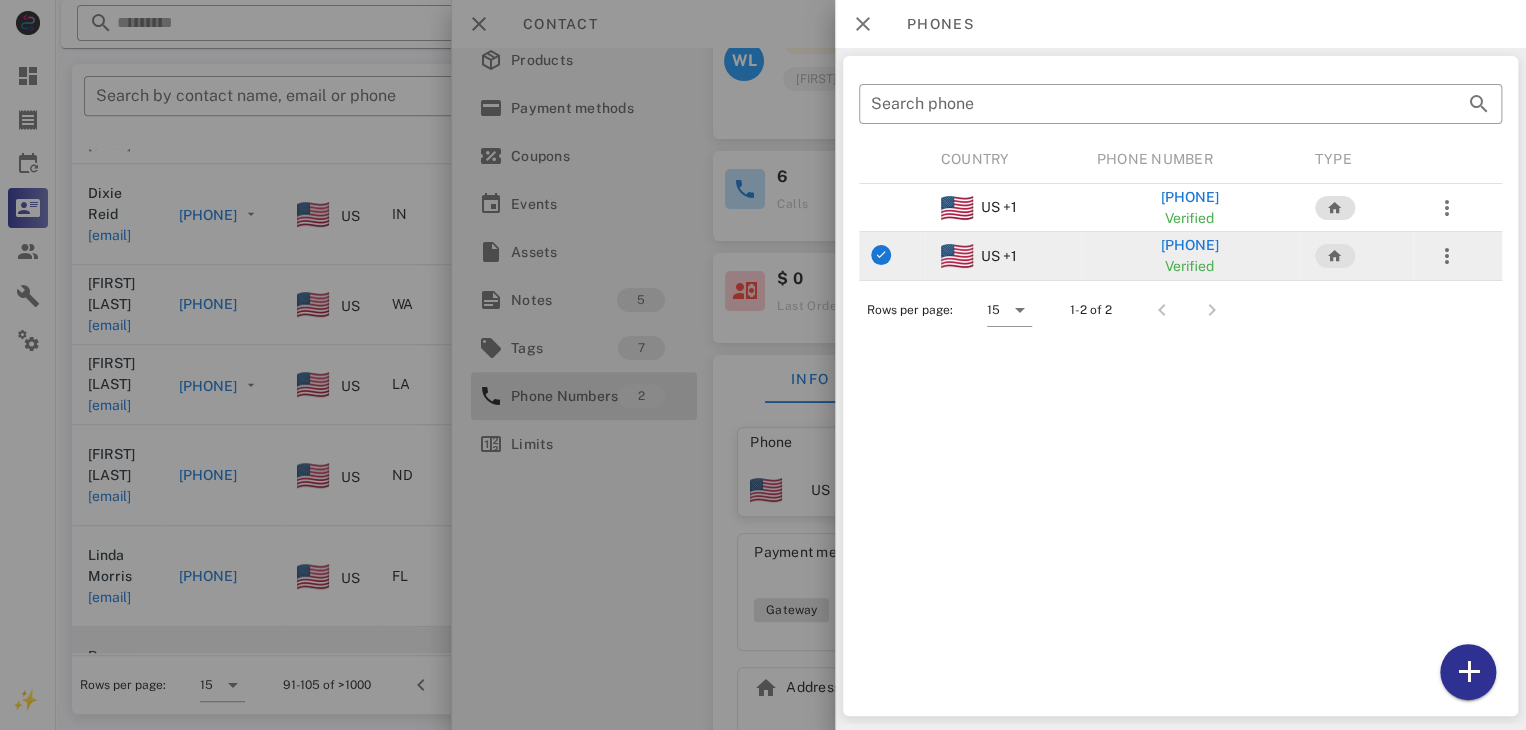 click on "[PHONE]" at bounding box center (1189, 245) 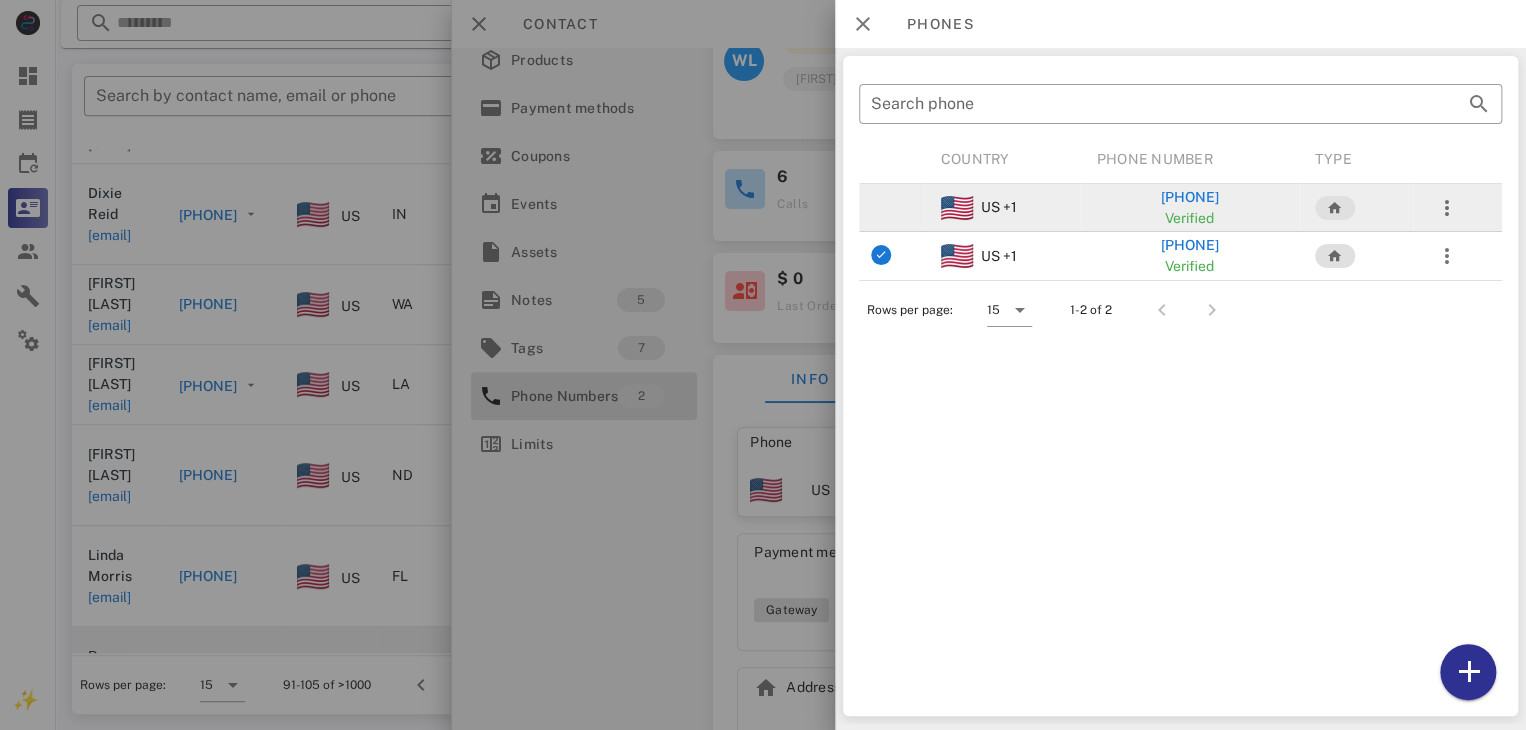 click on "[PHONE]" at bounding box center (1189, 197) 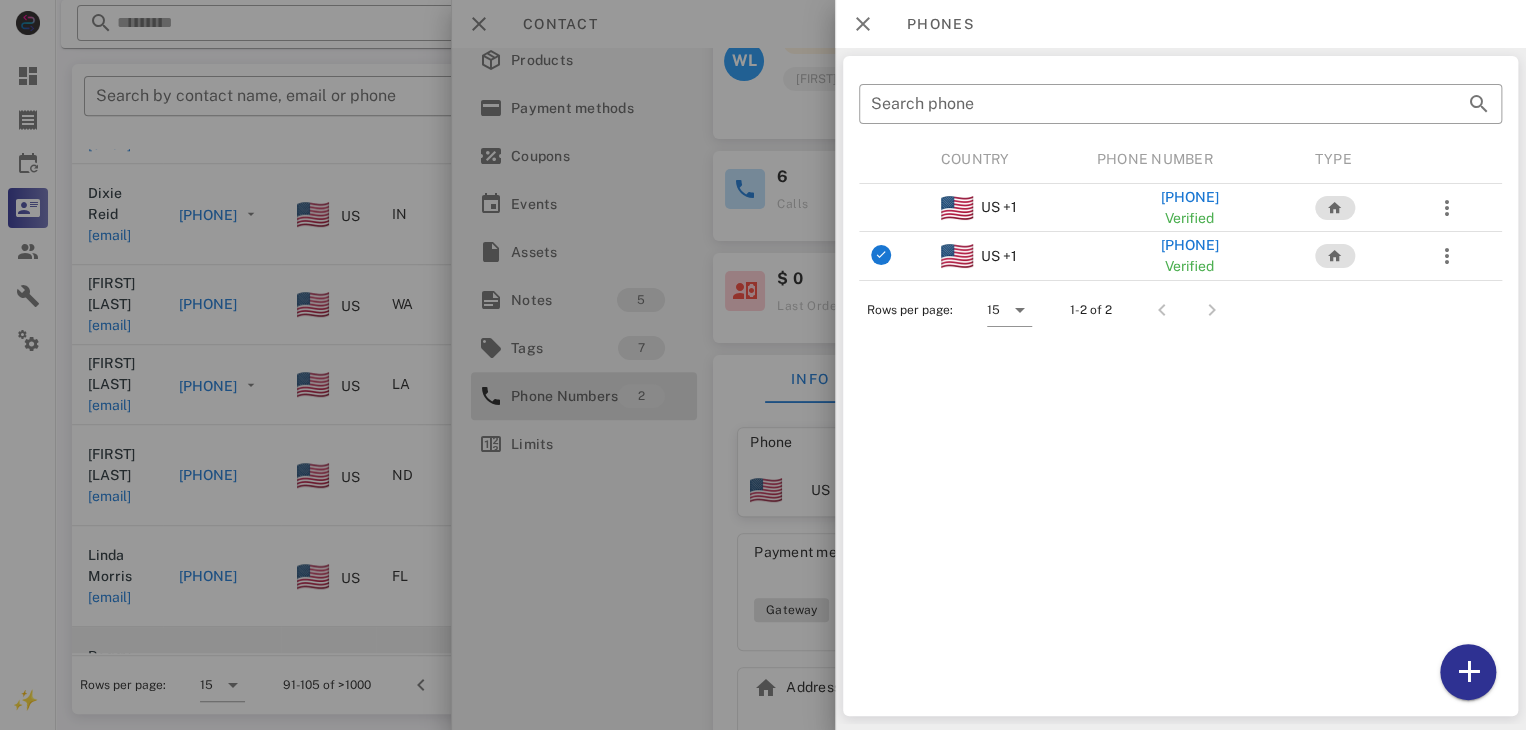 click on "​ Search phone Country Phone Number Type  US +1   [PHONE]   Verified   US +1   [PHONE]   Verified  Rows per page: 15  1-2 of 2" at bounding box center (1180, 386) 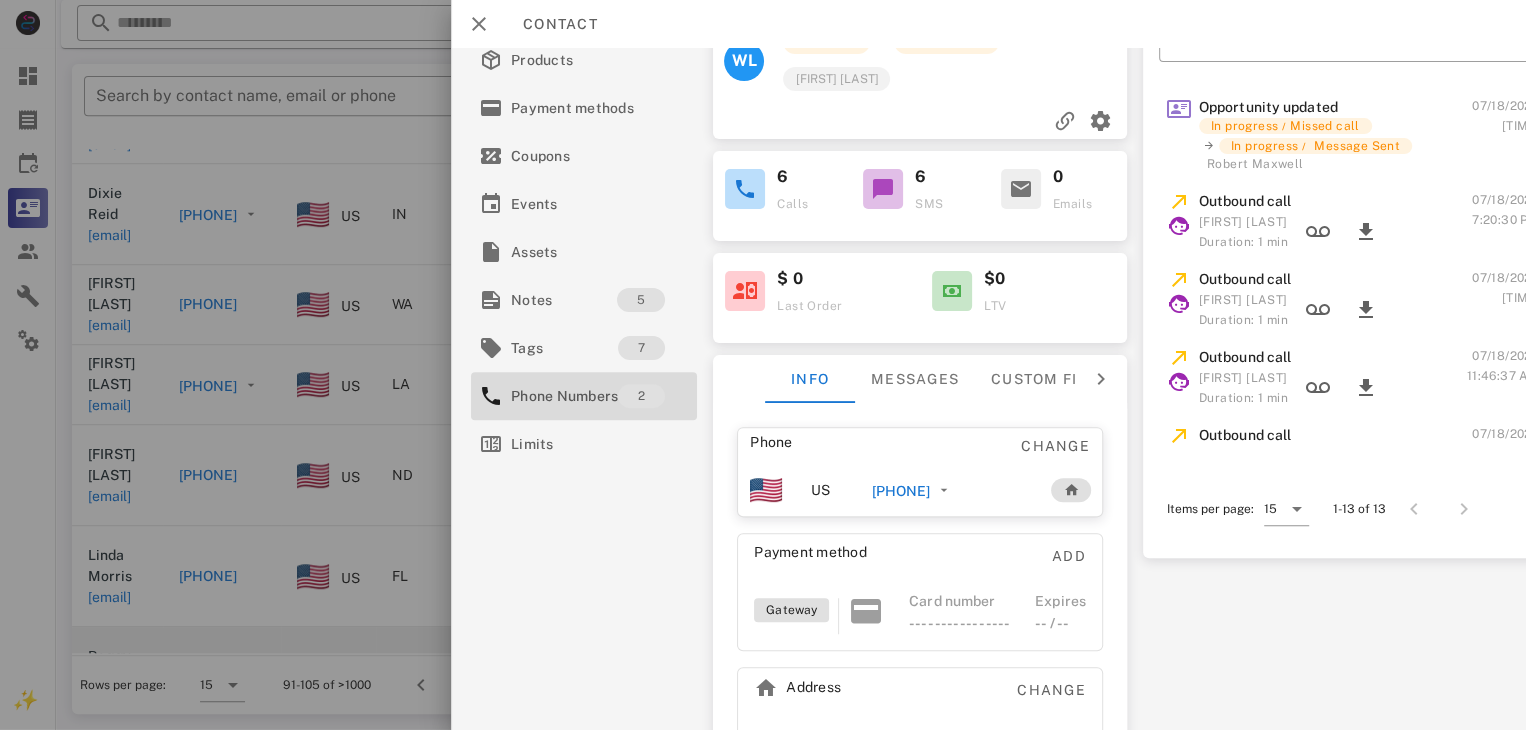 click at bounding box center [763, 365] 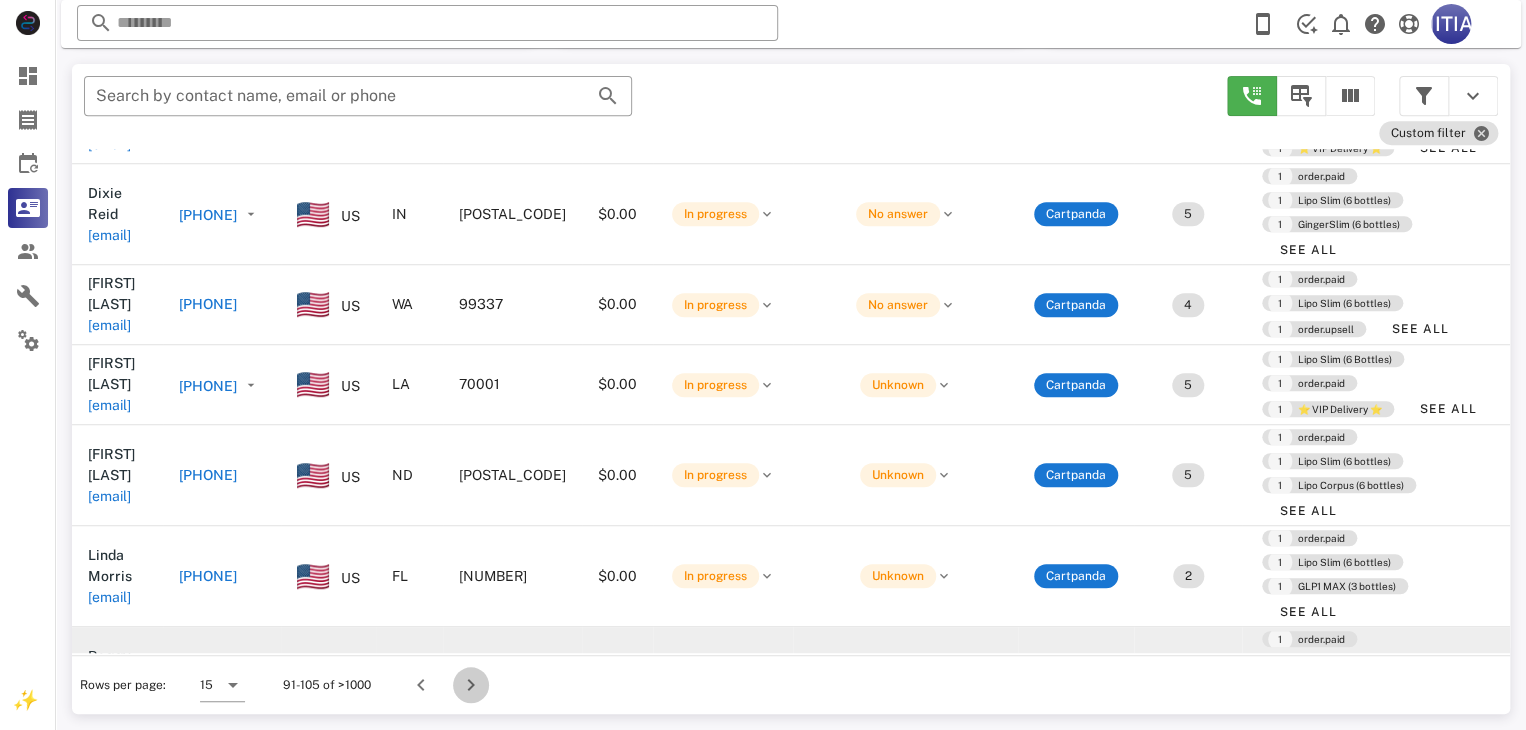 click at bounding box center [471, 685] 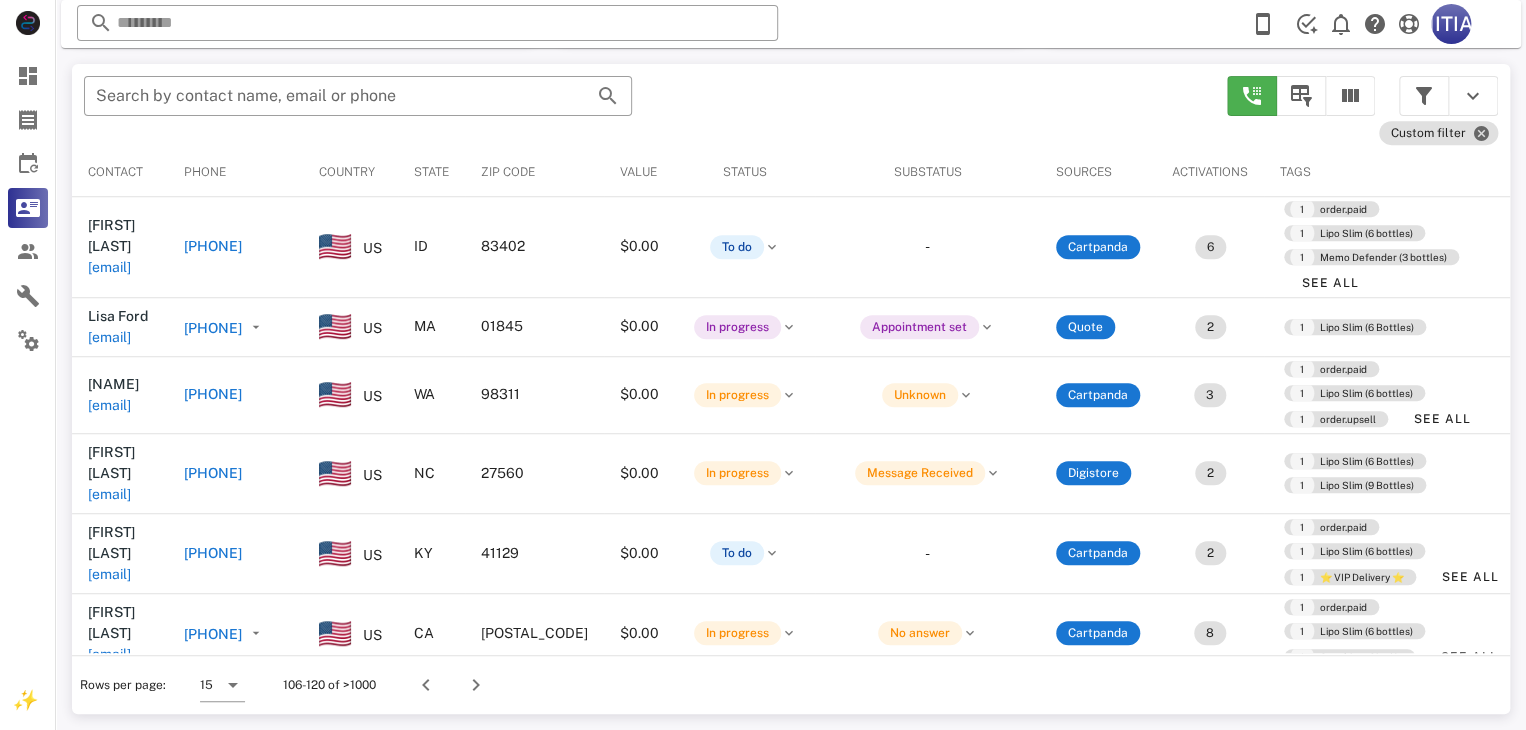 scroll, scrollTop: 380, scrollLeft: 0, axis: vertical 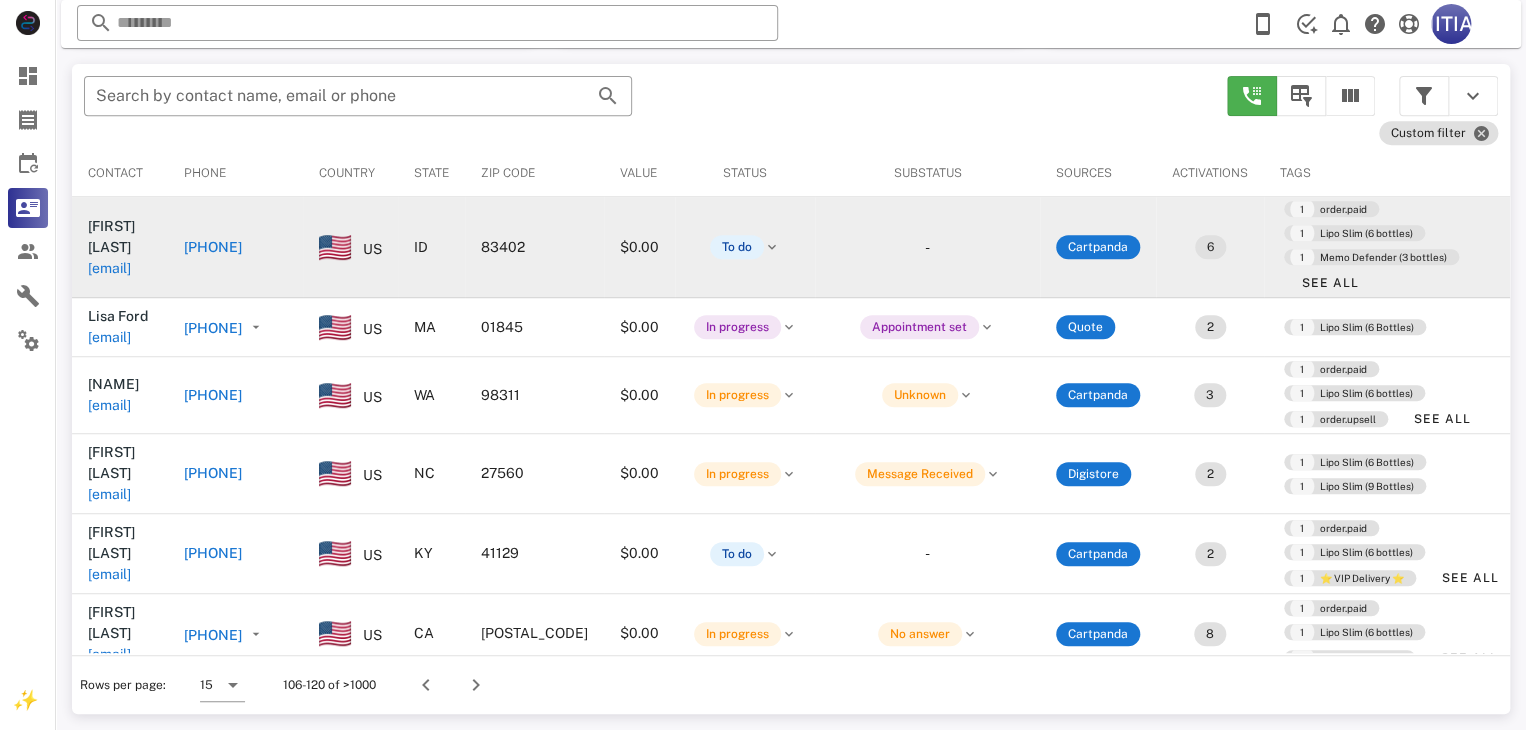 click on "[PHONE]" at bounding box center (213, 247) 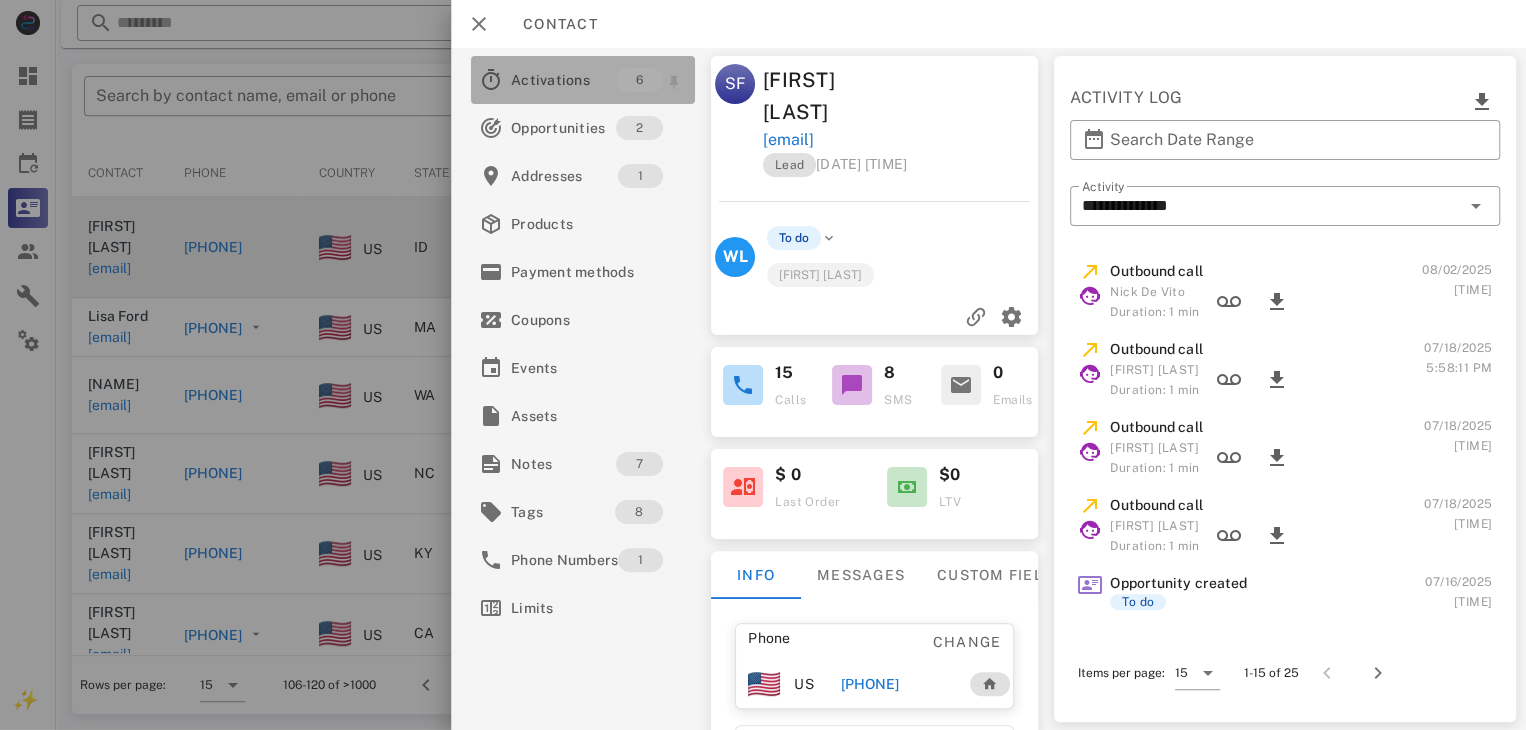 click on "Activations" at bounding box center (563, 80) 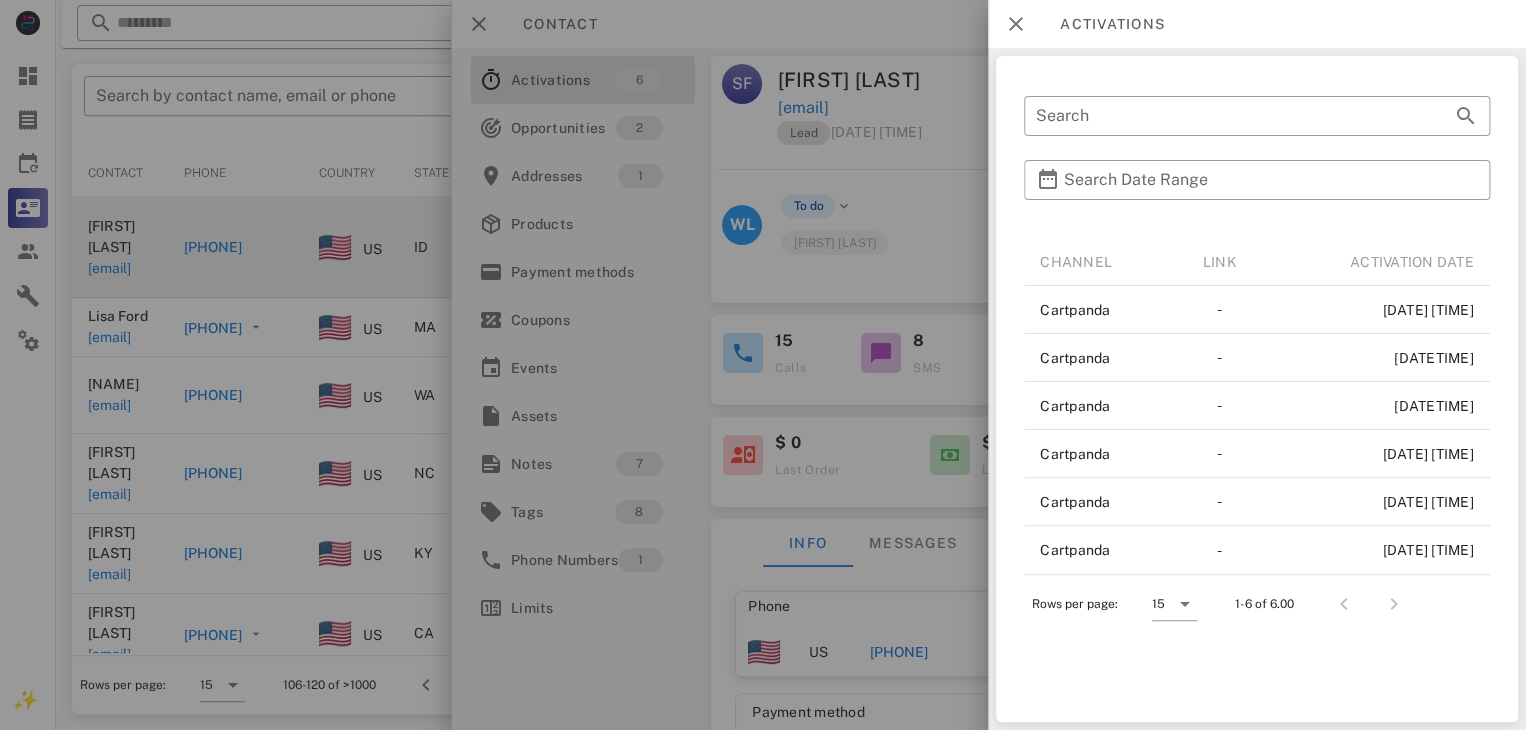 click at bounding box center [763, 365] 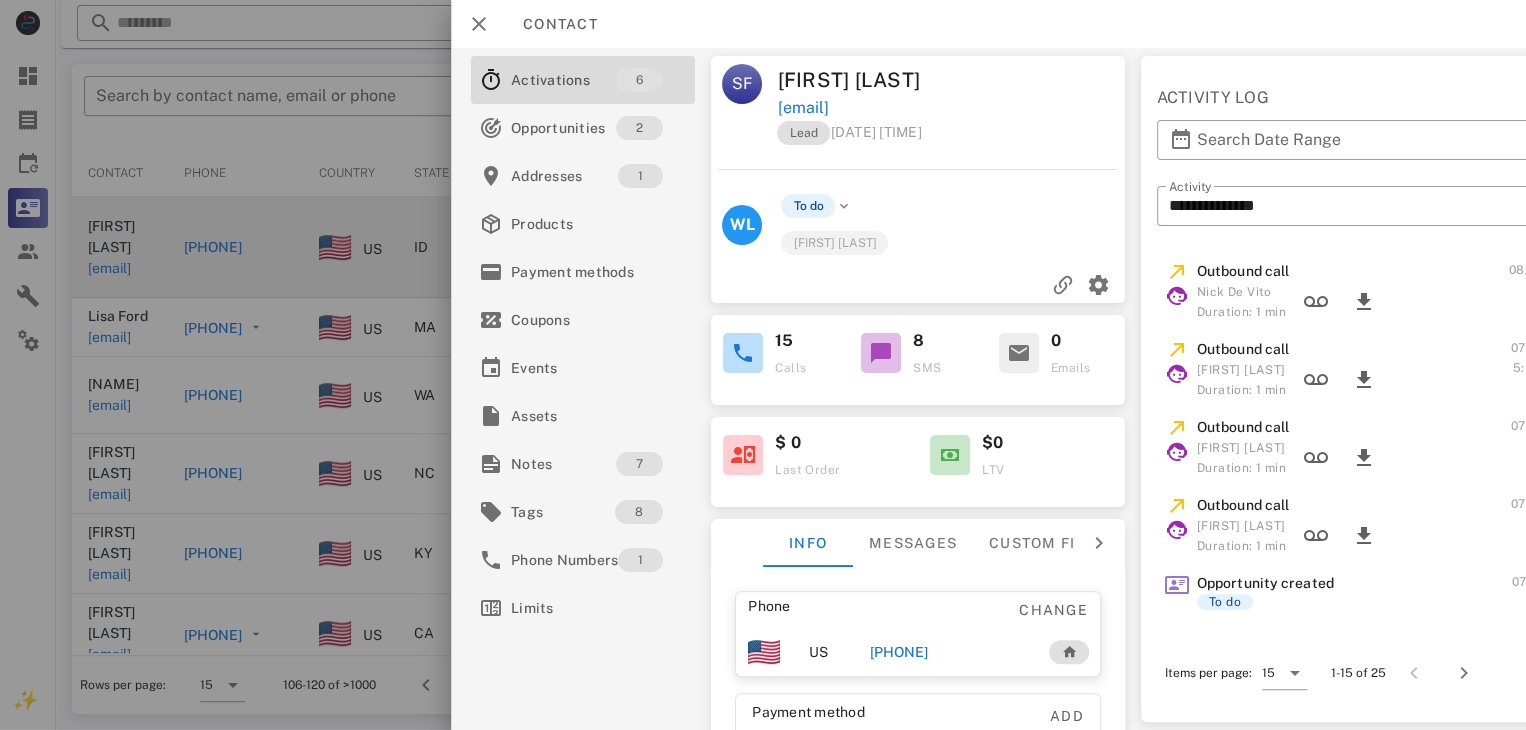click at bounding box center (763, 365) 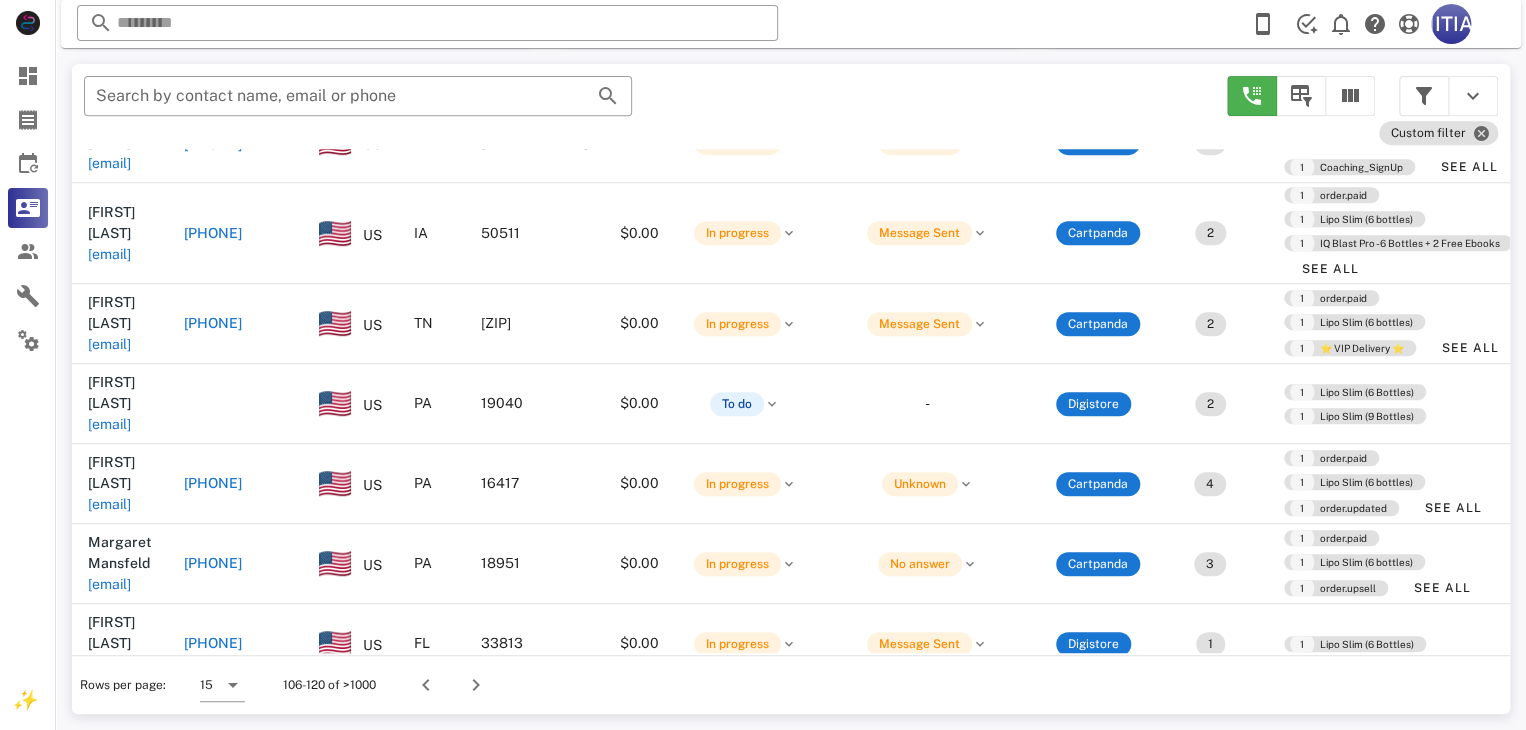 scroll, scrollTop: 677, scrollLeft: 0, axis: vertical 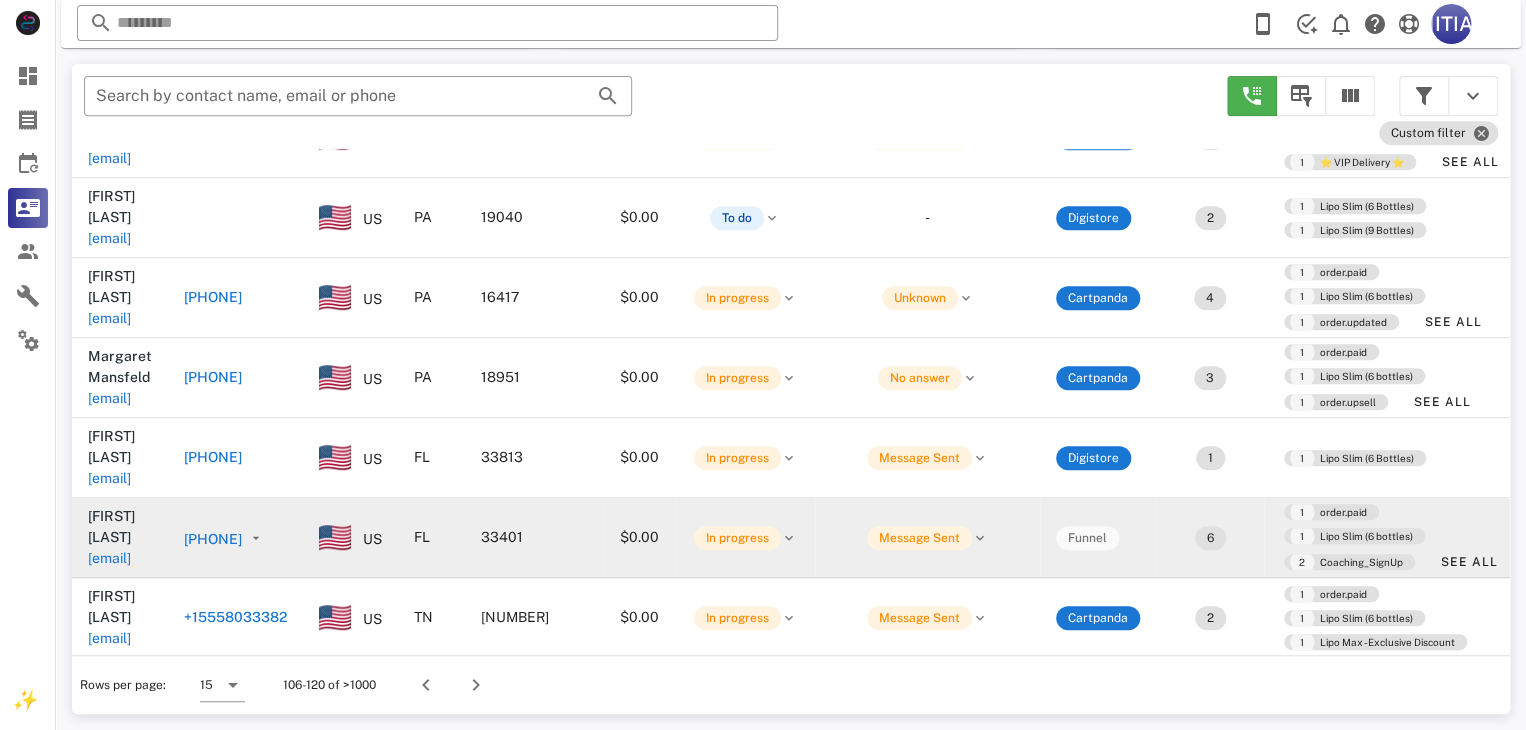 click on "[PHONE]" at bounding box center [227, 538] 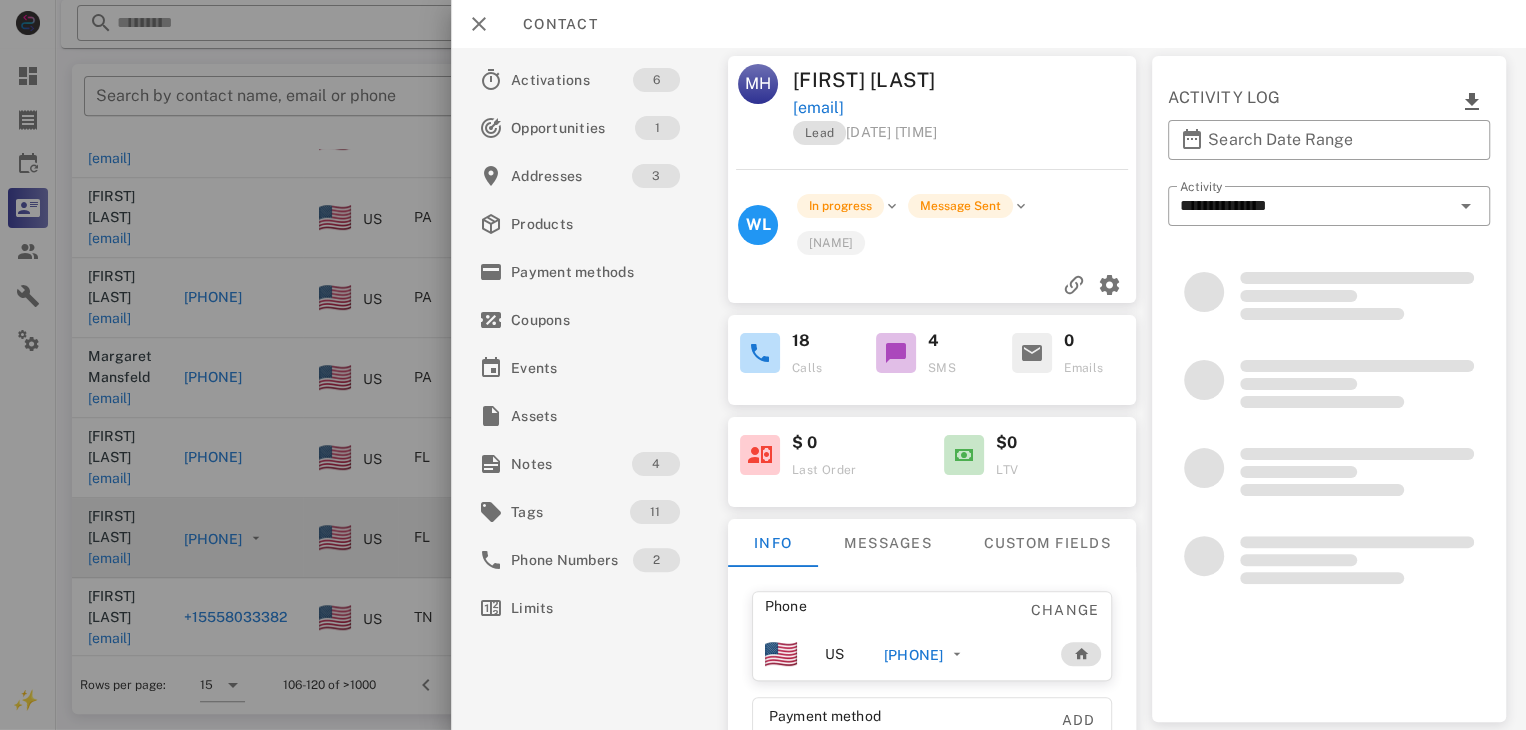 click at bounding box center (763, 365) 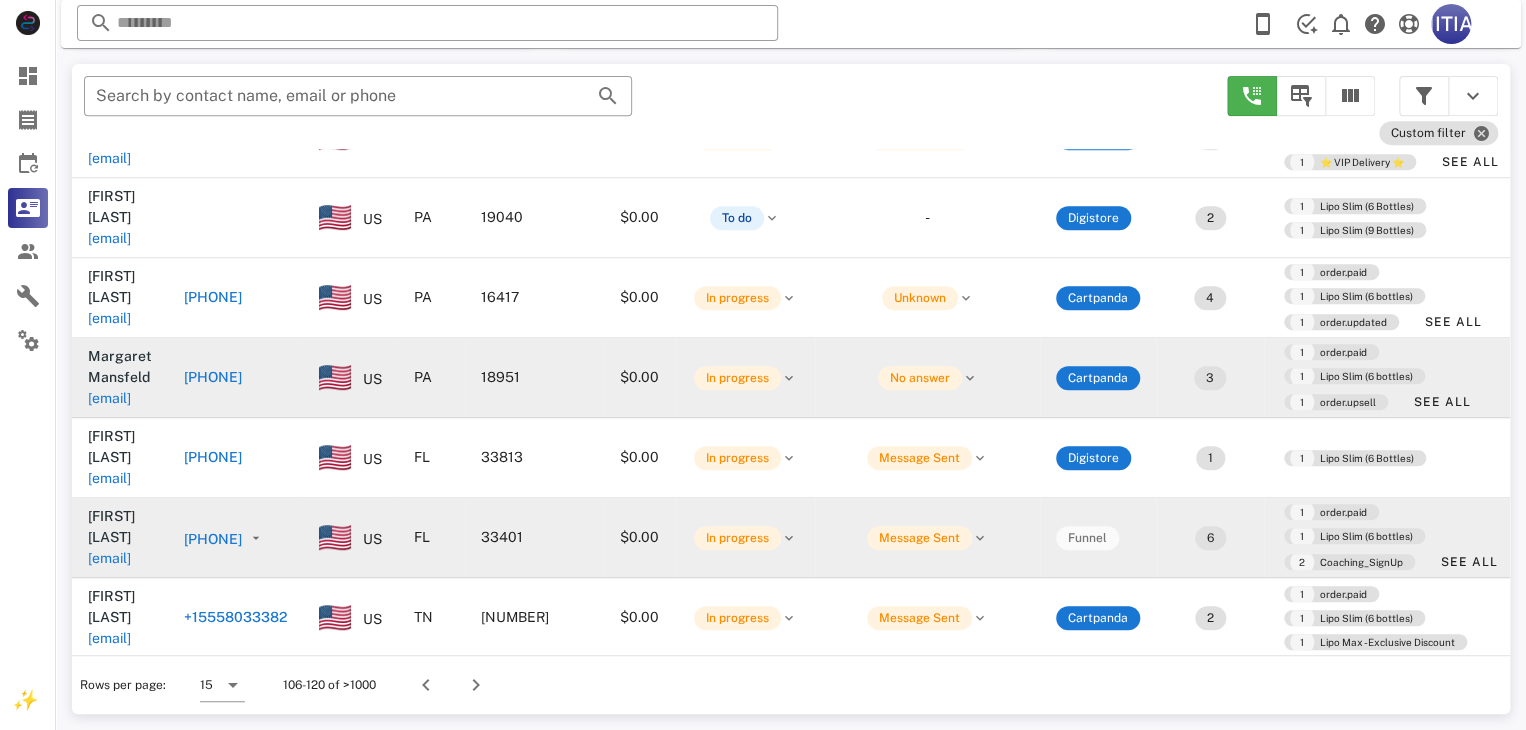 click on "[PHONE]" at bounding box center [213, 377] 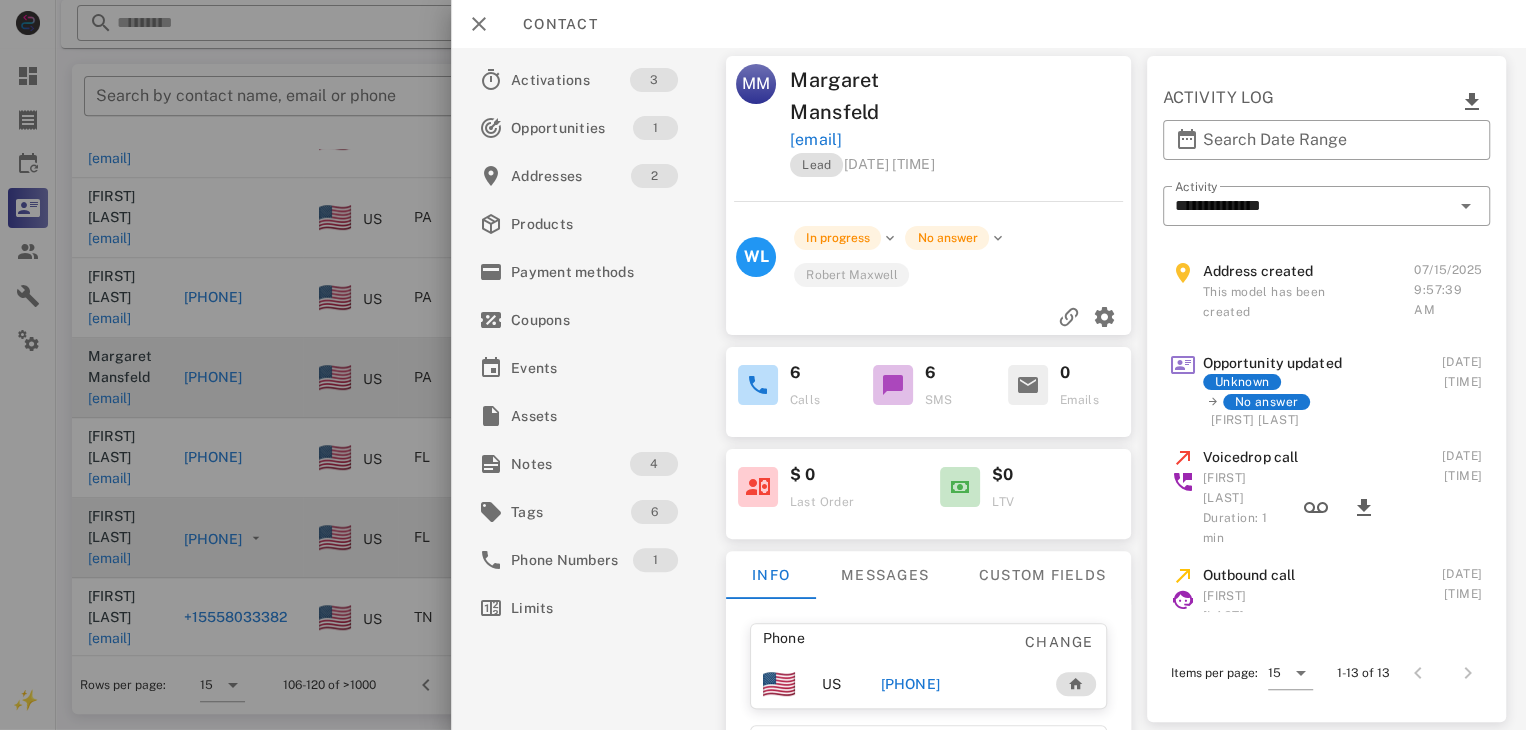 click at bounding box center (892, 385) 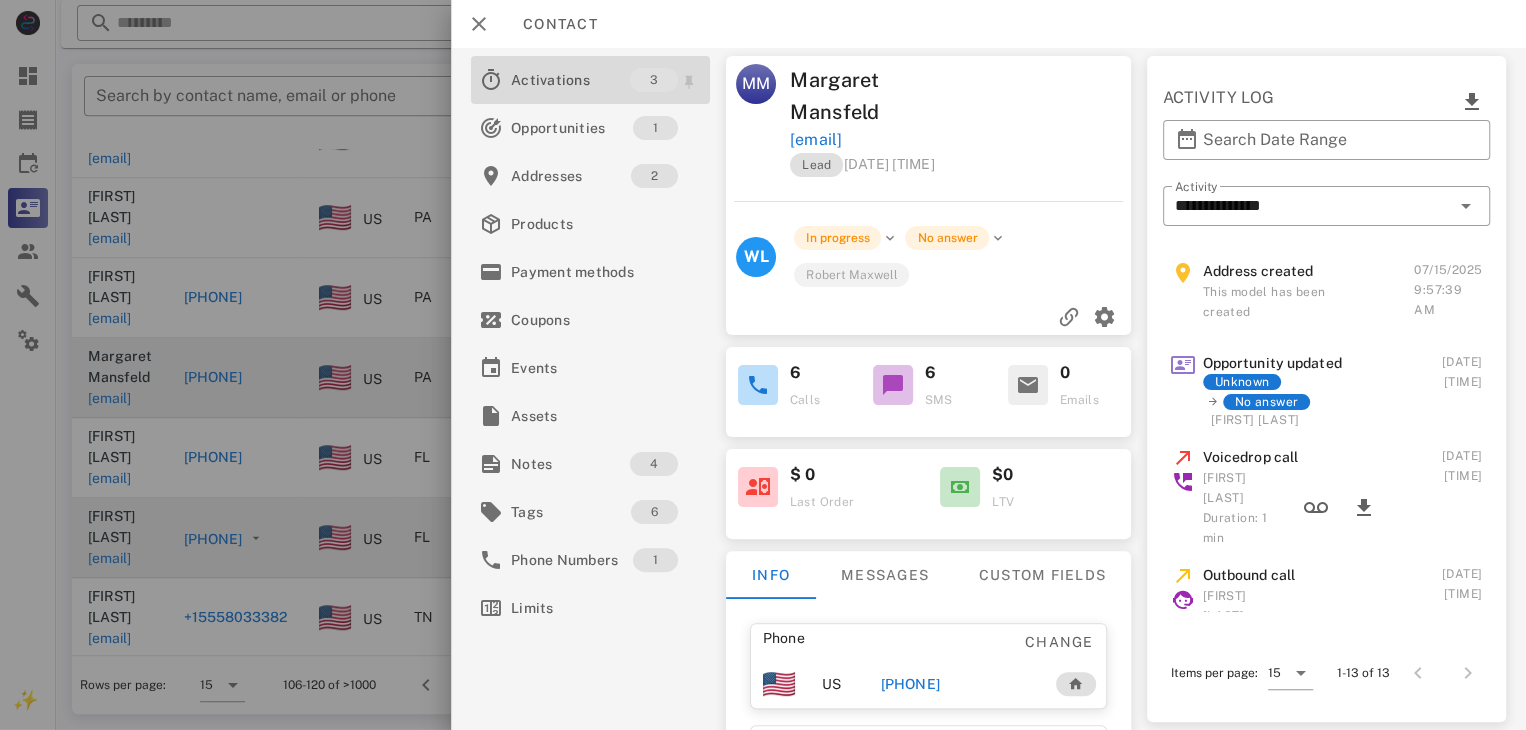 click on "Activations" at bounding box center [570, 80] 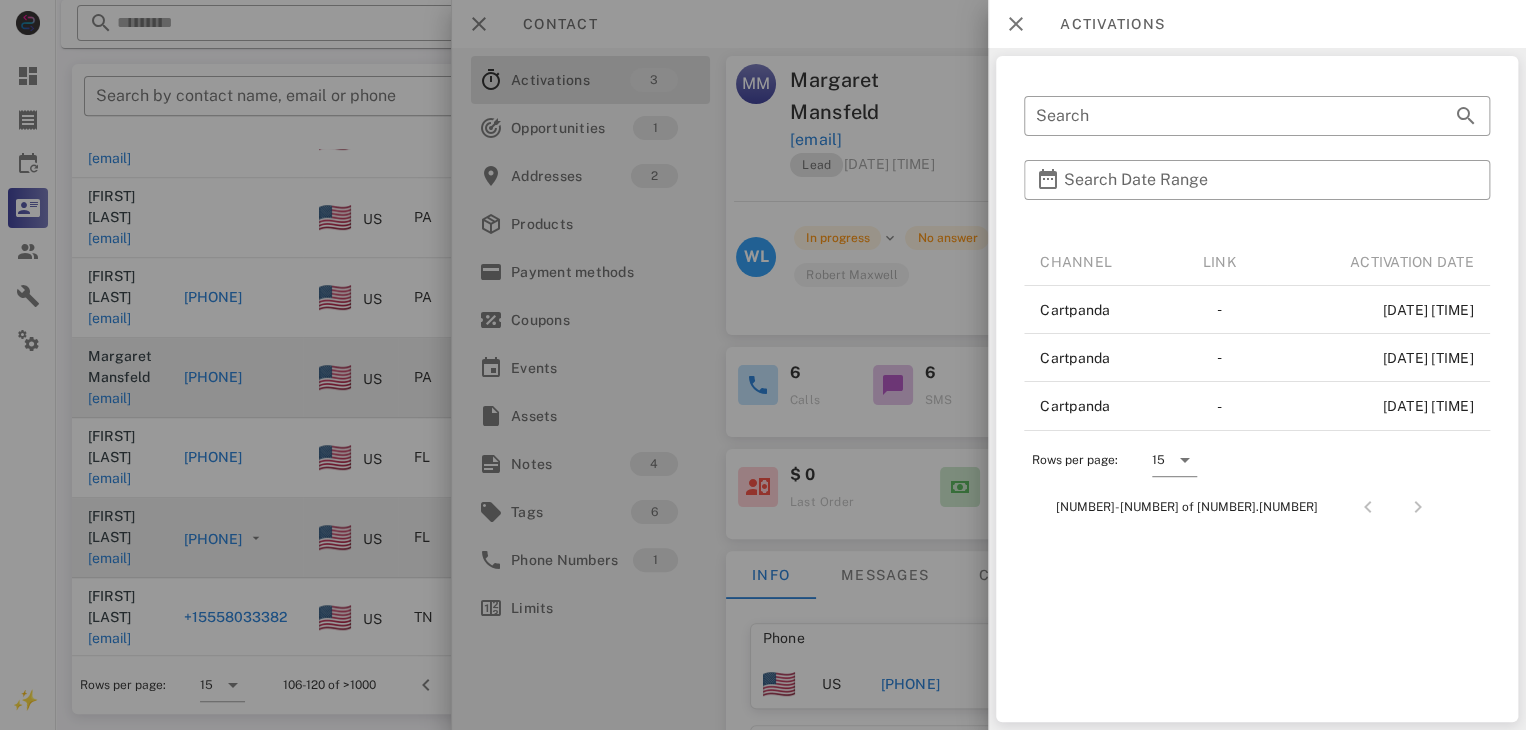 click at bounding box center [763, 365] 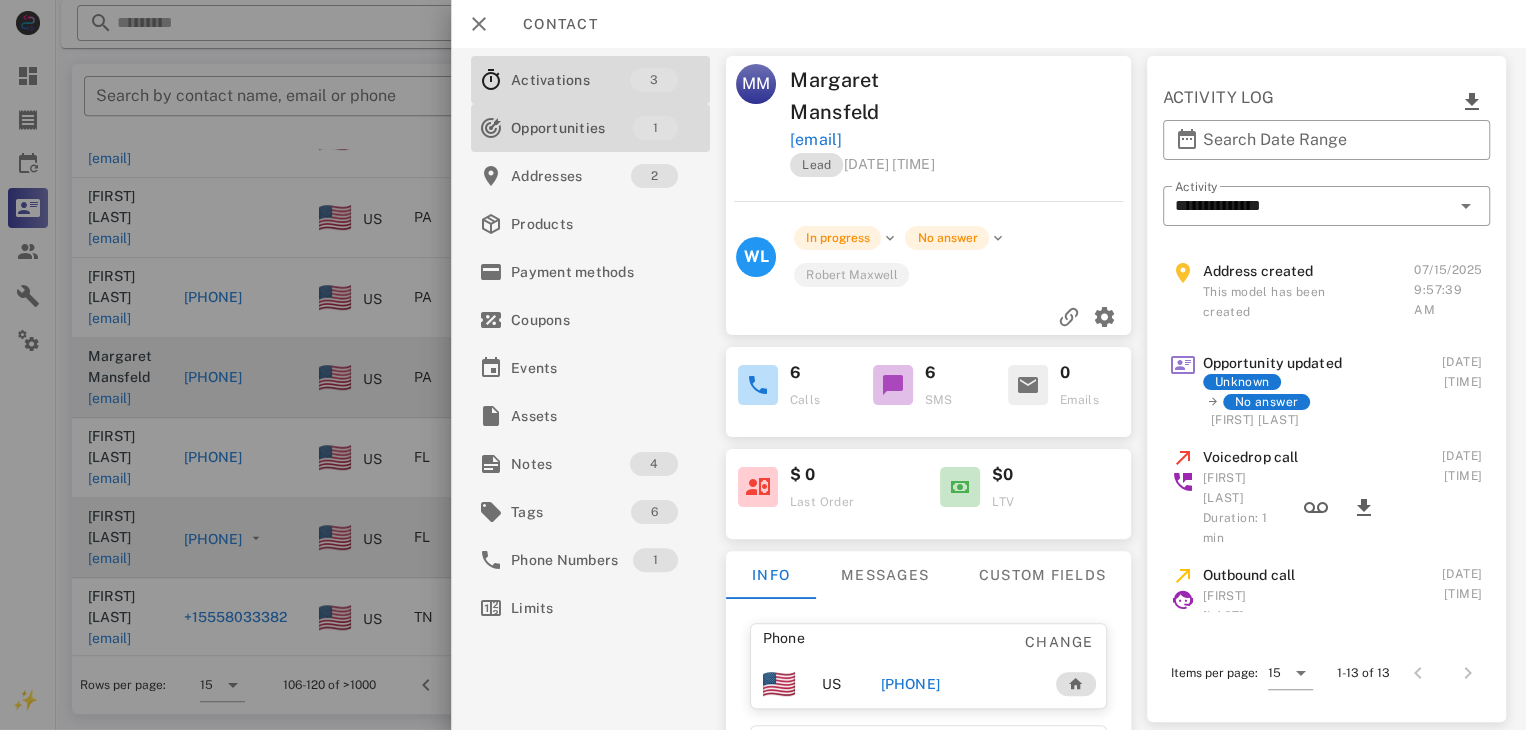 click on "Opportunities" at bounding box center (572, 128) 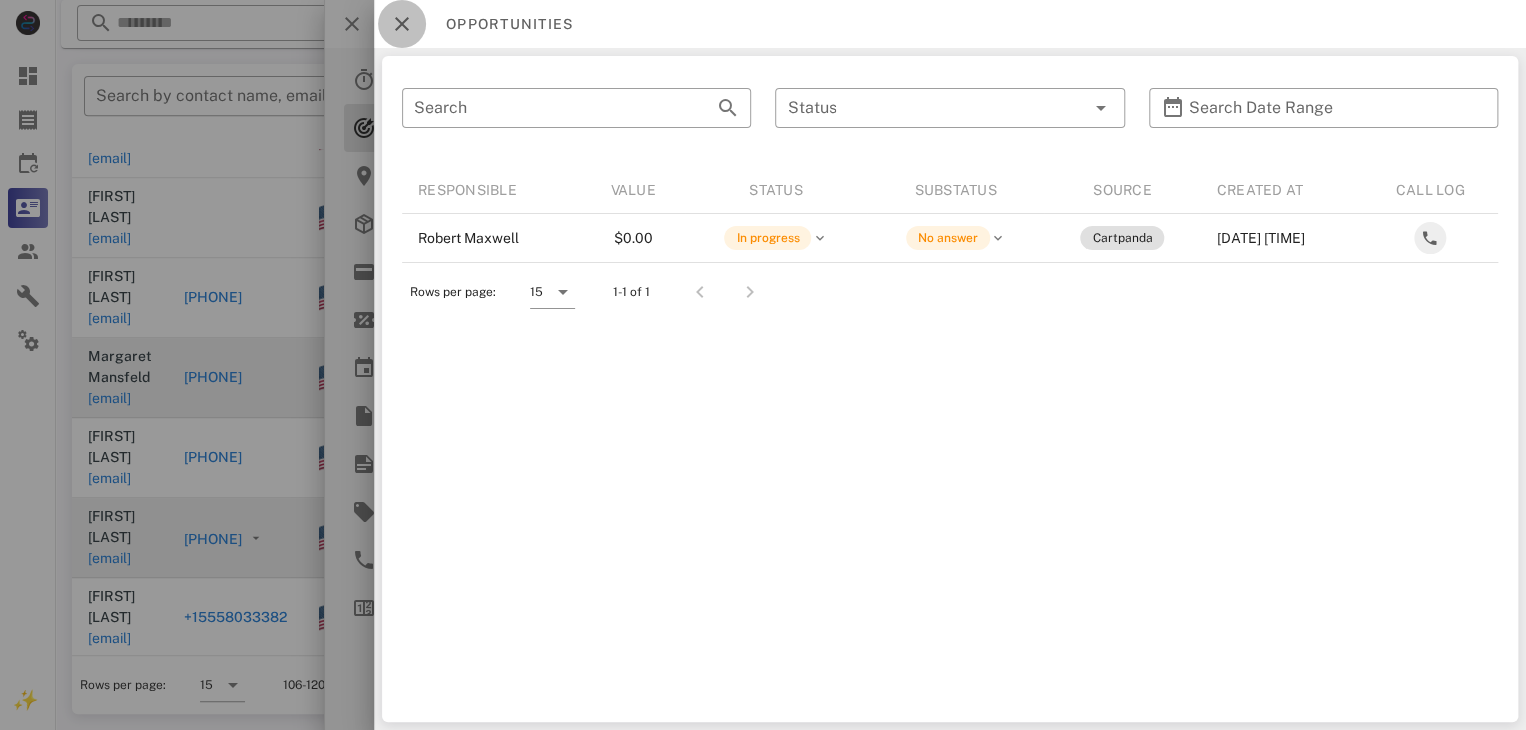 click at bounding box center [402, 24] 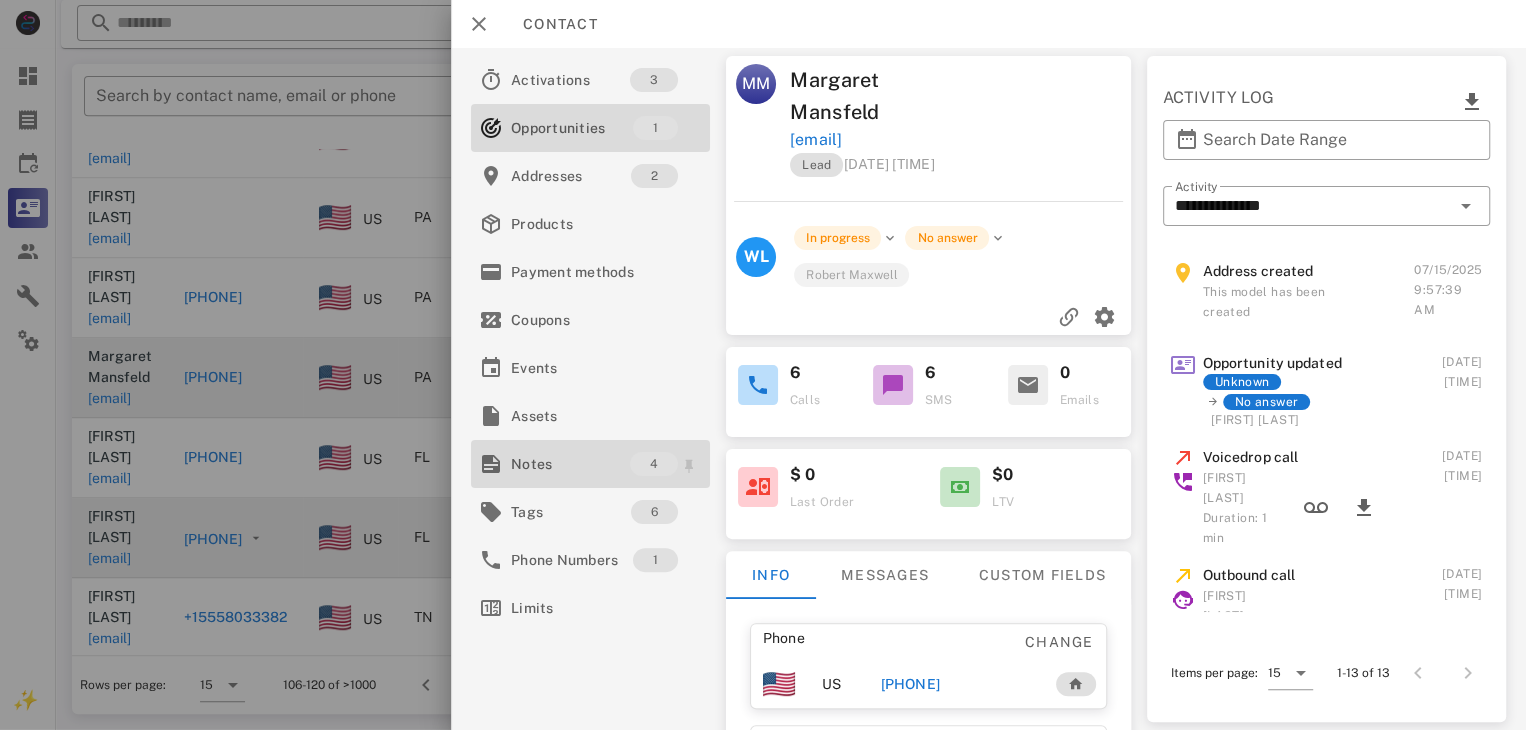 click on "Notes" at bounding box center (570, 464) 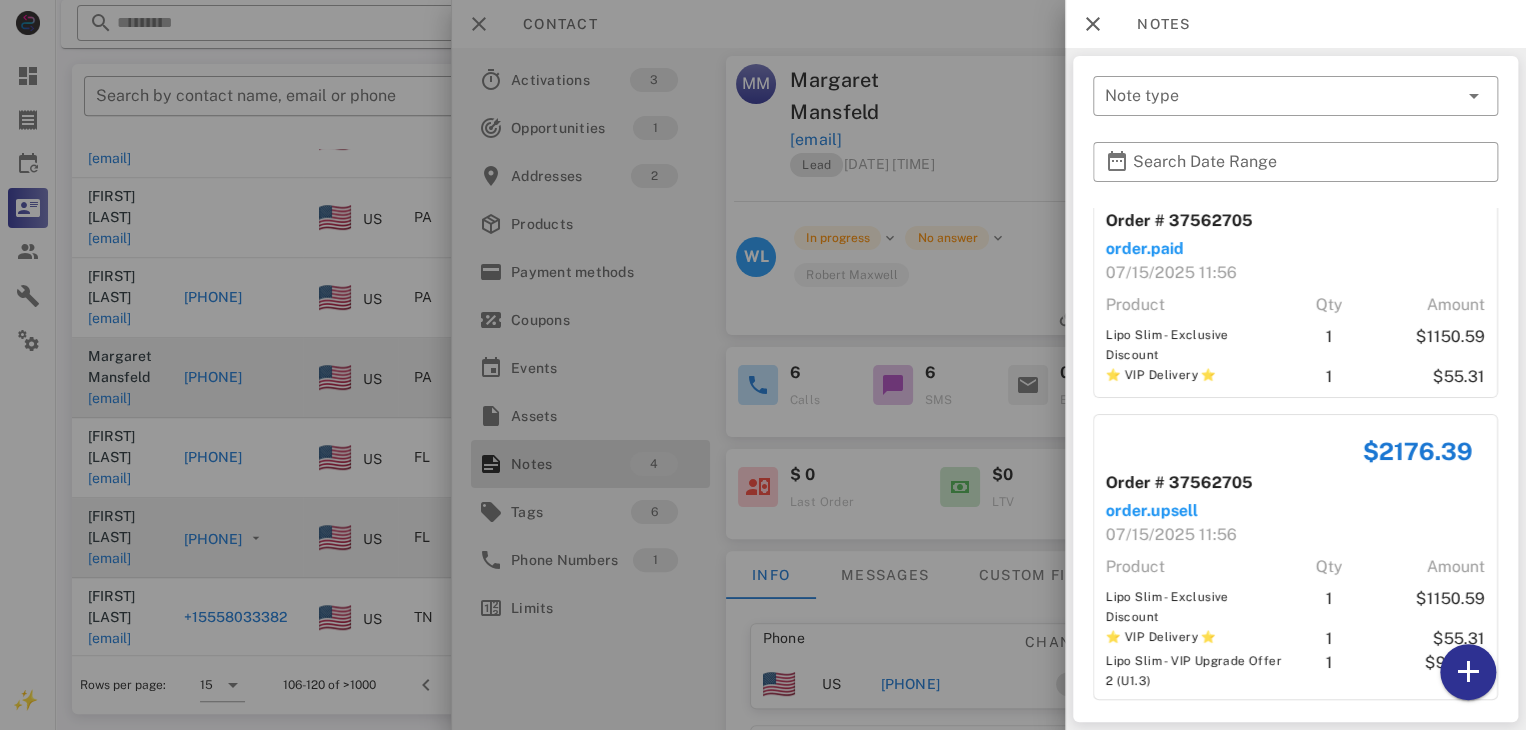 scroll, scrollTop: 437, scrollLeft: 0, axis: vertical 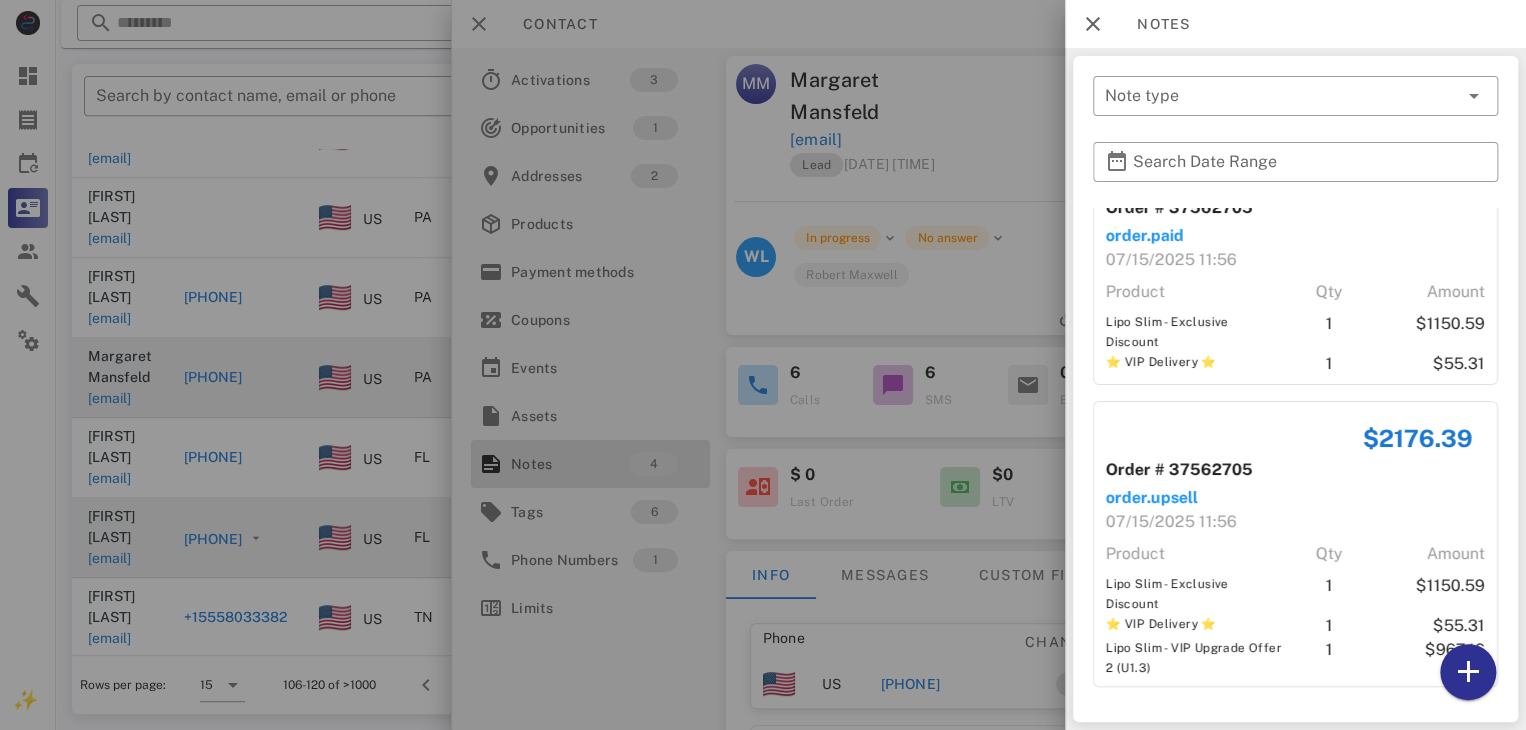 click at bounding box center [763, 365] 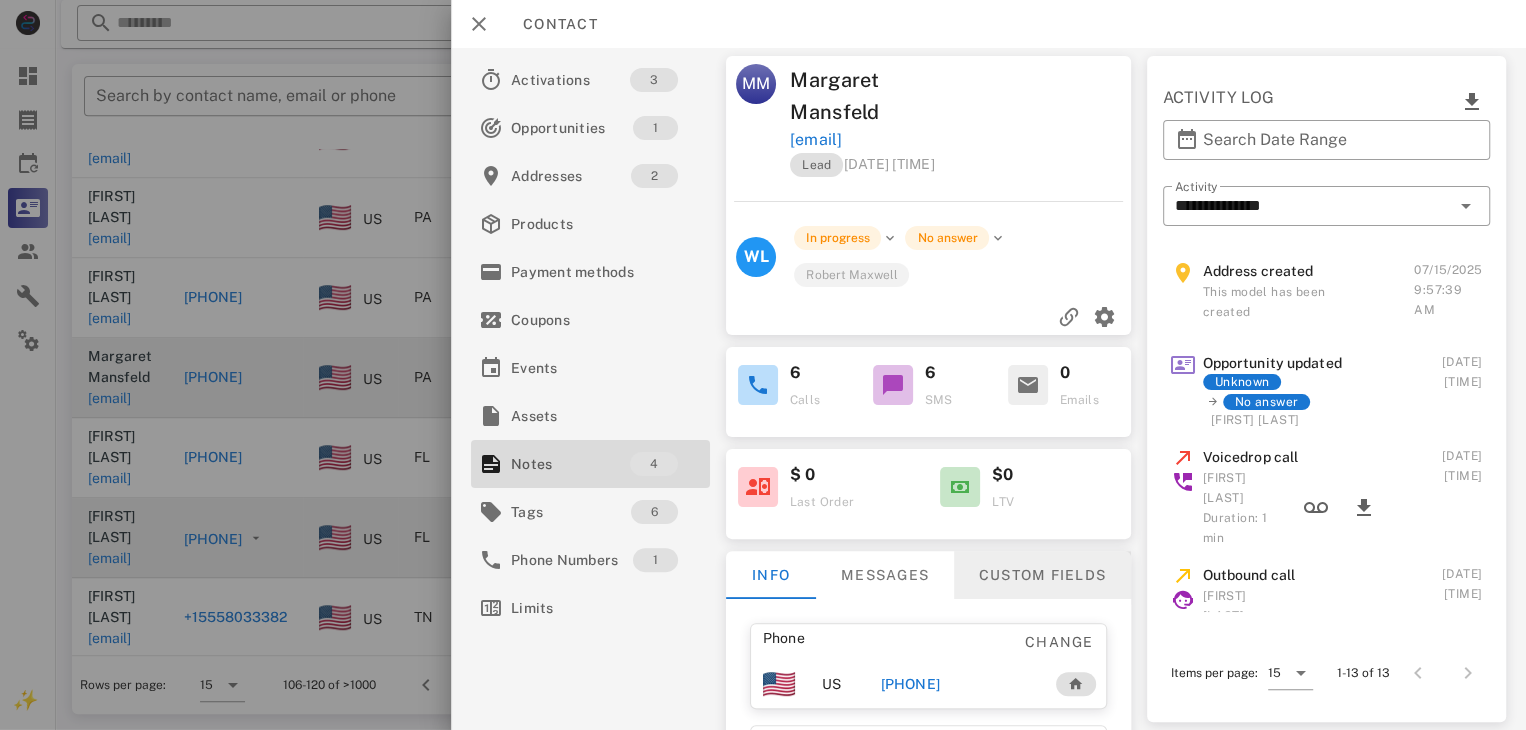 click on "Custom fields" at bounding box center [1041, 575] 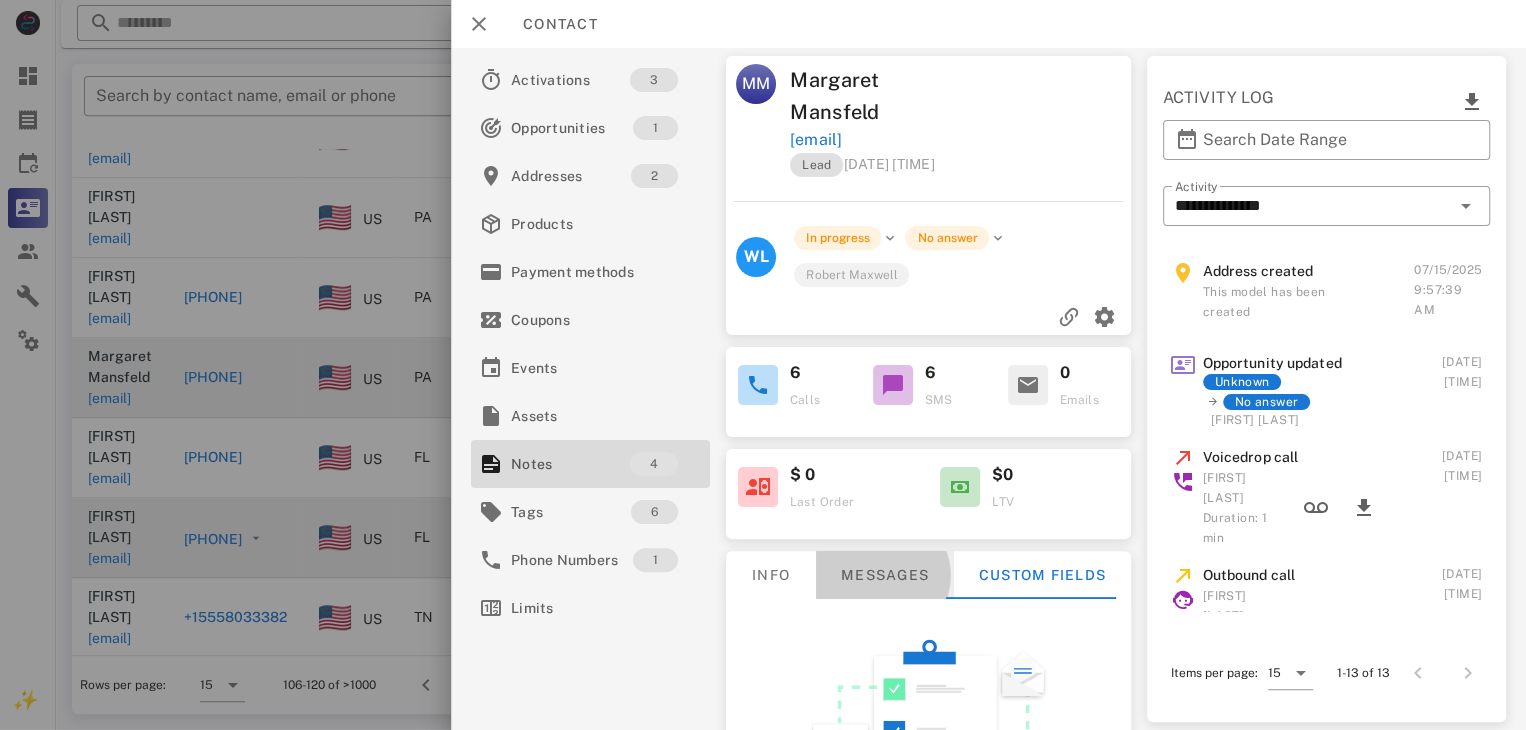 click on "Messages" at bounding box center (884, 575) 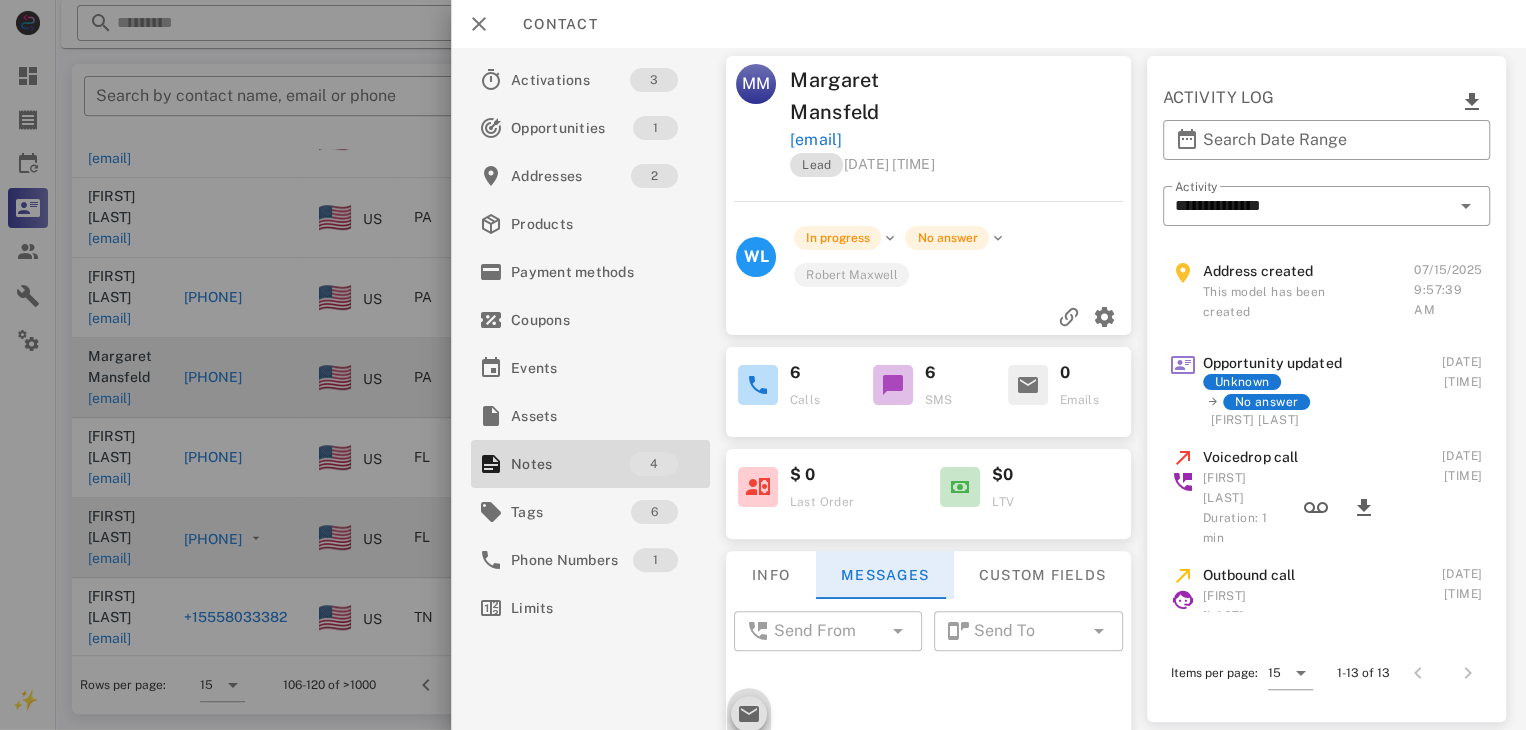 scroll, scrollTop: 902, scrollLeft: 0, axis: vertical 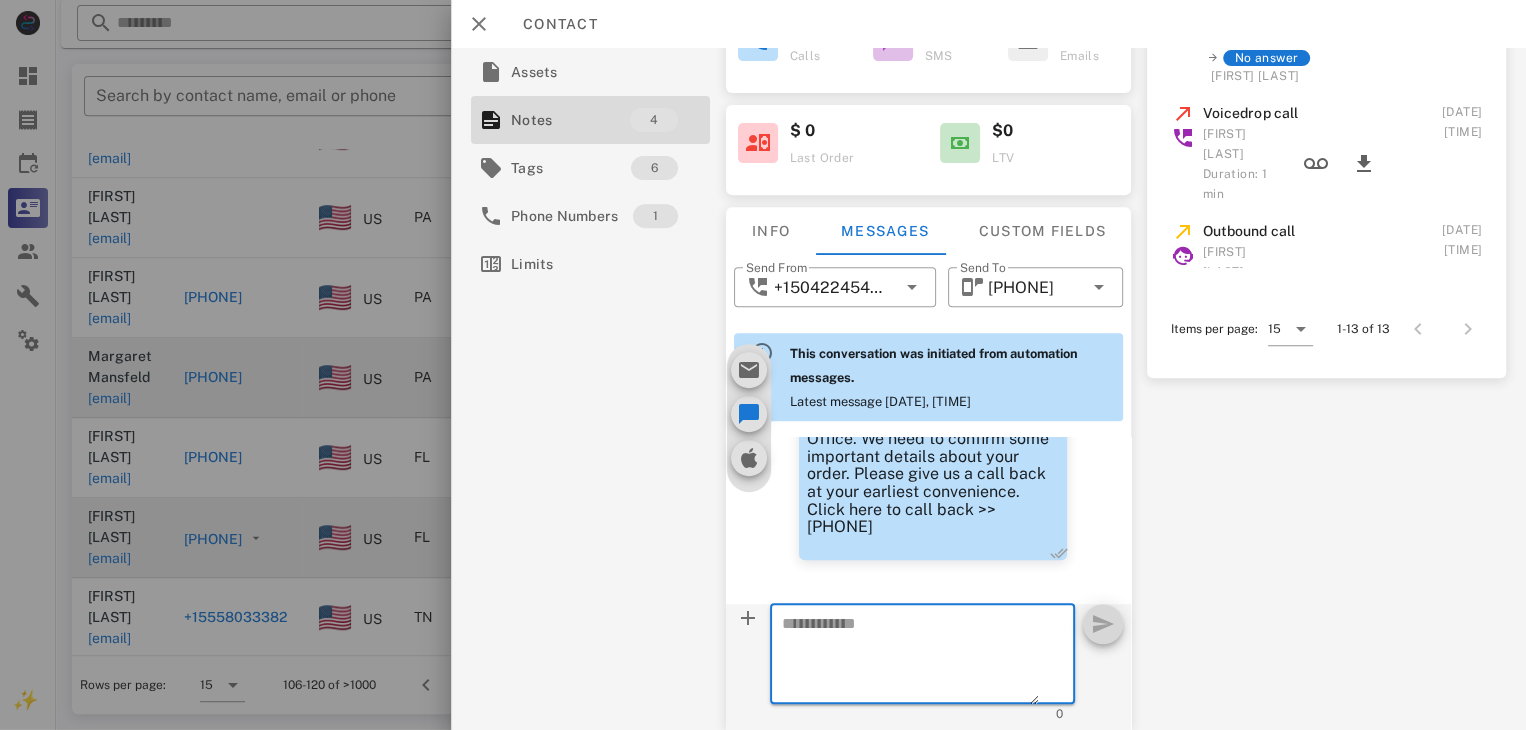 click at bounding box center [763, 365] 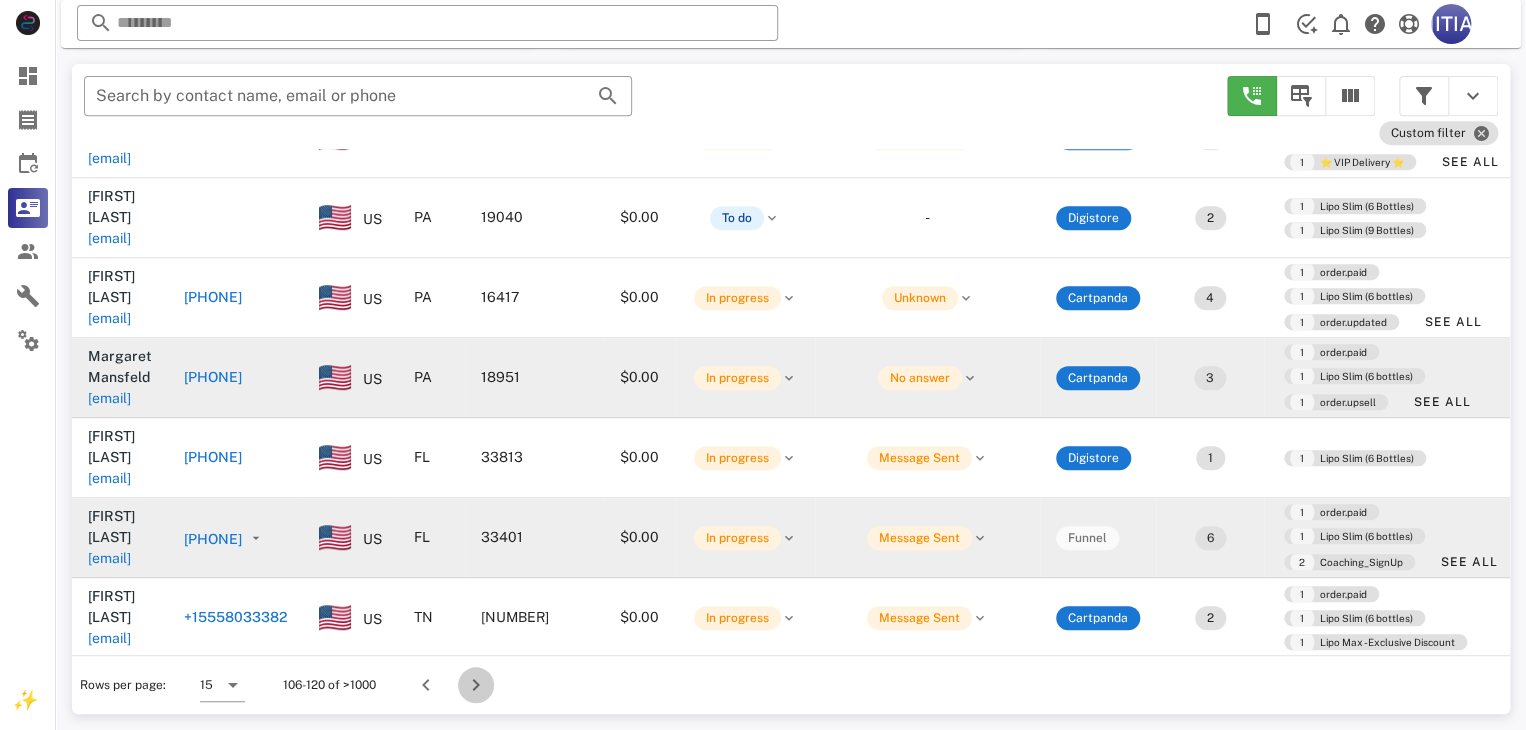 click at bounding box center (476, 685) 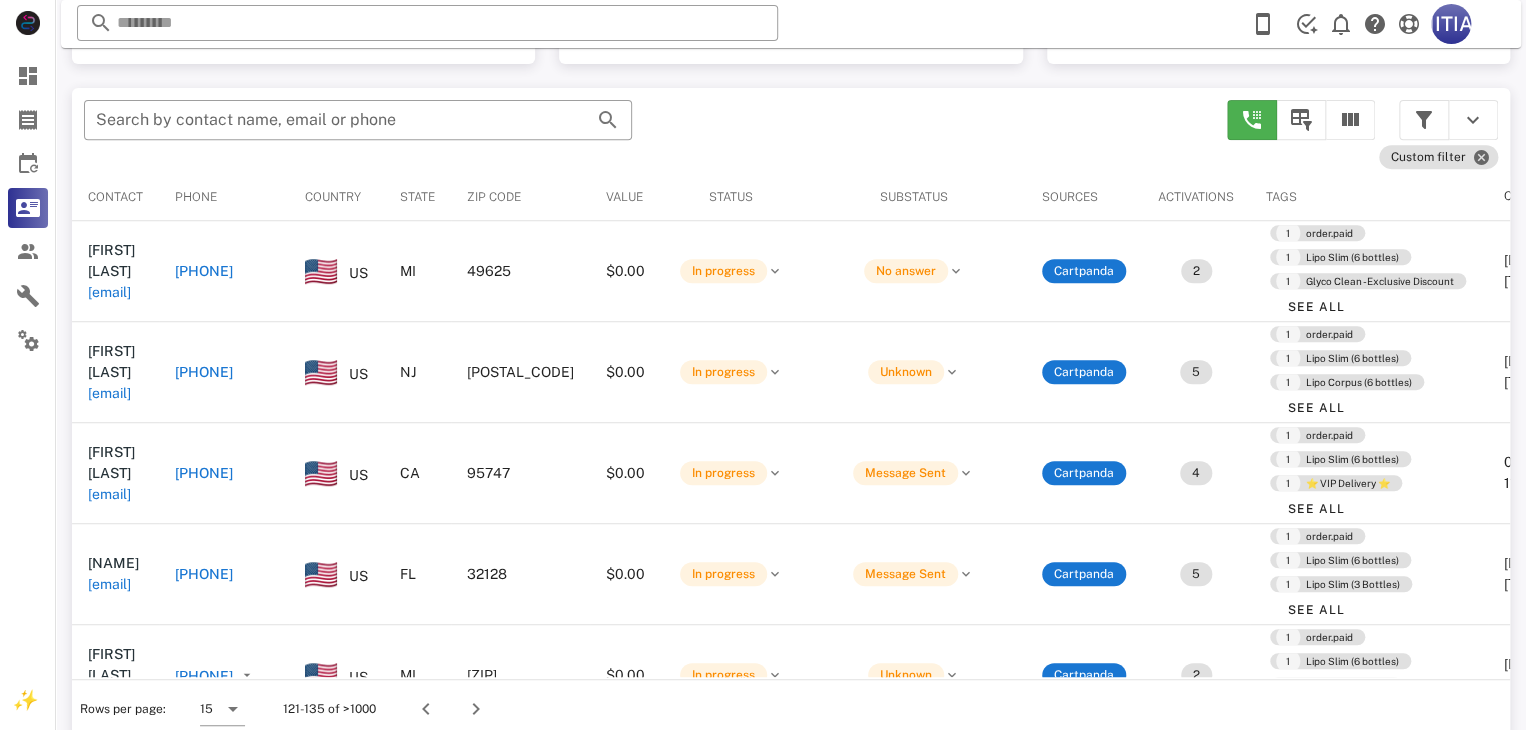 scroll, scrollTop: 380, scrollLeft: 0, axis: vertical 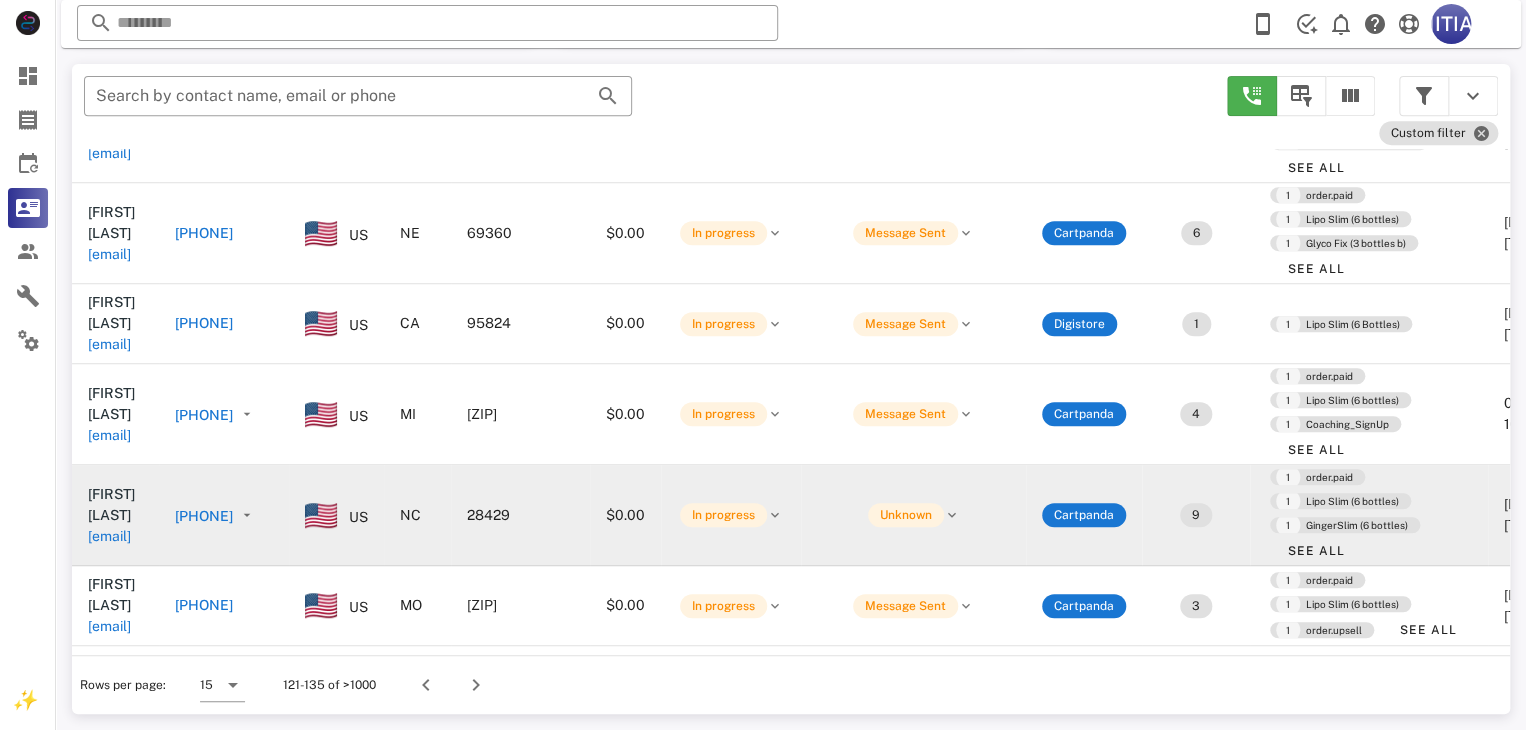 click on "[PHONE]" at bounding box center [204, 516] 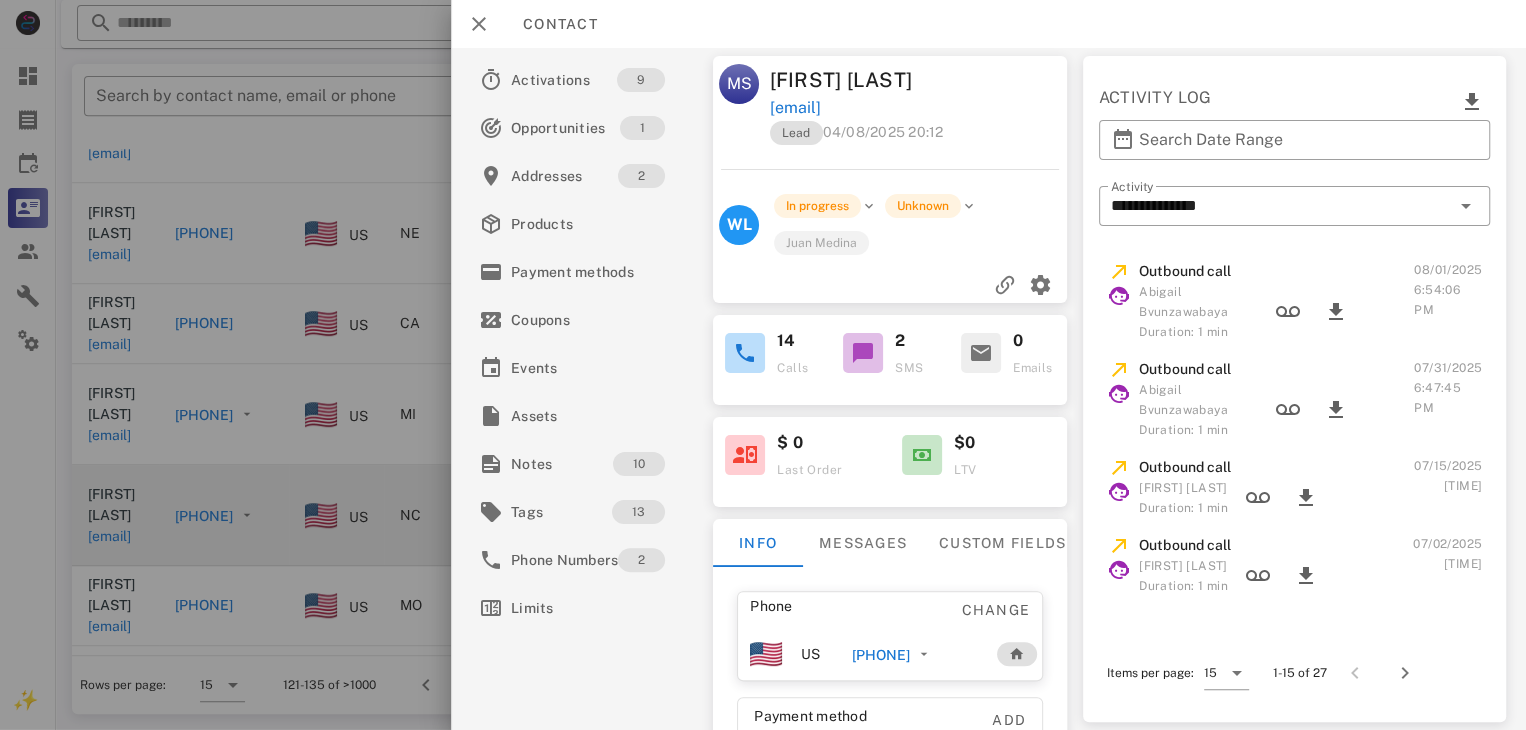 click at bounding box center (1294, 171) 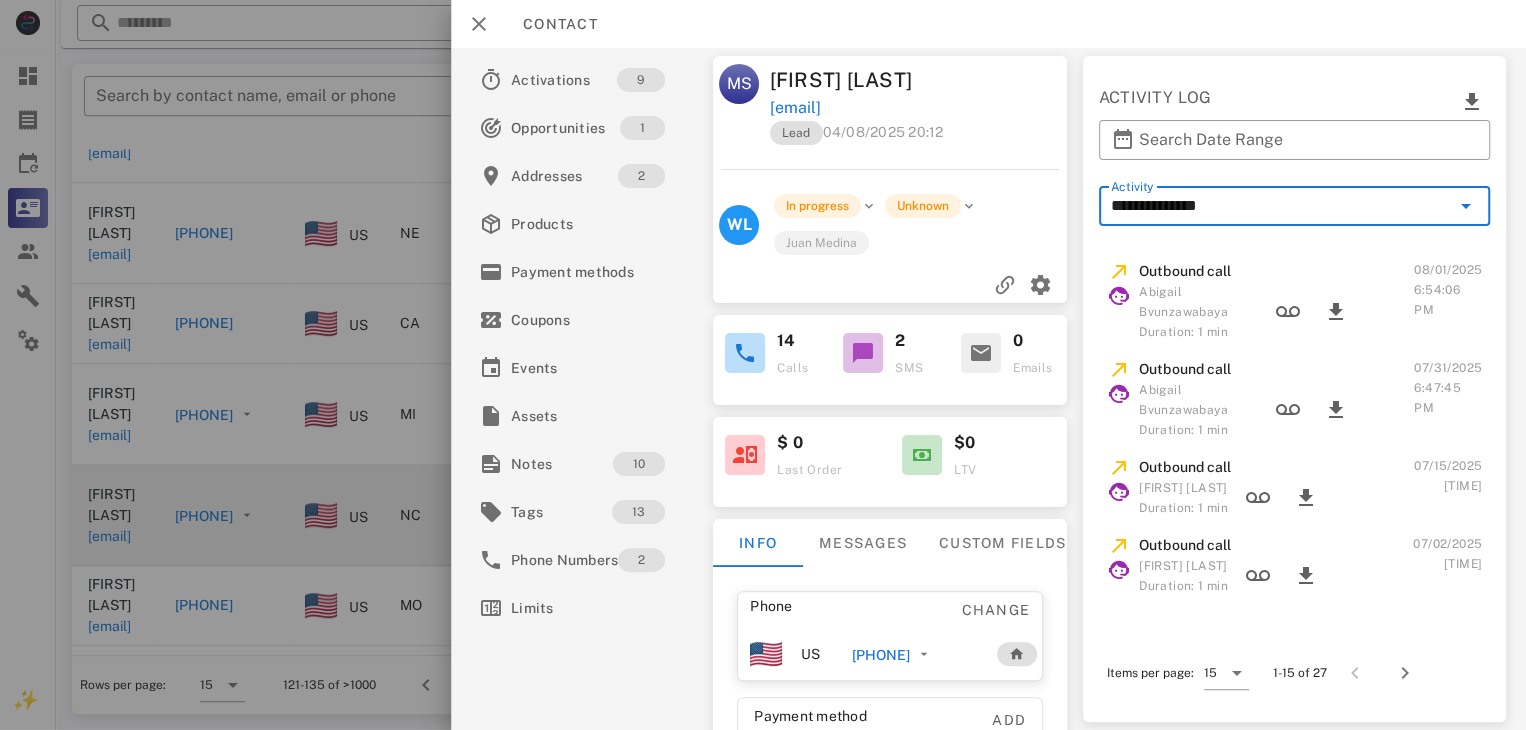 click on "**********" at bounding box center [1280, 206] 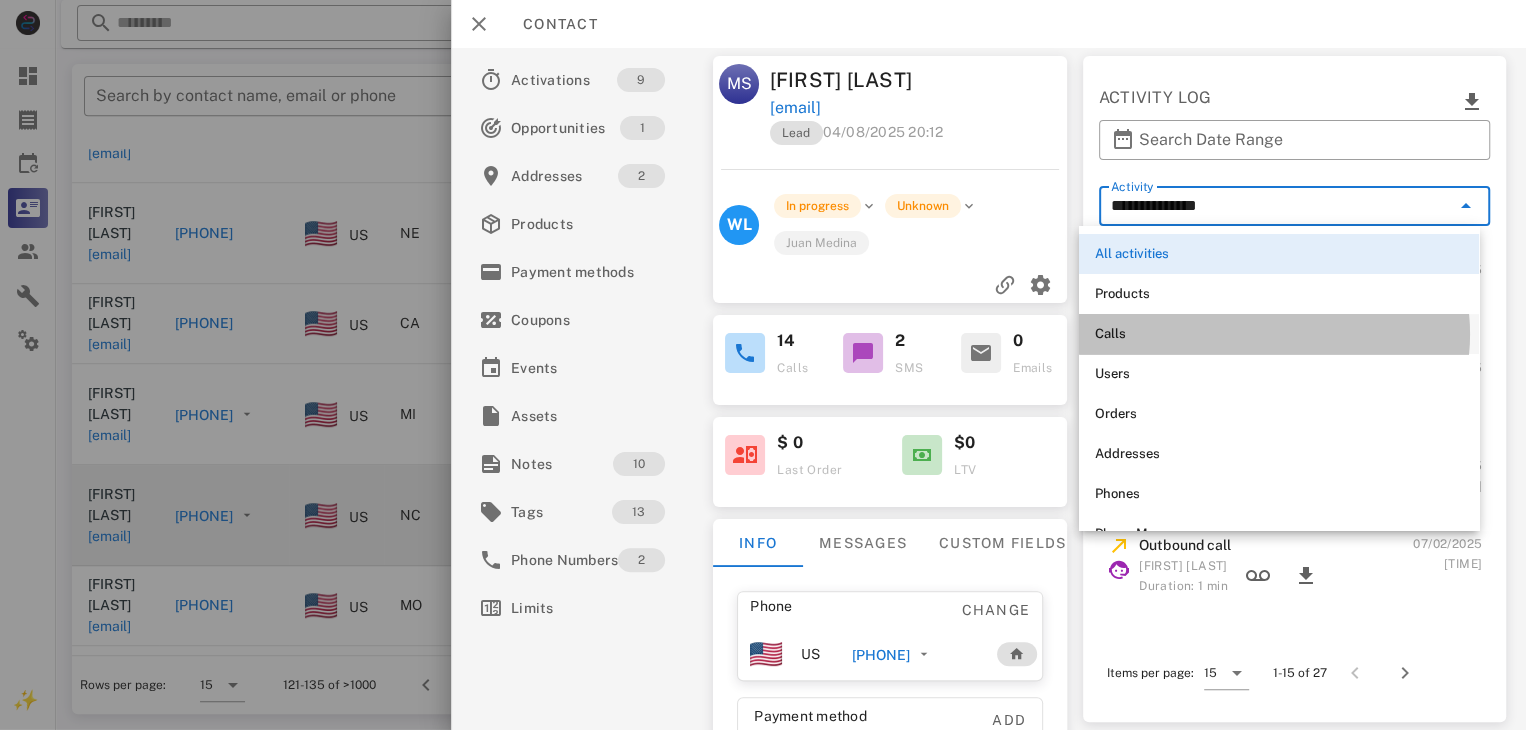 click on "Calls" at bounding box center (1279, 334) 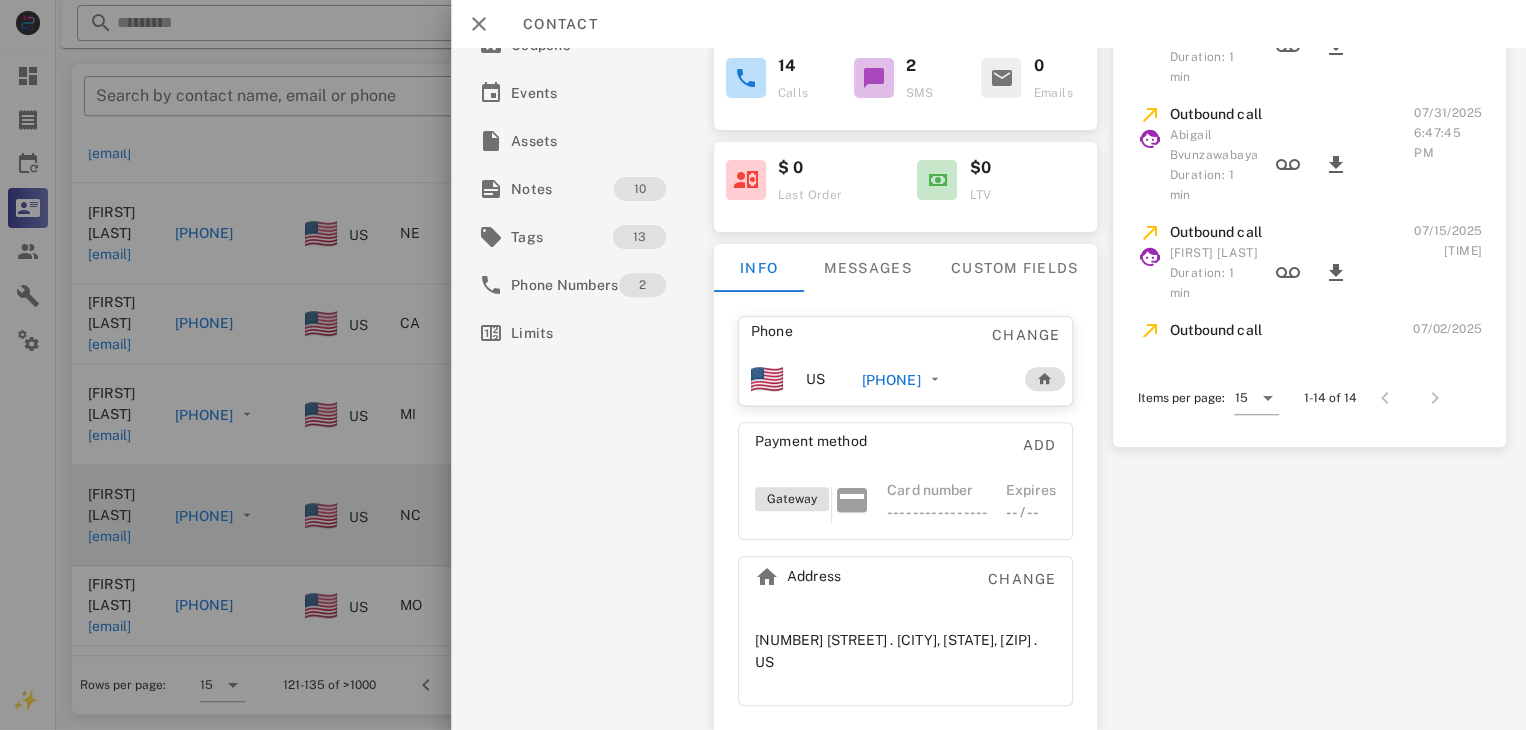 scroll, scrollTop: 0, scrollLeft: 0, axis: both 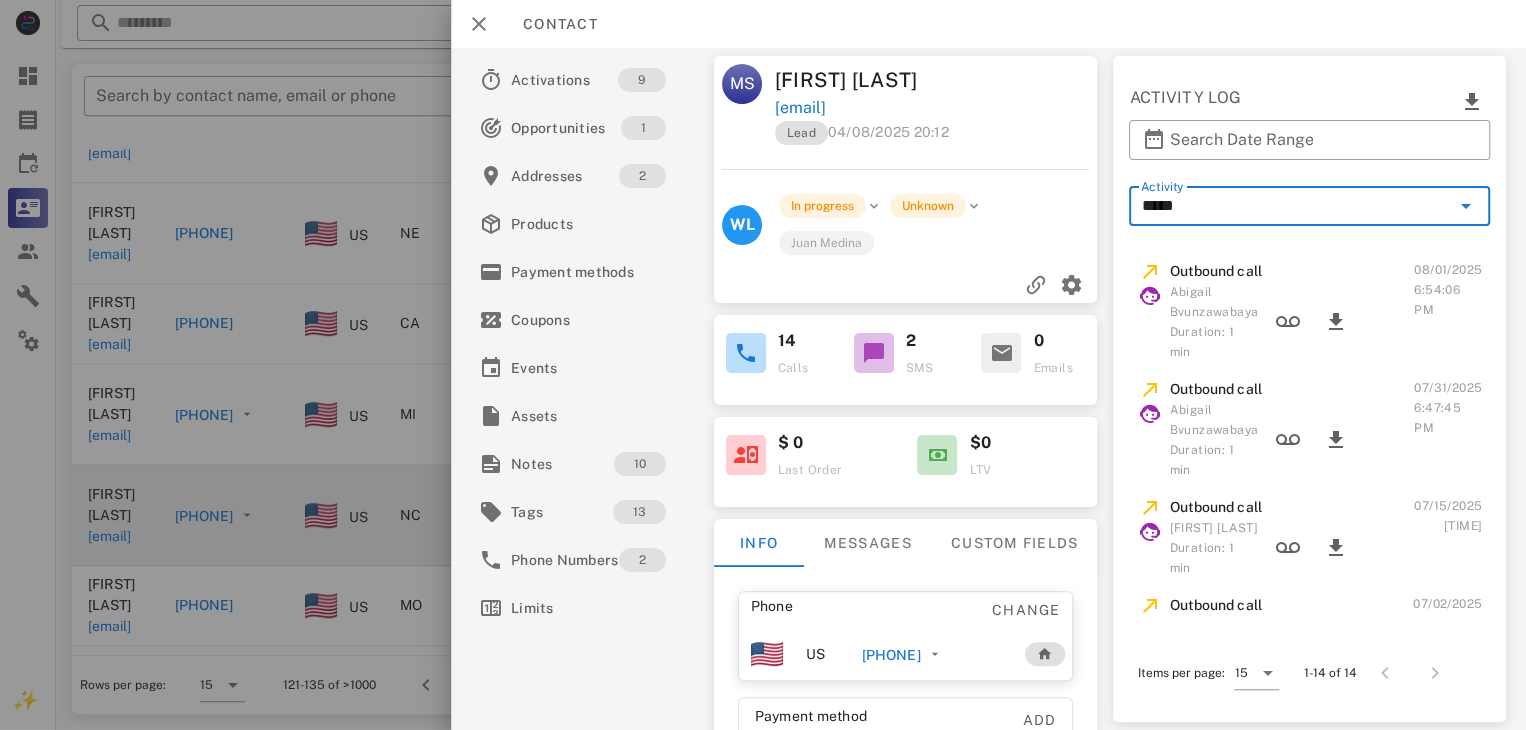click at bounding box center (763, 365) 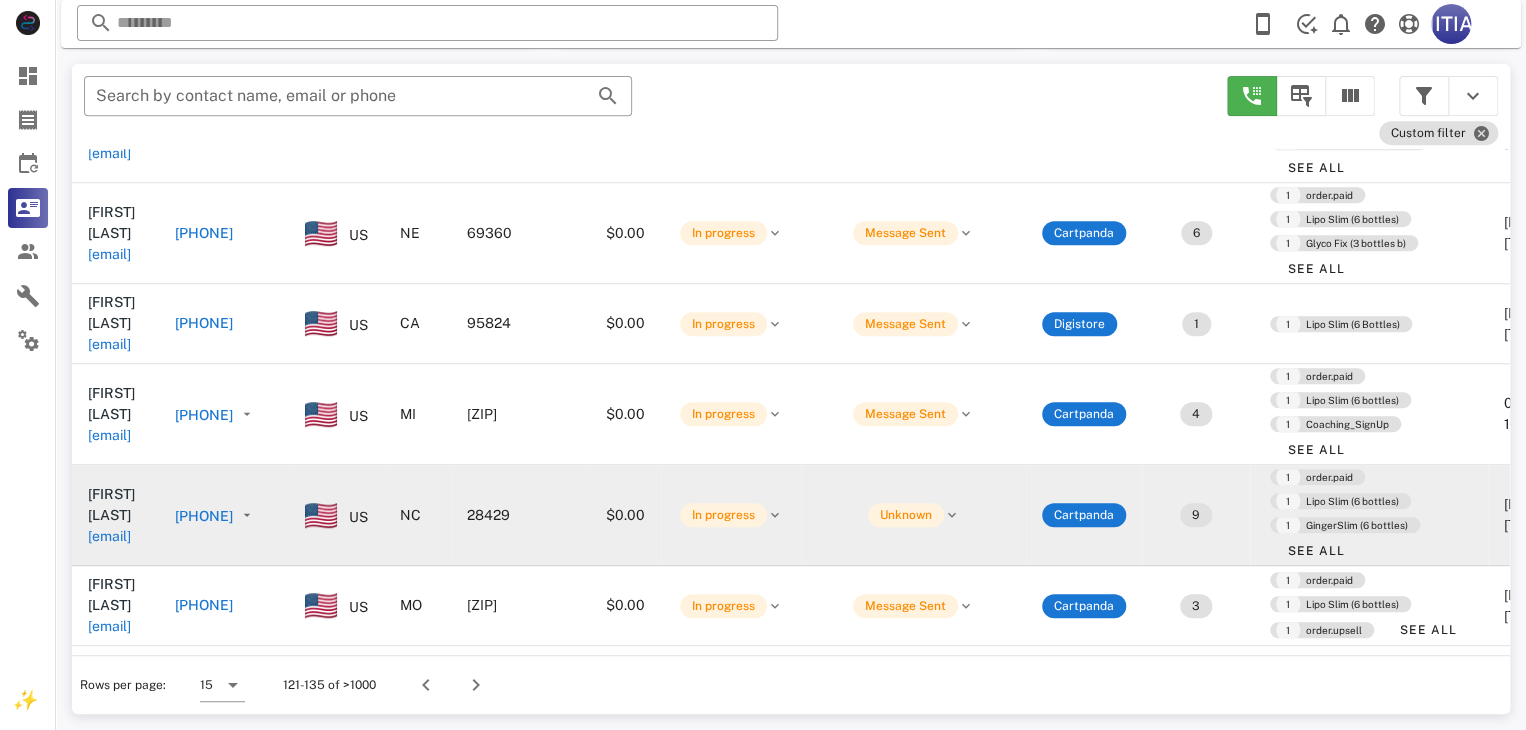 click on "[EMAIL]" at bounding box center [109, 536] 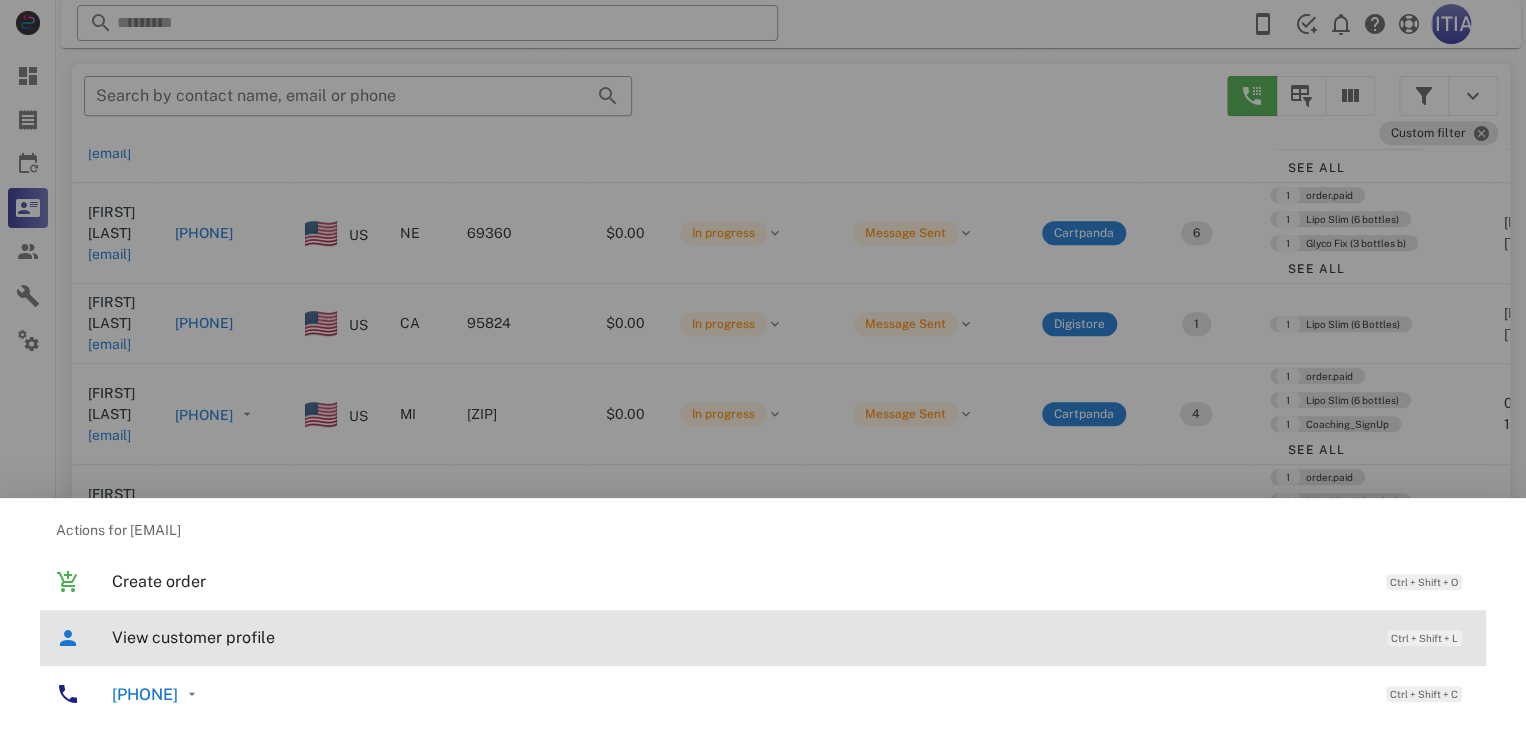 click on "View customer profile" at bounding box center [739, 637] 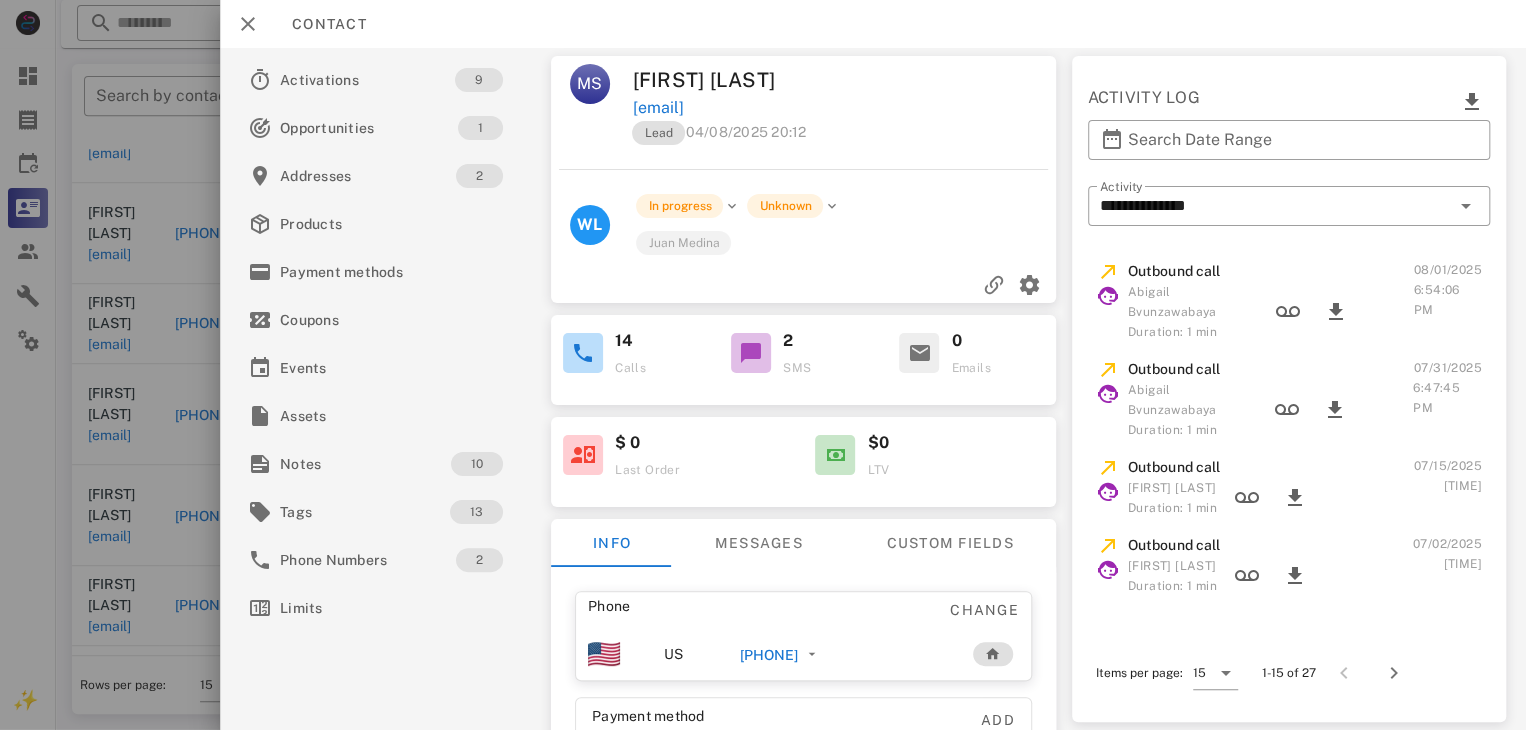 click at bounding box center [920, 353] 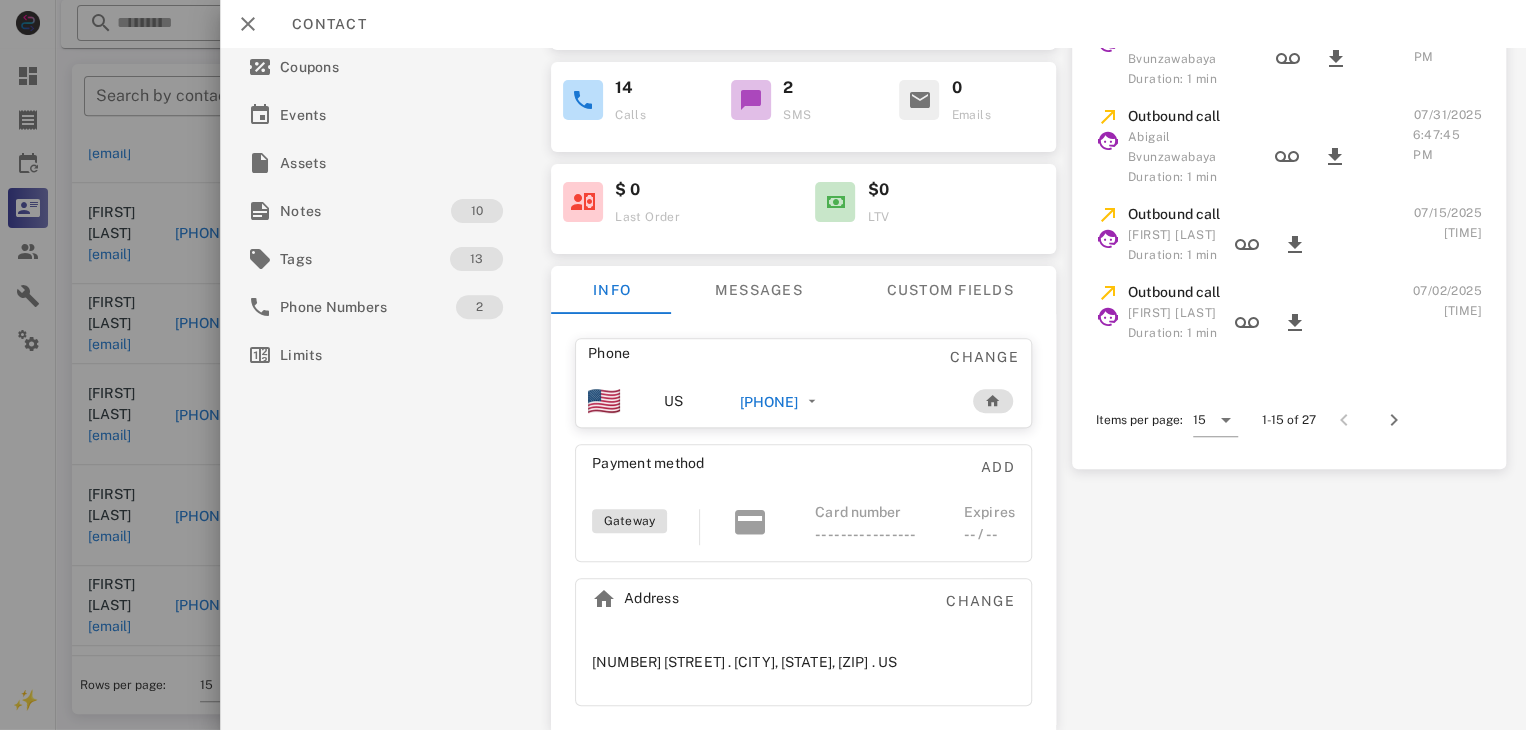 scroll, scrollTop: 153, scrollLeft: 0, axis: vertical 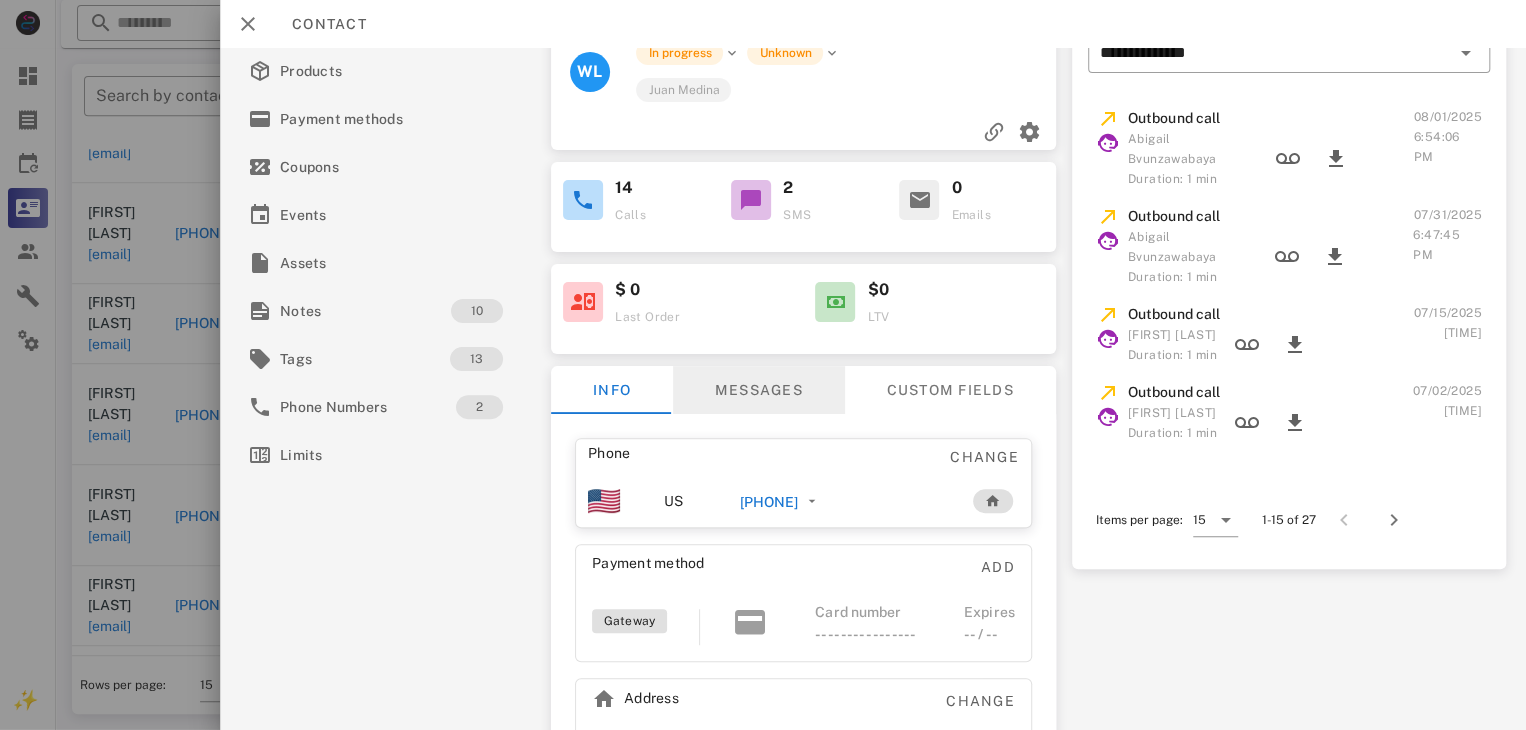 click on "Messages" at bounding box center (759, 390) 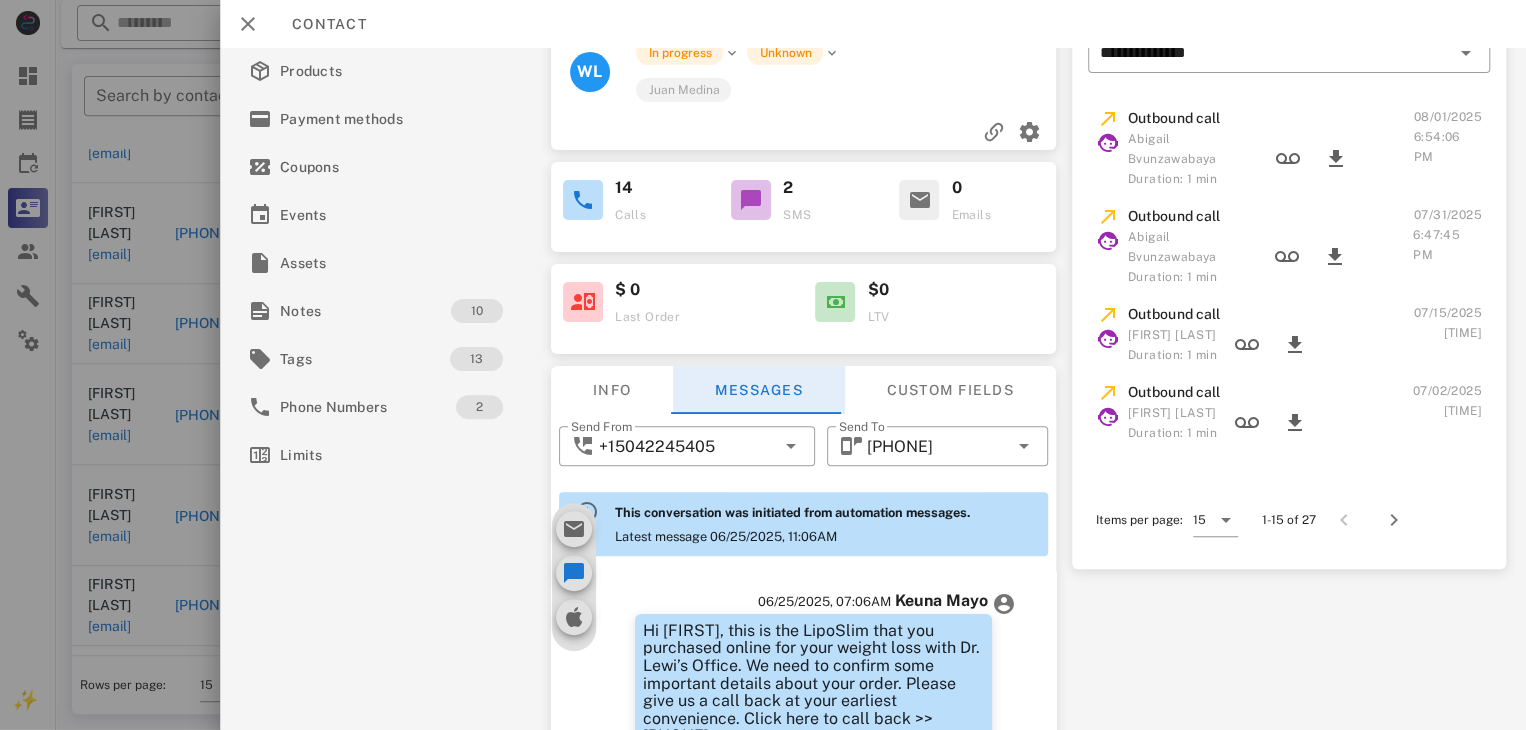 scroll, scrollTop: 310, scrollLeft: 0, axis: vertical 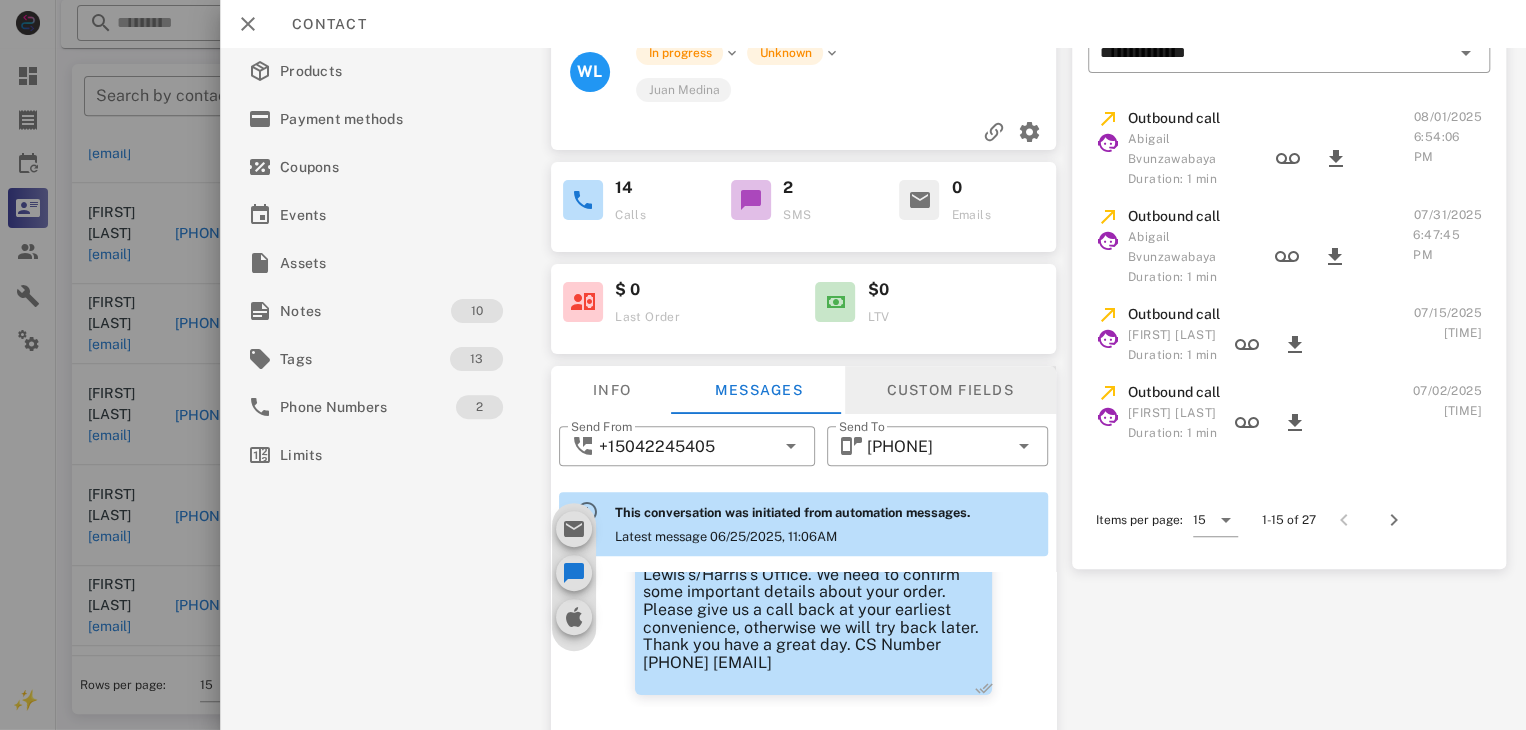 click on "Custom fields" at bounding box center (950, 390) 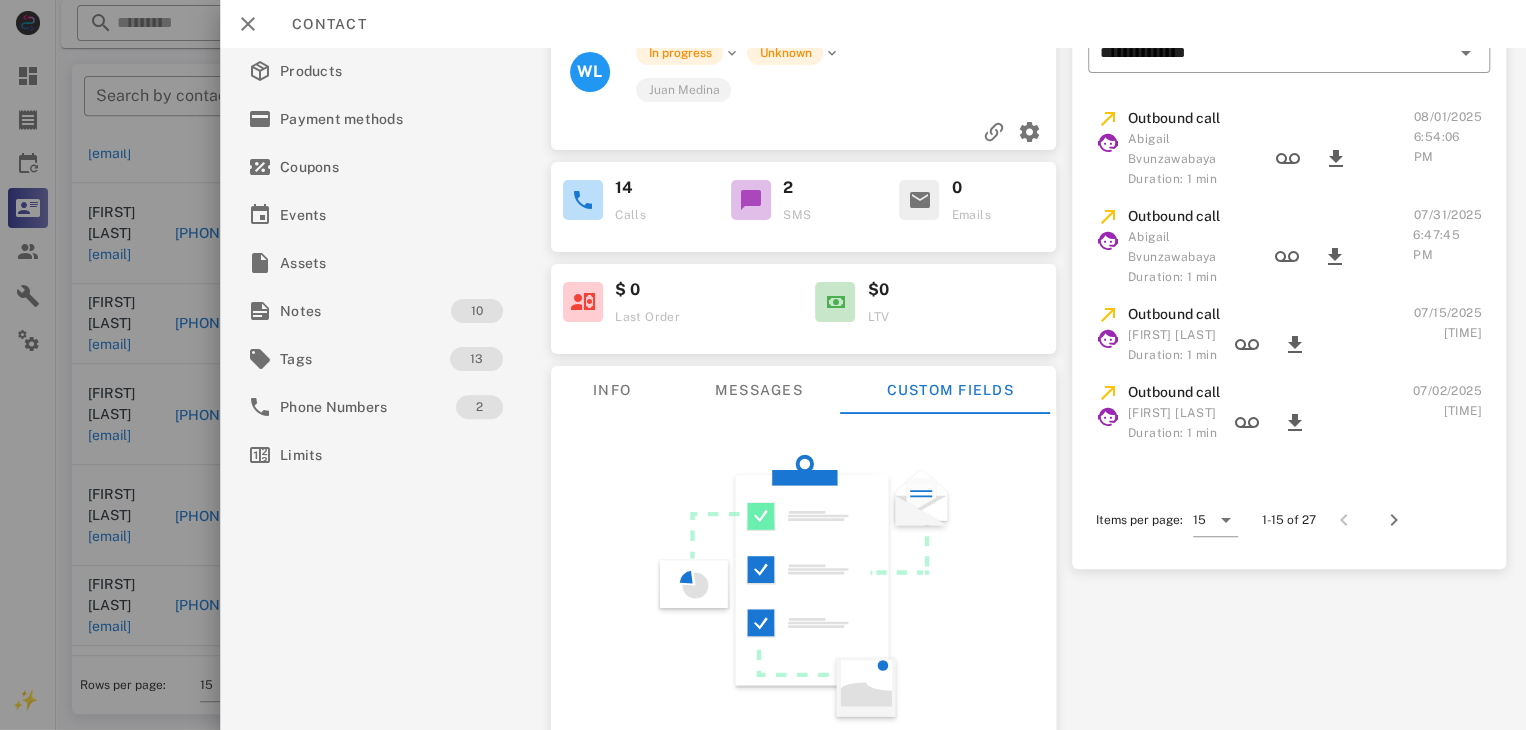 scroll, scrollTop: 228, scrollLeft: 0, axis: vertical 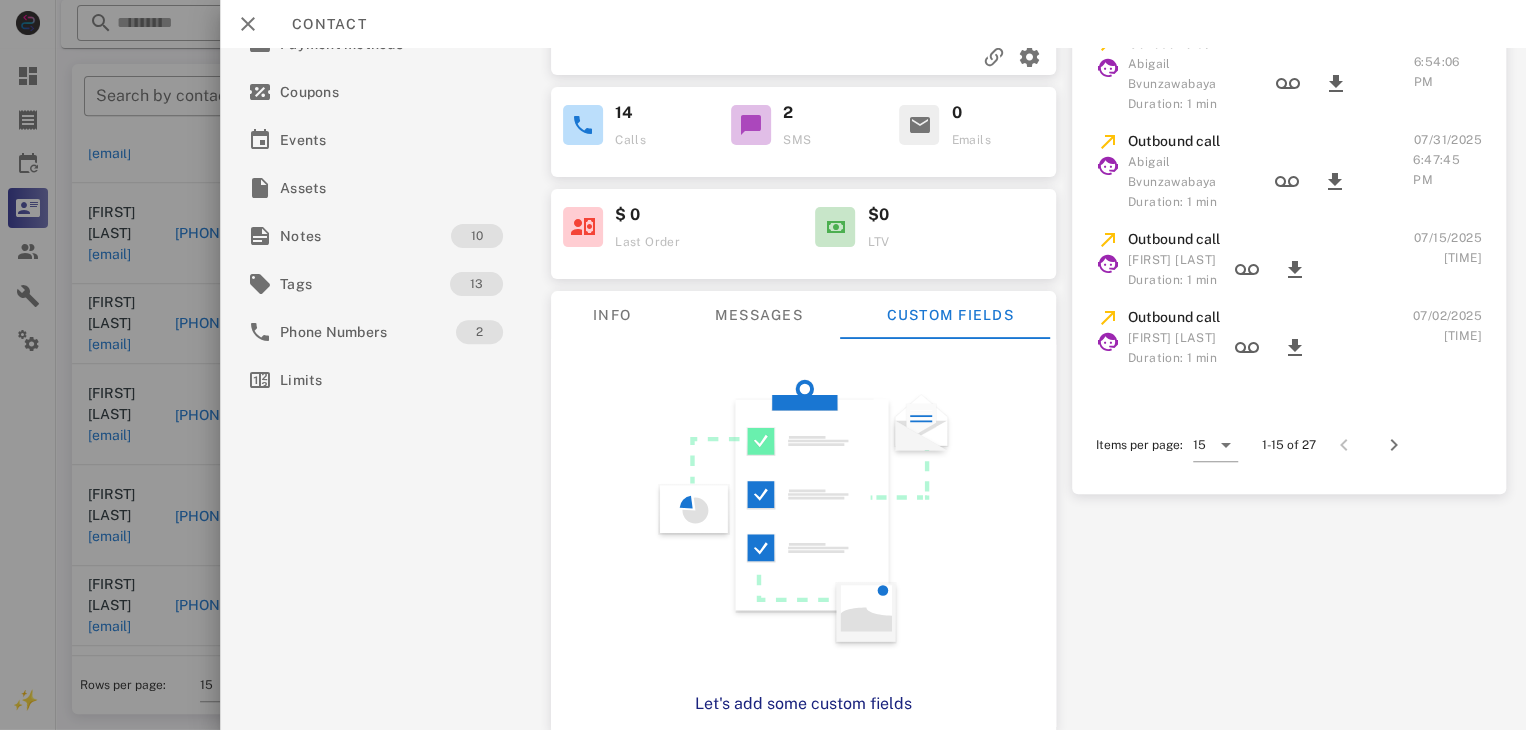 click on "Let's add some custom fields" at bounding box center [803, 704] 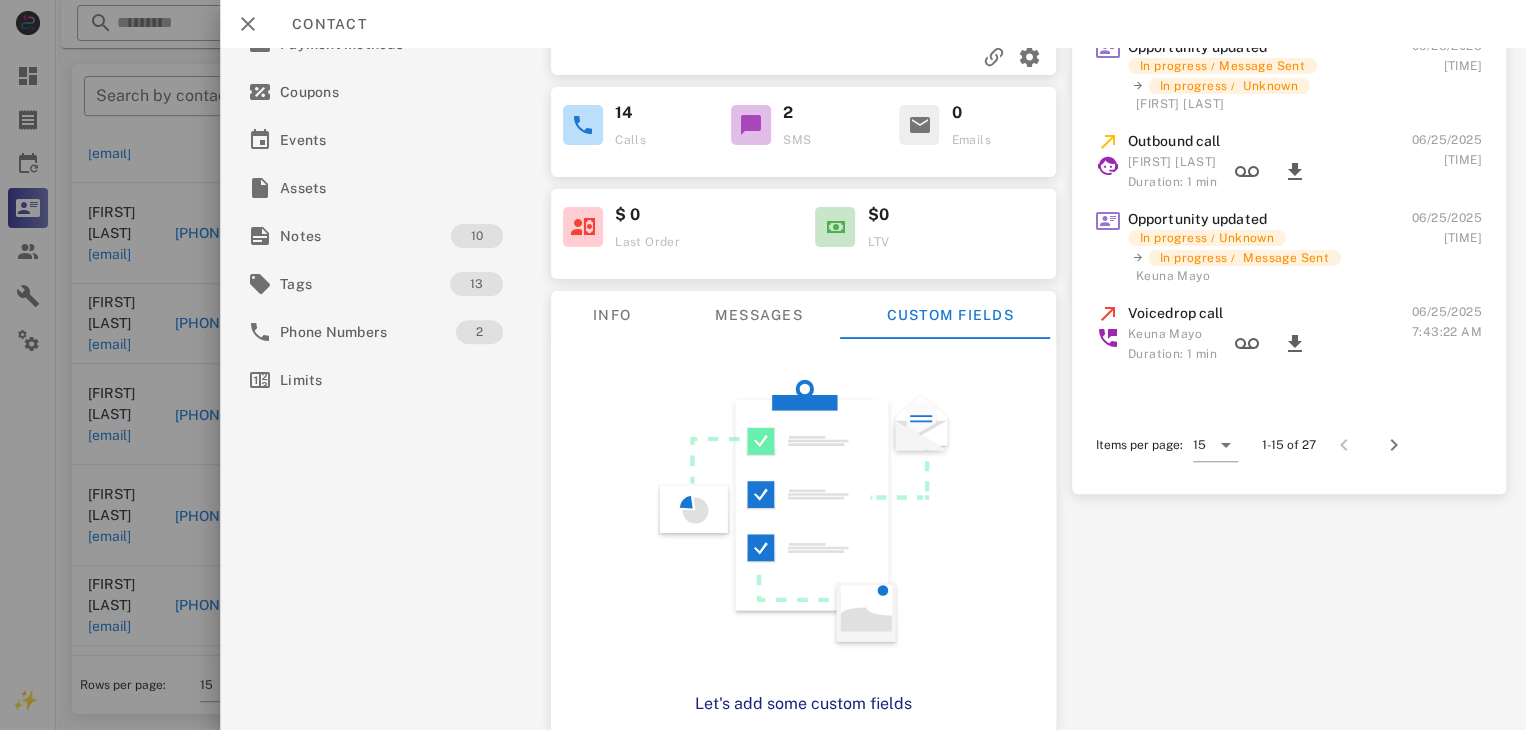 scroll, scrollTop: 800, scrollLeft: 0, axis: vertical 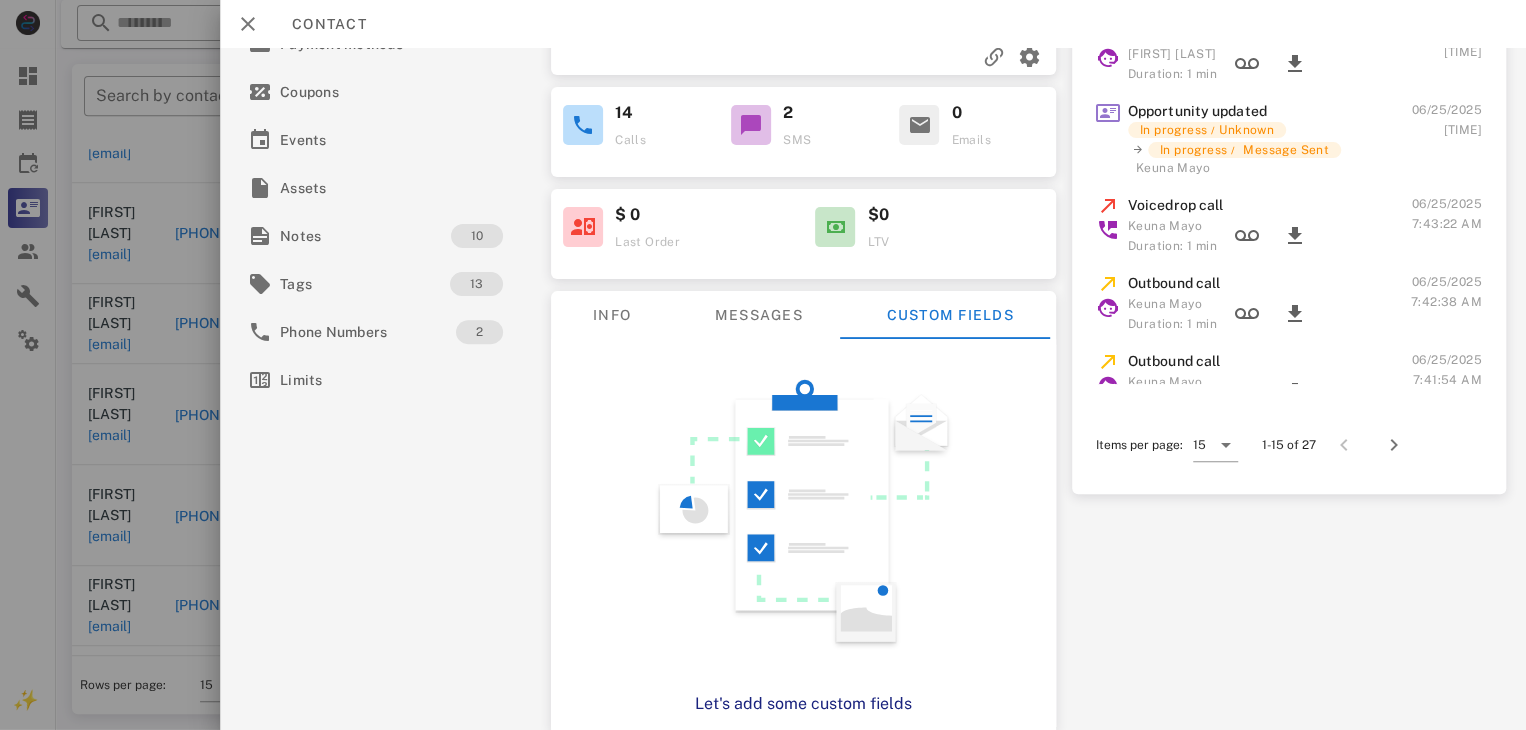 click on "Let's add some custom fields" at bounding box center (803, 704) 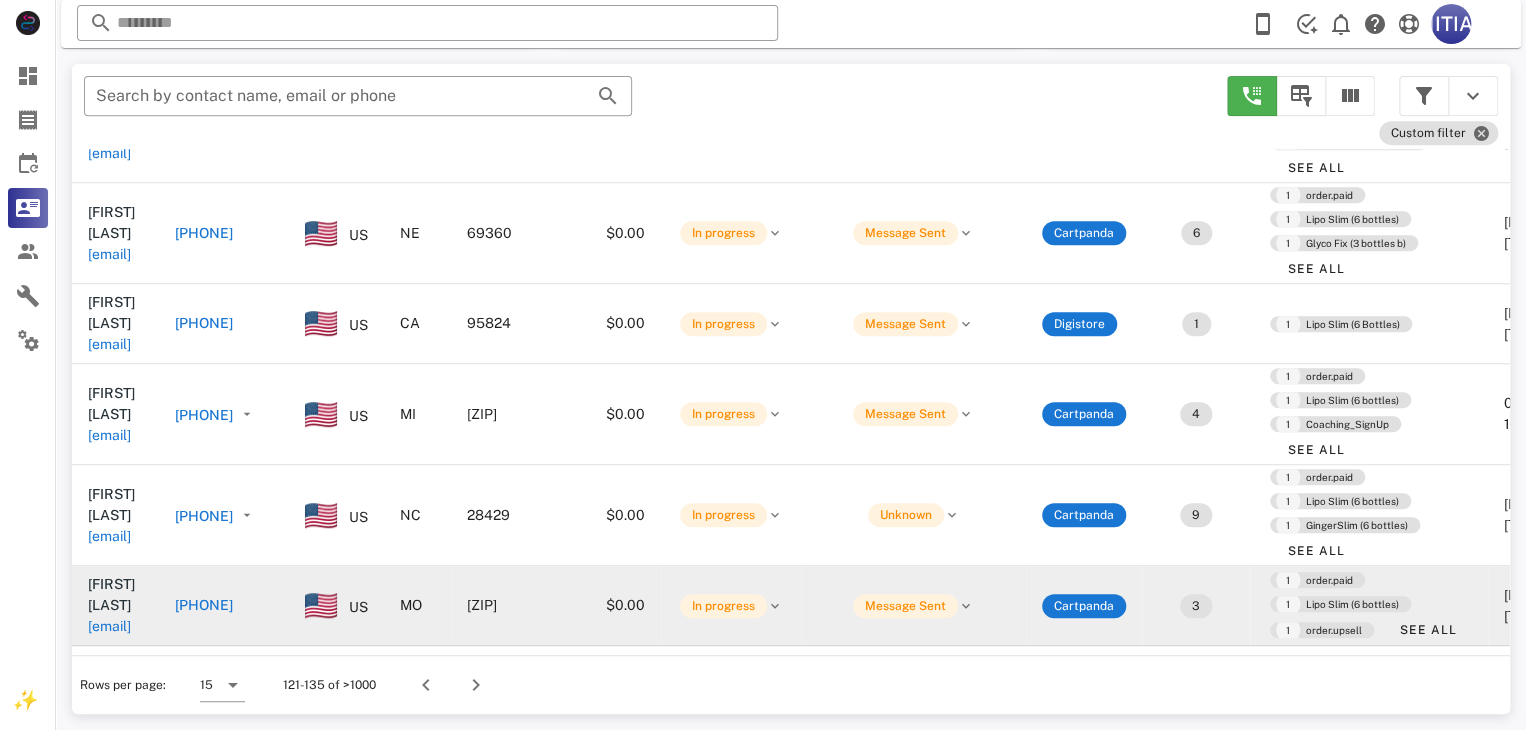 click on "[PHONE]" at bounding box center (204, 605) 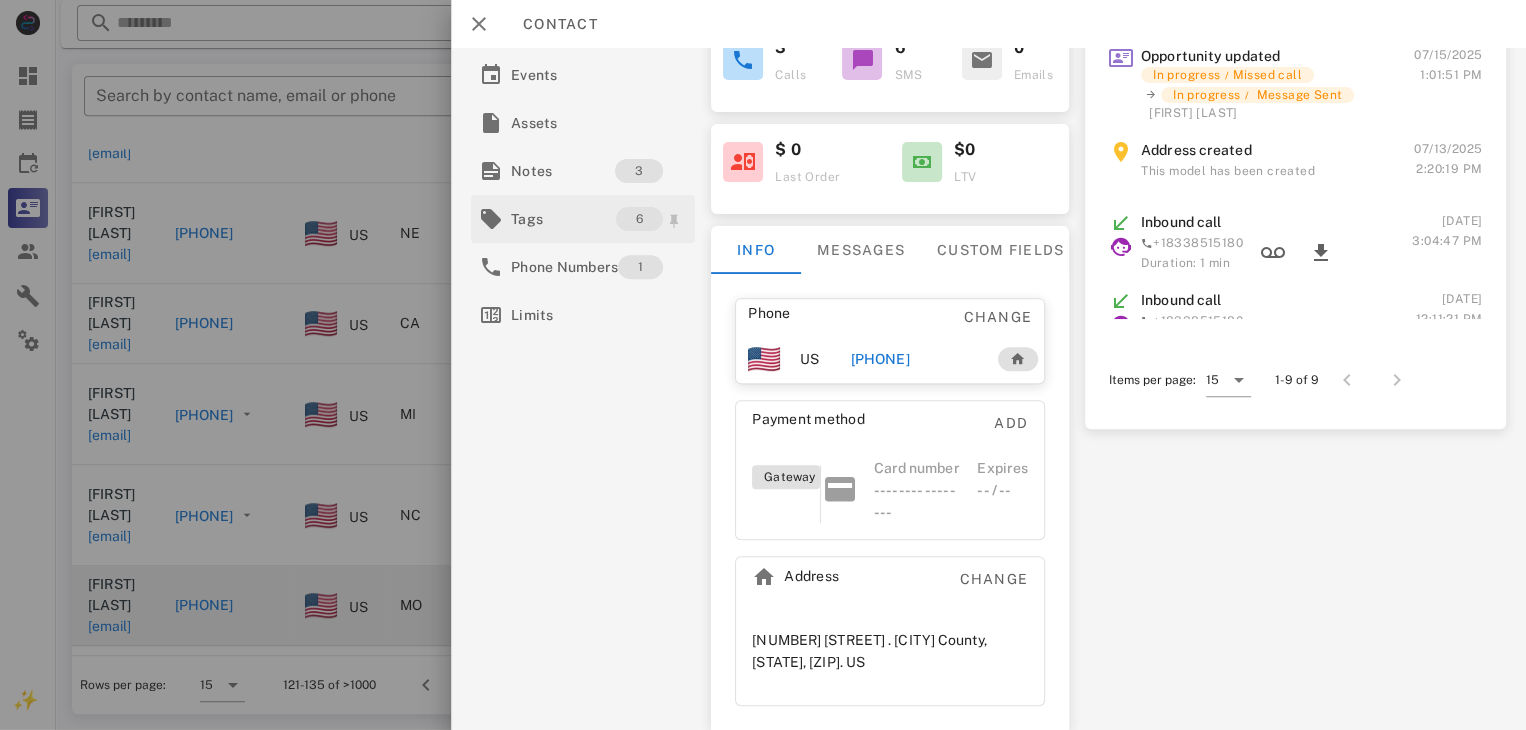 scroll, scrollTop: 347, scrollLeft: 0, axis: vertical 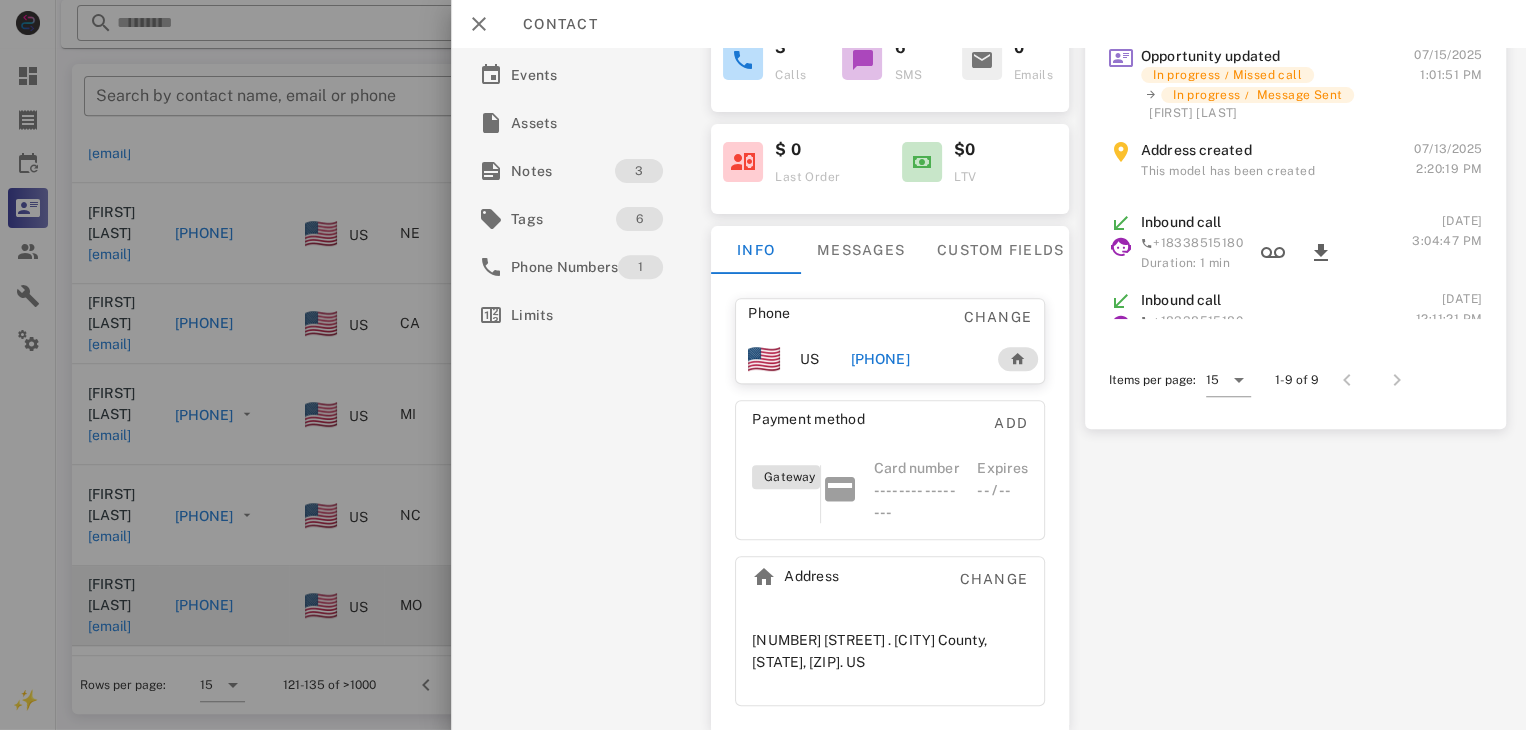 click on "[PHONE]" at bounding box center [880, 359] 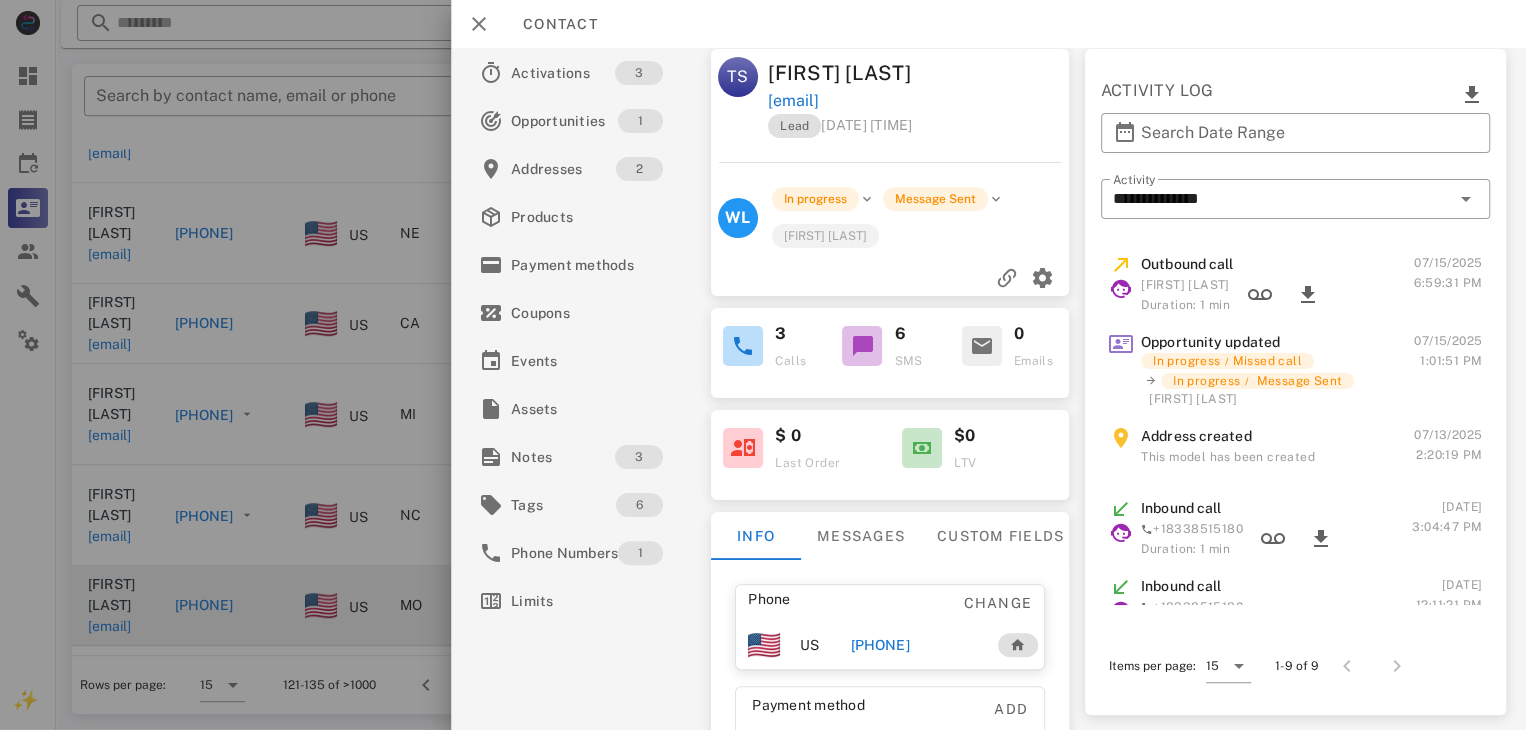 scroll, scrollTop: 0, scrollLeft: 0, axis: both 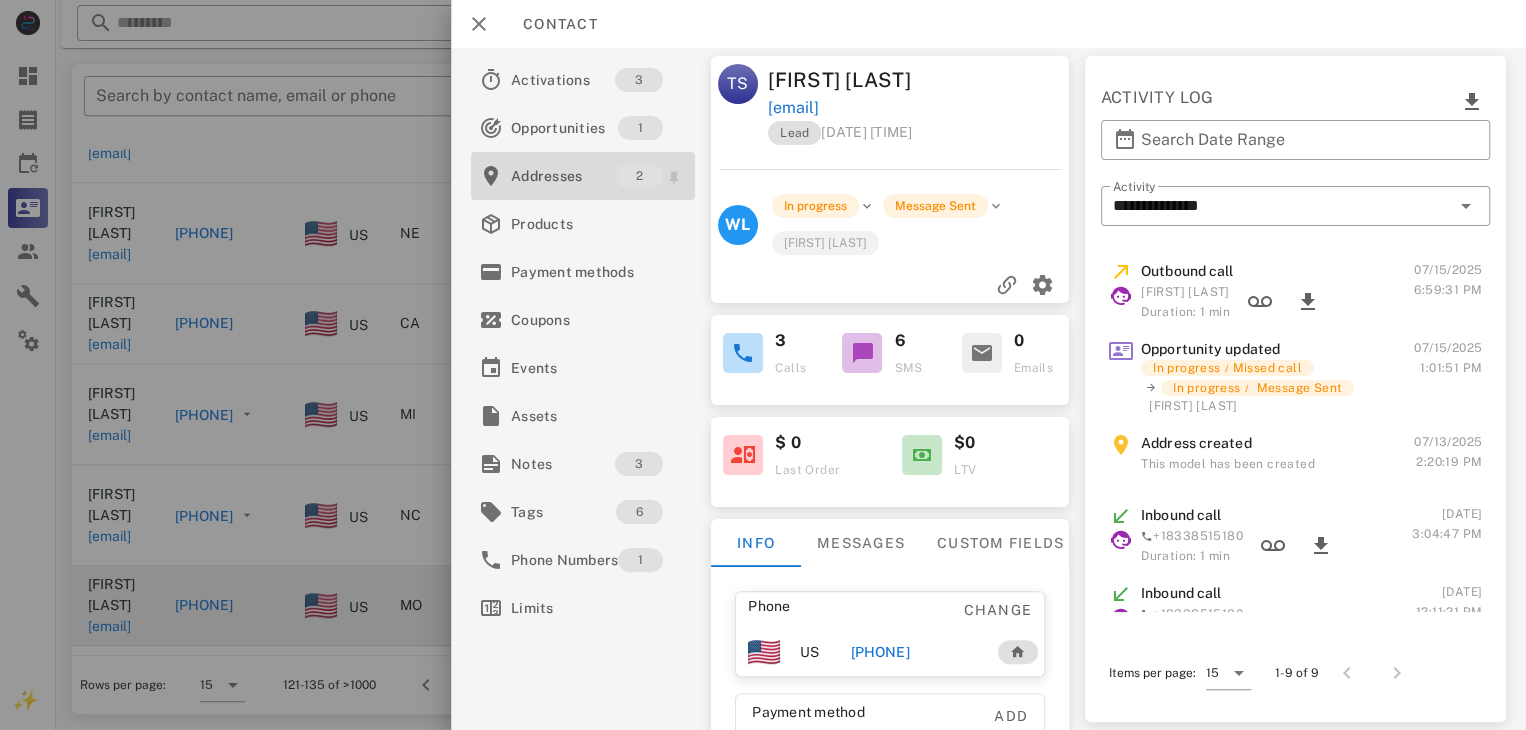 click on "Addresses" at bounding box center (563, 176) 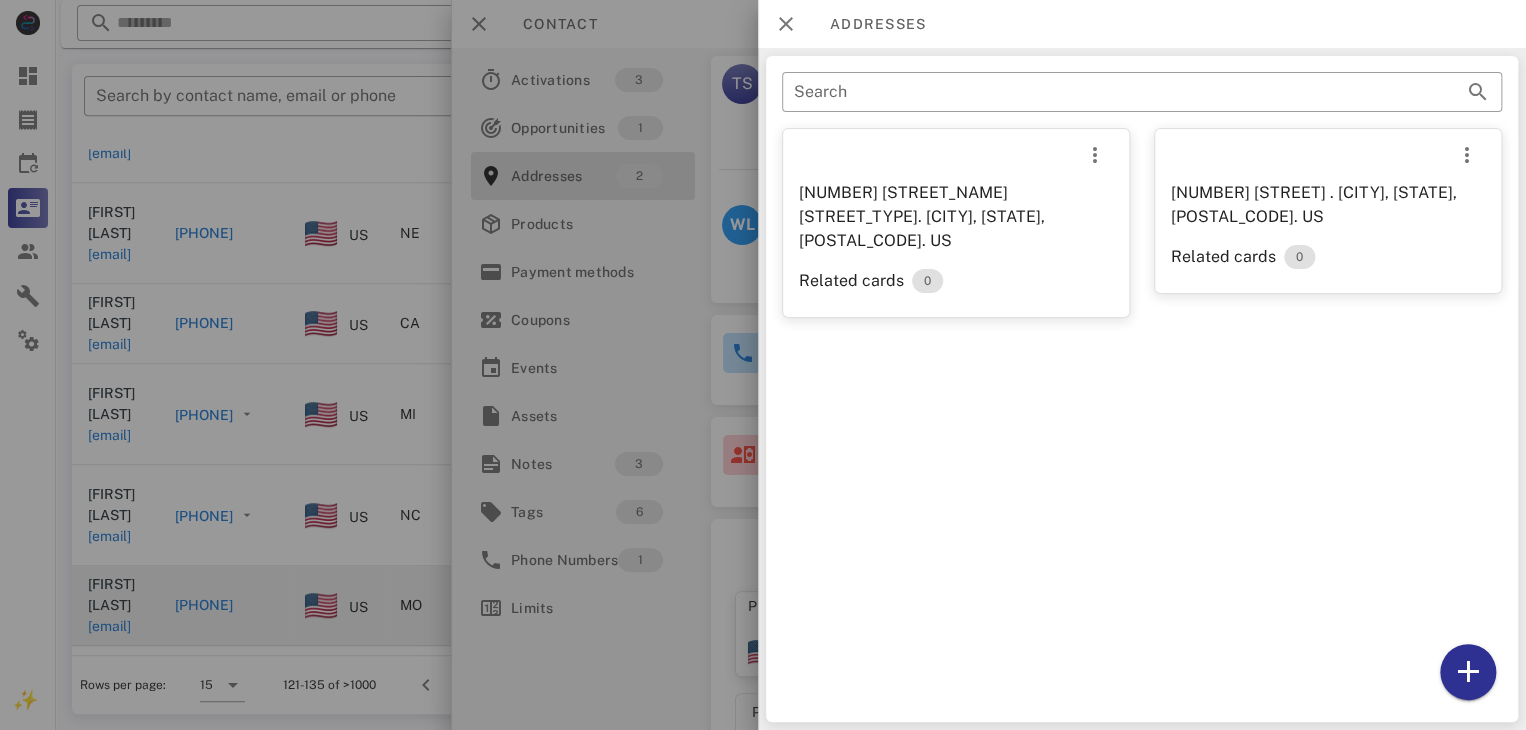 click at bounding box center [763, 365] 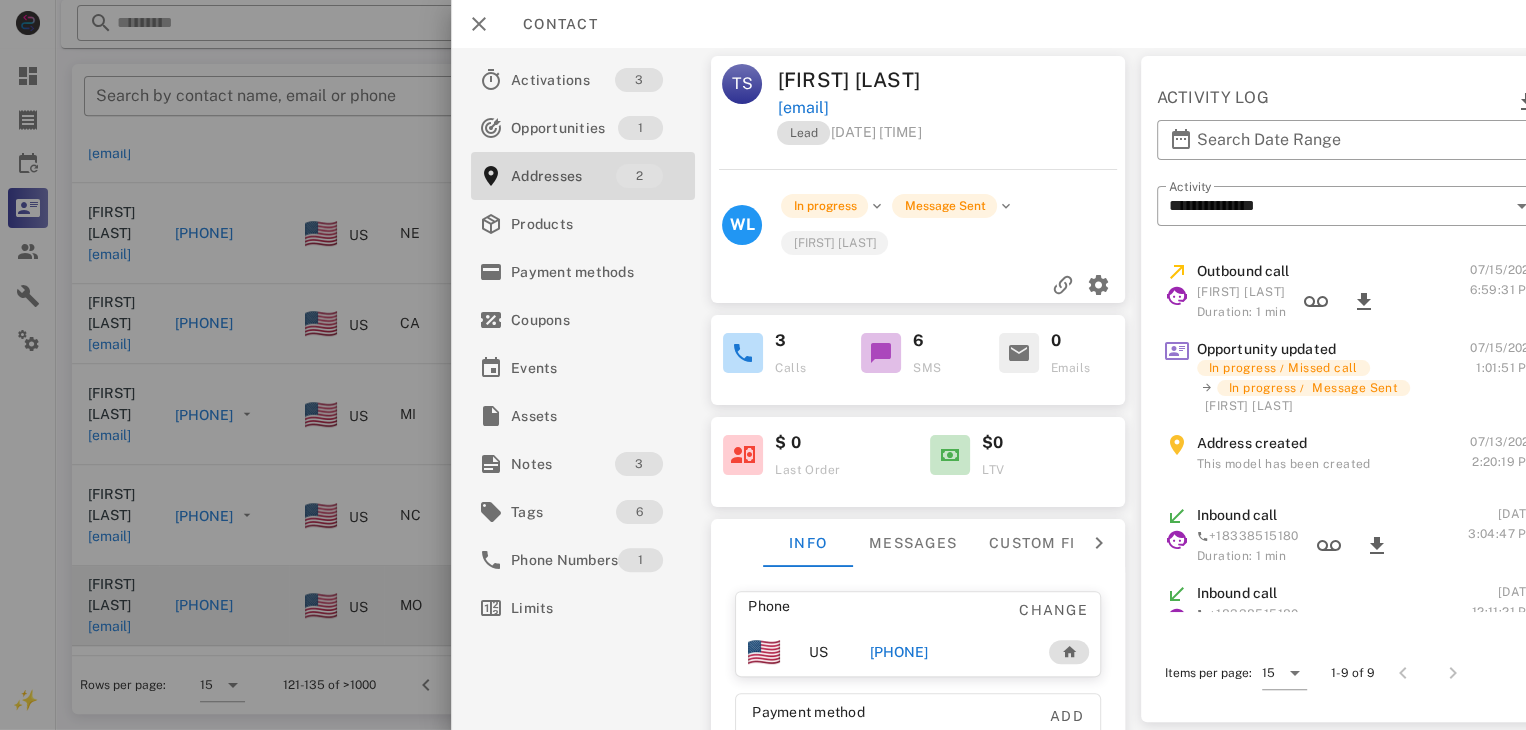 click at bounding box center (881, 353) 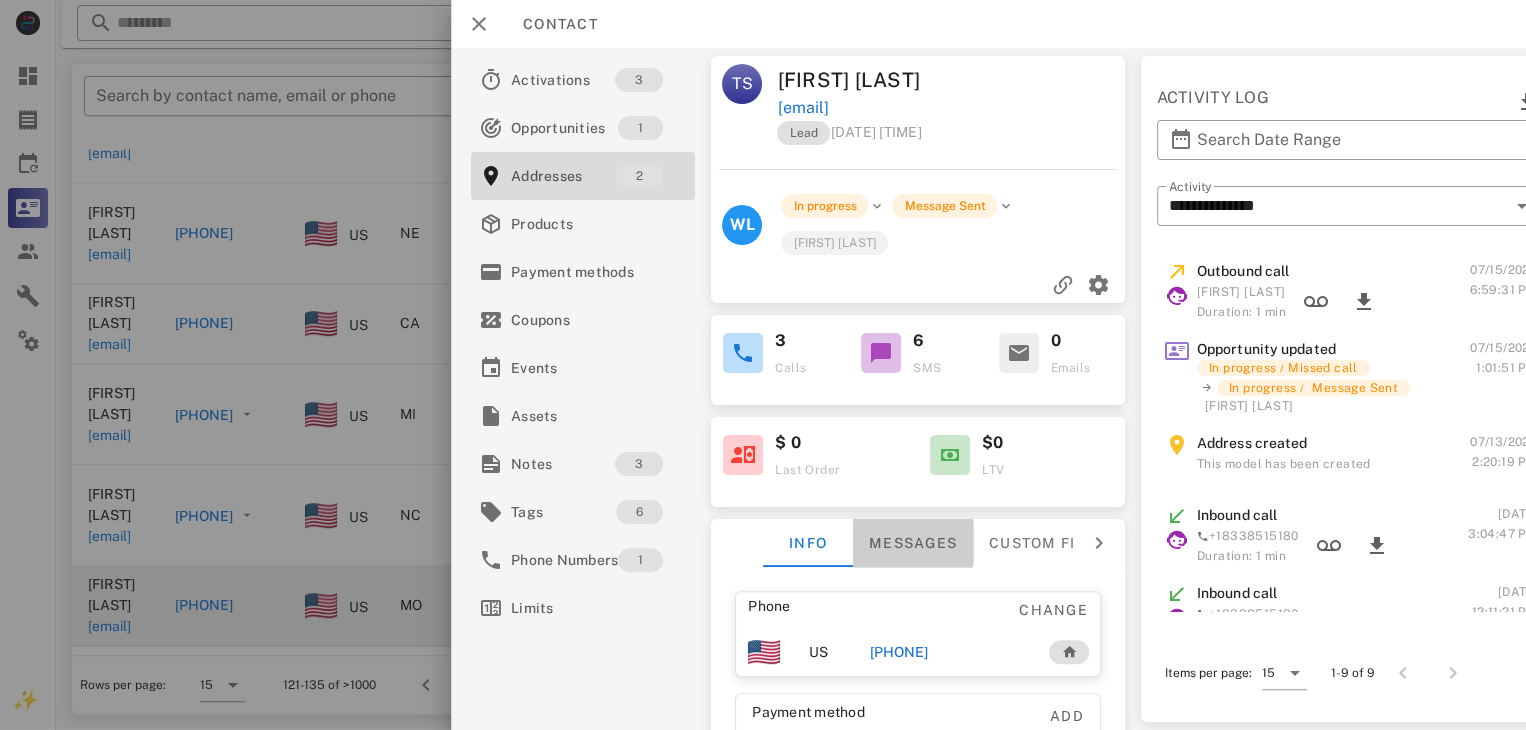 click on "Messages" at bounding box center (913, 543) 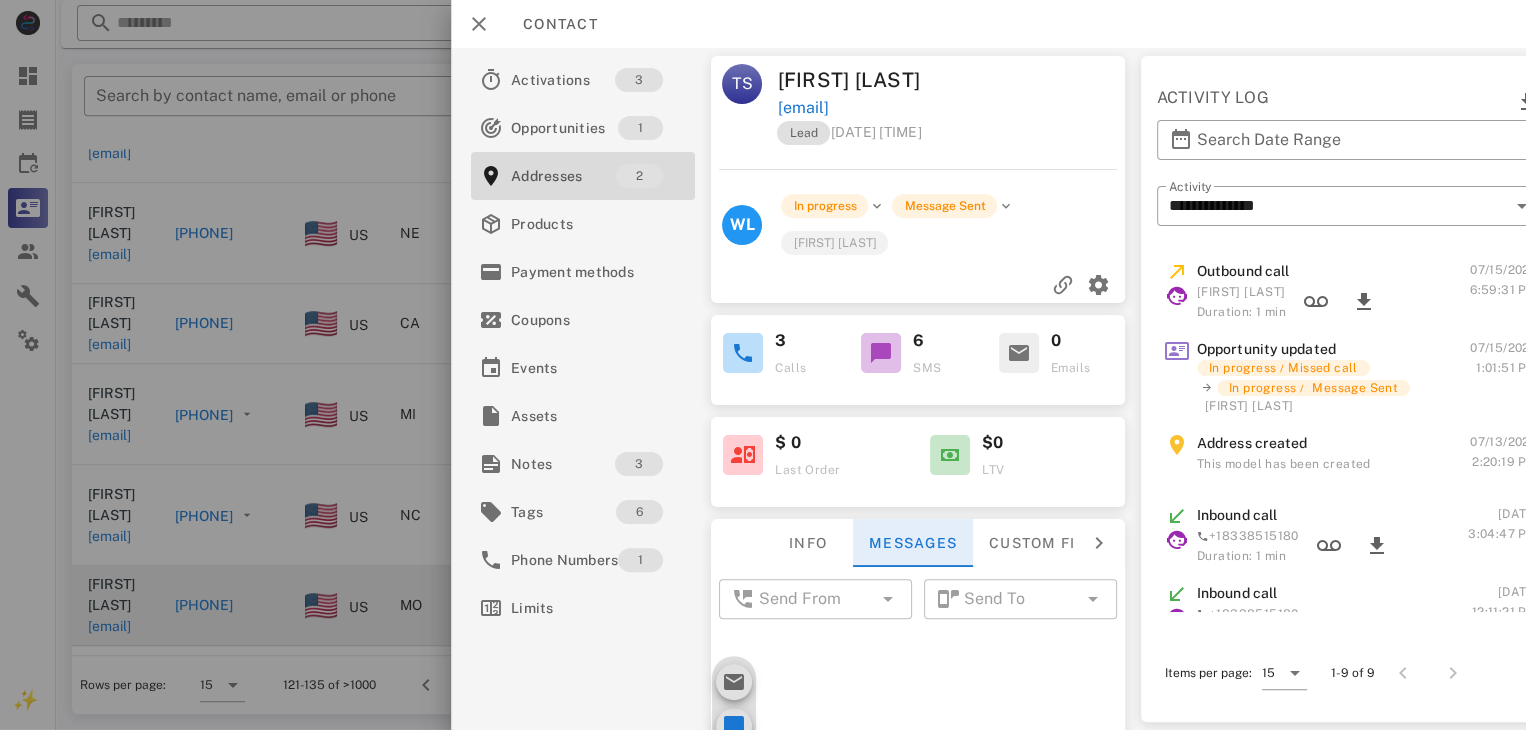 scroll, scrollTop: 946, scrollLeft: 0, axis: vertical 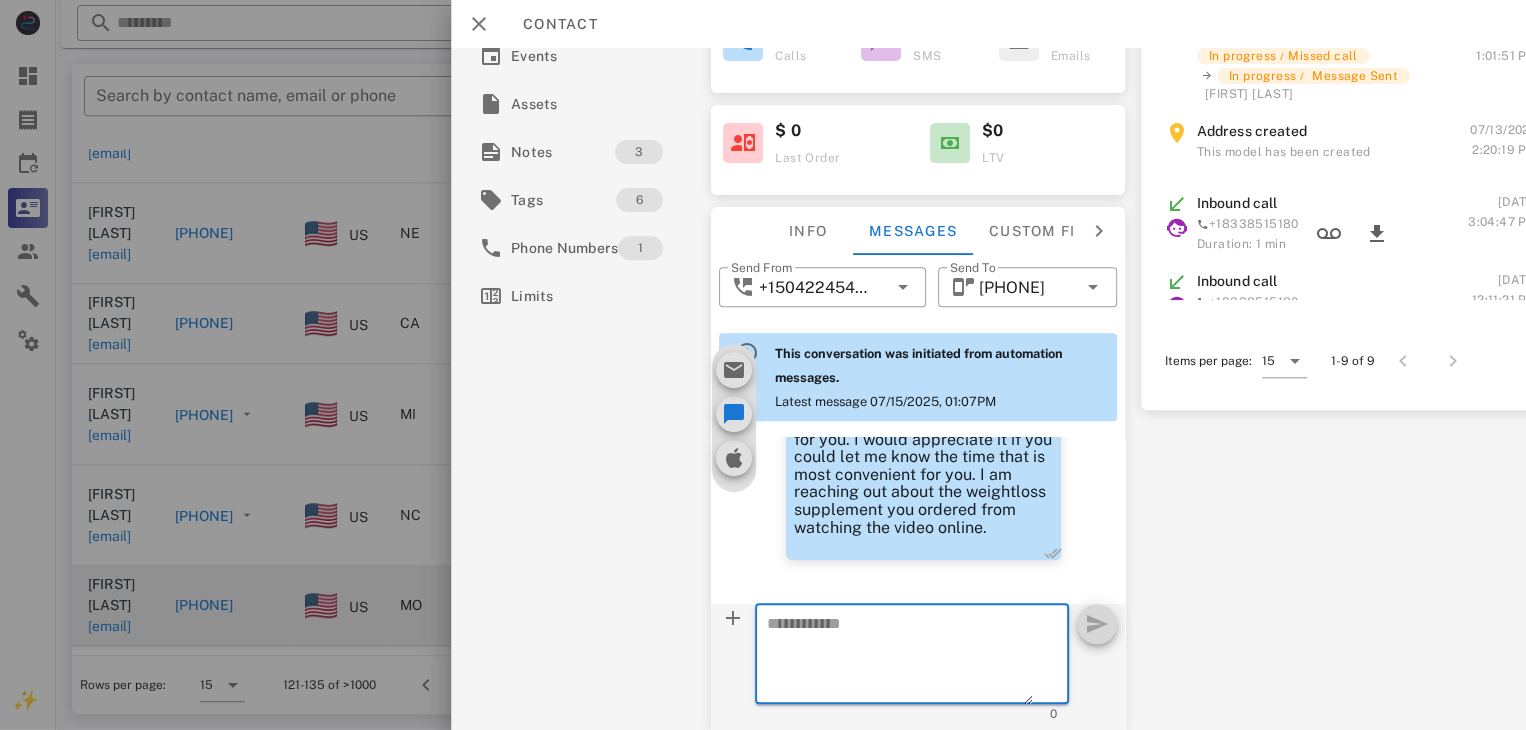 click at bounding box center (763, 365) 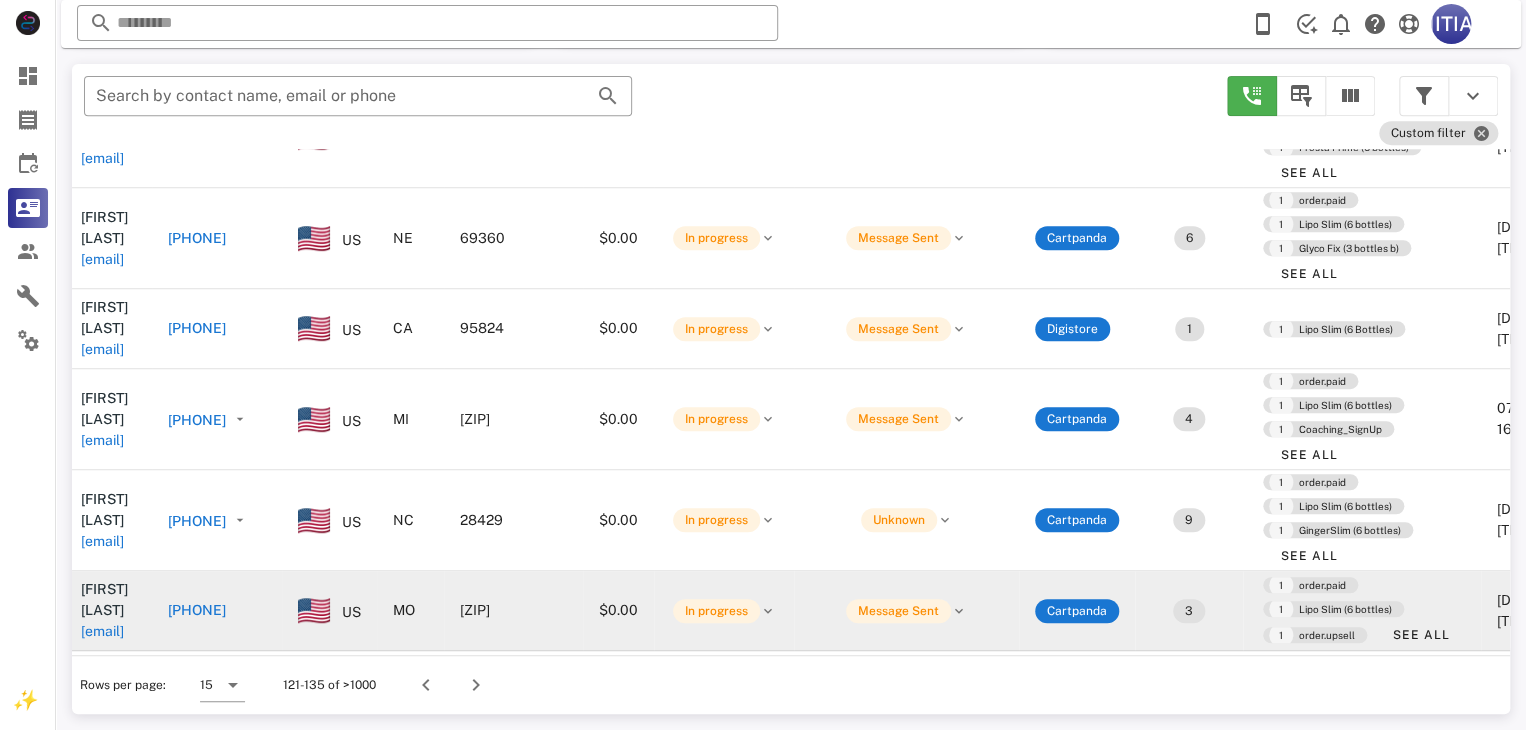 scroll, scrollTop: 860, scrollLeft: 7, axis: both 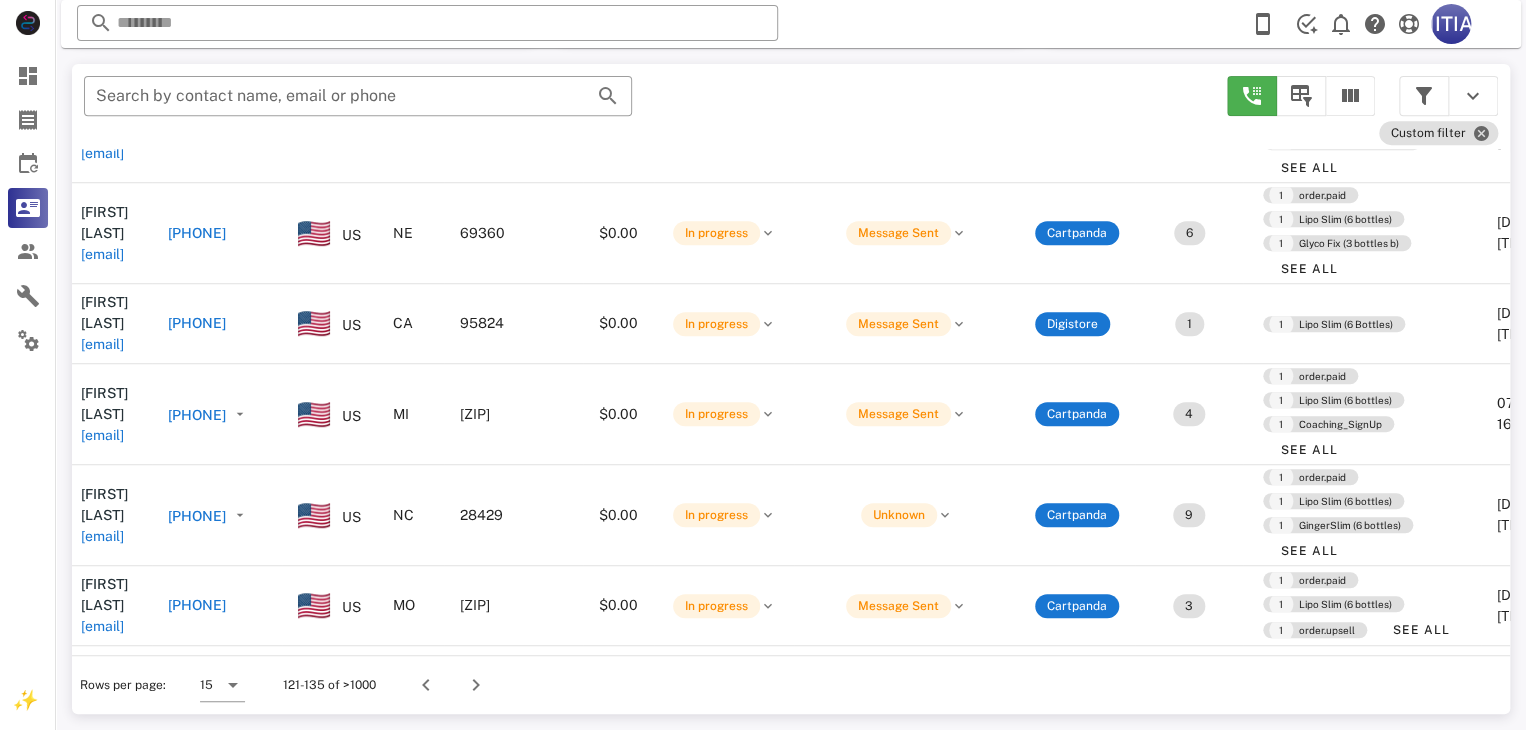 click on "[PHONE]" at bounding box center [197, 516] 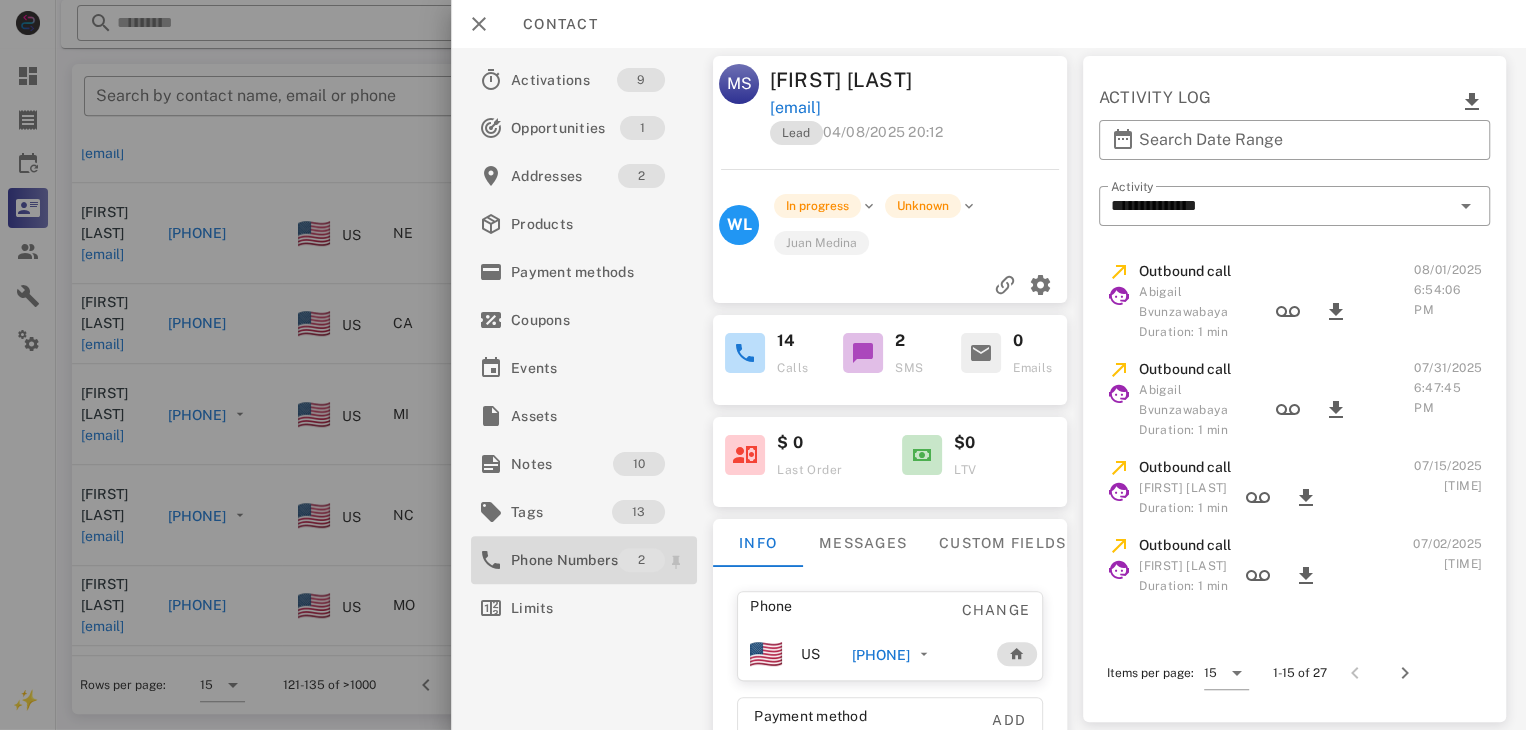 click on "Phone Numbers" at bounding box center (564, 560) 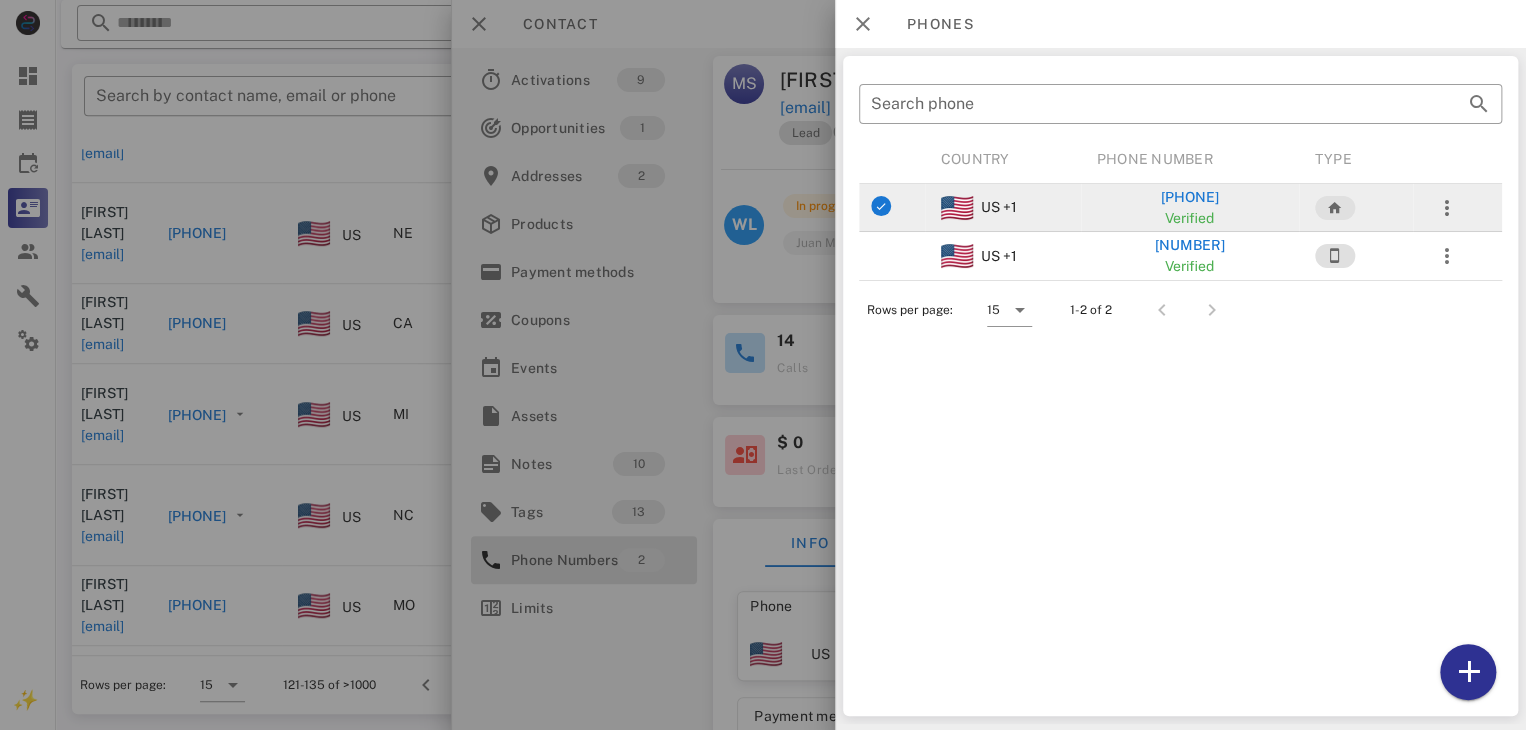 click on "[PHONE]" at bounding box center [1189, 197] 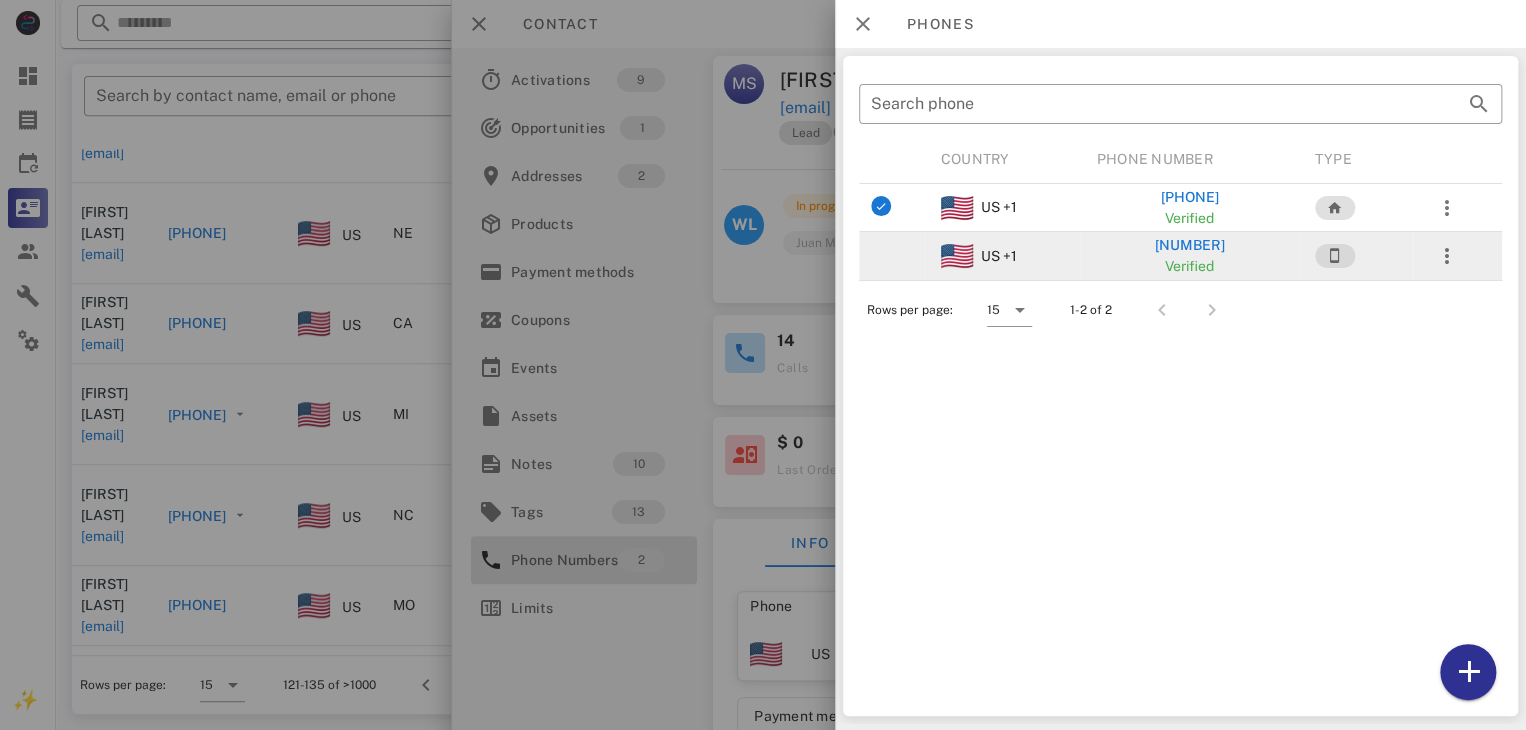 click at bounding box center [1334, 256] 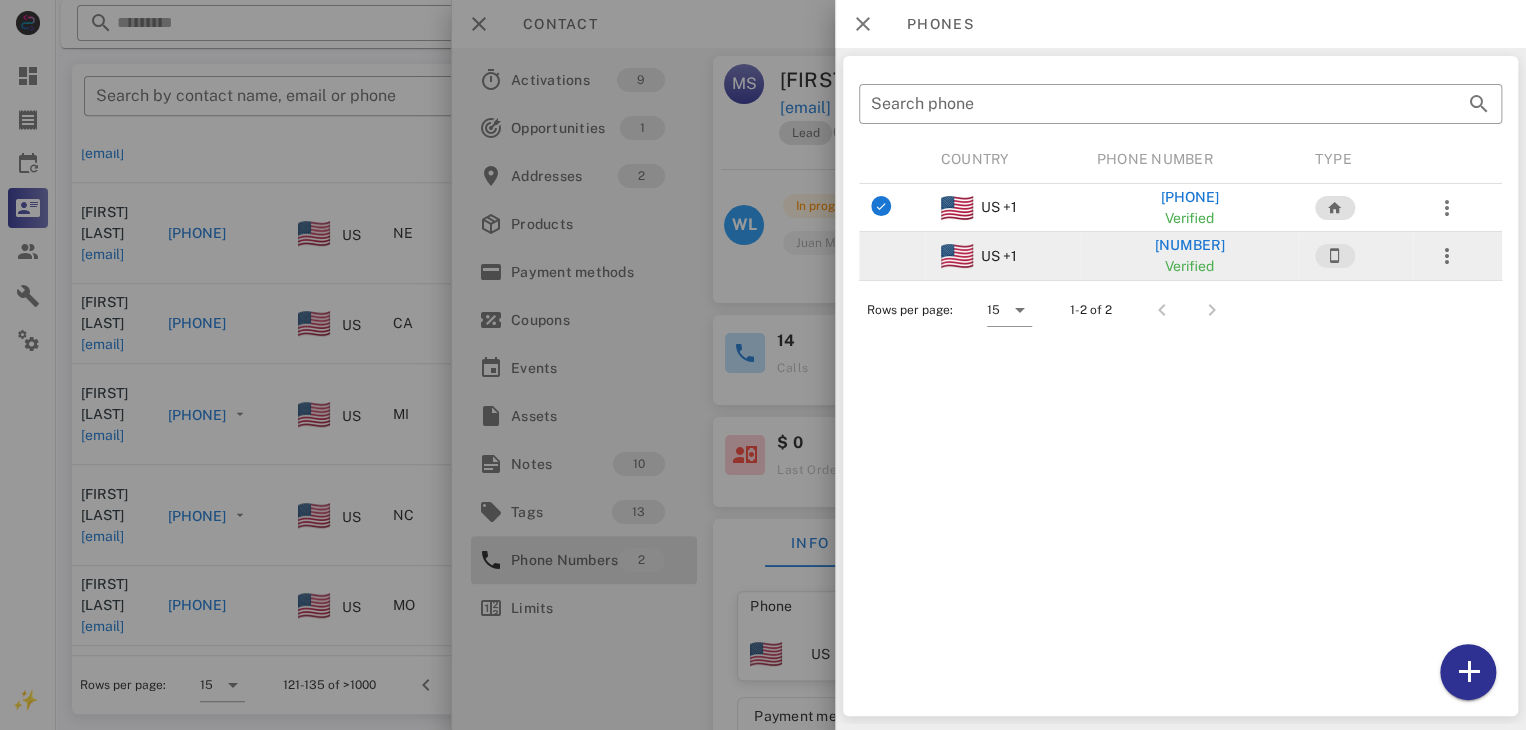 click at bounding box center [956, 256] 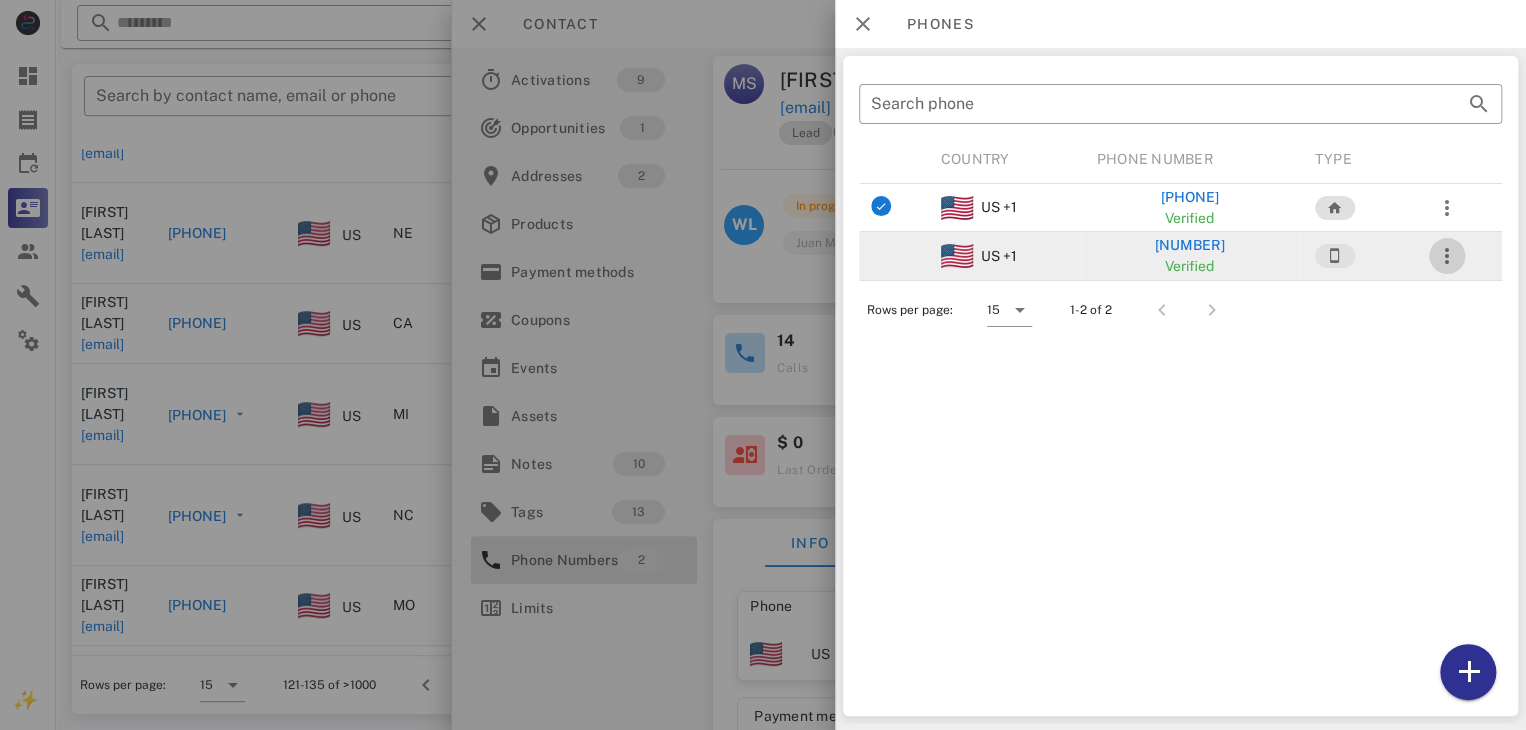 click at bounding box center [1447, 256] 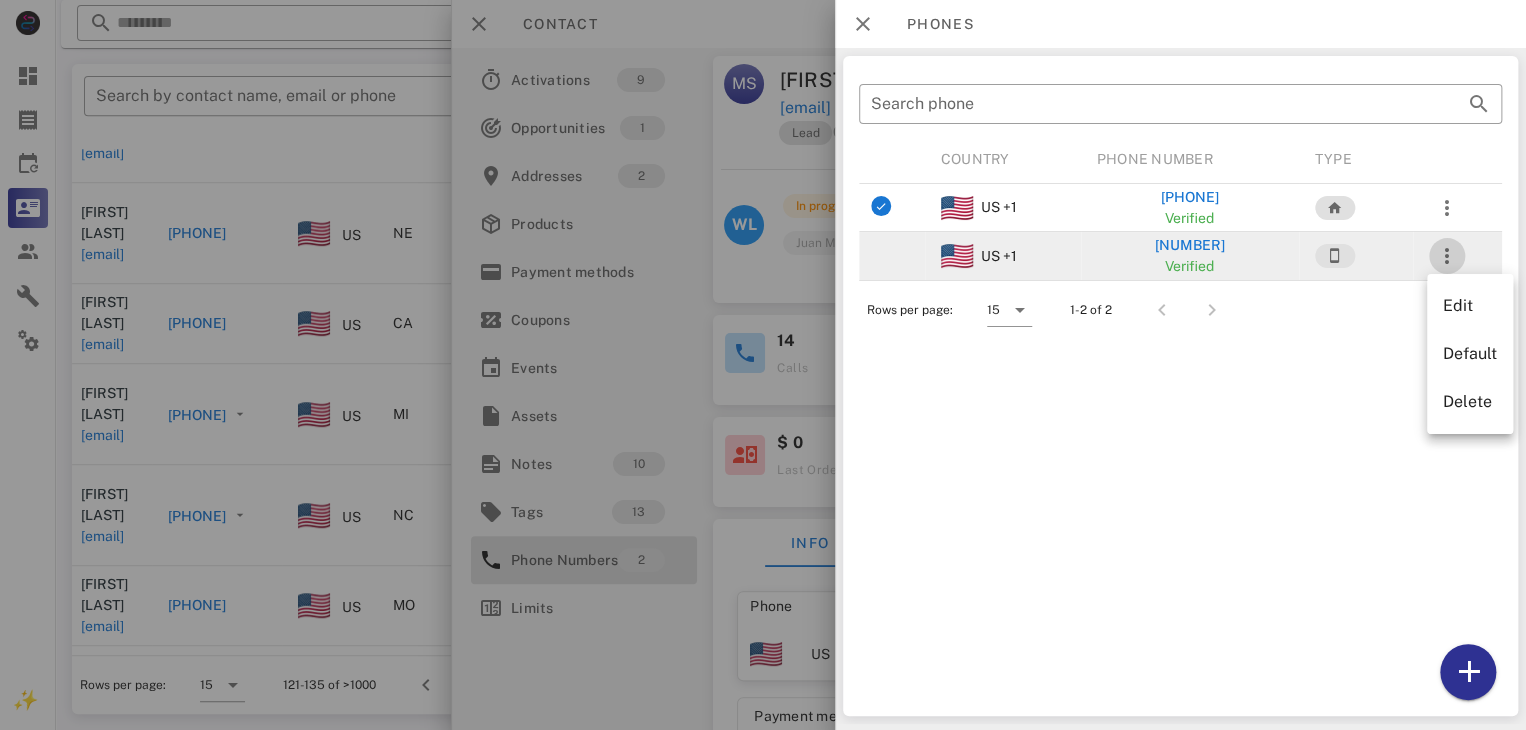 click at bounding box center [1447, 256] 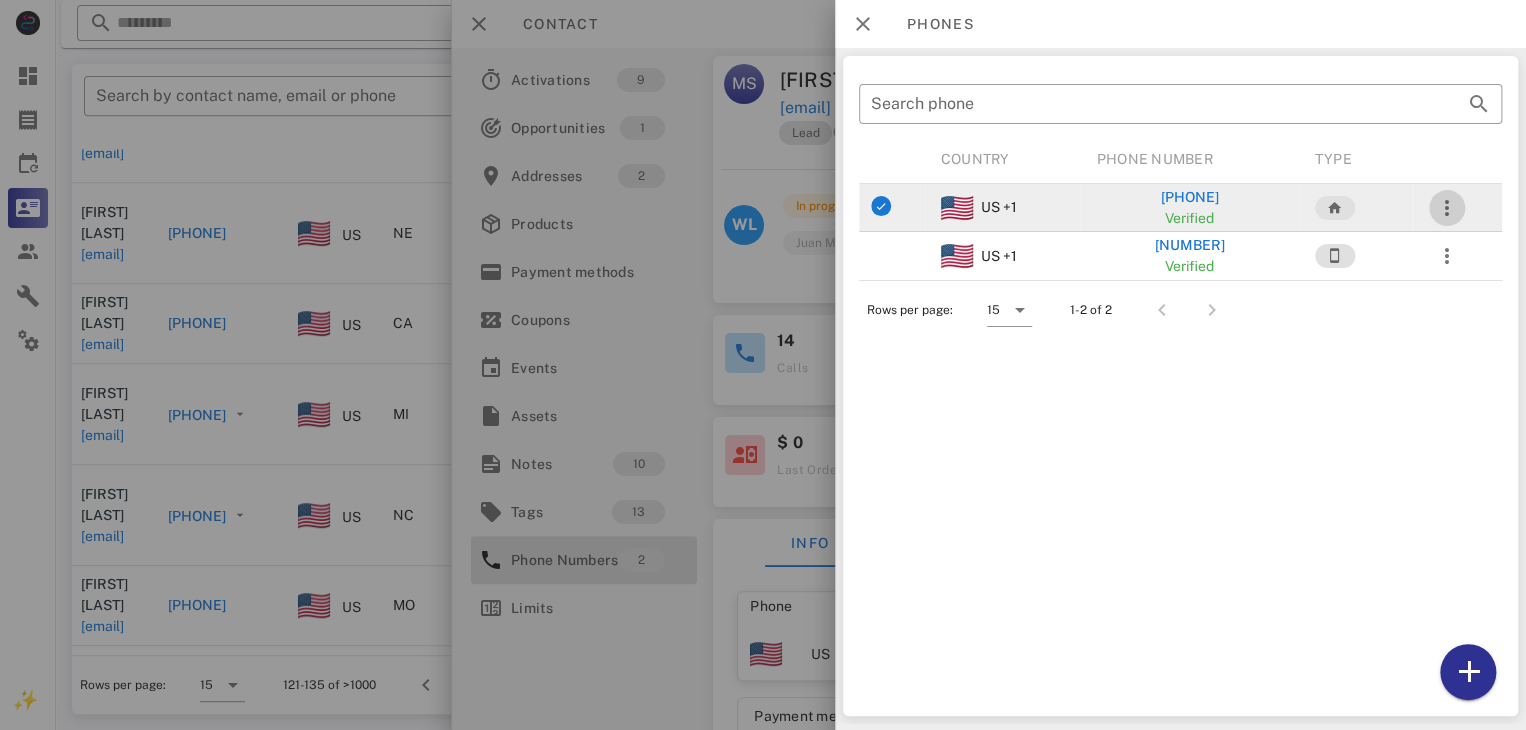click at bounding box center (1447, 208) 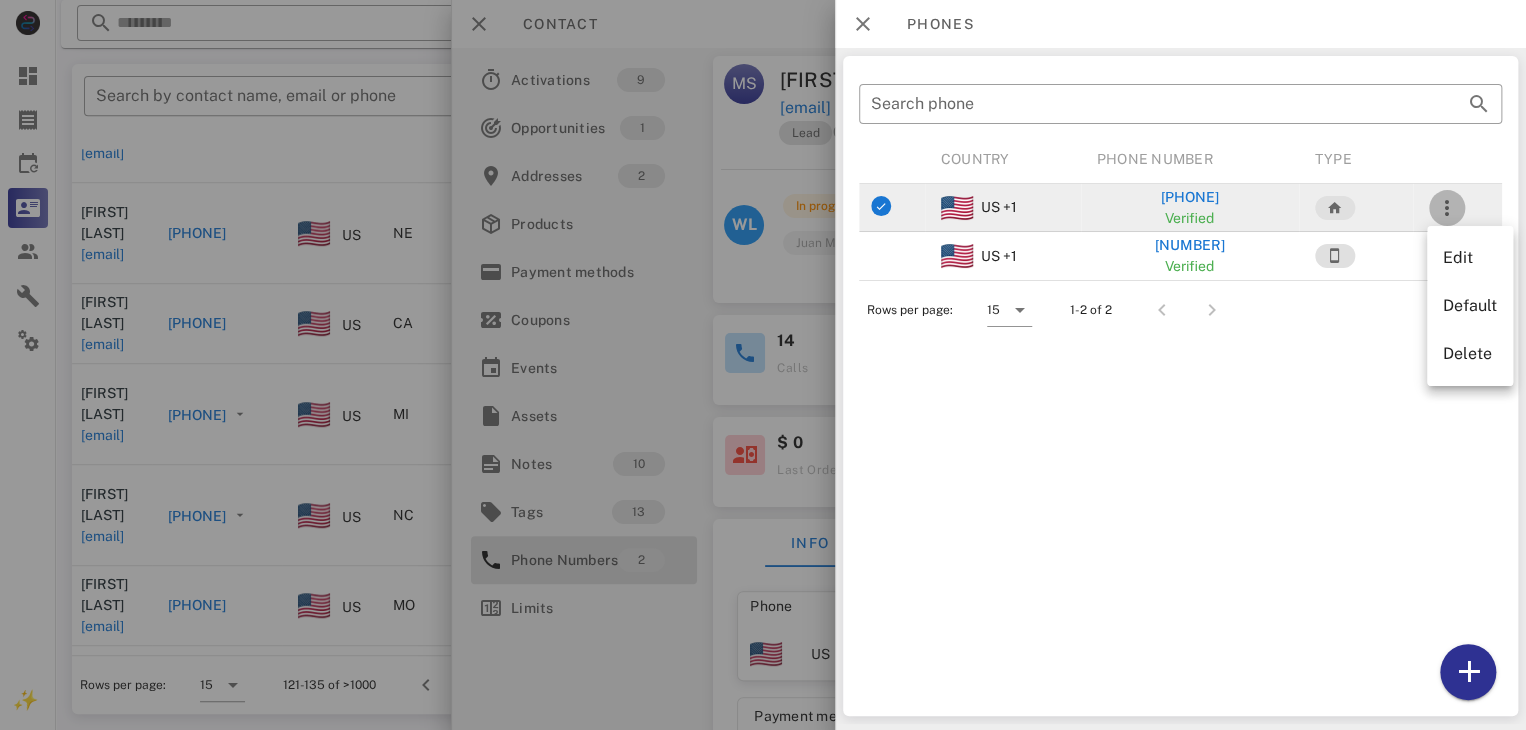 click at bounding box center (1447, 208) 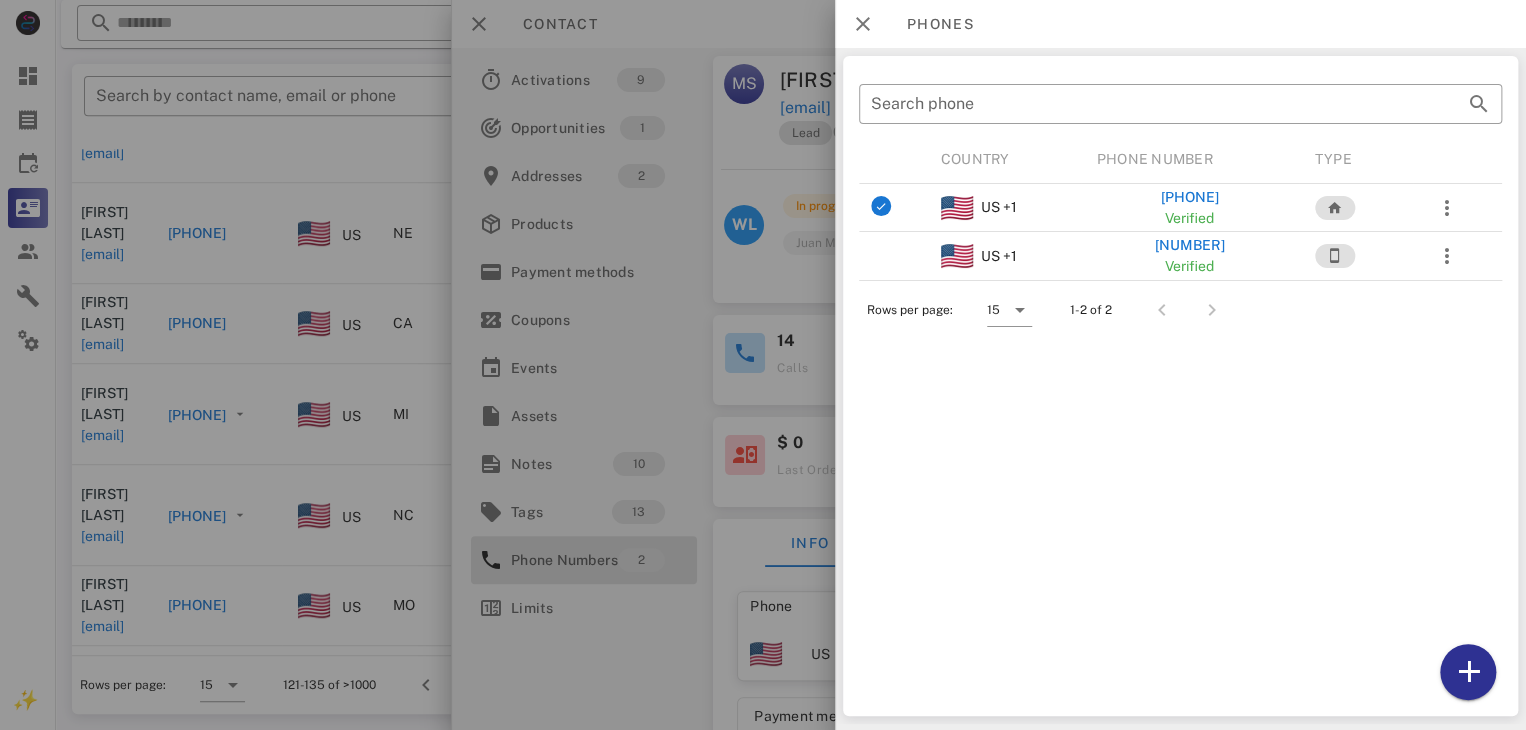 click at bounding box center [763, 365] 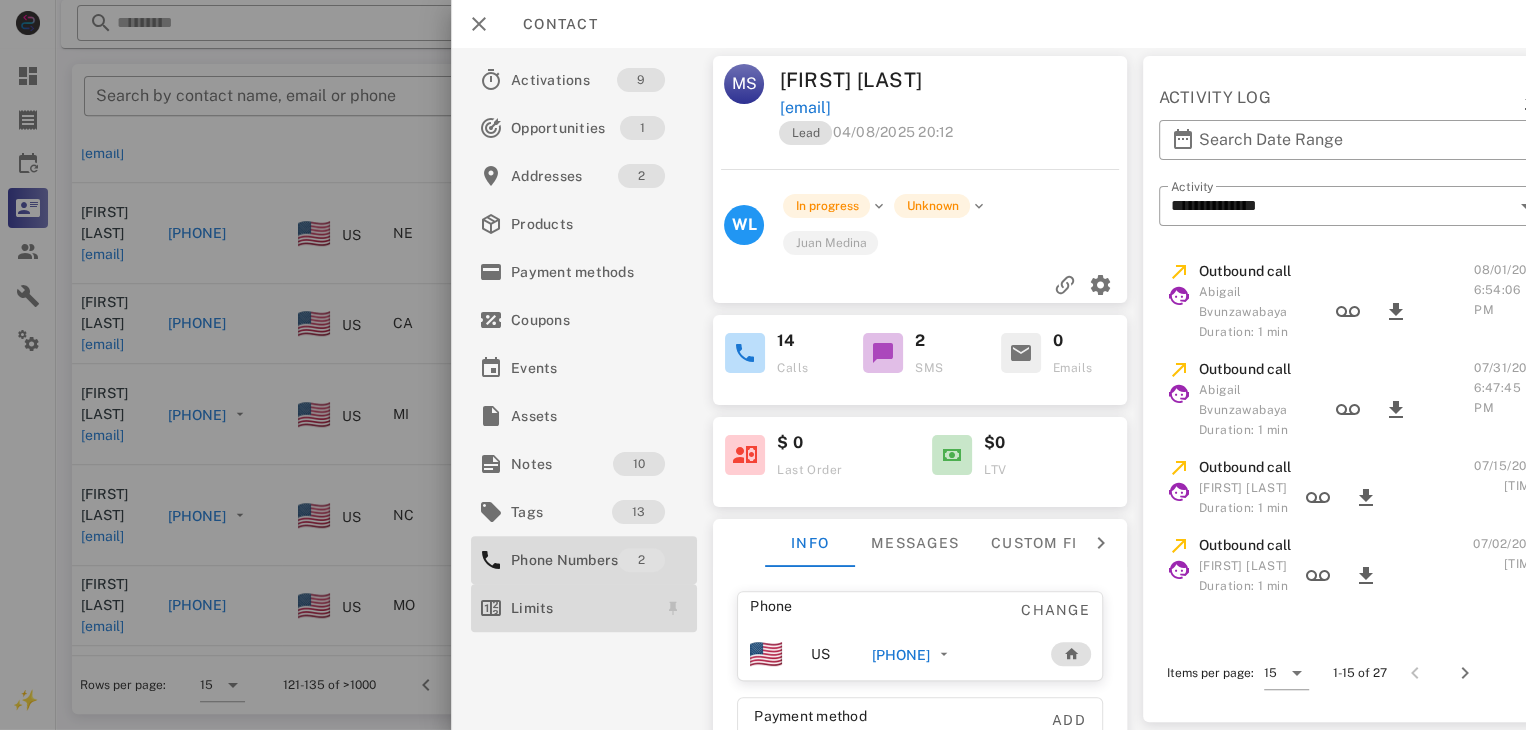 click on "Limits" at bounding box center (580, 608) 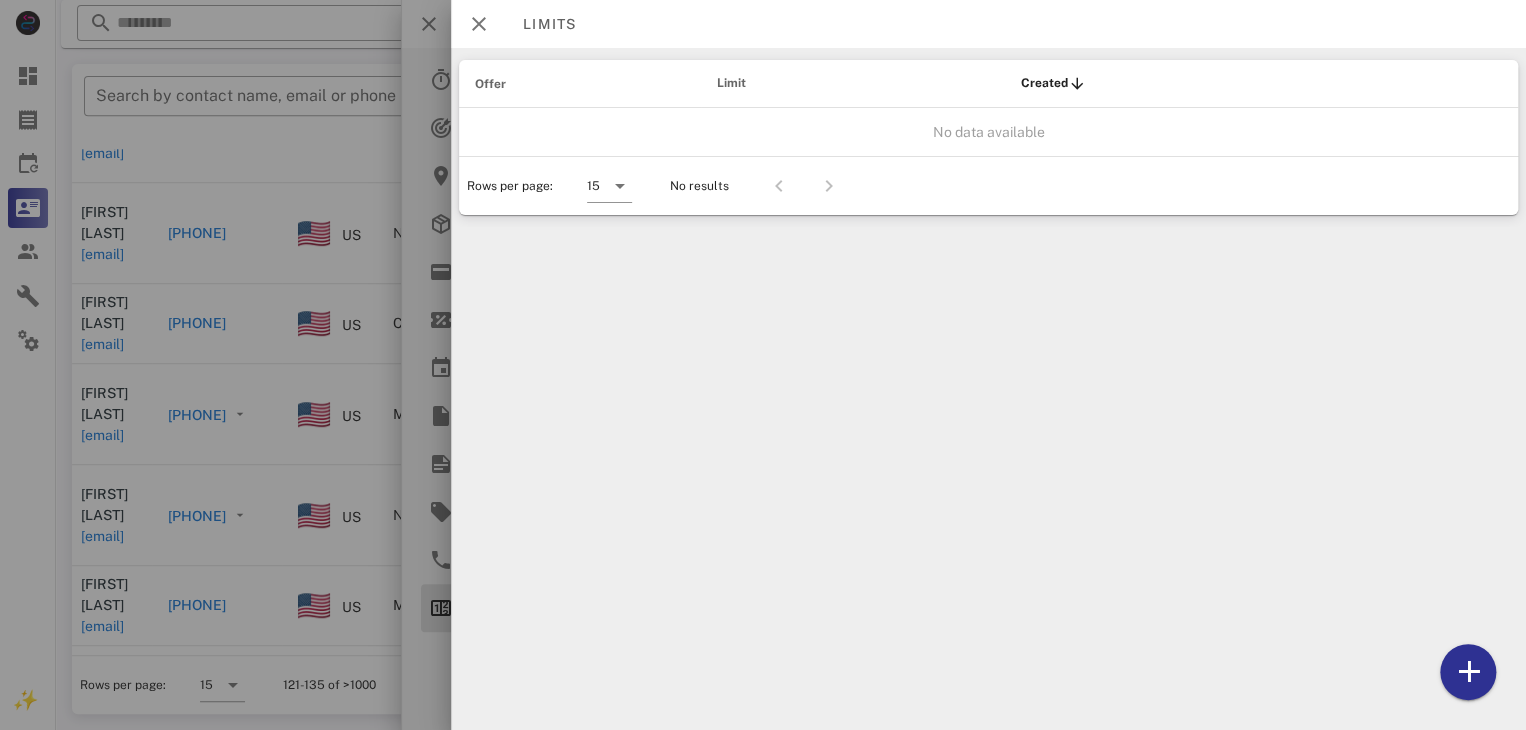 click at bounding box center (763, 365) 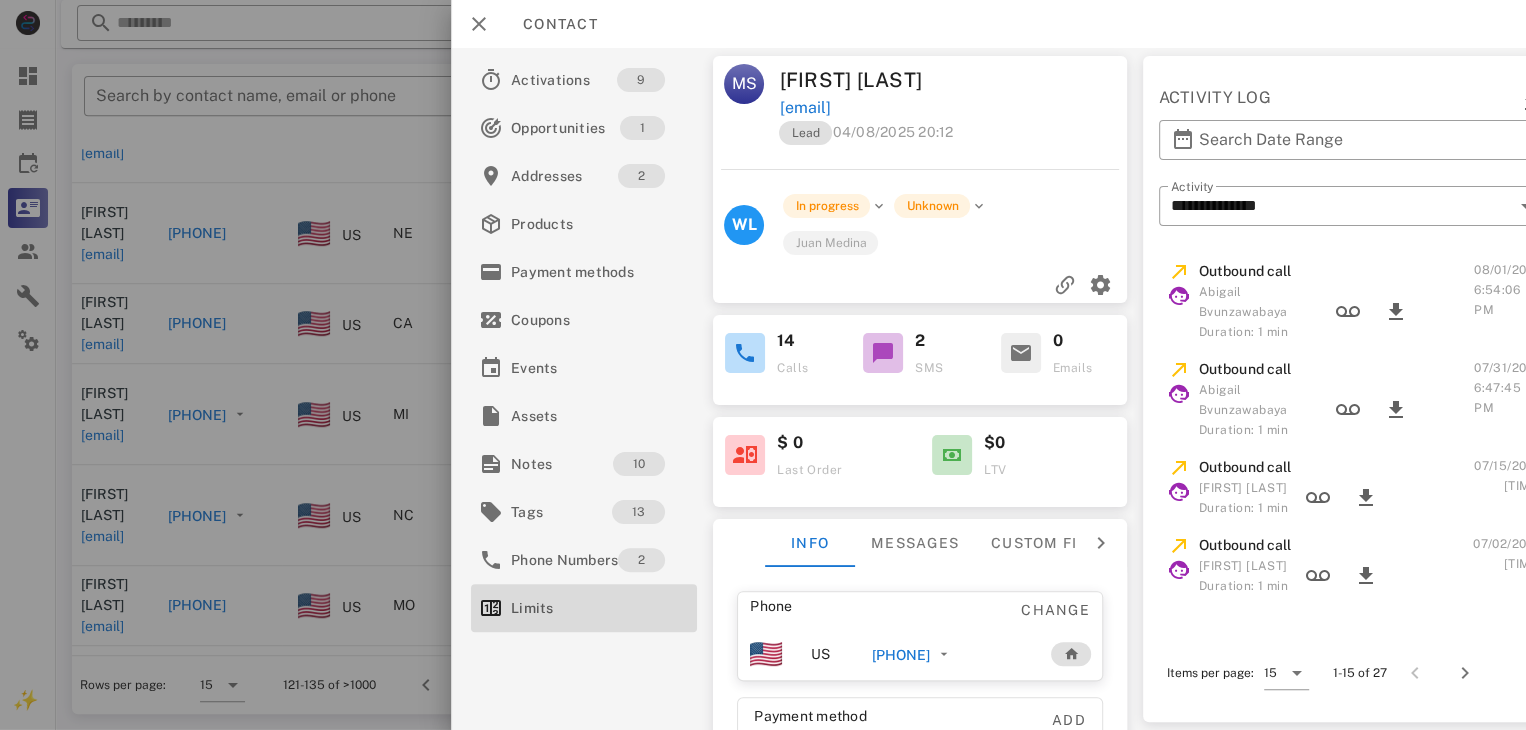 click at bounding box center (763, 365) 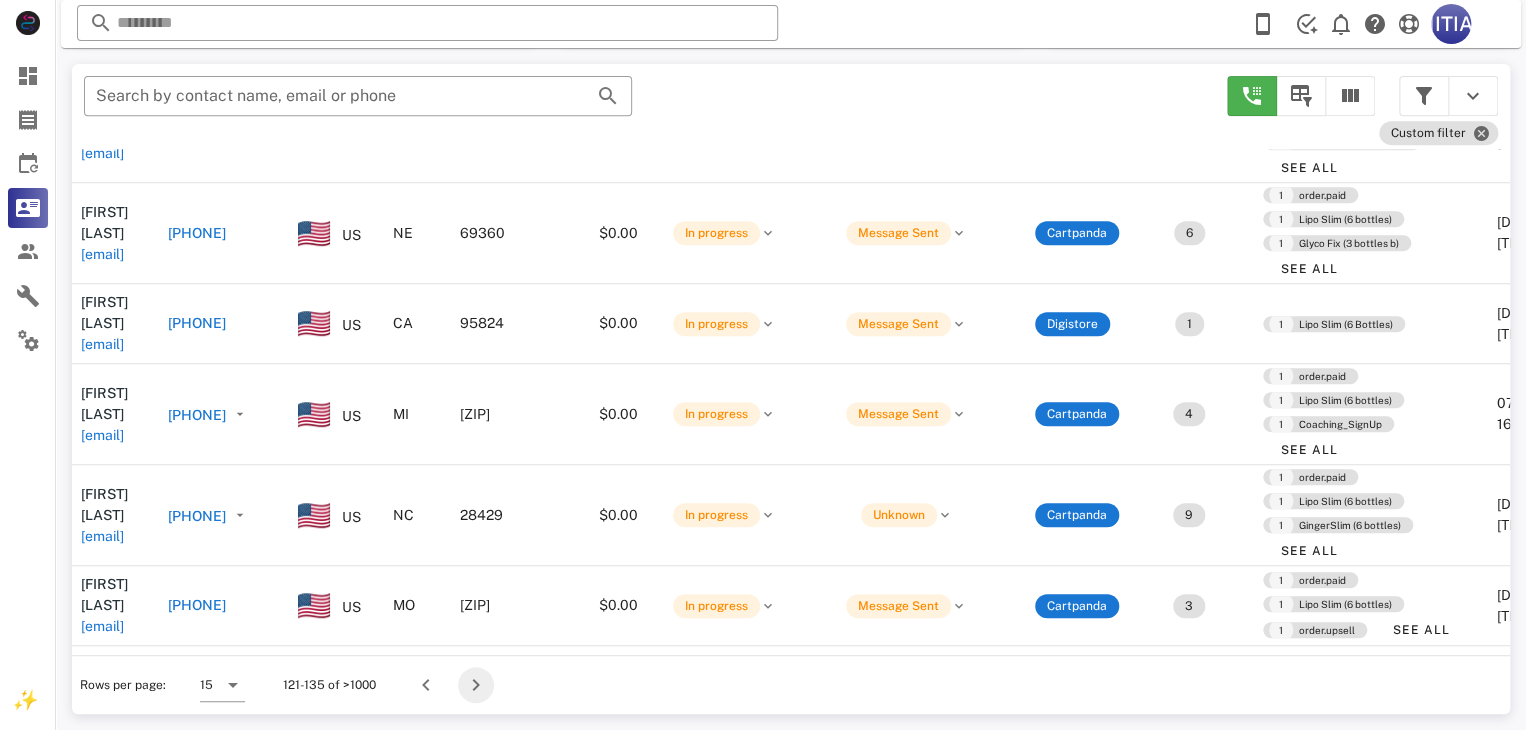 click at bounding box center (476, 685) 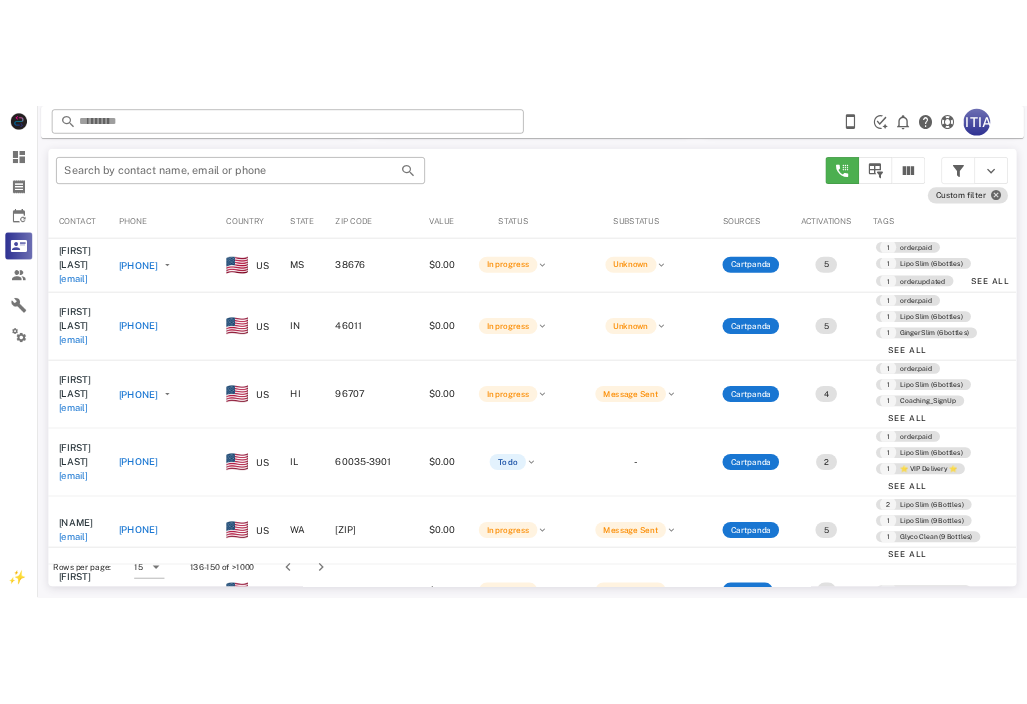 scroll, scrollTop: 380, scrollLeft: 0, axis: vertical 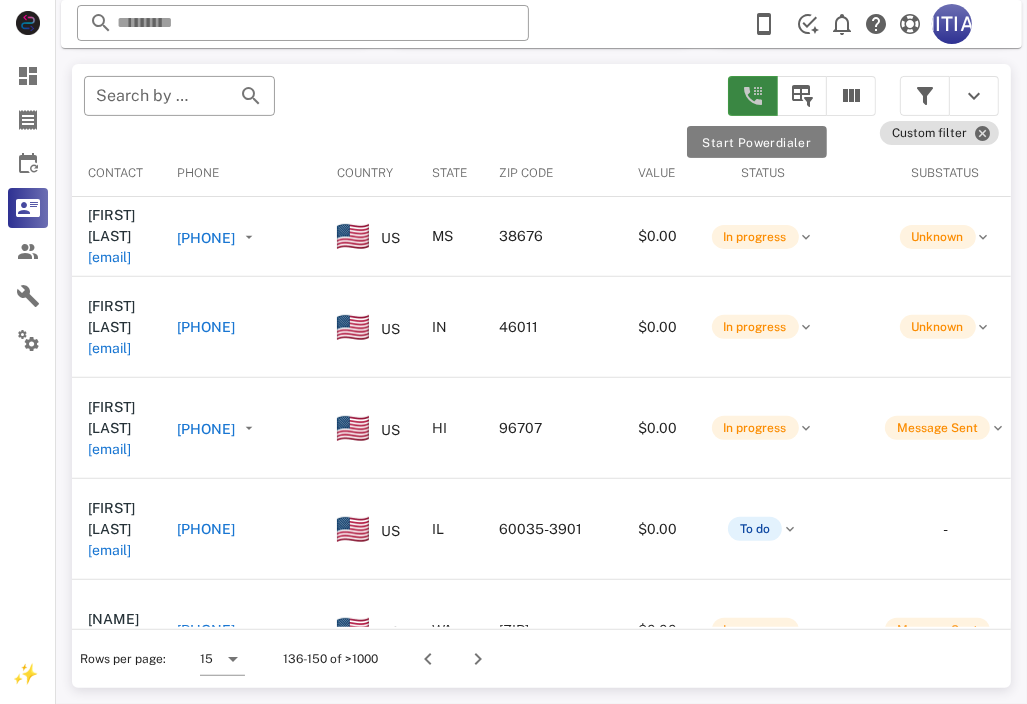 click at bounding box center [753, 96] 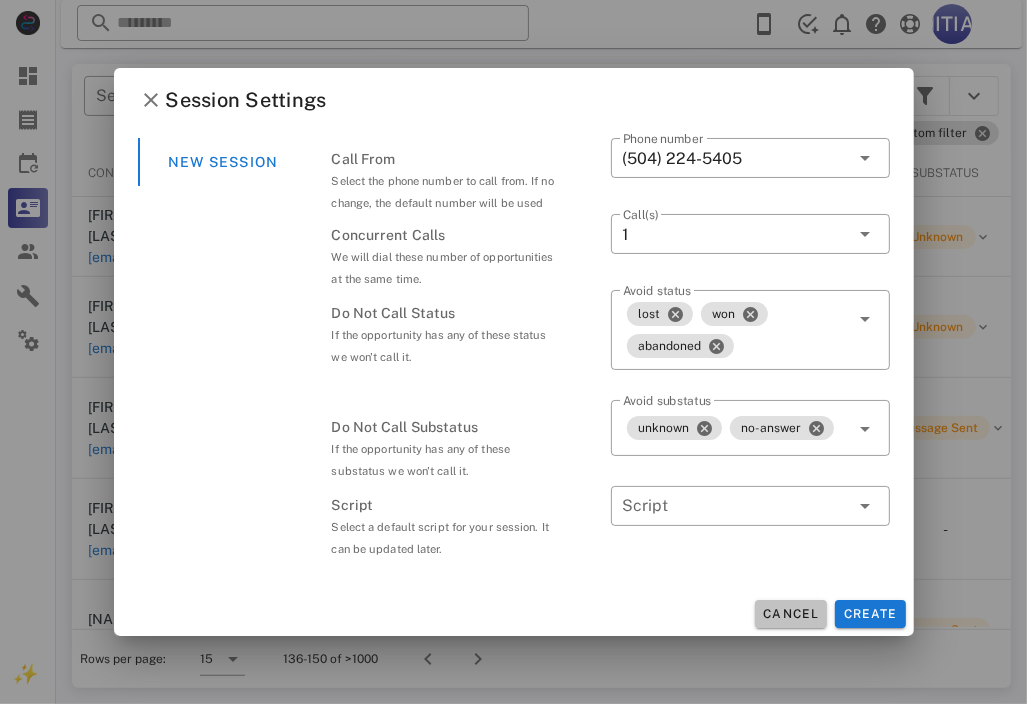 click on "Cancel" at bounding box center (791, 614) 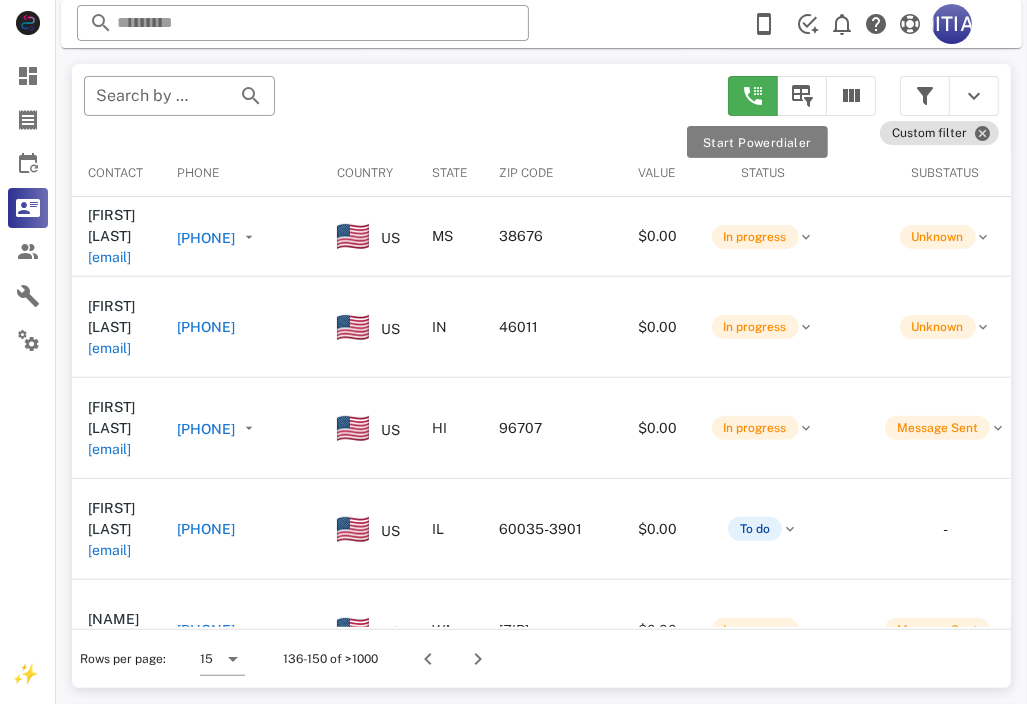 click at bounding box center (753, 96) 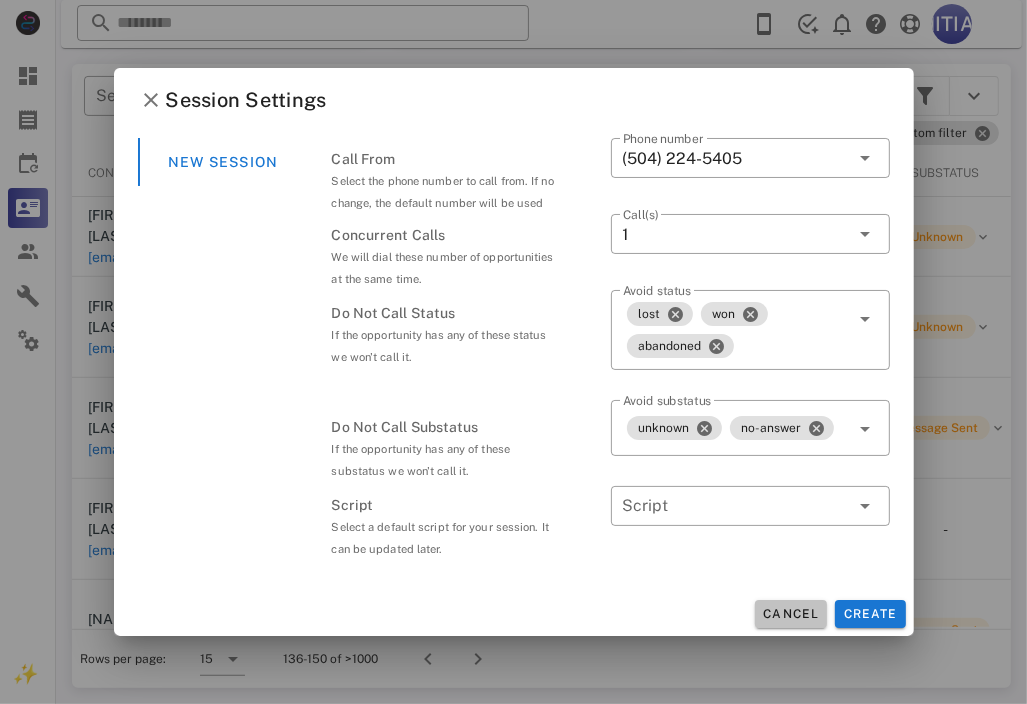 click on "Cancel" at bounding box center (791, 614) 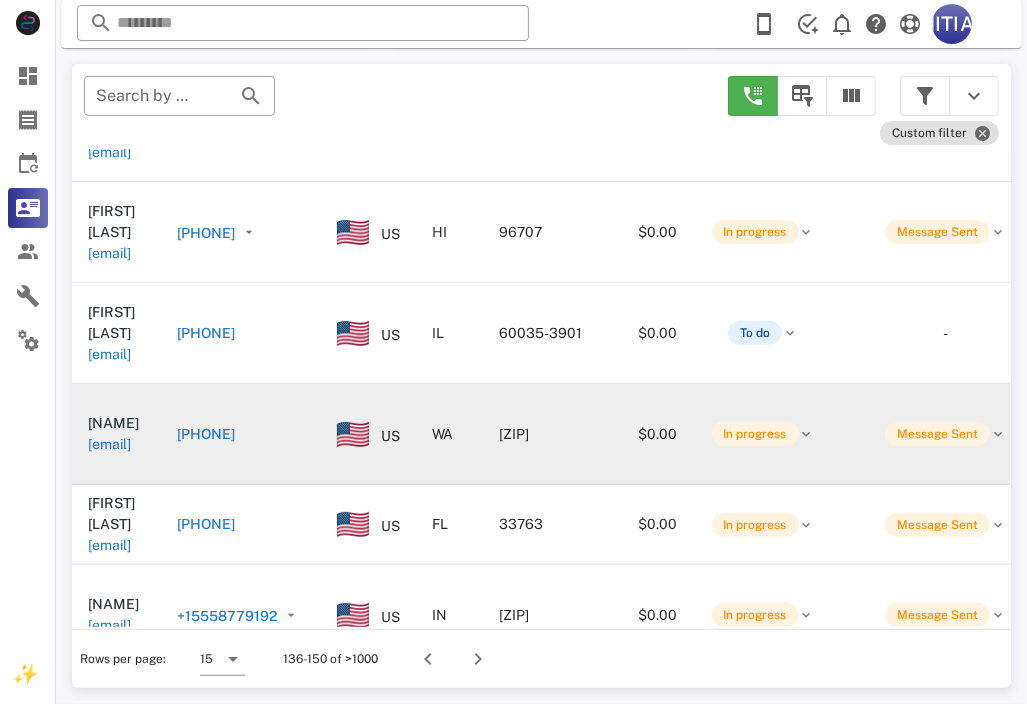 scroll, scrollTop: 200, scrollLeft: 0, axis: vertical 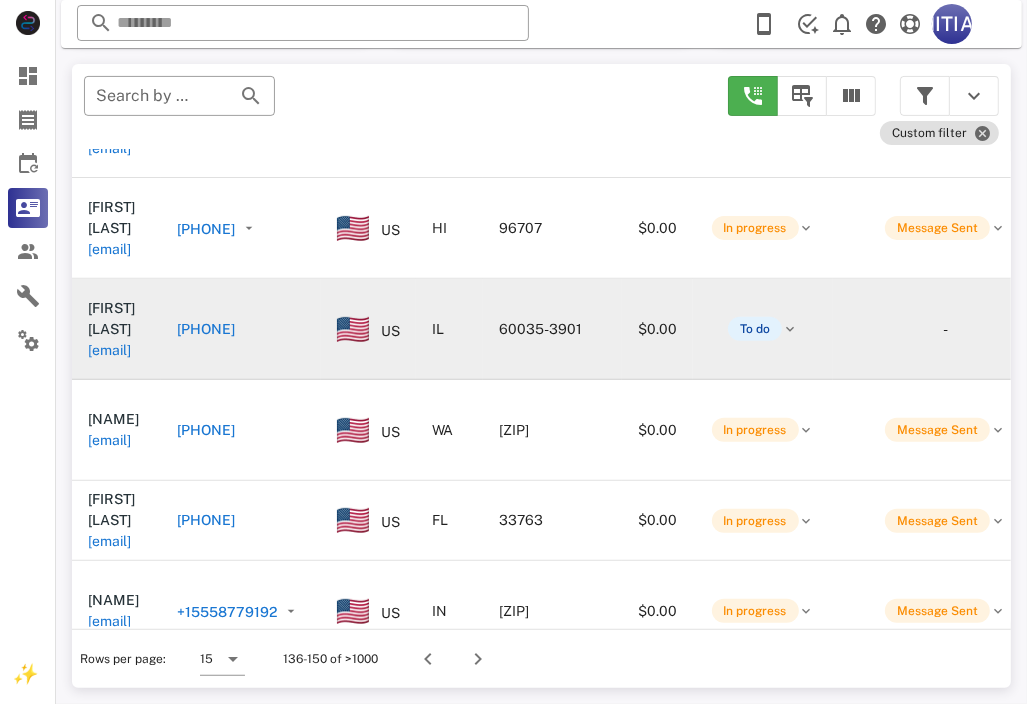 click on "[PHONE]" at bounding box center [206, 329] 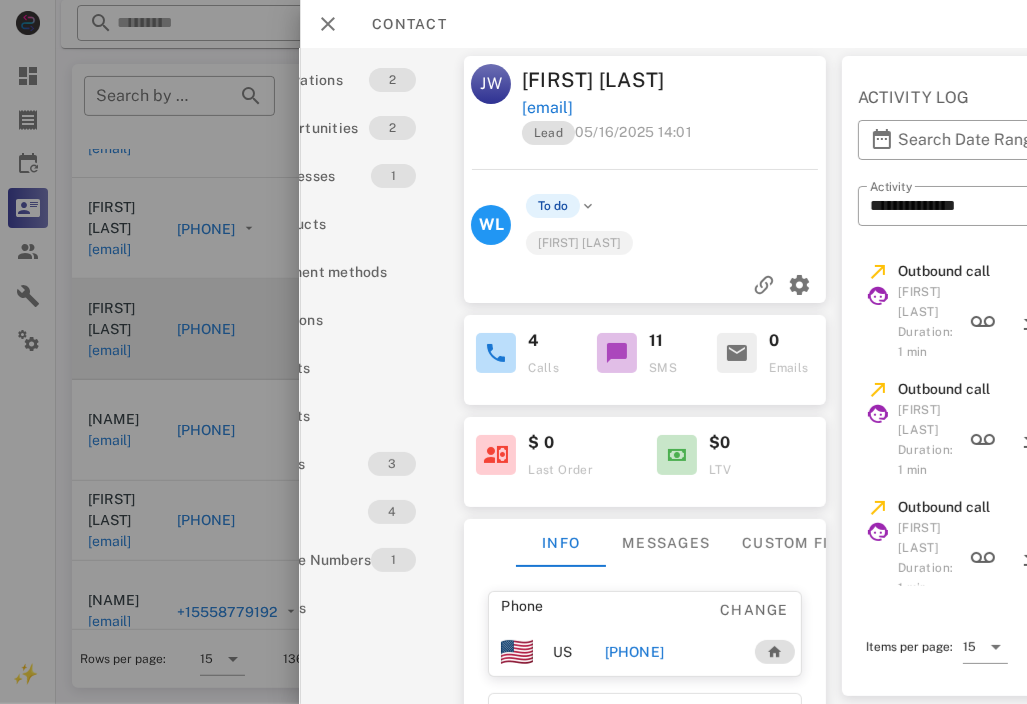 scroll, scrollTop: 0, scrollLeft: 0, axis: both 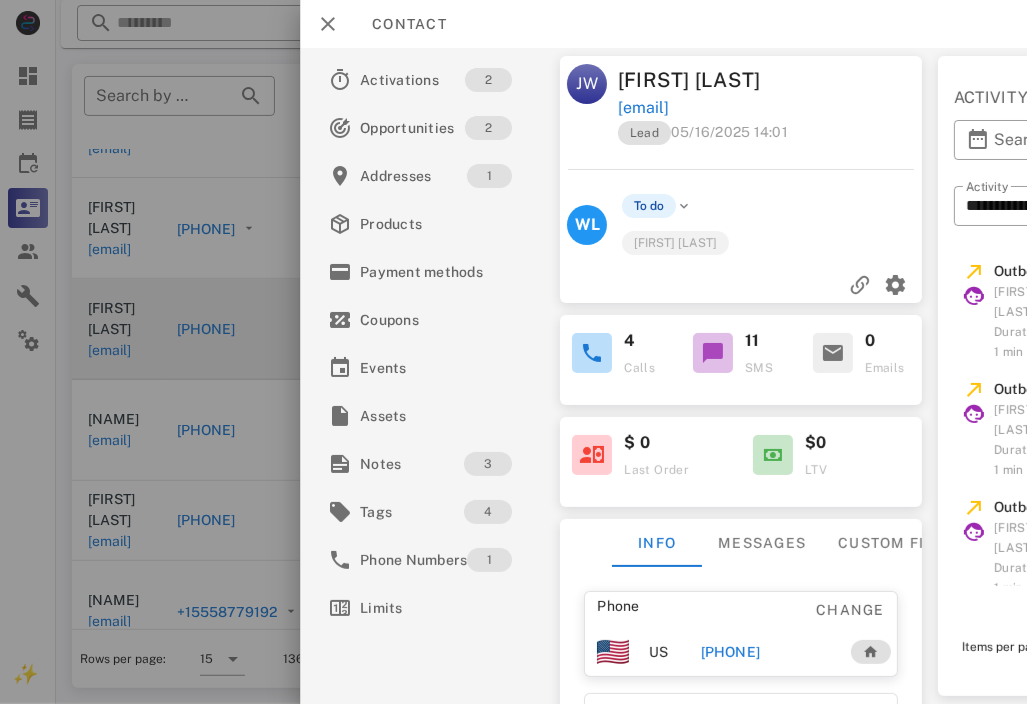 click on "[PHONE]" at bounding box center (730, 652) 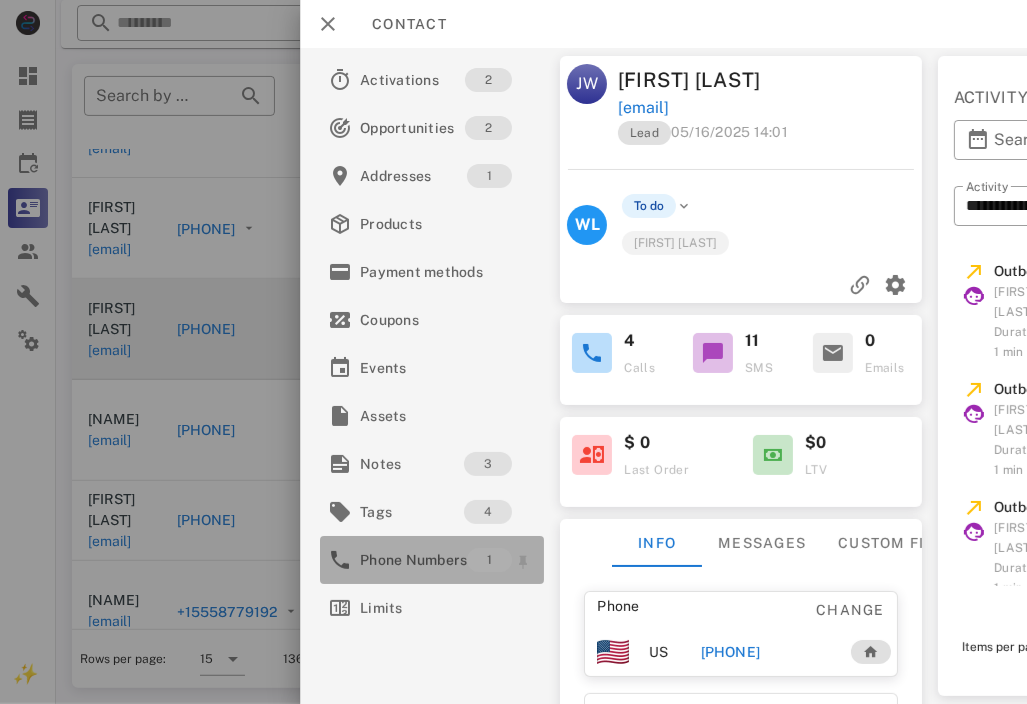 click on "Phone Numbers" at bounding box center [413, 560] 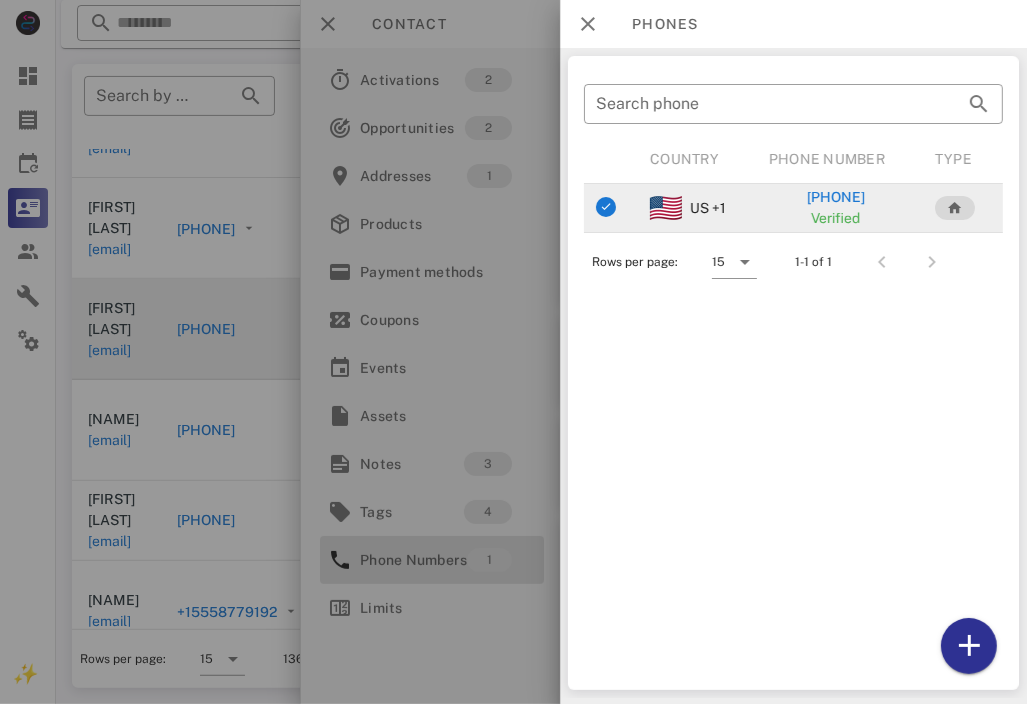 click at bounding box center (955, 208) 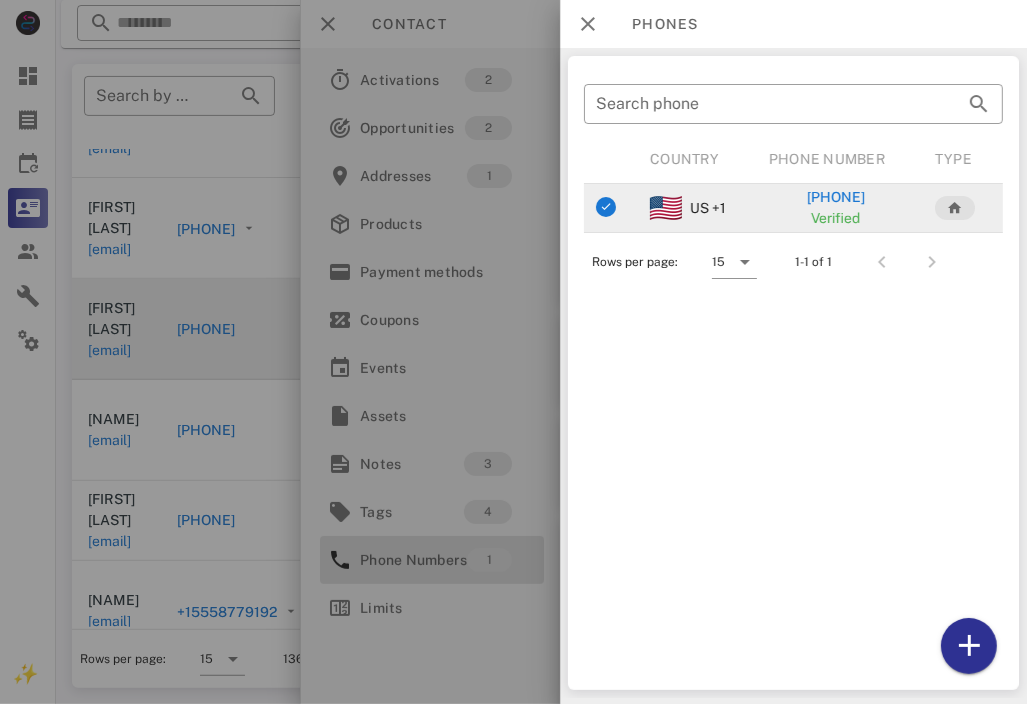 click on "[PHONE]" at bounding box center (836, 197) 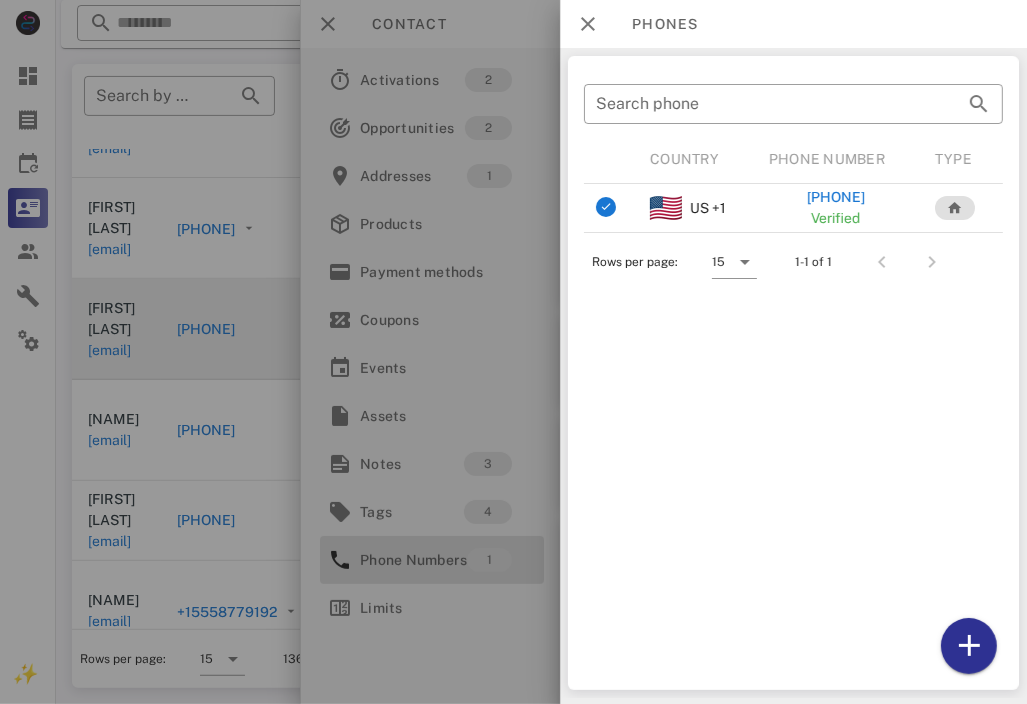click on "​ Search phone Country Phone Number Type US +1 [PHONE] Verified Rows per page: 15 1-1 of 1" at bounding box center [793, 373] 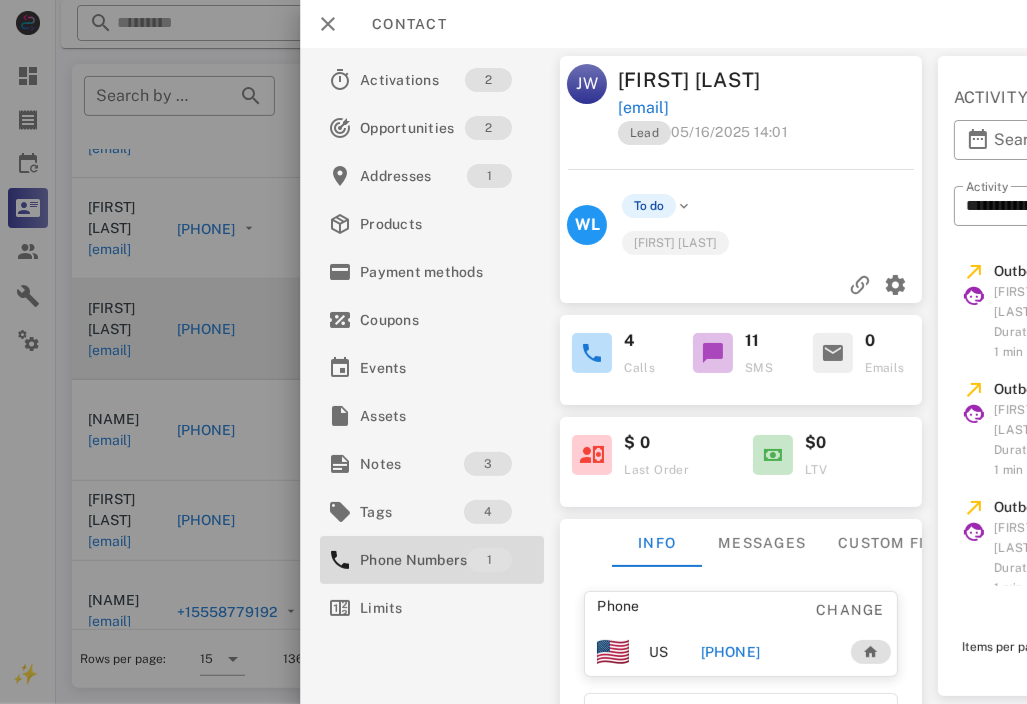 click at bounding box center [513, 352] 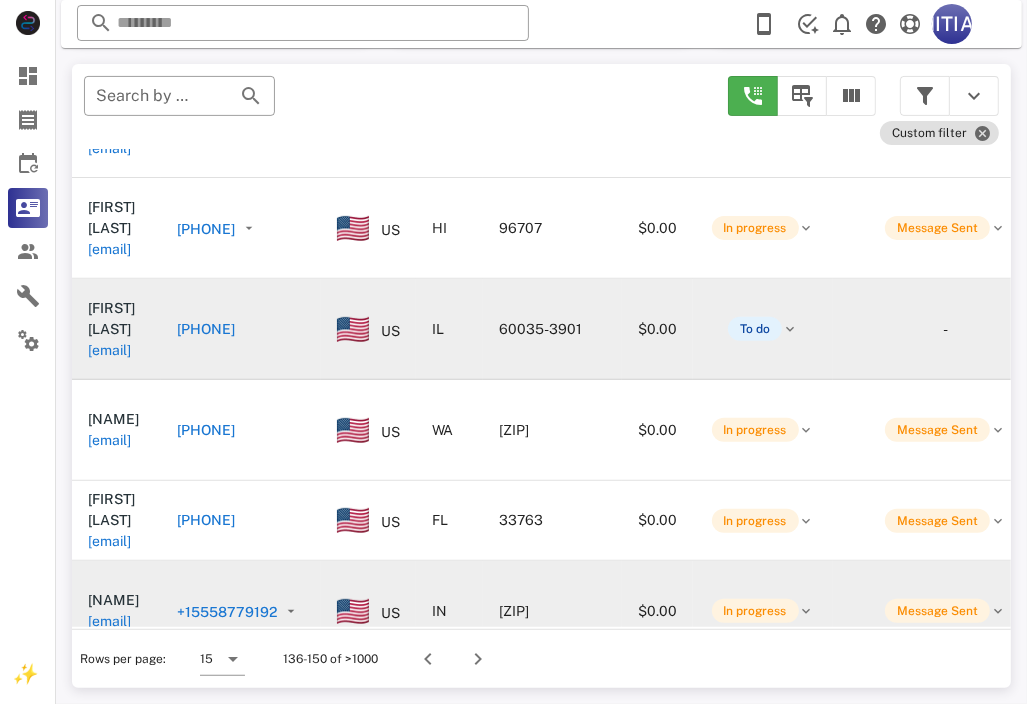 click on "+15558779192" at bounding box center (227, 612) 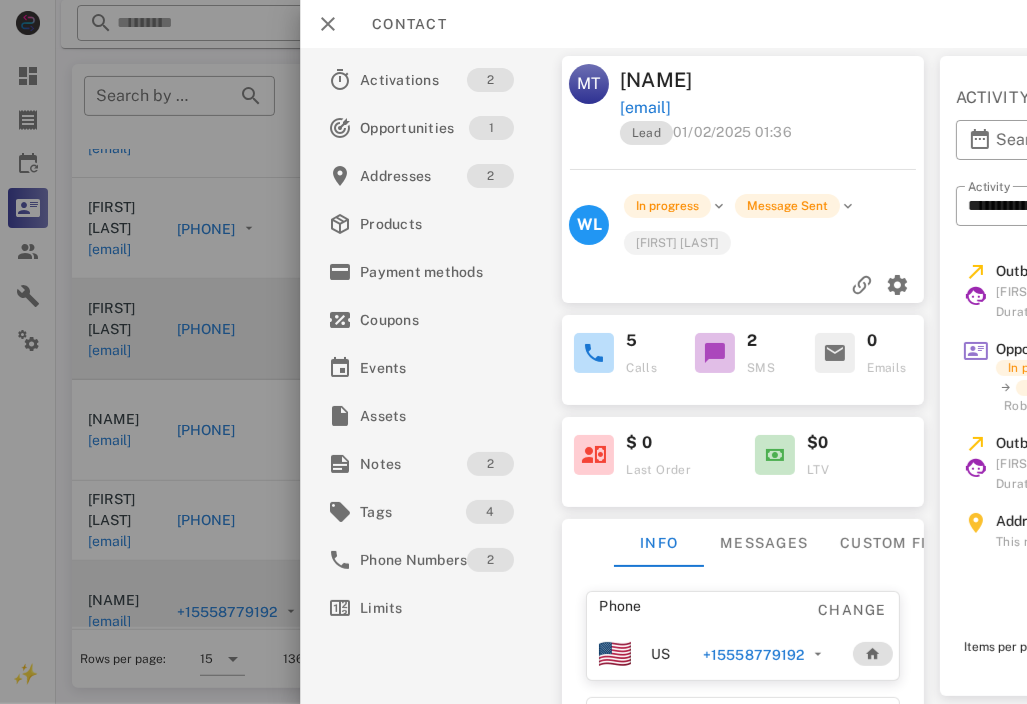 click at bounding box center (513, 352) 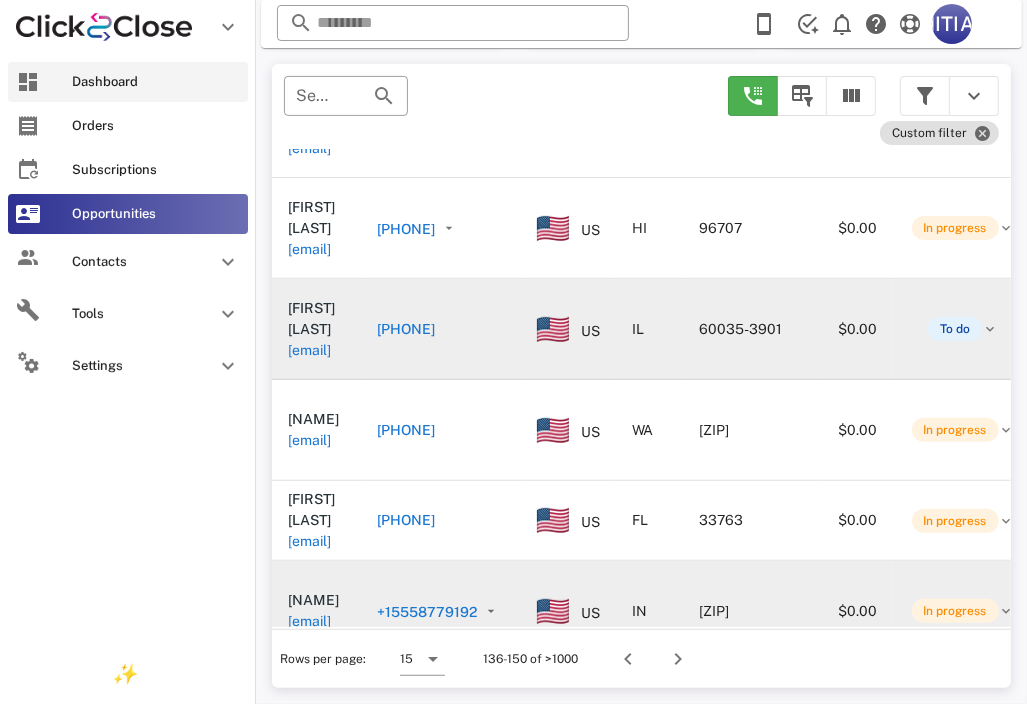 click on "Dashboard" at bounding box center (128, 82) 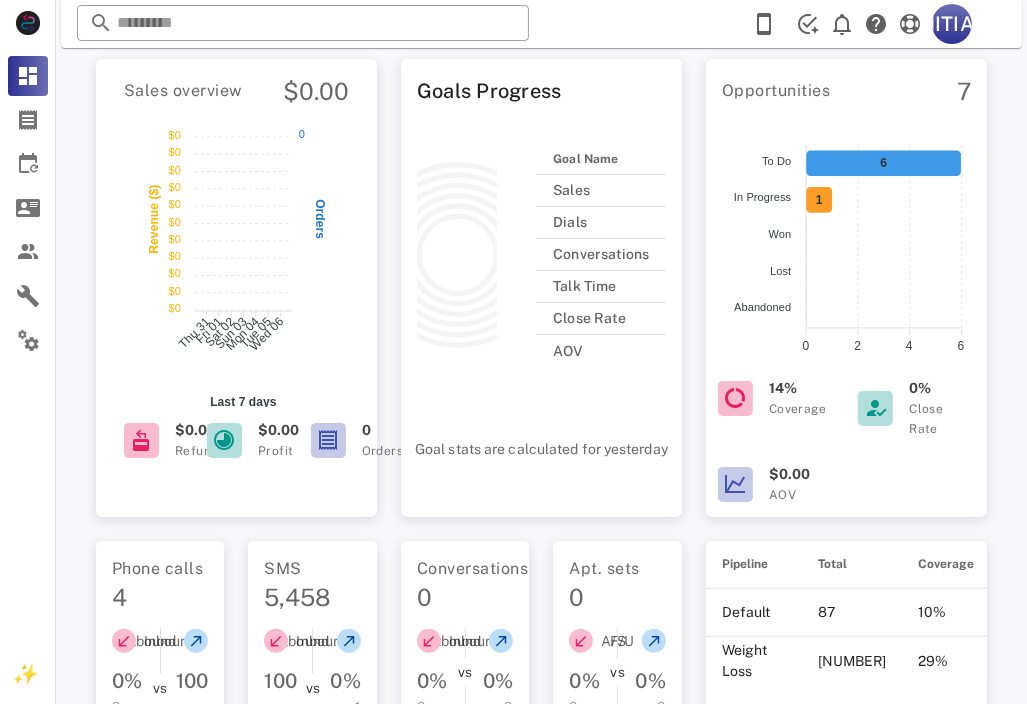 scroll, scrollTop: 0, scrollLeft: 0, axis: both 